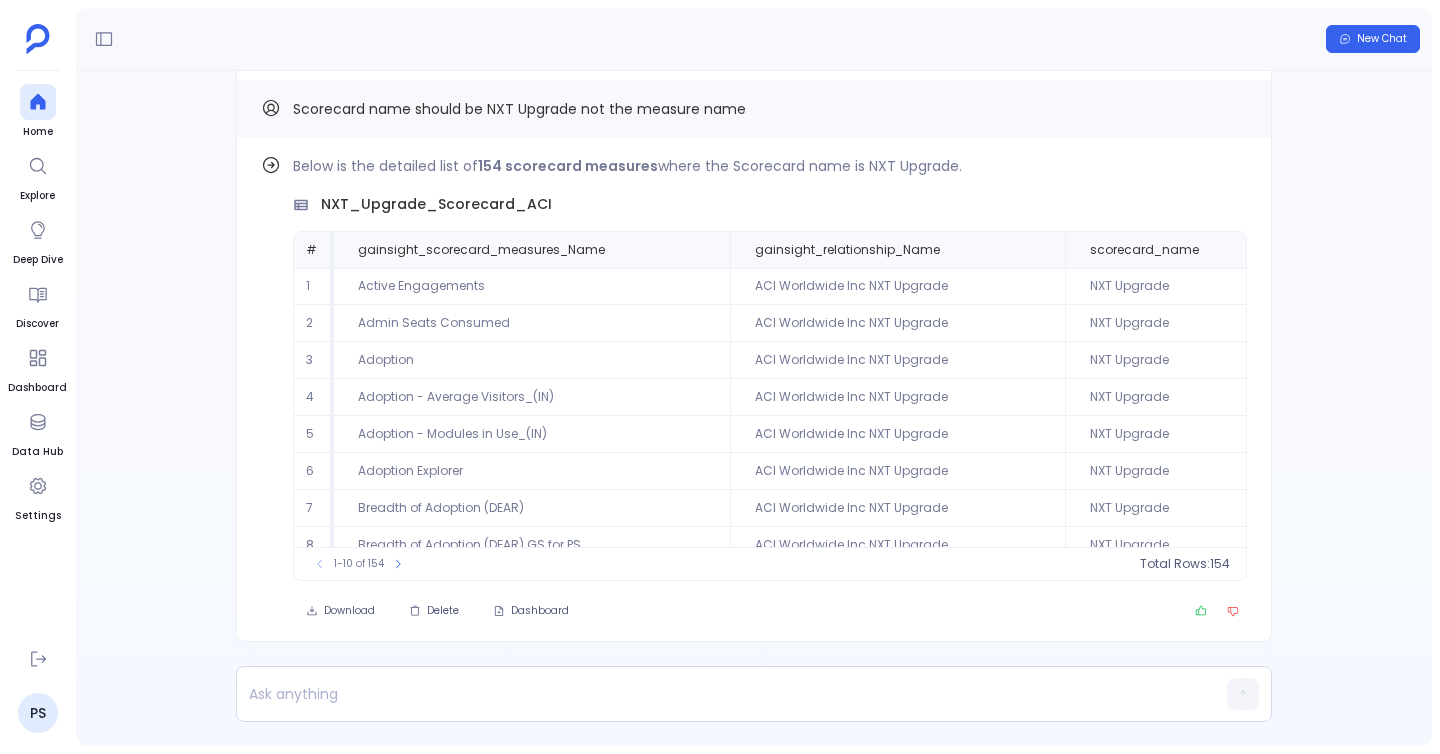 scroll, scrollTop: 0, scrollLeft: 0, axis: both 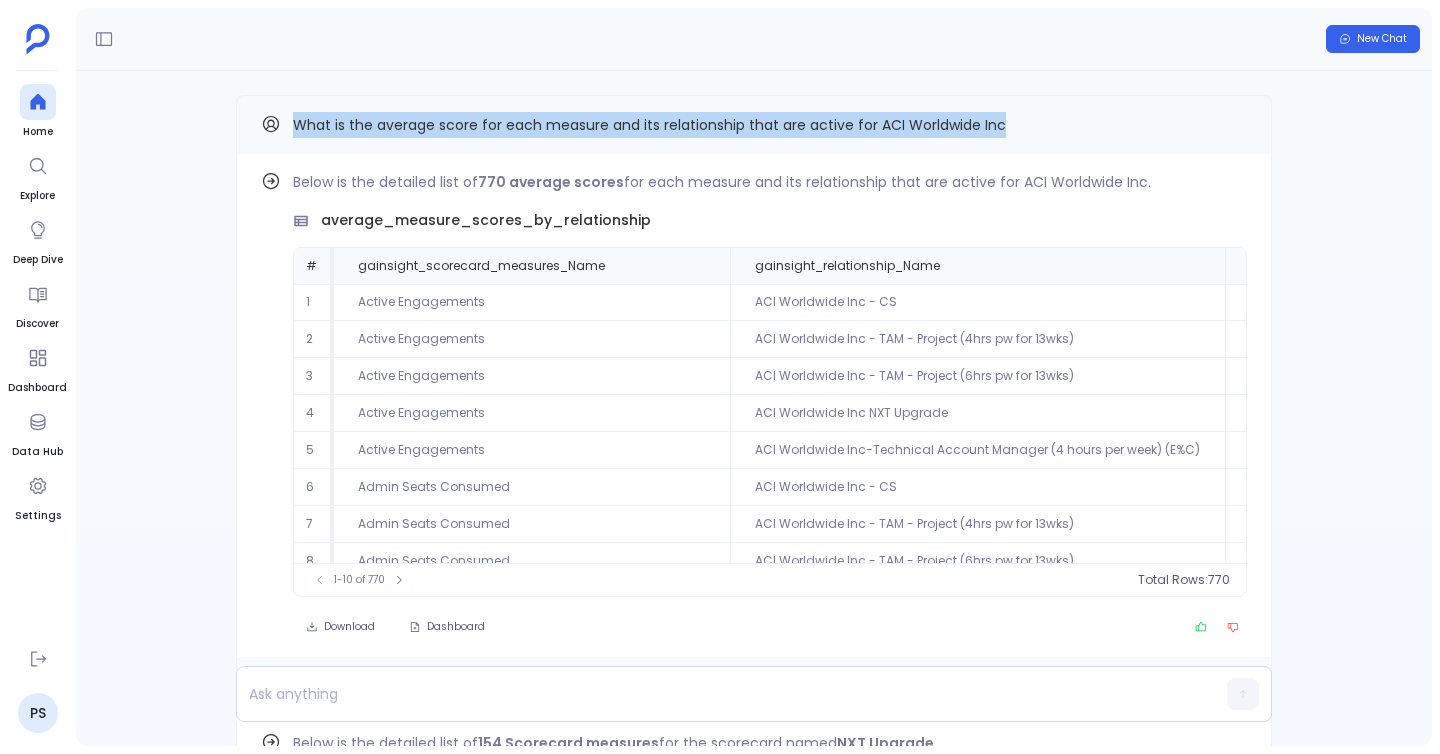 drag, startPoint x: 291, startPoint y: 124, endPoint x: 1024, endPoint y: 132, distance: 733.04364 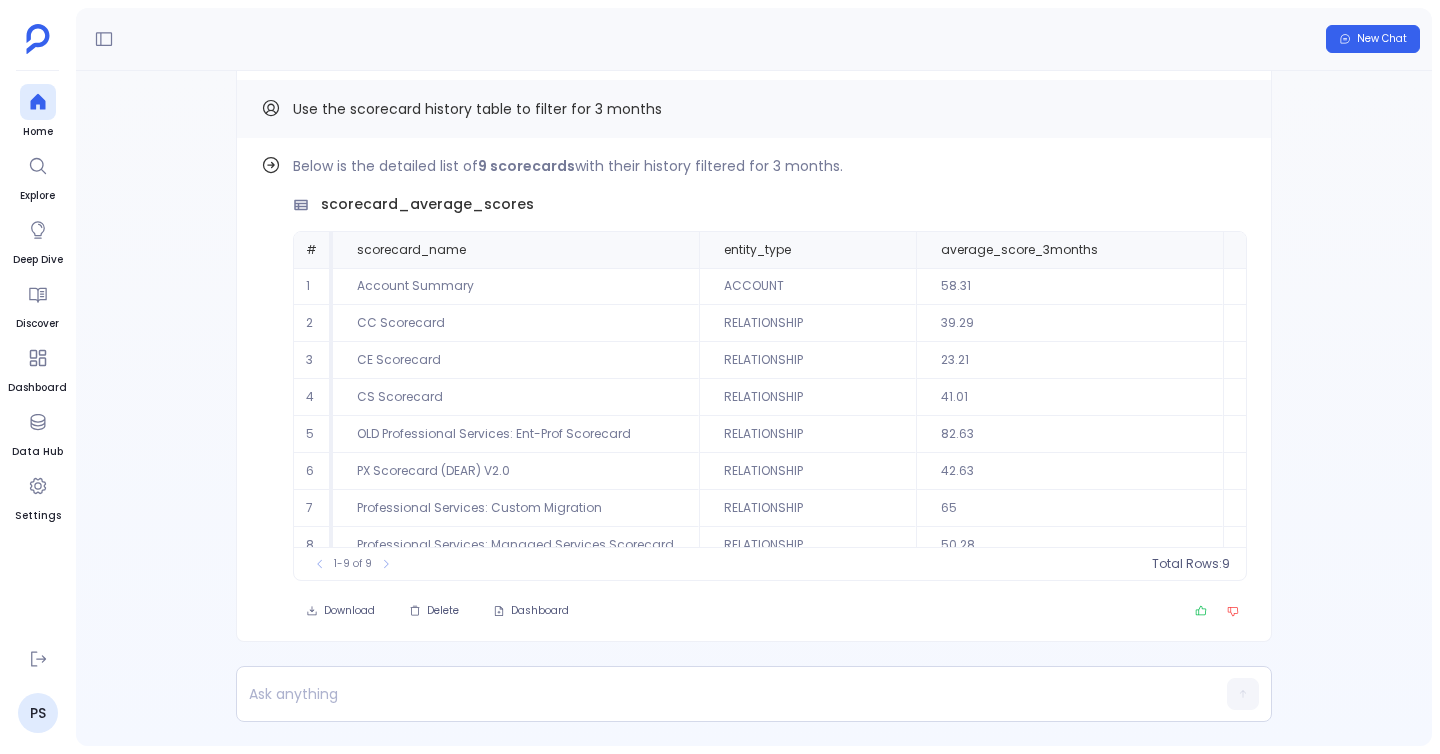 scroll, scrollTop: 0, scrollLeft: 0, axis: both 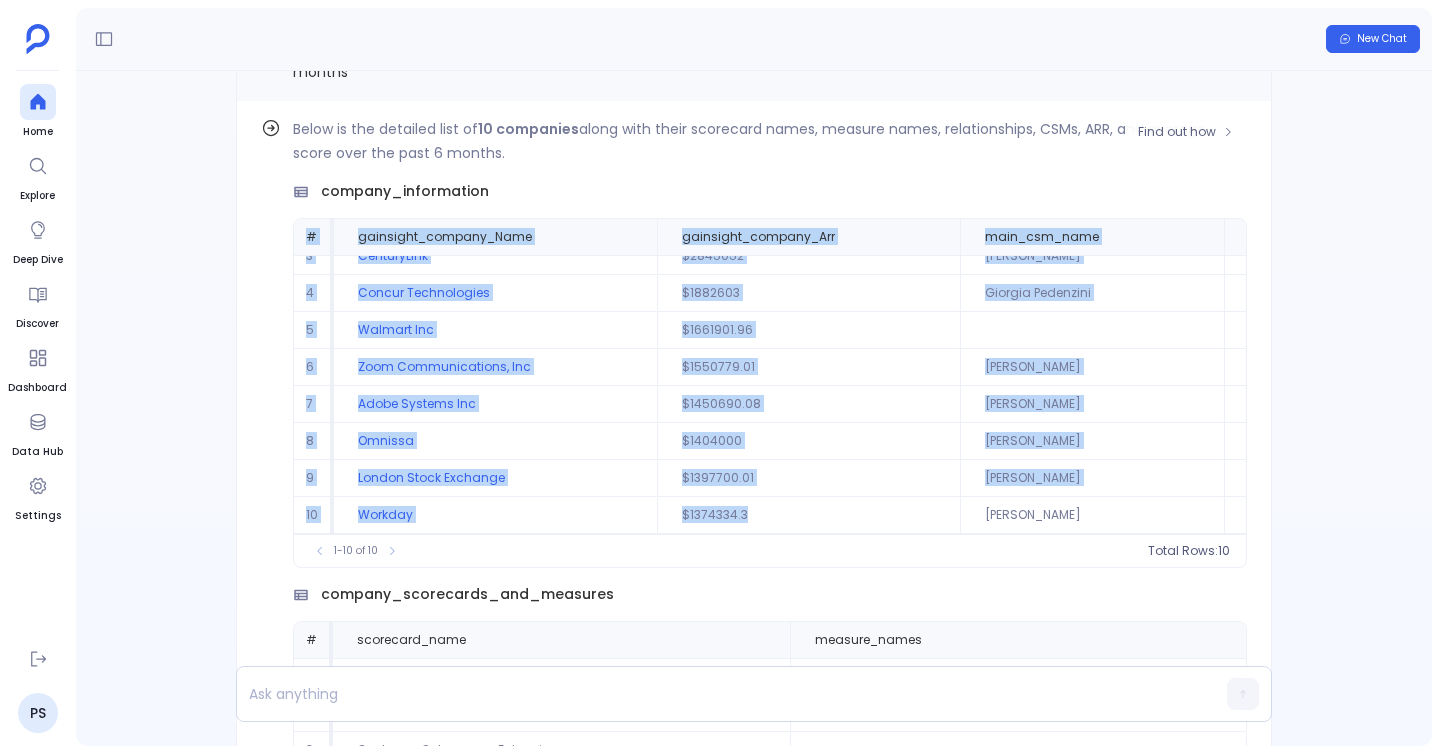 drag, startPoint x: 306, startPoint y: 230, endPoint x: 756, endPoint y: 525, distance: 538.07526 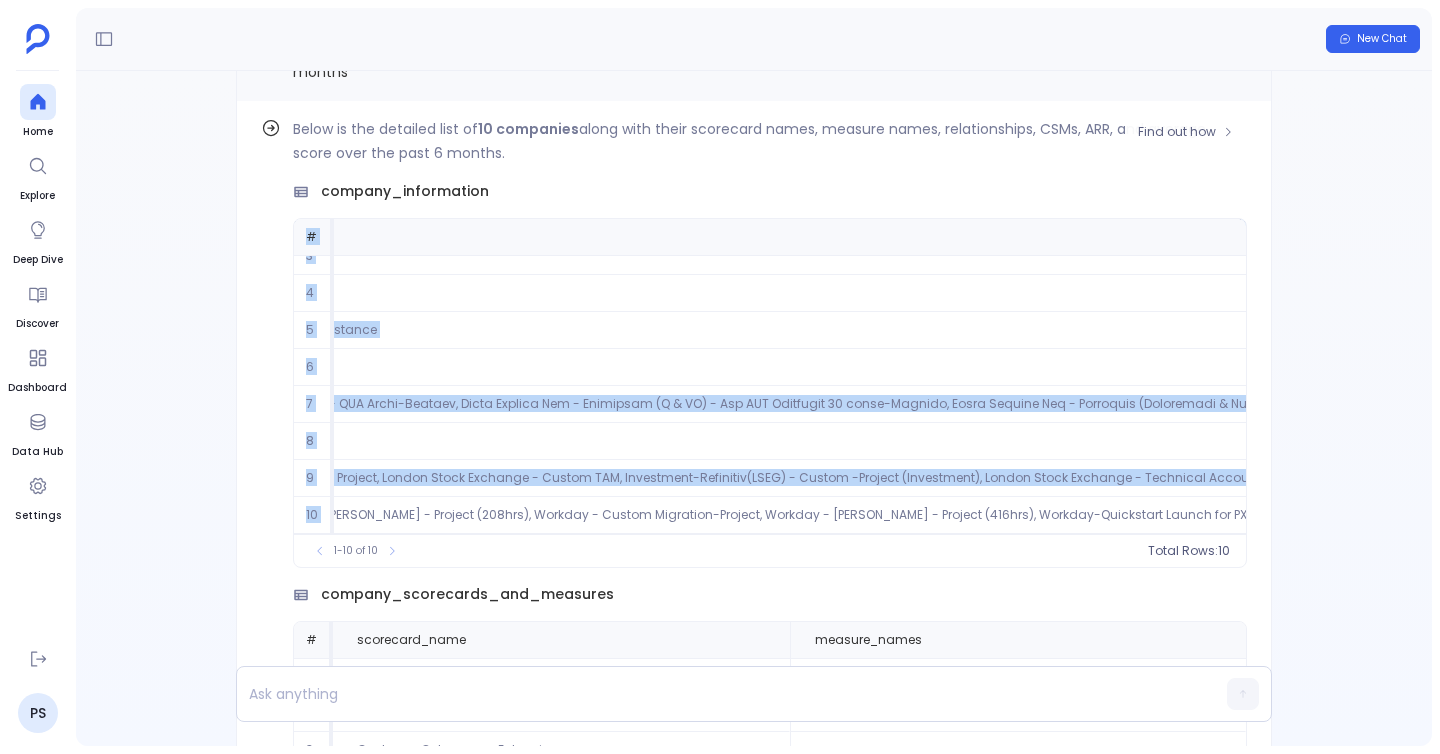scroll, scrollTop: 96, scrollLeft: 4763, axis: both 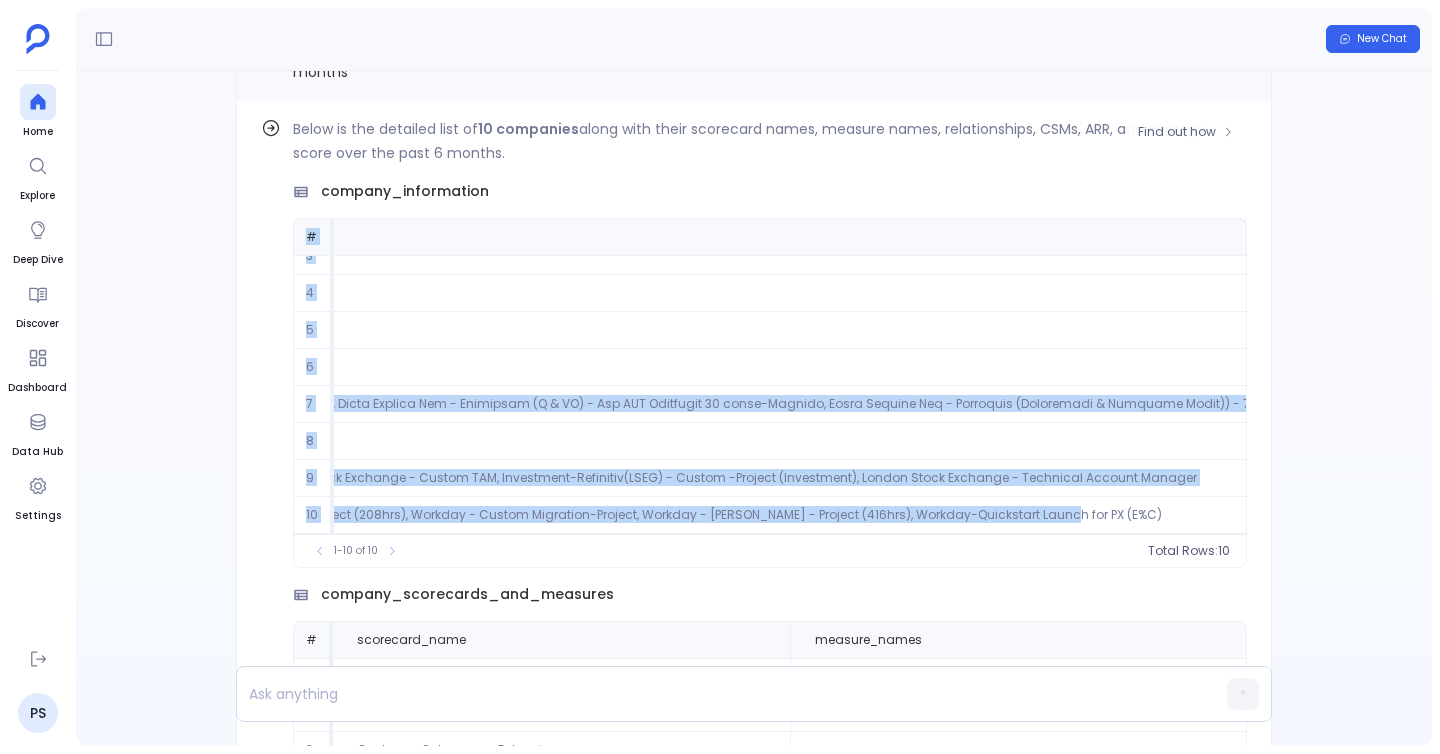 click on "Workday - CS, Workday - Technical Account Manager, Workday- PS - Valuize Direct TAM, Workday - Discovery/Design for Transformation Project-Project, Workday - PX, Workday - Technical Account Manager - Project 2, Workday, Inc. NXT Upgrade, Workday, Inc. - Jan Full-time TAM-Project, Workday TAM-Project, Workday - Custom Project-Project, Workday - QuickStart Launch for PX, Workday - CS TAM - Project (208hrs), Workday - Custom Migration-Project, Workday - CS TAM - Project (416hrs), Workday-Quickstart Launch for PX (E%C)" at bounding box center (6455, 515) 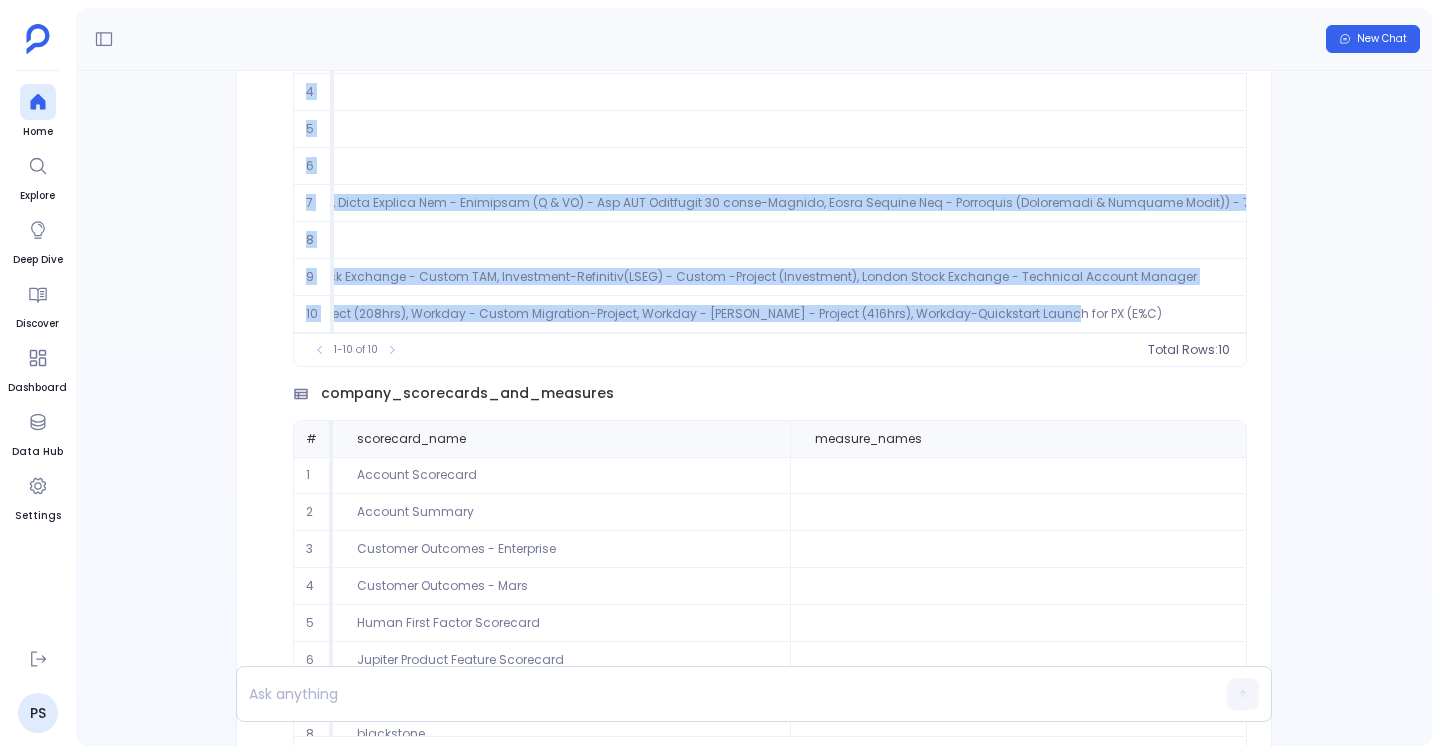 scroll, scrollTop: -3177, scrollLeft: 0, axis: vertical 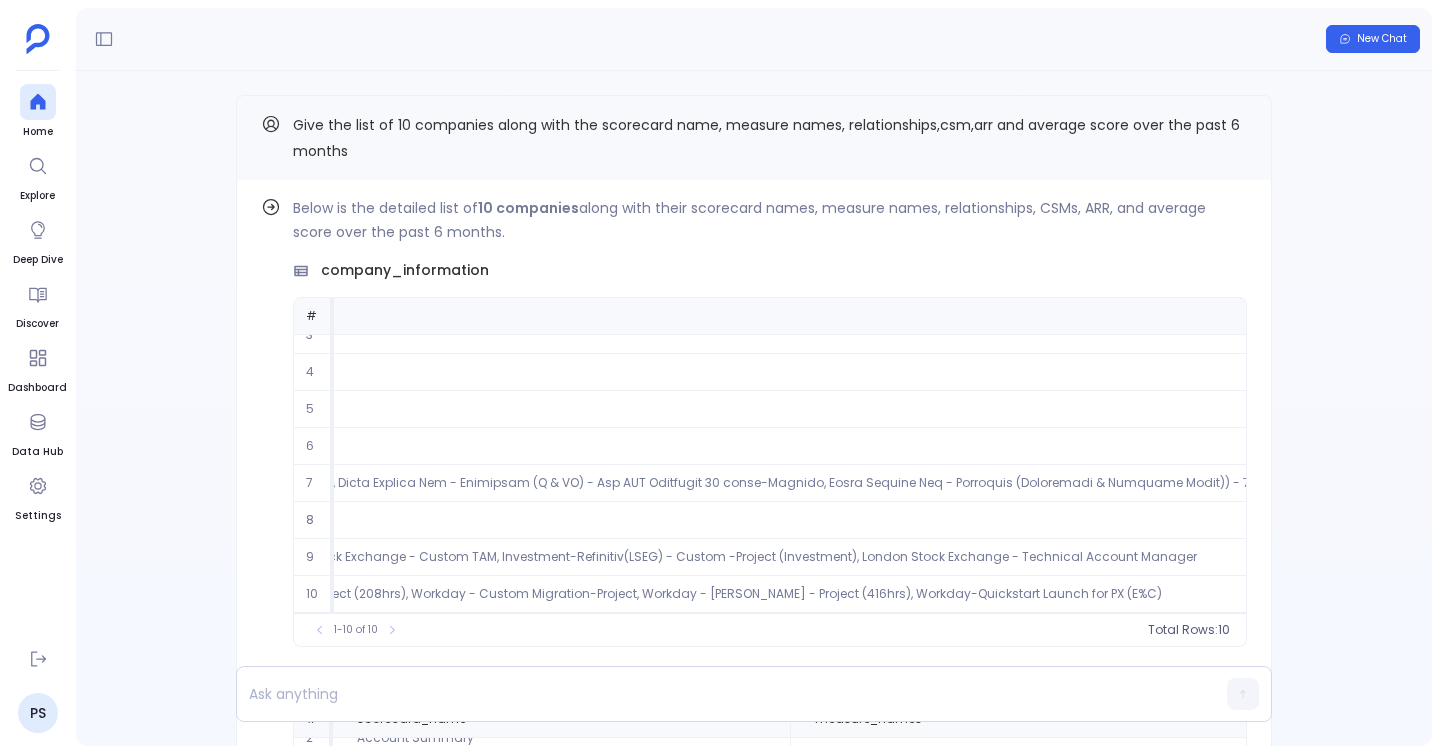 click on "Give the list of 10 companies along with the scorecard name, measure names, relationships,csm,arr and average score over the past 6 months" at bounding box center [770, 138] 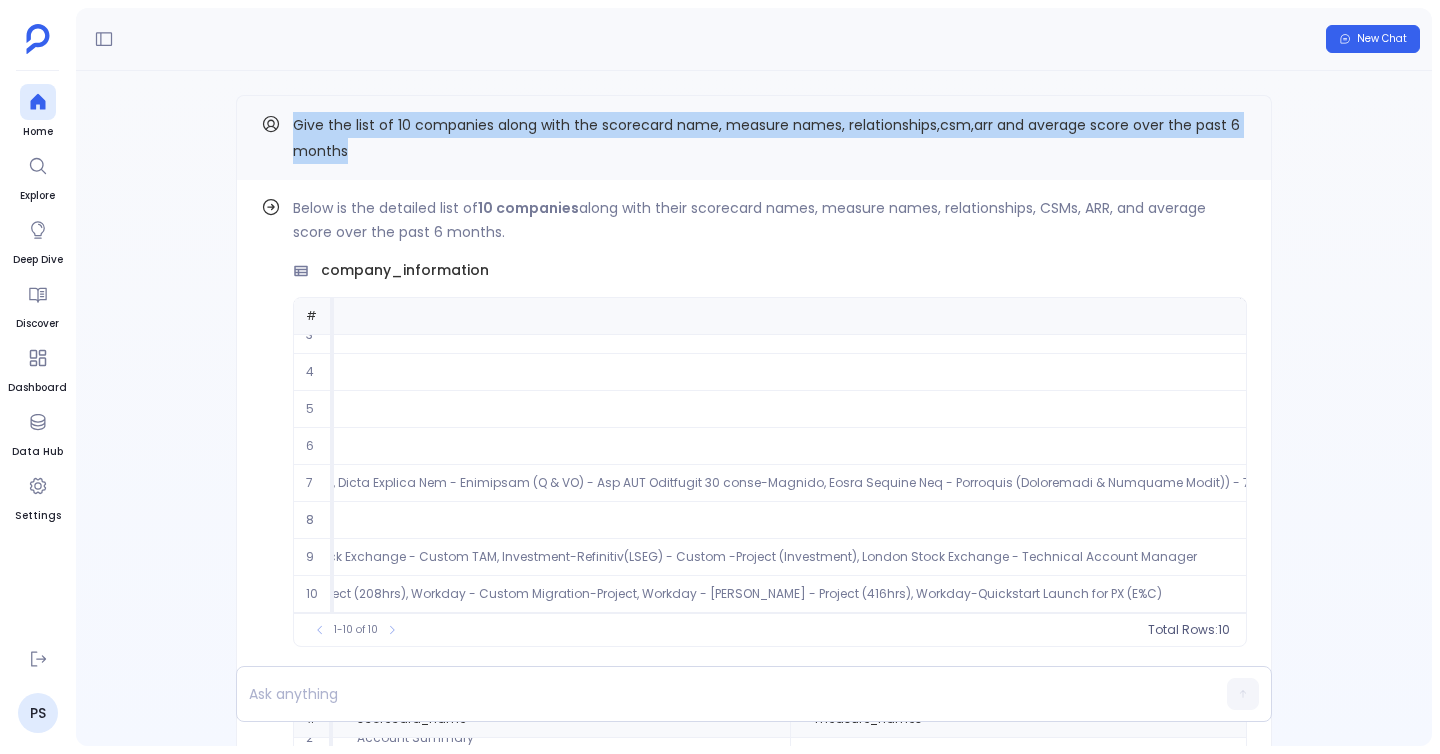 drag, startPoint x: 288, startPoint y: 123, endPoint x: 382, endPoint y: 147, distance: 97.015465 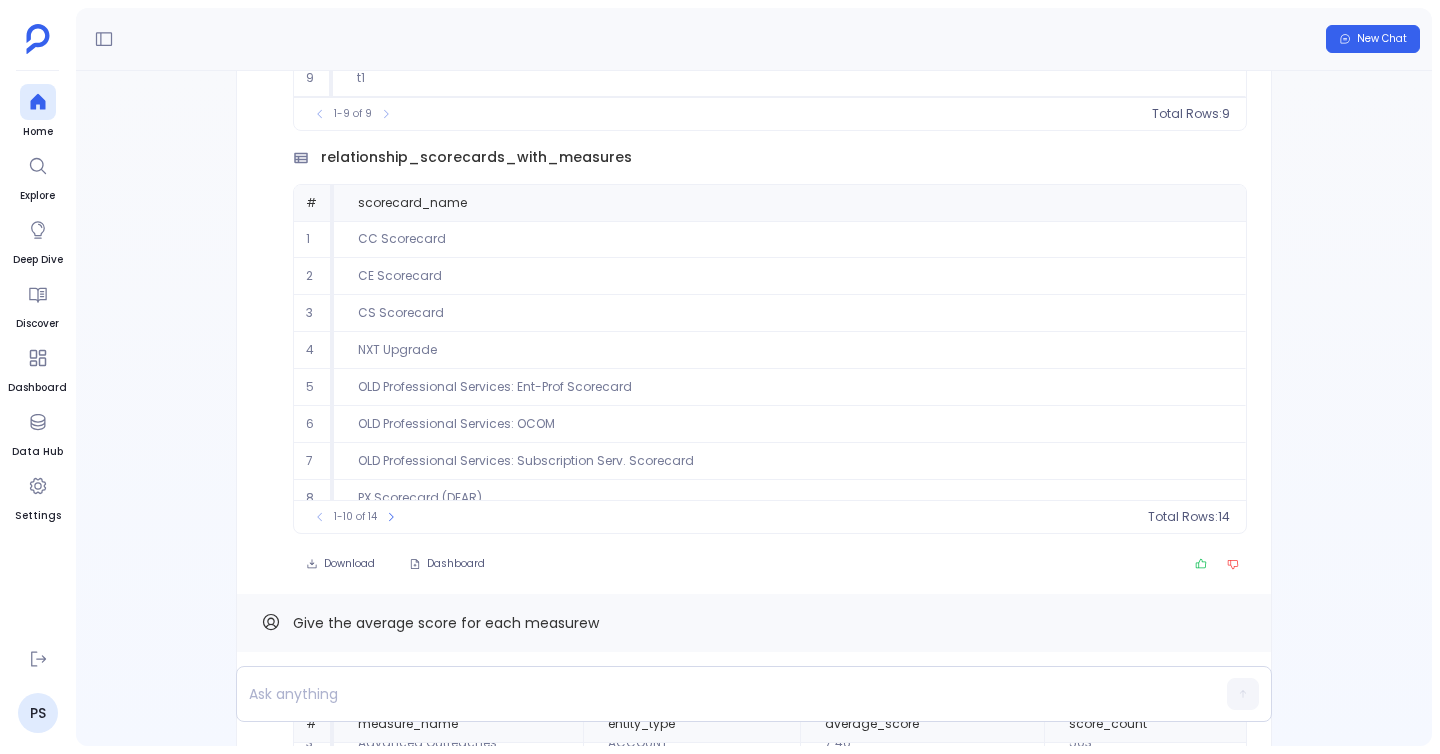 scroll, scrollTop: -2532, scrollLeft: 0, axis: vertical 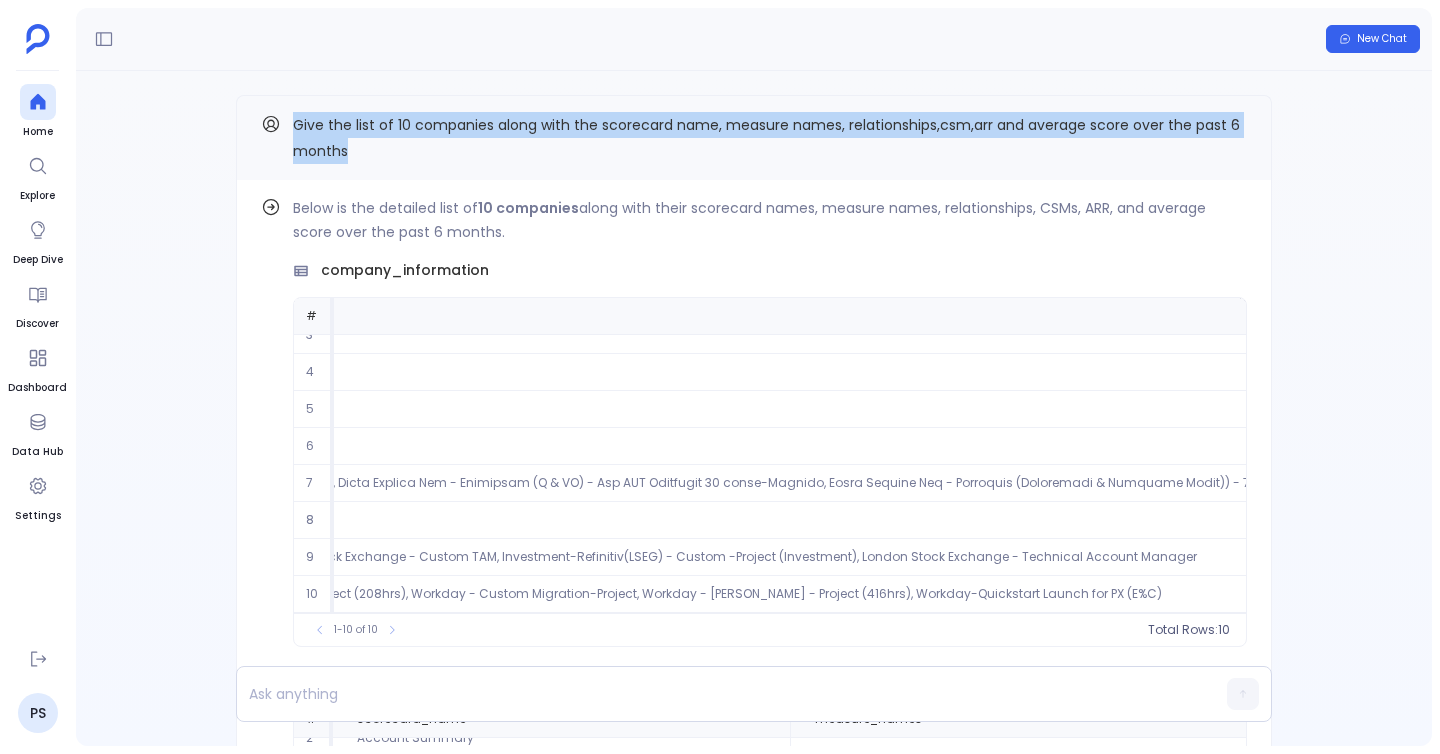 click on "Give the list of 10 companies along with the scorecard name, measure names, relationships,csm,arr and average score over the past 6 months" at bounding box center (754, 137) 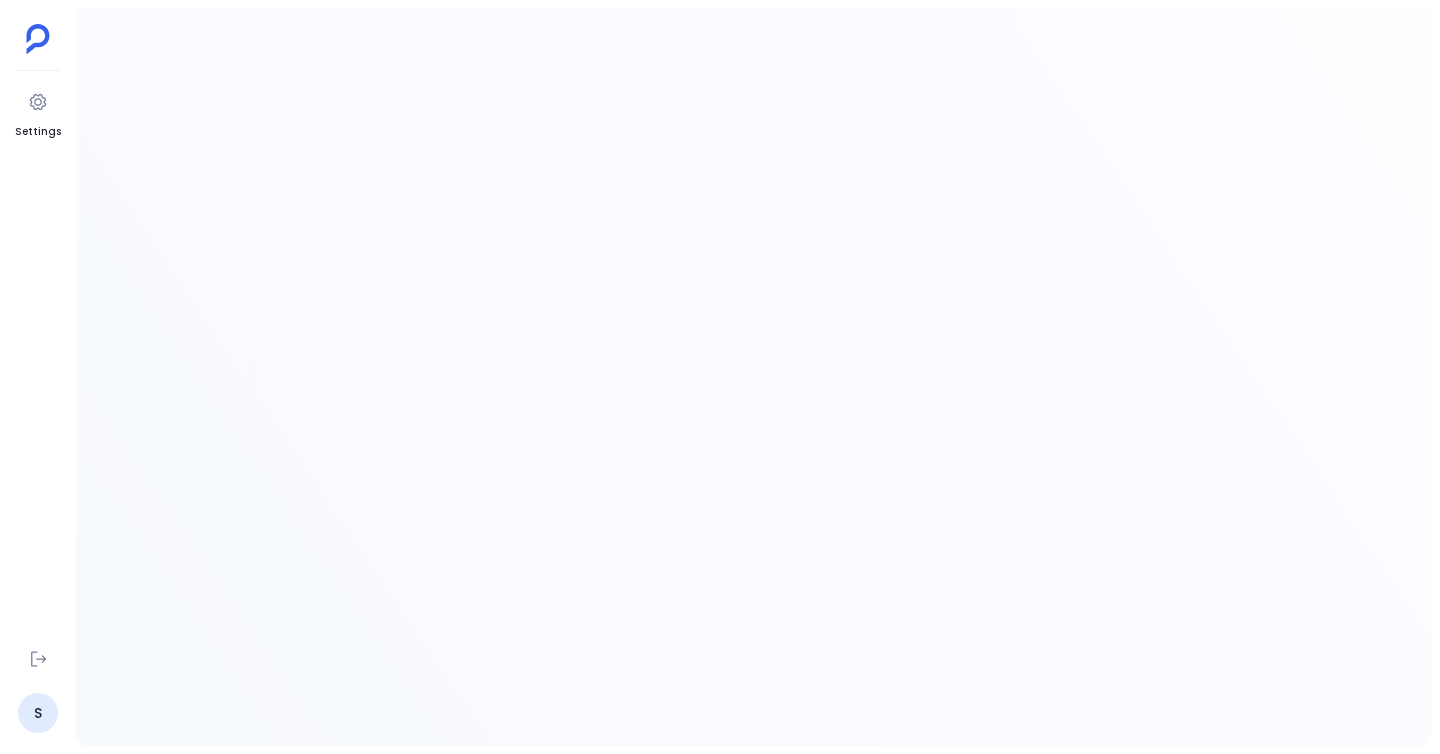 scroll, scrollTop: 0, scrollLeft: 0, axis: both 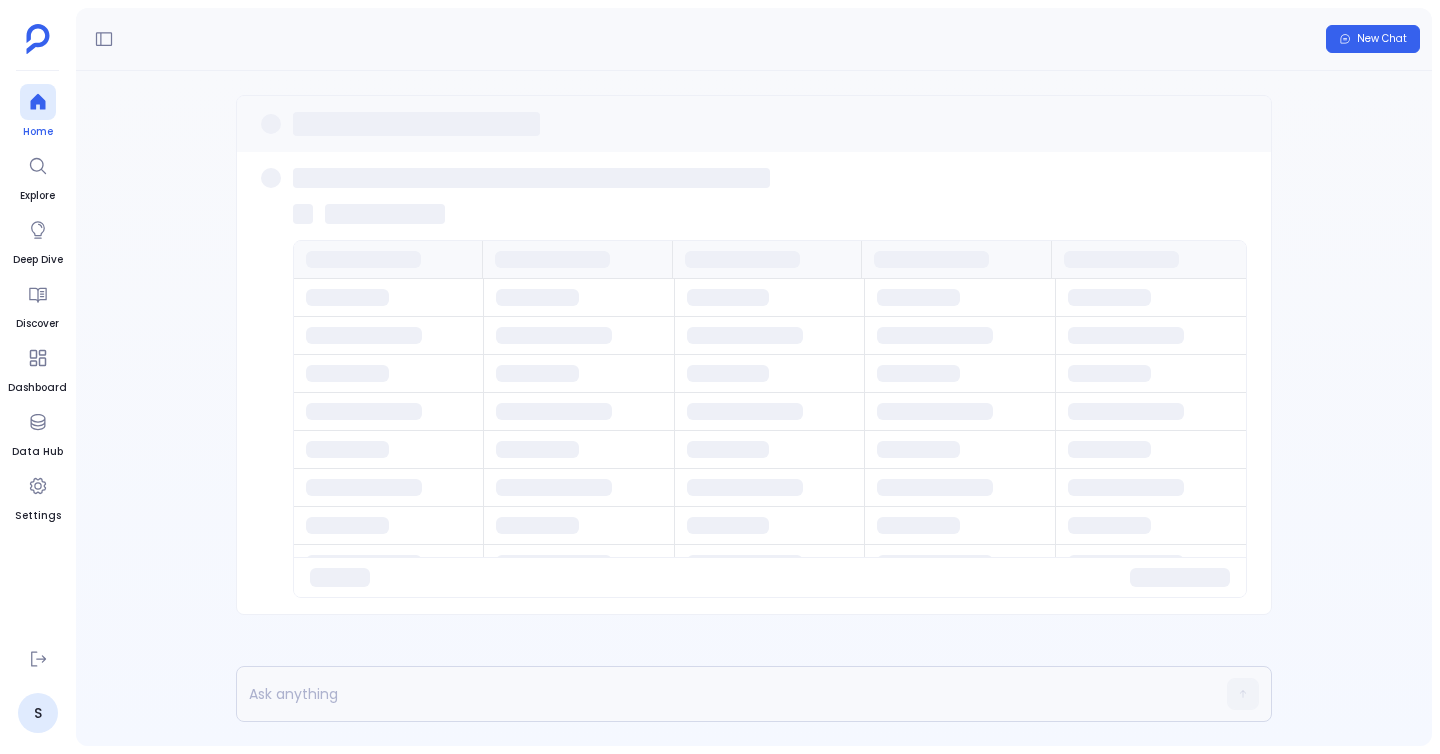 click at bounding box center (38, 102) 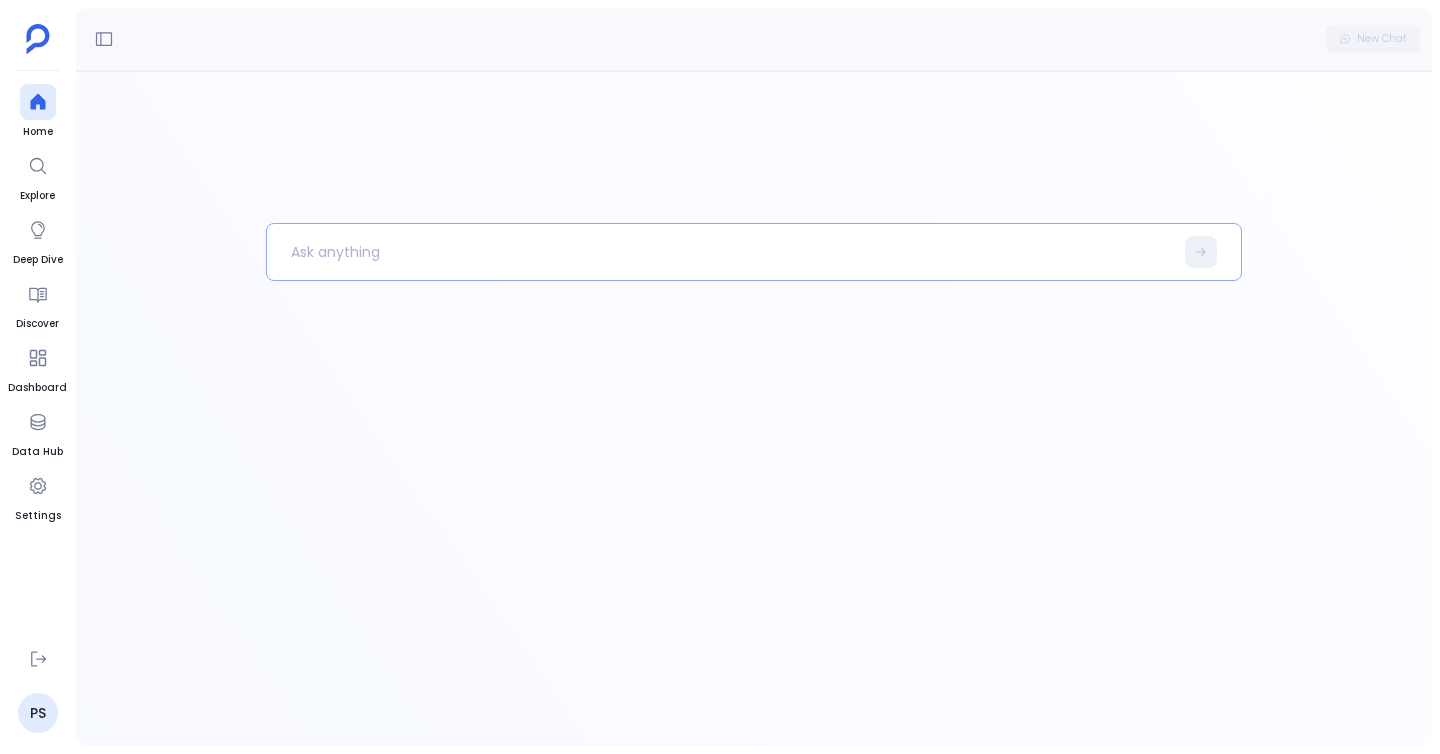 click at bounding box center [720, 252] 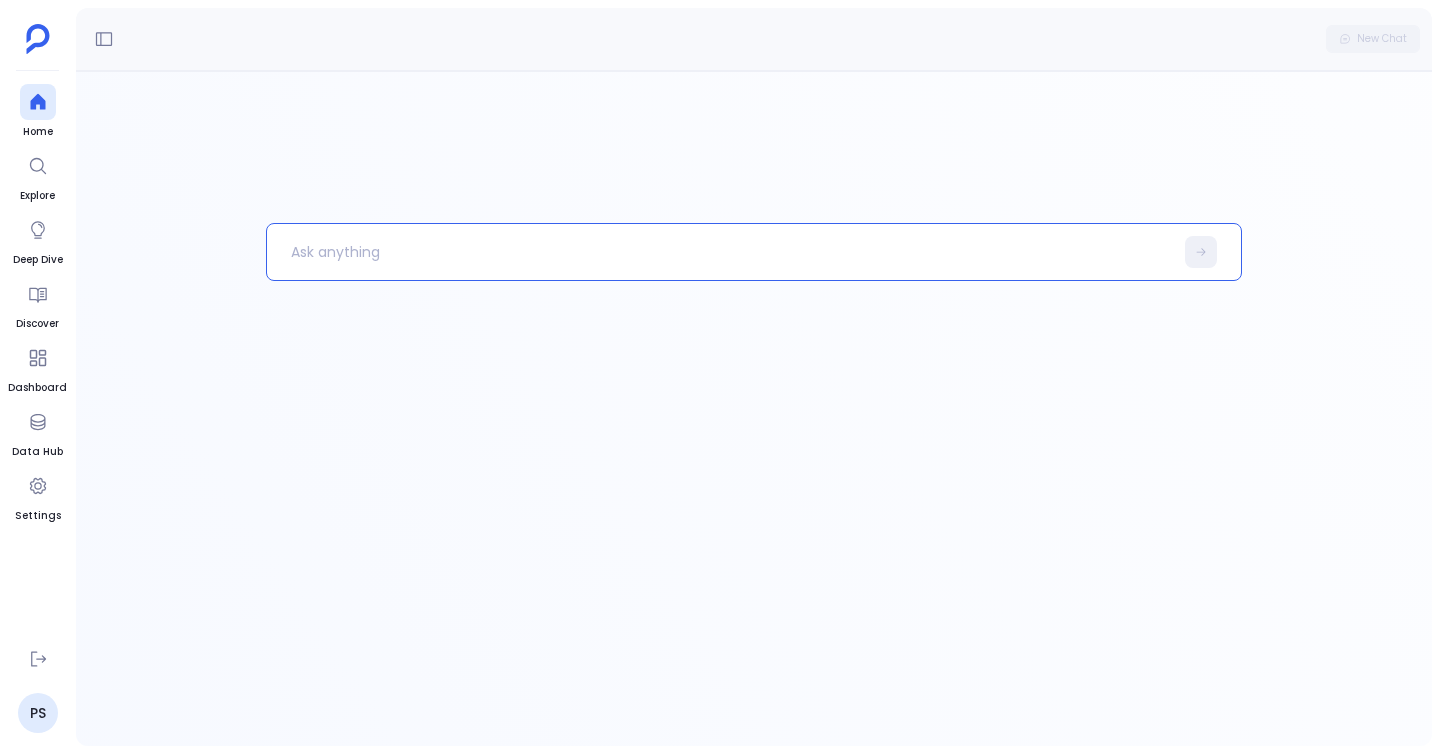paste 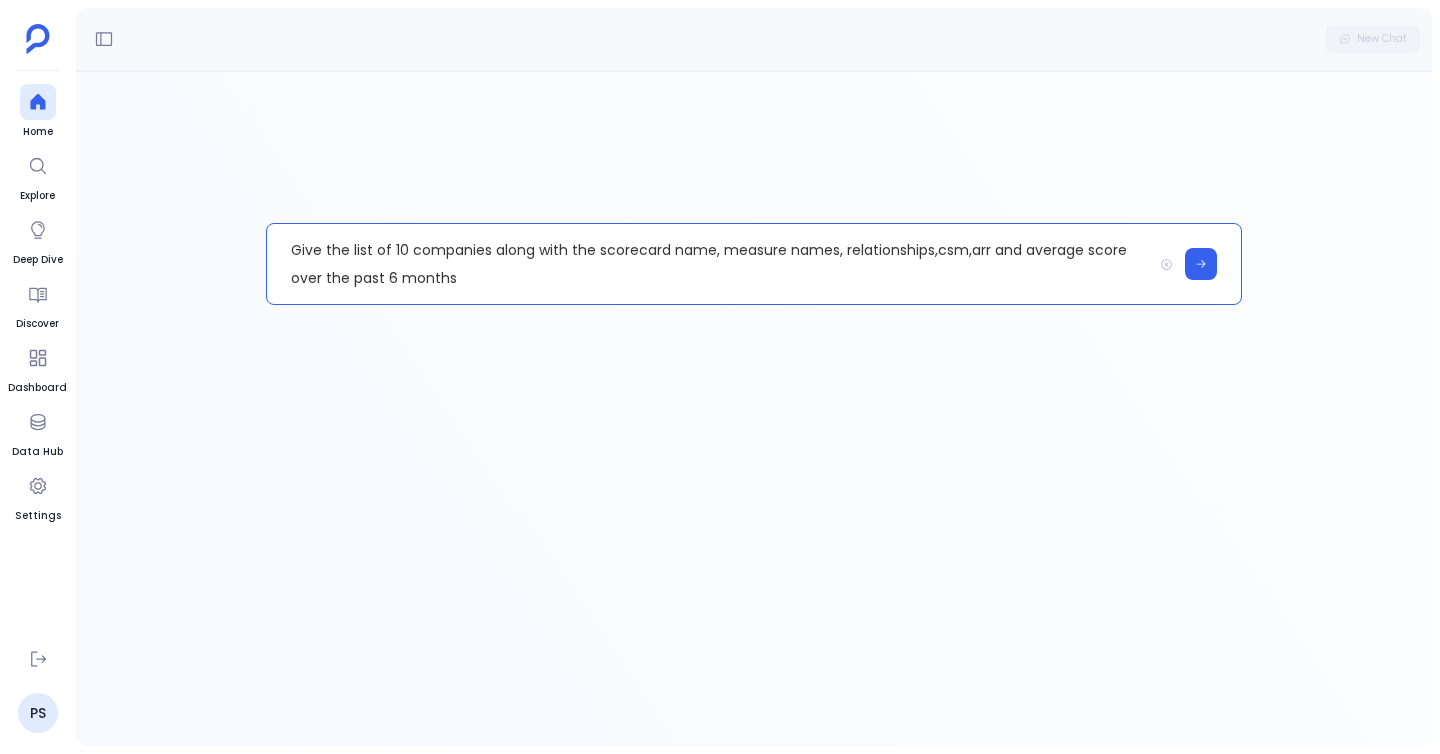 type 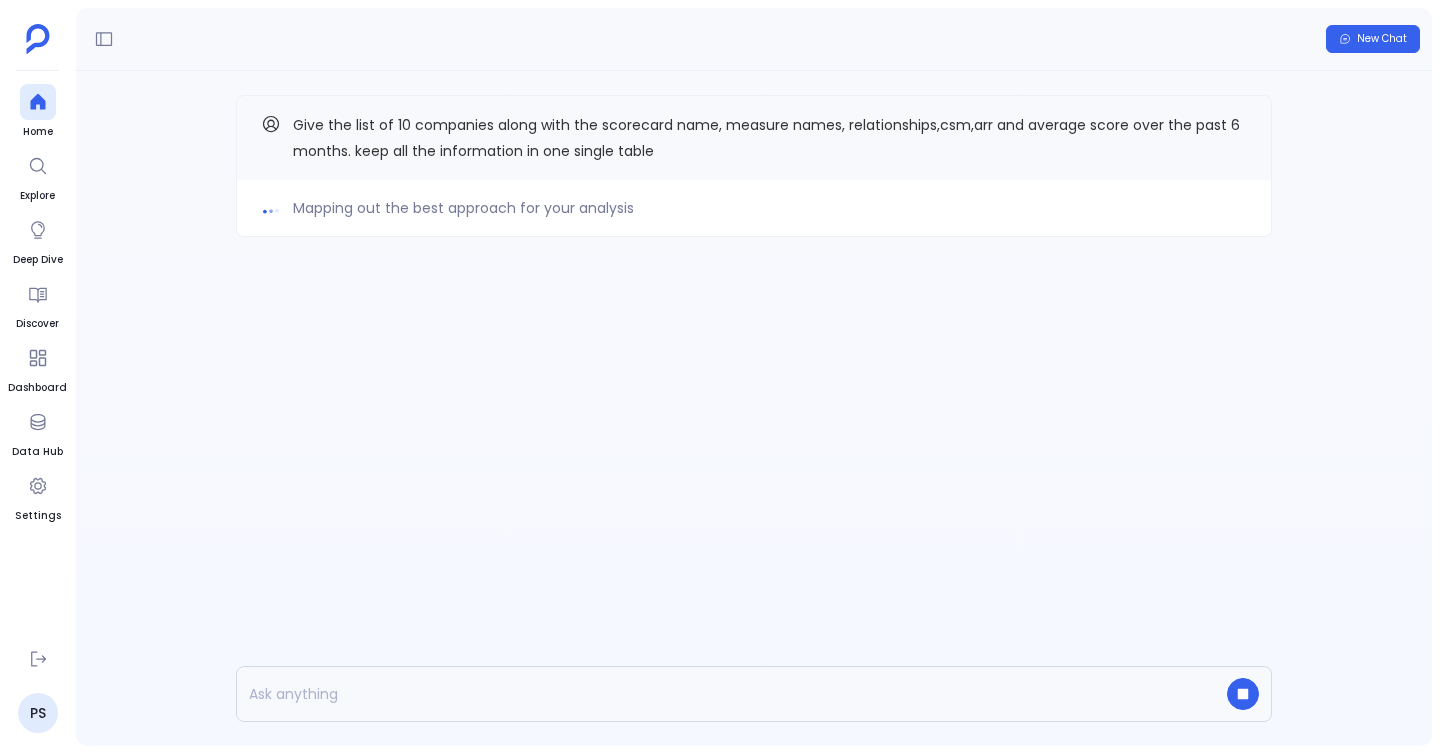 click on "Give the list of 10 companies along with the scorecard name, measure names, relationships,csm,arr and average score over the past 6 months. keep all the information in one single table" at bounding box center [754, 137] 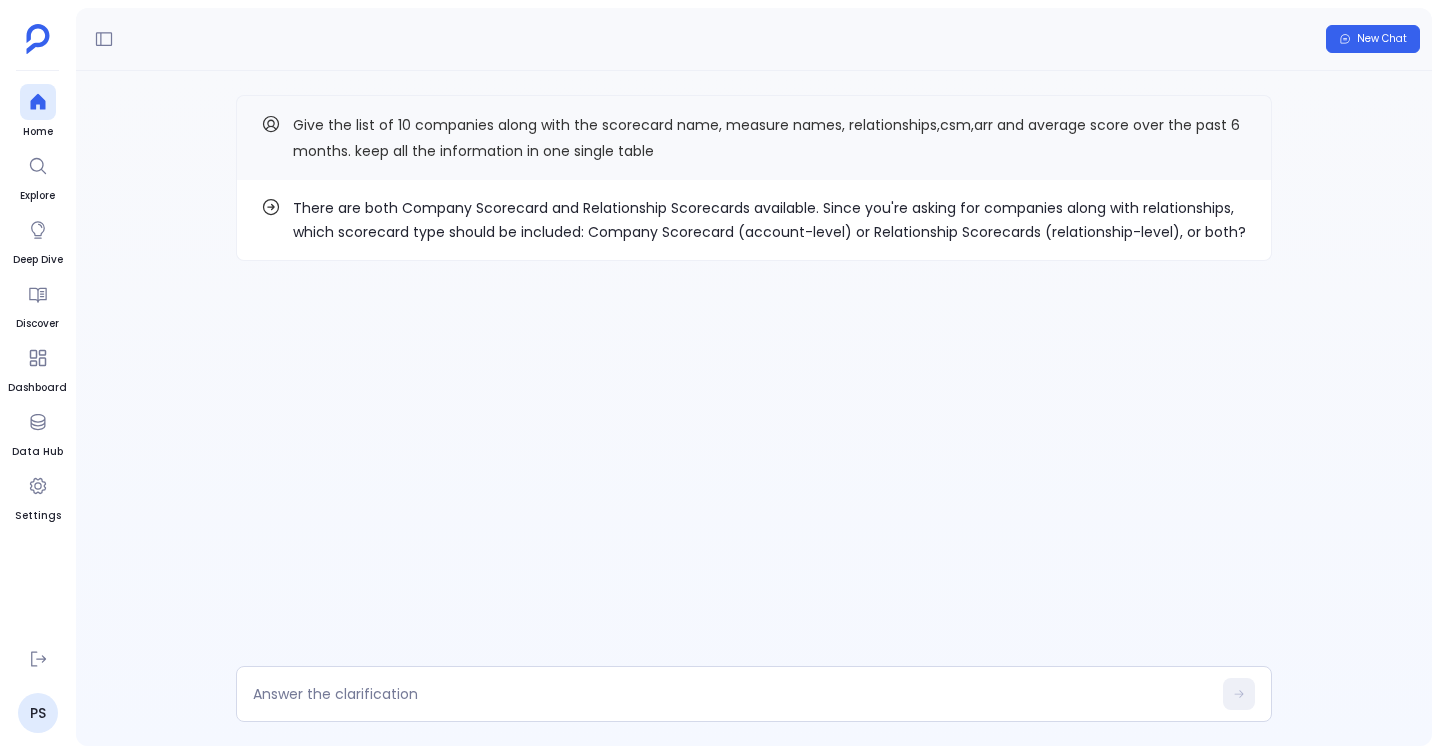 click on "There are both Company Scorecard and Relationship Scorecards available. Since you're asking for companies along with relationships, which scorecard type should be included: Company Scorecard (account-level) or Relationship Scorecards (relationship-level), or both?" at bounding box center [770, 220] 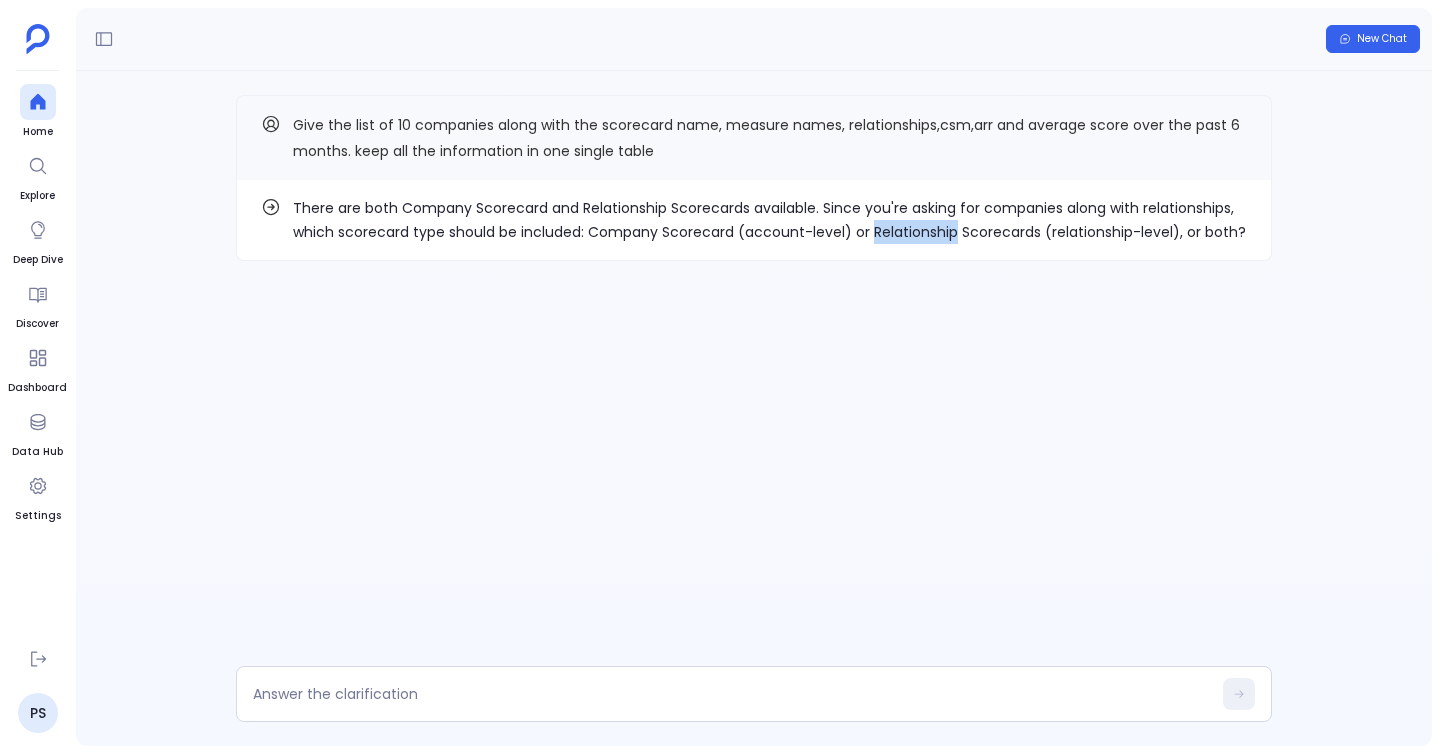 click on "There are both Company Scorecard and Relationship Scorecards available. Since you're asking for companies along with relationships, which scorecard type should be included: Company Scorecard (account-level) or Relationship Scorecards (relationship-level), or both?" at bounding box center (770, 220) 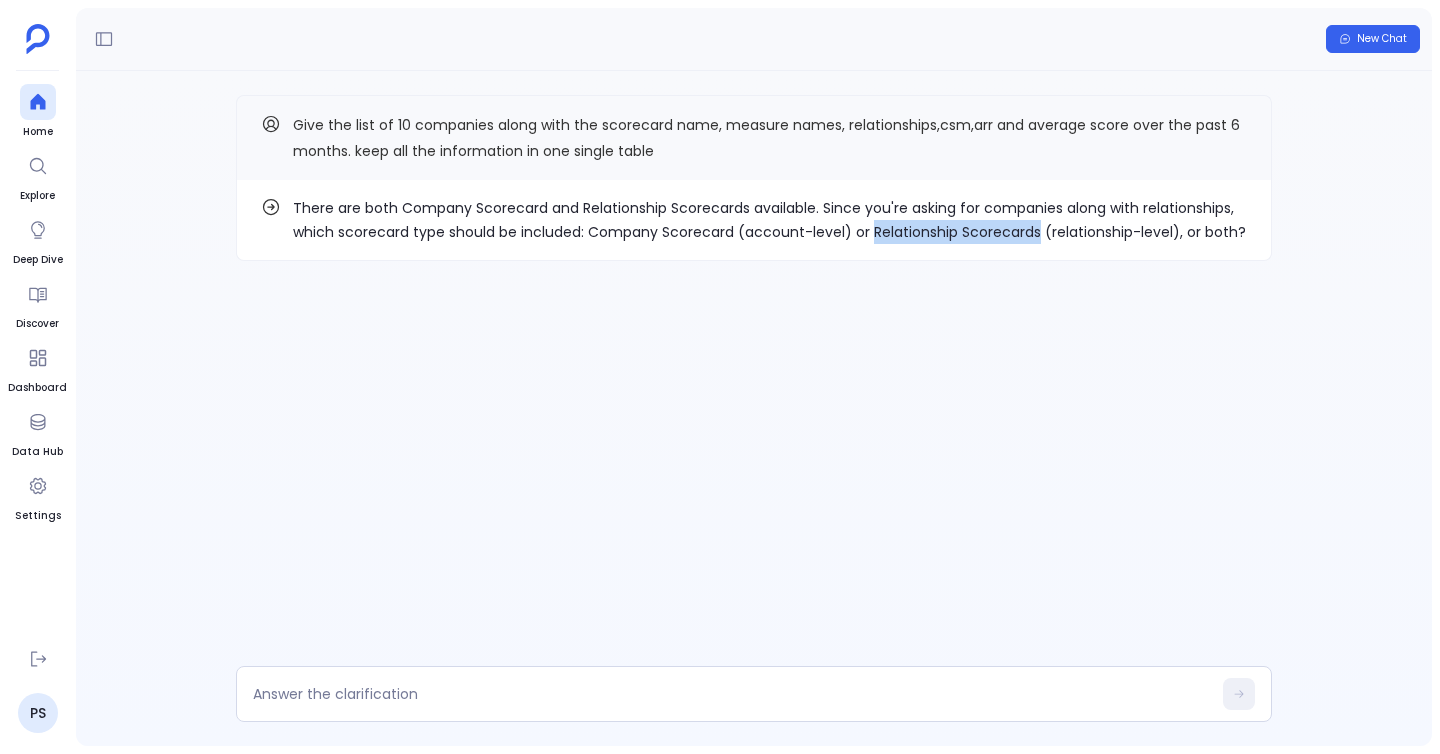 click on "There are both Company Scorecard and Relationship Scorecards available. Since you're asking for companies along with relationships, which scorecard type should be included: Company Scorecard (account-level) or Relationship Scorecards (relationship-level), or both?" at bounding box center (770, 220) 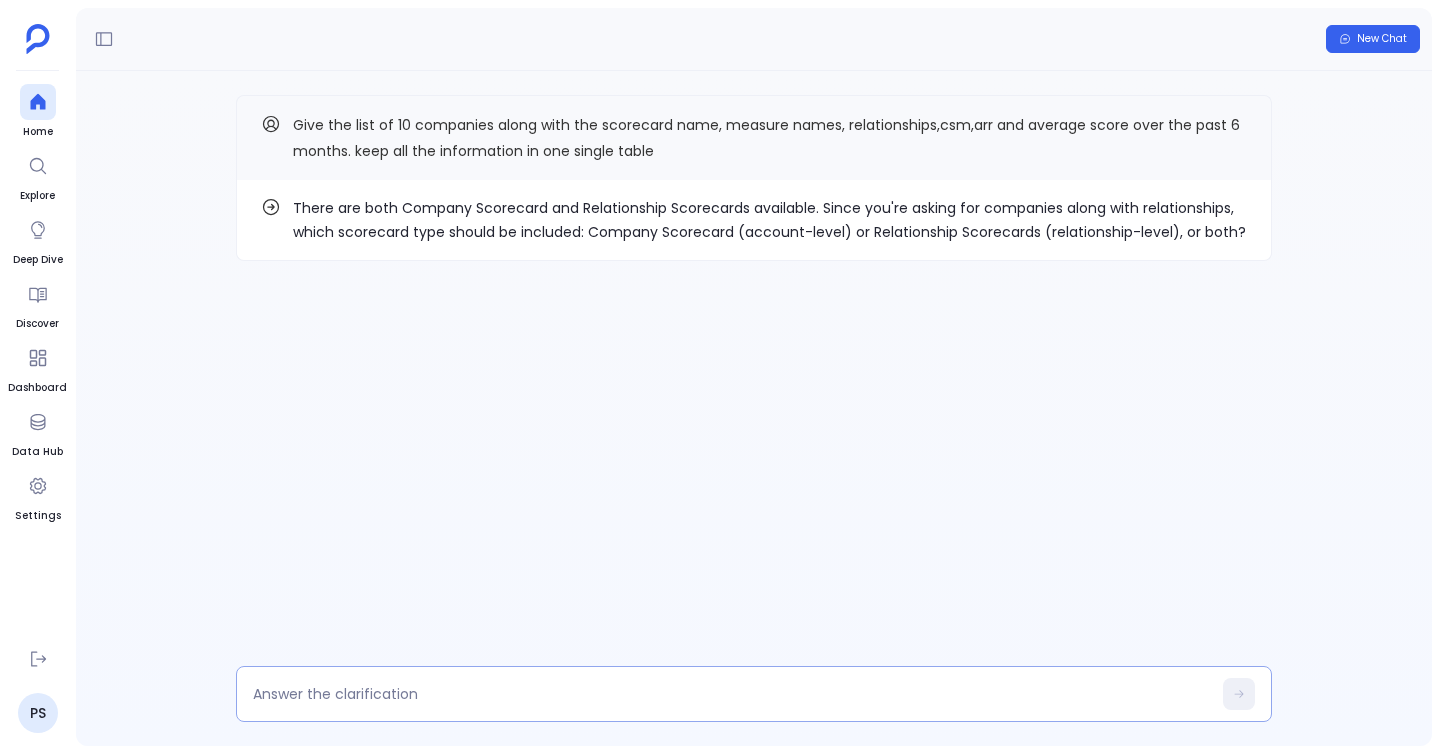 click at bounding box center (754, 694) 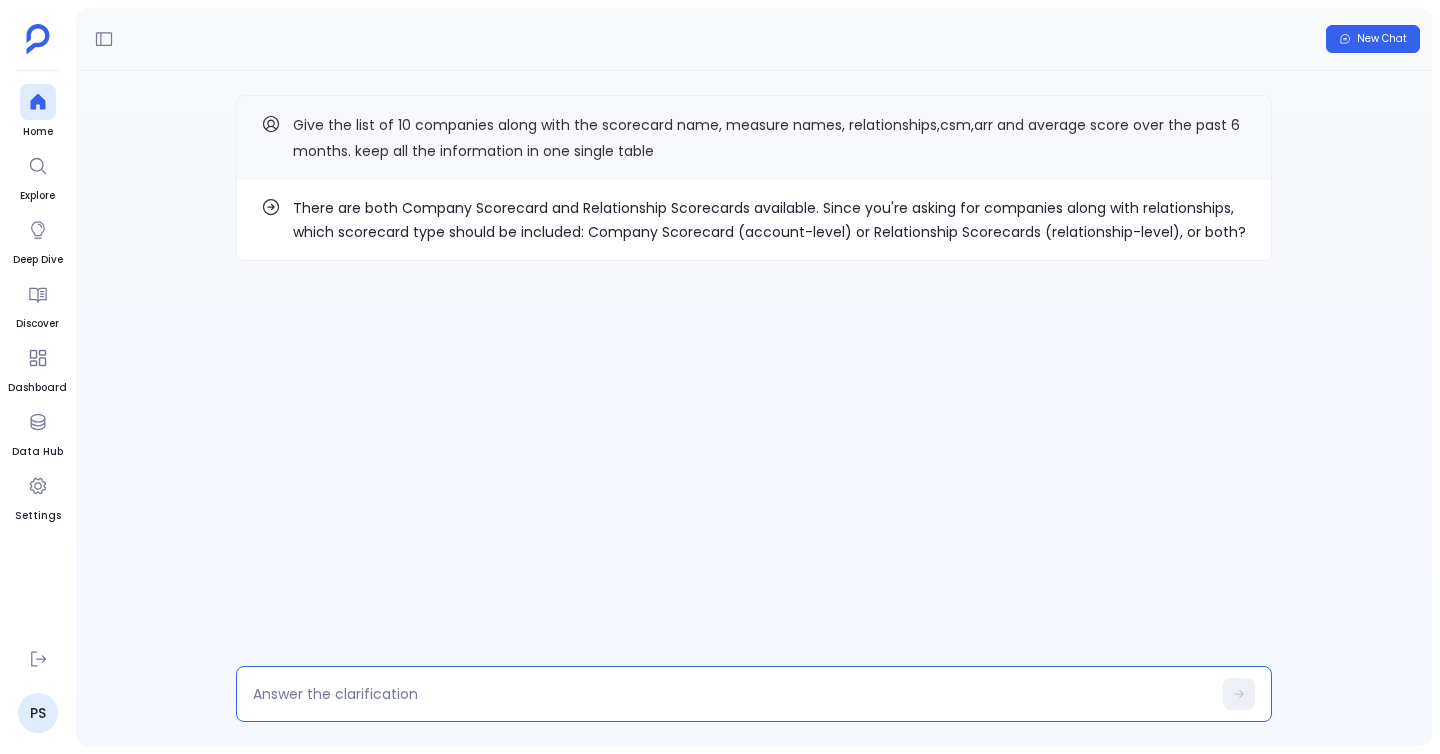 type on "Relationship Scorecards" 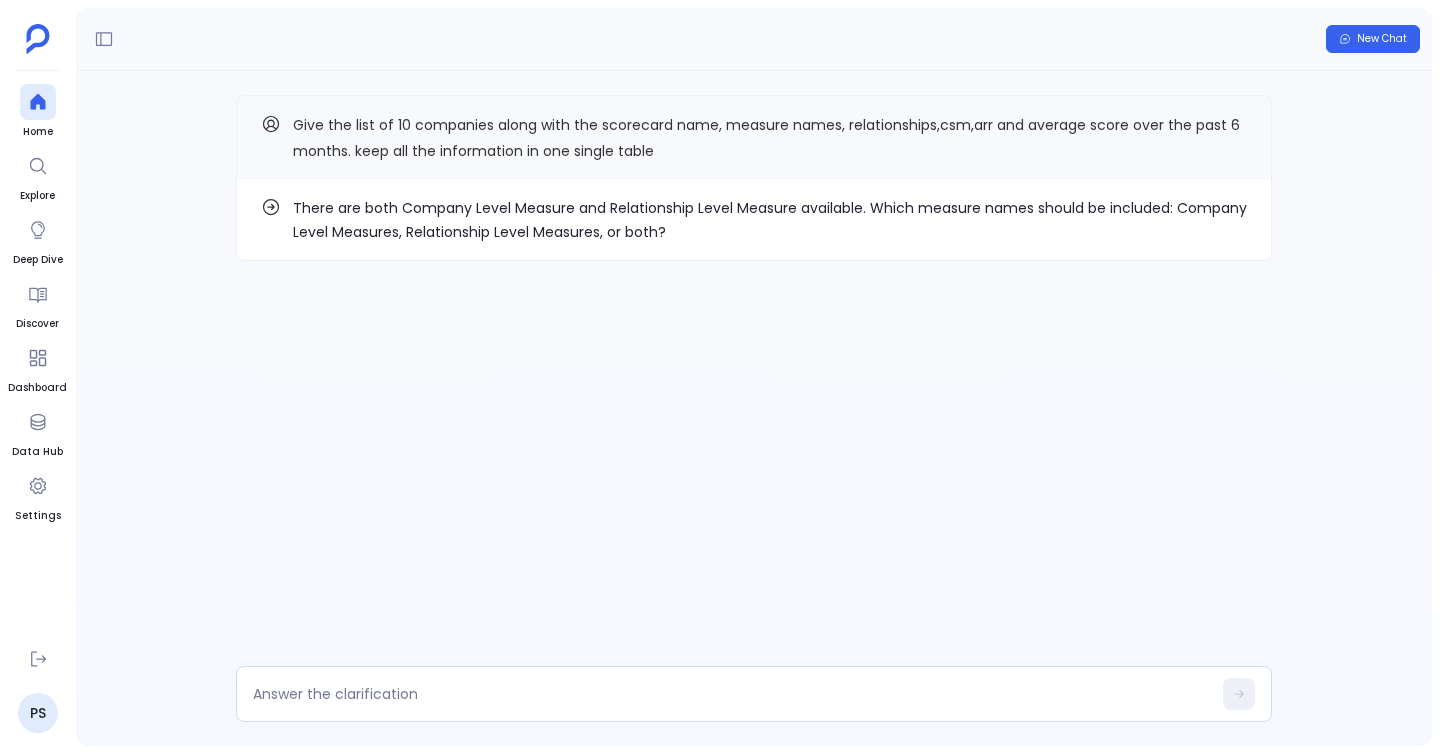 click on "There are both Company Level Measure and Relationship Level Measure available. Which measure names should be included: Company Level Measures, Relationship Level Measures, or both?" at bounding box center (770, 220) 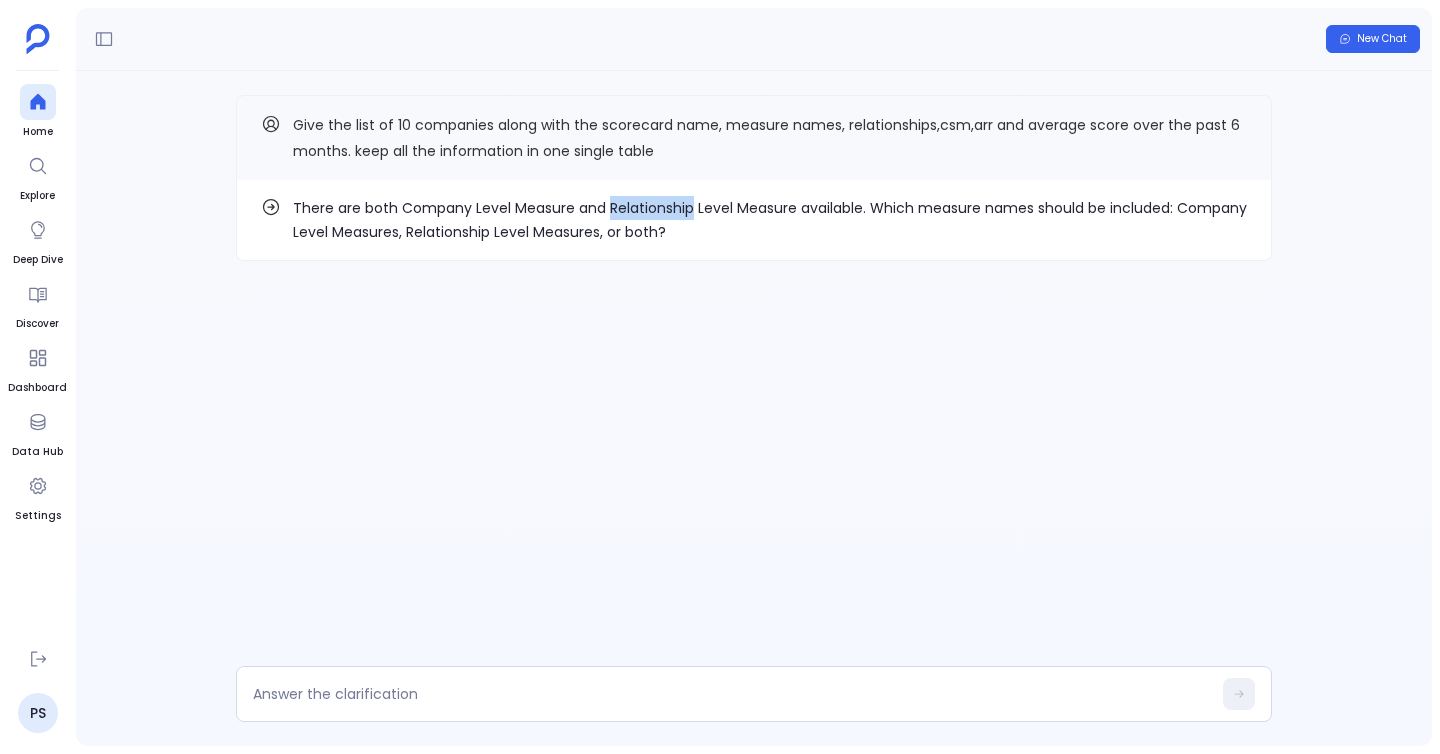 click on "There are both Company Level Measure and Relationship Level Measure available. Which measure names should be included: Company Level Measures, Relationship Level Measures, or both?" at bounding box center [770, 220] 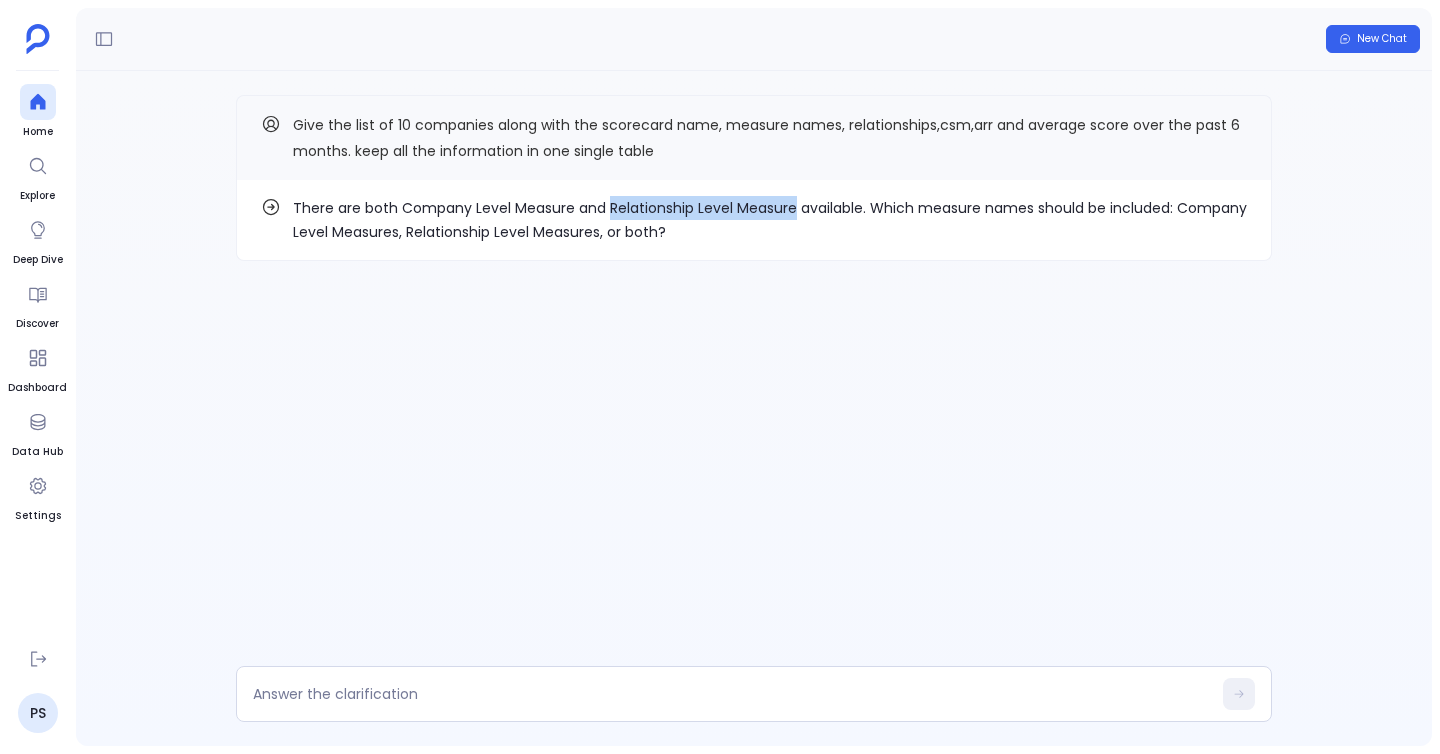 click on "There are both Company Level Measure and Relationship Level Measure available. Which measure names should be included: Company Level Measures, Relationship Level Measures, or both?" at bounding box center [770, 220] 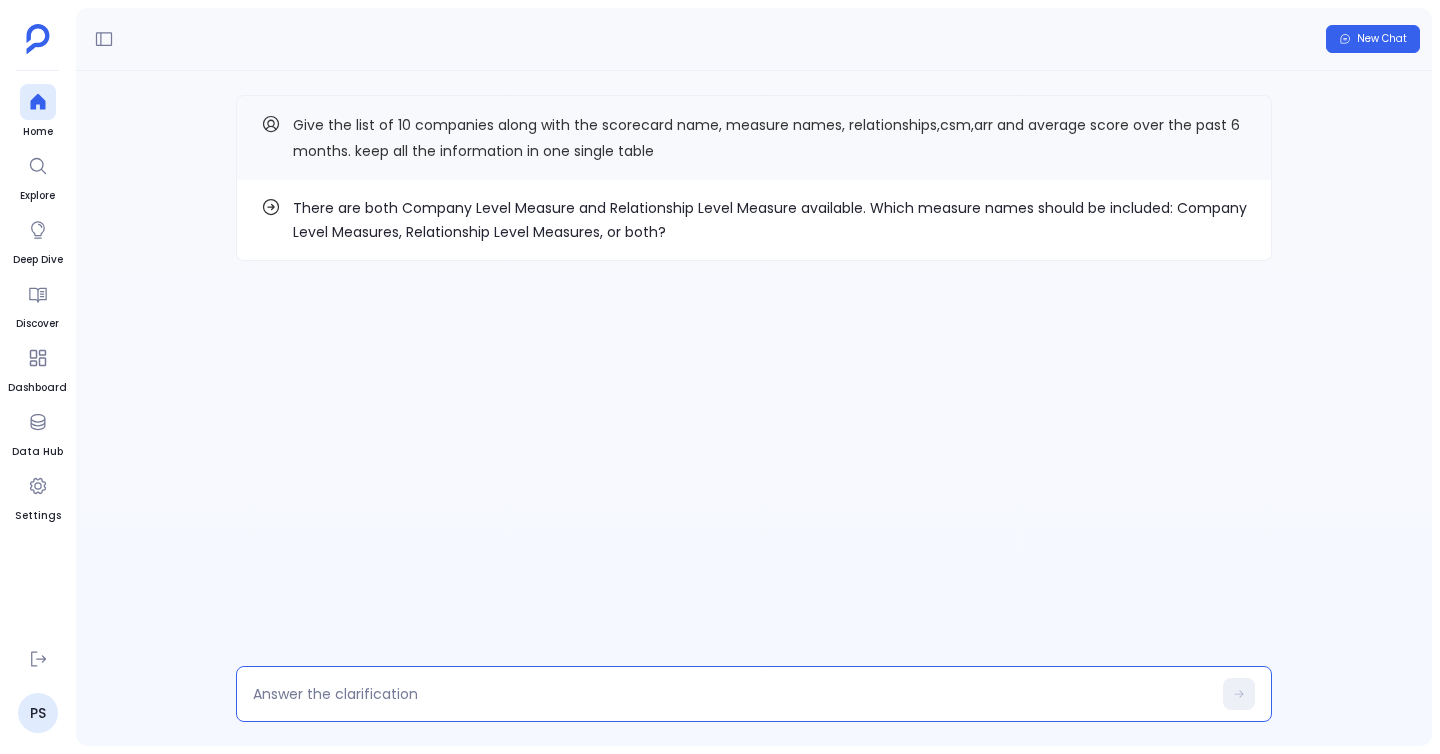 click at bounding box center (732, 694) 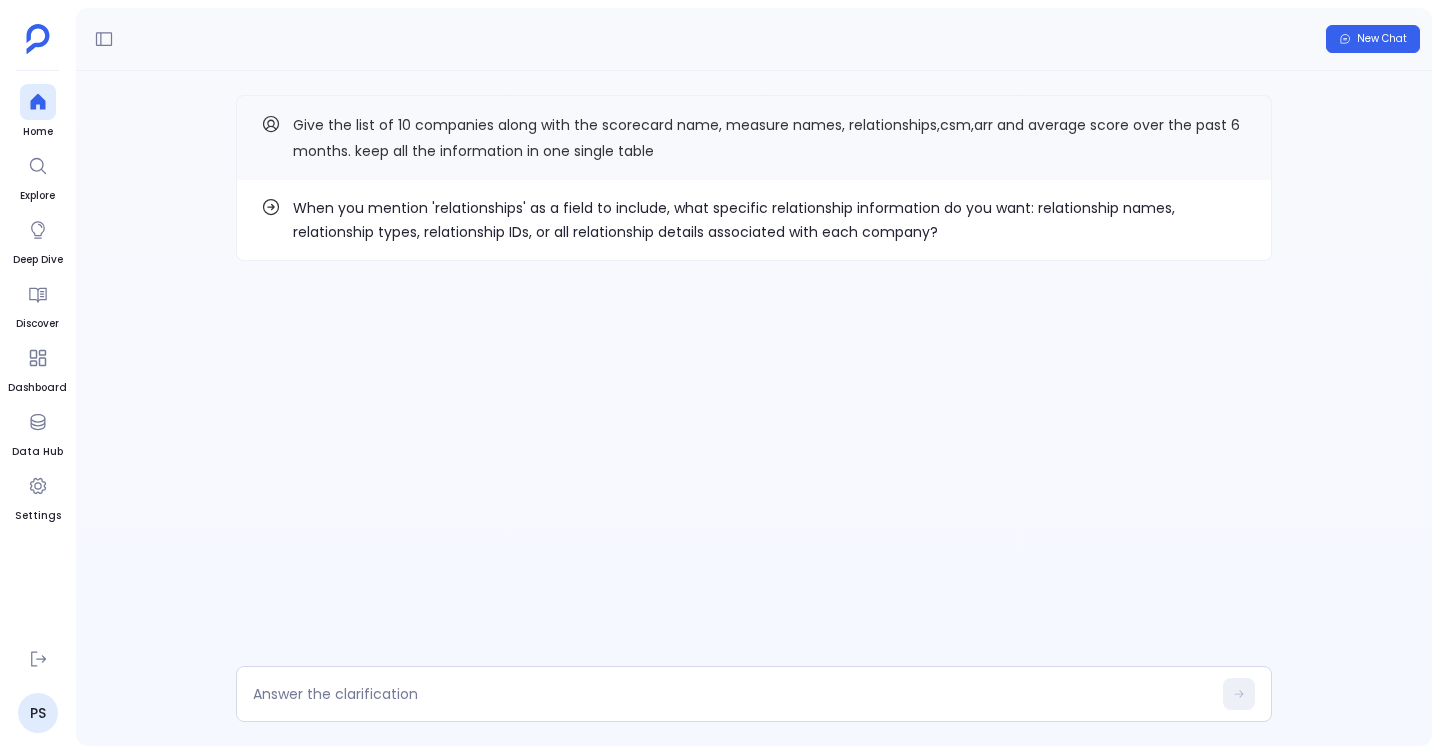 click on "When you mention 'relationships' as a field to include, what specific relationship information do you want: relationship names, relationship types, relationship IDs, or all relationship details associated with each company?" at bounding box center [770, 220] 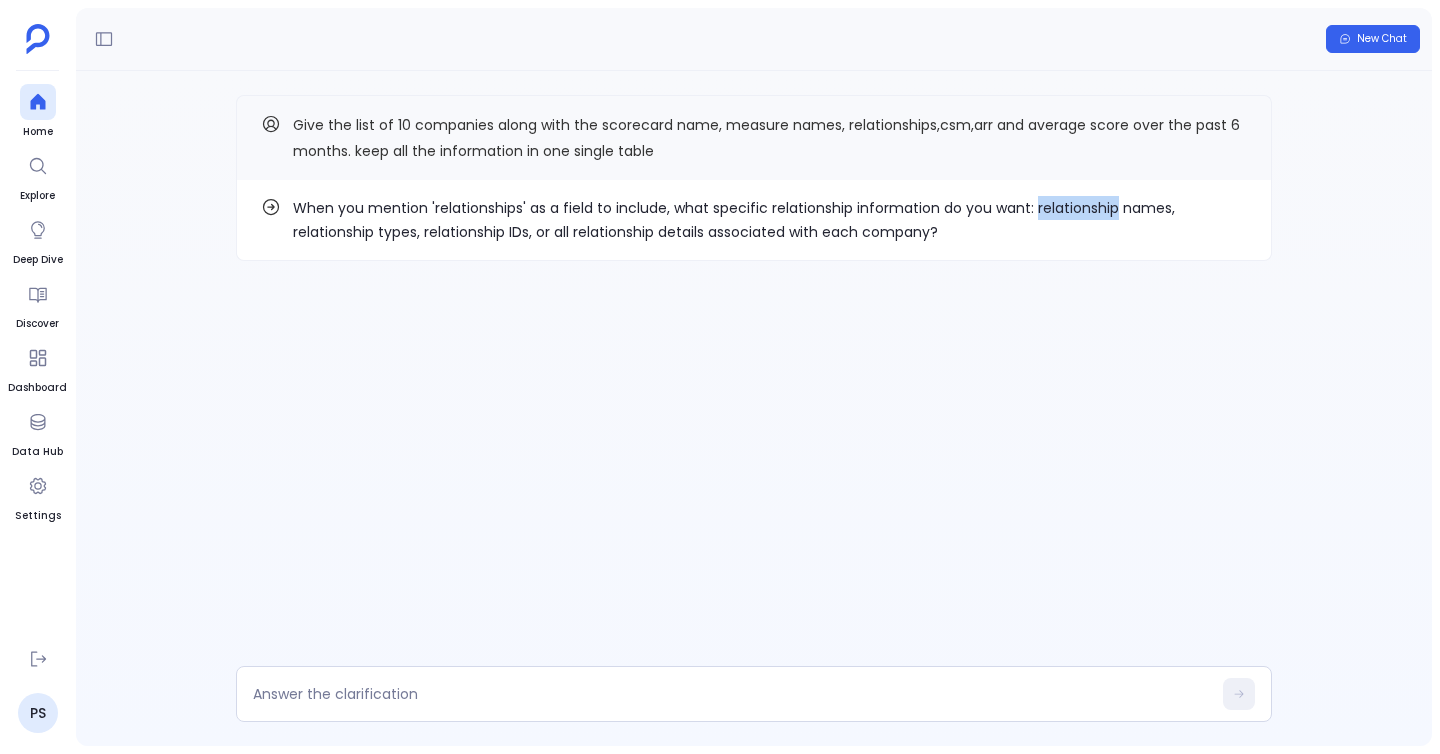 click on "When you mention 'relationships' as a field to include, what specific relationship information do you want: relationship names, relationship types, relationship IDs, or all relationship details associated with each company?" at bounding box center (770, 220) 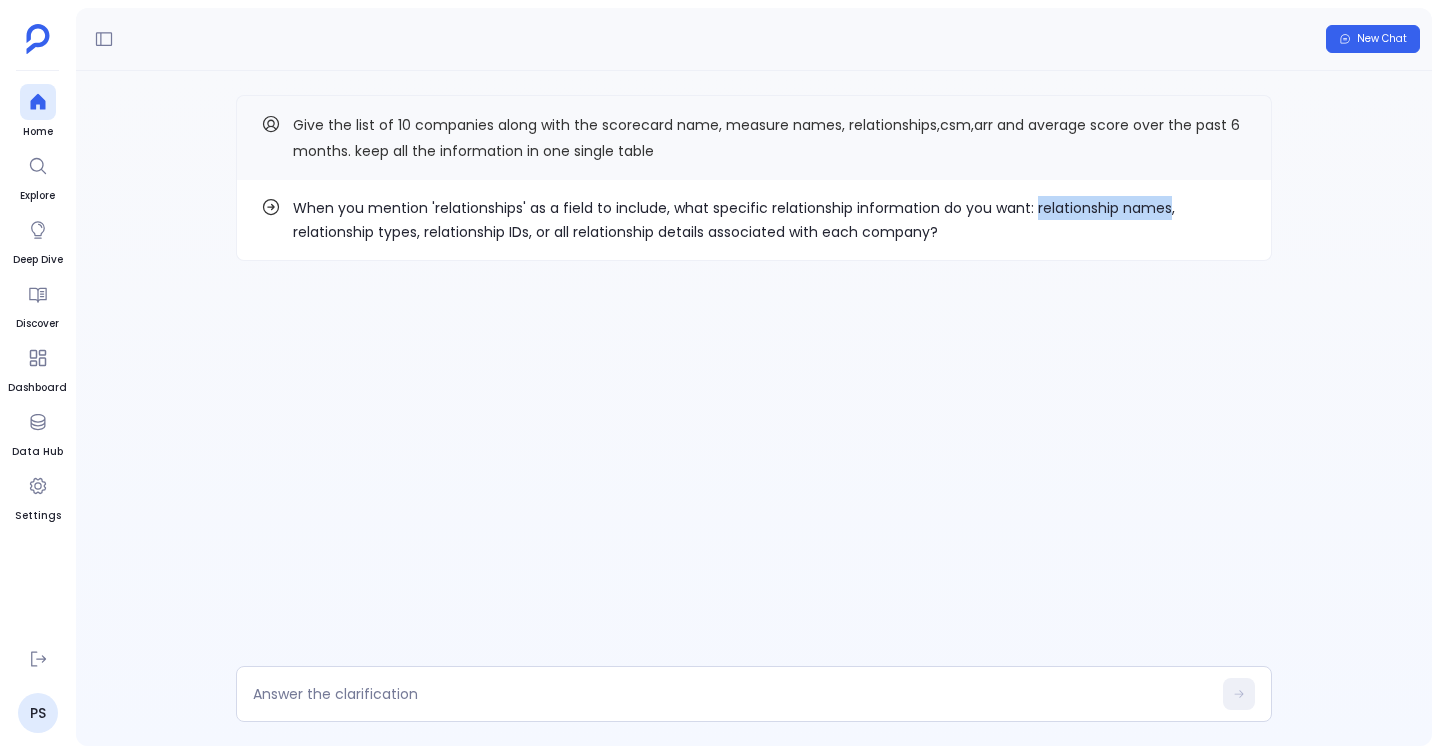 click on "When you mention 'relationships' as a field to include, what specific relationship information do you want: relationship names, relationship types, relationship IDs, or all relationship details associated with each company?" at bounding box center [770, 220] 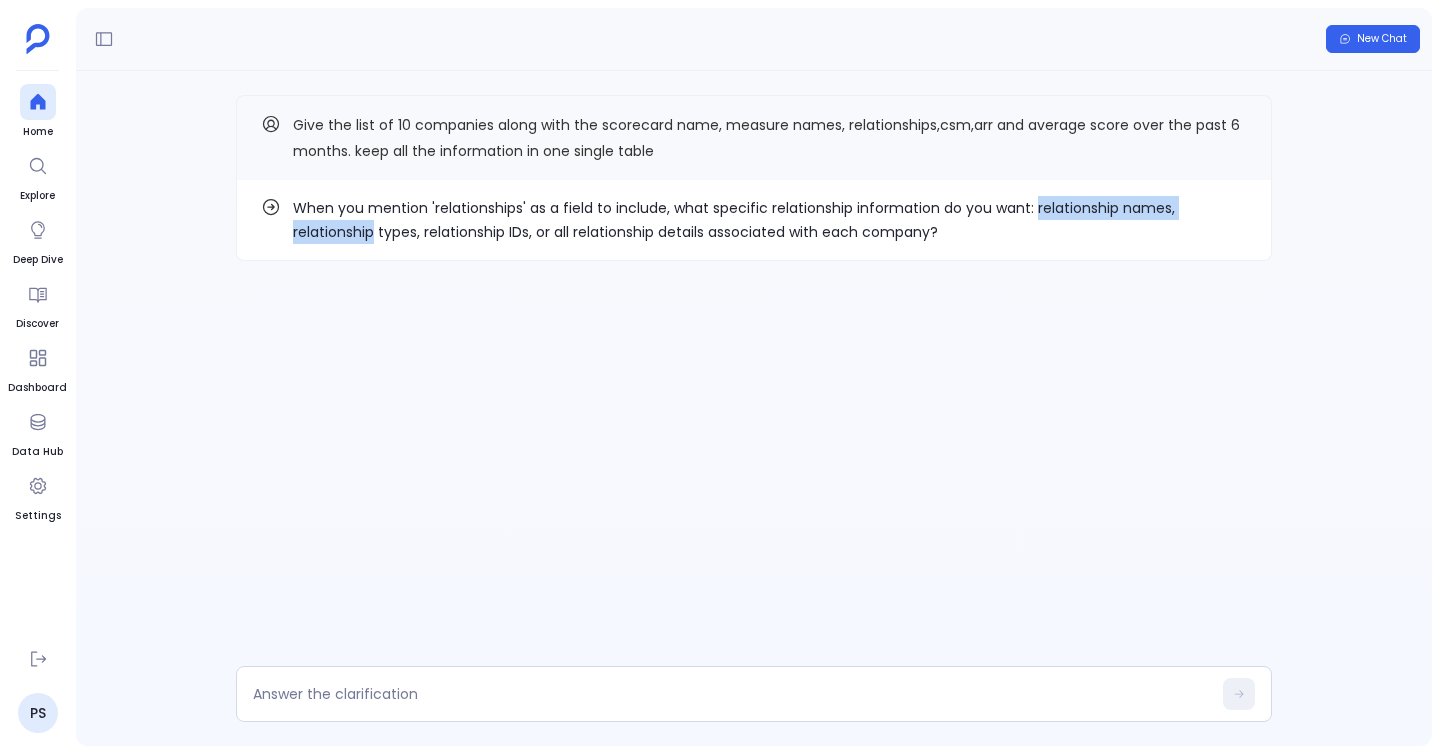 click on "When you mention 'relationships' as a field to include, what specific relationship information do you want: relationship names, relationship types, relationship IDs, or all relationship details associated with each company?" at bounding box center (770, 220) 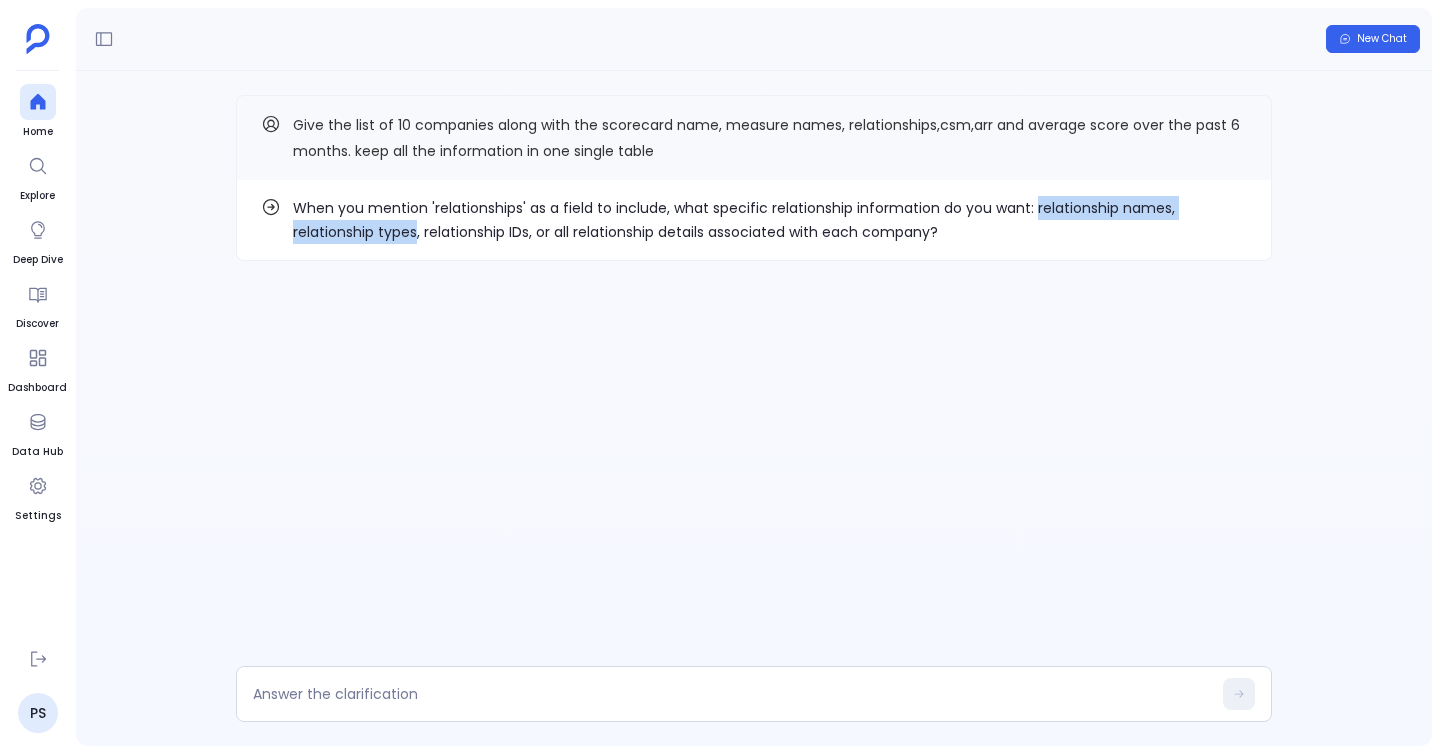 click on "When you mention 'relationships' as a field to include, what specific relationship information do you want: relationship names, relationship types, relationship IDs, or all relationship details associated with each company?" at bounding box center [770, 220] 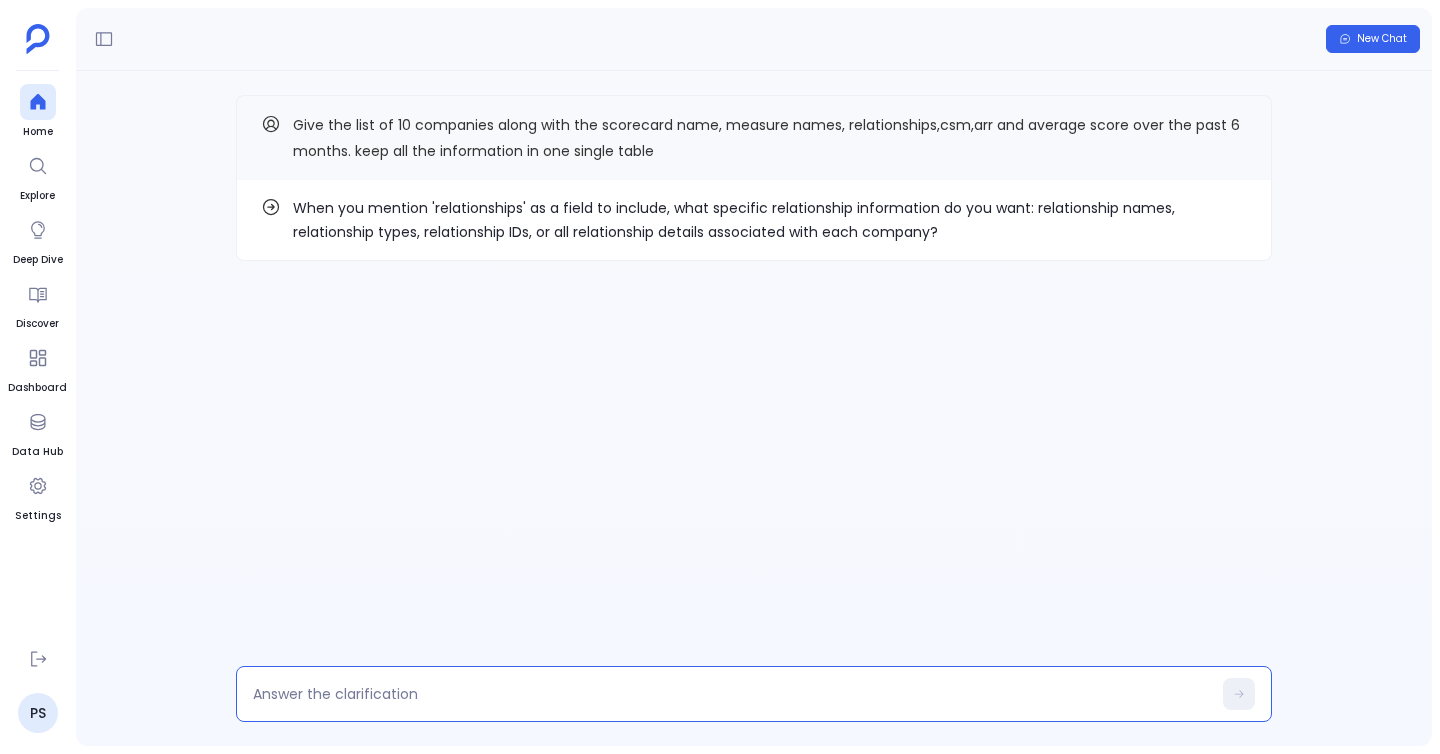 click at bounding box center (732, 694) 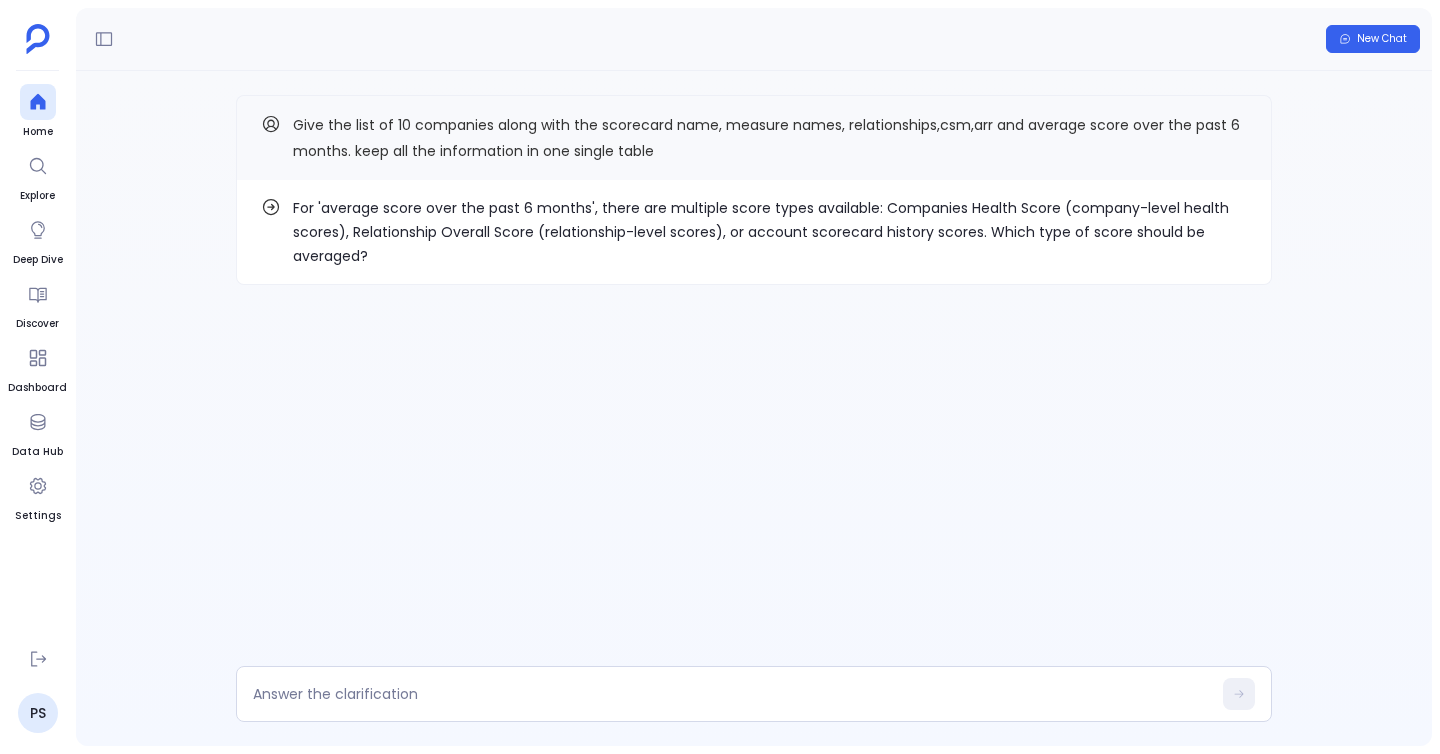 click on "For 'average score over the past 6 months', there are multiple score types available: Companies Health Score (company-level health scores), Relationship Overall Score (relationship-level scores), or account scorecard history scores. Which type of score should be averaged?" at bounding box center (770, 232) 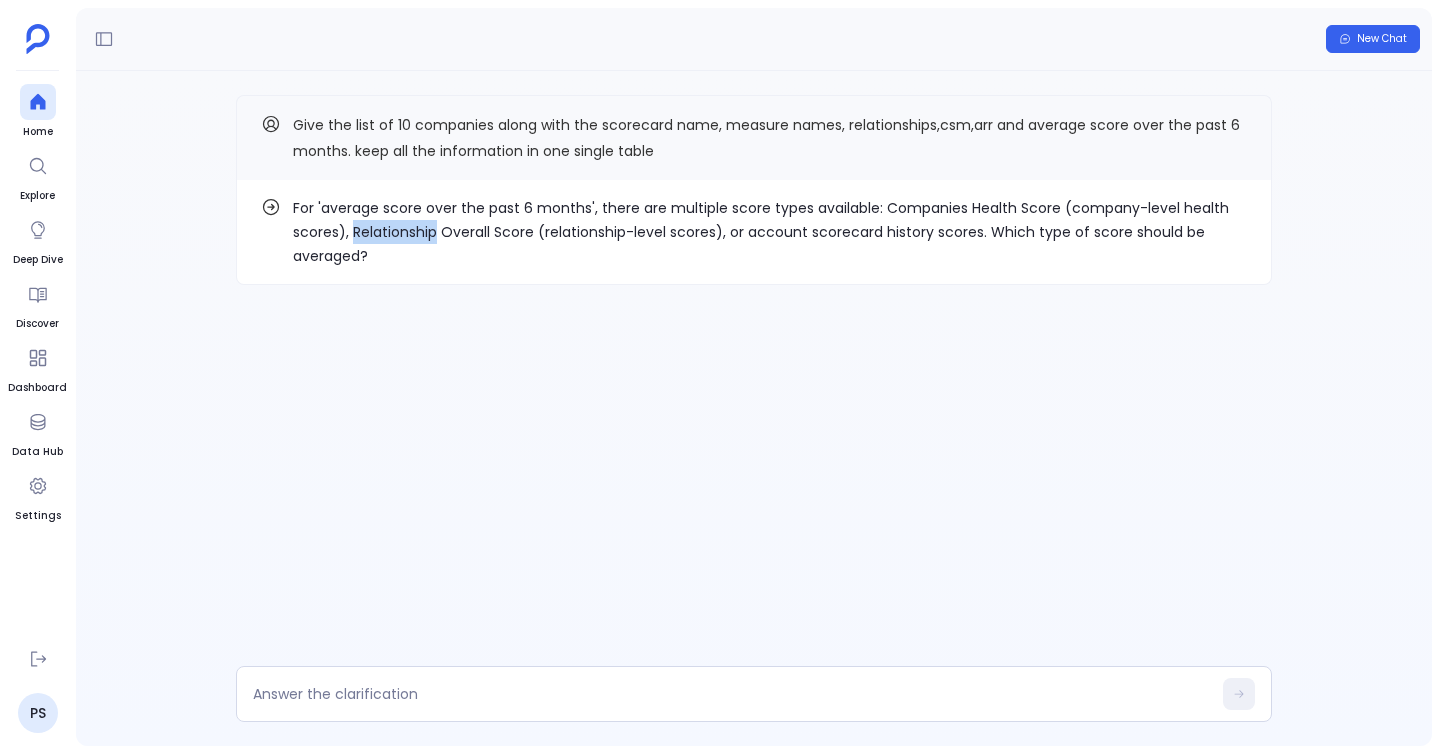 click on "For 'average score over the past 6 months', there are multiple score types available: Companies Health Score (company-level health scores), Relationship Overall Score (relationship-level scores), or account scorecard history scores. Which type of score should be averaged?" at bounding box center (770, 232) 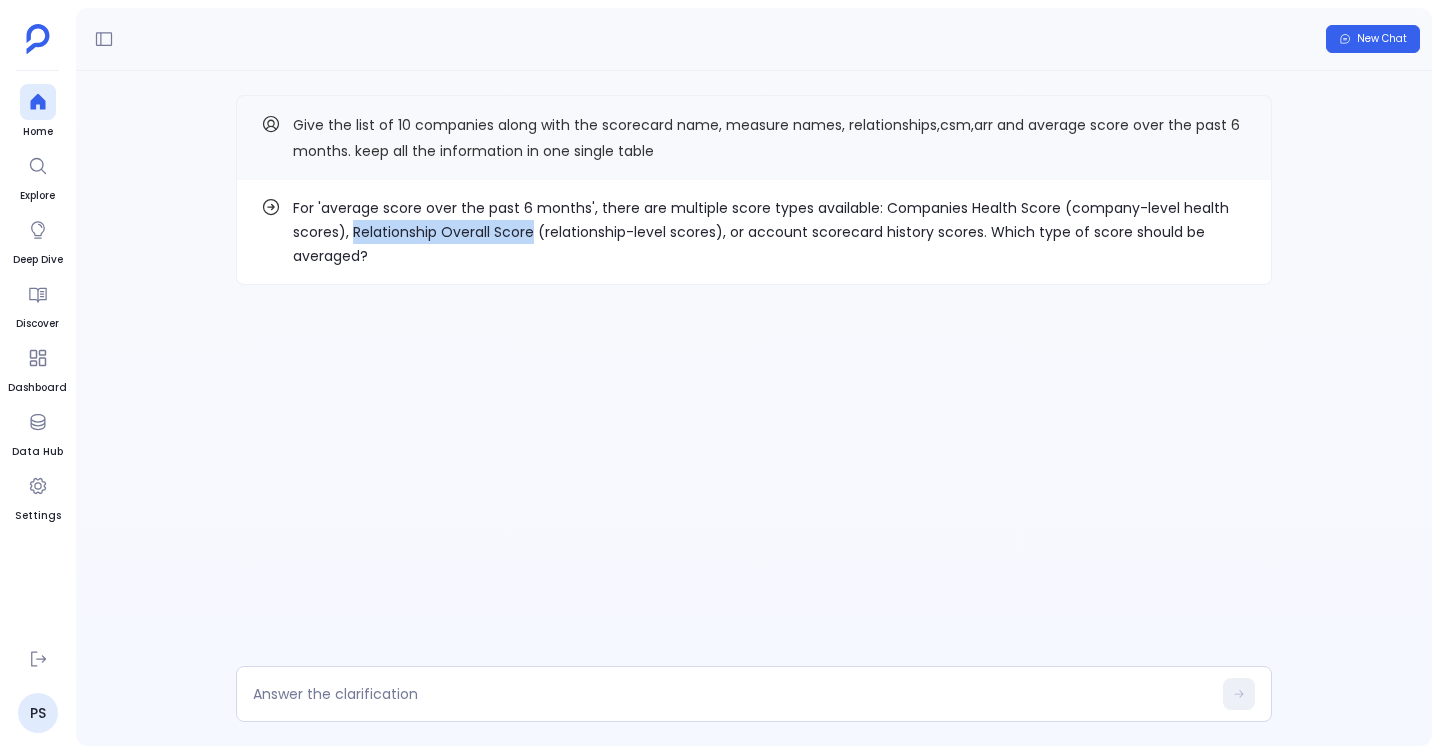 click on "For 'average score over the past 6 months', there are multiple score types available: Companies Health Score (company-level health scores), Relationship Overall Score (relationship-level scores), or account scorecard history scores. Which type of score should be averaged?" at bounding box center [770, 232] 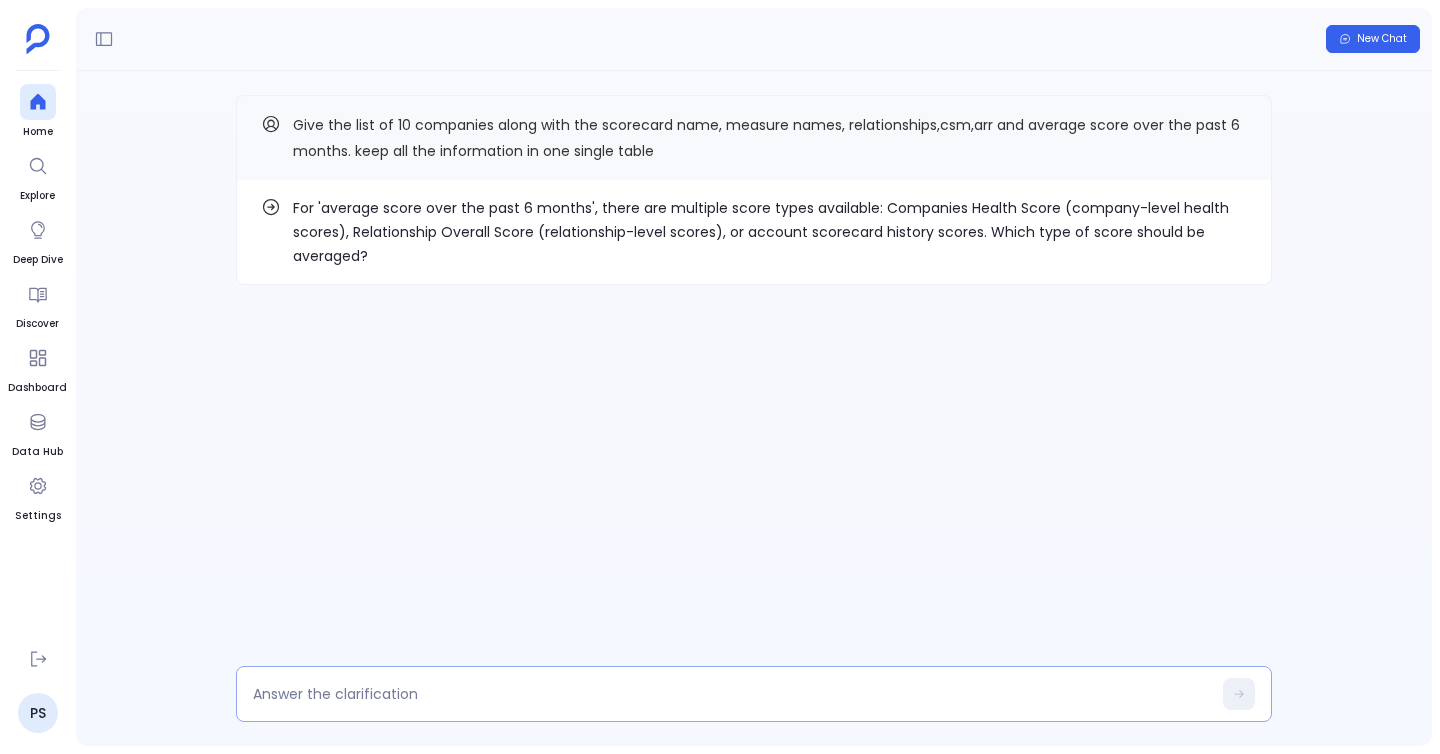 click at bounding box center (732, 694) 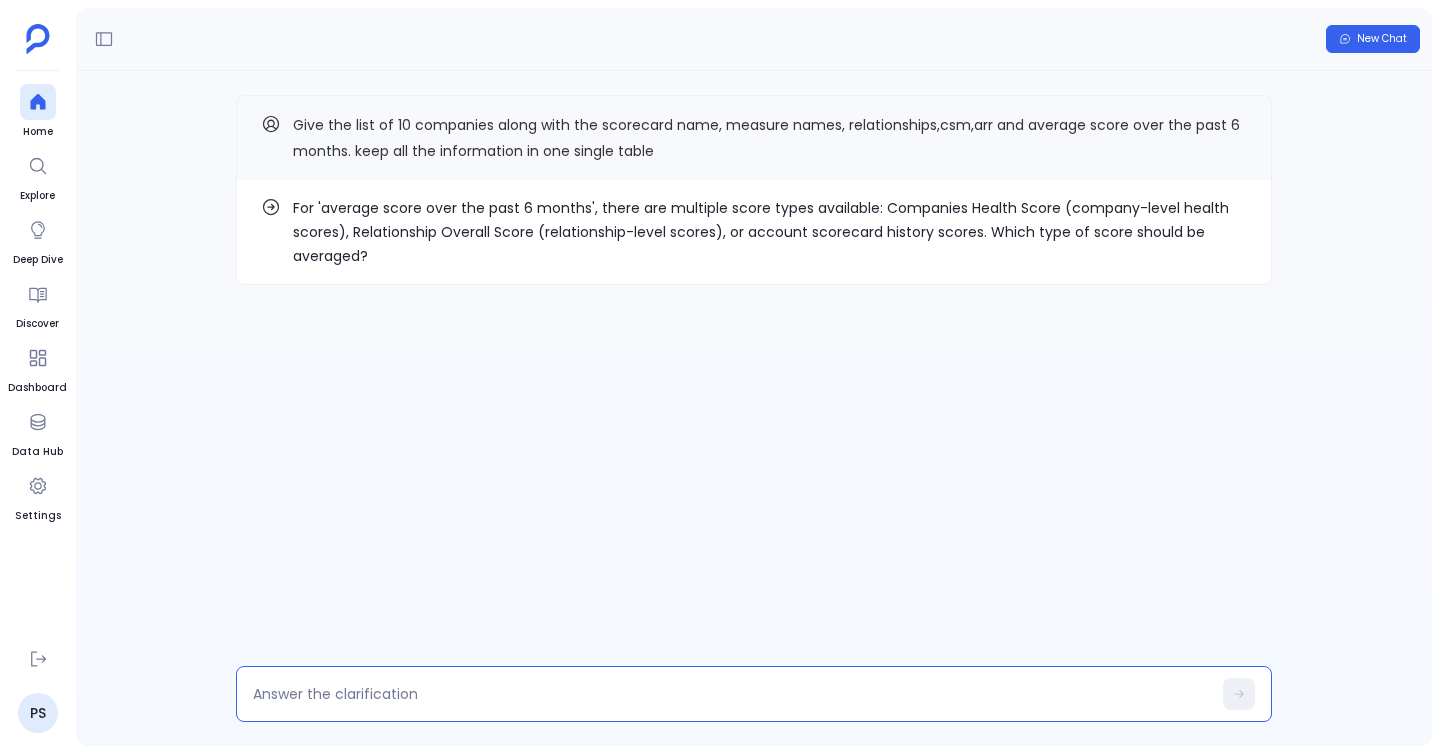 type on "Relationship Overall Score" 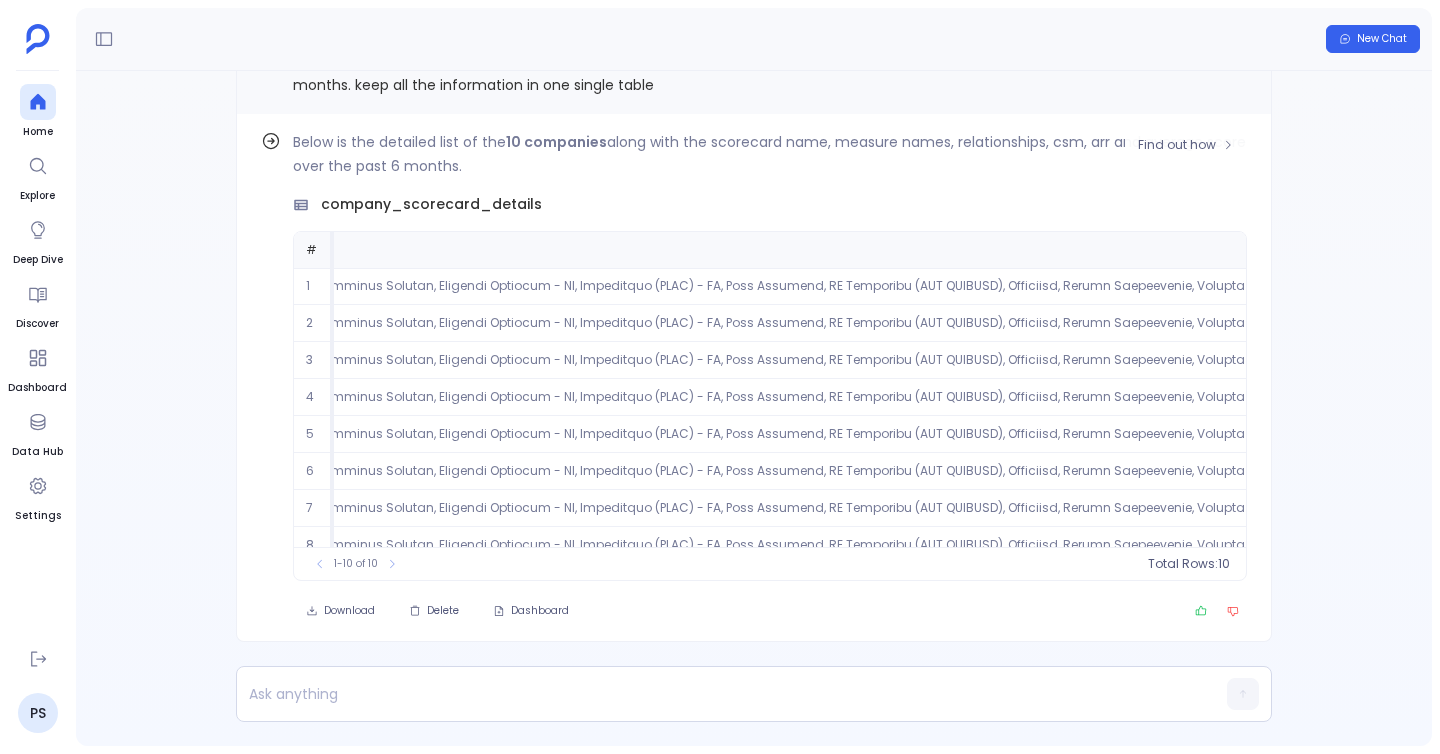 scroll, scrollTop: 0, scrollLeft: 5643, axis: horizontal 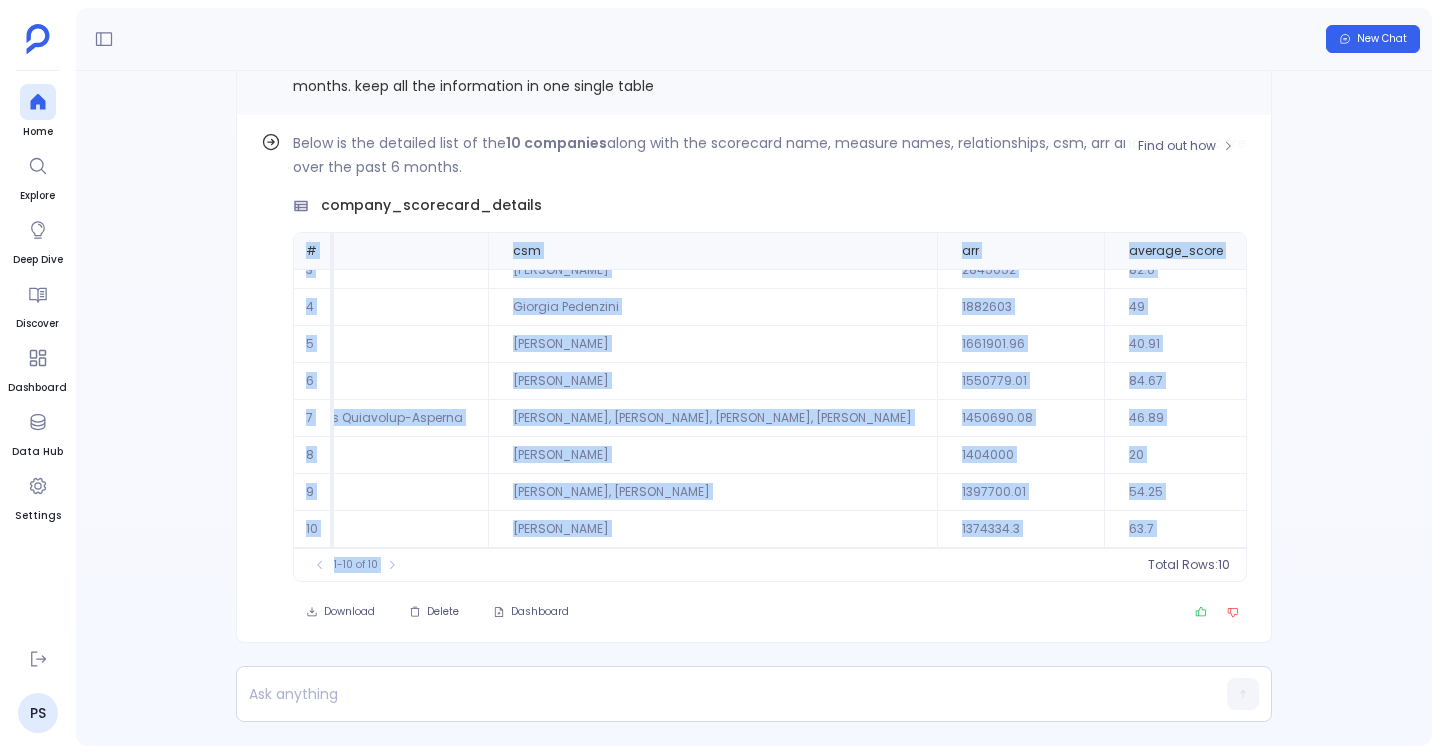 drag, startPoint x: 308, startPoint y: 244, endPoint x: 644, endPoint y: 522, distance: 436.0963 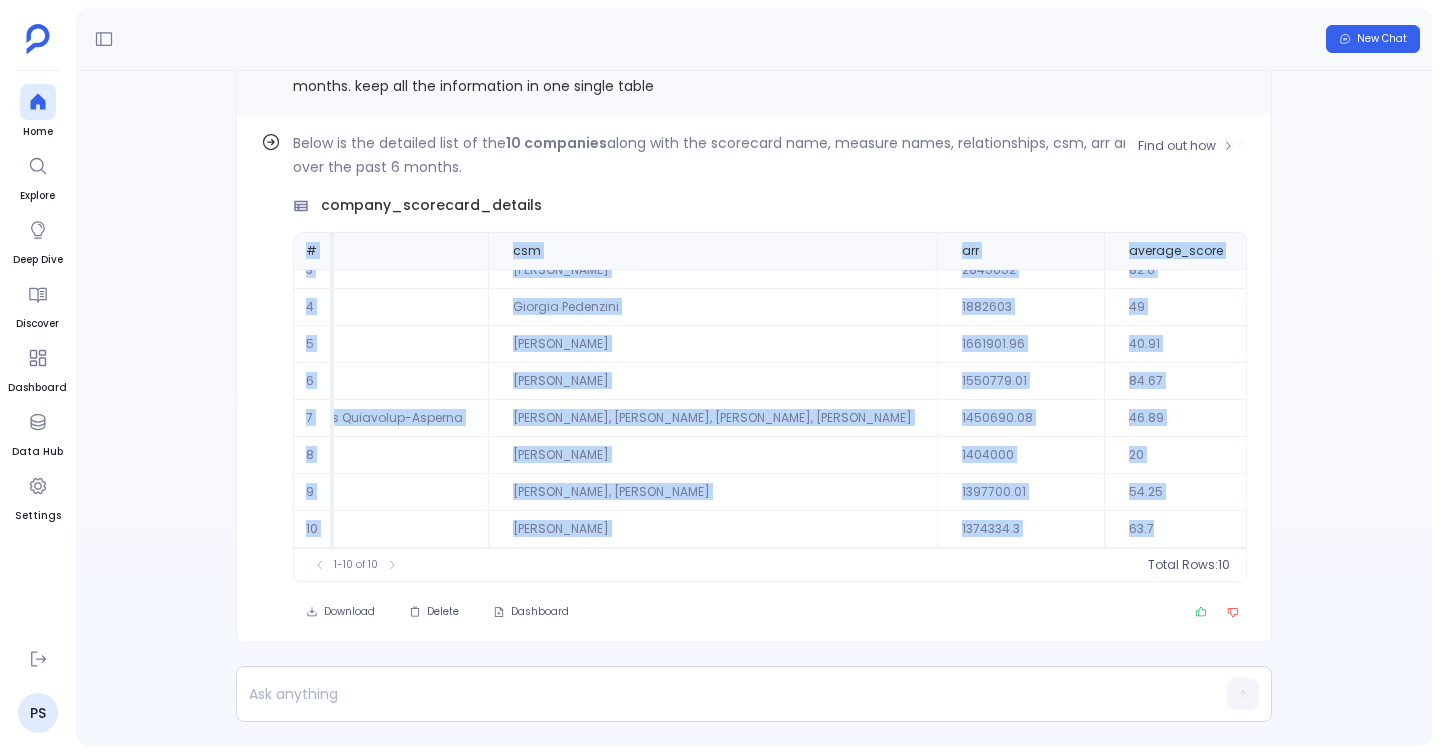 click on "63.7" at bounding box center [1226, 529] 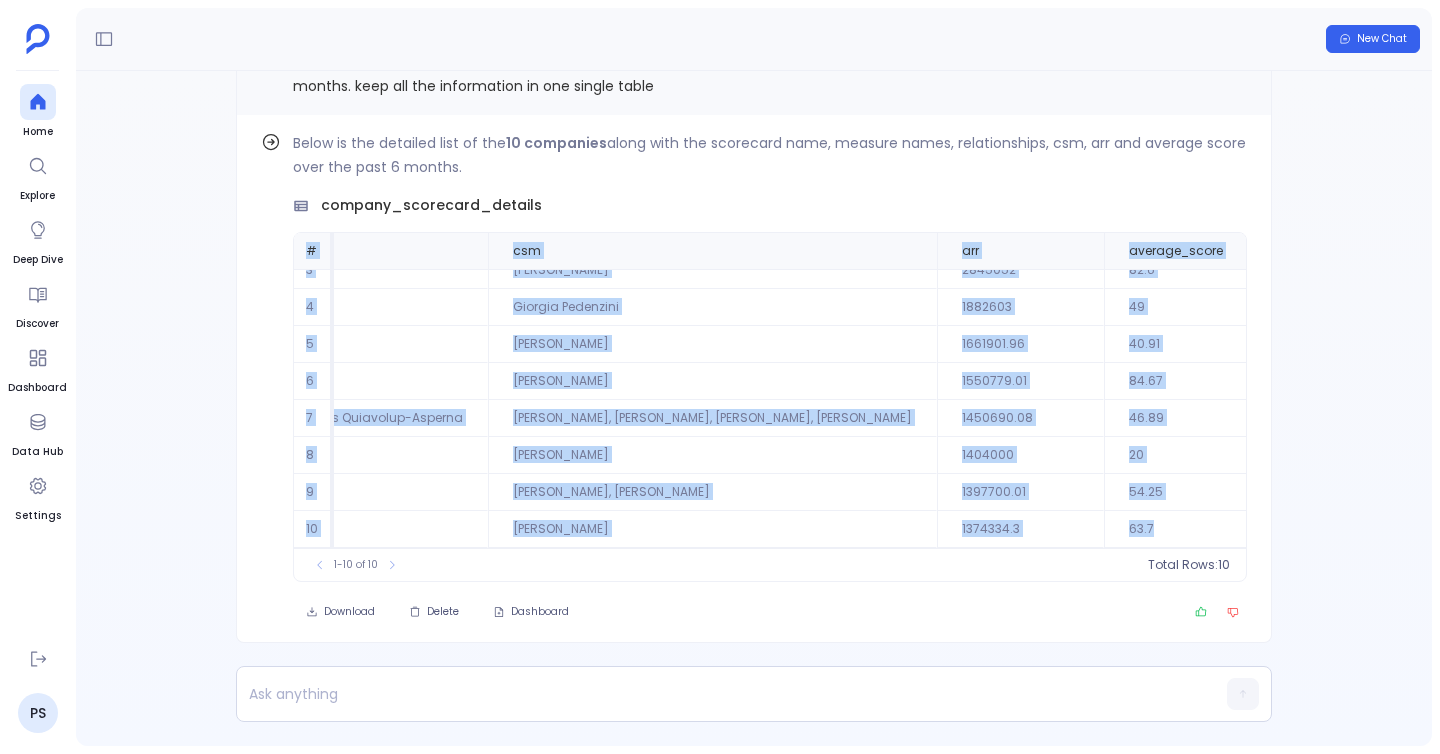 click on "Find out how Below is the detailed list of the  10 companies  along with the scorecard name, measure names, relationships, csm, arr and average score over the past 6 months. company_scorecard_details # company_name scorecard_name measure_names relationships csm arr average_score 1 SAP CS Scorecard, Professional Services: Onboarding, OLD Professional Services: Ent-Prof Scorecard, Professional Services: Managed Services Scorecard SAP - CS, DO NOT USE- SAP - CS Custom Onboarding - (Wave 2) Project, SAP - CS Custom Onboarding - (Wave 1)Project, SAP - GSAS for CS Toolkit and On-Demand Training-Project, SAP - Partner Consulting Engagements Advisory Services-Project, SAP - Custom Advisory - Project, SAP - CS - Managed Services (TAM) - Project, SAP - Workshop Enhancements and Partner Assessment Creation Advisory Ser-Project Giorgia Pedenzini 5750000.01 69 2 IBM Matthew Dillon 4838051.68 32.57 3 CenturyLink Professional Services: Managed Services Scorecard, OLD Professional Services: Ent-Prof Scorecard, CS Scorecard 4" at bounding box center (754, 408) 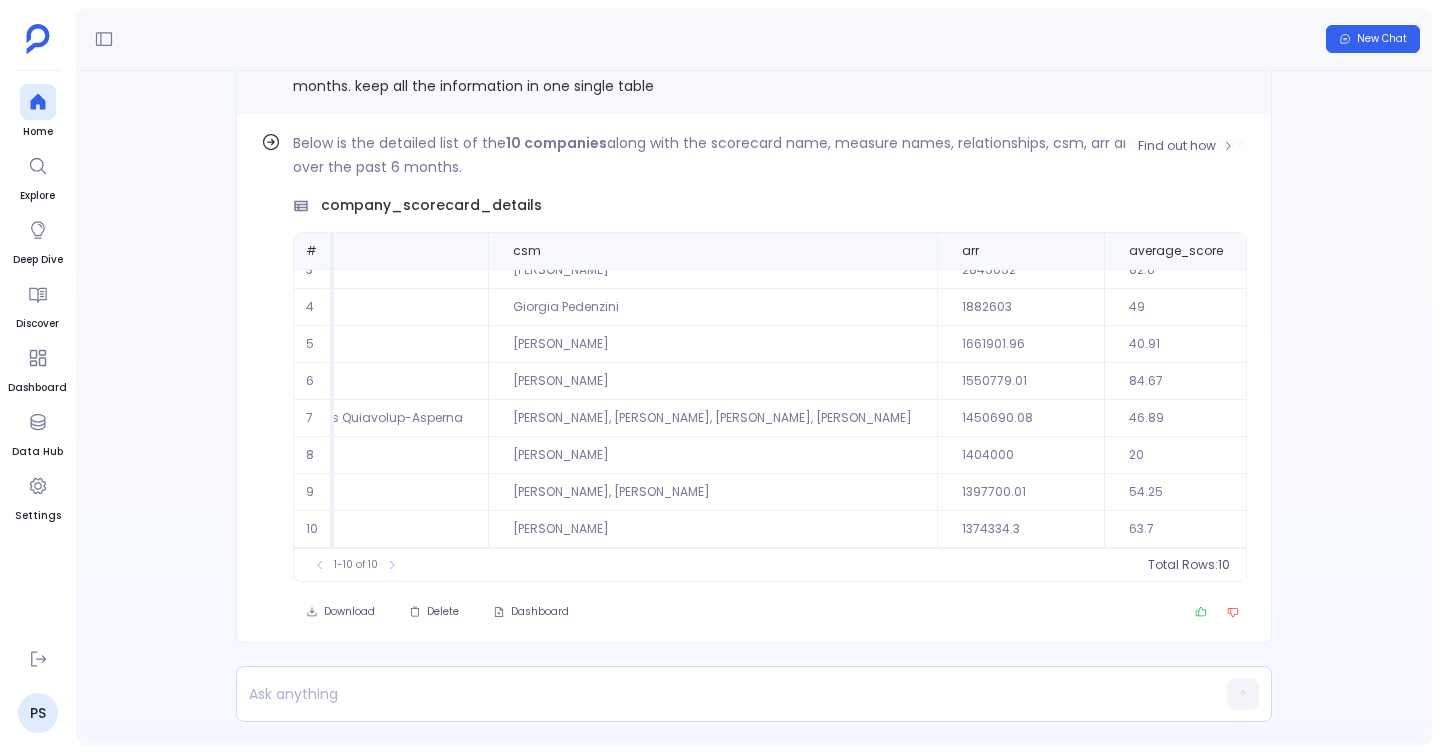scroll, scrollTop: -66, scrollLeft: 0, axis: vertical 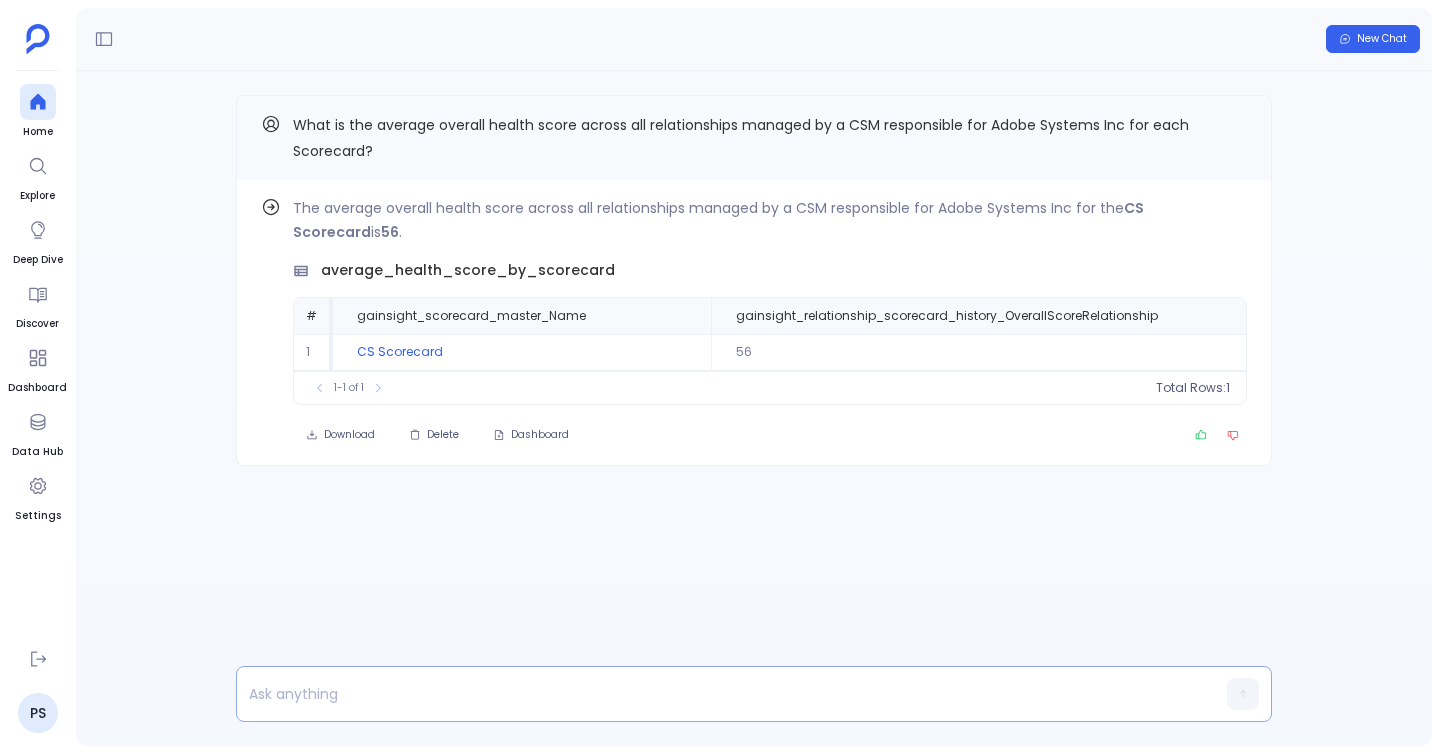 click at bounding box center (715, 694) 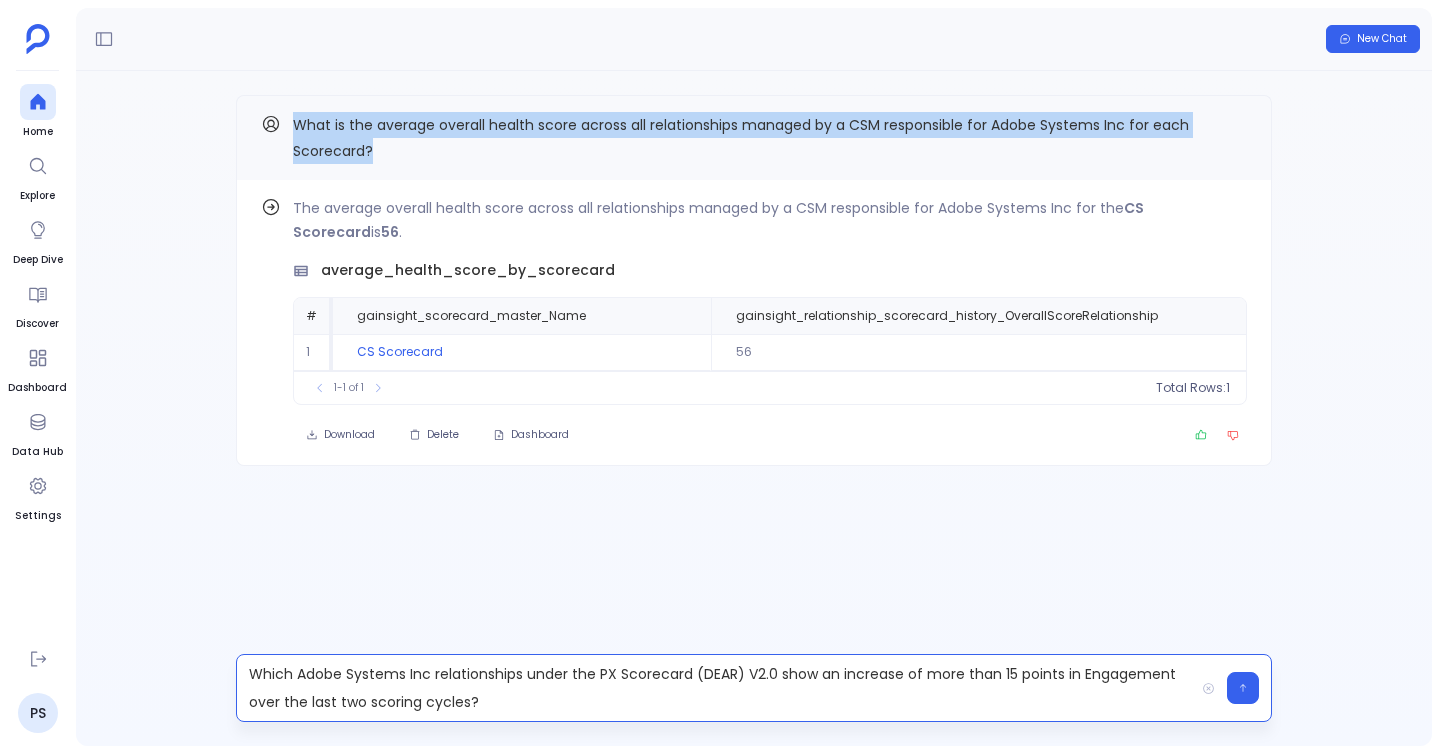 drag, startPoint x: 288, startPoint y: 122, endPoint x: 403, endPoint y: 151, distance: 118.60017 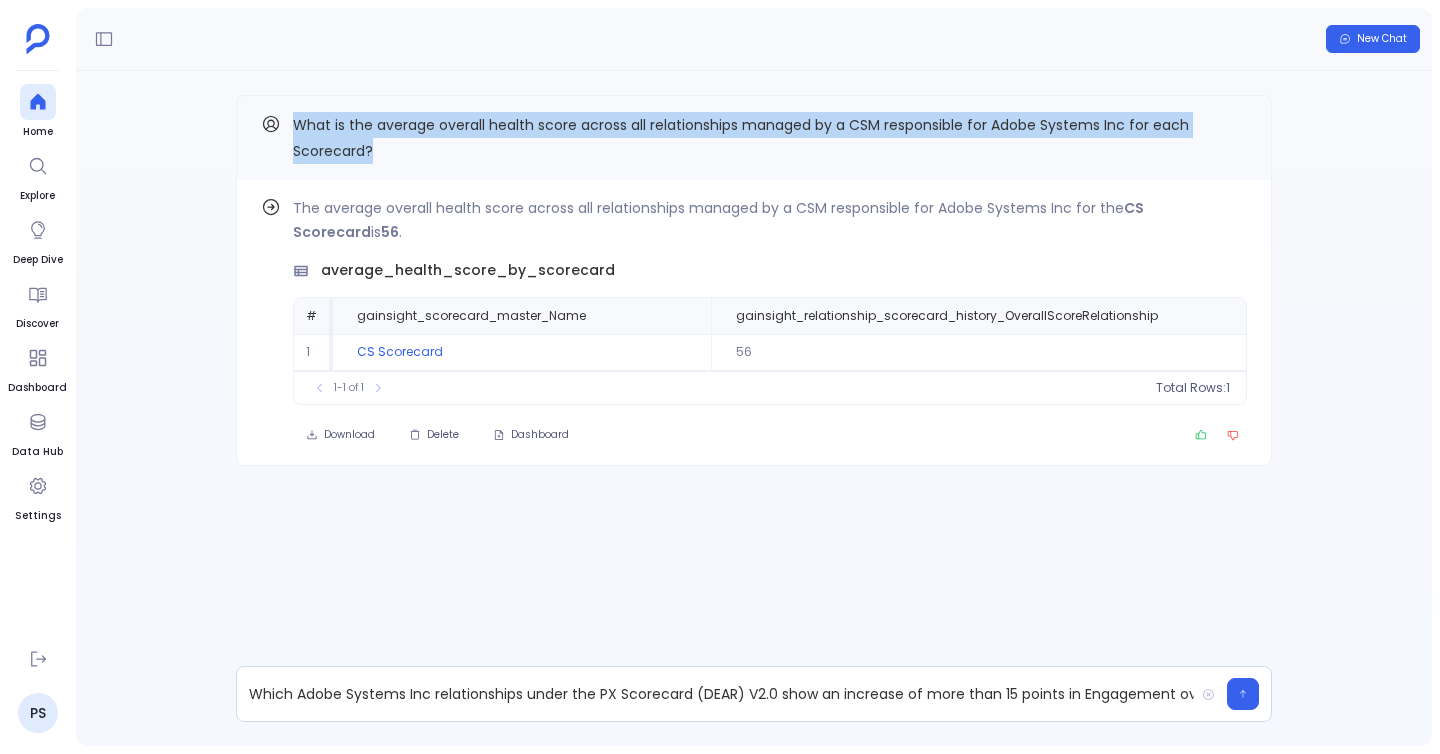 copy on "What is the average overall health score across all relationships managed by a CSM responsible for Adobe Systems Inc for each Scorecard?" 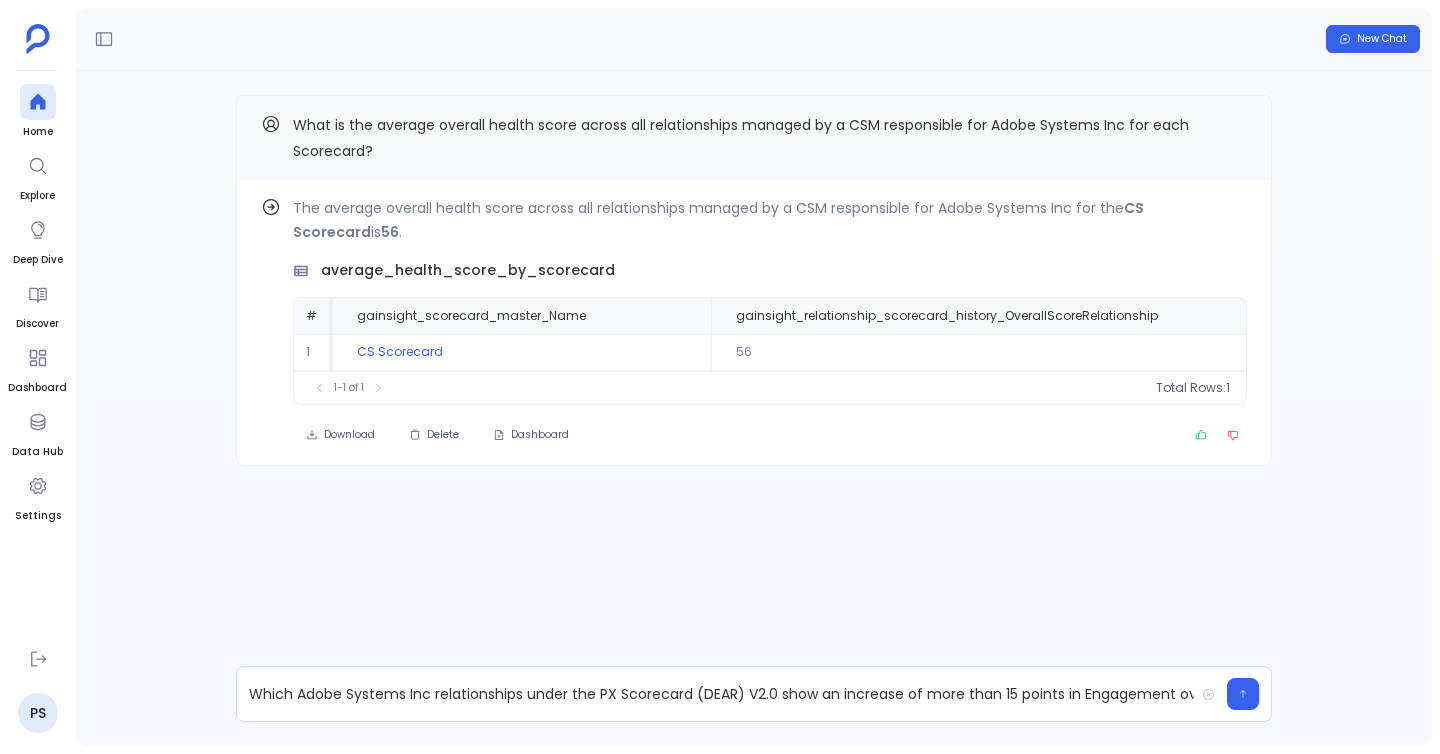 click on "New Chat" at bounding box center (754, 39) 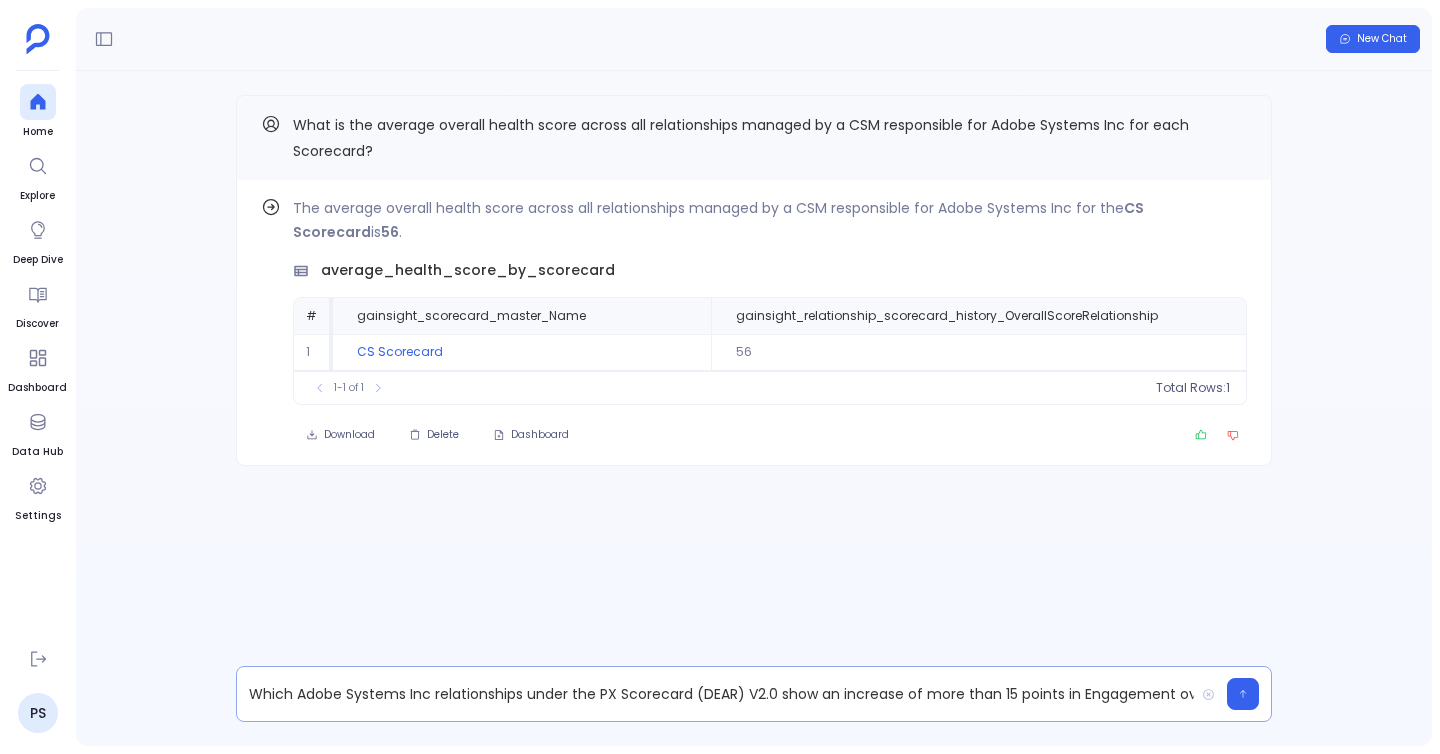 click on "Which Adobe Systems Inc relationships under the PX Scorecard (DEAR) V2.0 show an increase of more than 15 points in Engagement over the last two scoring cycles?" at bounding box center (715, 694) 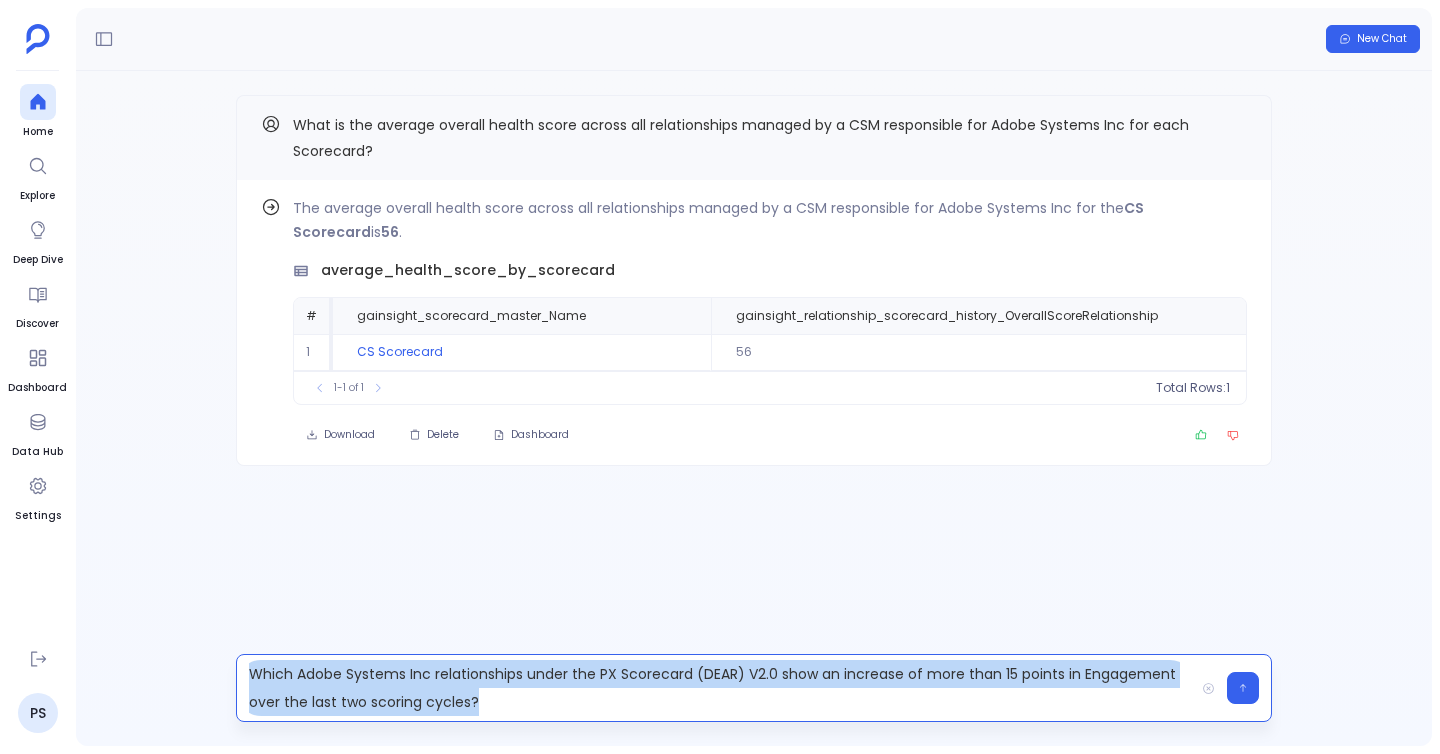 copy on "Which Adobe Systems Inc relationships under the PX Scorecard (DEAR) V2.0 show an increase of more than 15 points in Engagement over the last two scoring cycles?" 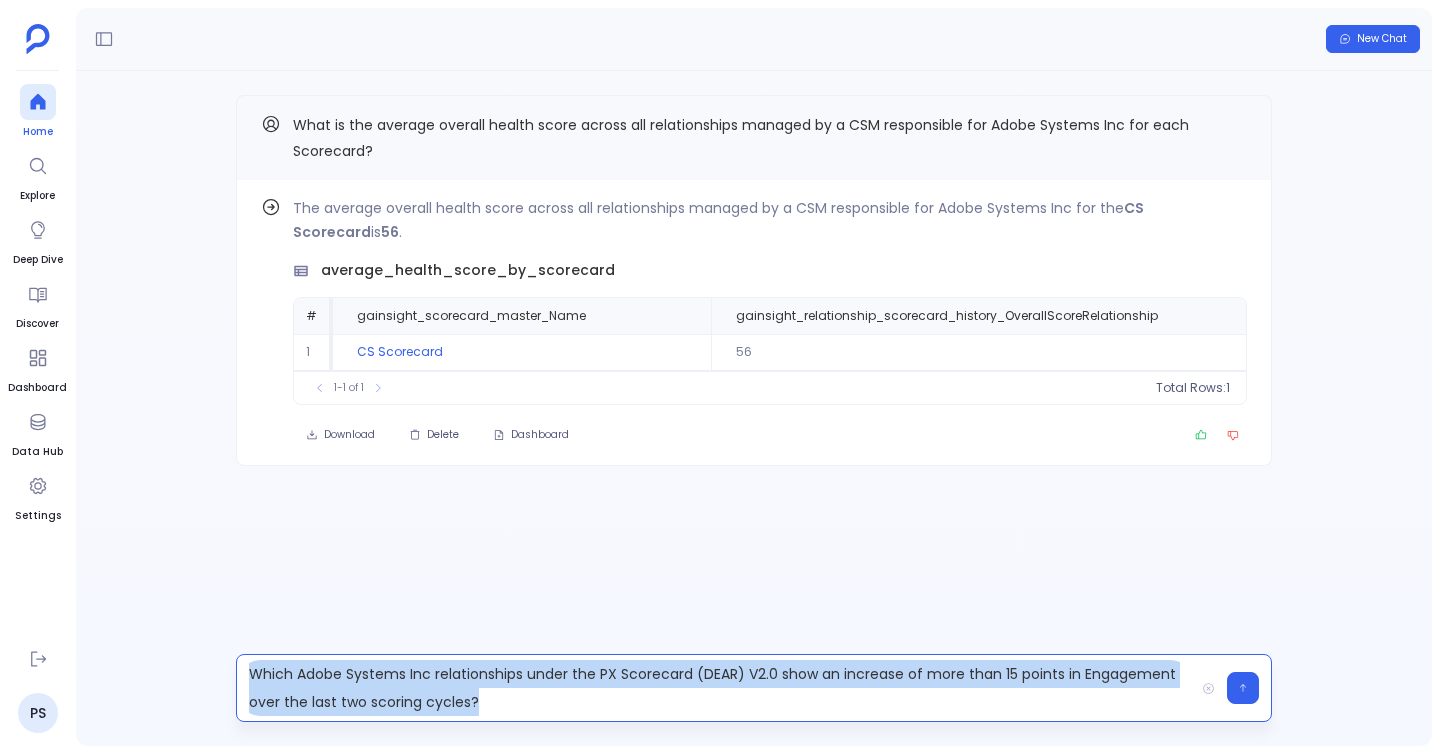 click 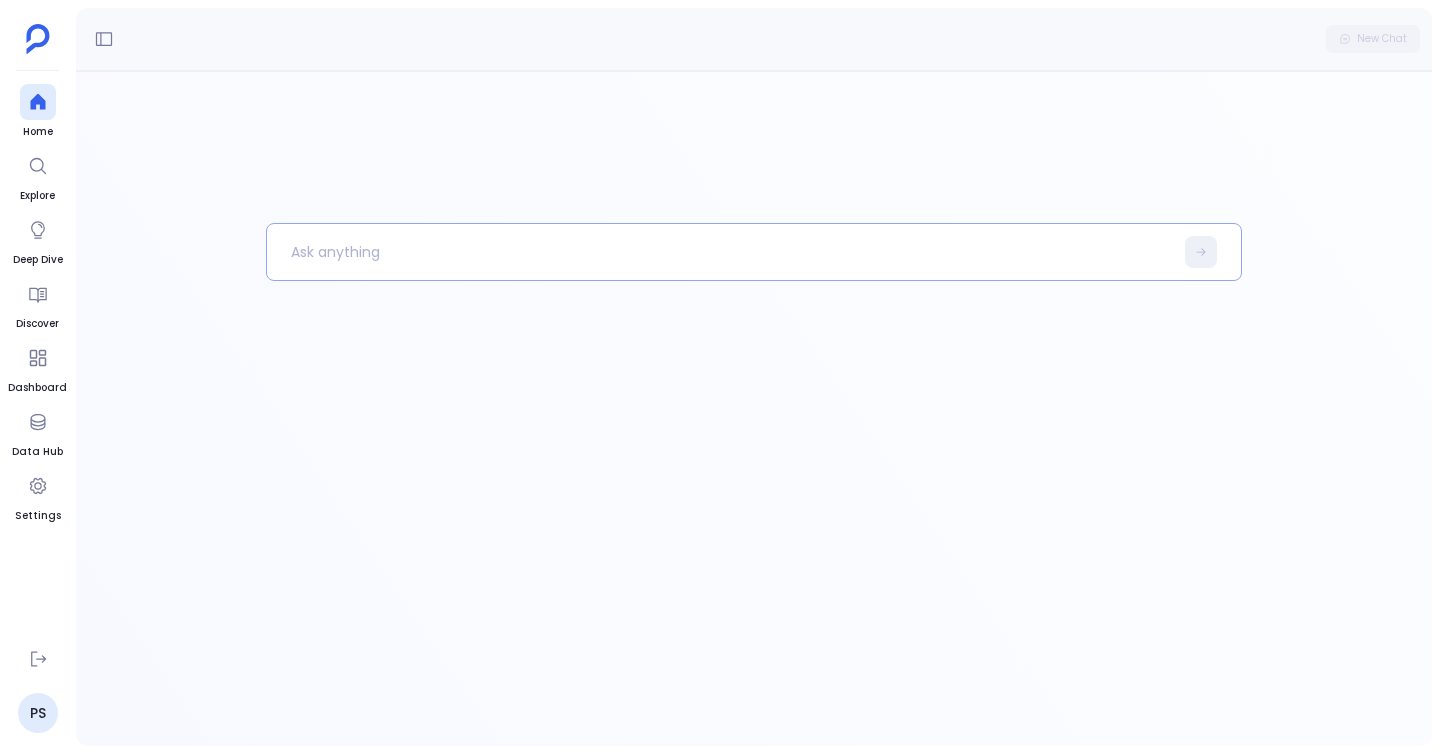 click at bounding box center [720, 252] 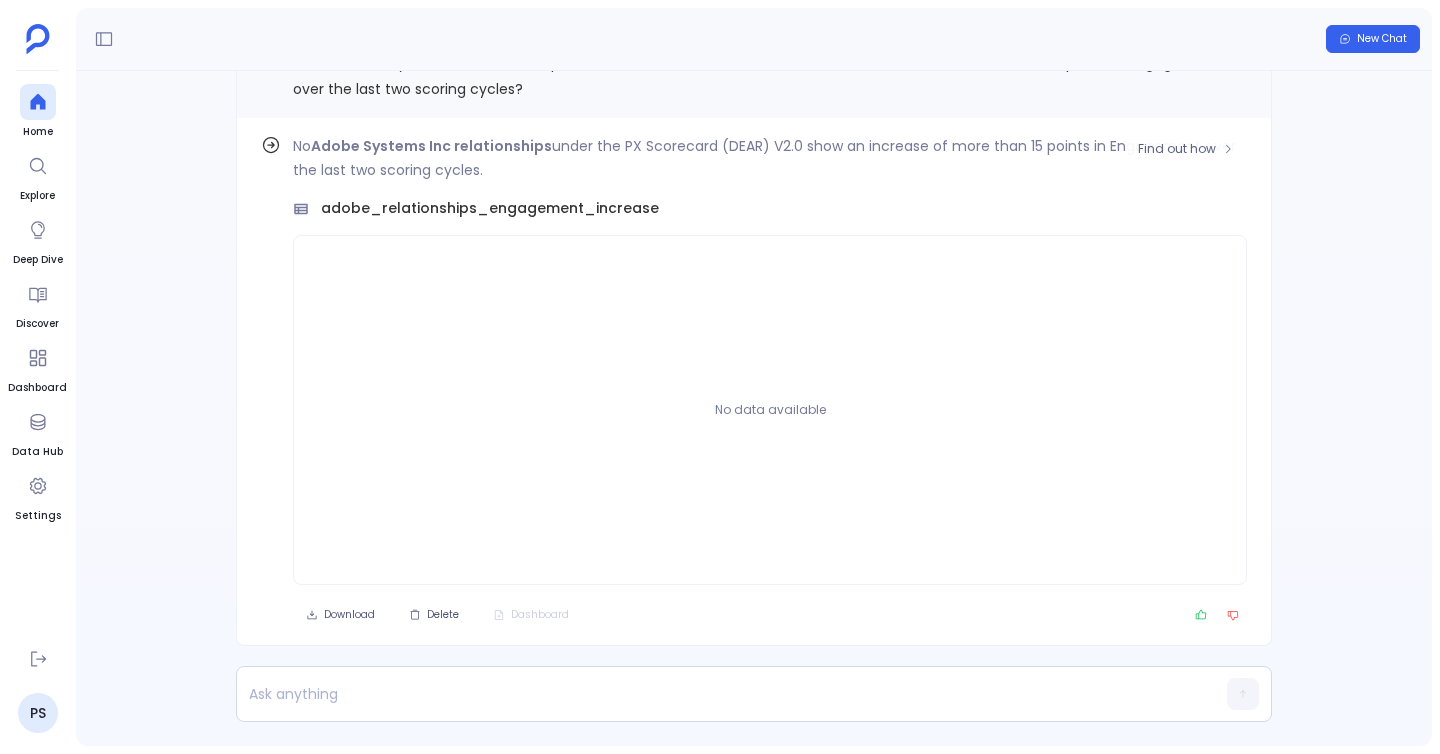 scroll, scrollTop: 0, scrollLeft: 0, axis: both 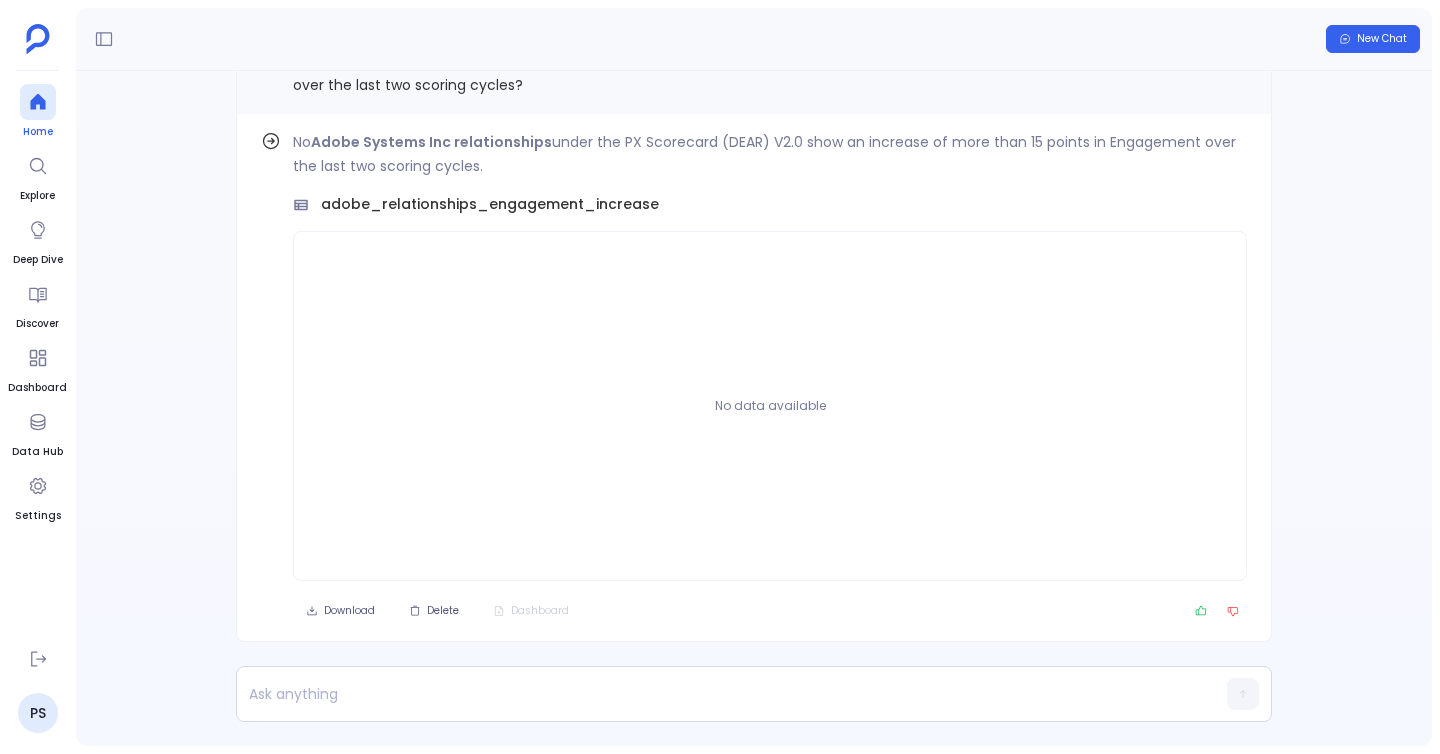 click at bounding box center [38, 102] 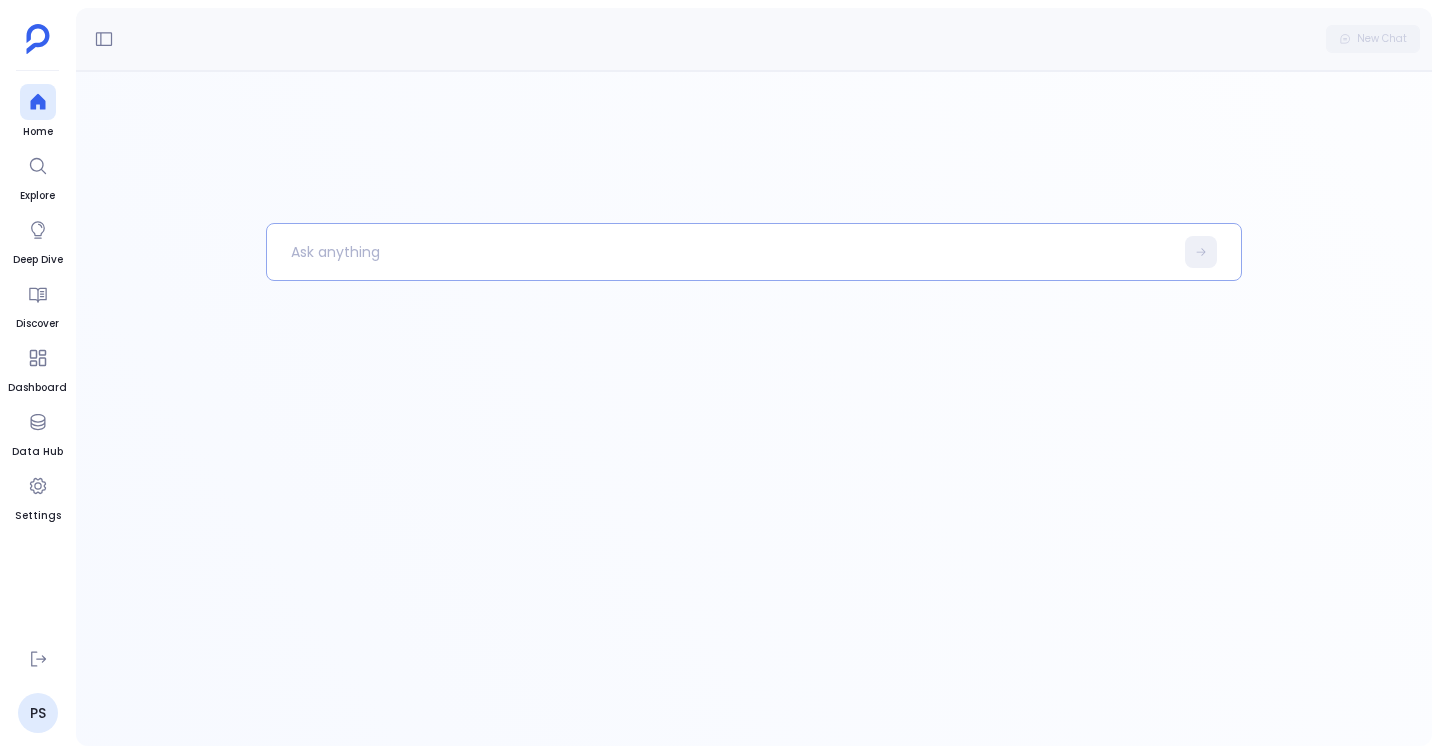 click at bounding box center (720, 252) 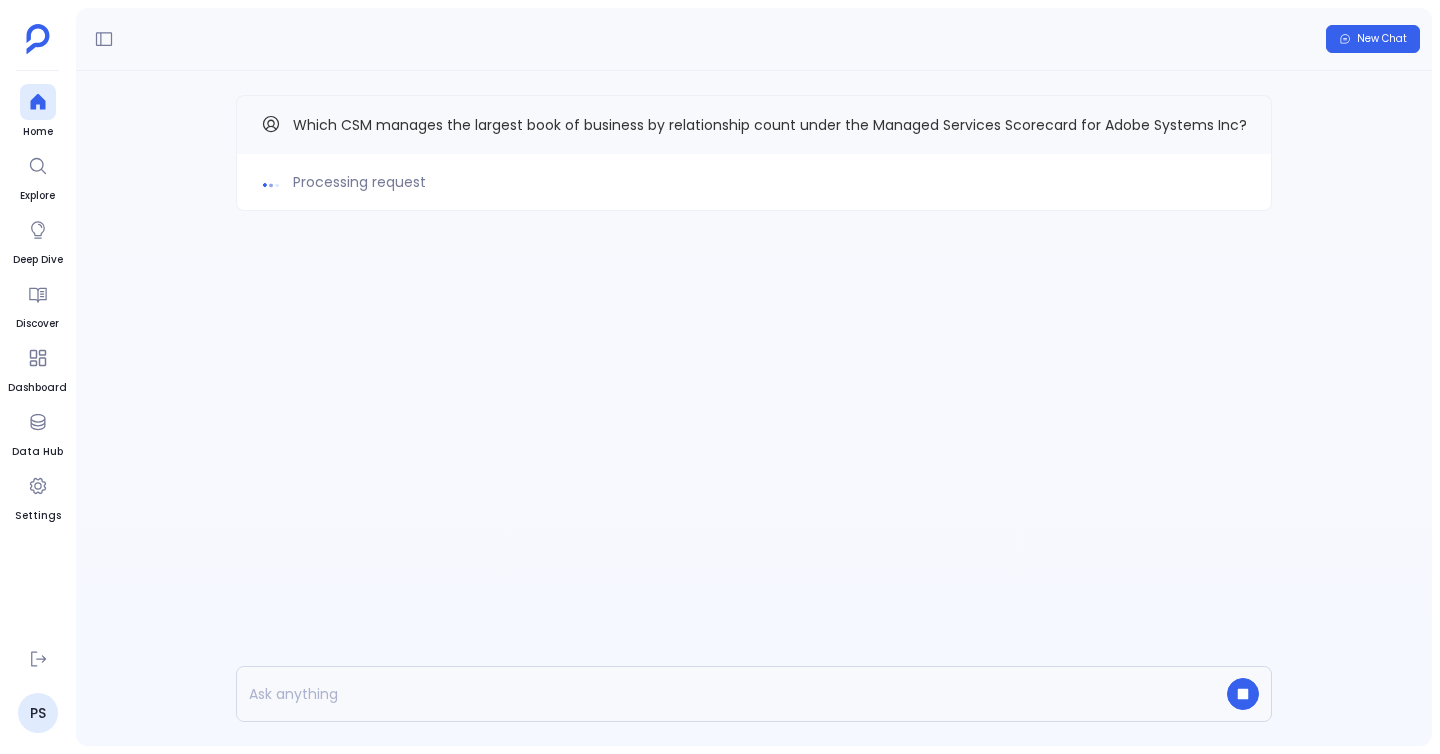 click on "Processing request Which CSM manages the largest book of business by relationship count under the Managed Services Scorecard for Adobe Systems Inc?" at bounding box center (754, 193) 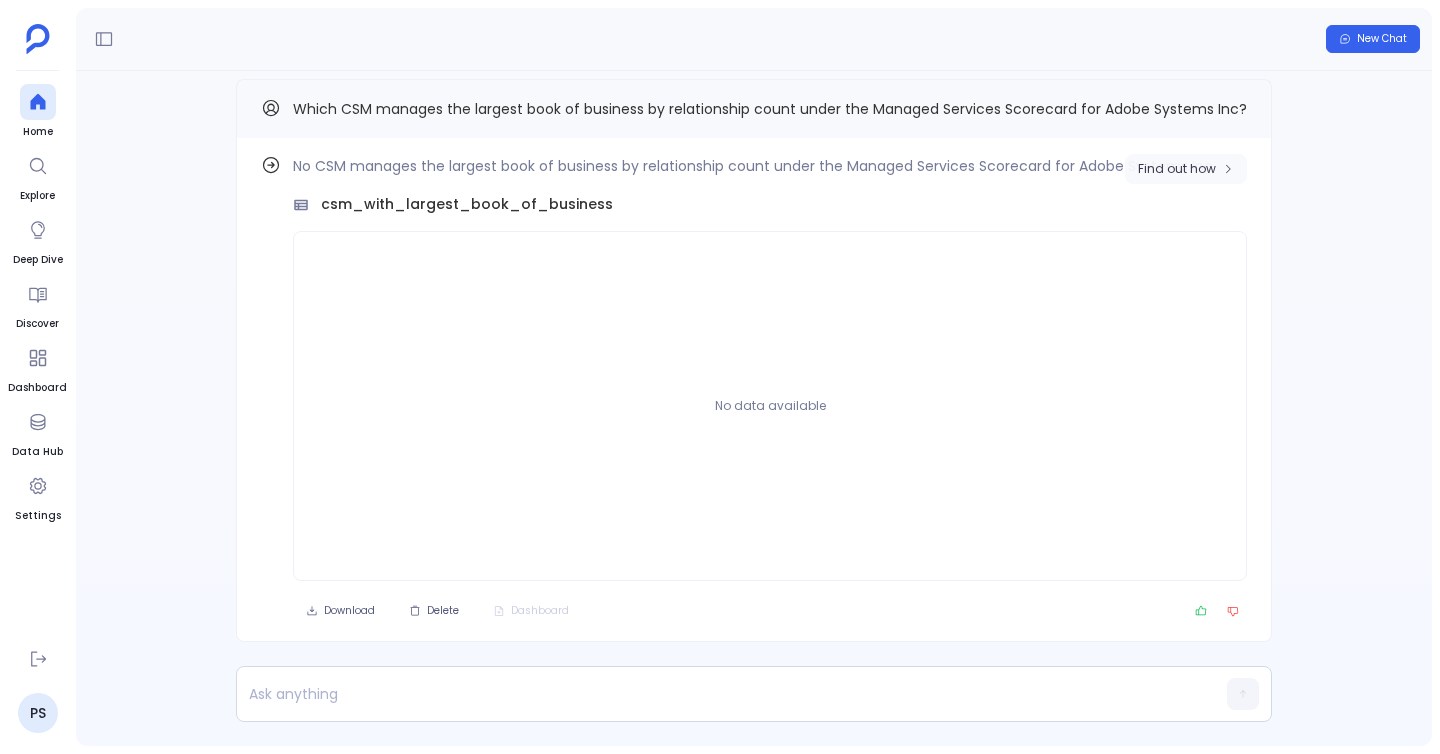click on "Find out how" at bounding box center (1177, 169) 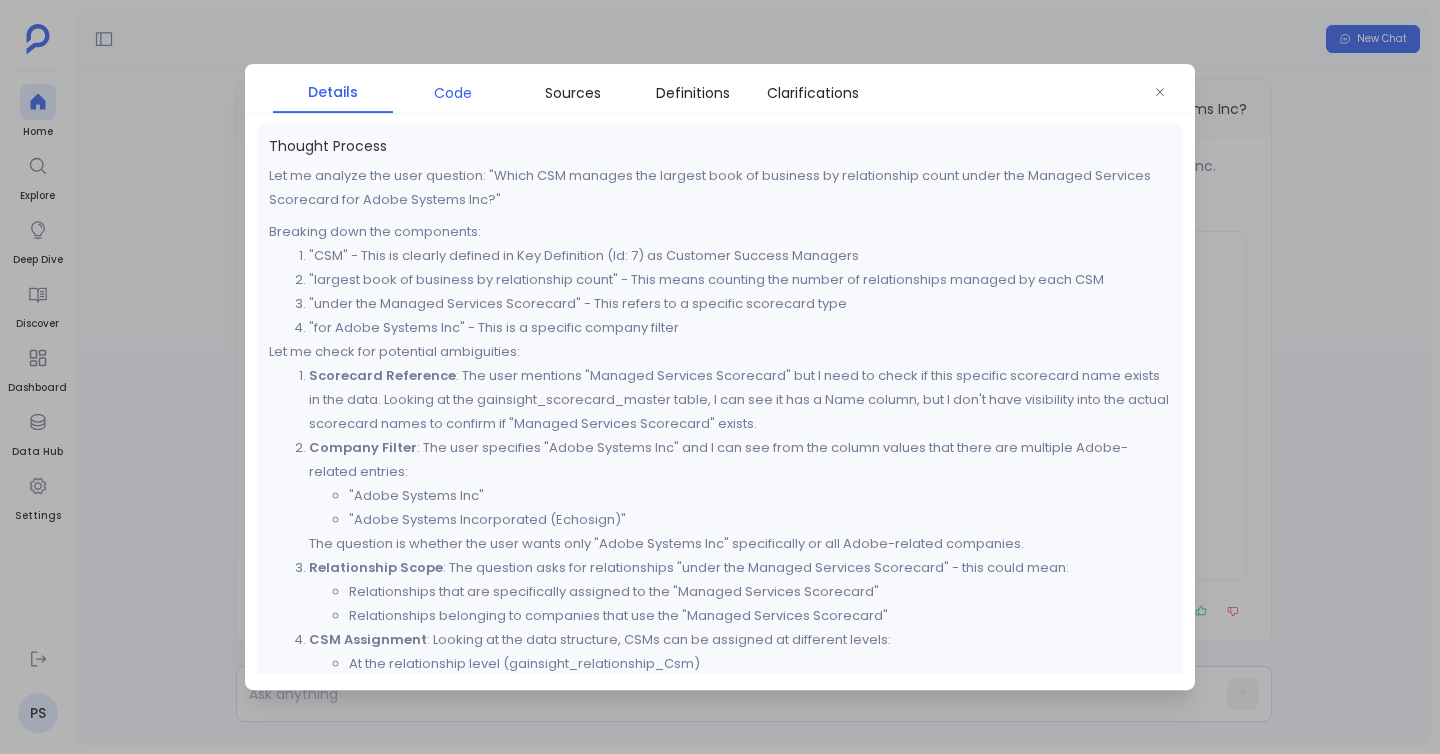 click on "Code" at bounding box center (453, 93) 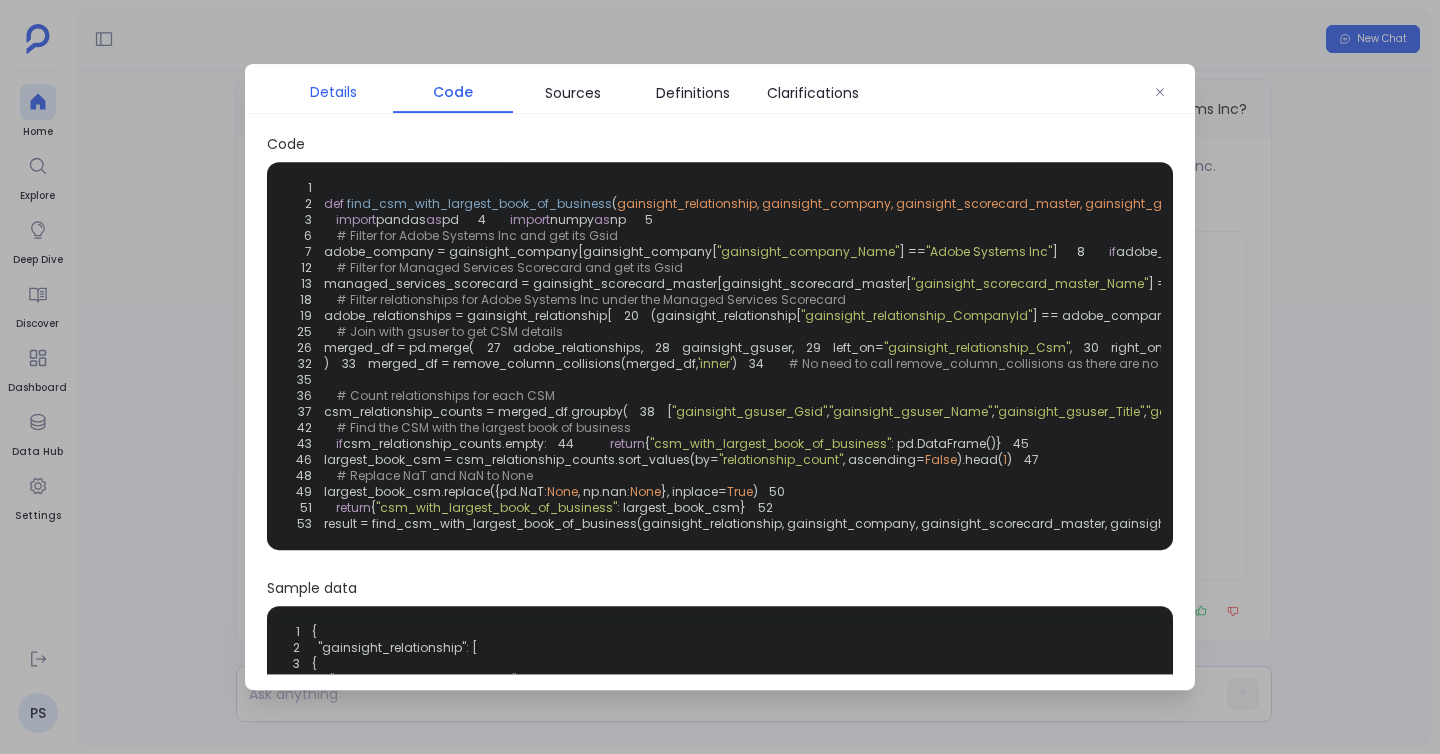 click on "Details" at bounding box center [333, 92] 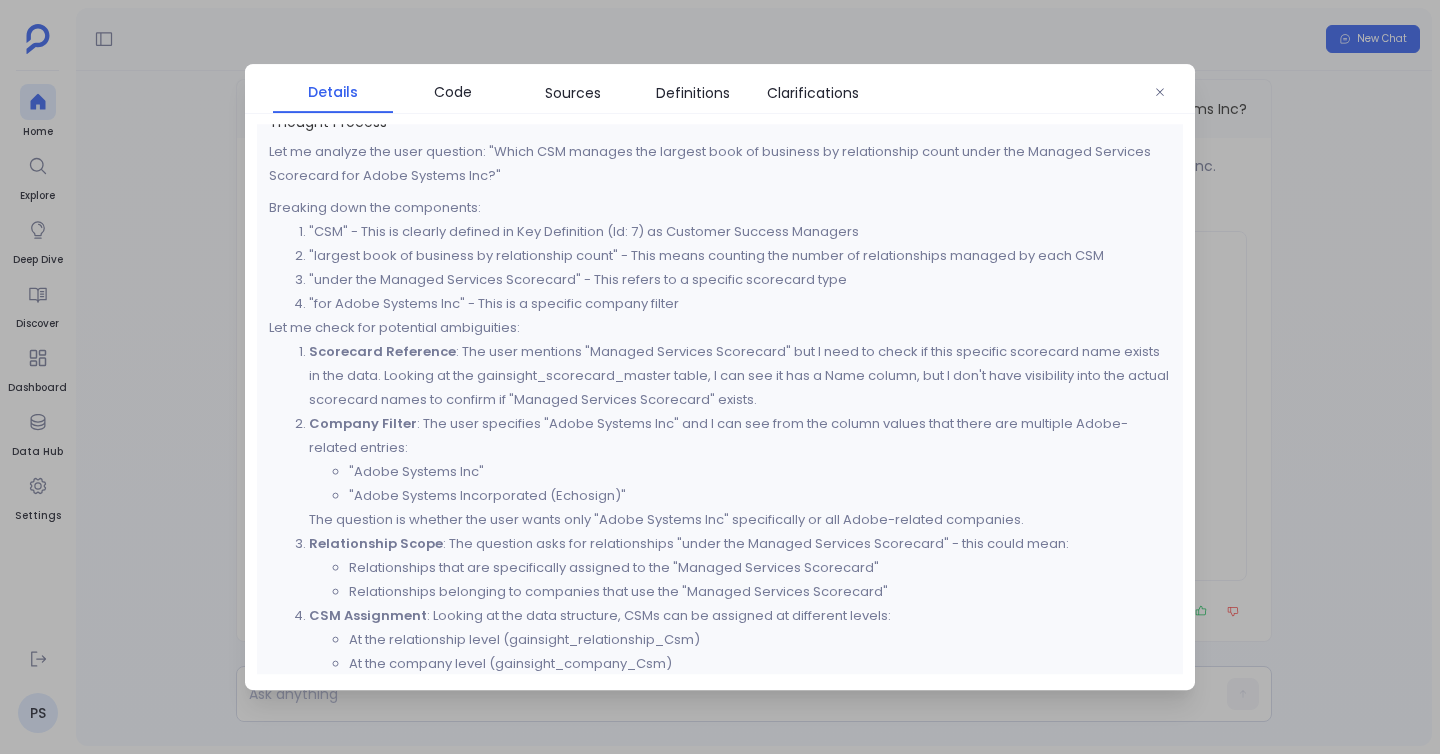 scroll, scrollTop: 15, scrollLeft: 0, axis: vertical 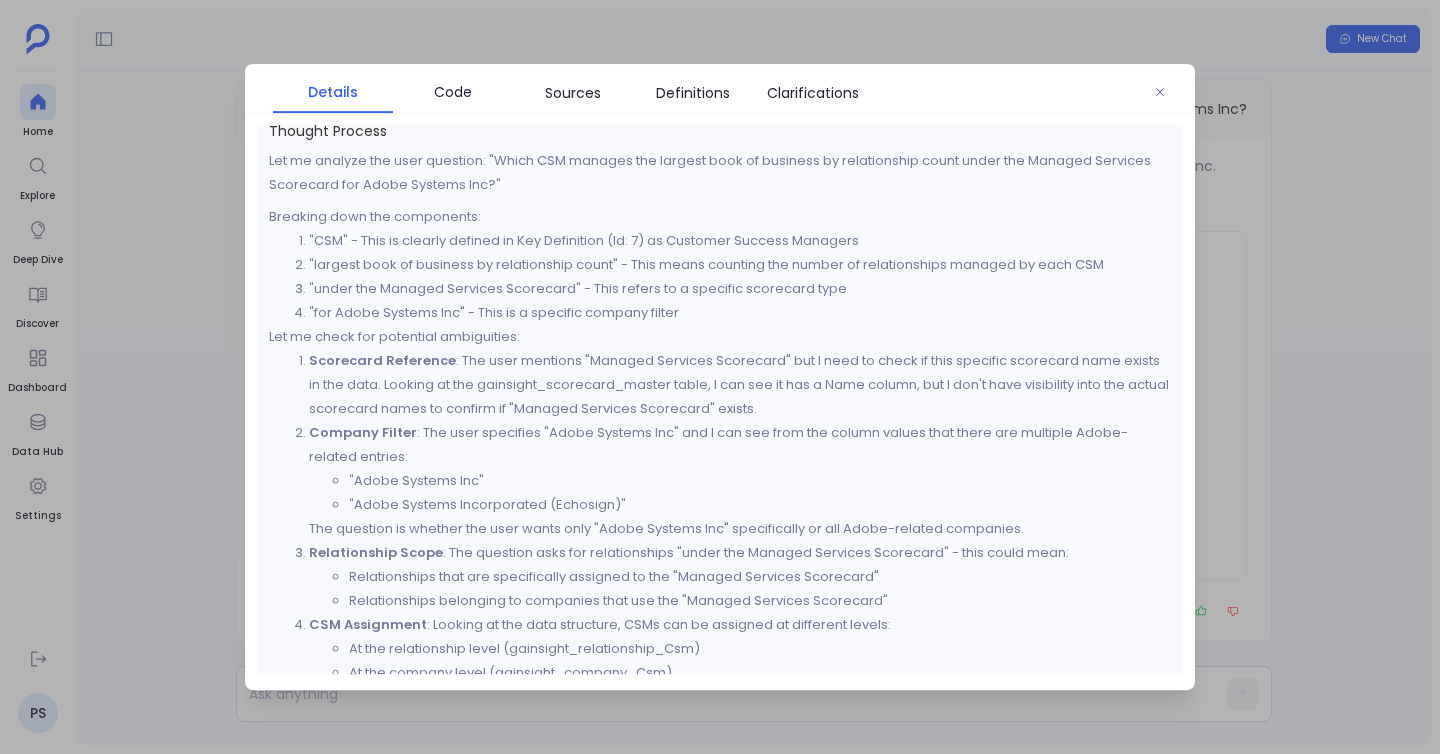 click at bounding box center [720, 377] 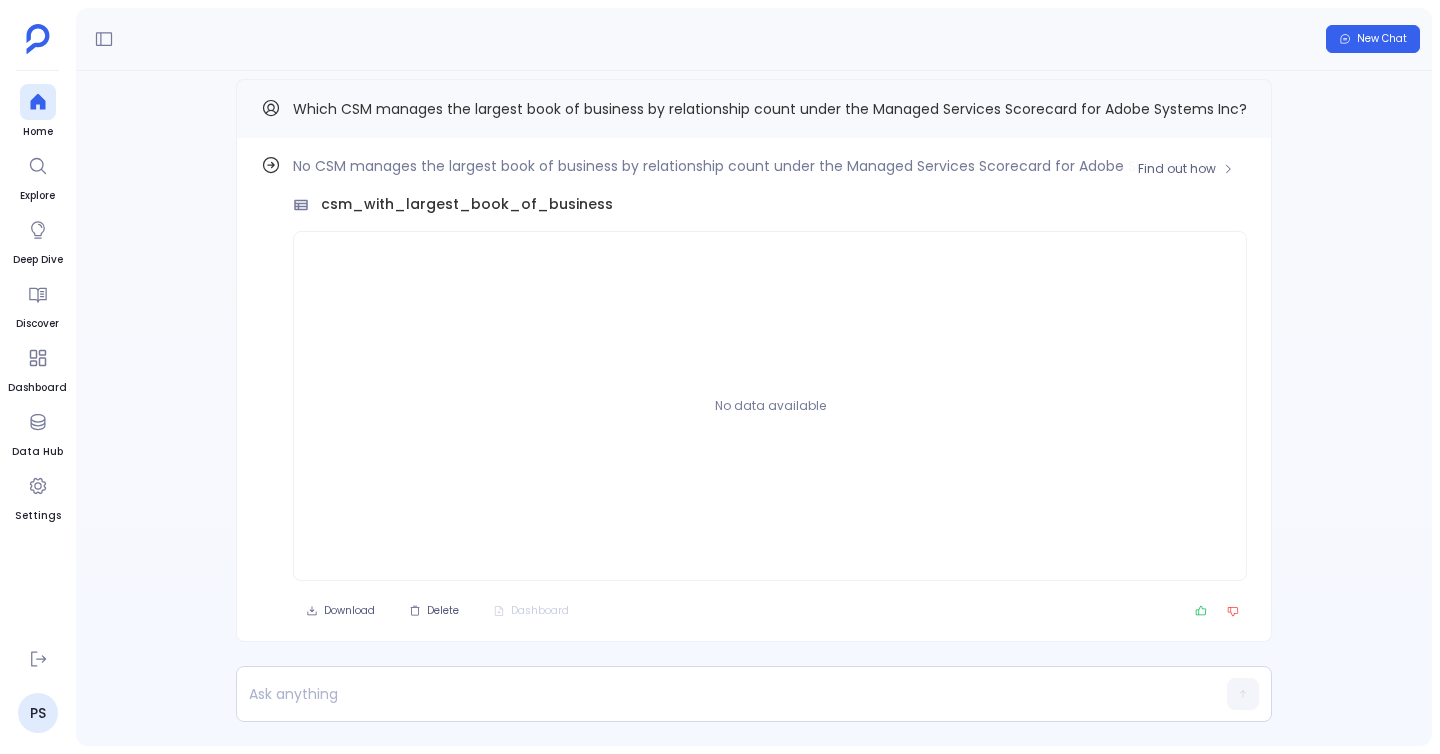 scroll, scrollTop: -16, scrollLeft: 0, axis: vertical 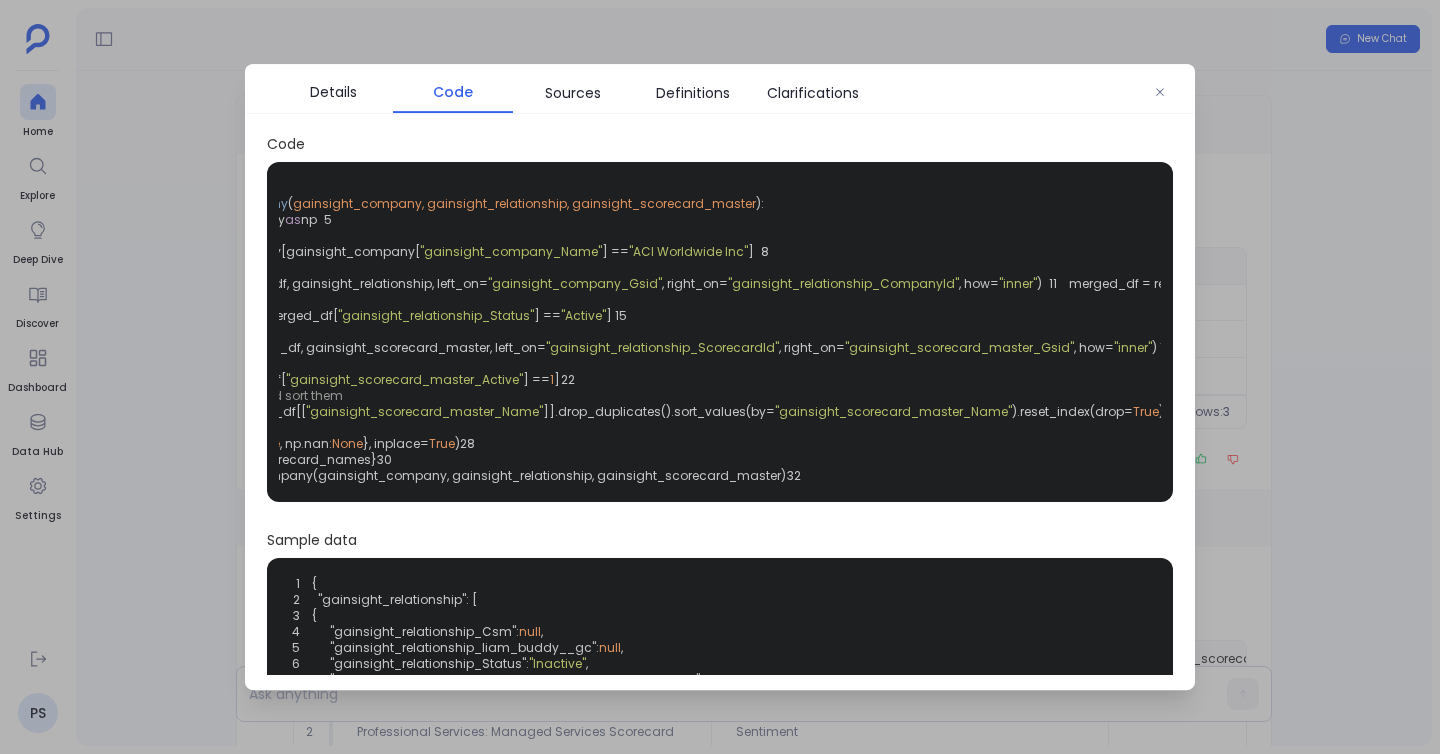 click at bounding box center (720, 377) 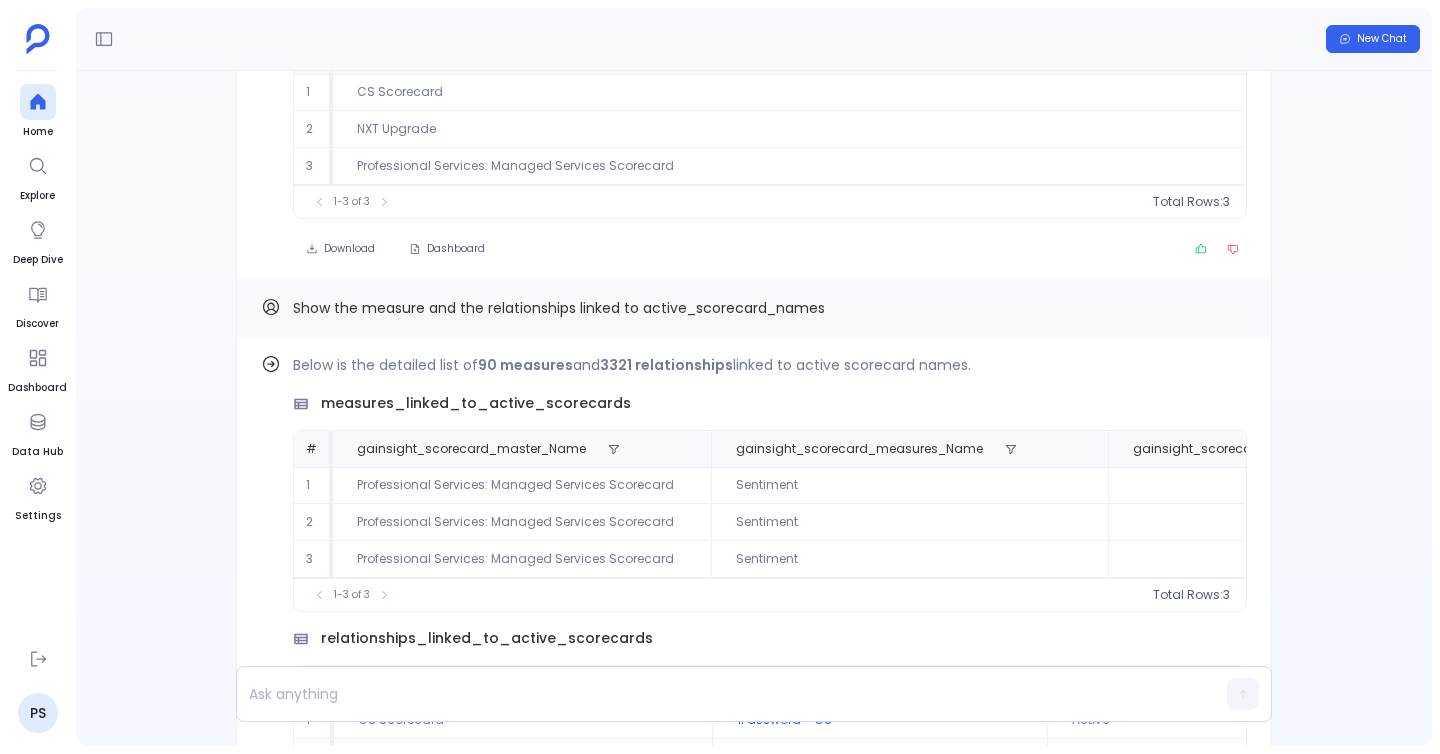 scroll, scrollTop: -2114, scrollLeft: 0, axis: vertical 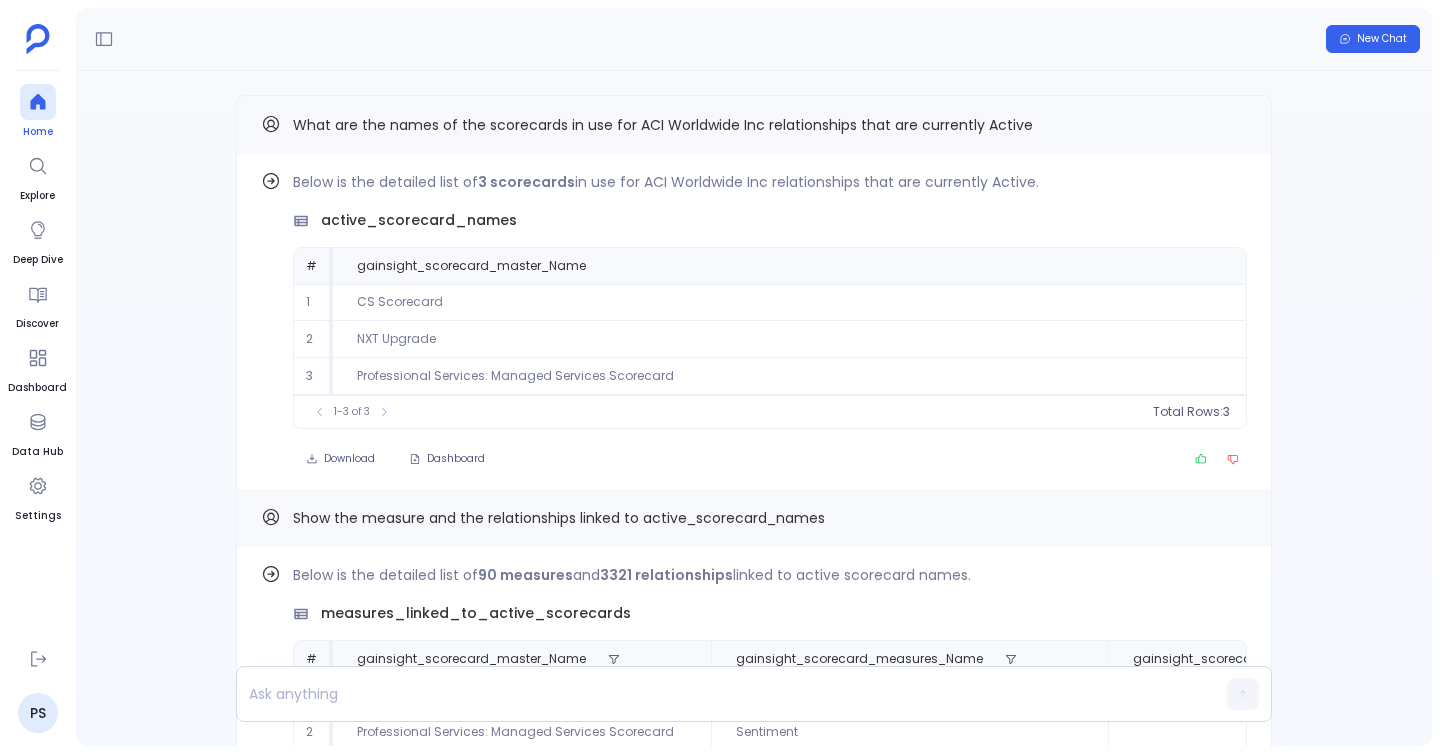 click 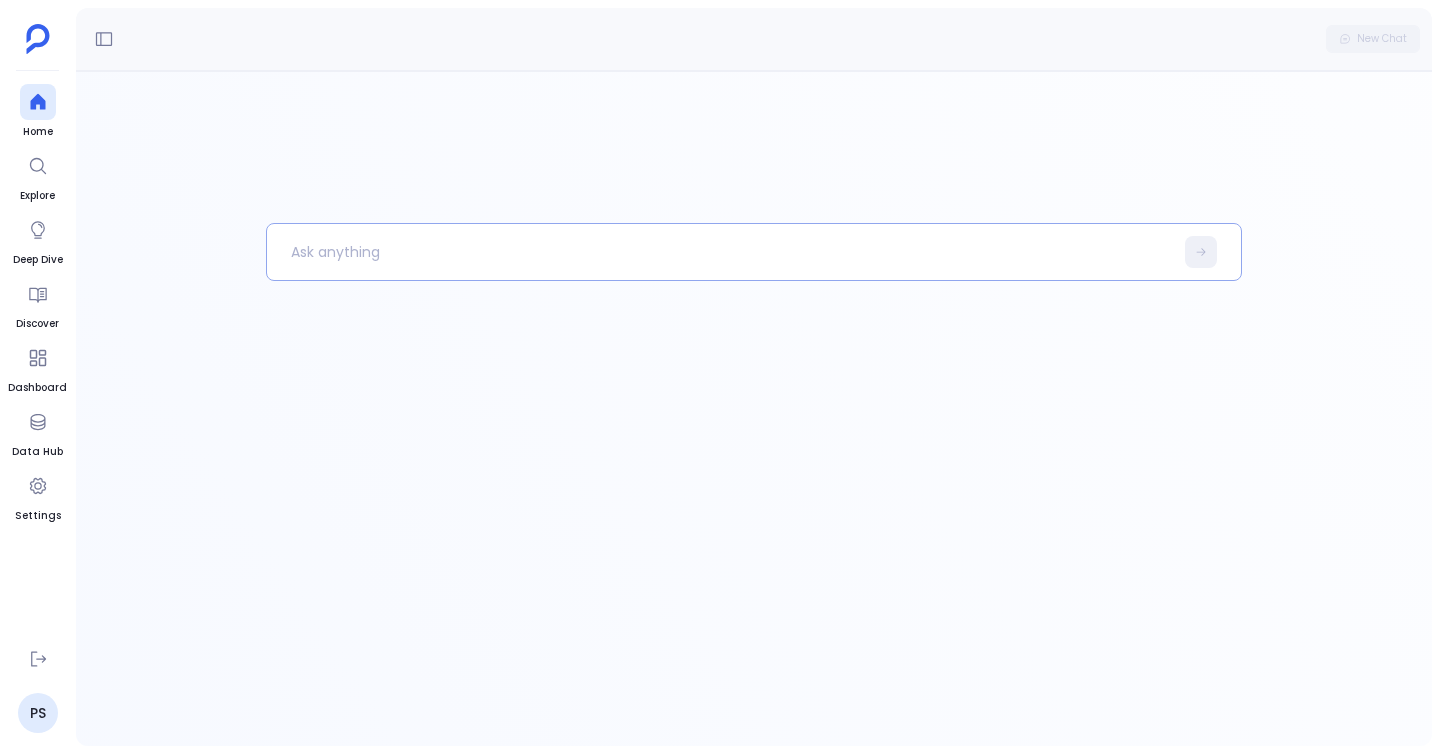 click at bounding box center [720, 252] 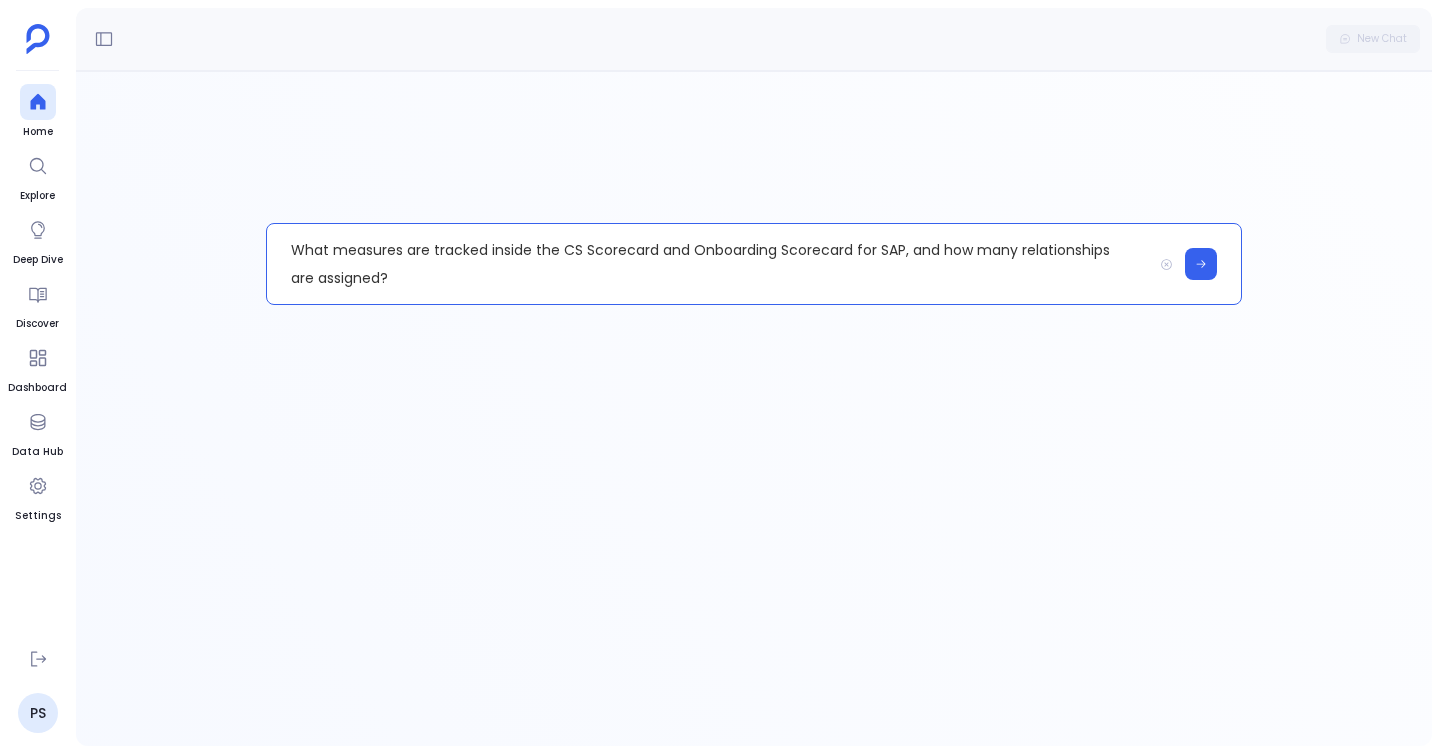 type 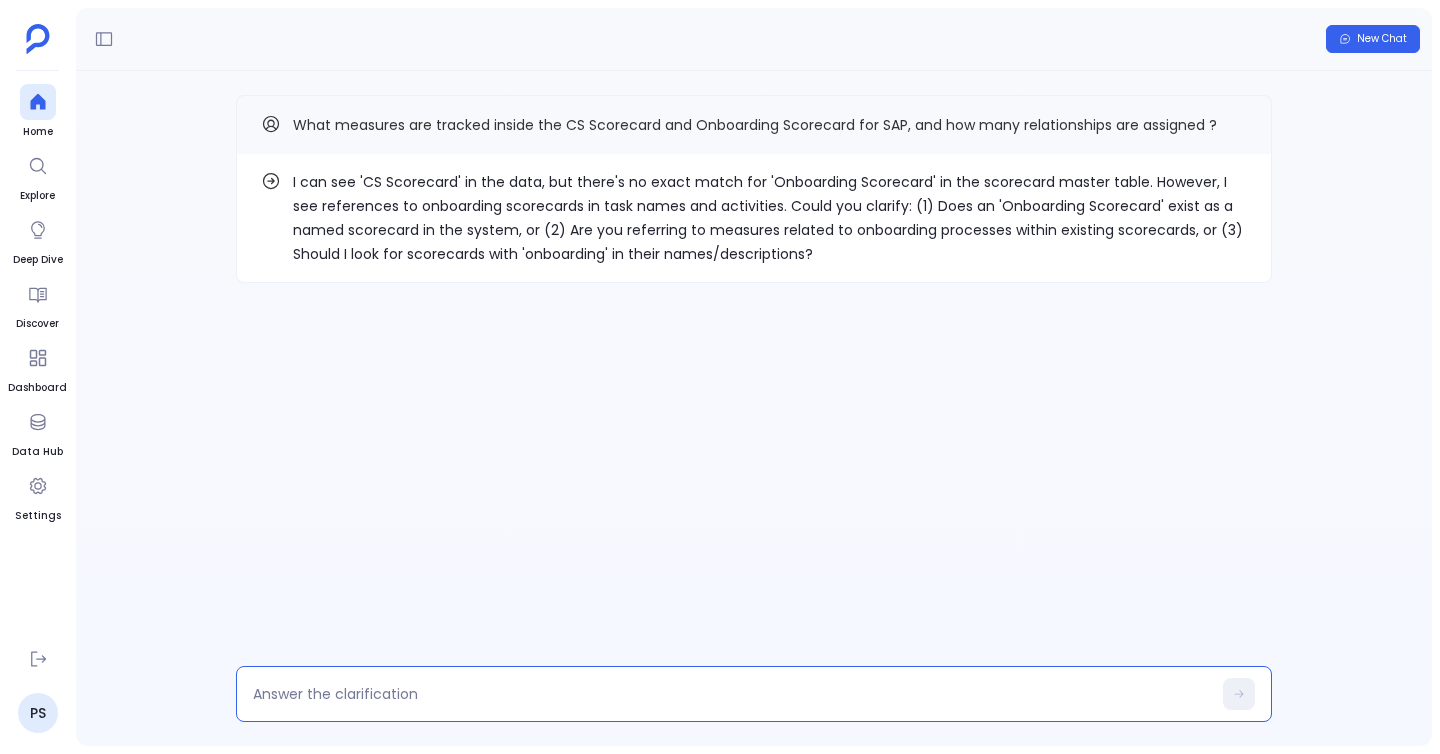 click at bounding box center [732, 694] 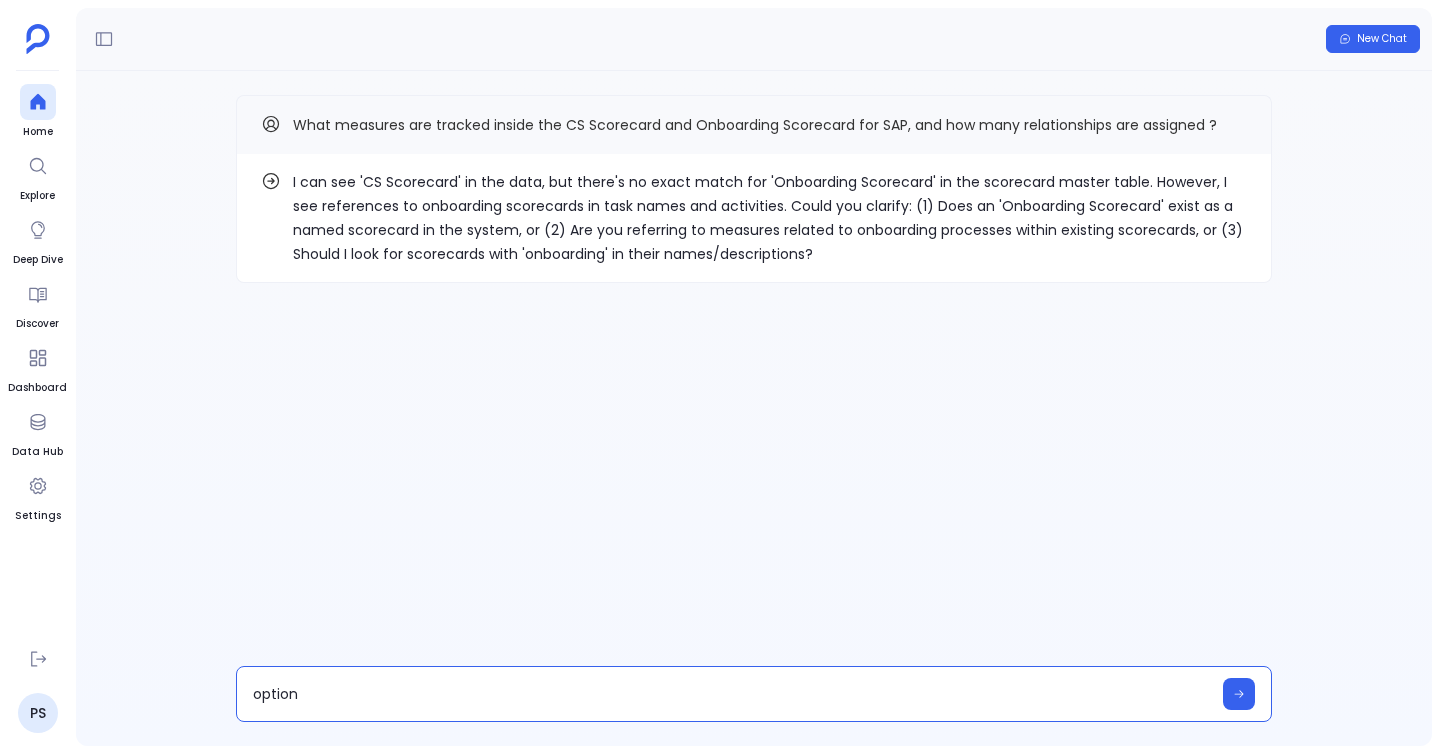 type on "option 3" 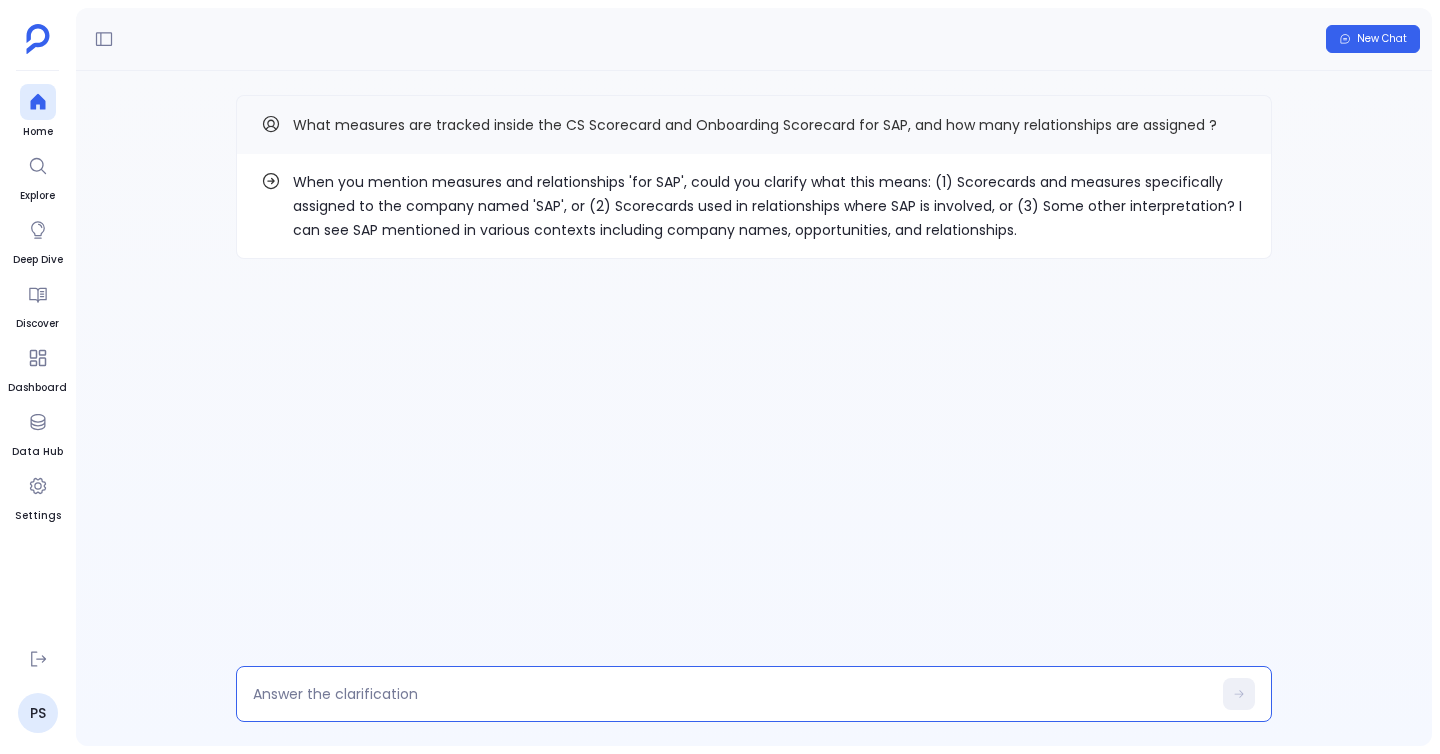click at bounding box center [732, 694] 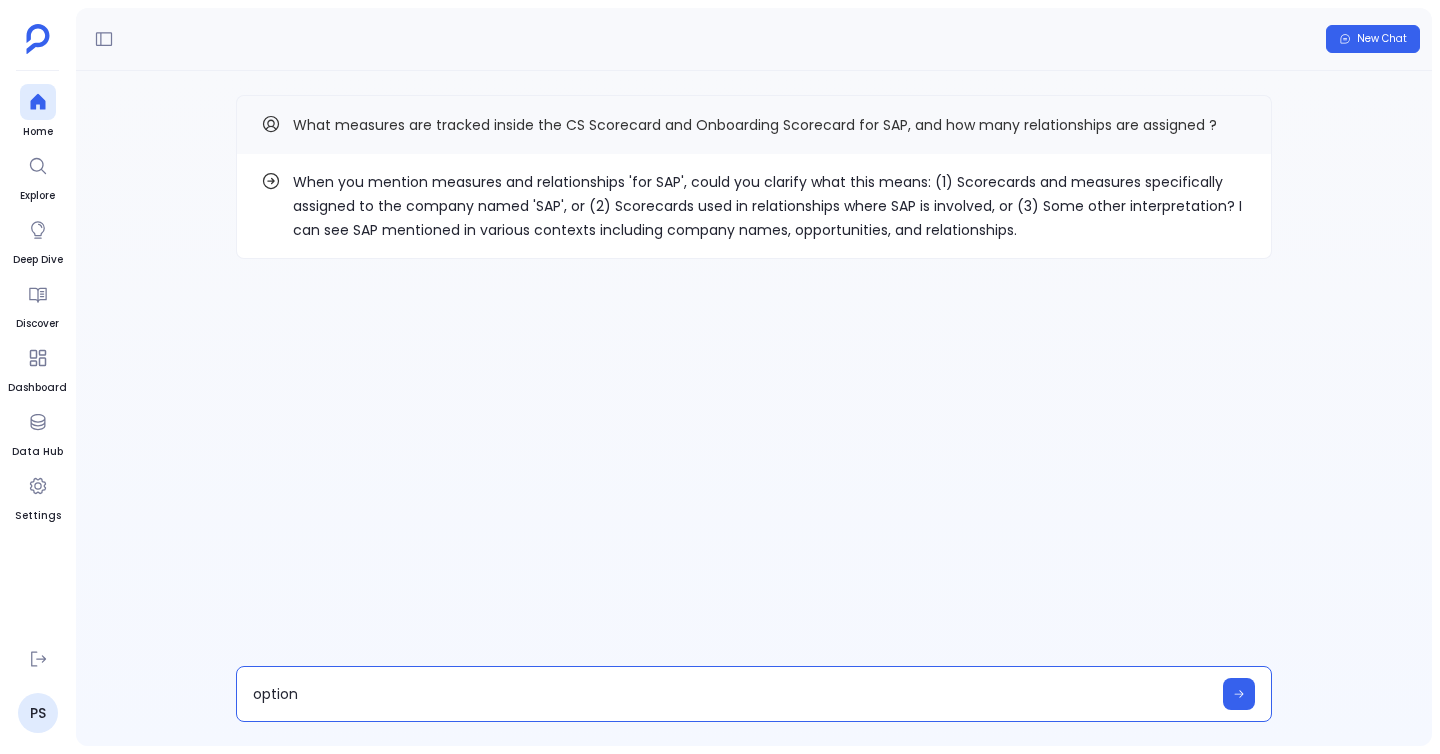 type on "option 1" 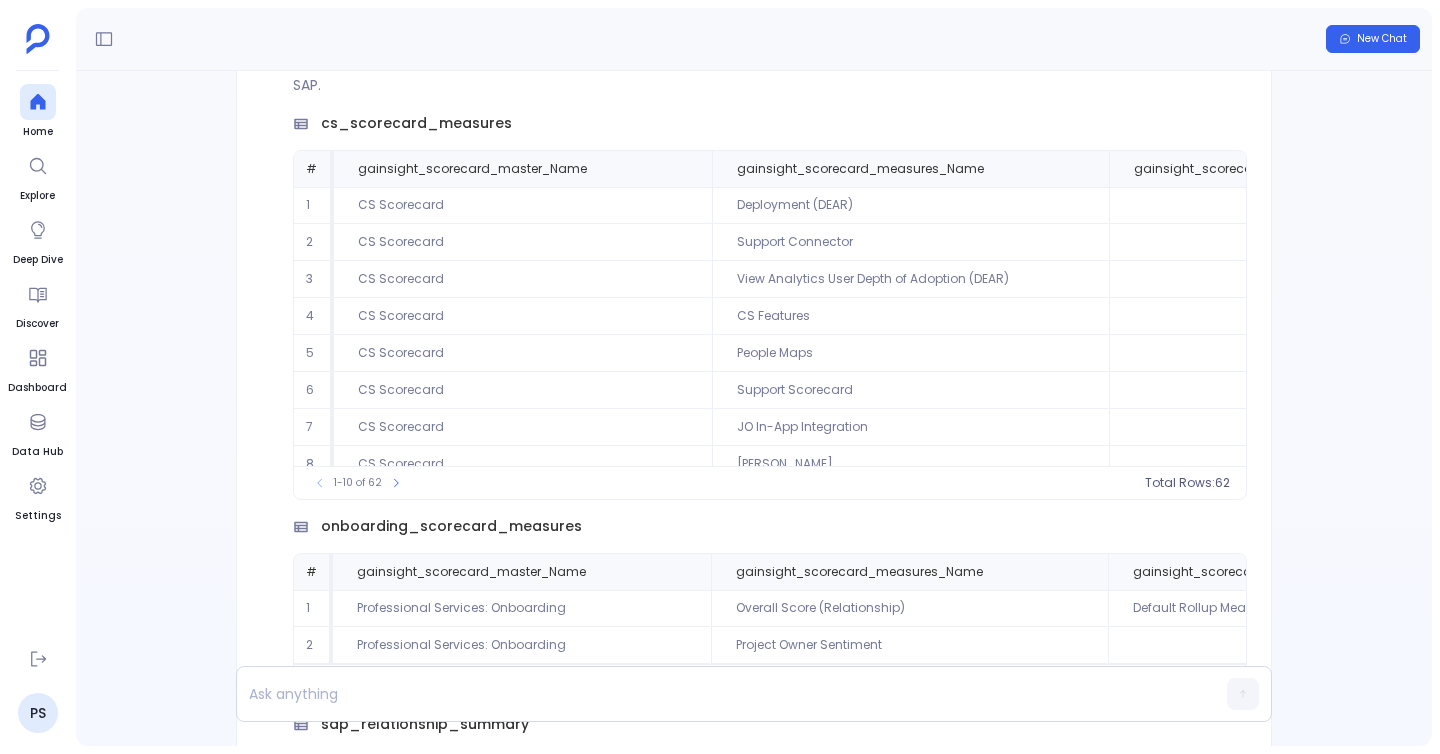 scroll, scrollTop: -404, scrollLeft: 0, axis: vertical 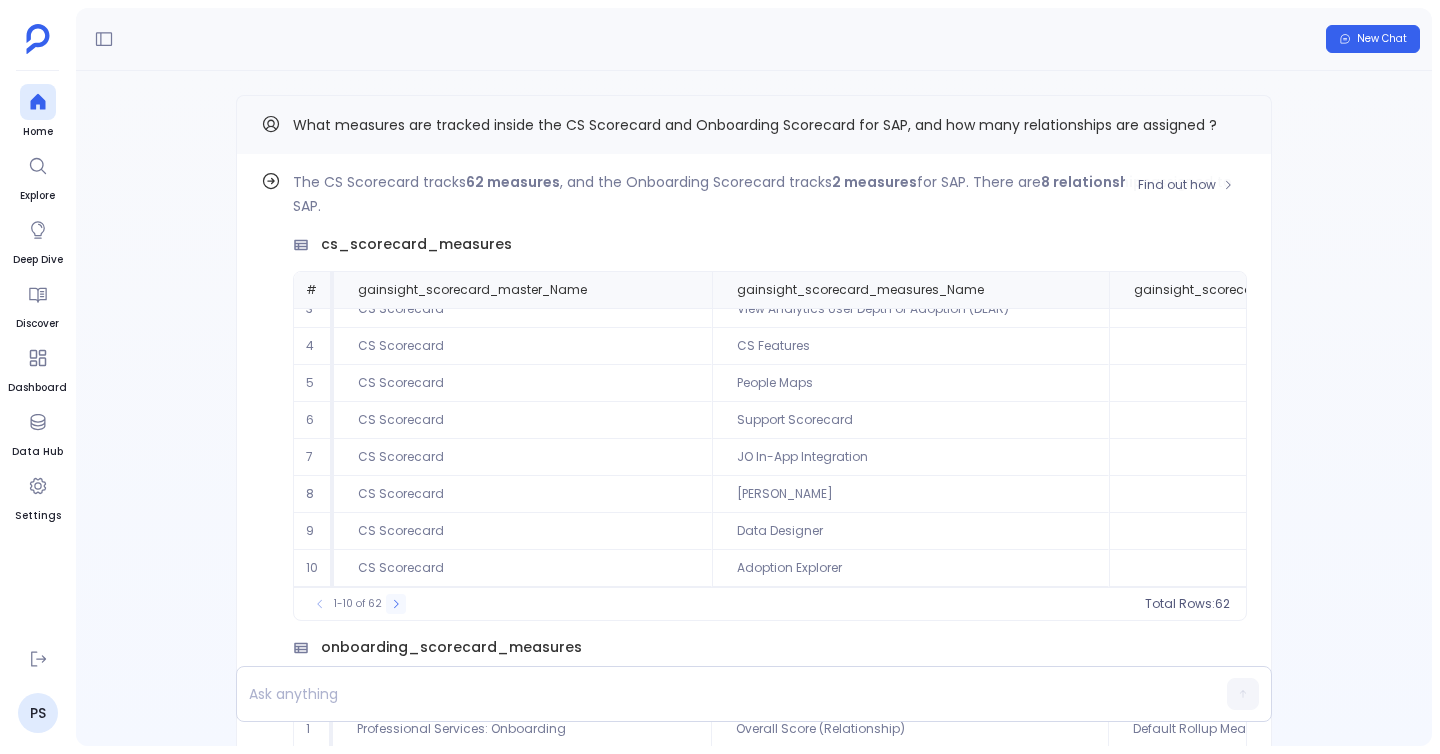 click 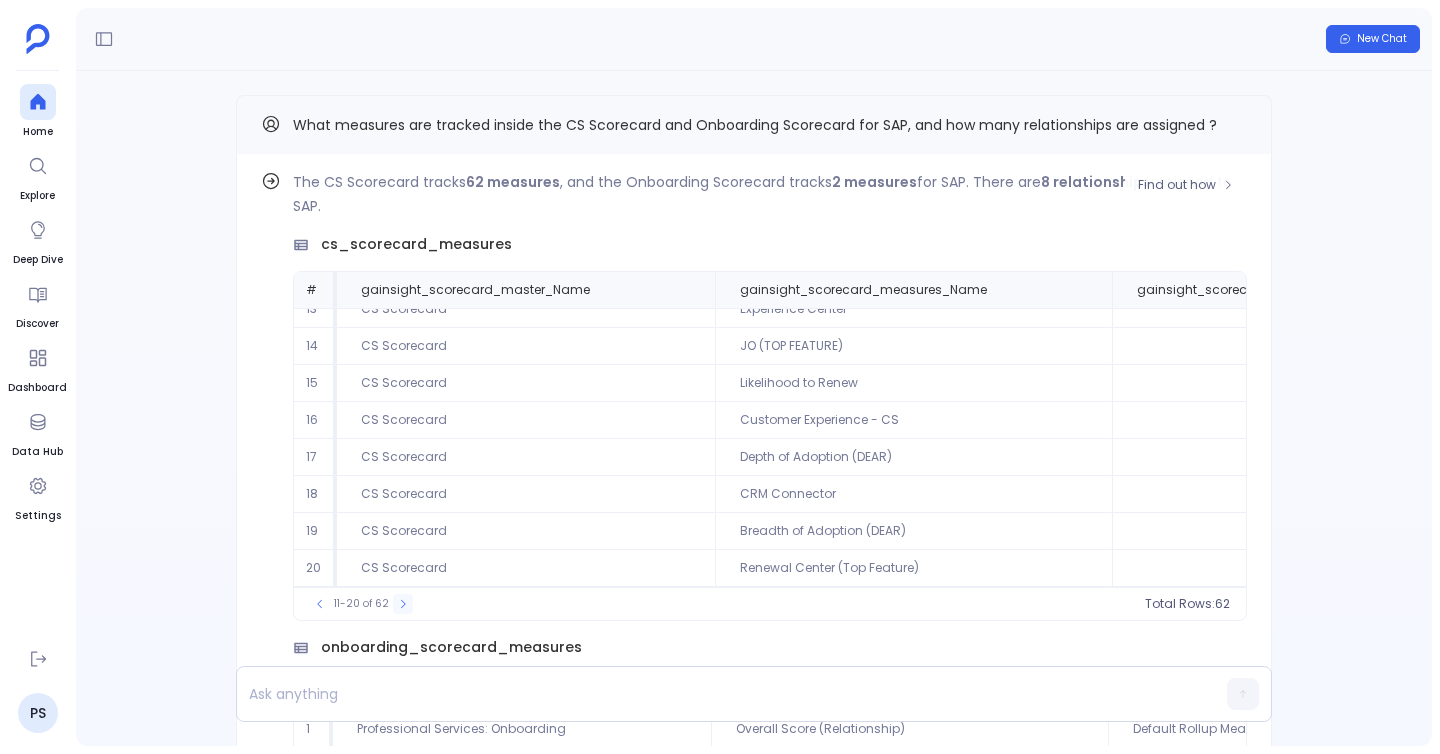 click 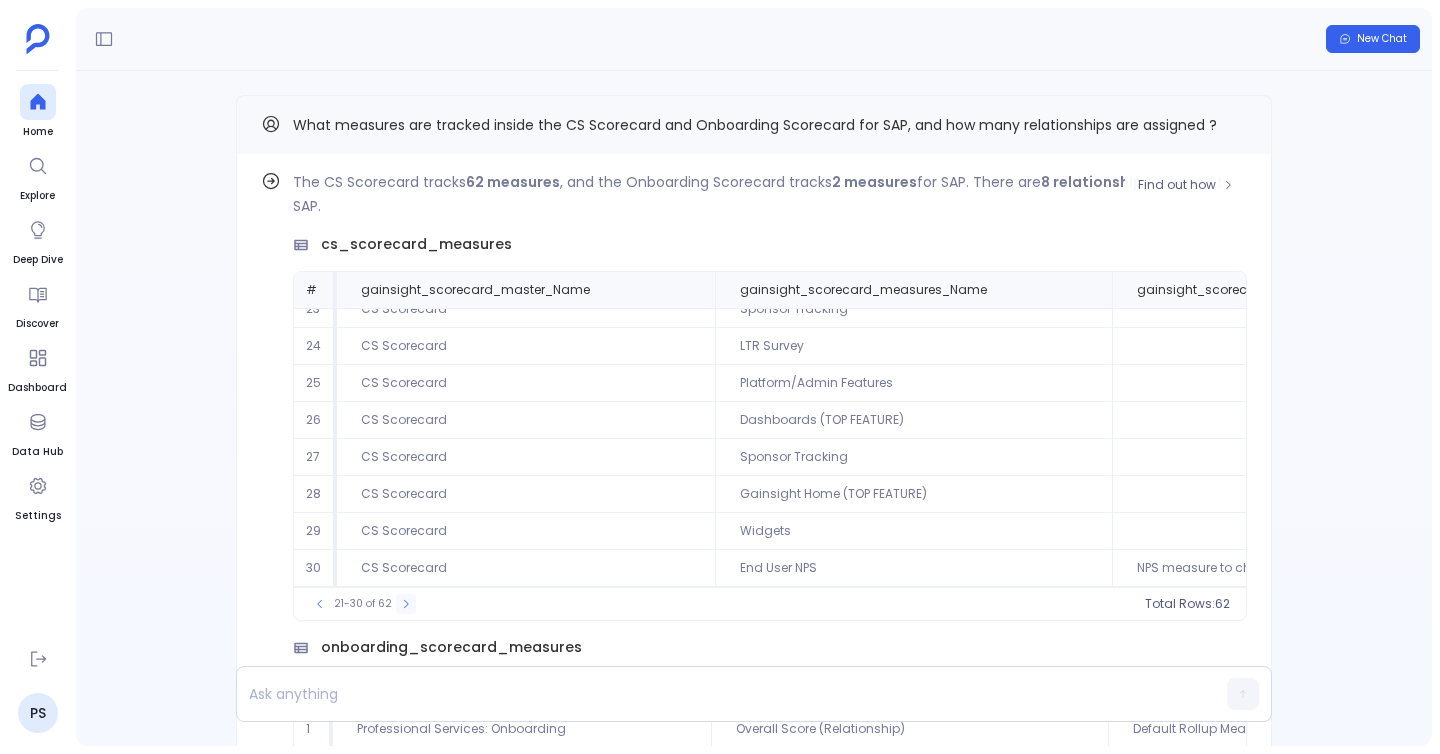 click 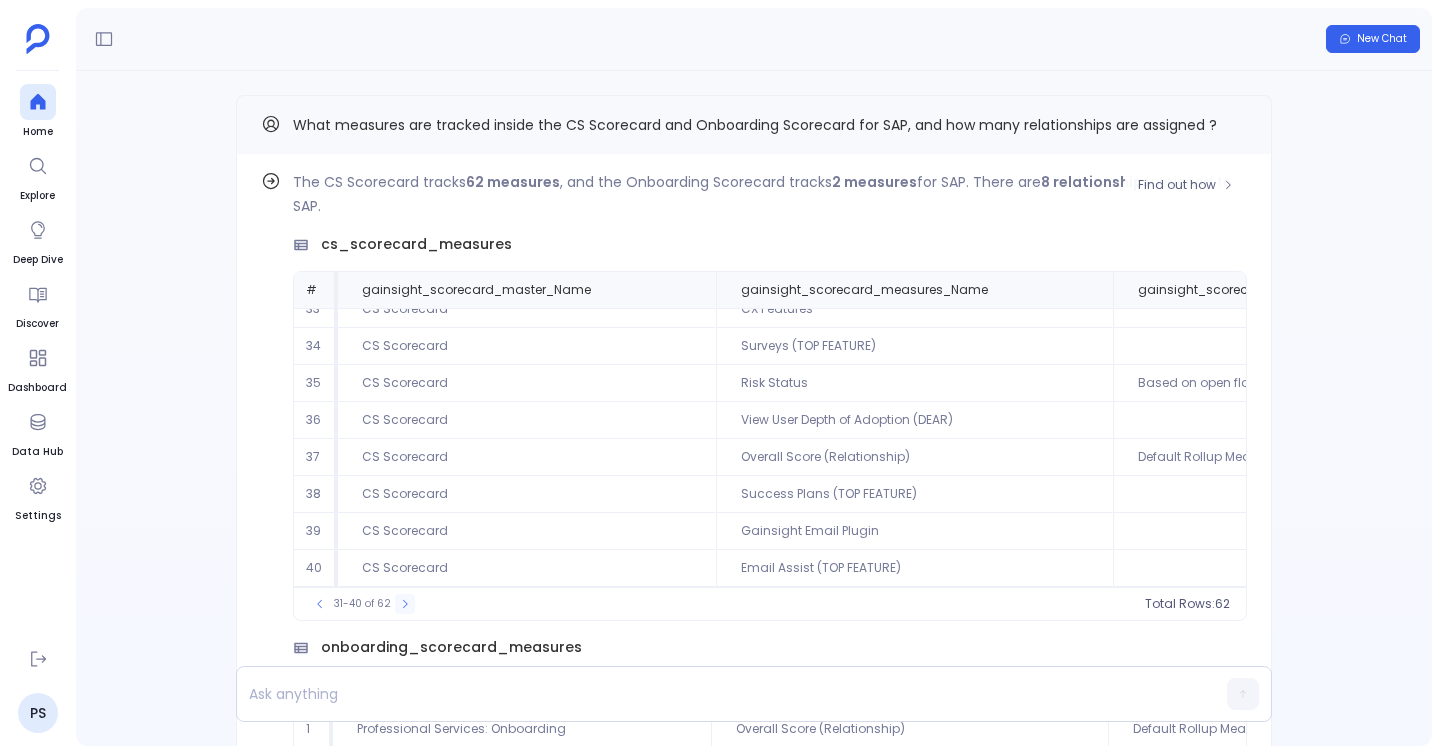 click 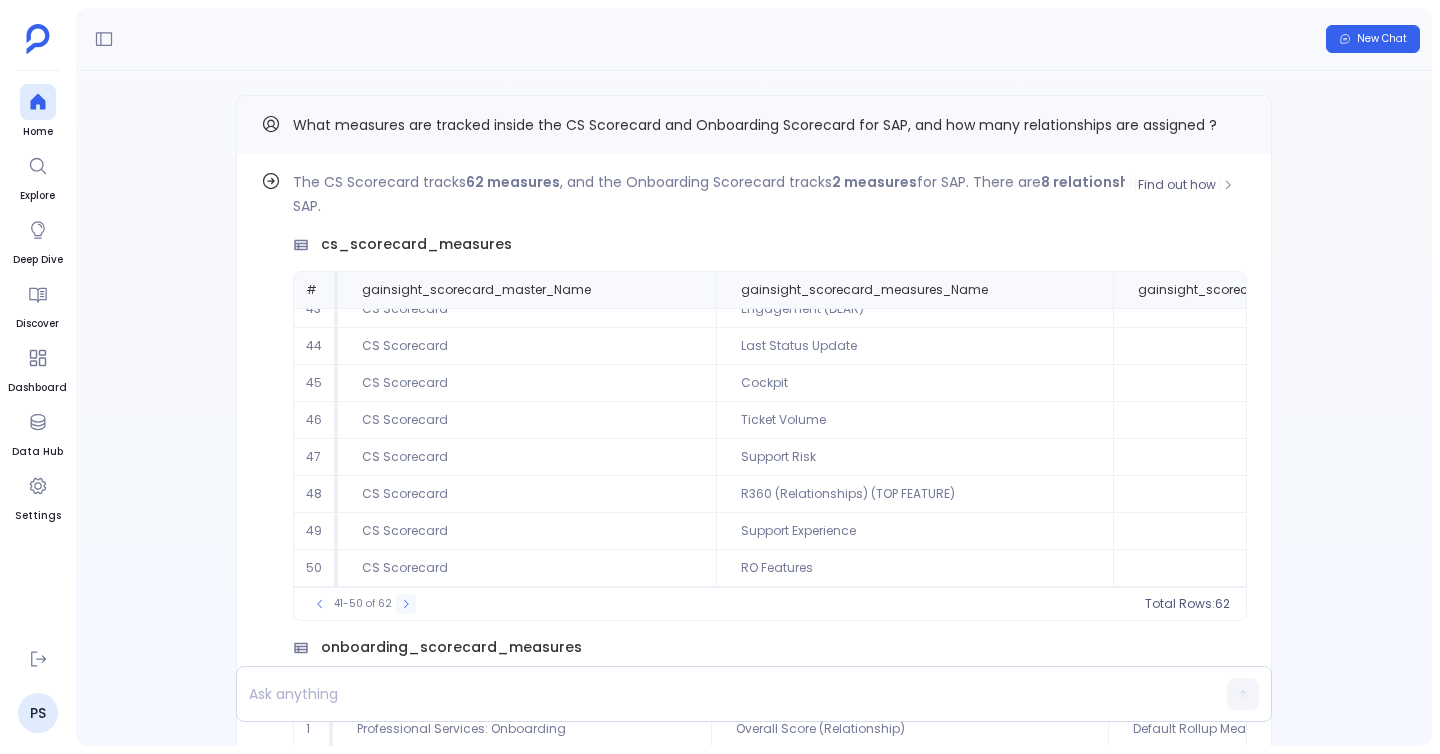 click 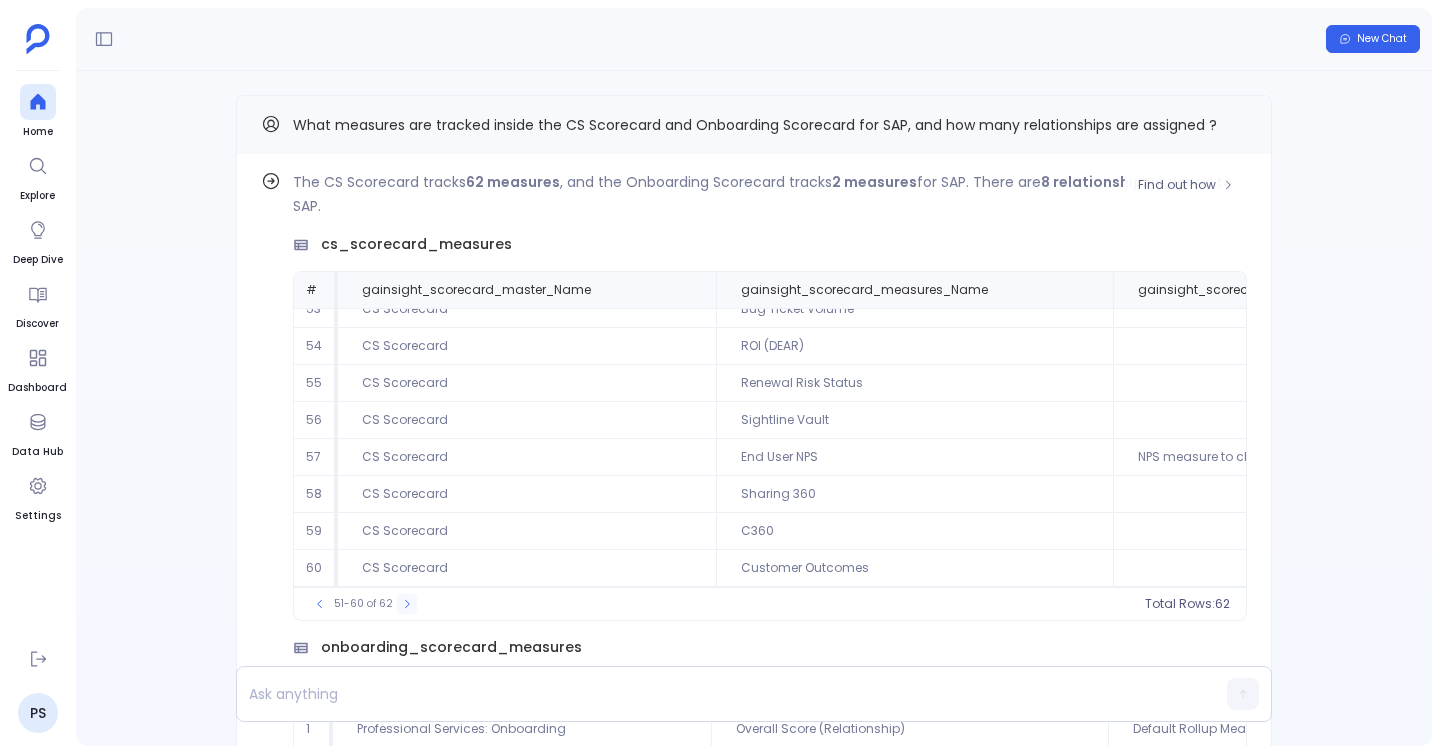click 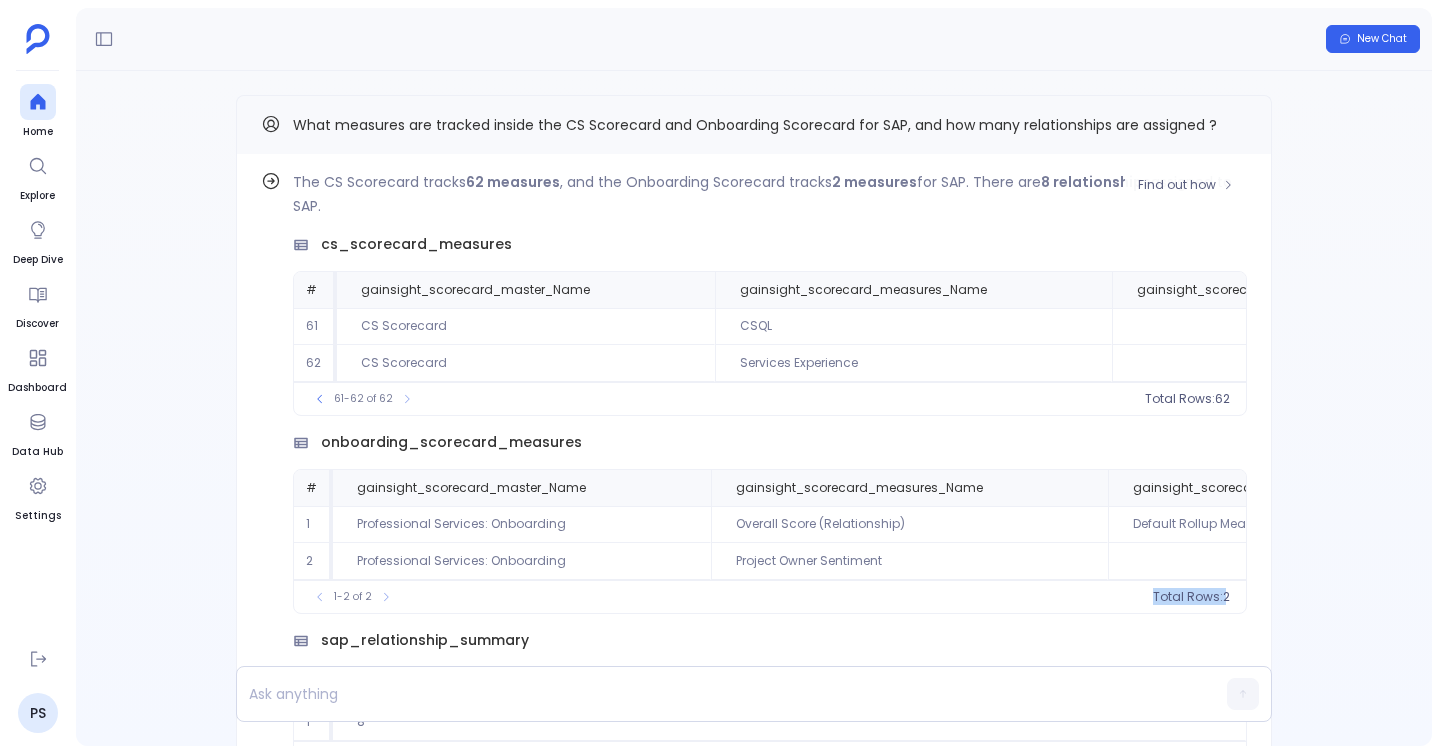 click on "1-2 of 2" at bounding box center [353, 597] 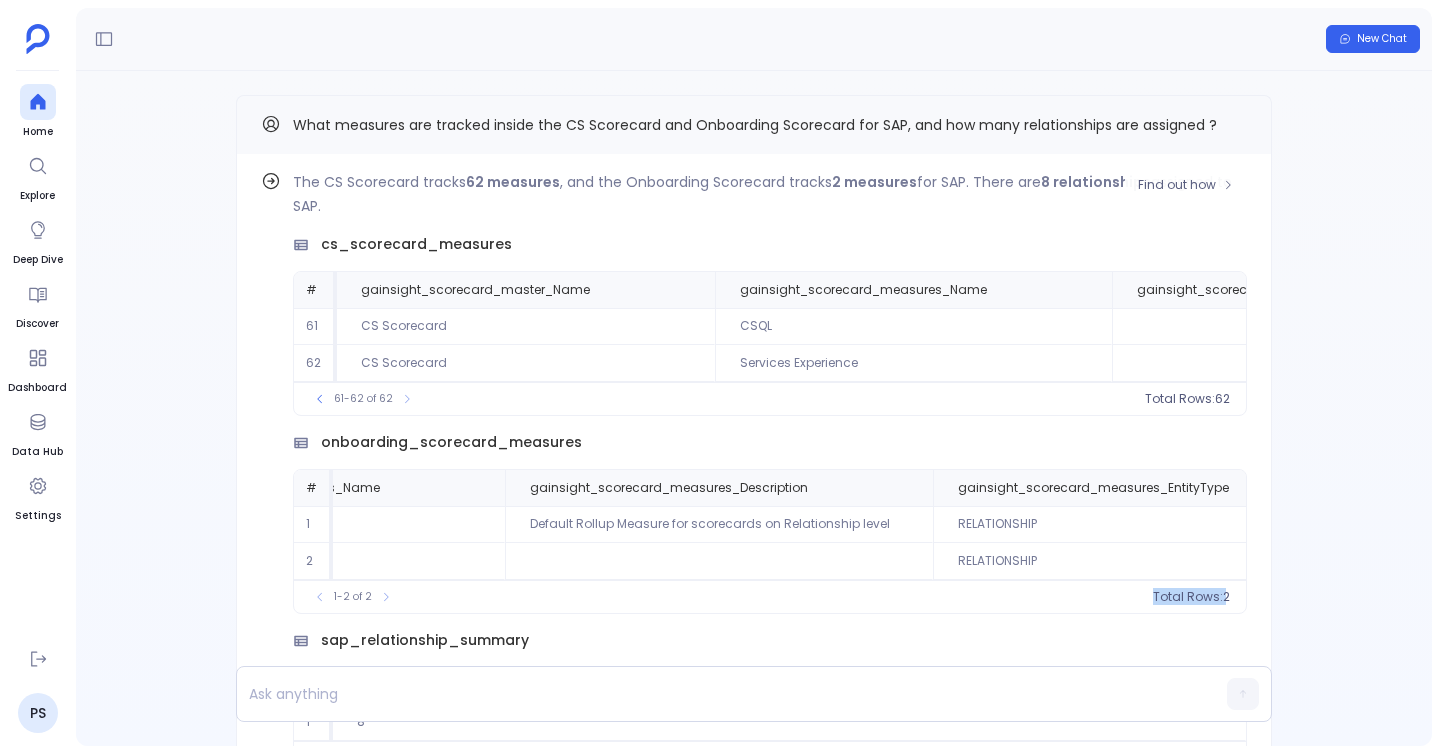 scroll, scrollTop: 0, scrollLeft: 689, axis: horizontal 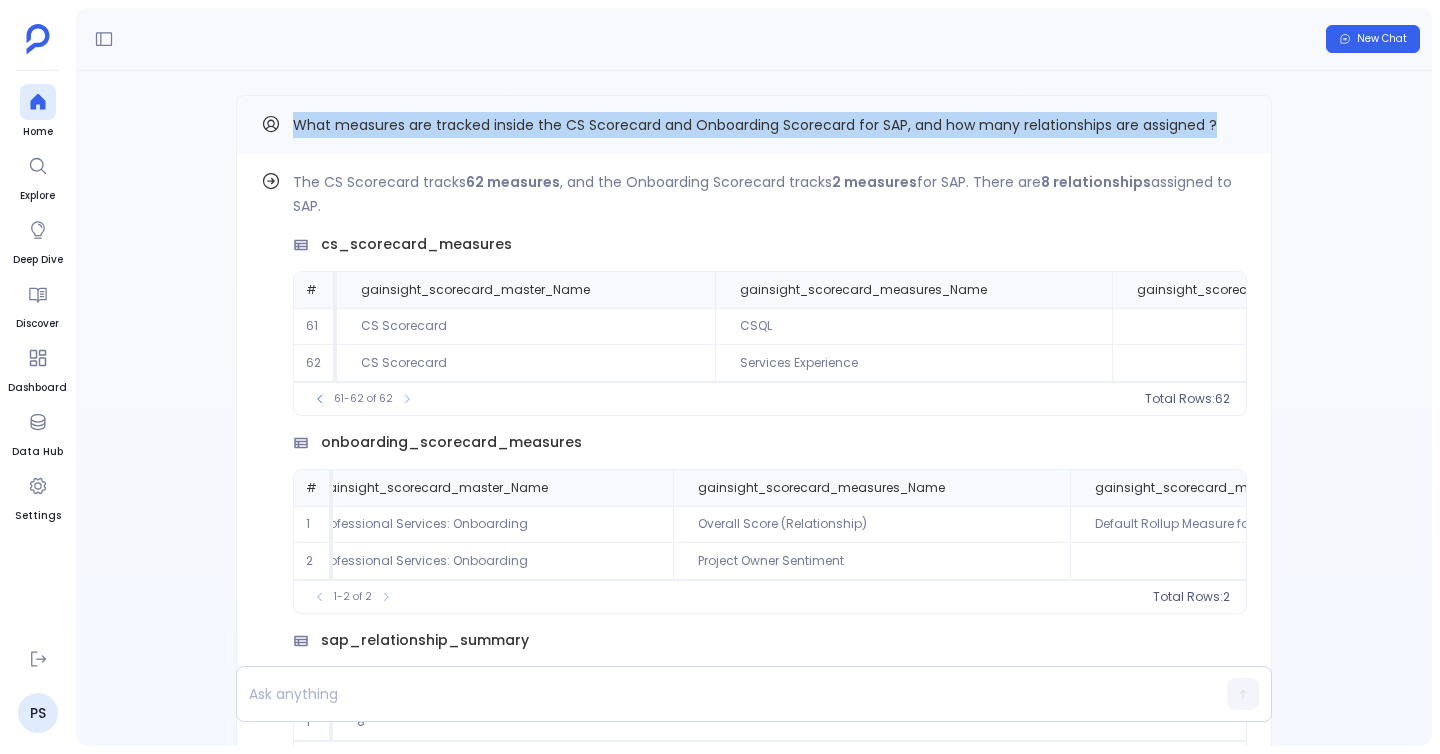 drag, startPoint x: 290, startPoint y: 116, endPoint x: 1325, endPoint y: 133, distance: 1035.1396 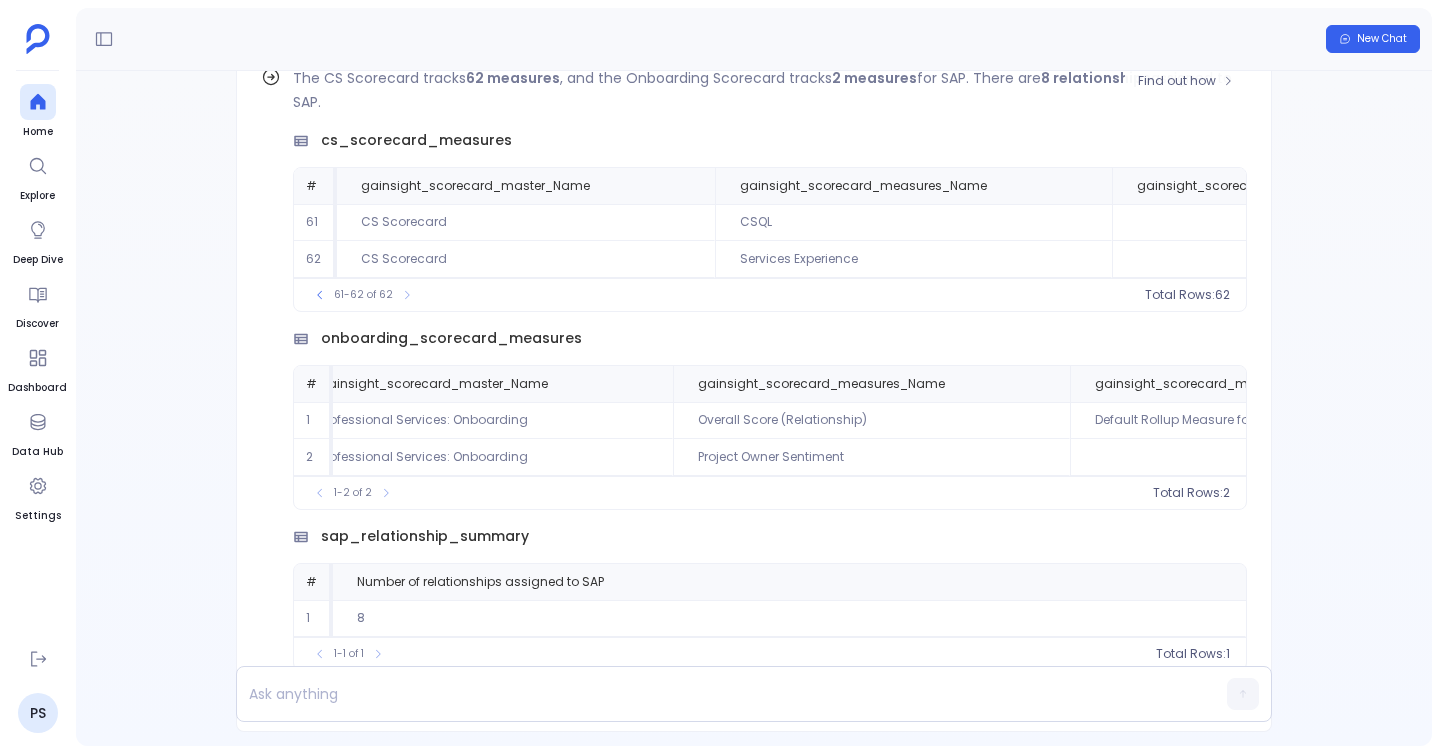 scroll, scrollTop: -82, scrollLeft: 0, axis: vertical 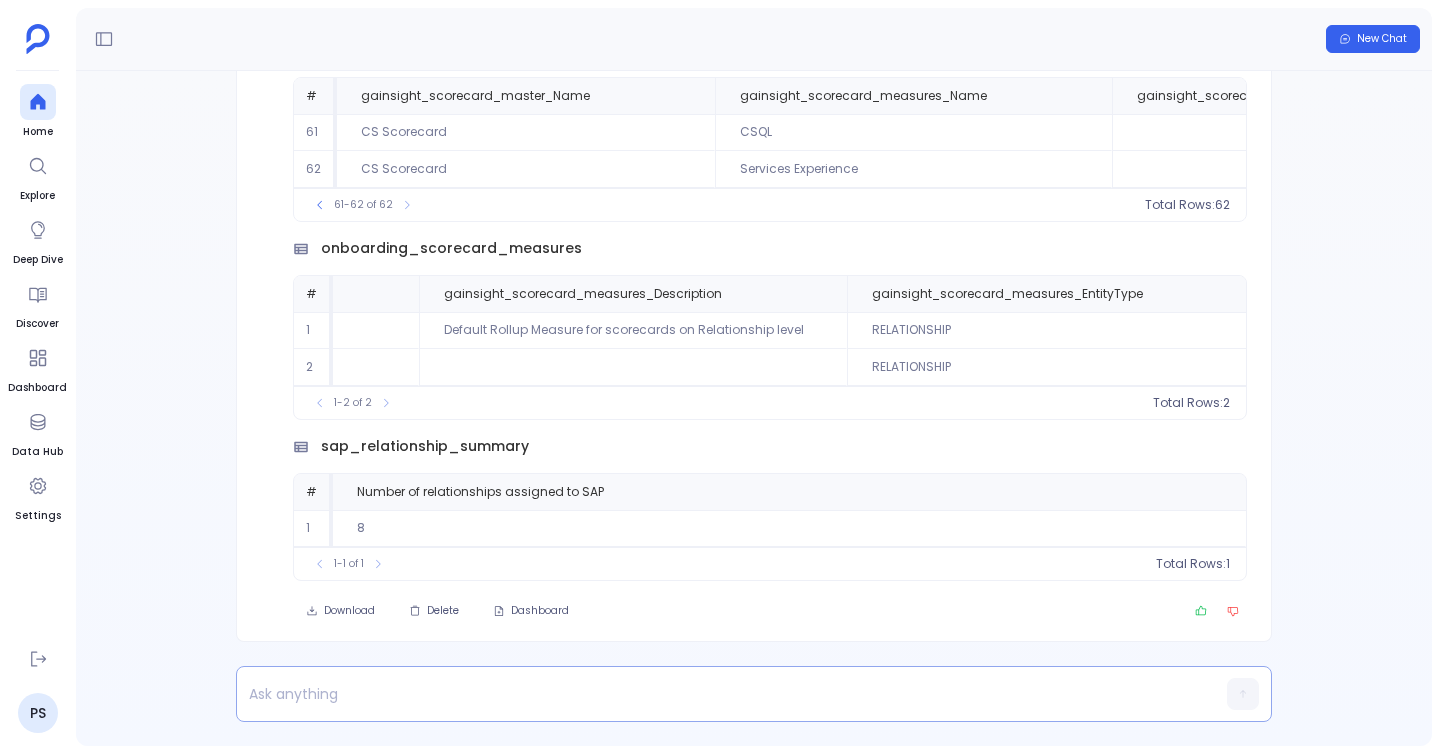 click at bounding box center (715, 694) 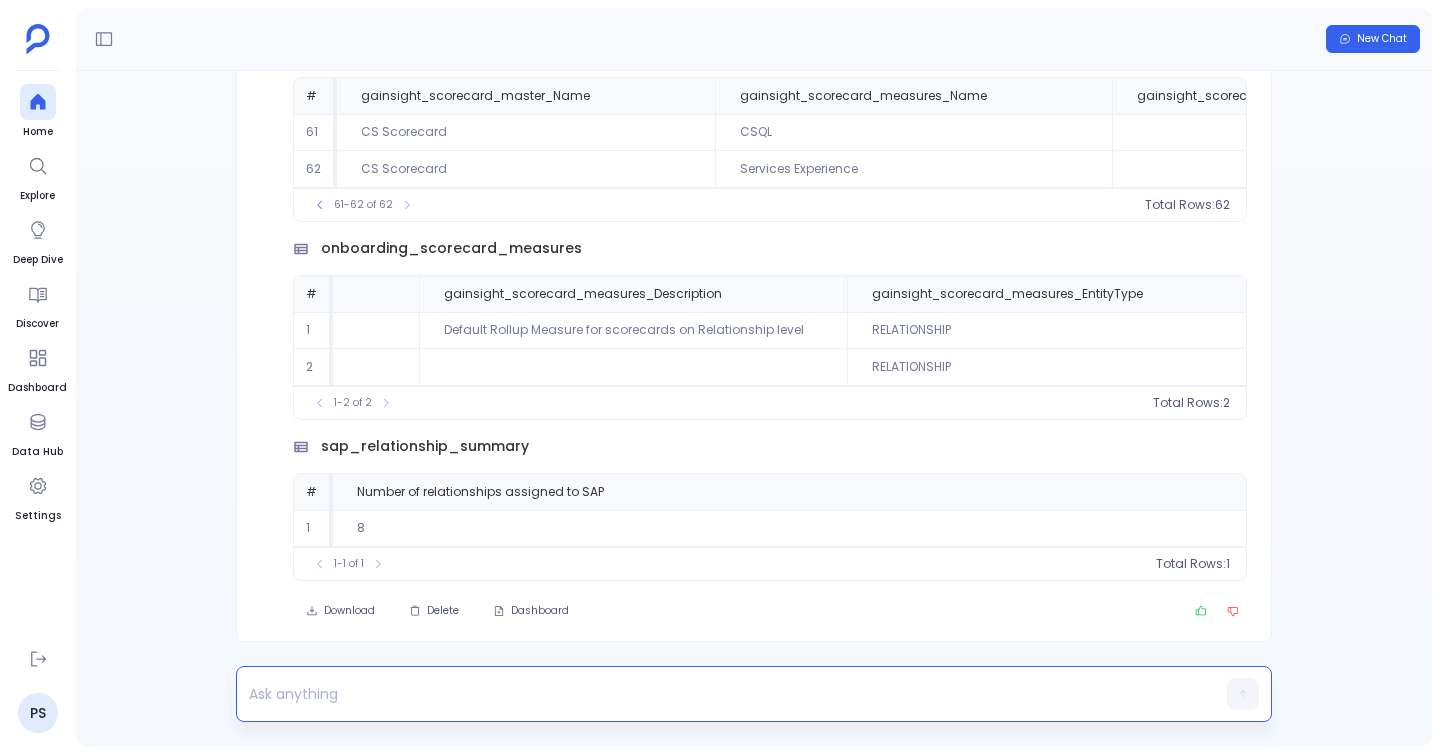 type 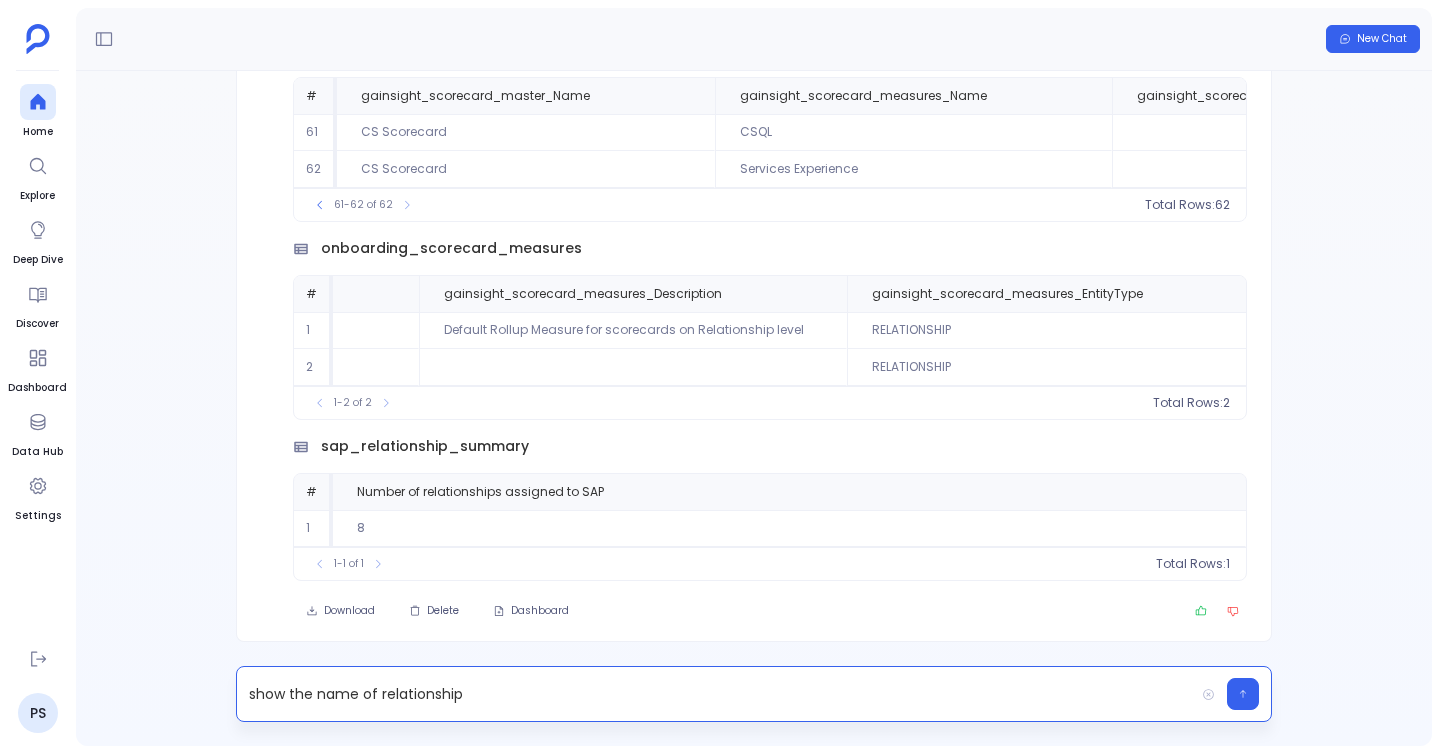 click on "sap_relationship_summary # Number of relationships assigned to SAP 1 8
To pick up a draggable item, press the space bar.
While dragging, use the arrow keys to move the item.
Press space again to drop the item in its new position, or press escape to cancel.
1-1 of 1 Total Rows:  1" at bounding box center [770, 500] 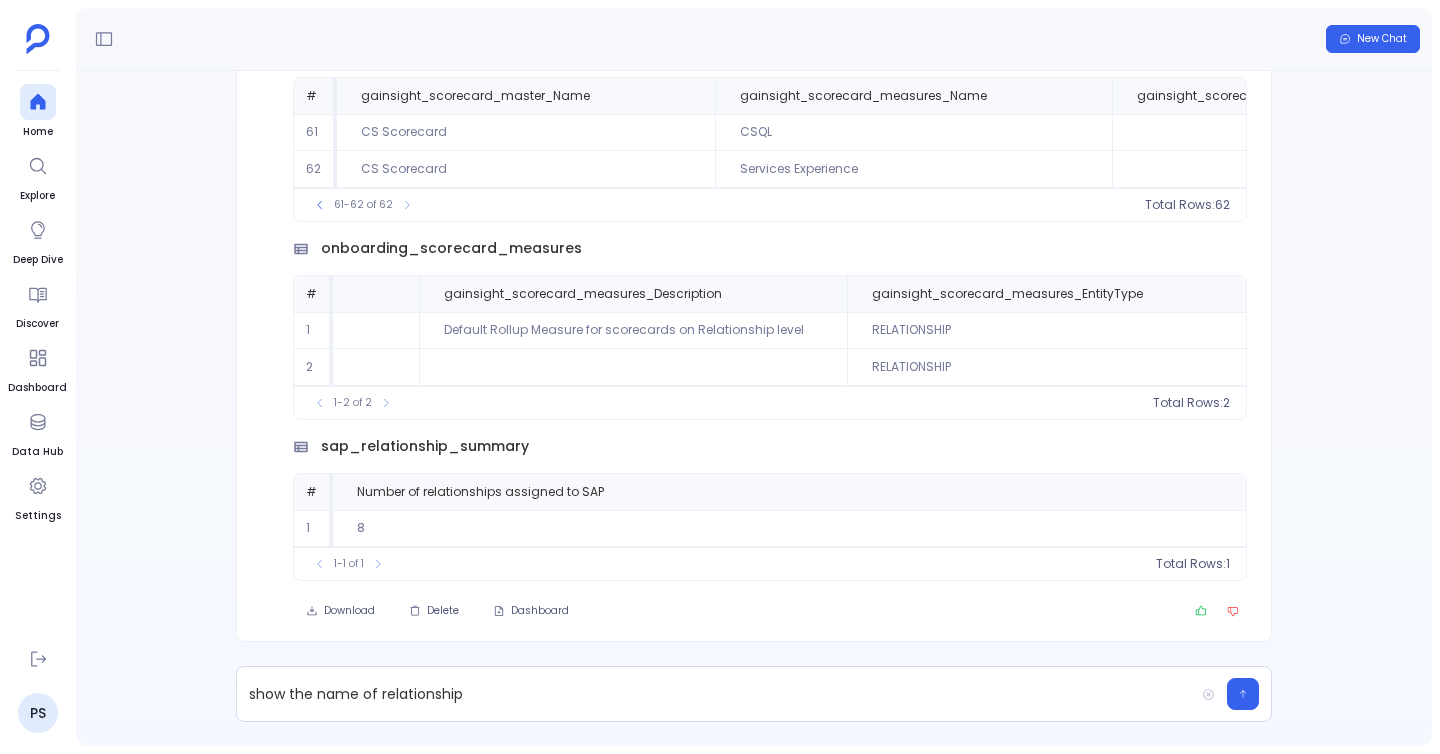 click on "sap_relationship_summary" at bounding box center (425, 446) 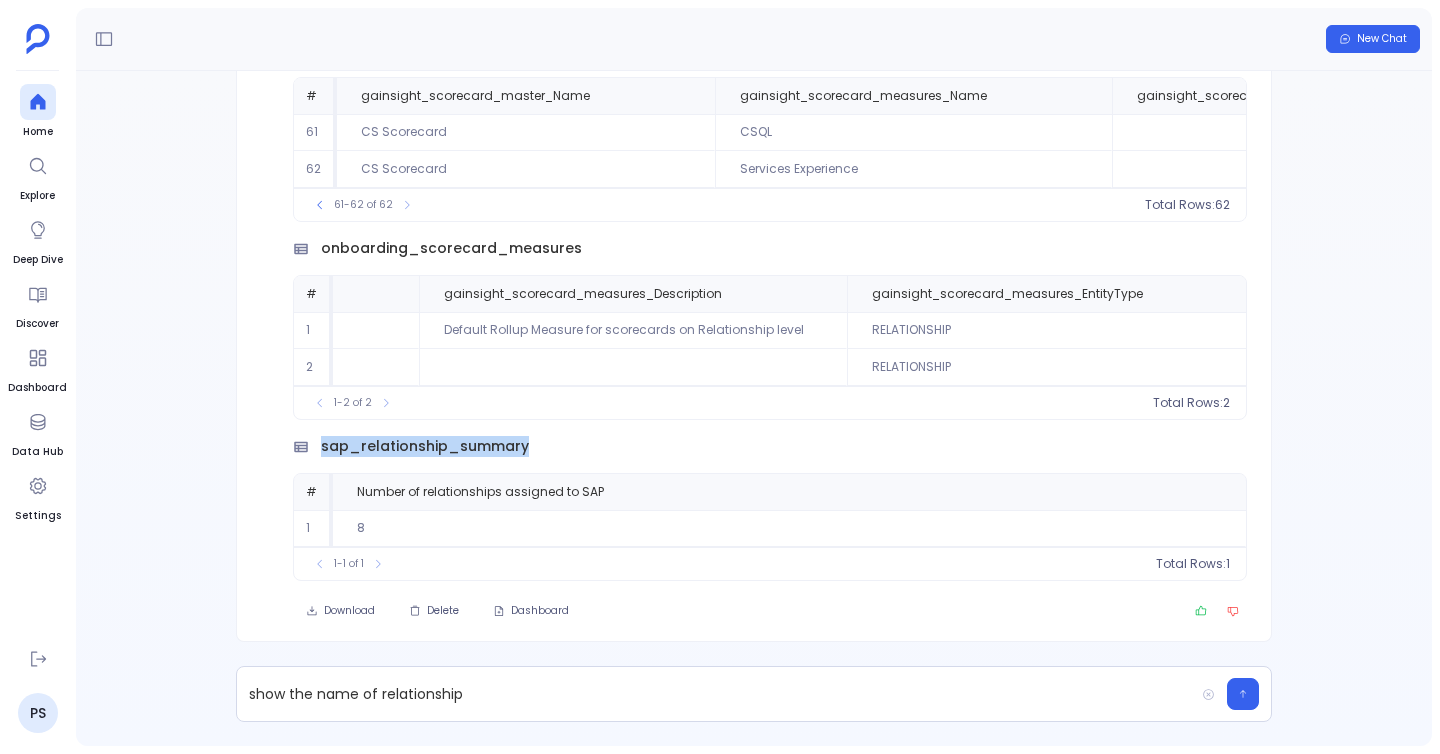 click on "sap_relationship_summary" at bounding box center [425, 446] 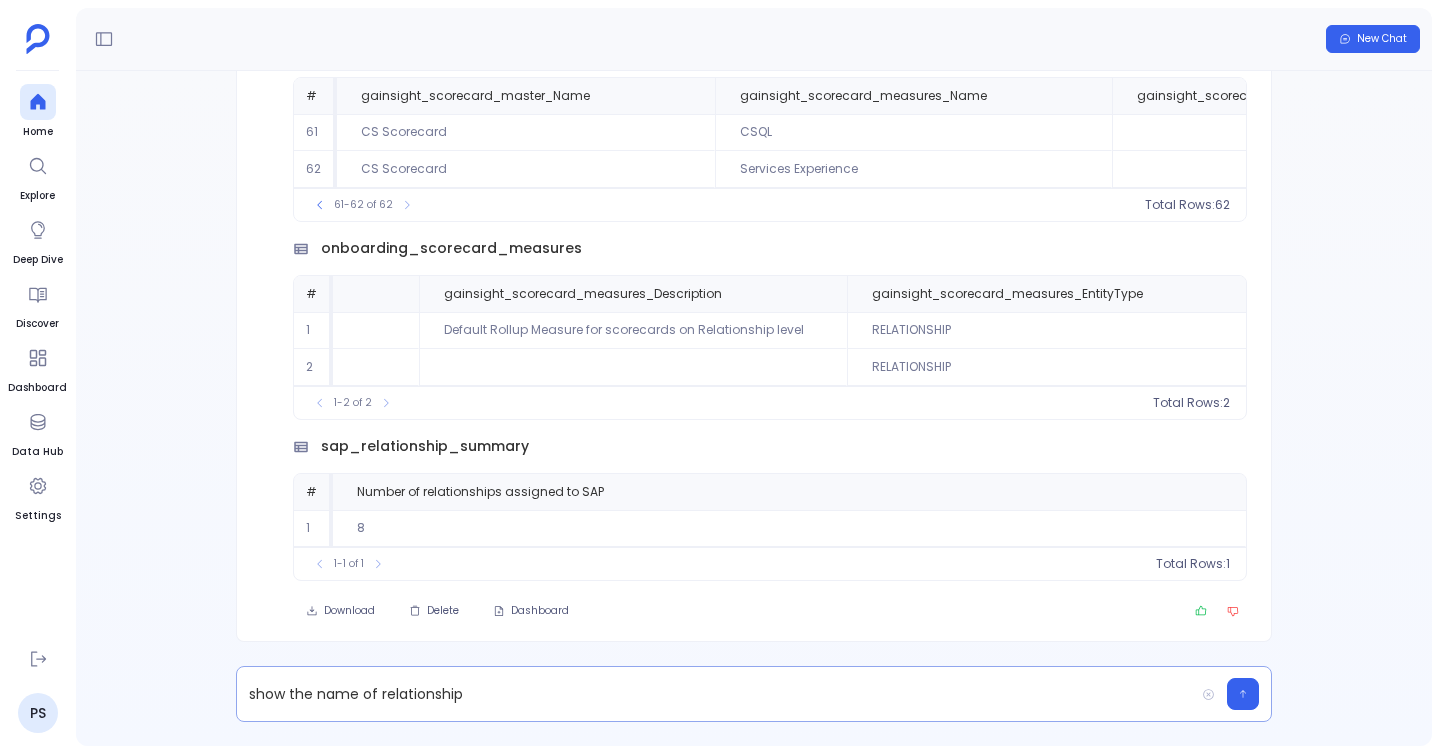 click on "show the name of relationship" at bounding box center [715, 694] 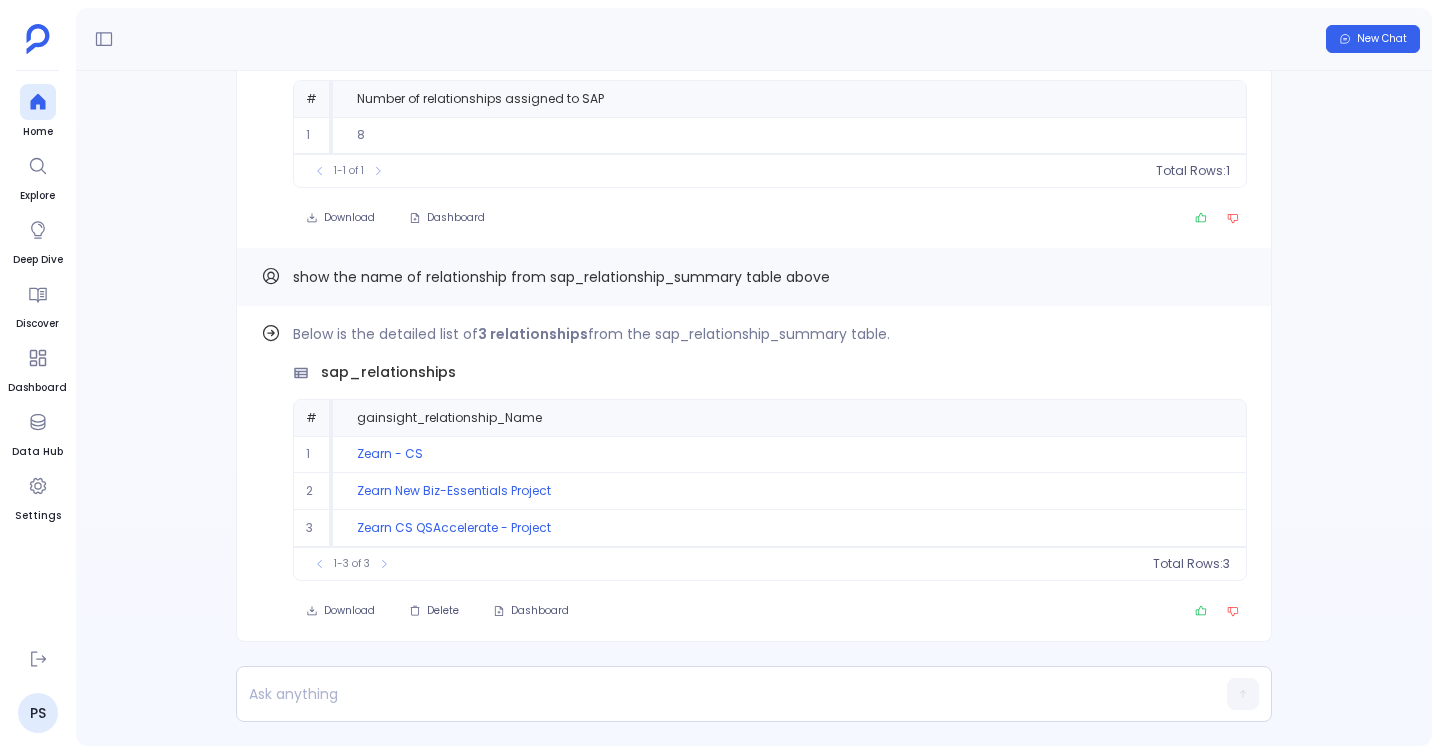 scroll, scrollTop: -25, scrollLeft: 0, axis: vertical 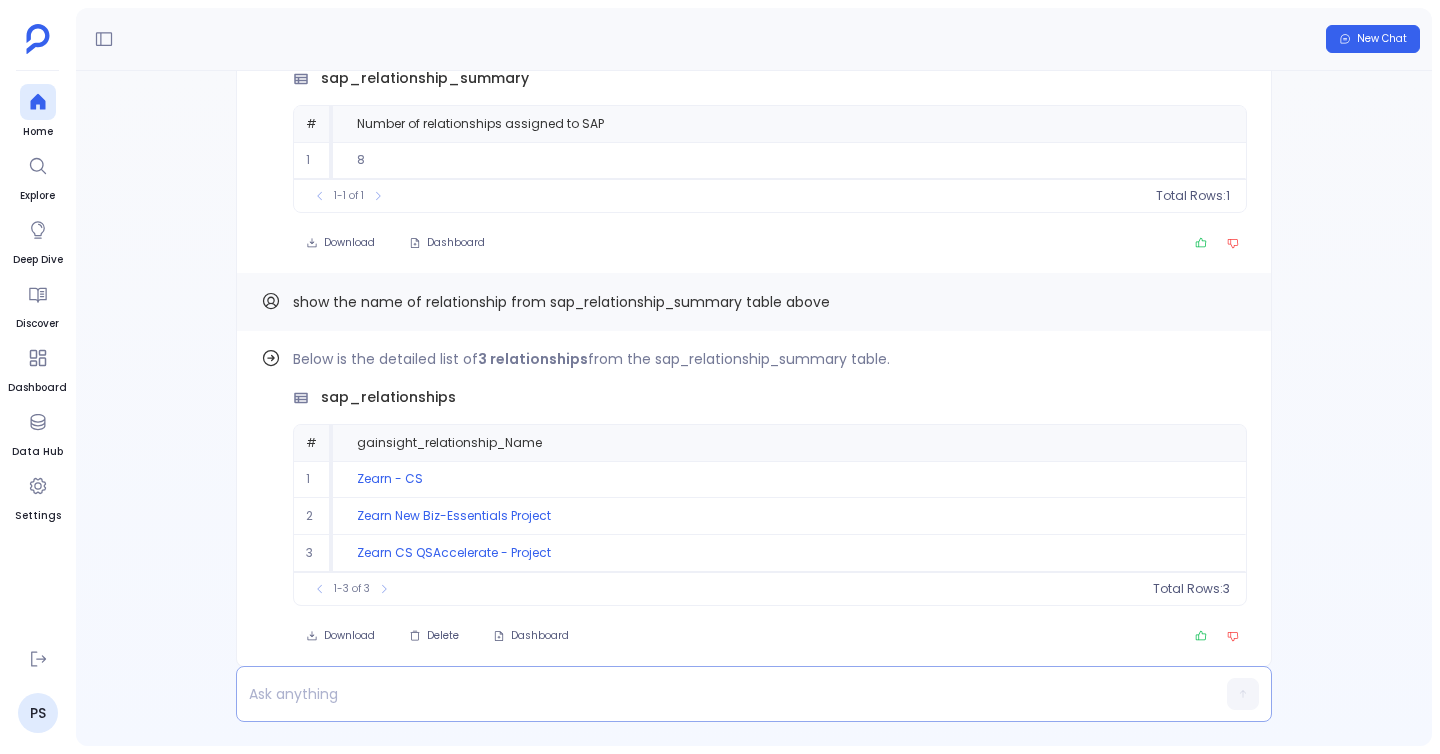 click at bounding box center (715, 694) 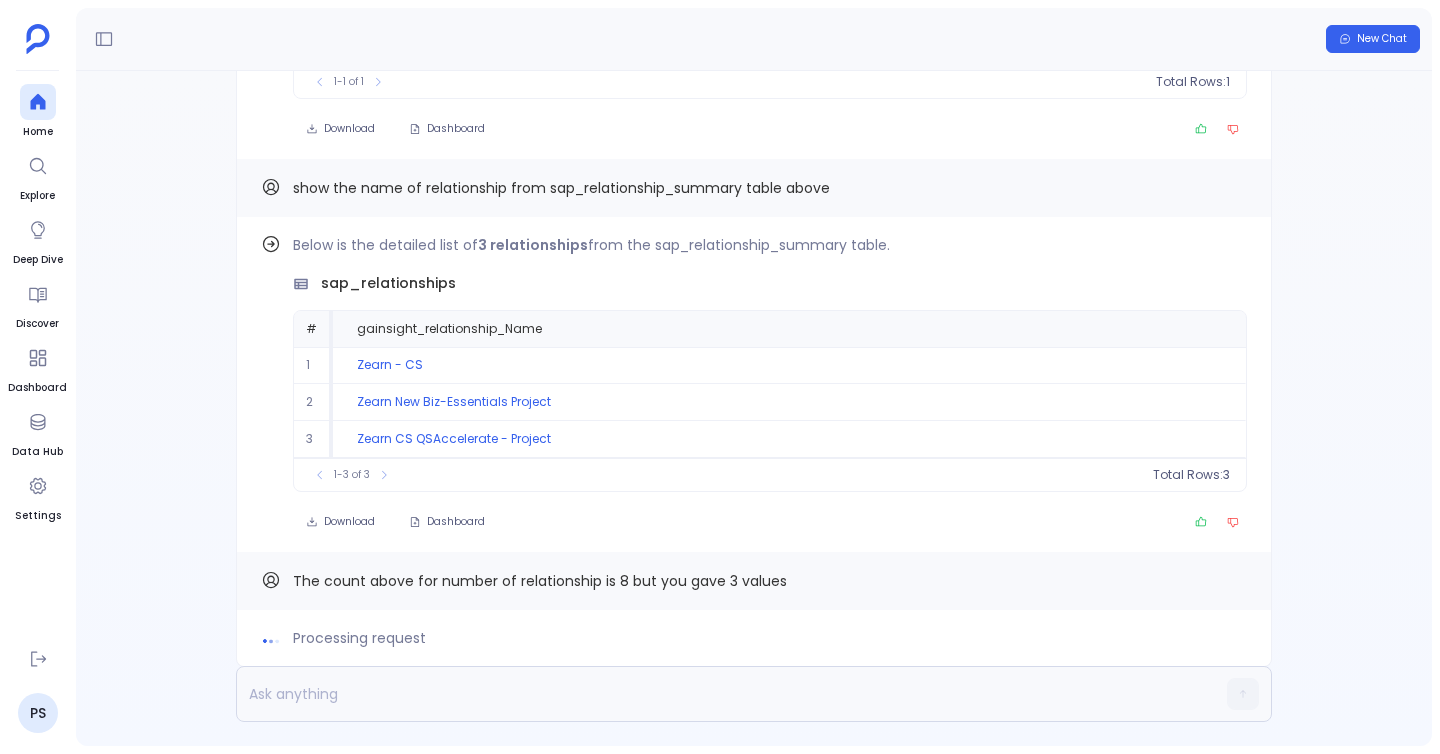 scroll, scrollTop: 0, scrollLeft: 0, axis: both 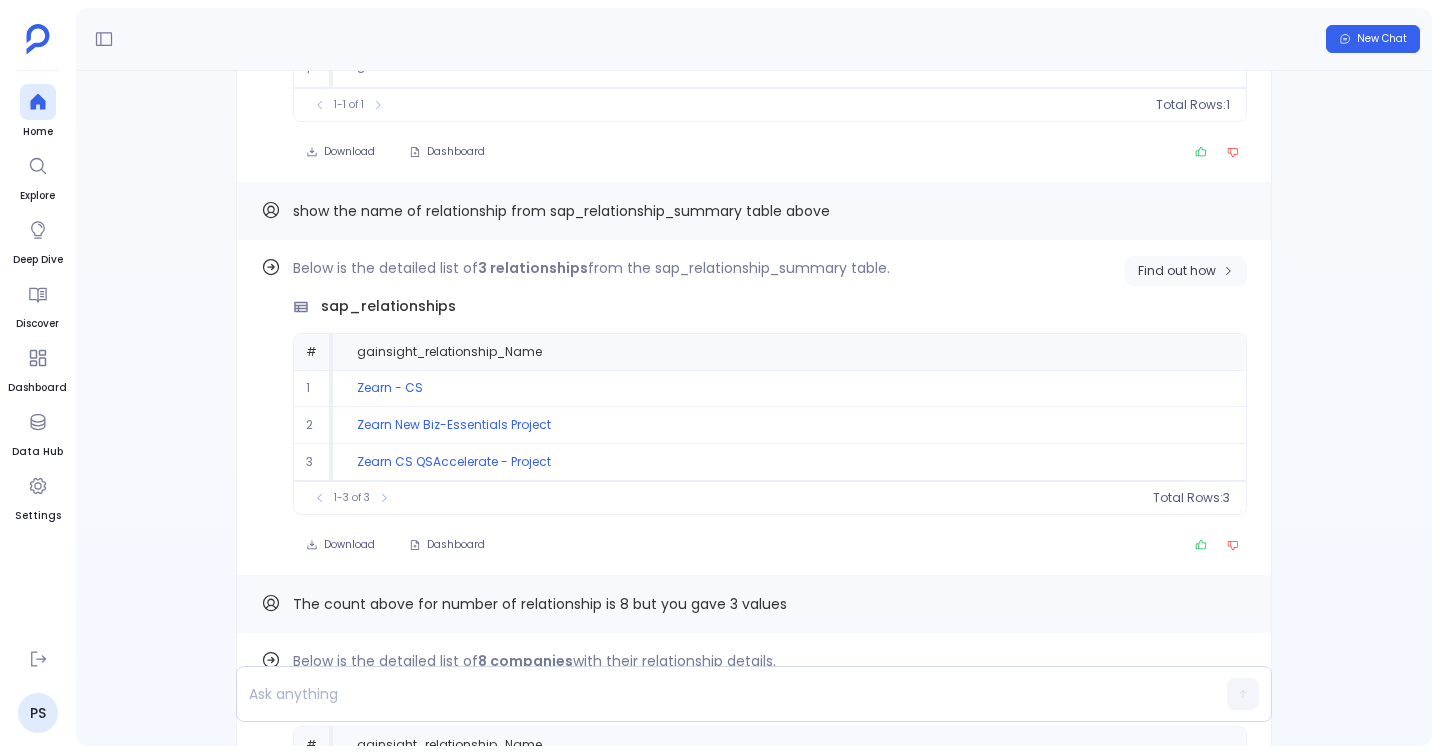 click on "Find out how" at bounding box center (1177, 271) 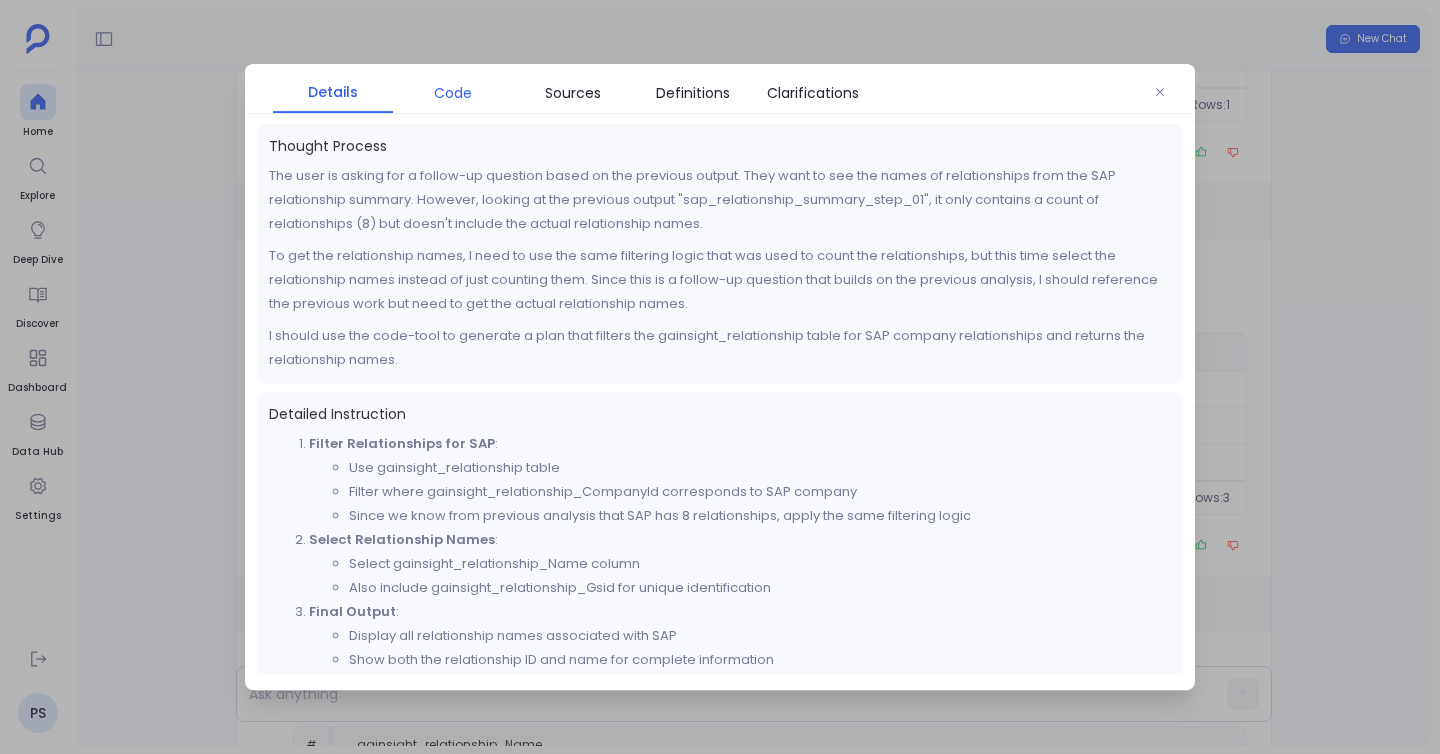 click on "Code" at bounding box center (453, 93) 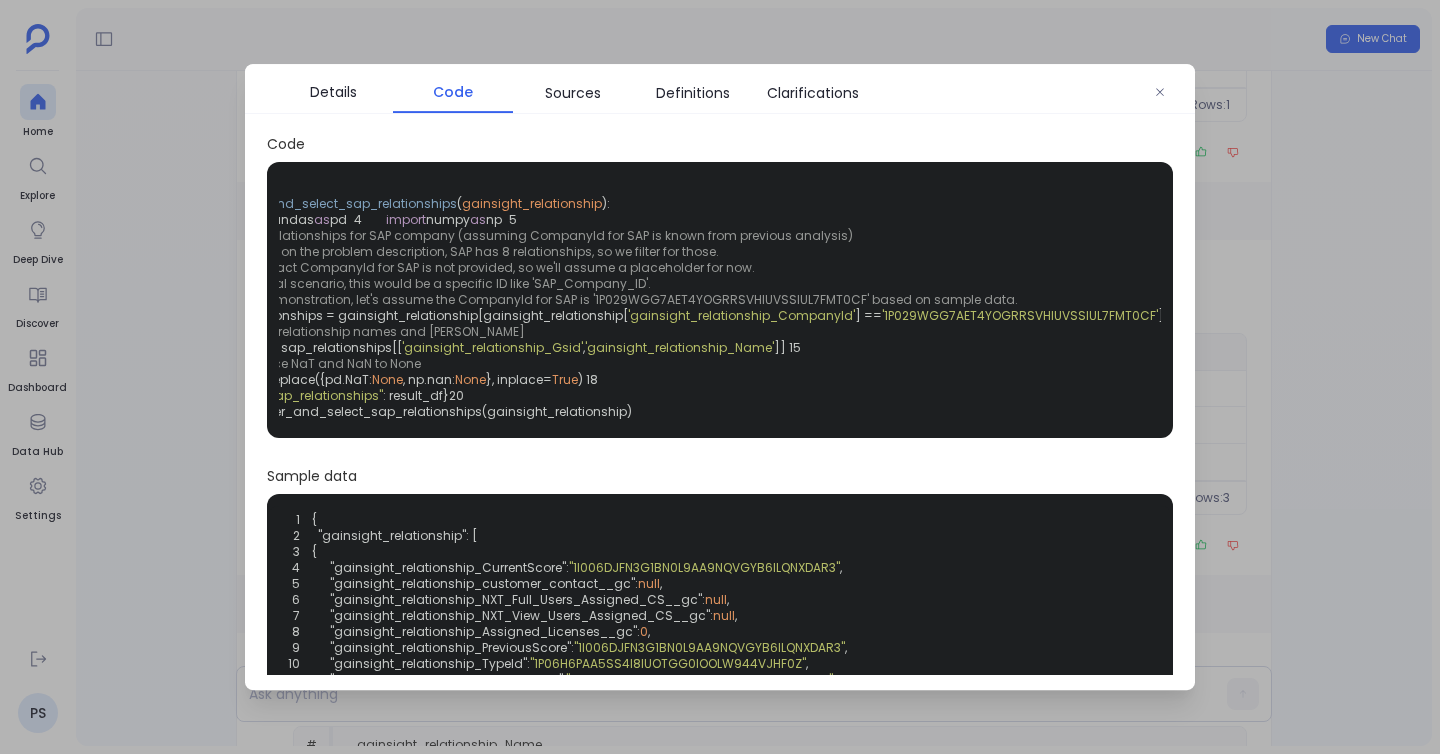 scroll, scrollTop: 0, scrollLeft: 0, axis: both 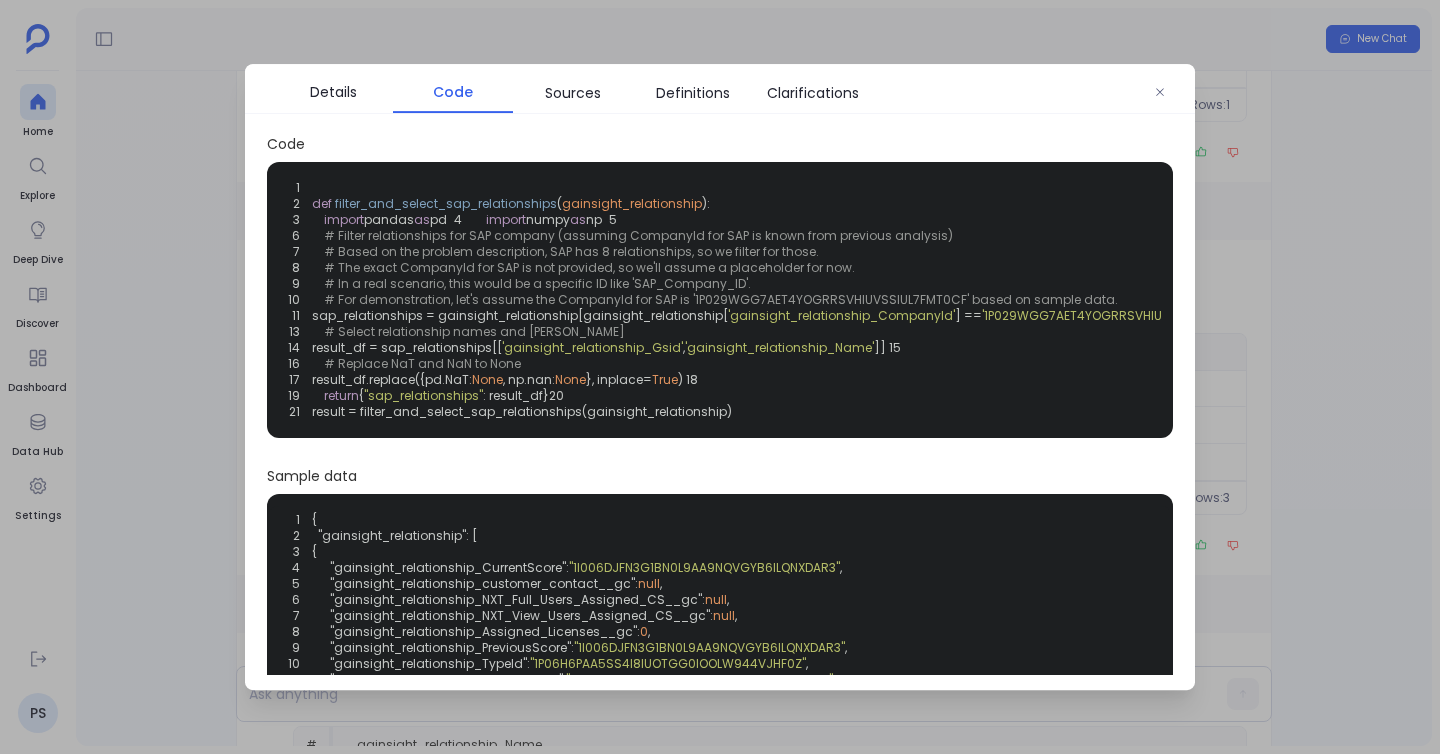 click at bounding box center [720, 377] 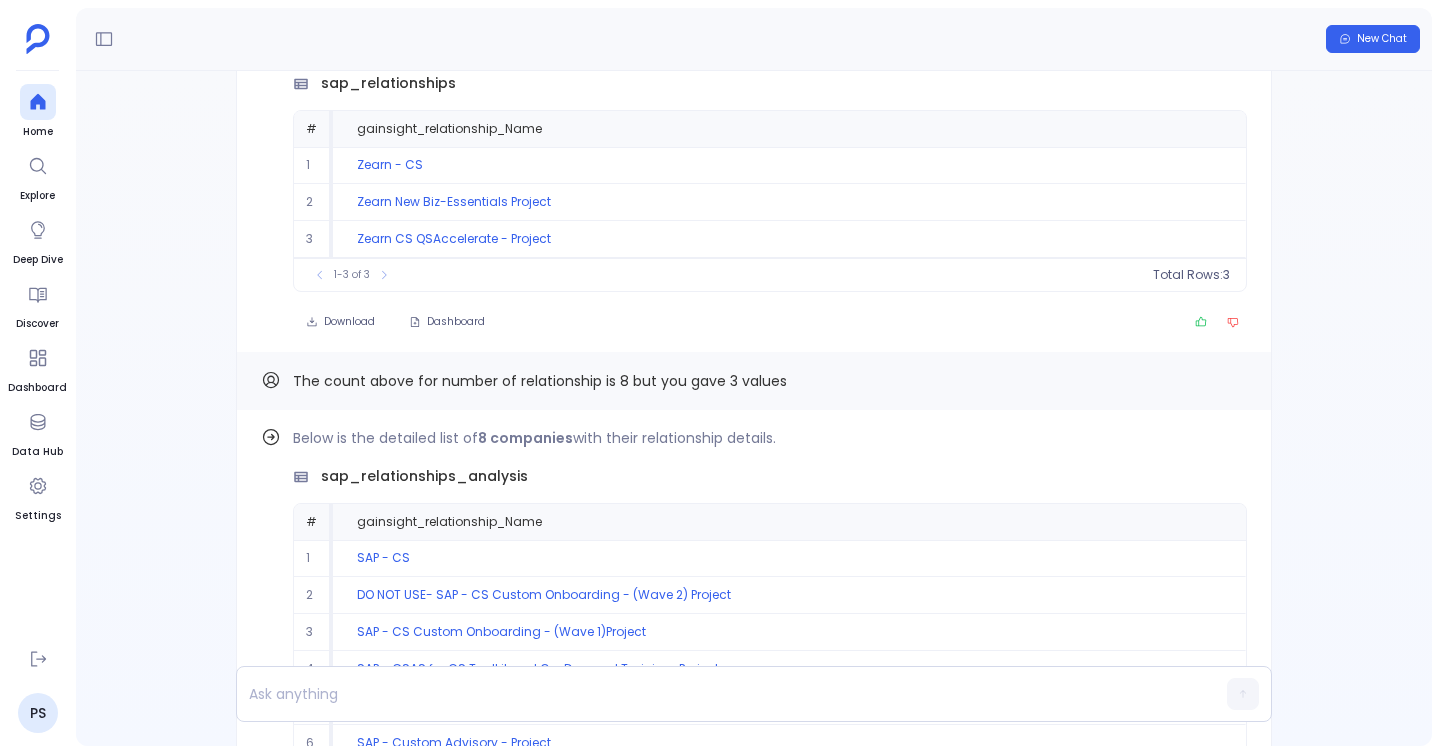scroll, scrollTop: -178, scrollLeft: 0, axis: vertical 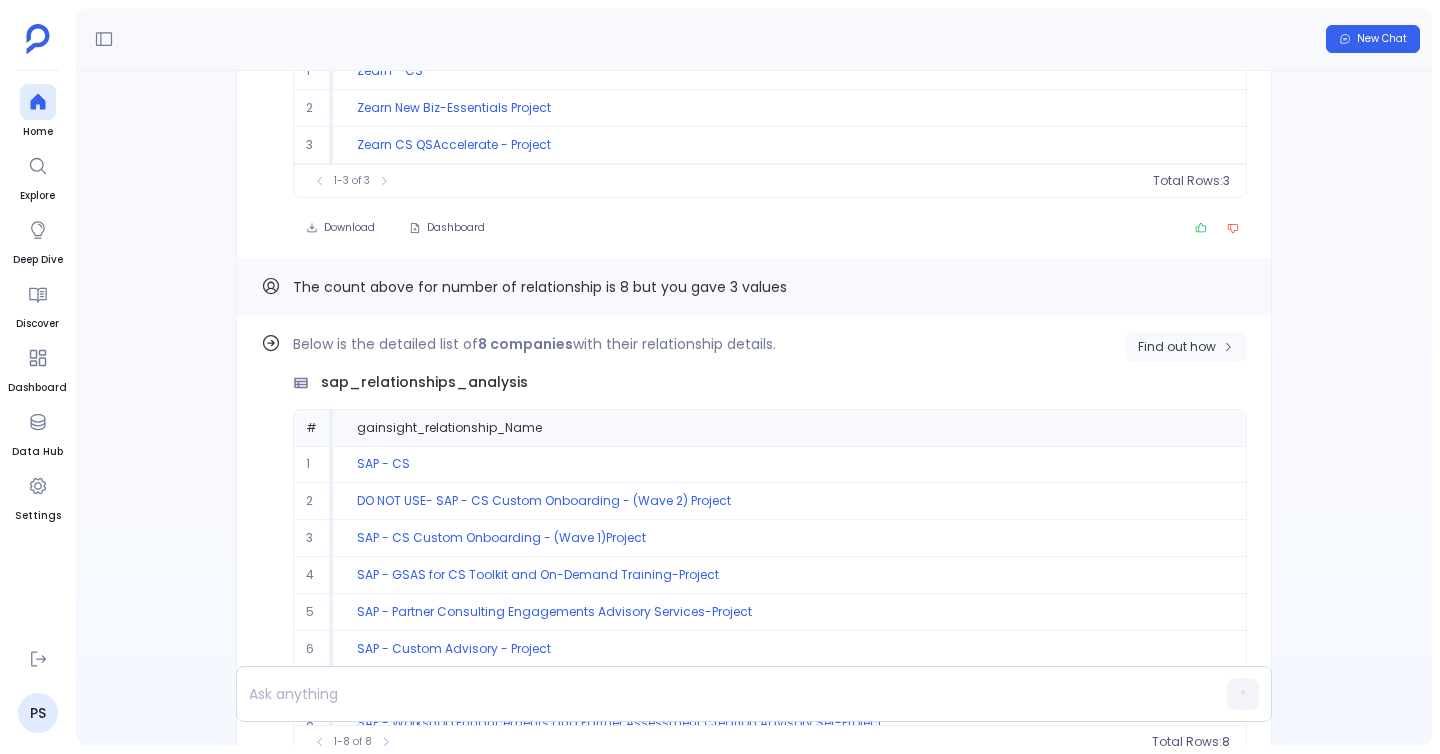 click on "Find out how" at bounding box center (1177, 347) 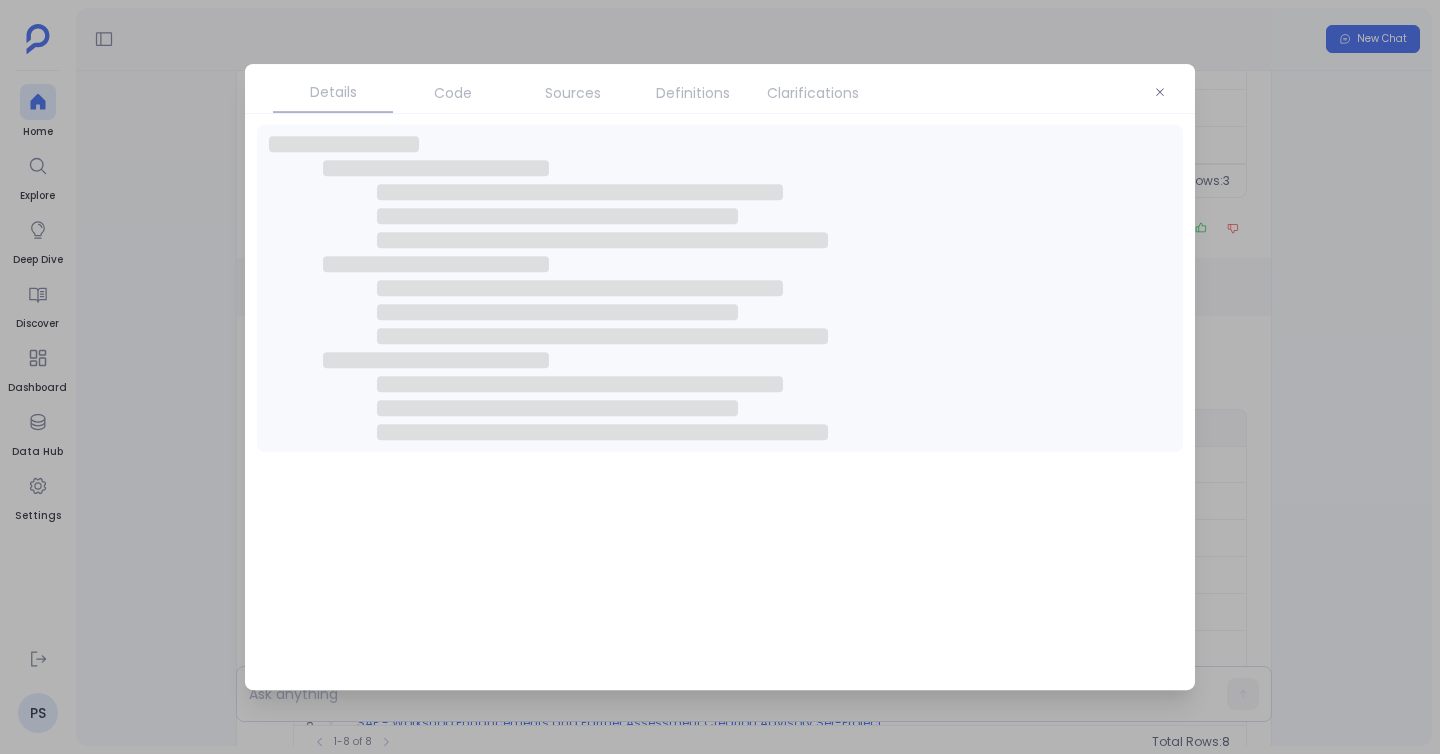 click on "Code" at bounding box center [453, 93] 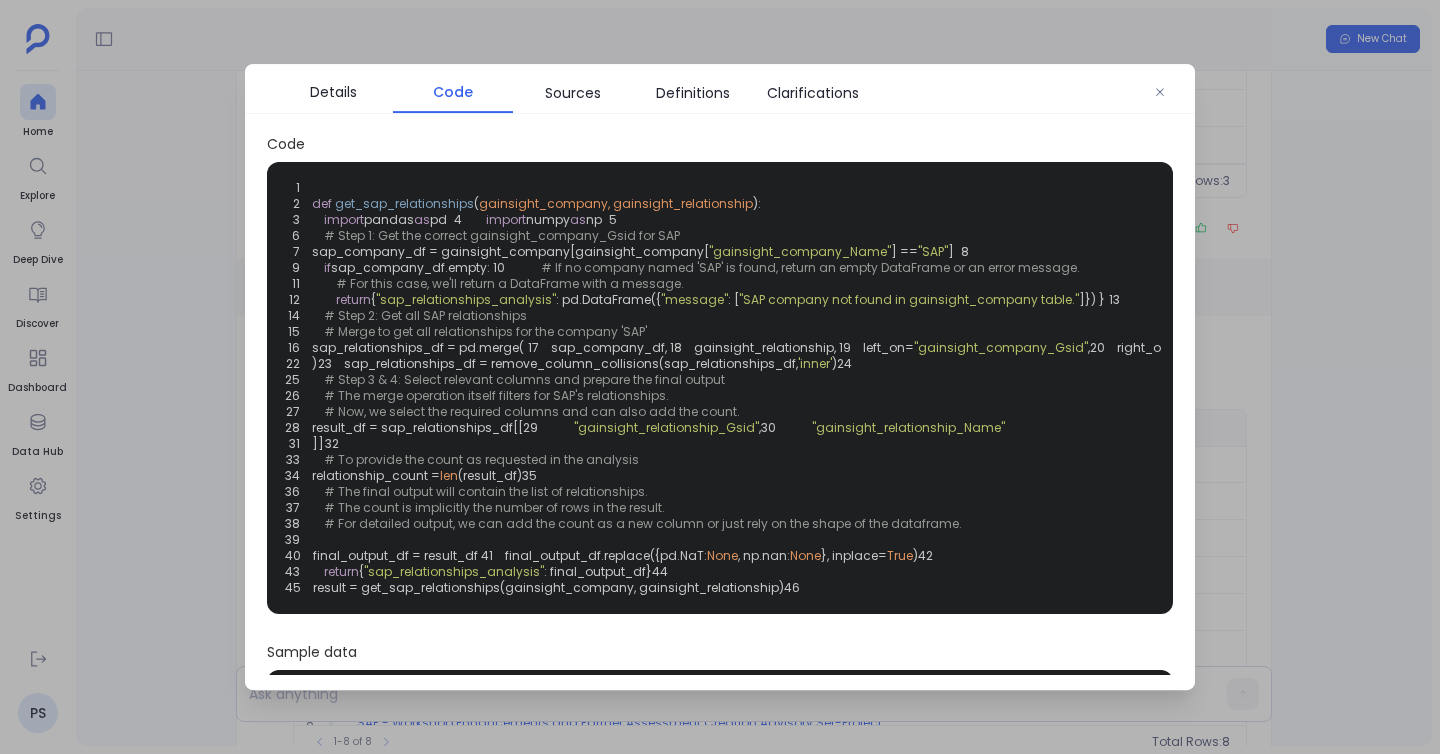 click at bounding box center [720, 377] 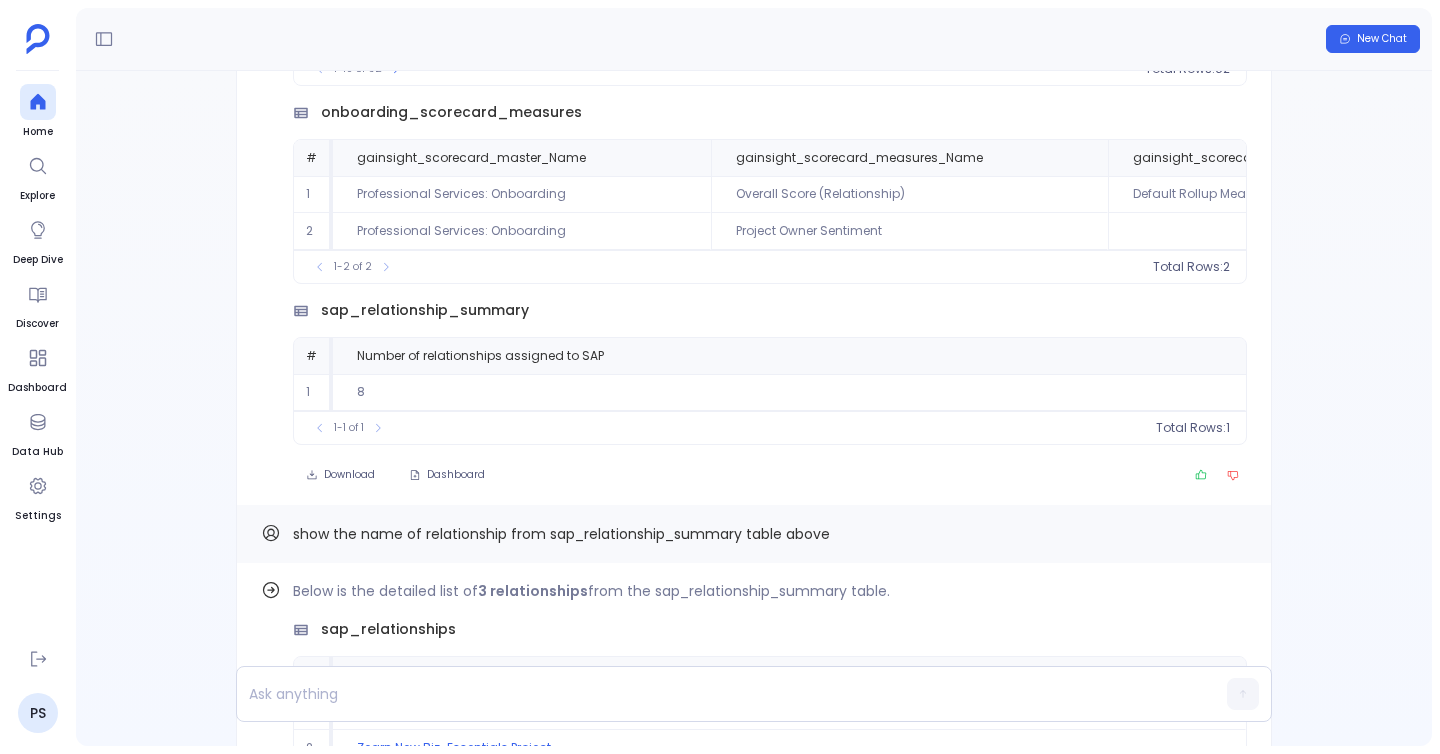 scroll, scrollTop: -1358, scrollLeft: 0, axis: vertical 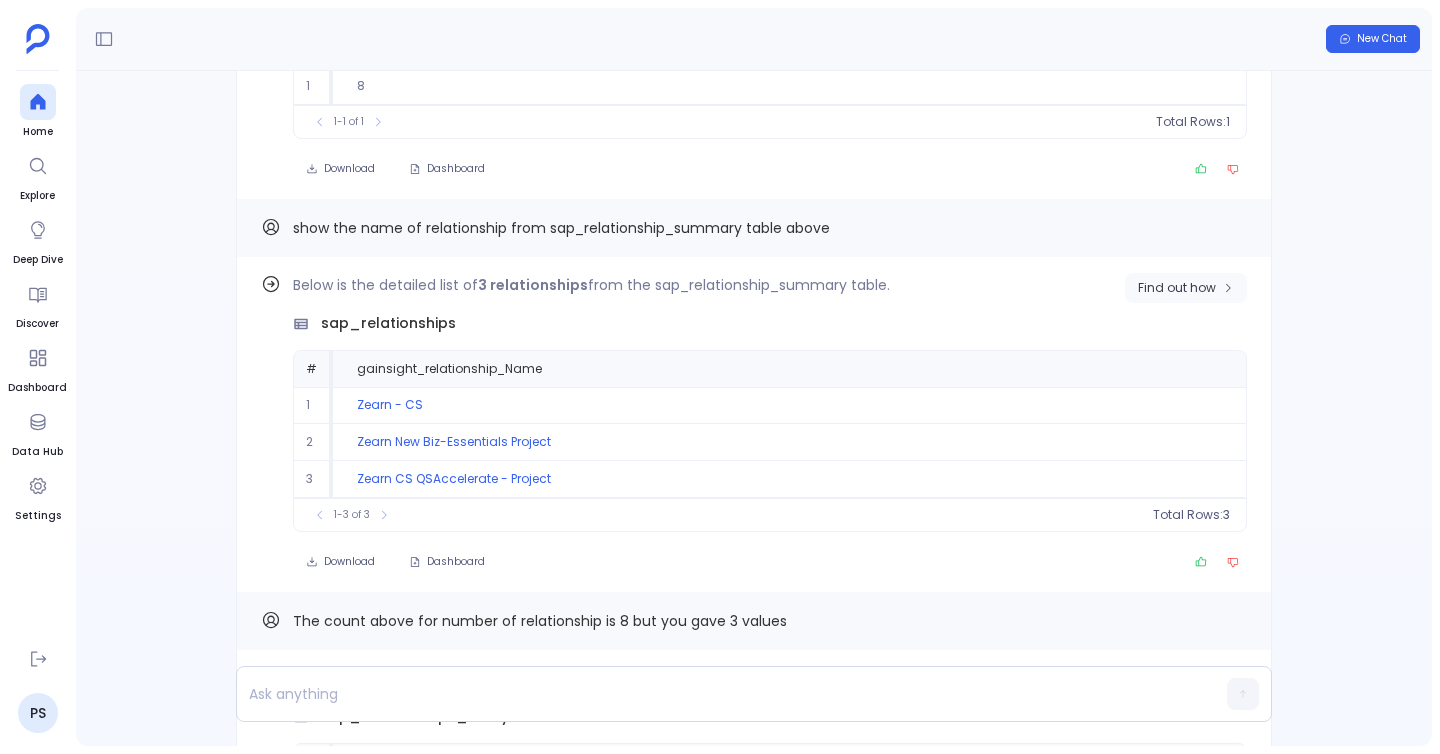 click on "Find out how" at bounding box center [1186, 288] 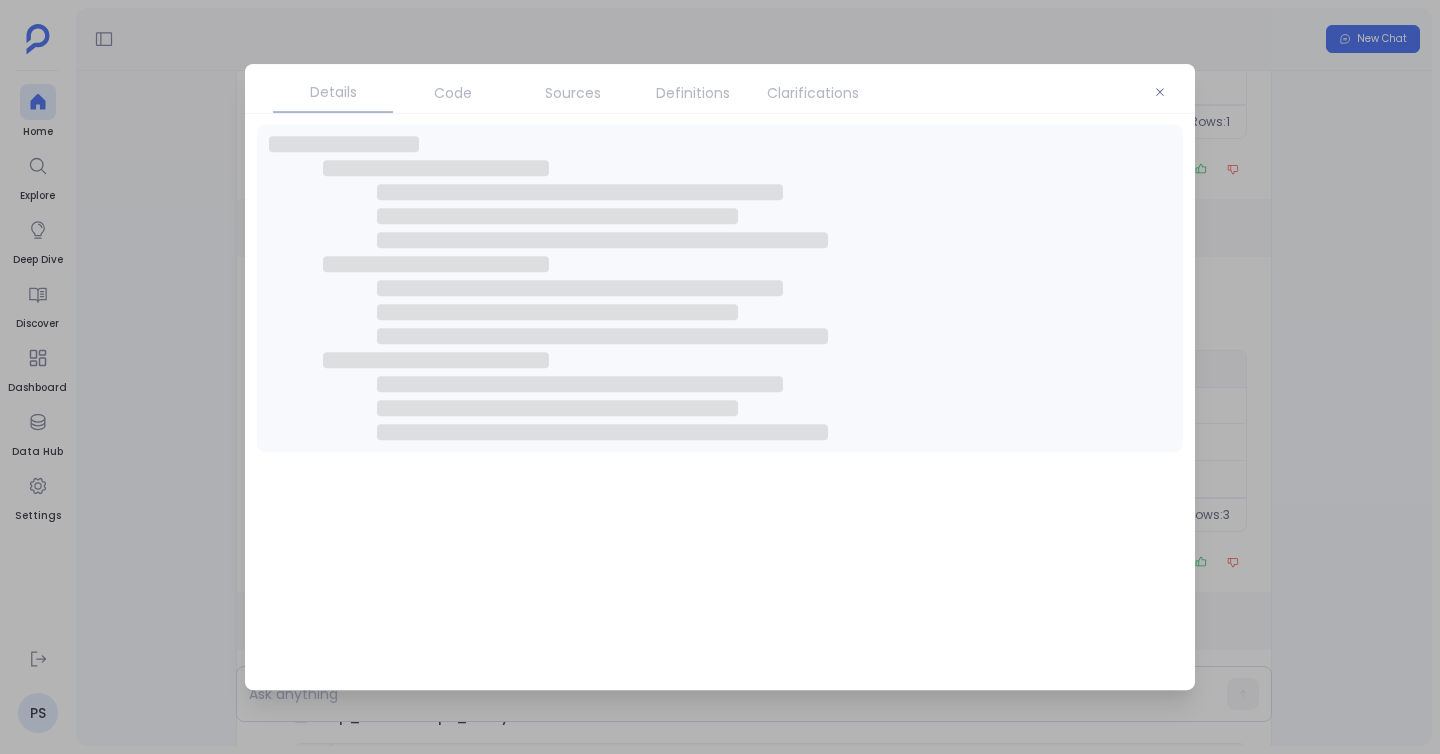 click on "Code" at bounding box center (453, 93) 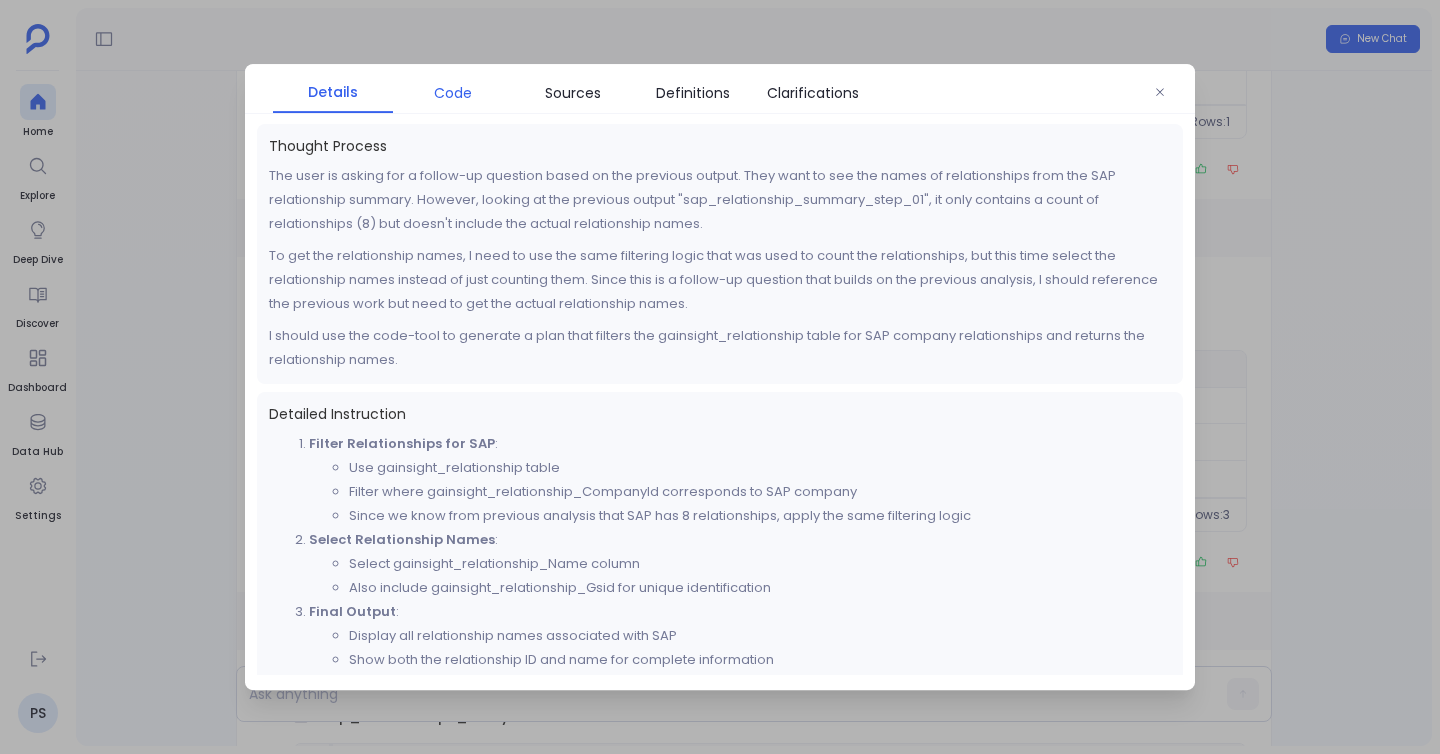 click on "Code" at bounding box center (453, 93) 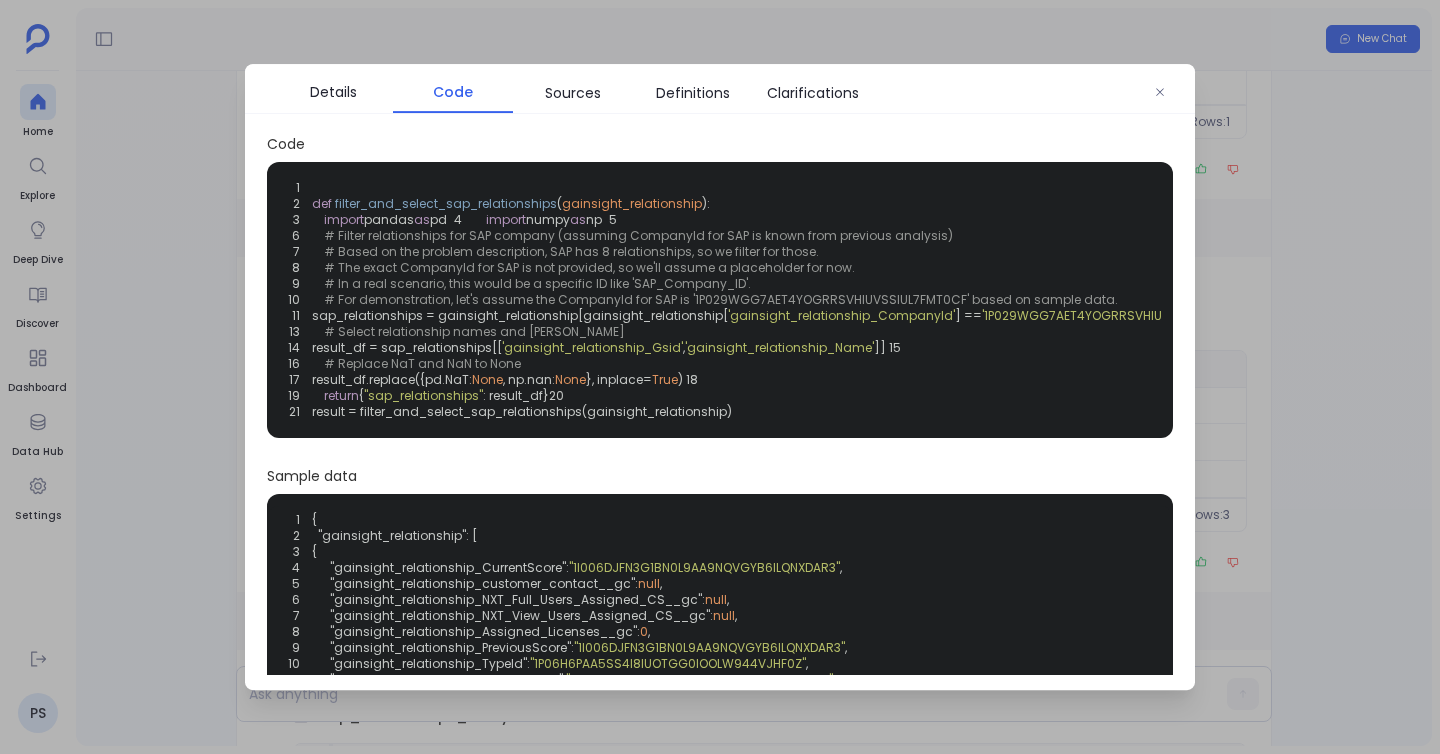 click at bounding box center (720, 377) 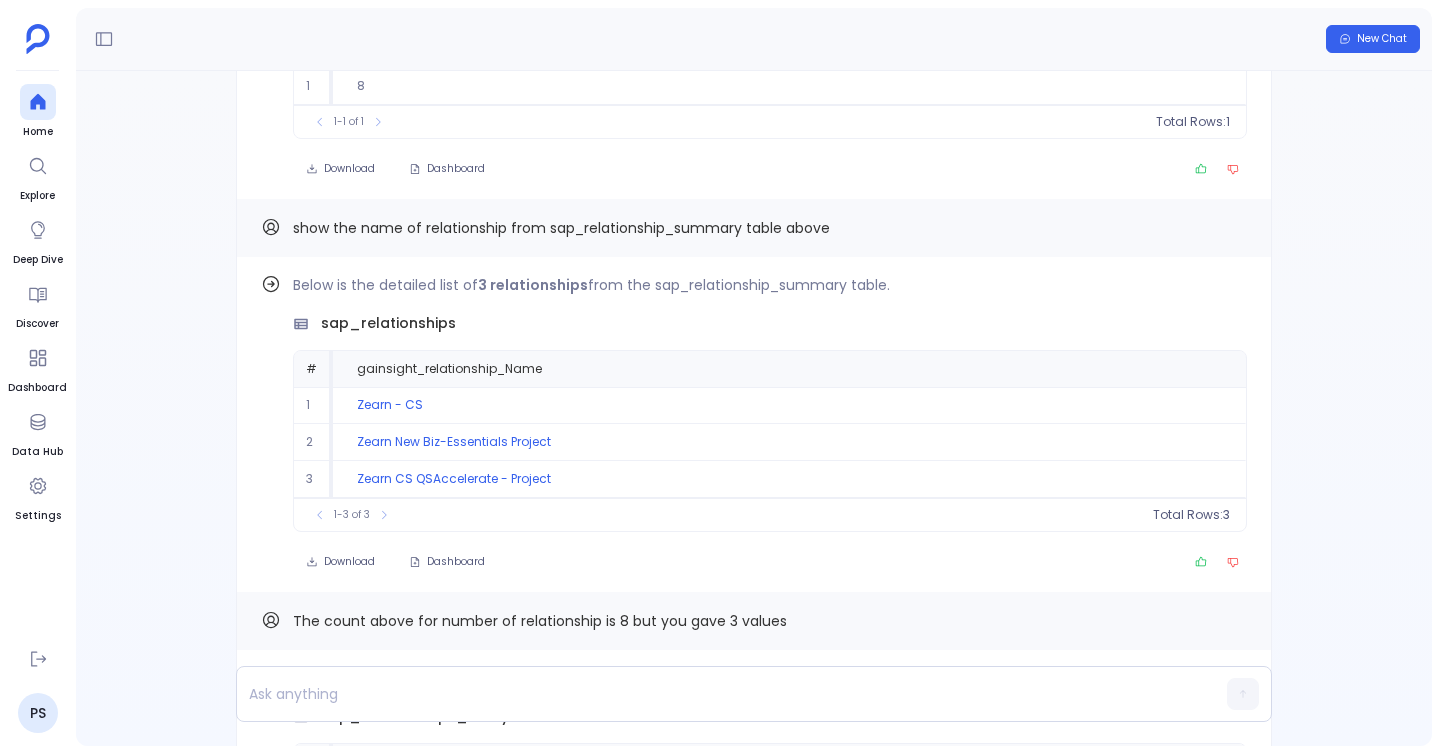 scroll, scrollTop: -1358, scrollLeft: 0, axis: vertical 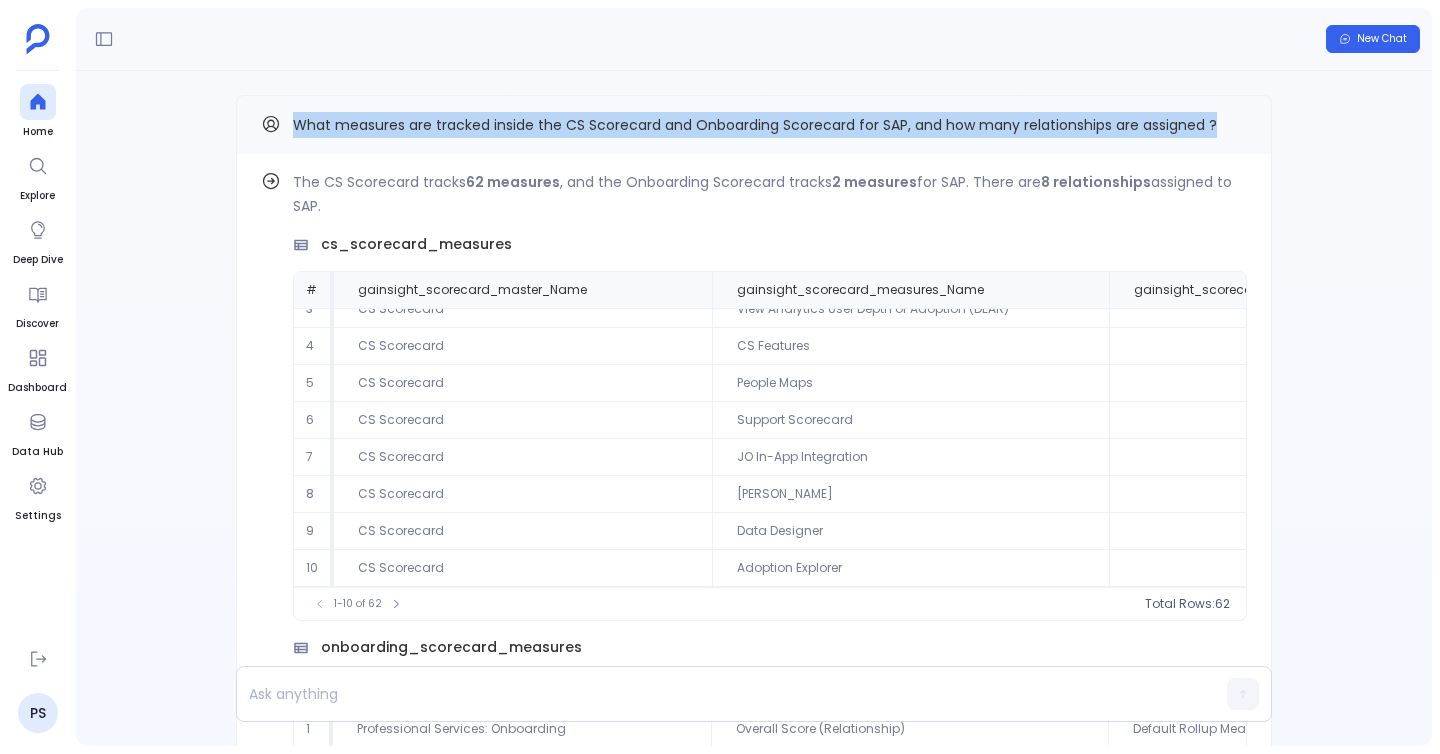 drag, startPoint x: 289, startPoint y: 128, endPoint x: 1226, endPoint y: 130, distance: 937.00214 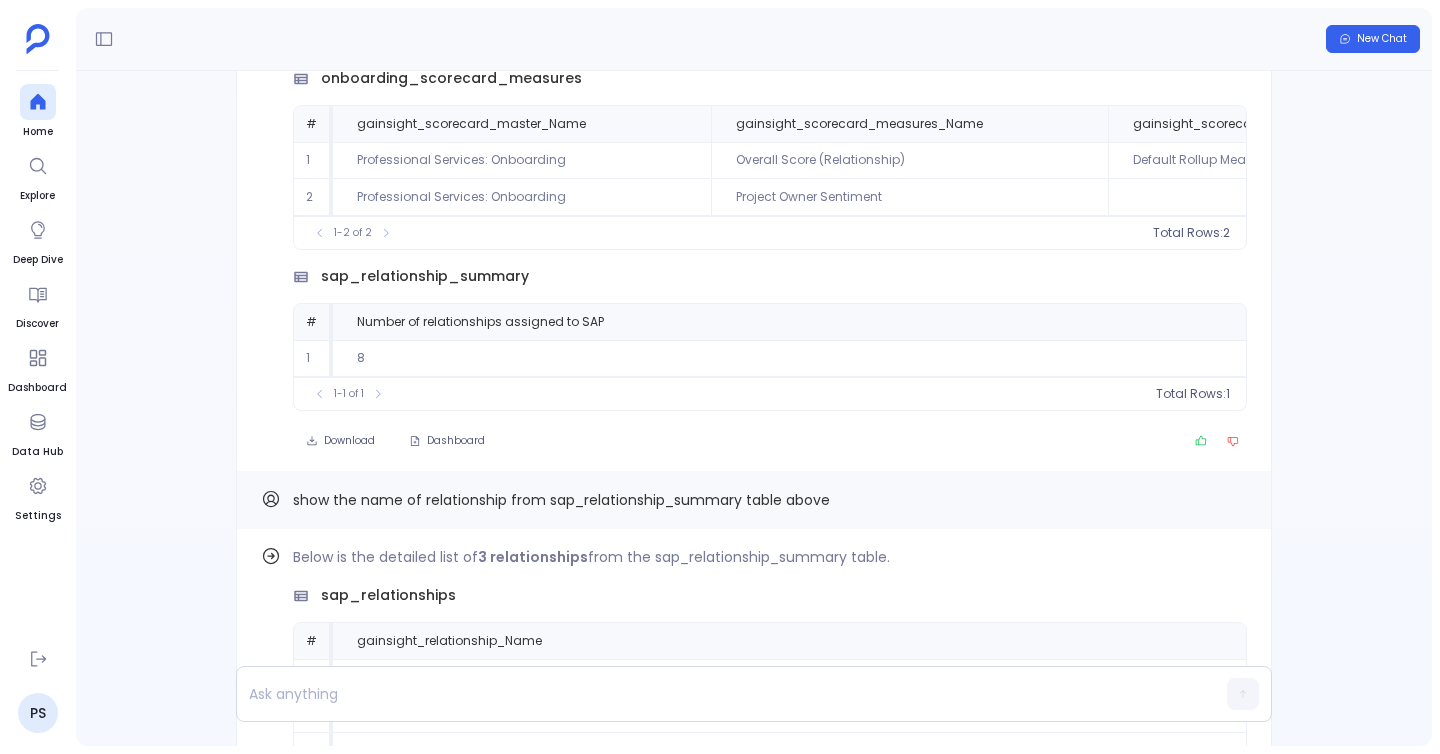 scroll, scrollTop: 0, scrollLeft: 0, axis: both 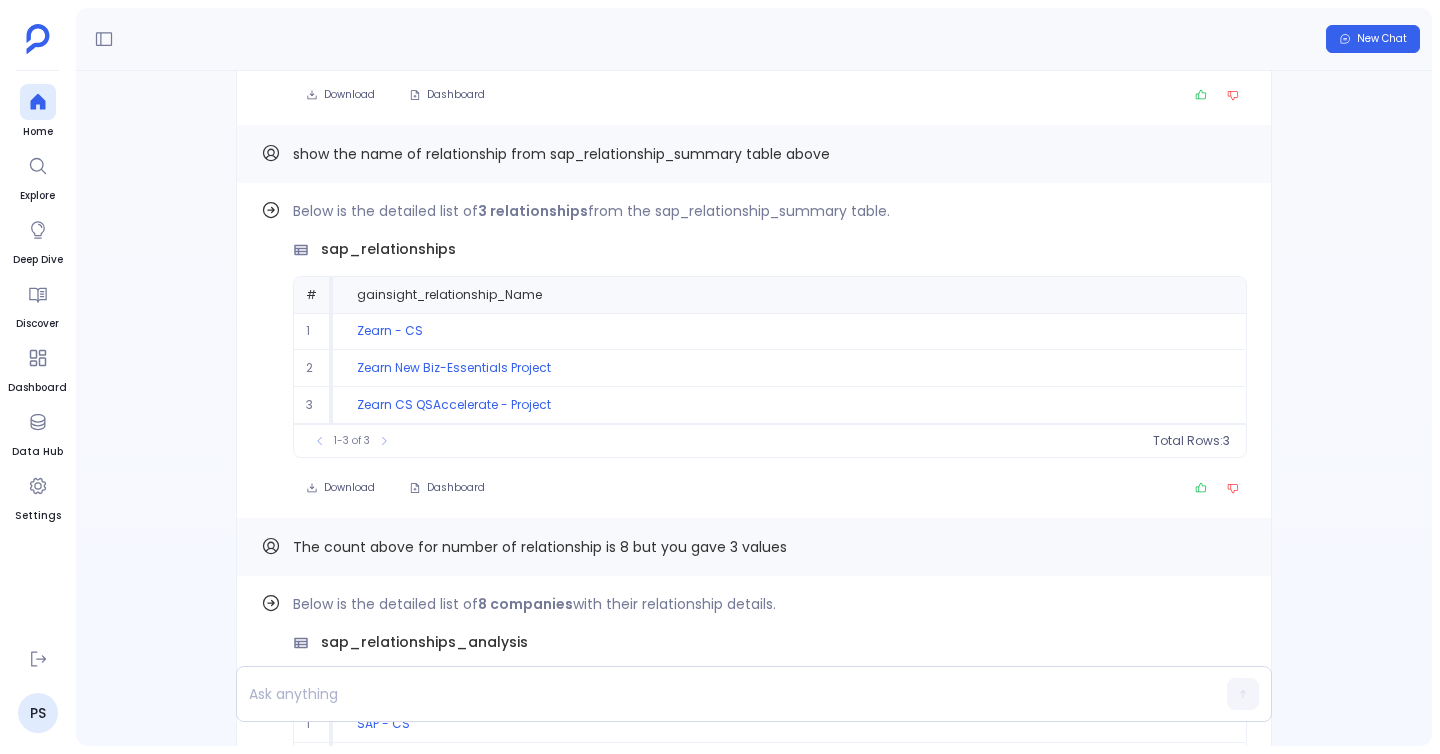 click on "show the name of relationship from sap_relationship_summary table above" at bounding box center (754, 154) 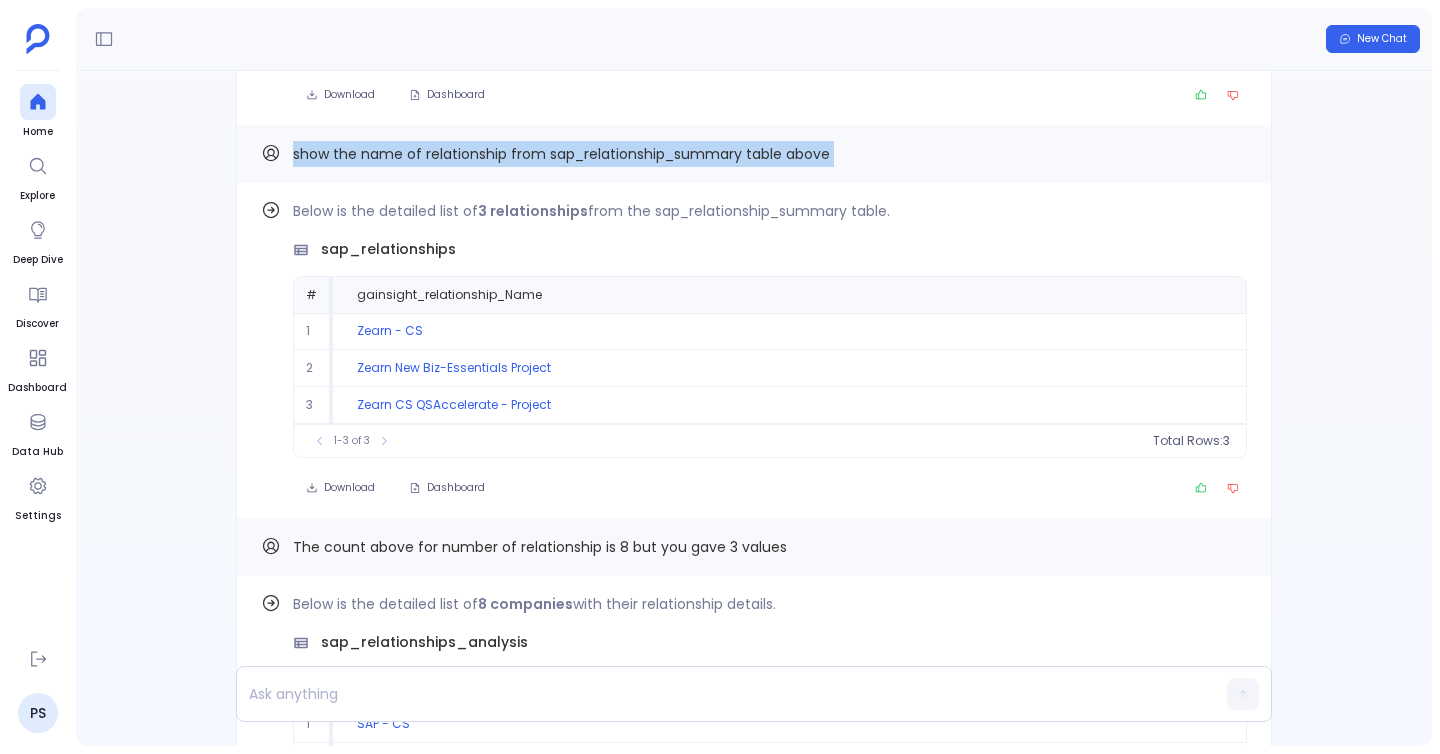 drag, startPoint x: 884, startPoint y: 162, endPoint x: 295, endPoint y: 142, distance: 589.3395 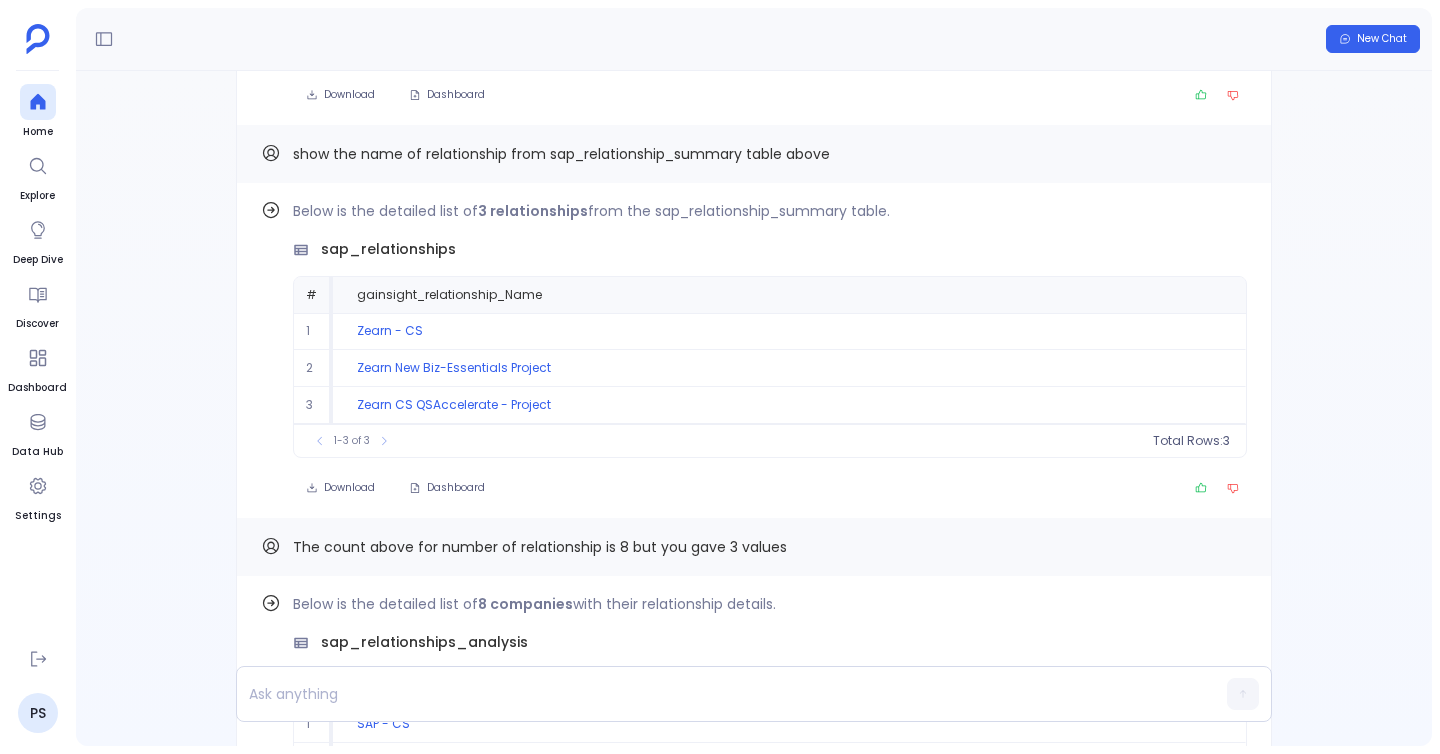 click on "Find out how The CS Scorecard tracks  62 measures , and the Onboarding Scorecard tracks  2 measures  for SAP. There are  8 relationships  assigned to SAP. cs_scorecard_measures # gainsight_scorecard_master_Name gainsight_scorecard_measures_Name gainsight_scorecard_measures_Description gainsight_scorecard_measures_EntityType 1 CS Scorecard Deployment (DEAR) RELATIONSHIP 2 CS Scorecard Support Connector RELATIONSHIP 3 CS Scorecard View Analytics User Depth of Adoption (DEAR) RELATIONSHIP 4 CS Scorecard CS Features RELATIONSHIP 5 CS Scorecard People Maps RELATIONSHIP 6 CS Scorecard Support Scorecard RELATIONSHIP 7 CS Scorecard JO In-App Integration RELATIONSHIP 8 CS Scorecard Sally RELATIONSHIP 9 CS Scorecard Data Designer RELATIONSHIP 10 CS Scorecard Adoption Explorer RELATIONSHIP
To pick up a draggable item, press the space bar.
While dragging, use the arrow keys to move the item.
Press space again to drop the item in its new position, or press escape to cancel.
1-10 of 62 Total Rows:  62 # 1 2" at bounding box center (754, -318) 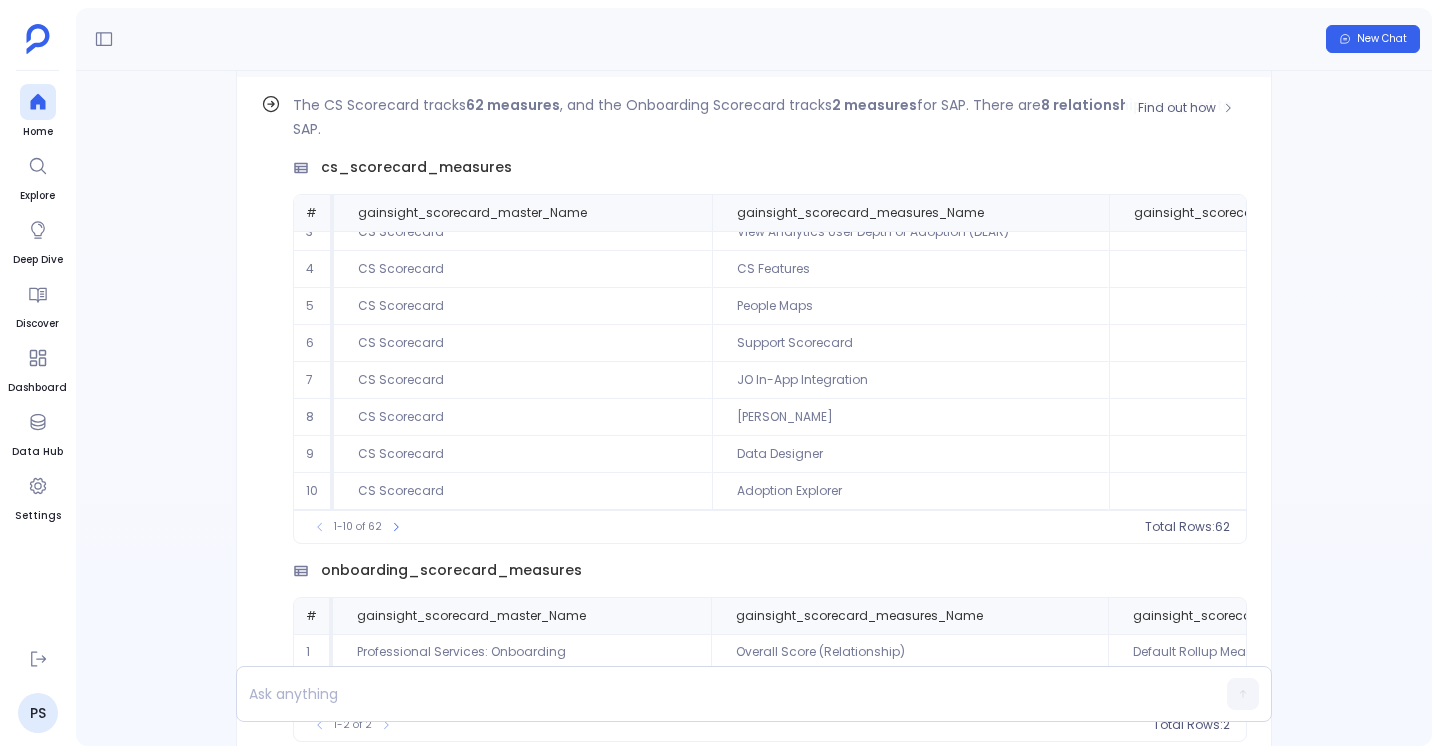 scroll, scrollTop: -1358, scrollLeft: 0, axis: vertical 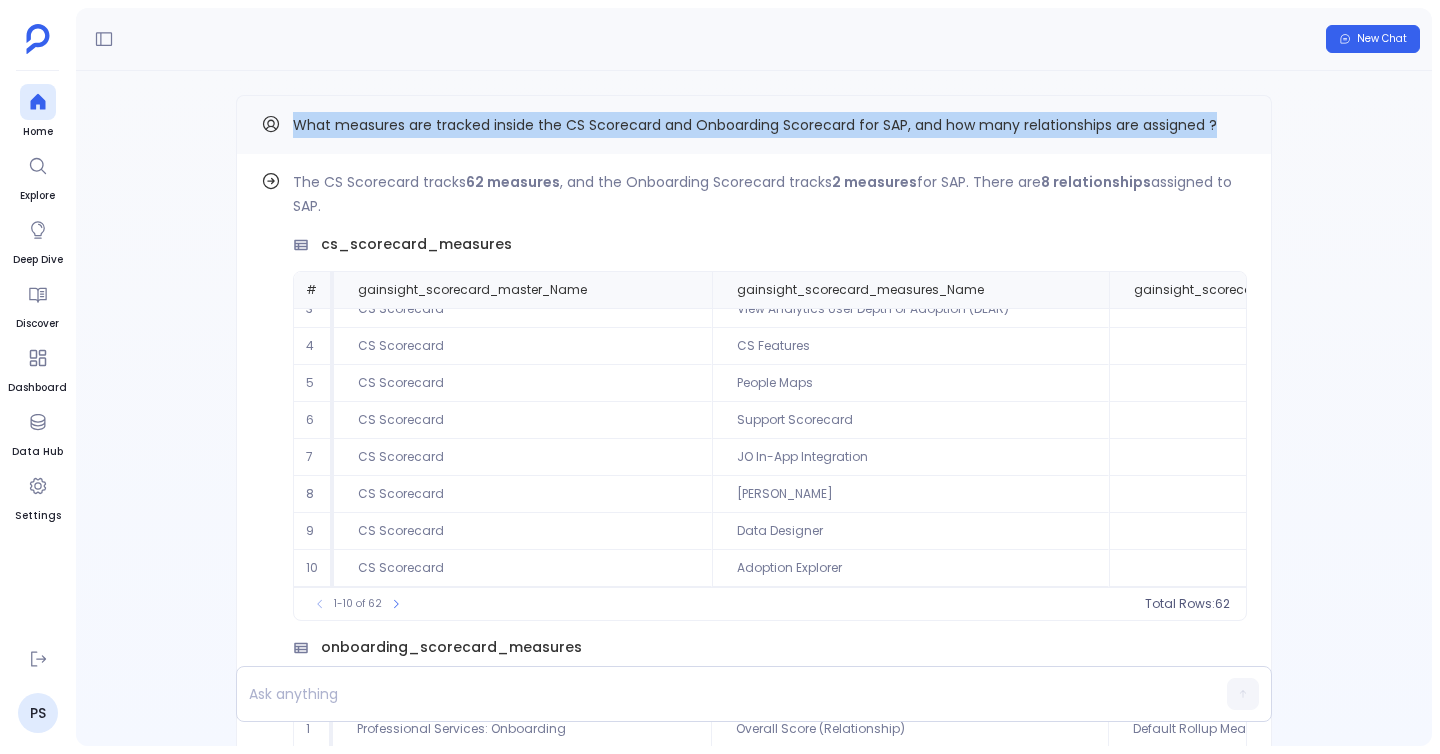 drag, startPoint x: 289, startPoint y: 125, endPoint x: 1219, endPoint y: 122, distance: 930.0048 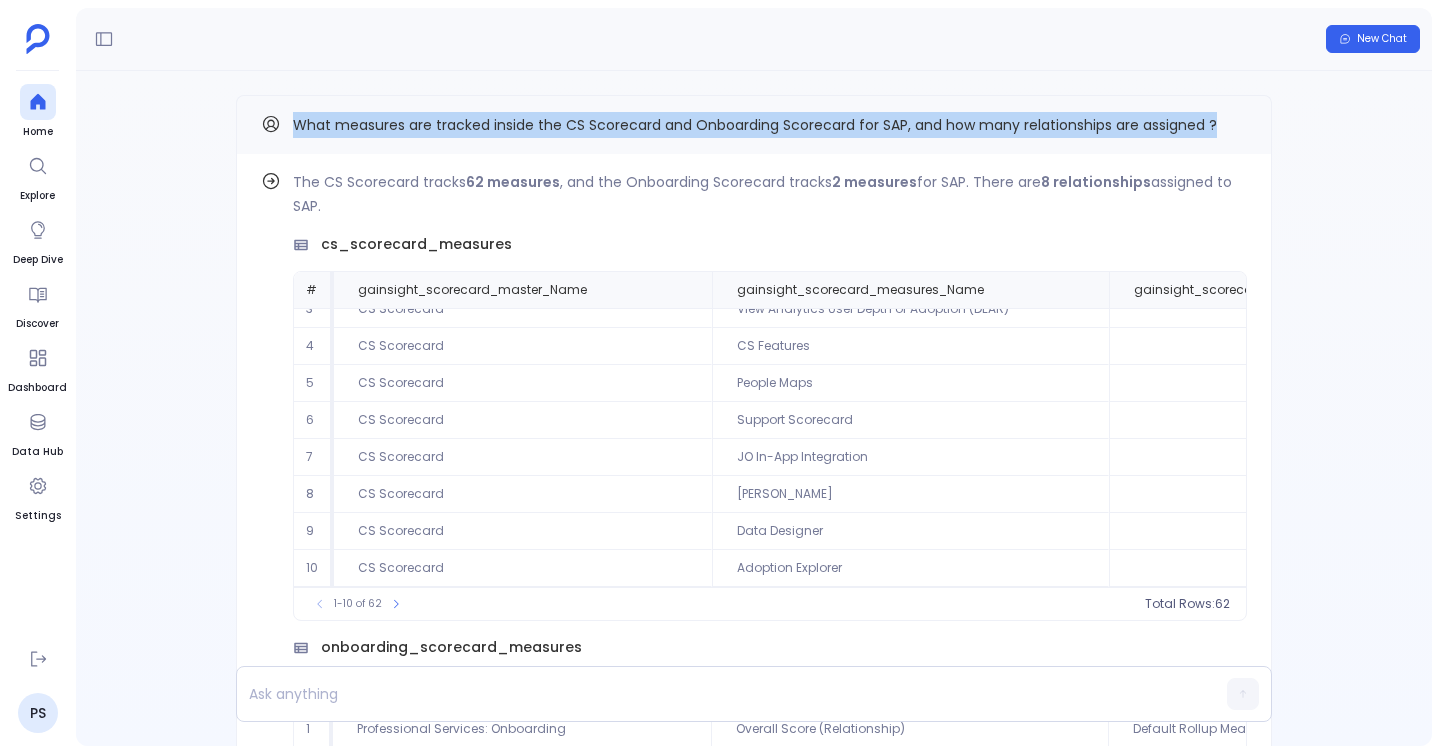 copy on "What measures are tracked inside the CS Scorecard and Onboarding Scorecard for SAP, and how many relationships are assigned ?" 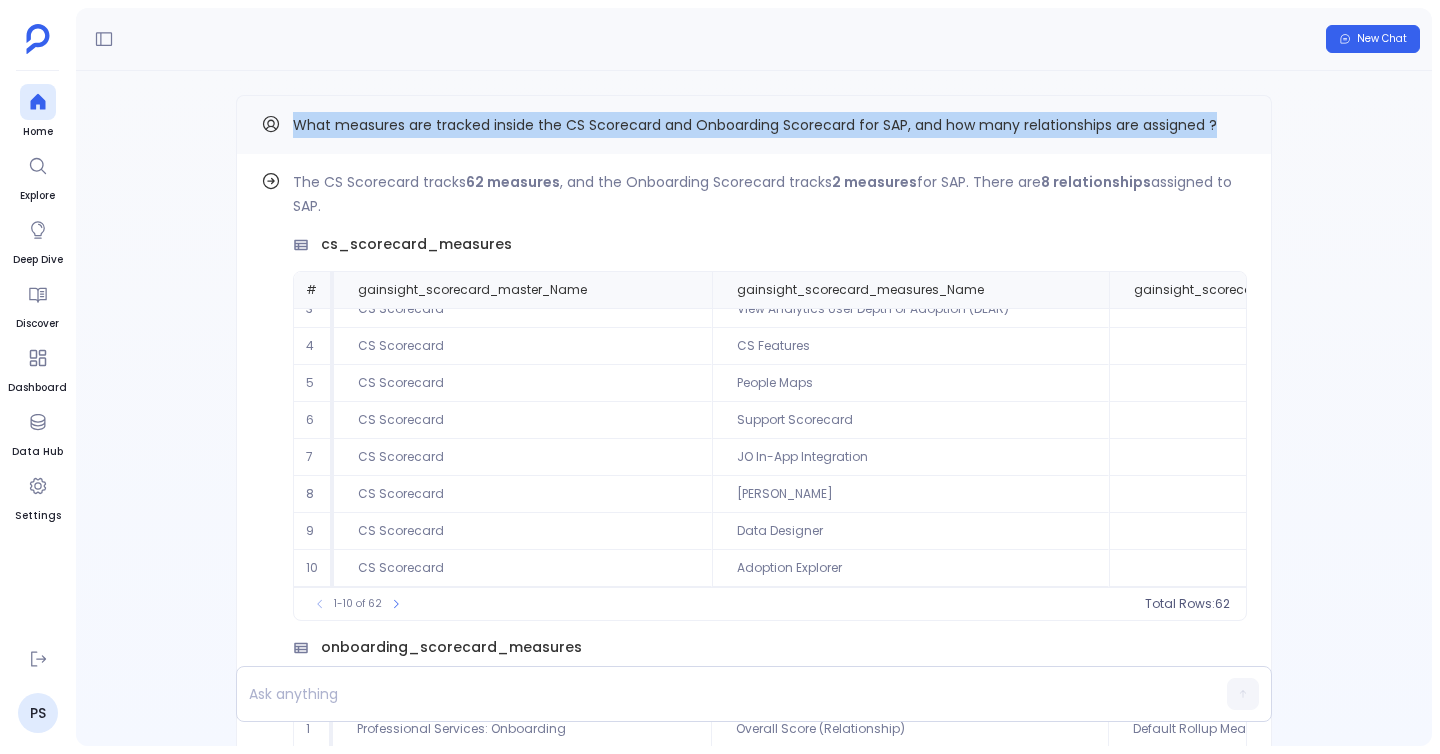 copy on "What measures are tracked inside the CS Scorecard and Onboarding Scorecard for SAP, and how many relationships are assigned ?" 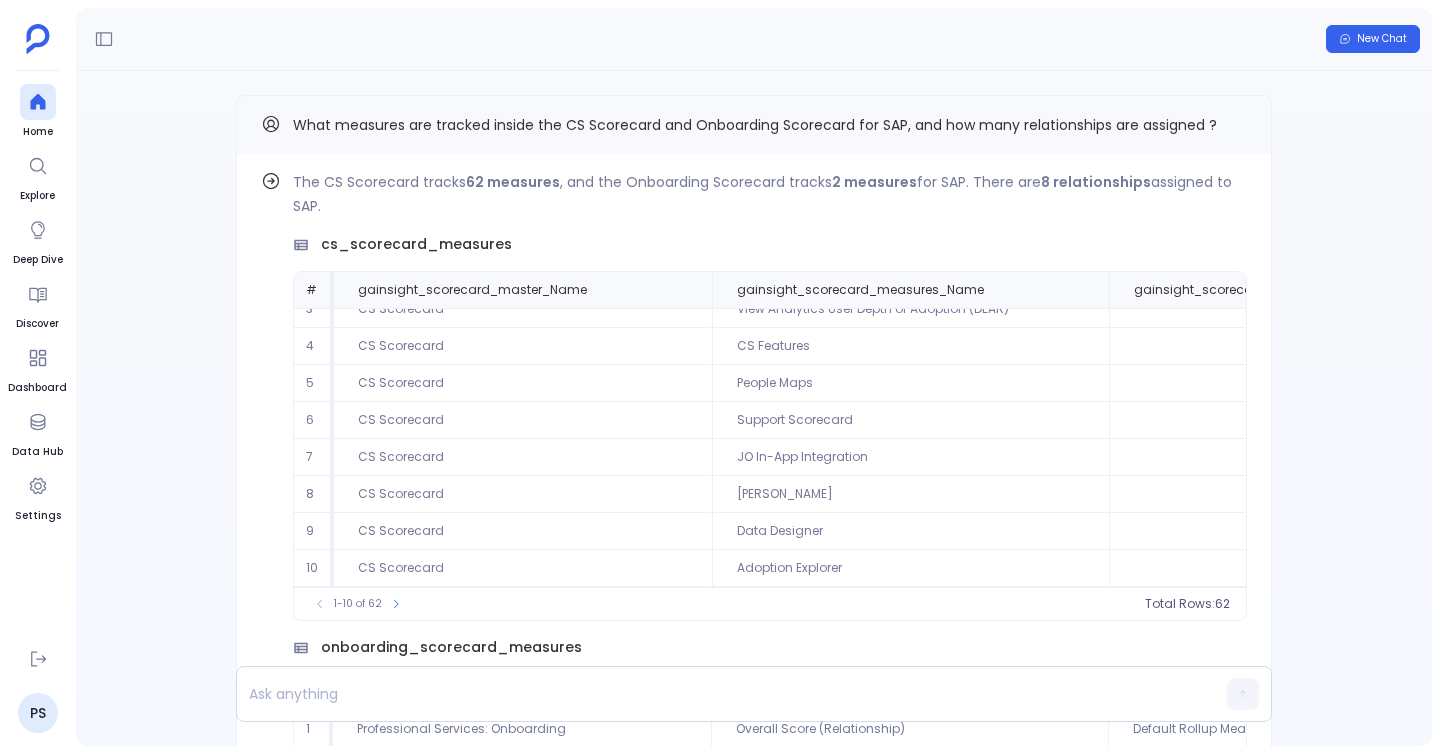 click on "What measures are tracked inside the CS Scorecard and Onboarding Scorecard for SAP, and how many relationships are assigned ?" at bounding box center (755, 125) 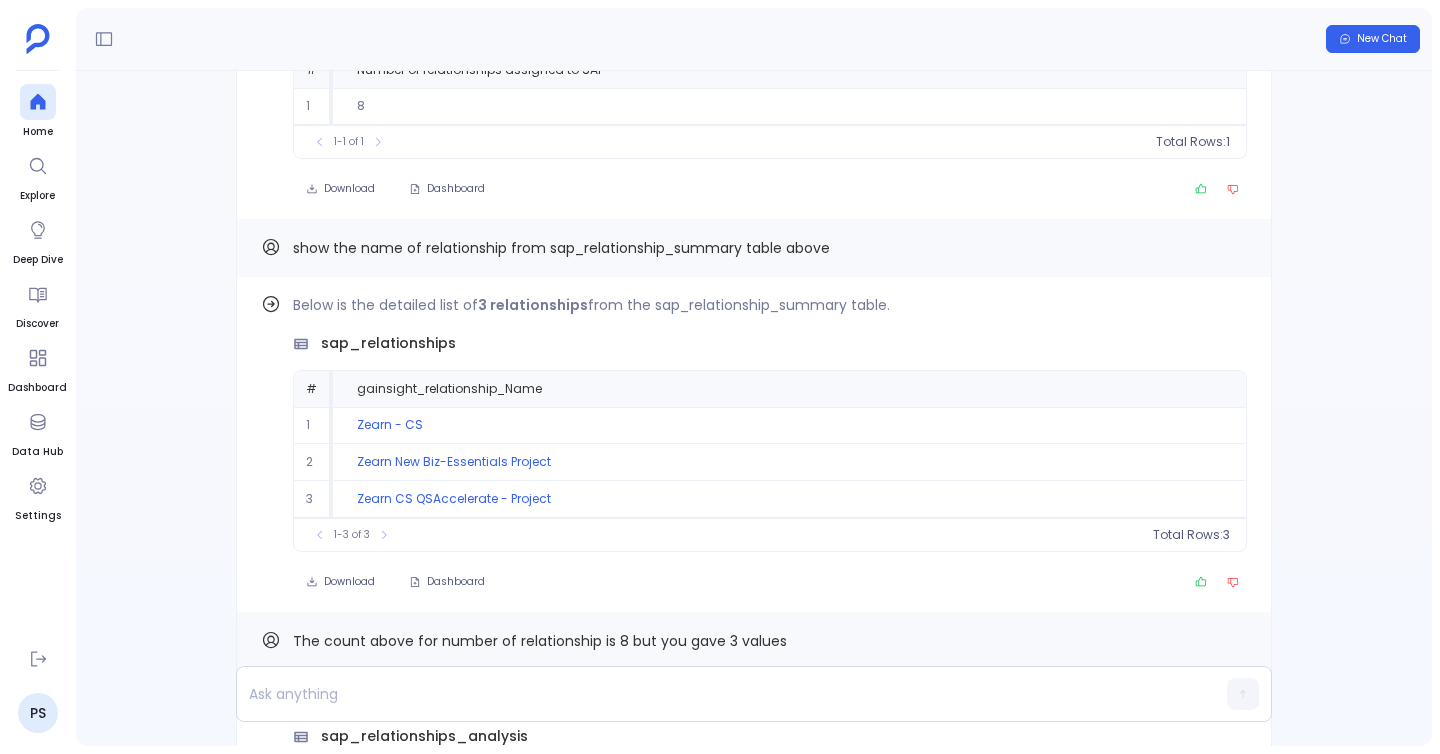 scroll, scrollTop: -1358, scrollLeft: 0, axis: vertical 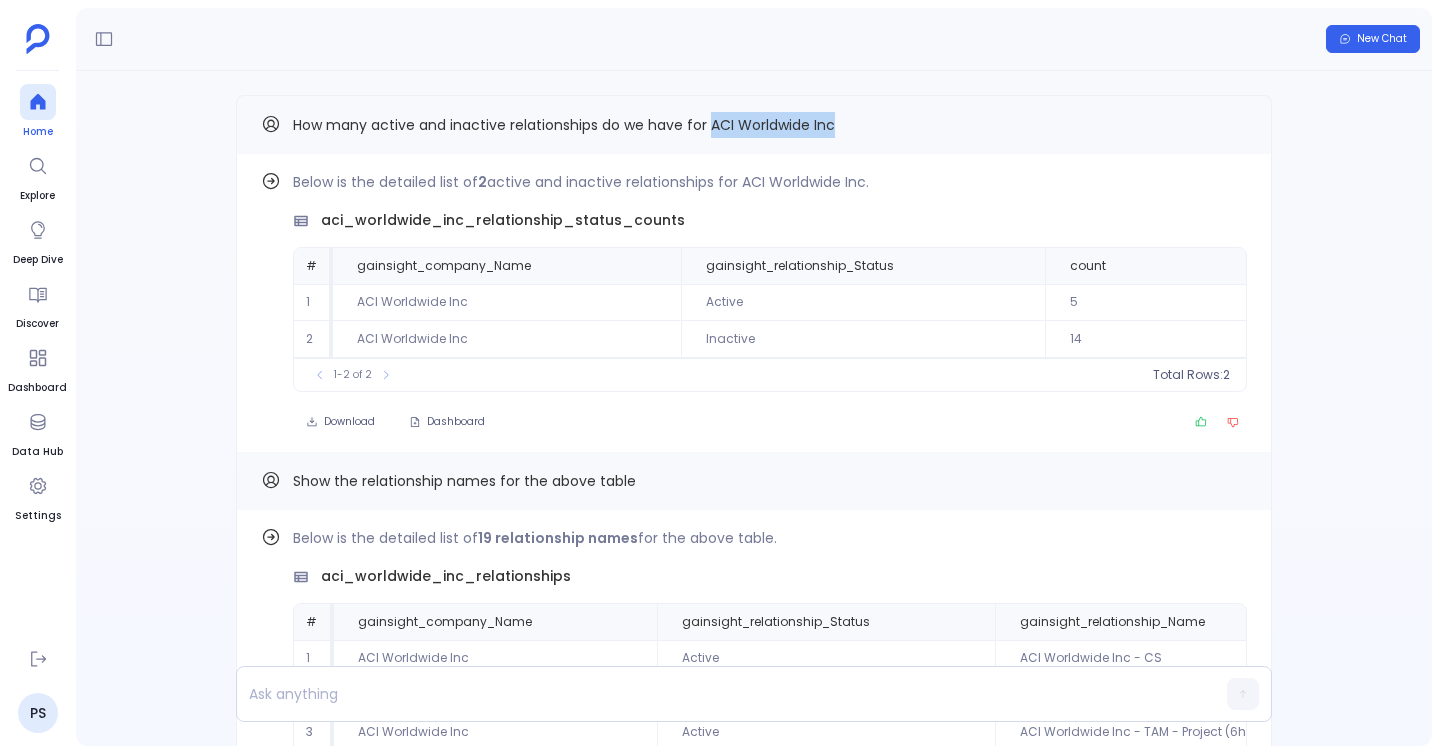 click 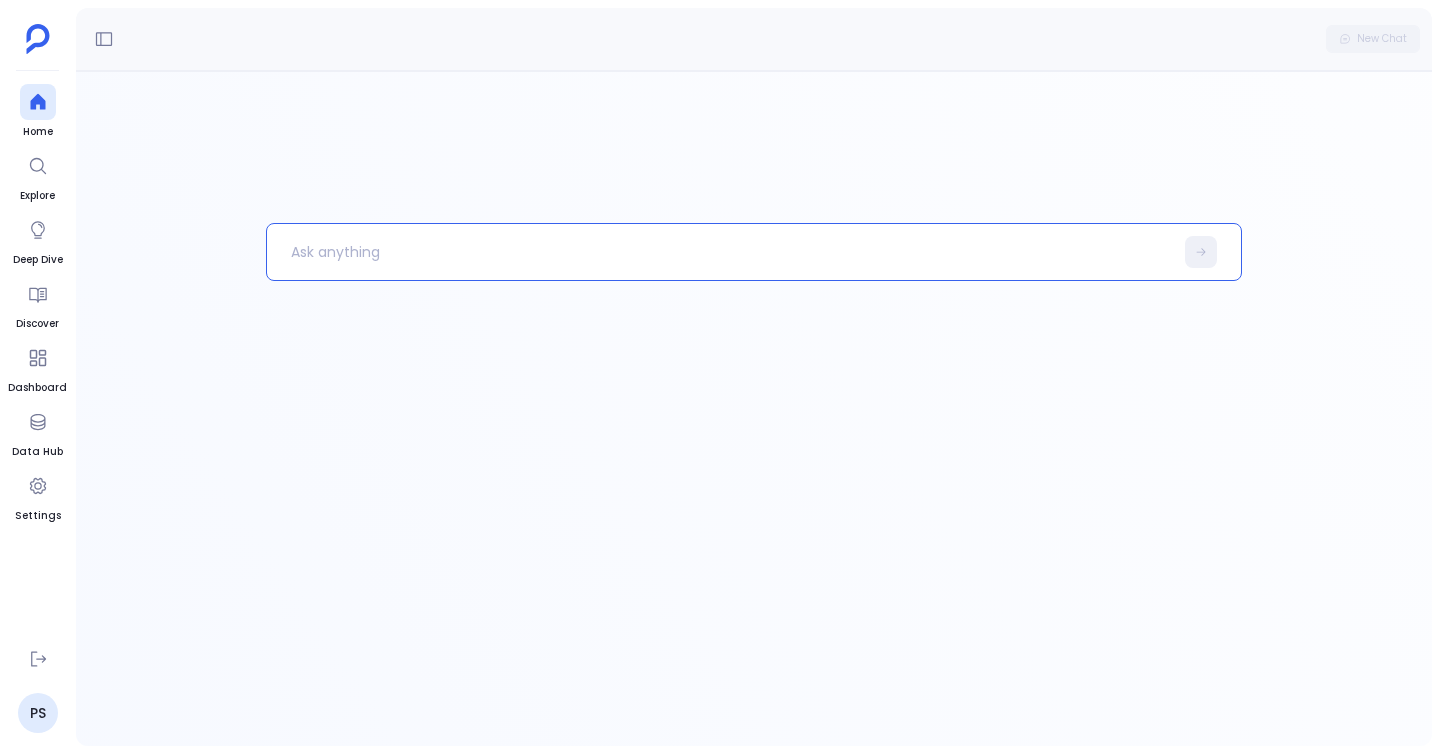 click at bounding box center [720, 252] 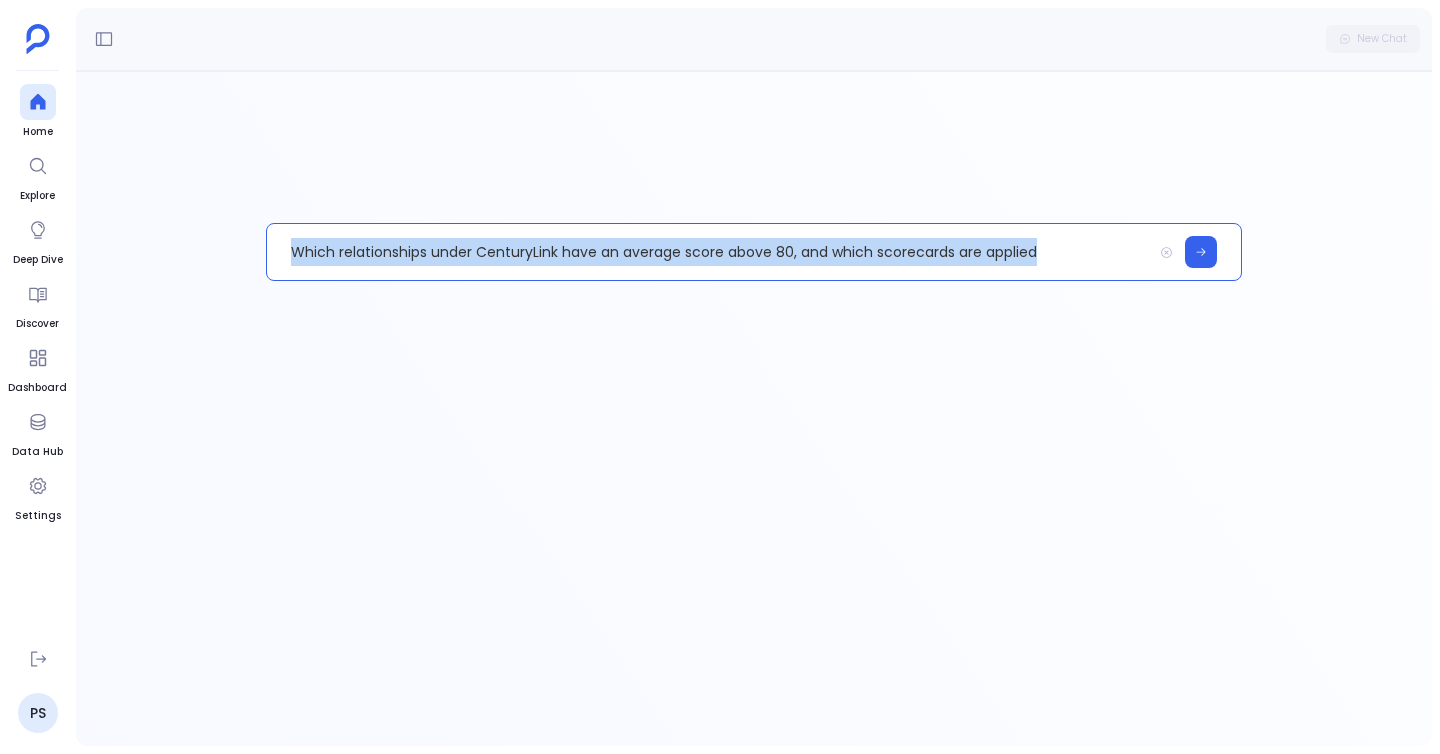 type 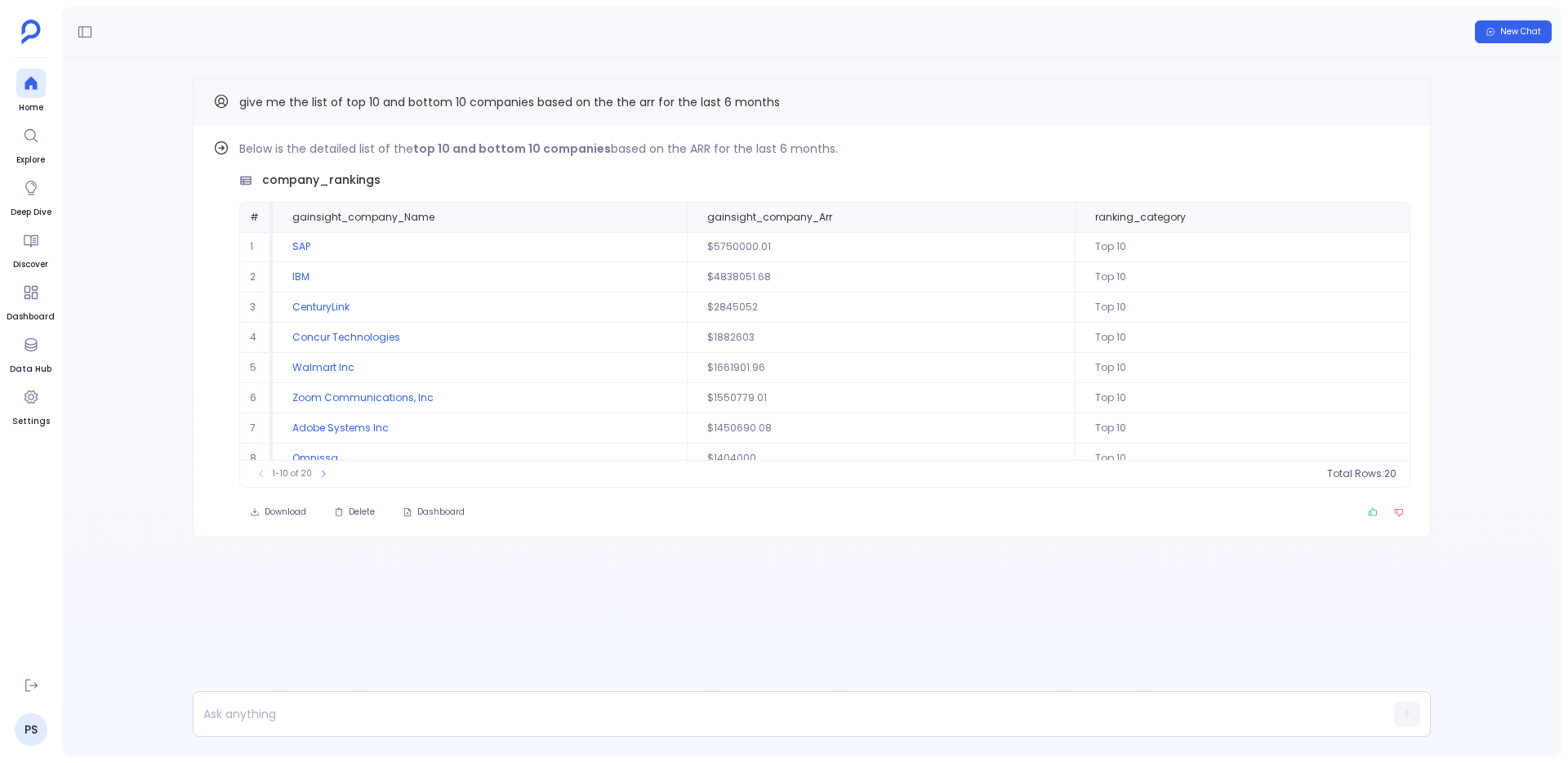 scroll, scrollTop: 0, scrollLeft: 0, axis: both 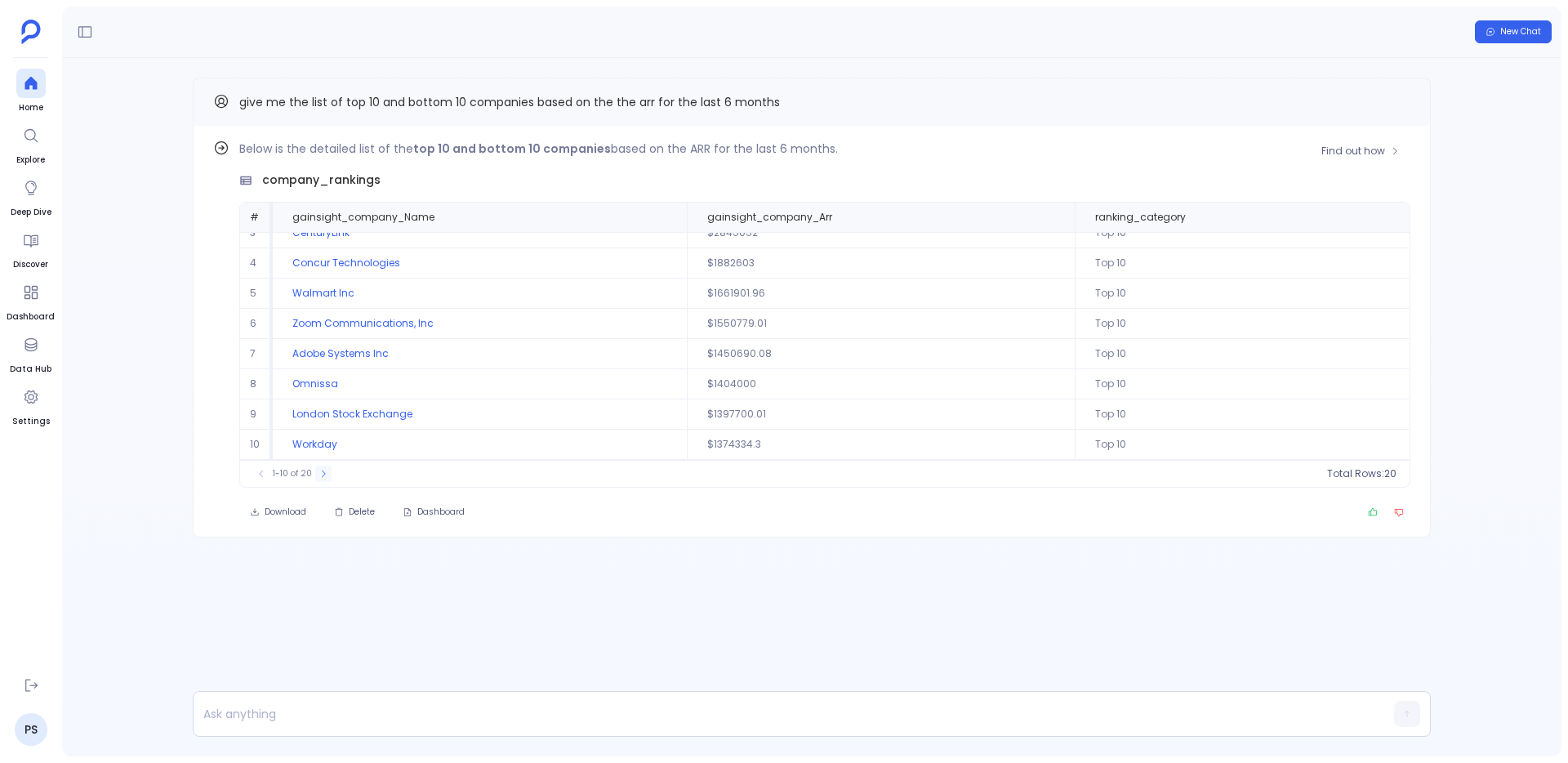 click 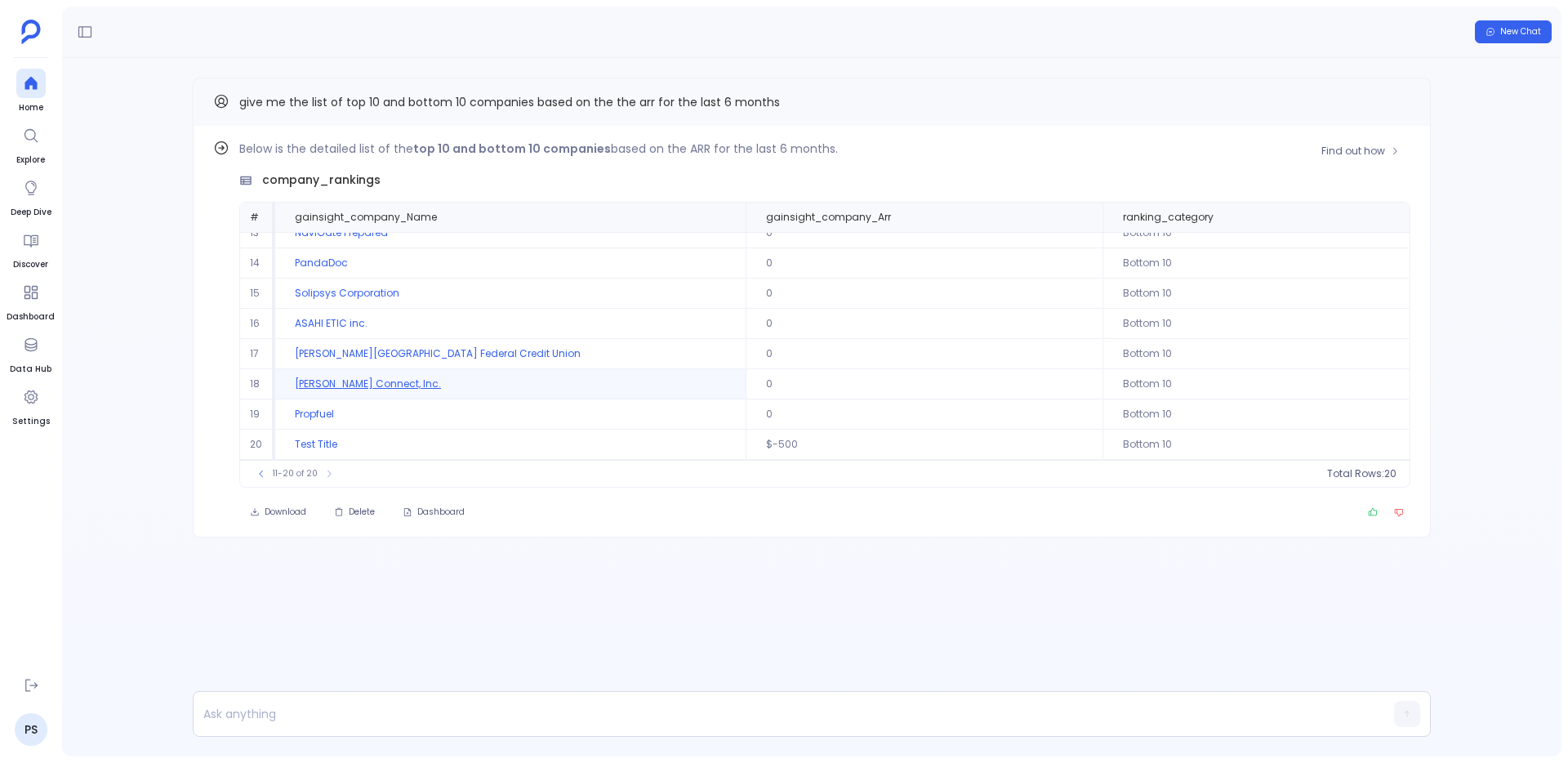 scroll, scrollTop: 0, scrollLeft: 0, axis: both 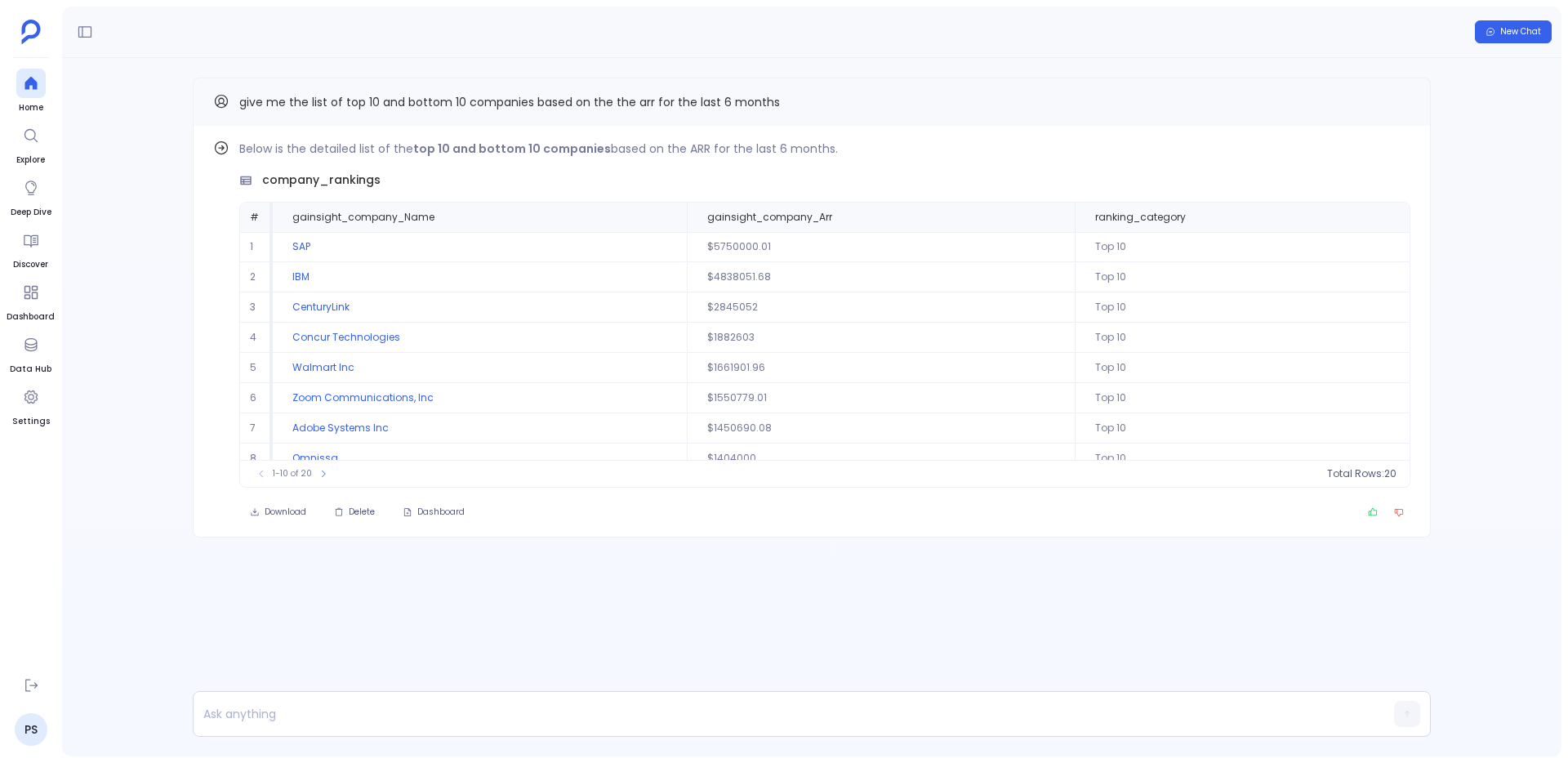 drag, startPoint x: 20, startPoint y: 90, endPoint x: 52, endPoint y: 94, distance: 32.249031 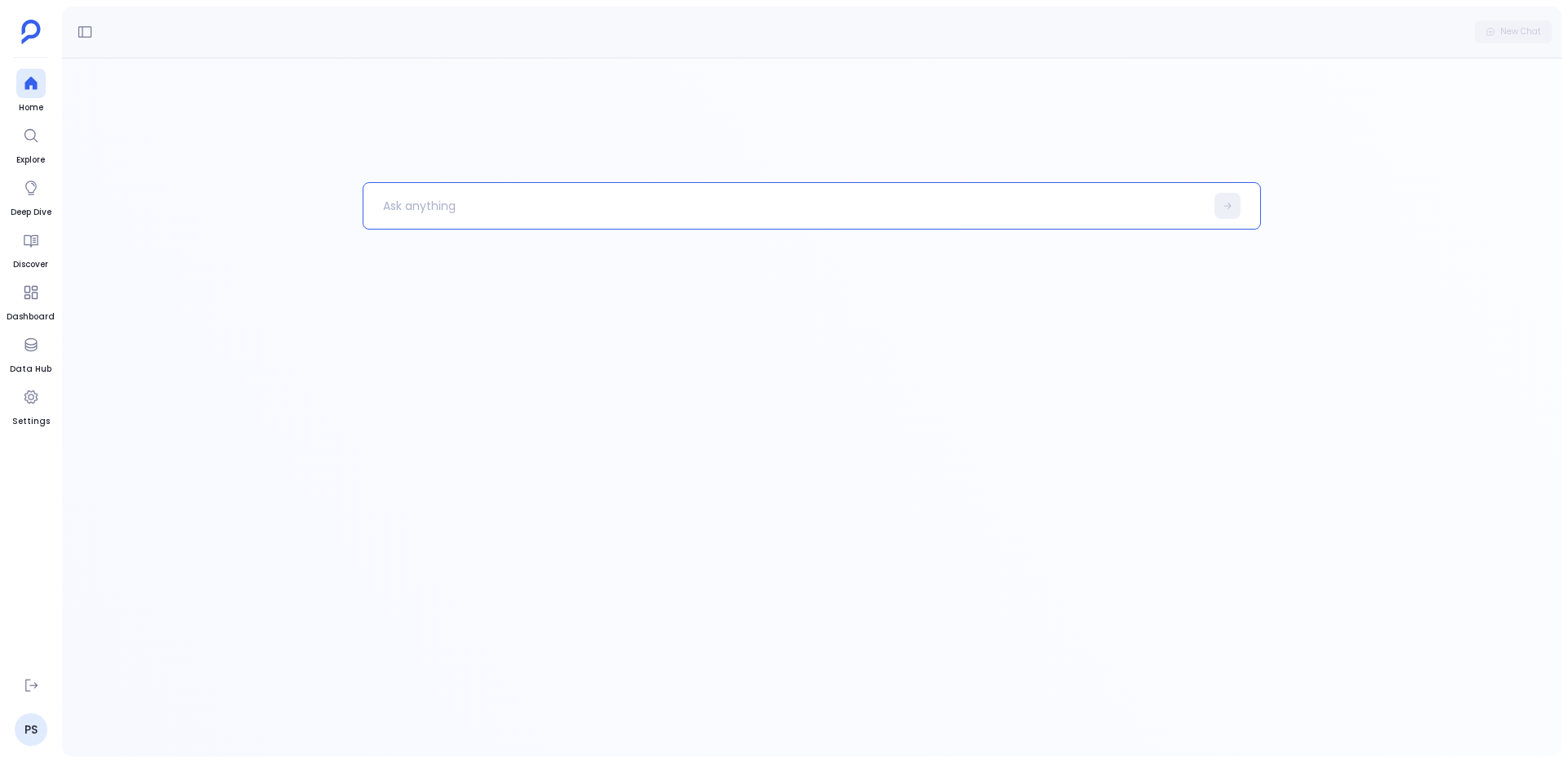 click at bounding box center (784, 206) 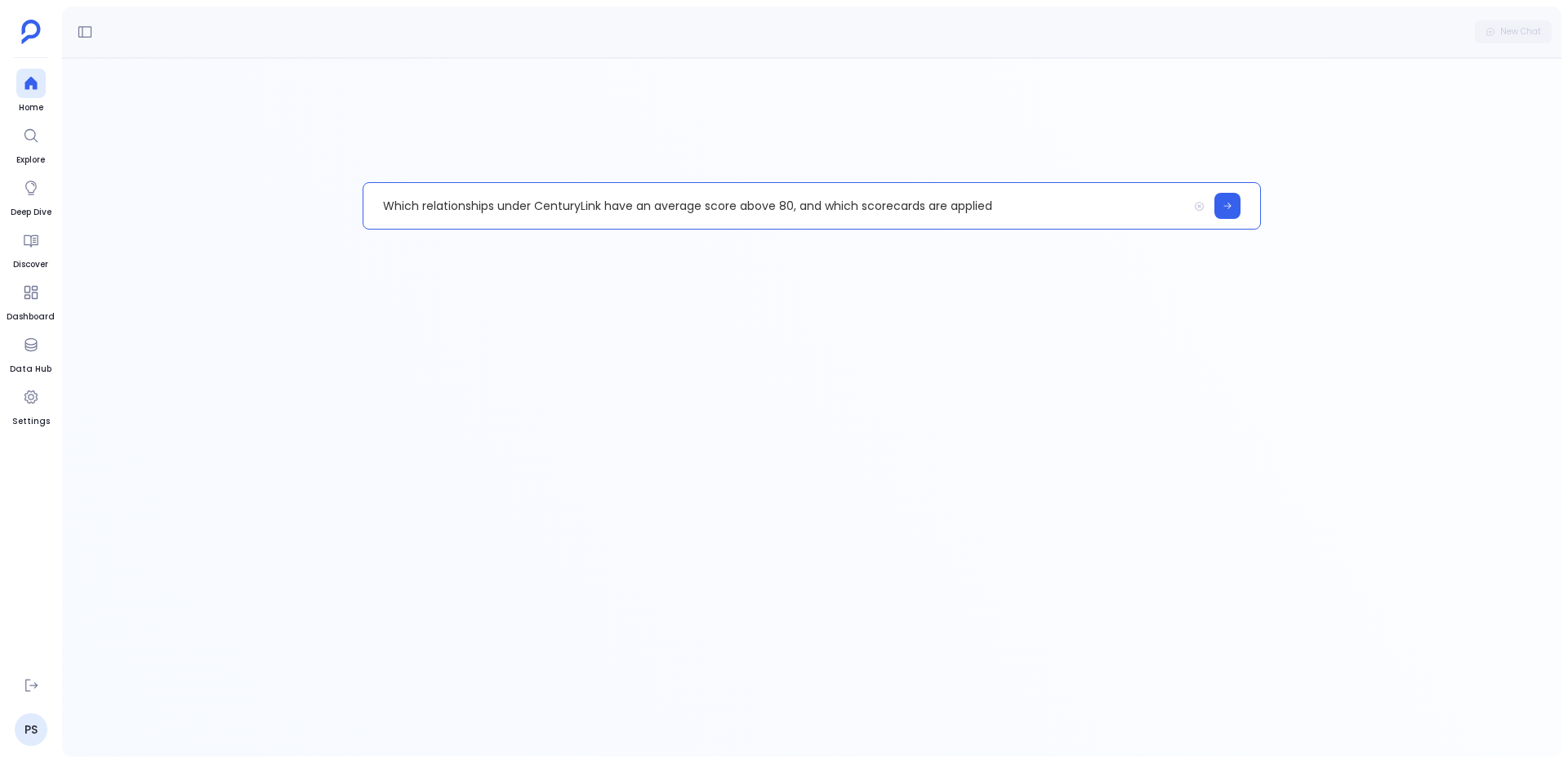 click on "Which relationships under CenturyLink have an average score above 80, and which scorecards are applied" at bounding box center (775, 206) 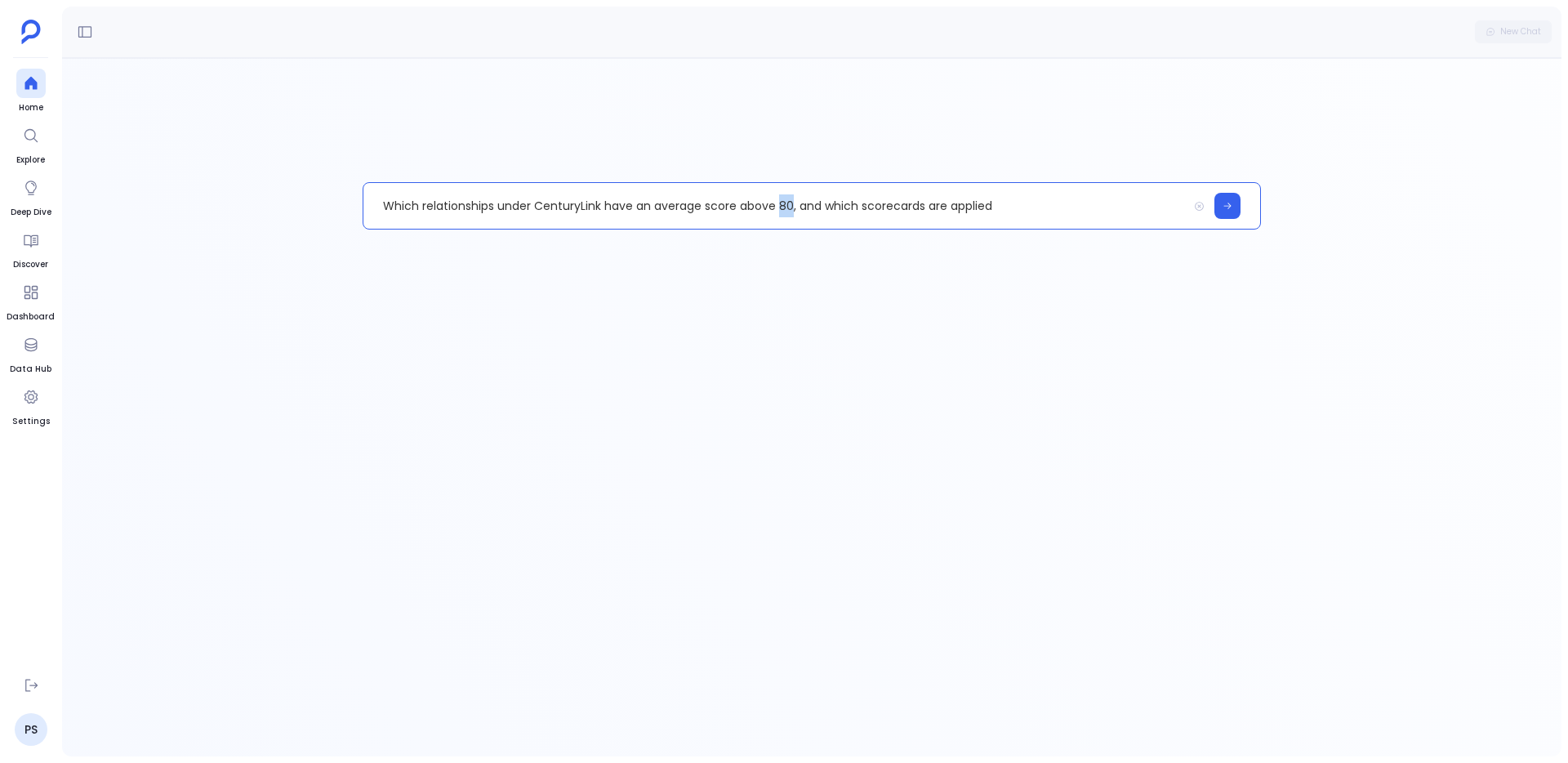click on "Which relationships under CenturyLink have an average score above 80, and which scorecards are applied" at bounding box center (775, 206) 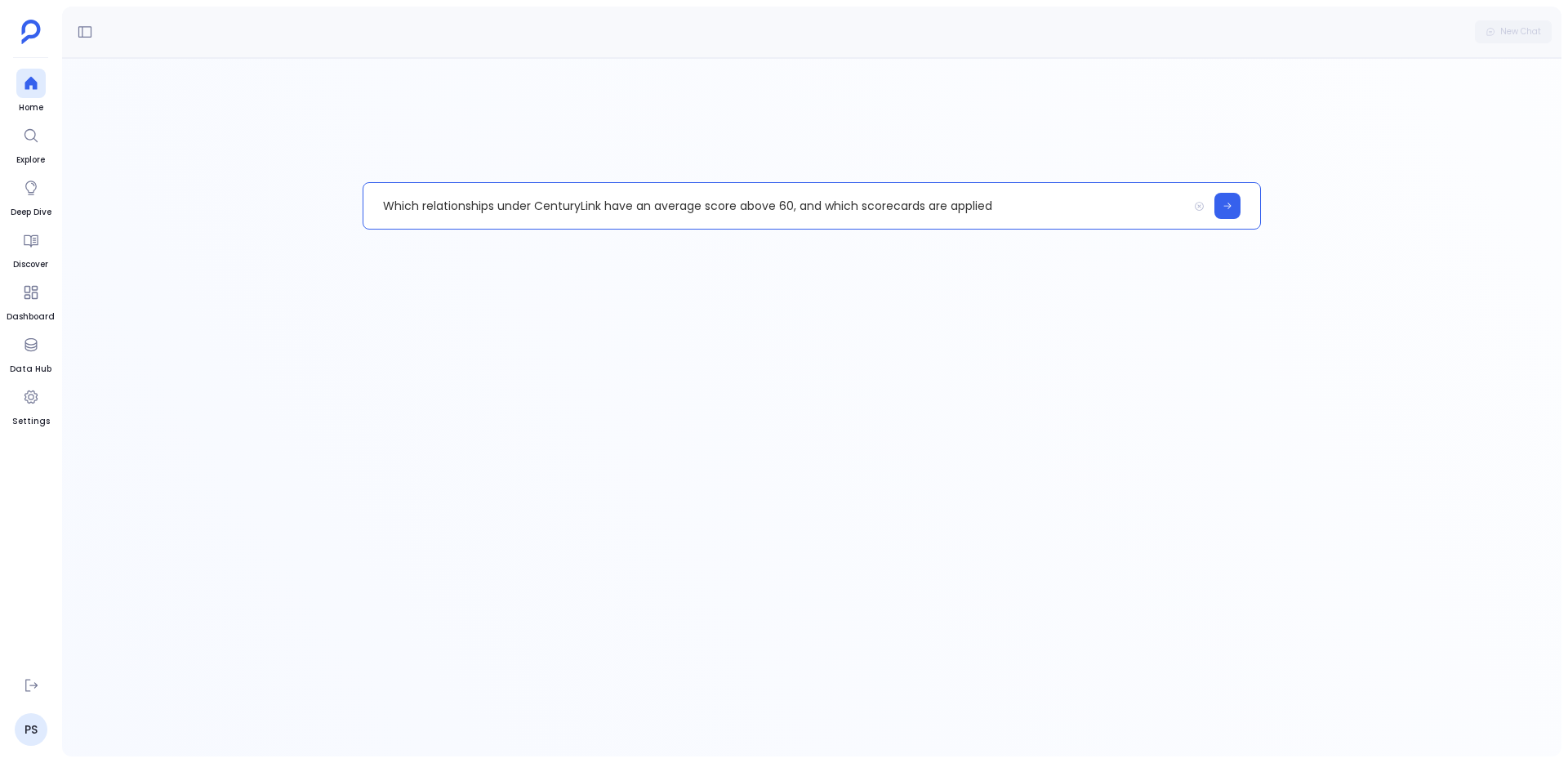 click on "Which relationships under CenturyLink have an average score above 60, and which scorecards are applied" at bounding box center (775, 206) 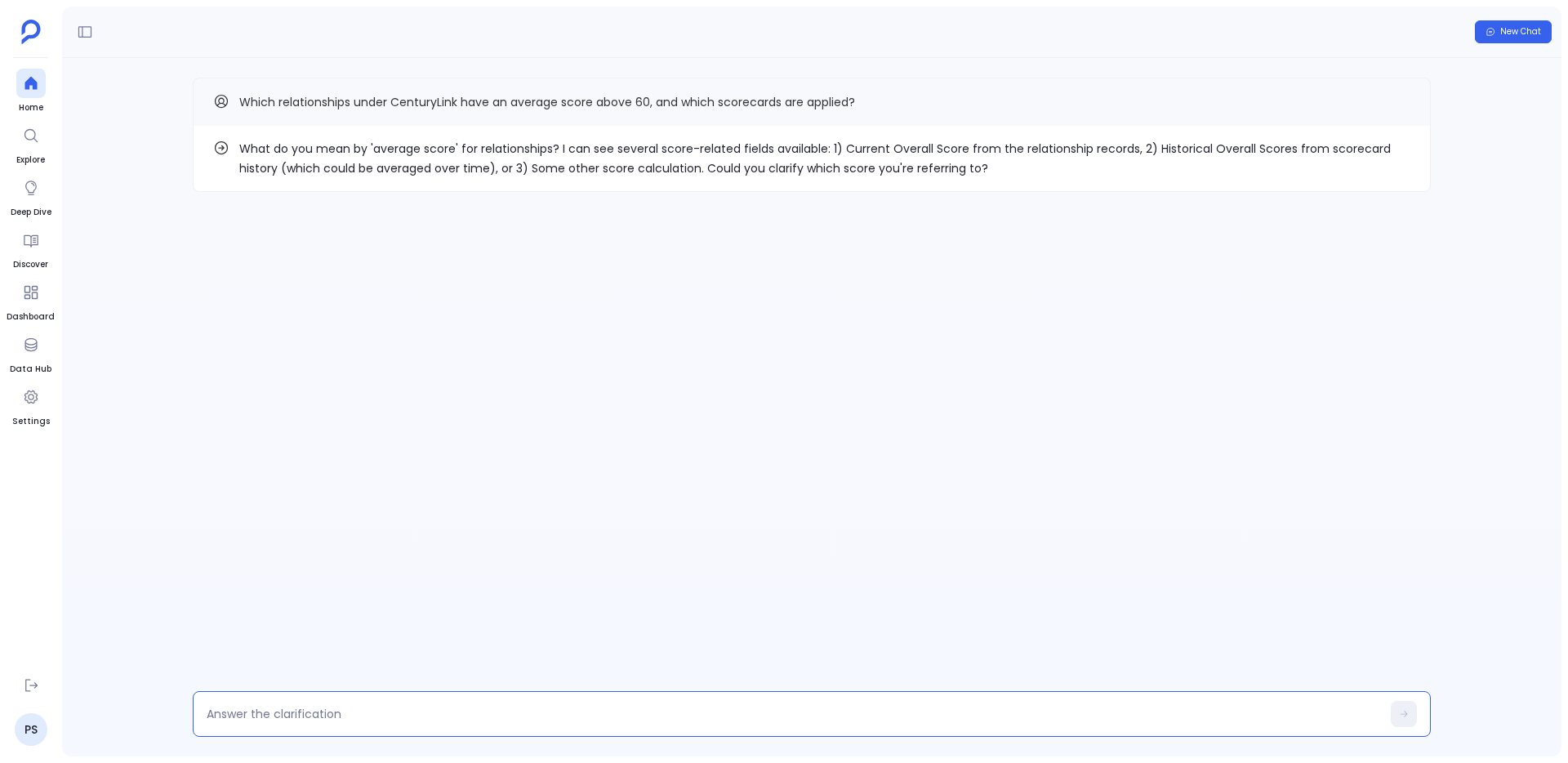 click at bounding box center [794, 714] 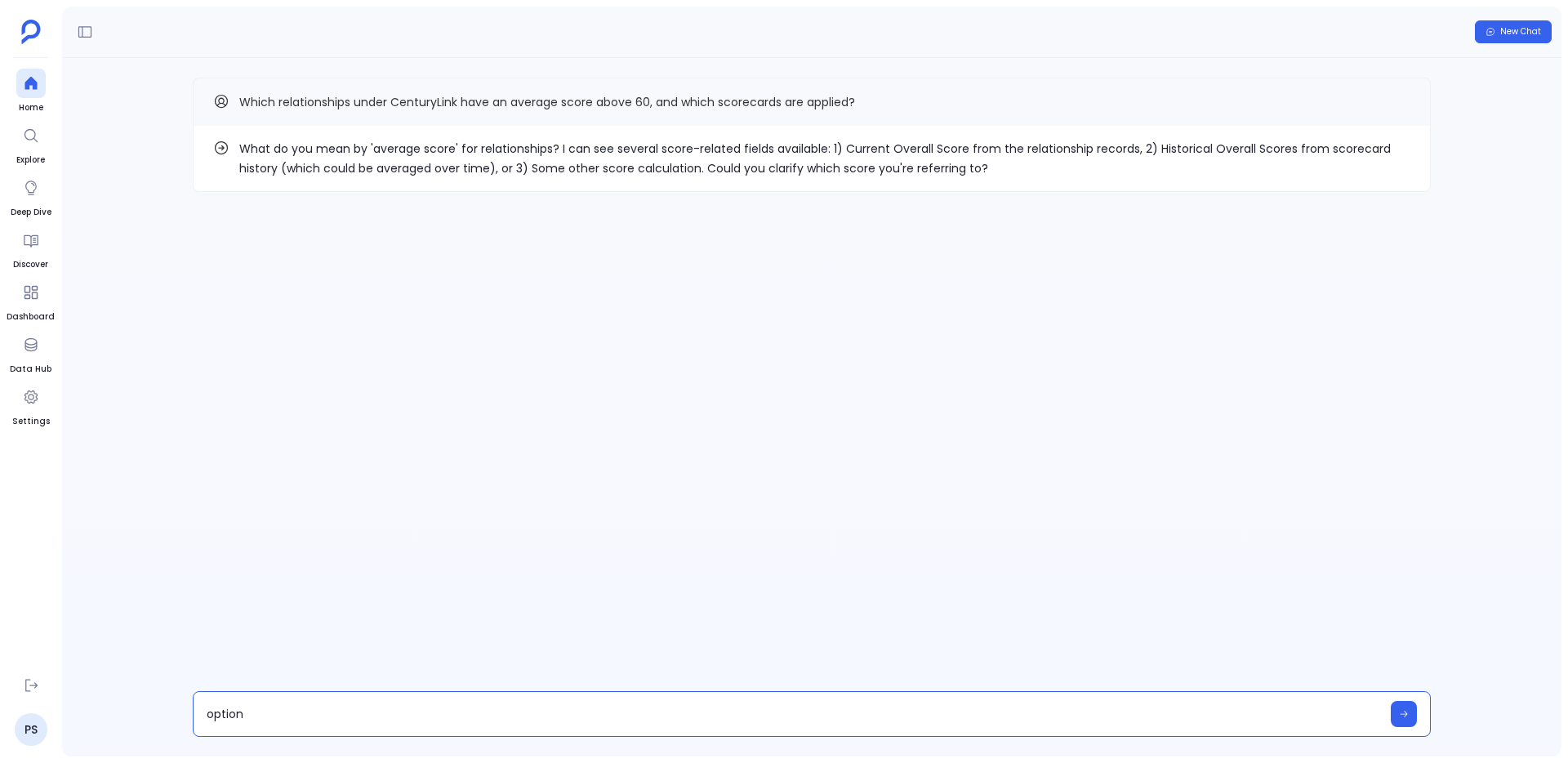 type on "option 2" 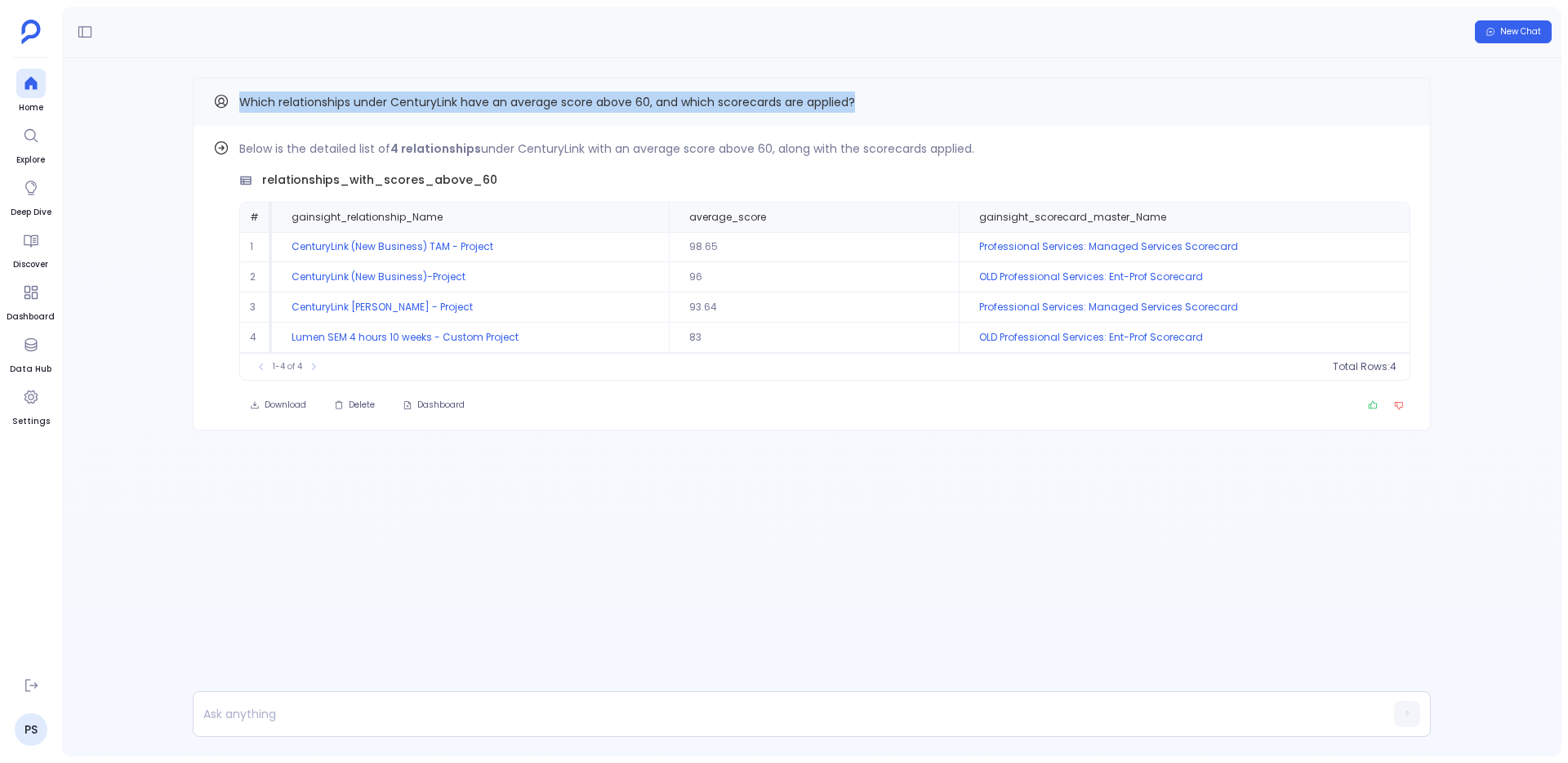 drag, startPoint x: 240, startPoint y: 102, endPoint x: 866, endPoint y: 96, distance: 626.0288 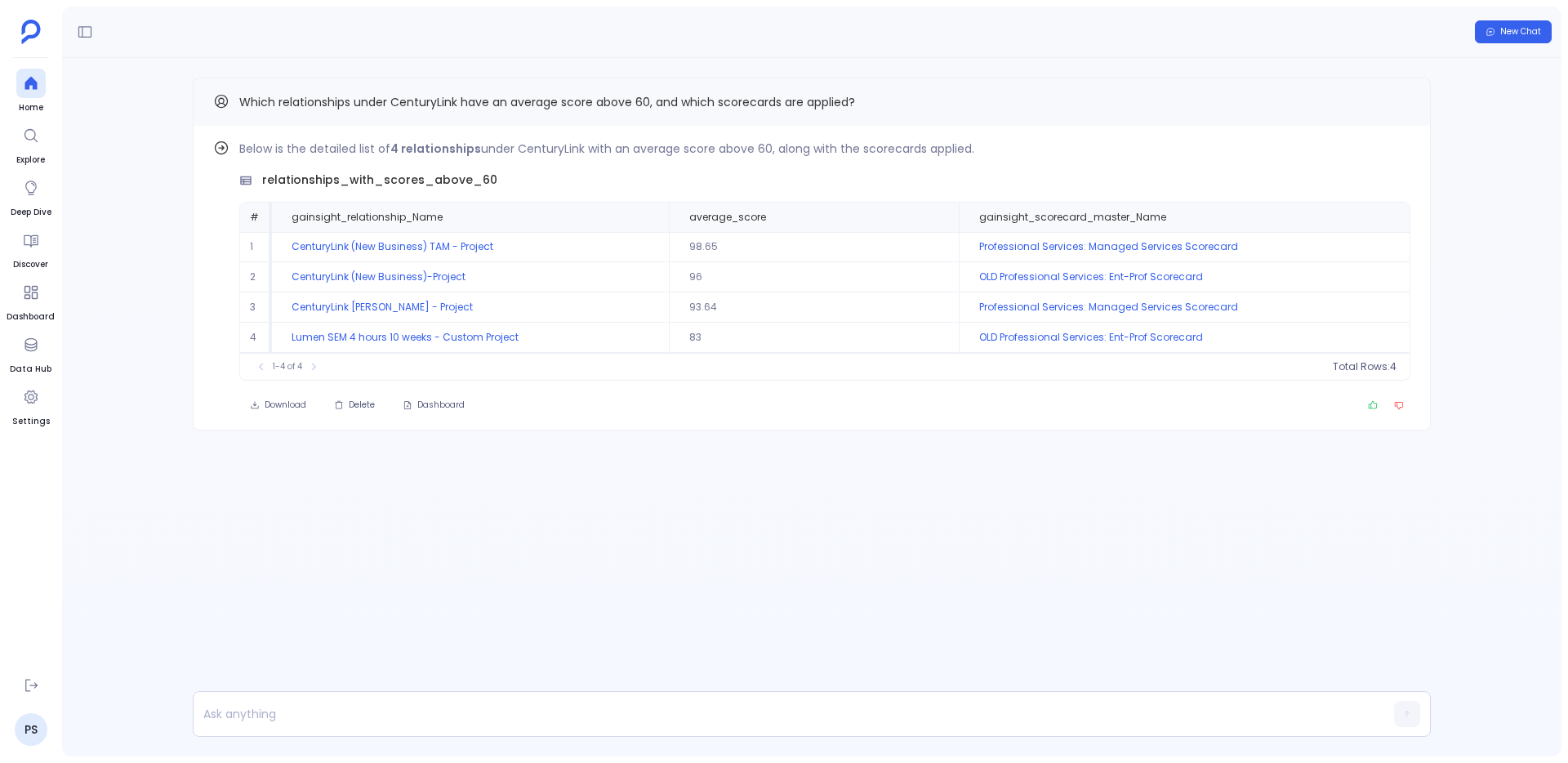 click on "Find out how Below is the detailed list of  4 relationships  under CenturyLink with an average score above 60, along with the scorecards applied. relationships_with_scores_above_60 # gainsight_relationship_Name average_score gainsight_scorecard_master_Name 1 CenturyLink (New Business) TAM - Project 98.65 Professional Services: Managed Services Scorecard 2 CenturyLink (New Business)-Project 96 OLD Professional Services: Ent-Prof Scorecard 3 CenturyLink CS  - TAM - Project 93.64 Professional Services: Managed Services Scorecard 4 Lumen SEM 4 hours 10 weeks - Custom Project 83 OLD Professional Services: Ent-Prof Scorecard
To pick up a draggable item, press the space bar.
While dragging, use the arrow keys to move the item.
Press space again to drop the item in its new position, or press escape to cancel.
1-4 of 4 Total Rows:  4 Download Delete Dashboard Which relationships under CenturyLink have an average score above 60, and which scorecards are applied?" at bounding box center [812, 287] 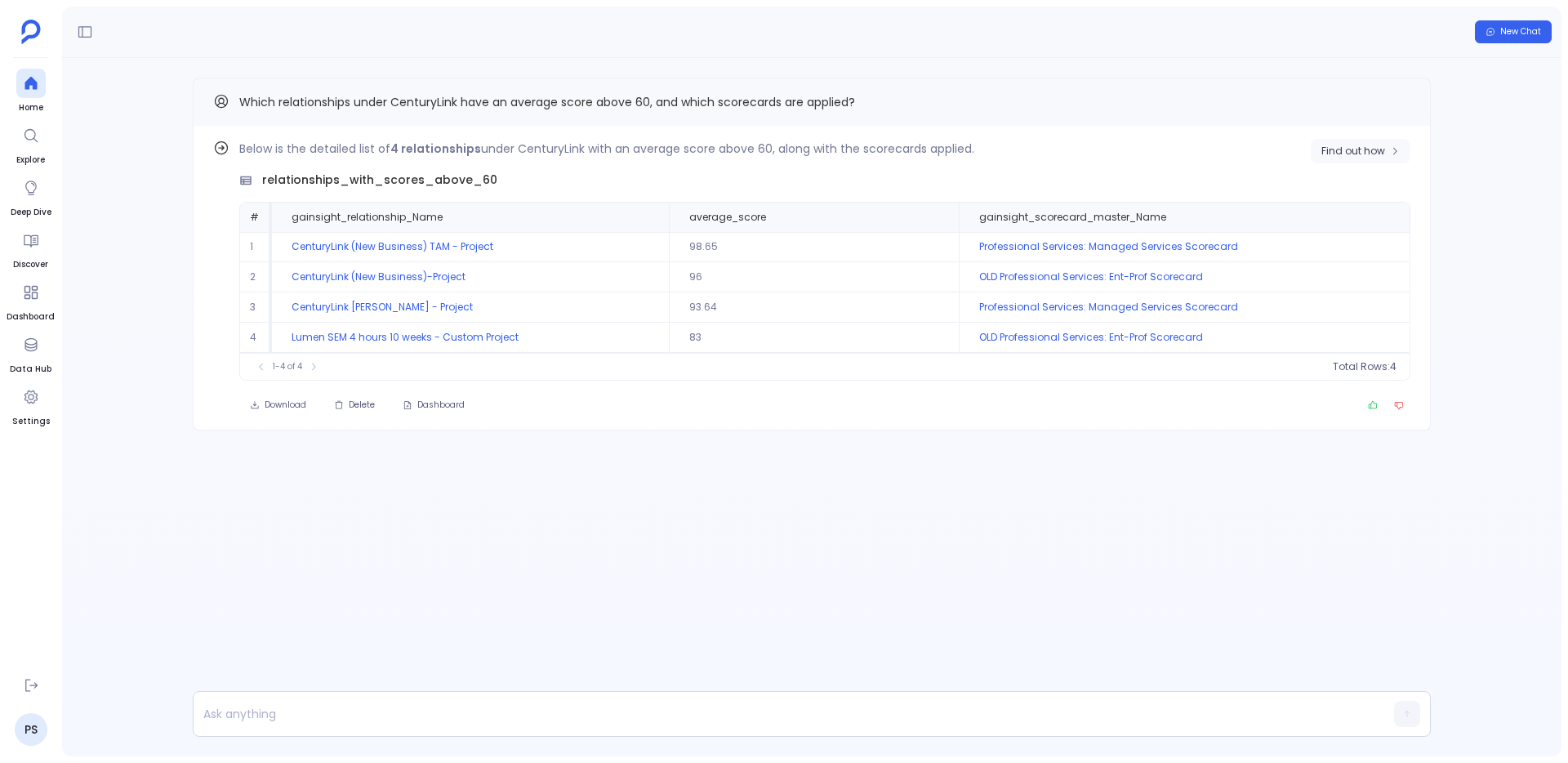 click on "Find out how" at bounding box center [1361, 151] 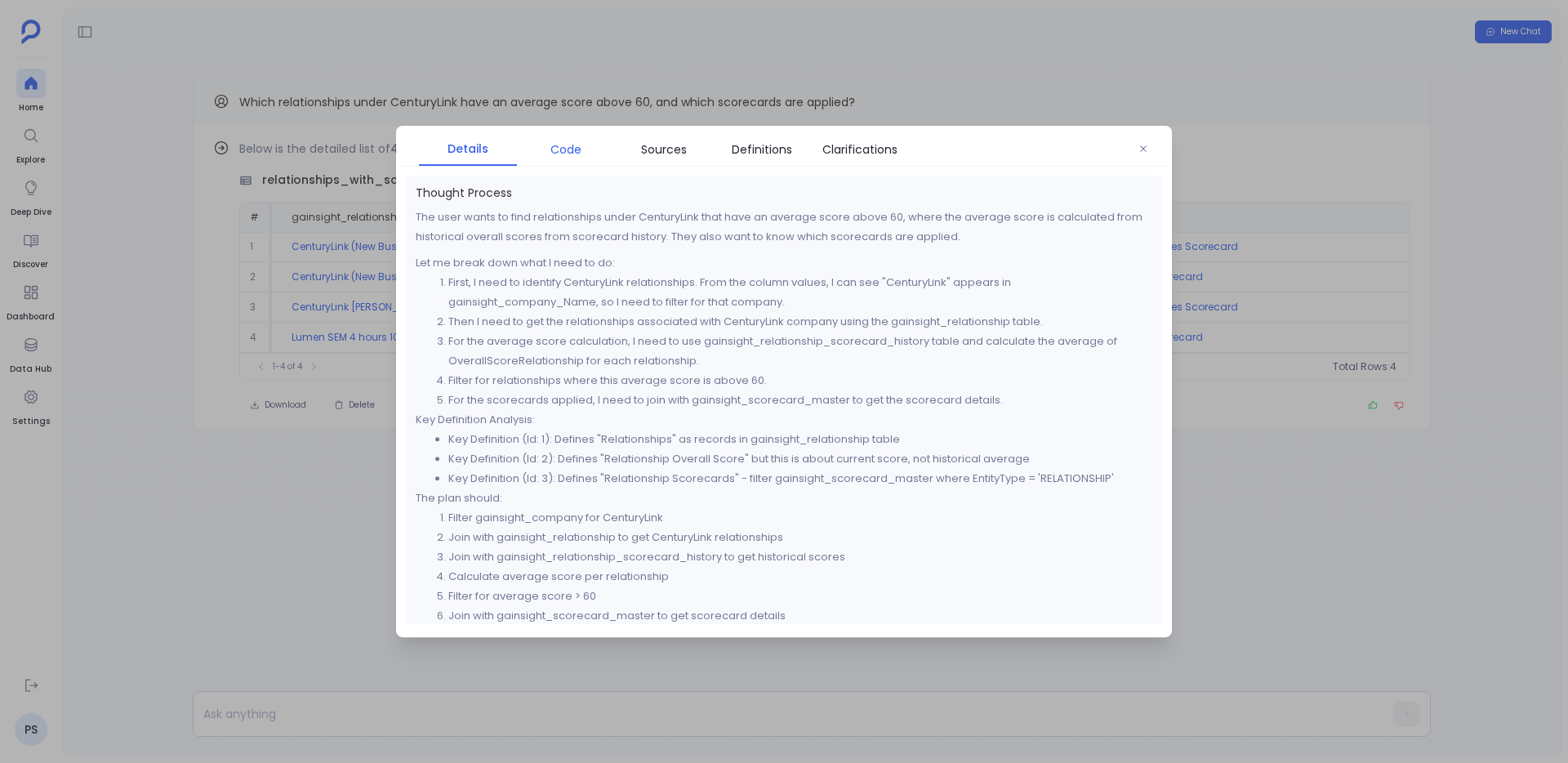 click on "Code" at bounding box center (566, 149) 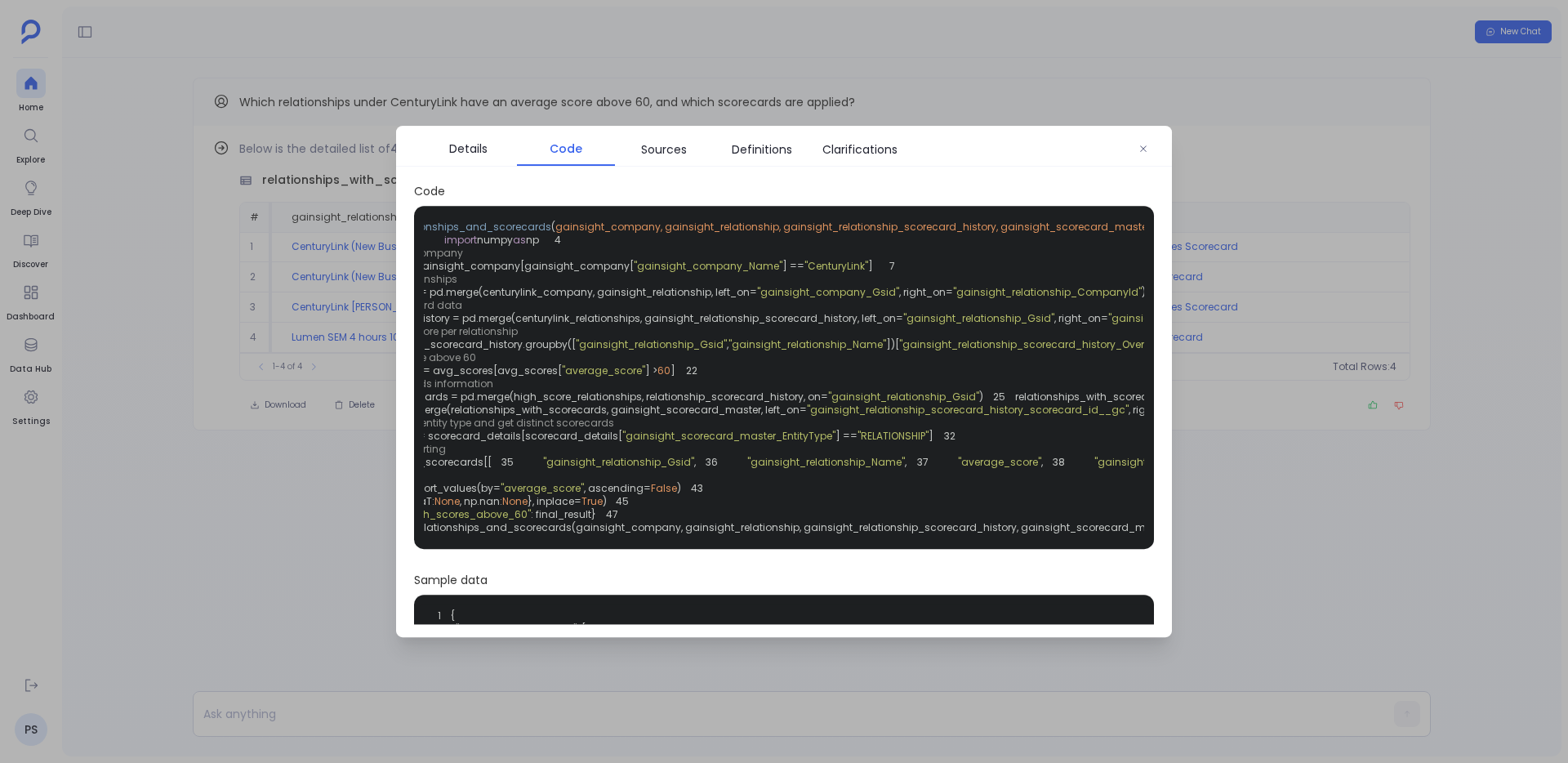 scroll, scrollTop: 0, scrollLeft: 0, axis: both 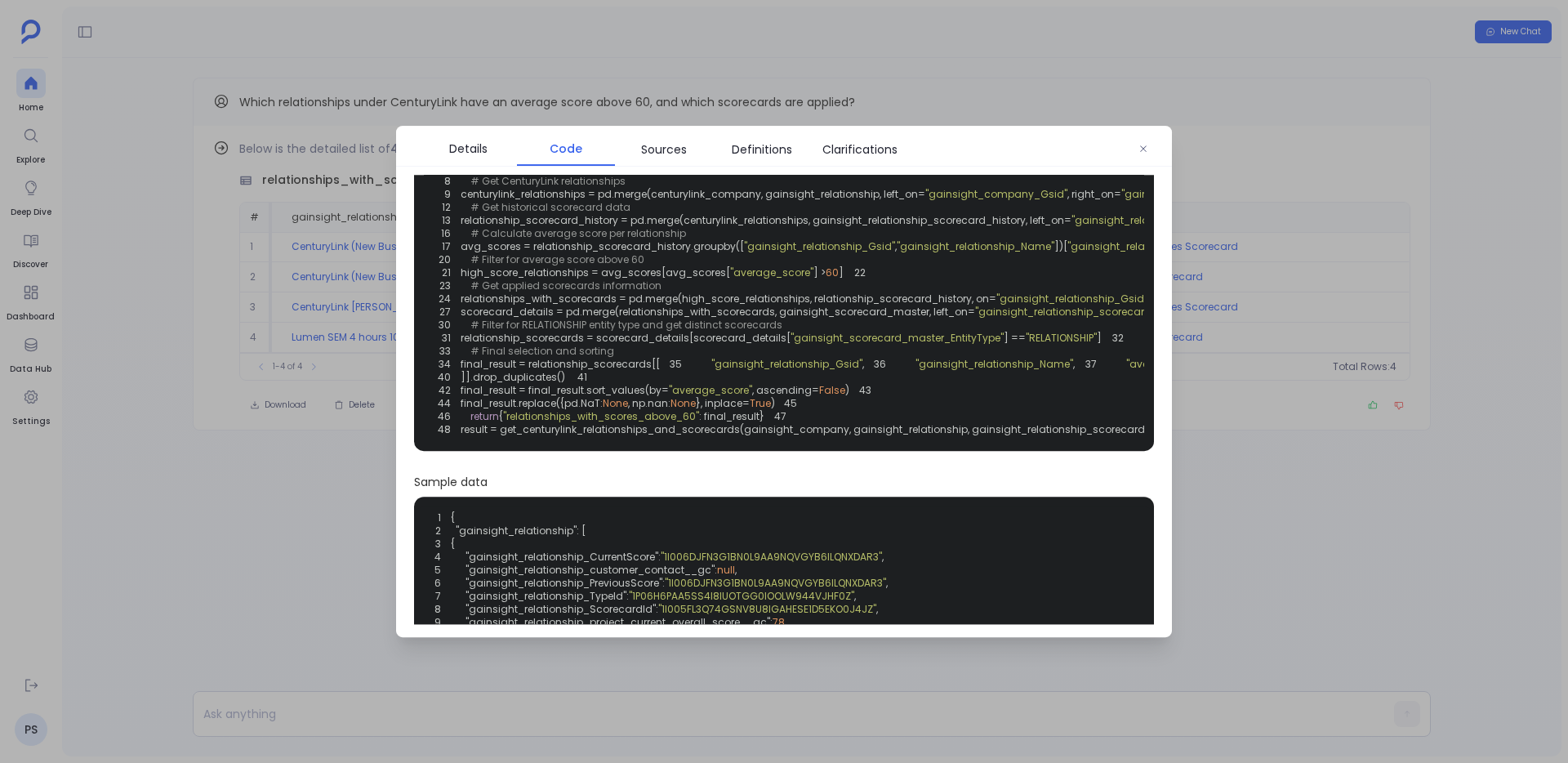 click at bounding box center (784, 382) 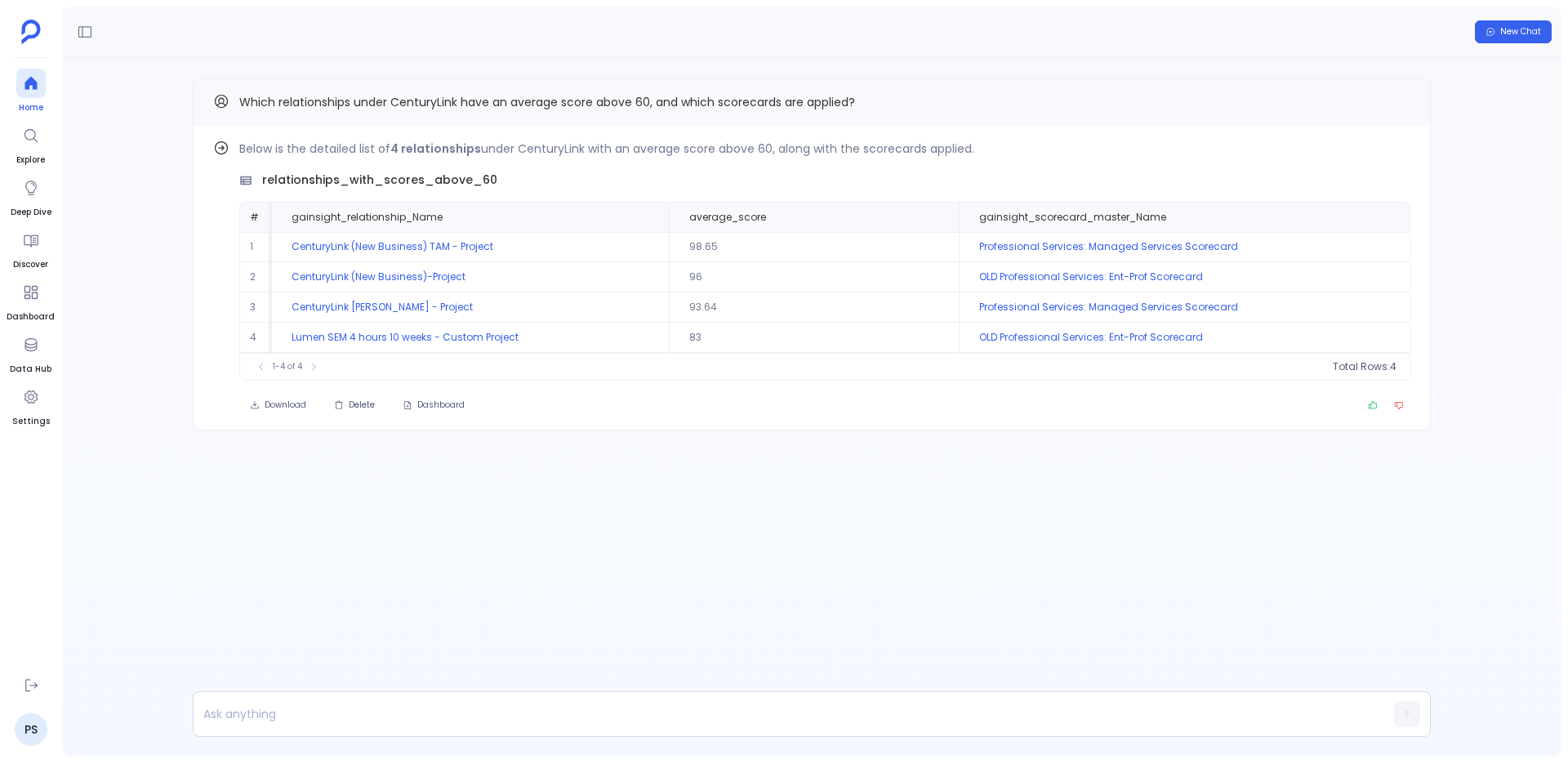 click at bounding box center [31, 83] 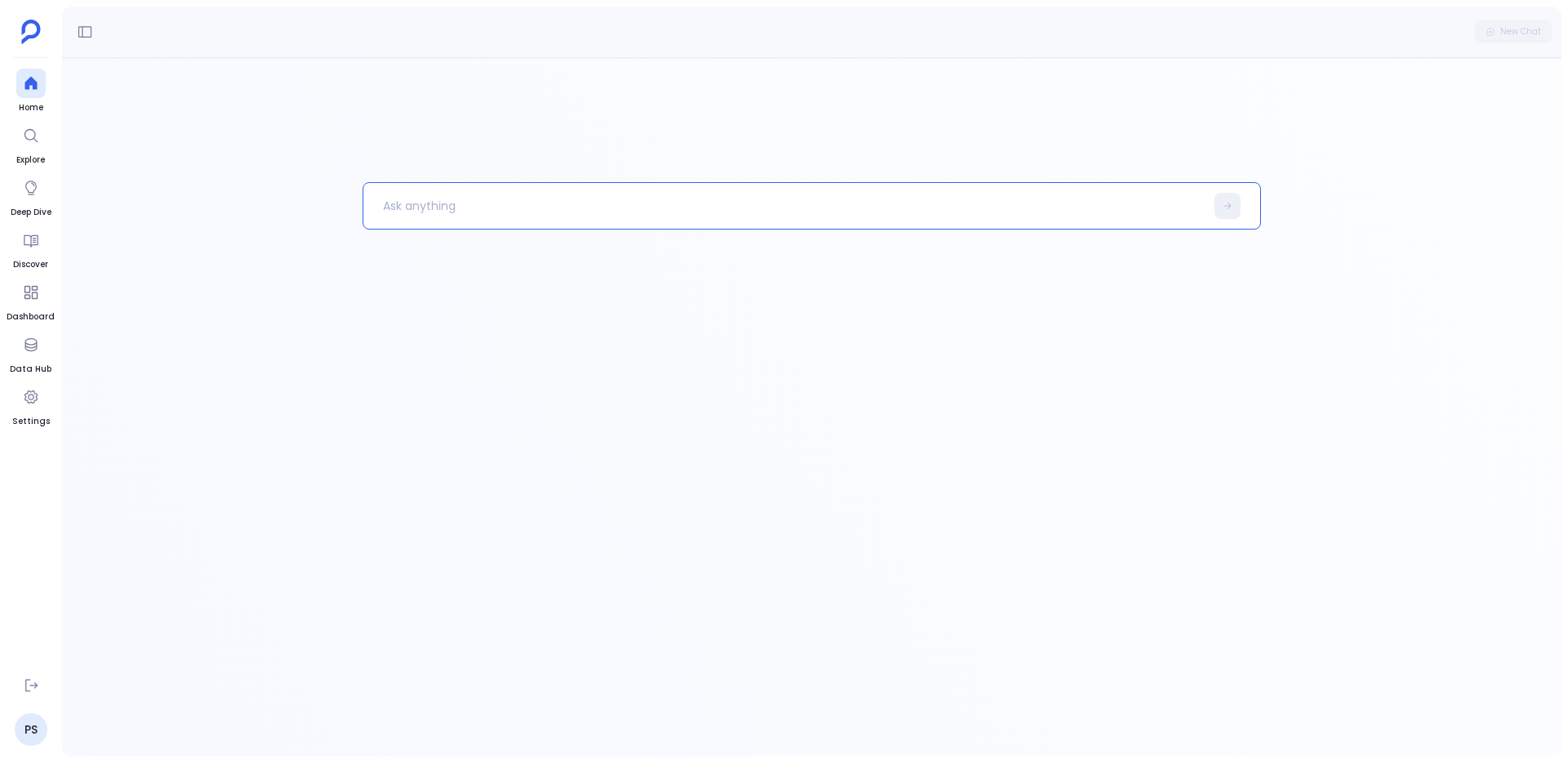 click at bounding box center [784, 206] 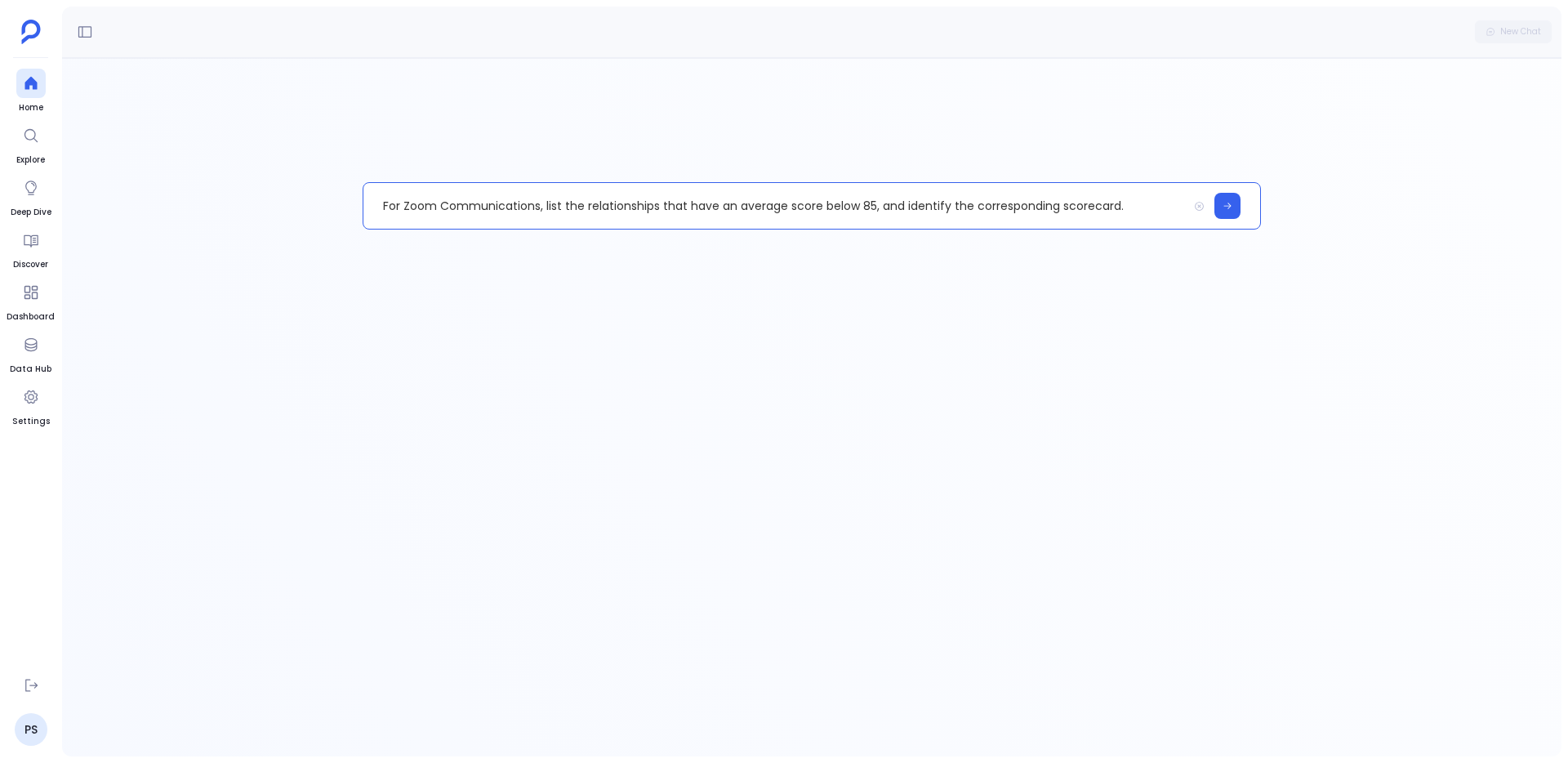 click on "For Zoom Communications, list the relationships that have an average score below 85, and identify the corresponding scorecard." at bounding box center [775, 206] 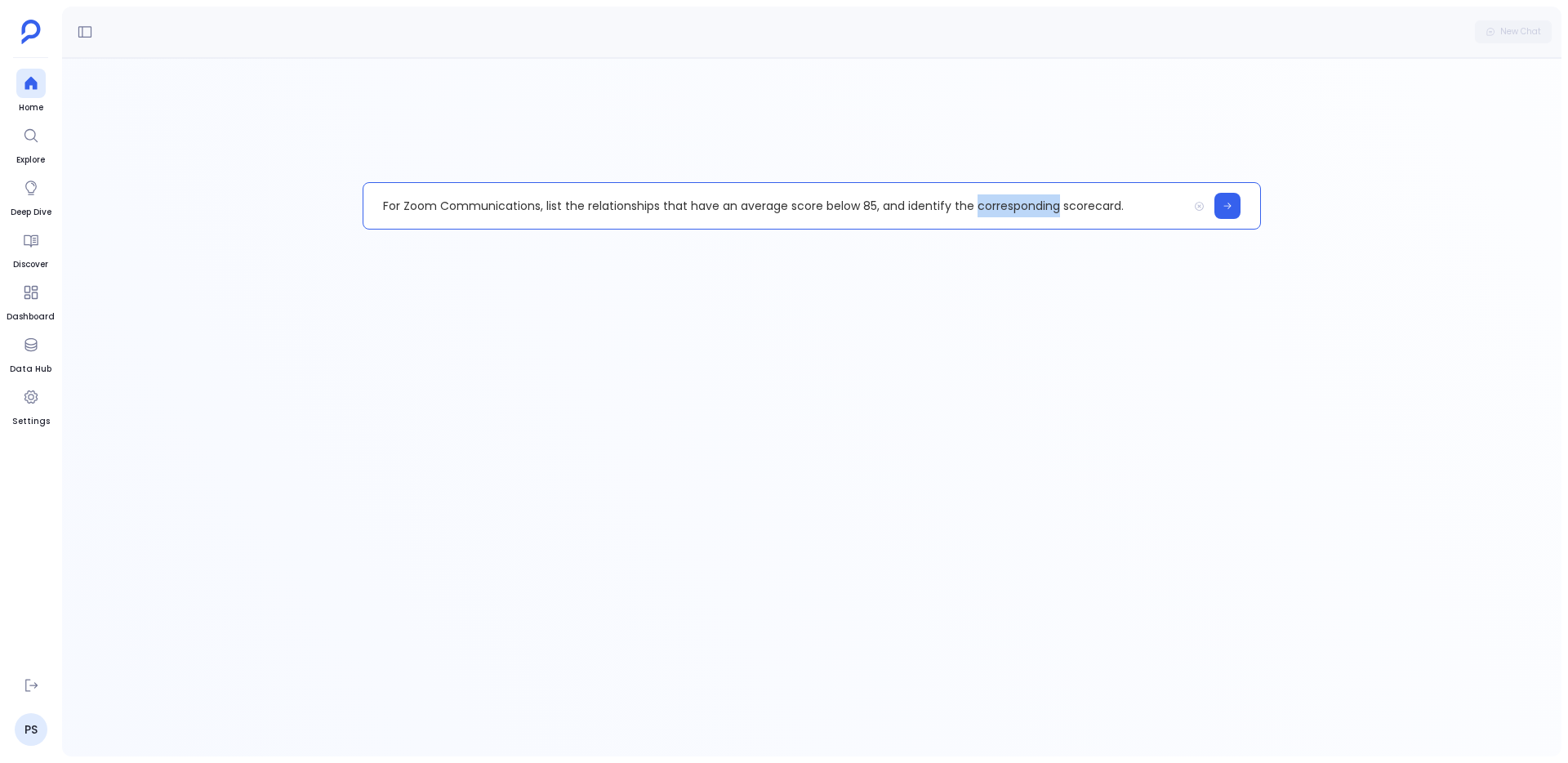 click on "For Zoom Communications, list the relationships that have an average score below 85, and identify the corresponding scorecard." at bounding box center [775, 206] 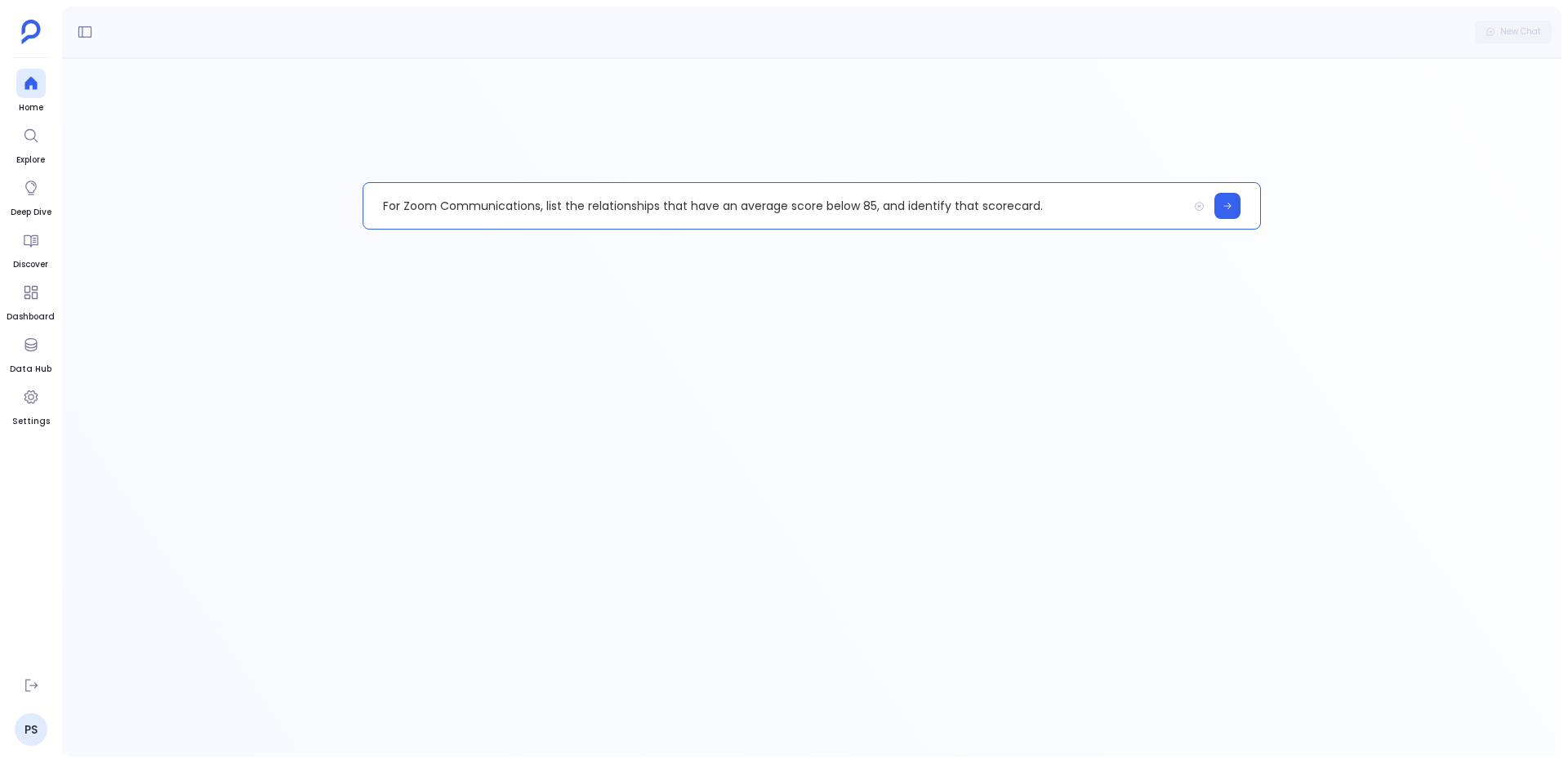 click on "For Zoom Communications, list the relationships that have an average score below 85, and identify that scorecard." at bounding box center [775, 206] 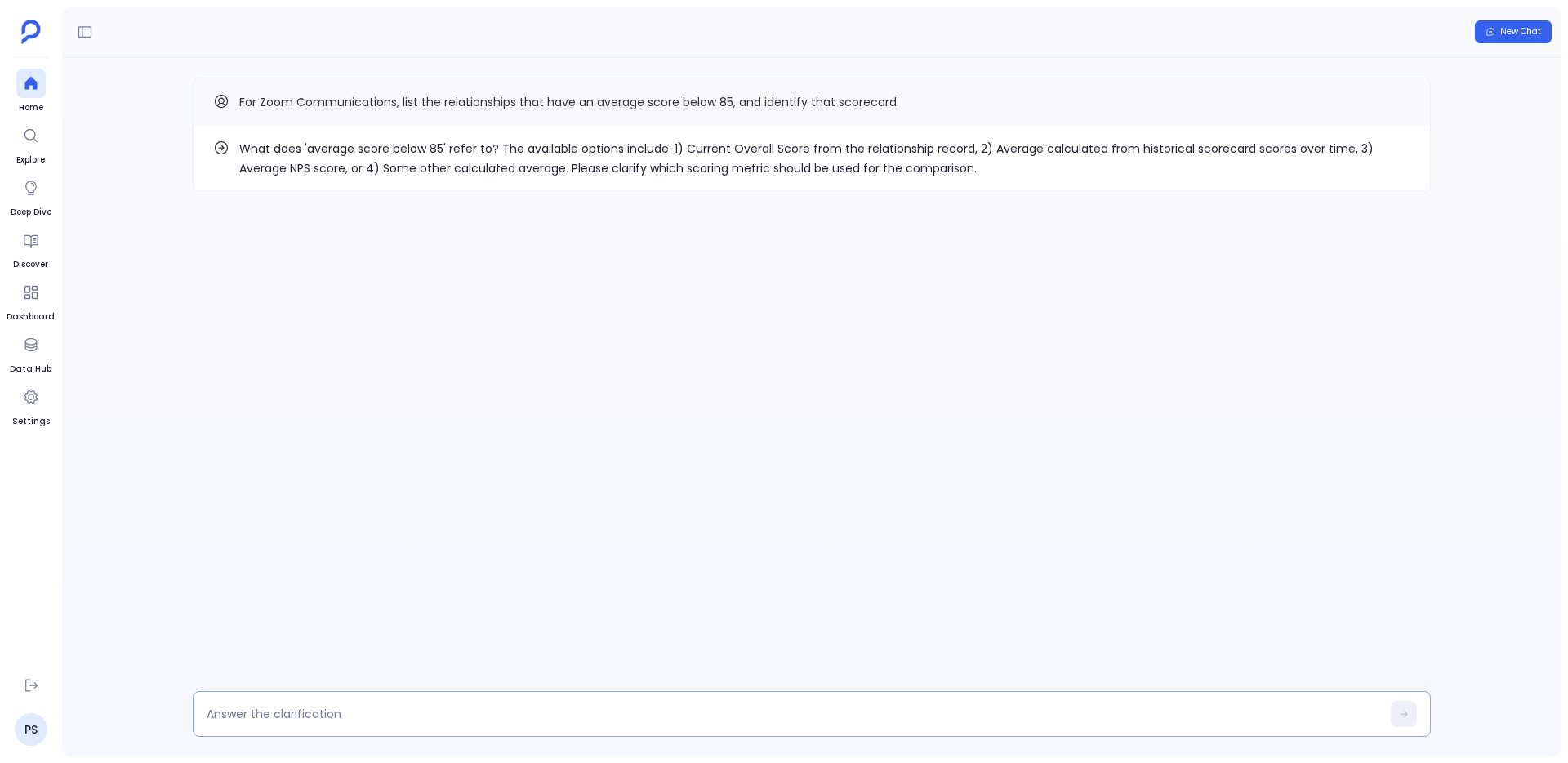 click at bounding box center (812, 714) 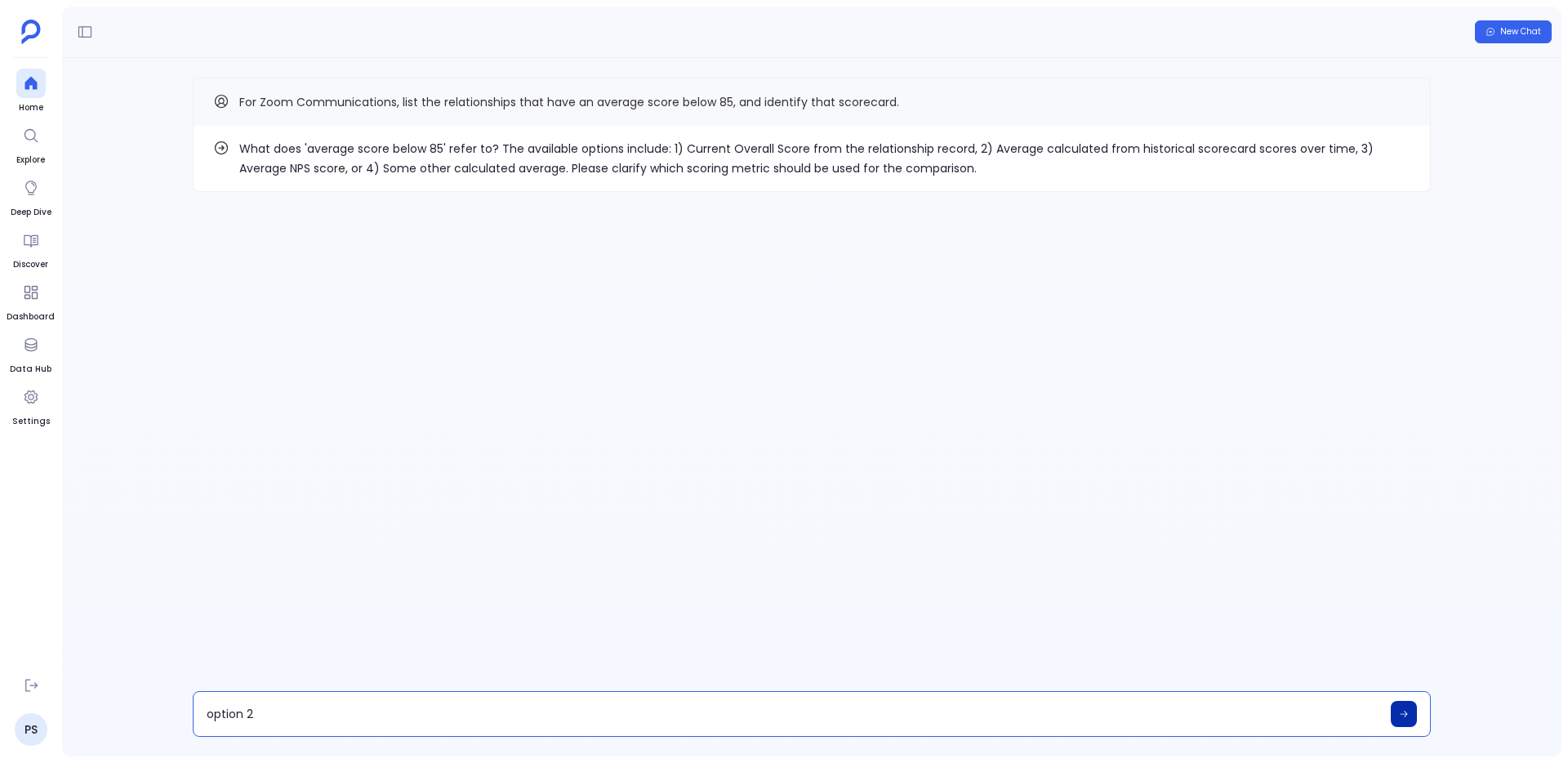 type on "option 2" 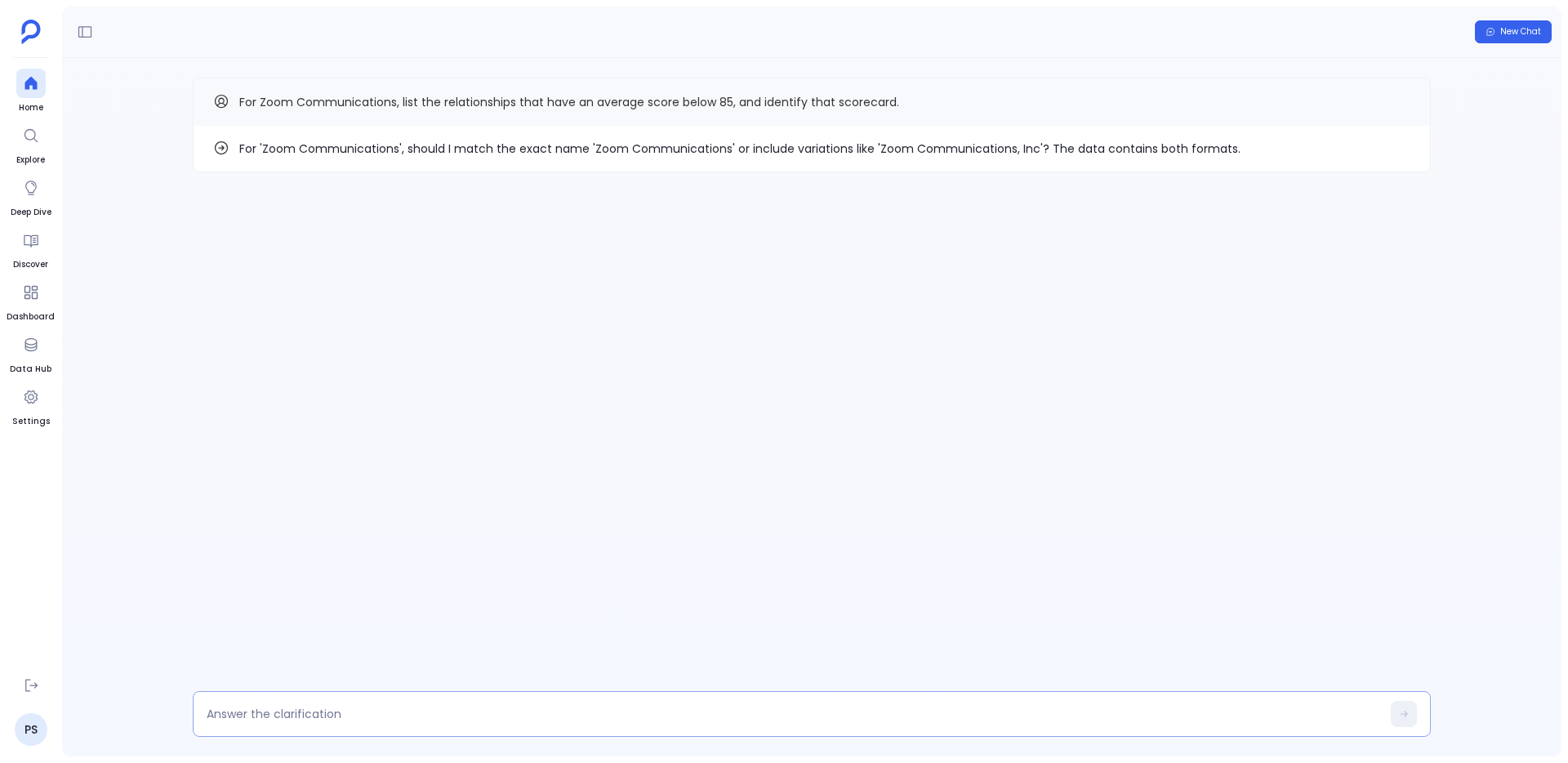 click at bounding box center [812, 714] 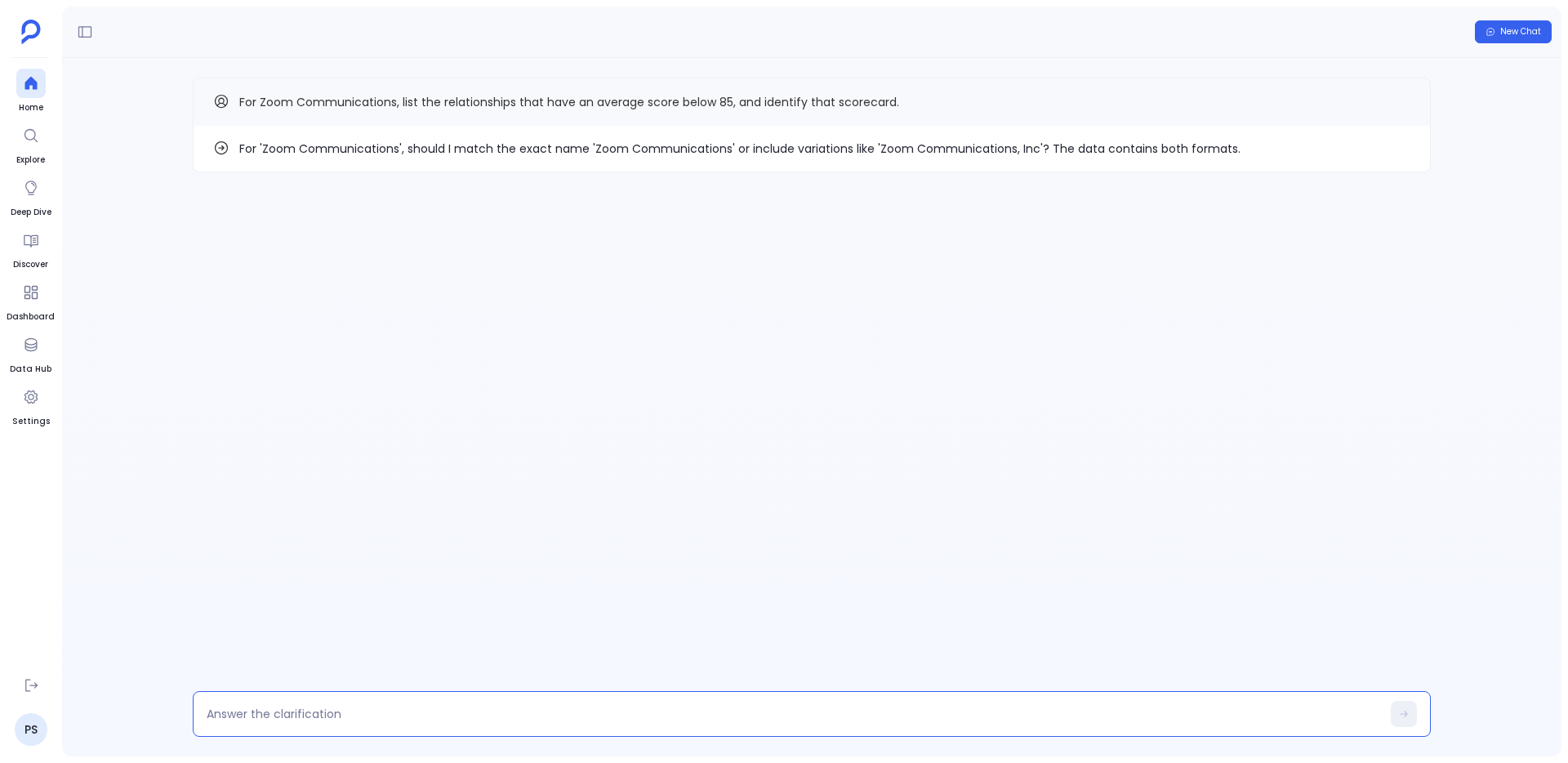 click at bounding box center (794, 714) 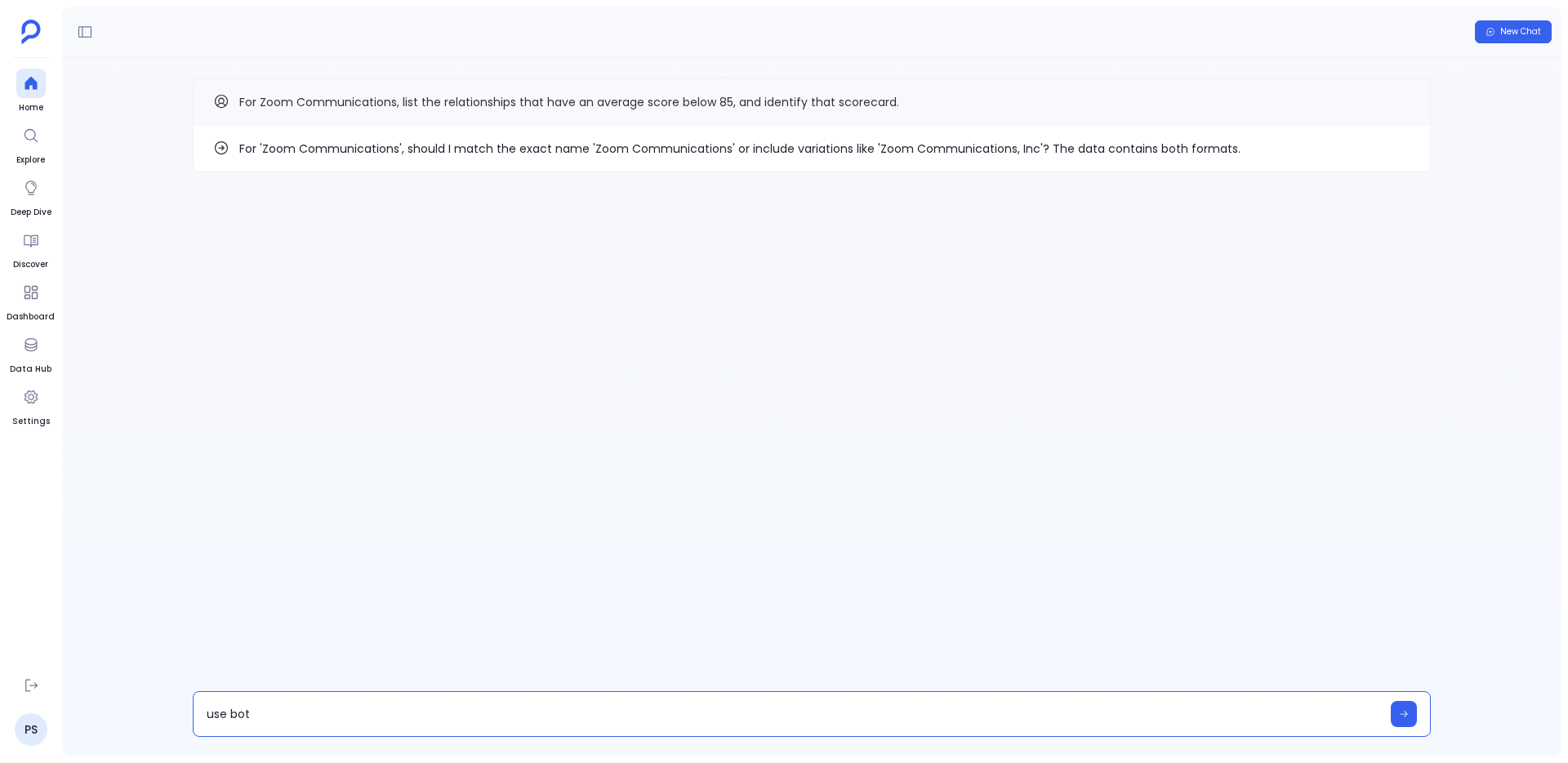 type on "use both" 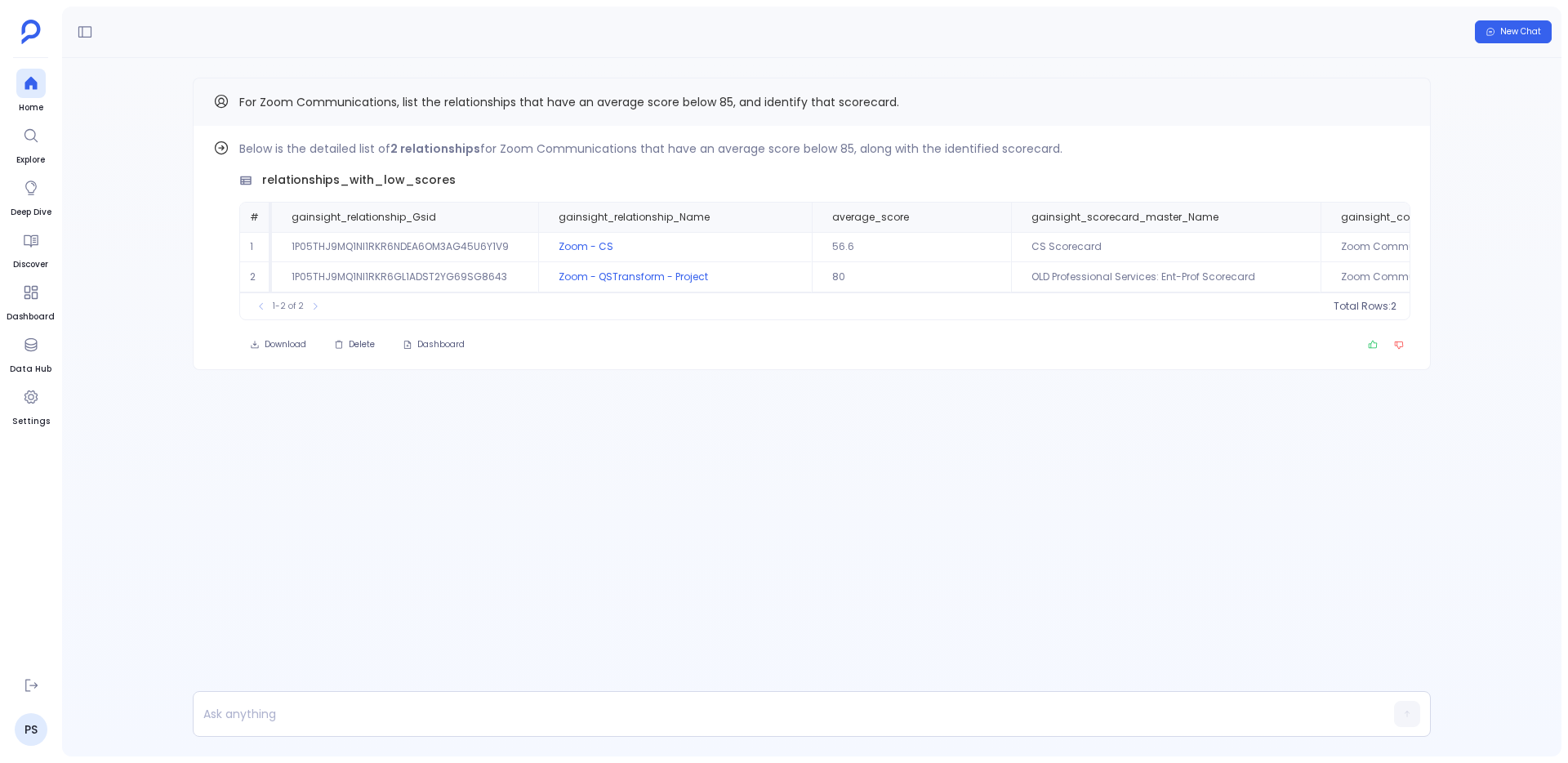click on "Find out how Below is the detailed list of  2 relationships  for Zoom Communications that have an average score below 85, along with the identified scorecard. relationships_with_low_scores # gainsight_relationship_Gsid gainsight_relationship_Name average_score gainsight_scorecard_master_Name gainsight_company_Name 1 1P05THJ9MQ1NI1RKR6NDEA6OM3AG45U6Y1V9 Zoom - CS 56.6 CS Scorecard Zoom Communications, Inc 2 1P05THJ9MQ1NI1RKR6GL1ADST2YG69SG8643 Zoom - QSTransform - Project 80 OLD Professional Services: Ent-Prof Scorecard Zoom Communications, Inc
To pick up a draggable item, press the space bar.
While dragging, use the arrow keys to move the item.
Press space again to drop the item in its new position, or press escape to cancel.
1-2 of 2 Total Rows:  2 Download Delete Dashboard For Zoom Communications, list the relationships that have an average score below 85, and identify that scorecard." at bounding box center [812, 257] 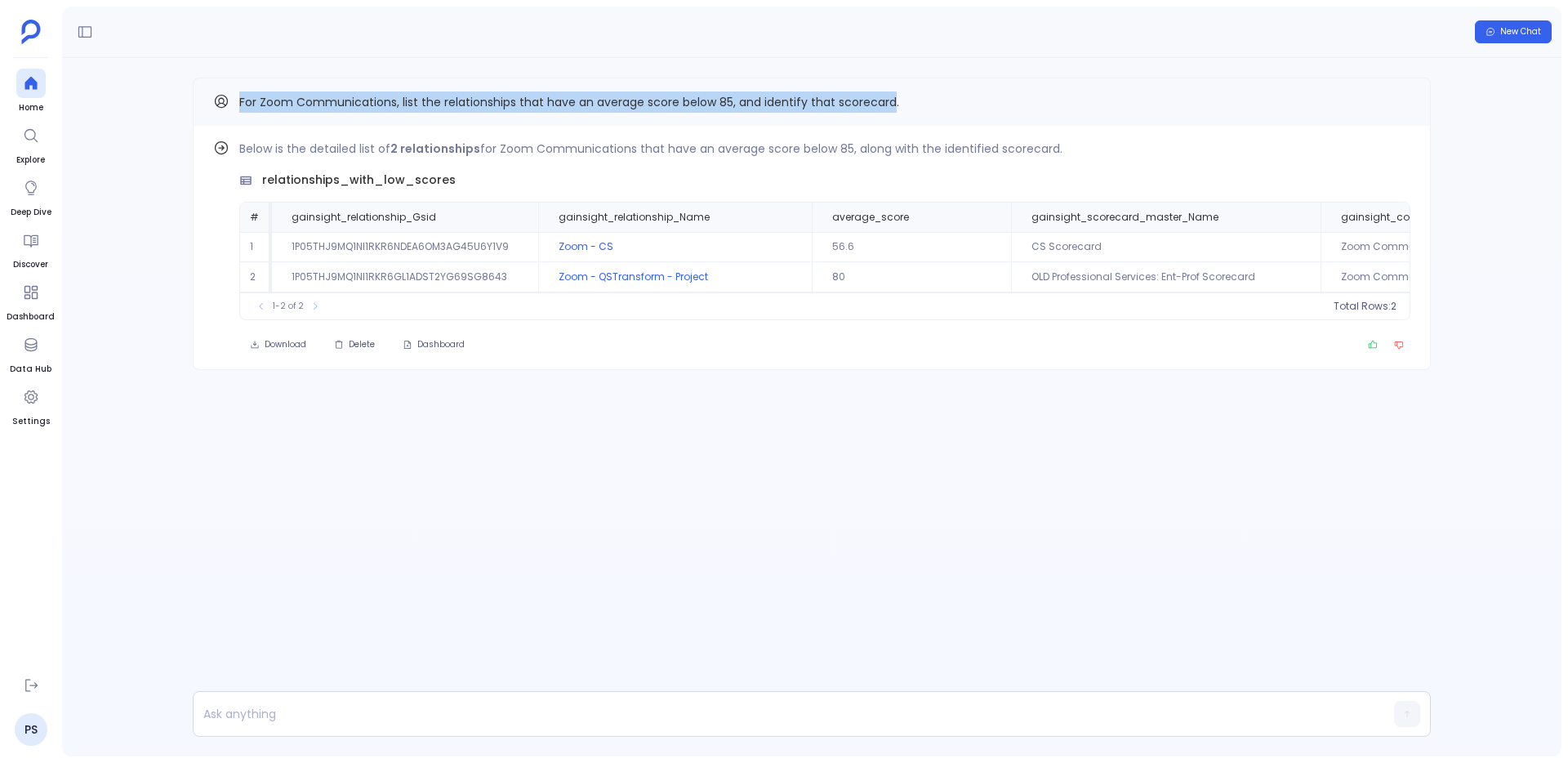 drag, startPoint x: 238, startPoint y: 96, endPoint x: 845, endPoint y: 105, distance: 607.0667 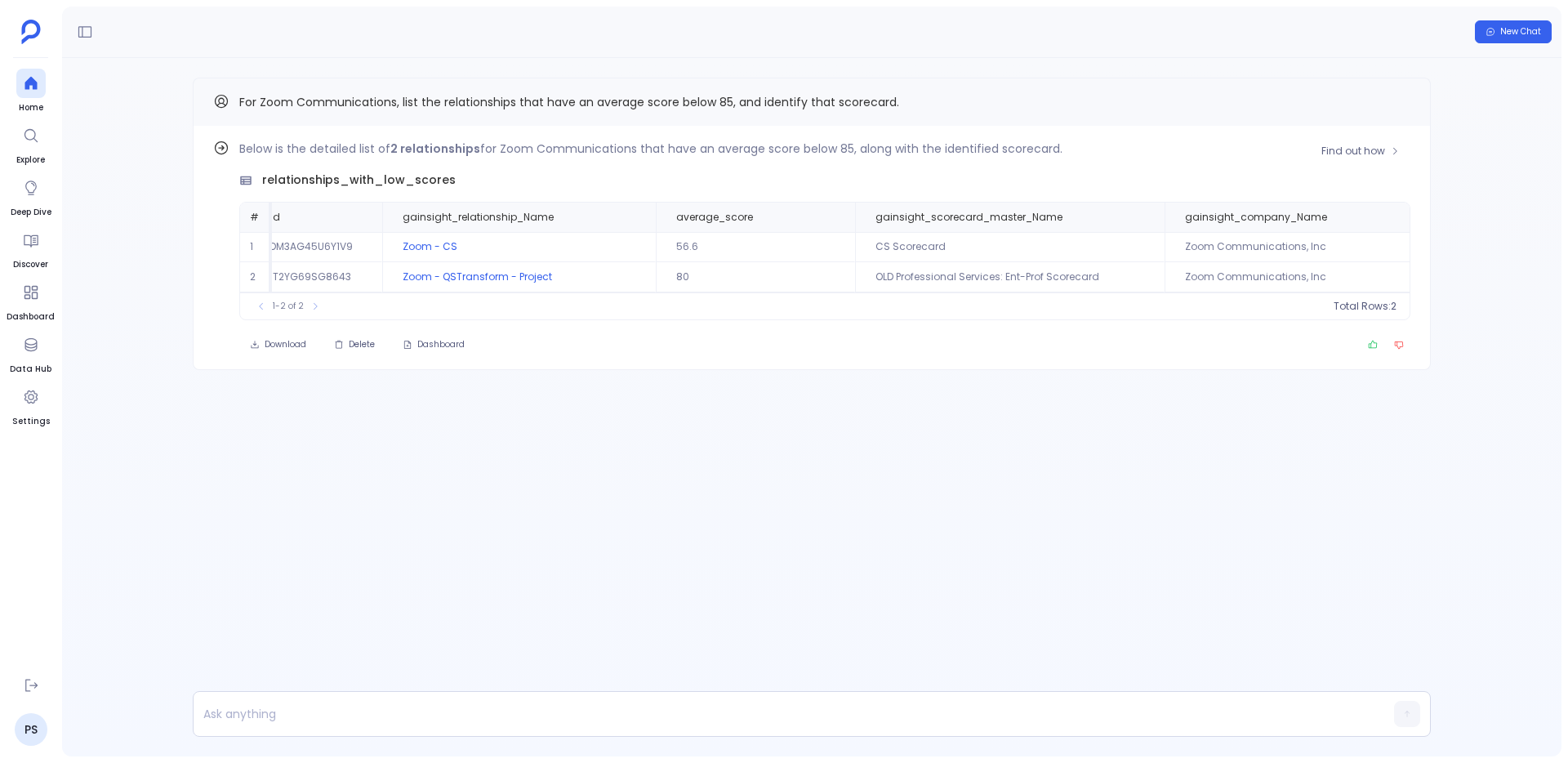 scroll, scrollTop: 0, scrollLeft: 0, axis: both 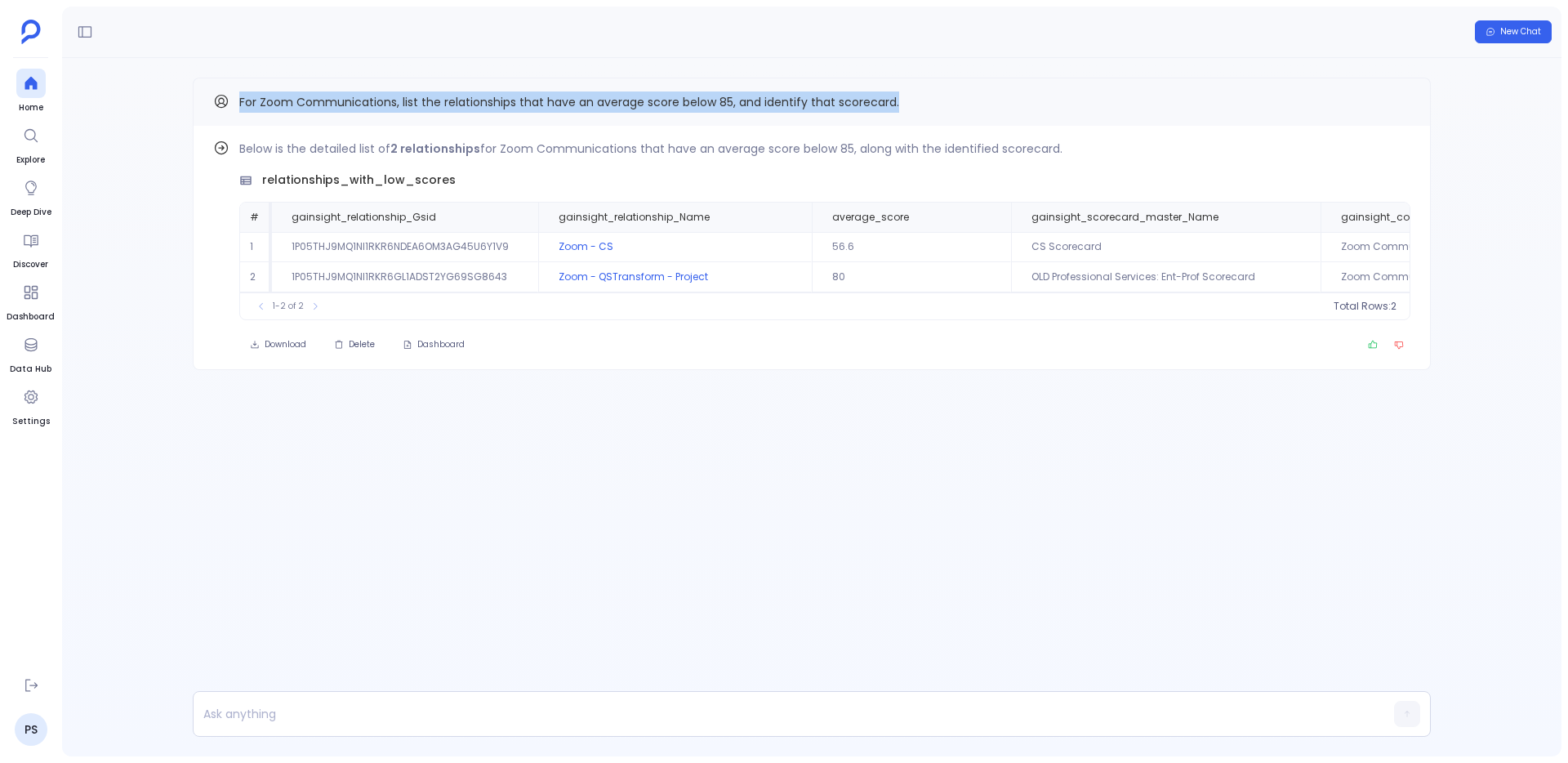 drag, startPoint x: 237, startPoint y: 105, endPoint x: 961, endPoint y: 118, distance: 724.1167 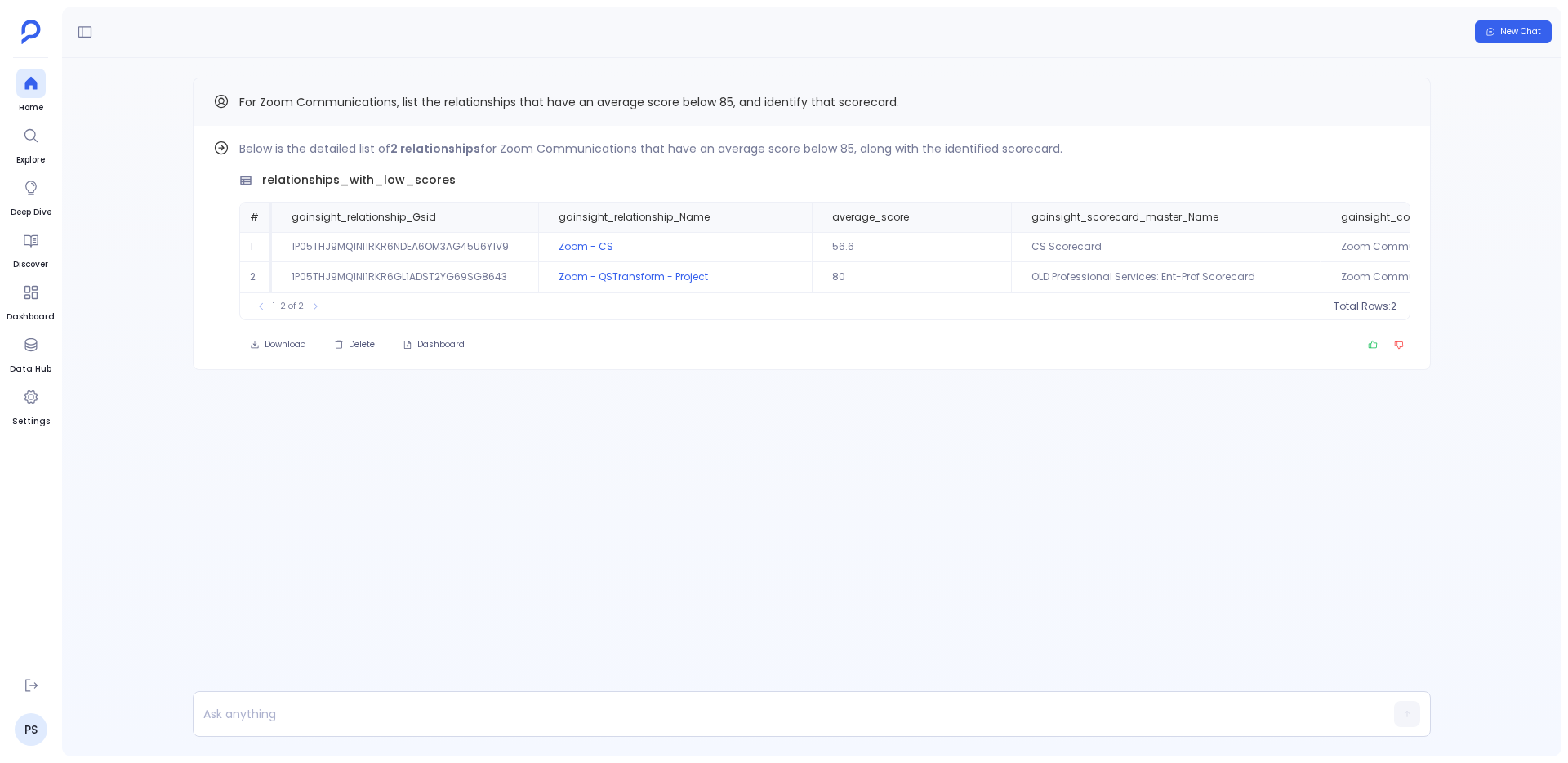 click on "For Zoom Communications, list the relationships that have an average score below 85, and identify that scorecard." at bounding box center (812, 101) 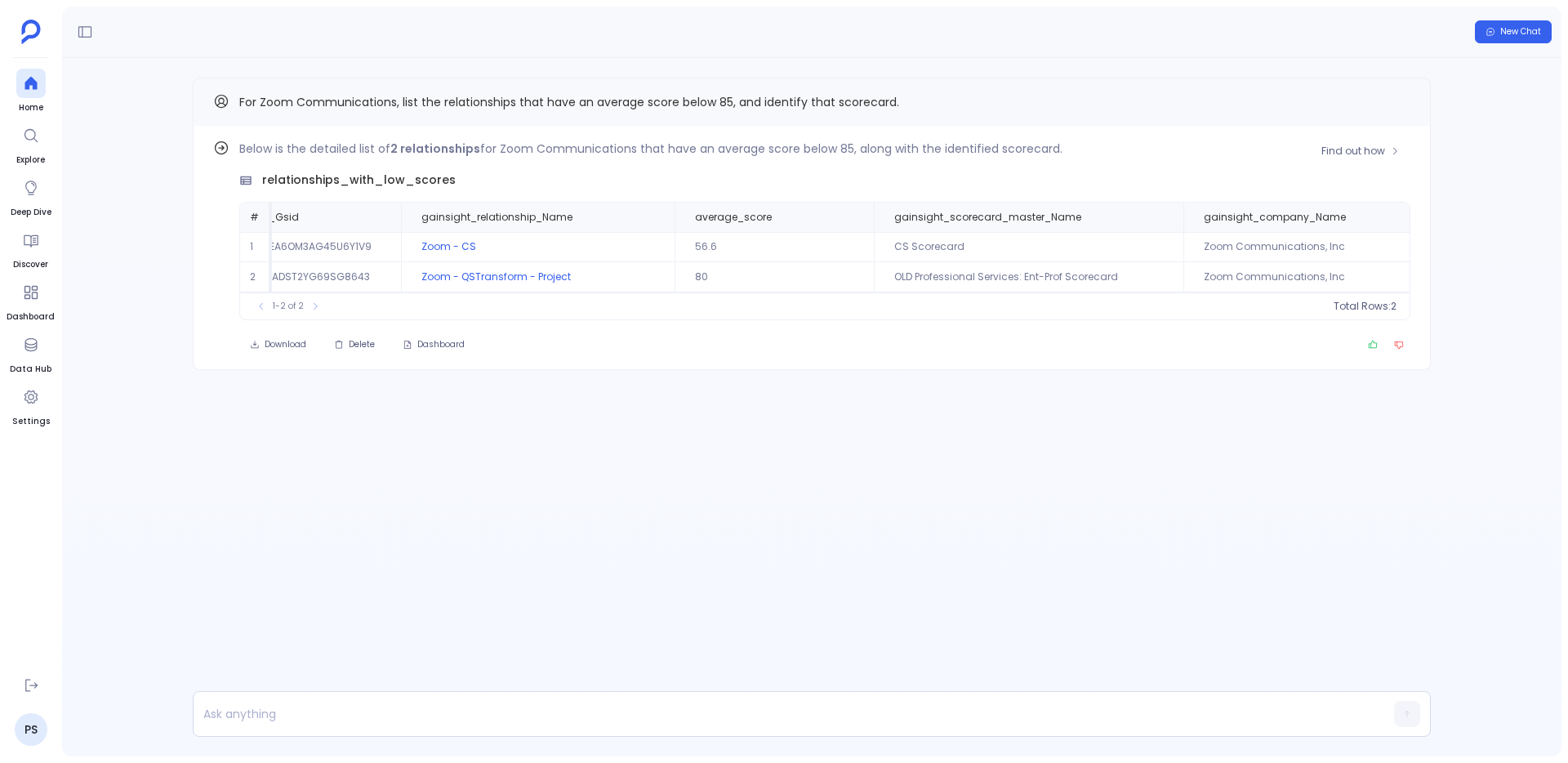 scroll, scrollTop: 0, scrollLeft: 156, axis: horizontal 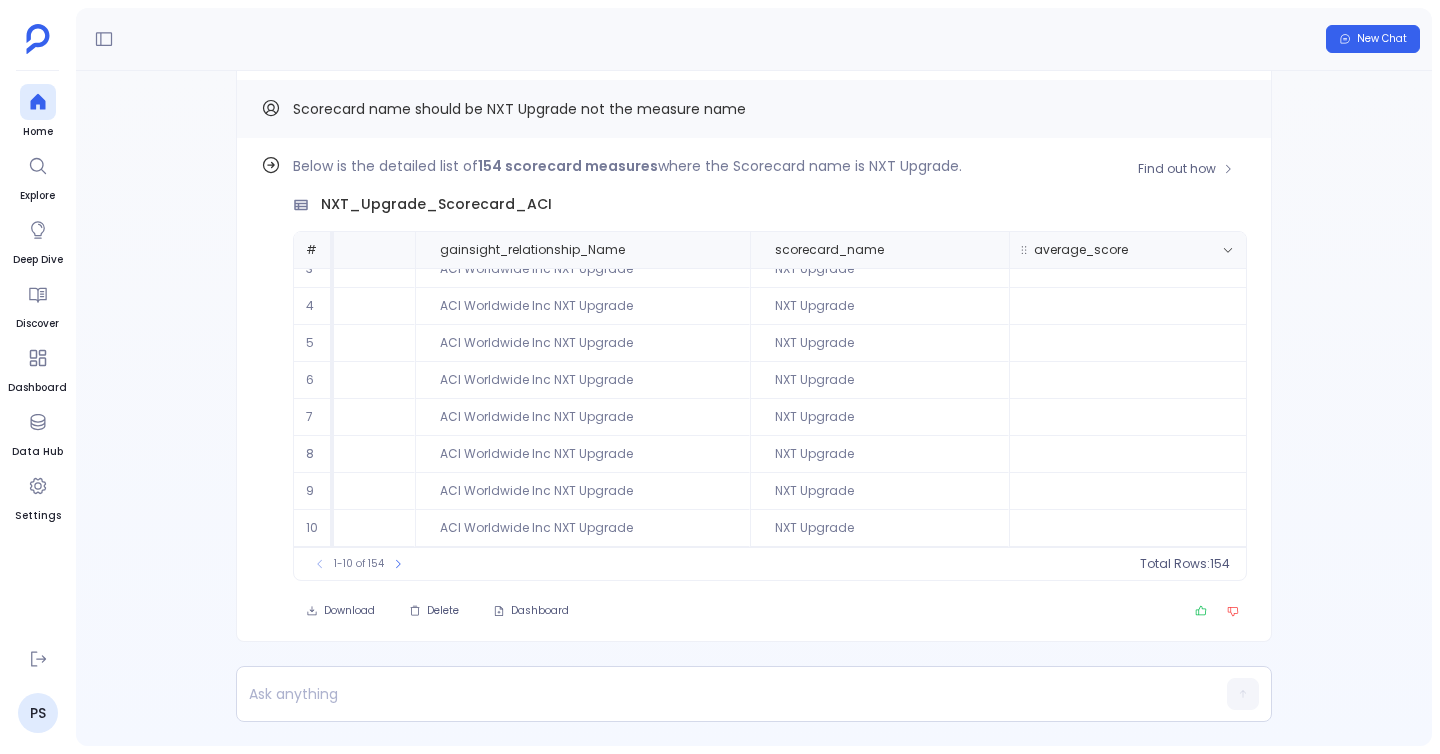 click on "average_score" at bounding box center [1129, 250] 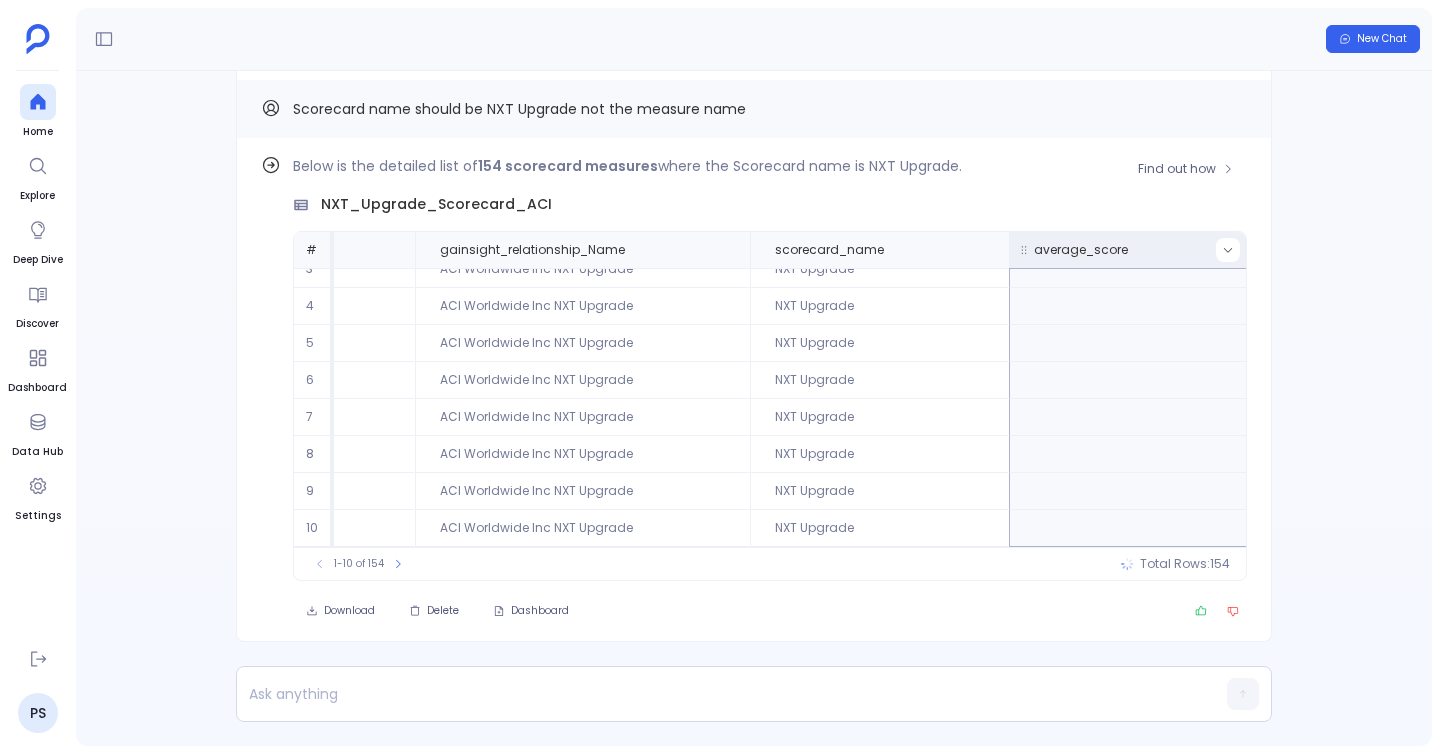click at bounding box center [1228, 250] 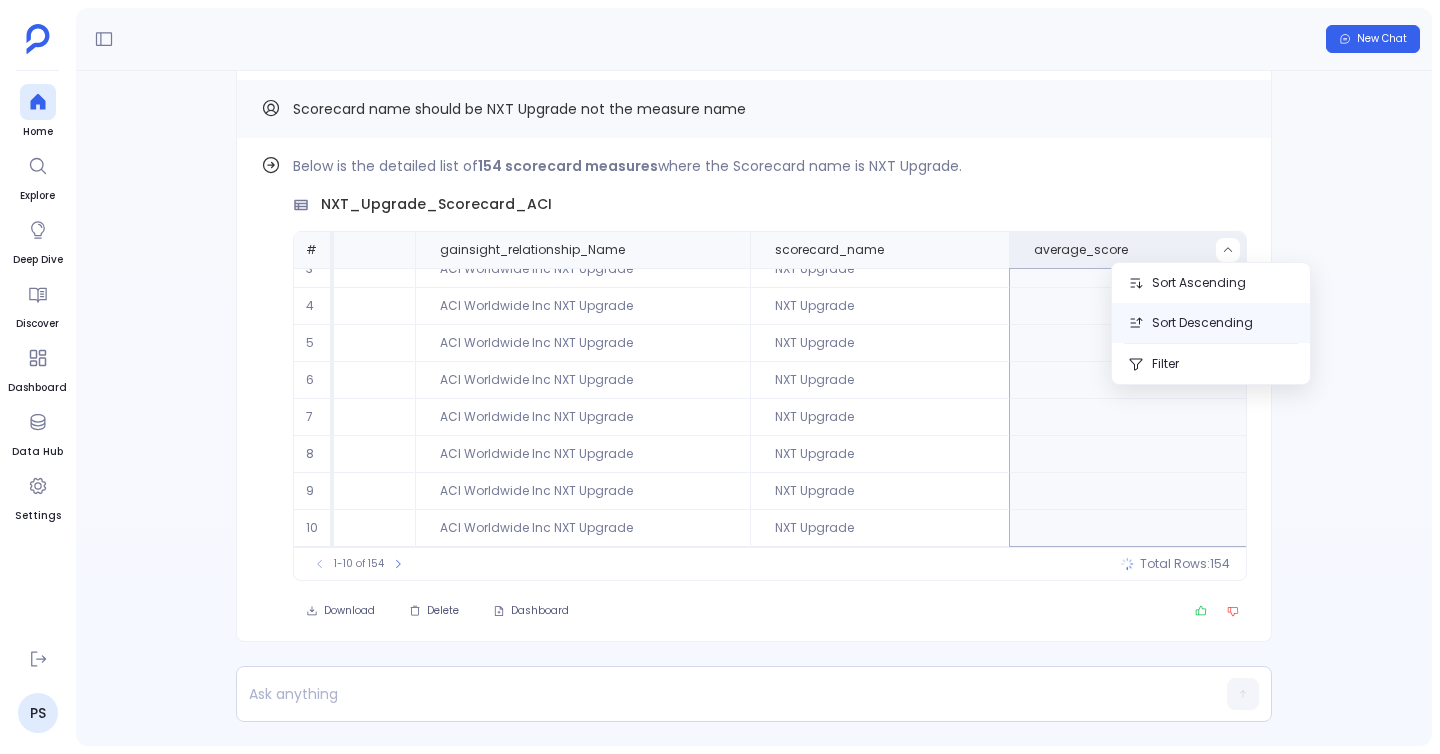 click on "Sort Descending" at bounding box center (1211, 323) 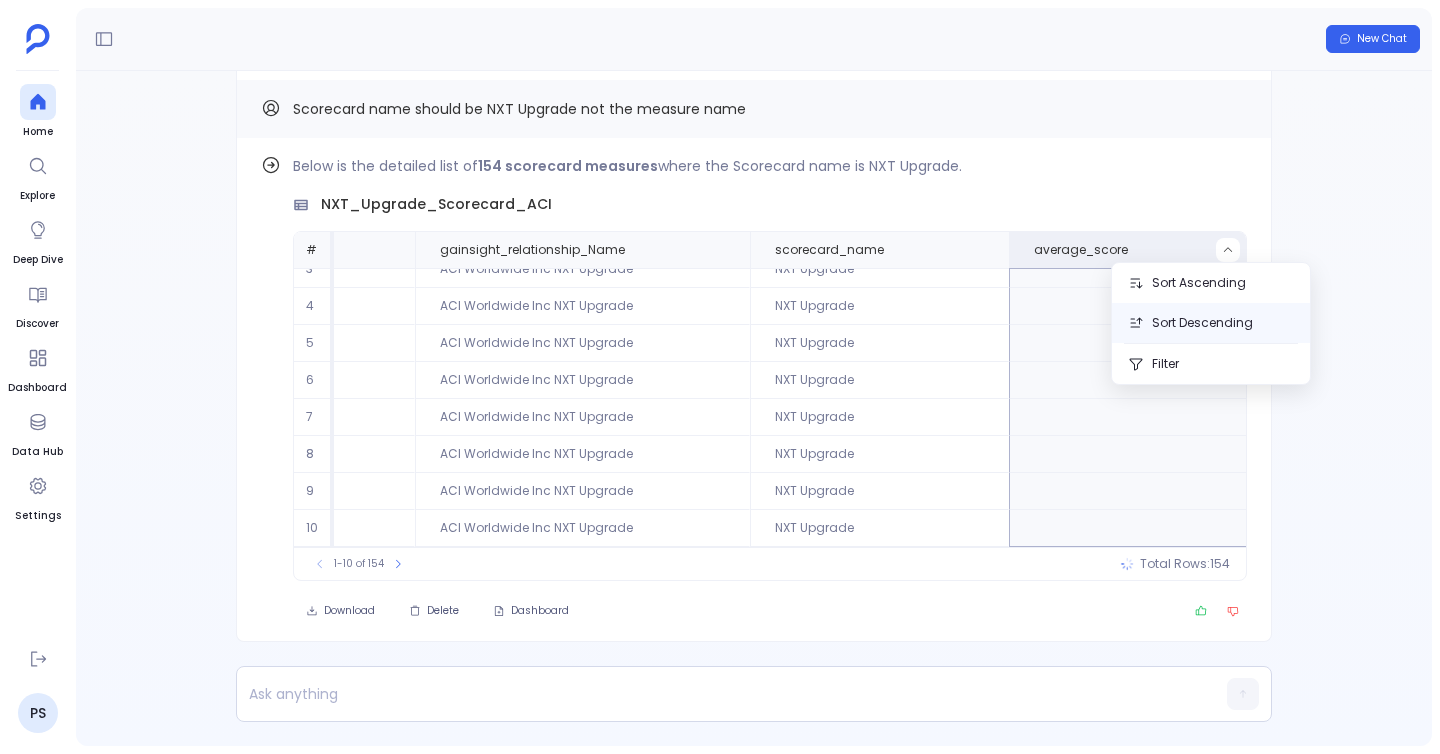 scroll, scrollTop: 0, scrollLeft: 0, axis: both 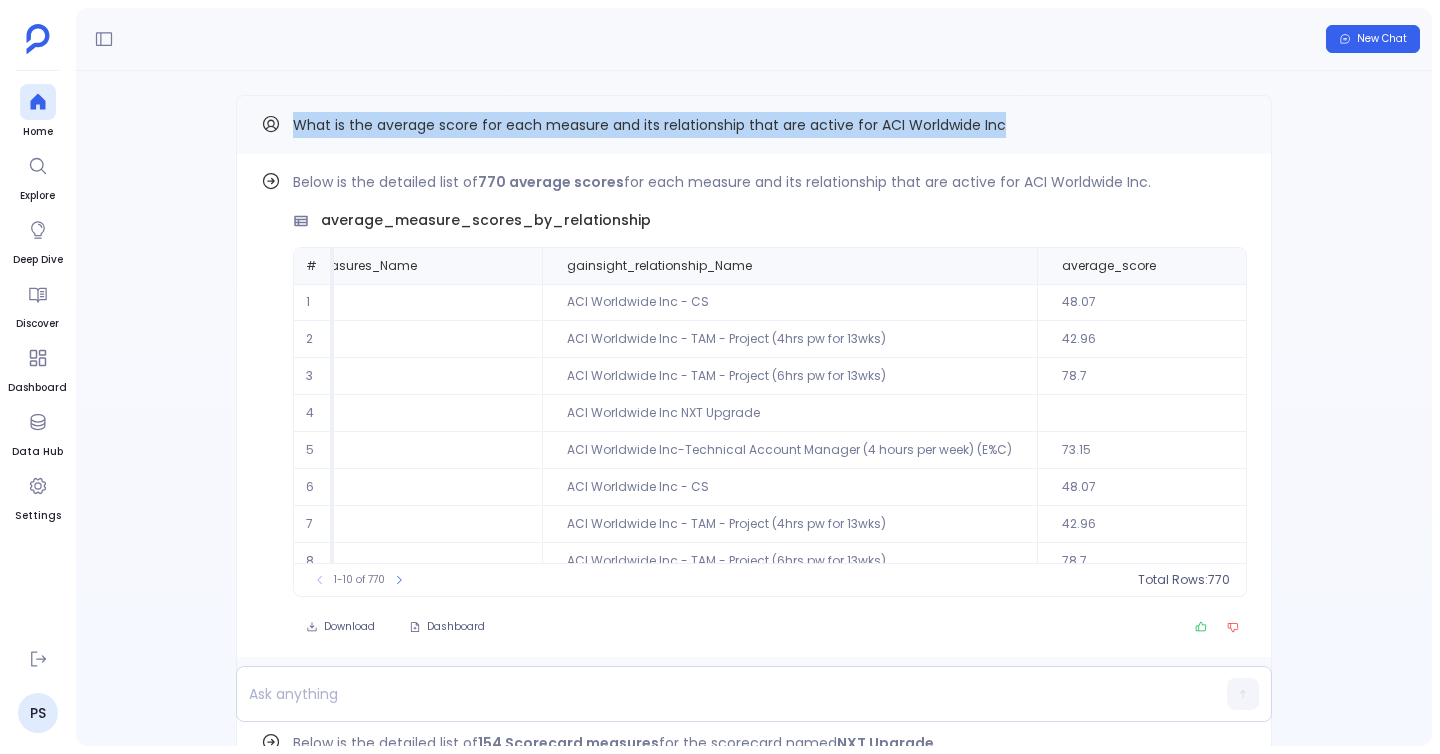 drag, startPoint x: 297, startPoint y: 121, endPoint x: 1025, endPoint y: 148, distance: 728.5005 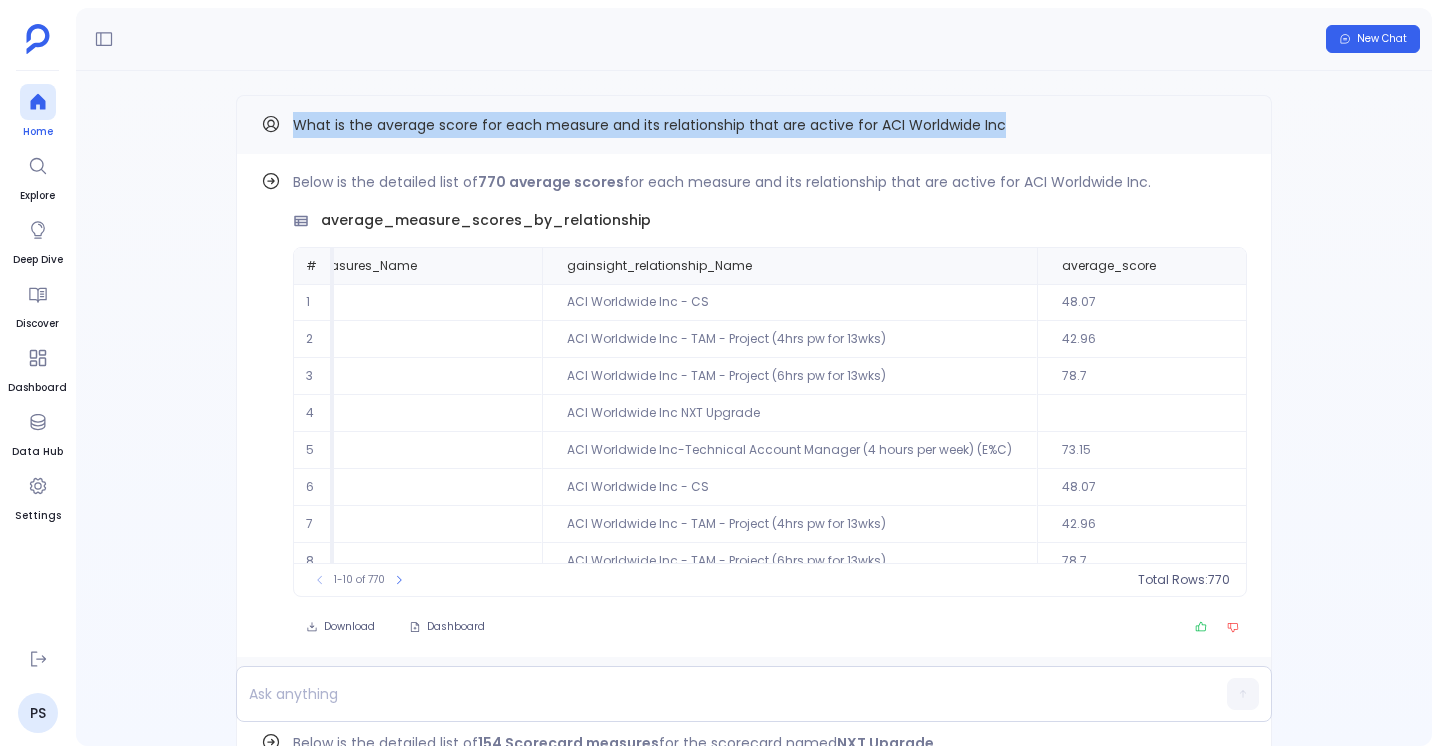 click 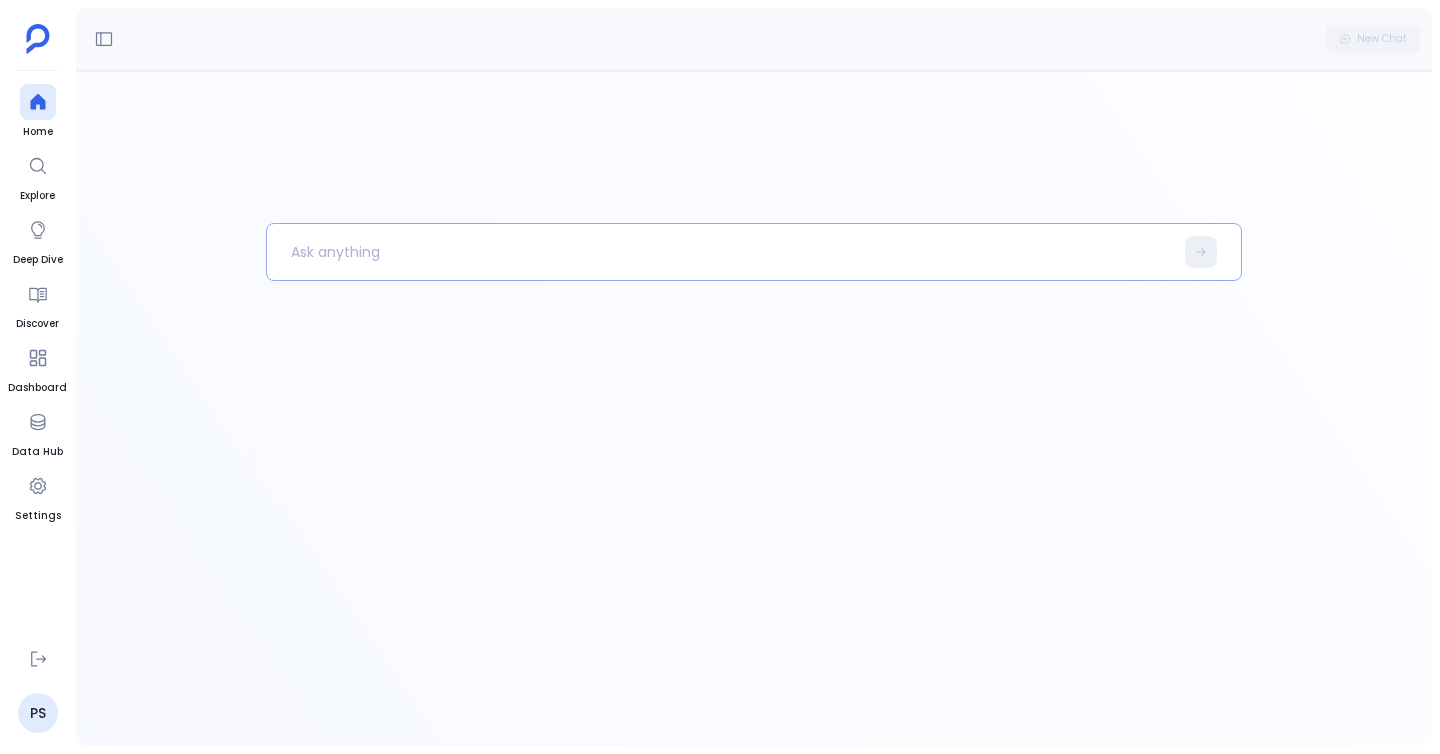 click at bounding box center [720, 252] 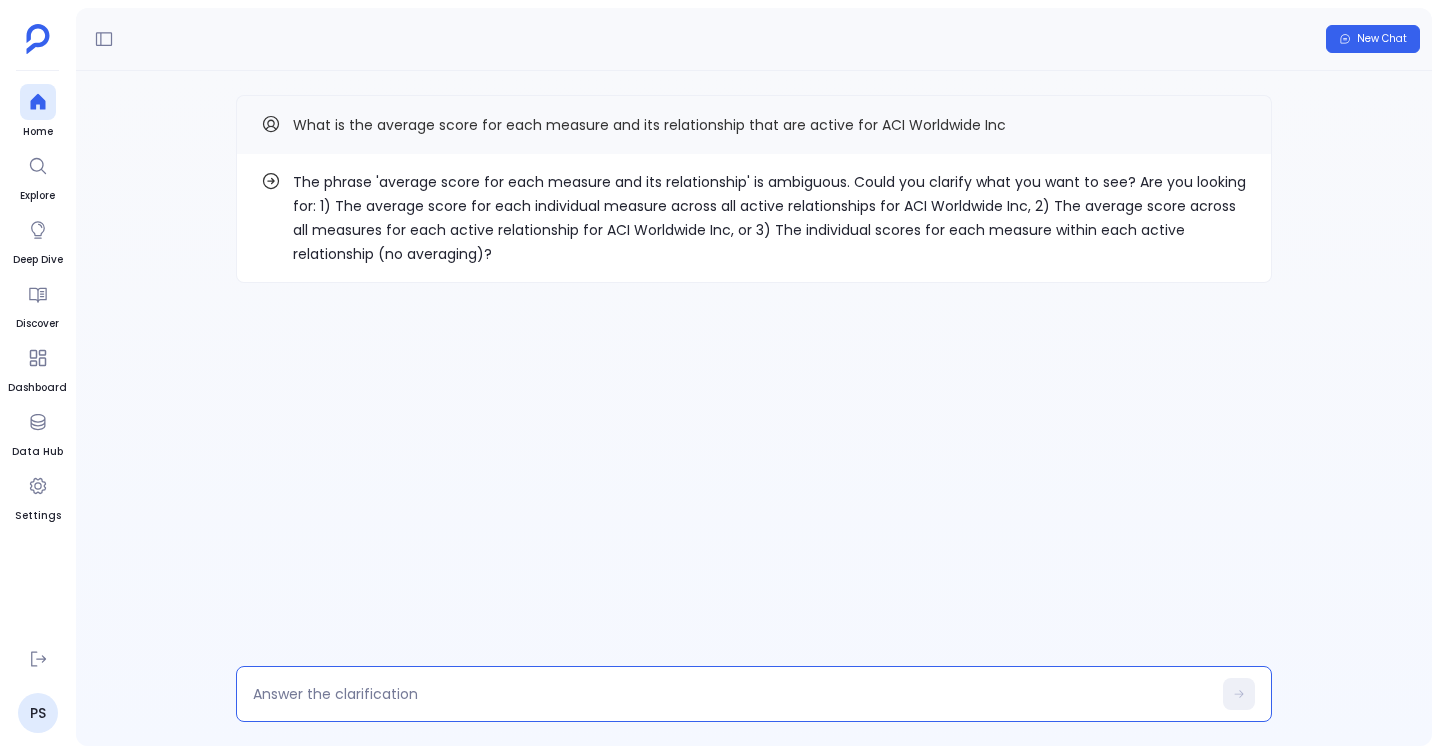 click at bounding box center [732, 694] 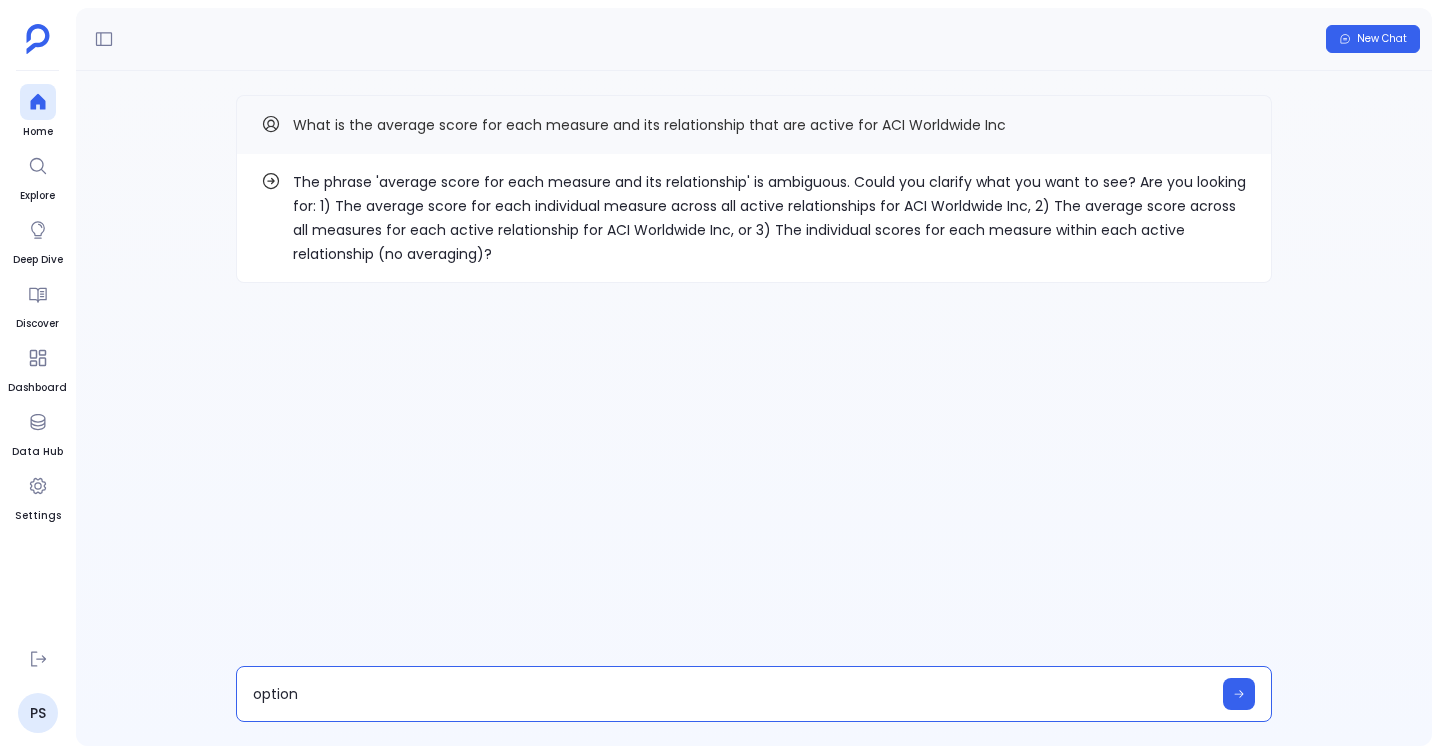 type on "option 1" 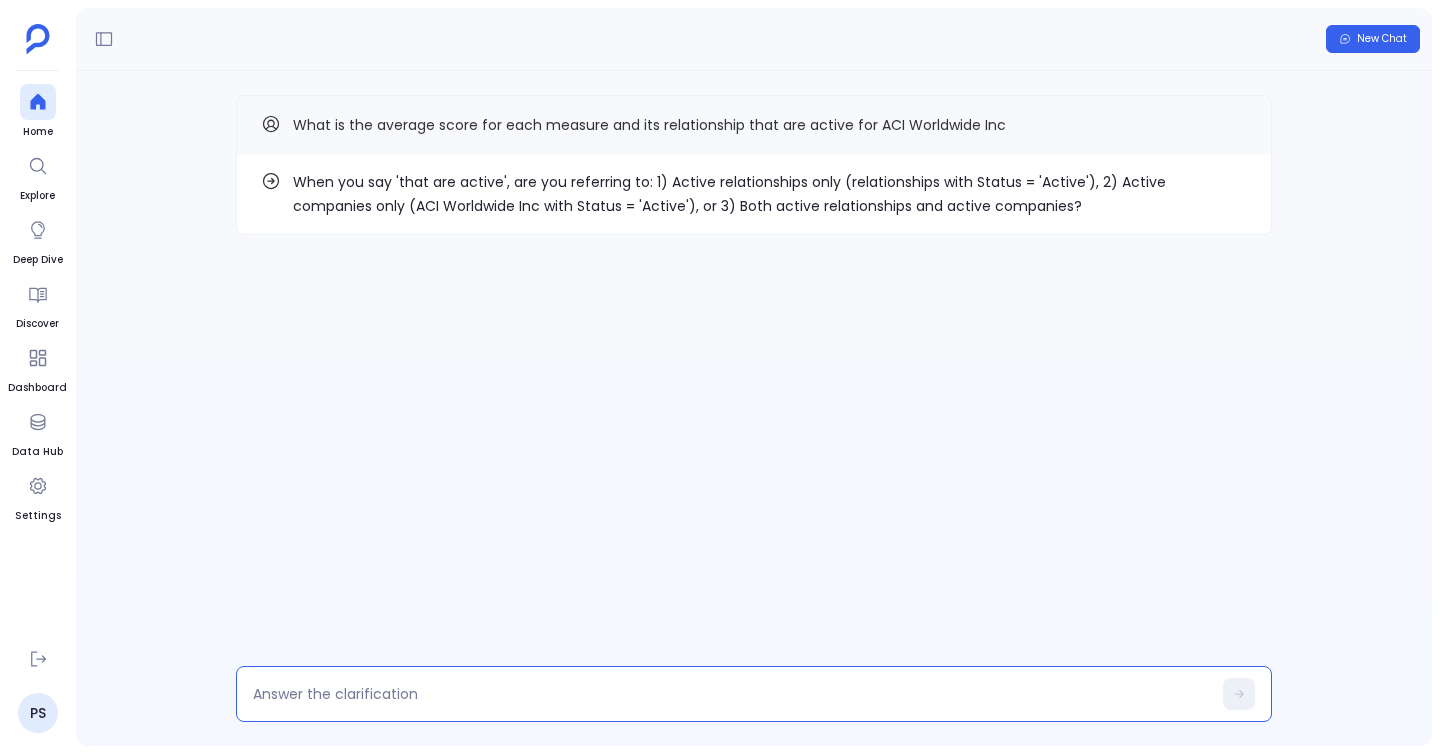 click at bounding box center (732, 694) 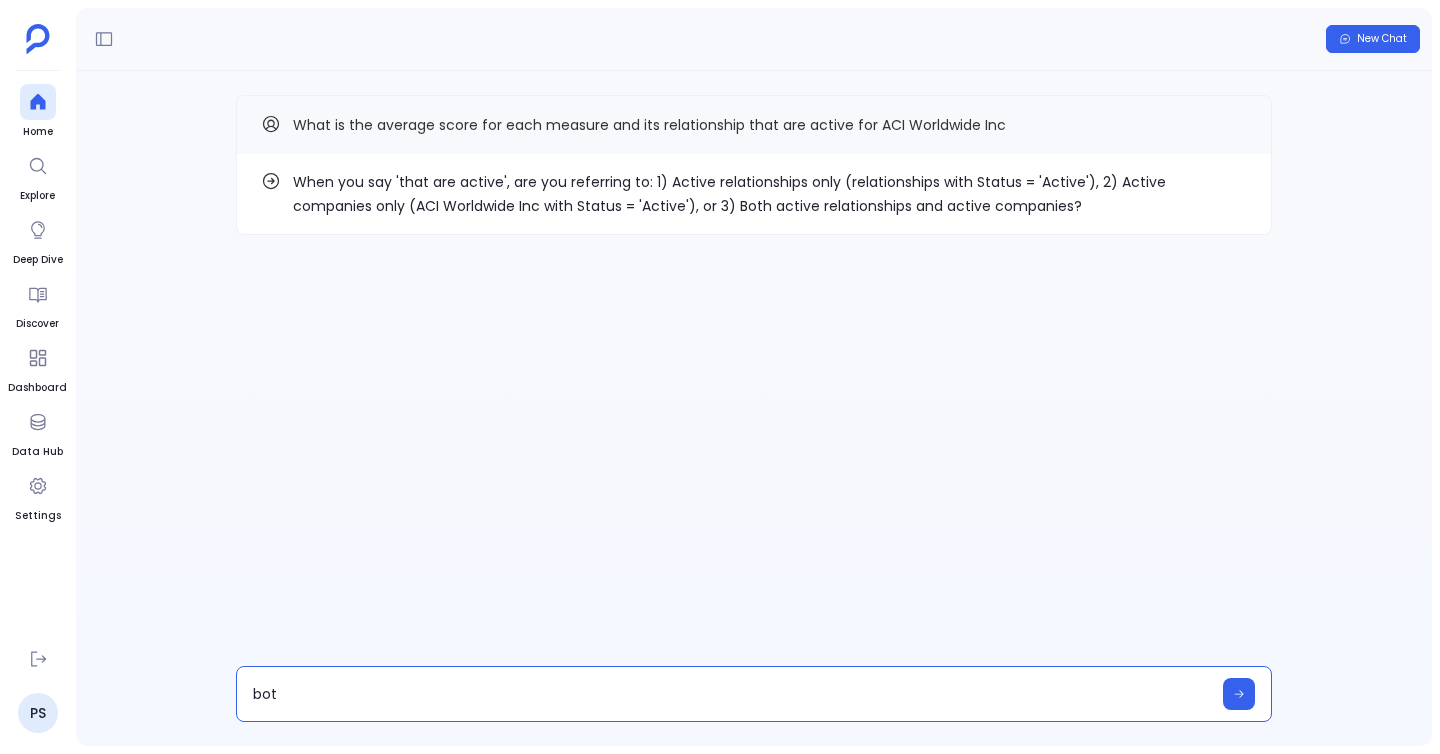 type on "both" 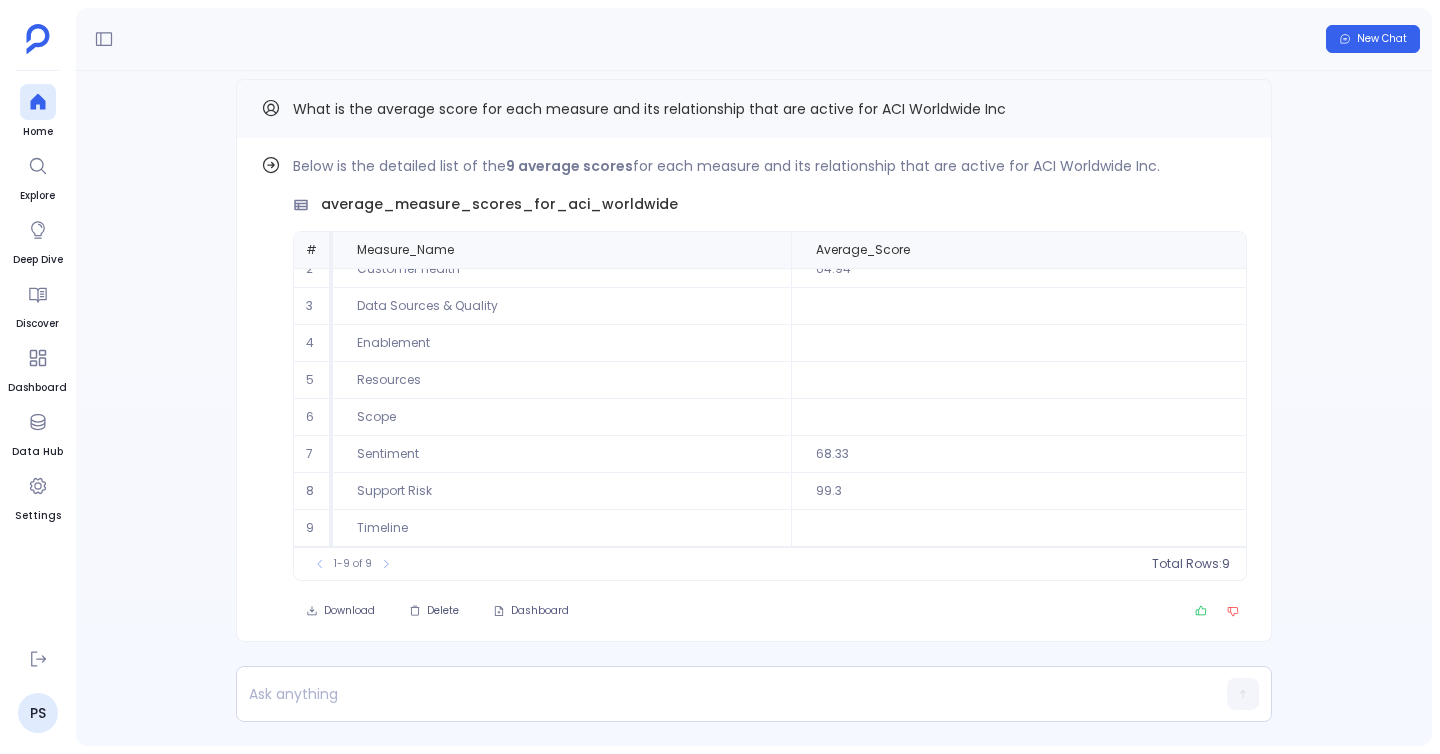 scroll, scrollTop: 0, scrollLeft: 0, axis: both 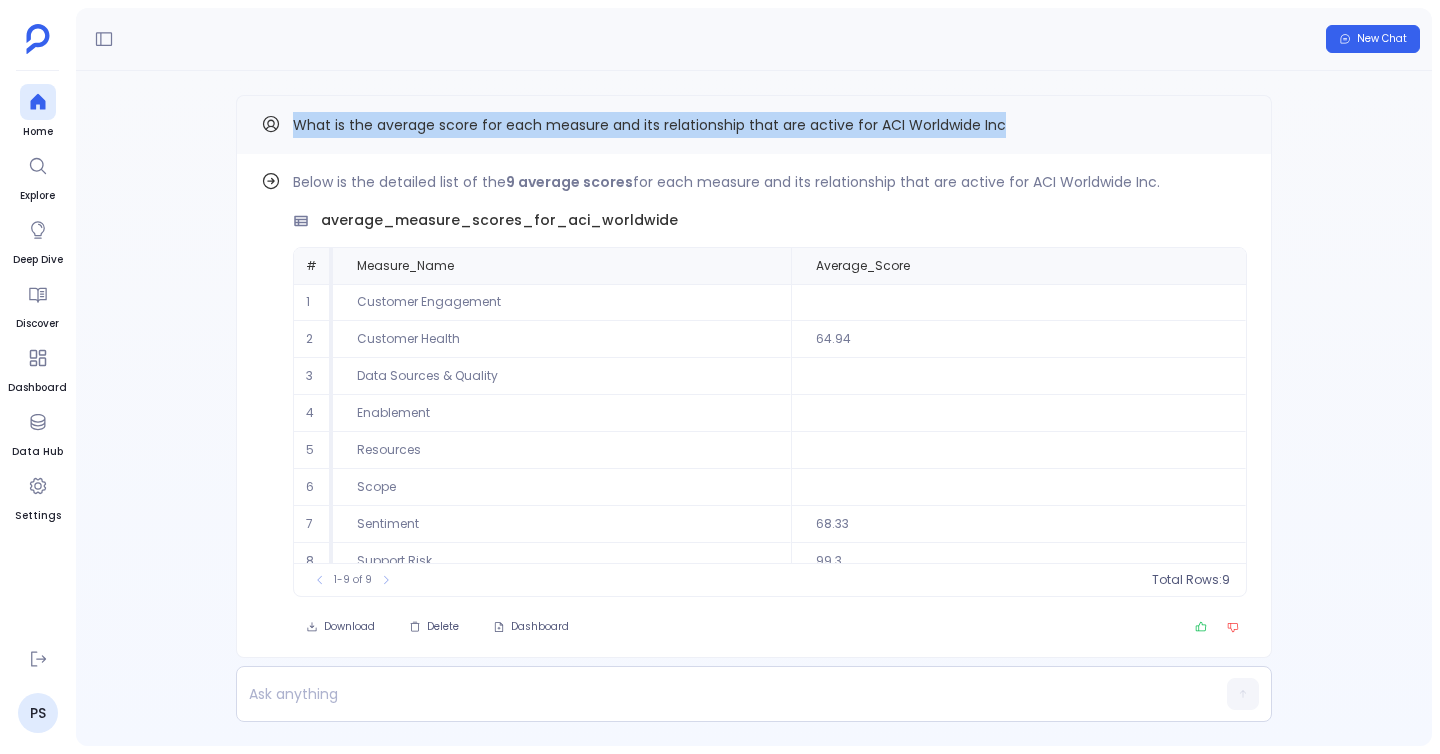 drag, startPoint x: 295, startPoint y: 121, endPoint x: 1124, endPoint y: 137, distance: 829.1544 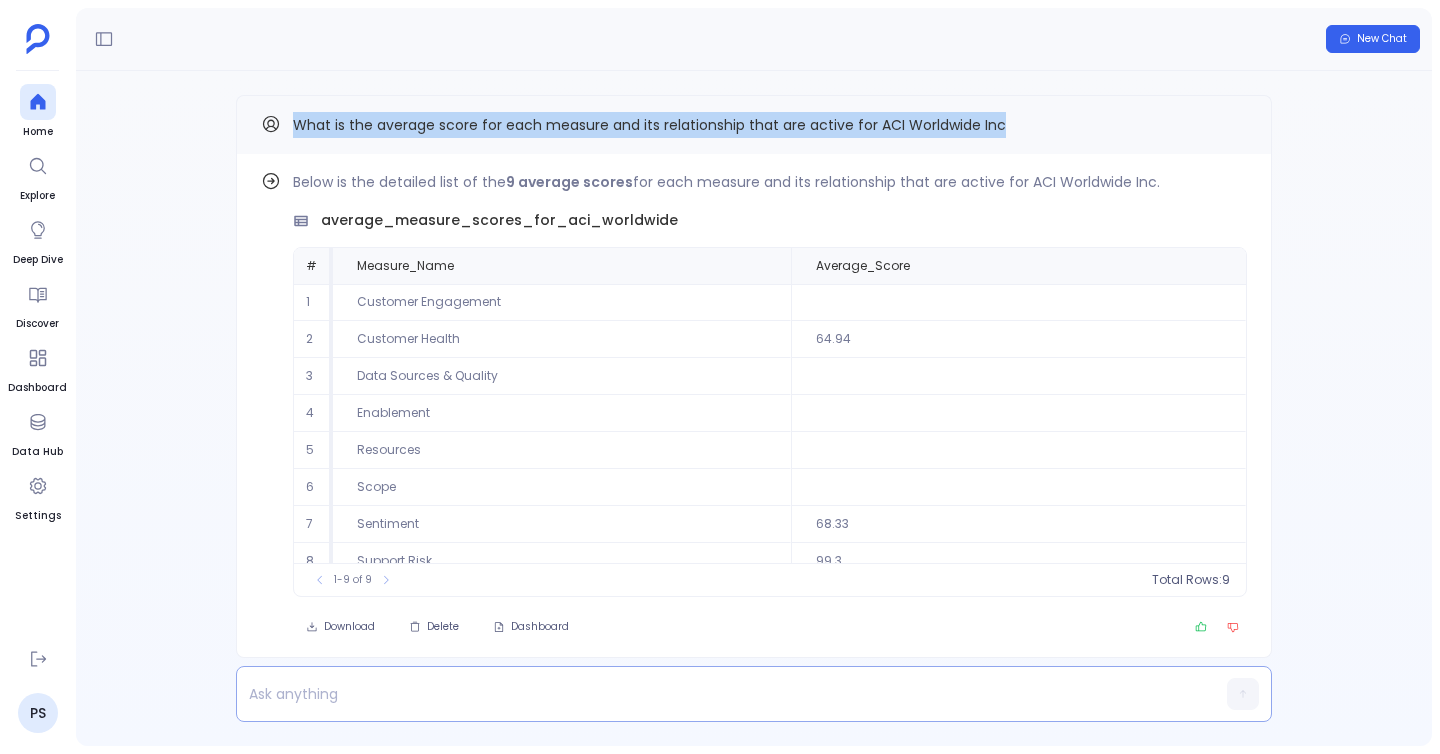 click at bounding box center (715, 694) 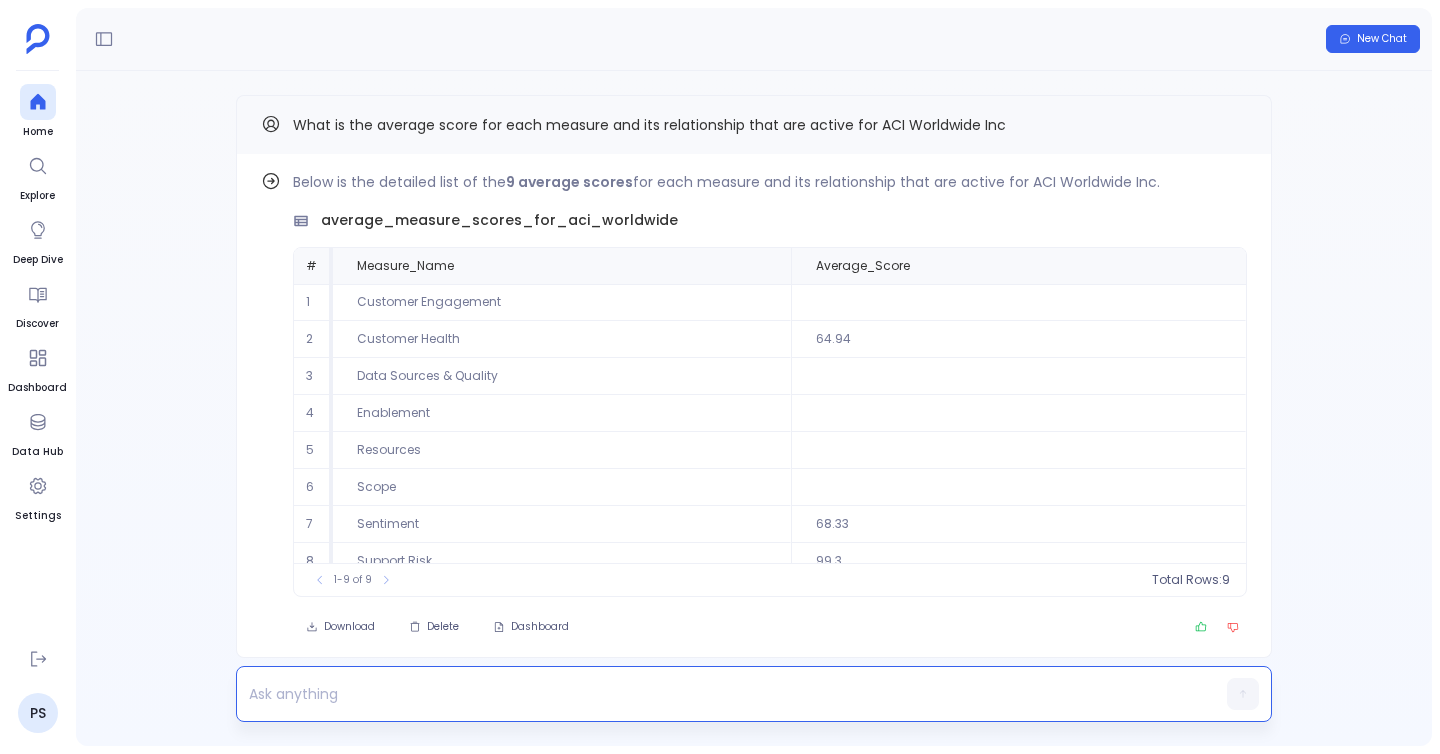 click at bounding box center [715, 694] 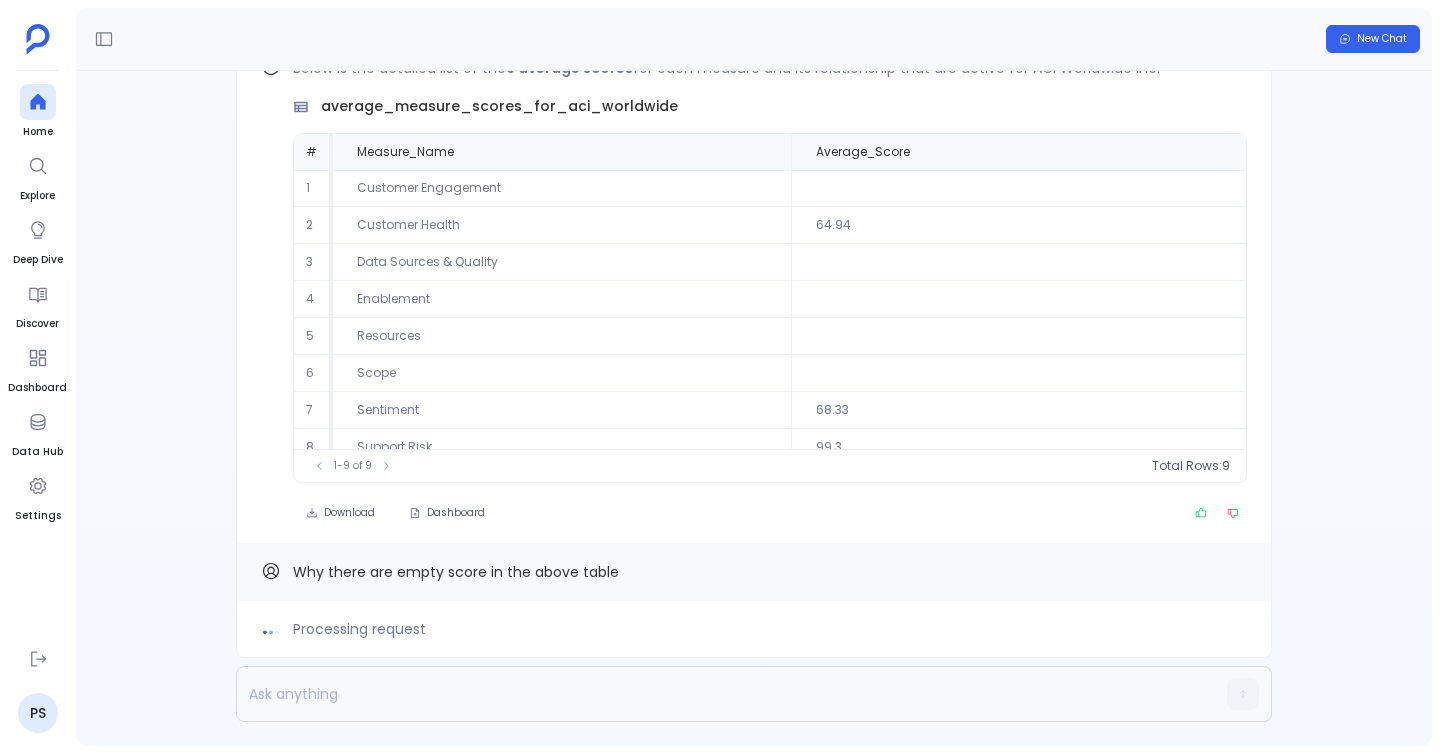 scroll, scrollTop: 0, scrollLeft: 0, axis: both 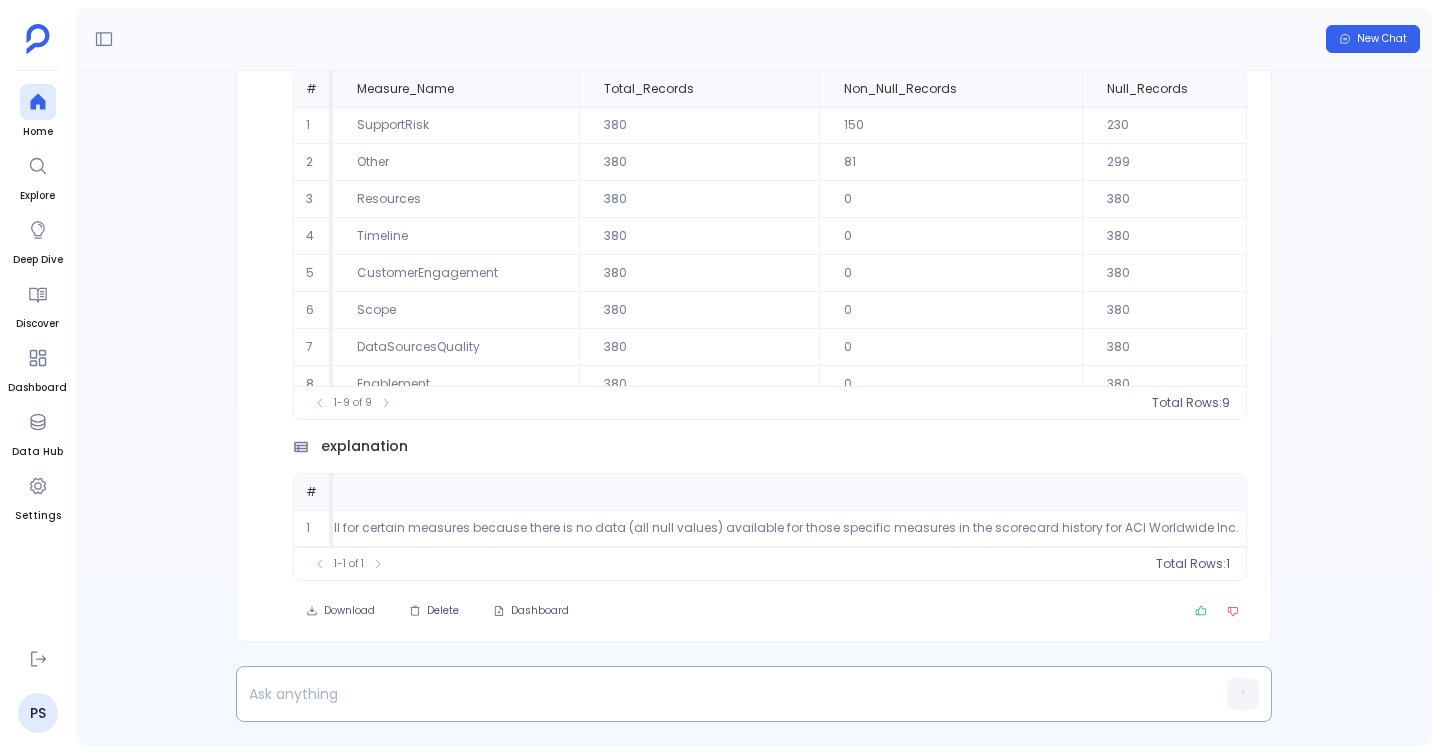 click at bounding box center [715, 694] 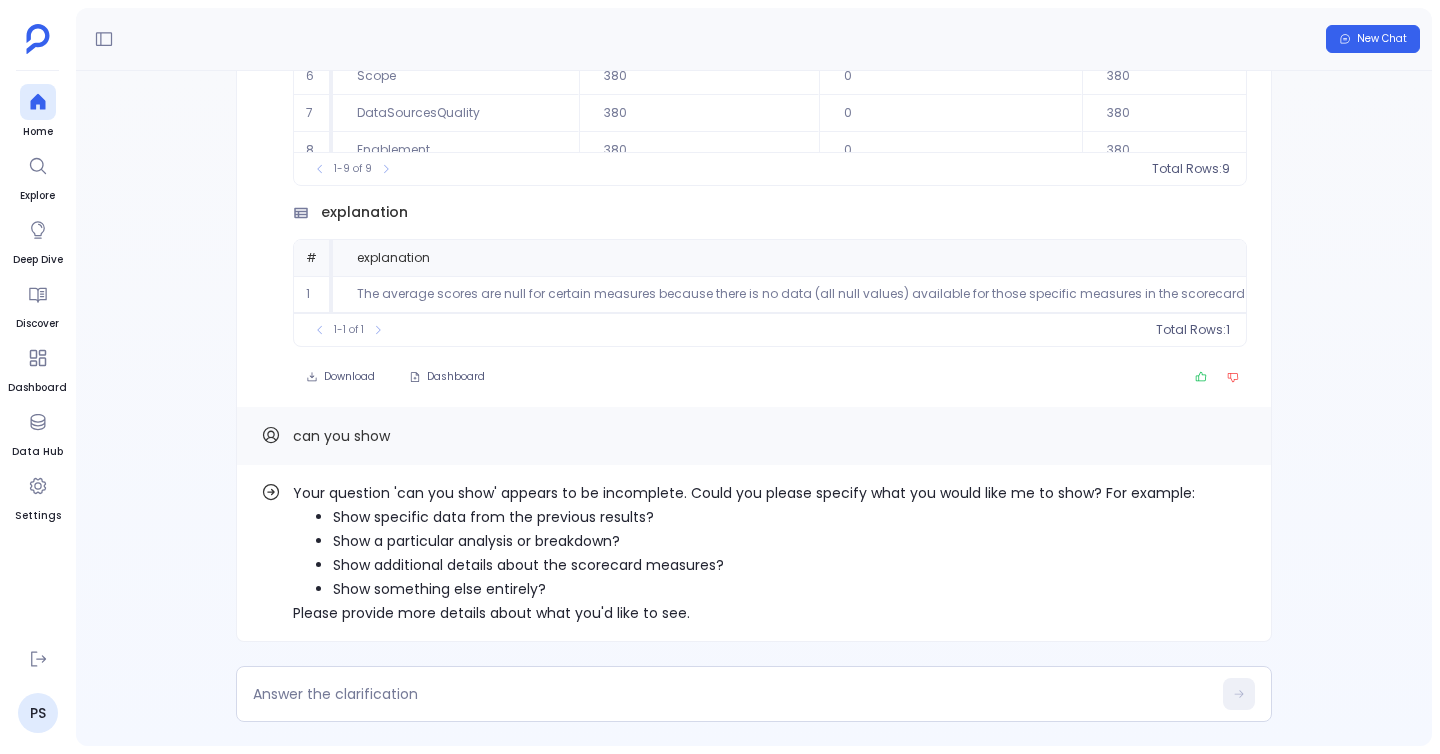 click at bounding box center [754, 694] 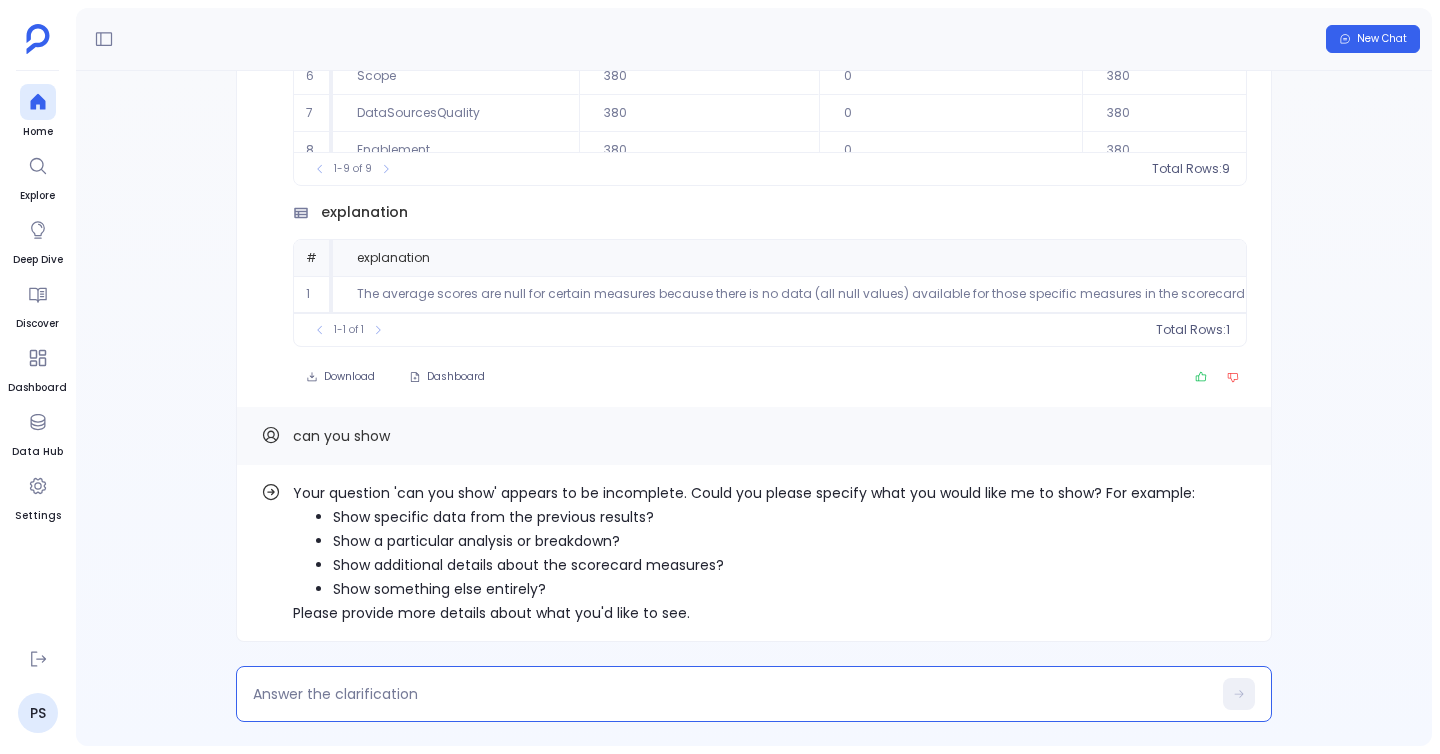 click at bounding box center (732, 694) 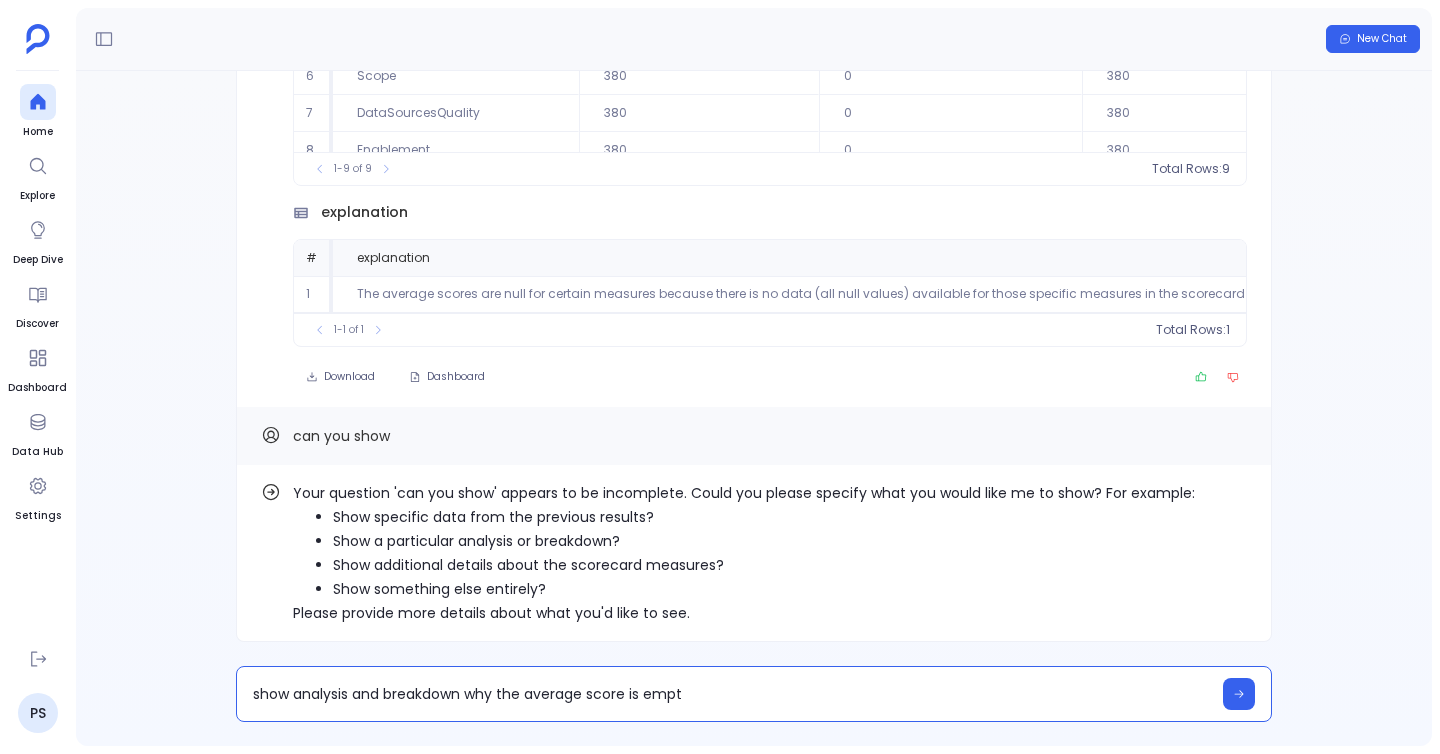 type on "show analysis and breakdown why the average score is empty" 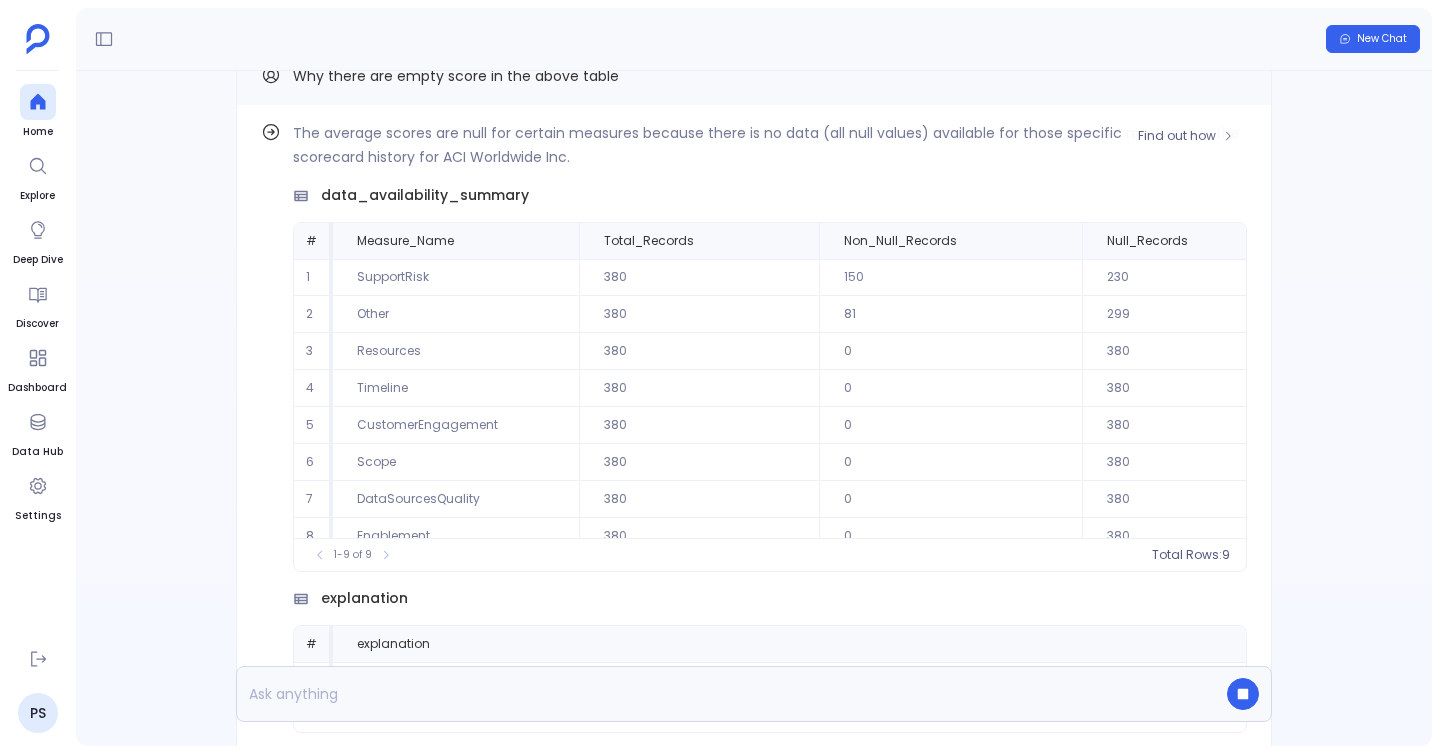 scroll, scrollTop: -261, scrollLeft: 0, axis: vertical 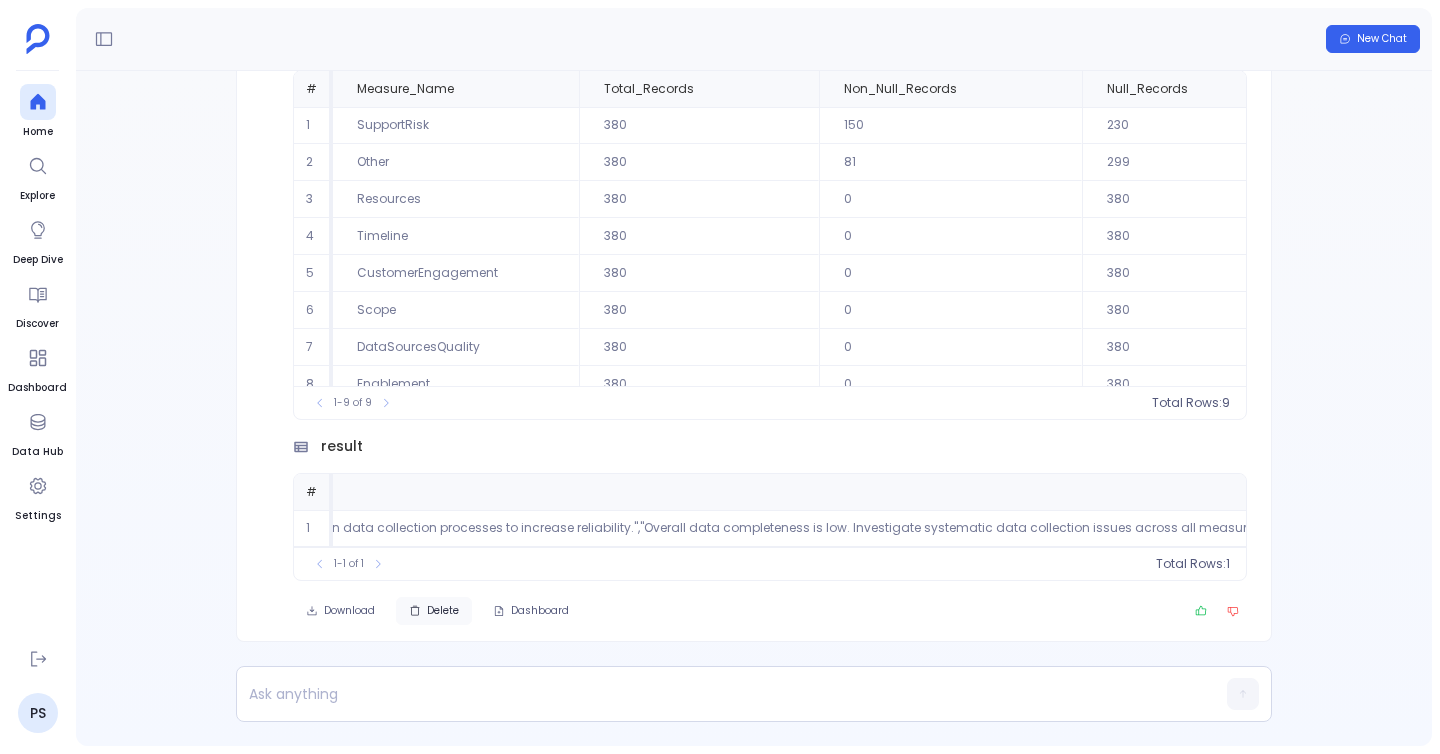 click on "Delete" at bounding box center [434, 611] 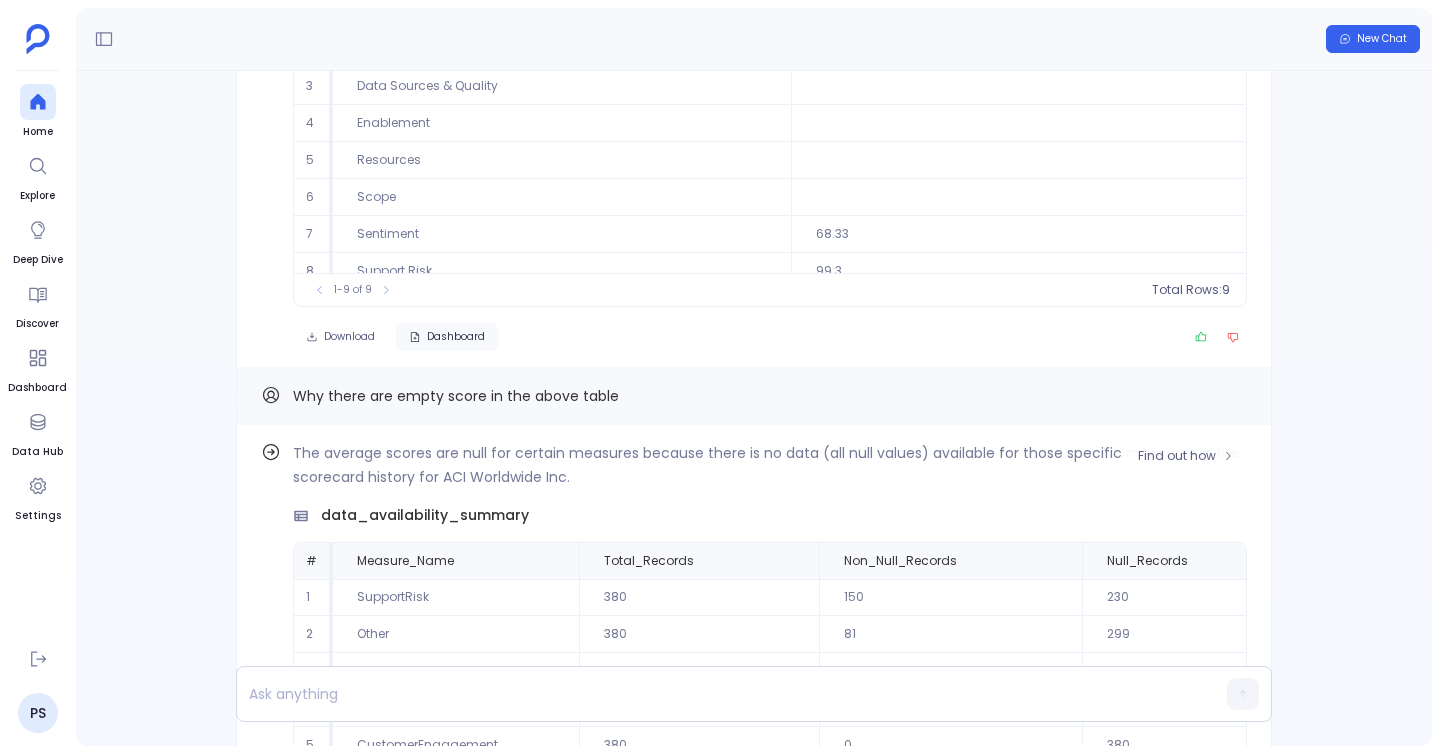 scroll, scrollTop: -470, scrollLeft: 0, axis: vertical 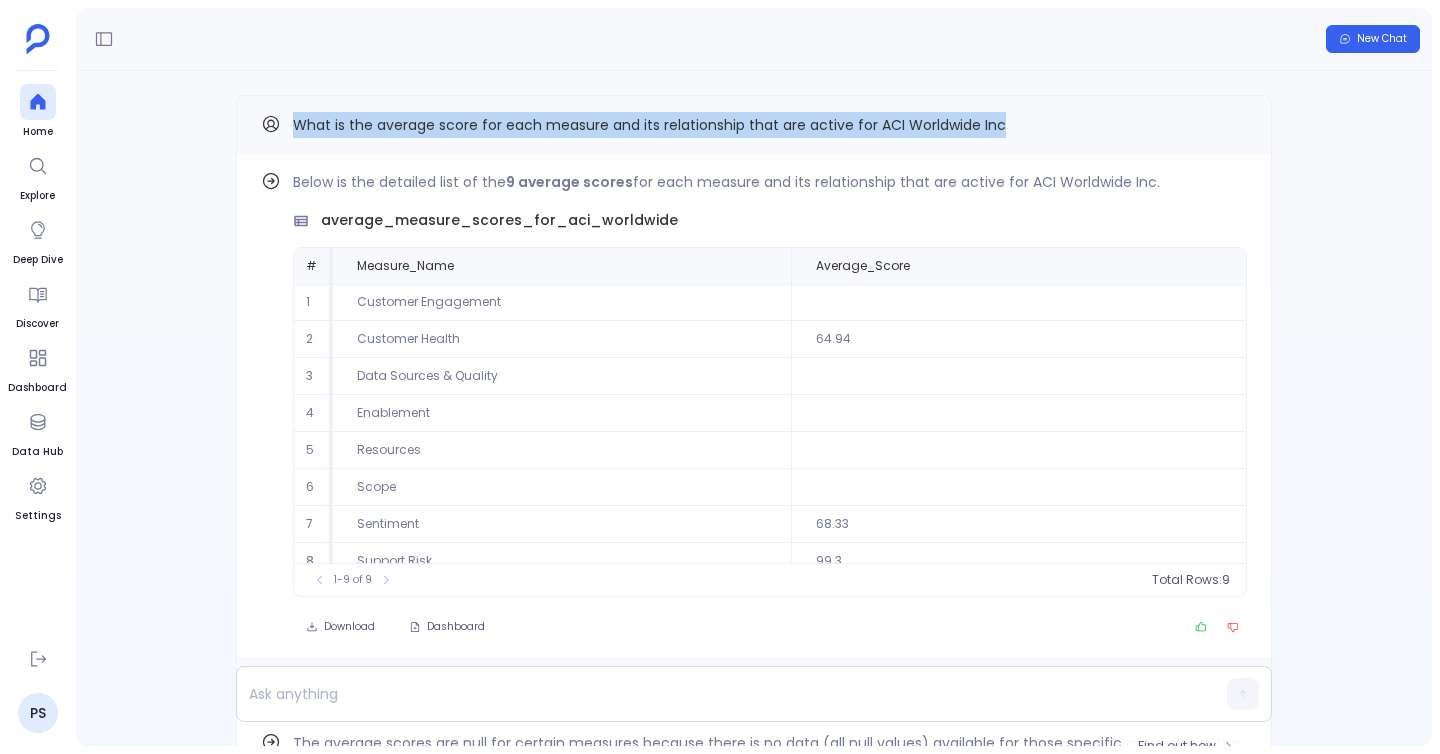 drag, startPoint x: 291, startPoint y: 117, endPoint x: 1068, endPoint y: 129, distance: 777.09265 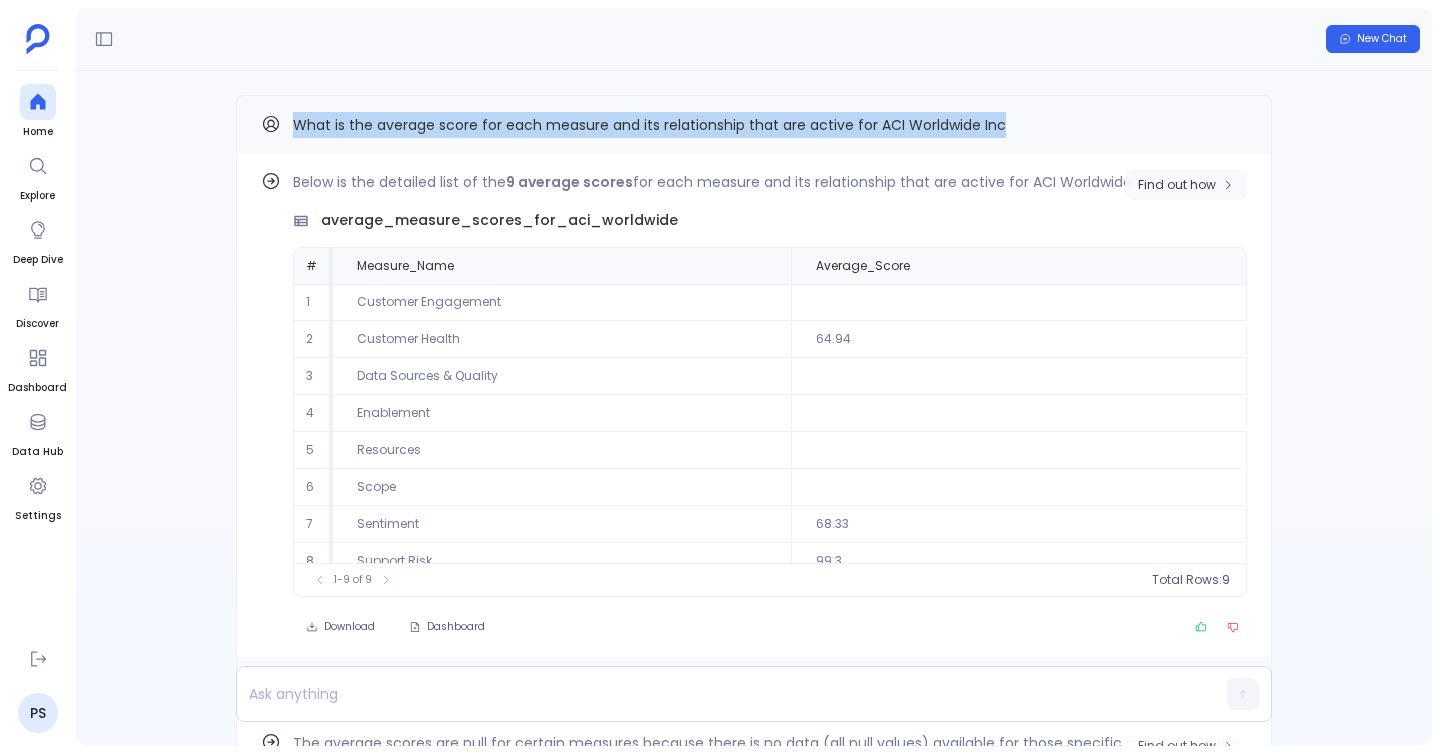 click on "Find out how" at bounding box center (1186, 185) 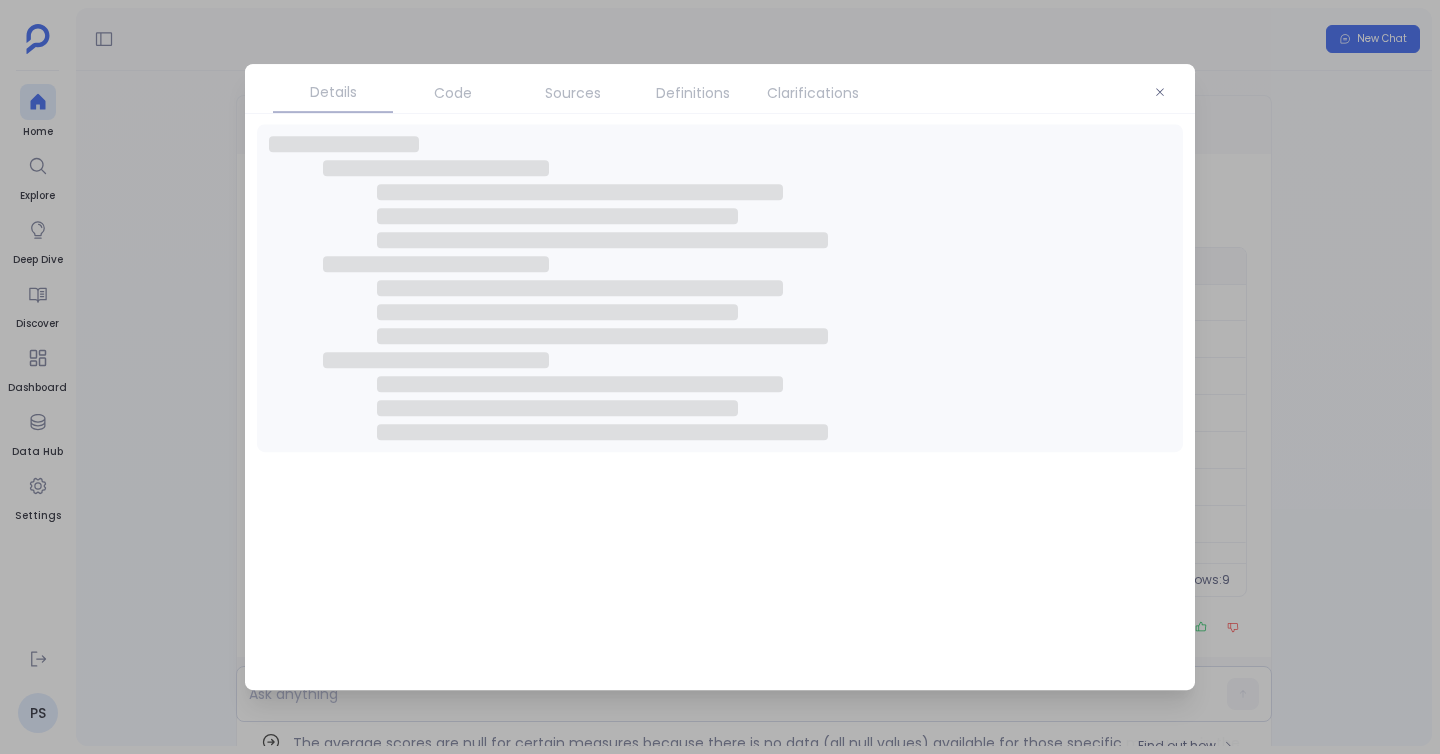 click on "Code" at bounding box center [453, 93] 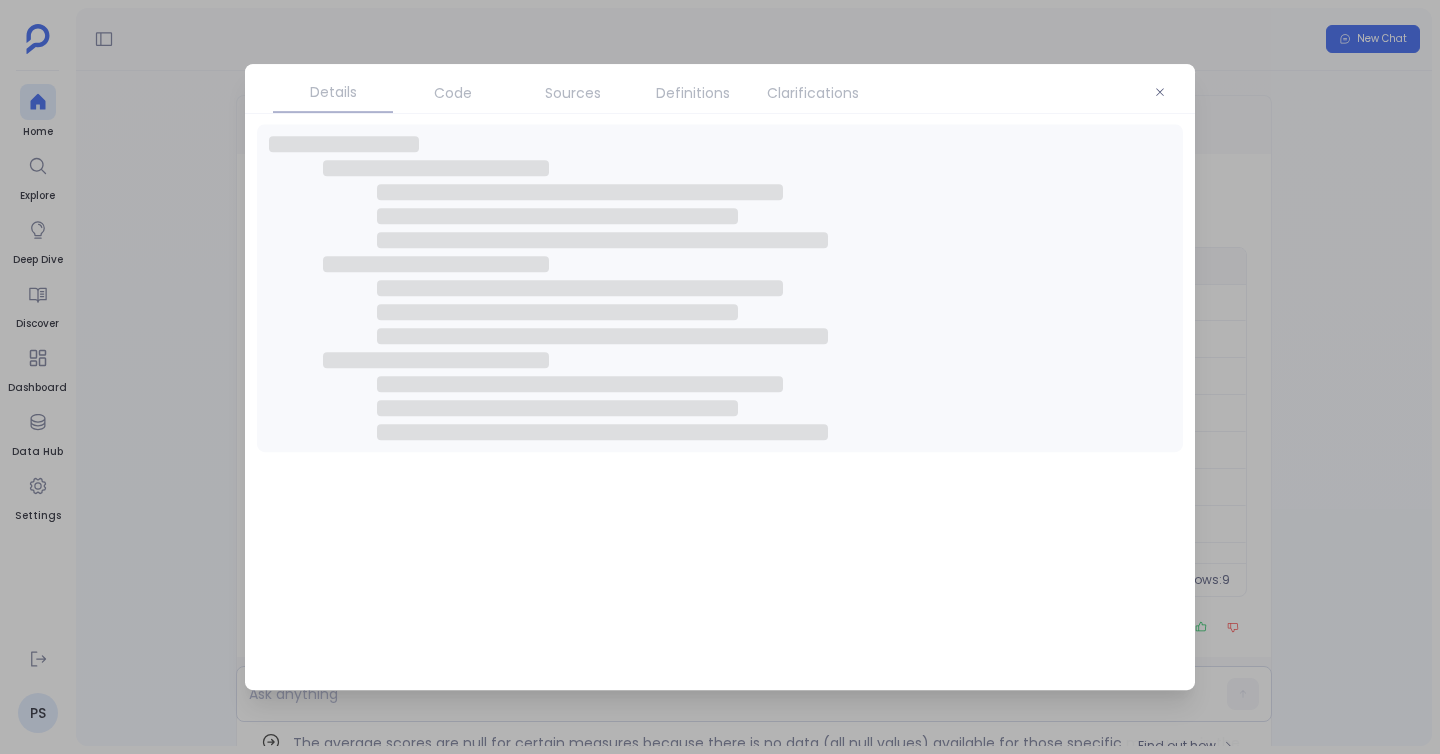 click on "Code" at bounding box center (453, 93) 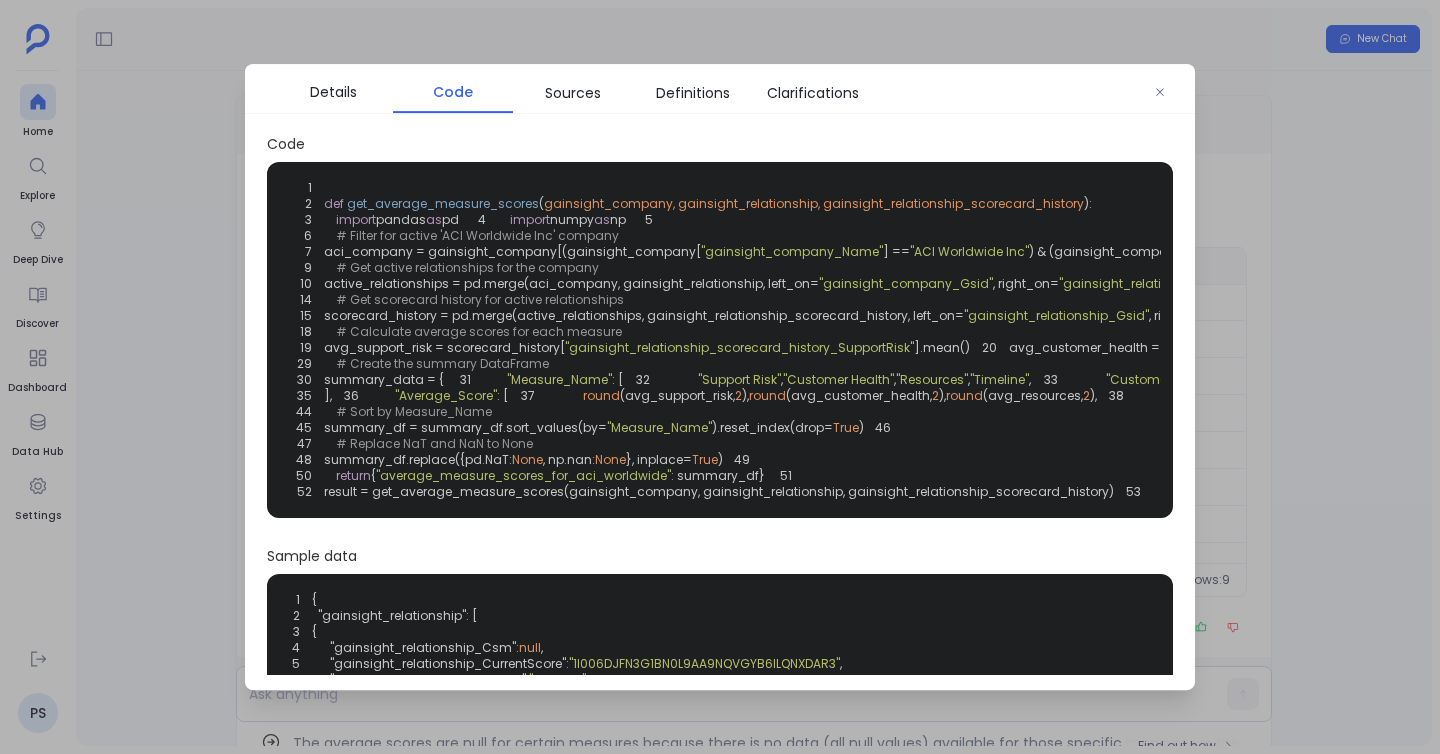 click on "Code" at bounding box center (453, 92) 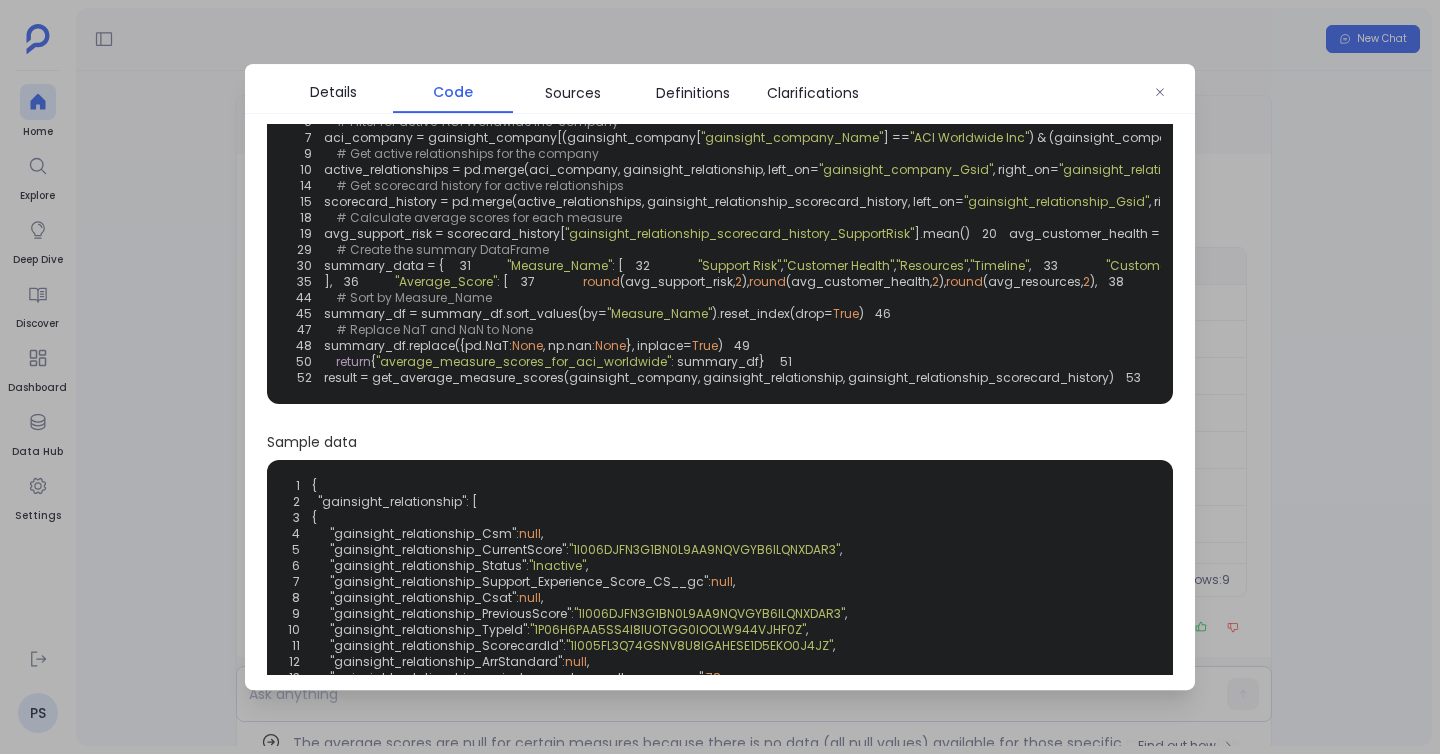 scroll, scrollTop: 83, scrollLeft: 0, axis: vertical 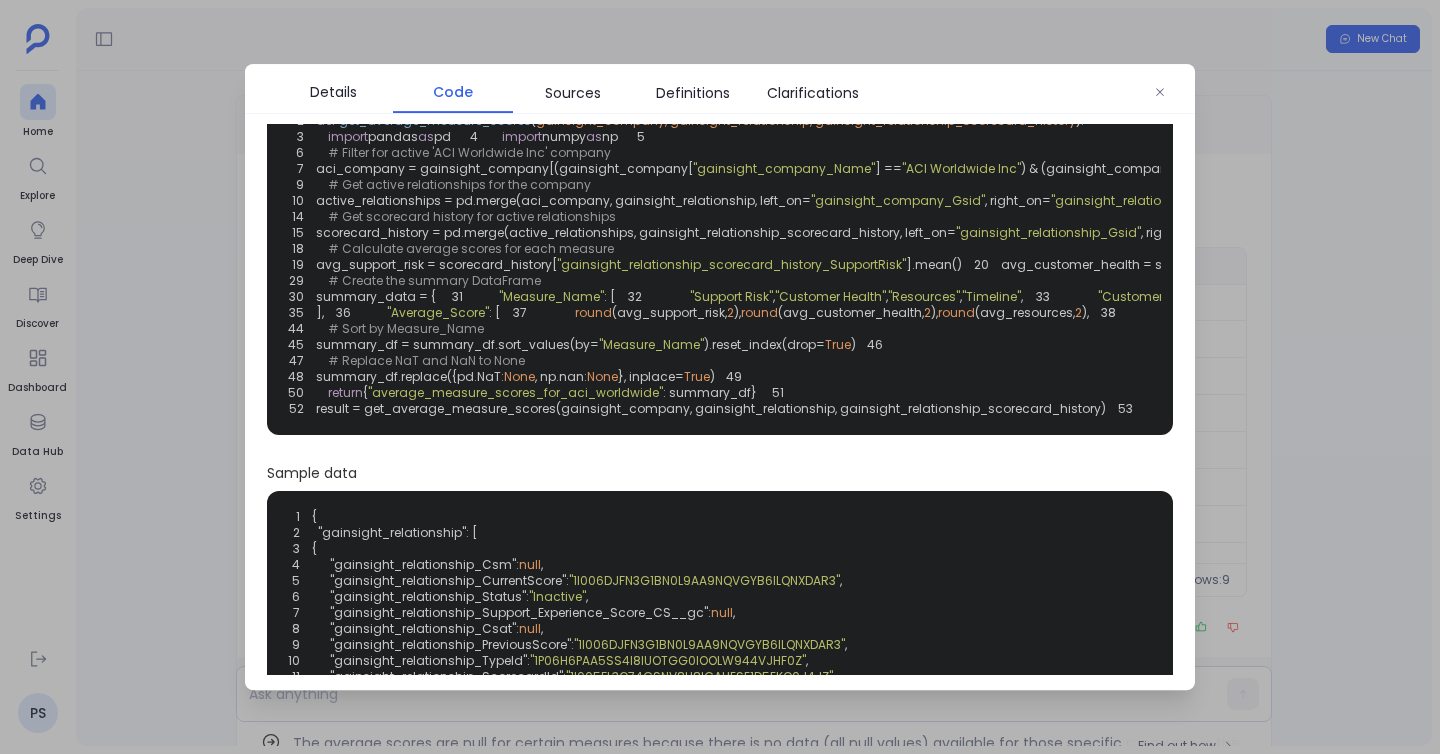 click at bounding box center (720, 377) 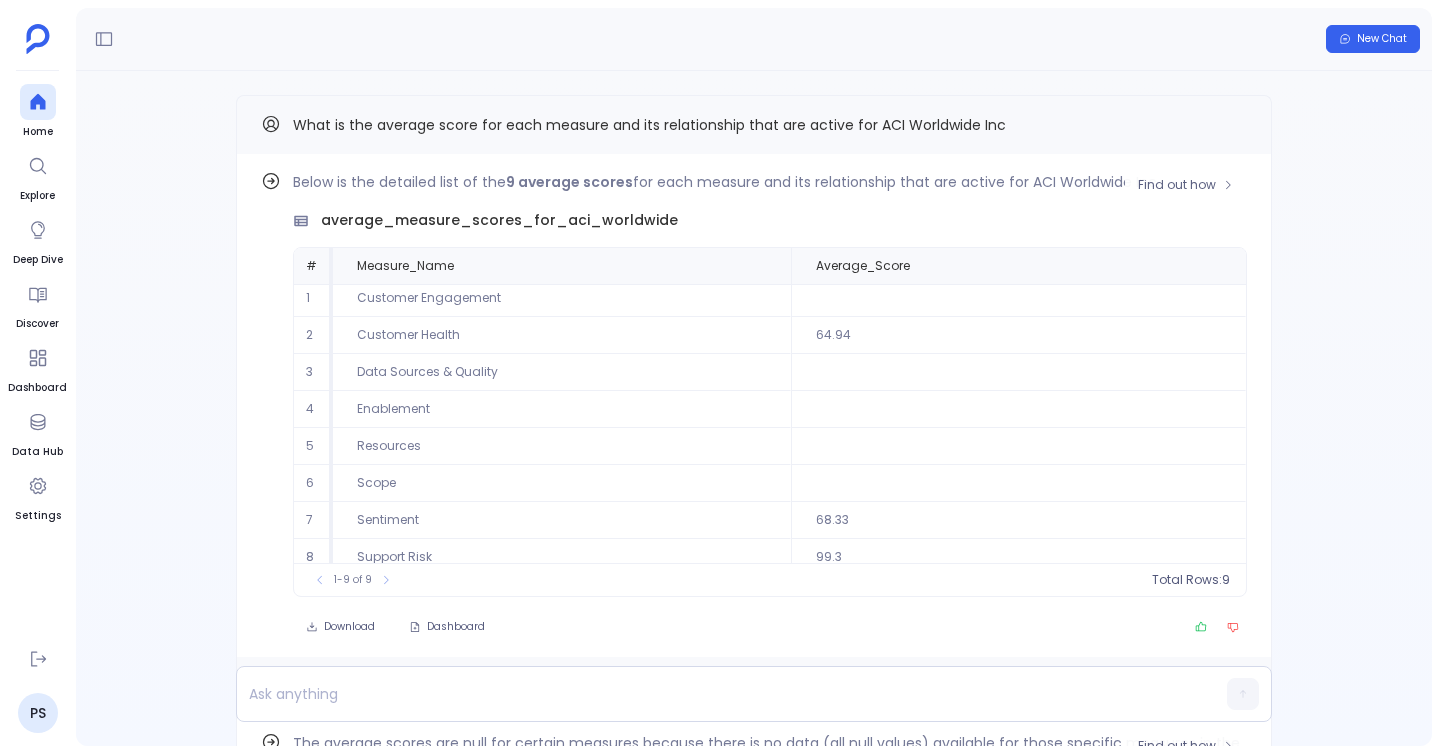 scroll, scrollTop: 0, scrollLeft: 0, axis: both 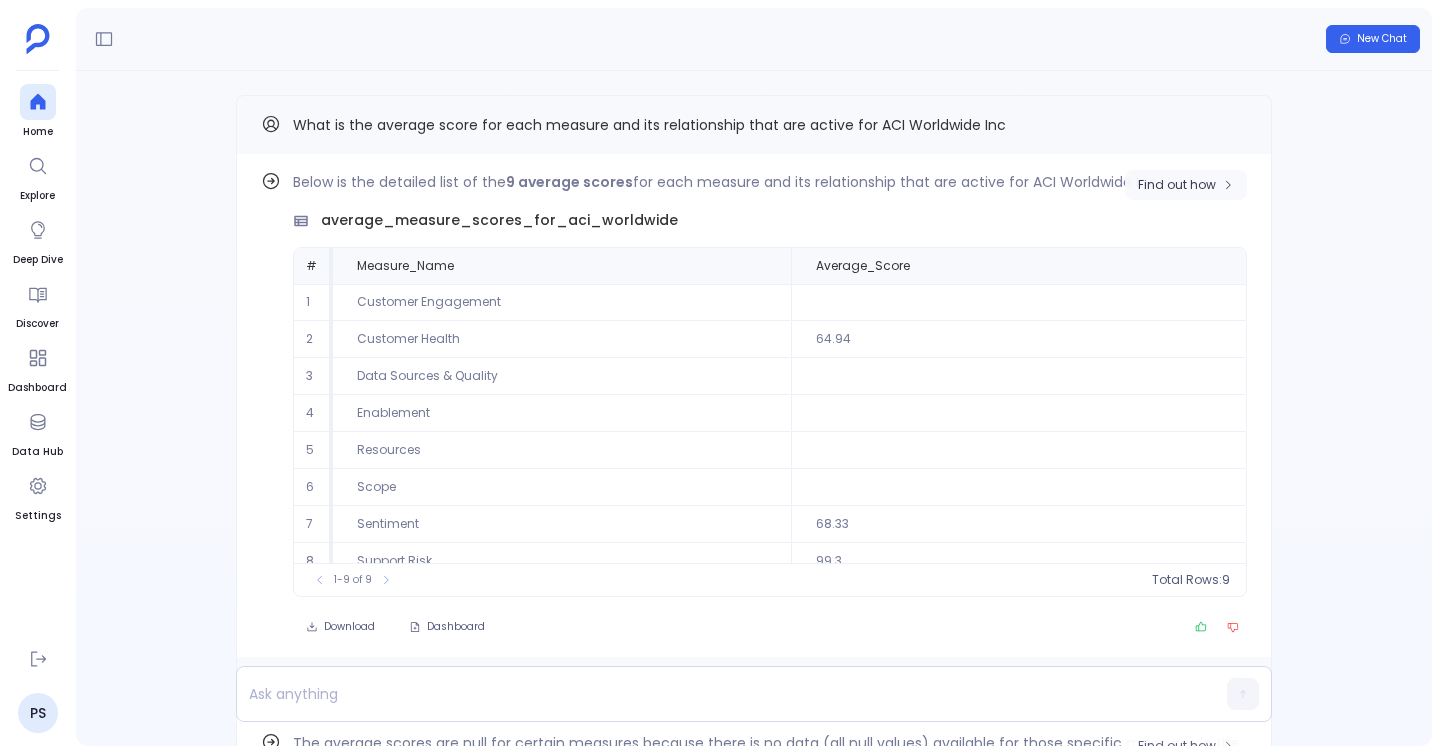click on "Find out how" at bounding box center (1177, 185) 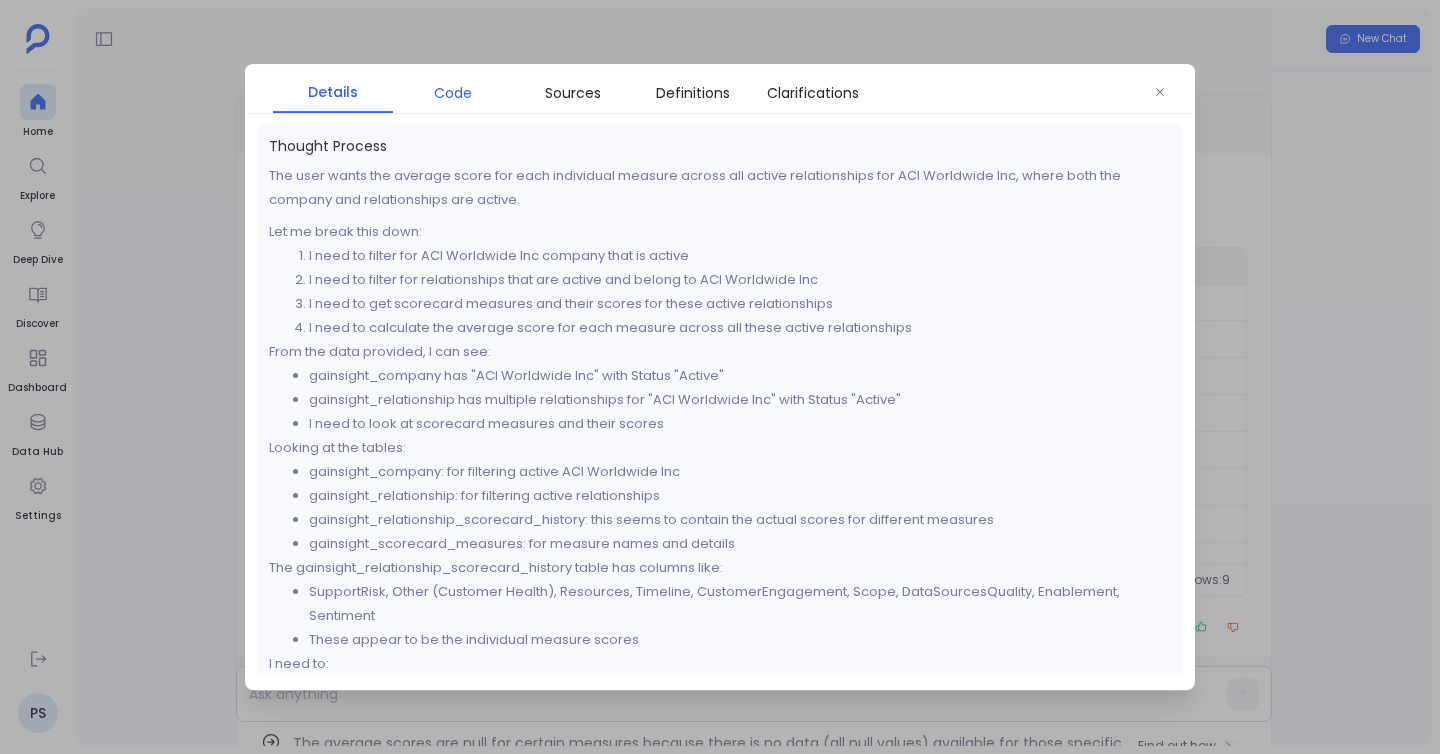 click on "Code" at bounding box center (453, 93) 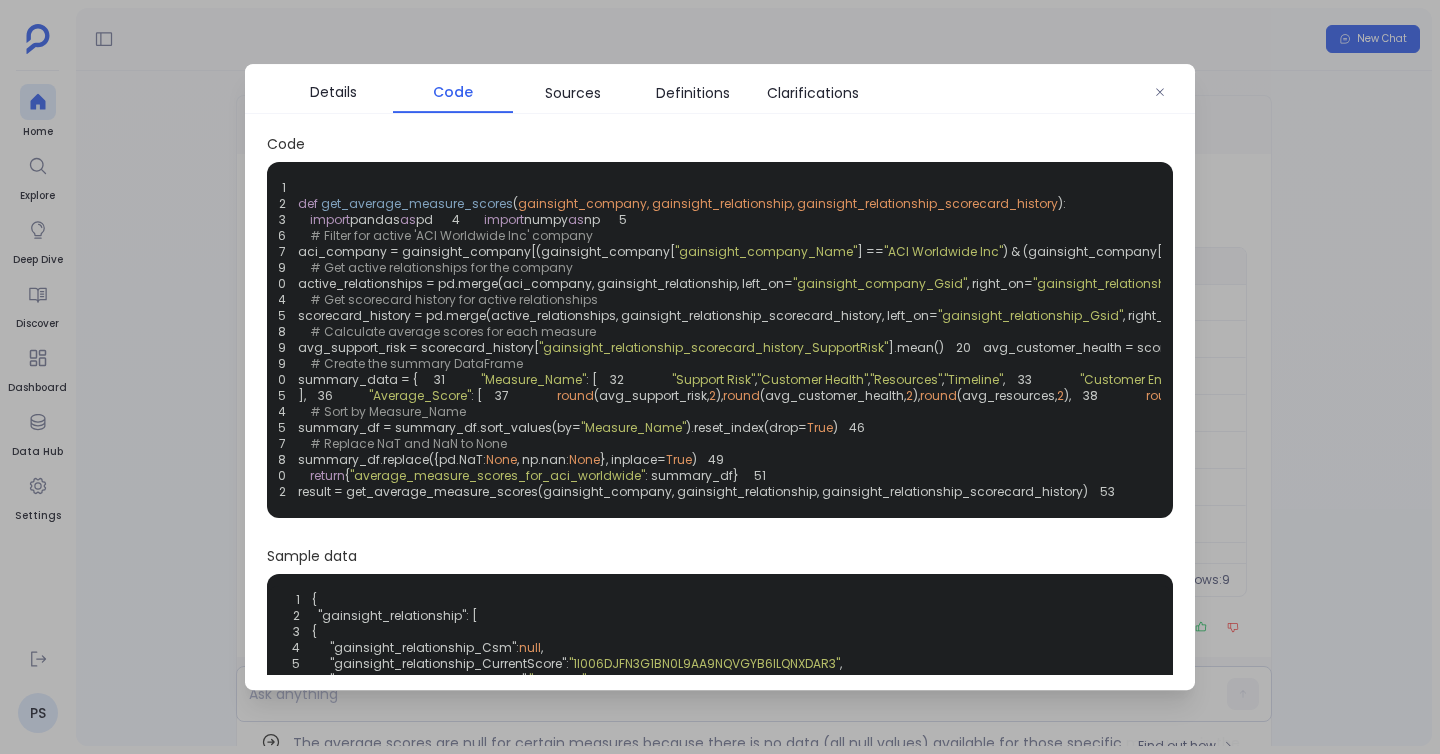 scroll, scrollTop: 0, scrollLeft: 0, axis: both 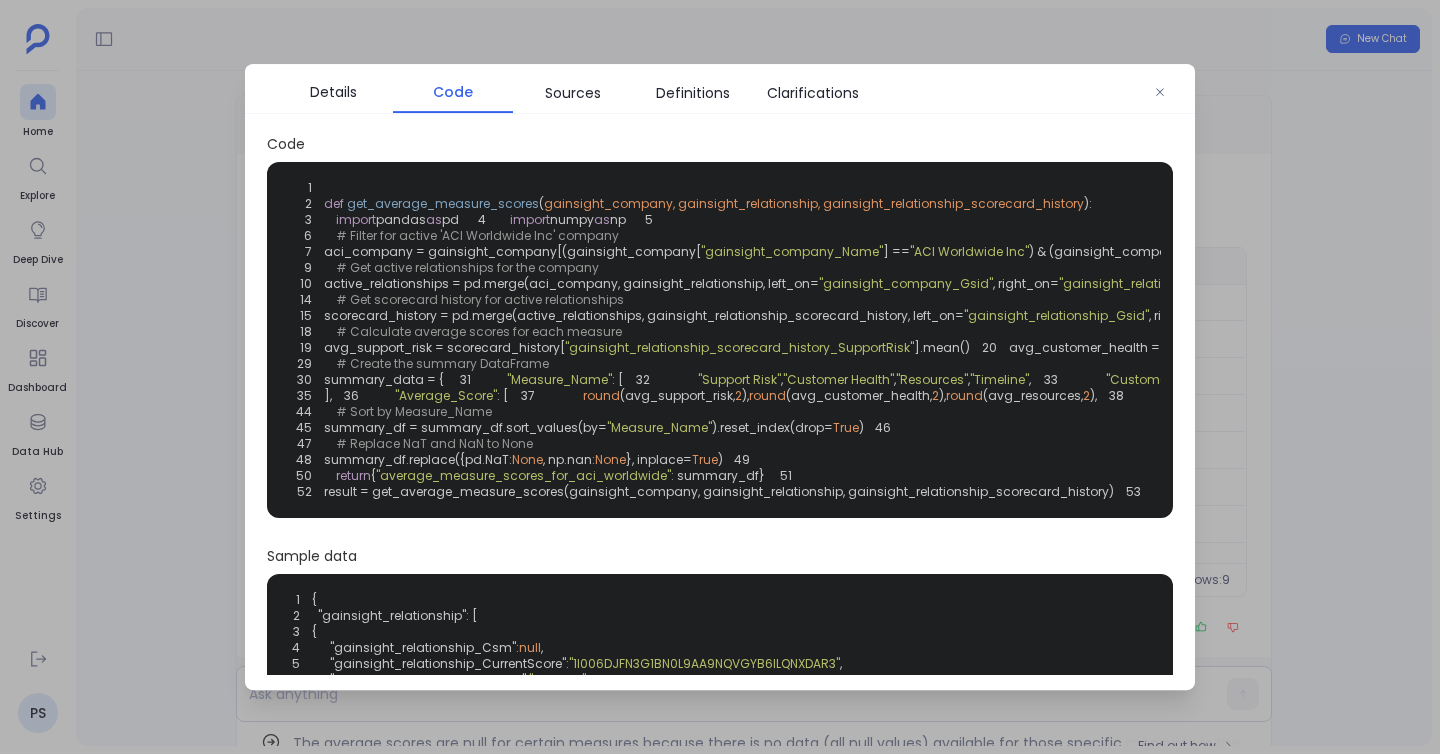 click at bounding box center [720, 377] 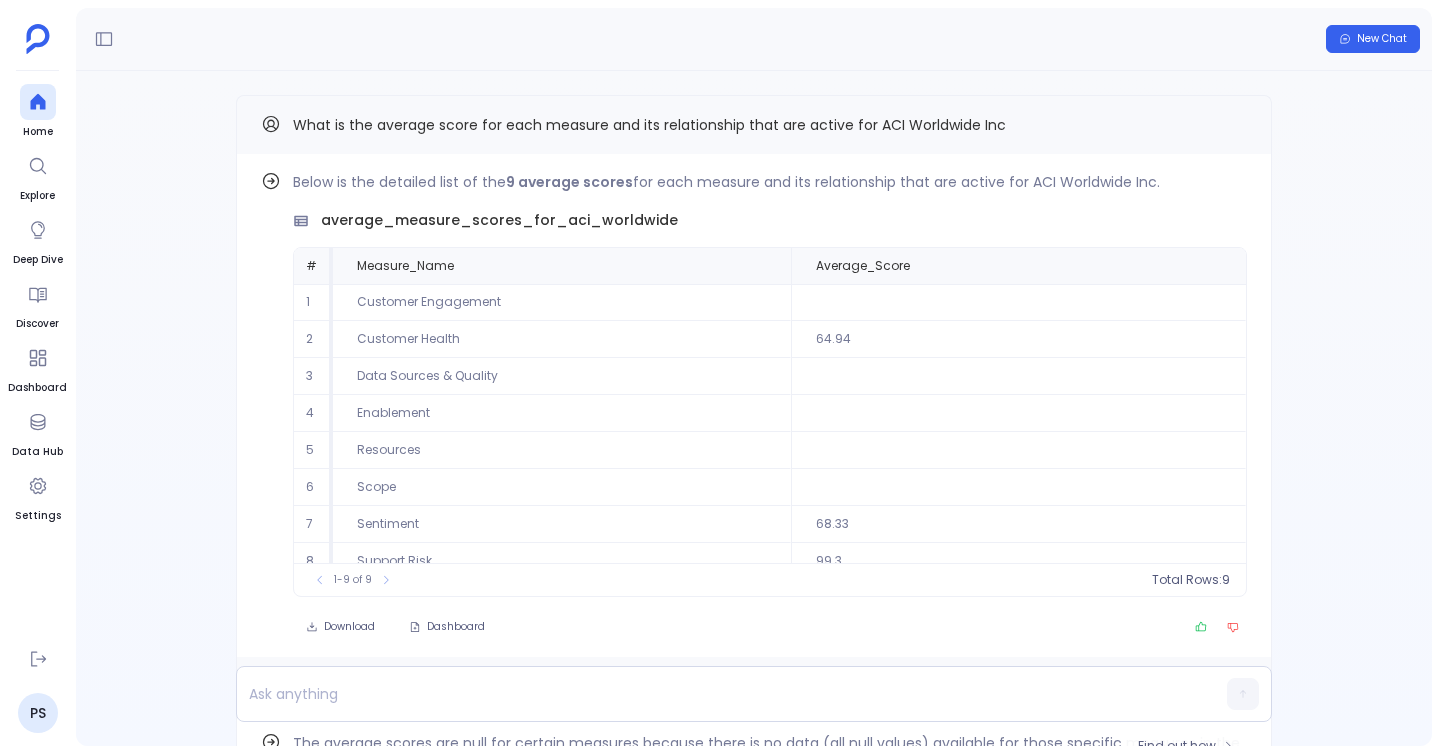 scroll, scrollTop: 54, scrollLeft: 0, axis: vertical 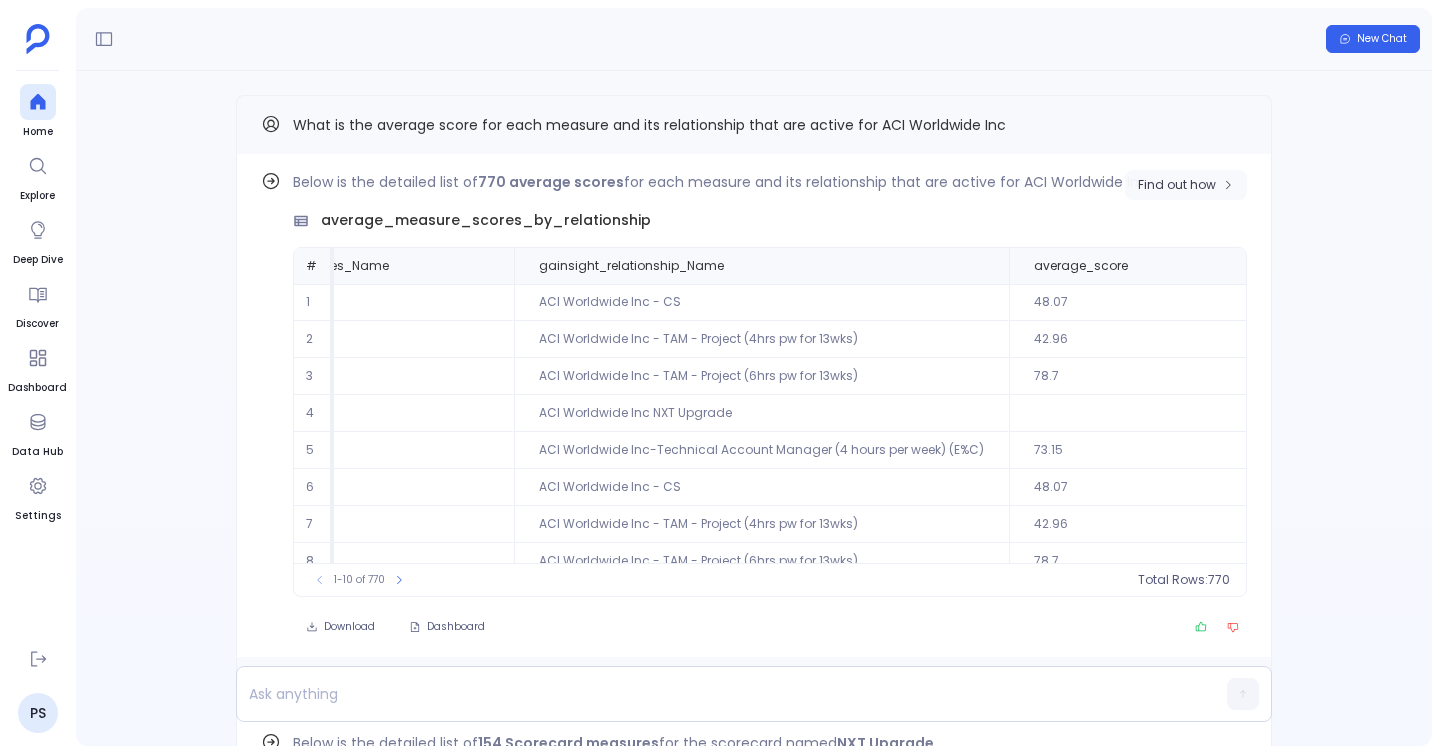 click on "Find out how" at bounding box center (1186, 185) 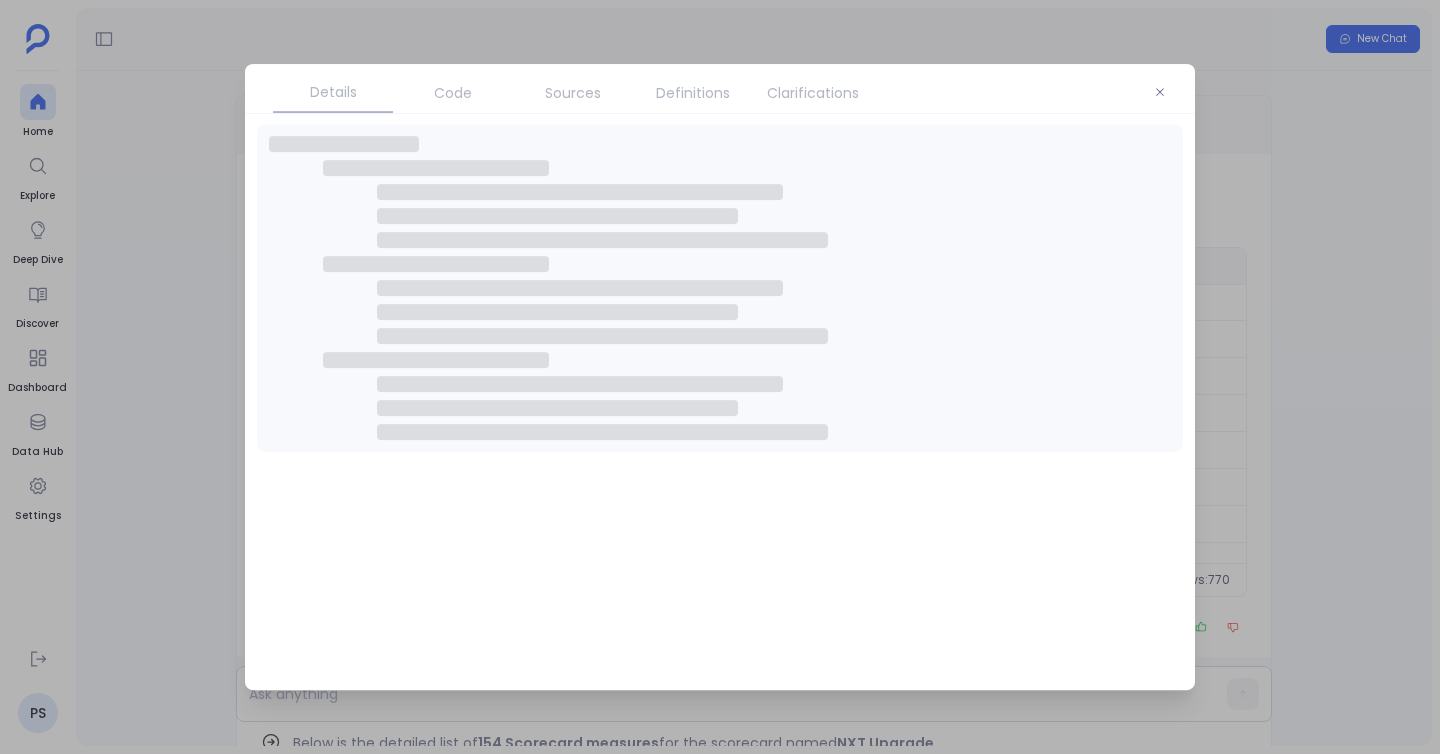 click on "Code" at bounding box center (453, 93) 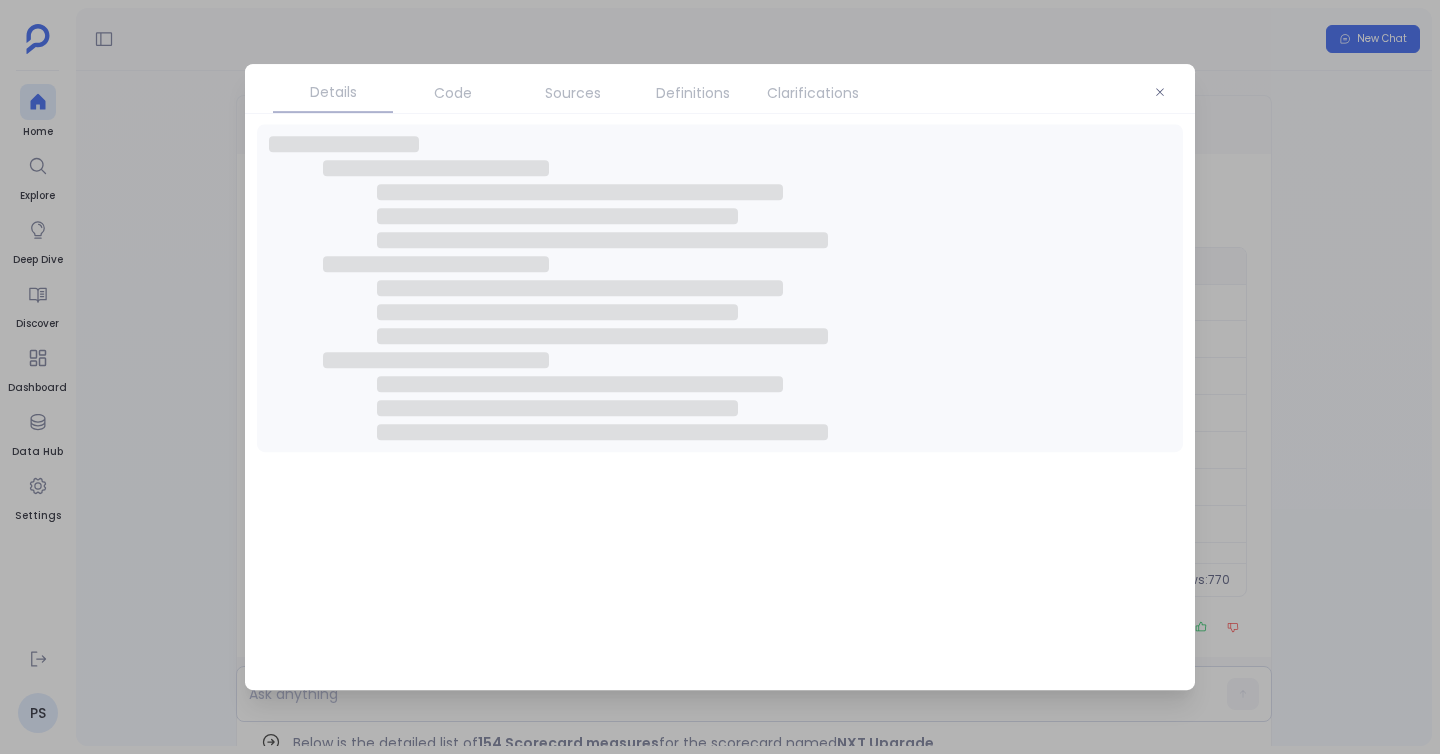 click on "Code" at bounding box center [453, 93] 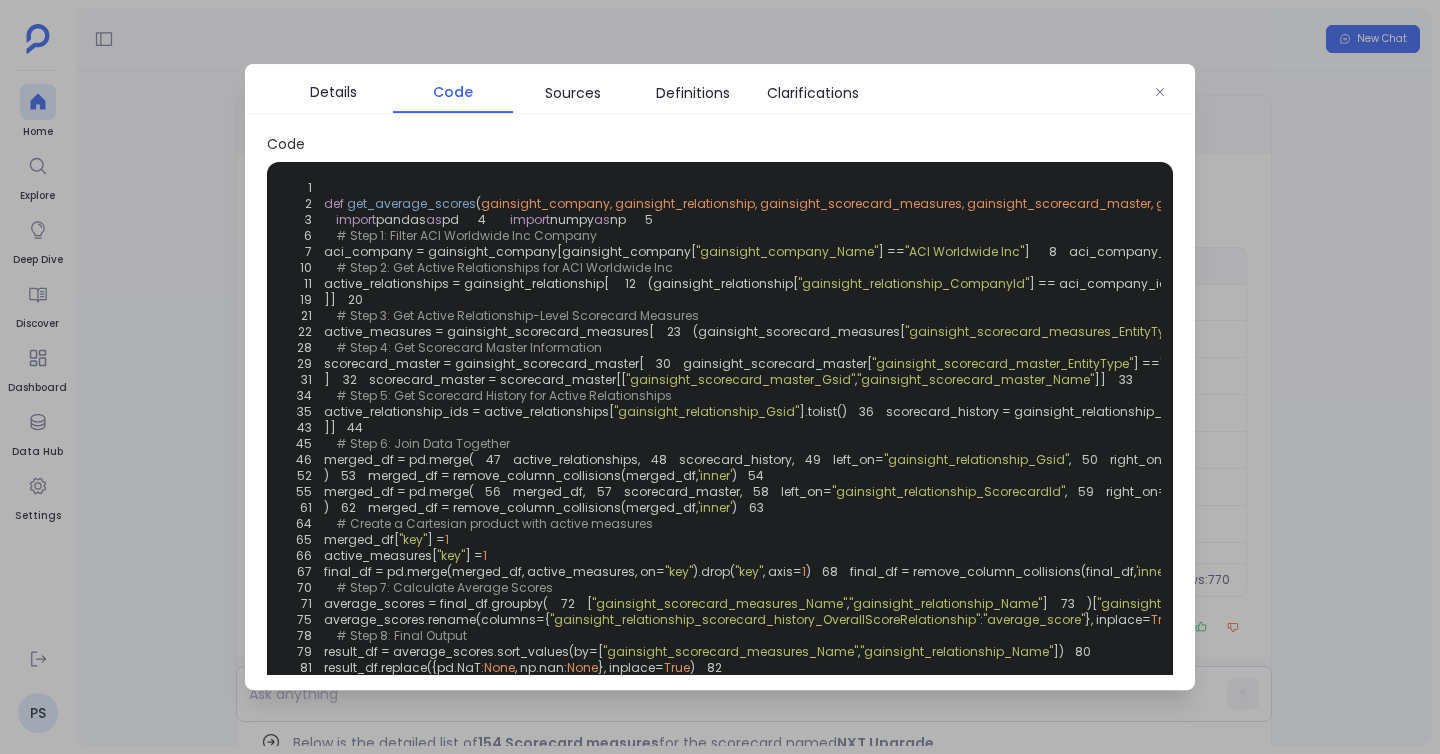 click on "Code" at bounding box center [453, 92] 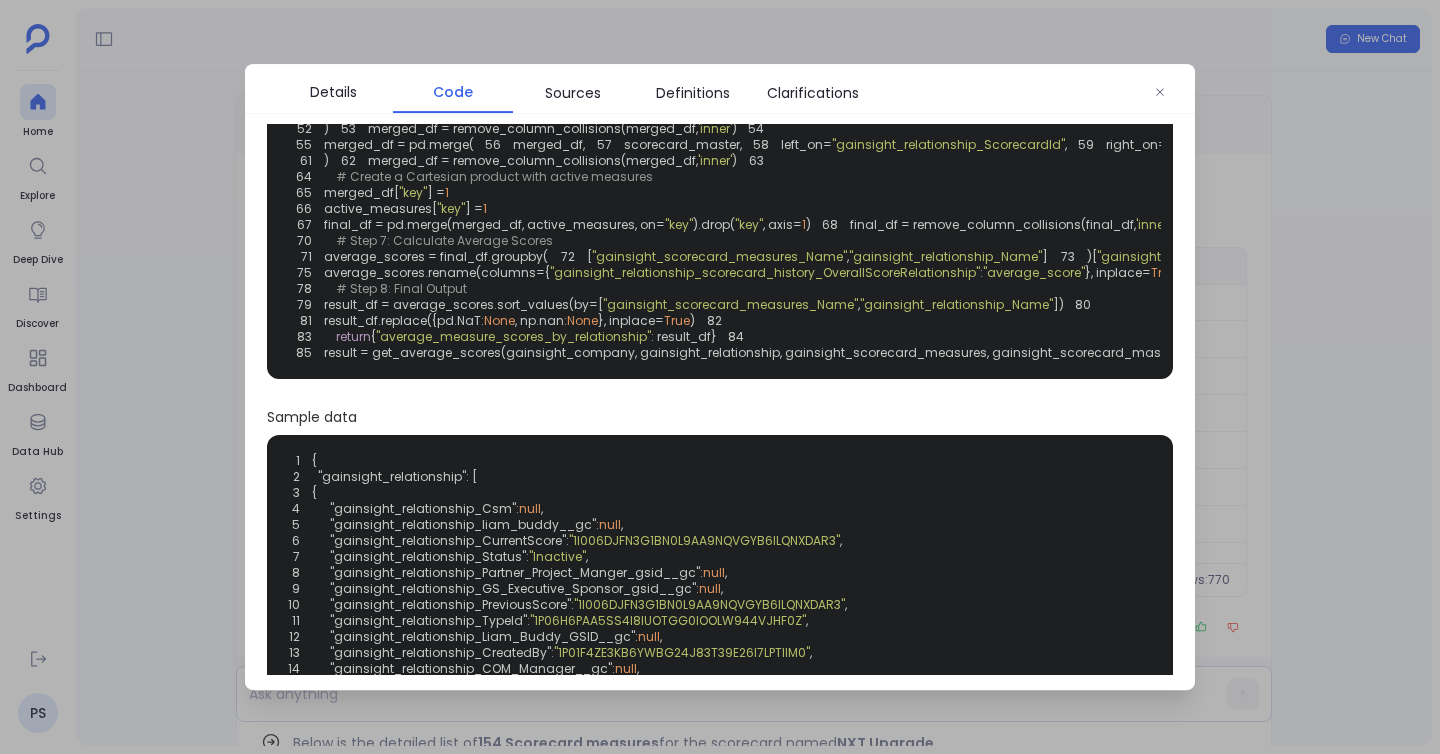 scroll, scrollTop: 349, scrollLeft: 0, axis: vertical 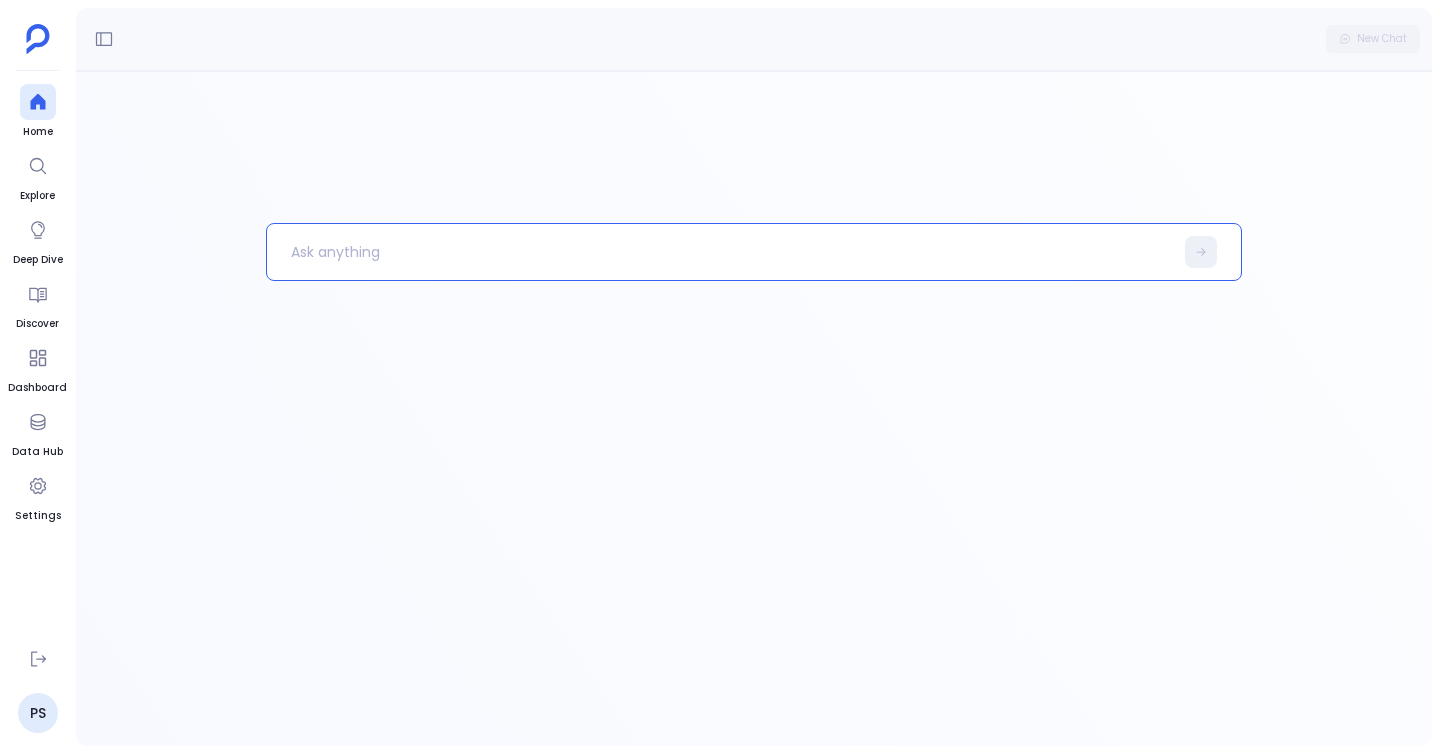 click at bounding box center [720, 252] 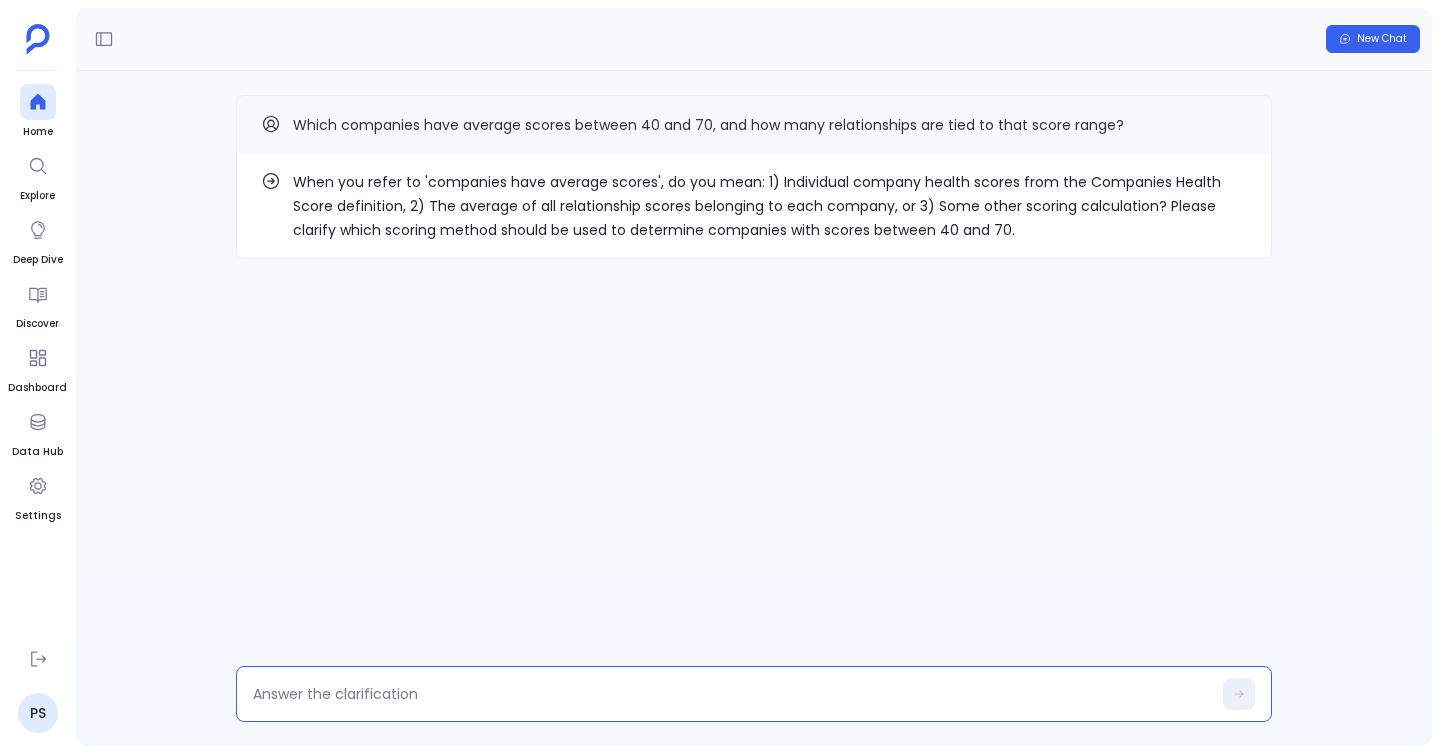 click at bounding box center (732, 694) 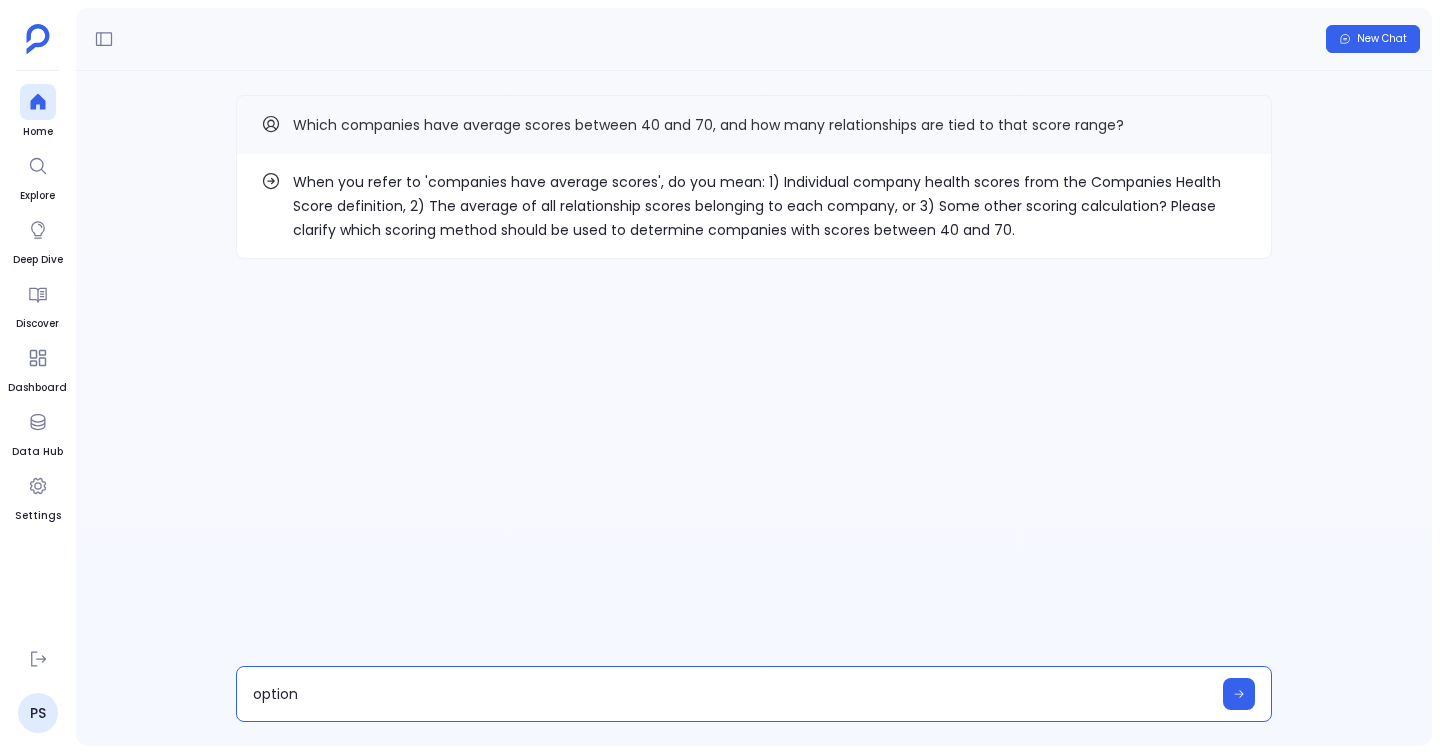 type on "option 2" 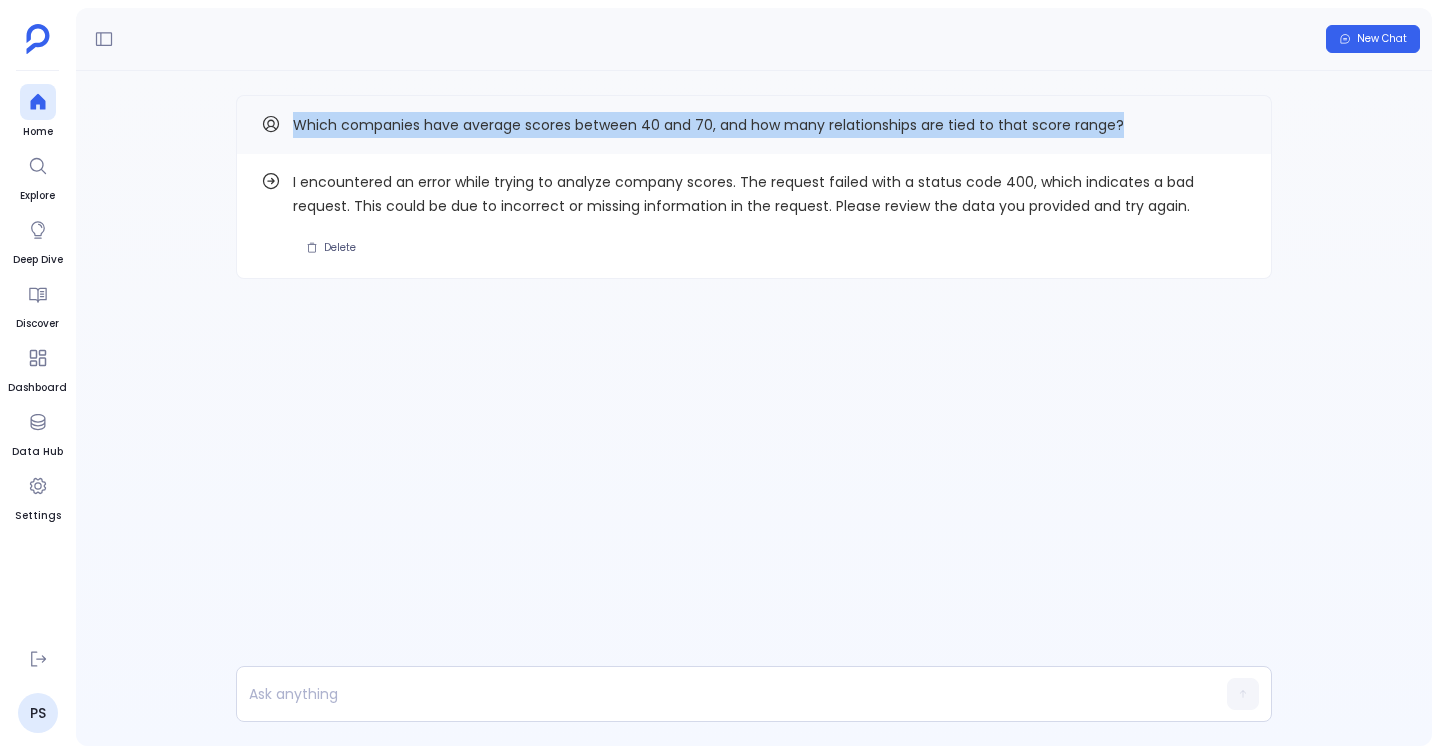 drag, startPoint x: 293, startPoint y: 121, endPoint x: 1218, endPoint y: 125, distance: 925.00867 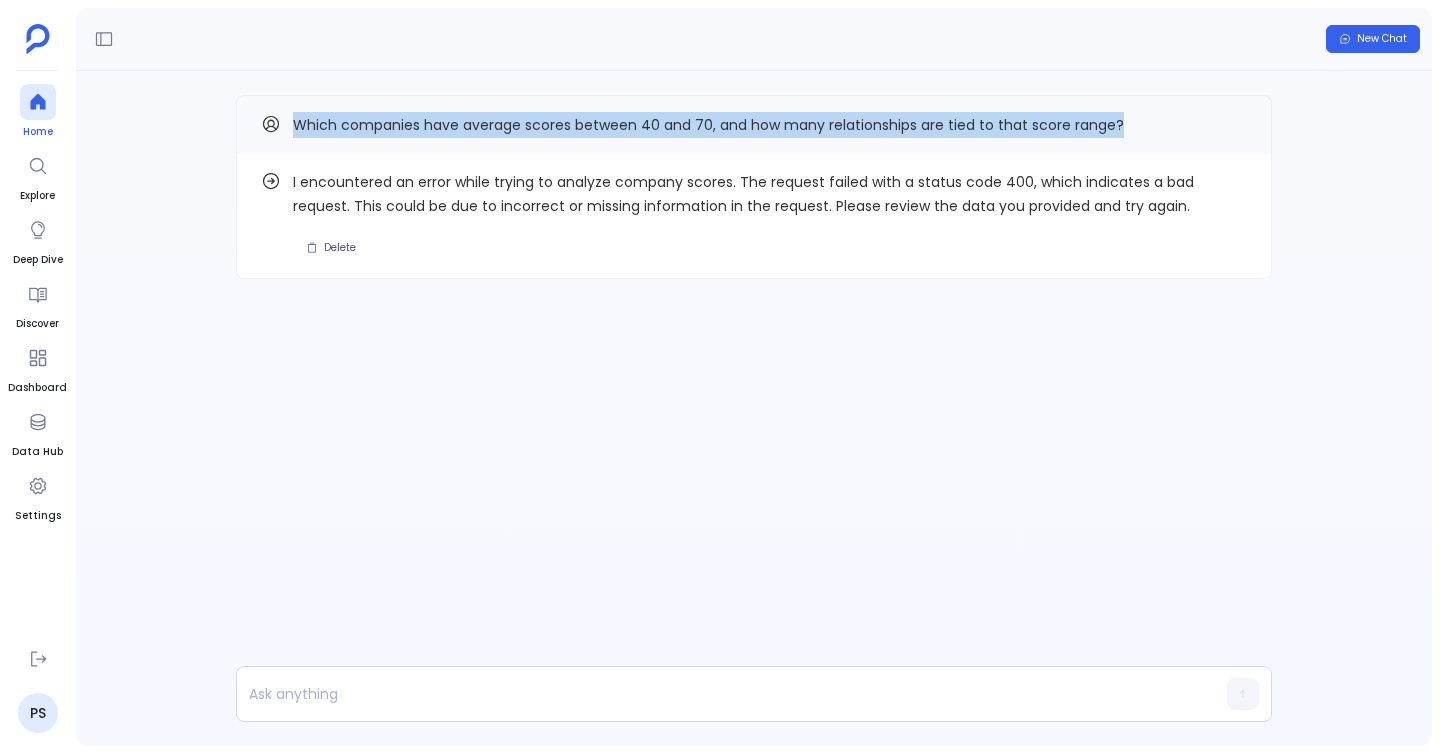 click on "Home" at bounding box center [38, 132] 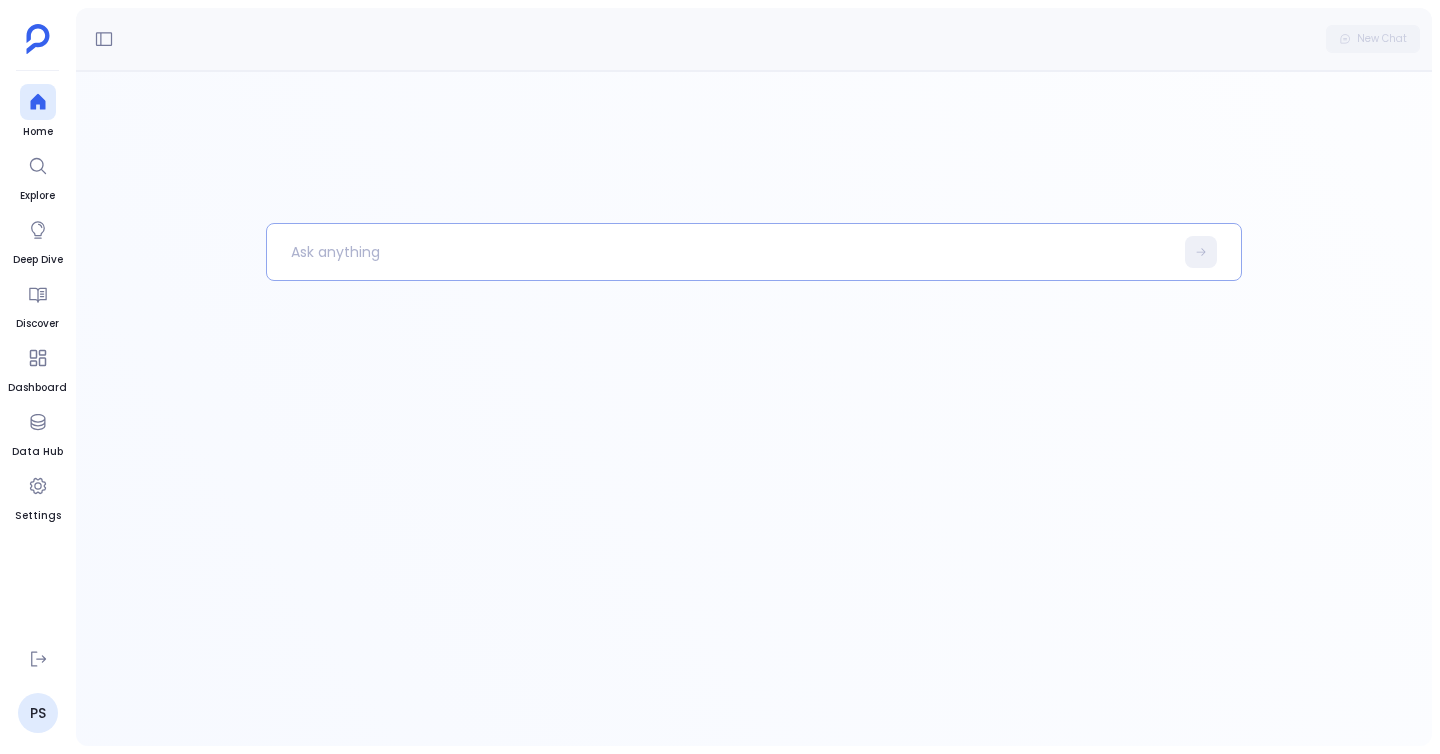 click at bounding box center (720, 252) 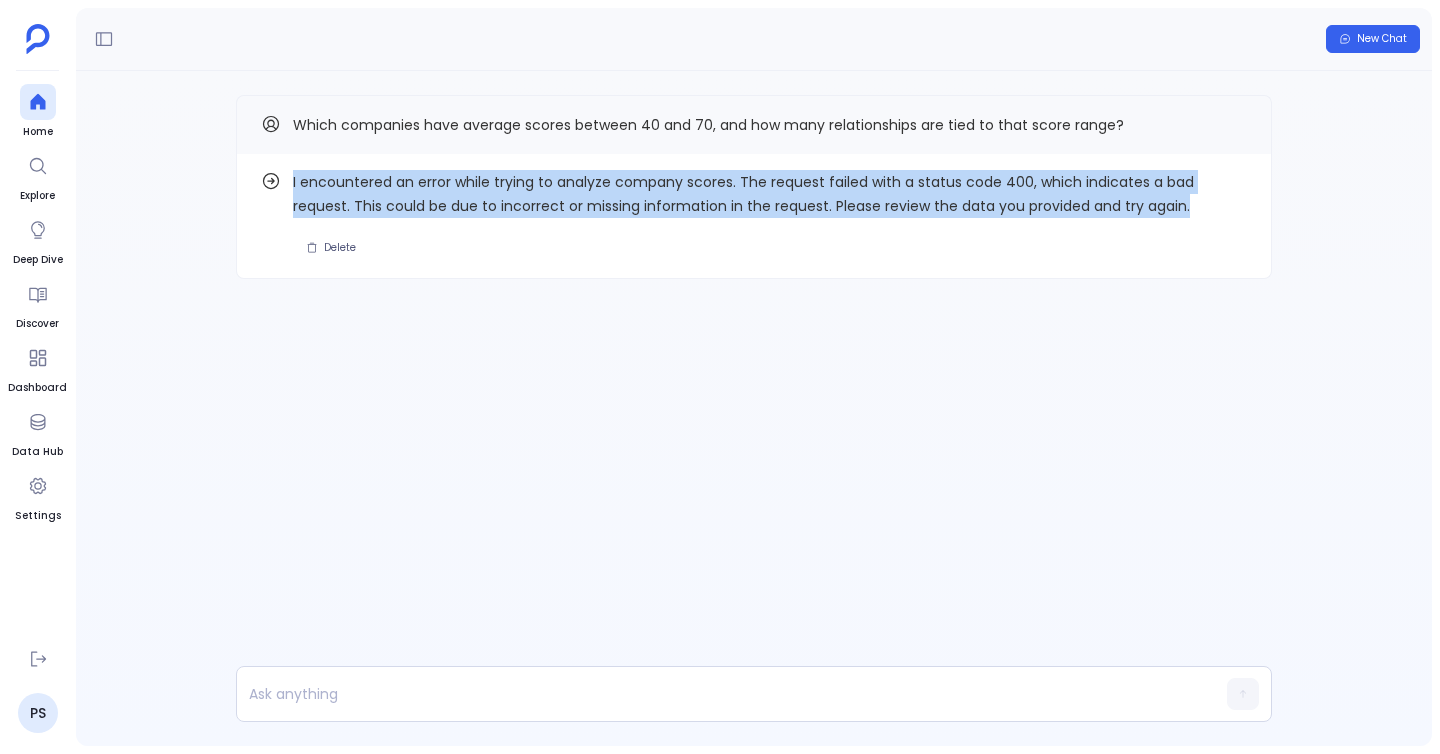 drag, startPoint x: 285, startPoint y: 180, endPoint x: 1325, endPoint y: 215, distance: 1040.5887 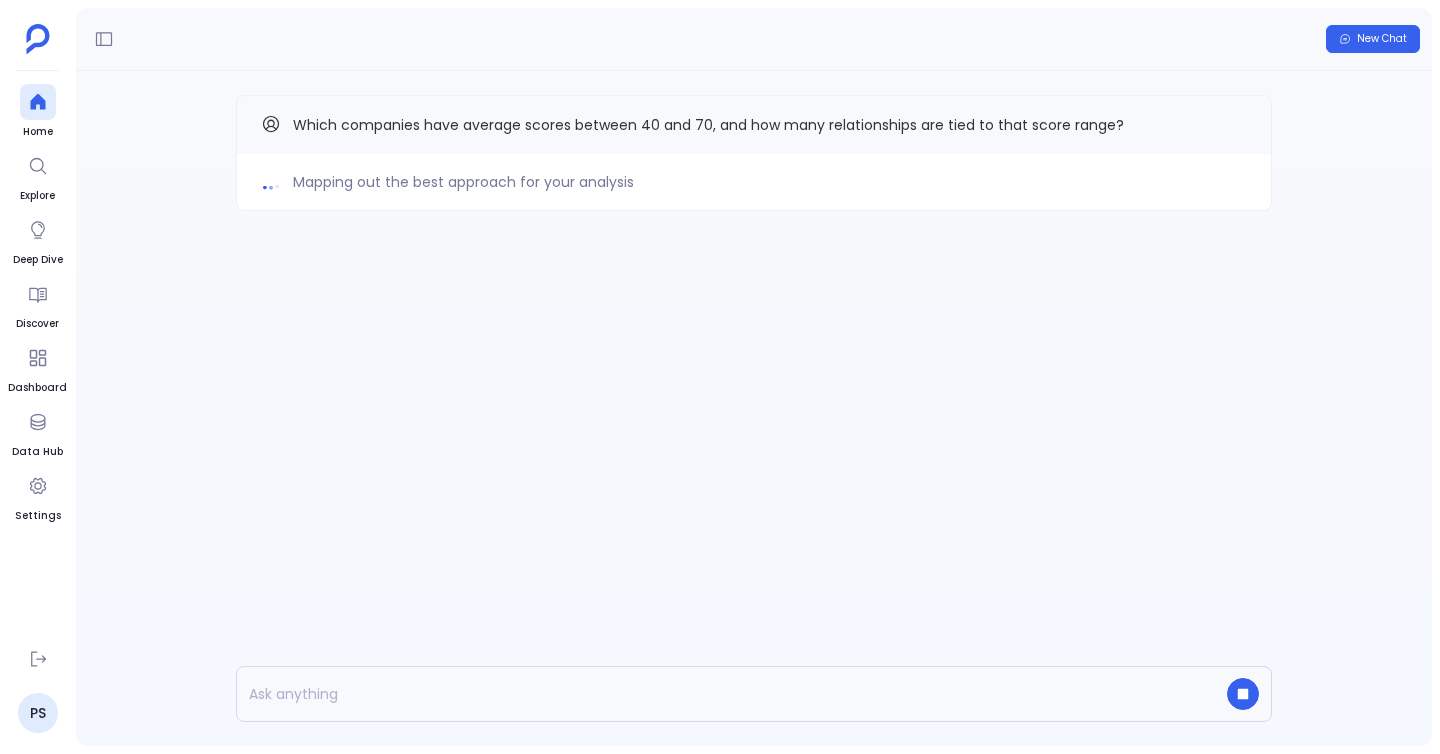 click on "Mapping out the best approach for your analysis Which companies have average scores between 40 and 70, and how many relationships are tied to that score range?" at bounding box center [754, 408] 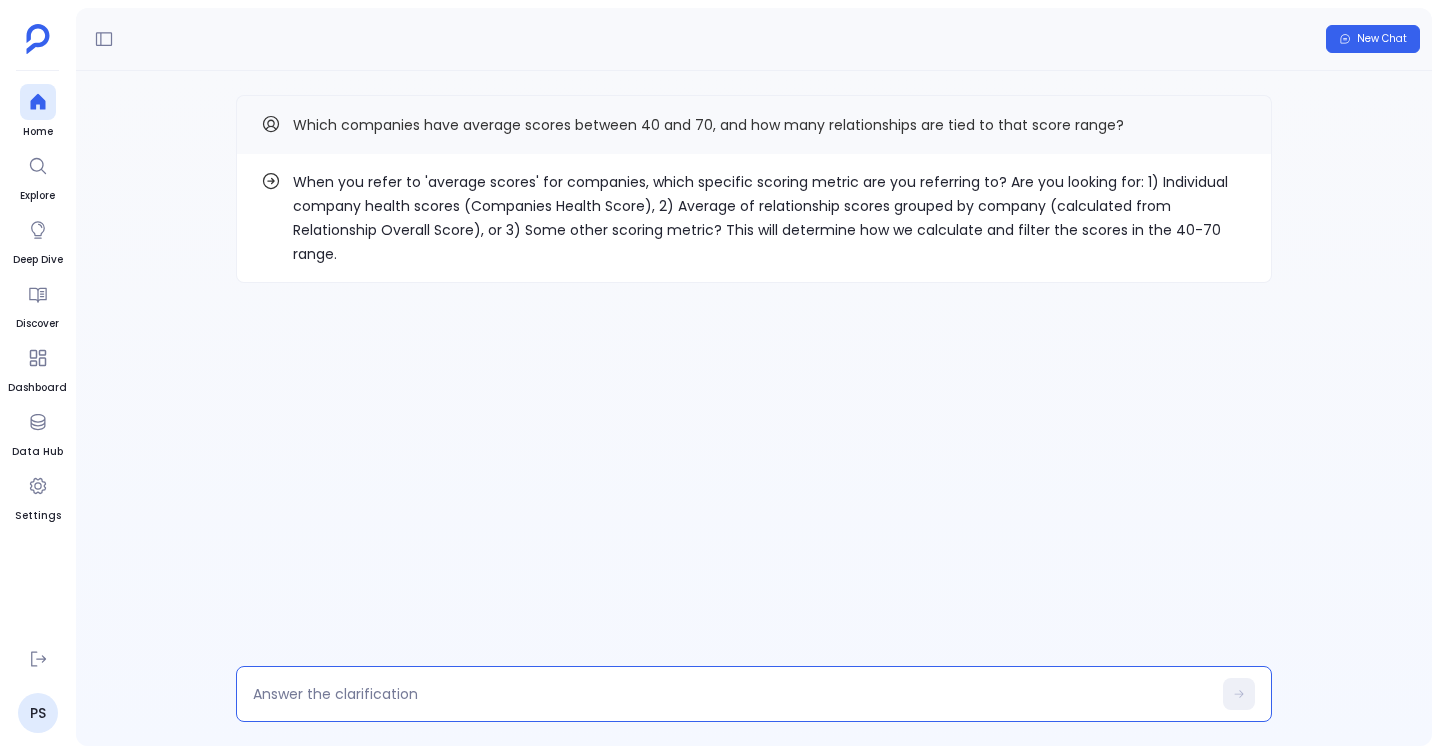 click at bounding box center [732, 694] 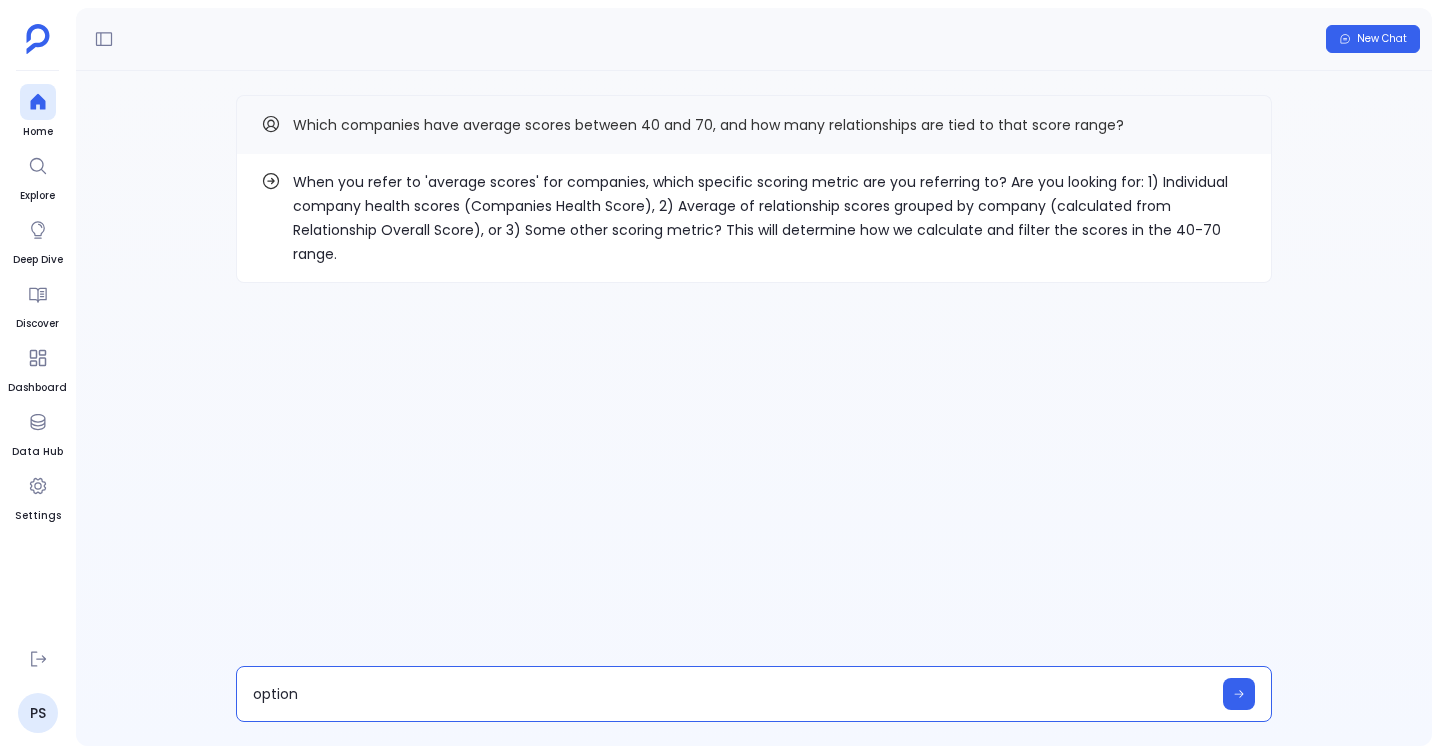 type on "option 2" 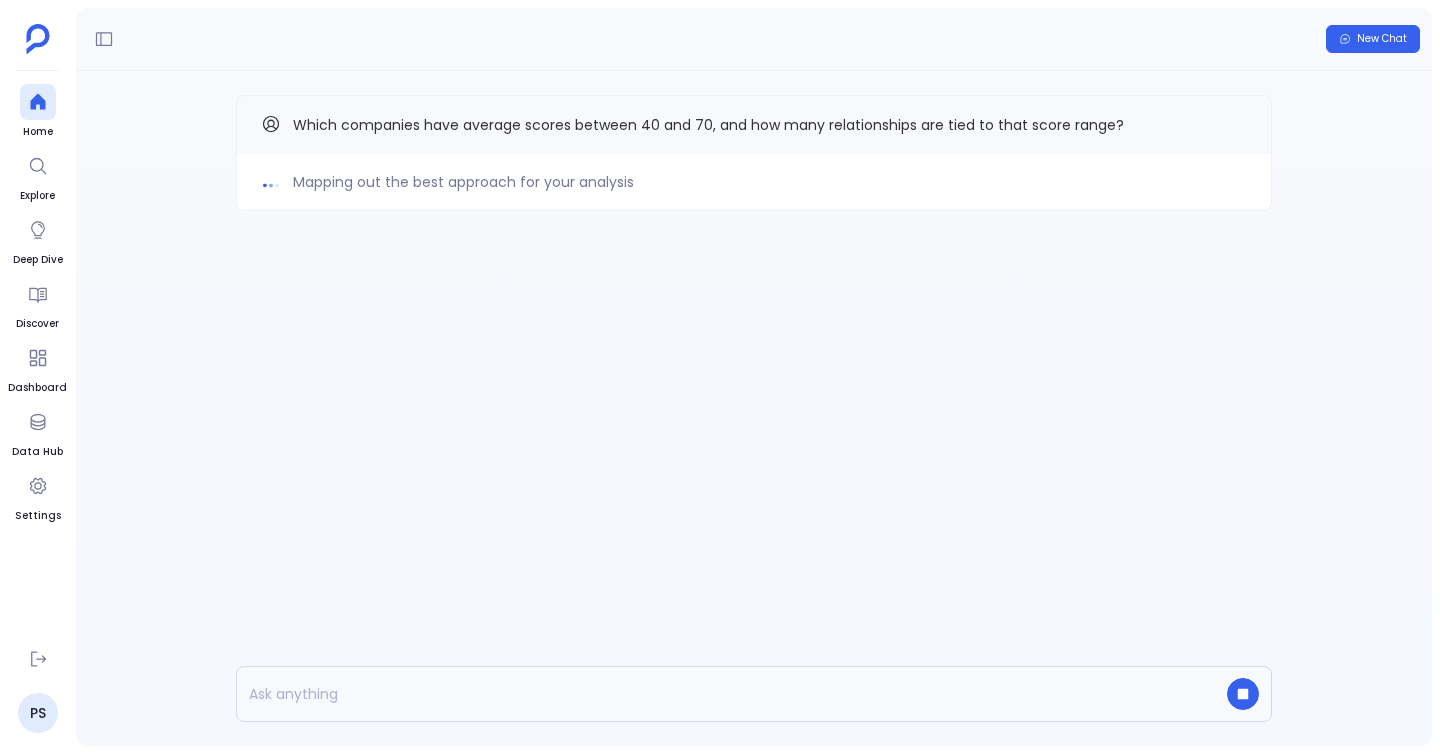 click on "Mapping out the best approach for your analysis Which companies have average scores between 40 and 70, and how many relationships are tied to that score range?" at bounding box center (754, 193) 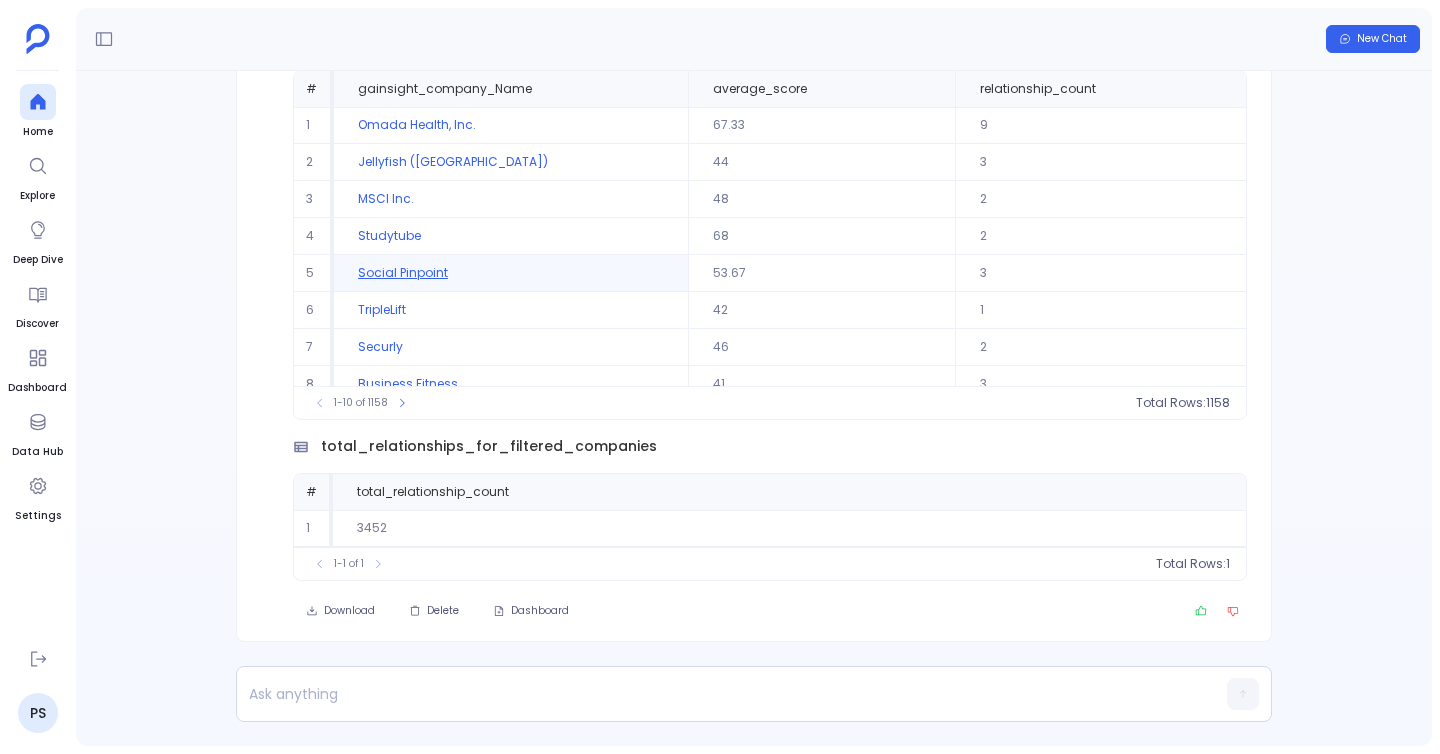 scroll, scrollTop: -201, scrollLeft: 0, axis: vertical 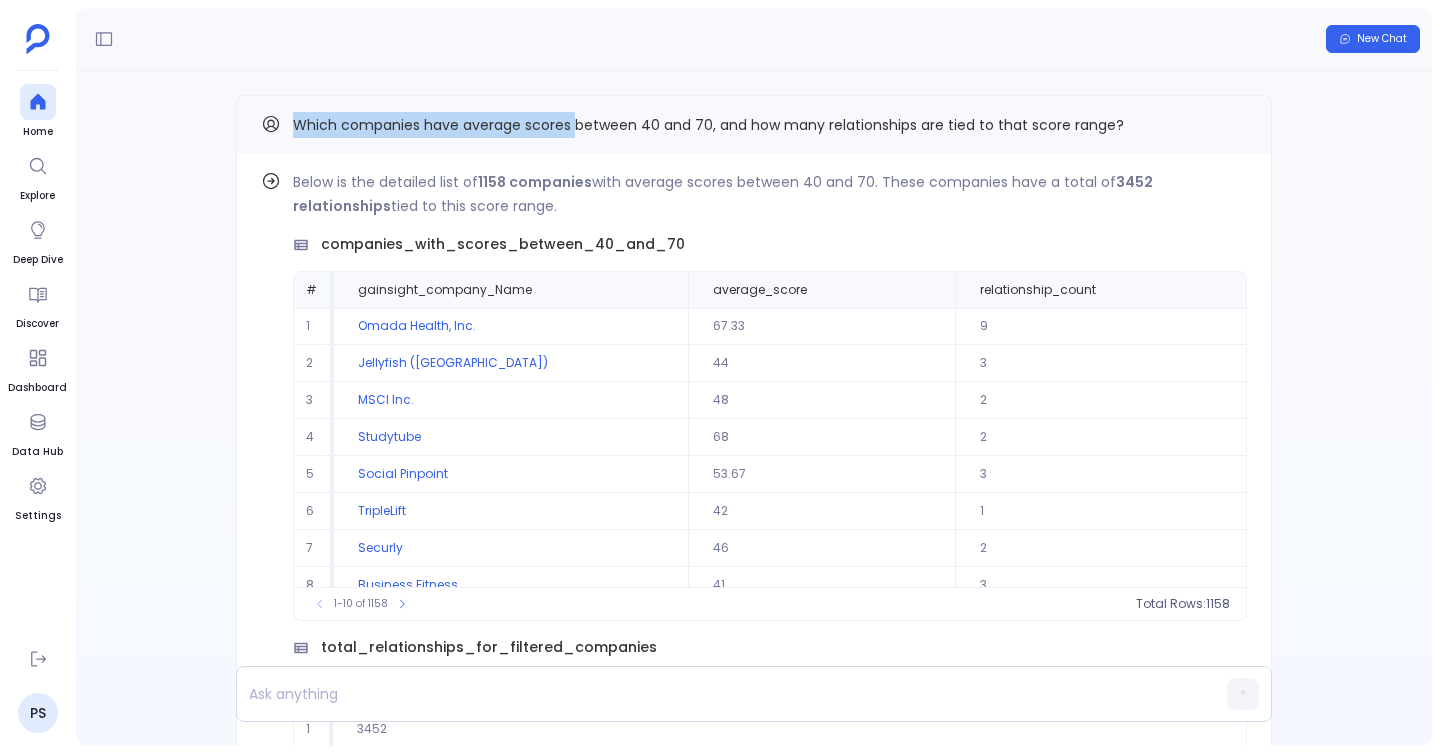 drag, startPoint x: 295, startPoint y: 126, endPoint x: 575, endPoint y: 128, distance: 280.00714 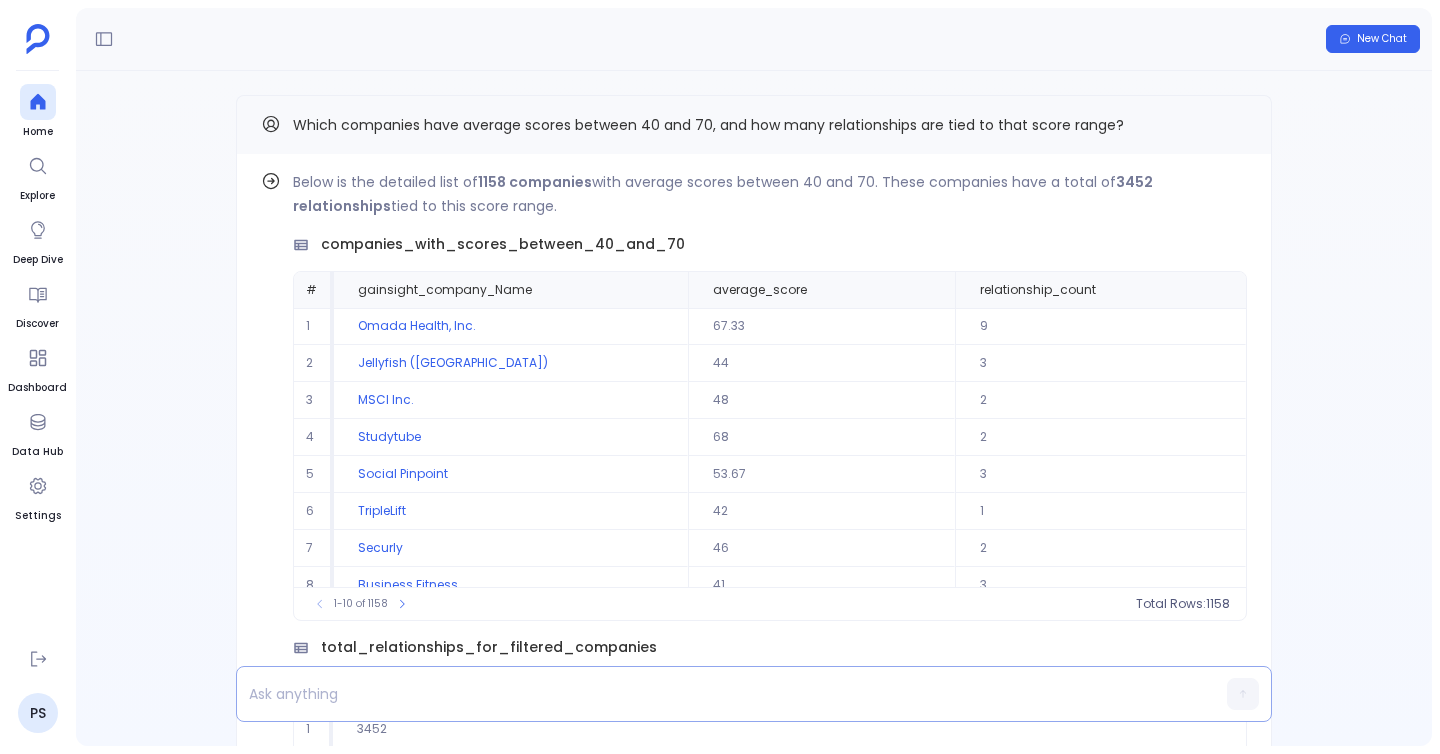 click at bounding box center (715, 694) 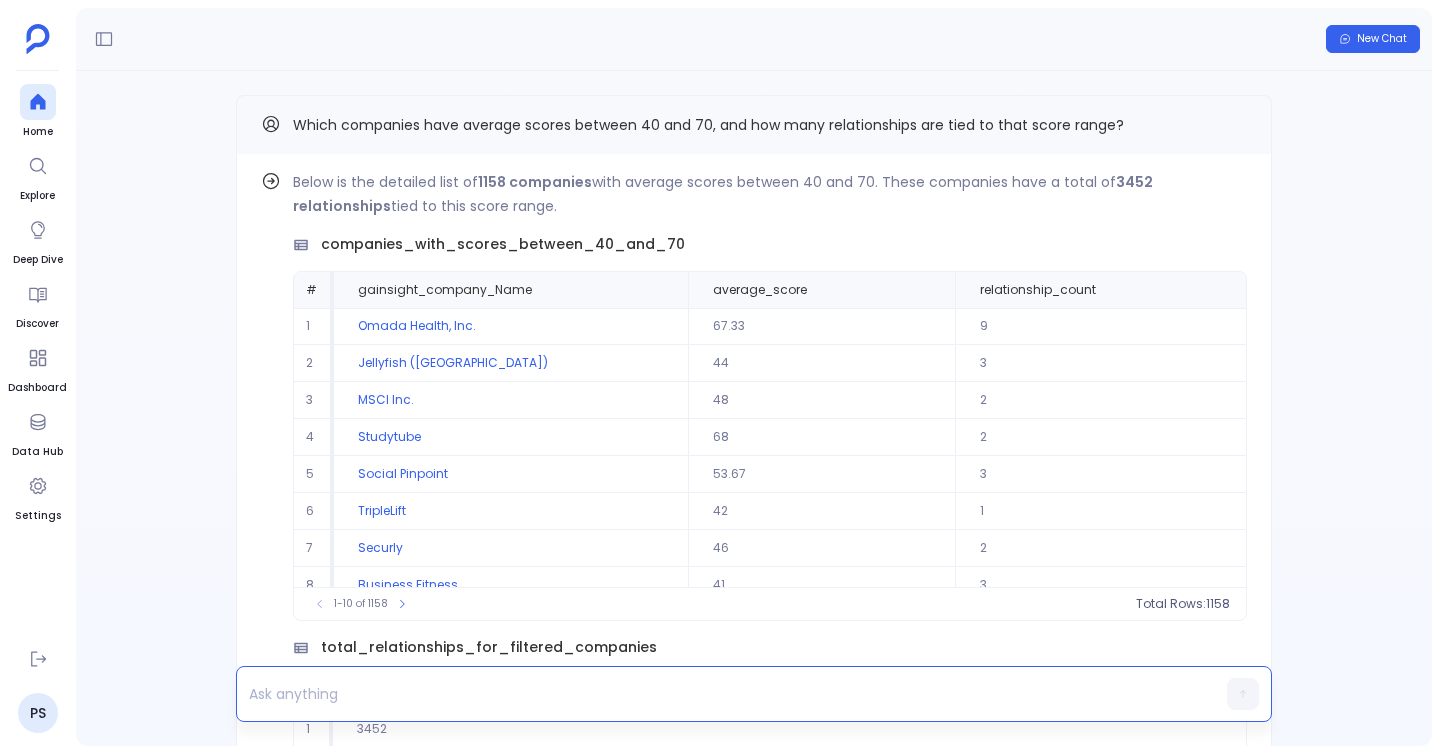 paste 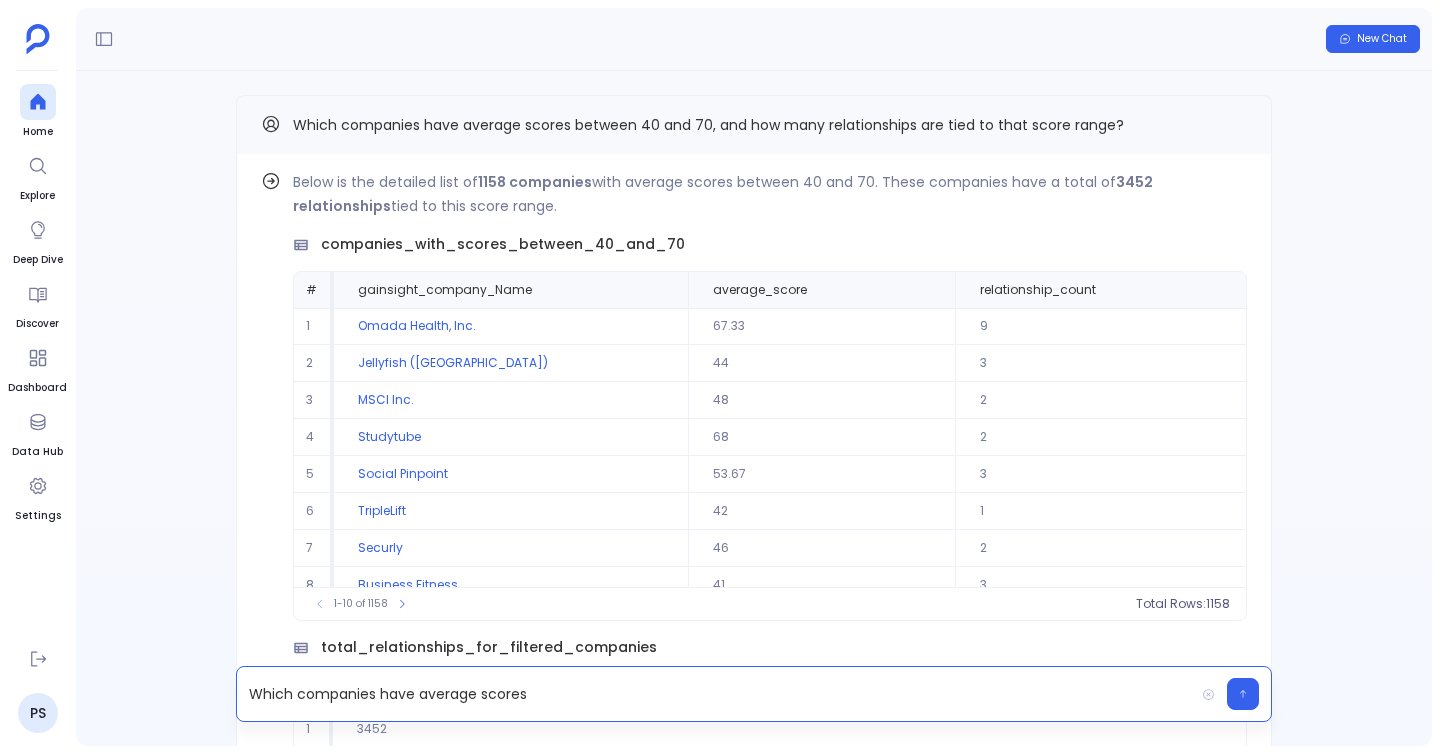 type 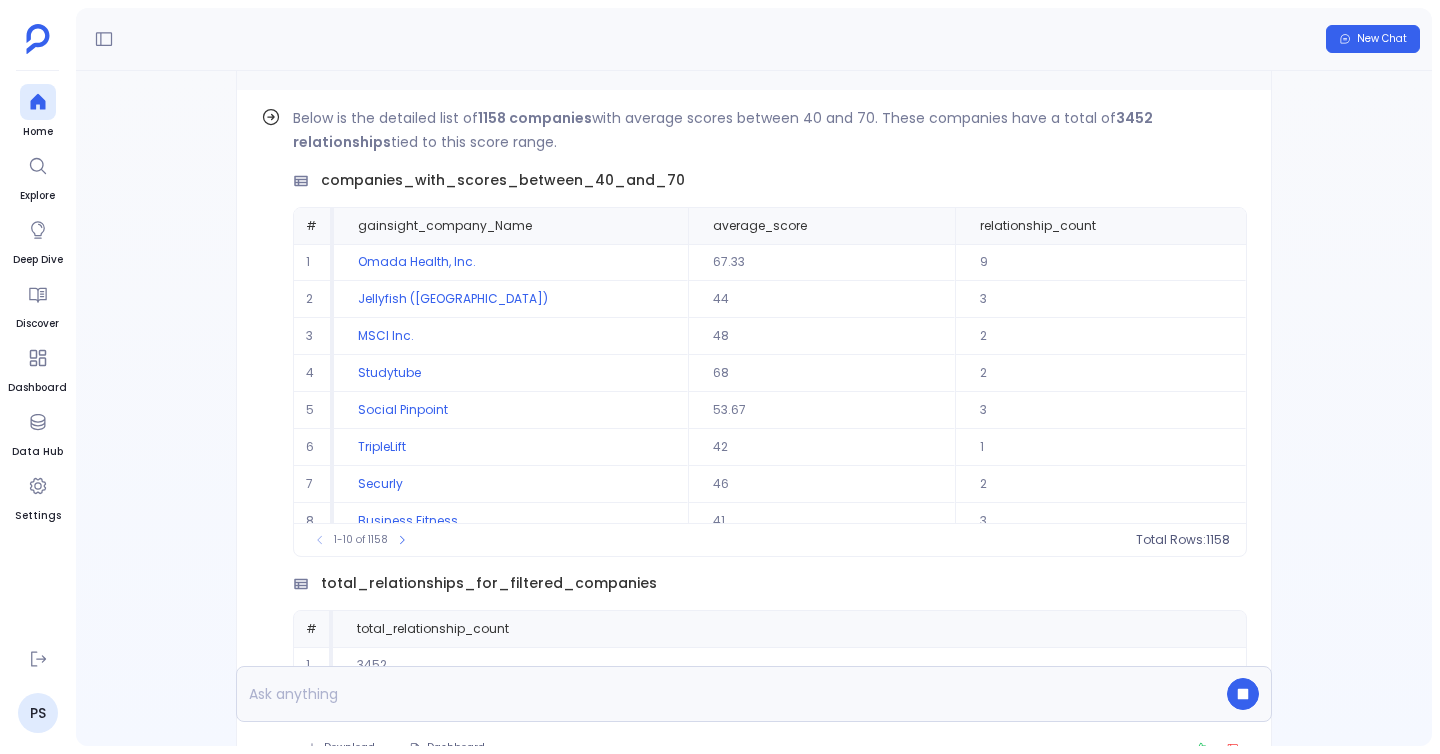scroll, scrollTop: -315, scrollLeft: 0, axis: vertical 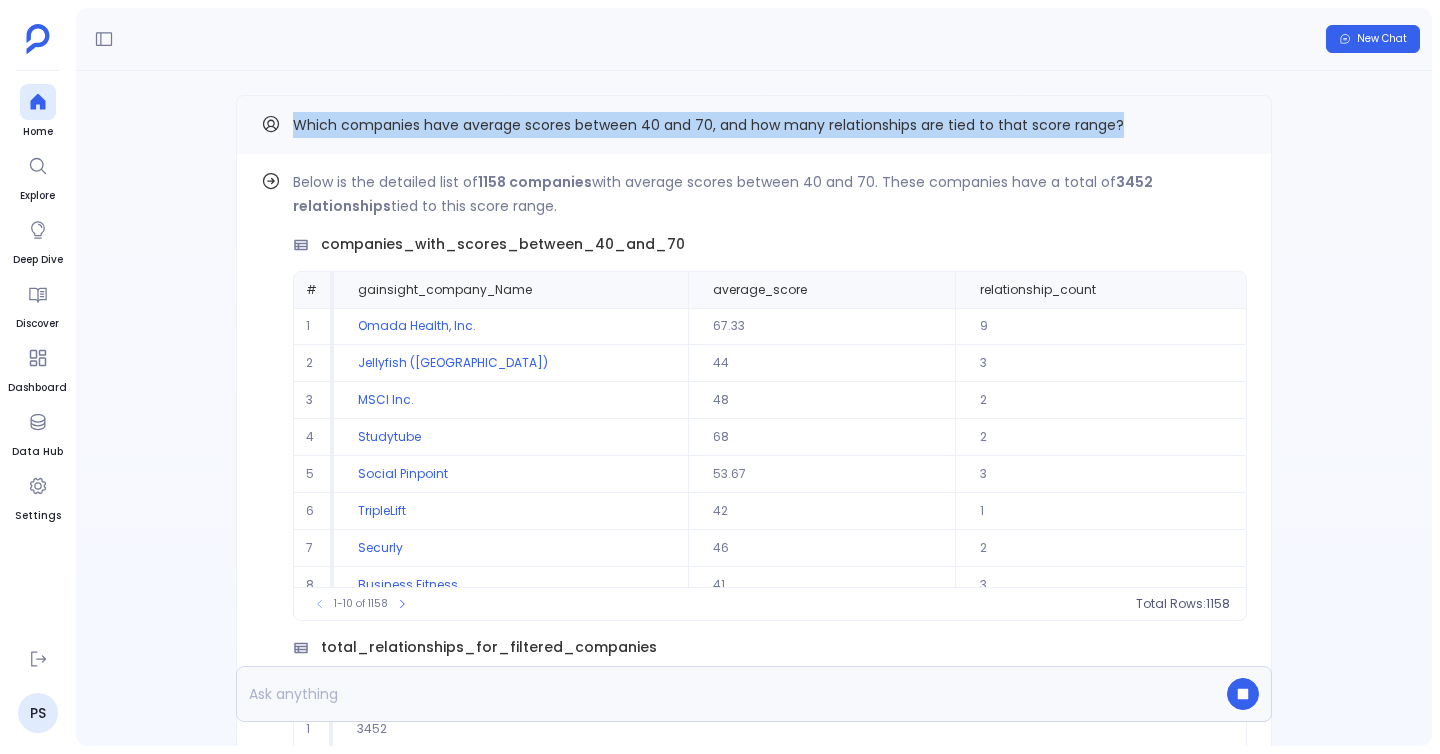 drag, startPoint x: 298, startPoint y: 127, endPoint x: 1194, endPoint y: 137, distance: 896.0558 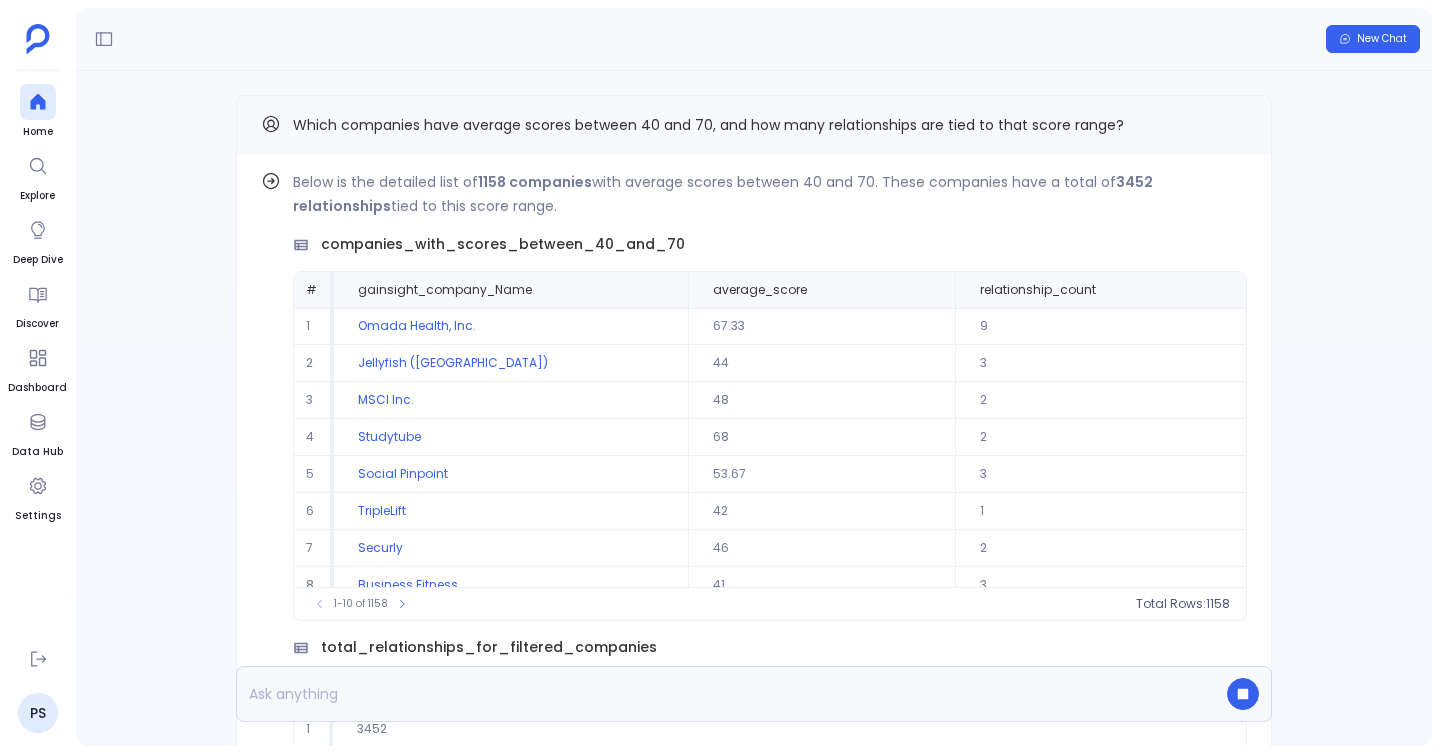 click on "Which companies have average scores between 40 and 70, and how many relationships are tied to that score range?" at bounding box center (754, 124) 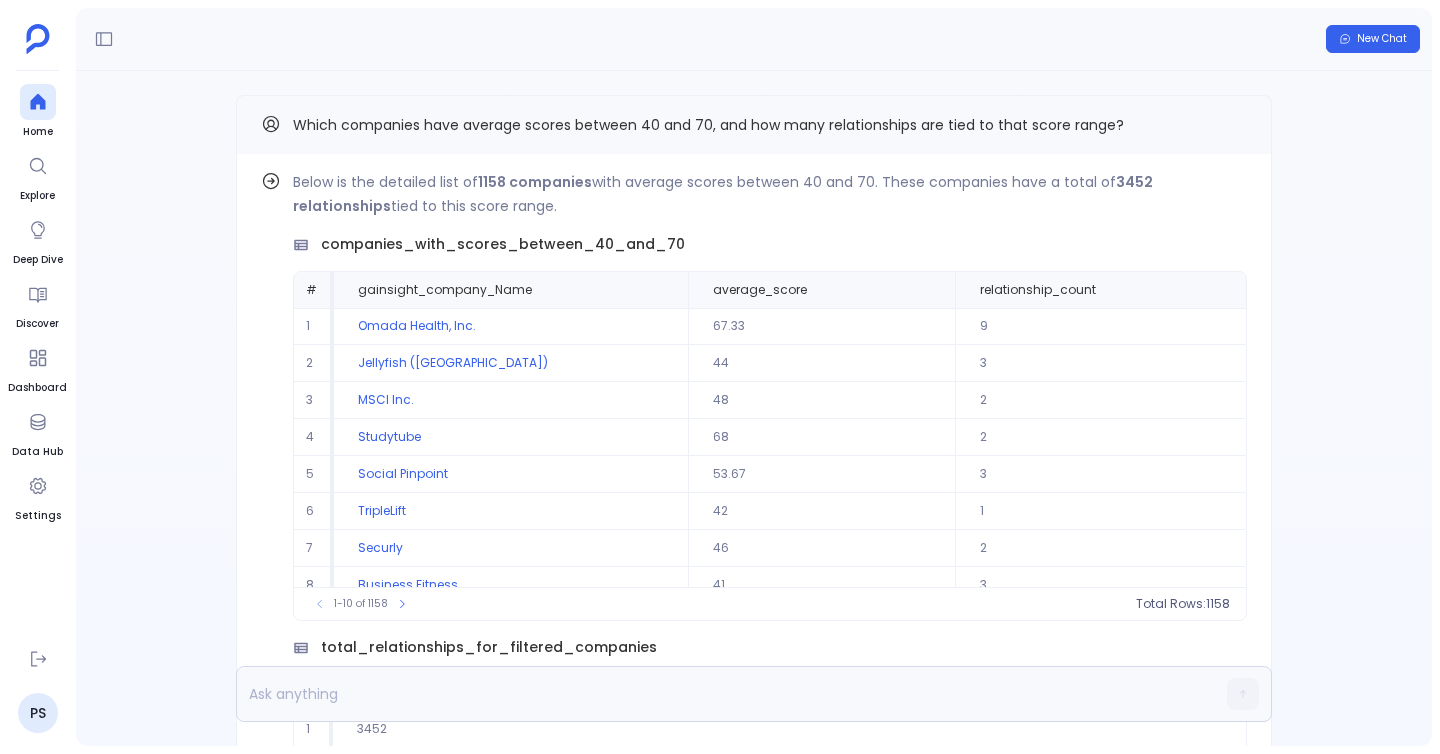 scroll, scrollTop: 0, scrollLeft: 0, axis: both 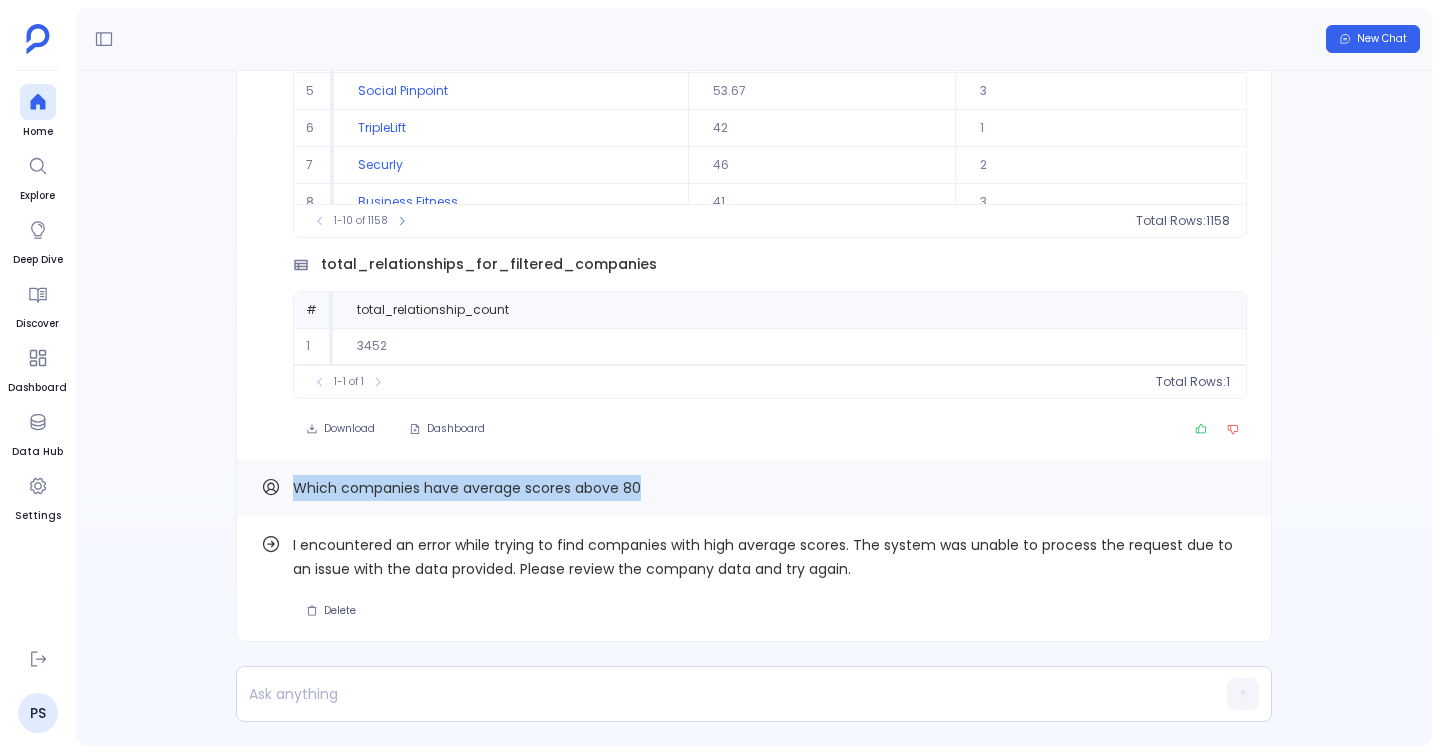 drag, startPoint x: 294, startPoint y: 481, endPoint x: 682, endPoint y: 494, distance: 388.2177 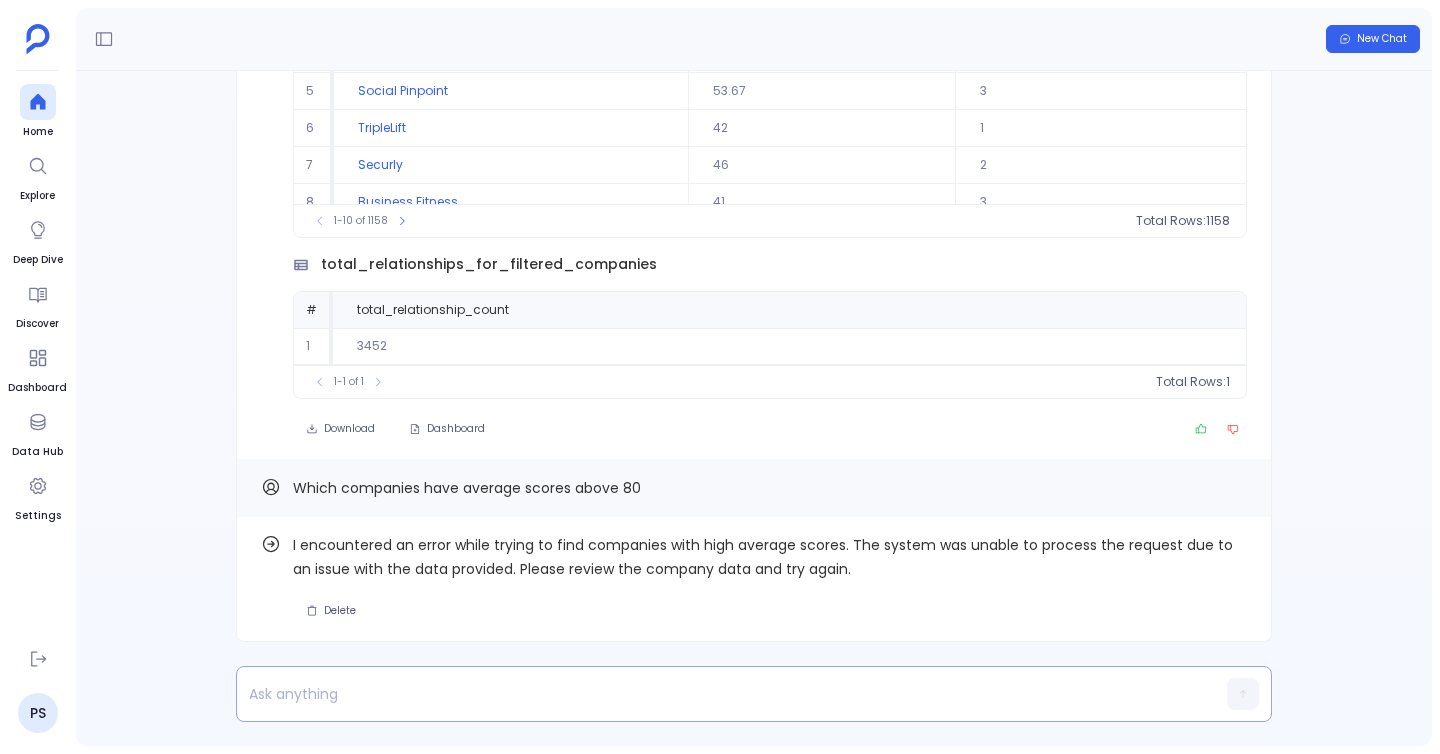 click at bounding box center [715, 694] 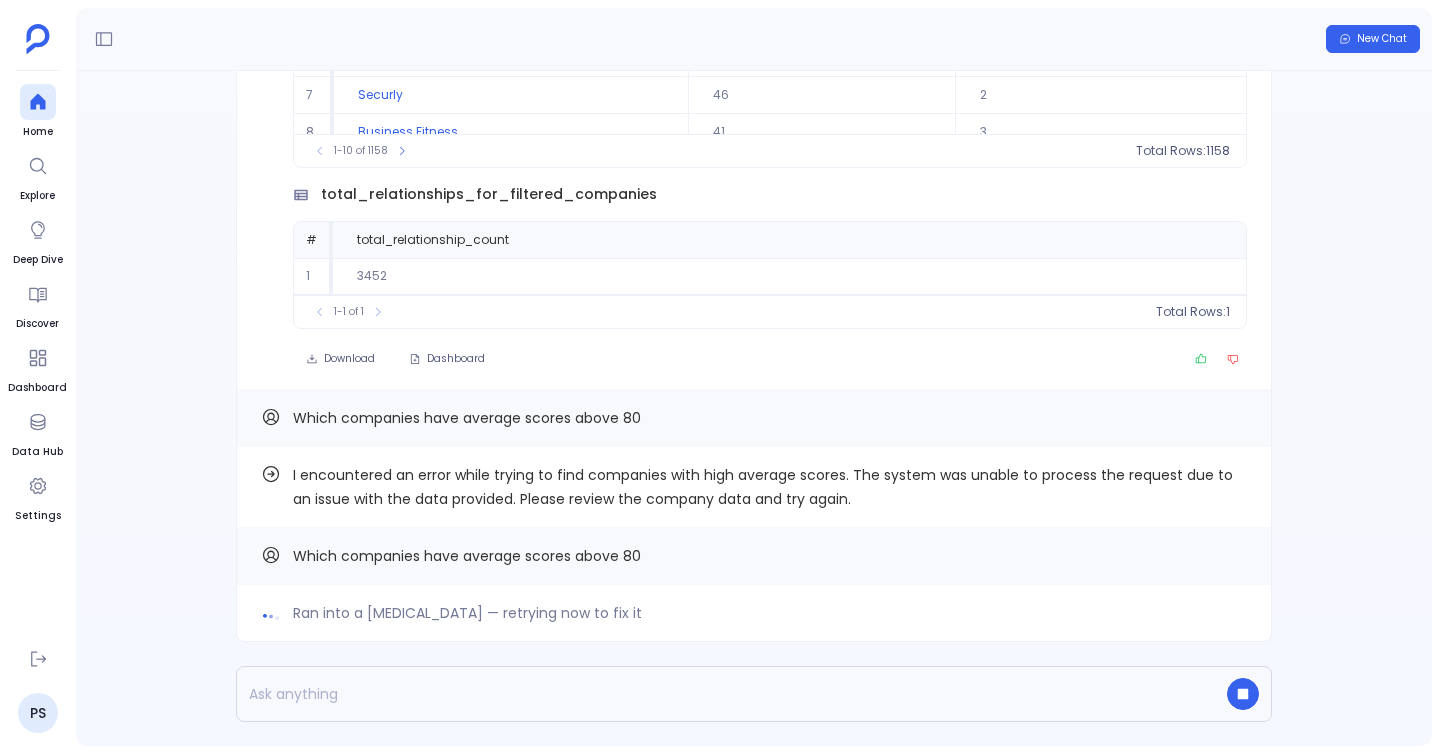 click on "Ran into a hiccup — retrying now to fix it Which companies have average scores above 80 Find out how I encountered an error while trying to find companies with high average scores. The system was unable to process the request due to an issue with the data provided. Please review the company data and try again. Which companies have average scores above 80 Find out how Below is the detailed list of  1158 companies  with average scores between 40 and 70. These companies have a total of  3452 relationships  tied to this score range. companies_with_scores_between_40_and_70 # gainsight_company_Name average_score relationship_count 1 Omada Health, Inc. 67.33 9 2 Jellyfish (Boston) 44 3 3 MSCI Inc. 48 2 4 Studytube 68 2 5 Social Pinpoint 53.67 3 6 TripleLift 42 1 7 Securly 46 2 8 Business Fitness 41 3 9 Lattice 61.09 11 10 Podfather 49 3 1-10 of 1158 Total Rows:  1158 total_relationships_for_filtered_companies # total_relationship_count 1 3452 1-1 of 1 Total Rows:  1 Download Dashboard" at bounding box center (754, 408) 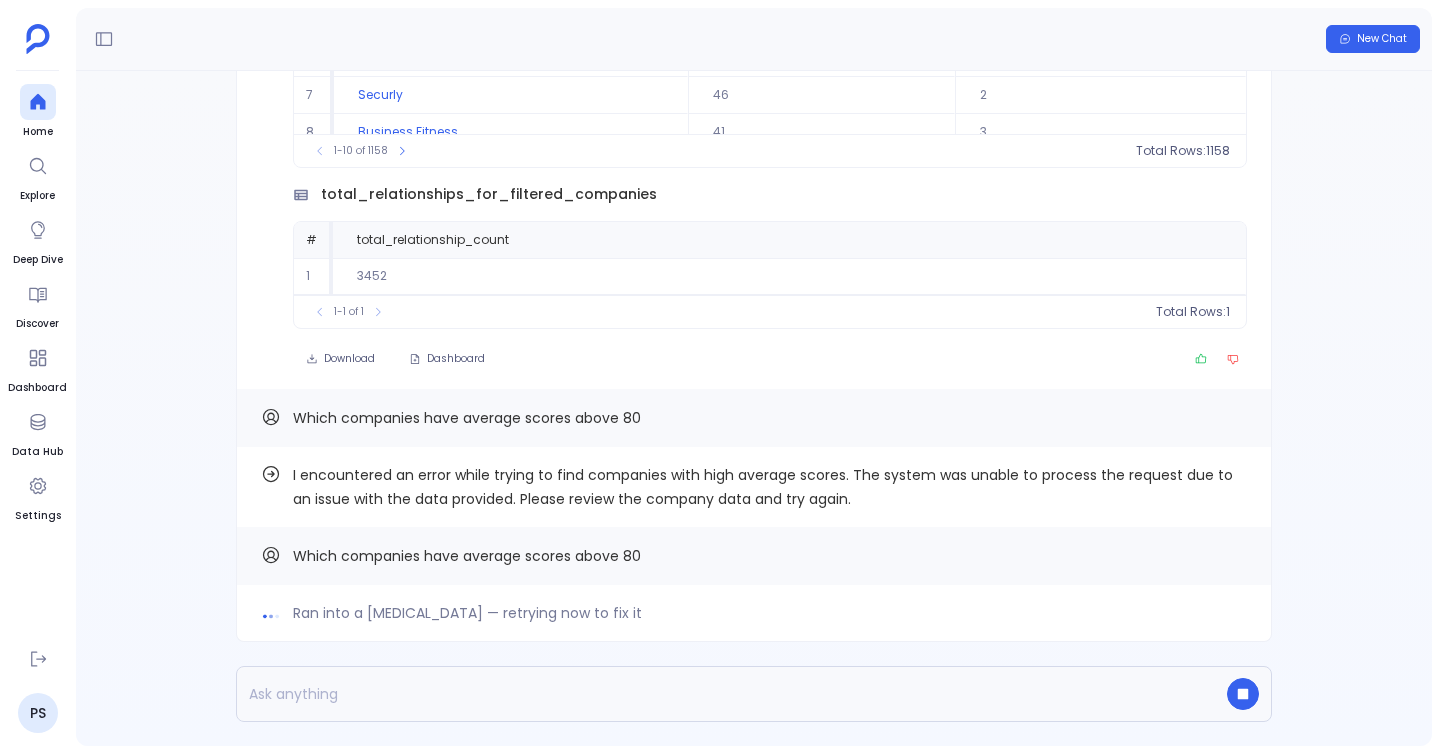 click on "Ran into a hiccup — retrying now to fix it Which companies have average scores above 80 Find out how I encountered an error while trying to find companies with high average scores. The system was unable to process the request due to an issue with the data provided. Please review the company data and try again. Which companies have average scores above 80 Find out how Below is the detailed list of  1158 companies  with average scores between 40 and 70. These companies have a total of  3452 relationships  tied to this score range. companies_with_scores_between_40_and_70 # gainsight_company_Name average_score relationship_count 1 Omada Health, Inc. 67.33 9 2 Jellyfish (Boston) 44 3 3 MSCI Inc. 48 2 4 Studytube 68 2 5 Social Pinpoint 53.67 3 6 TripleLift 42 1 7 Securly 46 2 8 Business Fitness 41 3 9 Lattice 61.09 11 10 Podfather 49 3 1-10 of 1158 Total Rows:  1158 total_relationships_for_filtered_companies # total_relationship_count 1 3452 1-1 of 1 Total Rows:  1 Download Dashboard" at bounding box center [754, 408] 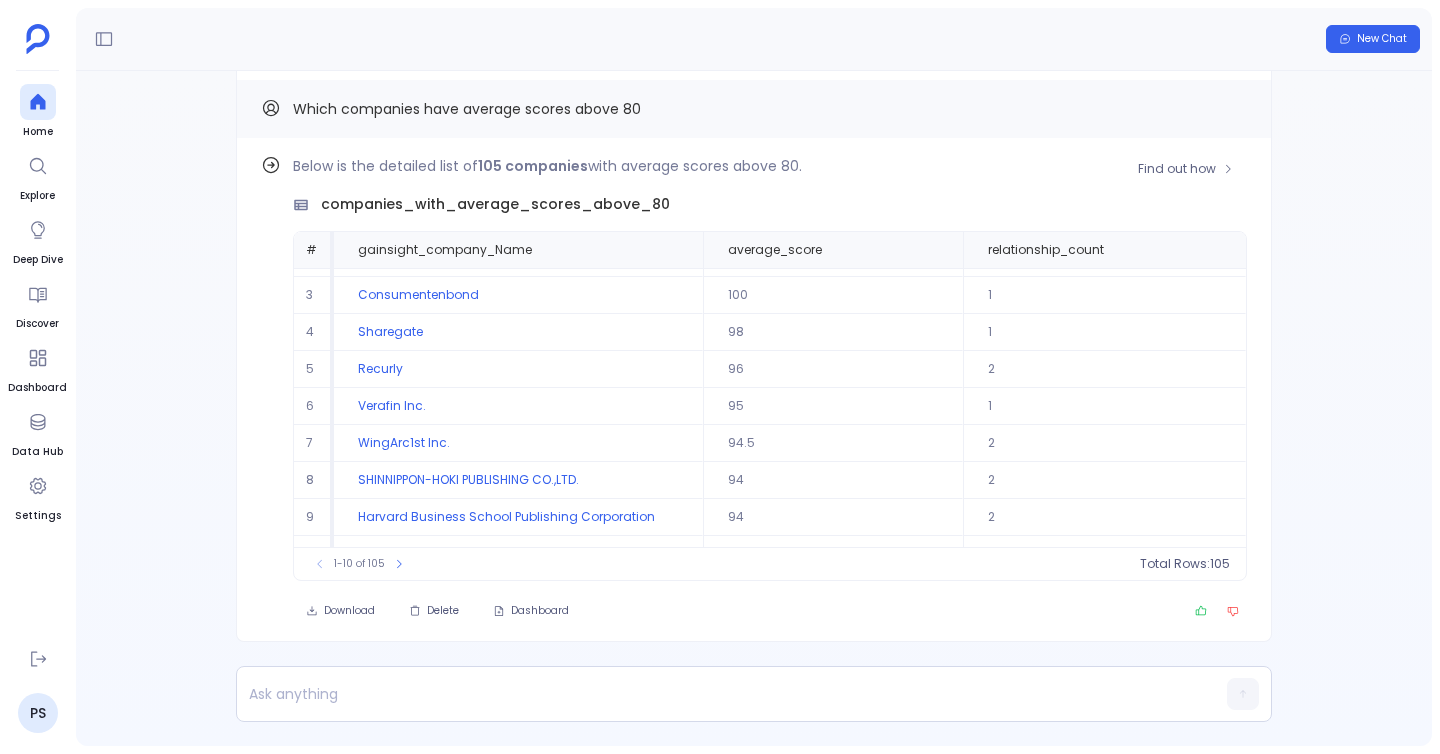scroll, scrollTop: 91, scrollLeft: 0, axis: vertical 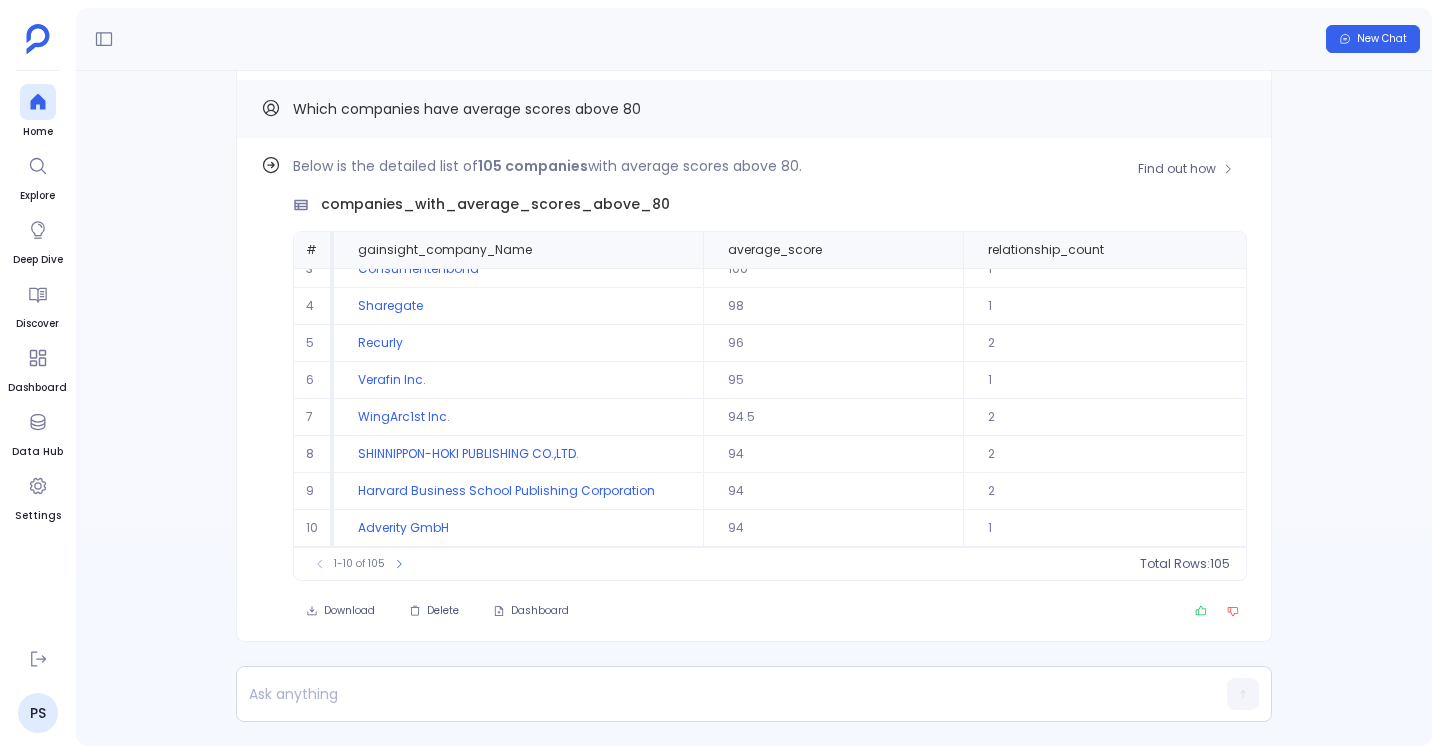 click on "Total Rows:  105" at bounding box center (1185, 564) 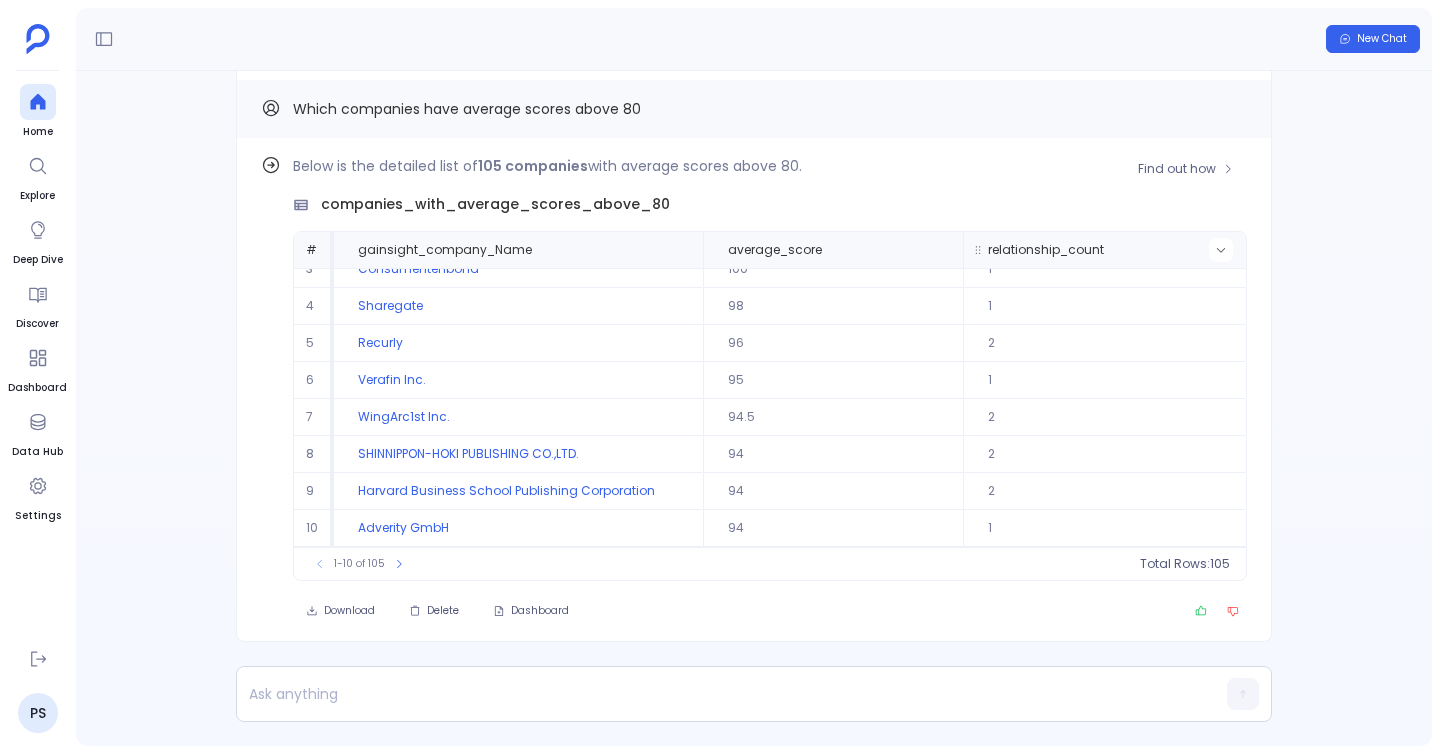 click at bounding box center (1221, 250) 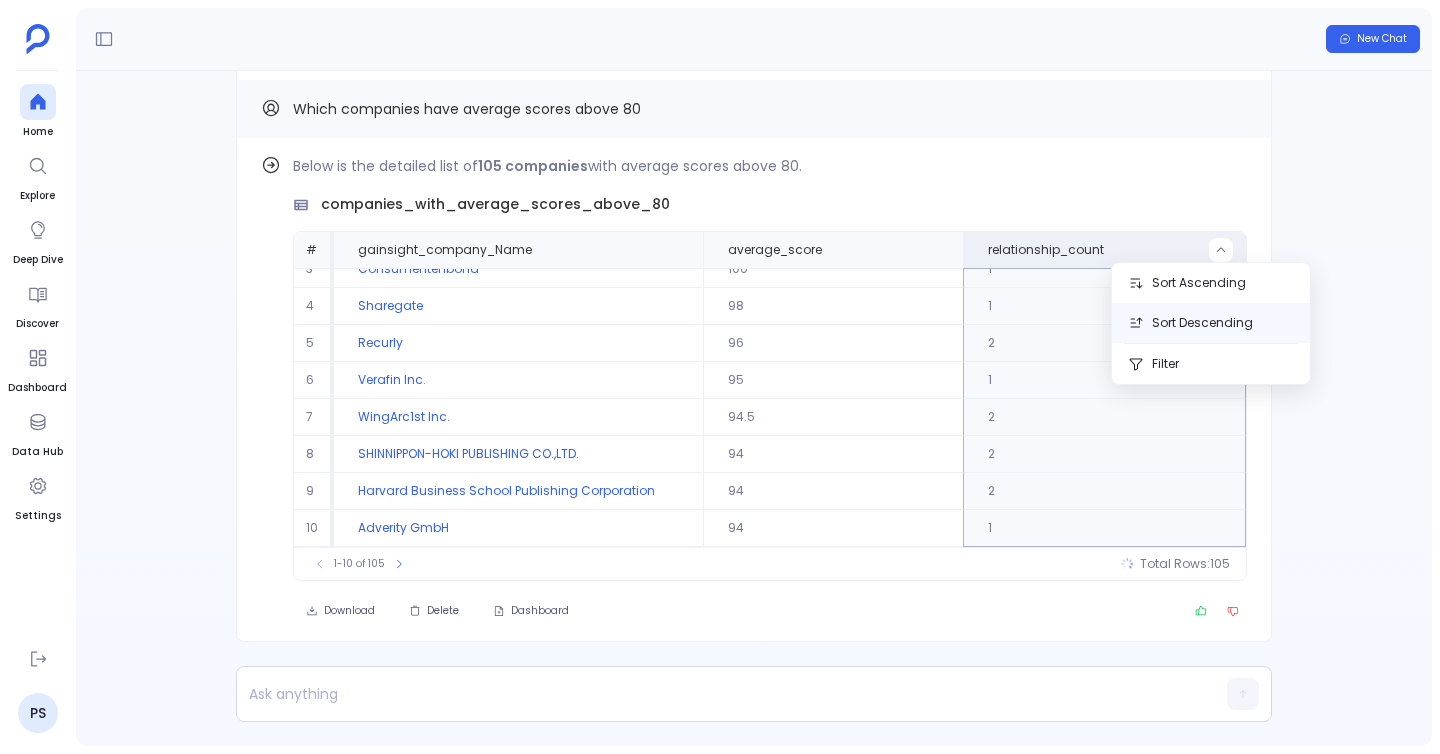click on "Sort Descending" at bounding box center [1211, 323] 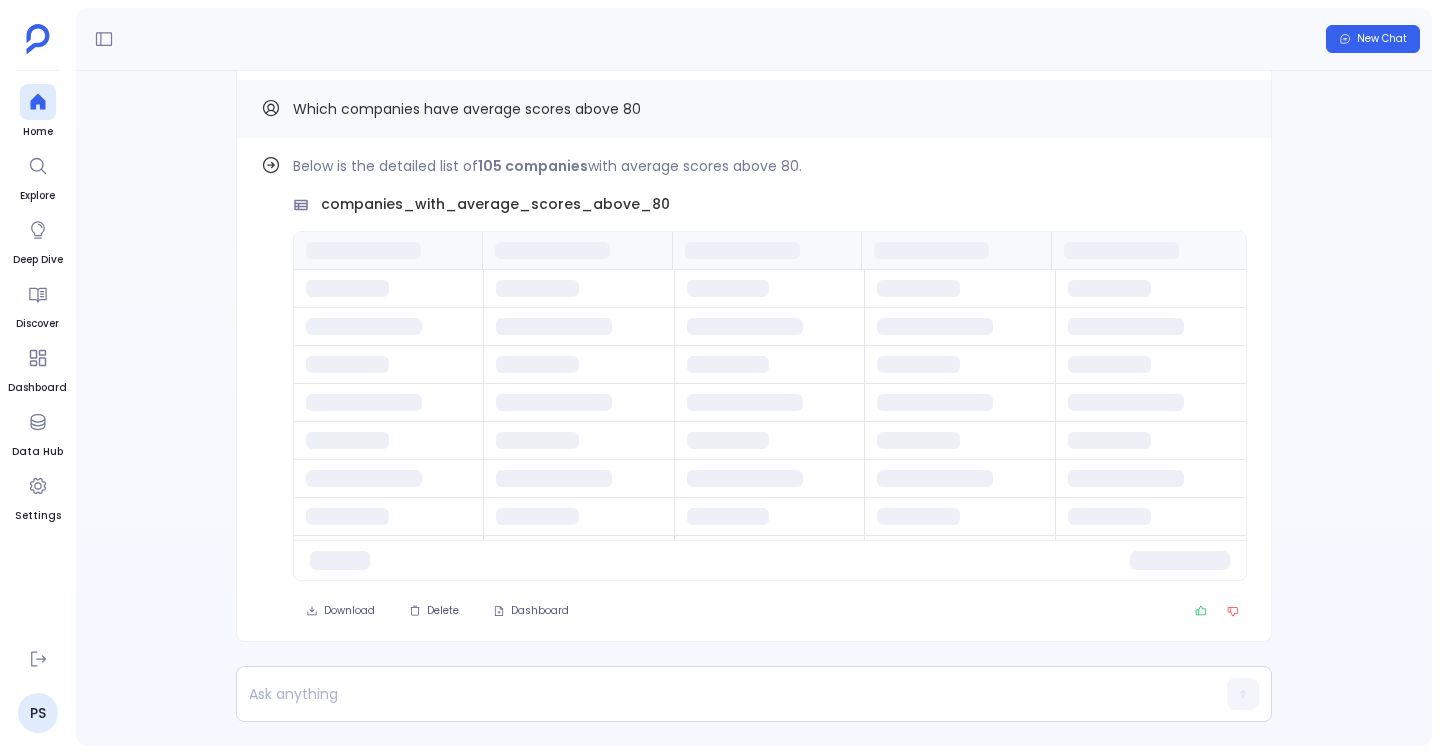 scroll, scrollTop: 0, scrollLeft: 0, axis: both 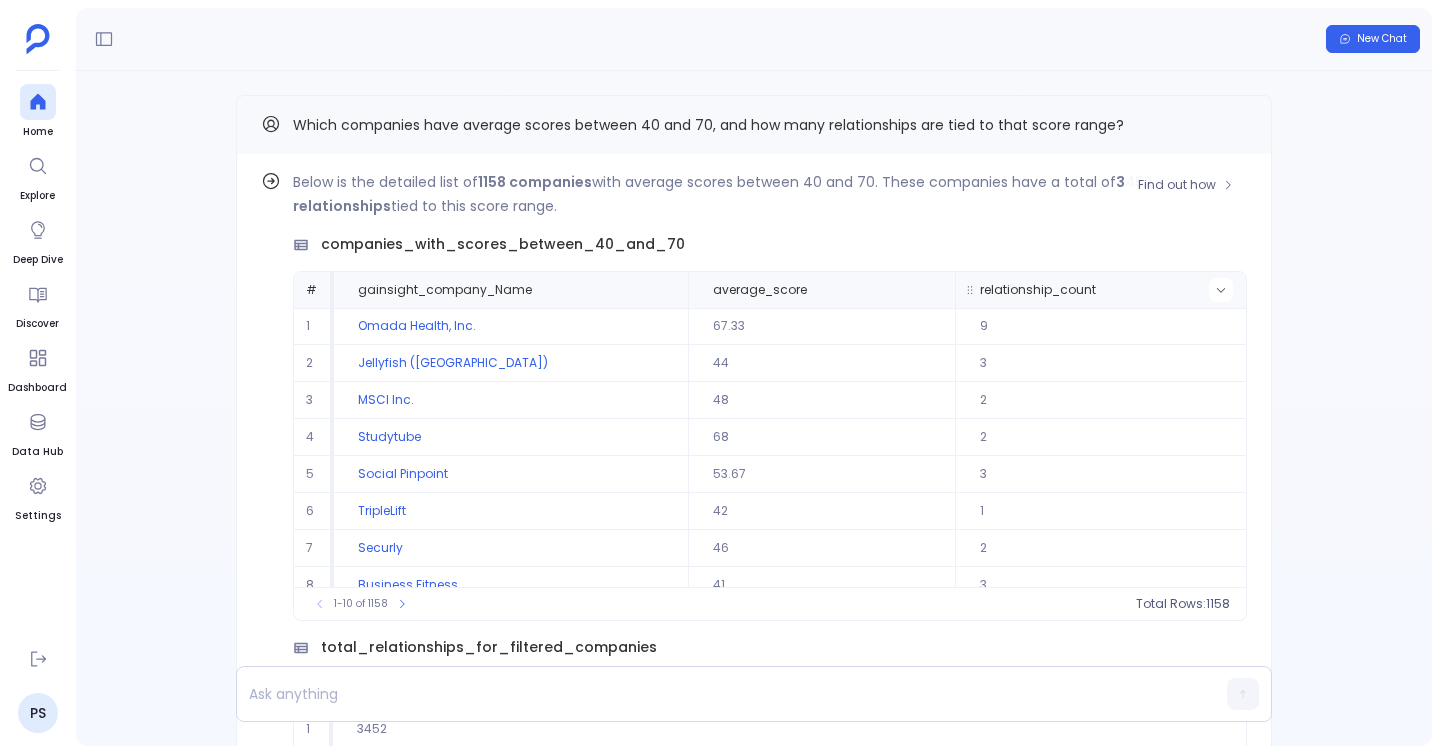 click at bounding box center [1221, 290] 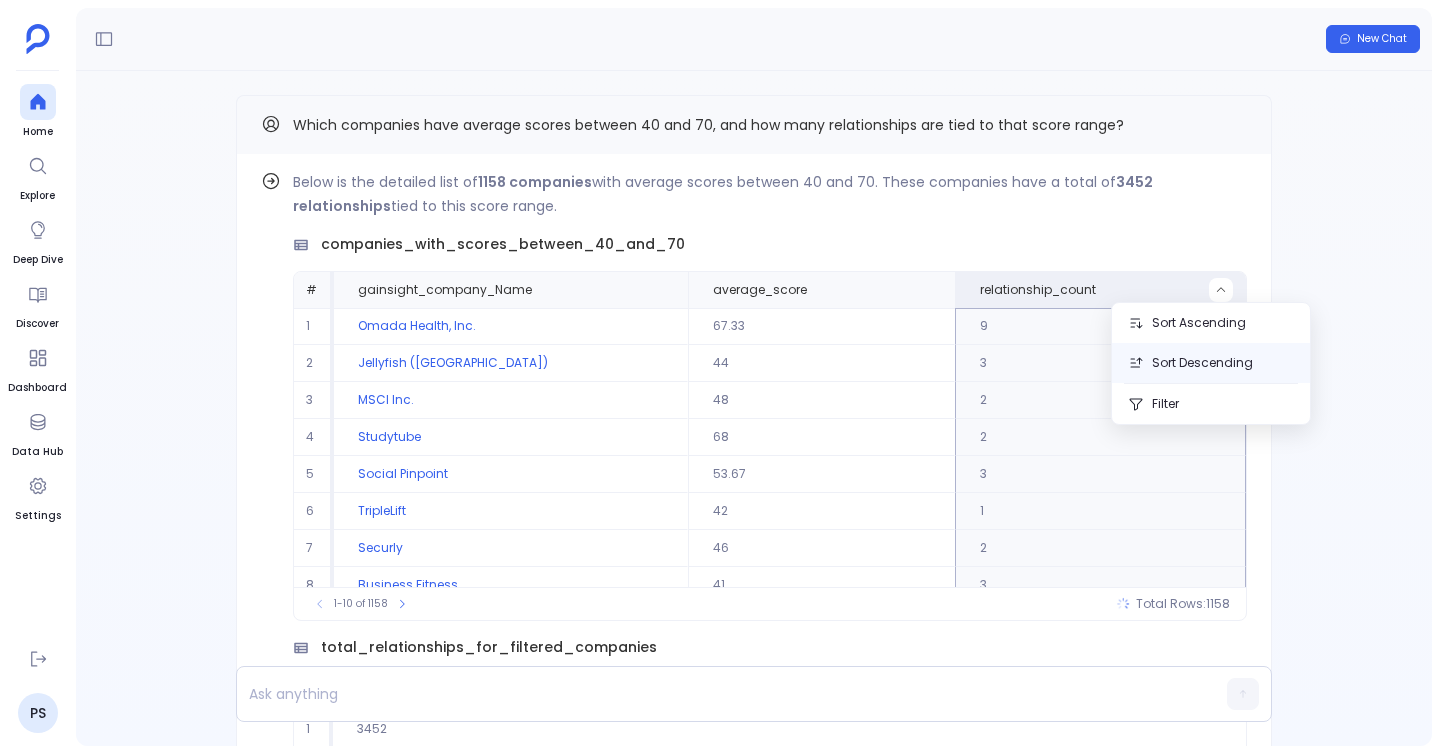 click on "Sort Descending" at bounding box center (1211, 363) 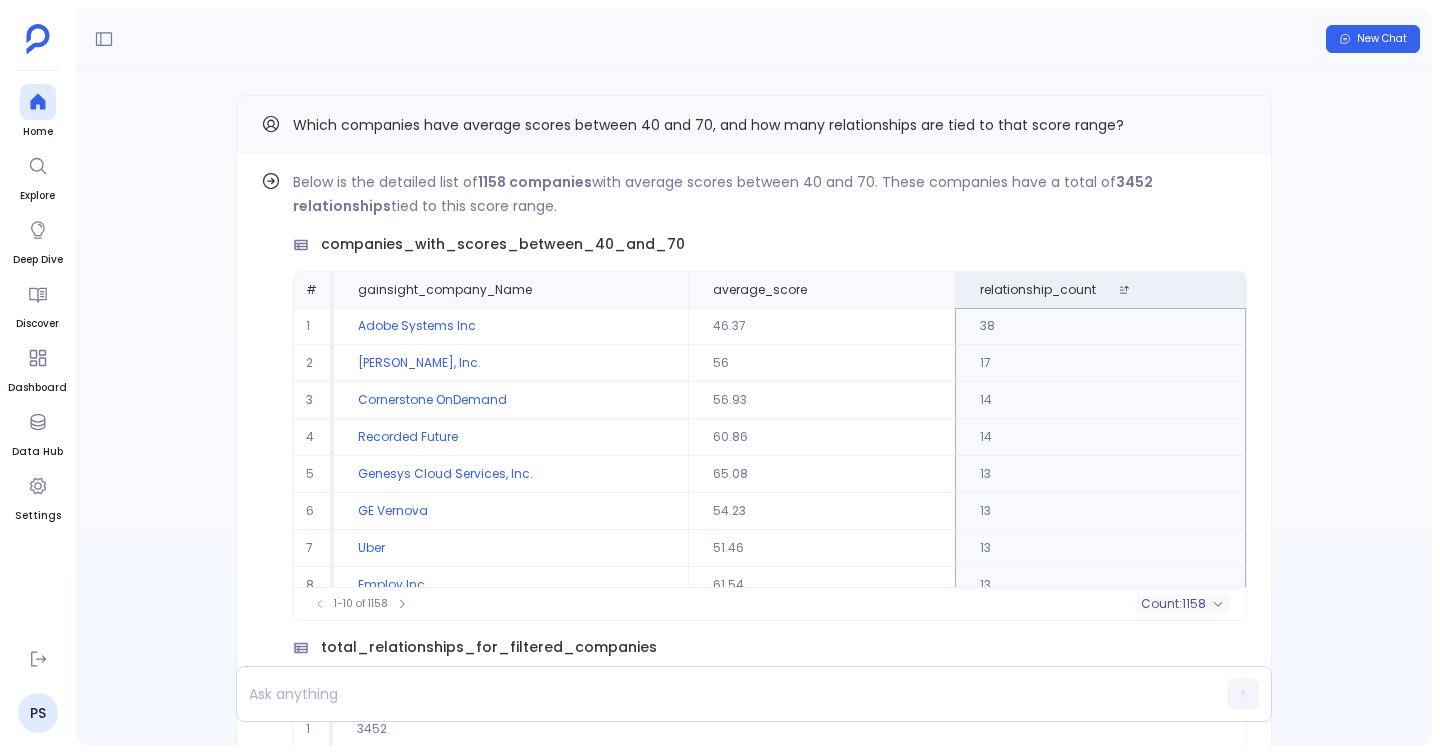 scroll, scrollTop: 91, scrollLeft: 0, axis: vertical 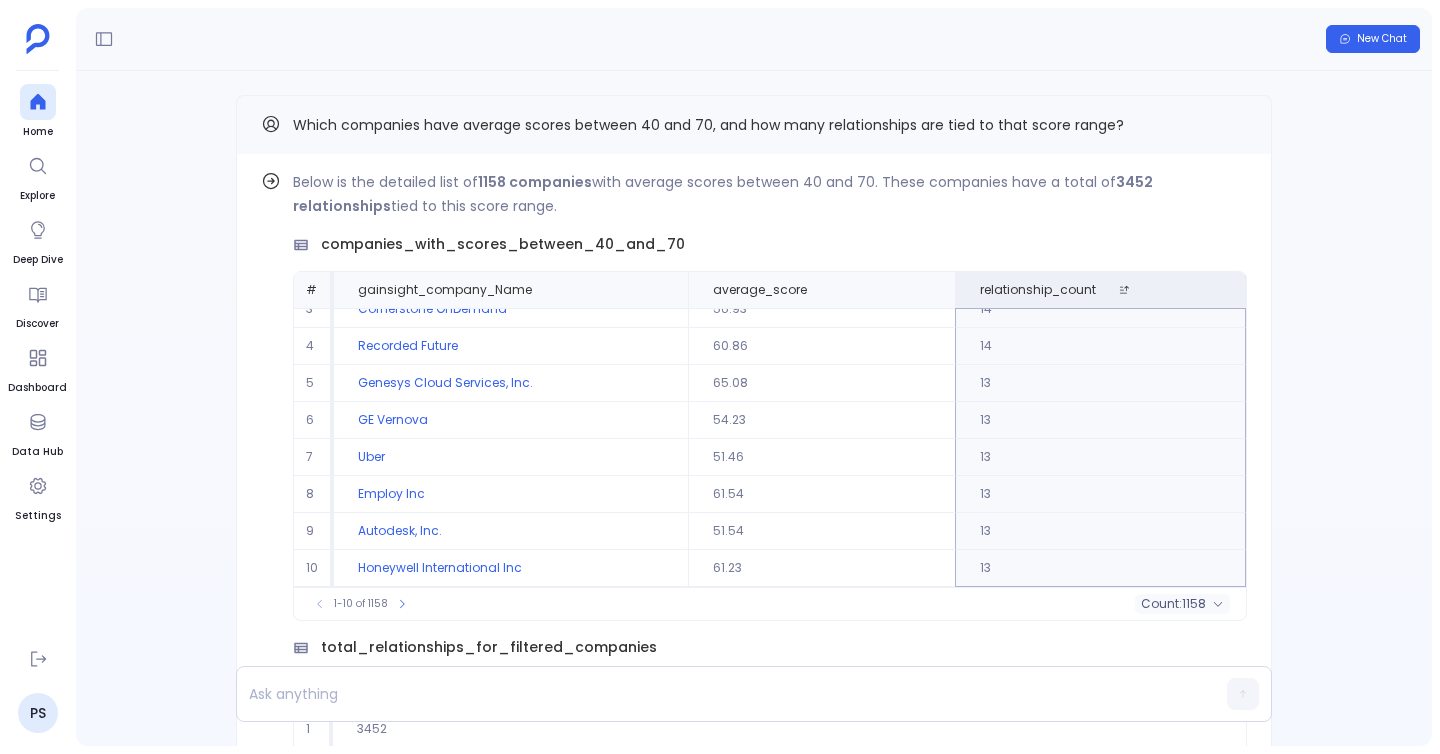 click on "Find out how Below is the detailed list of  105 companies  with average scores above 80. companies_with_average_scores_above_80 # gainsight_company_Name average_score relationship_count 1 Deltek Inc 80.33 6 2 Altares 86.4 5 3 Responsive 82.8 5 4 Ping Identity Corporation 84.25 4 5 John Wiley & Sons 83.75 4 6 MCG Health 82.5 4 7 Brightree 89.67 3 8 CentralSquare Technologies 89 3 9 iTradeNetwork, Inc. 85 3 10 Gelato 83.67 3
To pick up a draggable item, press the space bar.
While dragging, use the arrow keys to move the item.
Press space again to drop the item in its new position, or press escape to cancel.
1-10 of 105 Total Rows:  105 Download Delete Dashboard Which companies have average scores above 80 Find out how I encountered an error while trying to find companies with high average scores. The system was unable to process the request due to an issue with the data provided. Please review the company data and try again. Which companies have average scores above 80 Find out how # 1 46.37 38" at bounding box center (754, 408) 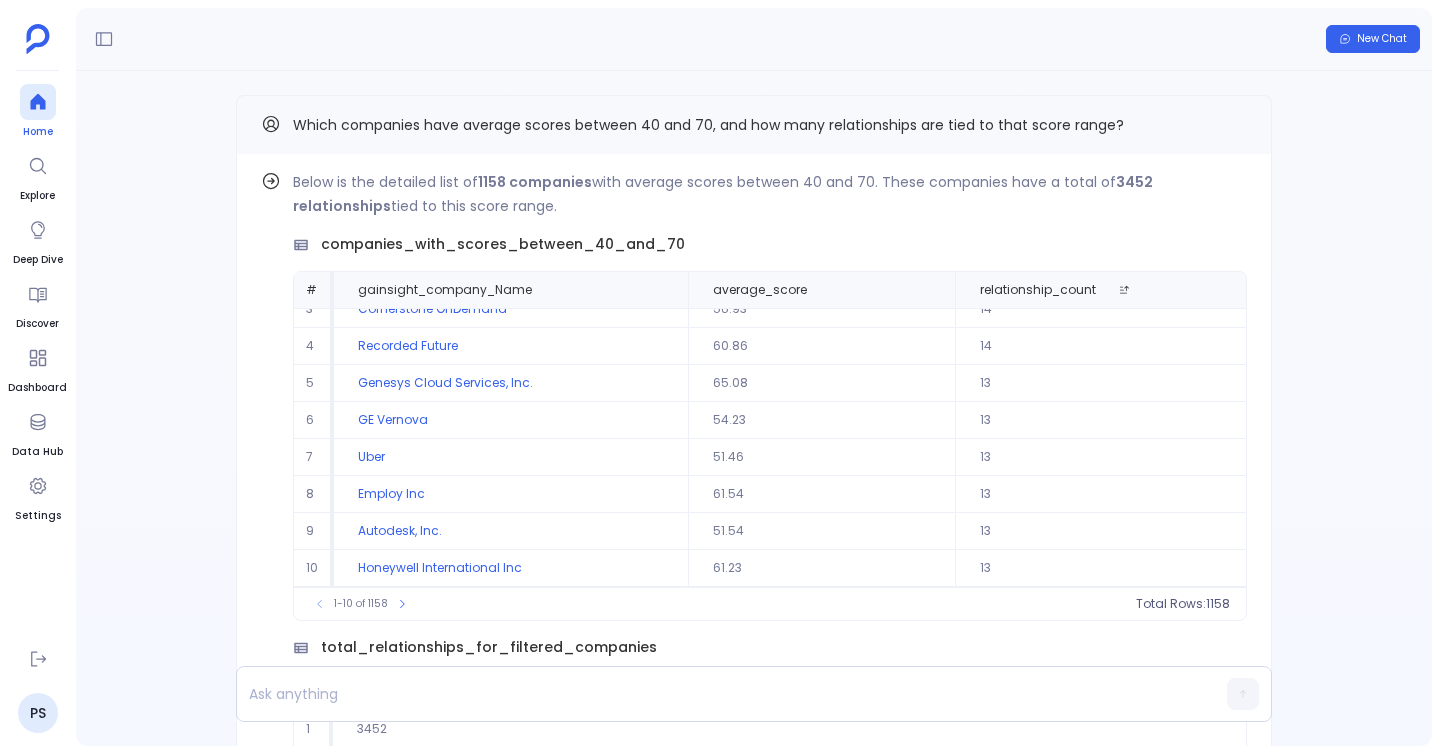 click 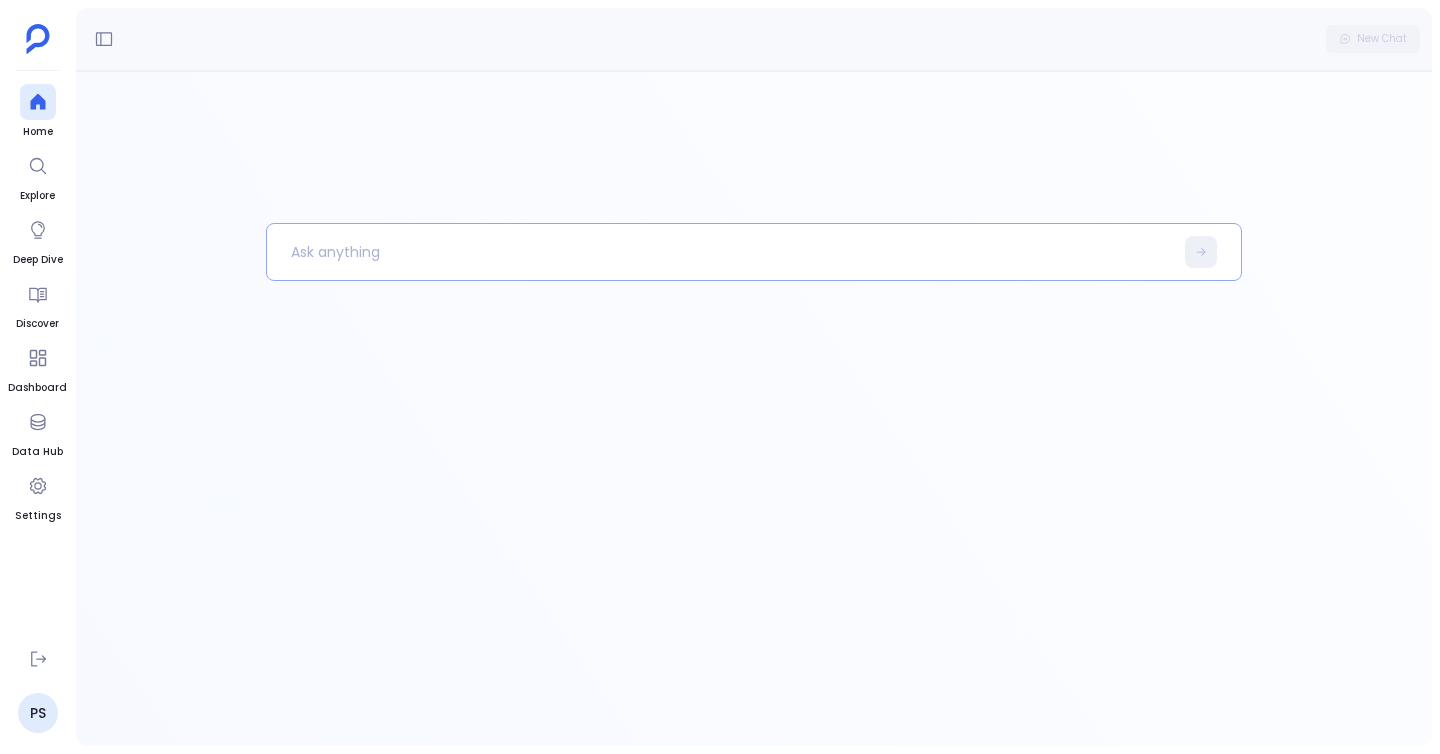 click at bounding box center [720, 252] 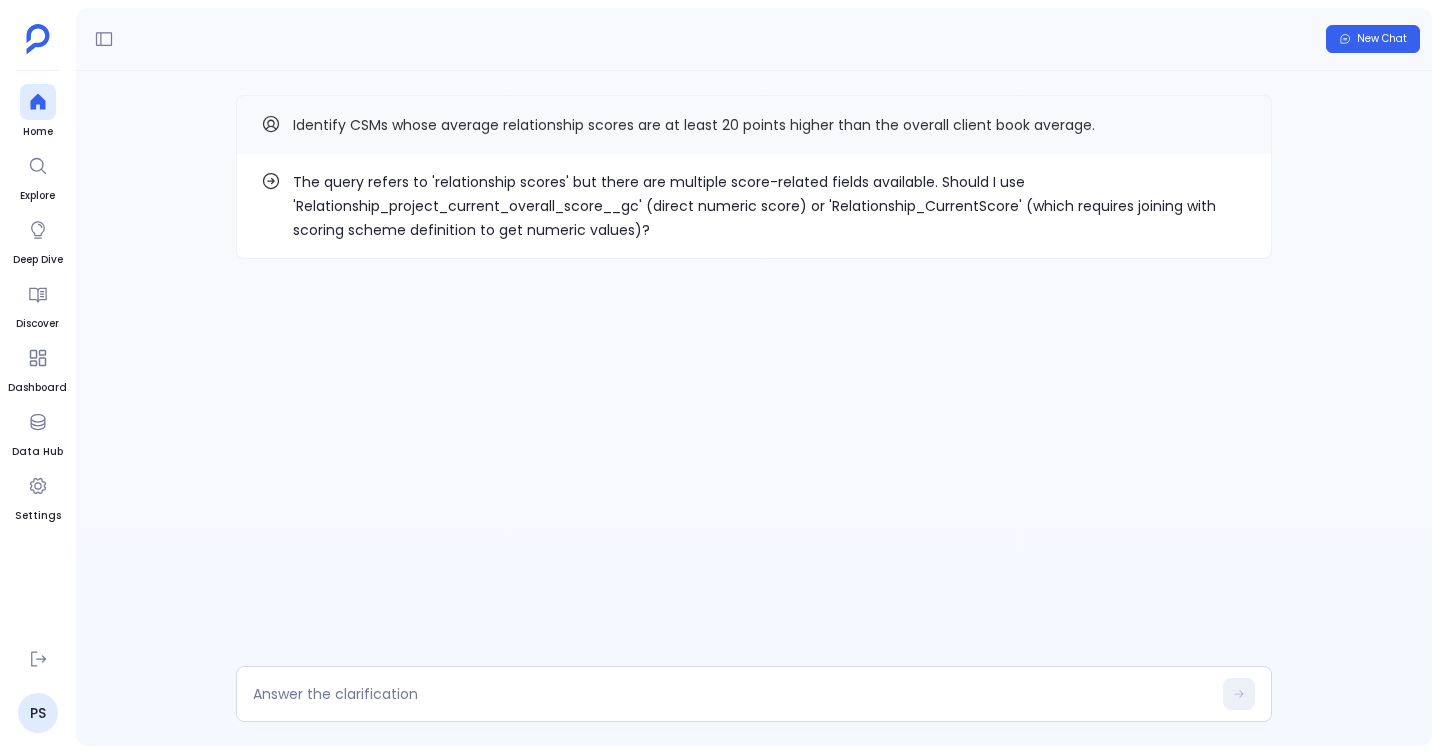 click on "The query refers to 'relationship scores' but there are multiple score-related fields available. Should I use 'Relationship_project_current_overall_score__gc' (direct numeric score) or 'Relationship_CurrentScore' (which requires joining with scoring scheme definition to get numeric values)? Identify CSMs whose average relationship scores are at least 20 points higher than the overall client book average." at bounding box center (754, 217) 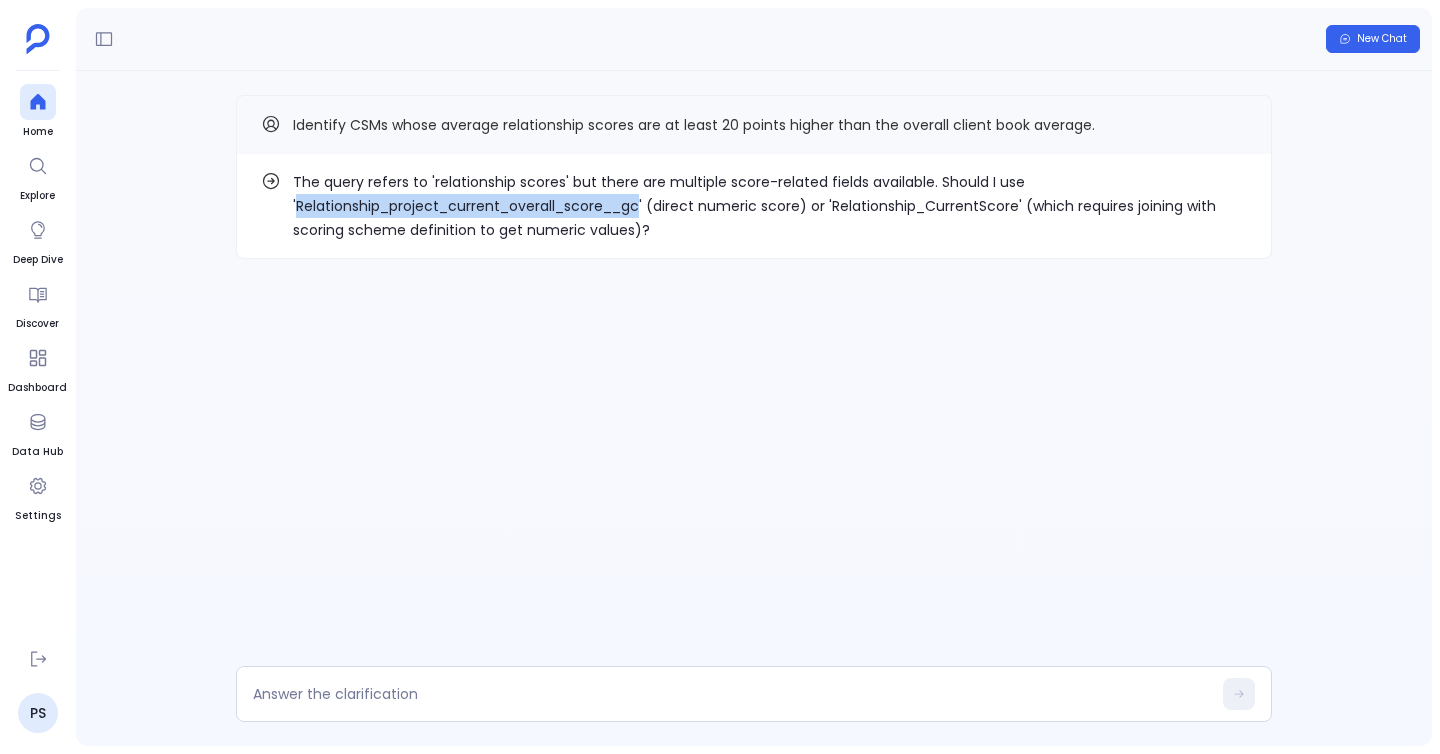 click on "The query refers to 'relationship scores' but there are multiple score-related fields available. Should I use 'Relationship_project_current_overall_score__gc' (direct numeric score) or 'Relationship_CurrentScore' (which requires joining with scoring scheme definition to get numeric values)?" at bounding box center [770, 206] 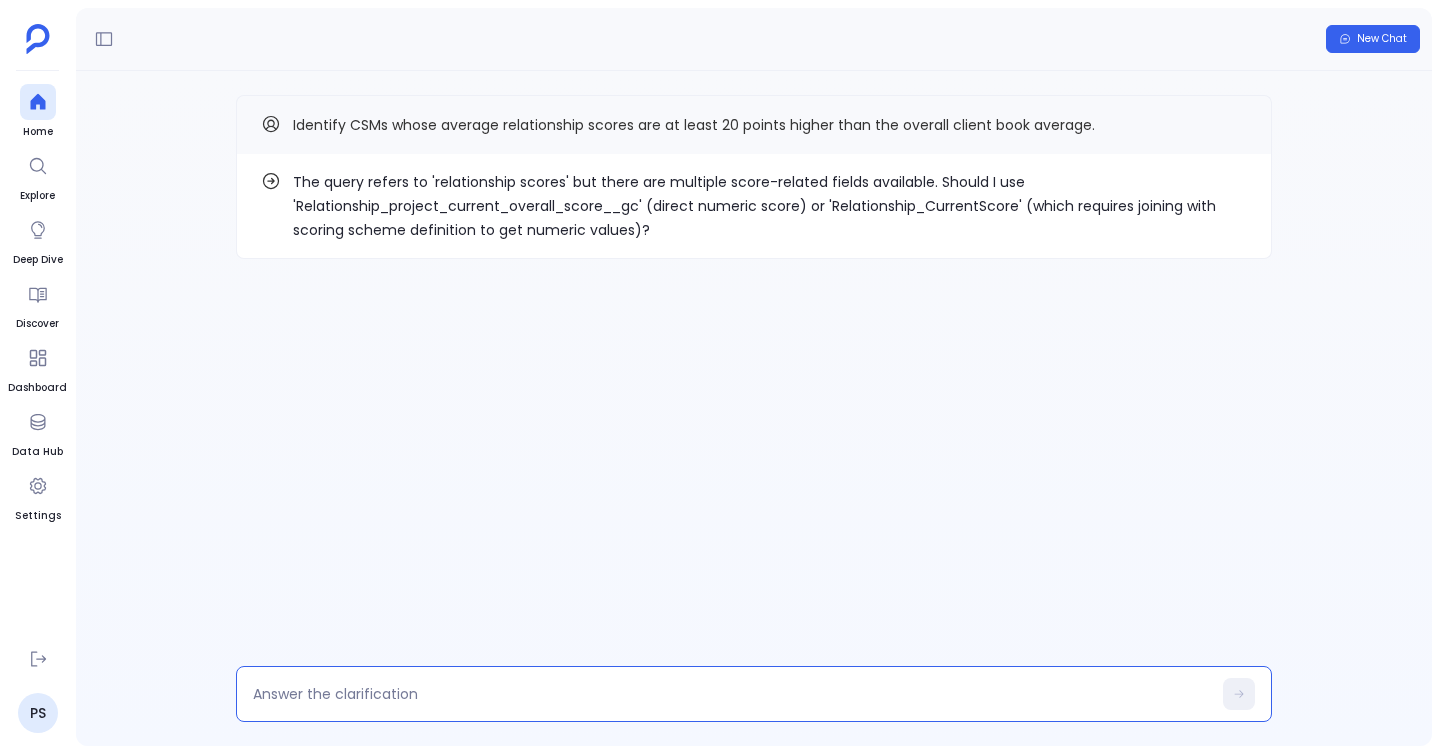 click at bounding box center [732, 694] 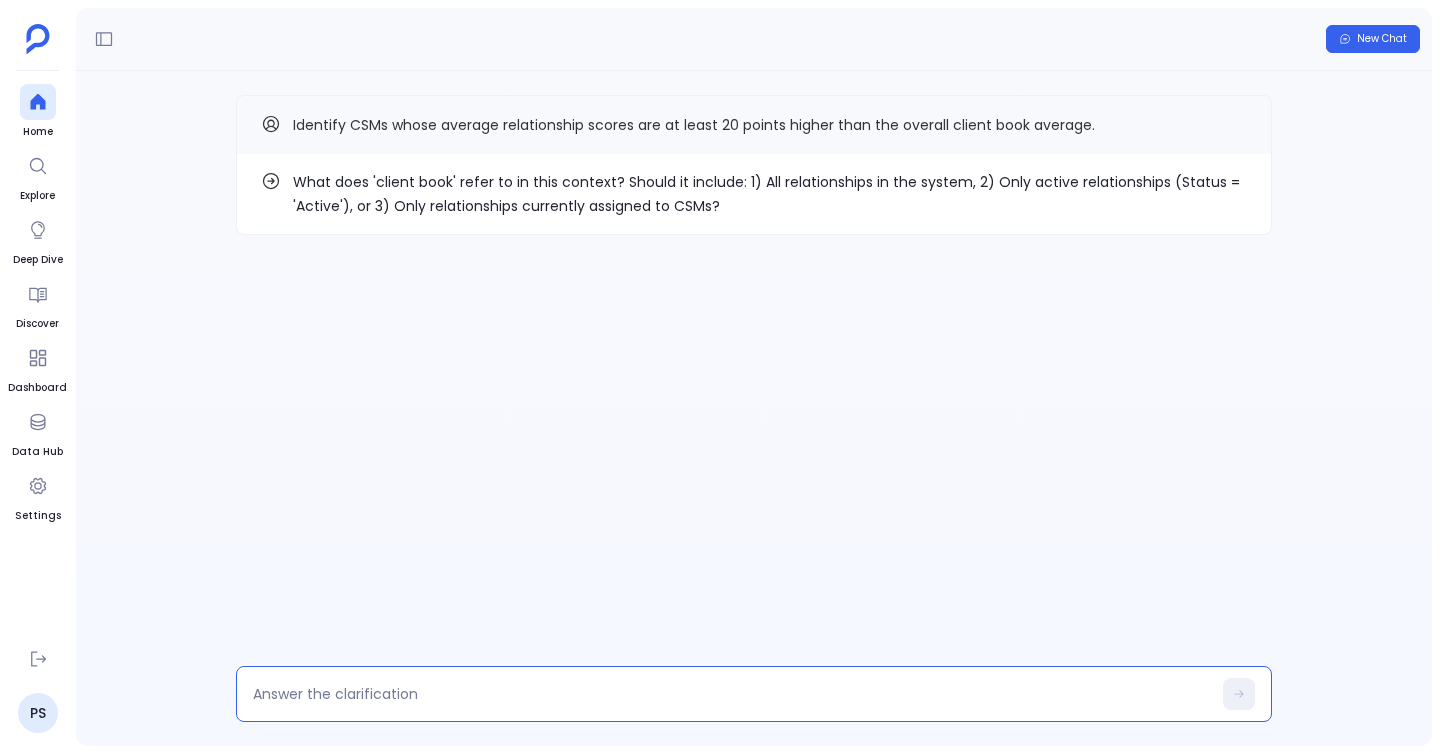 click at bounding box center [732, 694] 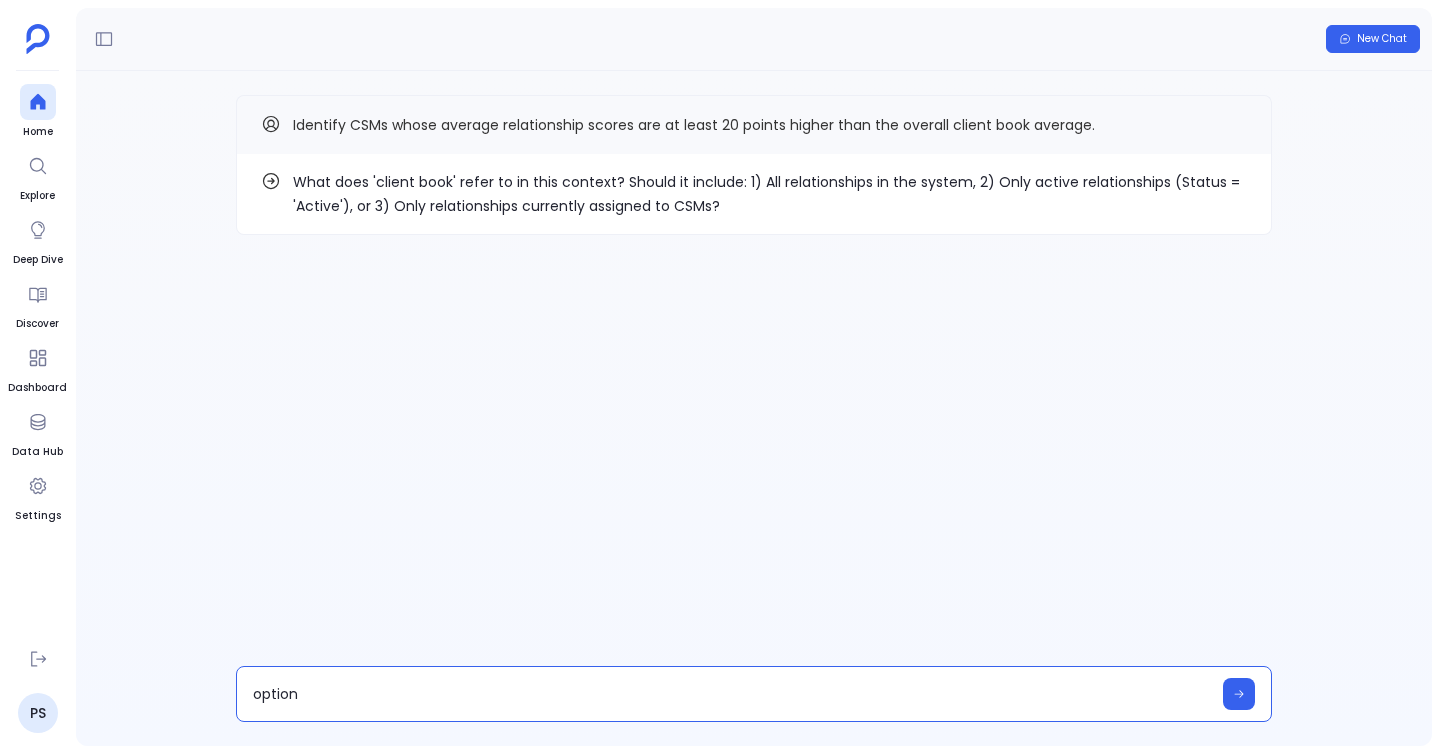 type on "option 2" 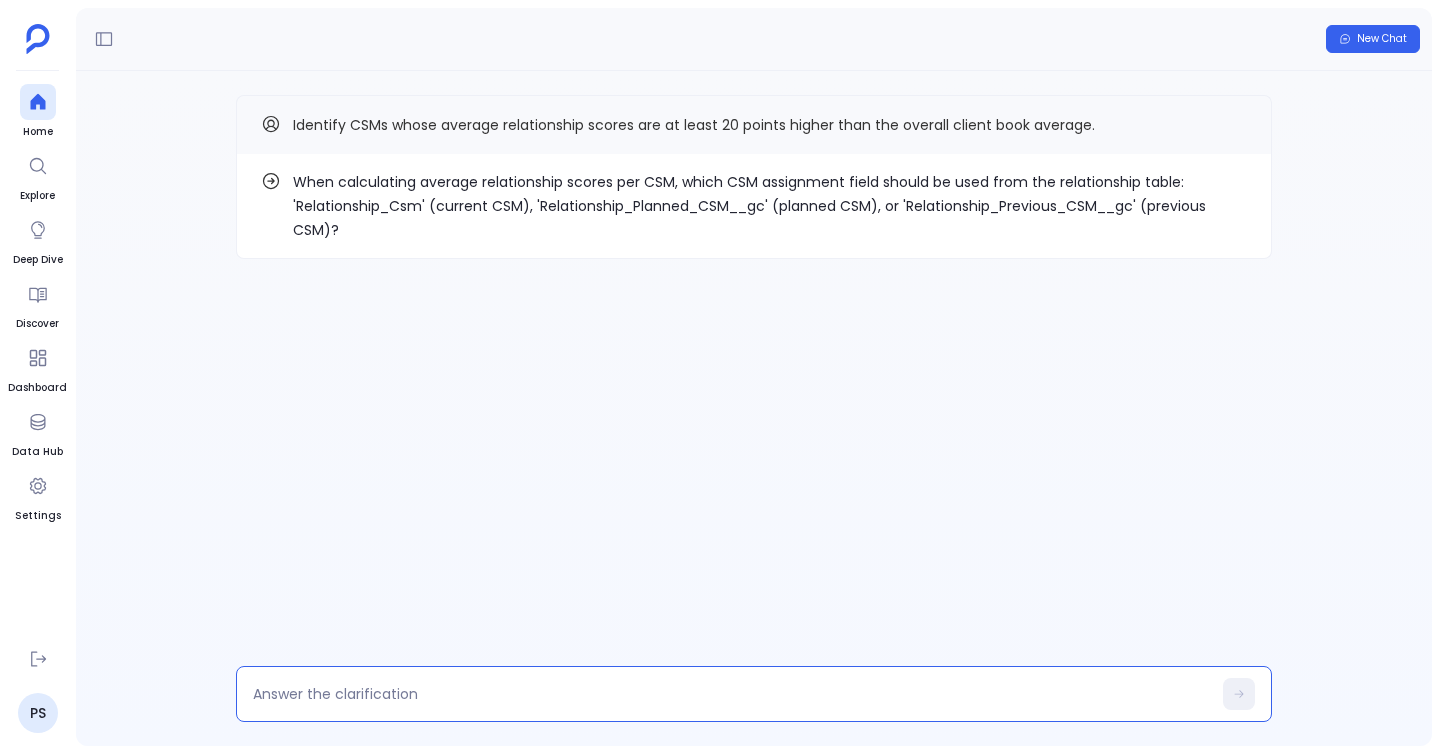 click on "When calculating average relationship scores per CSM, which CSM assignment field should be used from the relationship table: 'Relationship_Csm' (current CSM), 'Relationship_Planned_CSM__gc' (planned CSM), or 'Relationship_Previous_CSM__gc' (previous CSM)?" at bounding box center (770, 206) 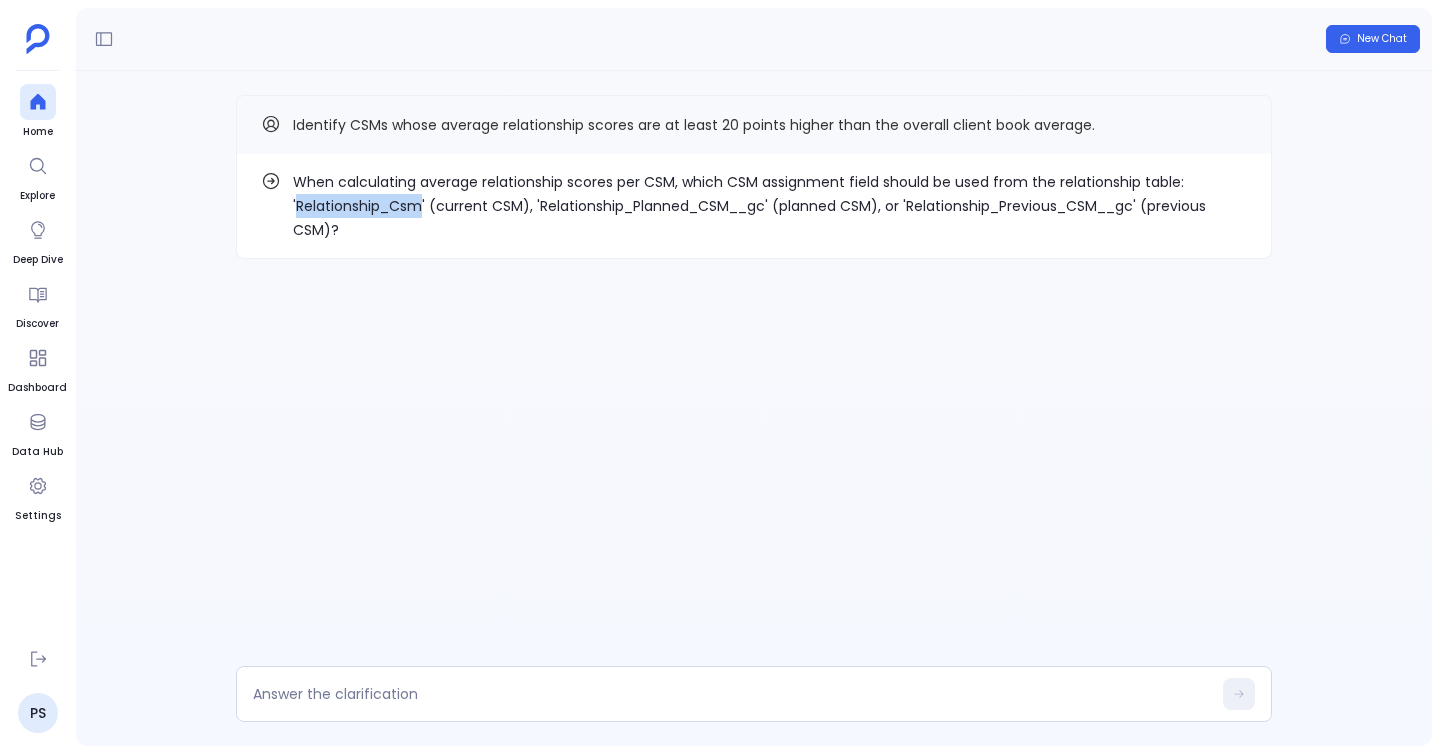 click on "When calculating average relationship scores per CSM, which CSM assignment field should be used from the relationship table: 'Relationship_Csm' (current CSM), 'Relationship_Planned_CSM__gc' (planned CSM), or 'Relationship_Previous_CSM__gc' (previous CSM)?" at bounding box center (770, 206) 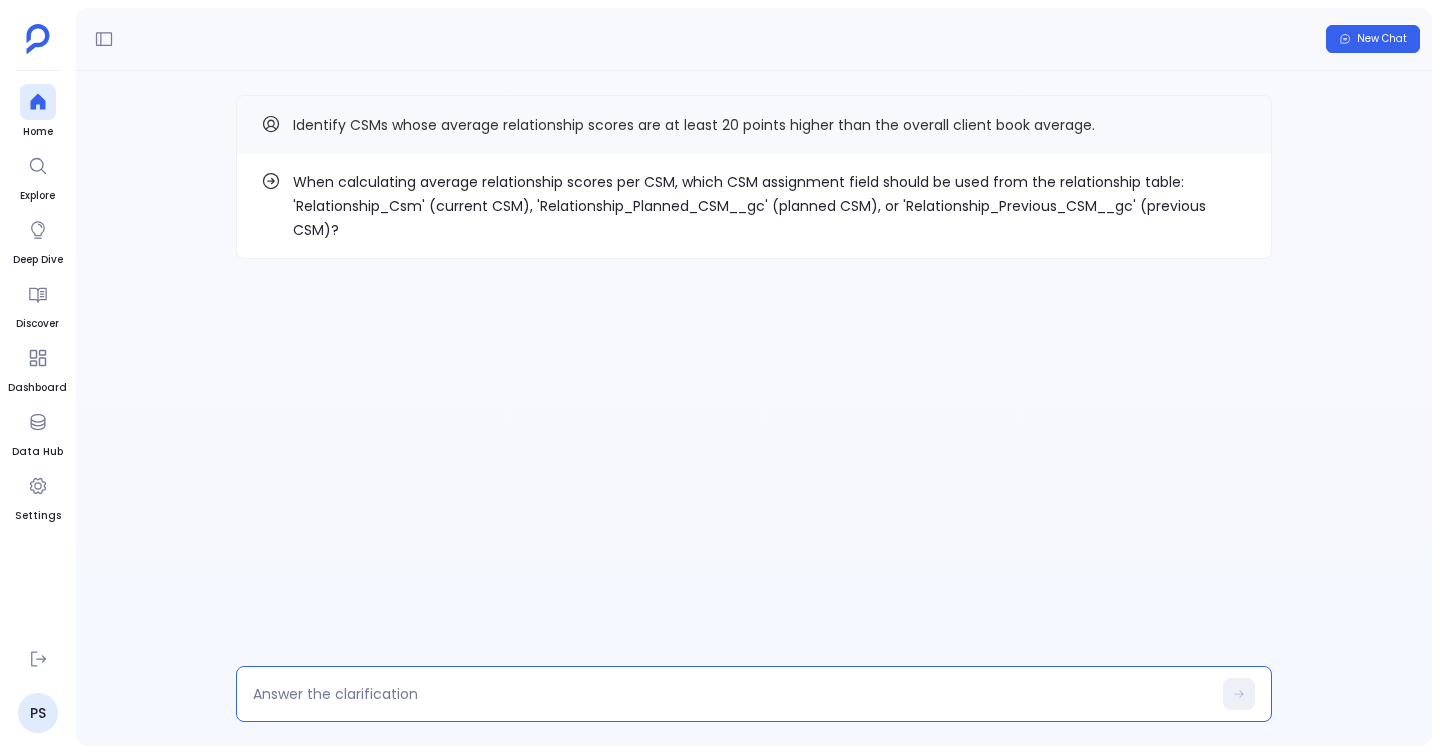 click at bounding box center (732, 694) 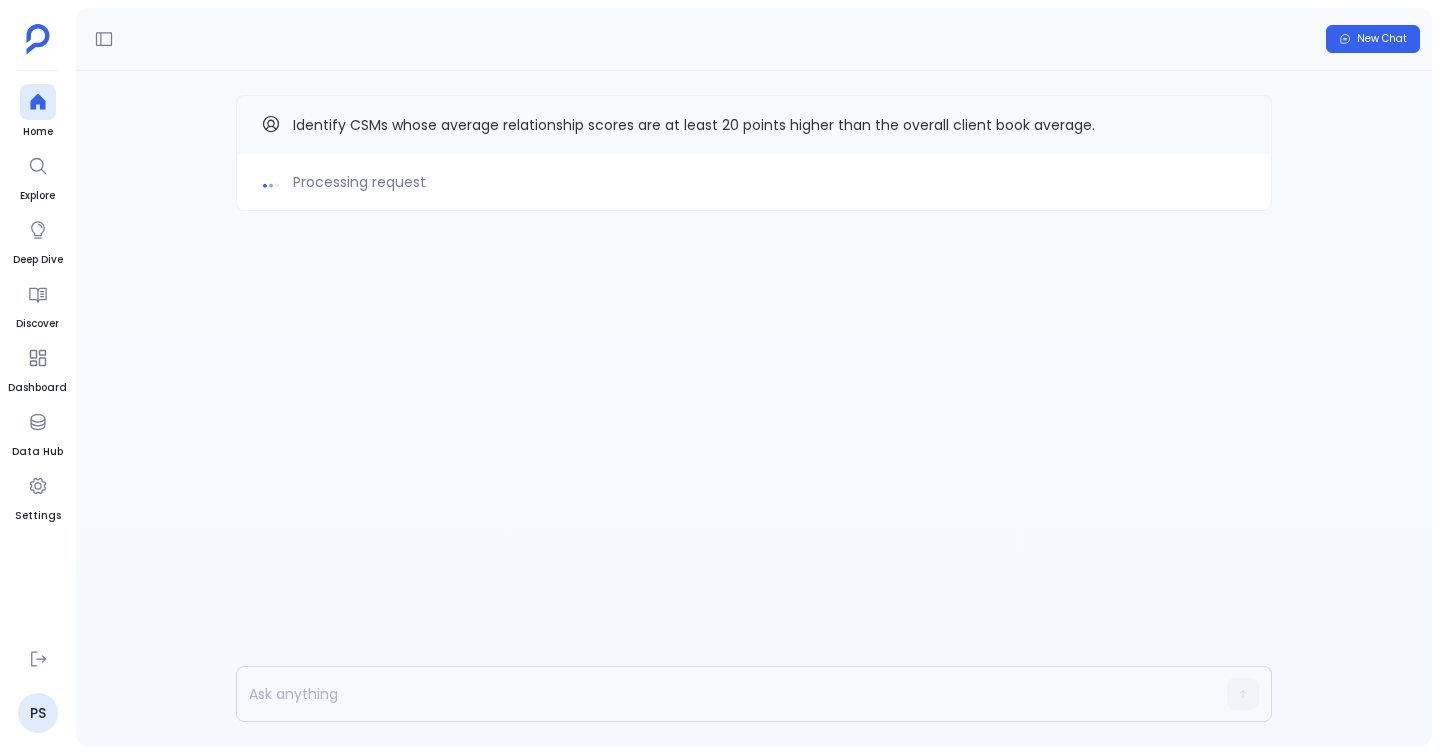 click on "Processing request Identify CSMs whose average relationship scores are at least 20 points higher than the overall client book average." at bounding box center (754, 408) 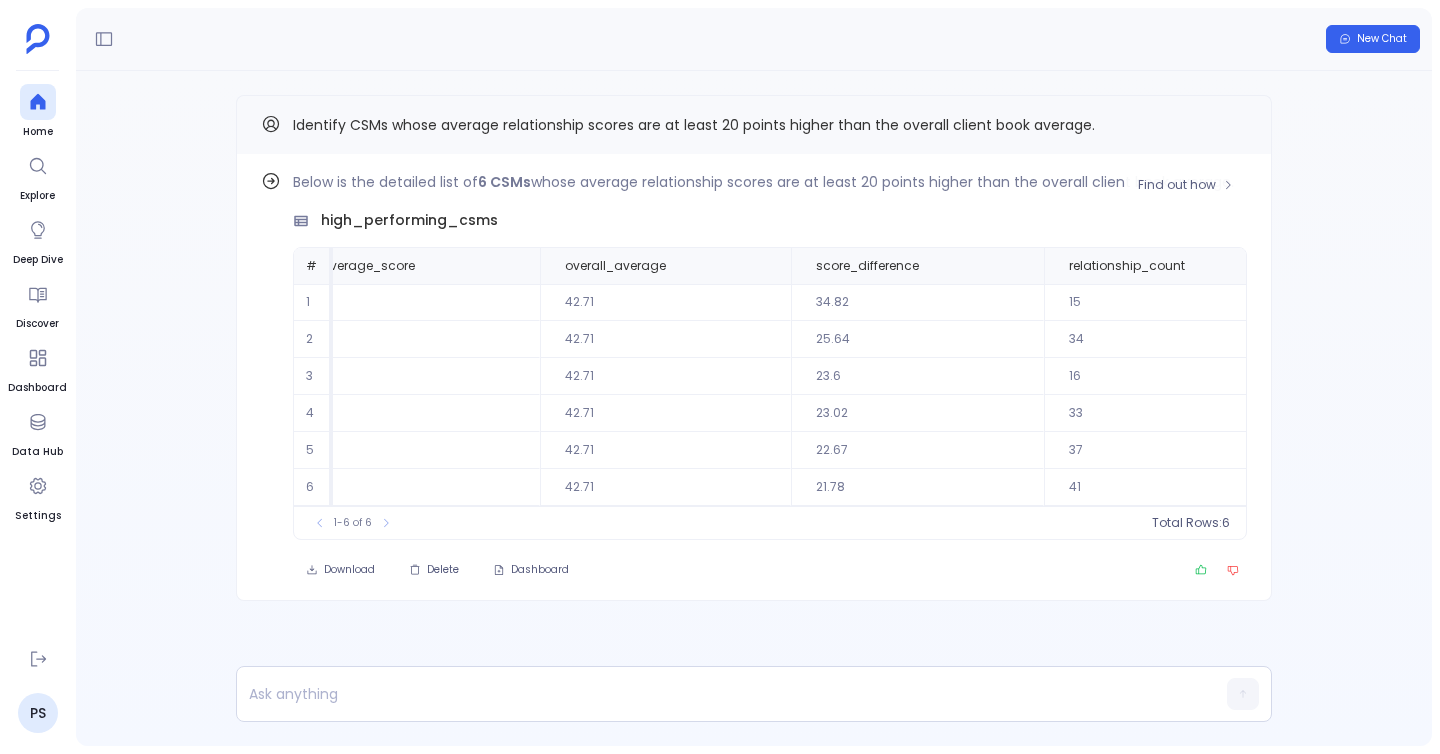 scroll, scrollTop: 0, scrollLeft: 717, axis: horizontal 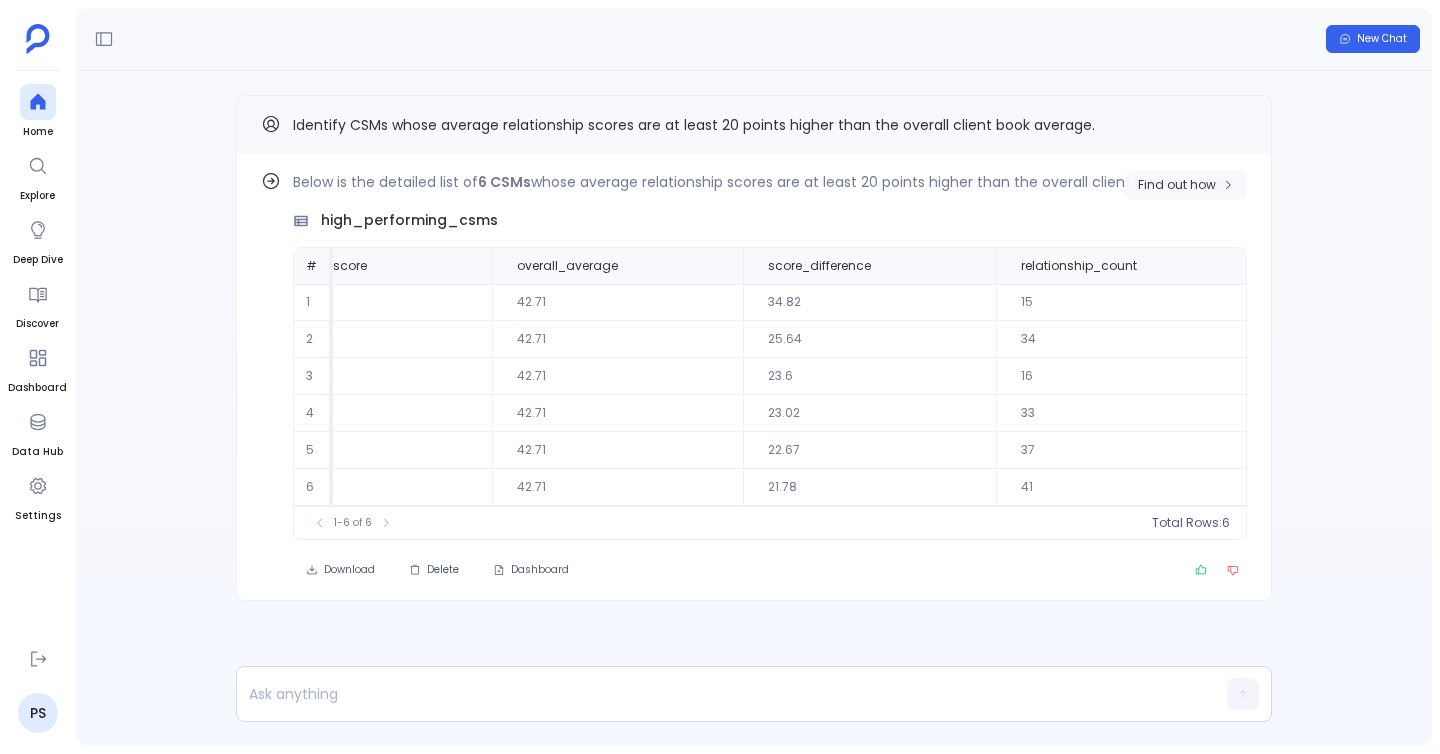 click on "Find out how" at bounding box center (1177, 185) 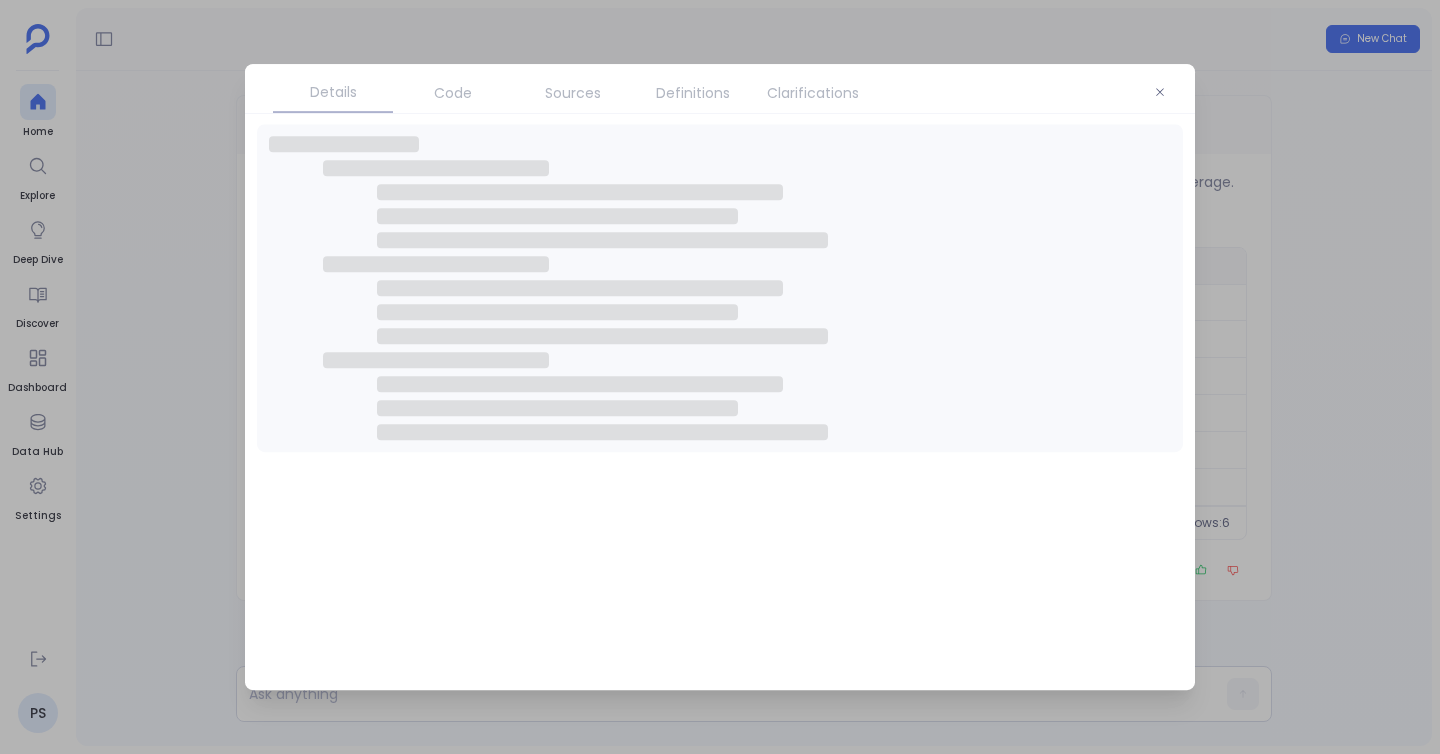 click on "Code" at bounding box center (453, 93) 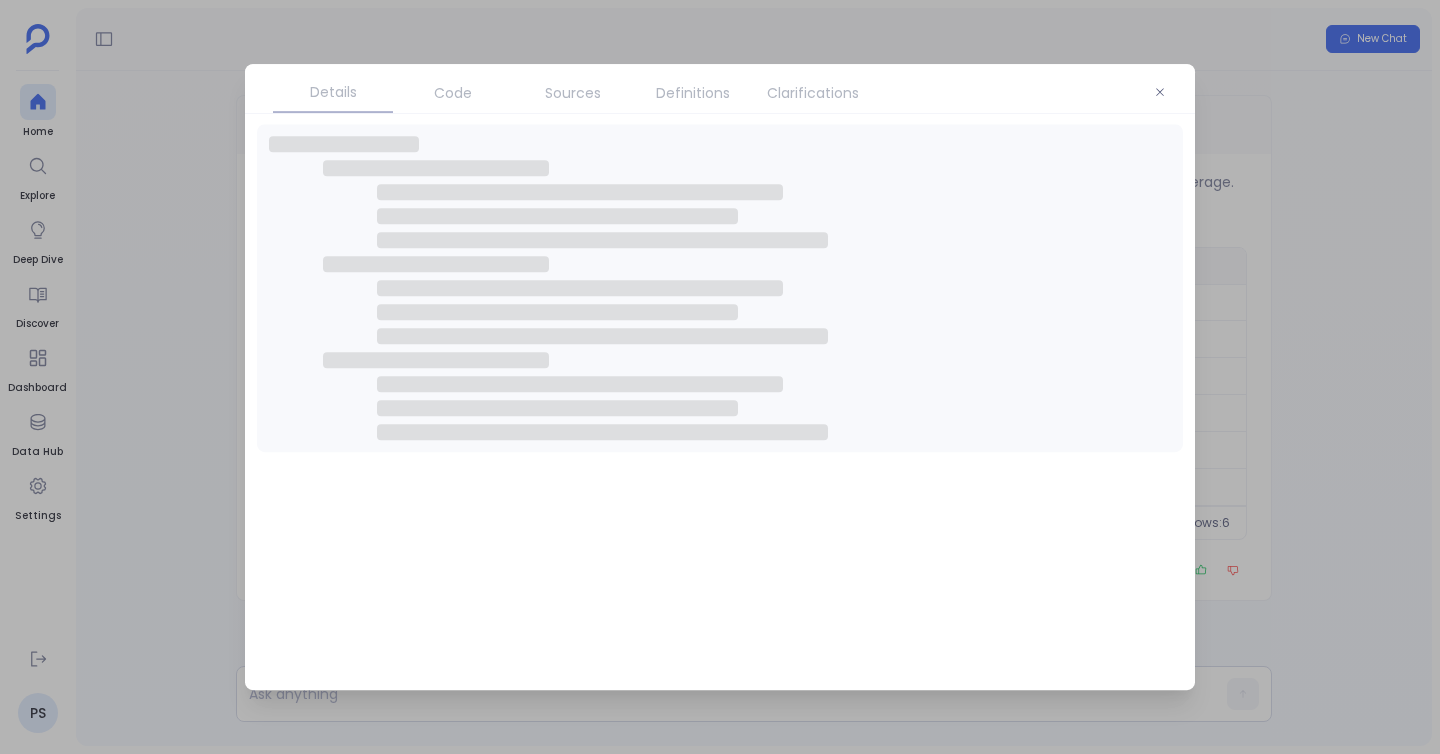 click on "Code" at bounding box center (453, 93) 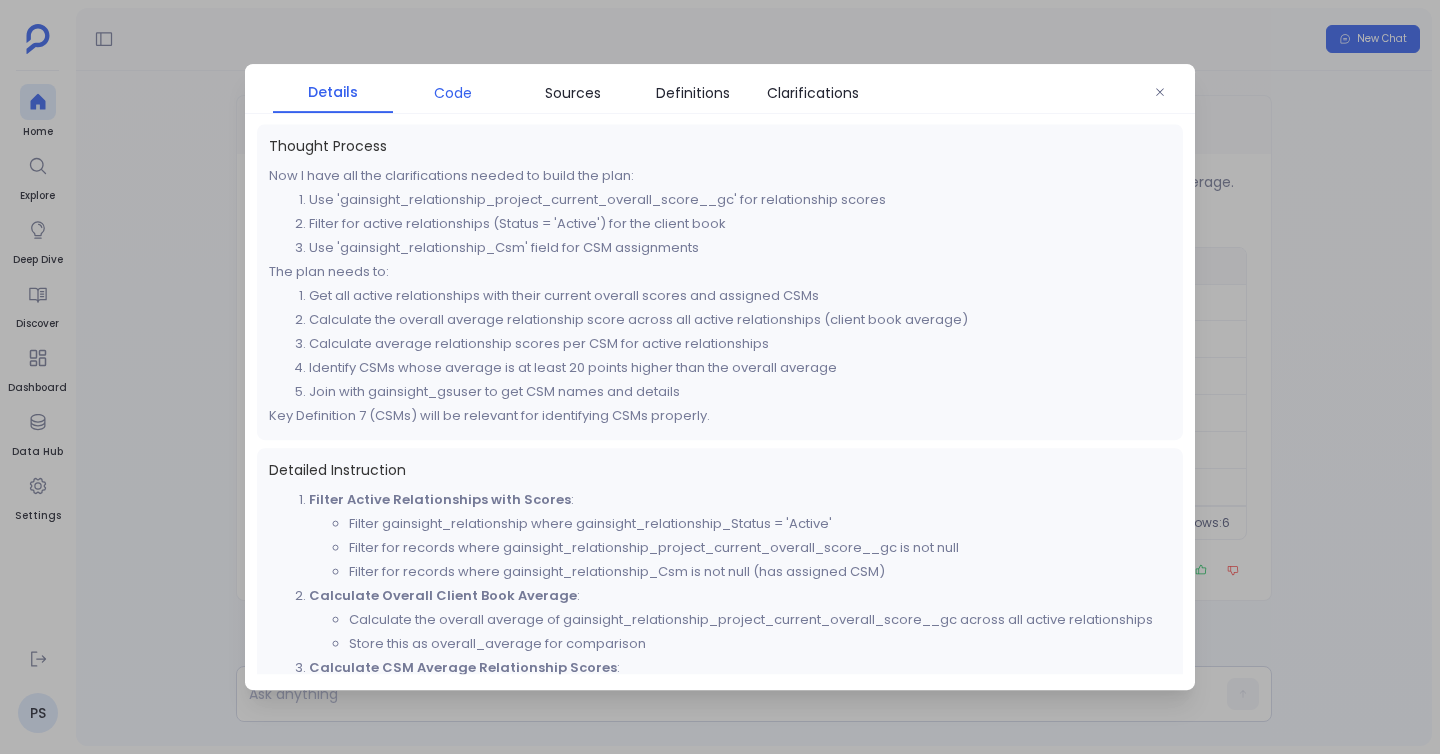 click on "Code" at bounding box center (453, 93) 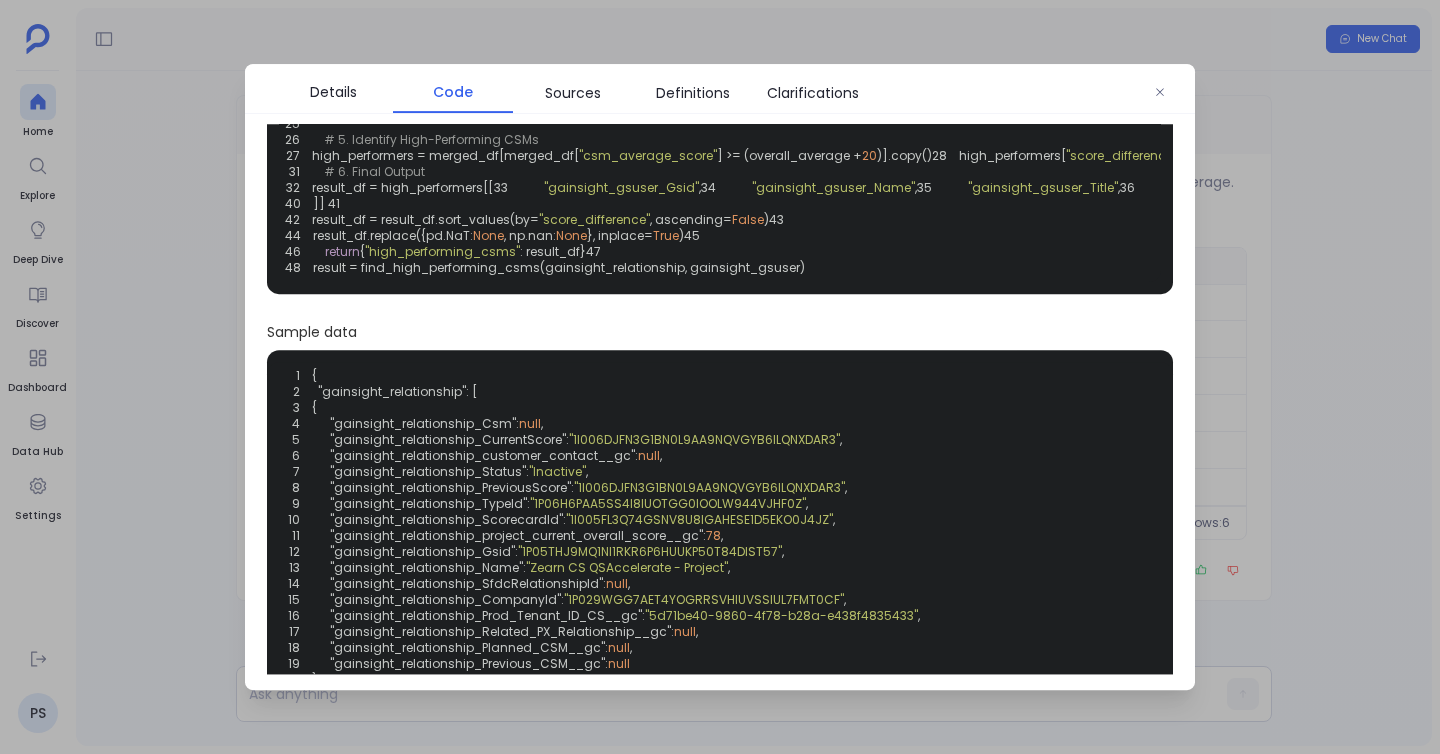 scroll, scrollTop: 223, scrollLeft: 0, axis: vertical 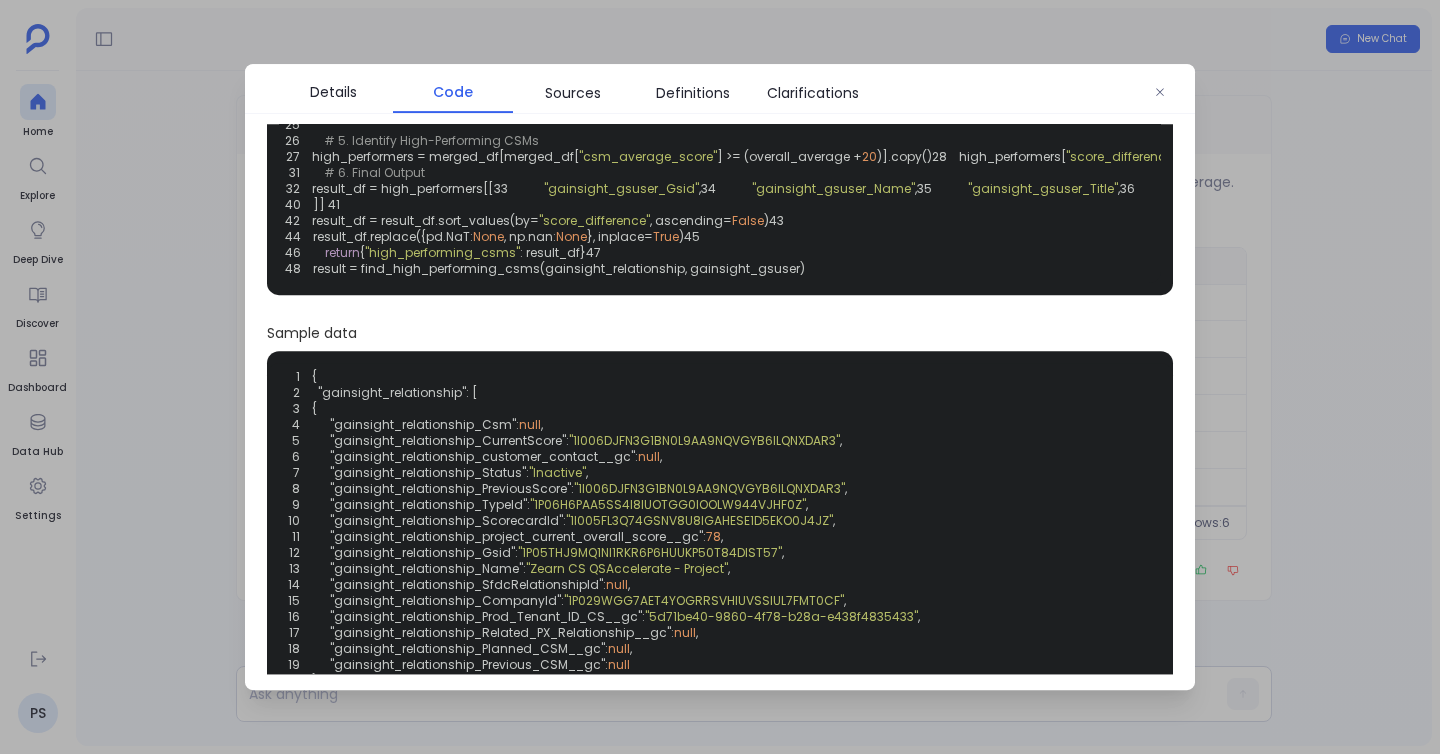 click at bounding box center (720, 377) 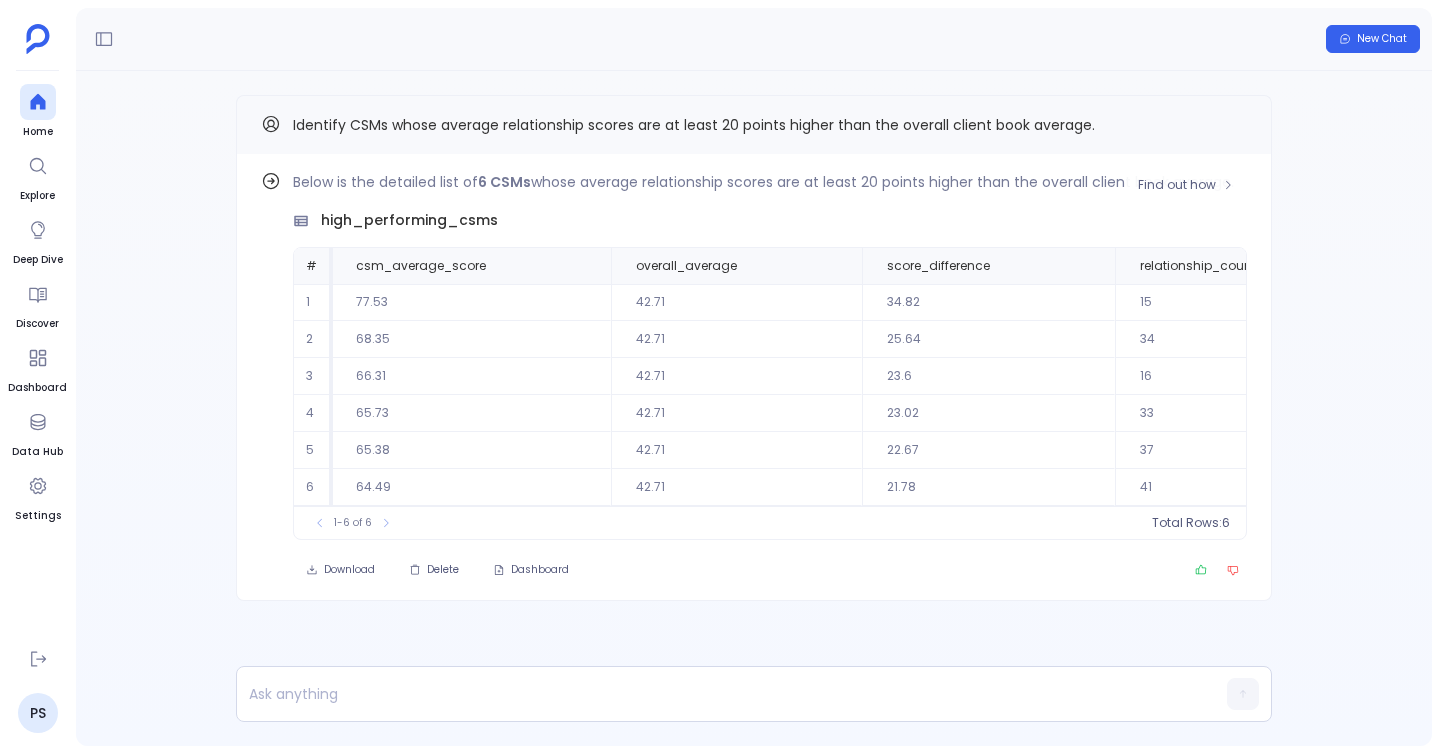 scroll, scrollTop: 0, scrollLeft: 710, axis: horizontal 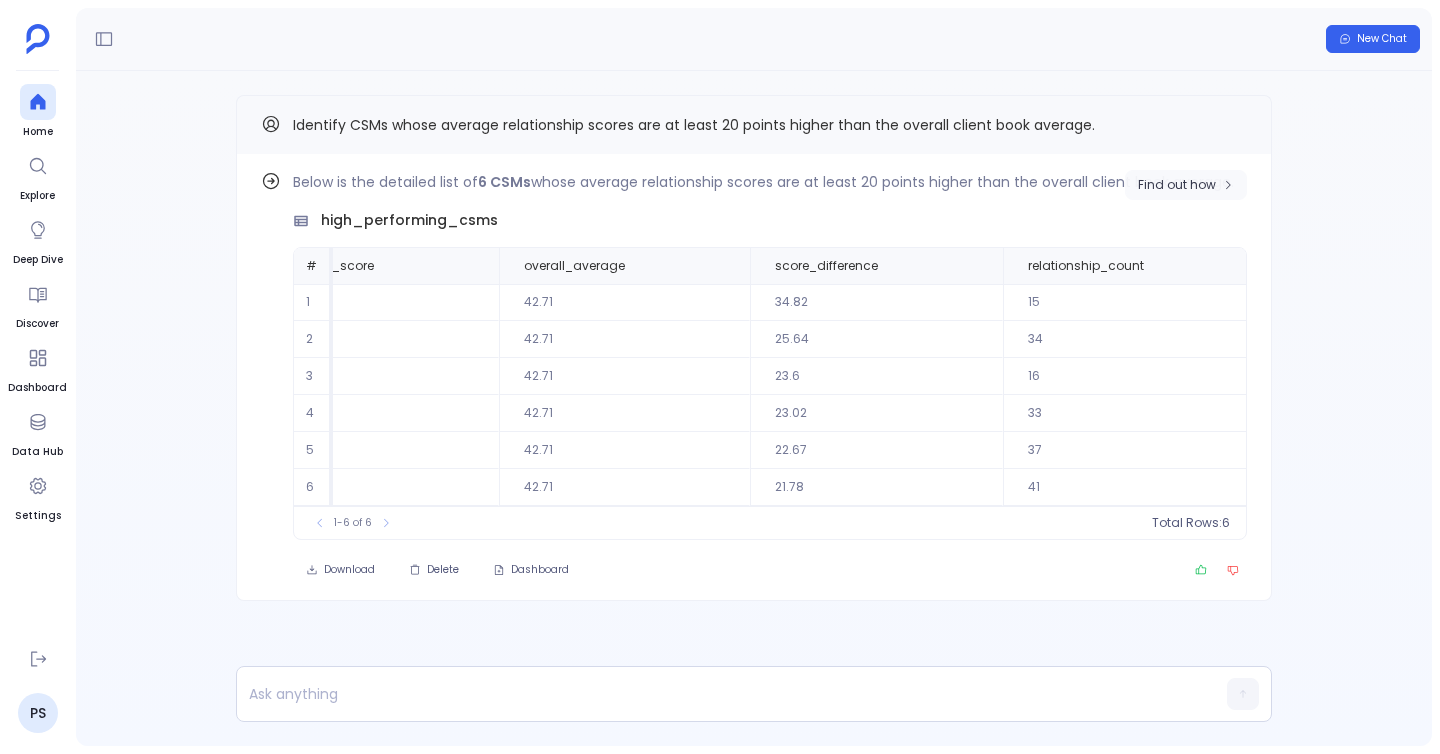 click on "Find out how" at bounding box center (1177, 185) 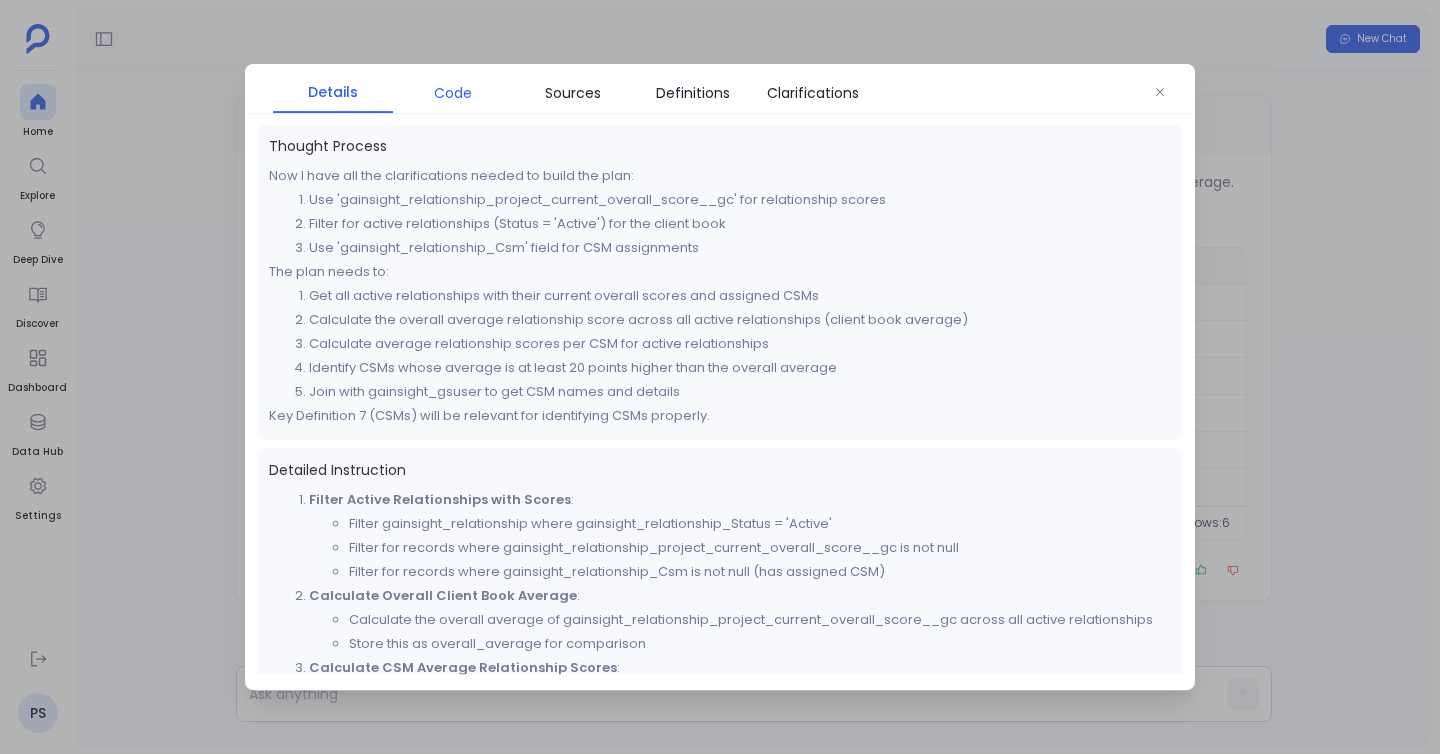 click on "Code" at bounding box center [453, 93] 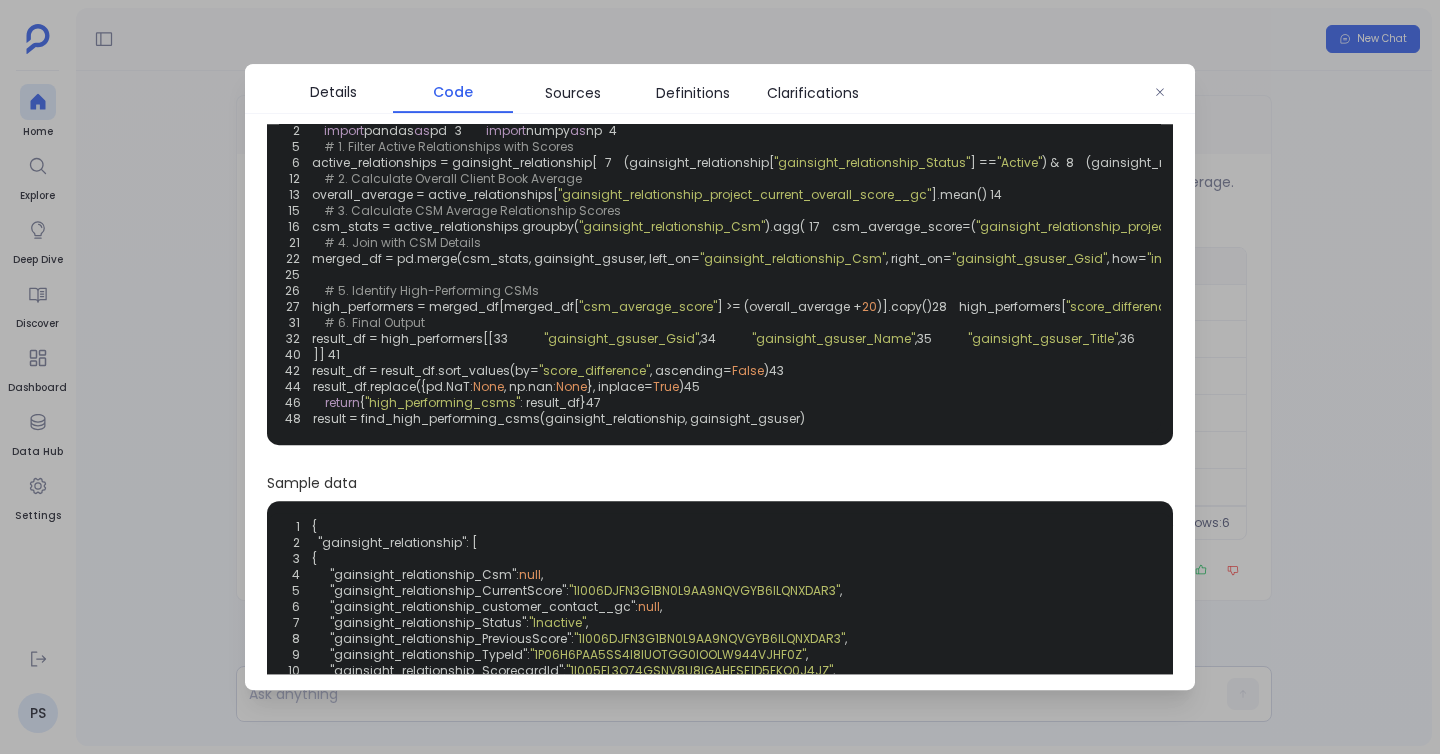 scroll, scrollTop: 75, scrollLeft: 0, axis: vertical 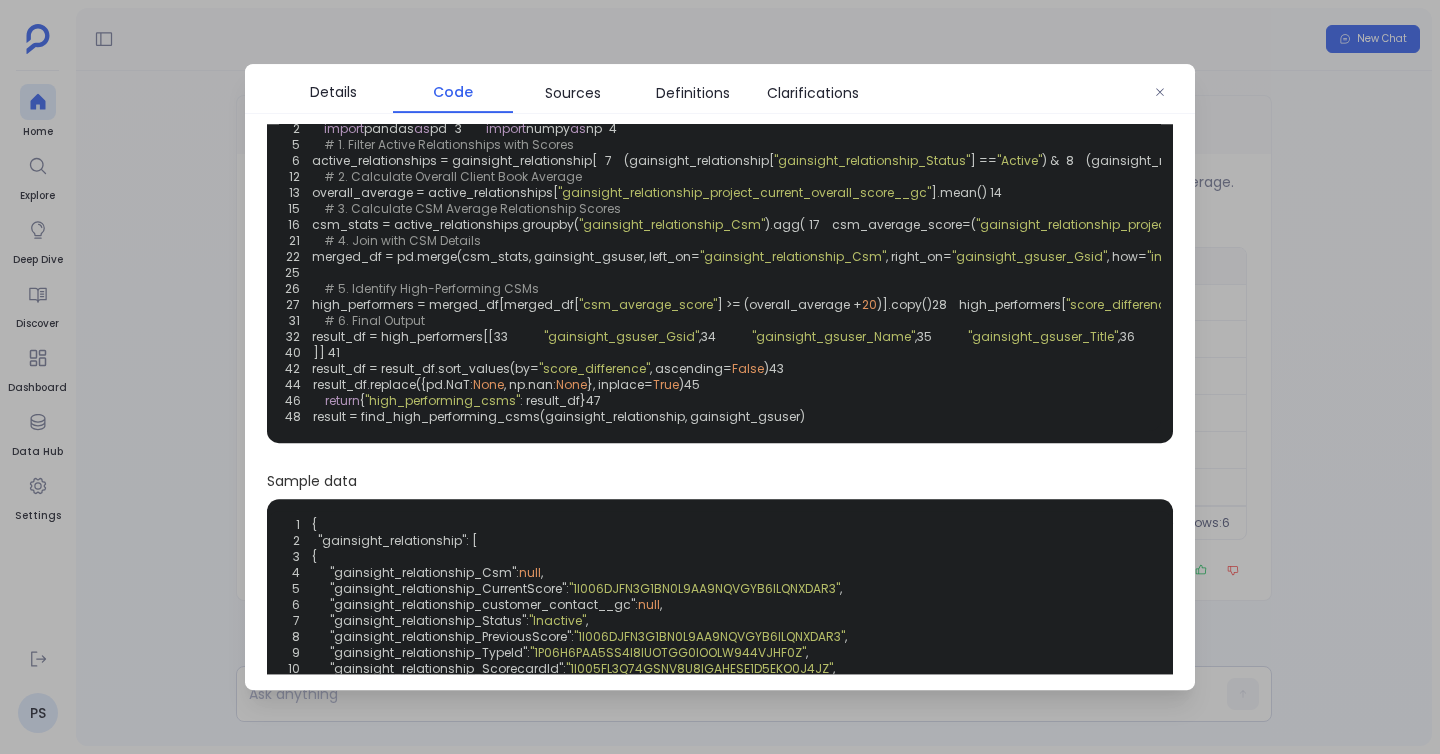 click at bounding box center [720, 377] 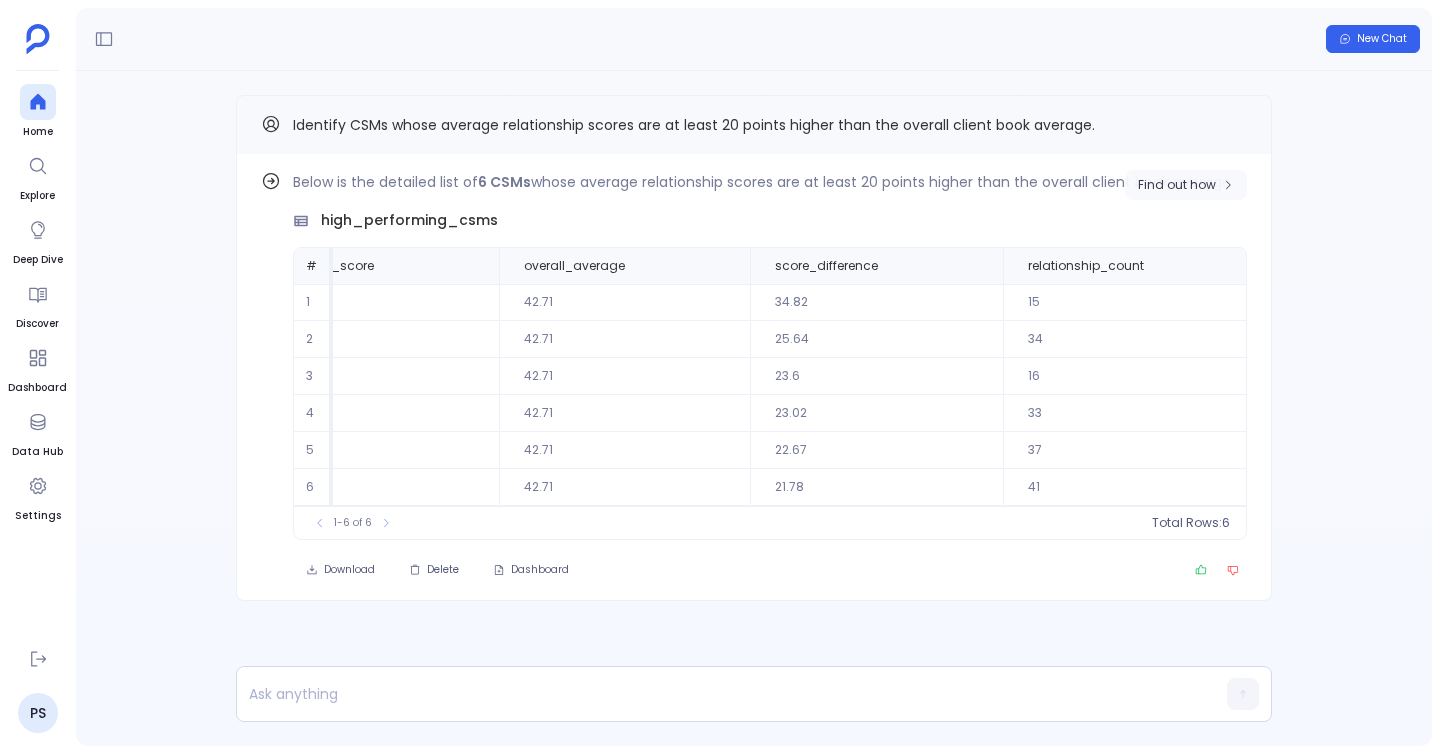 click on "Find out how" at bounding box center (1177, 185) 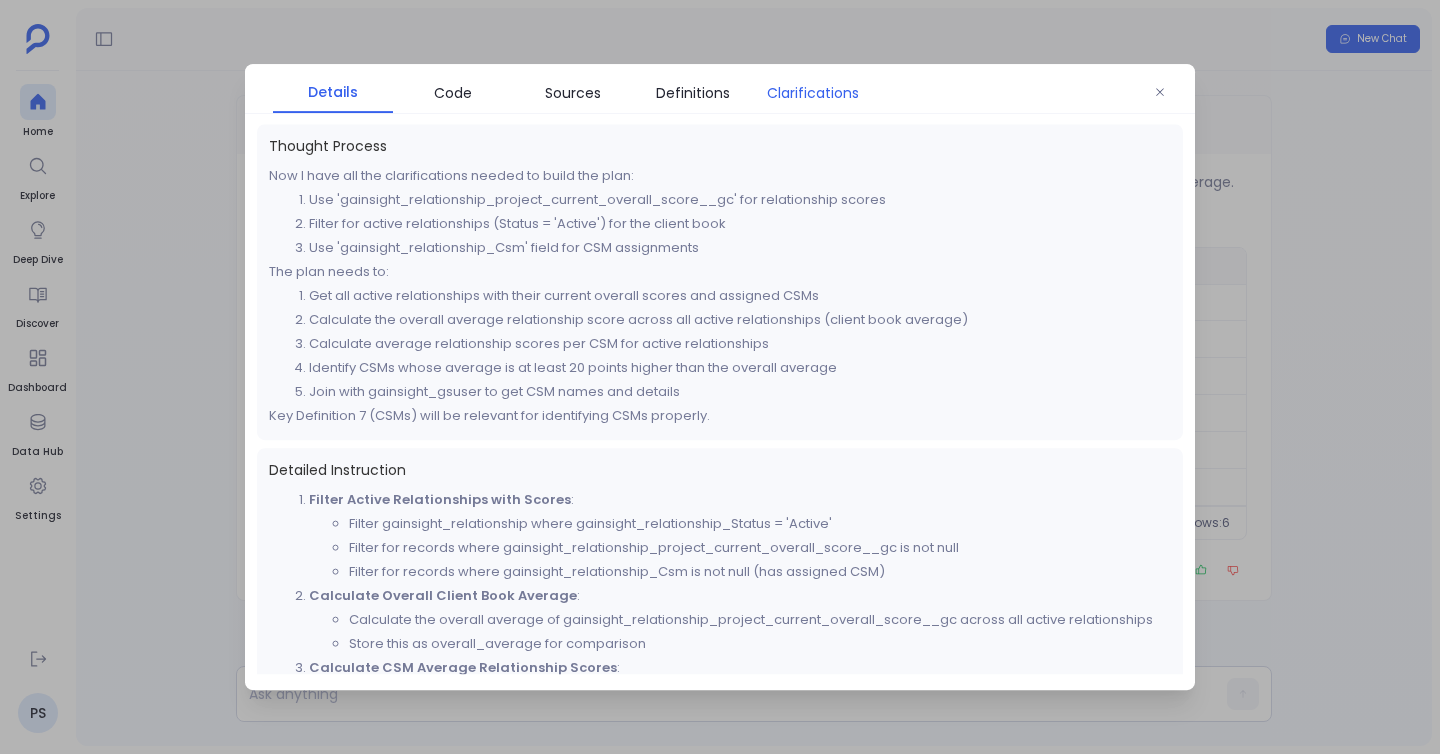 click on "Clarifications" at bounding box center [813, 93] 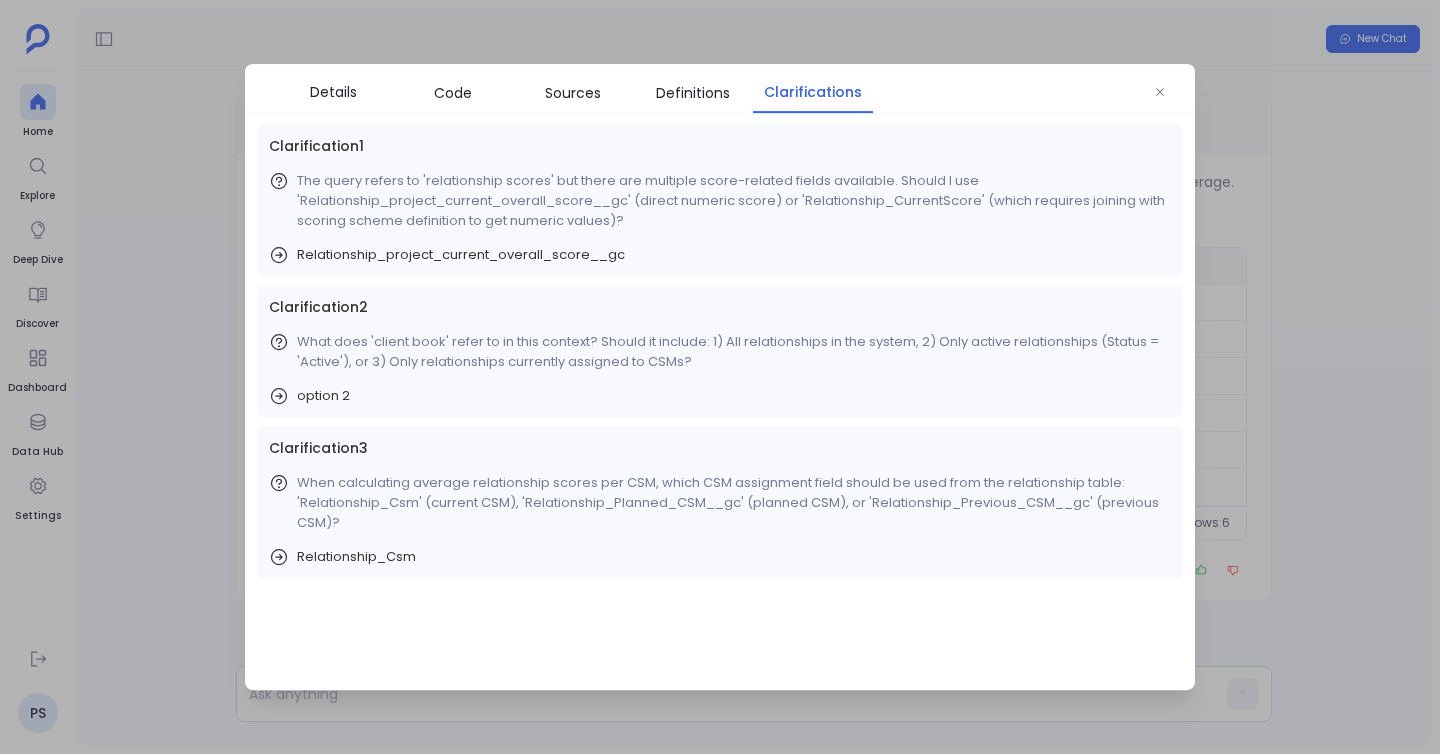click at bounding box center (720, 377) 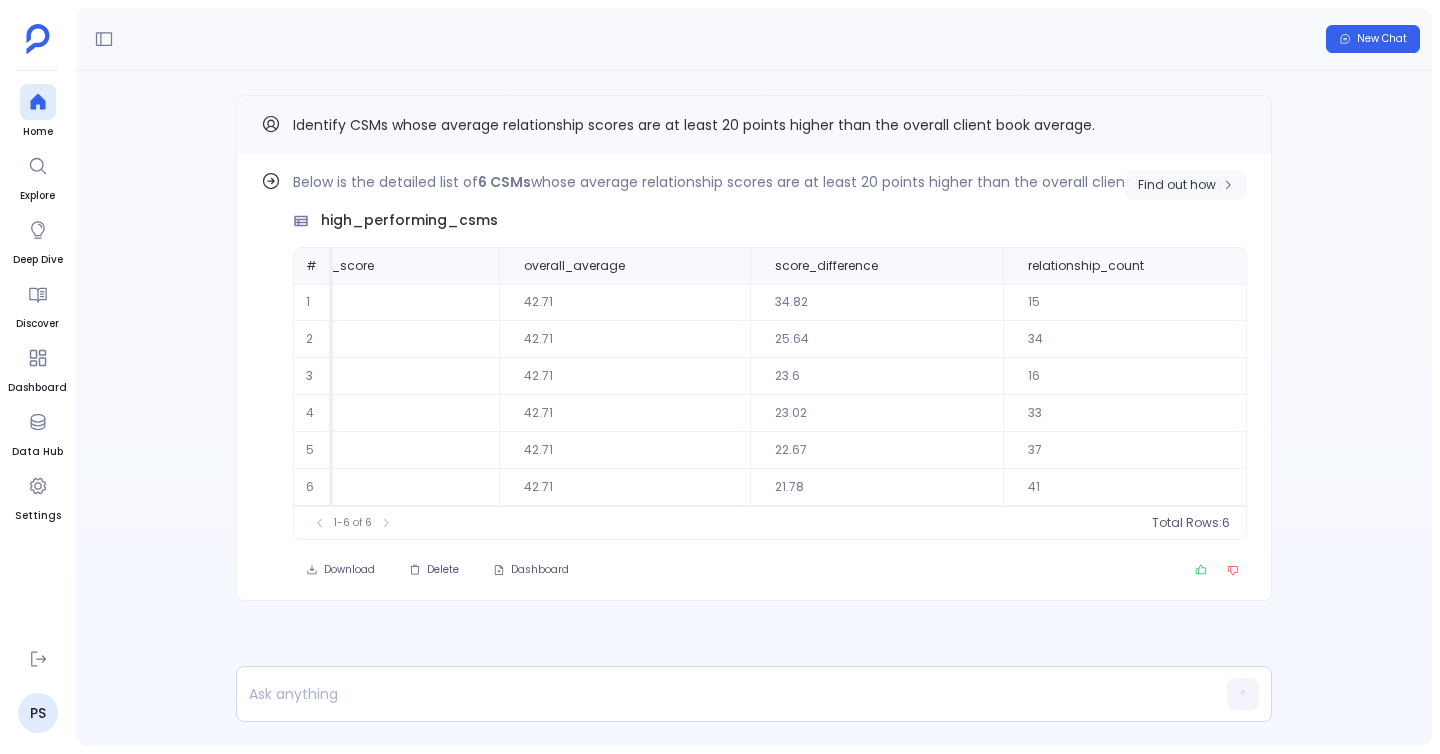 click on "Find out how" at bounding box center [1177, 185] 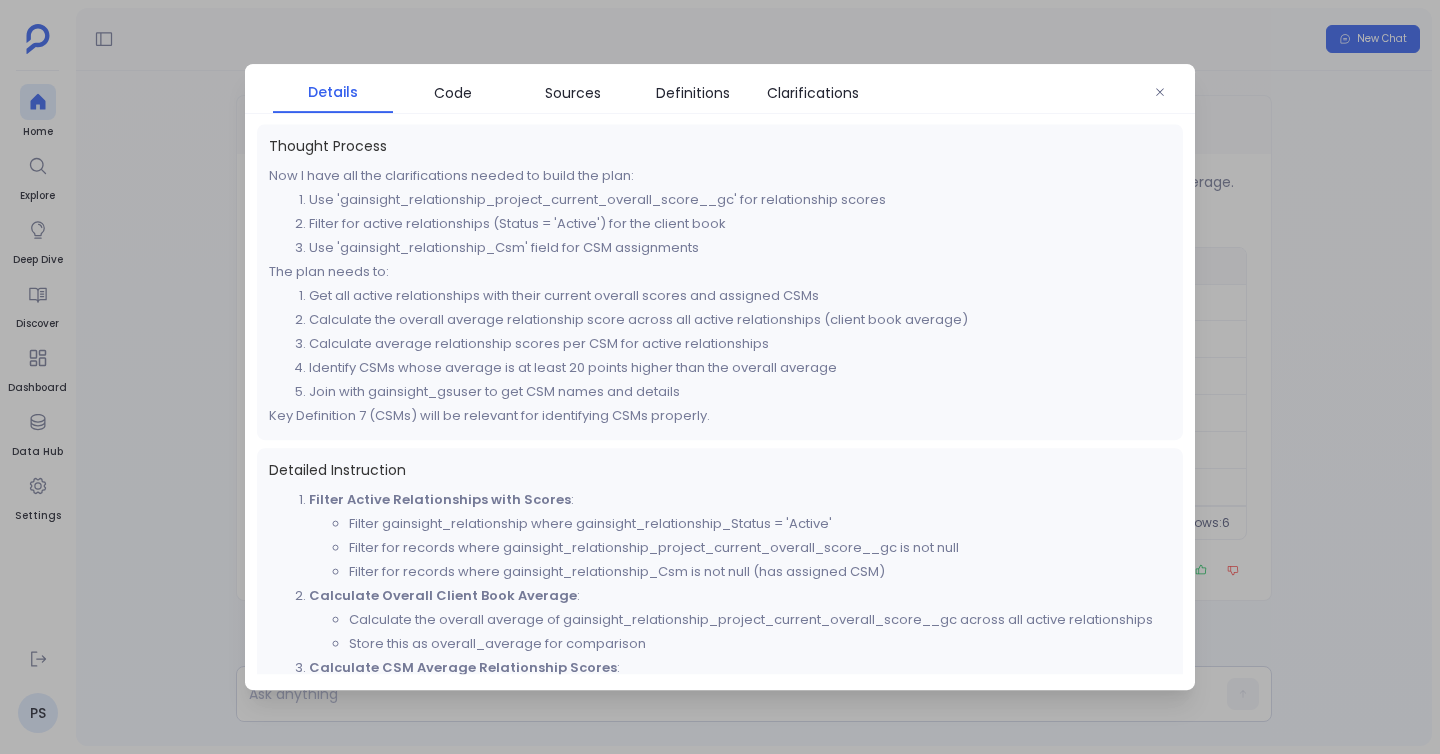 click at bounding box center (720, 377) 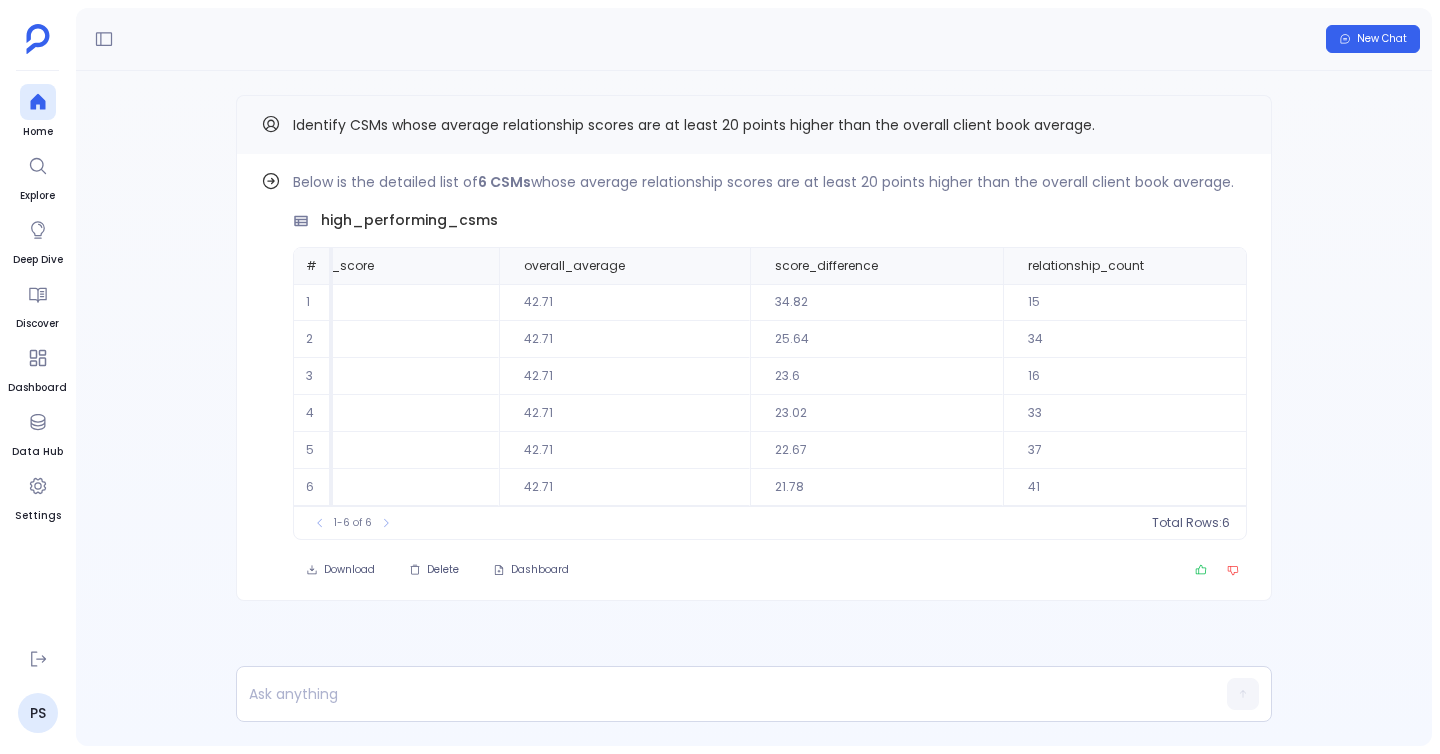 click on "Identify CSMs whose average relationship scores are at least 20 points higher than the overall client book average." at bounding box center (694, 125) 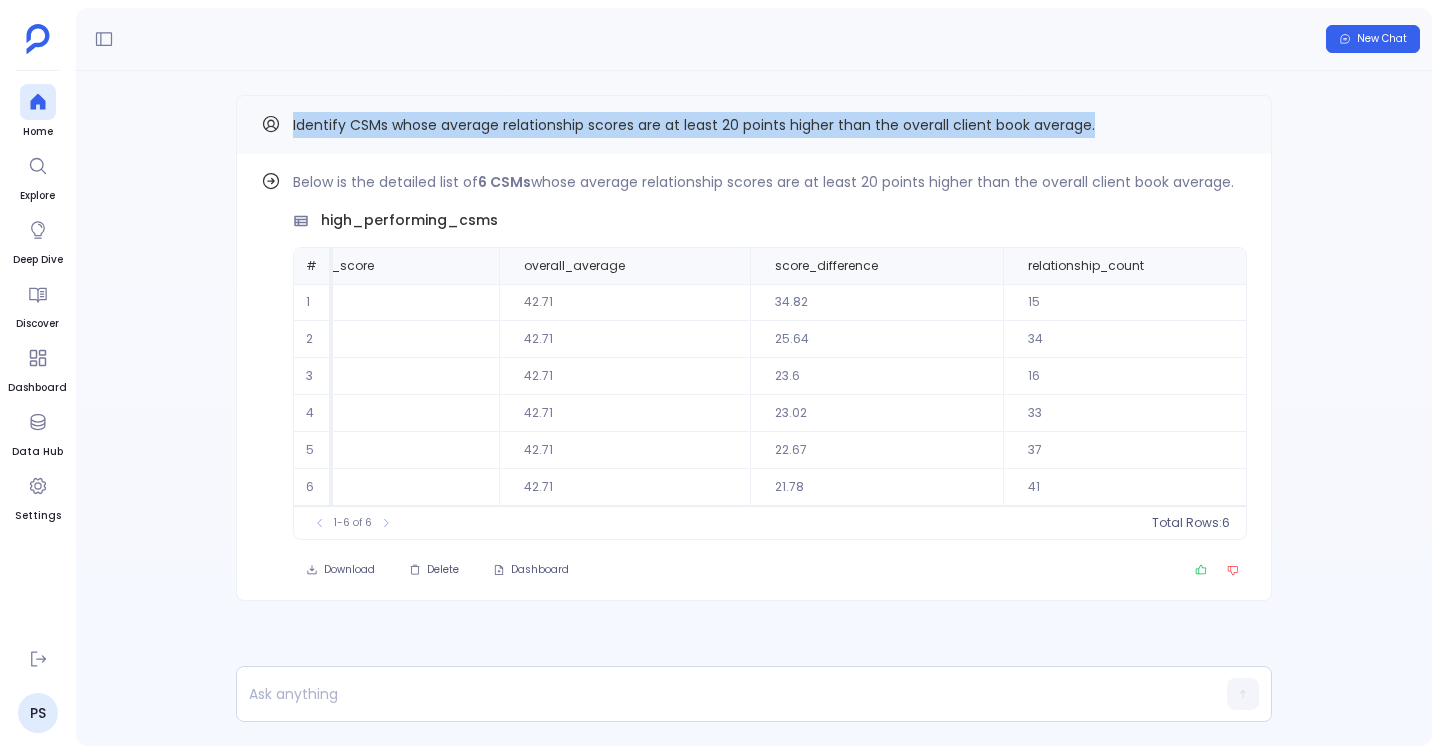 drag, startPoint x: 293, startPoint y: 121, endPoint x: 1003, endPoint y: 143, distance: 710.34076 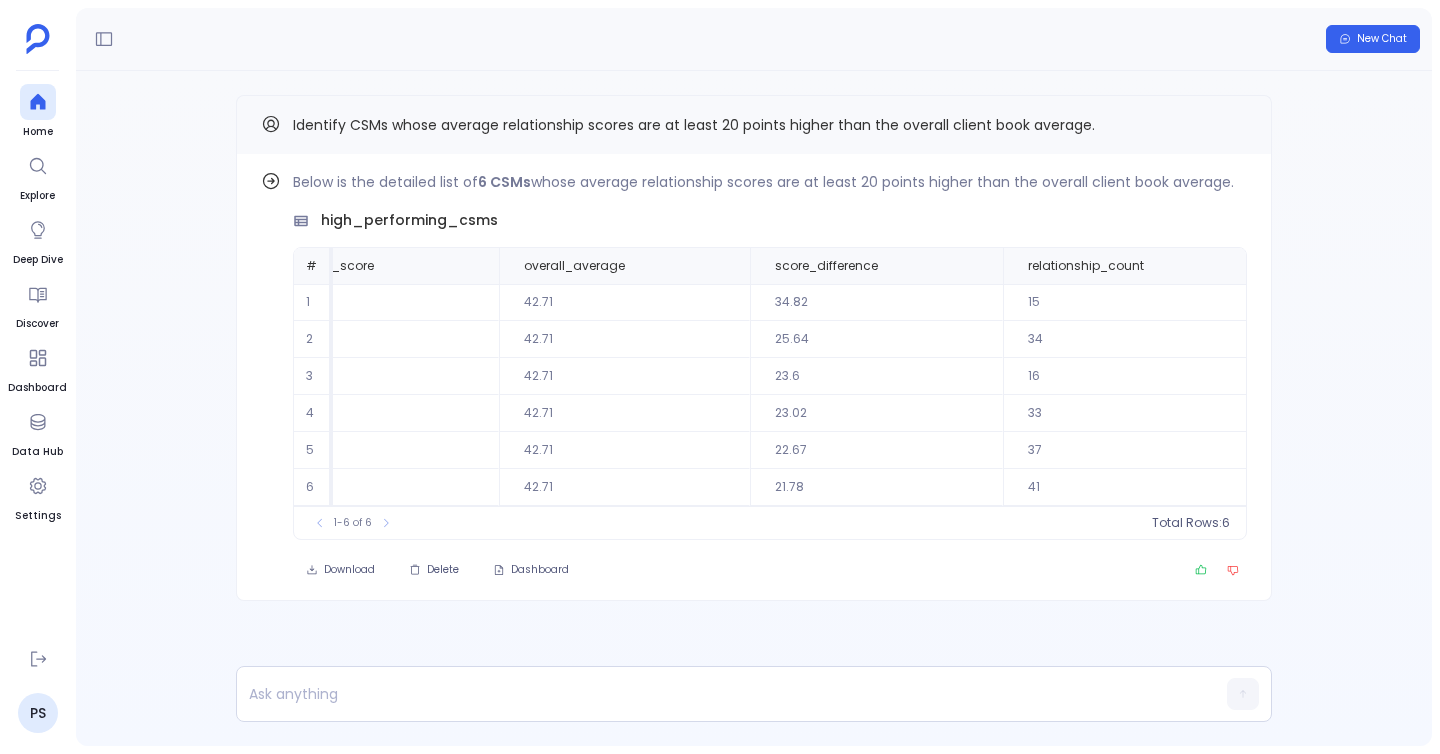 click on "New Chat" at bounding box center [754, 39] 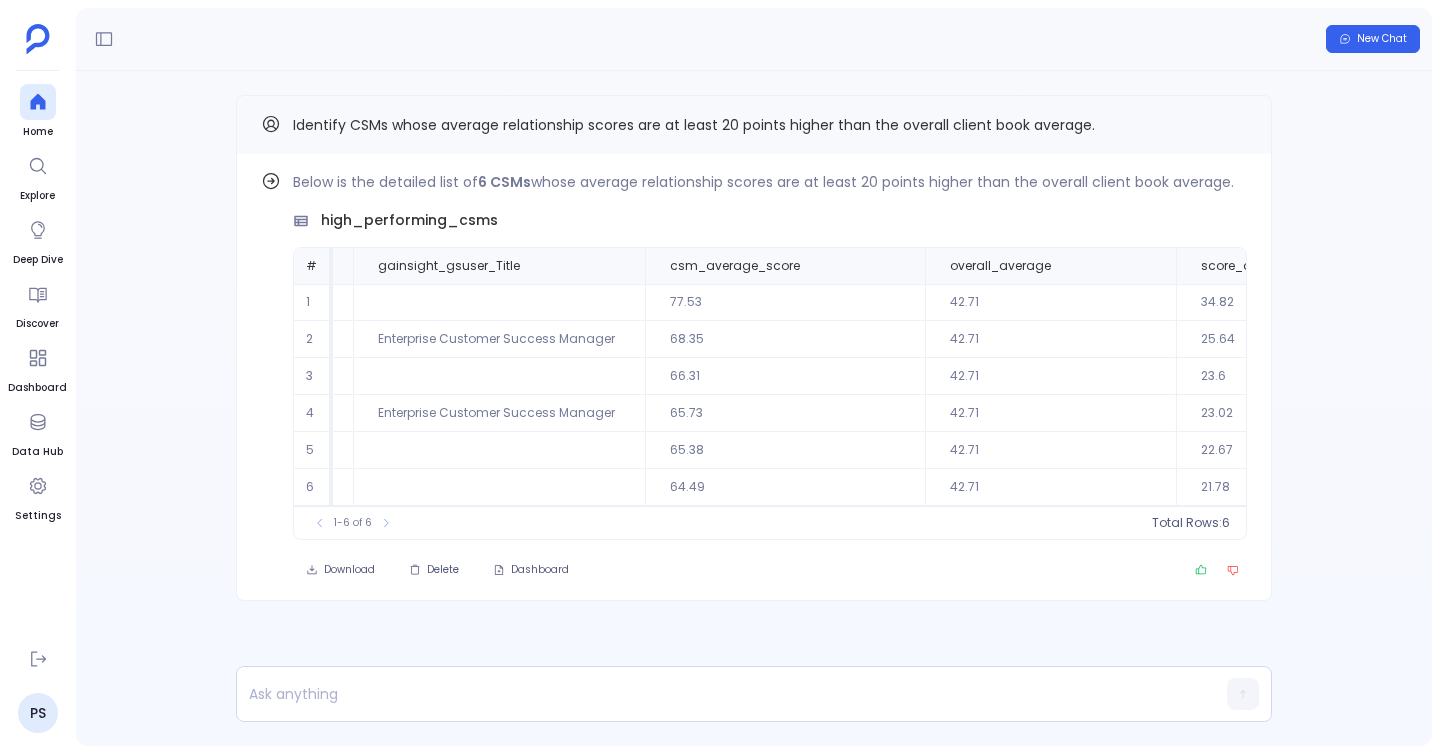 scroll, scrollTop: 0, scrollLeft: 0, axis: both 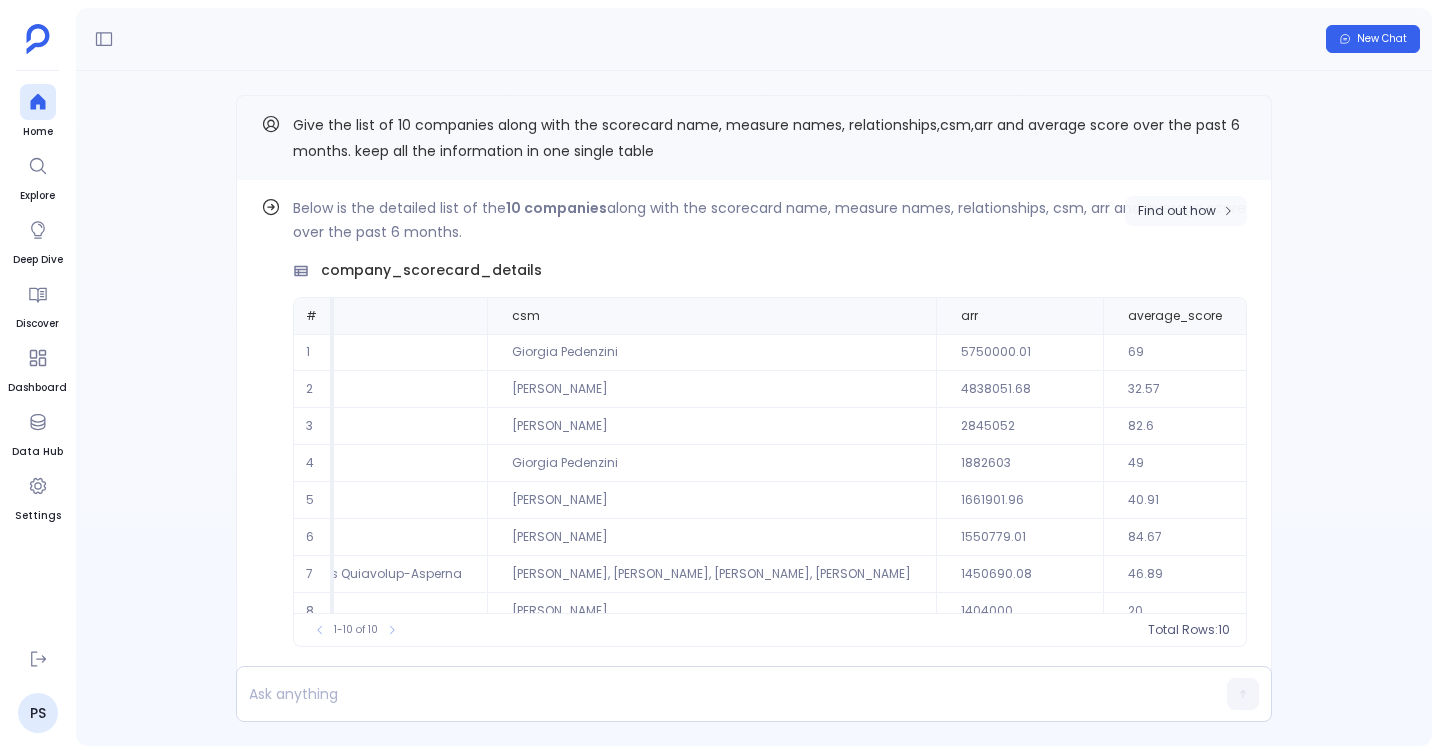 click on "Find out how" at bounding box center (1177, 211) 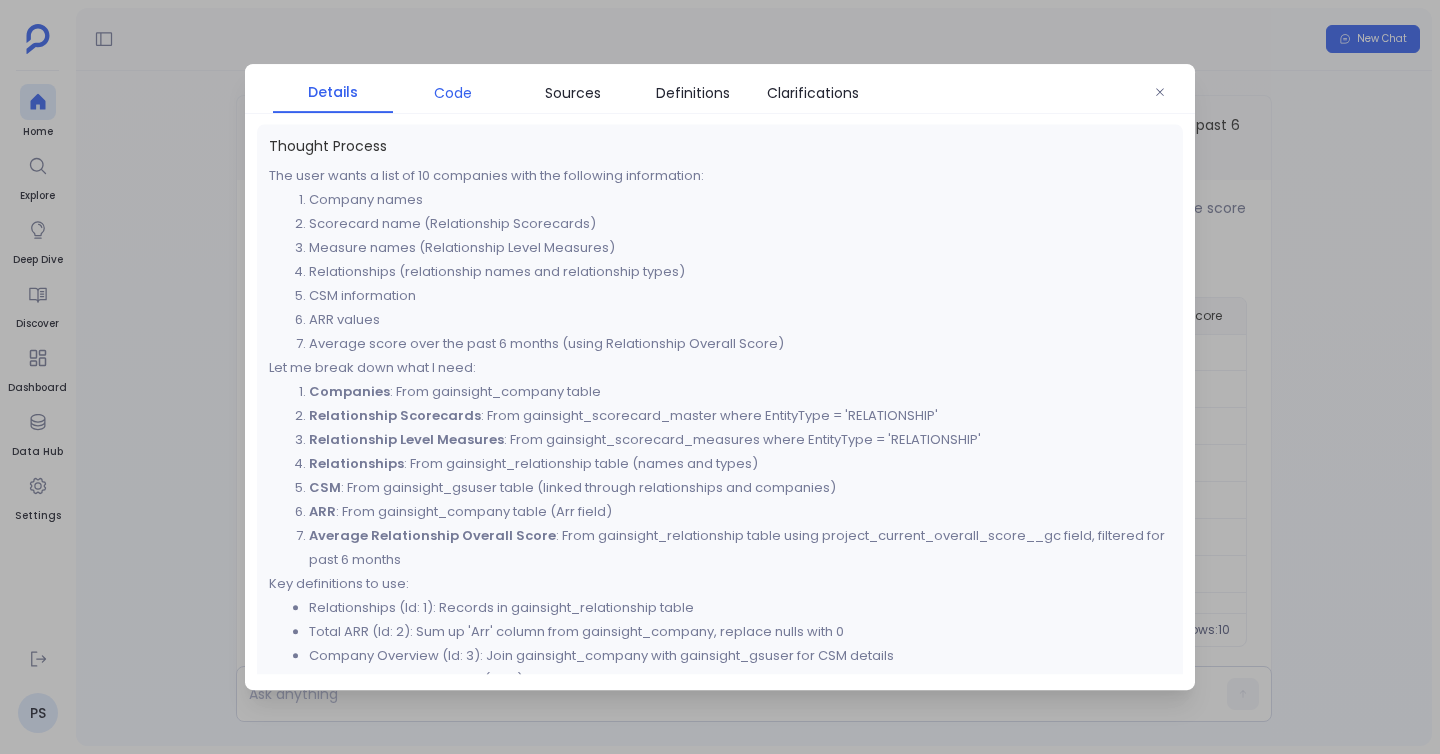 click on "Code" at bounding box center [453, 93] 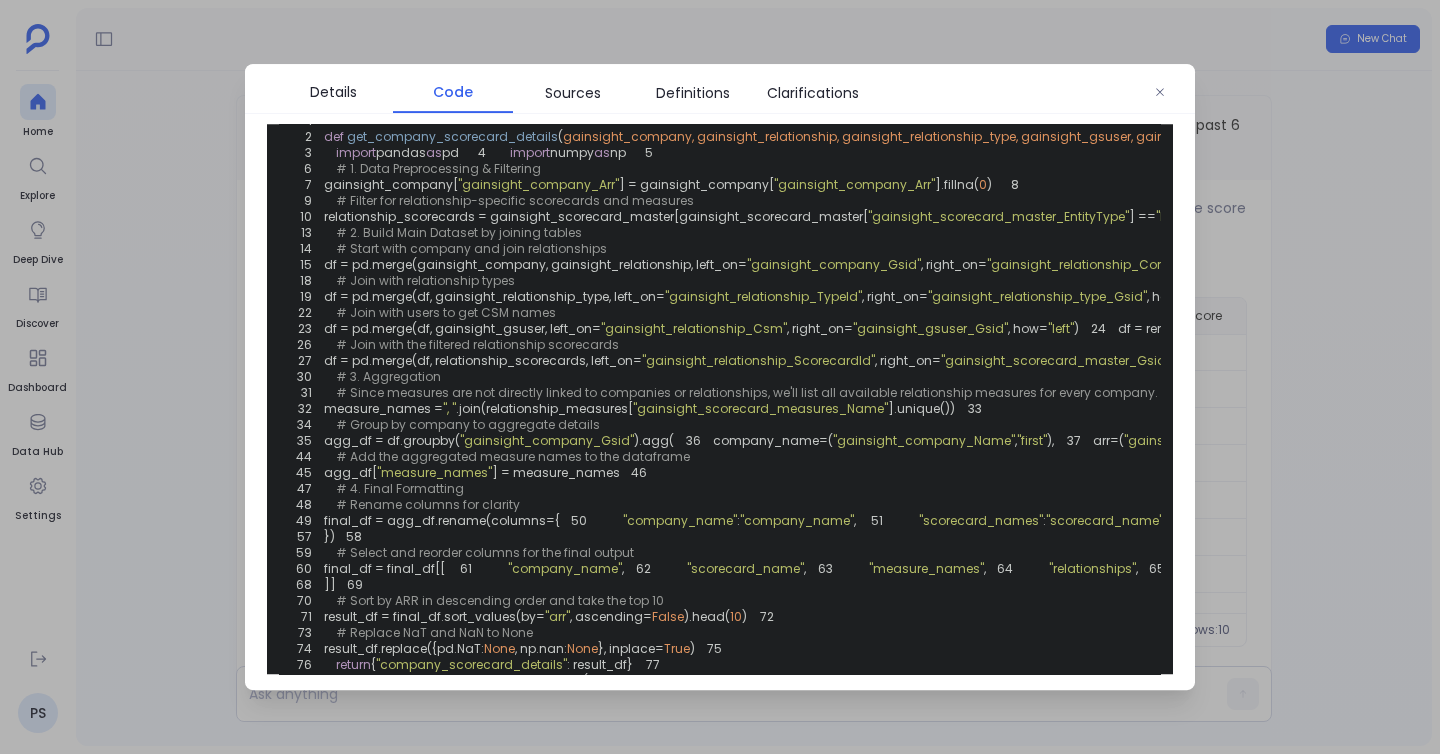 scroll, scrollTop: 79, scrollLeft: 0, axis: vertical 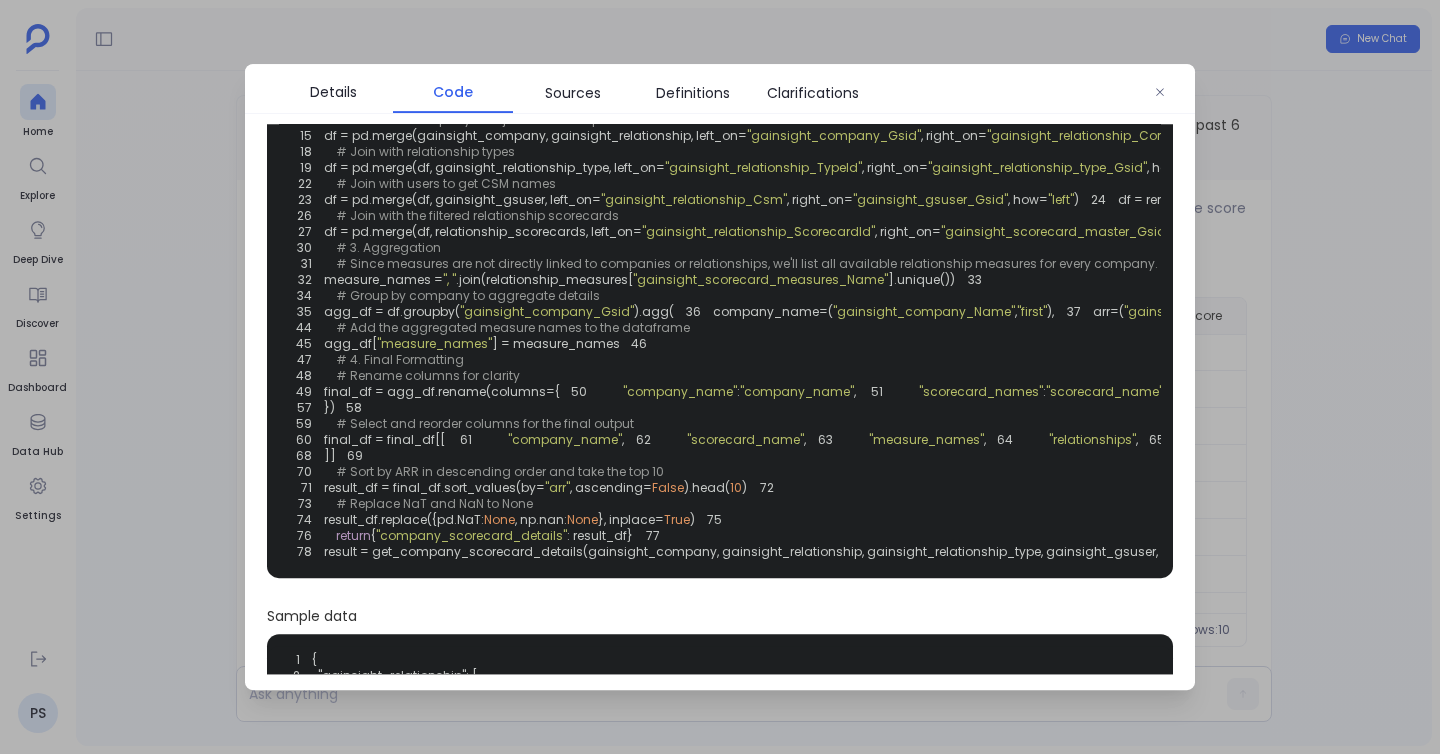 click at bounding box center (720, 377) 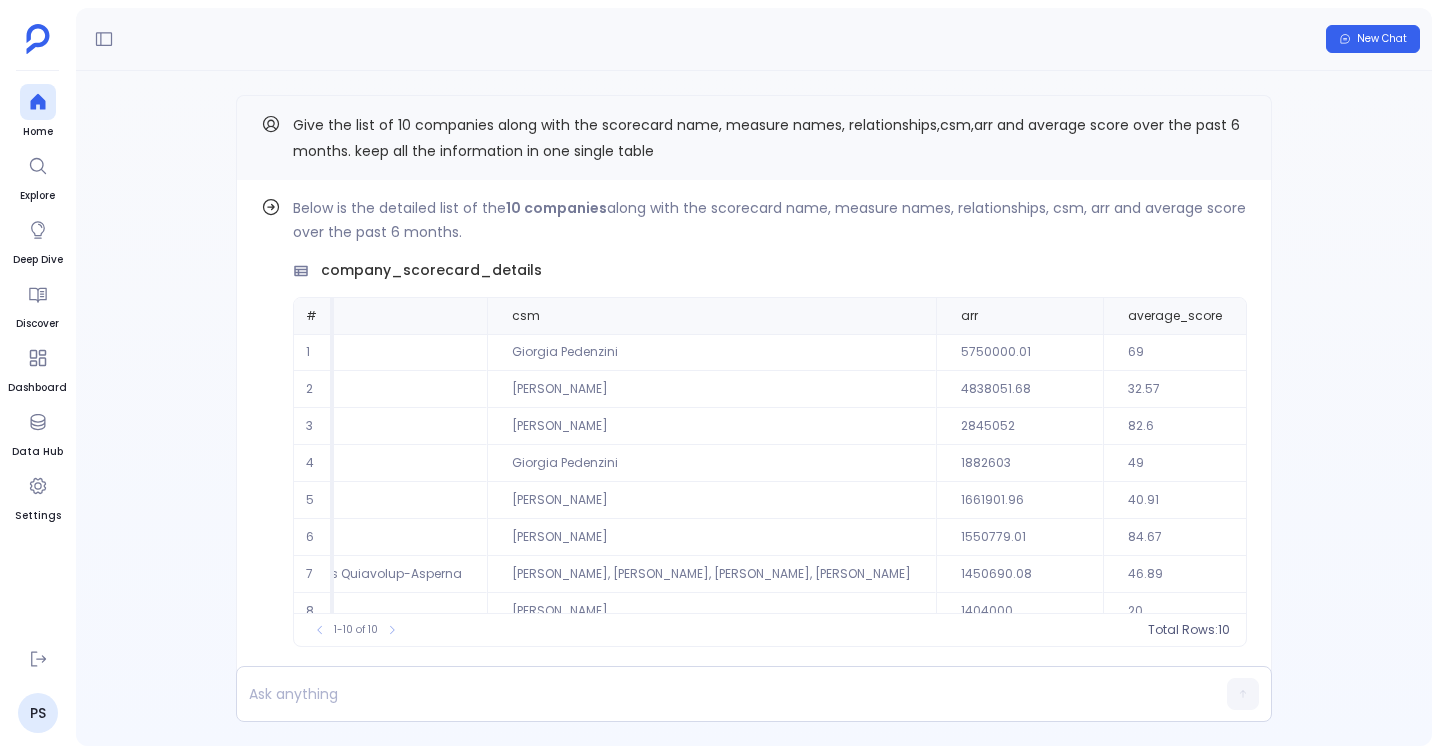 click on "Give the list of 10 companies along with the scorecard name, measure names, relationships,csm,arr and average score over the past 6 months. keep all the information in one single table" at bounding box center [754, 137] 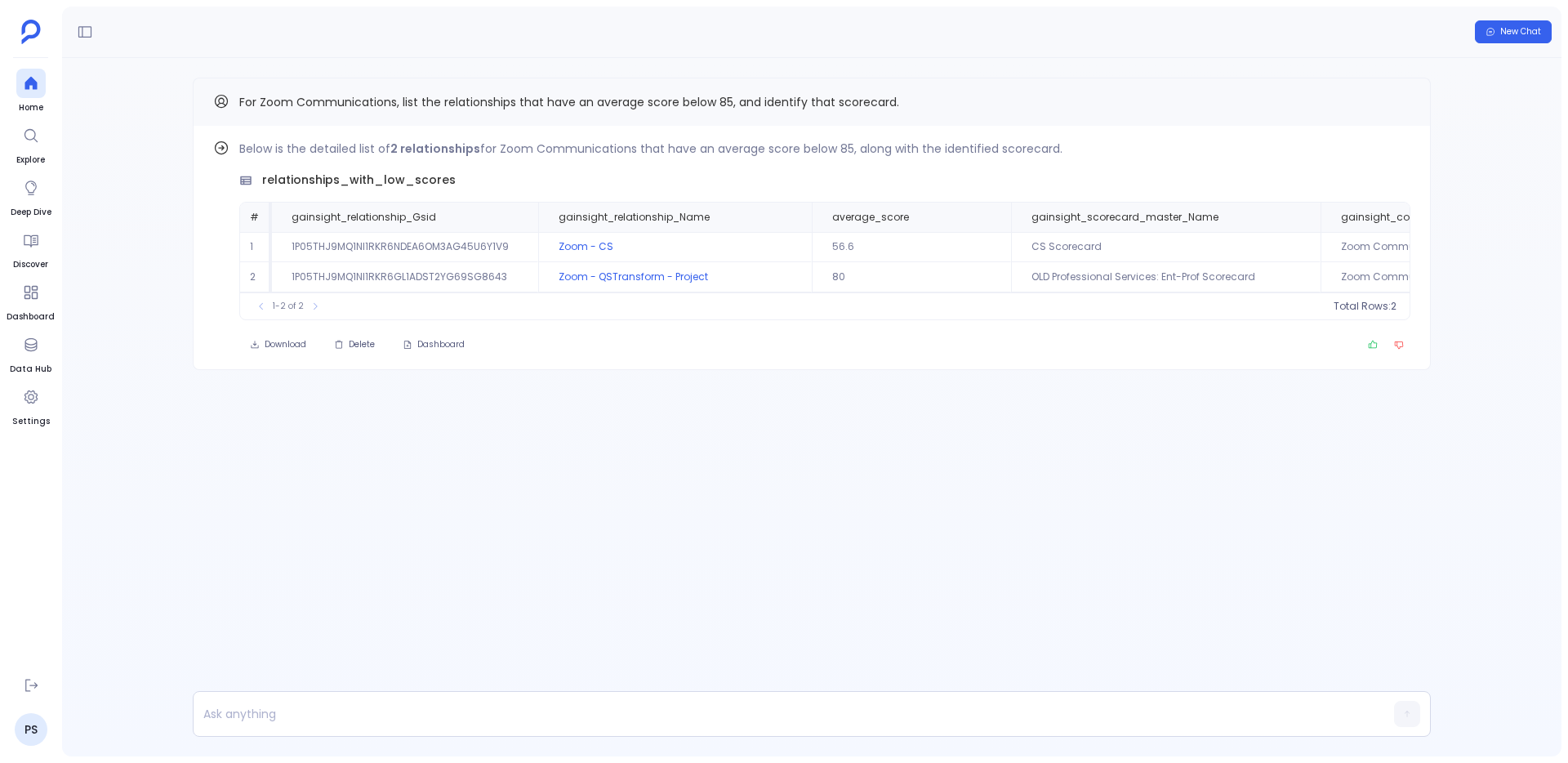 scroll, scrollTop: 0, scrollLeft: 0, axis: both 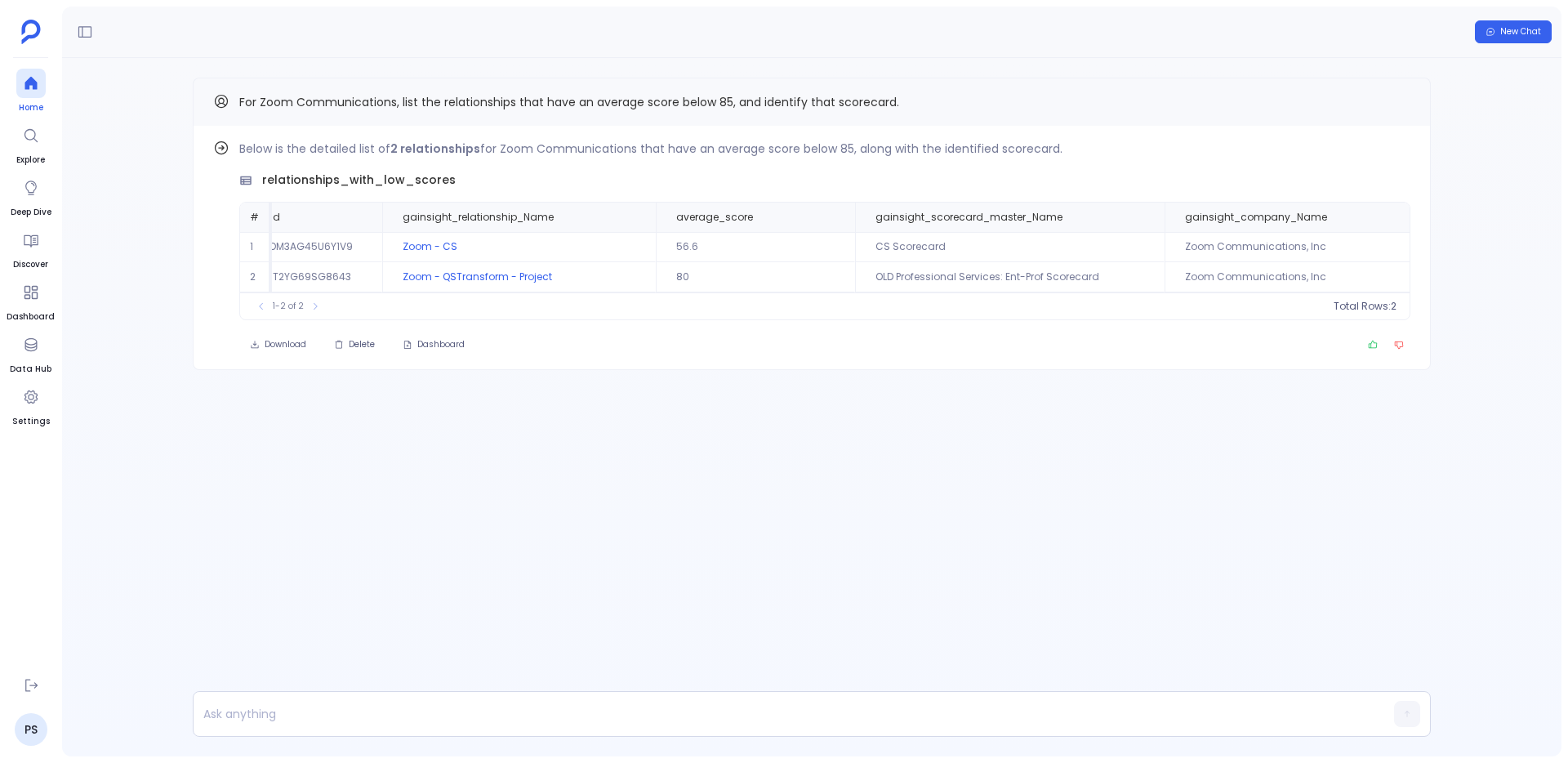 click at bounding box center [31, 83] 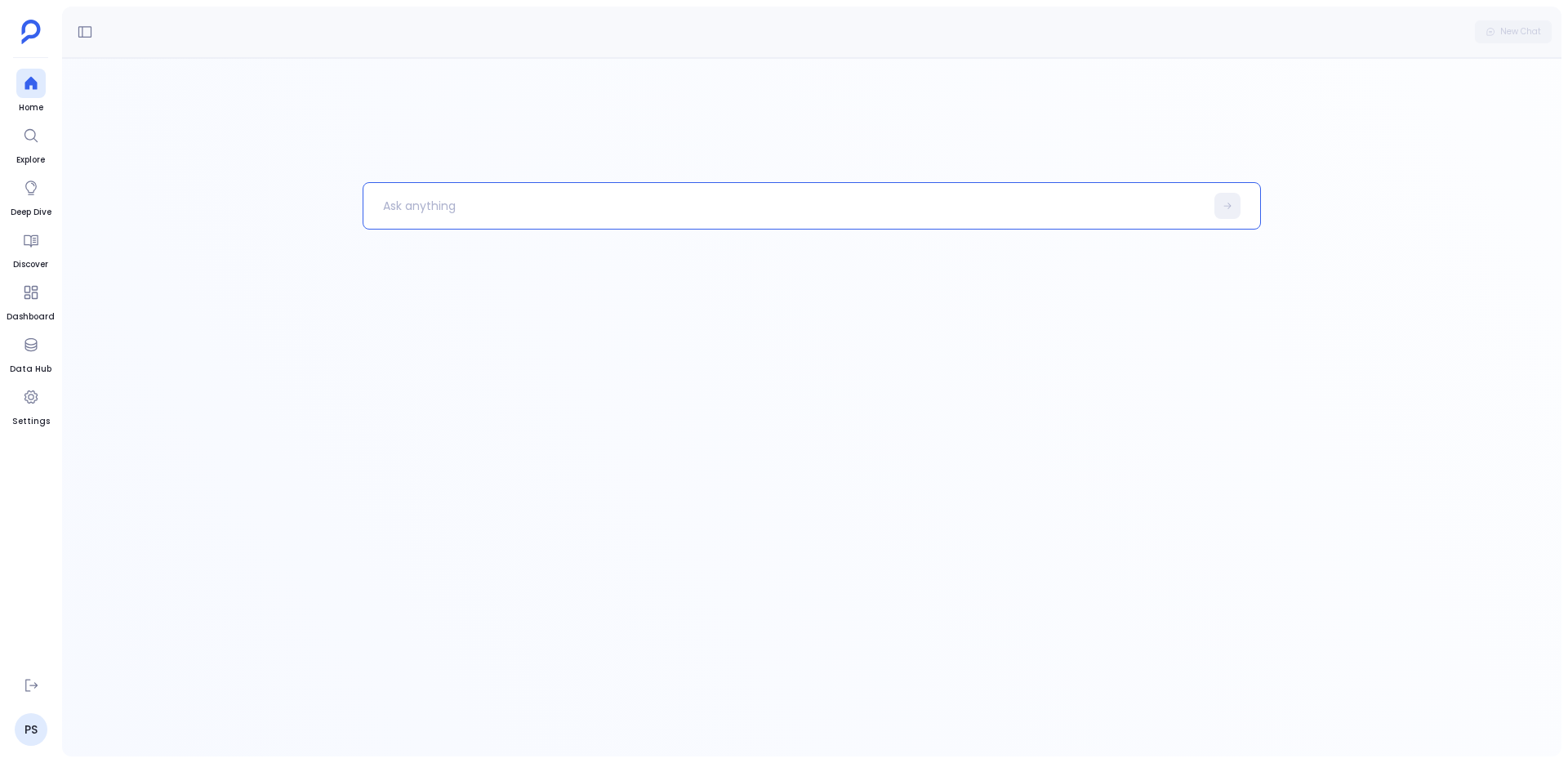 click at bounding box center [784, 206] 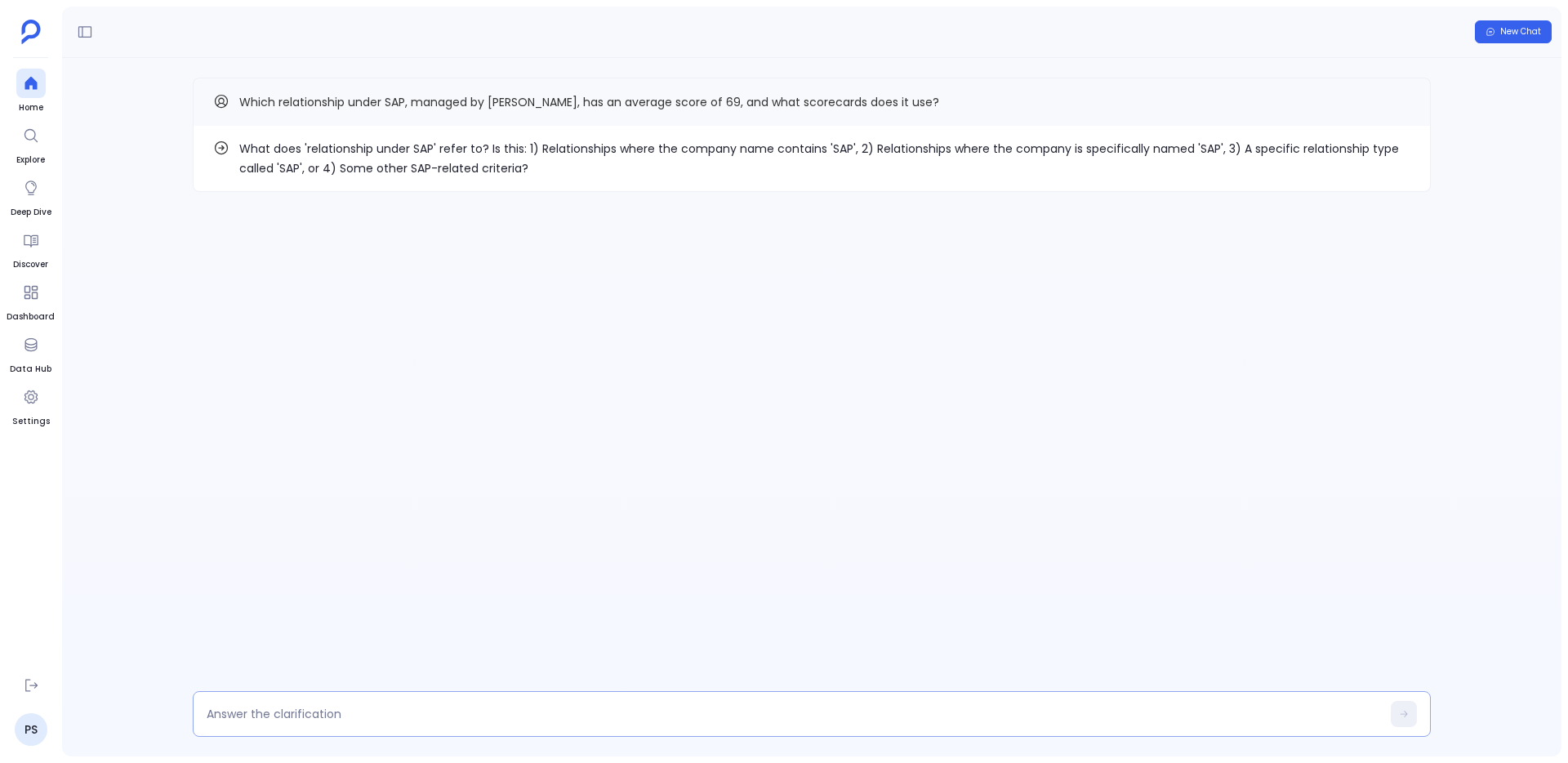 click at bounding box center (794, 714) 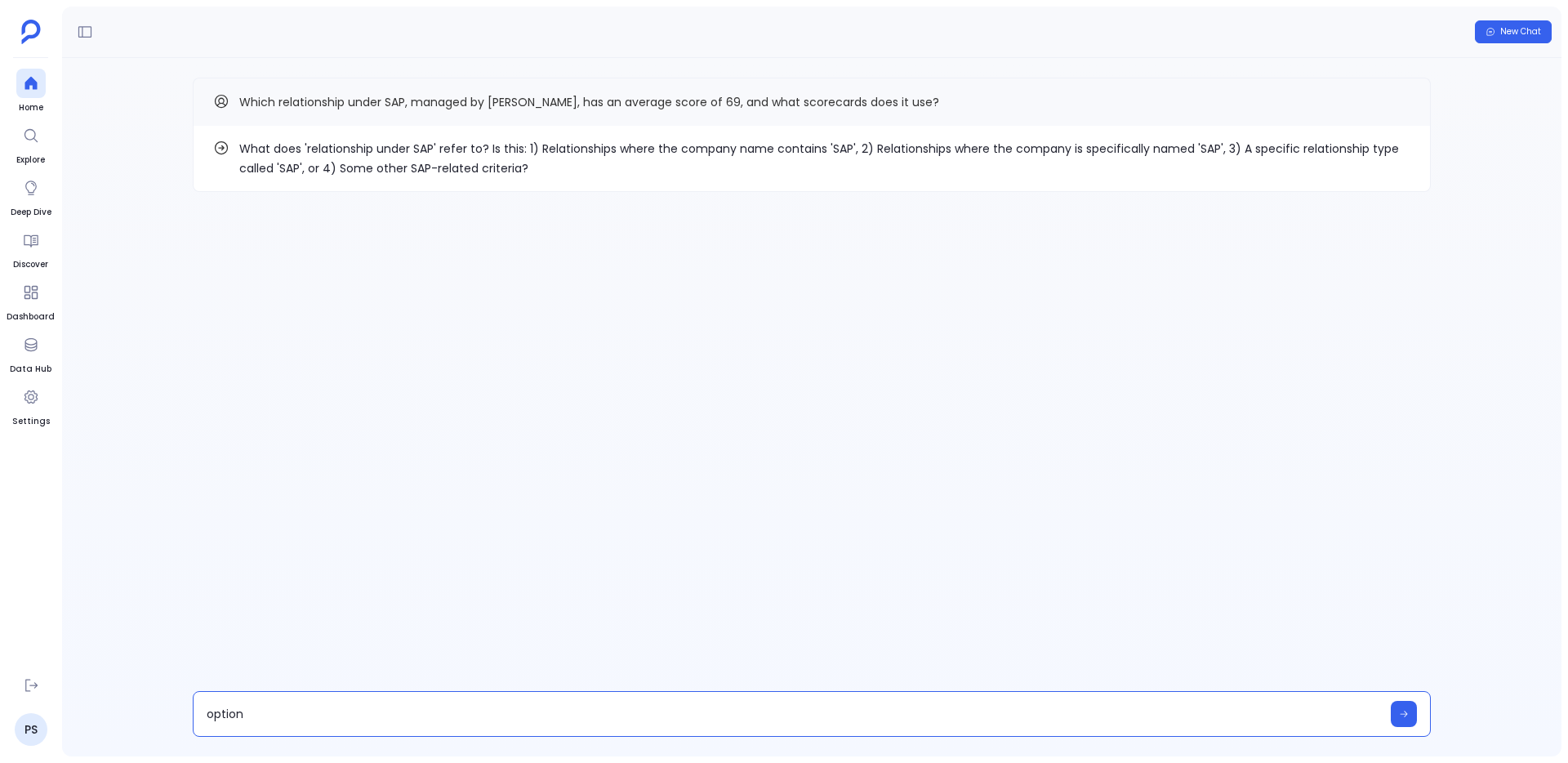 type on "option 1" 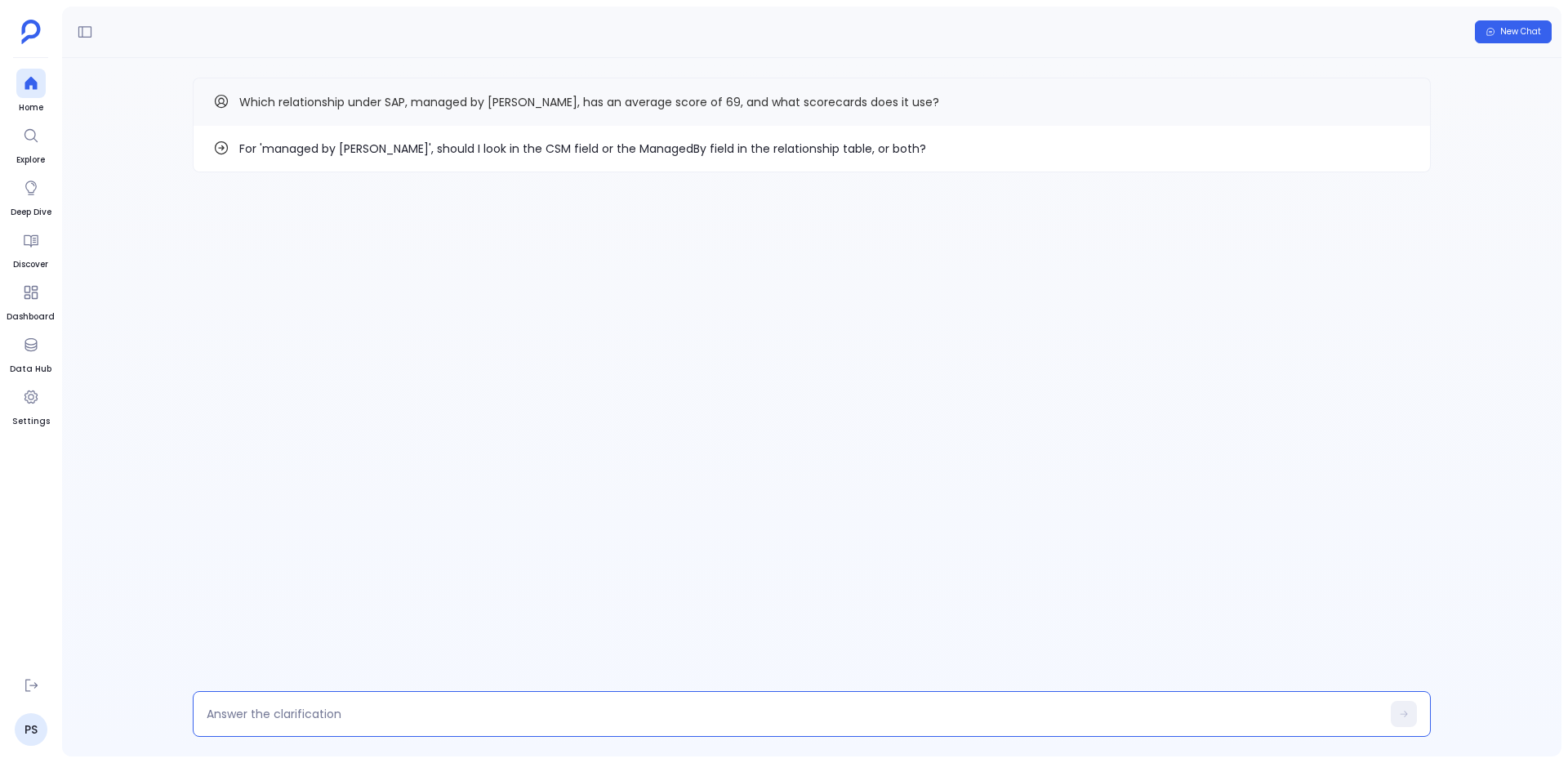 click on "For 'managed by Giorgia Pedenzini', should I look in the CSM field or the ManagedBy field in the relationship table, or both?" at bounding box center (582, 149) 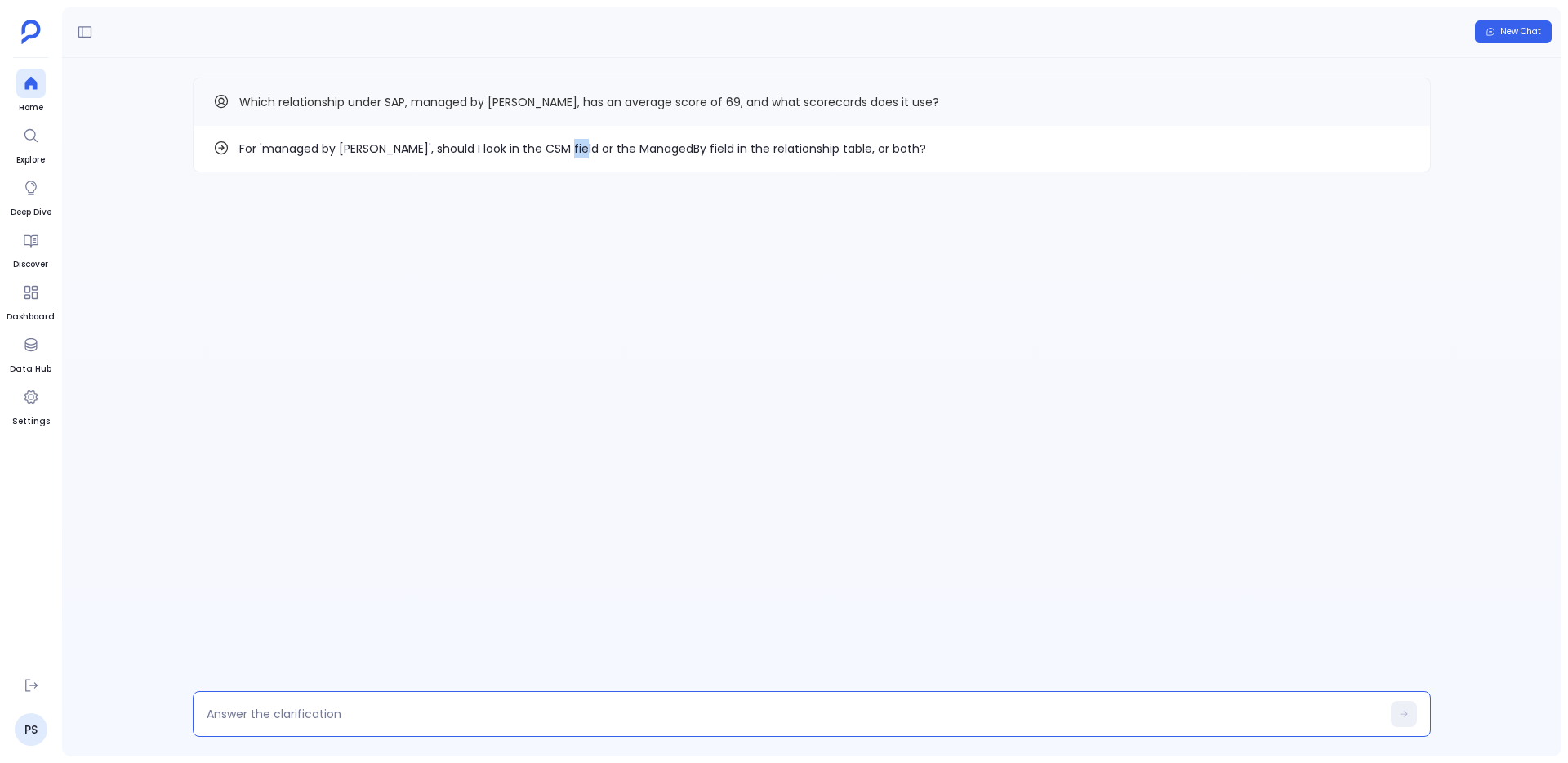 click on "For 'managed by Giorgia Pedenzini', should I look in the CSM field or the ManagedBy field in the relationship table, or both?" at bounding box center [582, 149] 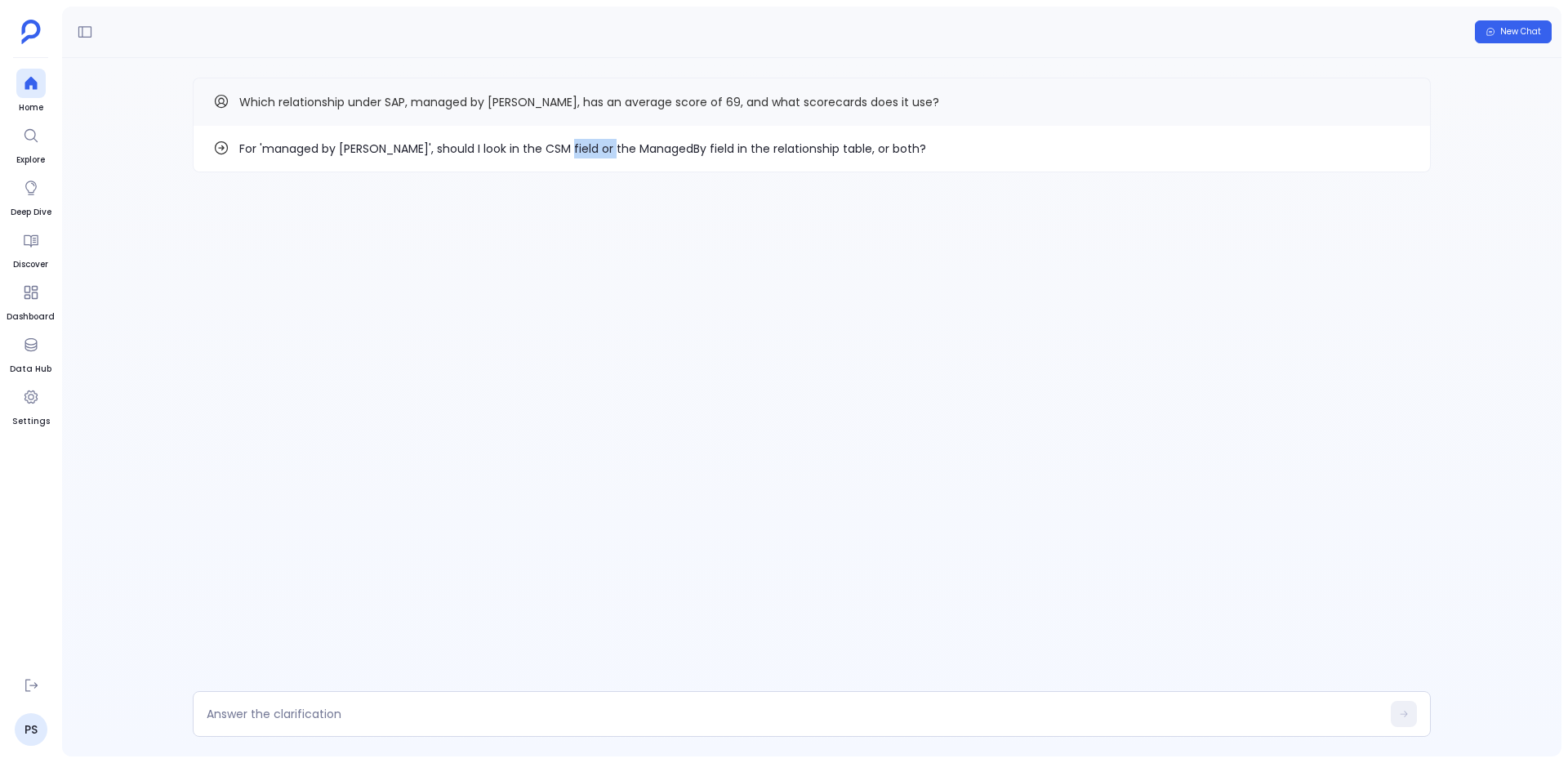 click on "For 'managed by Giorgia Pedenzini', should I look in the CSM field or the ManagedBy field in the relationship table, or both?" at bounding box center (582, 149) 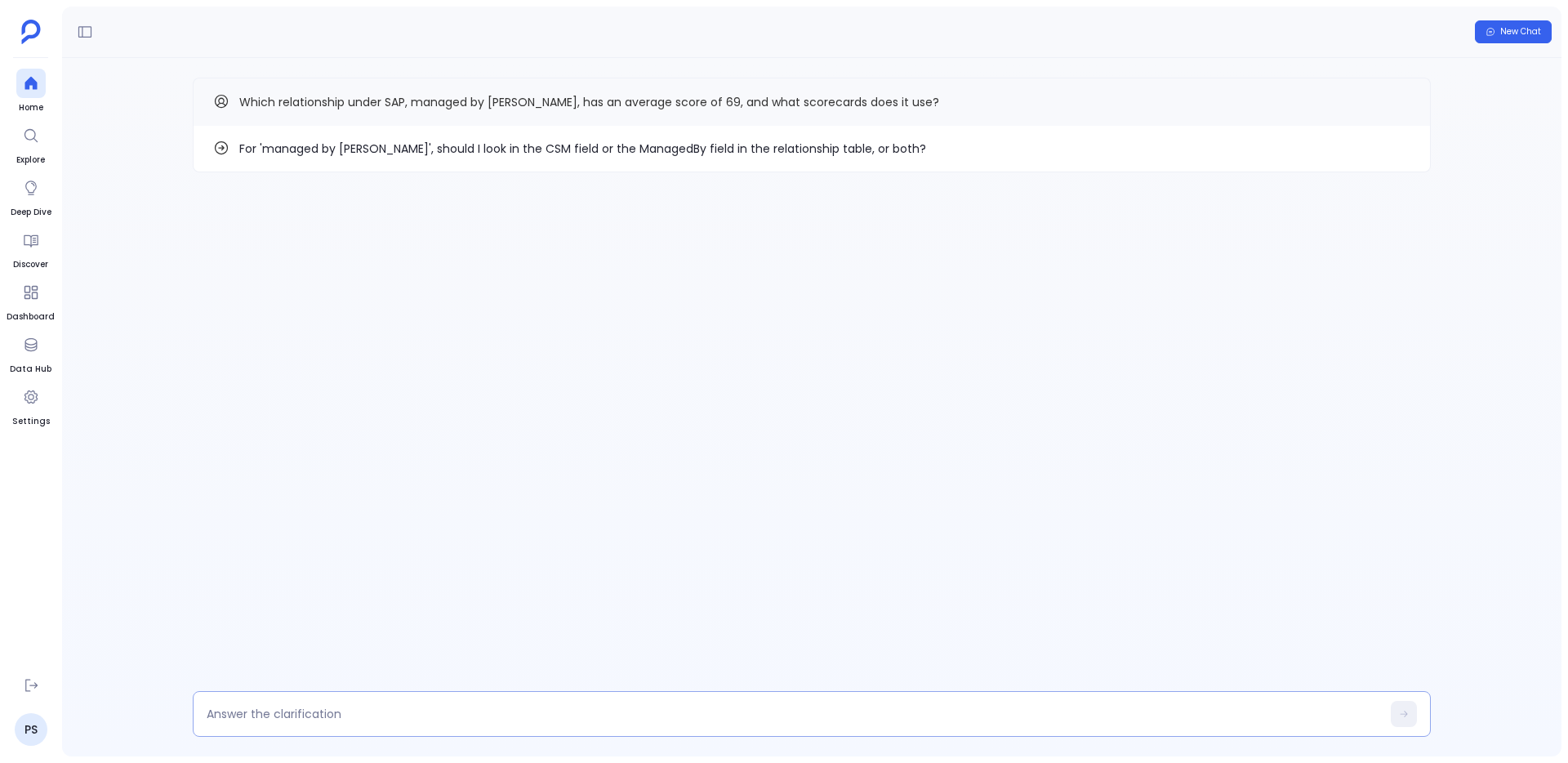 click at bounding box center [794, 714] 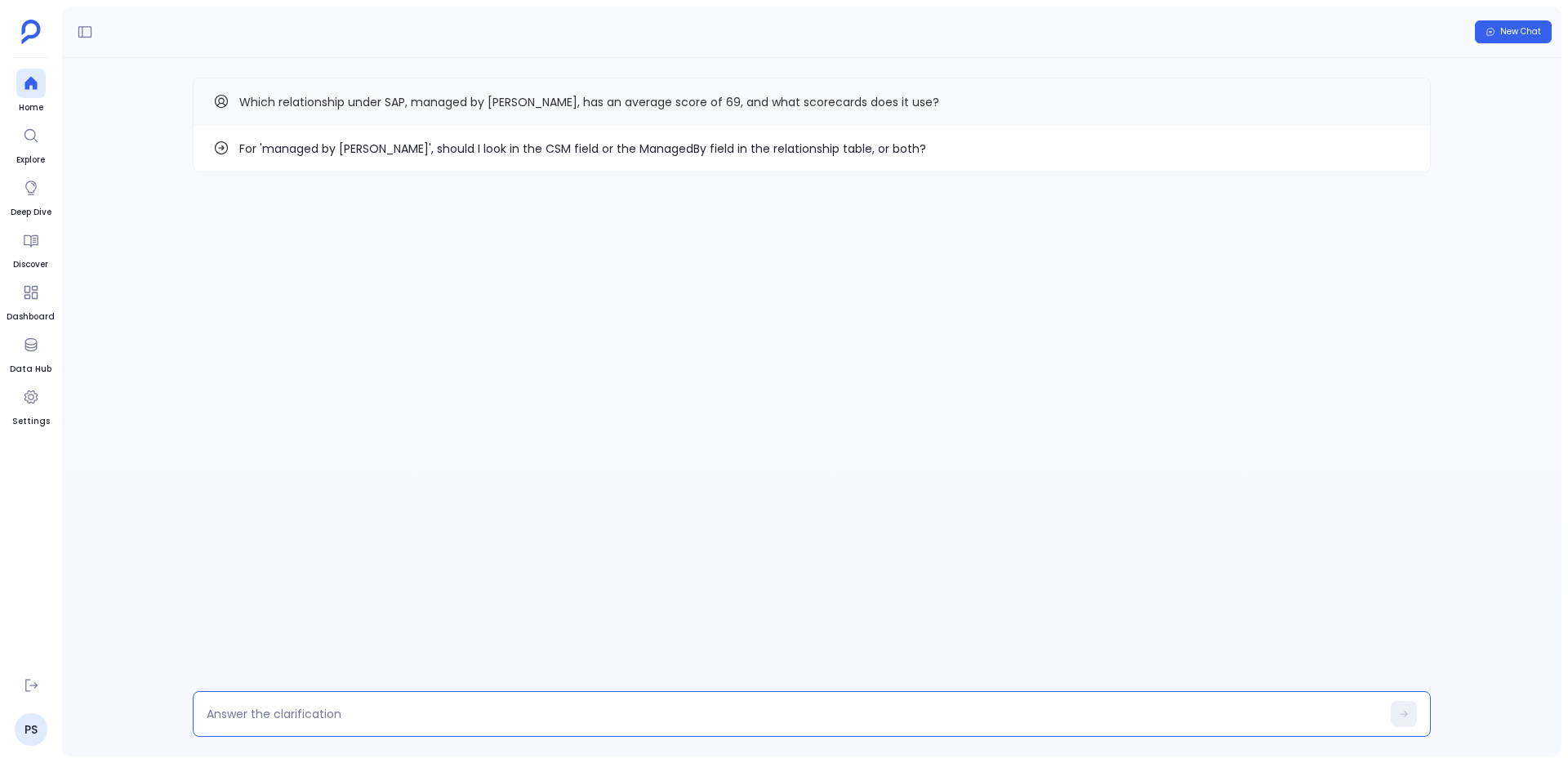 type on "CSM field" 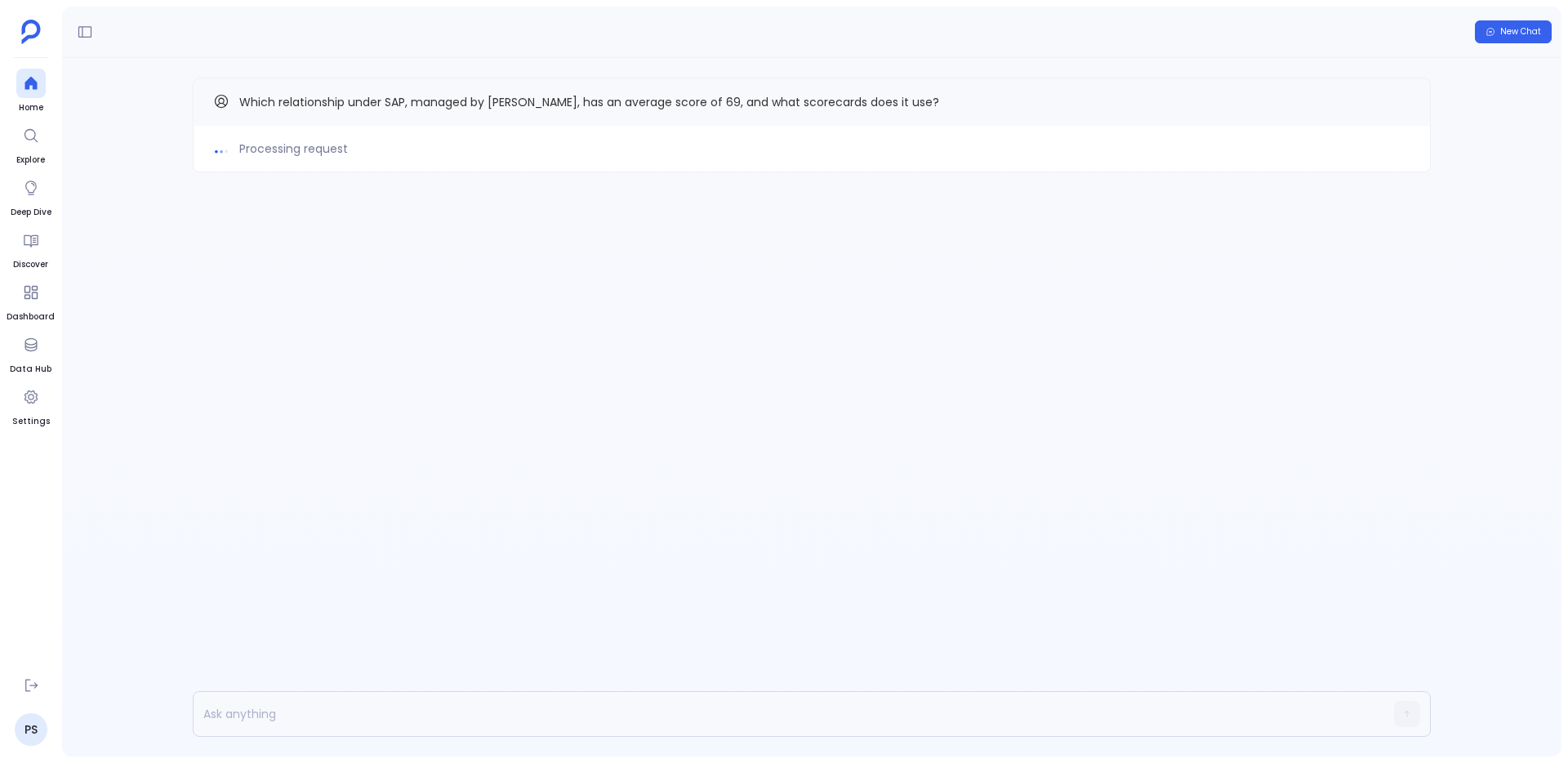 click on "Processing request Which relationship under SAP, managed by Giorgia Pedenzini, has an average score of 69, and what scorecards does it use?" at bounding box center [812, 407] 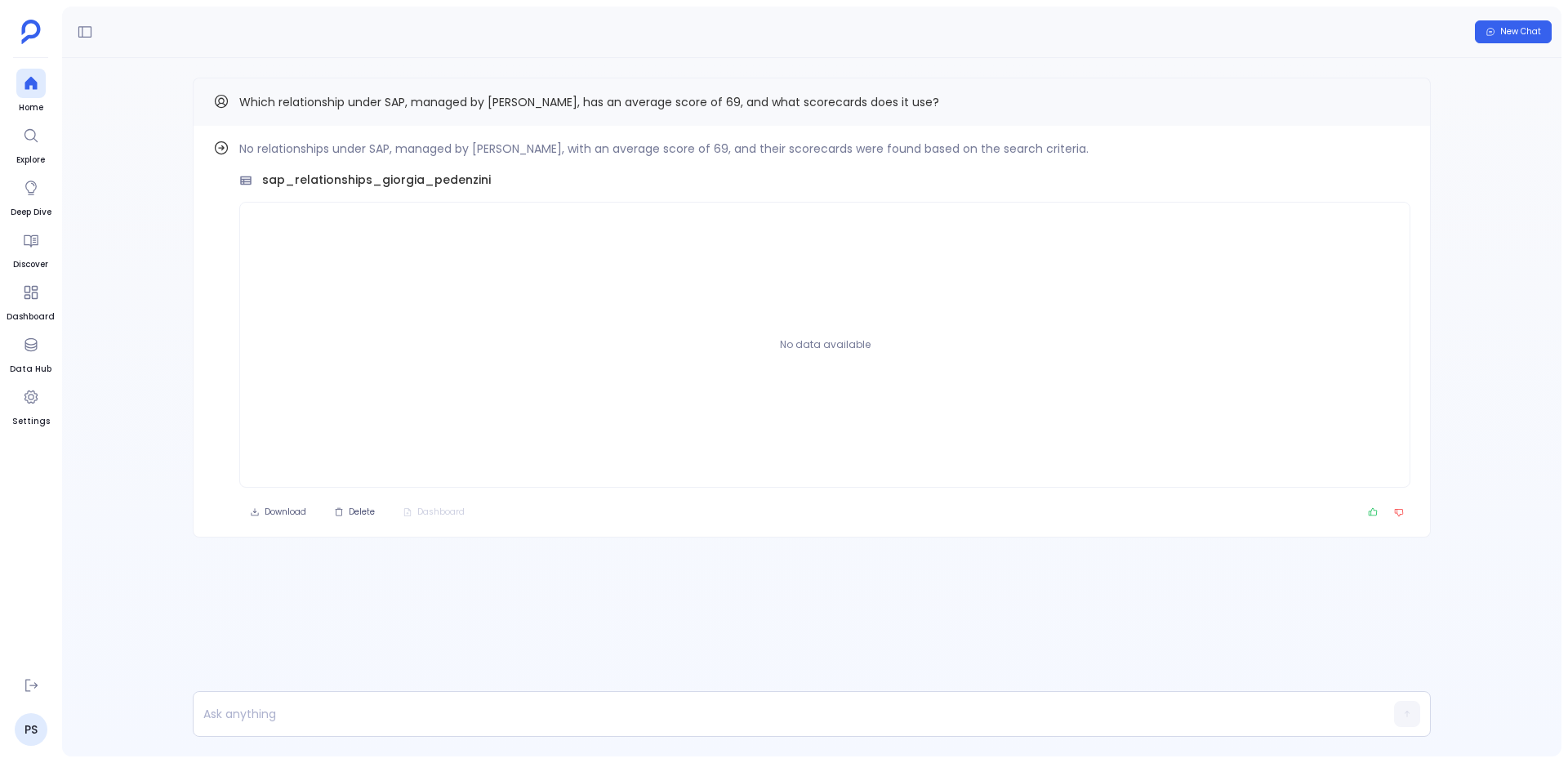 click on "Which relationship under SAP, managed by Giorgia Pedenzini, has an average score of 69, and what scorecards does it use?" at bounding box center [812, 102] 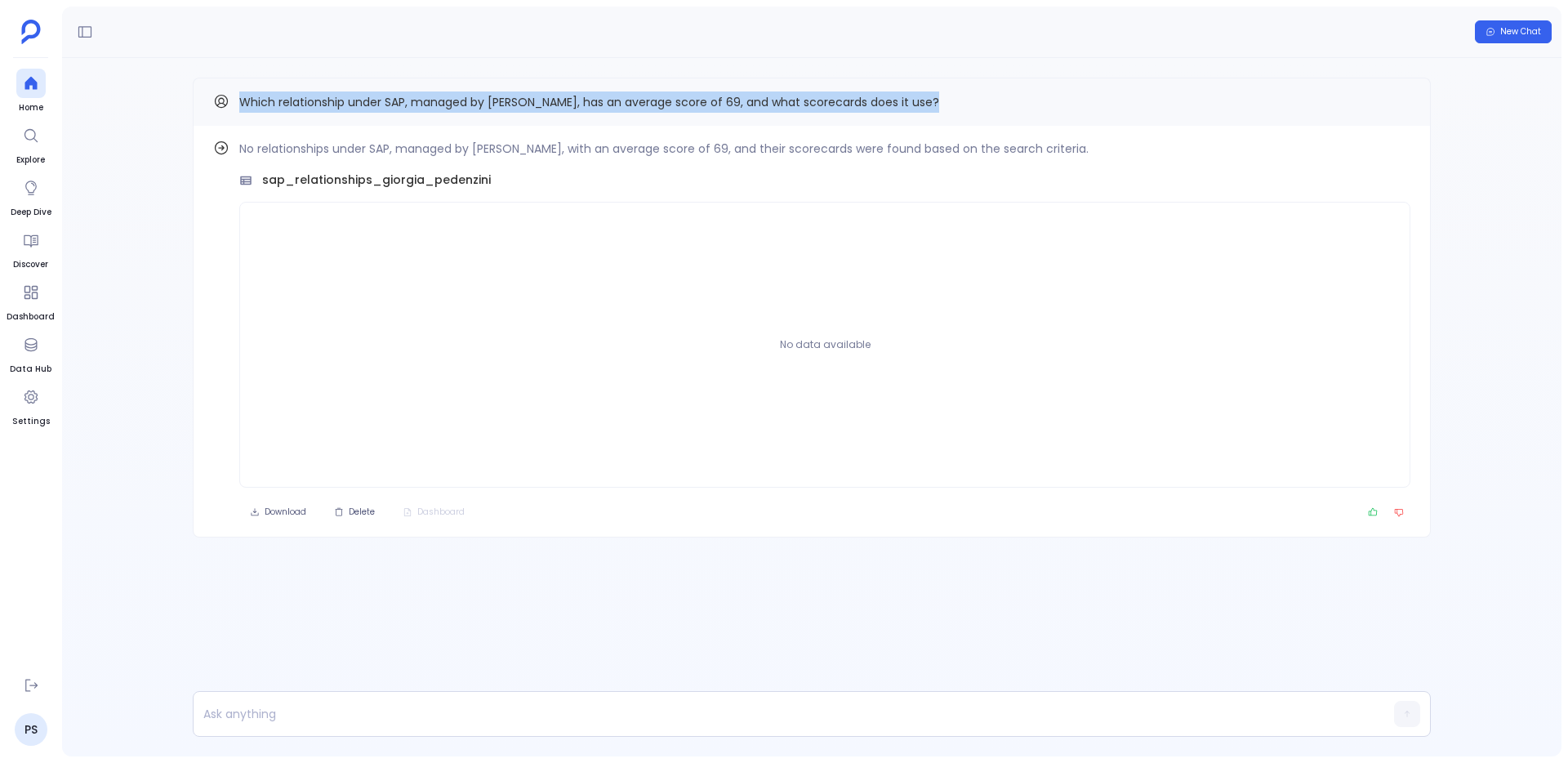 drag, startPoint x: 242, startPoint y: 95, endPoint x: 997, endPoint y: 100, distance: 755.0166 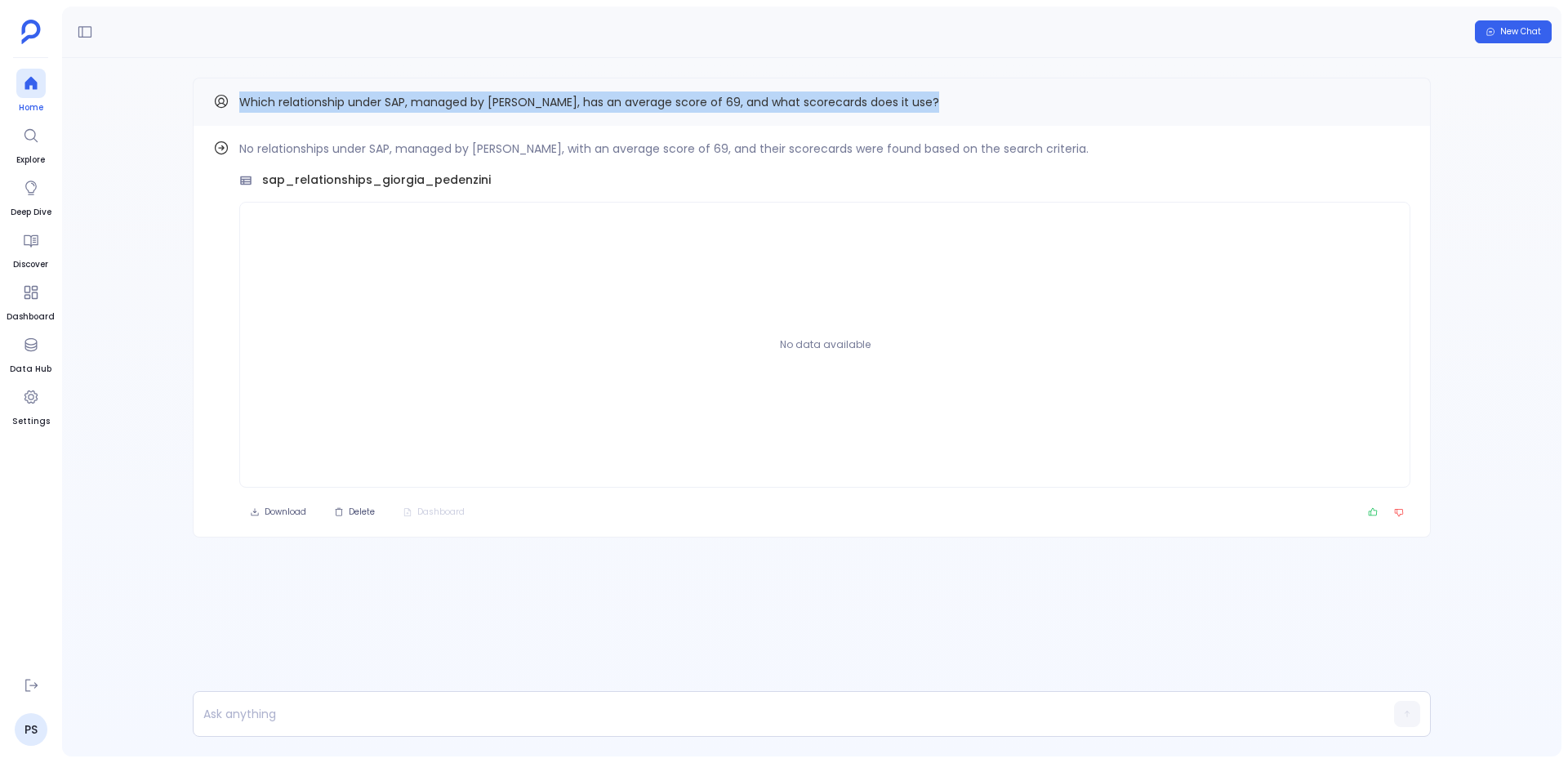 click on "Home" at bounding box center (31, 108) 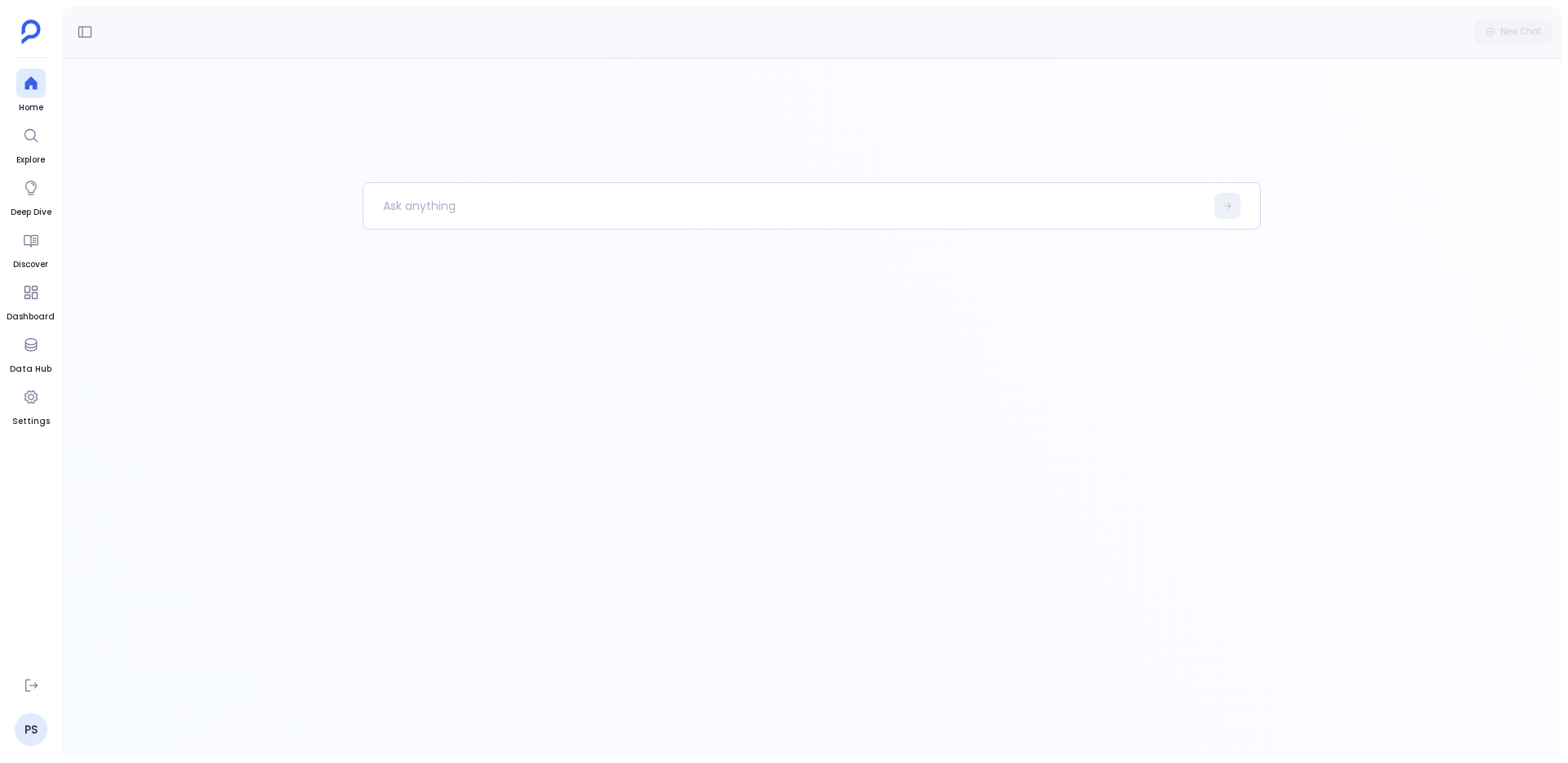 click at bounding box center [812, 469] 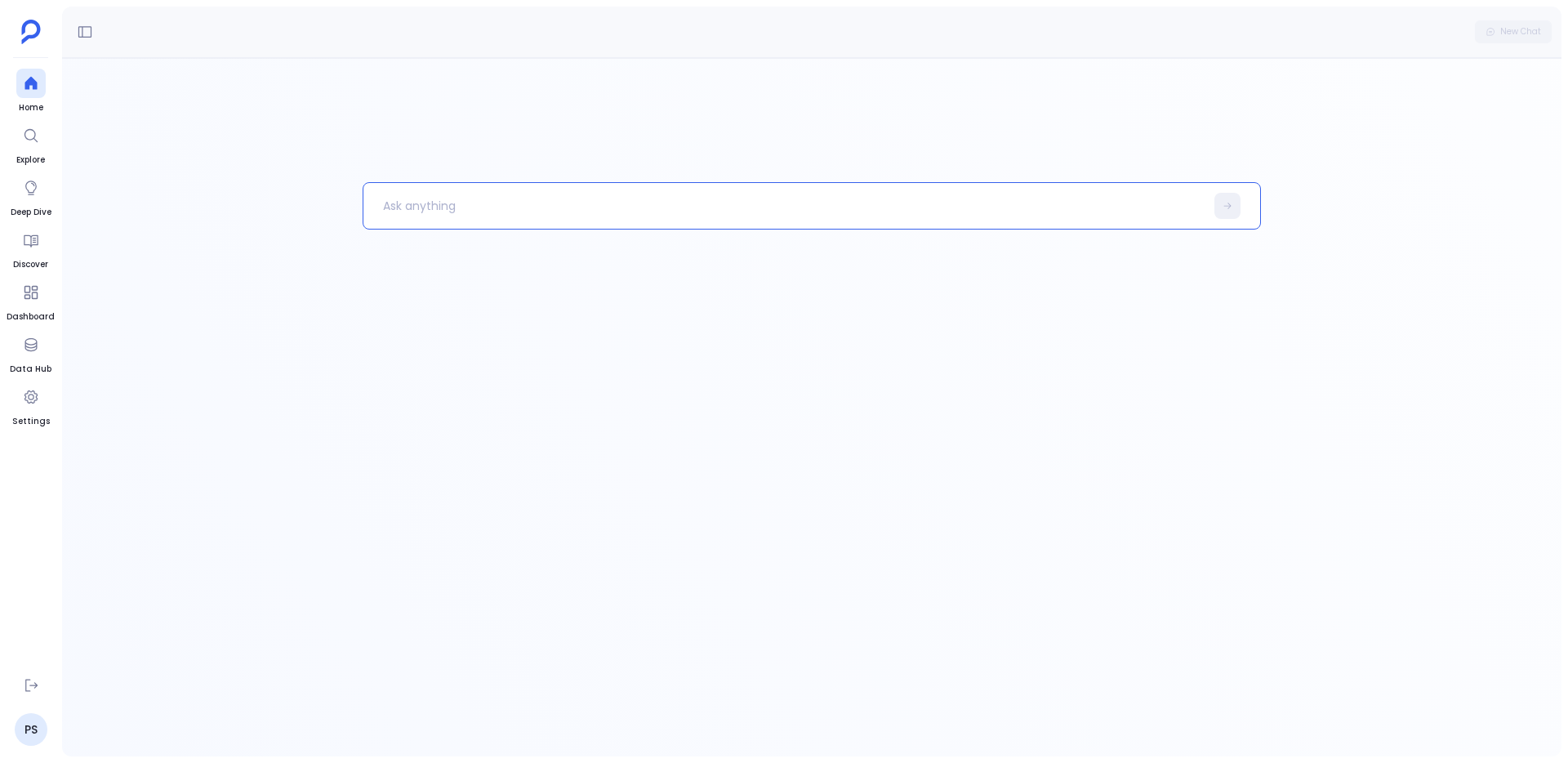 click at bounding box center (784, 206) 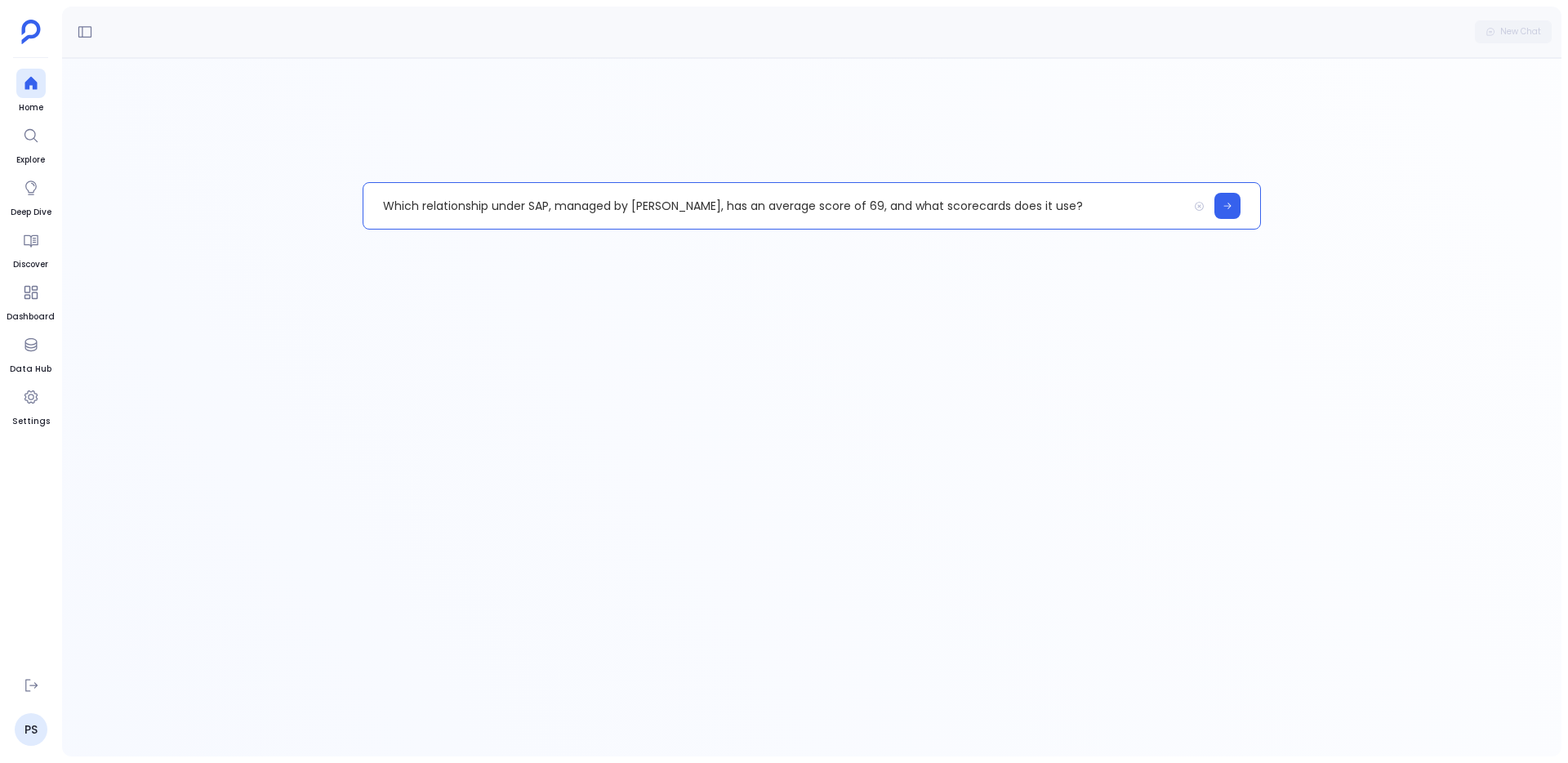 click on "Which relationship under SAP, managed by Giorgia Pedenzini, has an average score of 69, and what scorecards does it use?" at bounding box center (775, 206) 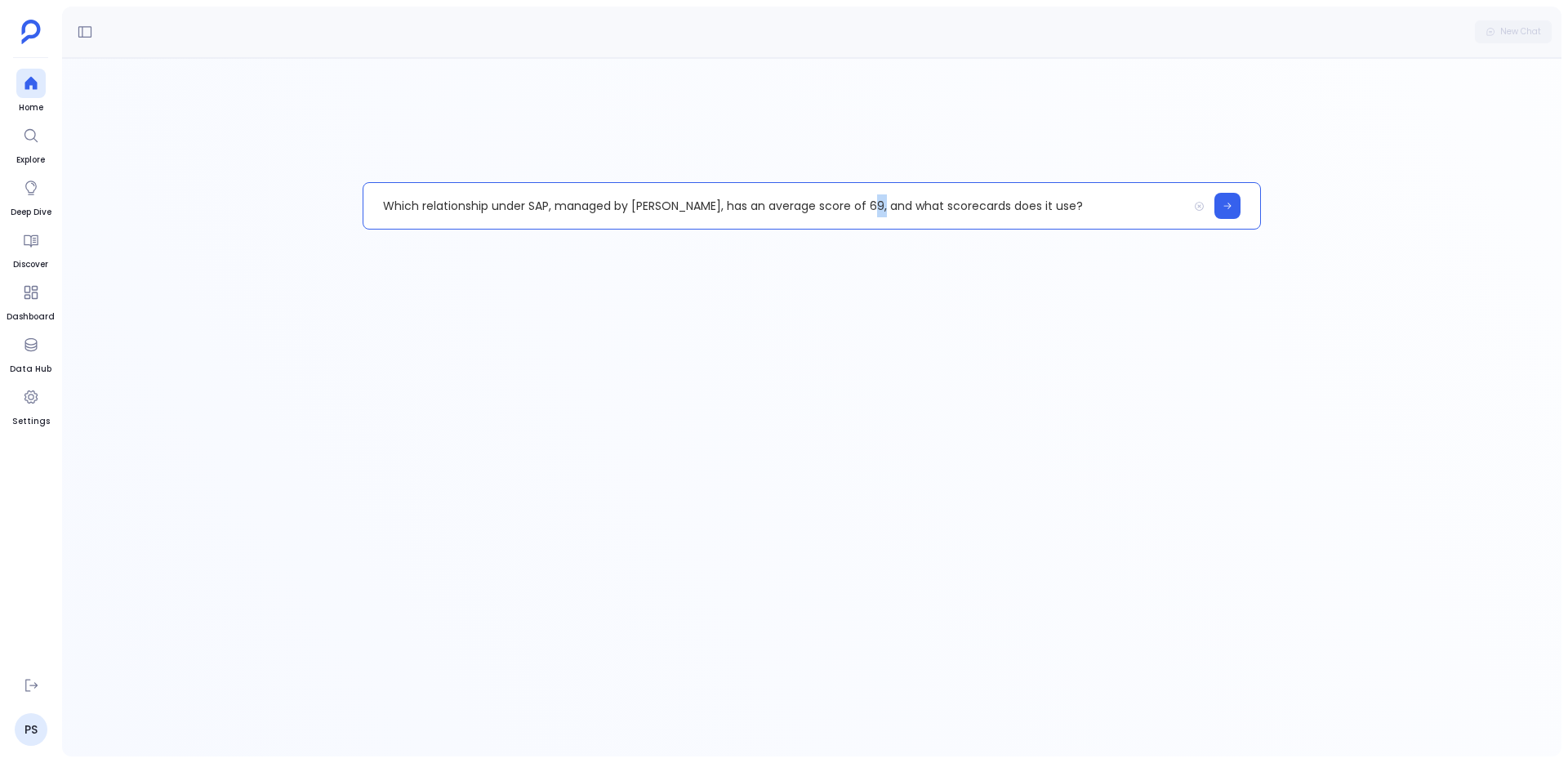 click on "Which relationship under SAP, managed by Giorgia Pedenzini, has an average score of 69, and what scorecards does it use?" at bounding box center [775, 206] 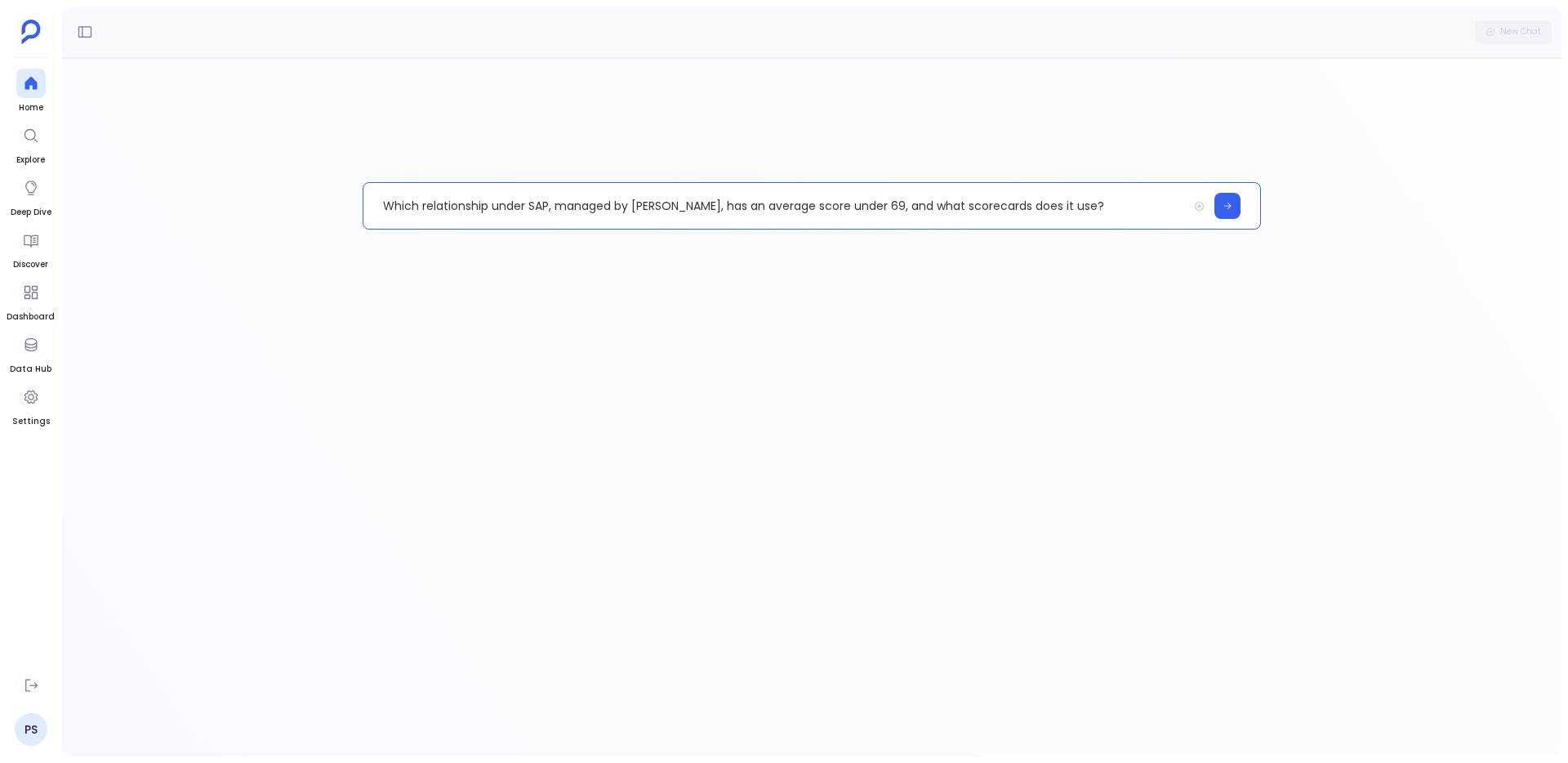 click on "Which relationship under SAP, managed by Giorgia Pedenzini, has an average score under 69, and what scorecards does it use?" at bounding box center [775, 206] 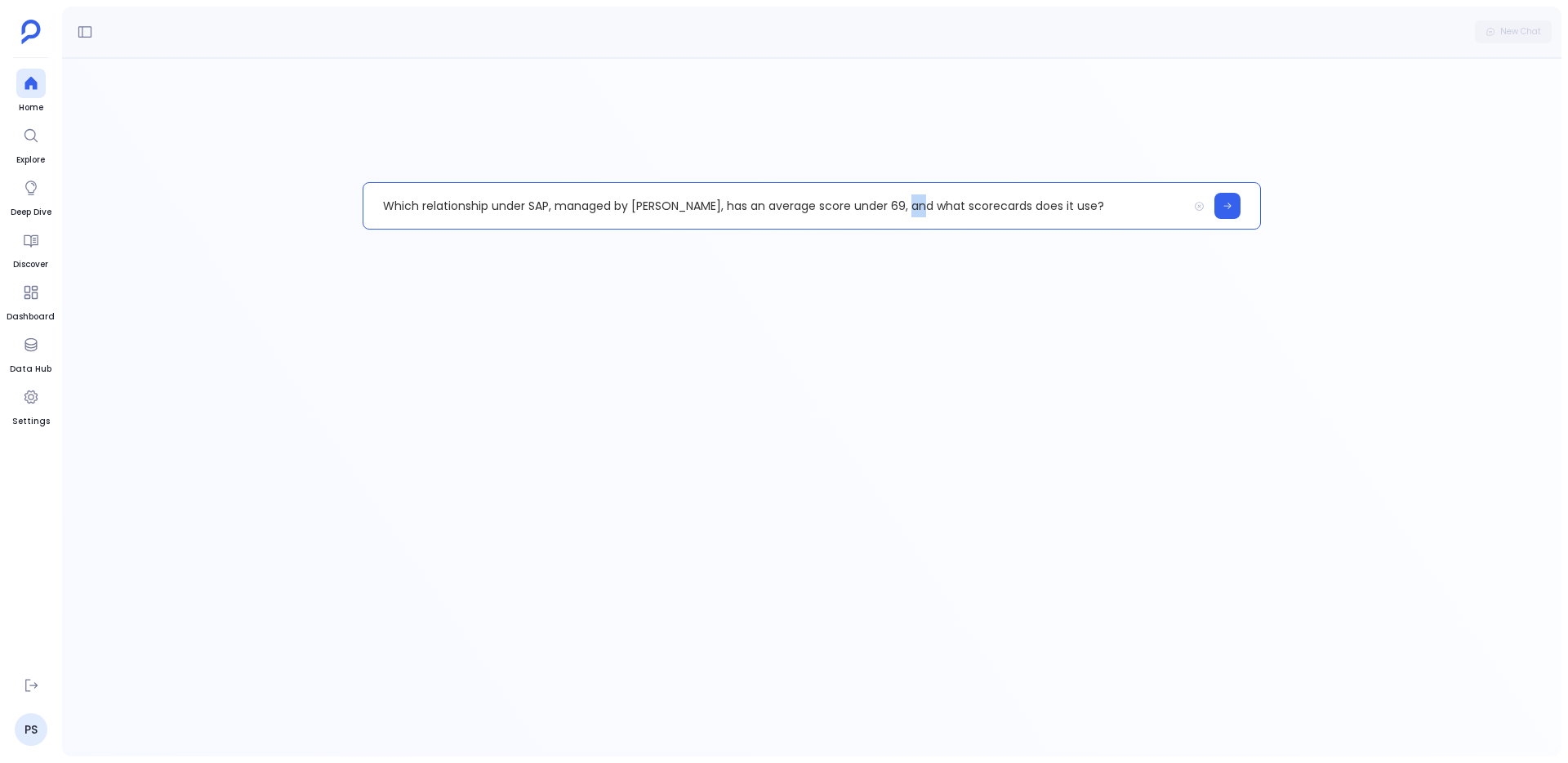 click on "Which relationship under SAP, managed by Giorgia Pedenzini, has an average score under 69, and what scorecards does it use?" at bounding box center (775, 206) 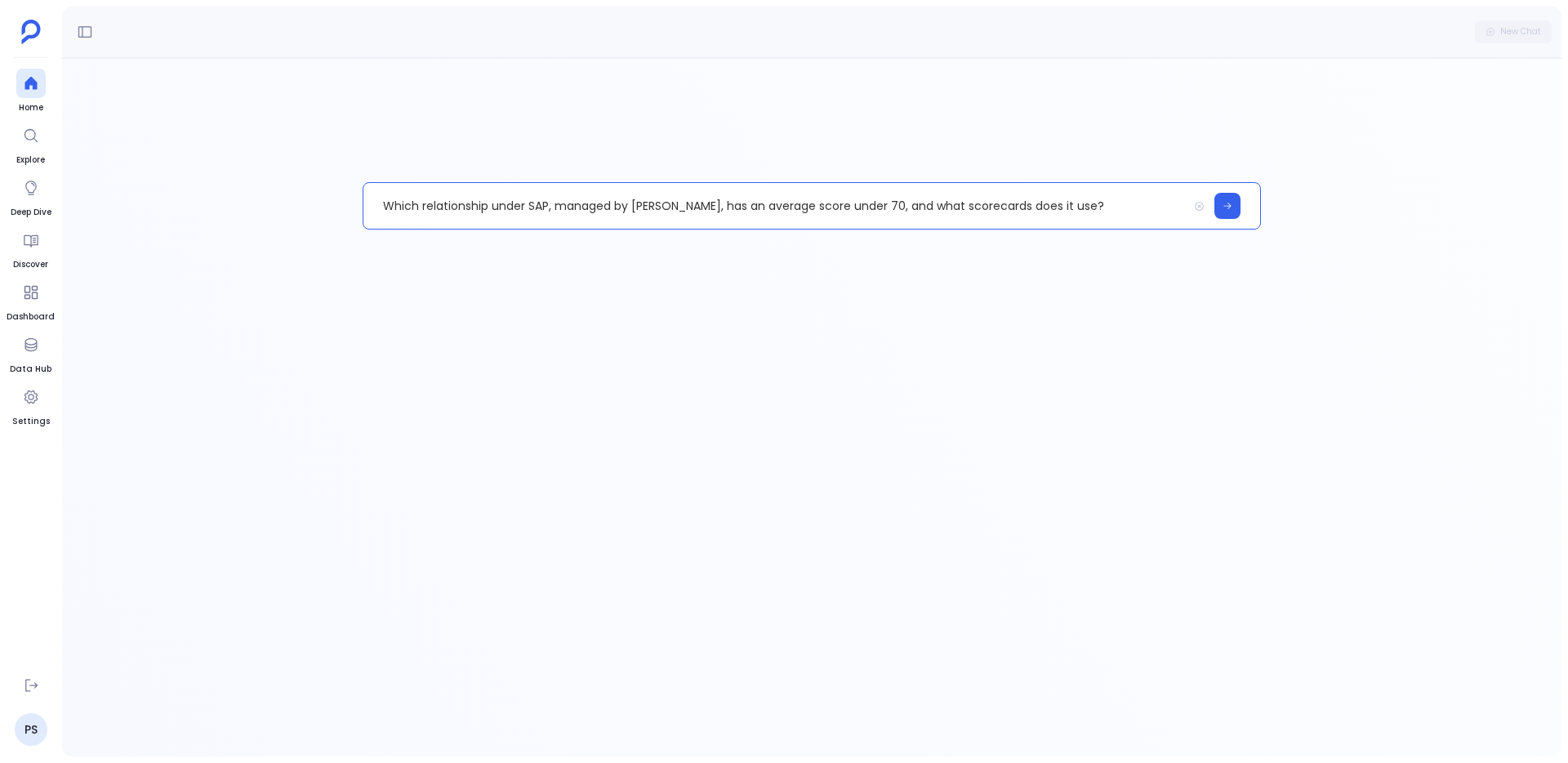 click on "Which relationship under SAP, managed by Giorgia Pedenzini, has an average score under 70, and what scorecards does it use?" at bounding box center (775, 206) 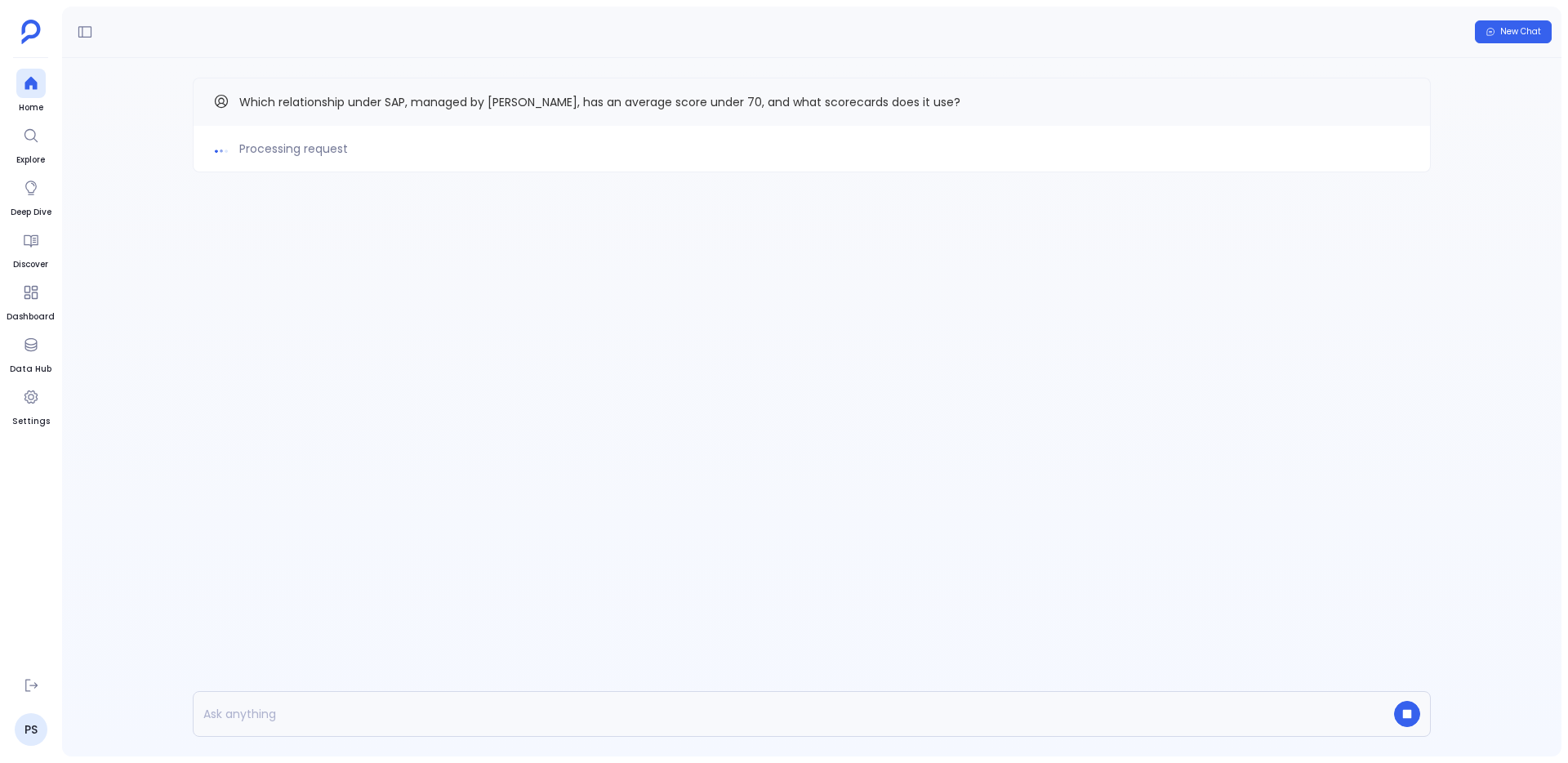 click on "Processing request Which relationship under SAP, managed by Giorgia Pedenzini, has an average score under 70, and what scorecards does it use?" at bounding box center (812, 407) 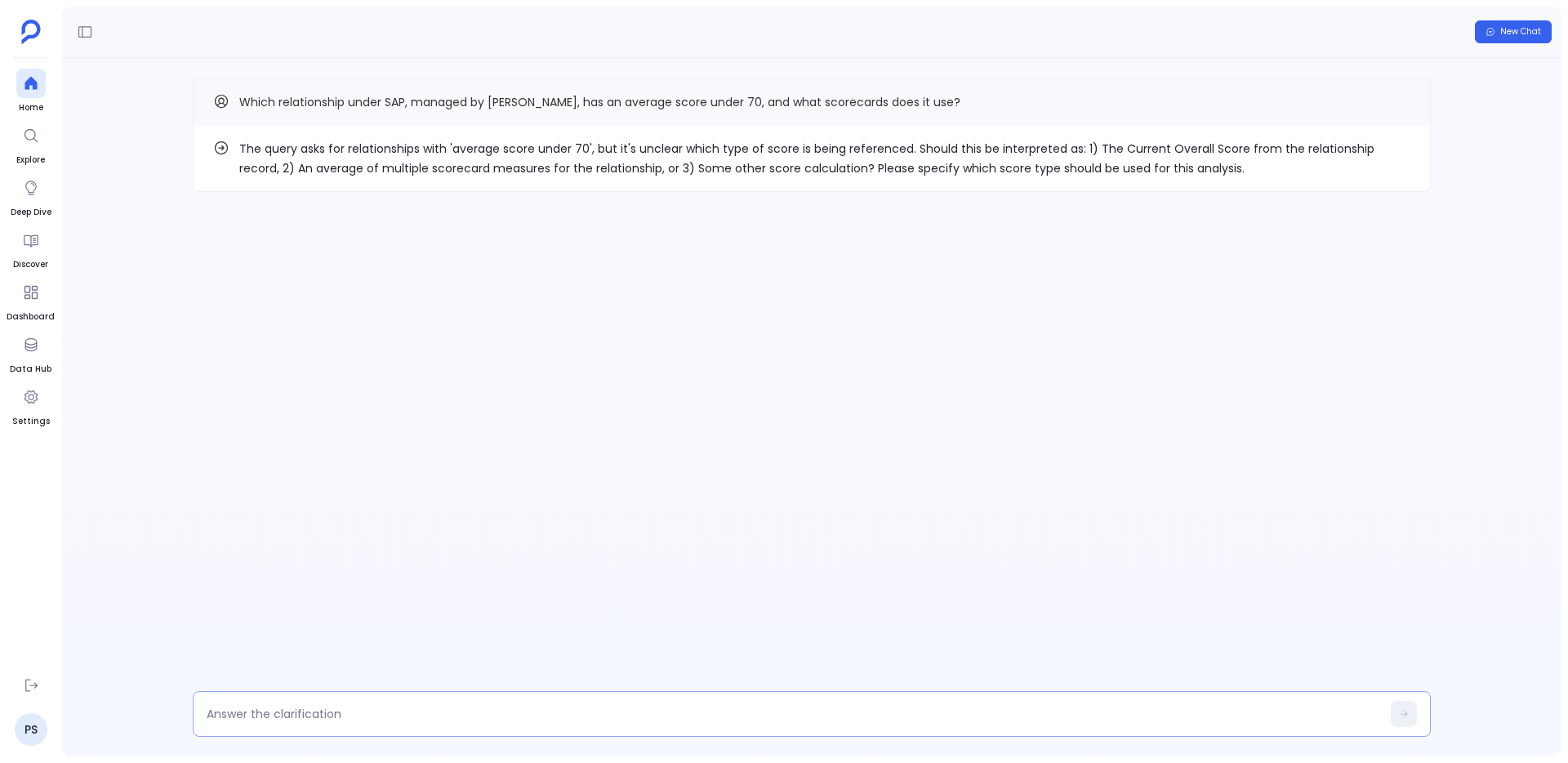 click at bounding box center (794, 714) 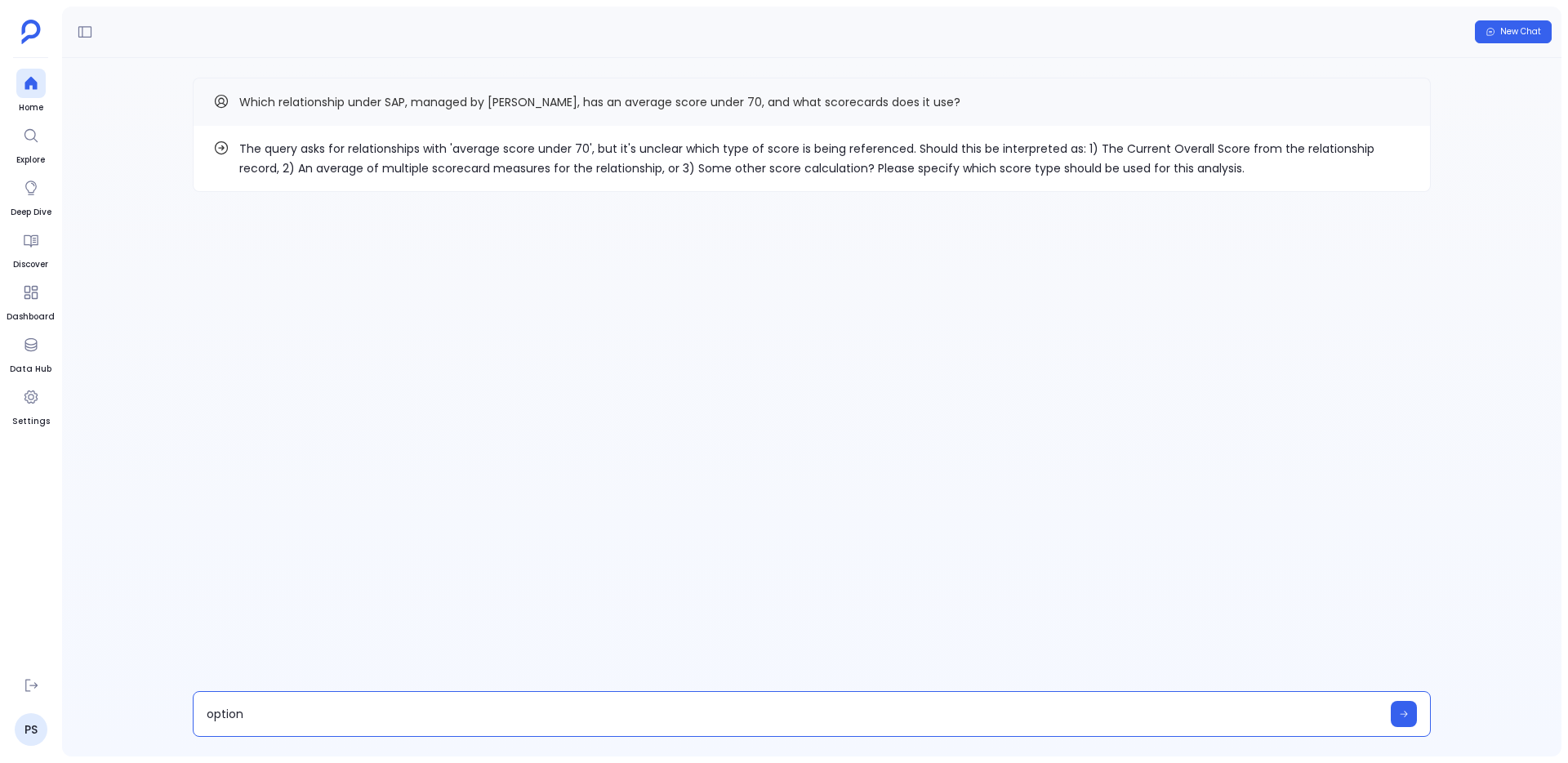type on "option 1" 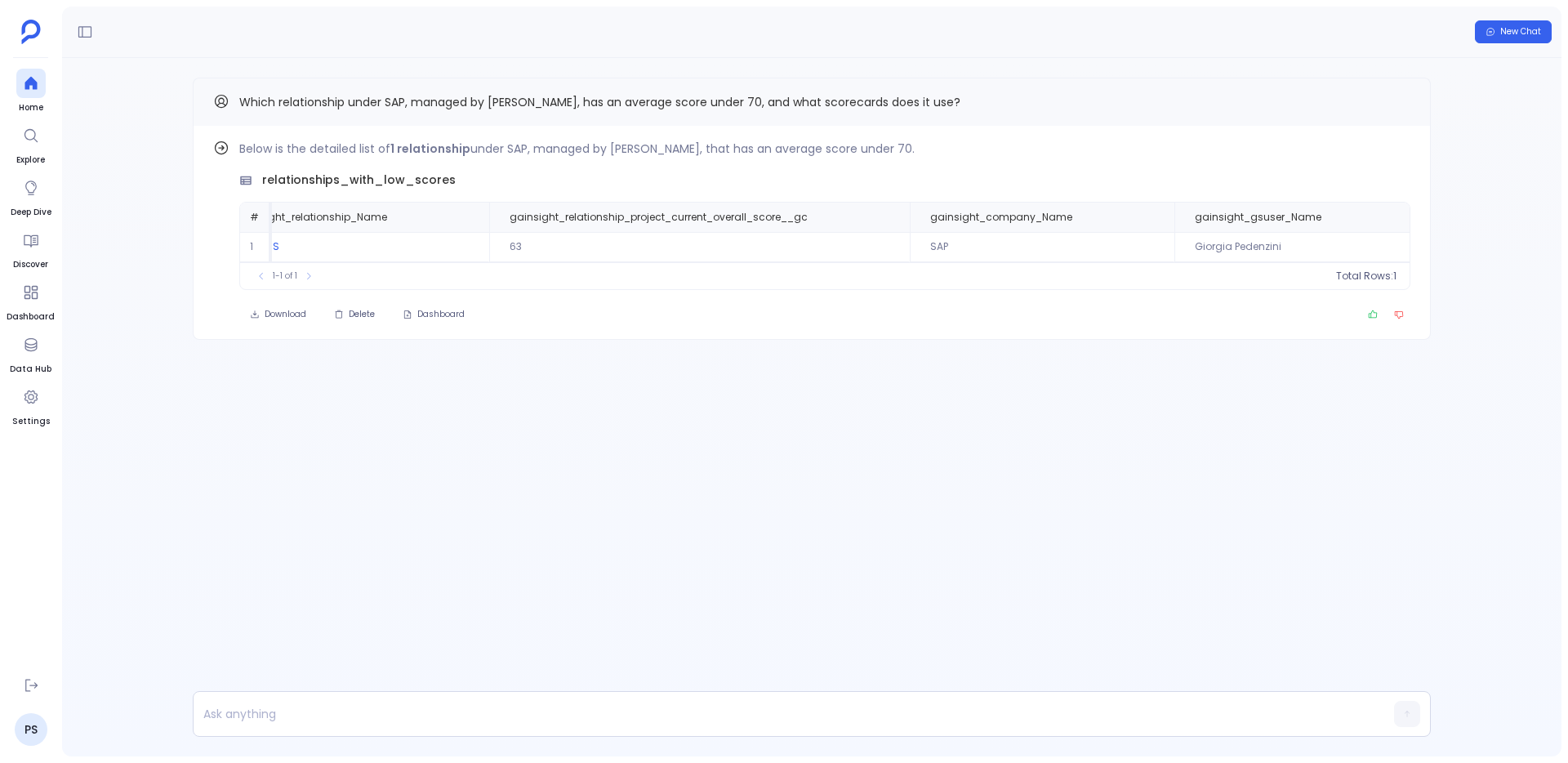 scroll, scrollTop: 0, scrollLeft: 67, axis: horizontal 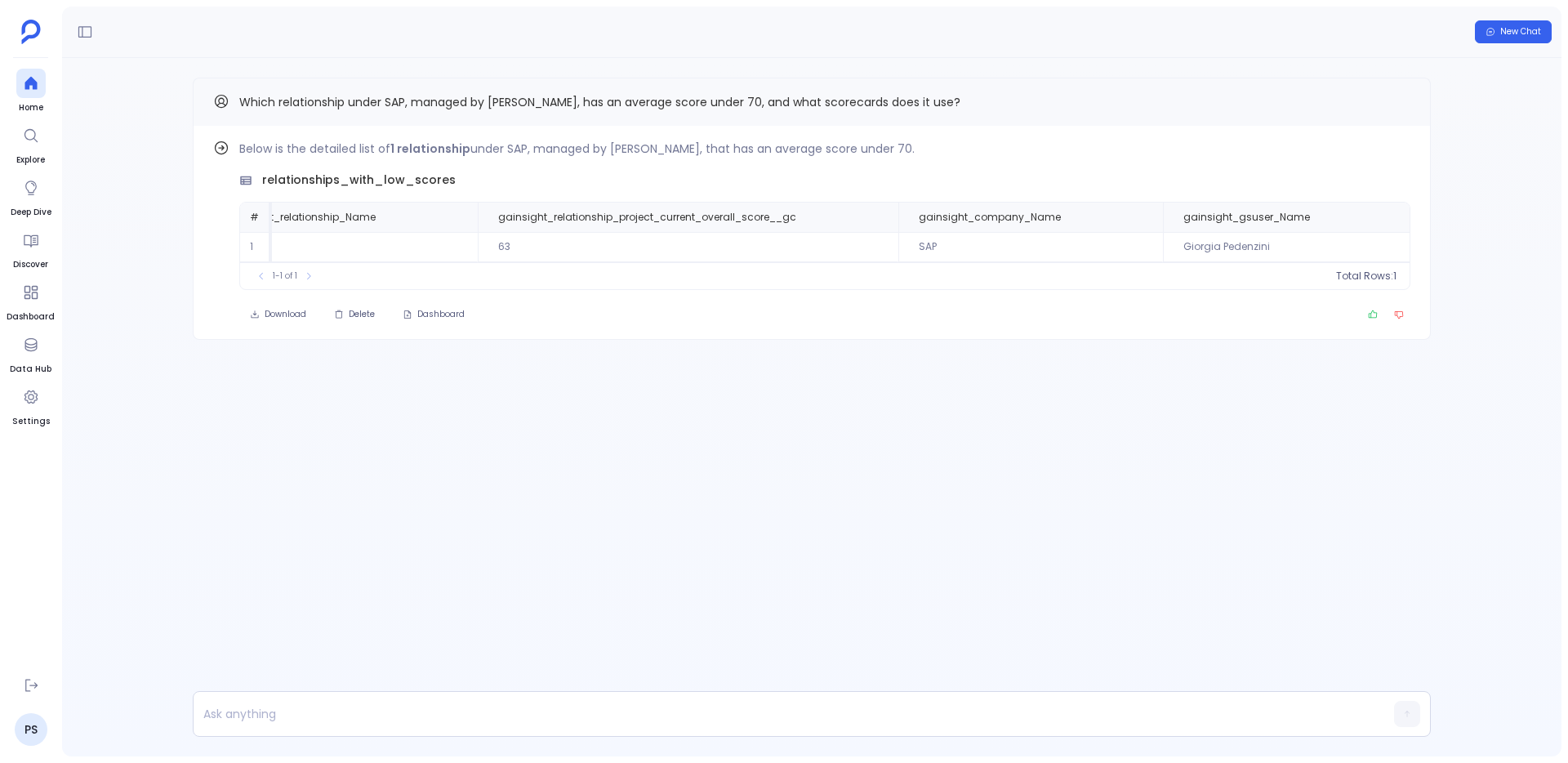 drag, startPoint x: 236, startPoint y: 97, endPoint x: 1012, endPoint y: 105, distance: 776.0412 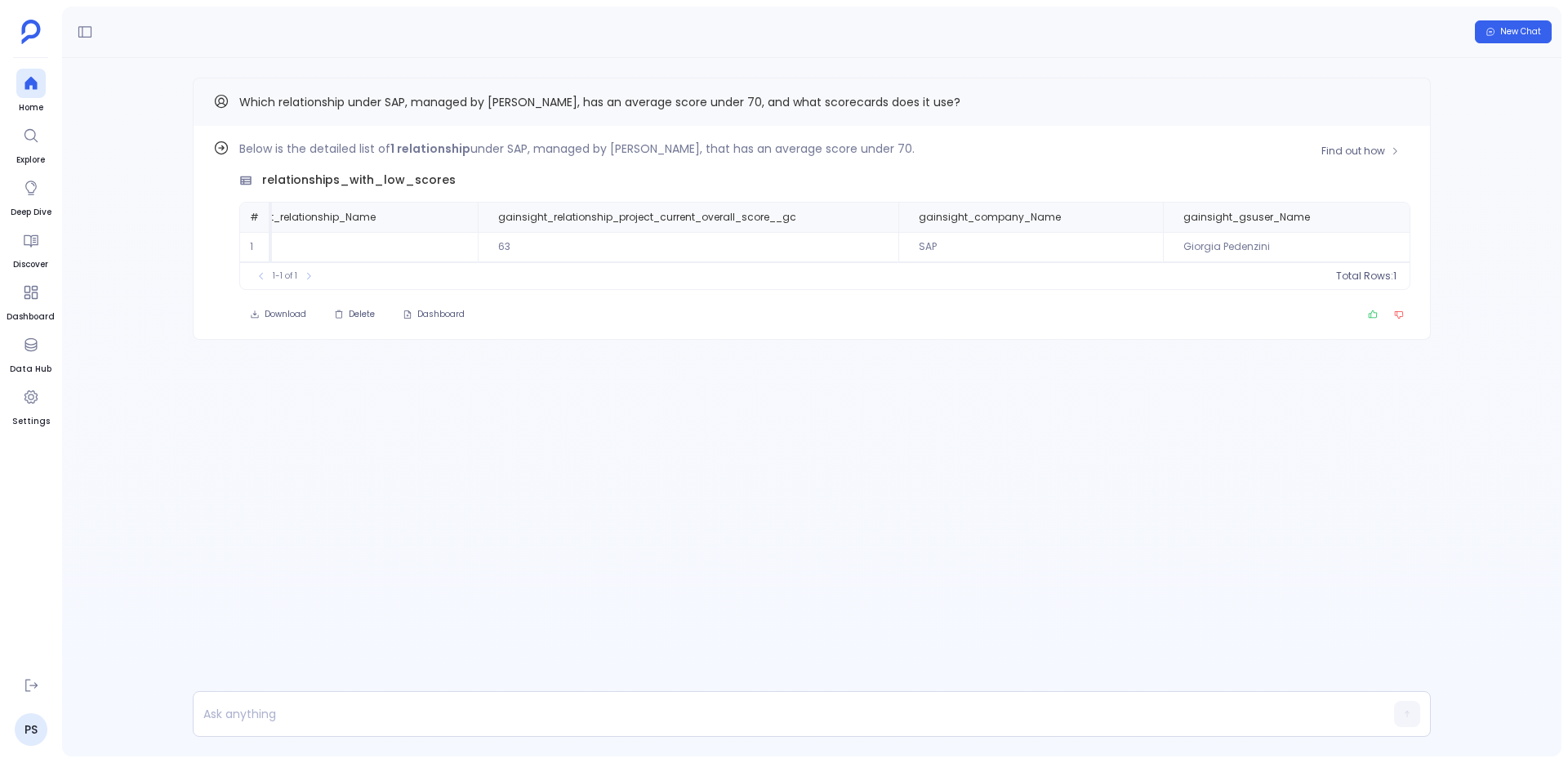 click on "Below is the detailed list of  1 relationship  under SAP, managed by Giorgia Pedenzini, that has an average score under 70." at bounding box center (825, 149) 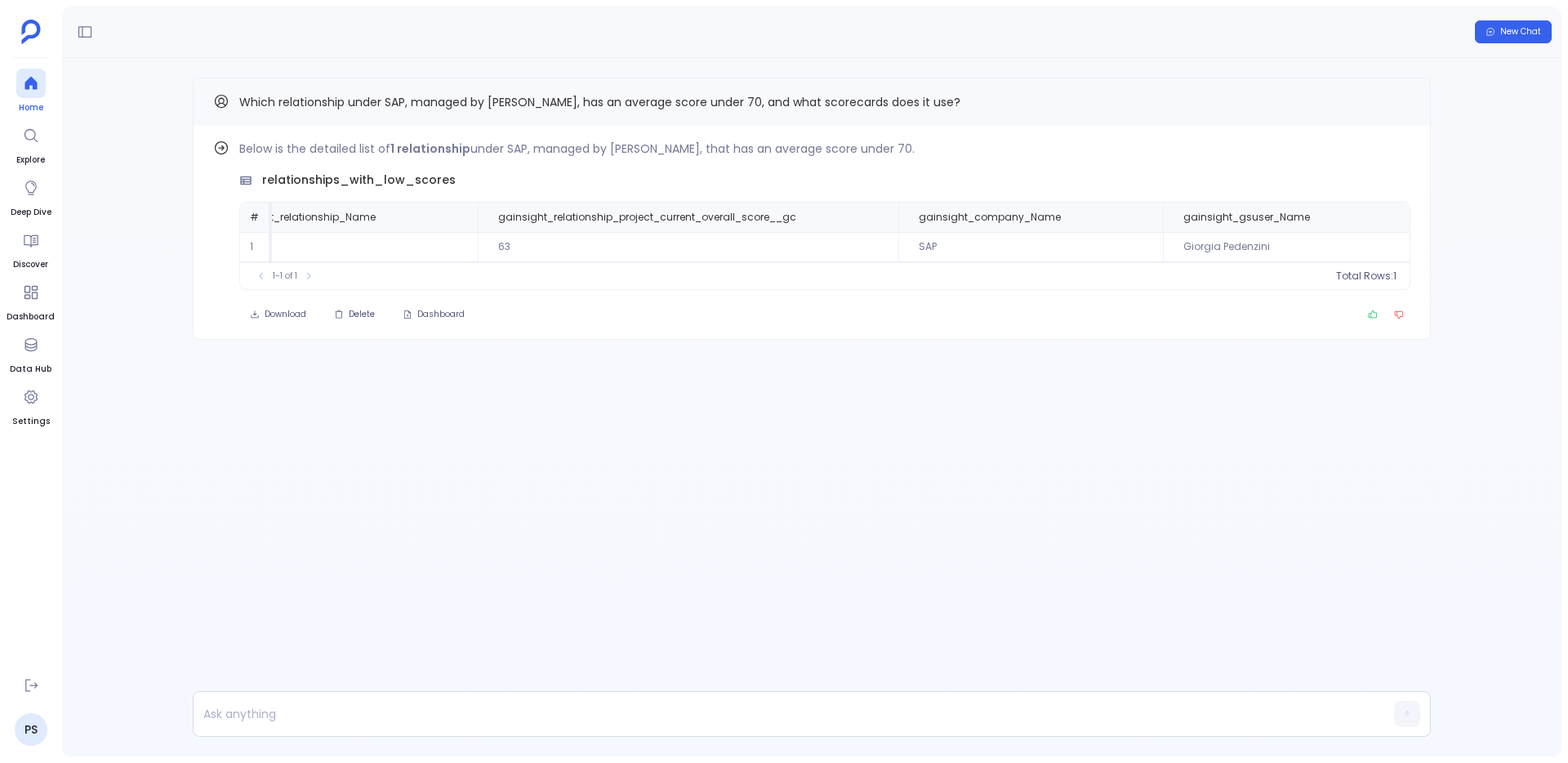 click on "Home" at bounding box center (31, 108) 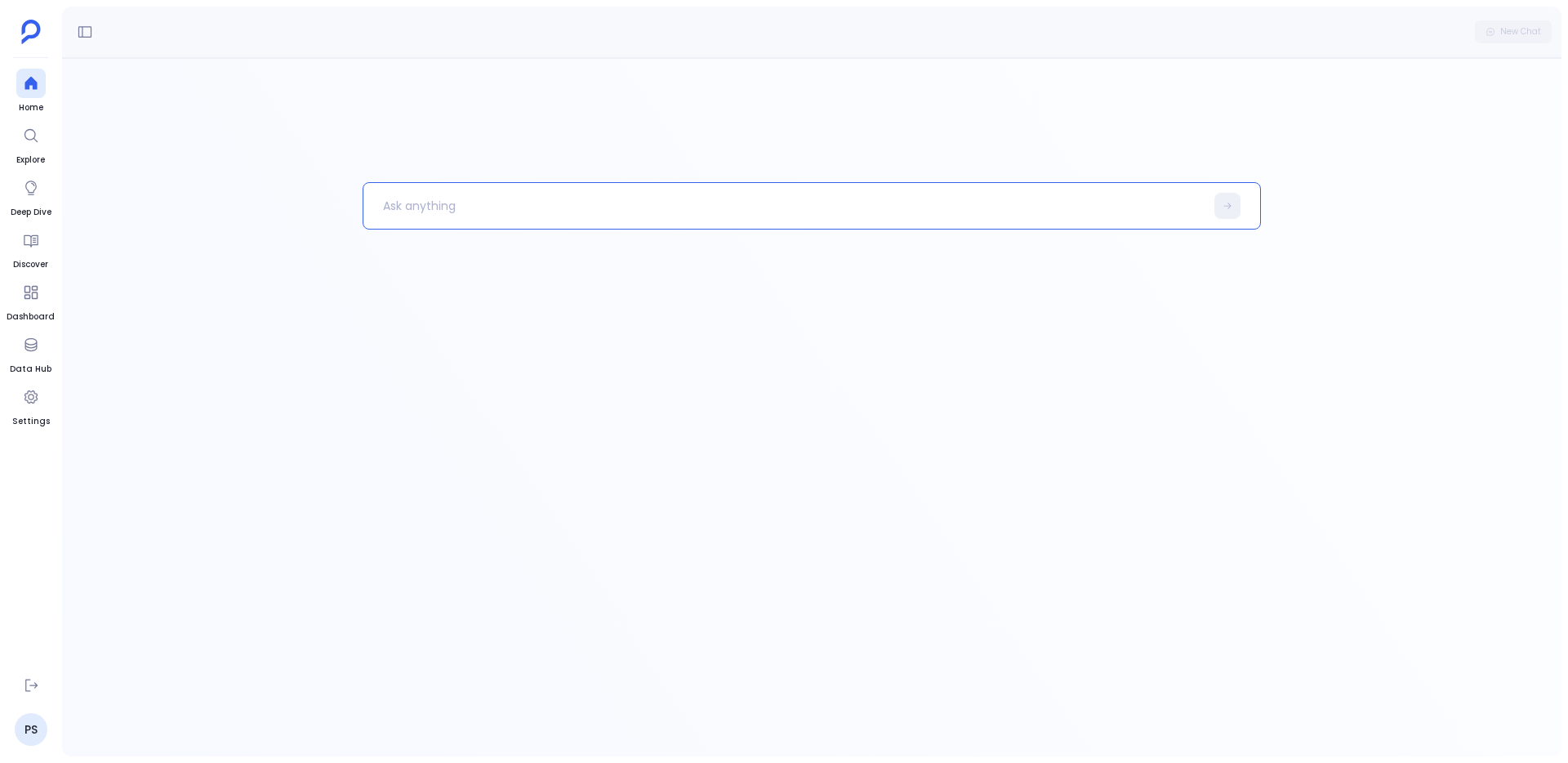 click at bounding box center [784, 206] 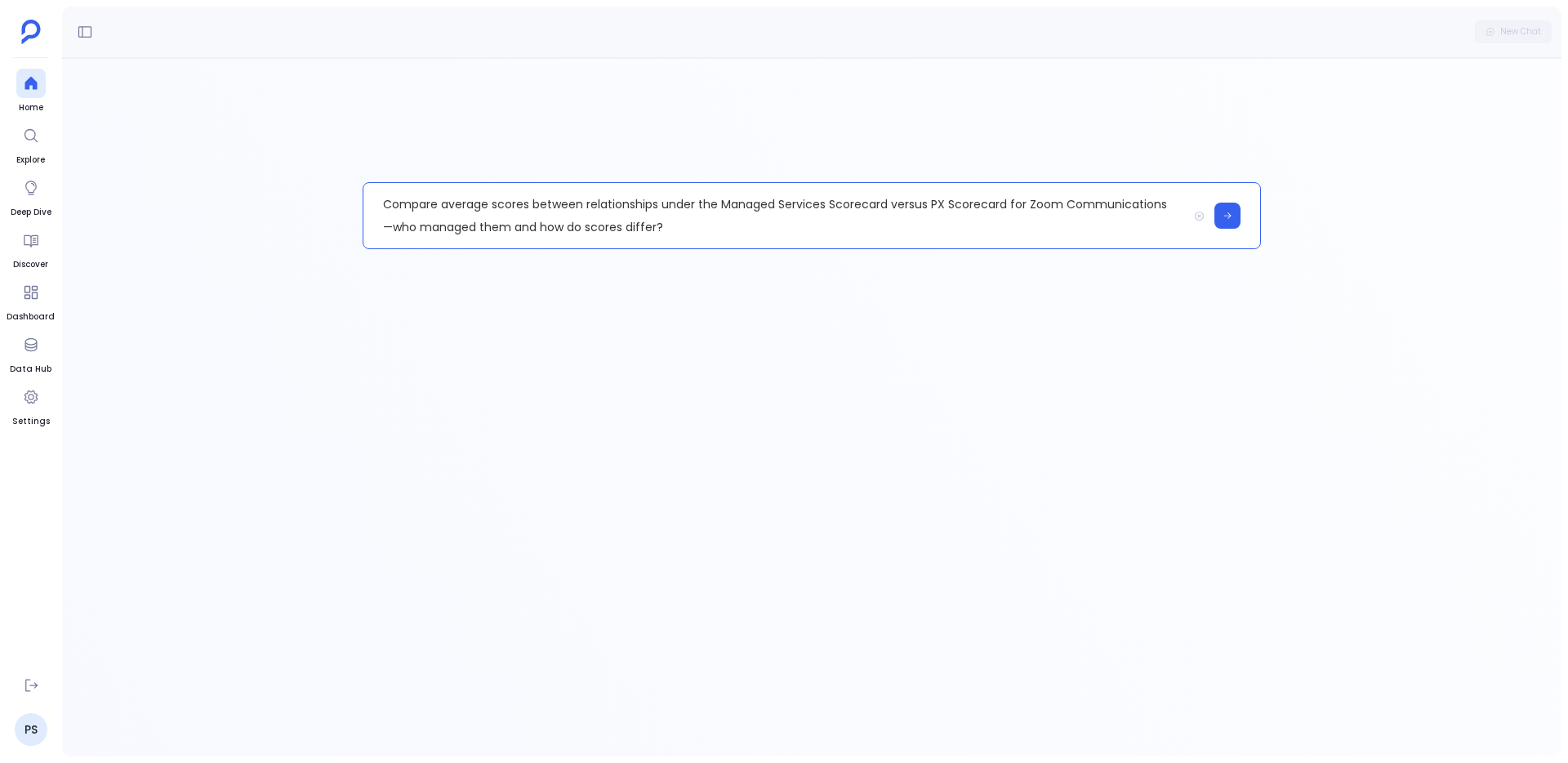 click on "Compare average scores between relationships under the Managed Services Scorecard versus PX Scorecard for Zoom Communications—who managed them and how do scores differ?" at bounding box center (775, 216) 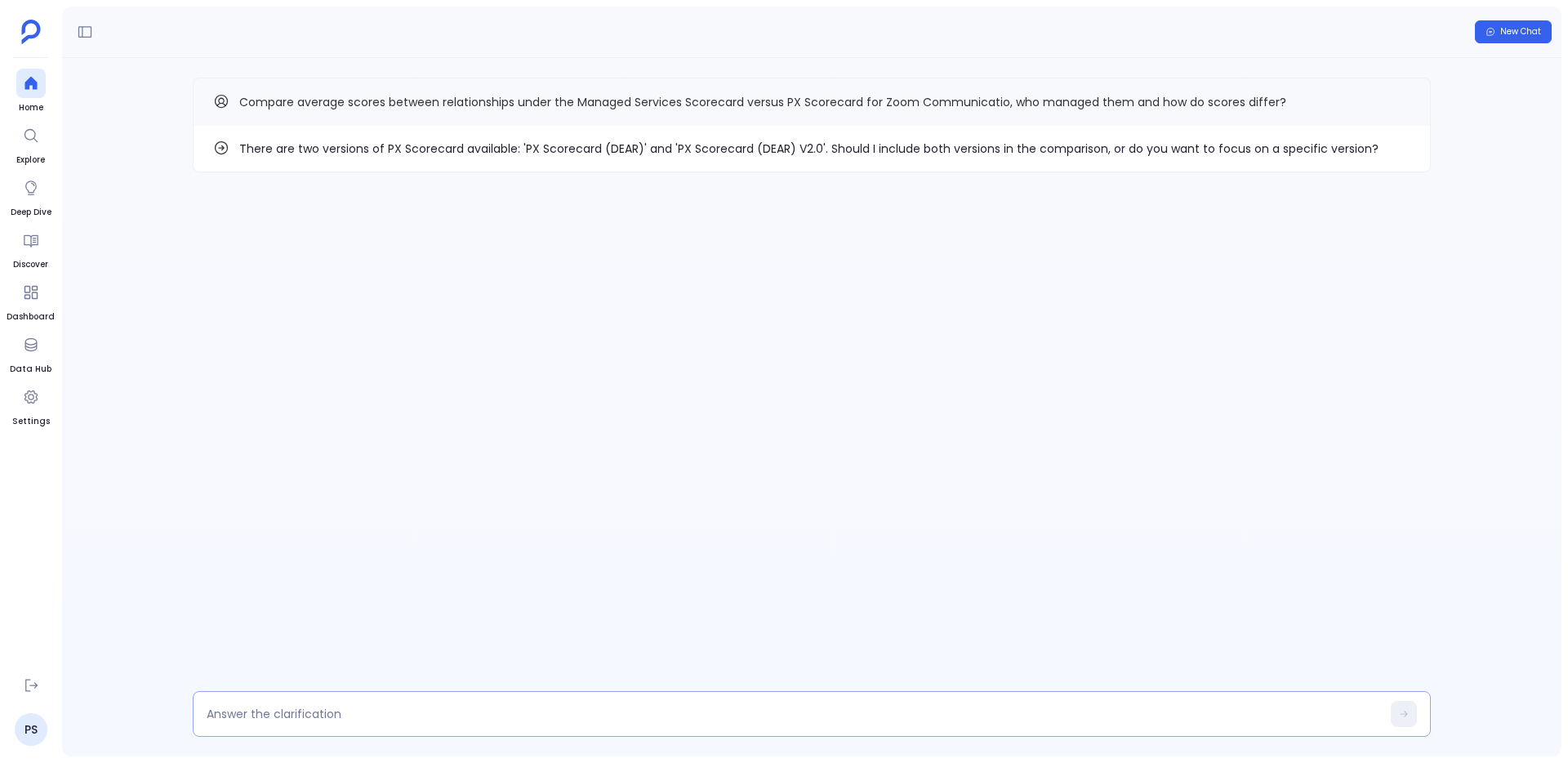 click at bounding box center (812, 714) 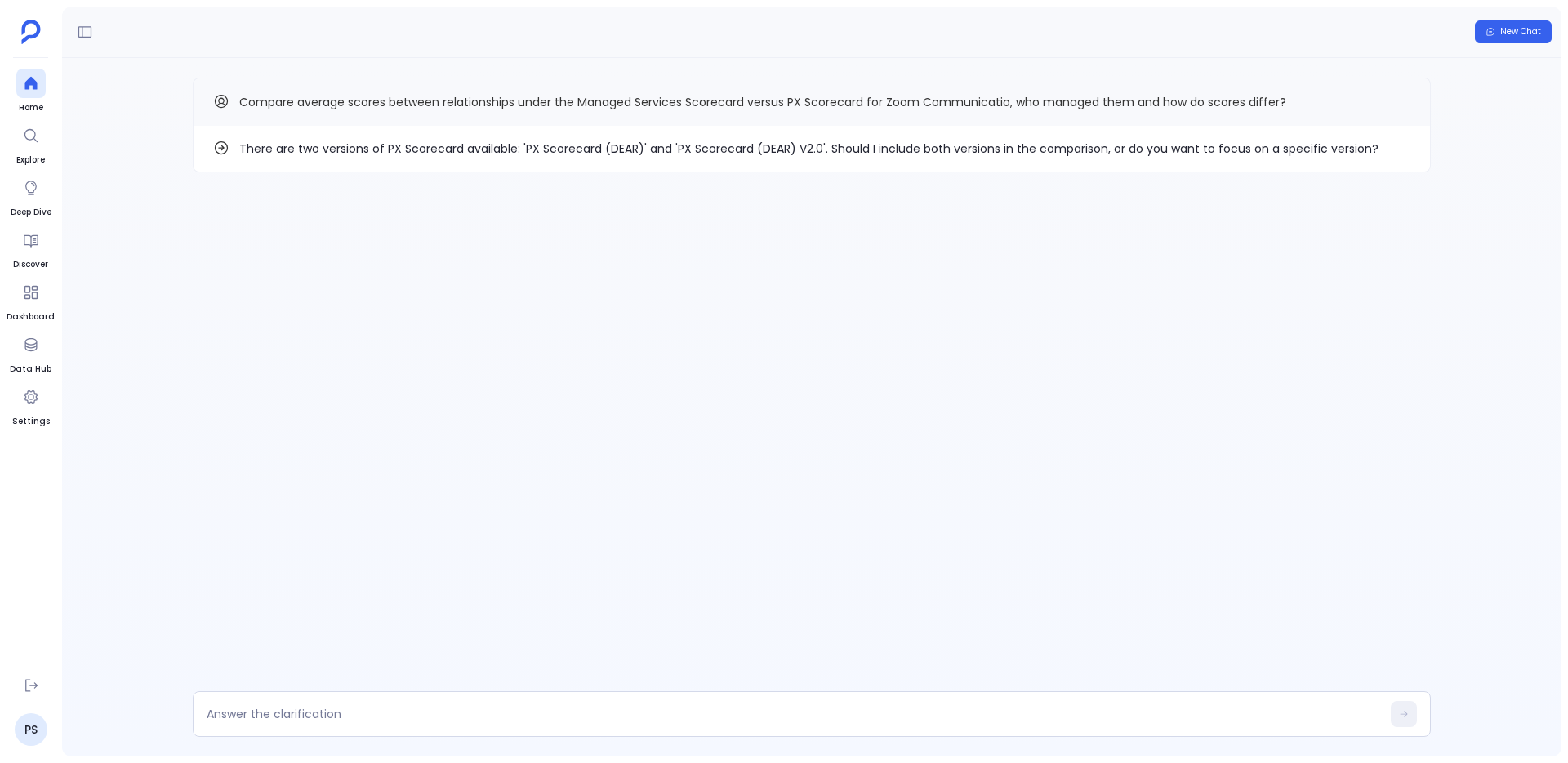 click on "There are two versions of PX Scorecard available: 'PX Scorecard (DEAR)' and 'PX Scorecard (DEAR) V2.0'. Should I include both versions in the comparison, or do you want to focus on a specific version?" at bounding box center [808, 149] 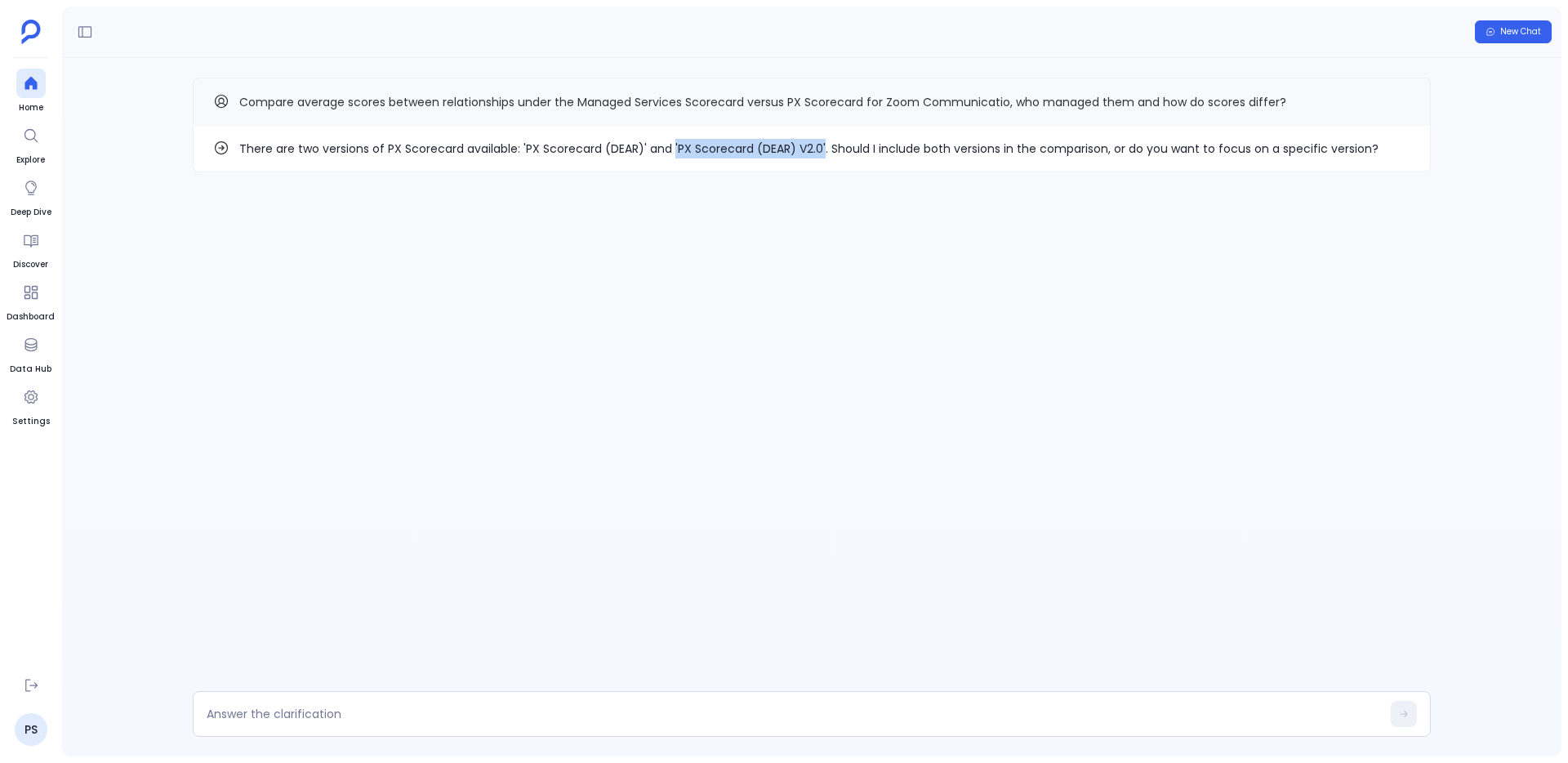 click on "There are two versions of PX Scorecard available: 'PX Scorecard (DEAR)' and 'PX Scorecard (DEAR) V2.0'. Should I include both versions in the comparison, or do you want to focus on a specific version?" at bounding box center (808, 149) 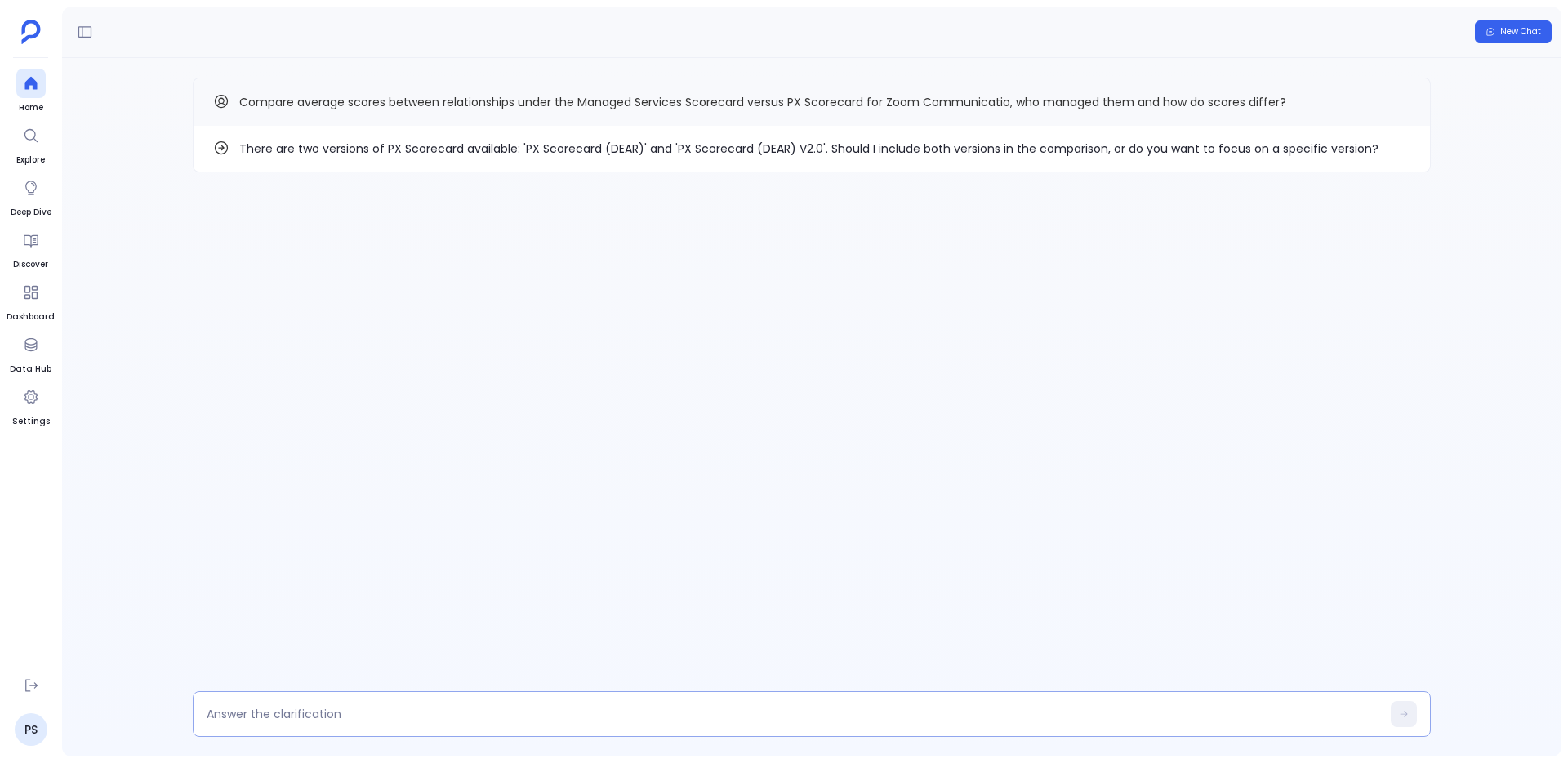 click at bounding box center (812, 714) 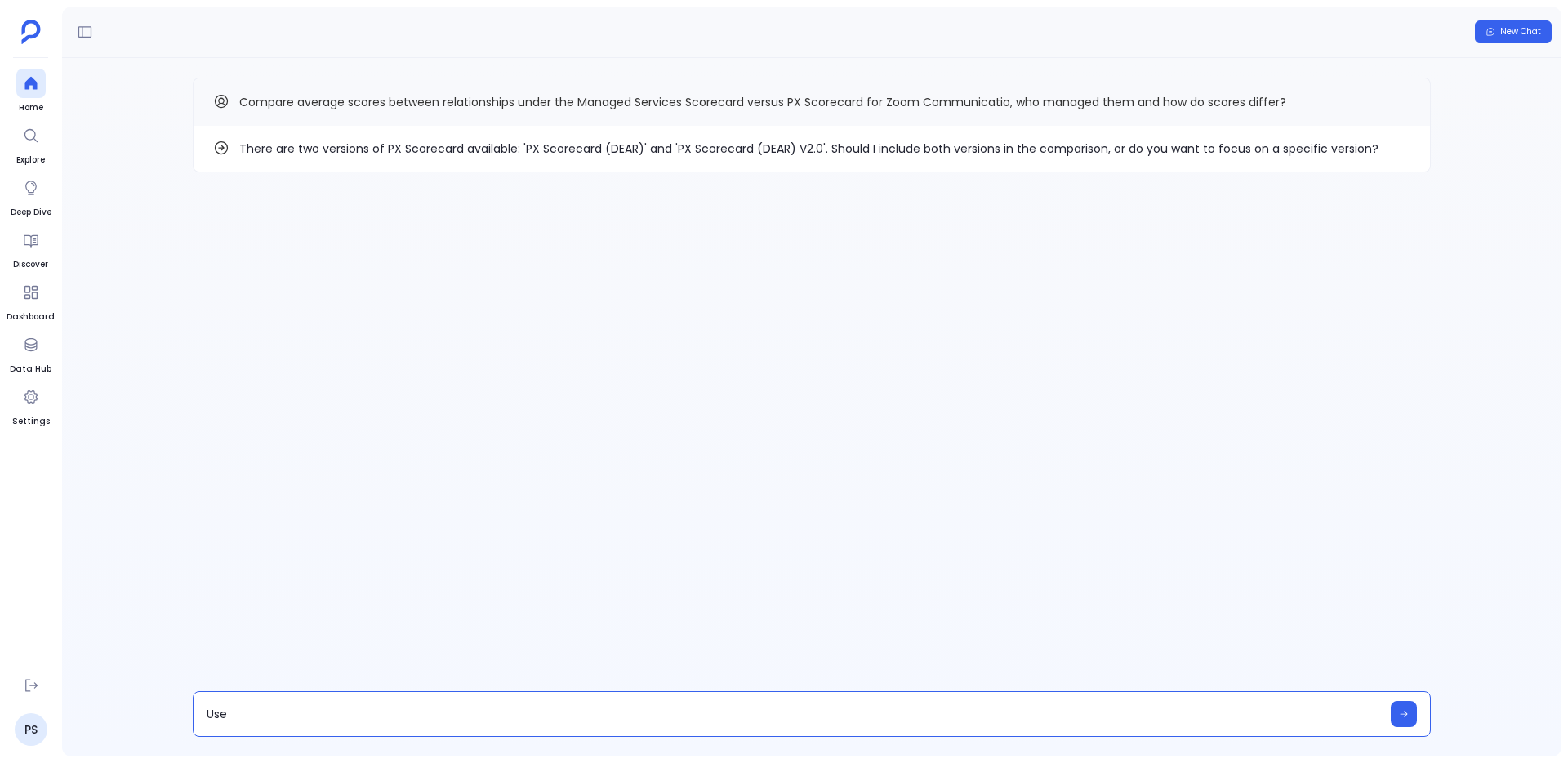 type on "Use 'PX Scorecard (DEAR) V2.0'" 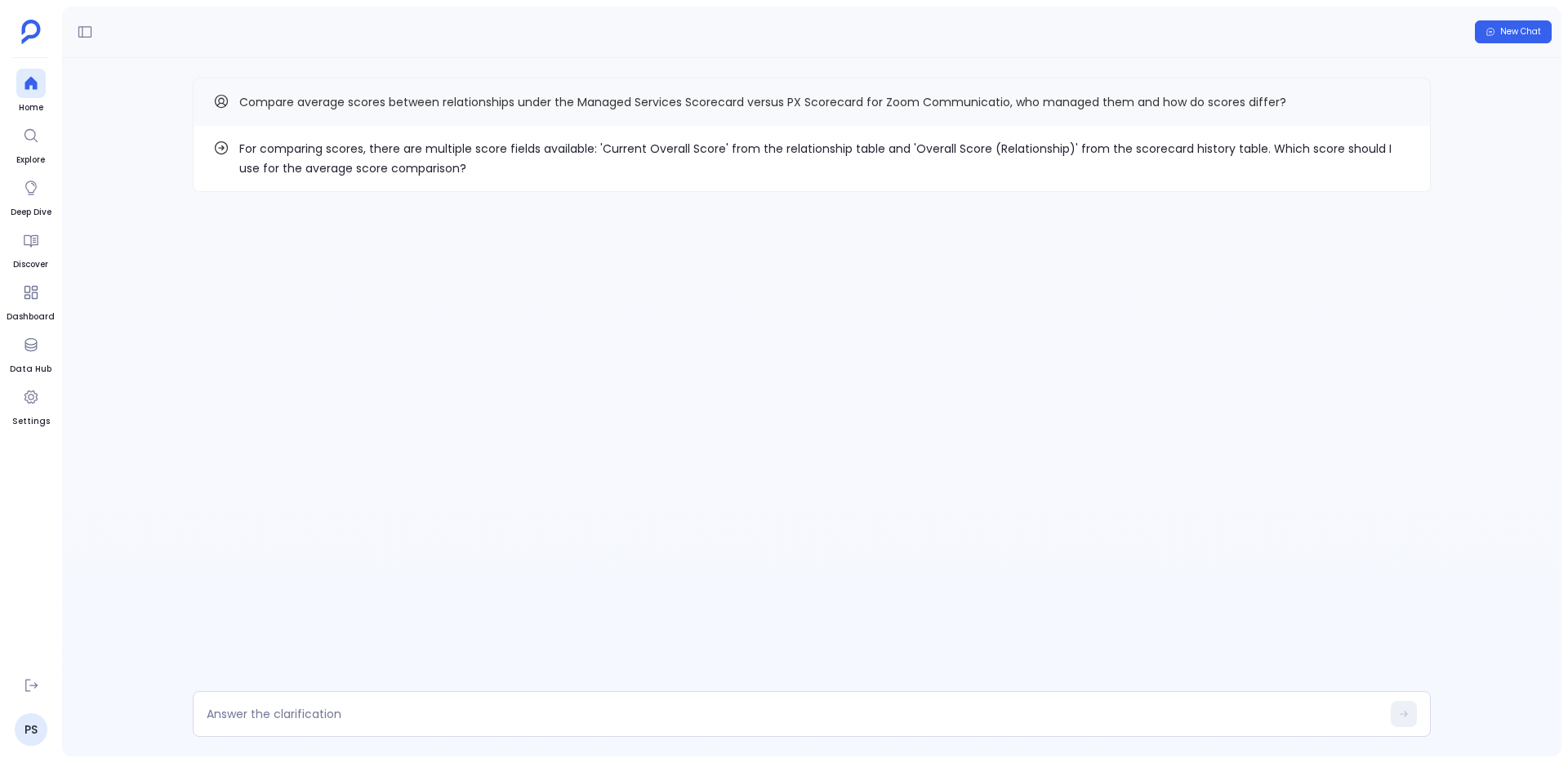 click on "For comparing scores, there are multiple score fields available: 'Current Overall Score' from the relationship table and 'Overall Score (Relationship)' from the scorecard history table. Which score should I use for the average score comparison?" at bounding box center (825, 158) 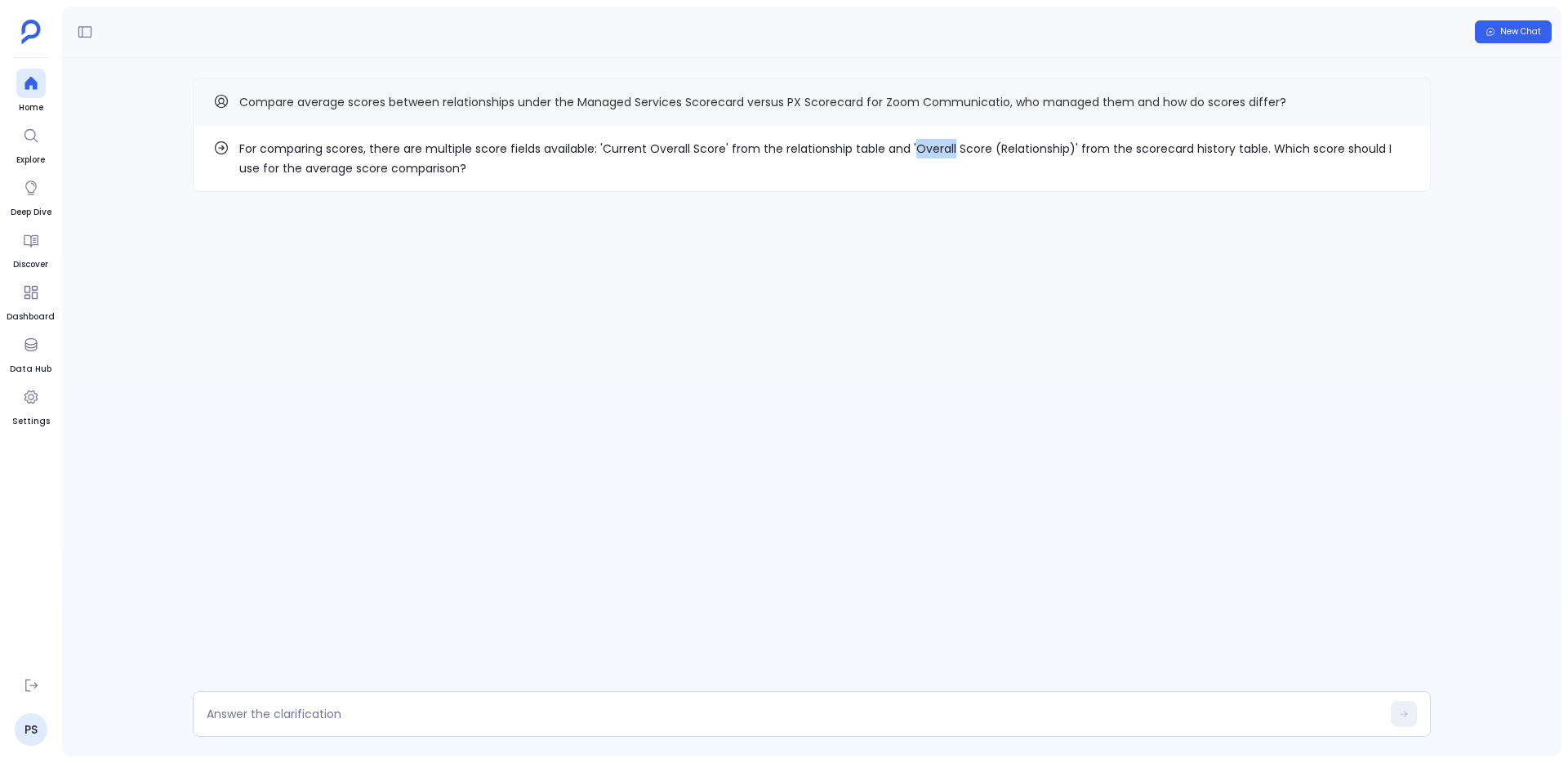 click on "For comparing scores, there are multiple score fields available: 'Current Overall Score' from the relationship table and 'Overall Score (Relationship)' from the scorecard history table. Which score should I use for the average score comparison?" at bounding box center [825, 158] 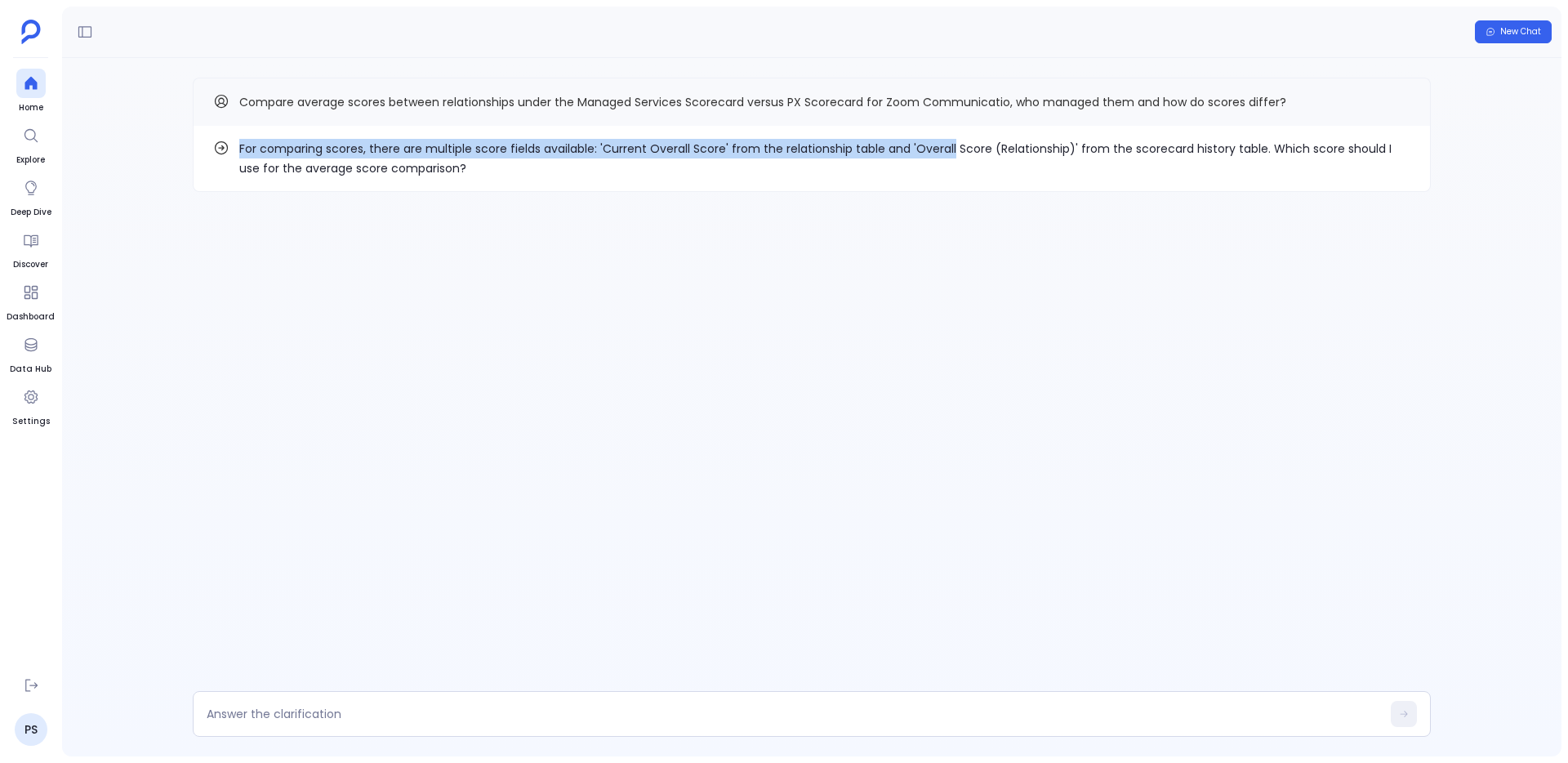 click on "For comparing scores, there are multiple score fields available: 'Current Overall Score' from the relationship table and 'Overall Score (Relationship)' from the scorecard history table. Which score should I use for the average score comparison?" at bounding box center [812, 158] 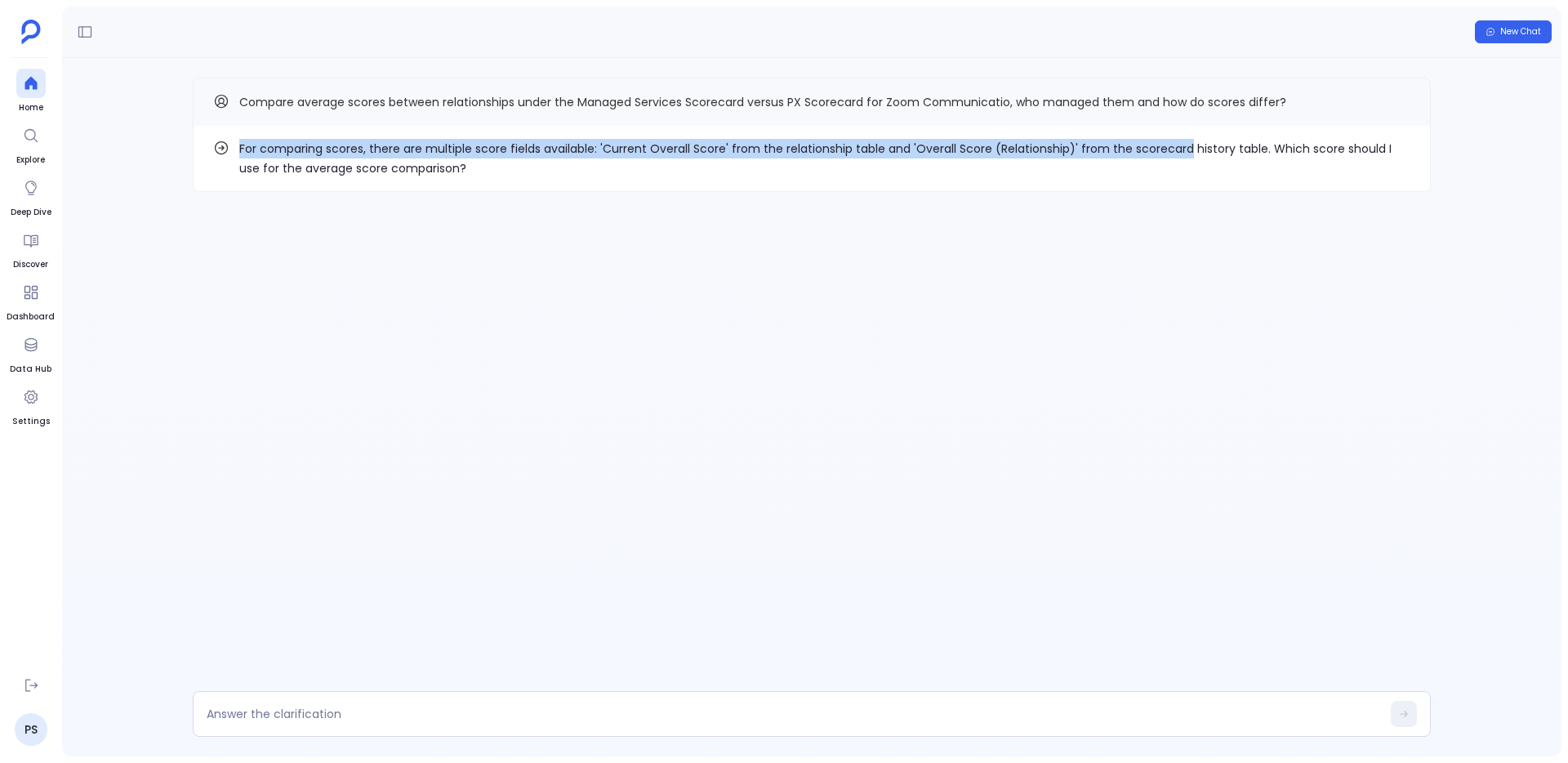 click on "For comparing scores, there are multiple score fields available: 'Current Overall Score' from the relationship table and 'Overall Score (Relationship)' from the scorecard history table. Which score should I use for the average score comparison?" at bounding box center (825, 158) 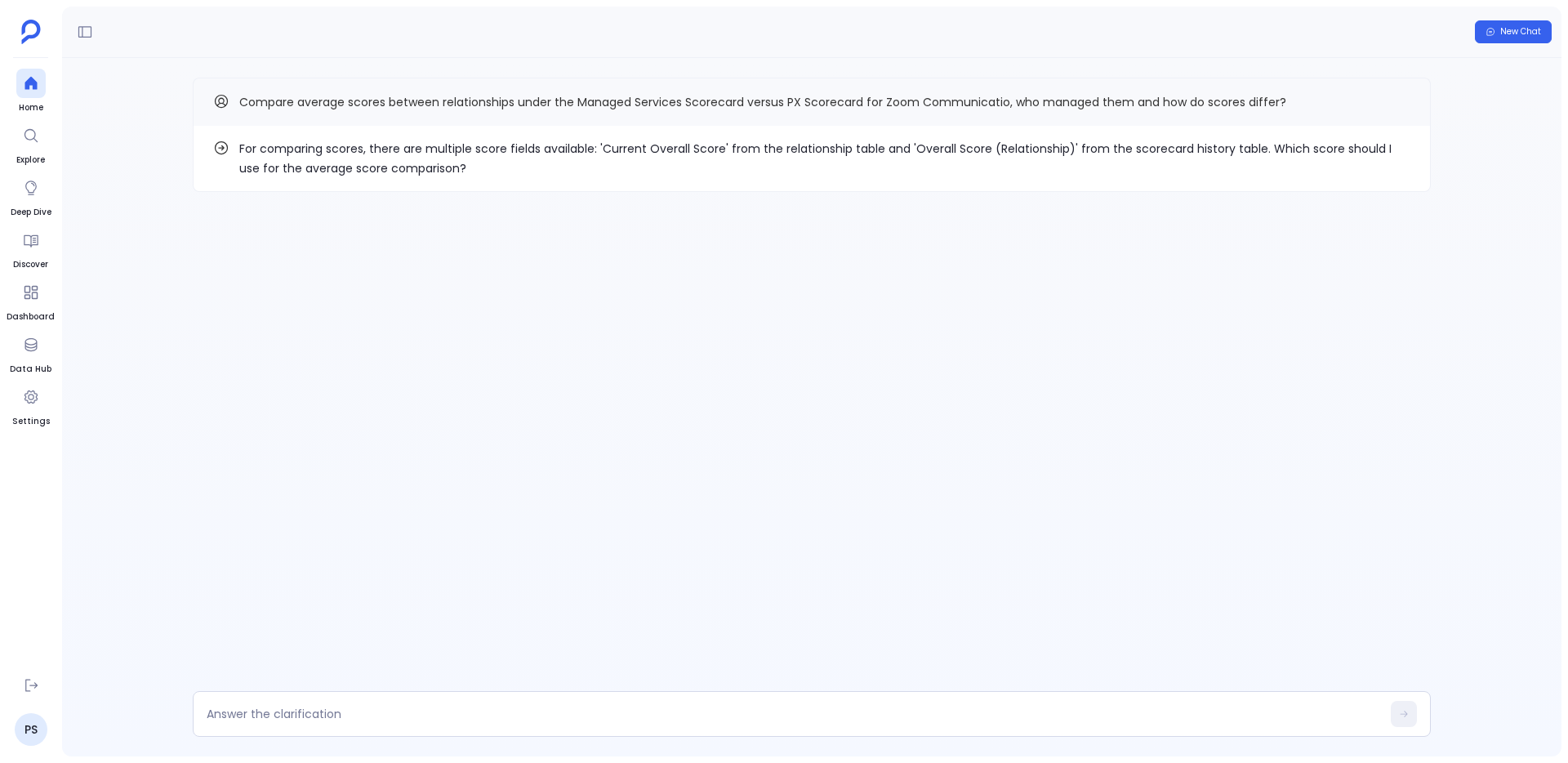 click on "For comparing scores, there are multiple score fields available: 'Current Overall Score' from the relationship table and 'Overall Score (Relationship)' from the scorecard history table. Which score should I use for the average score comparison?" at bounding box center [825, 158] 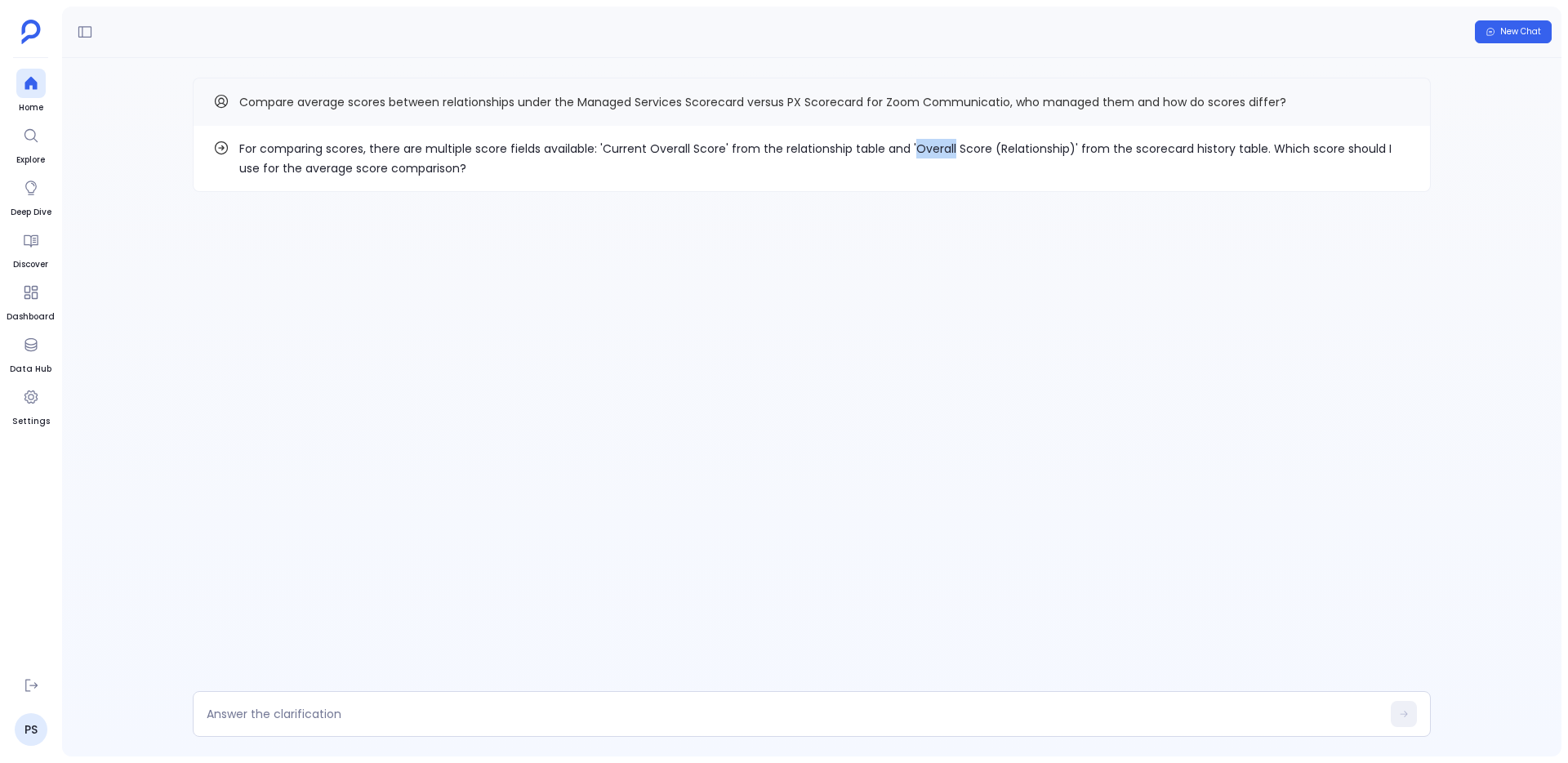 click on "For comparing scores, there are multiple score fields available: 'Current Overall Score' from the relationship table and 'Overall Score (Relationship)' from the scorecard history table. Which score should I use for the average score comparison?" at bounding box center [825, 158] 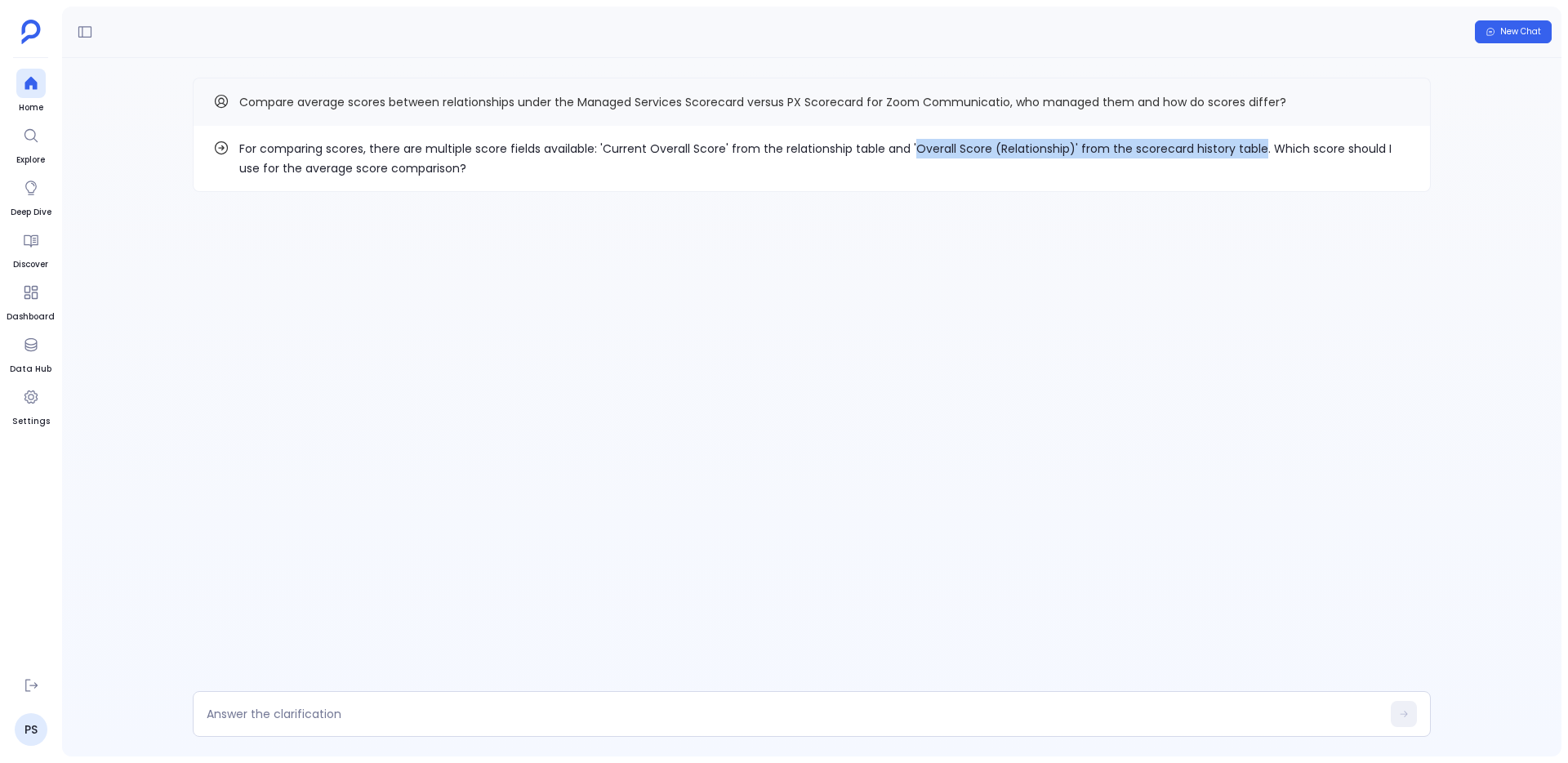 click on "For comparing scores, there are multiple score fields available: 'Current Overall Score' from the relationship table and 'Overall Score (Relationship)' from the scorecard history table. Which score should I use for the average score comparison?" at bounding box center (825, 158) 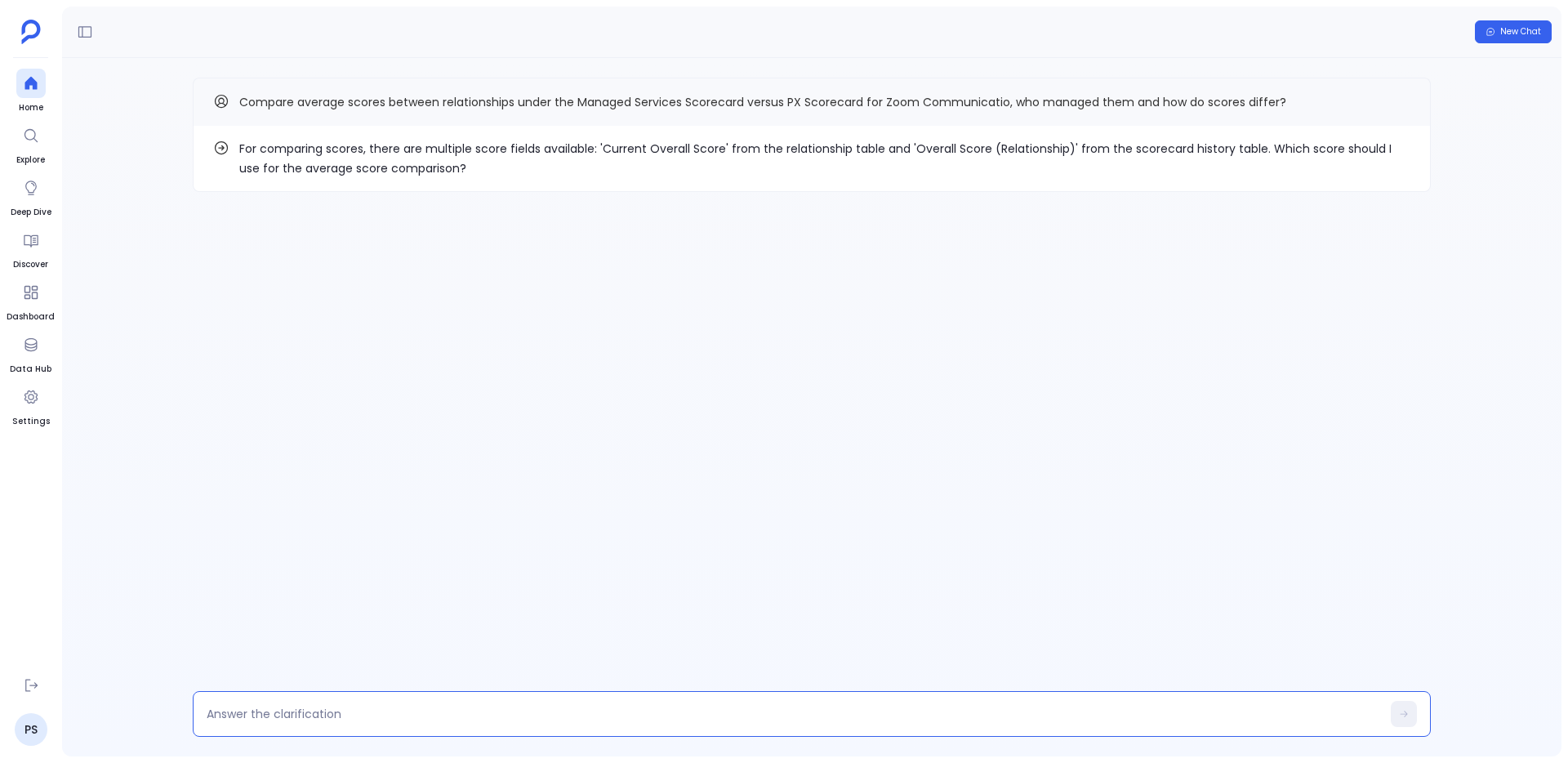 click at bounding box center (794, 714) 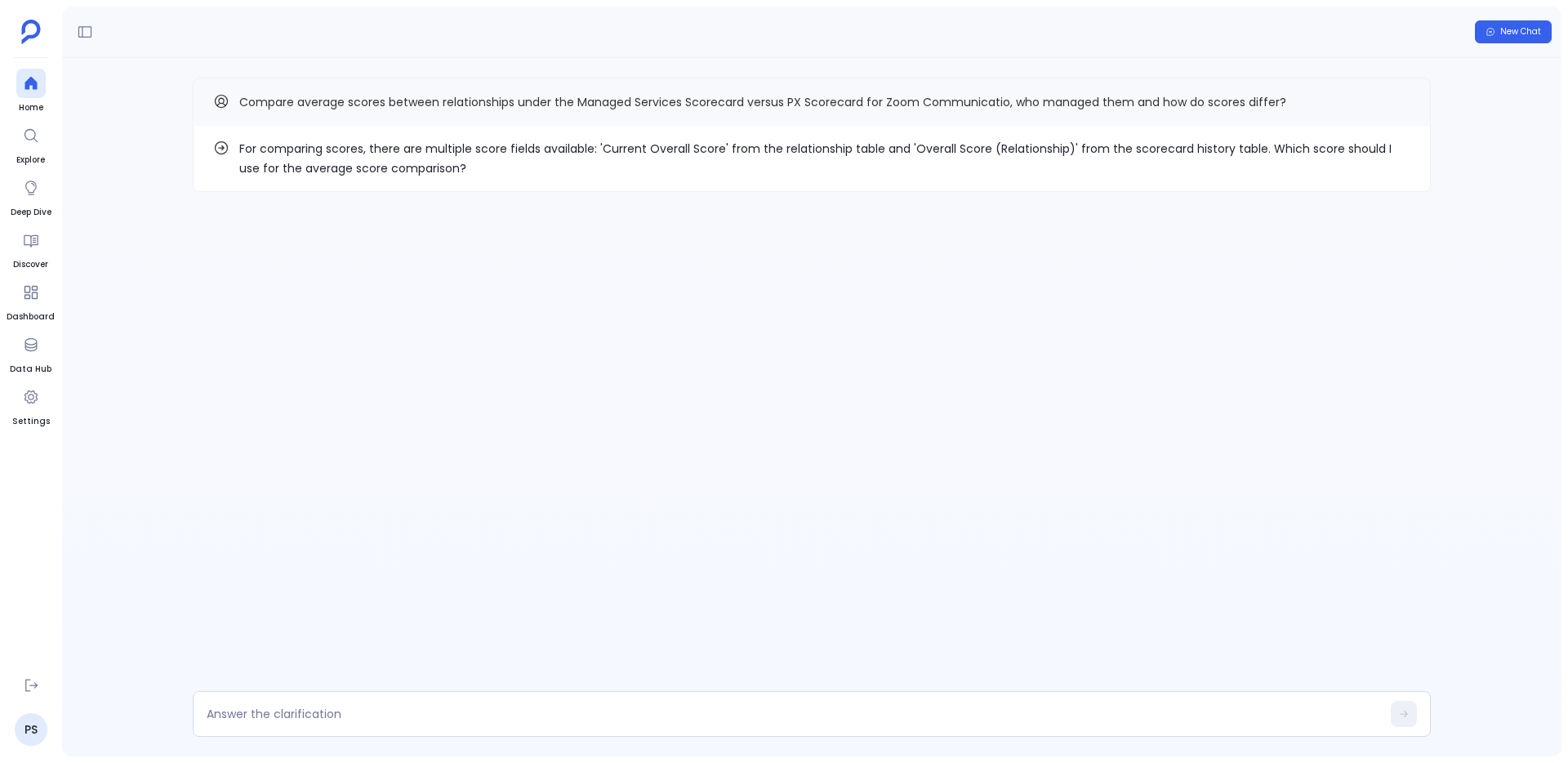 click on "For comparing scores, there are multiple score fields available: 'Current Overall Score' from the relationship table and 'Overall Score (Relationship)' from the scorecard history table. Which score should I use for the average score comparison?" at bounding box center [825, 158] 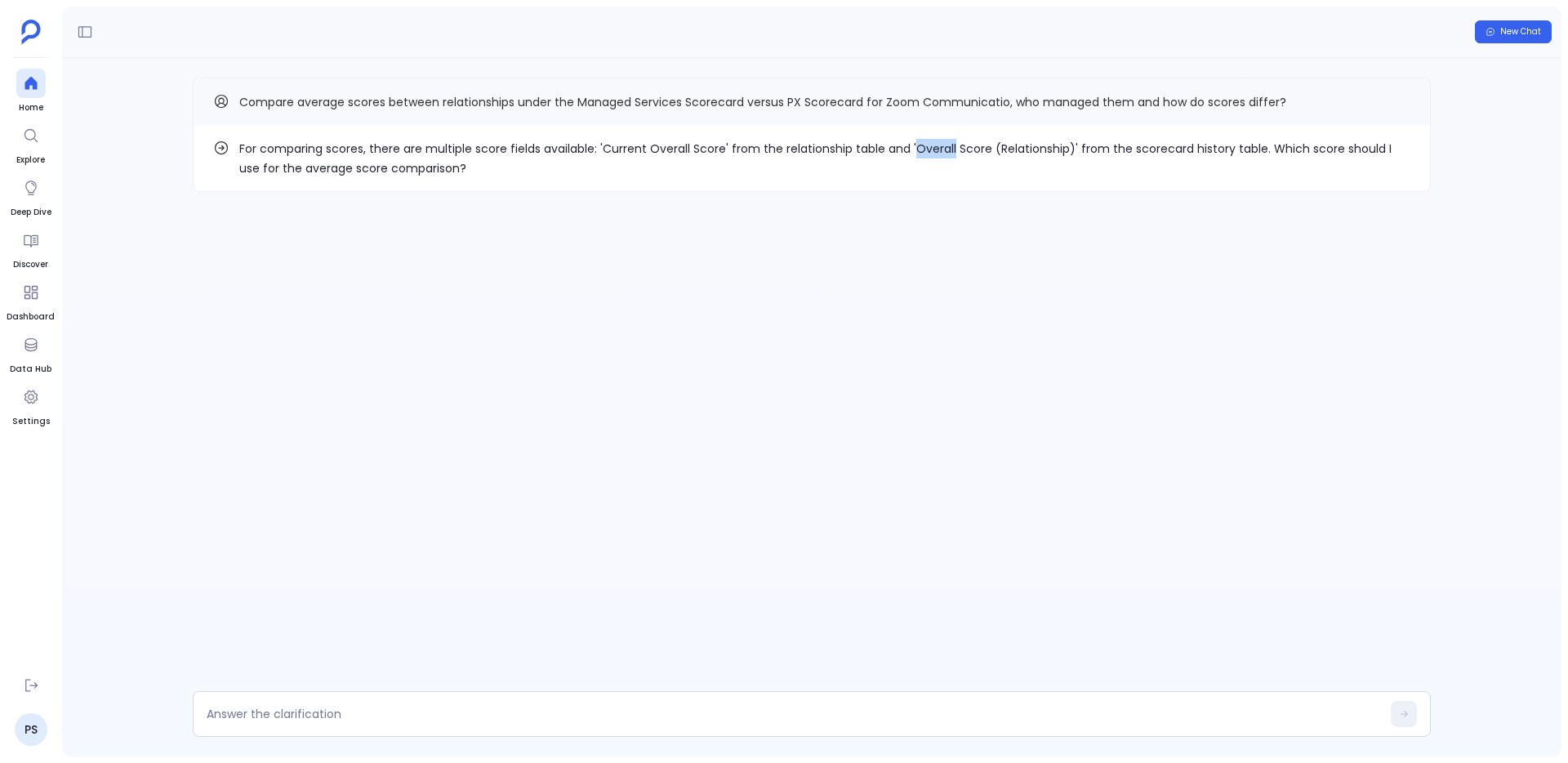 click on "For comparing scores, there are multiple score fields available: 'Current Overall Score' from the relationship table and 'Overall Score (Relationship)' from the scorecard history table. Which score should I use for the average score comparison?" at bounding box center [825, 158] 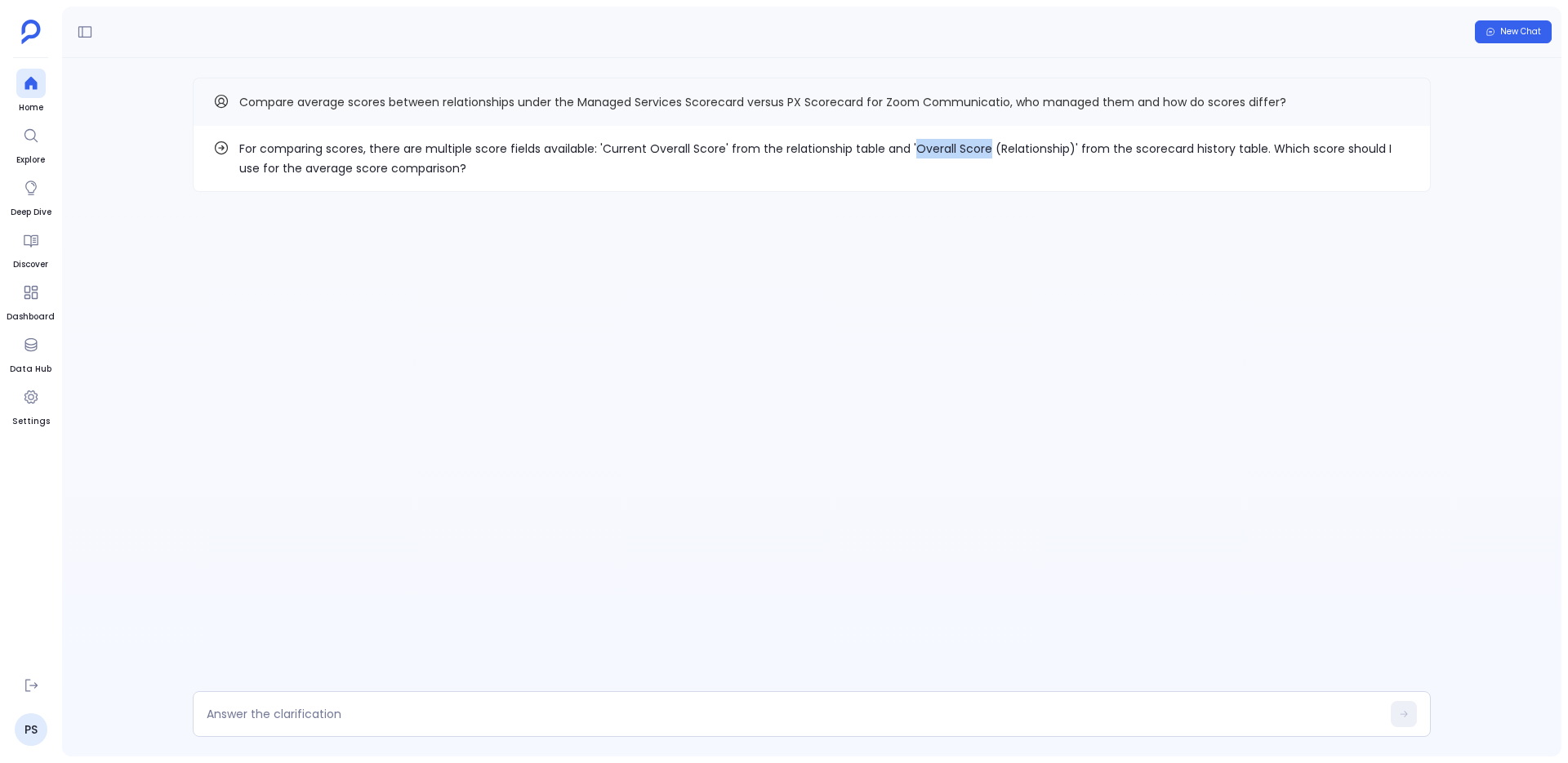 click on "For comparing scores, there are multiple score fields available: 'Current Overall Score' from the relationship table and 'Overall Score (Relationship)' from the scorecard history table. Which score should I use for the average score comparison?" at bounding box center (825, 158) 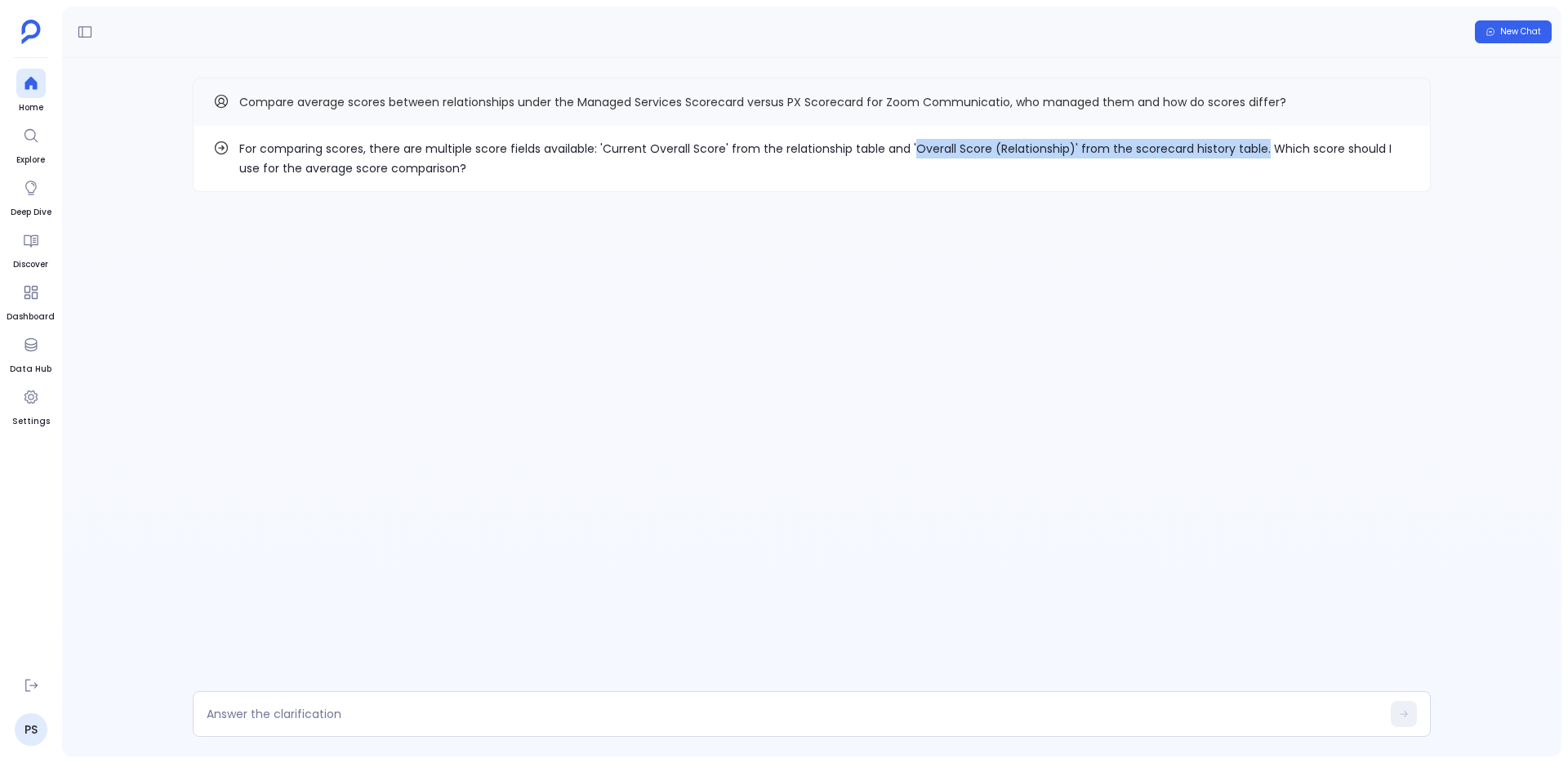 click on "For comparing scores, there are multiple score fields available: 'Current Overall Score' from the relationship table and 'Overall Score (Relationship)' from the scorecard history table. Which score should I use for the average score comparison?" at bounding box center [825, 158] 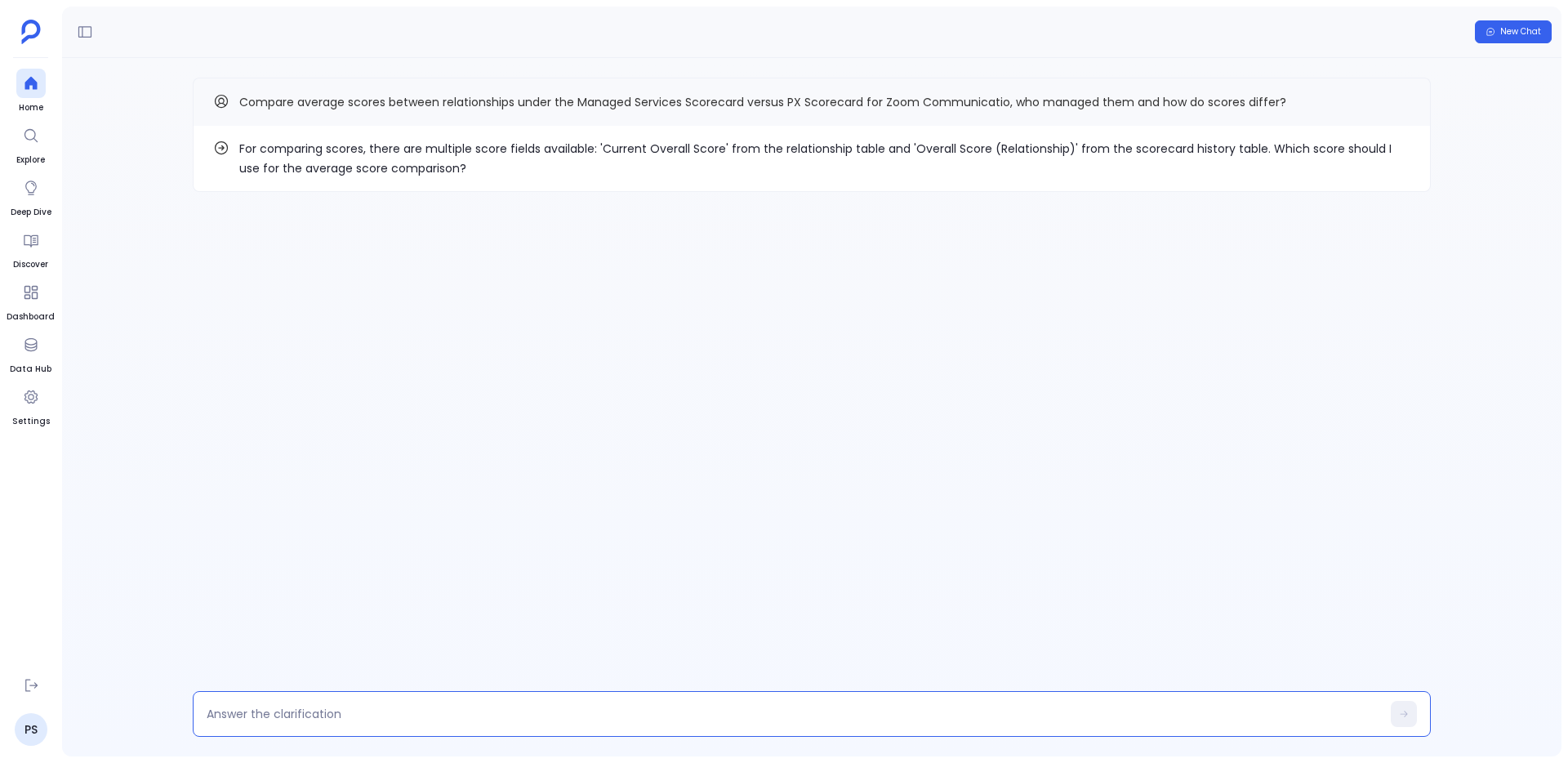 click at bounding box center (794, 714) 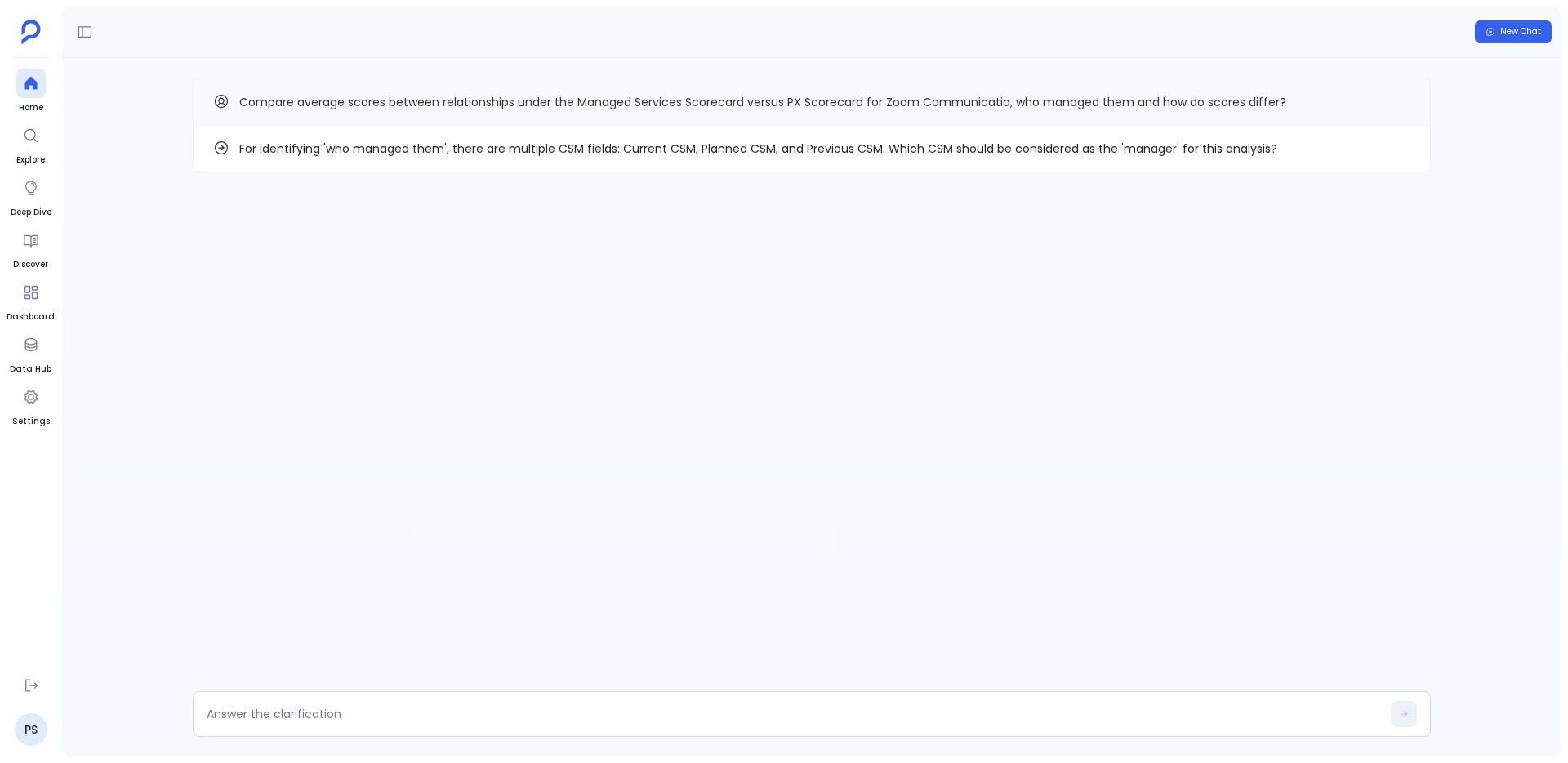 click on "For identifying 'who managed them', there are multiple CSM fields: Current CSM, Planned CSM, and Previous CSM. Which CSM should be considered as the 'manager' for this analysis?" at bounding box center (758, 149) 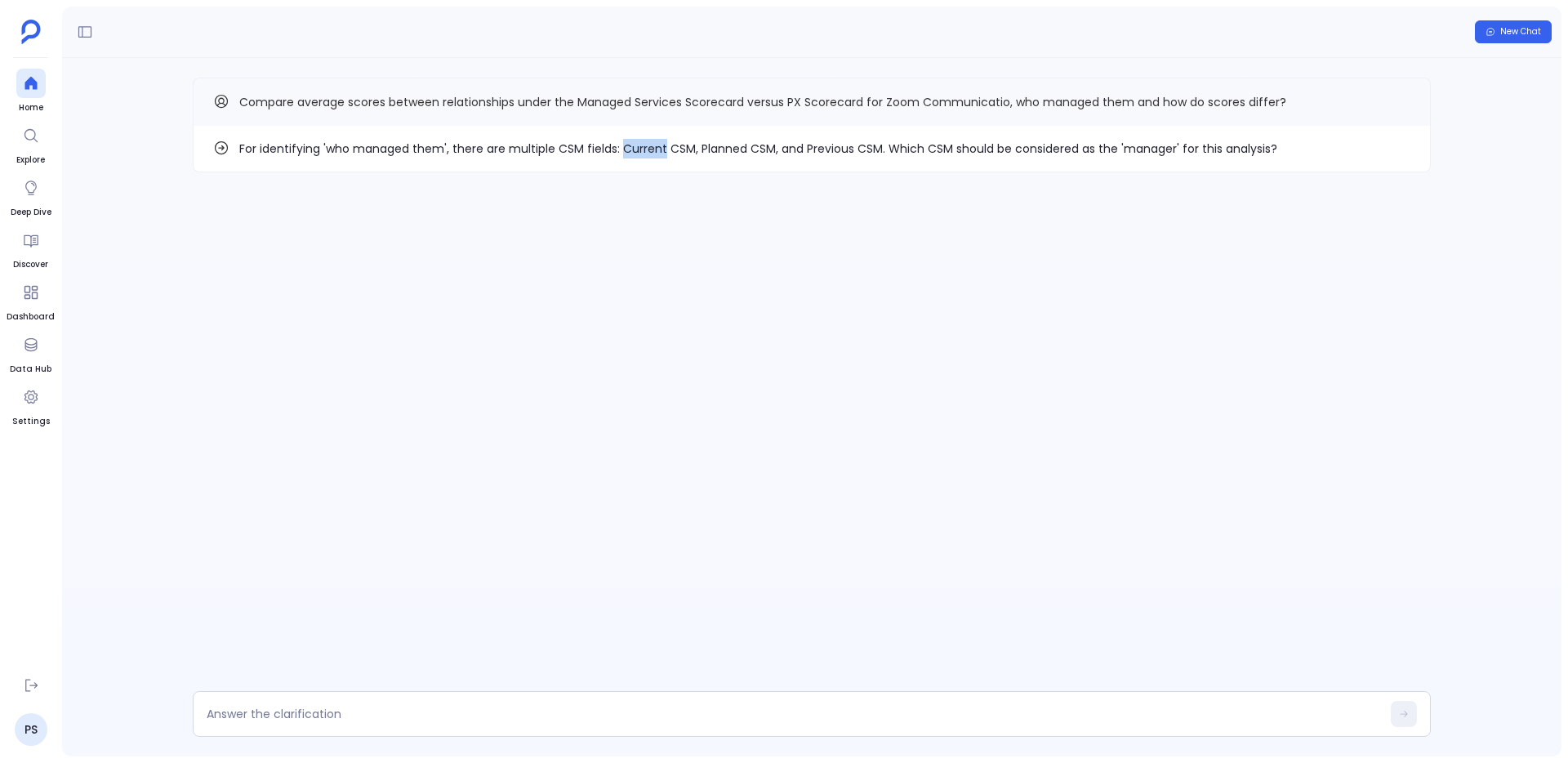click on "For identifying 'who managed them', there are multiple CSM fields: Current CSM, Planned CSM, and Previous CSM. Which CSM should be considered as the 'manager' for this analysis?" at bounding box center [758, 149] 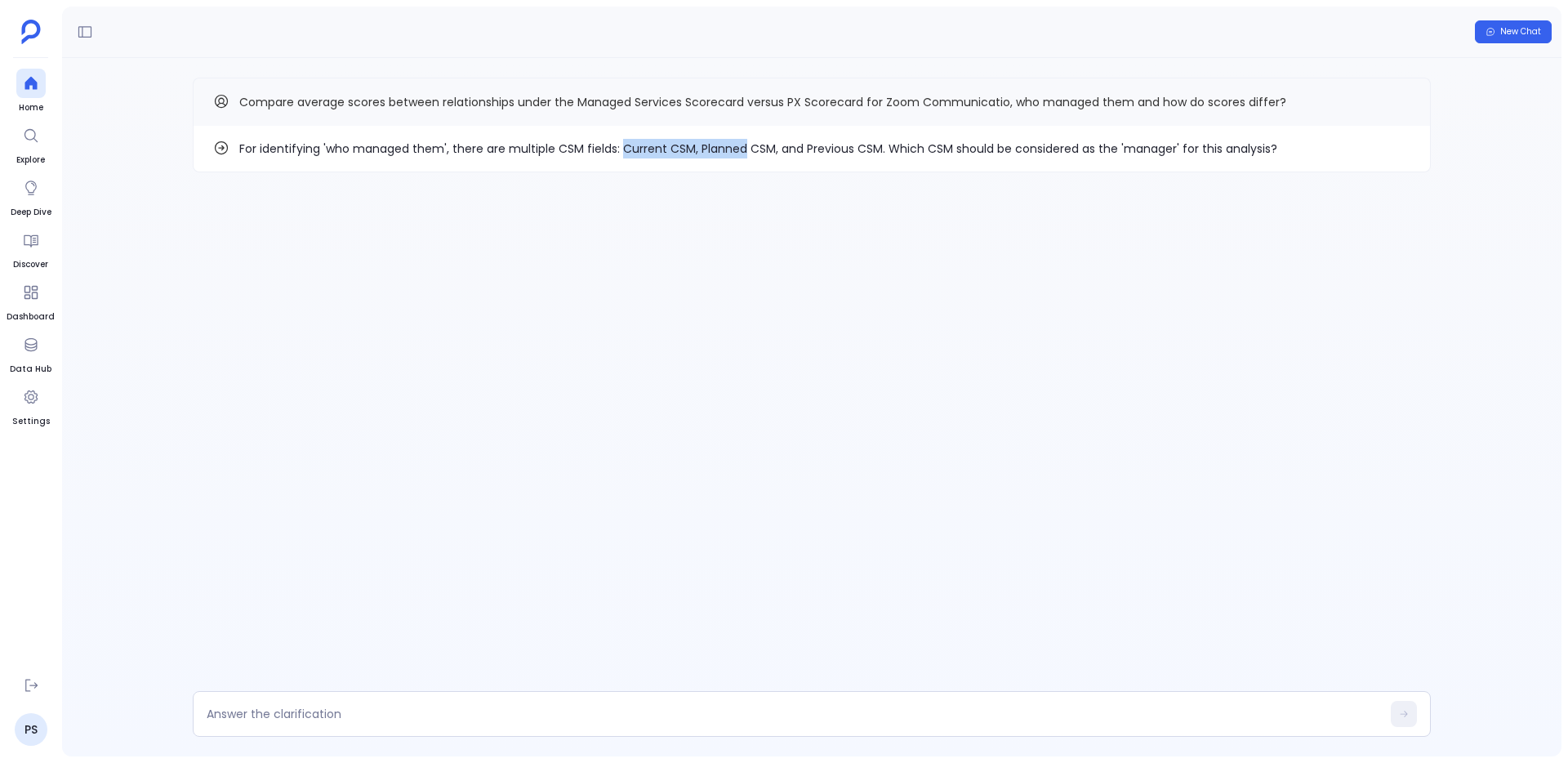 click on "For identifying 'who managed them', there are multiple CSM fields: Current CSM, Planned CSM, and Previous CSM. Which CSM should be considered as the 'manager' for this analysis?" at bounding box center (758, 149) 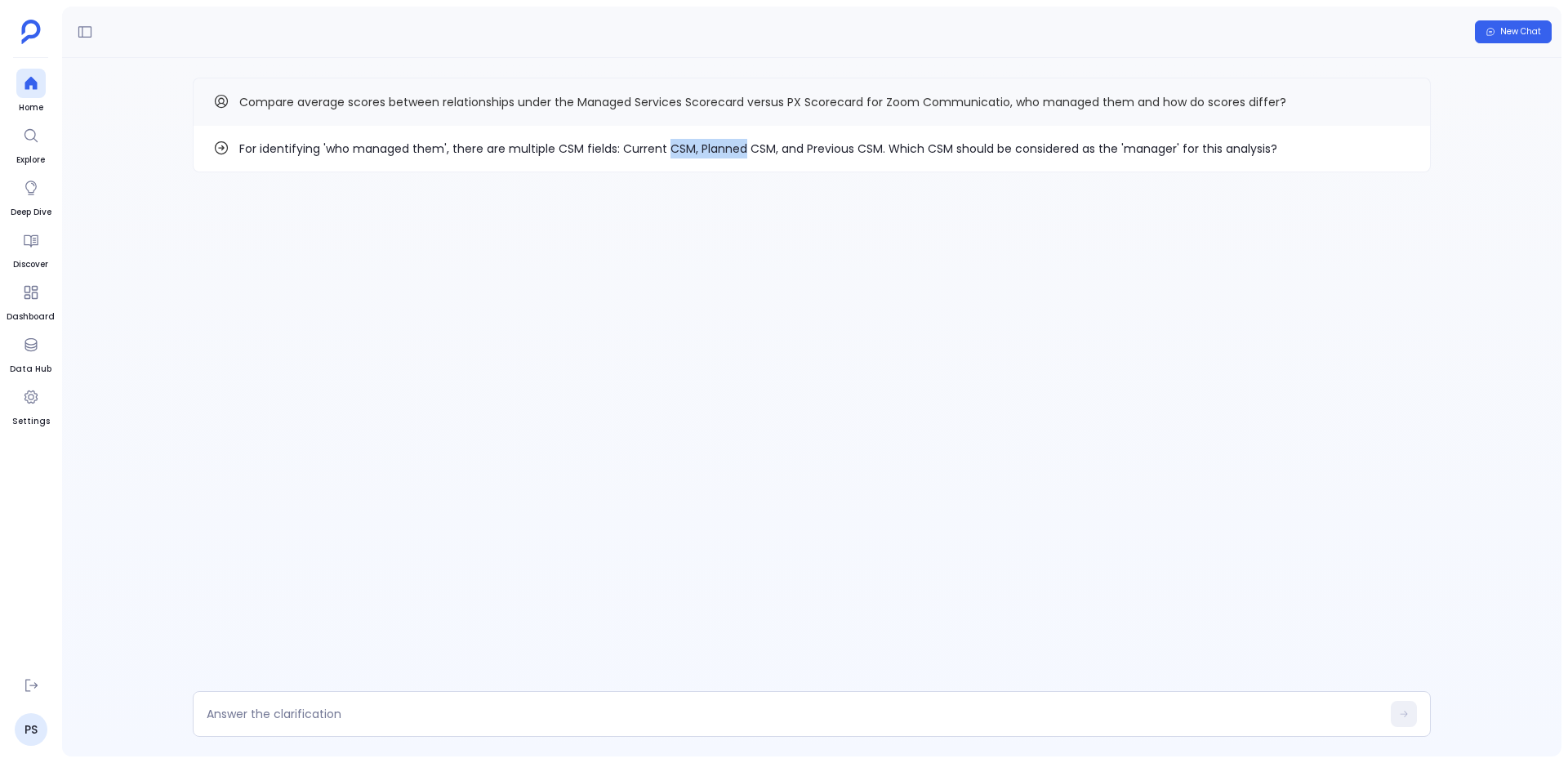 click on "For identifying 'who managed them', there are multiple CSM fields: Current CSM, Planned CSM, and Previous CSM. Which CSM should be considered as the 'manager' for this analysis?" at bounding box center (758, 149) 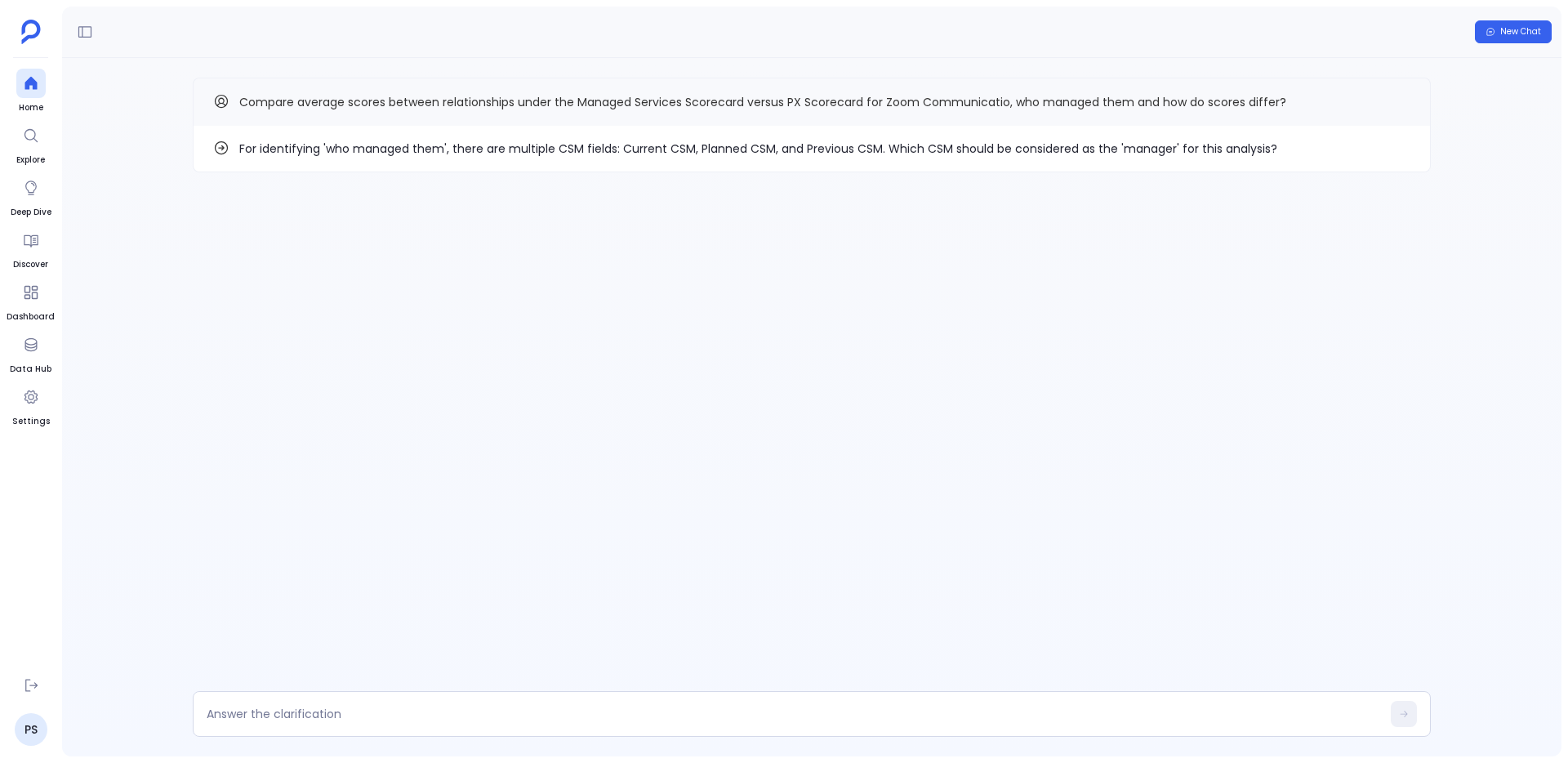 click on "For identifying 'who managed them', there are multiple CSM fields: Current CSM, Planned CSM, and Previous CSM. Which CSM should be considered as the 'manager' for this analysis?" at bounding box center [758, 149] 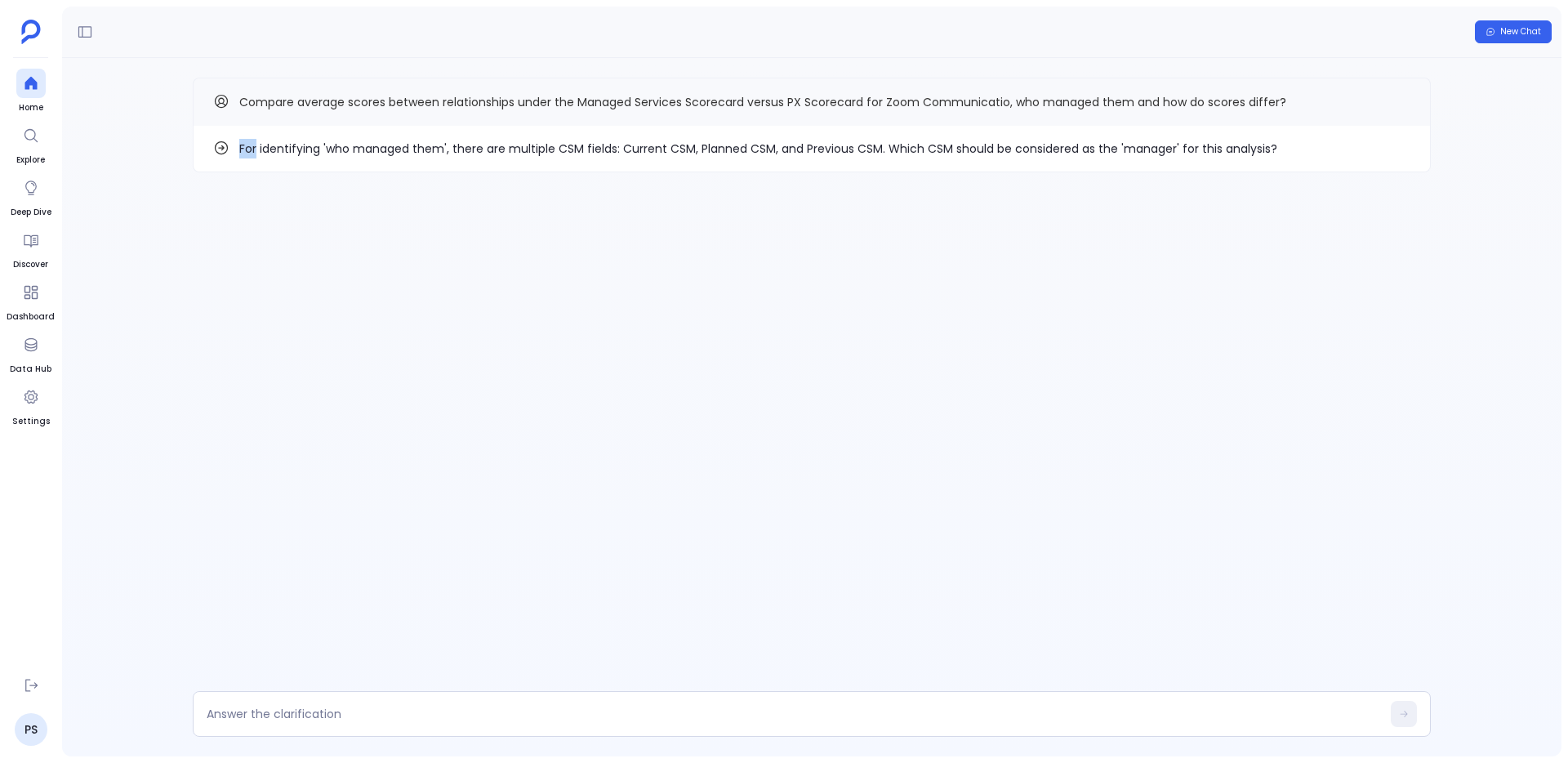 click on "For identifying 'who managed them', there are multiple CSM fields: Current CSM, Planned CSM, and Previous CSM. Which CSM should be considered as the 'manager' for this analysis?" at bounding box center (758, 149) 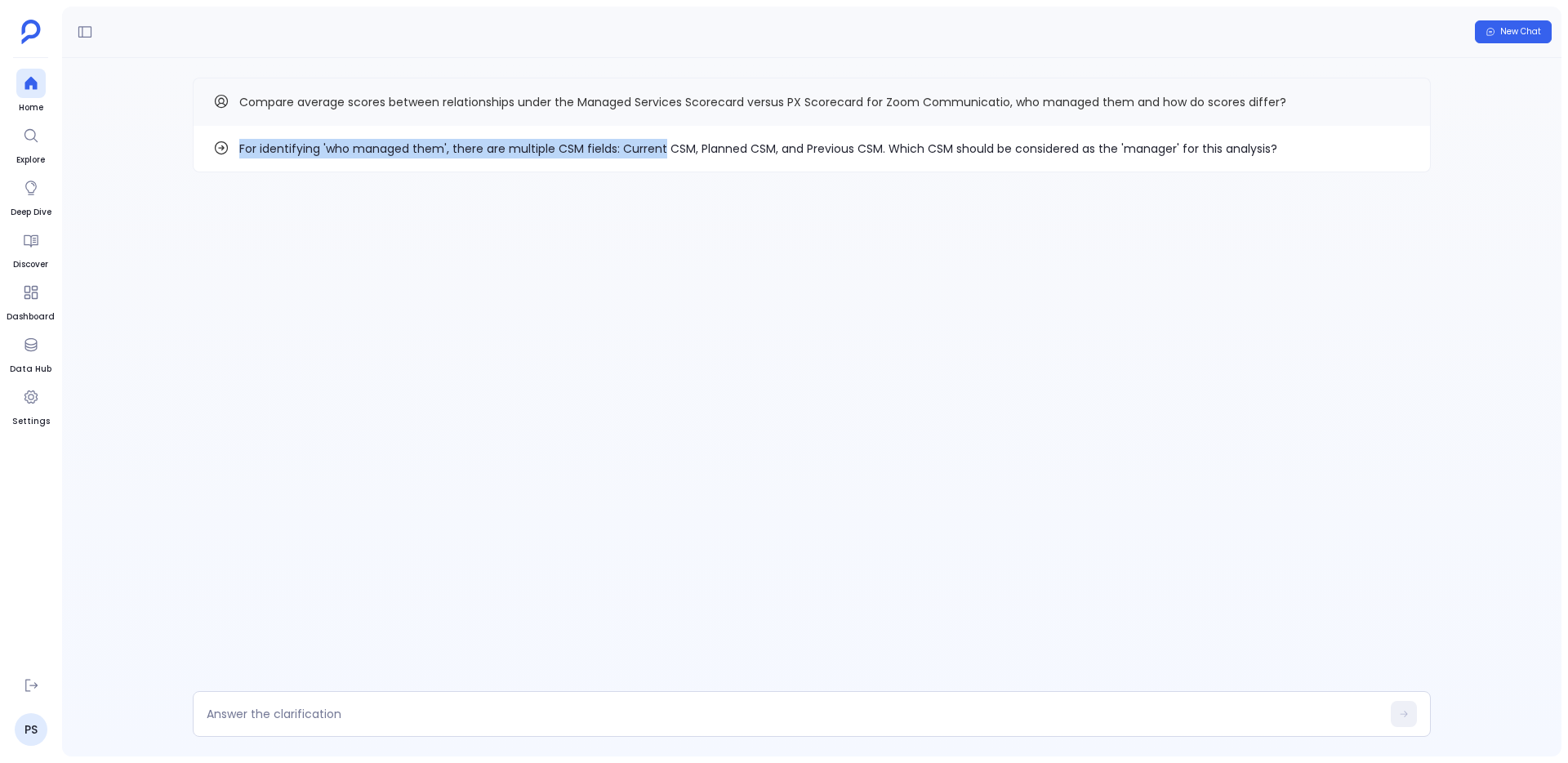 click on "For identifying 'who managed them', there are multiple CSM fields: Current CSM, Planned CSM, and Previous CSM. Which CSM should be considered as the 'manager' for this analysis?" at bounding box center [758, 149] 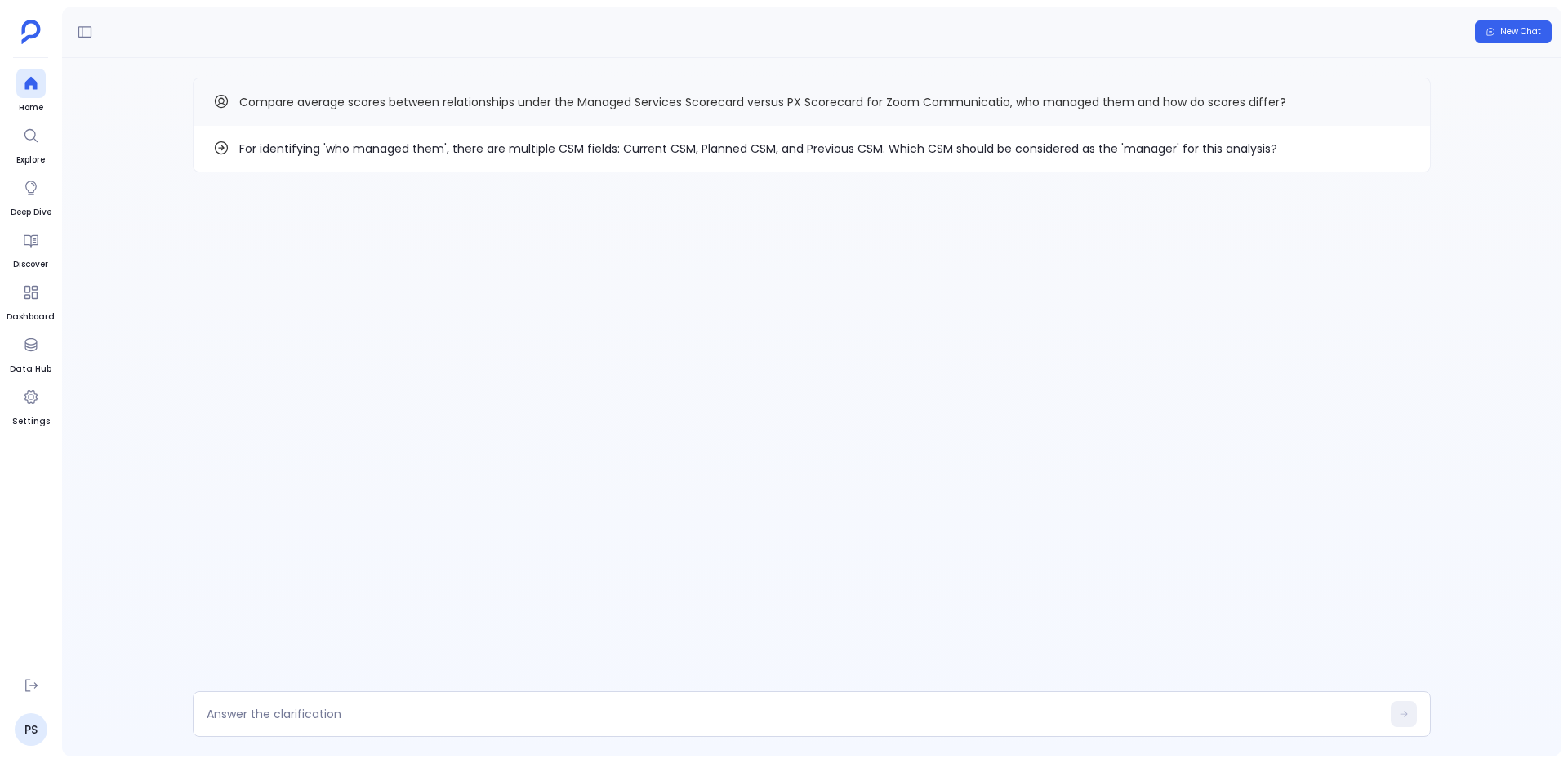 click on "For identifying 'who managed them', there are multiple CSM fields: Current CSM, Planned CSM, and Previous CSM. Which CSM should be considered as the 'manager' for this analysis?" at bounding box center [758, 149] 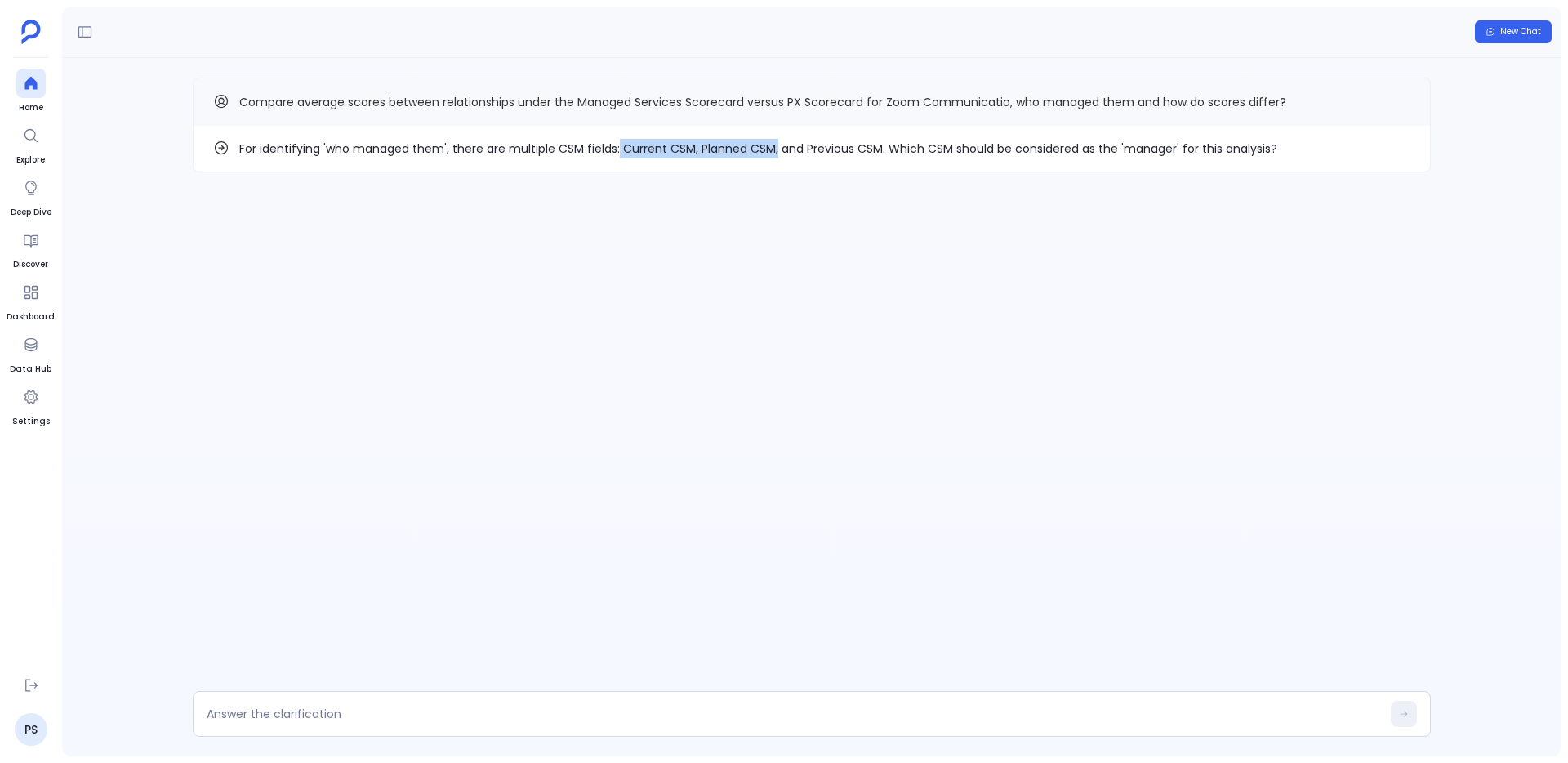 drag, startPoint x: 616, startPoint y: 150, endPoint x: 771, endPoint y: 151, distance: 155.00323 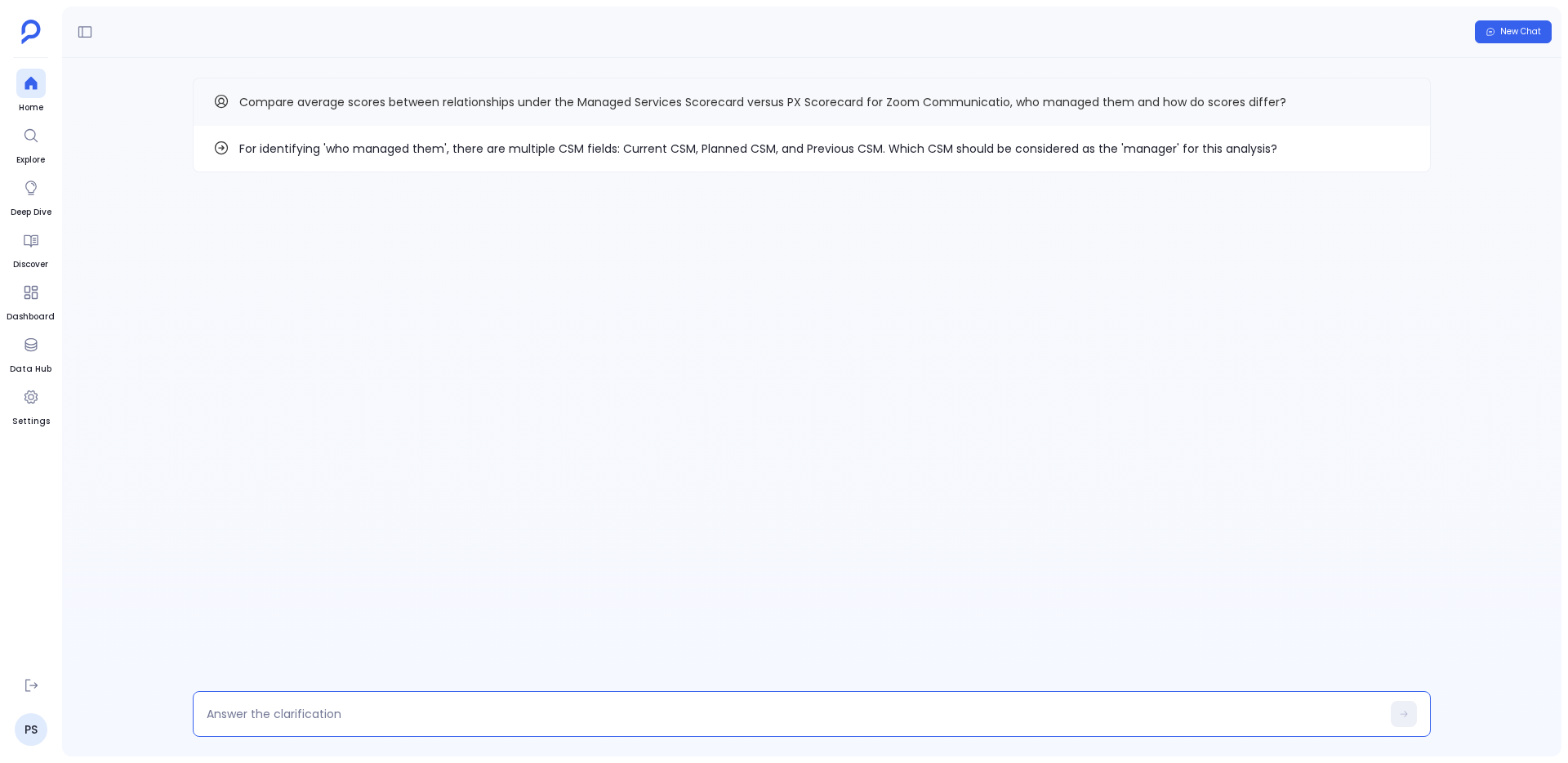 click at bounding box center (794, 714) 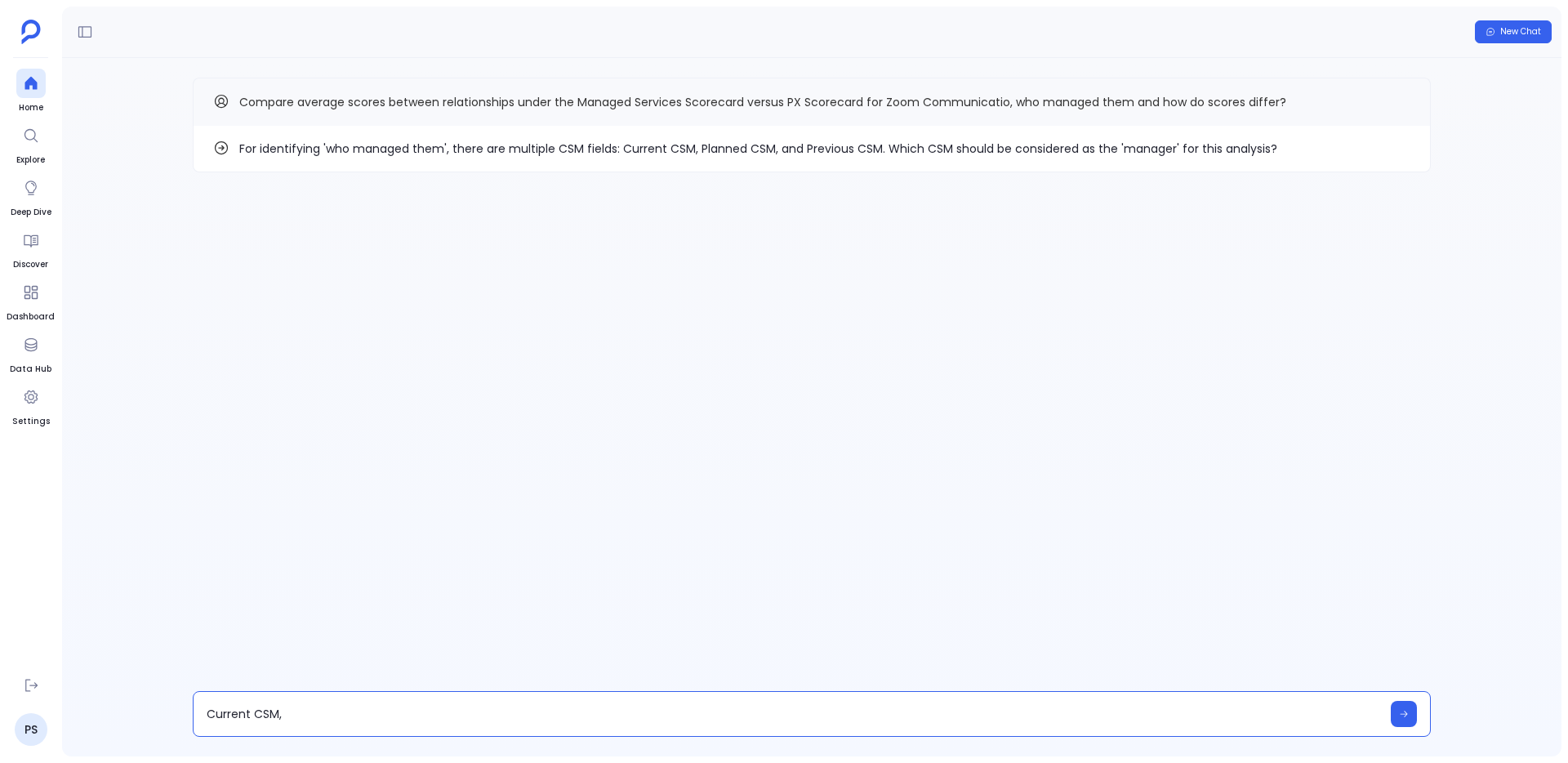 type on "Current CSM" 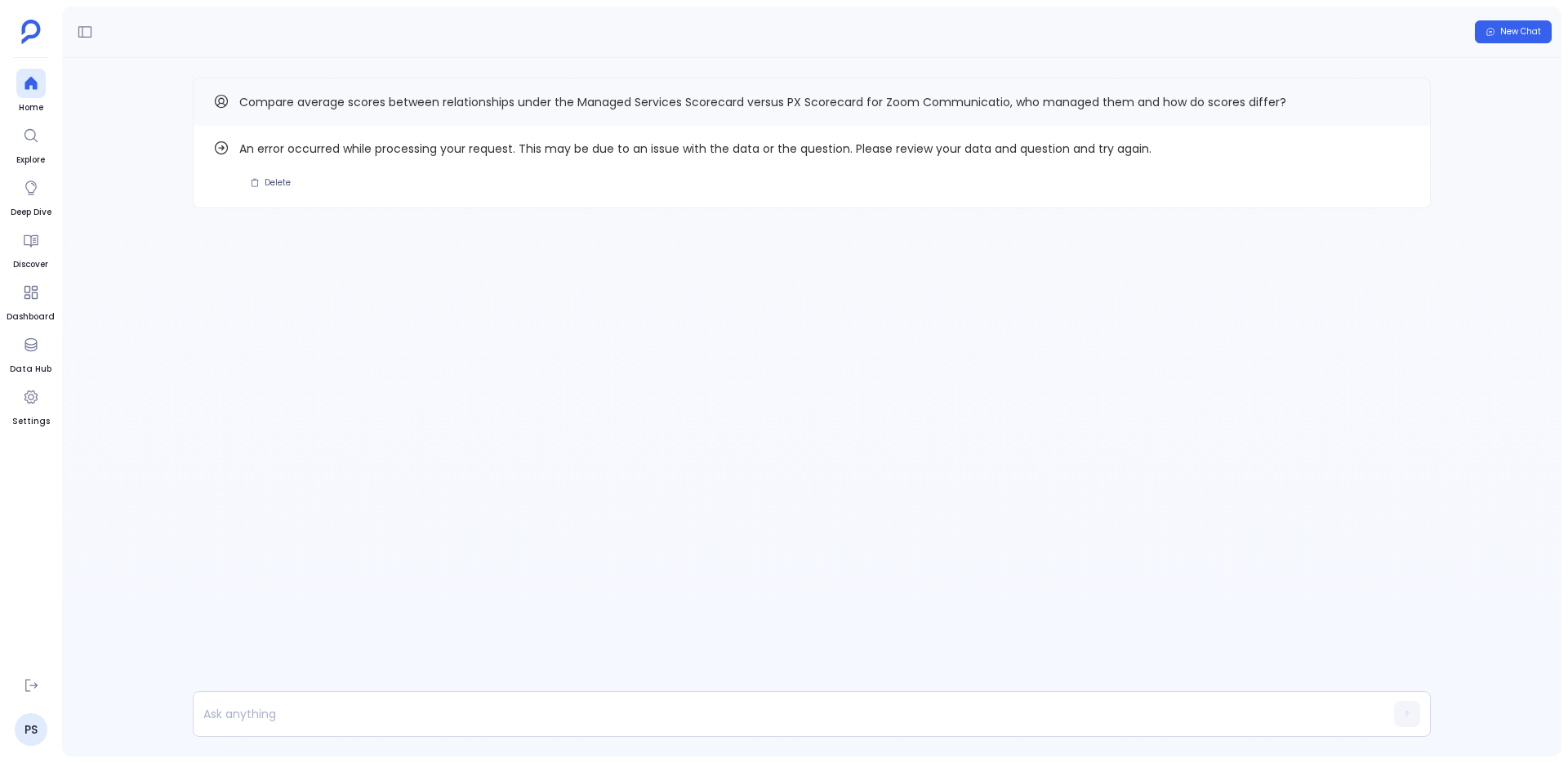 click on "Compare average scores between relationships under the Managed Services Scorecard versus PX Scorecard for Zoom Communicatio, who managed them and how do scores differ?" at bounding box center (763, 102) 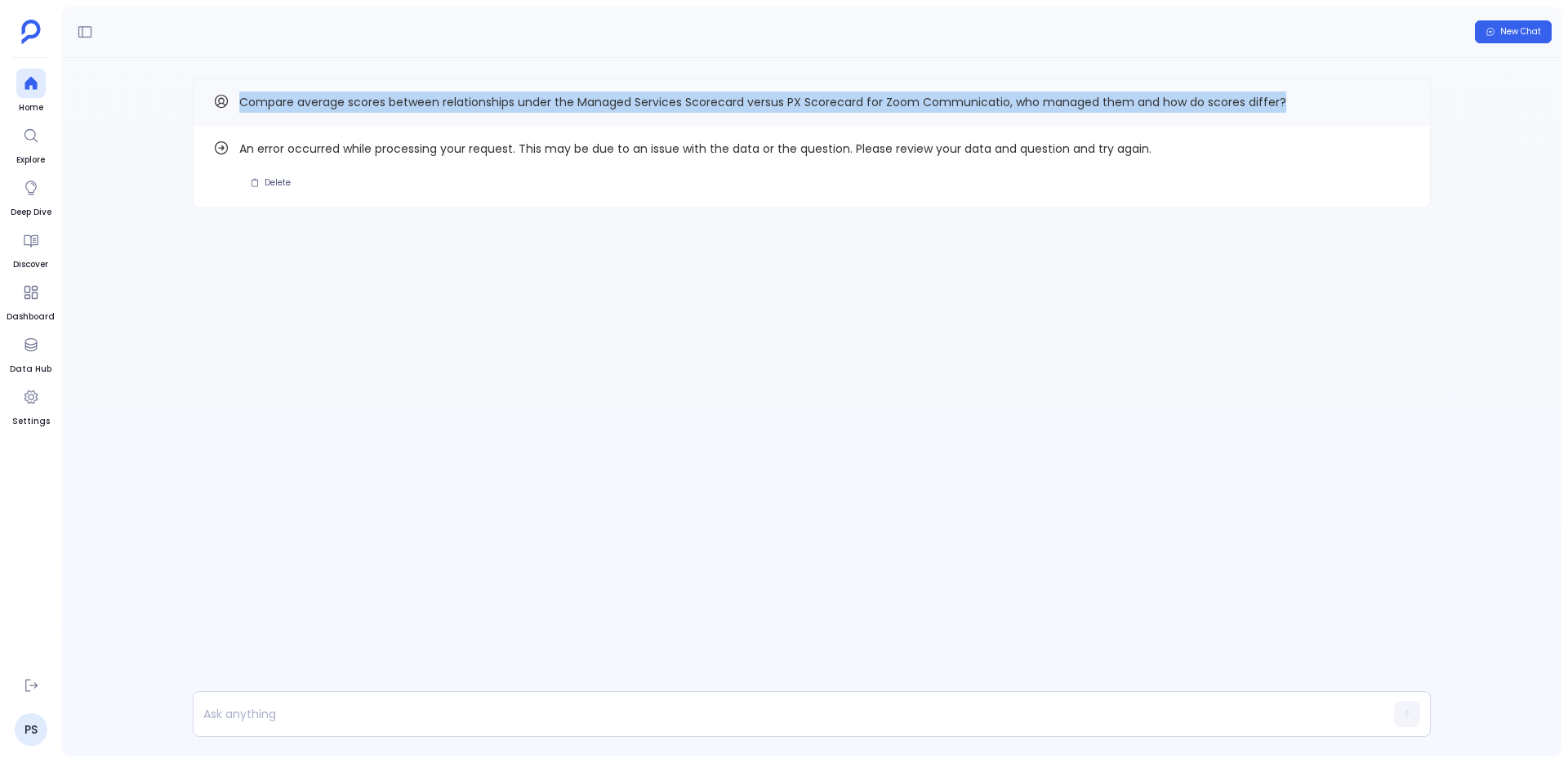 drag, startPoint x: 238, startPoint y: 100, endPoint x: 1284, endPoint y: 115, distance: 1046.1075 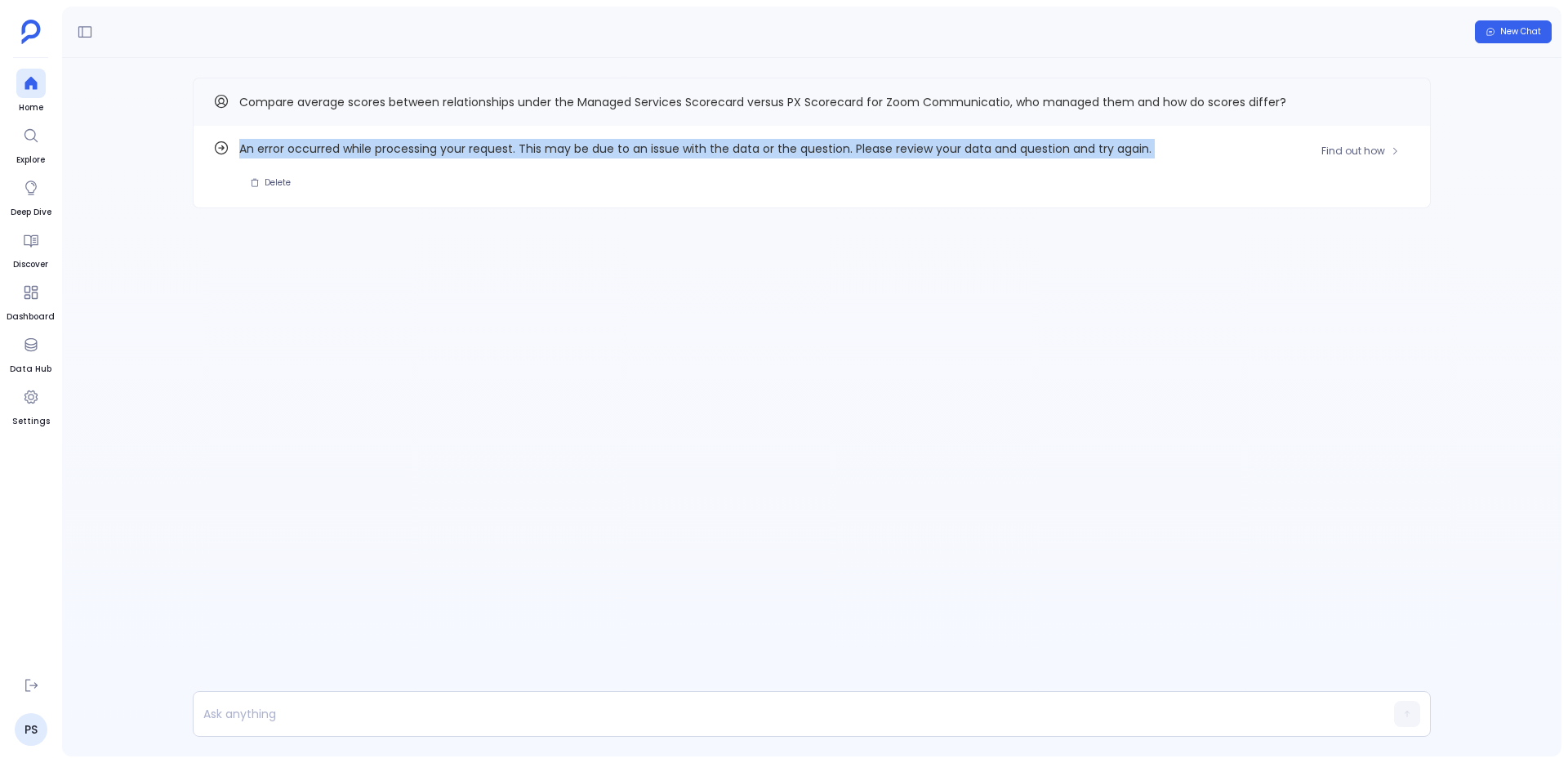 drag, startPoint x: 237, startPoint y: 155, endPoint x: 1423, endPoint y: 185, distance: 1186.3794 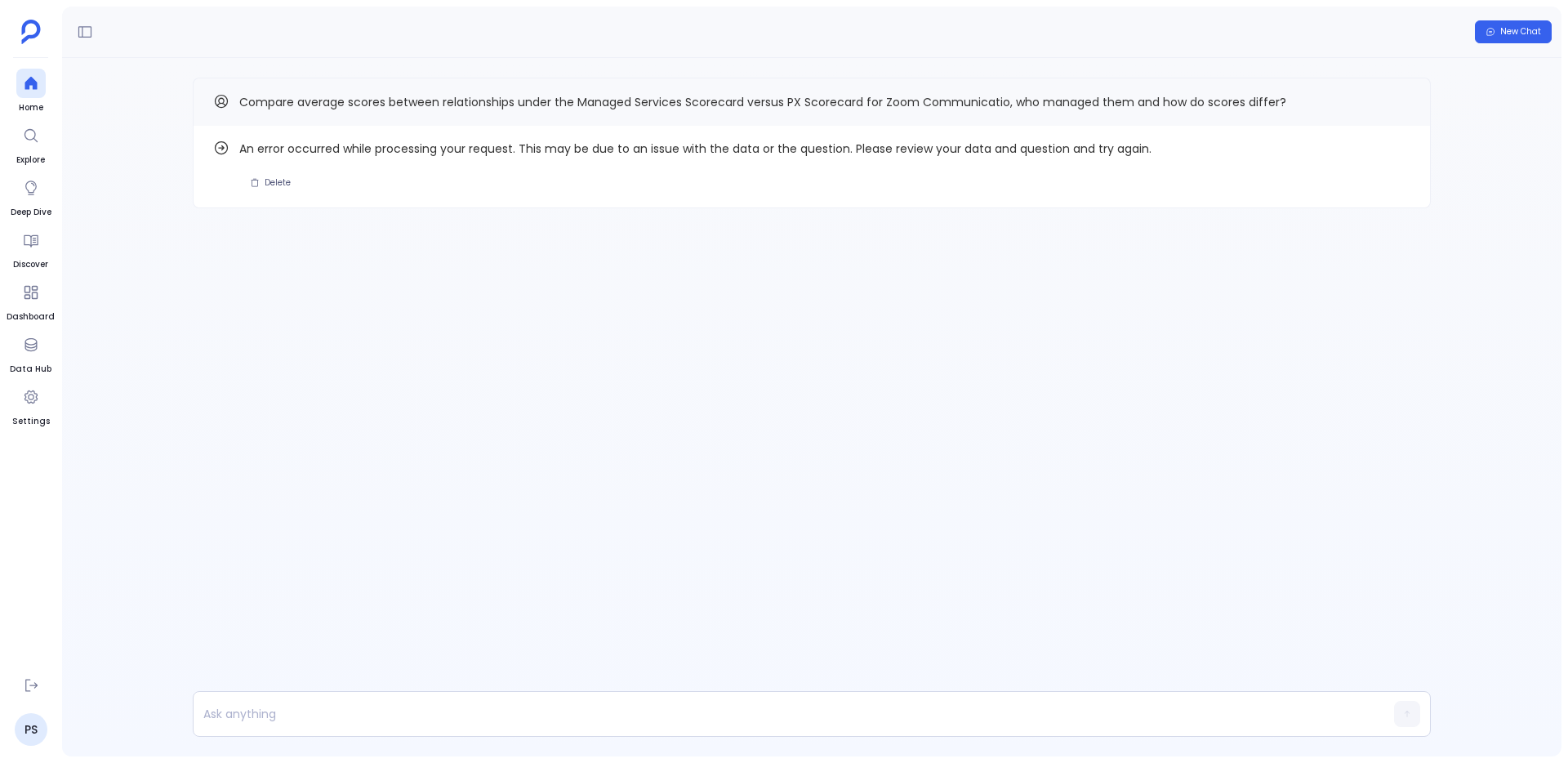 click on "Compare average scores between relationships under the Managed Services Scorecard versus PX Scorecard for Zoom Communicatio, who managed them and how do scores differ?" at bounding box center (763, 102) 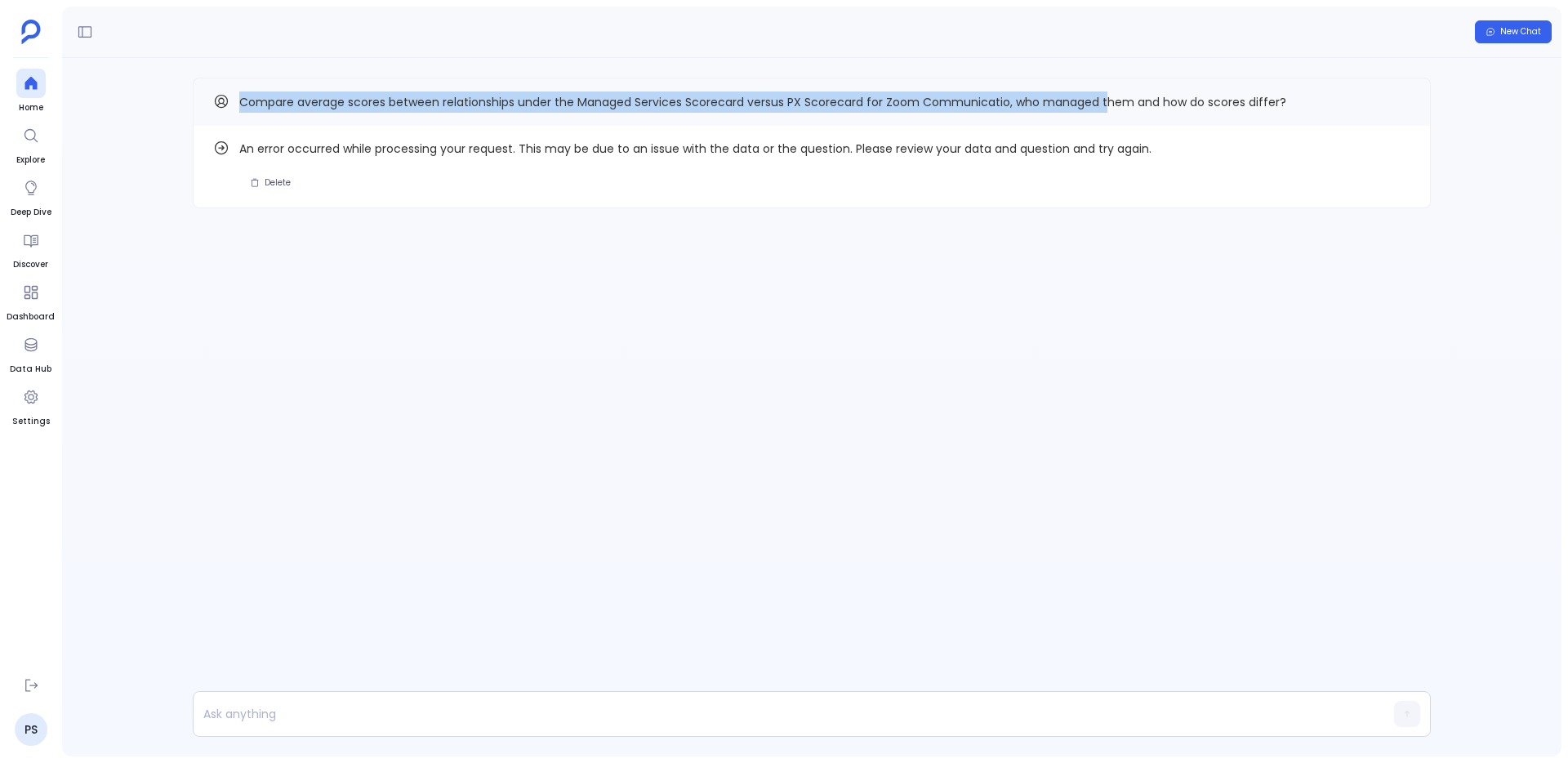 drag, startPoint x: 234, startPoint y: 103, endPoint x: 1103, endPoint y: 89, distance: 869.1128 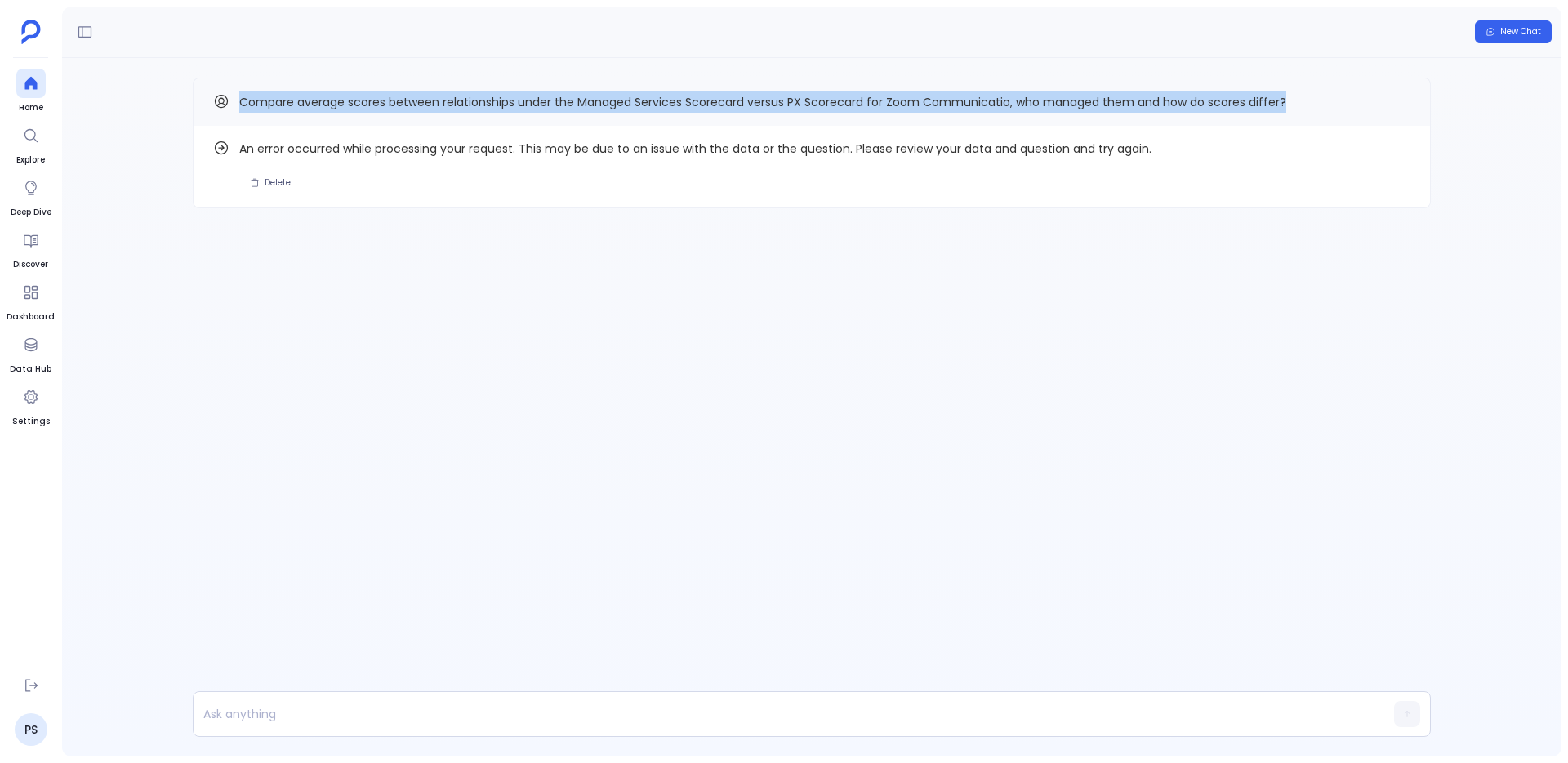 click on "Compare average scores between relationships under the Managed Services Scorecard versus PX Scorecard for Zoom Communicatio, who managed them and how do scores differ?" at bounding box center [812, 102] 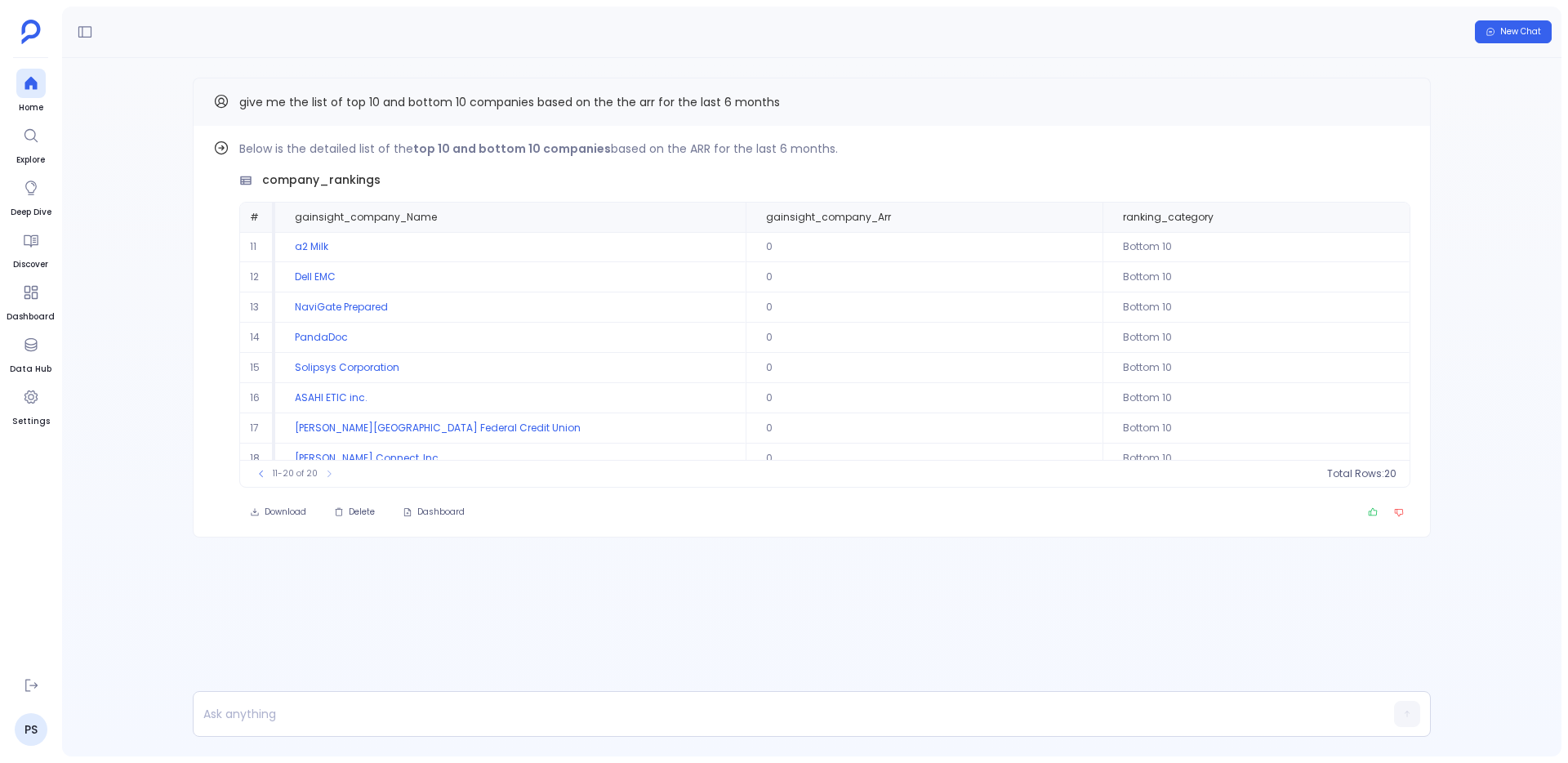 scroll, scrollTop: 0, scrollLeft: 0, axis: both 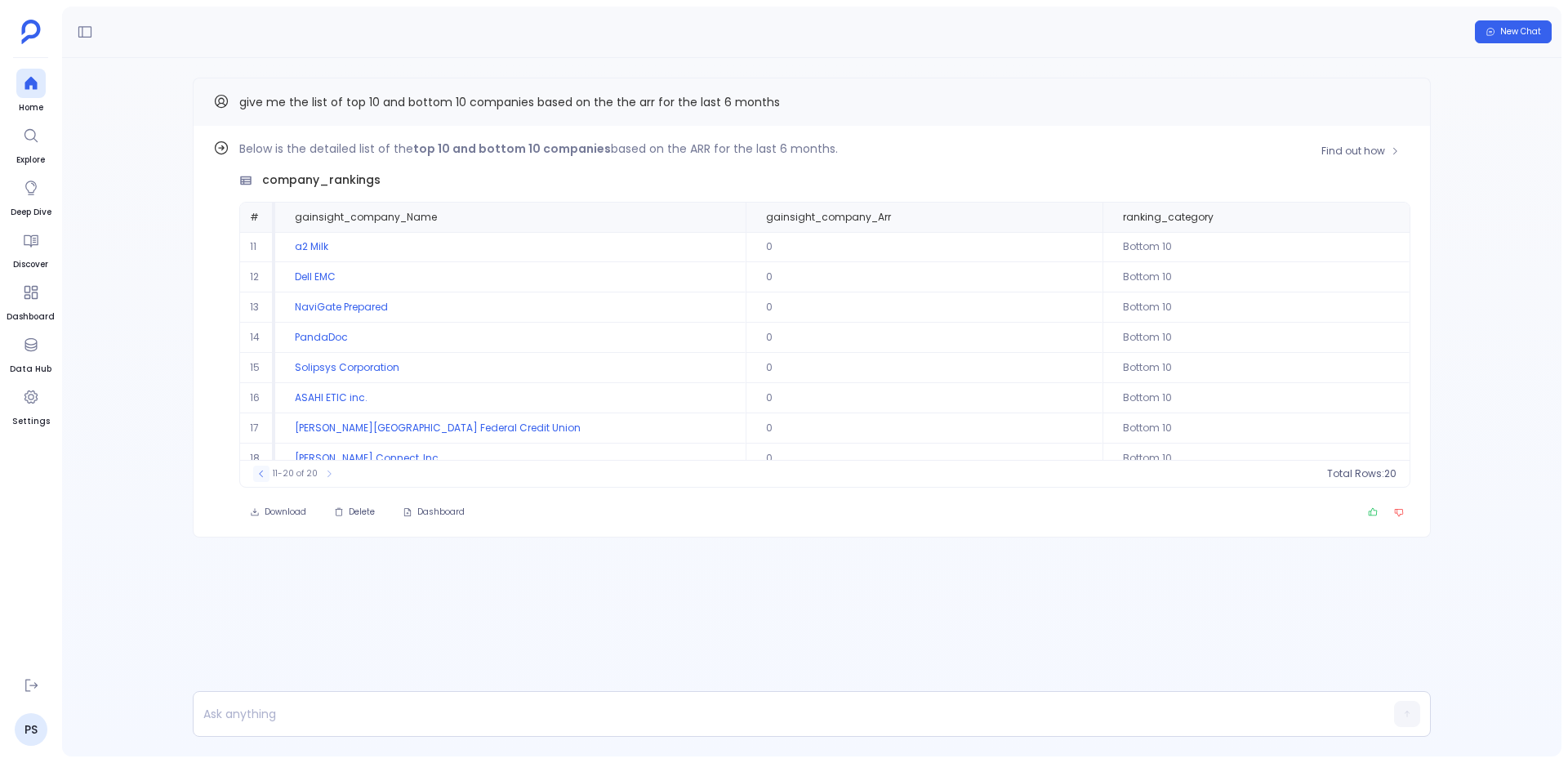 click at bounding box center [261, 474] 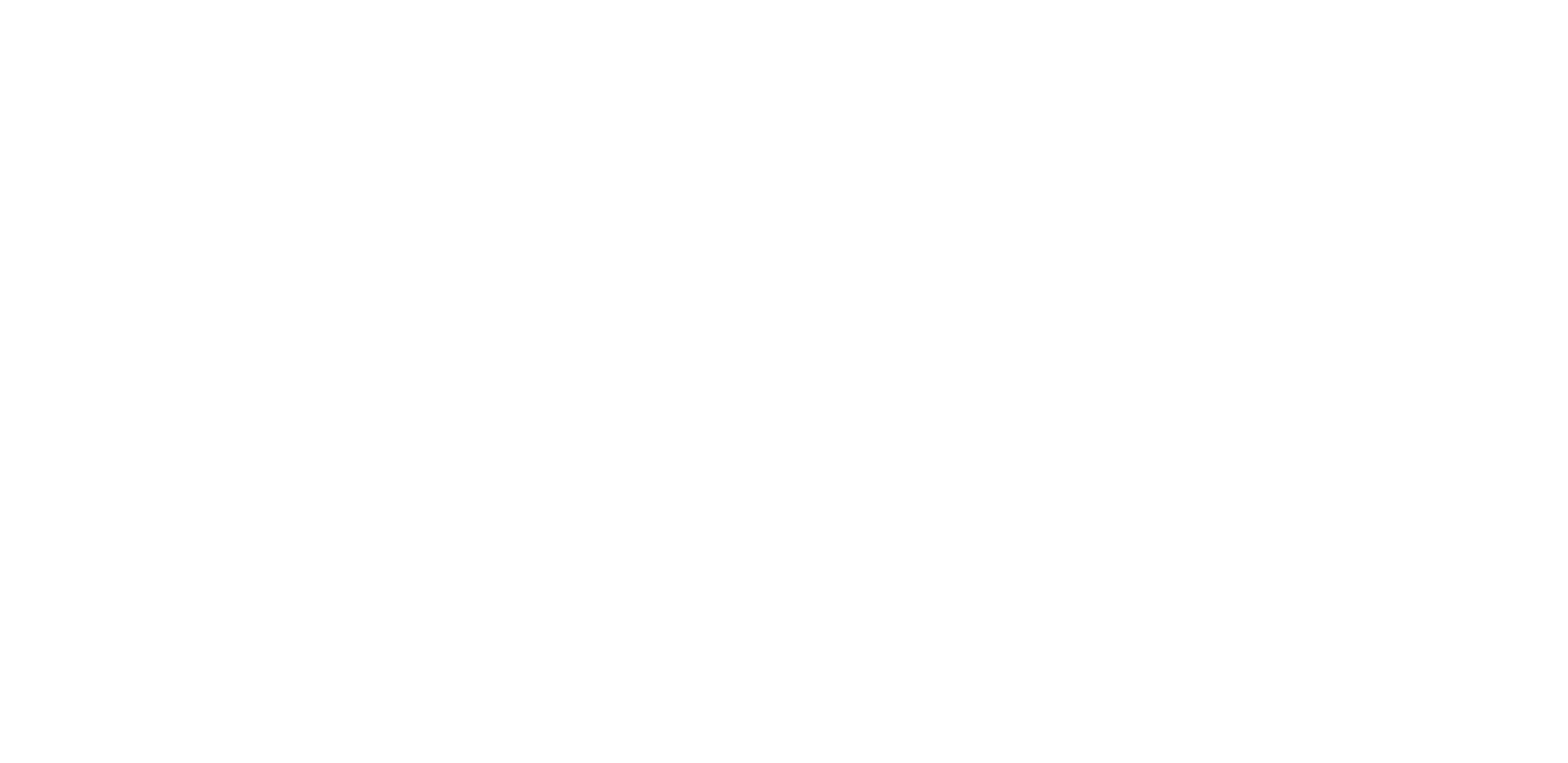 scroll, scrollTop: 0, scrollLeft: 0, axis: both 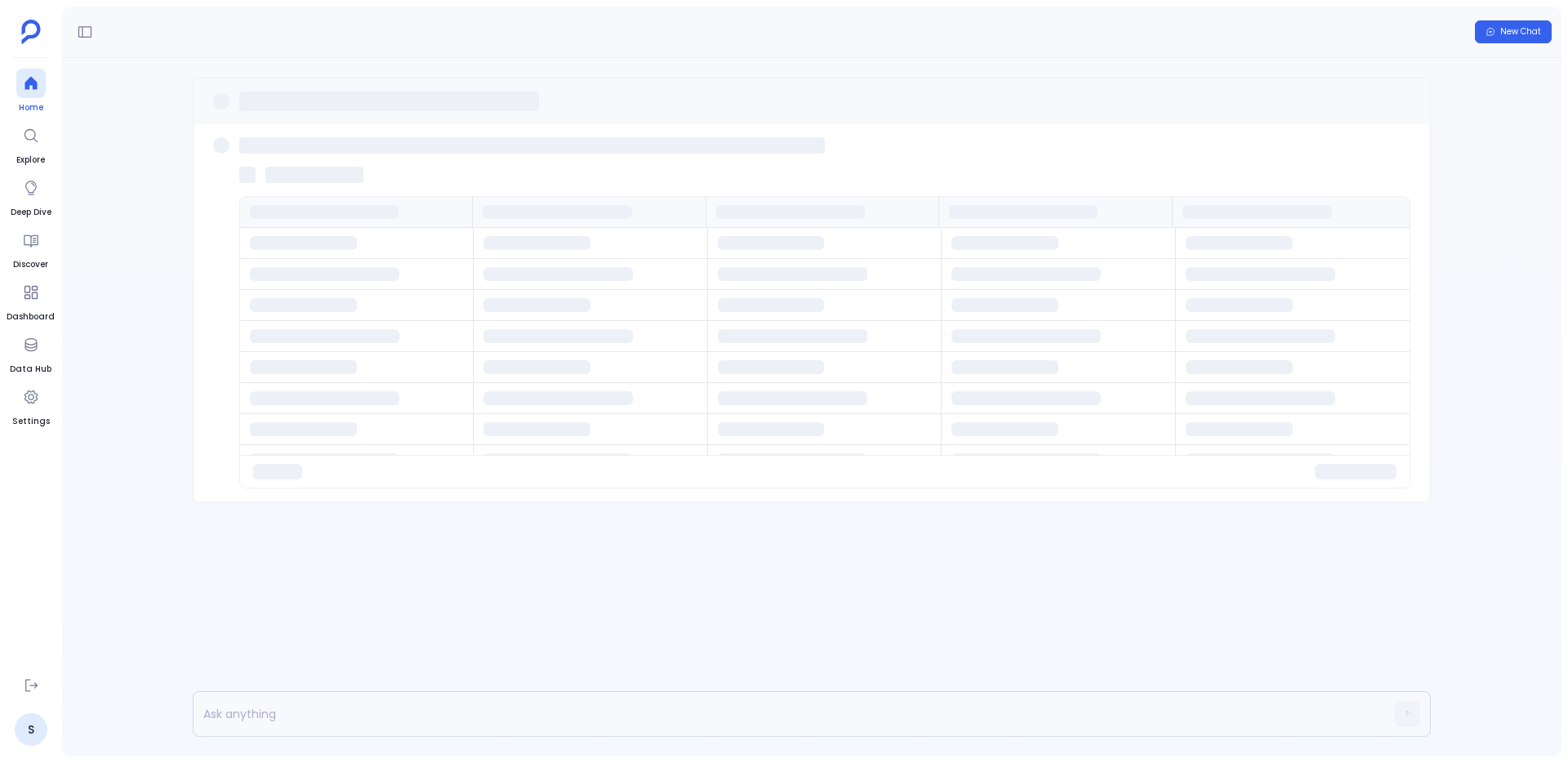 click on "Home" at bounding box center (31, 91) 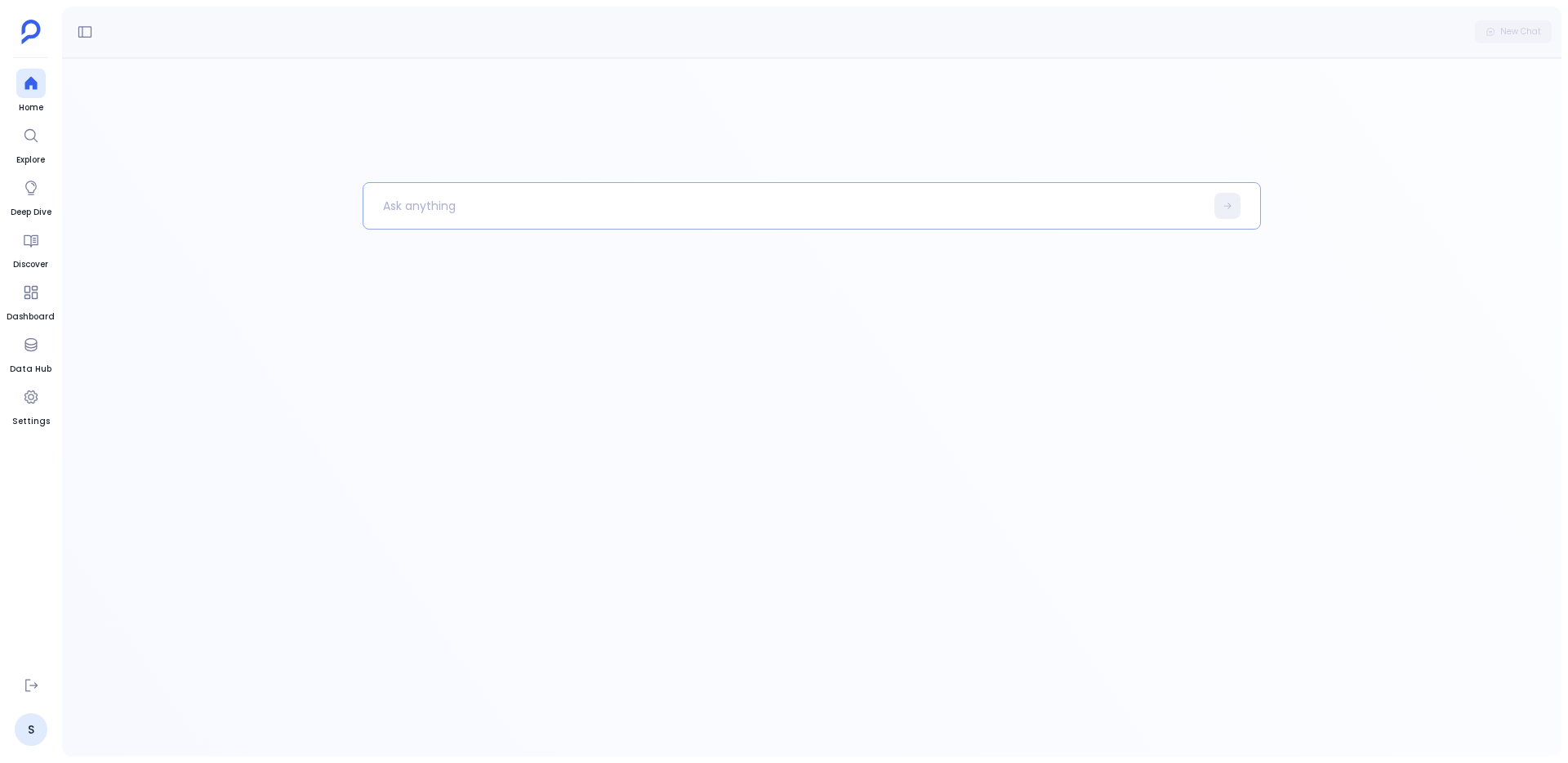 click at bounding box center [784, 206] 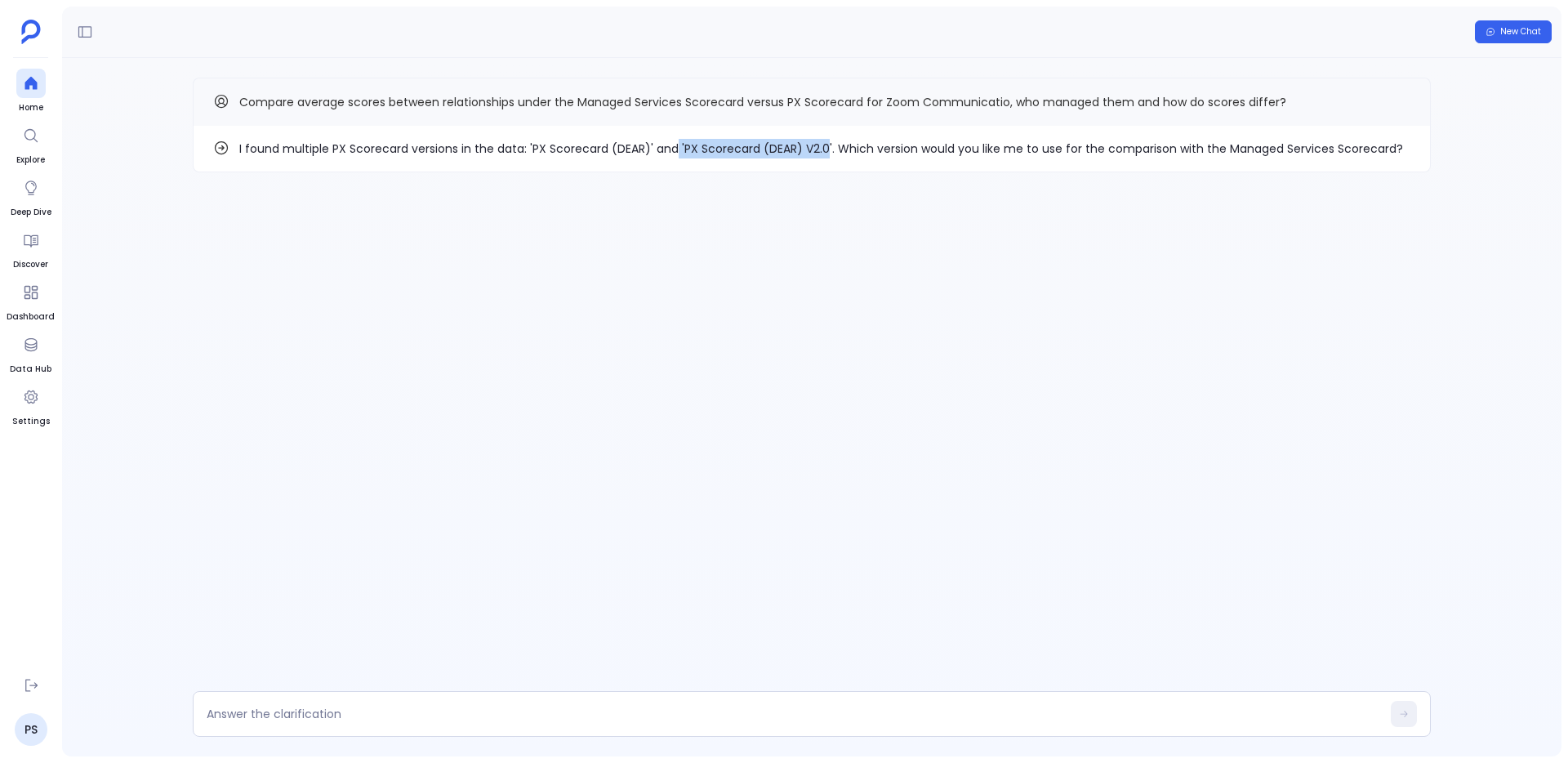 drag, startPoint x: 675, startPoint y: 146, endPoint x: 824, endPoint y: 155, distance: 149.2716 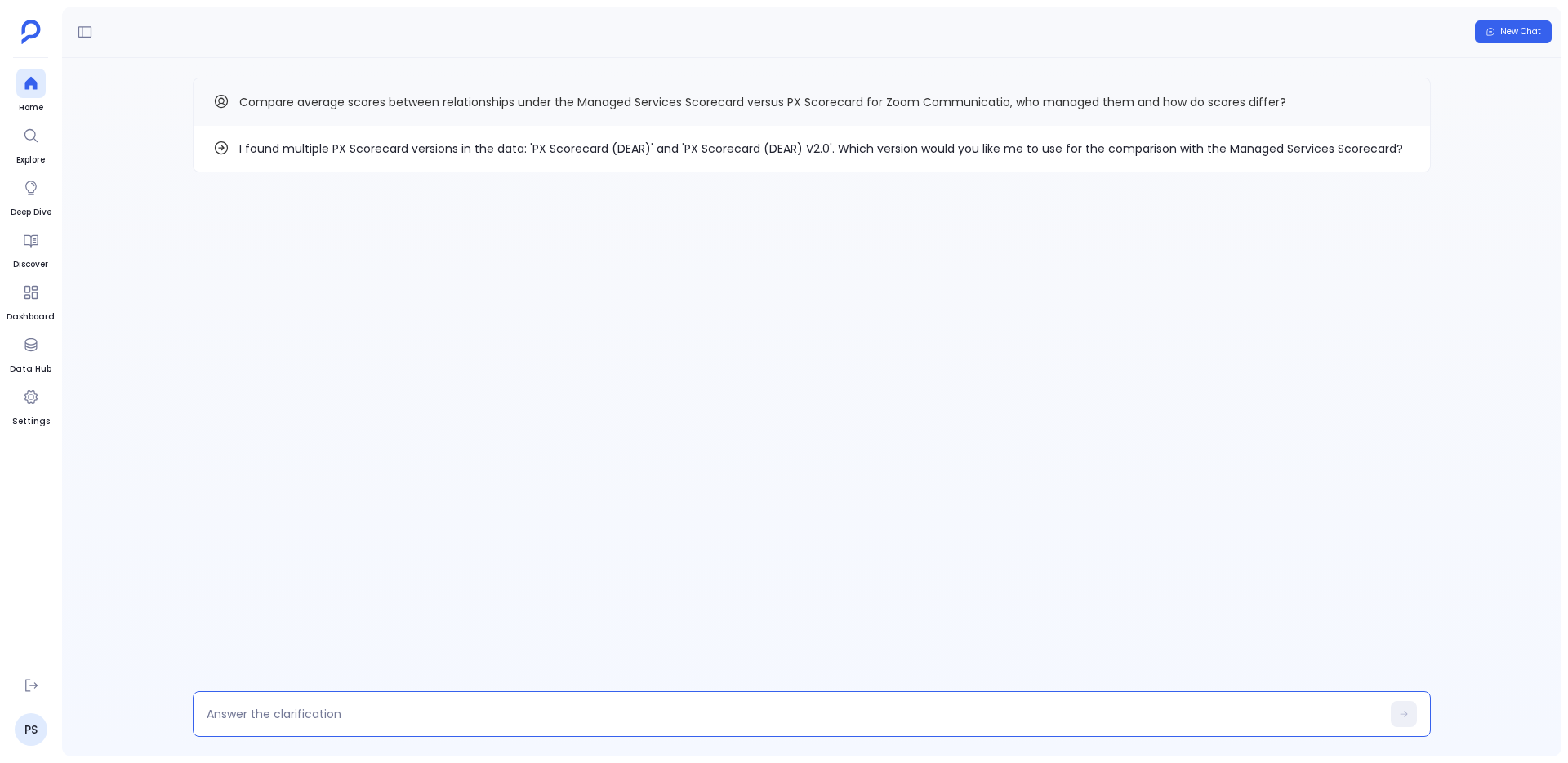 click at bounding box center (794, 714) 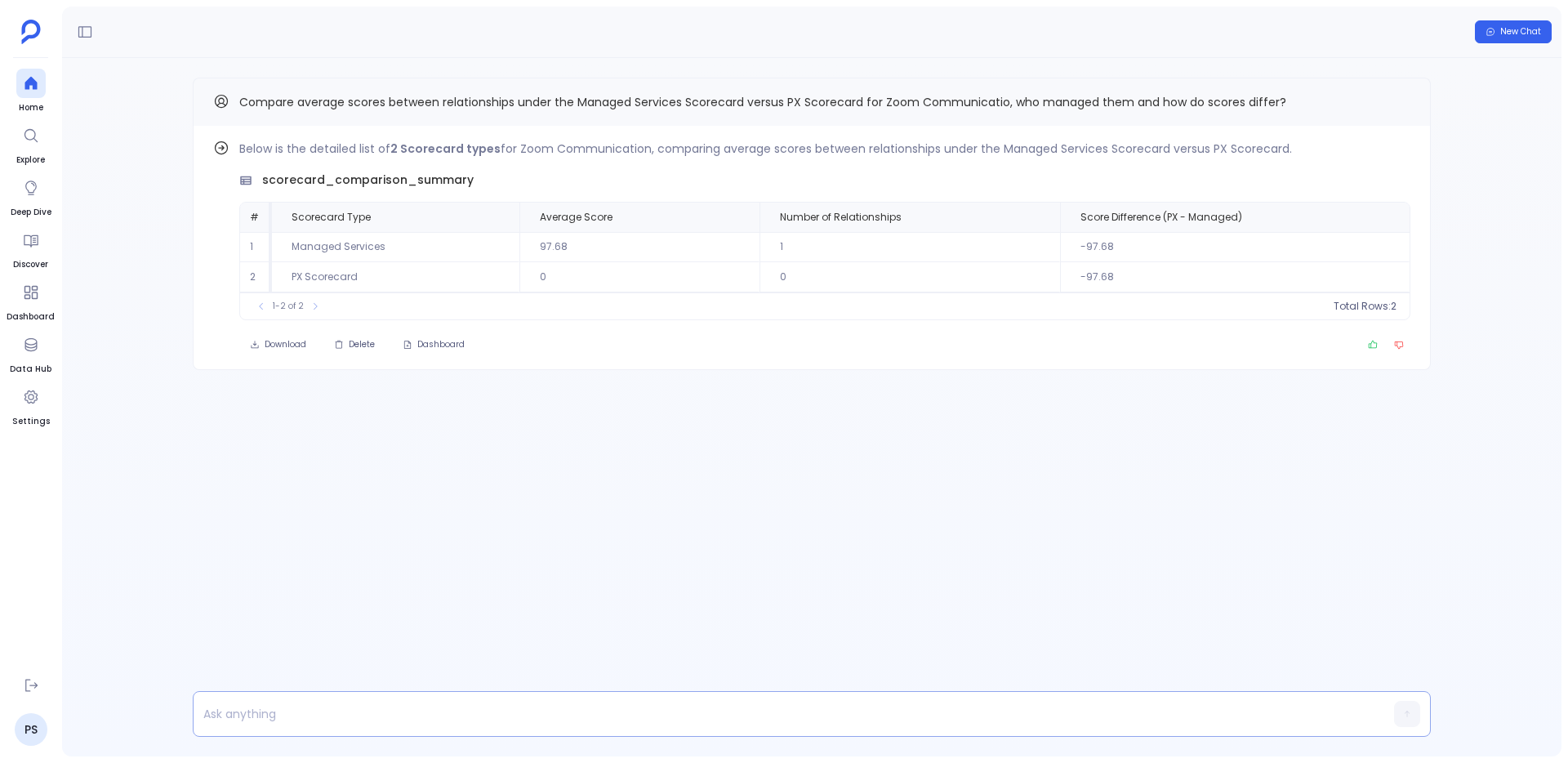 click at bounding box center (780, 714) 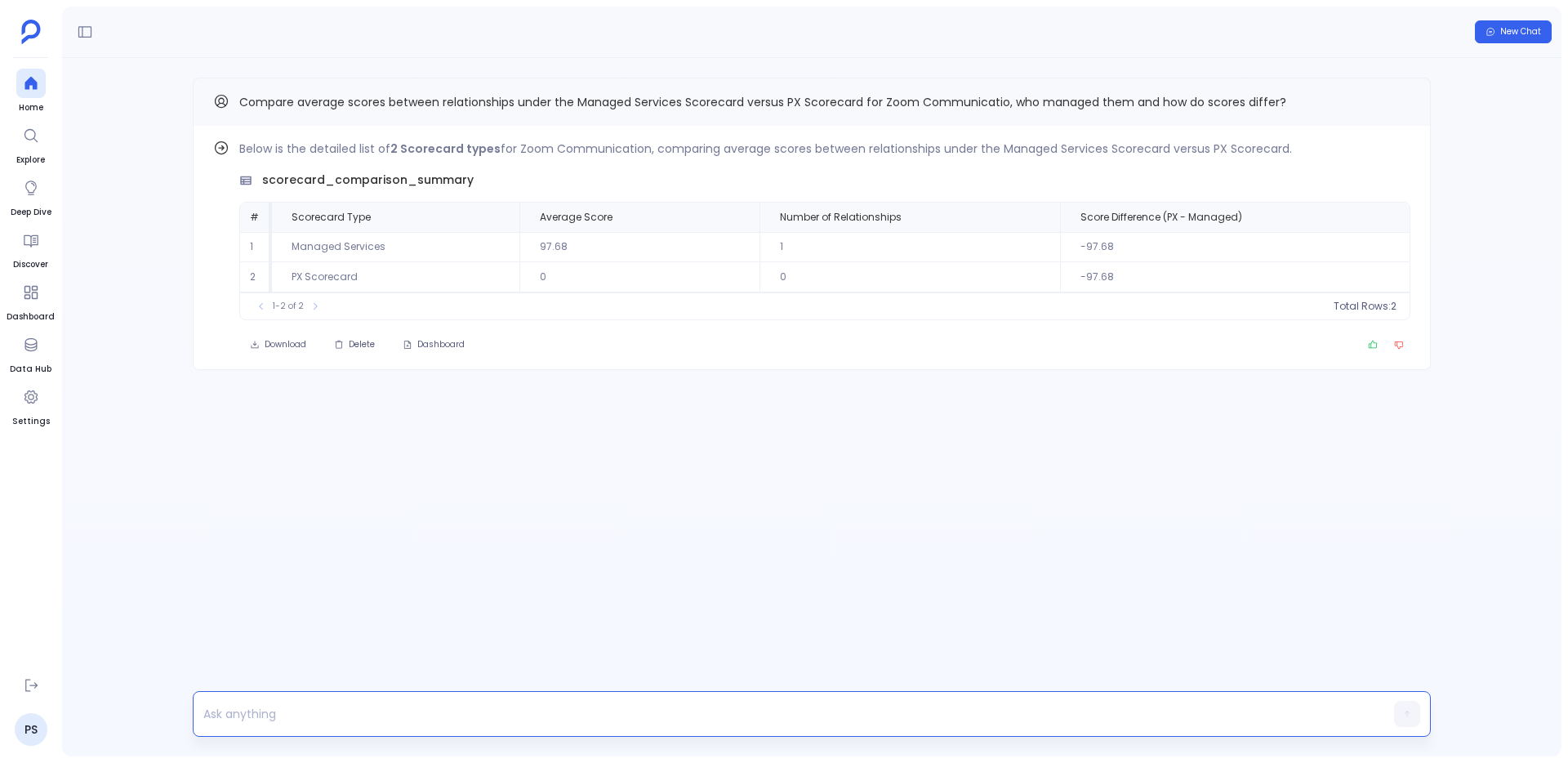 type 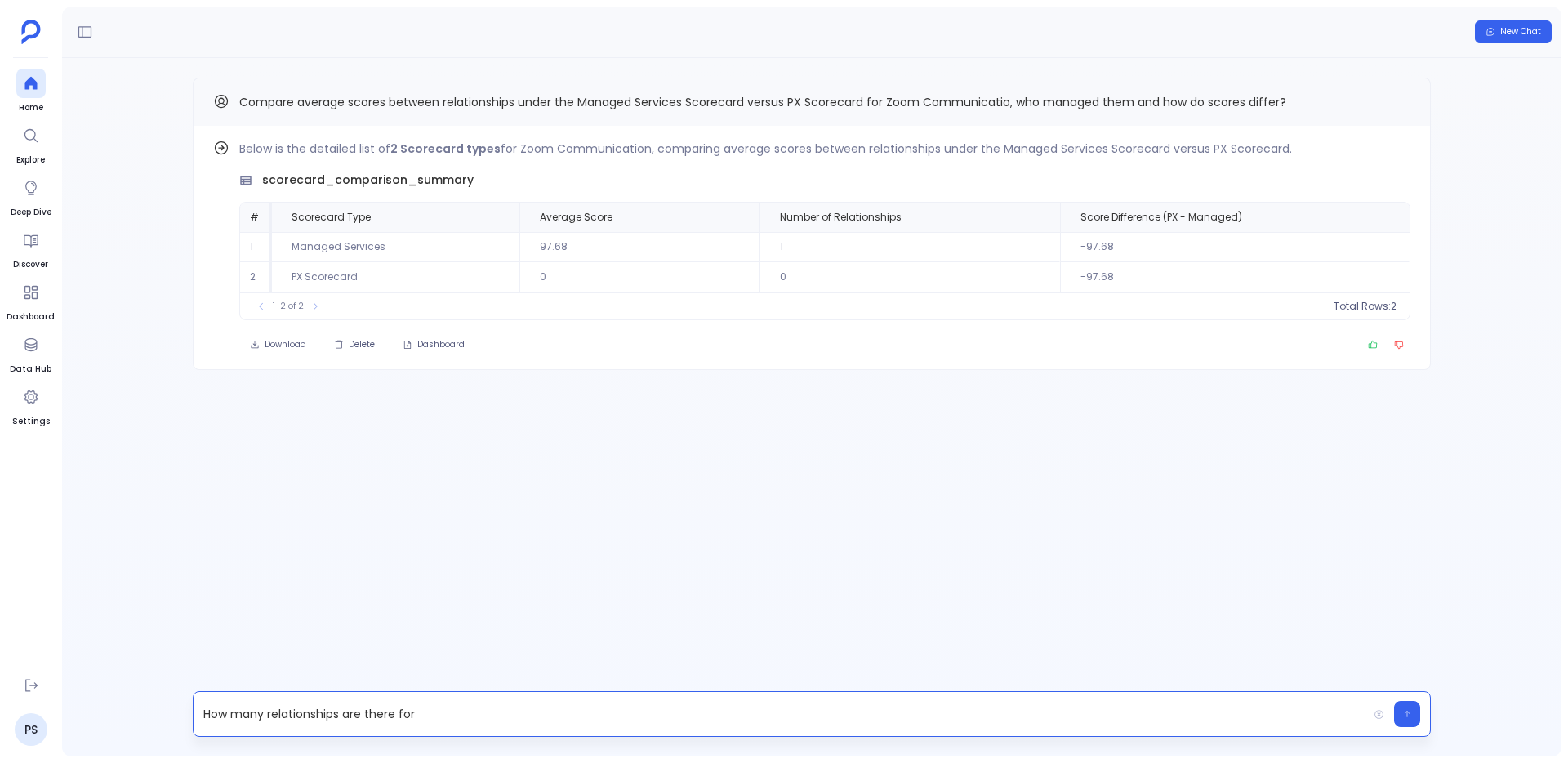 click on "Compare average scores between relationships under the Managed Services Scorecard versus PX Scorecard for Zoom Communicatio, who managed them and how do scores differ?" at bounding box center (763, 102) 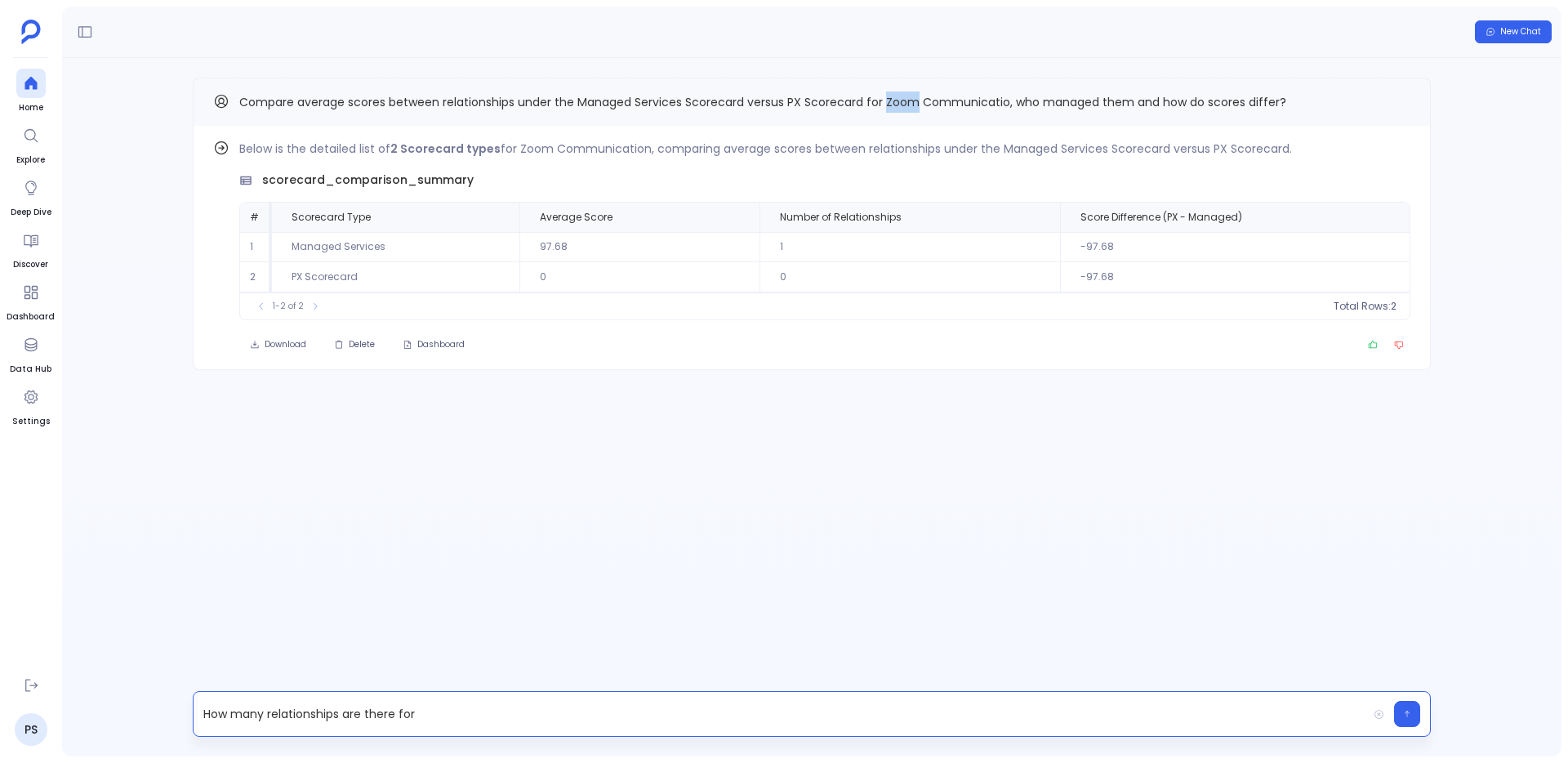click on "Compare average scores between relationships under the Managed Services Scorecard versus PX Scorecard for Zoom Communicatio, who managed them and how do scores differ?" at bounding box center (763, 102) 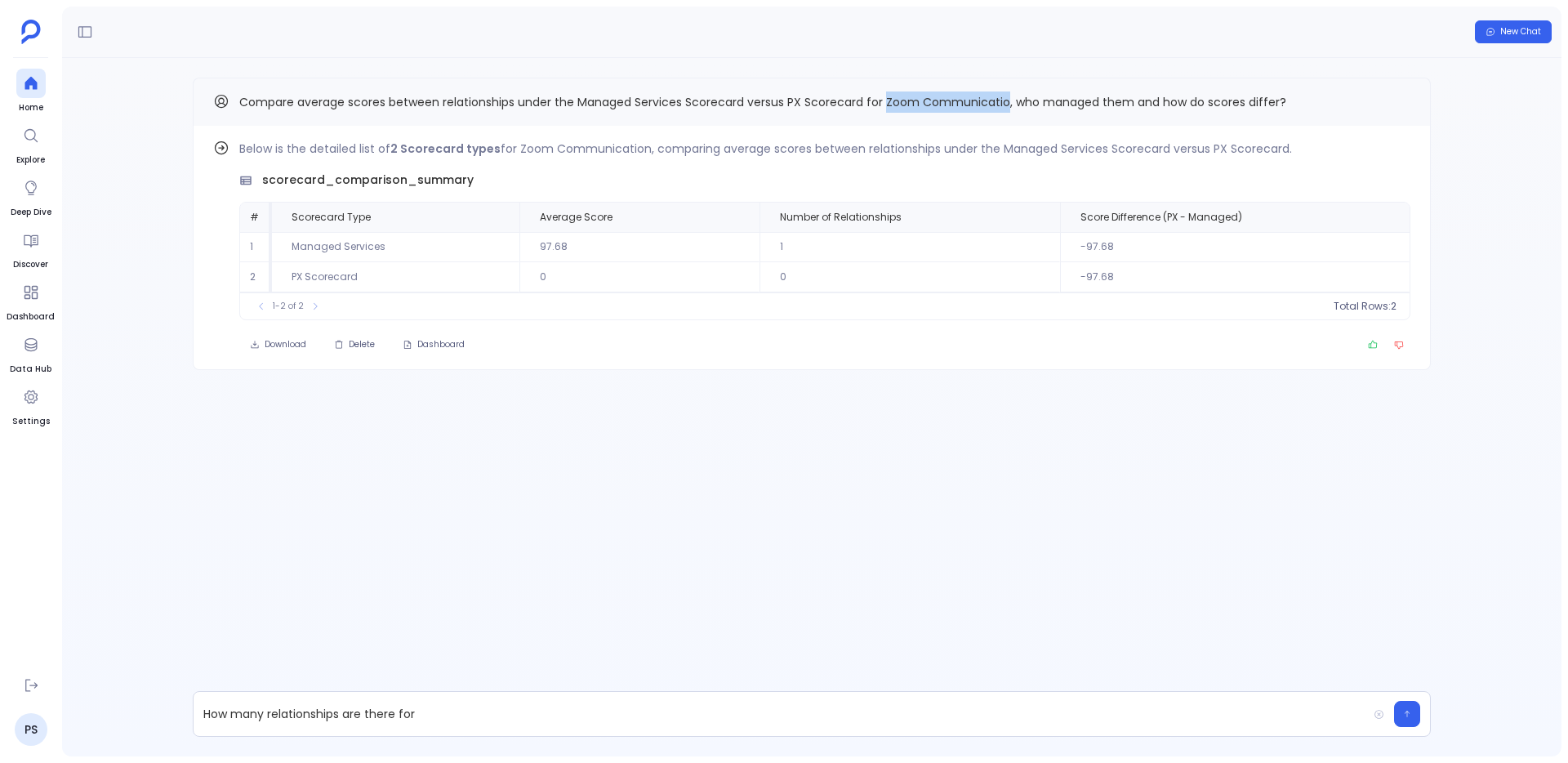 click on "Compare average scores between relationships under the Managed Services Scorecard versus PX Scorecard for Zoom Communicatio, who managed them and how do scores differ?" at bounding box center (763, 102) 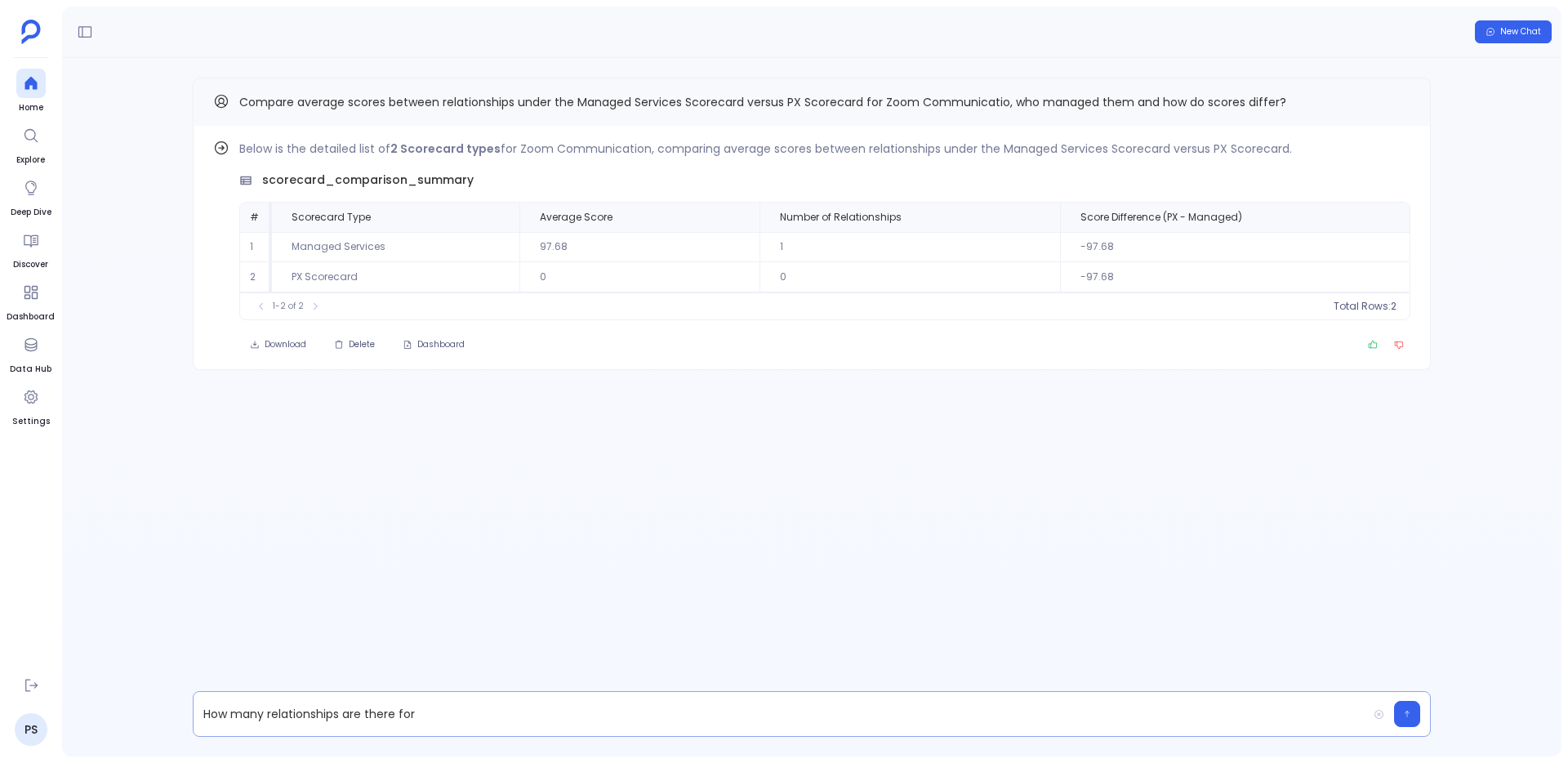 click on "How many relationships are there for" at bounding box center [780, 714] 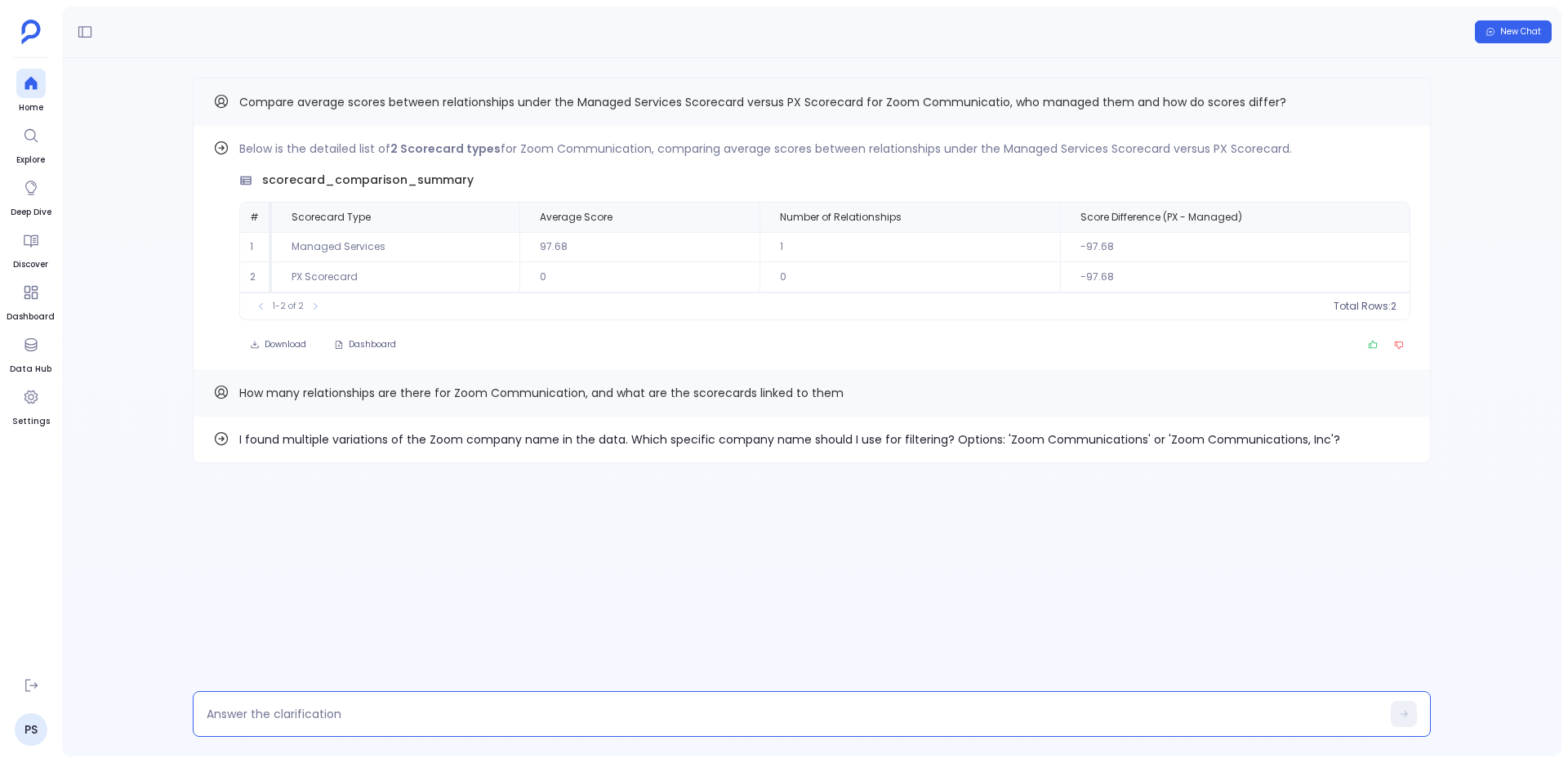 click at bounding box center (794, 714) 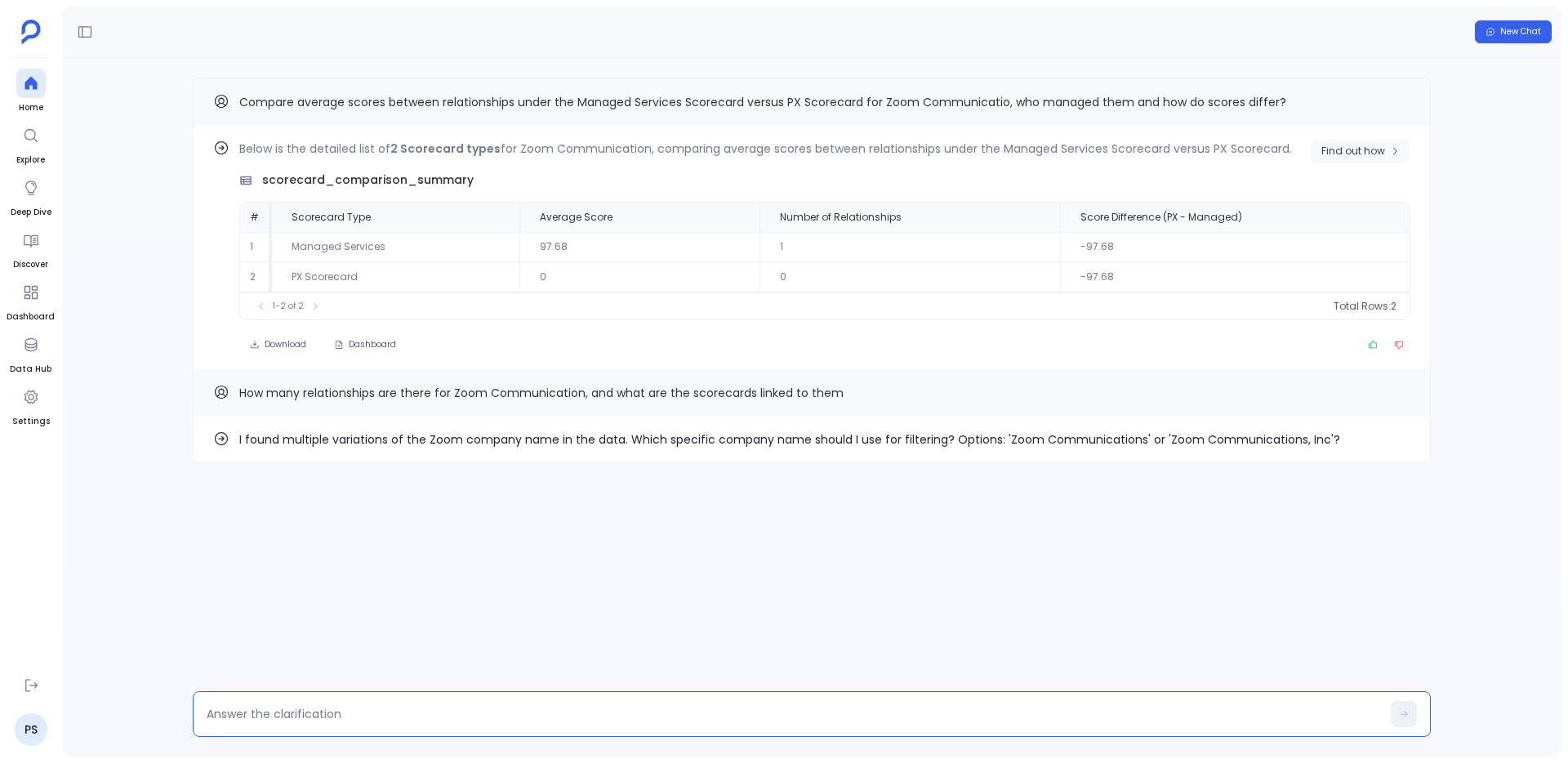 click on "Find out how" at bounding box center [1361, 151] 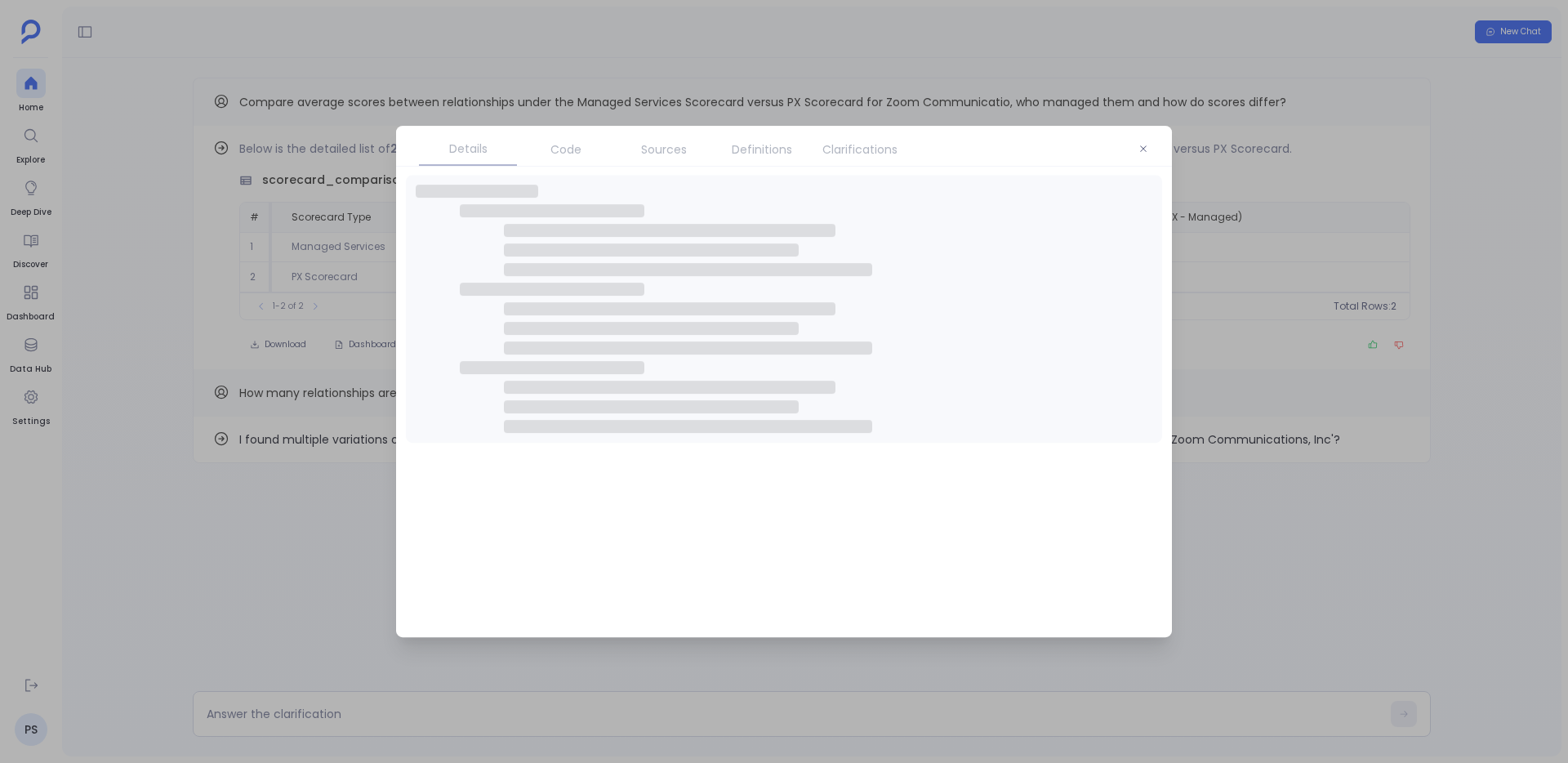 click on "Code" at bounding box center [566, 149] 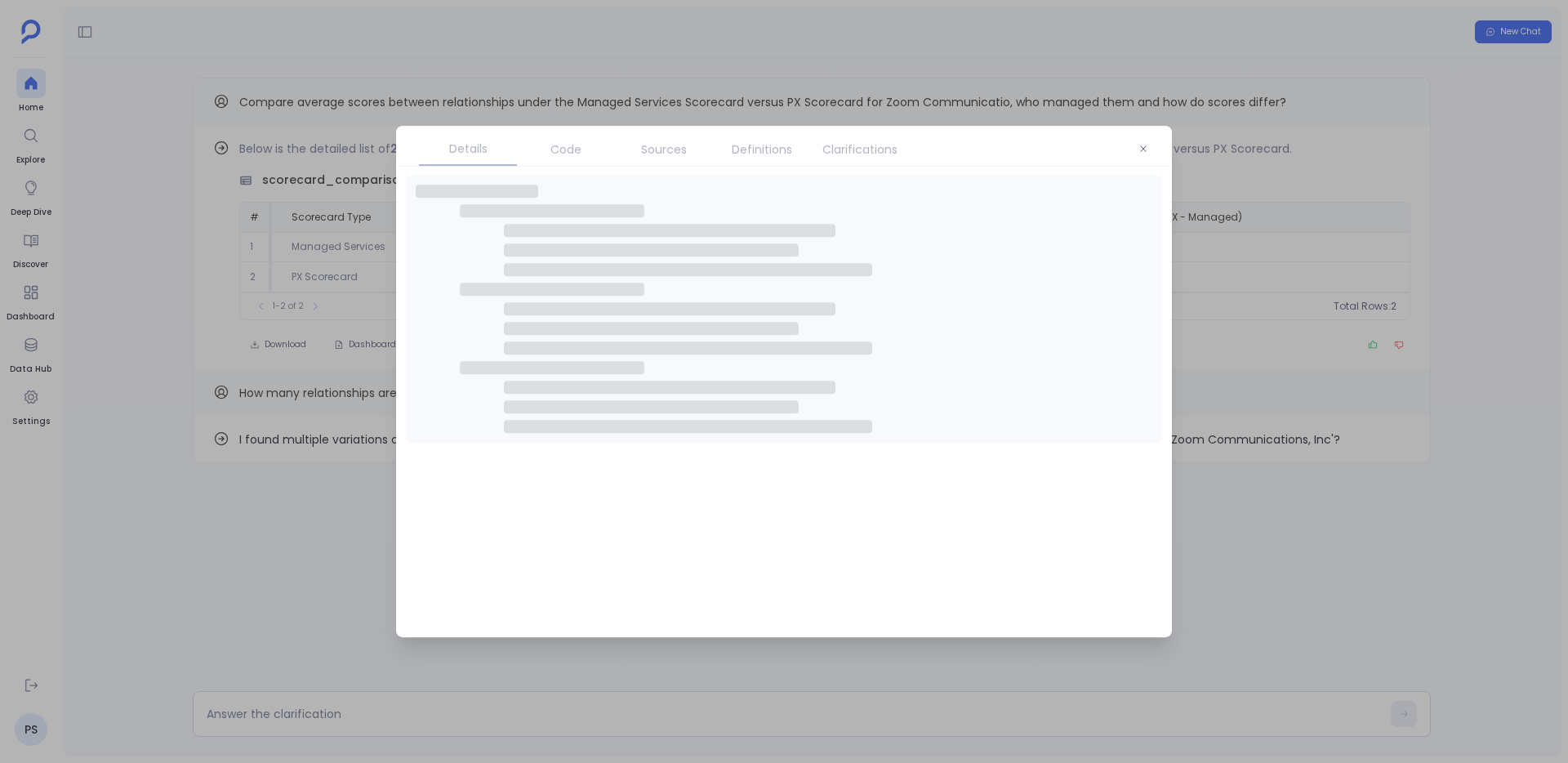 click on "Clarifications" at bounding box center (860, 149) 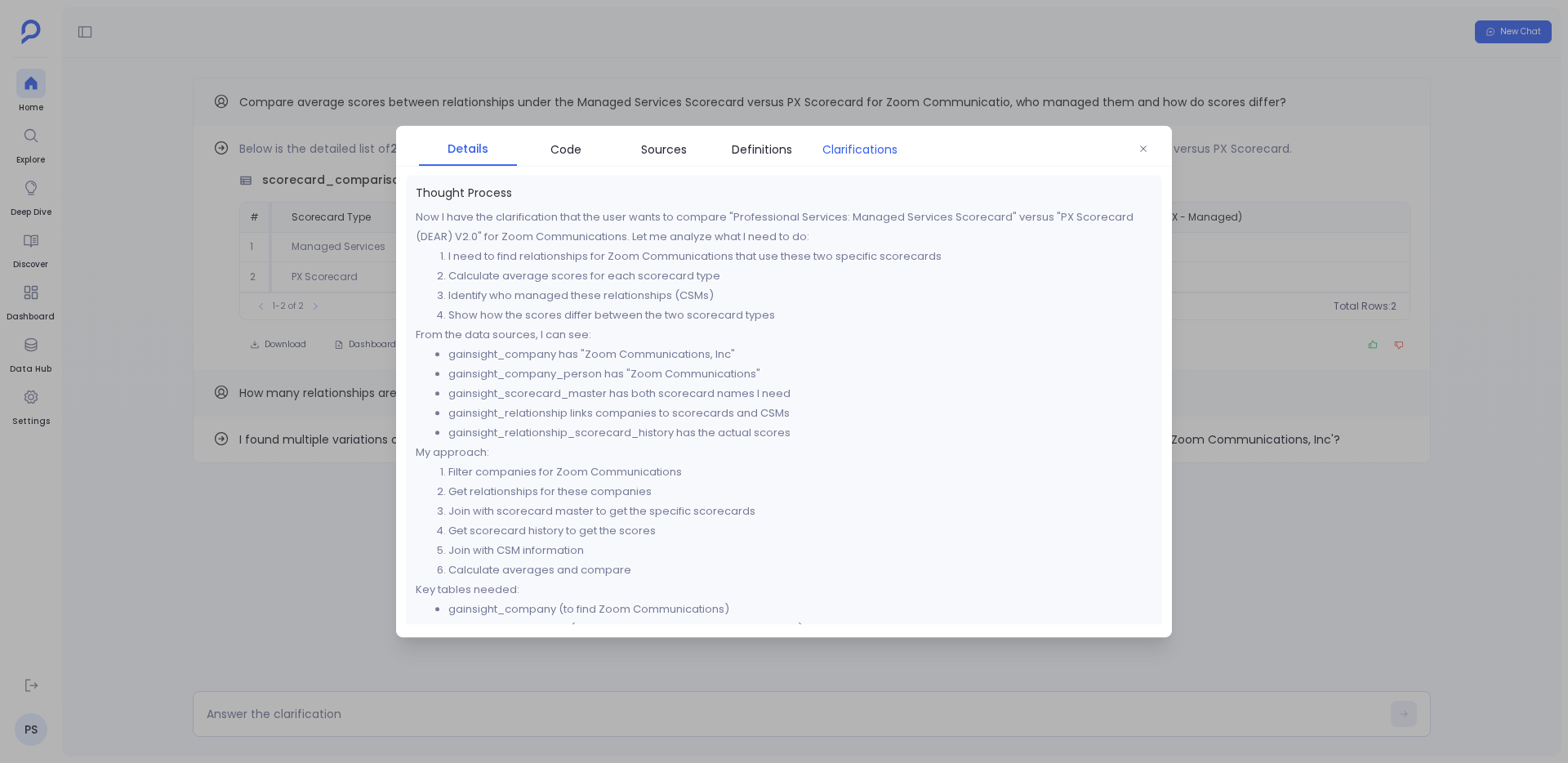 click on "Clarifications" at bounding box center [860, 149] 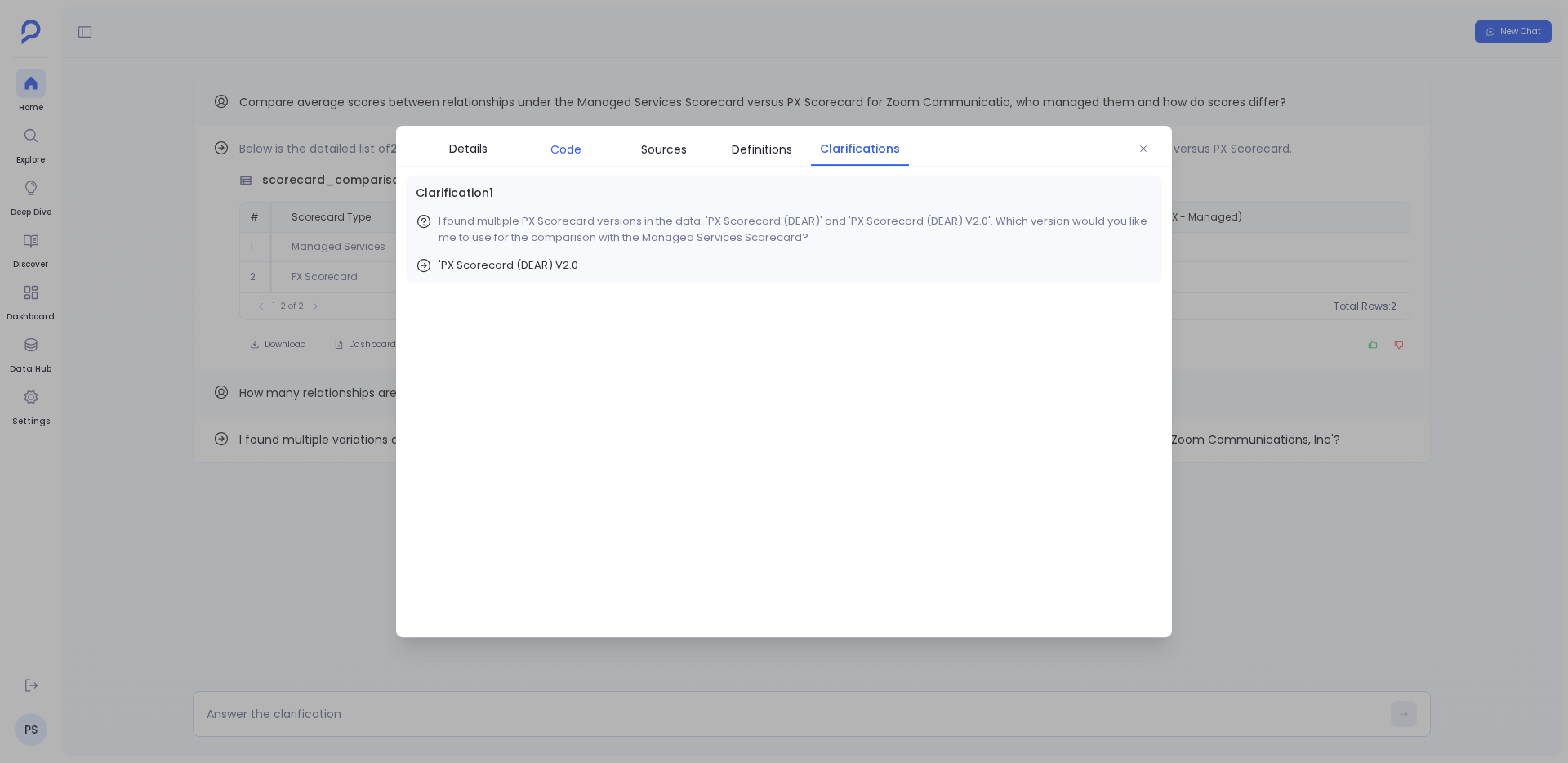 click on "Code" at bounding box center [566, 149] 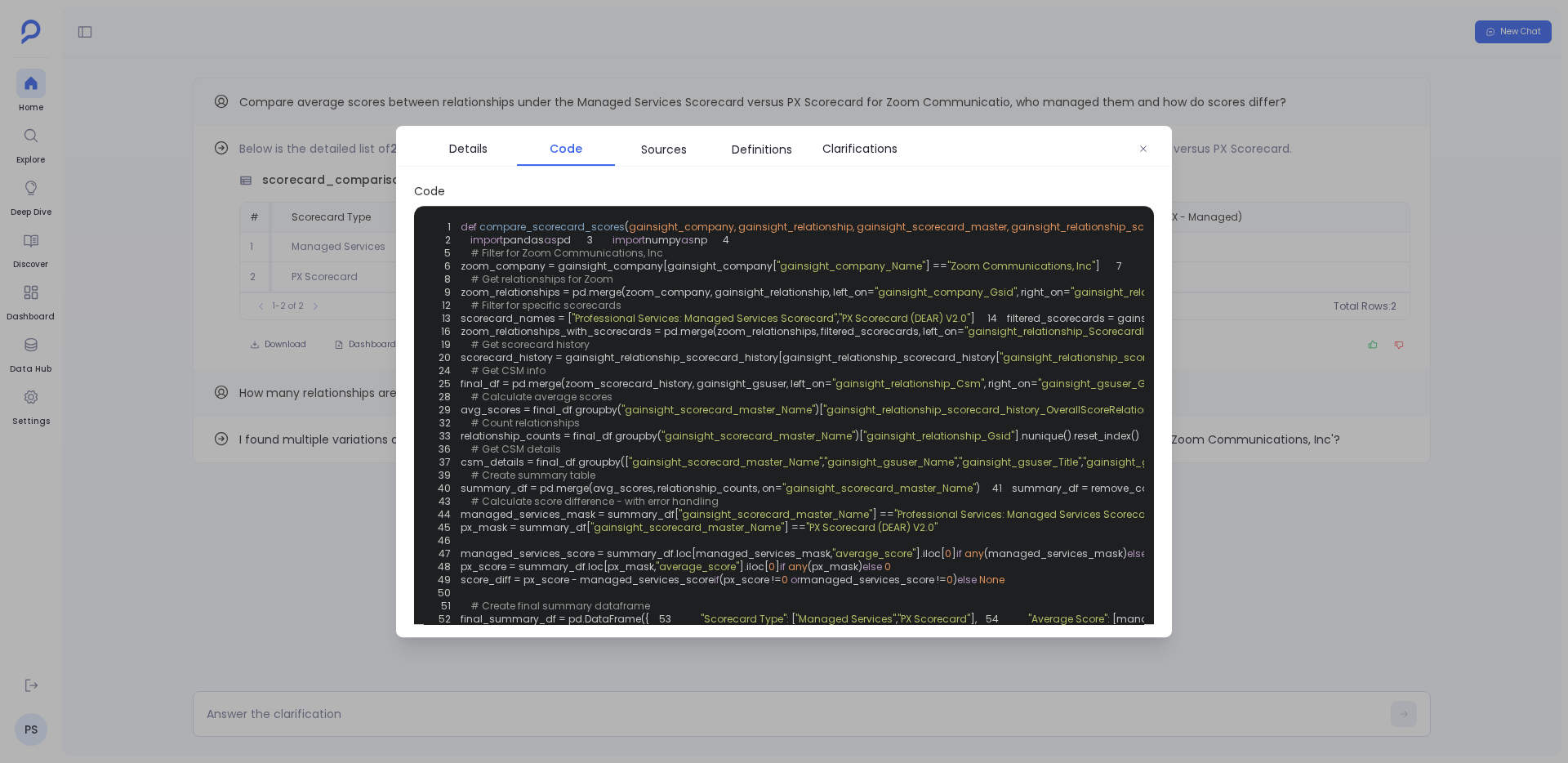 click on ""Zoom Communications, Inc"" at bounding box center (1021, 265) 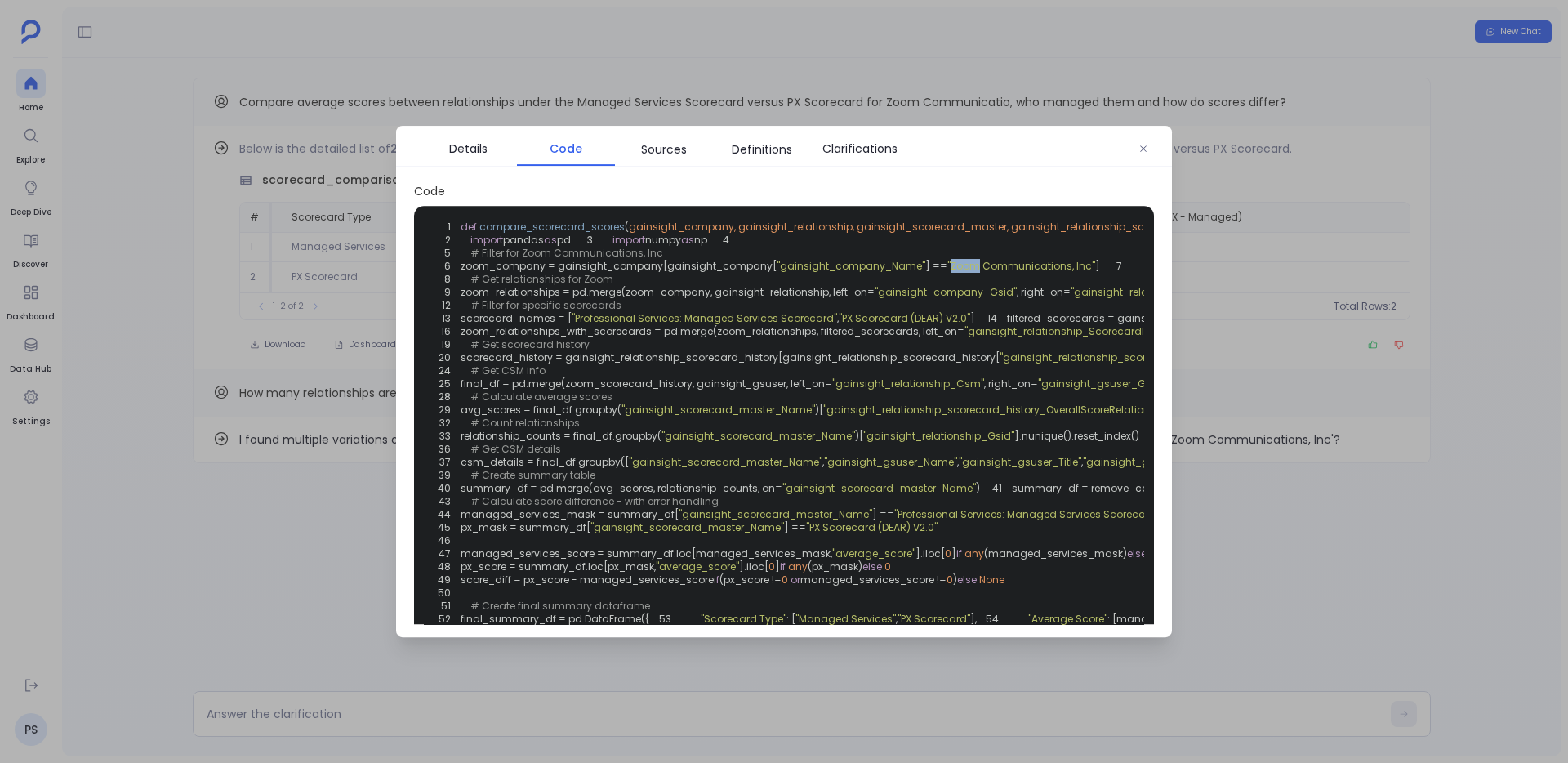 click on ""Zoom Communications, Inc"" at bounding box center (1021, 265) 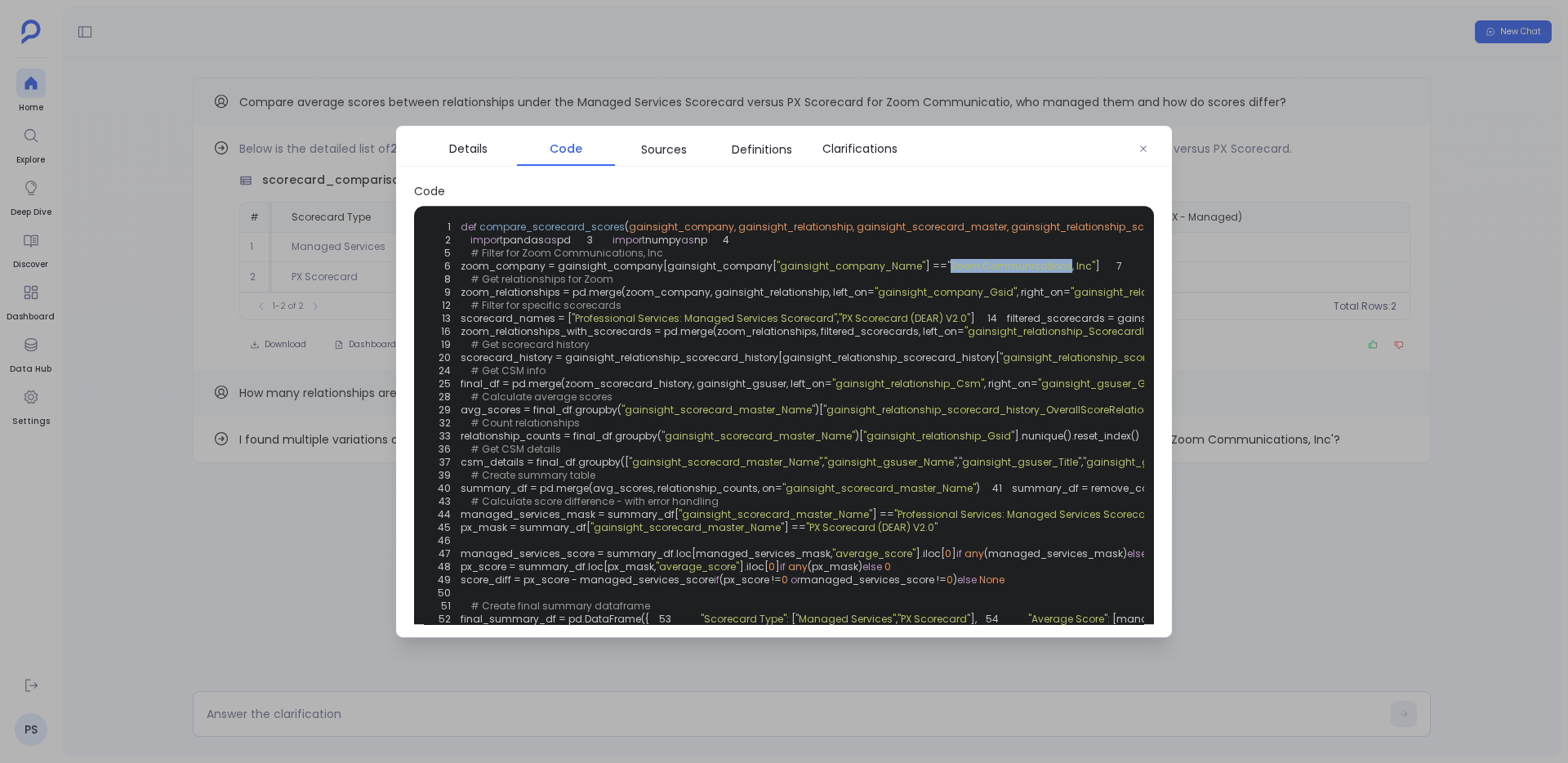 click on ""Zoom Communications, Inc"" at bounding box center [1021, 265] 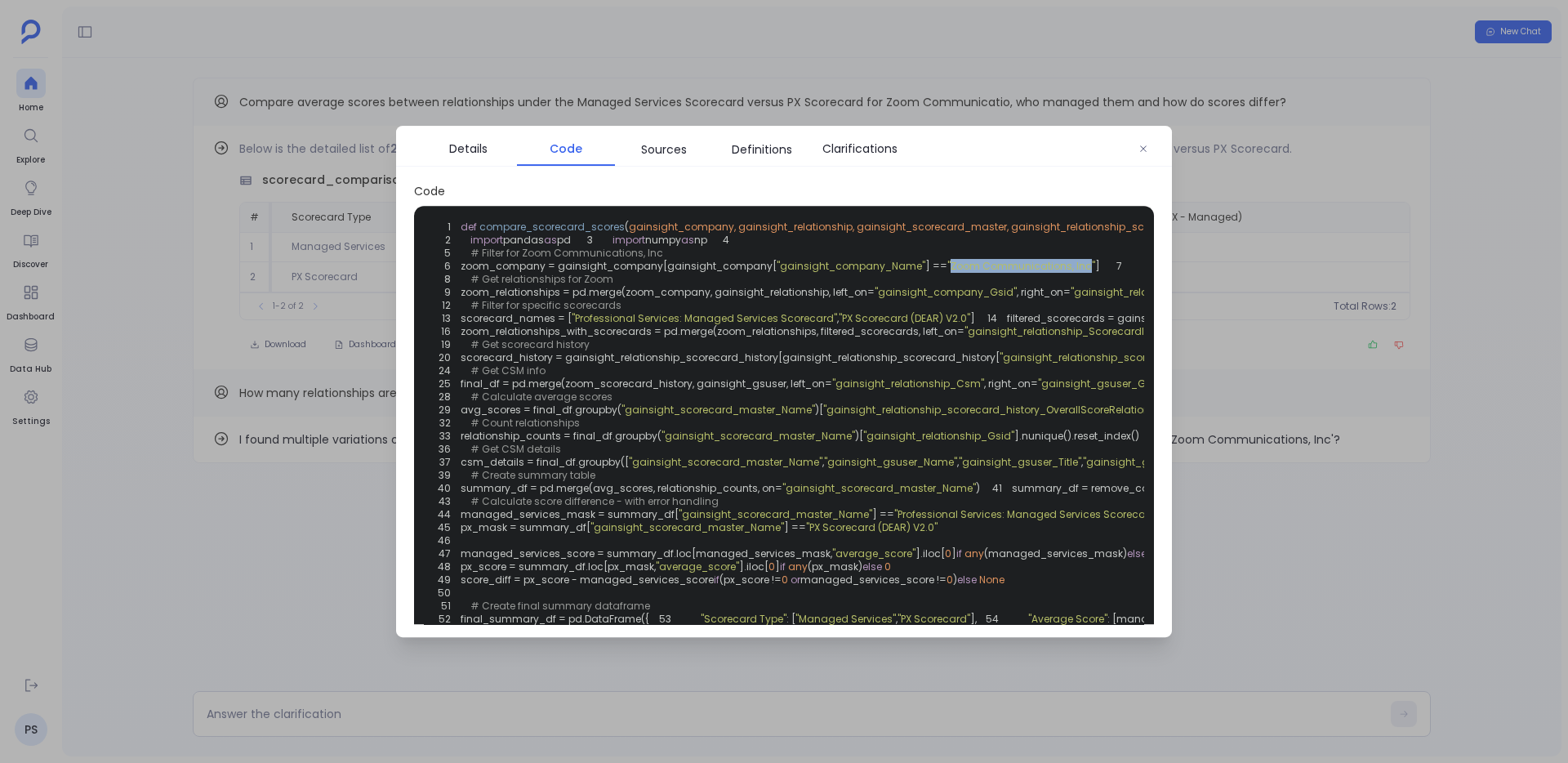 click on ""Zoom Communications, Inc"" at bounding box center (1021, 265) 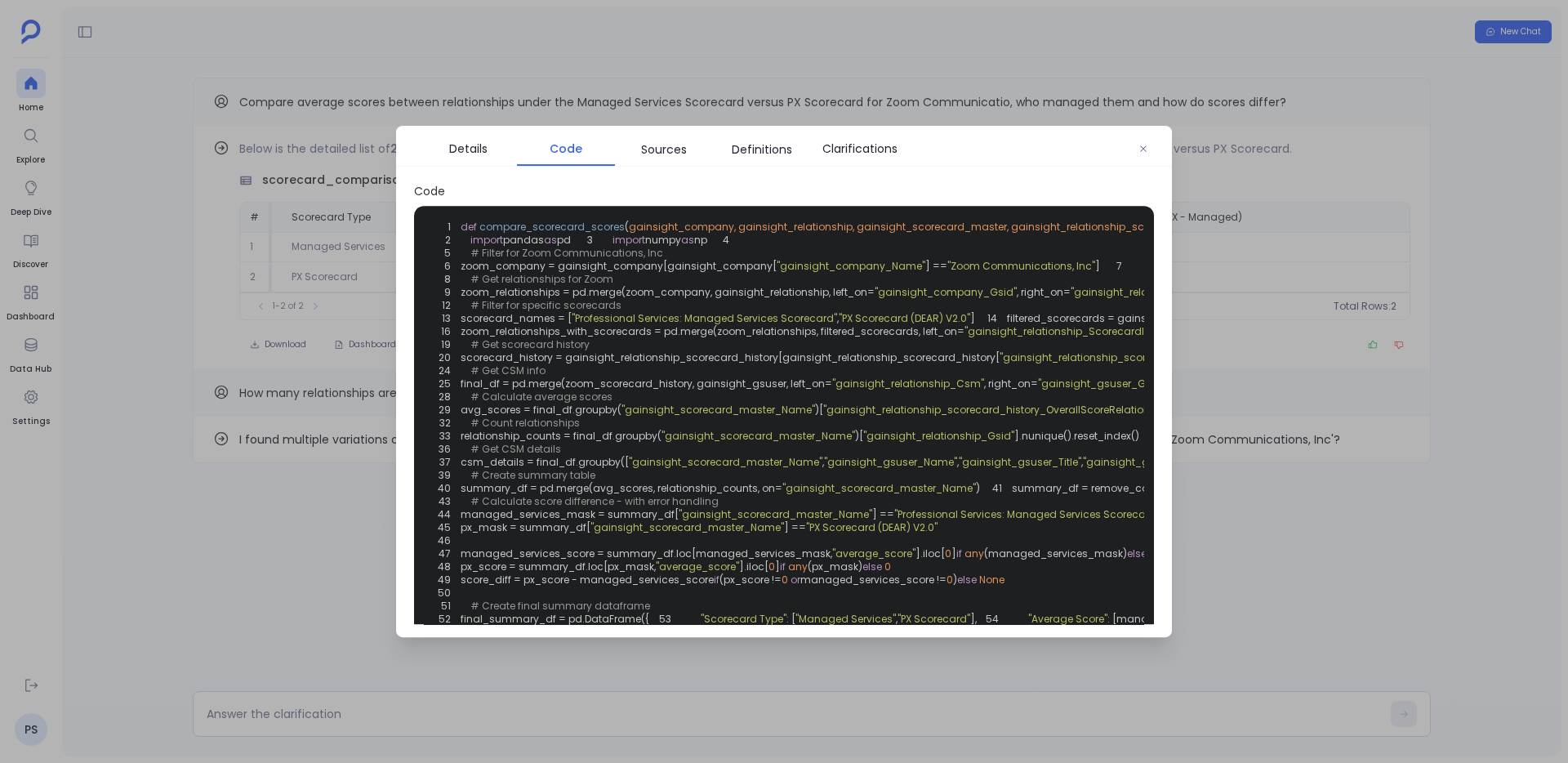 click at bounding box center [784, 382] 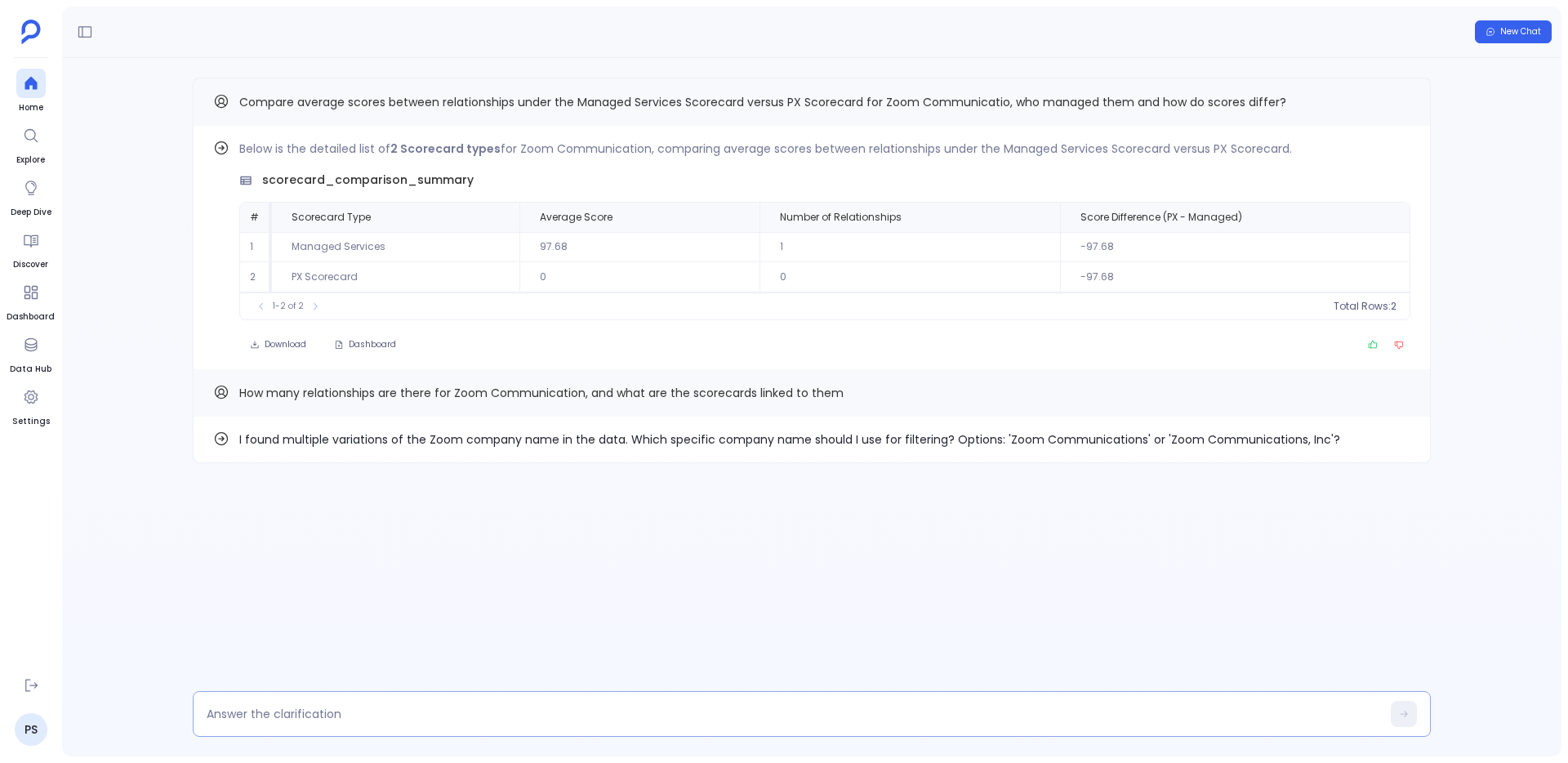 click at bounding box center (794, 714) 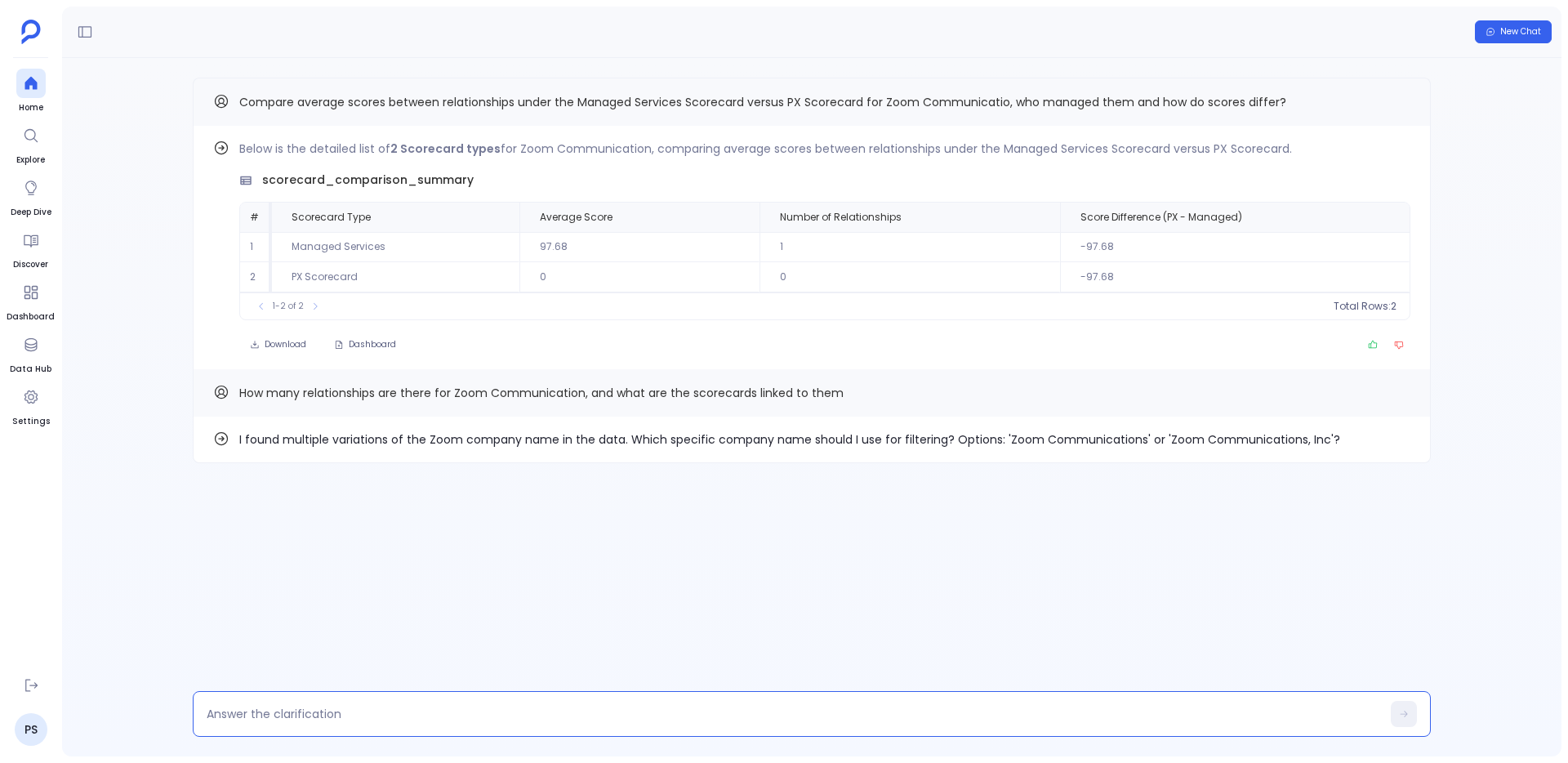 type on "Zoom Communications, Inc" 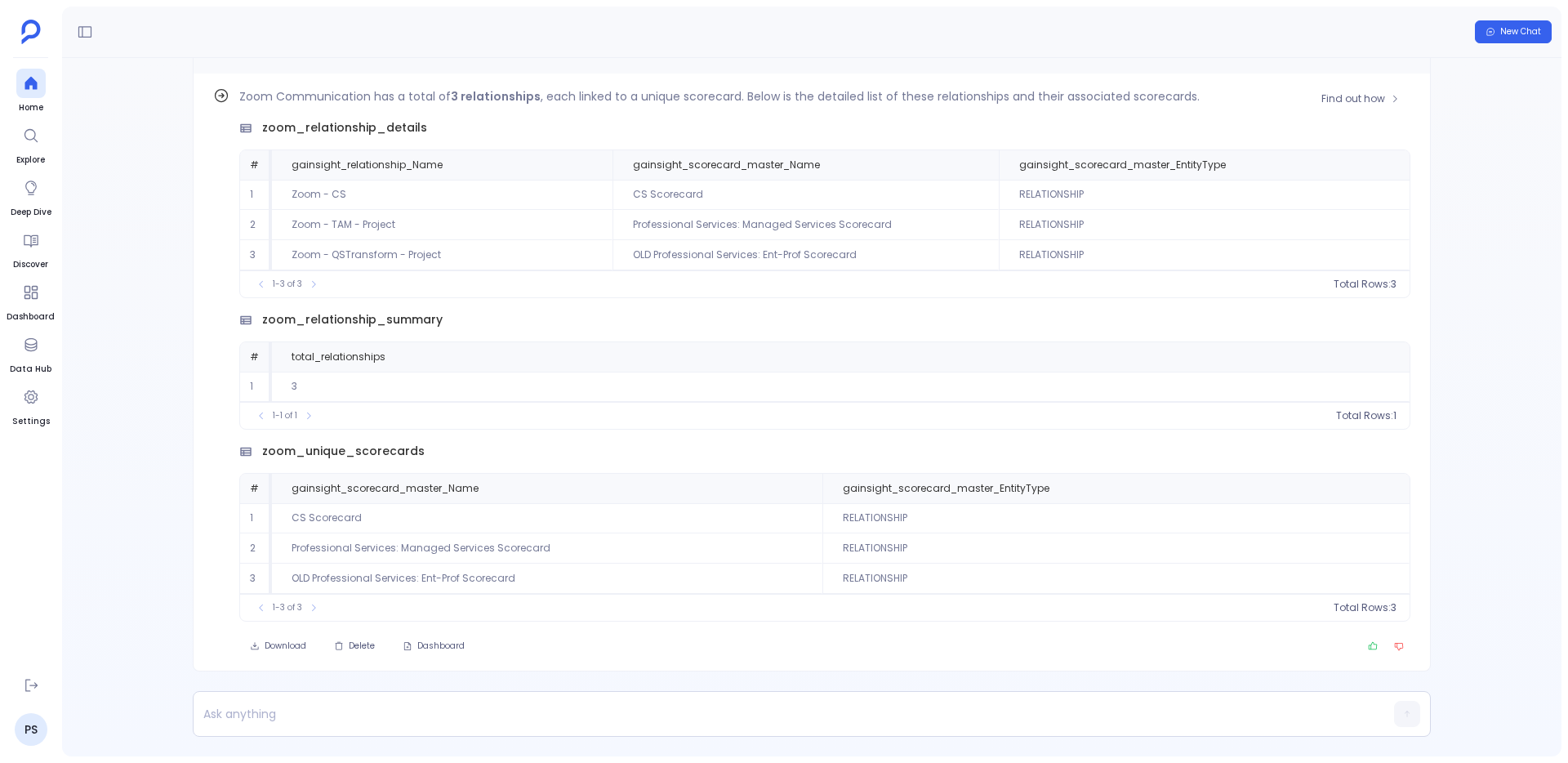 click on "OLD Professional Services: Ent-Prof Scorecard" at bounding box center (547, 578) 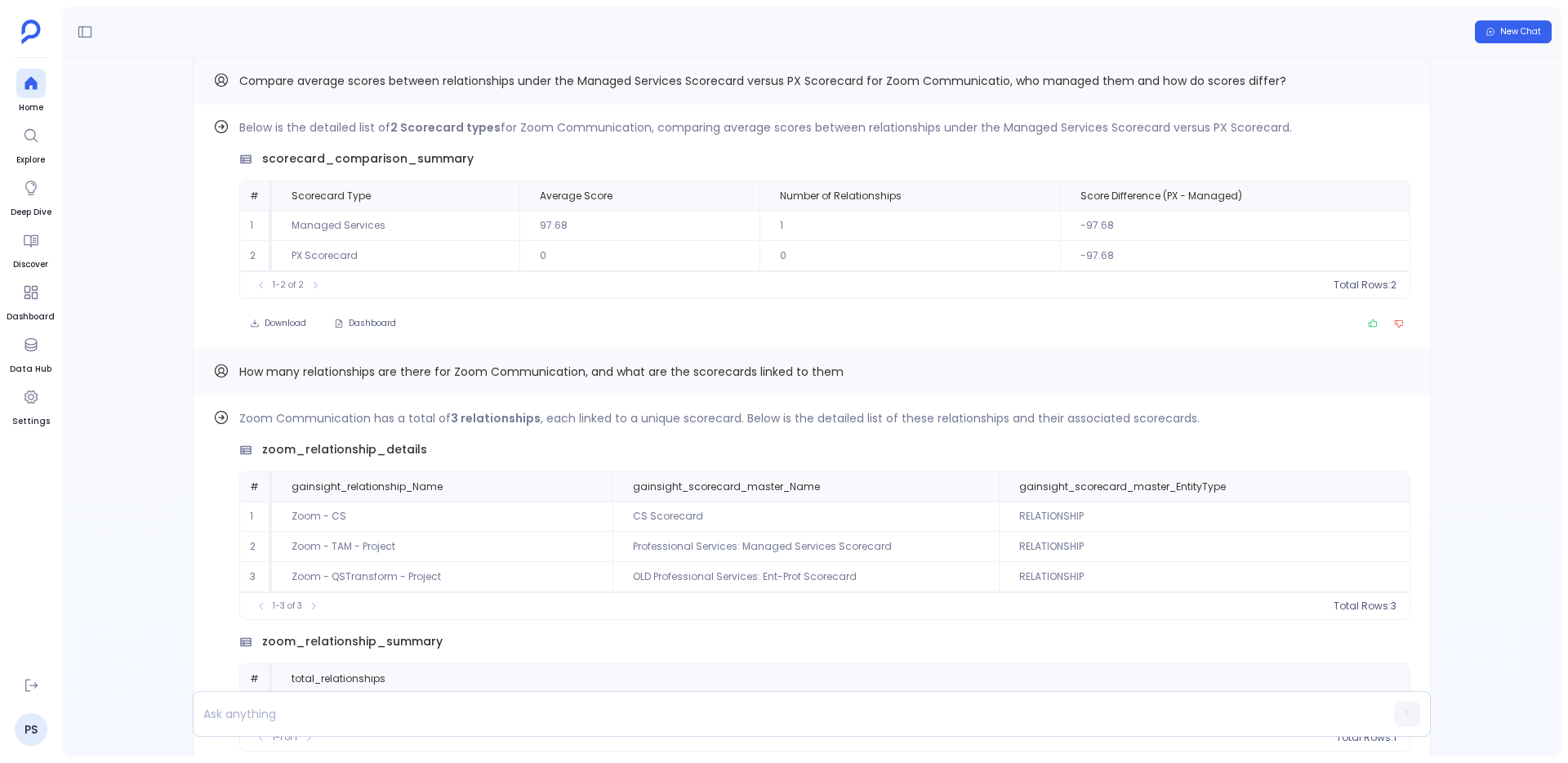 scroll, scrollTop: -316, scrollLeft: 0, axis: vertical 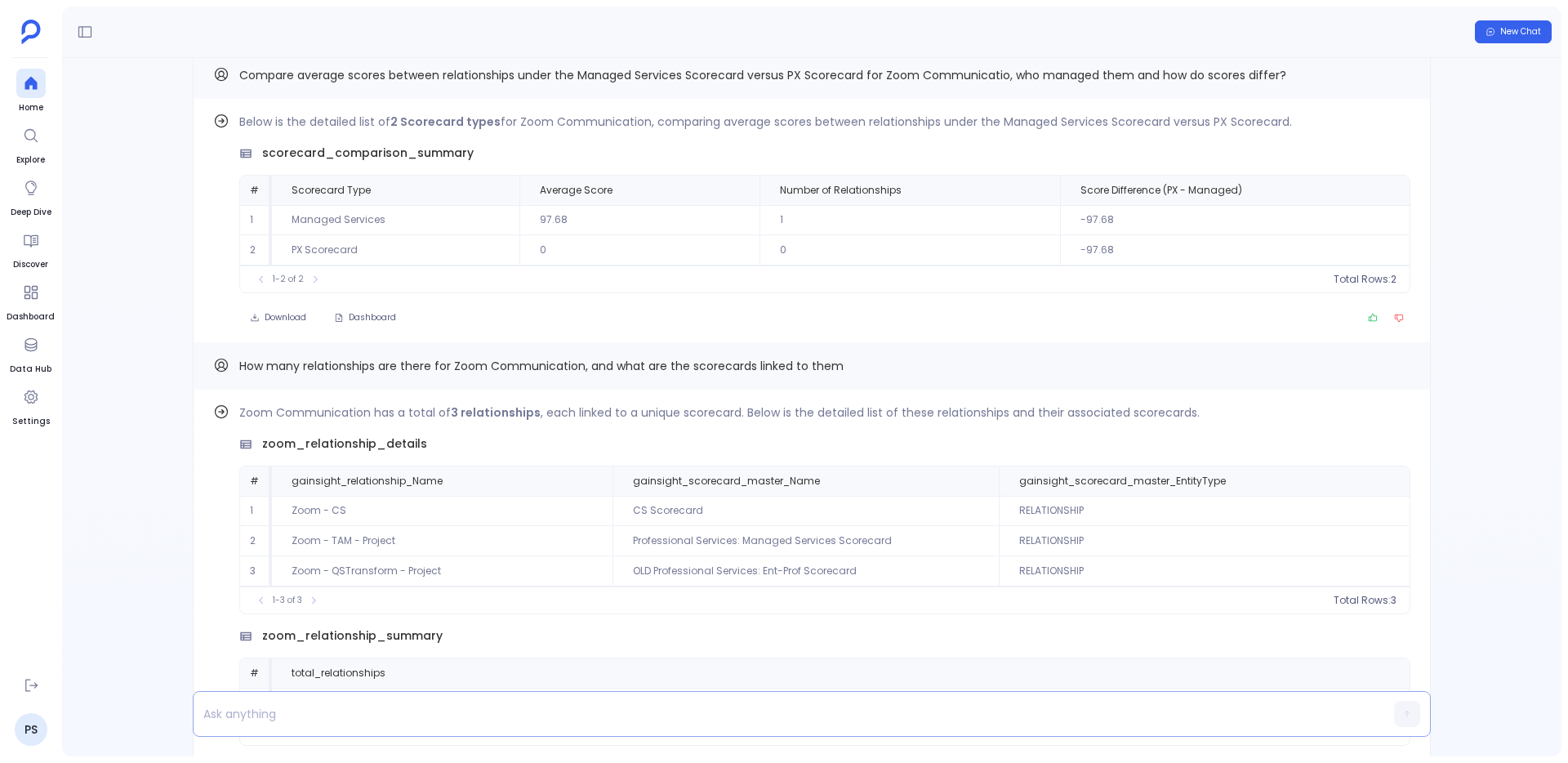 click at bounding box center [780, 714] 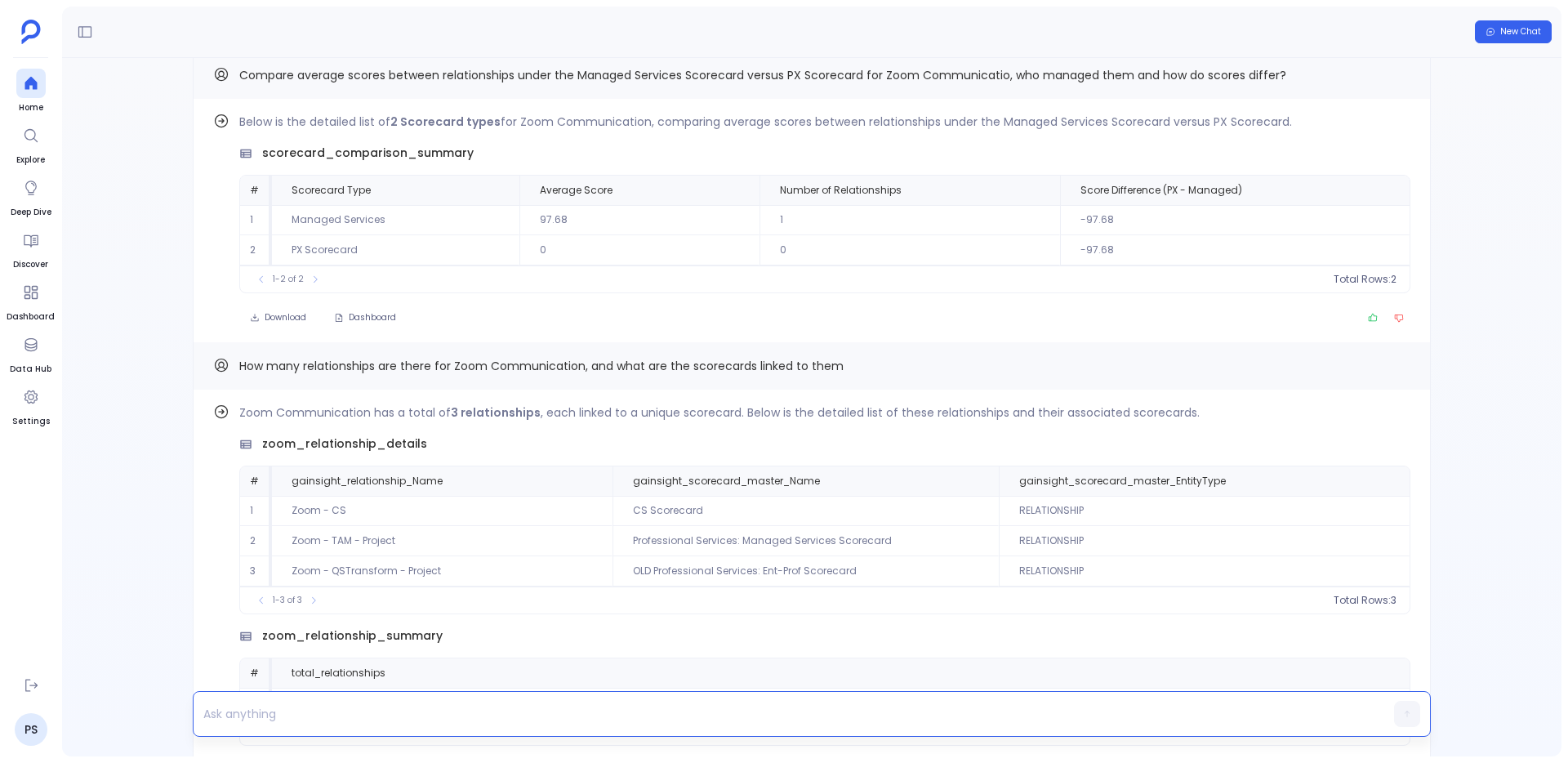 type 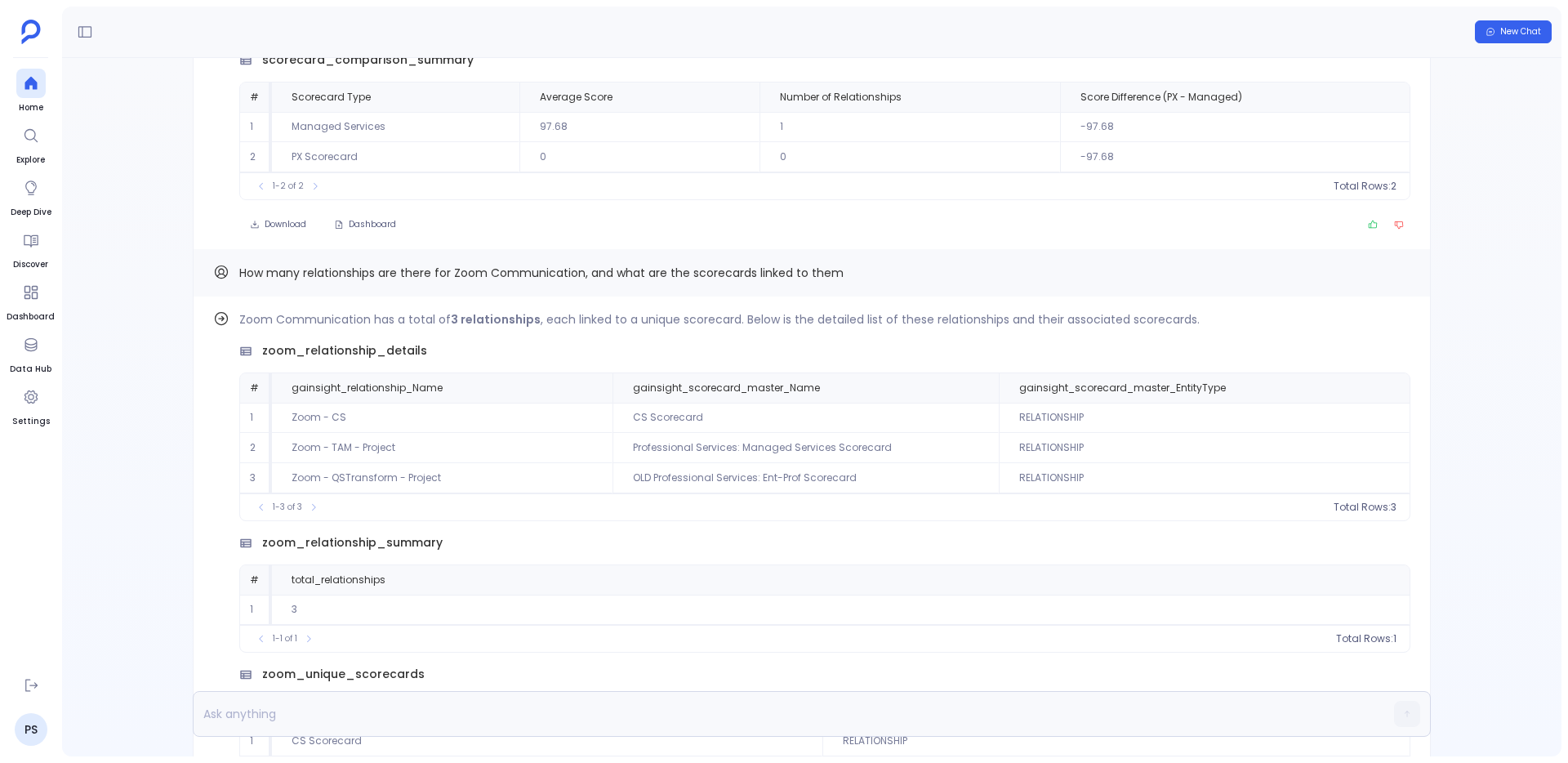 scroll, scrollTop: 0, scrollLeft: 0, axis: both 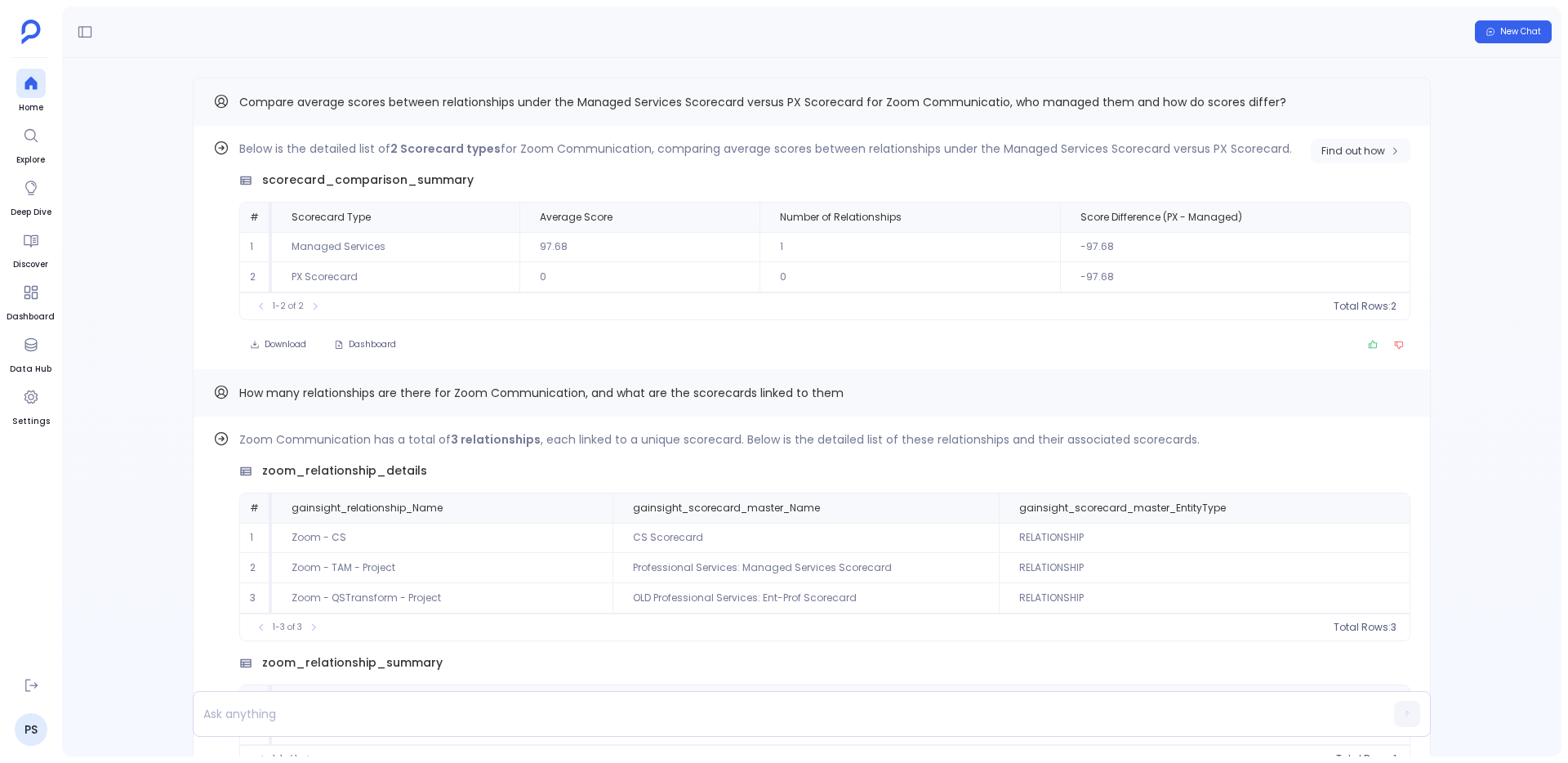 click on "Find out how" at bounding box center [1353, 151] 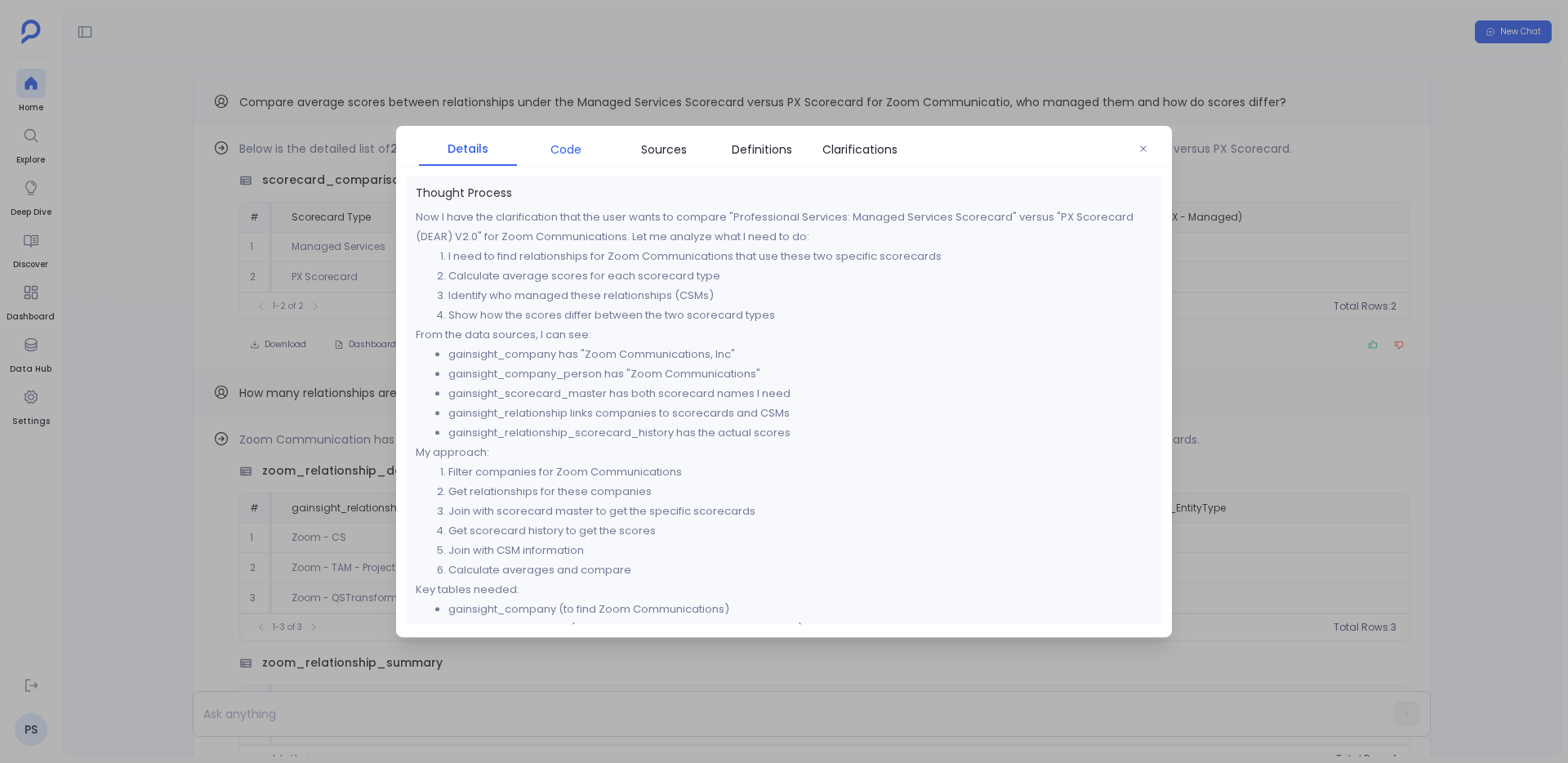 click on "Code" at bounding box center [566, 149] 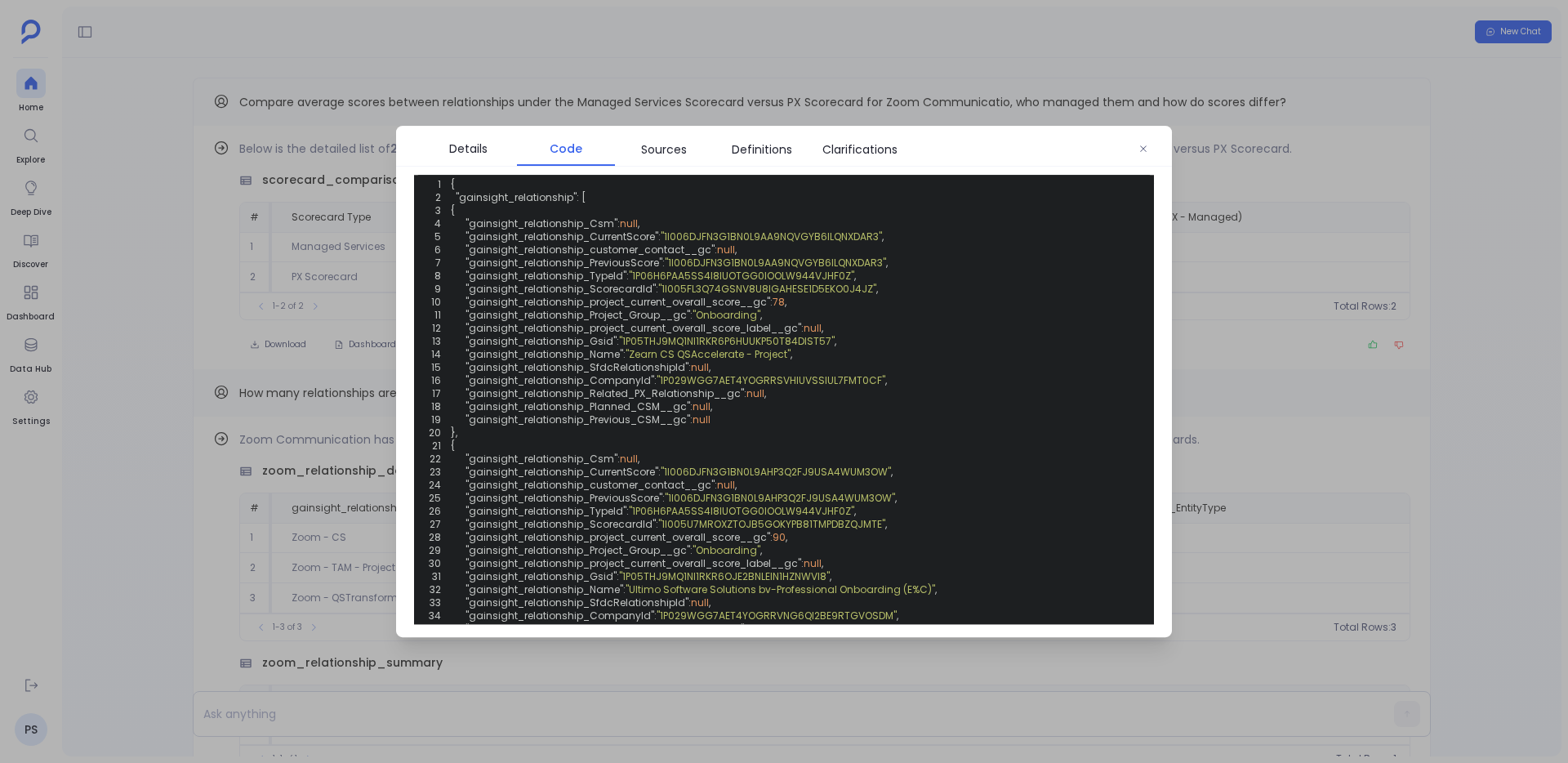 scroll, scrollTop: 569, scrollLeft: 0, axis: vertical 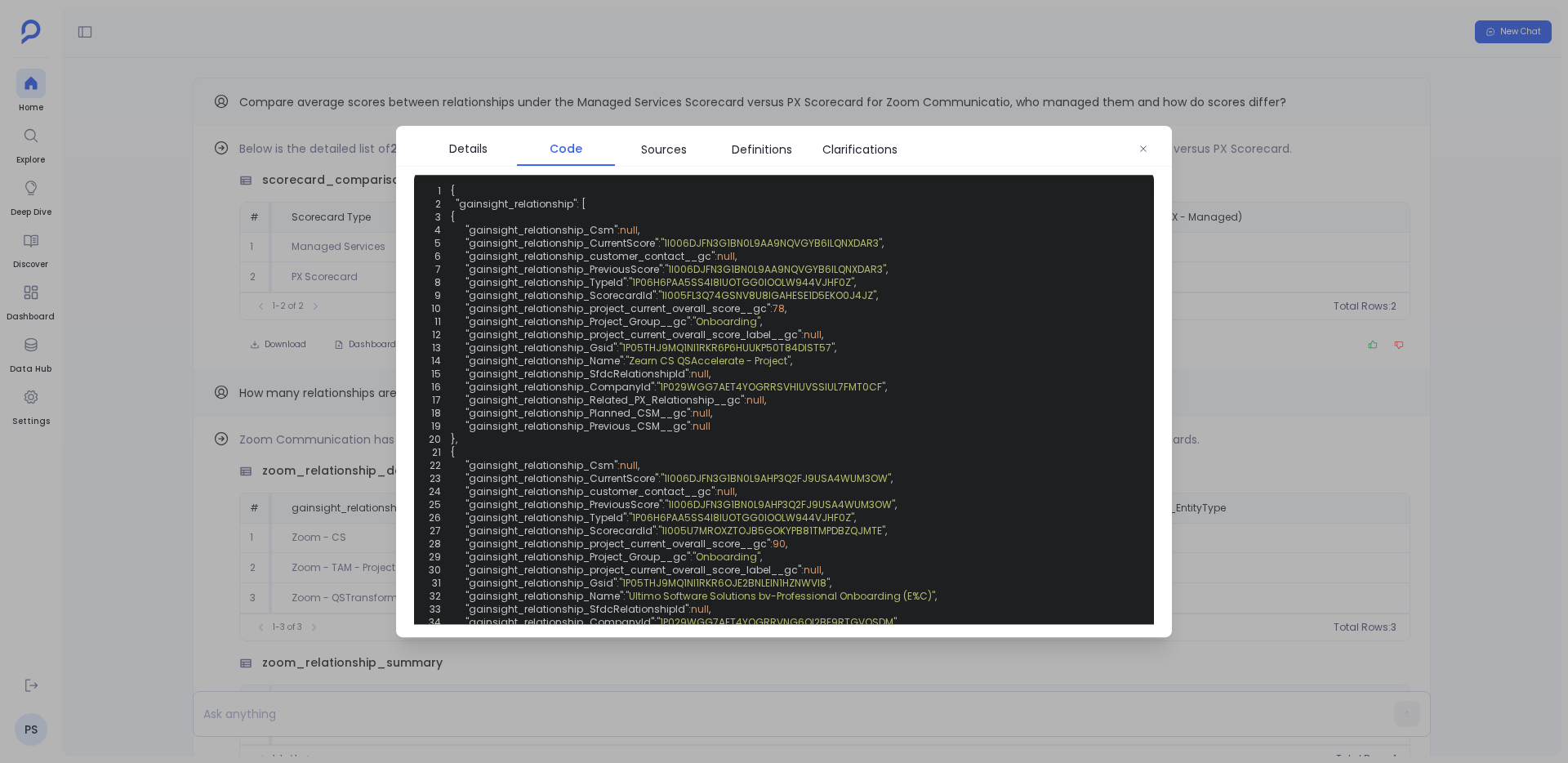 click at bounding box center (784, 382) 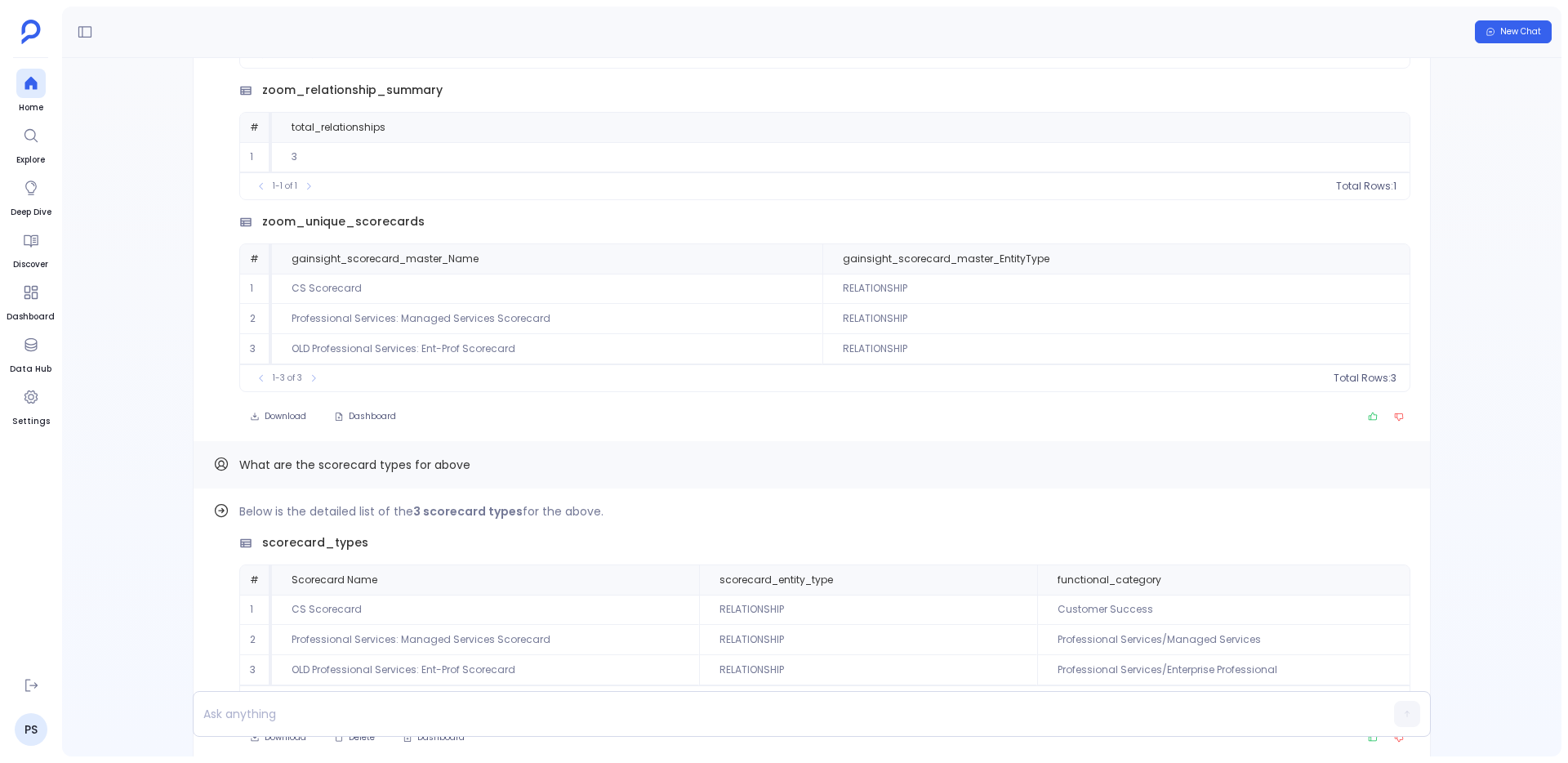 scroll, scrollTop: 0, scrollLeft: 0, axis: both 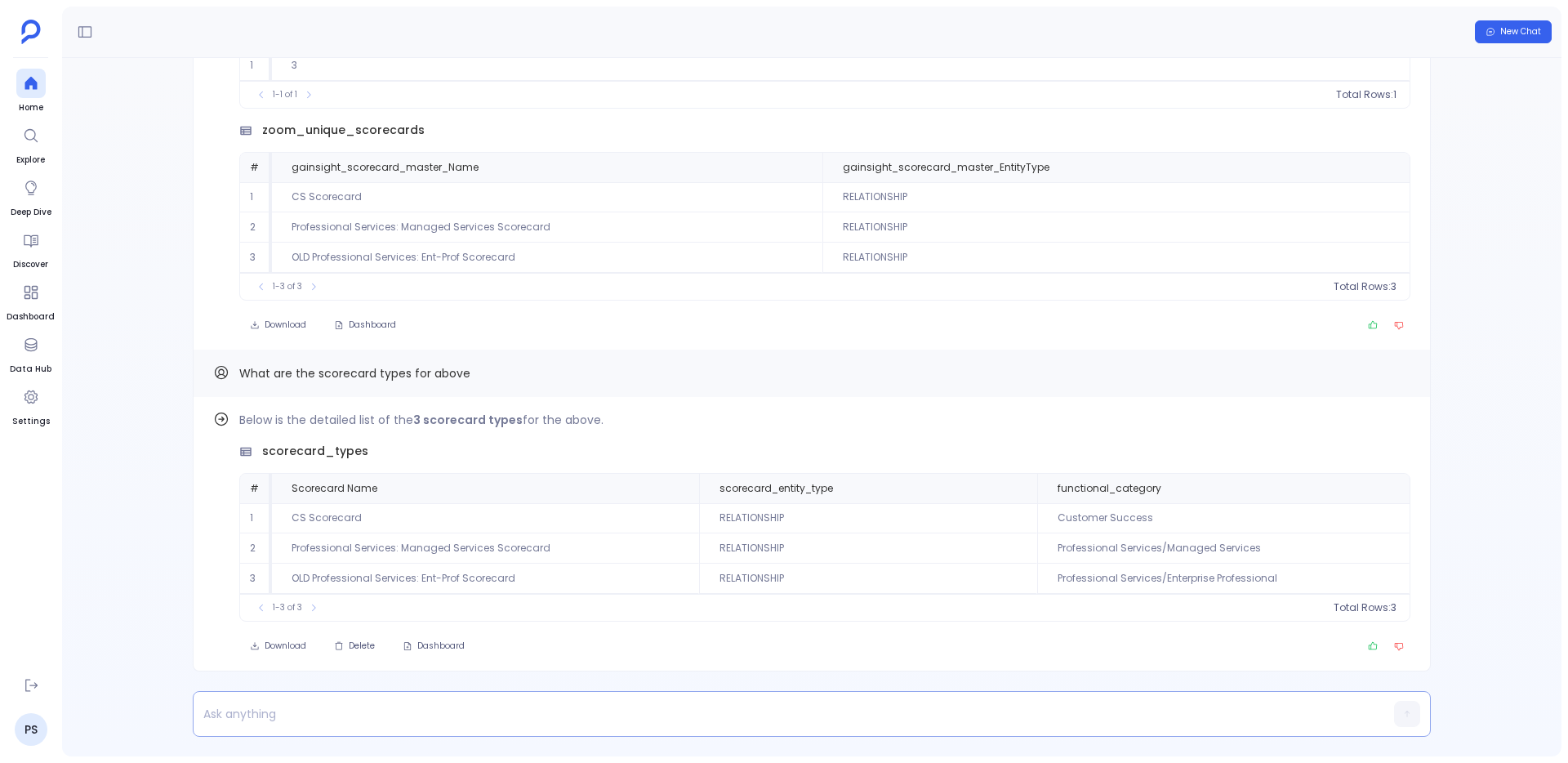 click at bounding box center [780, 714] 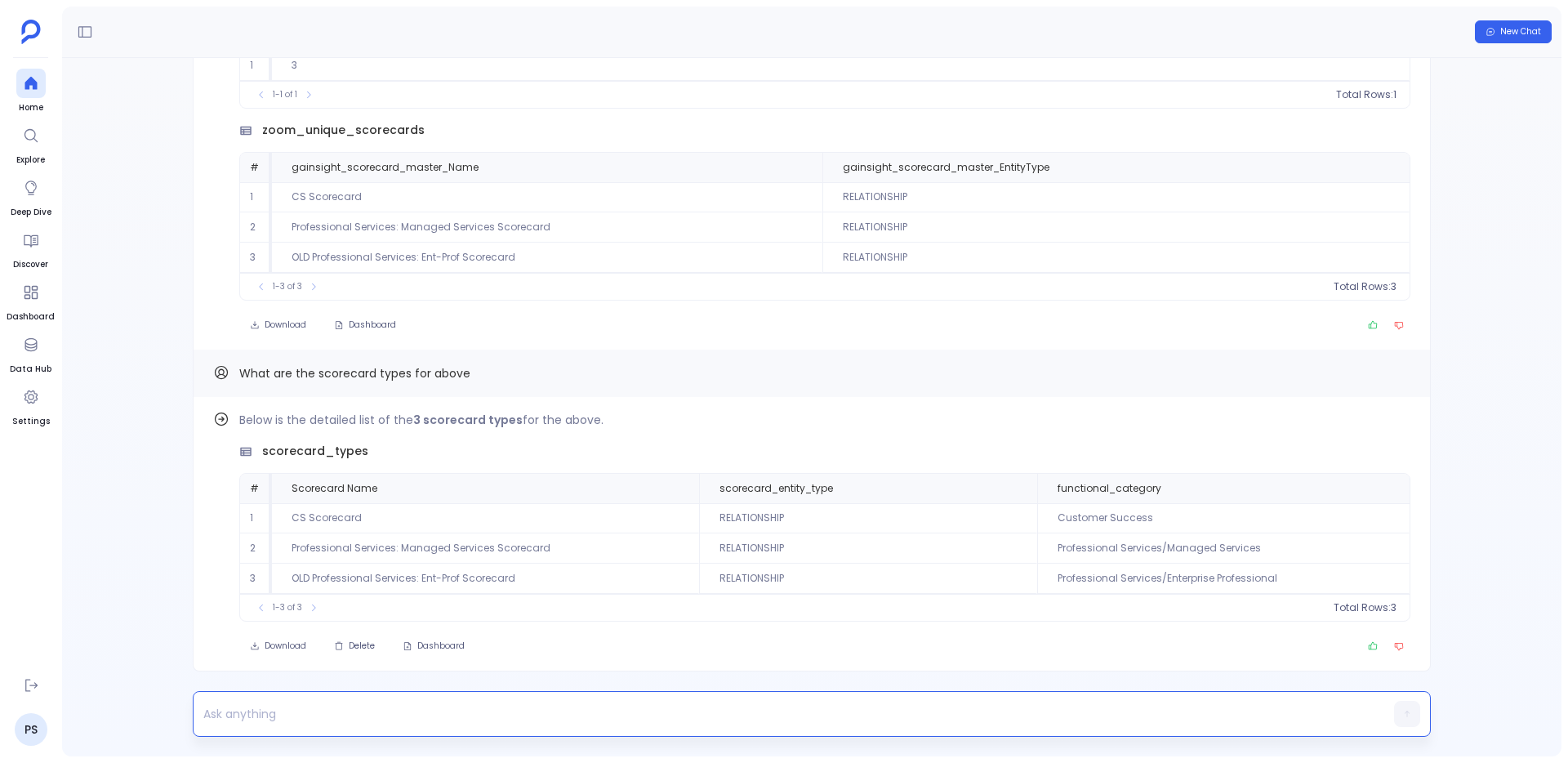 type 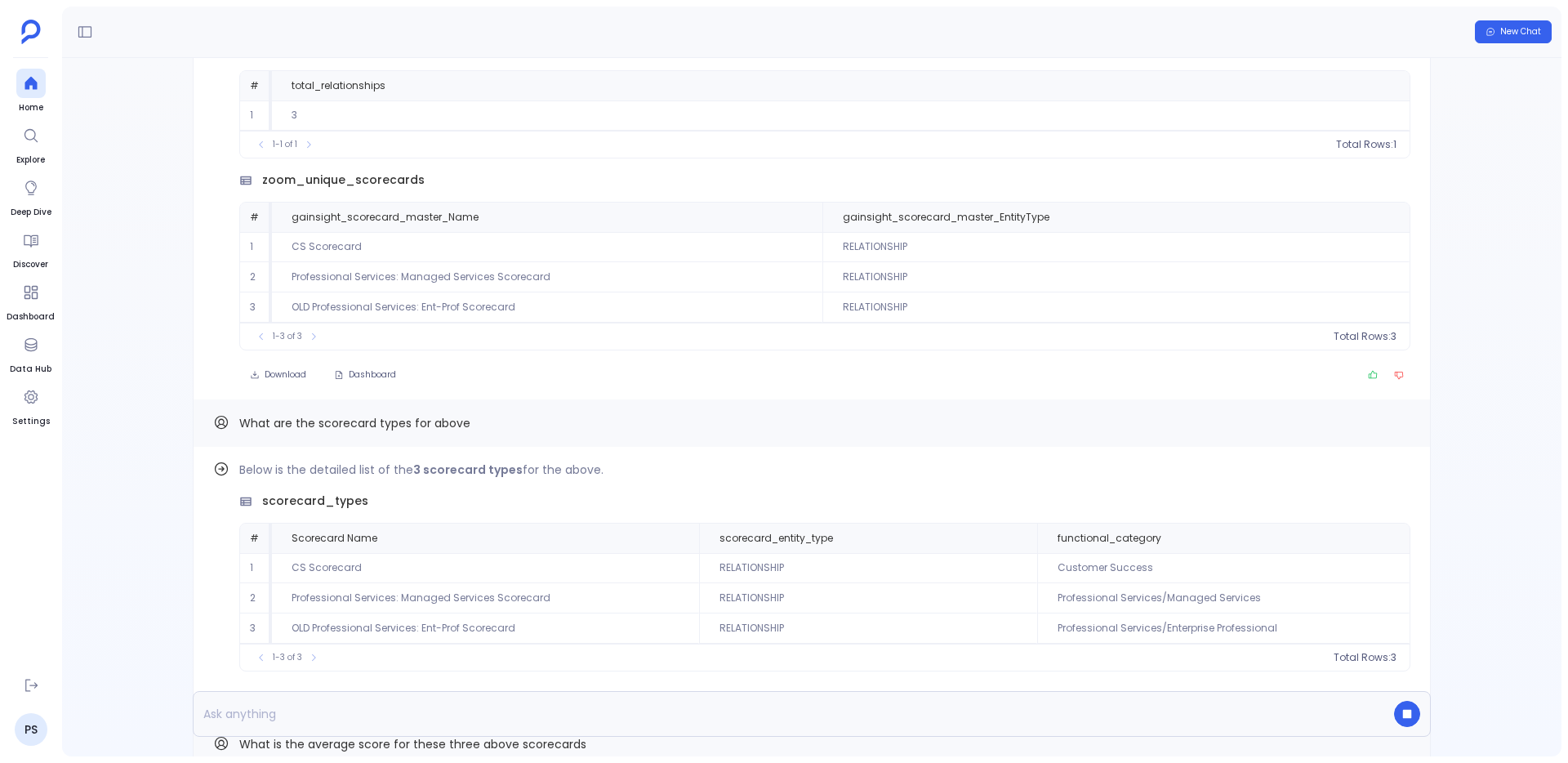 scroll, scrollTop: 0, scrollLeft: 0, axis: both 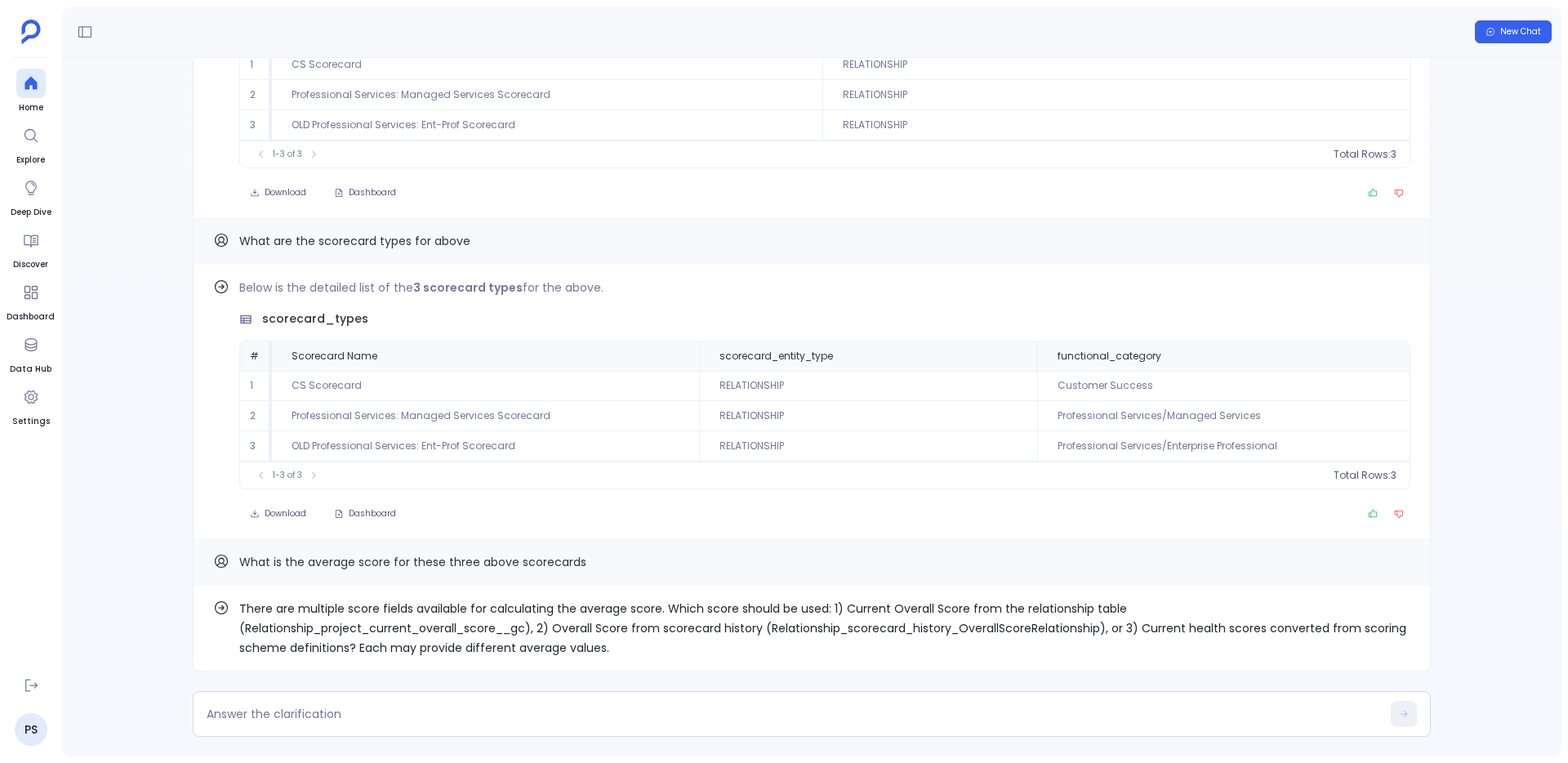 click on "There are multiple score fields available for calculating the average score. Which score should be used: 1) Current Overall Score from the relationship table (Relationship_project_current_overall_score__gc), 2) Overall Score from scorecard history (Relationship_scorecard_history_OverallScoreRelationship), or 3) Current health scores converted from scoring scheme definitions? Each may provide different average values." at bounding box center [825, 628] 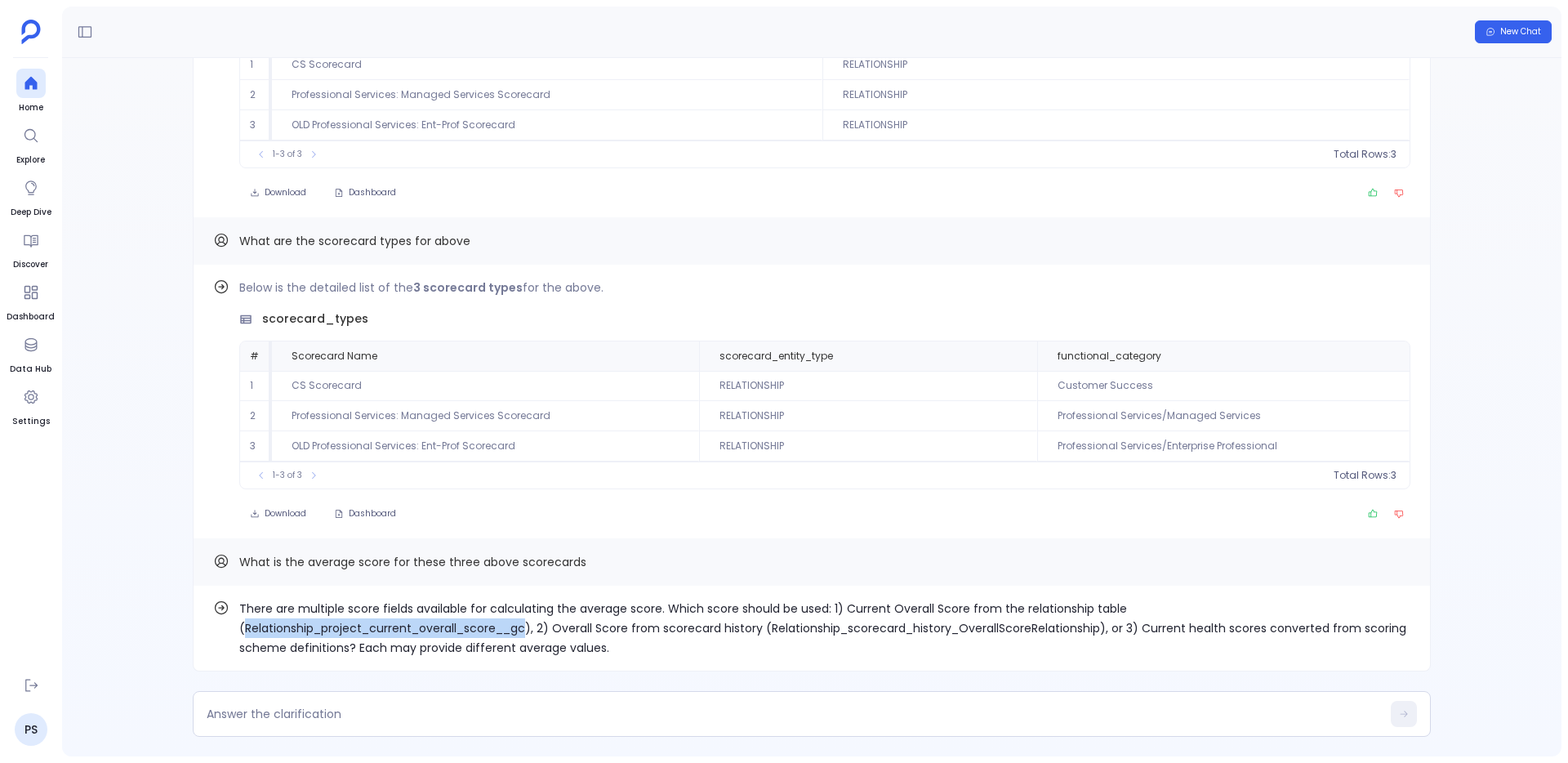 click on "There are multiple score fields available for calculating the average score. Which score should be used: 1) Current Overall Score from the relationship table (Relationship_project_current_overall_score__gc), 2) Overall Score from scorecard history (Relationship_scorecard_history_OverallScoreRelationship), or 3) Current health scores converted from scoring scheme definitions? Each may provide different average values." at bounding box center (825, 628) 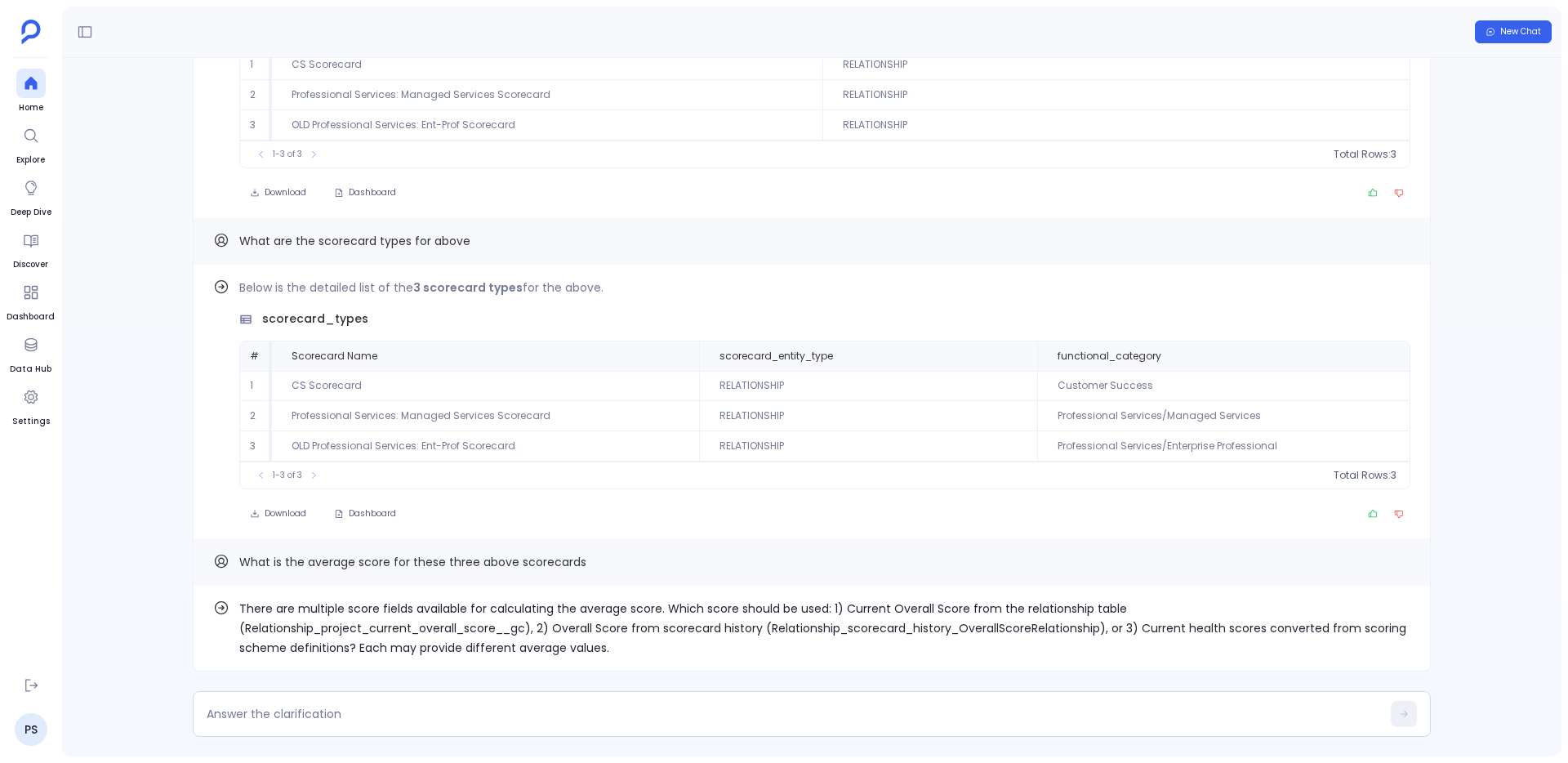 click on "There are multiple score fields available for calculating the average score. Which score should be used: 1) Current Overall Score from the relationship table (Relationship_project_current_overall_score__gc), 2) Overall Score from scorecard history (Relationship_scorecard_history_OverallScoreRelationship), or 3) Current health scores converted from scoring scheme definitions? Each may provide different average values." at bounding box center (825, 628) 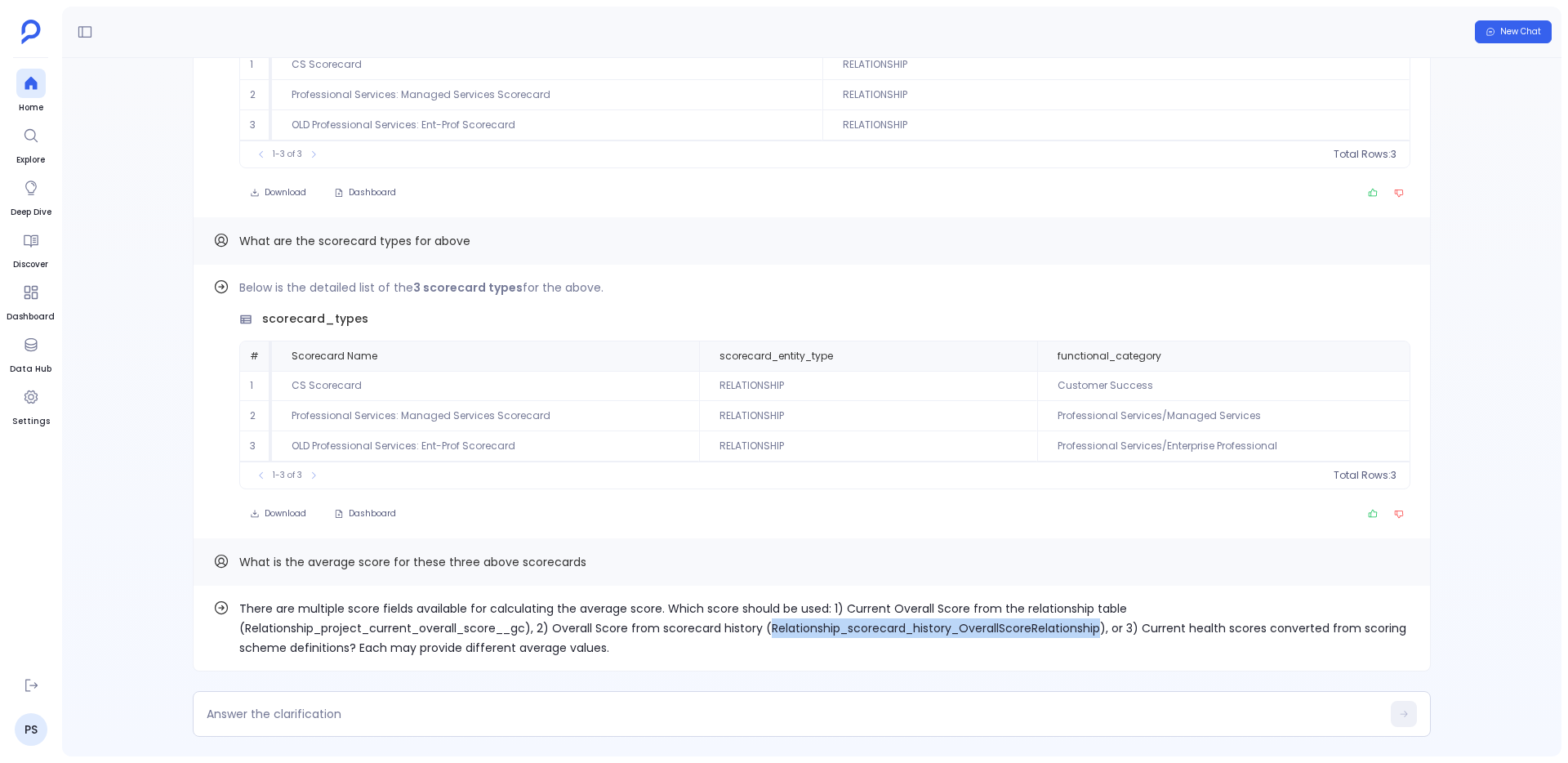 click on "There are multiple score fields available for calculating the average score. Which score should be used: 1) Current Overall Score from the relationship table (Relationship_project_current_overall_score__gc), 2) Overall Score from scorecard history (Relationship_scorecard_history_OverallScoreRelationship), or 3) Current health scores converted from scoring scheme definitions? Each may provide different average values." at bounding box center [825, 628] 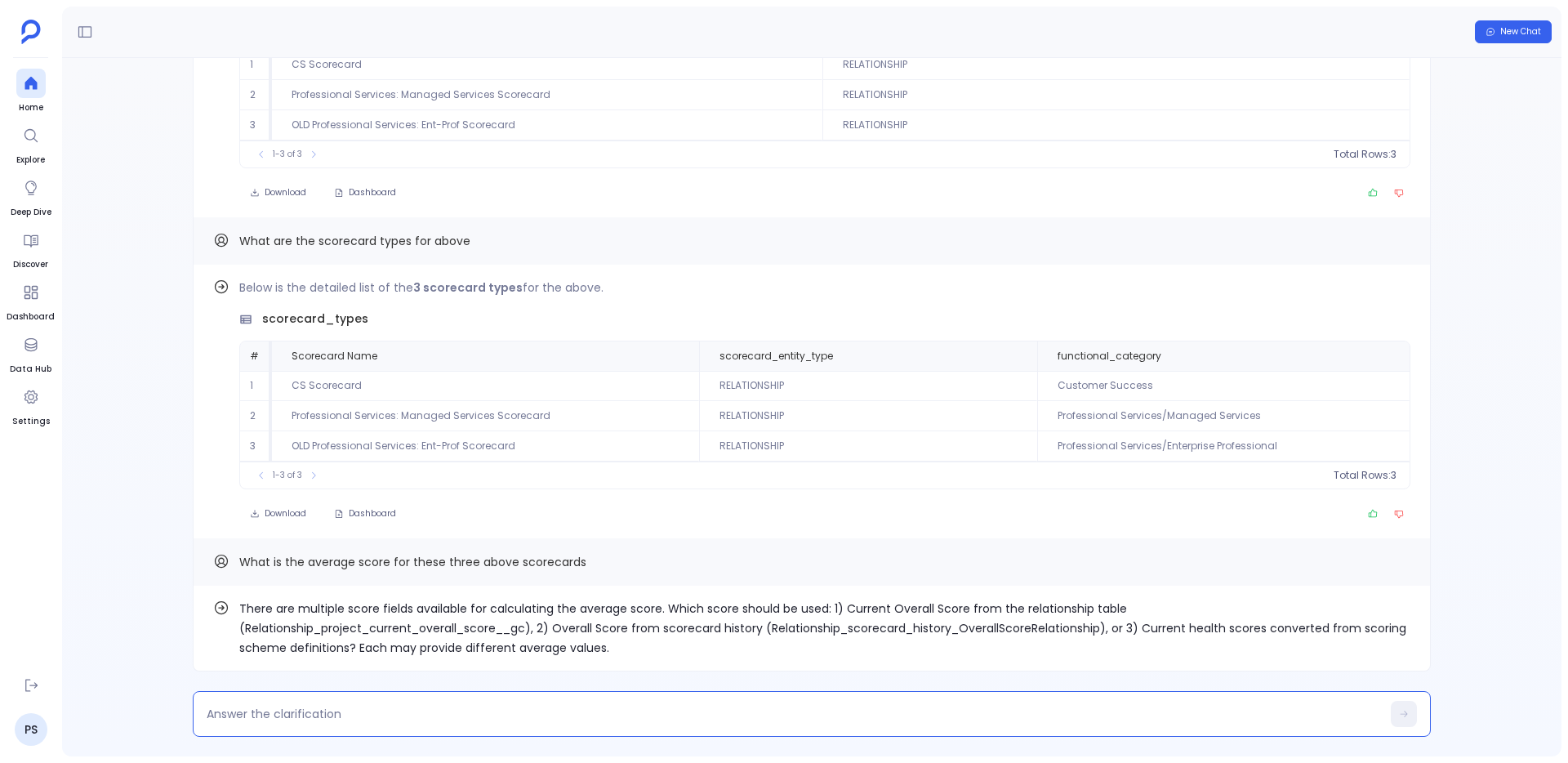 click at bounding box center [794, 714] 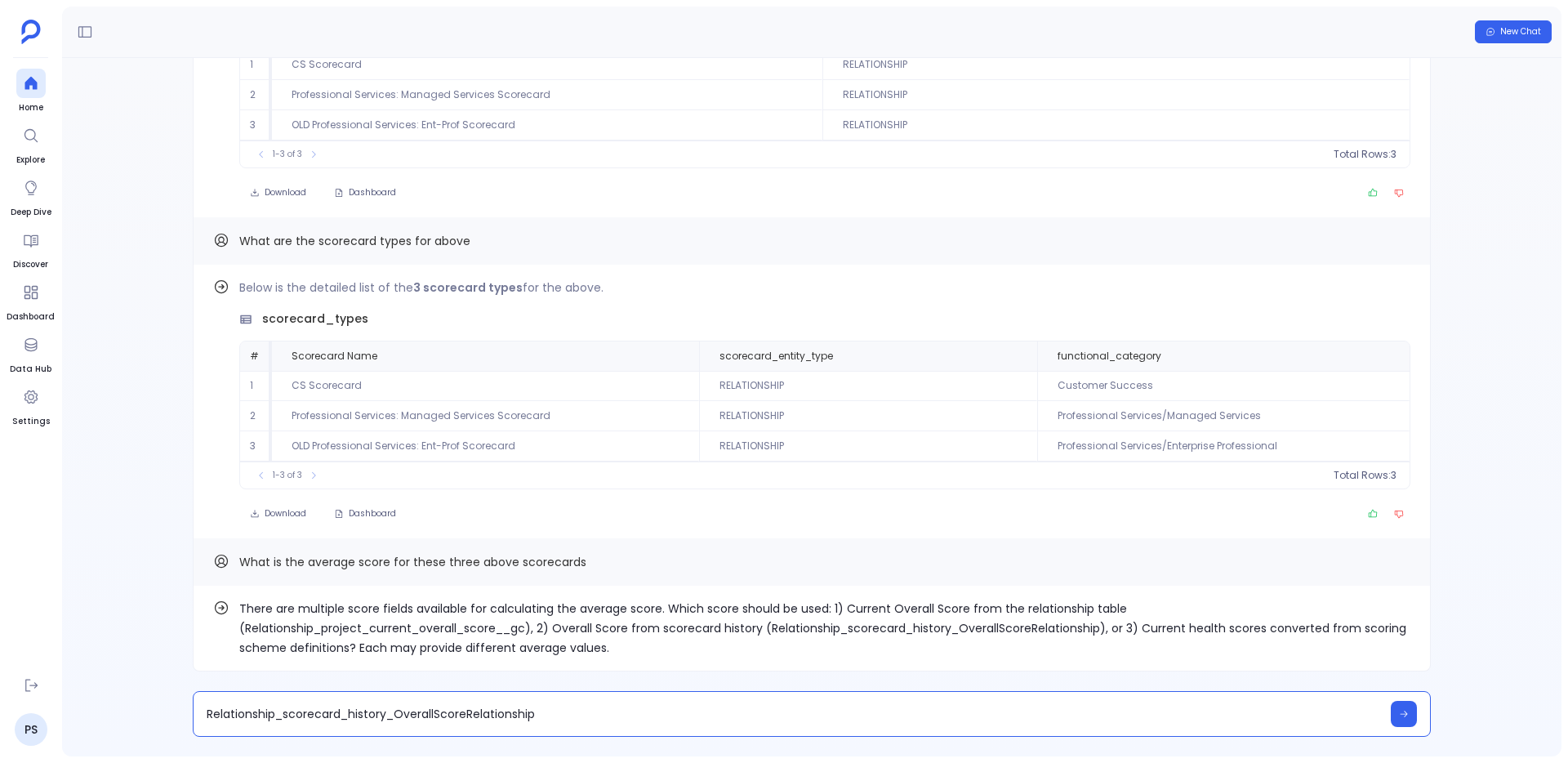 scroll, scrollTop: -796, scrollLeft: 0, axis: vertical 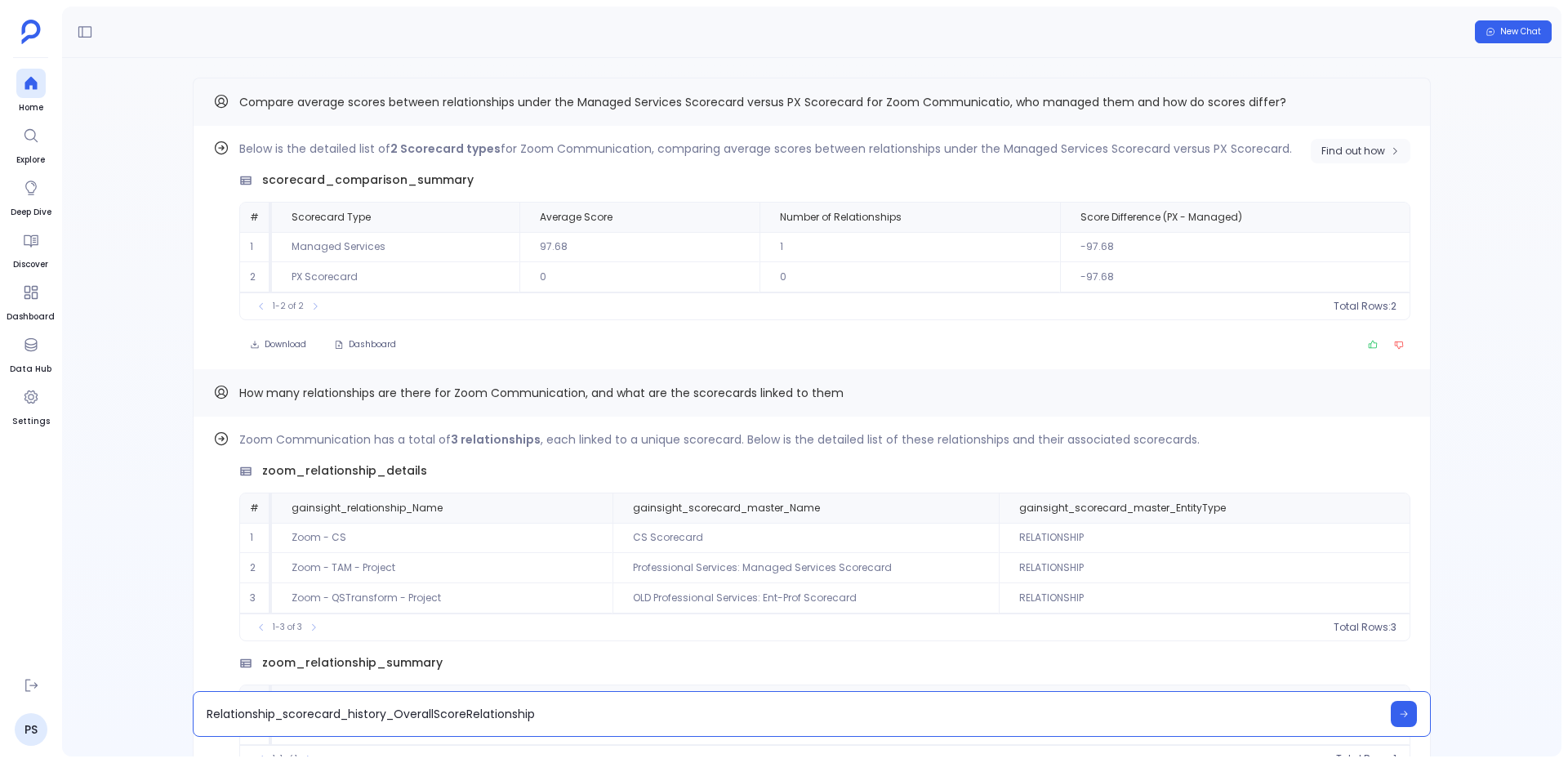 type on "Relationship_scorecard_history_OverallScoreRelationship" 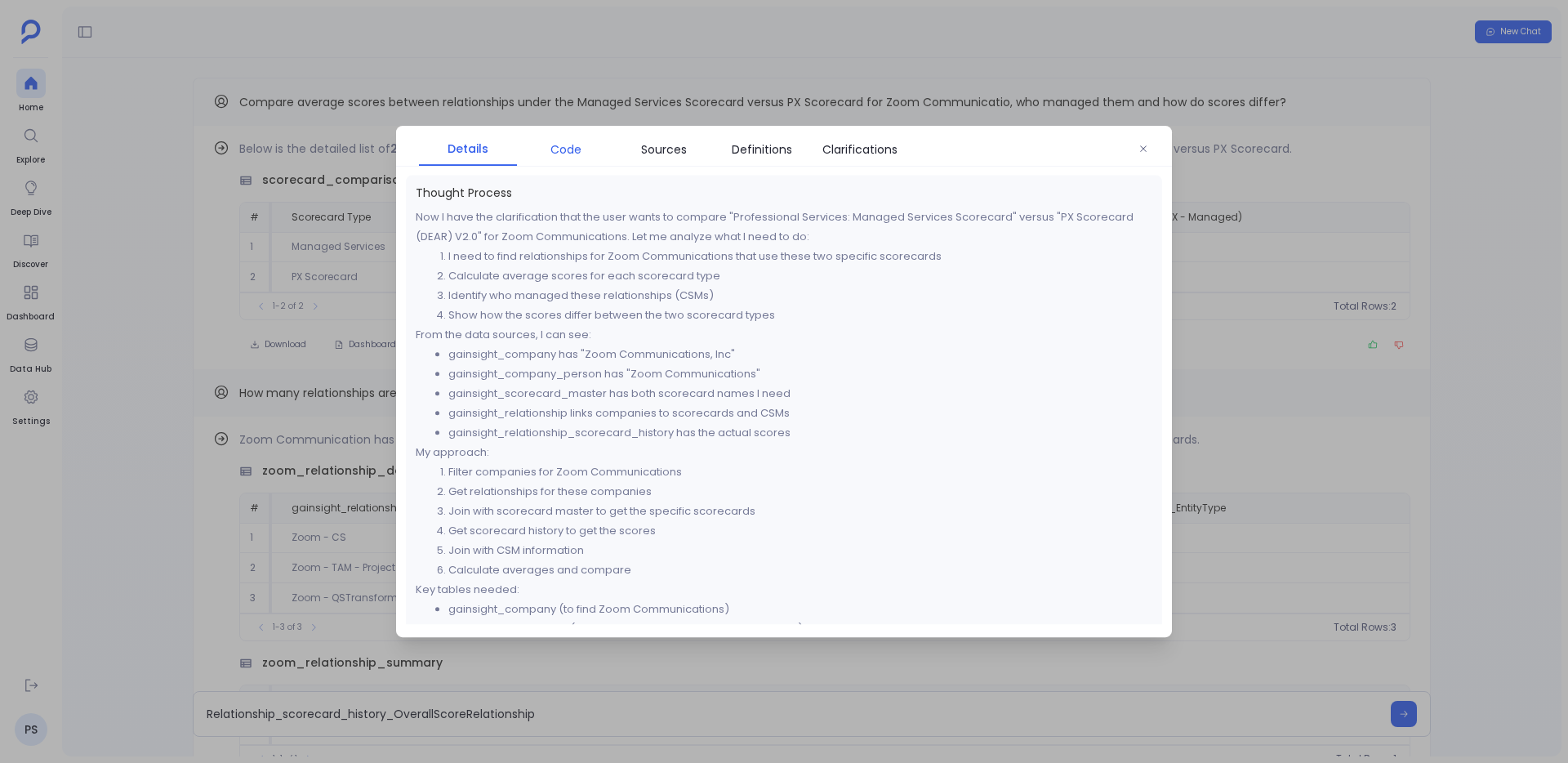 click on "Code" at bounding box center (566, 149) 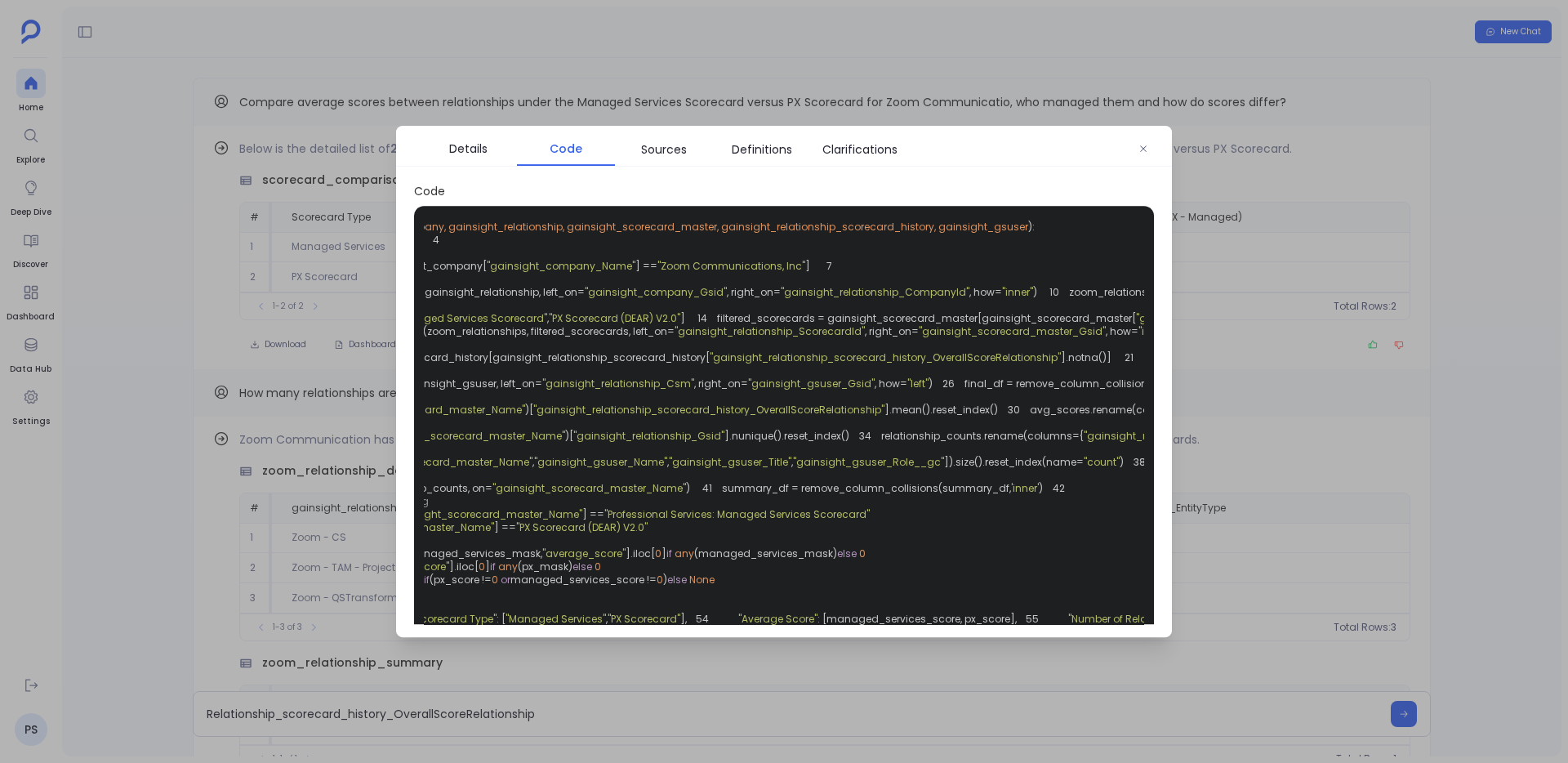 scroll, scrollTop: 0, scrollLeft: 294, axis: horizontal 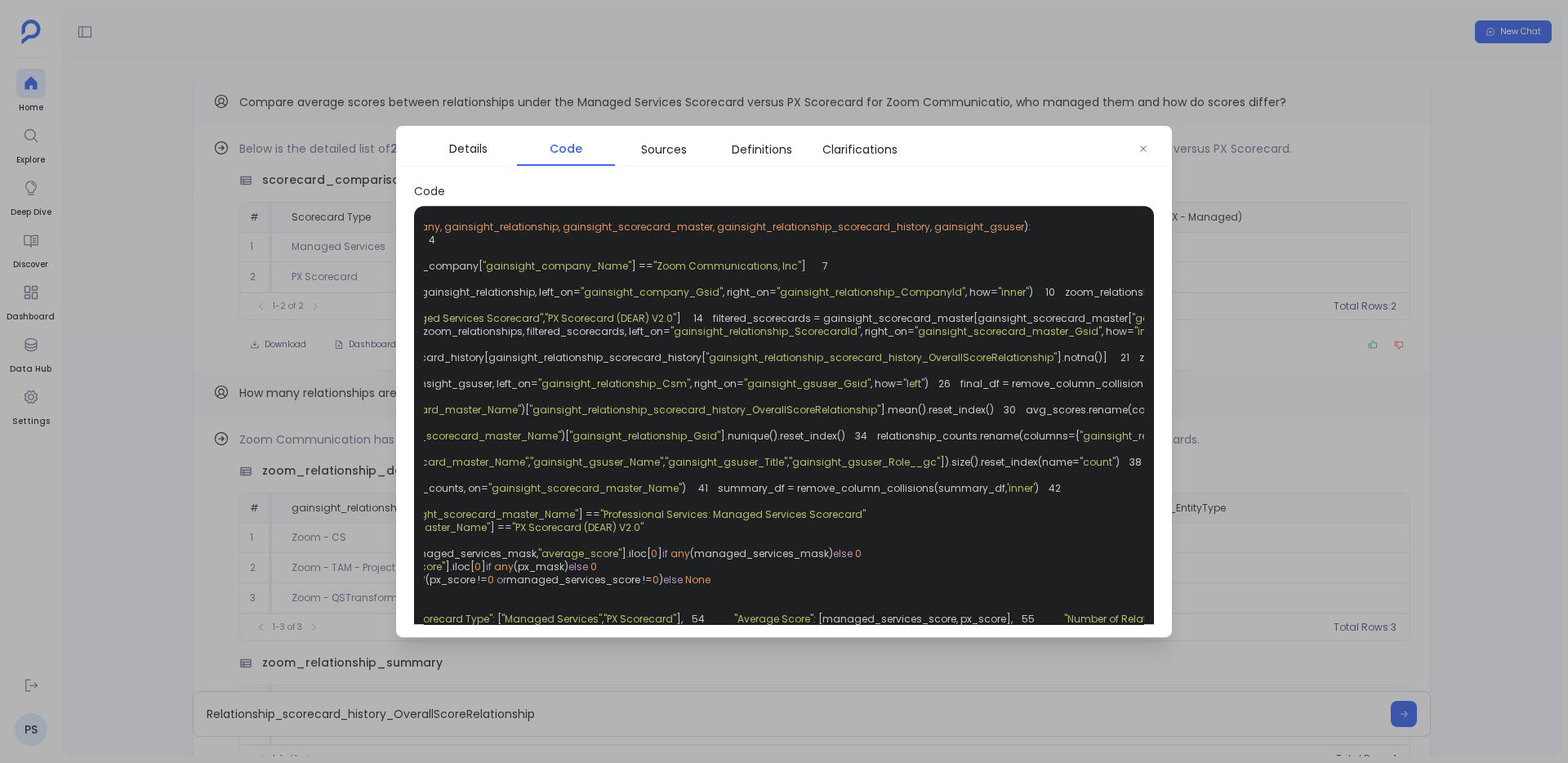 click at bounding box center [784, 382] 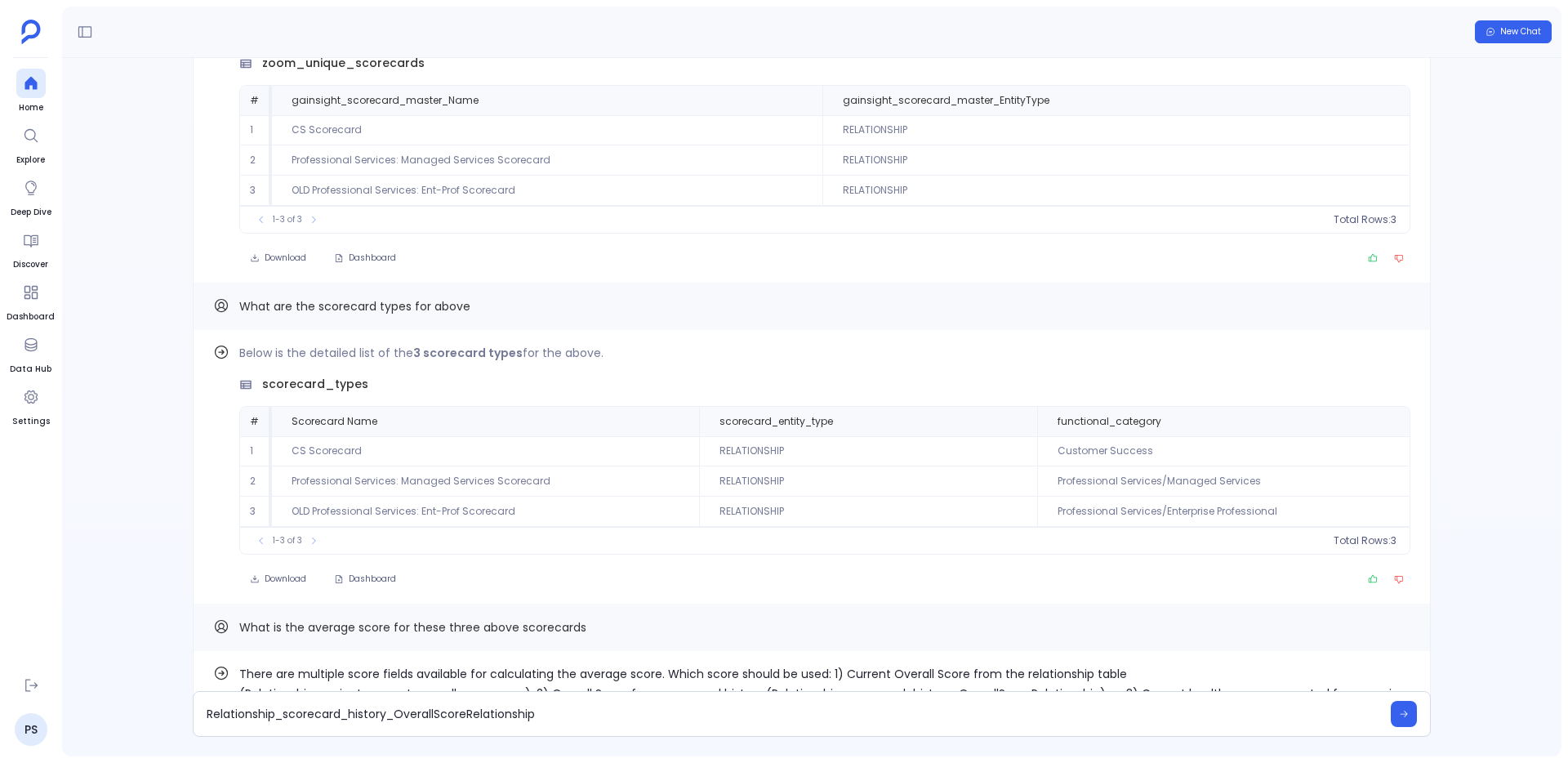 scroll, scrollTop: -11, scrollLeft: 0, axis: vertical 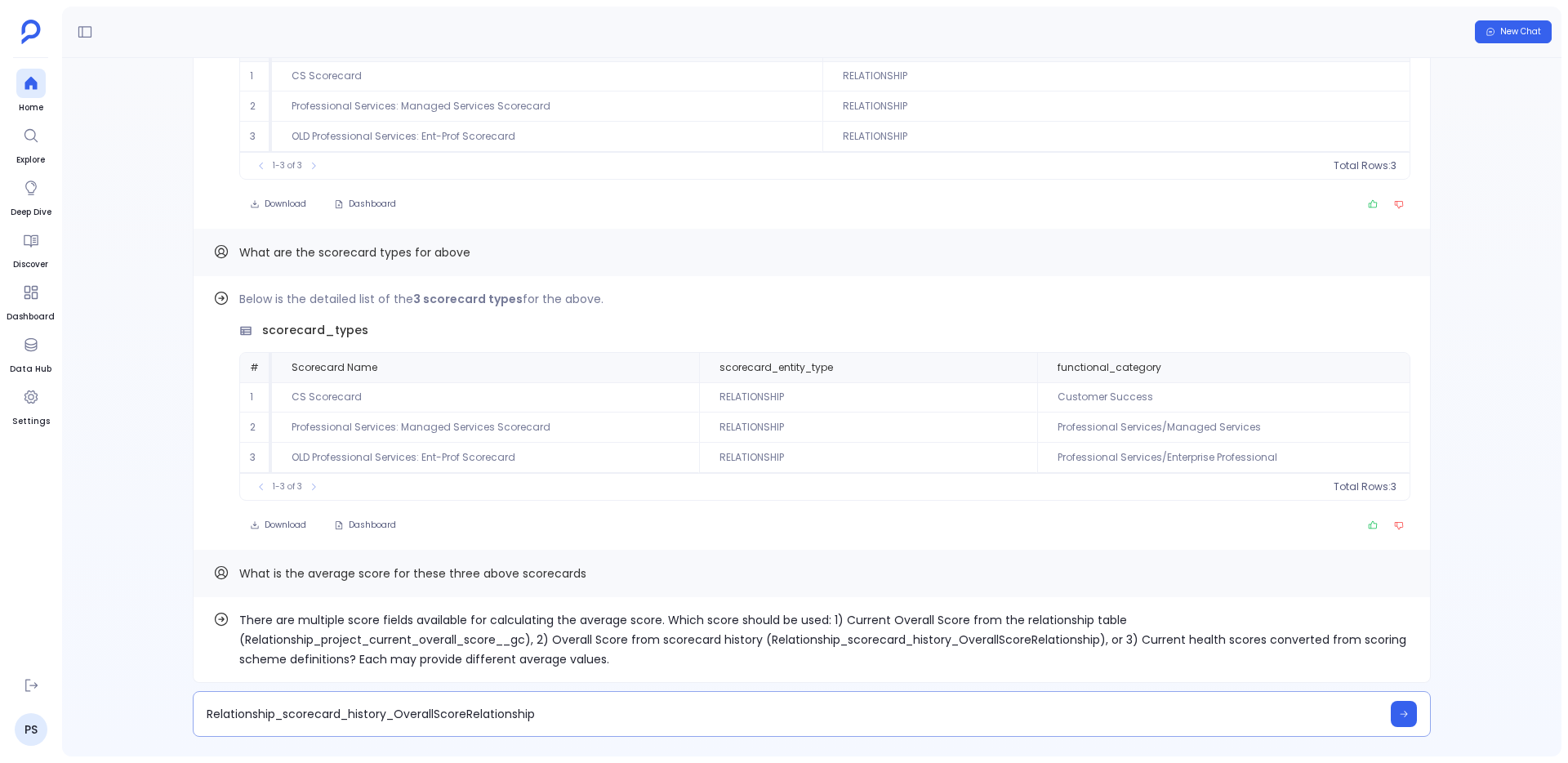 click on "Relationship_scorecard_history_OverallScoreRelationship" at bounding box center (812, 714) 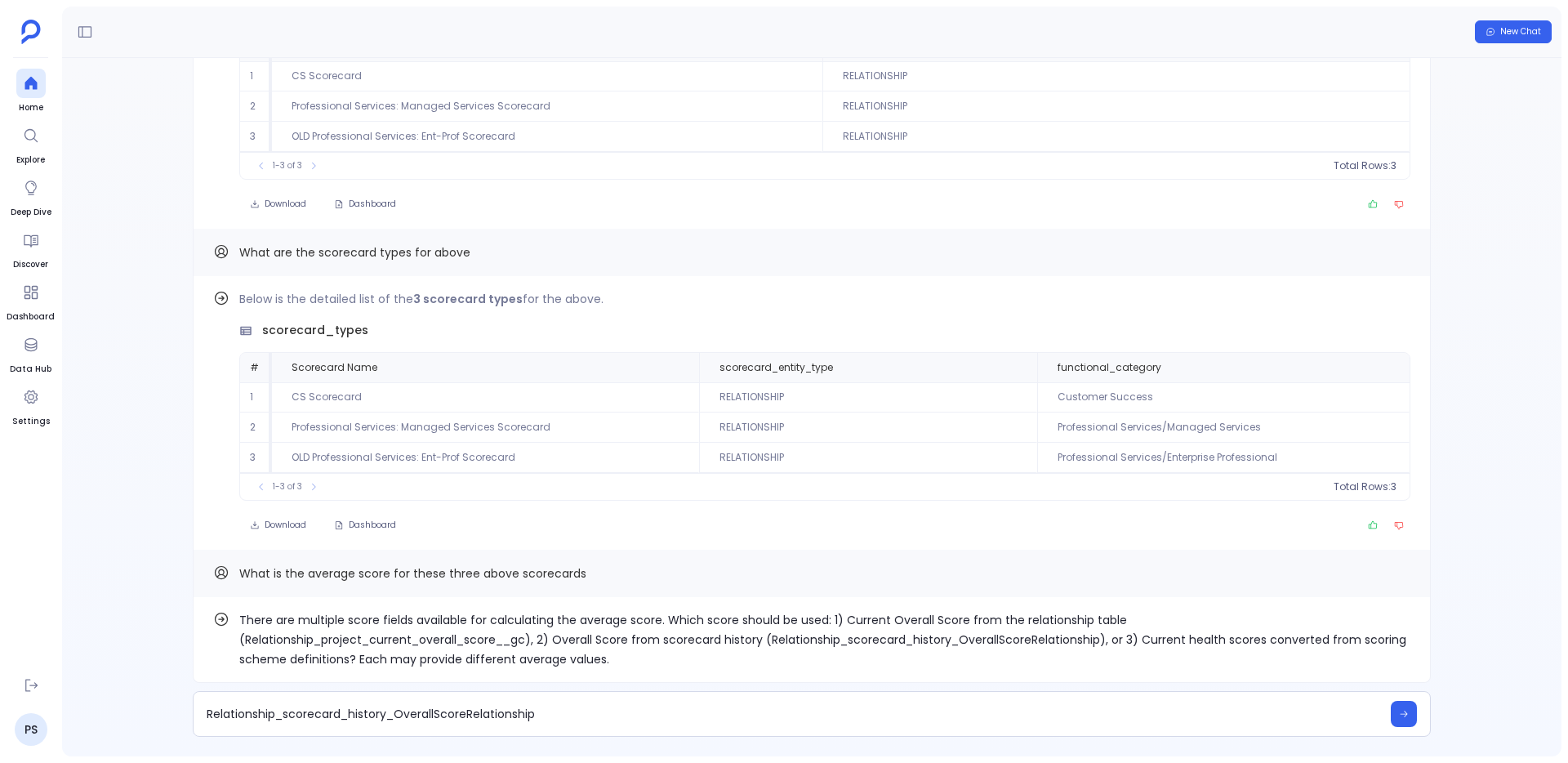 click on "There are multiple score fields available for calculating the average score. Which score should be used: 1) Current Overall Score from the relationship table (Relationship_project_current_overall_score__gc), 2) Overall Score from scorecard history (Relationship_scorecard_history_OverallScoreRelationship), or 3) Current health scores converted from scoring scheme definitions? Each may provide different average values. What is the average score for these three above scorecards Find out how Below is the detailed list of the  3 scorecard types  for the above. scorecard_types # Scorecard Name scorecard_entity_type functional_category 1 CS Scorecard RELATIONSHIP Customer Success 2 Professional Services: Managed Services Scorecard RELATIONSHIP Professional Services/Managed Services 3 OLD Professional Services: Ent-Prof Scorecard RELATIONSHIP Professional Services/Enterprise Professional 1-3 of 3 Total Rows:  3 Download Dashboard What are the scorecard types for above Find out how Zoom Communication has a total of  #" at bounding box center [812, 407] 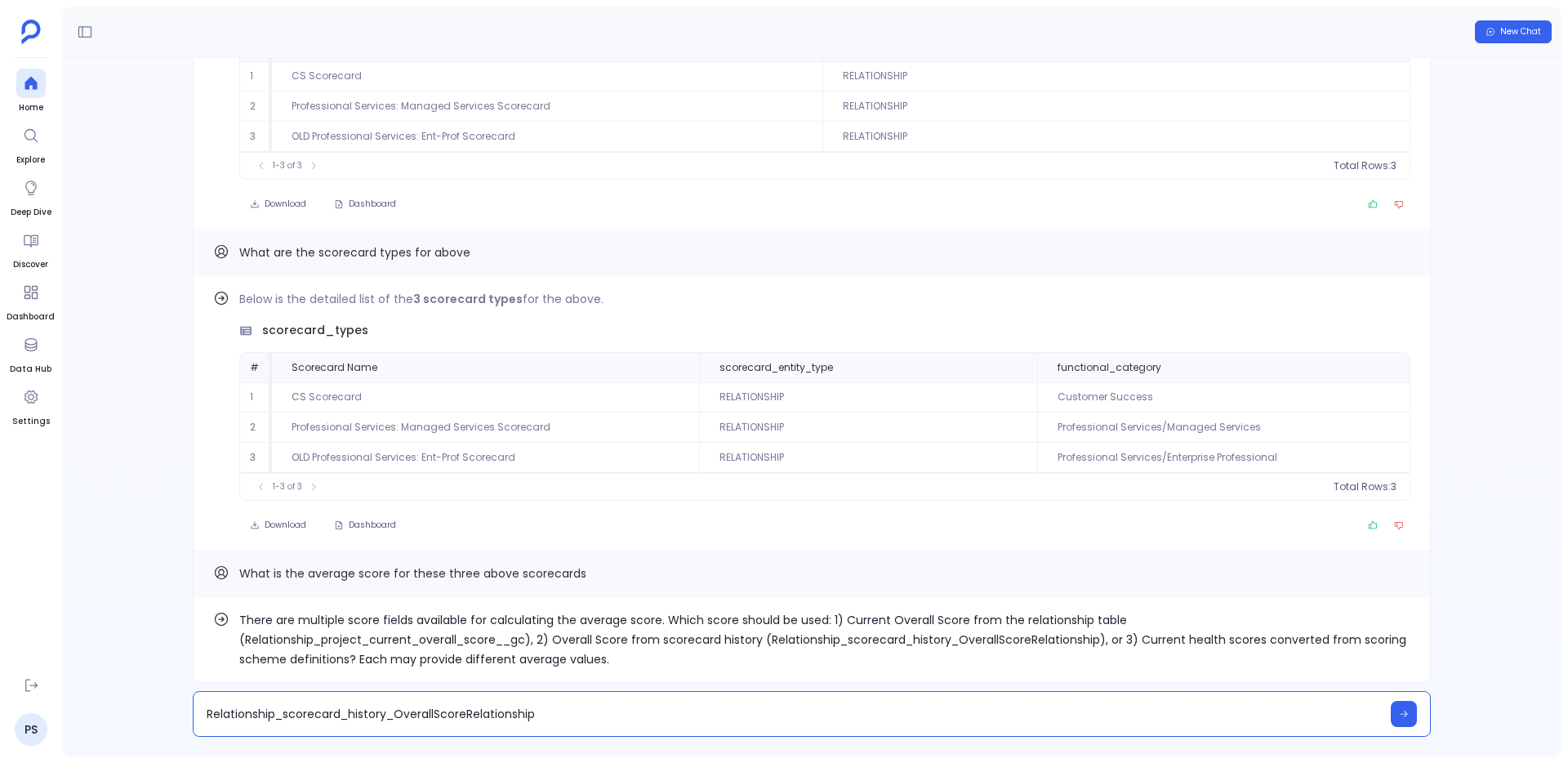 click on "Relationship_scorecard_history_OverallScoreRelationship" at bounding box center (794, 714) 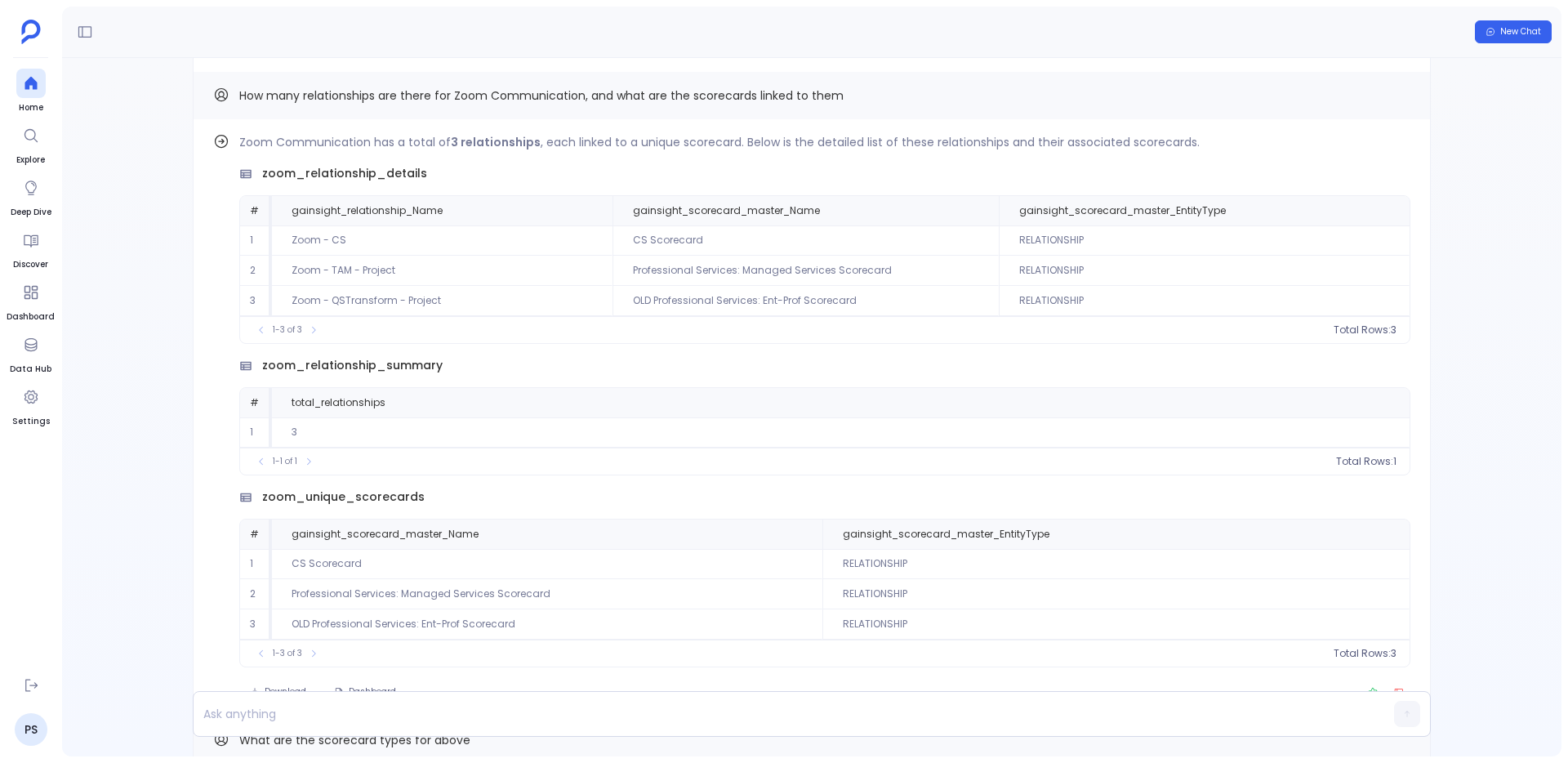 scroll, scrollTop: -985, scrollLeft: 0, axis: vertical 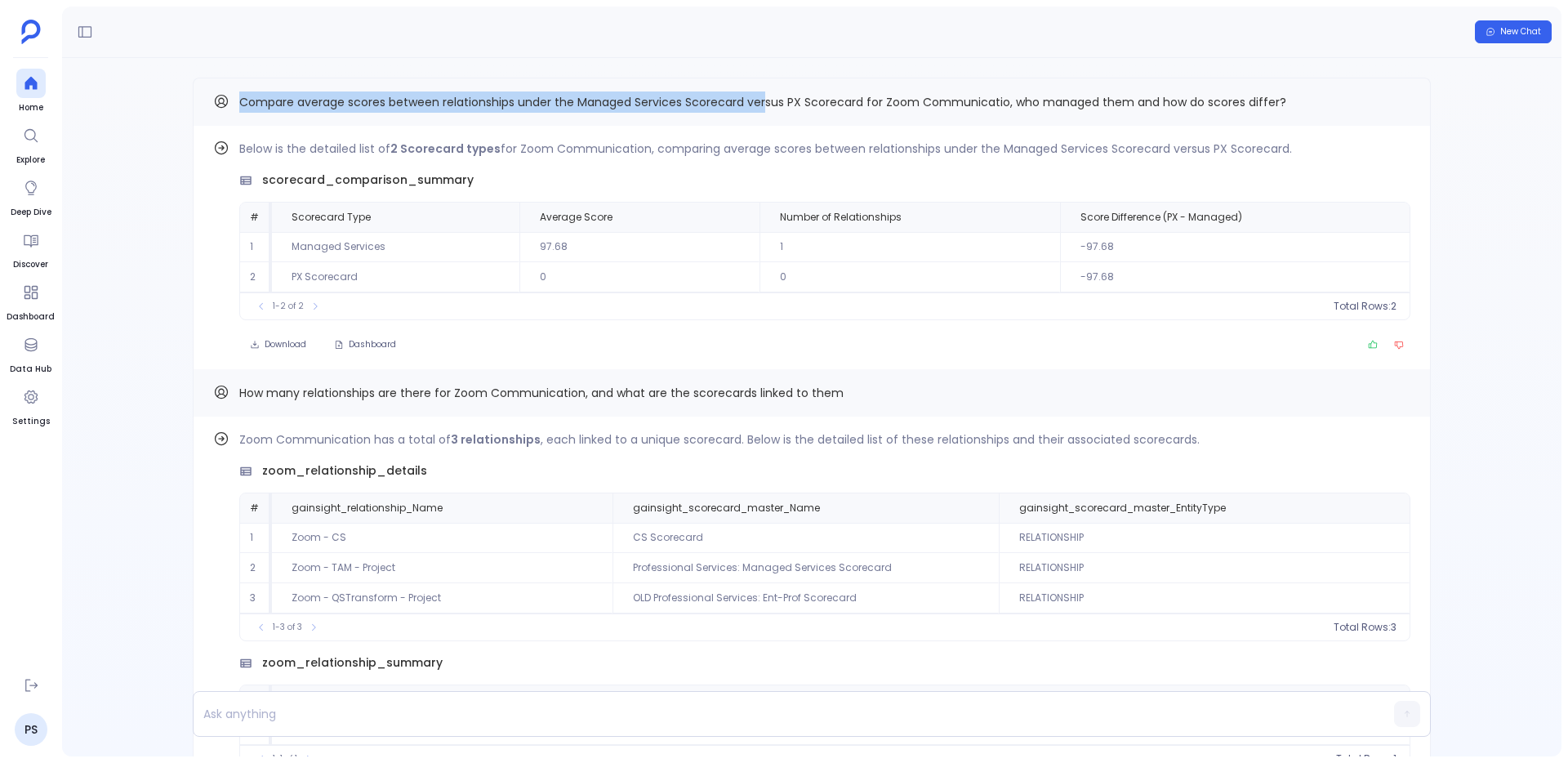 drag, startPoint x: 235, startPoint y: 93, endPoint x: 765, endPoint y: 101, distance: 530.06 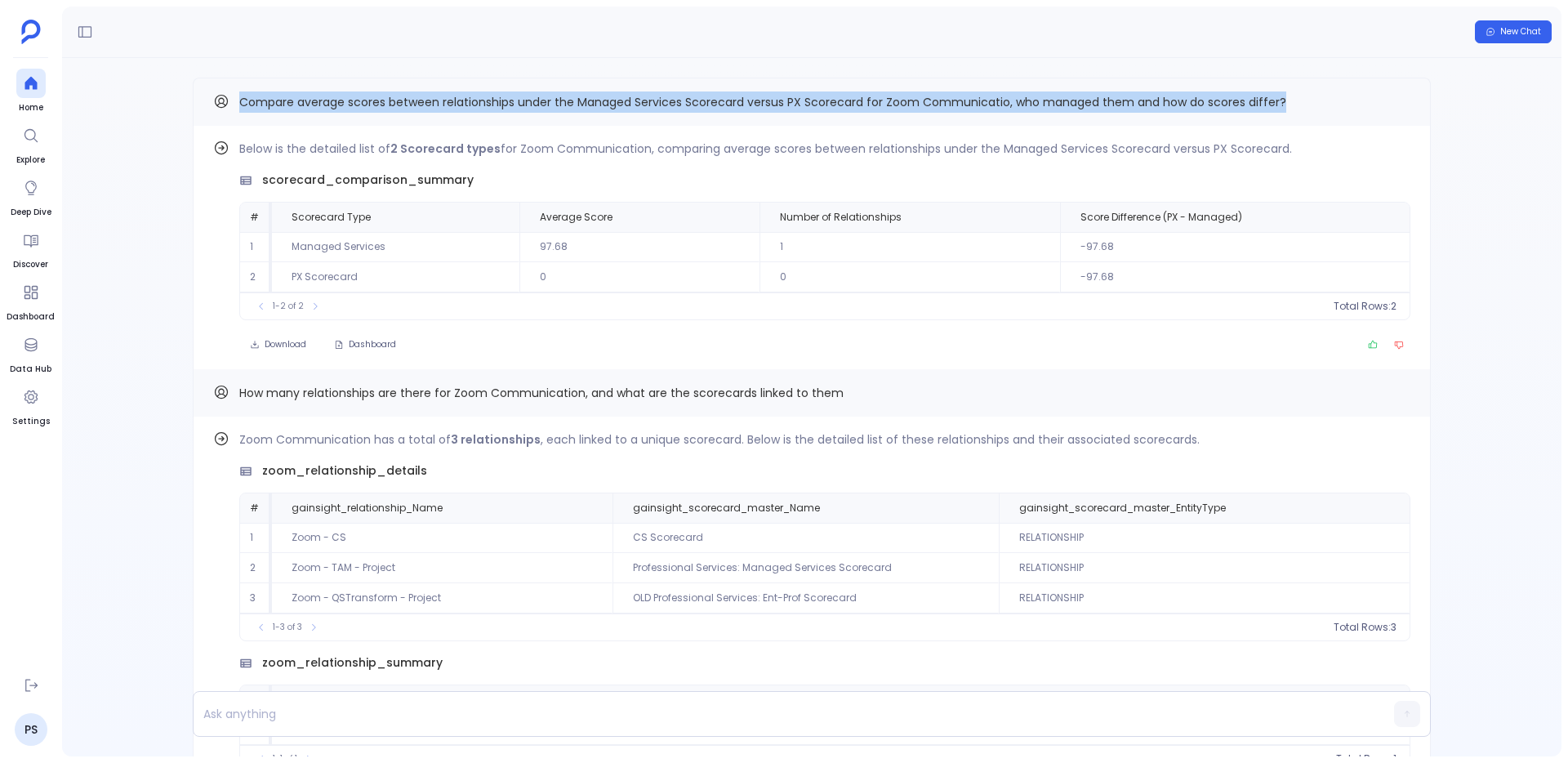 click on "Compare average scores between relationships under the Managed Services Scorecard versus PX Scorecard for Zoom Communicatio, who managed them and how do scores differ?" at bounding box center [812, 102] 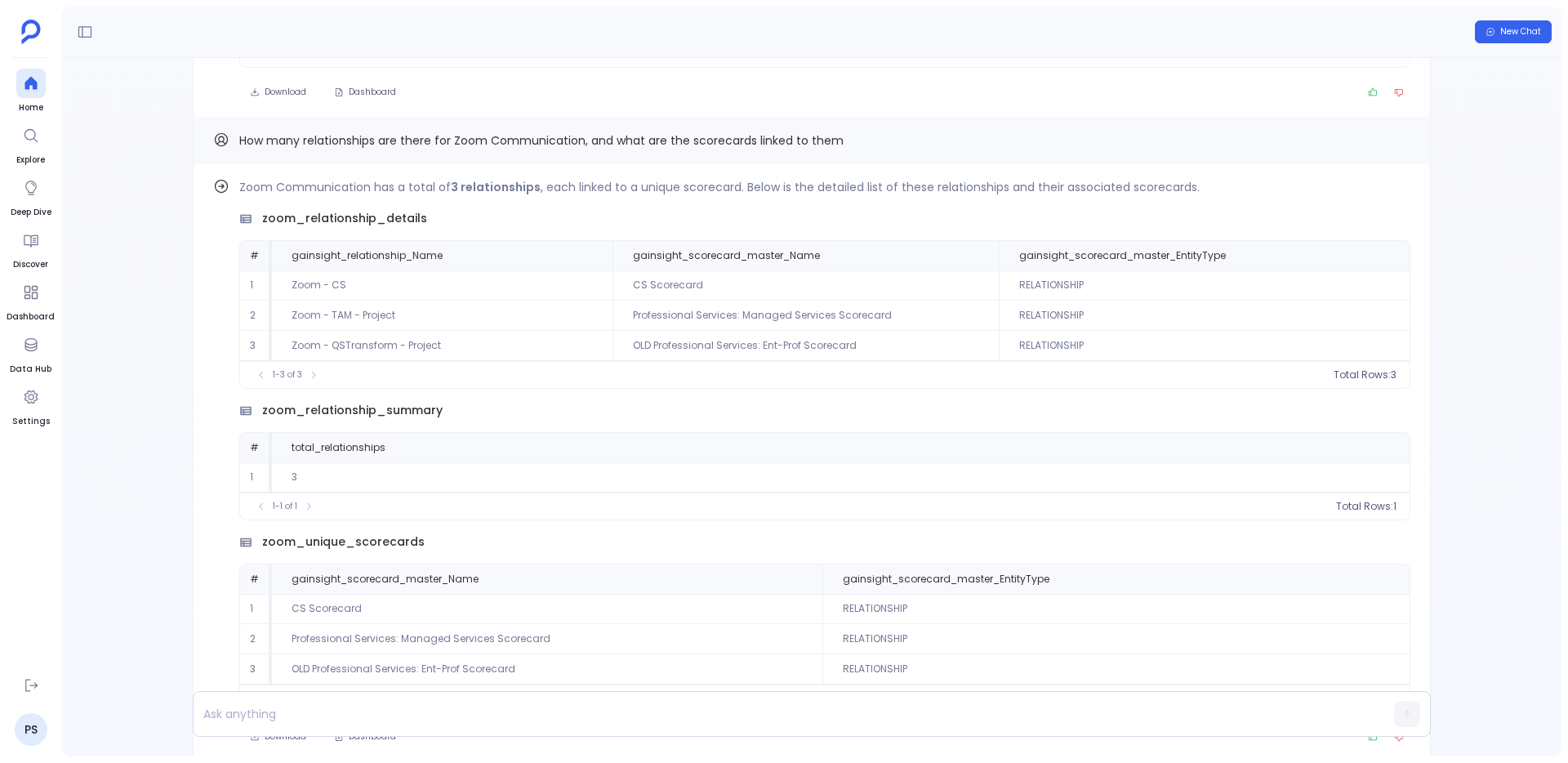 scroll, scrollTop: -323, scrollLeft: 0, axis: vertical 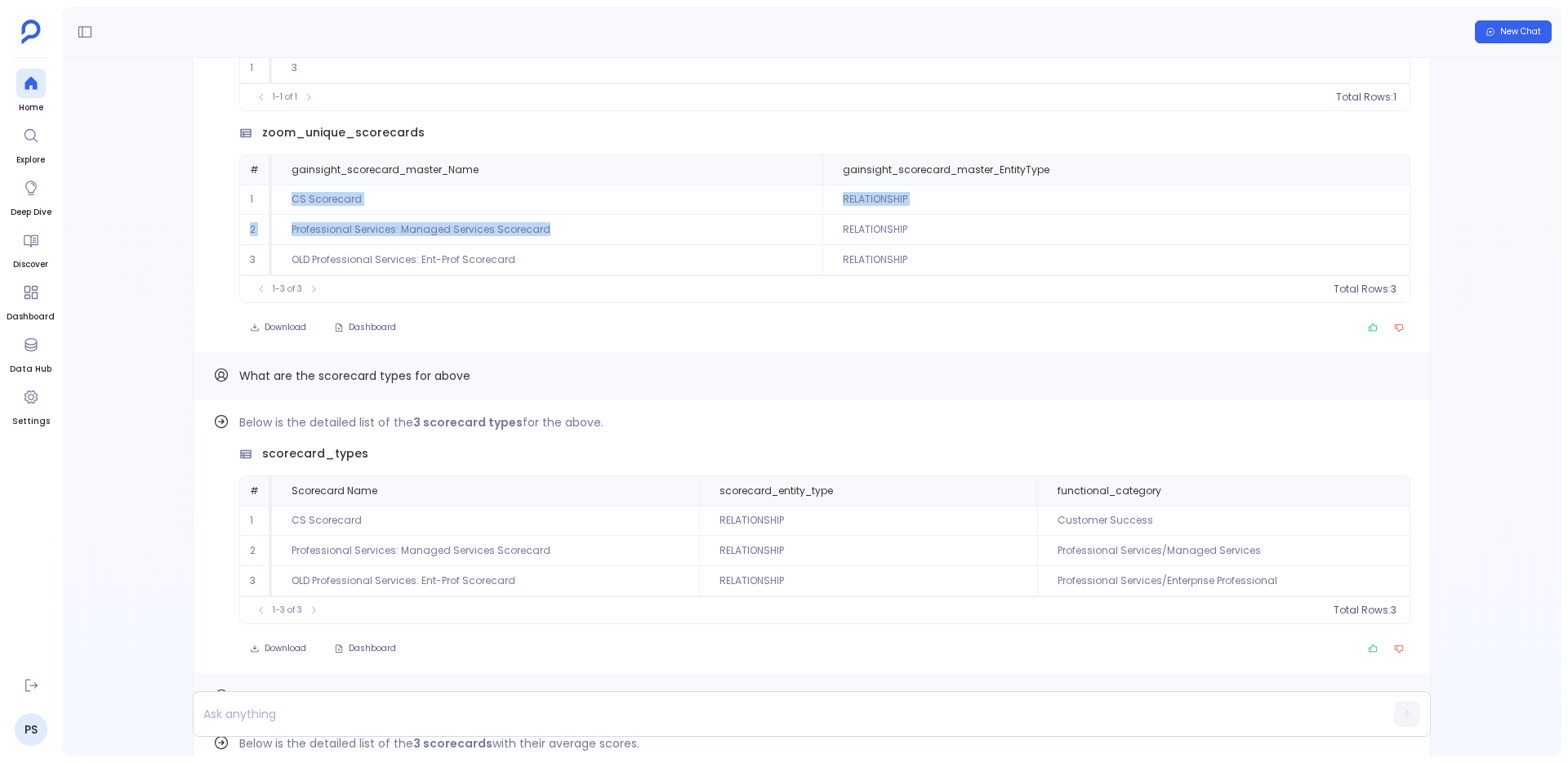 drag, startPoint x: 289, startPoint y: 193, endPoint x: 571, endPoint y: 229, distance: 284.2886 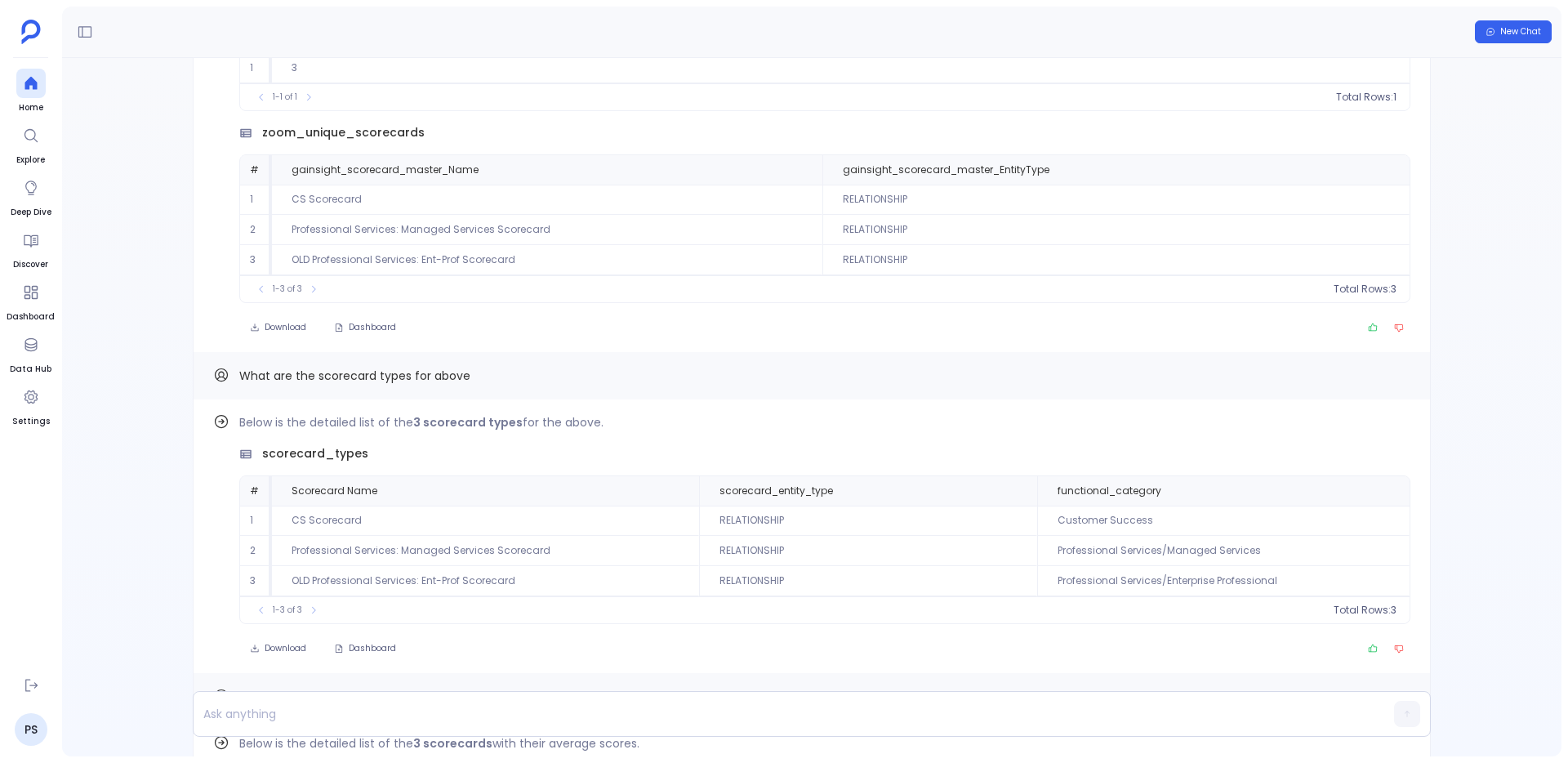 click on "Download Dashboard" at bounding box center (825, 328) 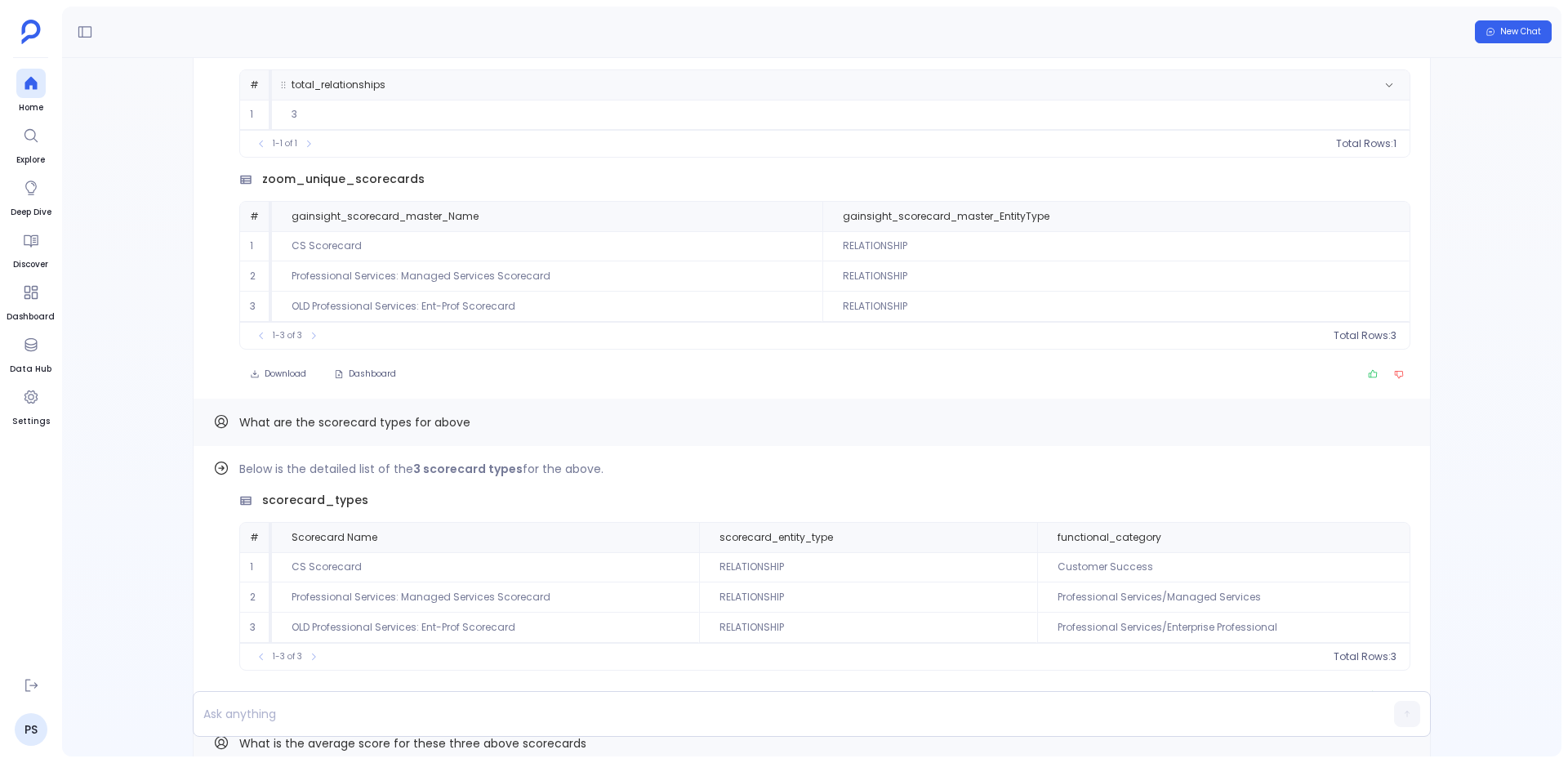 scroll, scrollTop: -427, scrollLeft: 0, axis: vertical 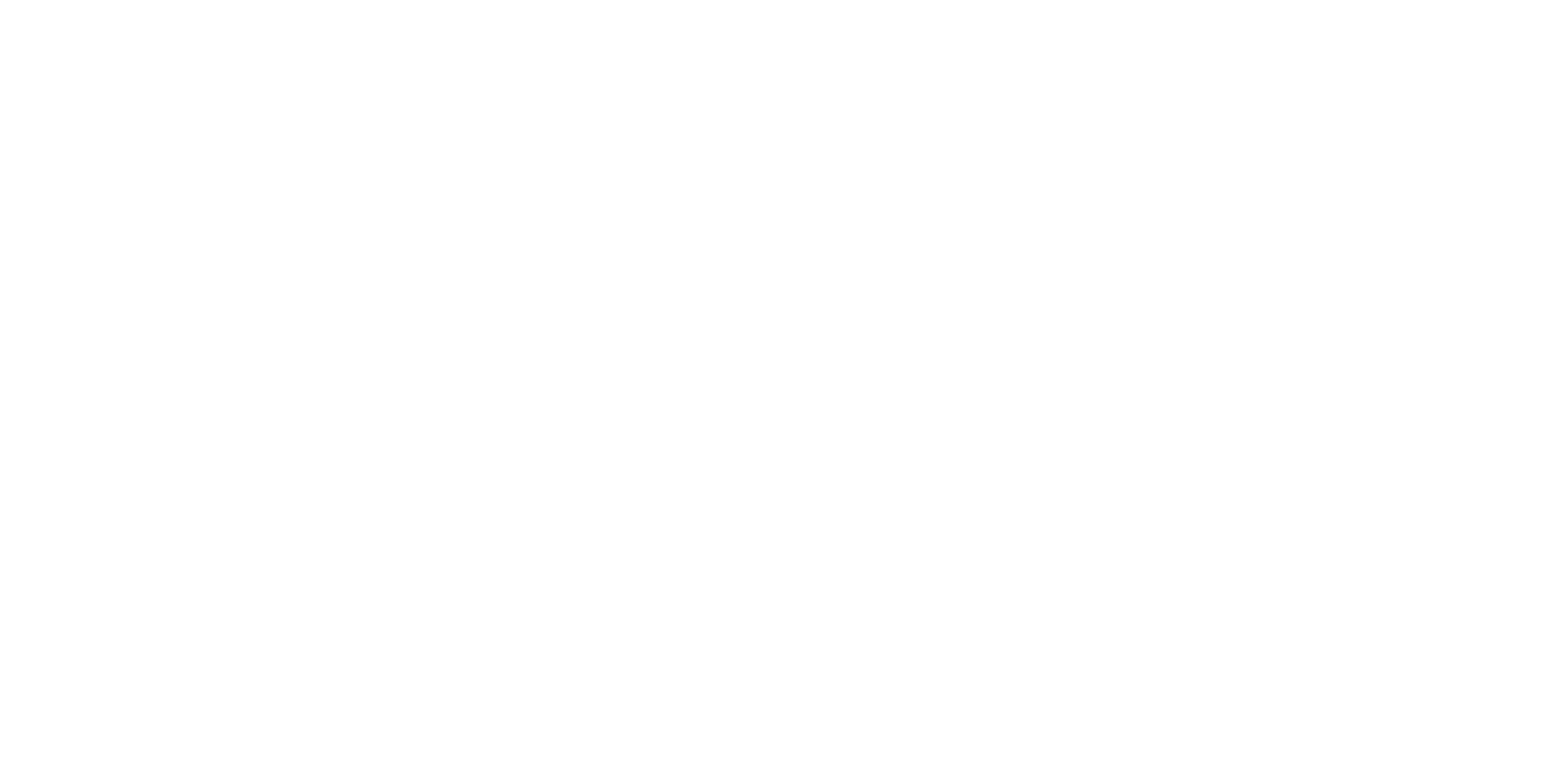 click at bounding box center (784, 0) 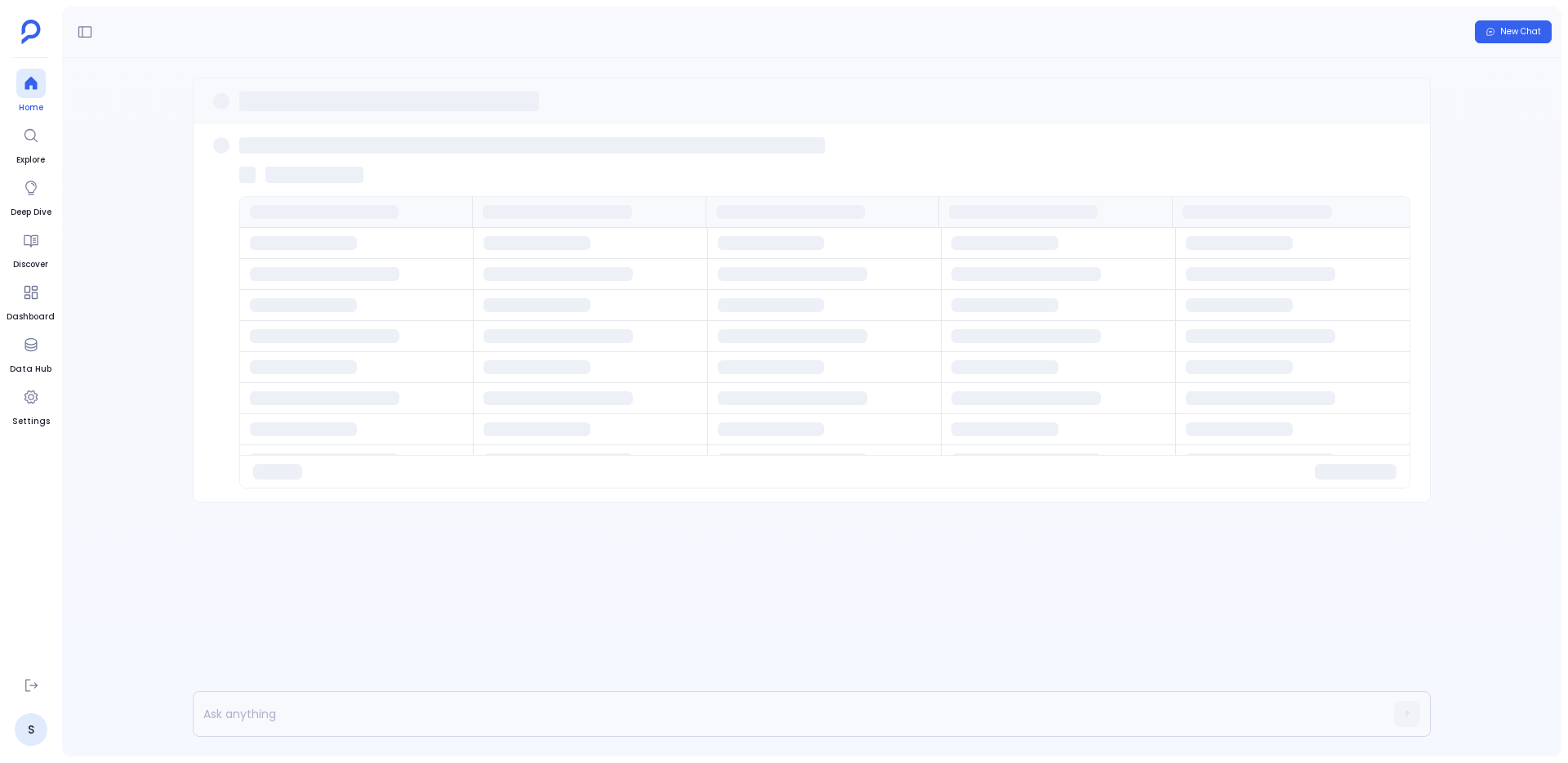 click at bounding box center [31, 83] 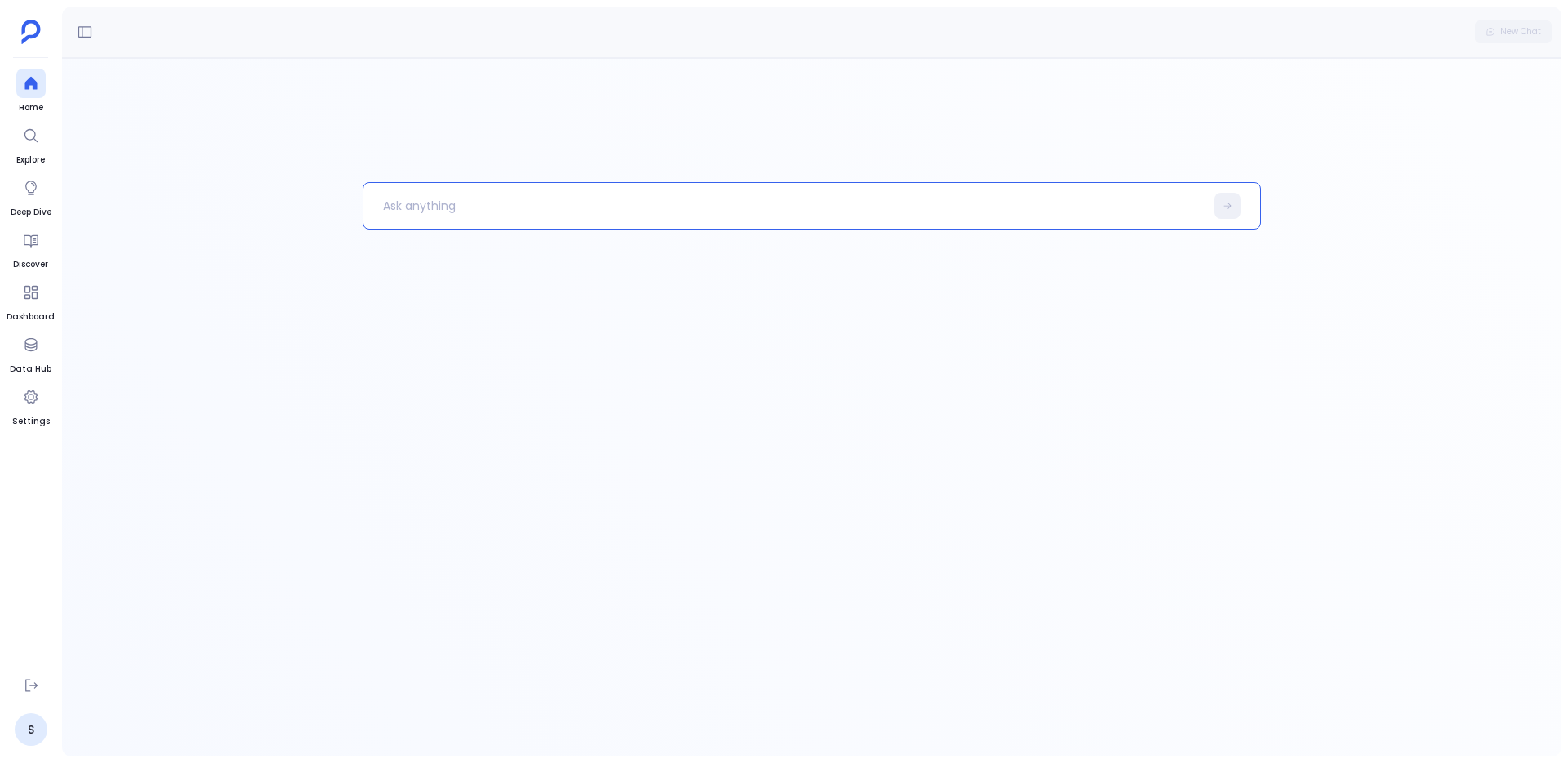 click at bounding box center (784, 206) 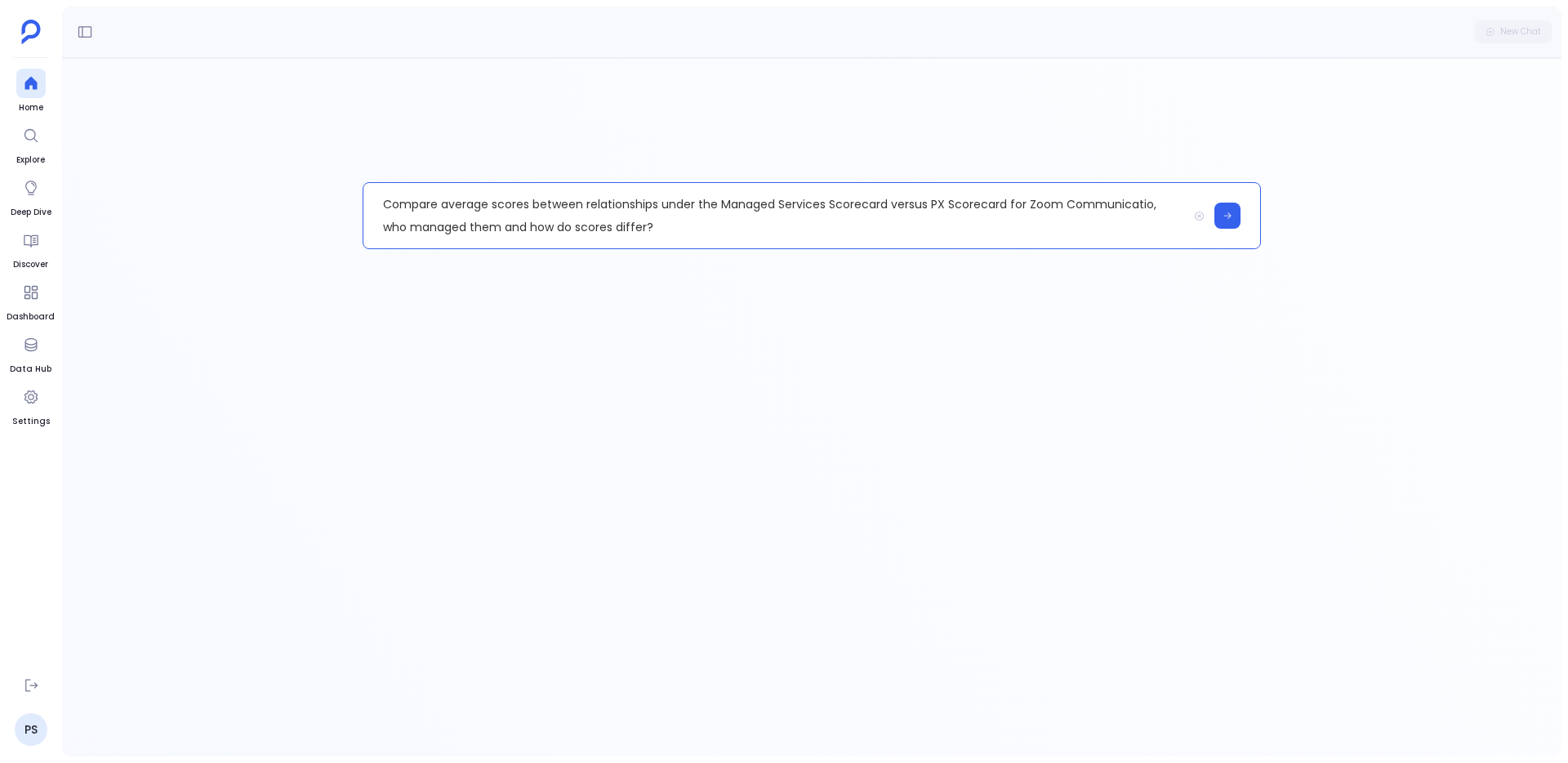 click on "Compare average scores between relationships under the Managed Services Scorecard versus PX Scorecard for Zoom Communicatio, who managed them and how do scores differ?" at bounding box center (775, 216) 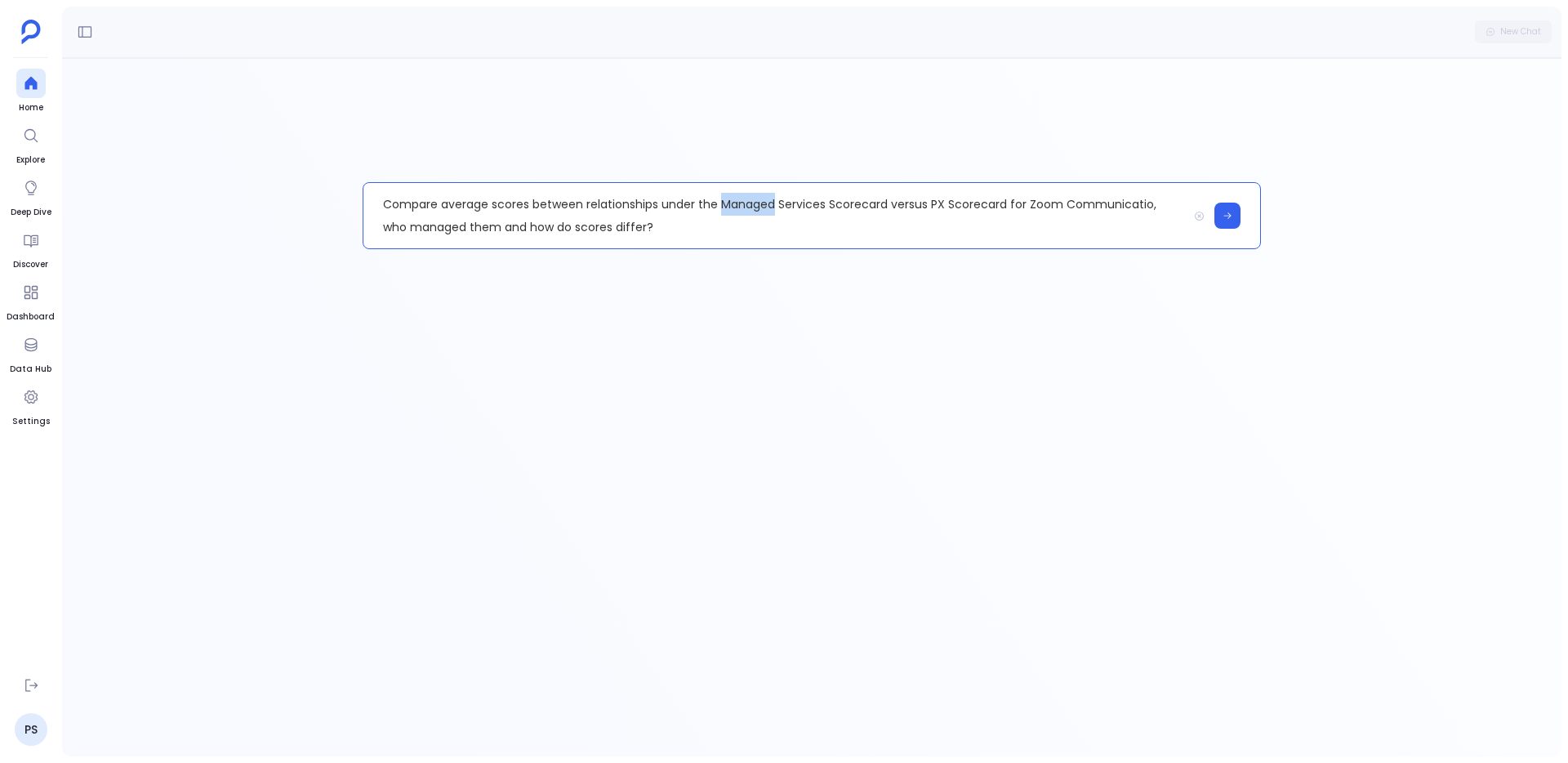 click on "Compare average scores between relationships under the Managed Services Scorecard versus PX Scorecard for Zoom Communicatio, who managed them and how do scores differ?" at bounding box center [775, 216] 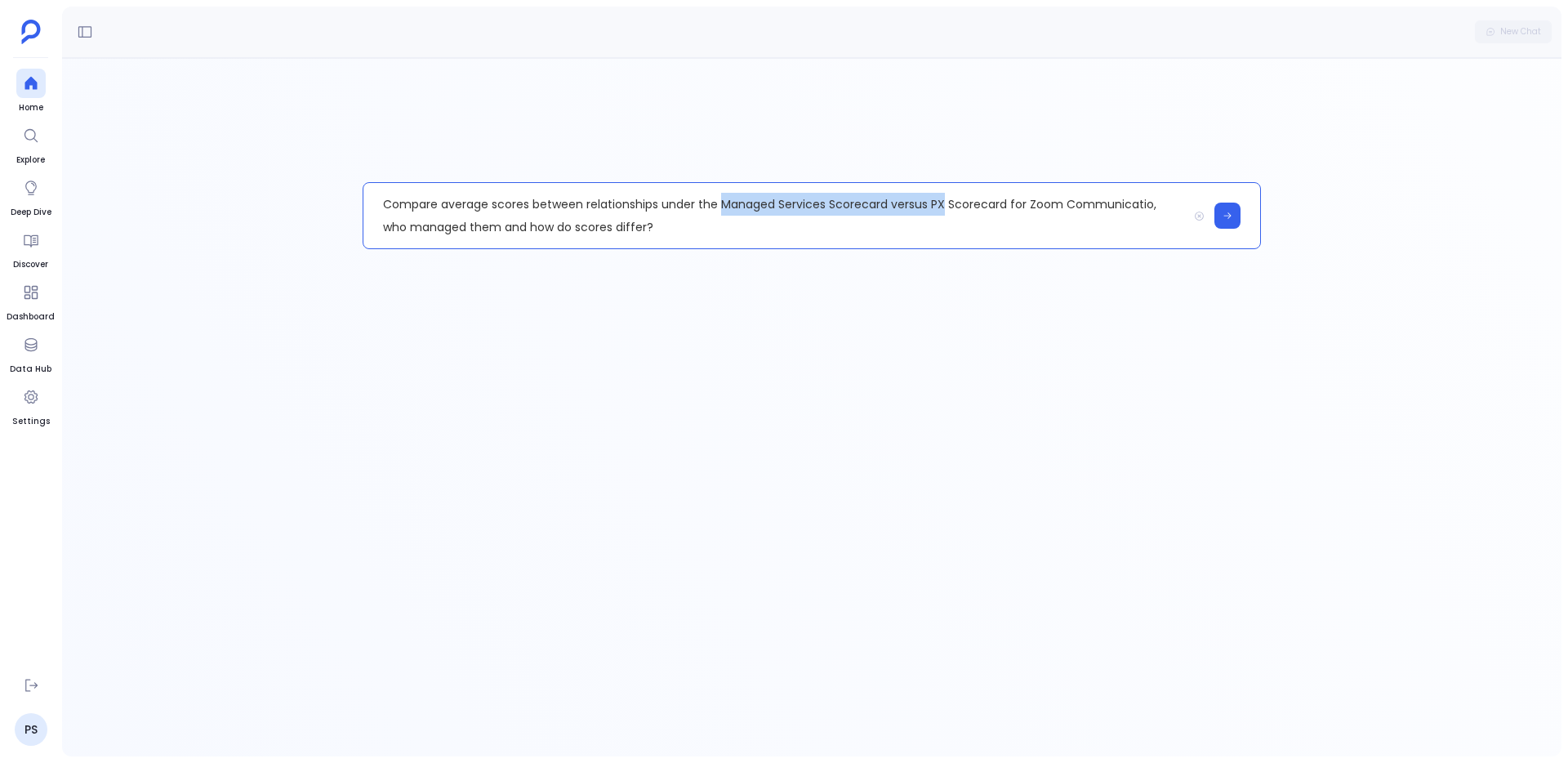 click on "Compare average scores between relationships under the Managed Services Scorecard versus PX Scorecard for Zoom Communicatio, who managed them and how do scores differ?" at bounding box center (775, 216) 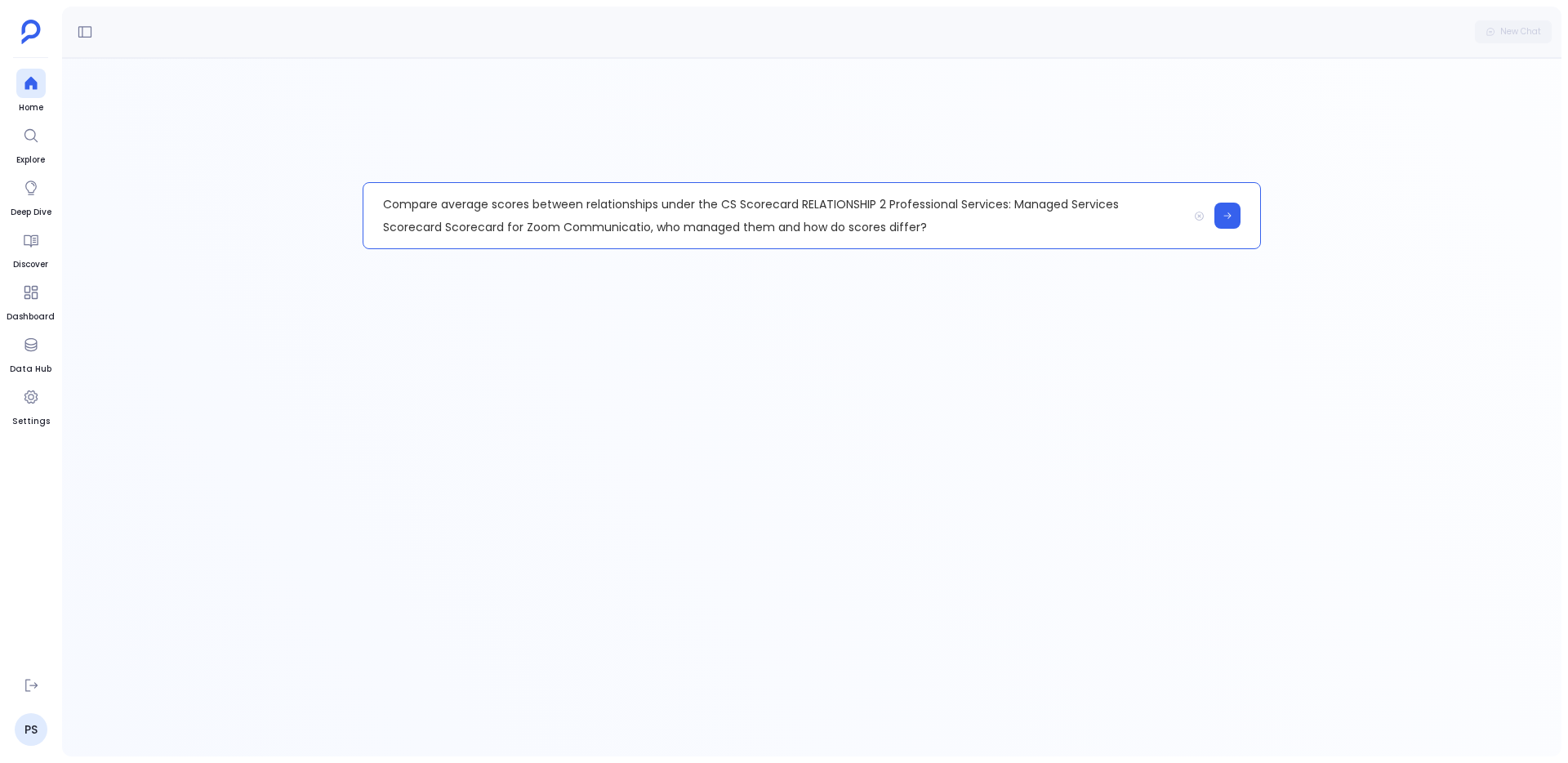 click on "Compare average scores between relationships under the CS Scorecard	RELATIONSHIP
2	Professional Services: Managed Services Scorecard Scorecard for Zoom Communicatio, who managed them and how do scores differ?" at bounding box center [775, 216] 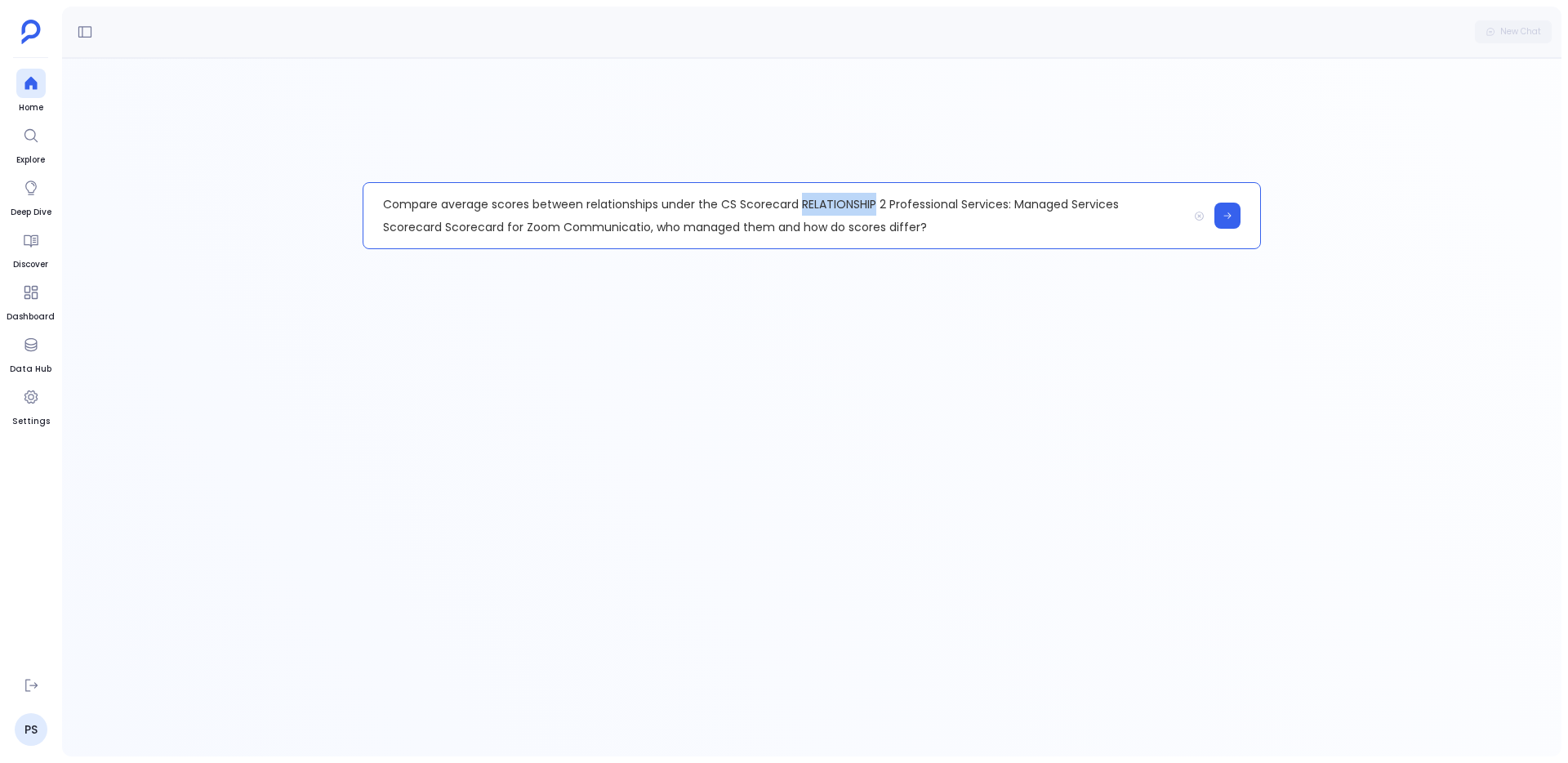 click on "Compare average scores between relationships under the CS Scorecard	RELATIONSHIP
2	Professional Services: Managed Services Scorecard Scorecard for Zoom Communicatio, who managed them and how do scores differ?" at bounding box center (775, 216) 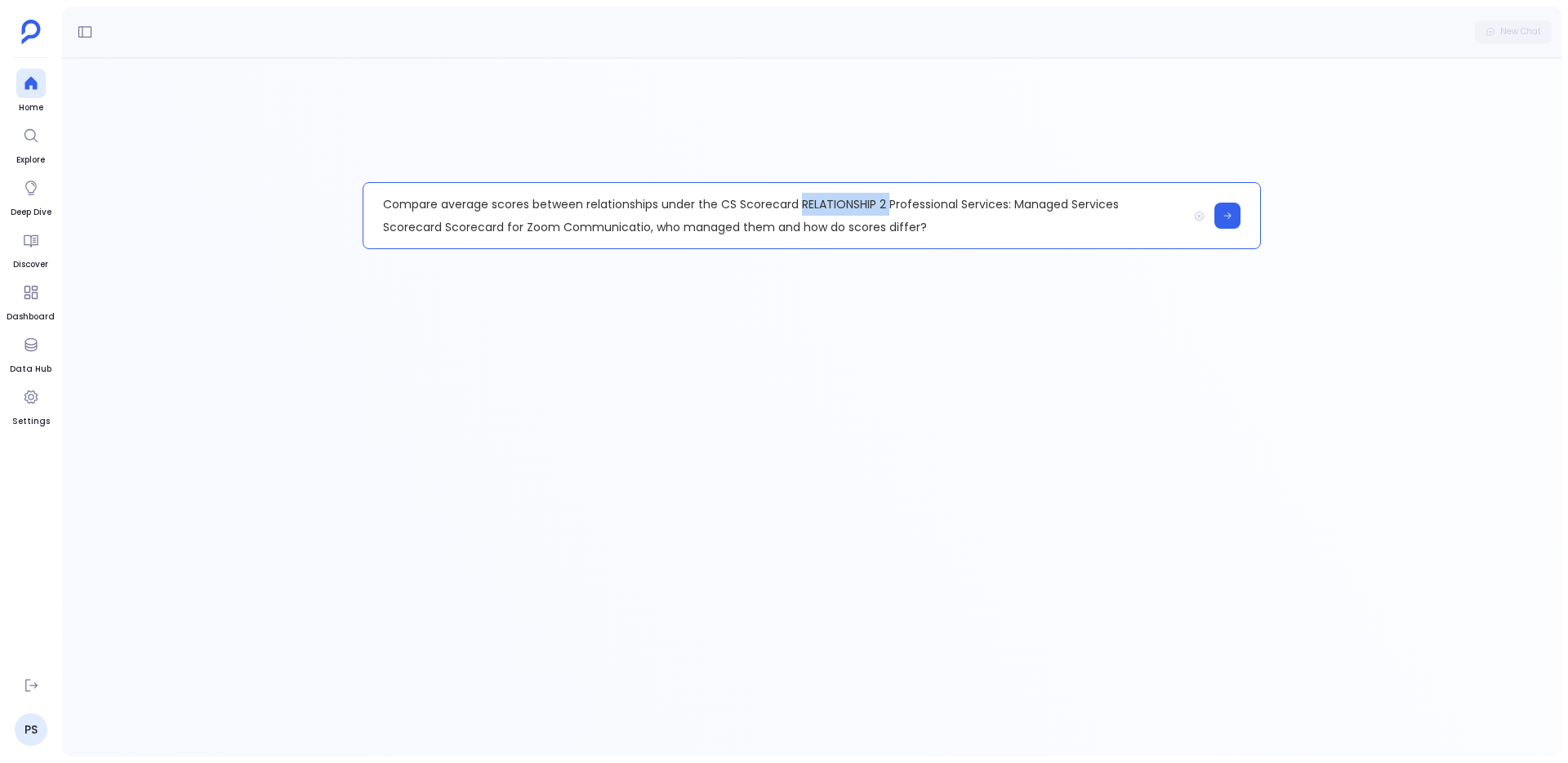 click on "Compare average scores between relationships under the CS Scorecard	RELATIONSHIP
2	Professional Services: Managed Services Scorecard Scorecard for Zoom Communicatio, who managed them and how do scores differ?" at bounding box center (775, 216) 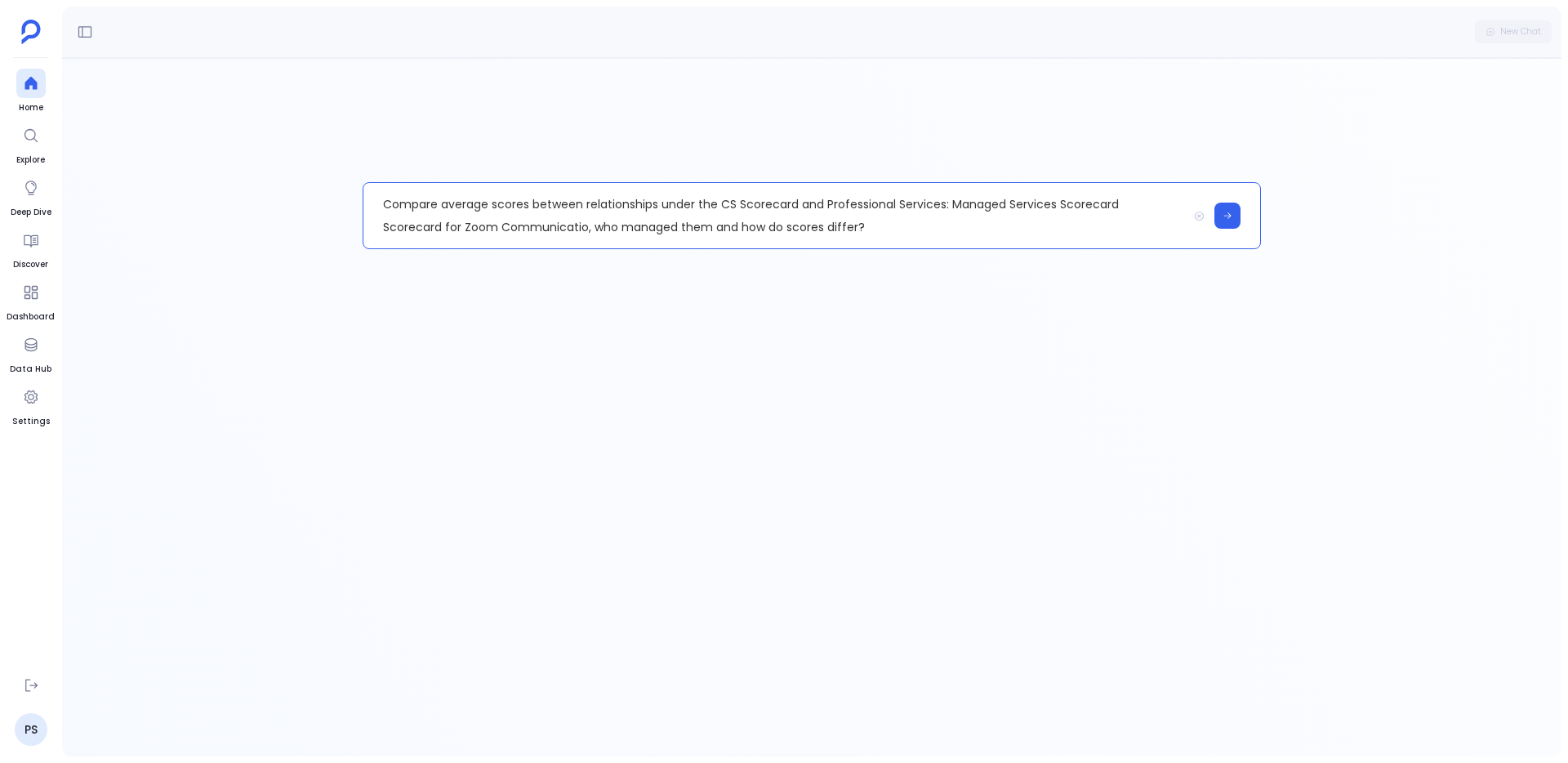 click on "Compare average scores between relationships under the CS Scorecard	and Professional Services: Managed Services Scorecard Scorecard for Zoom Communicatio, who managed them and how do scores differ?" at bounding box center [775, 216] 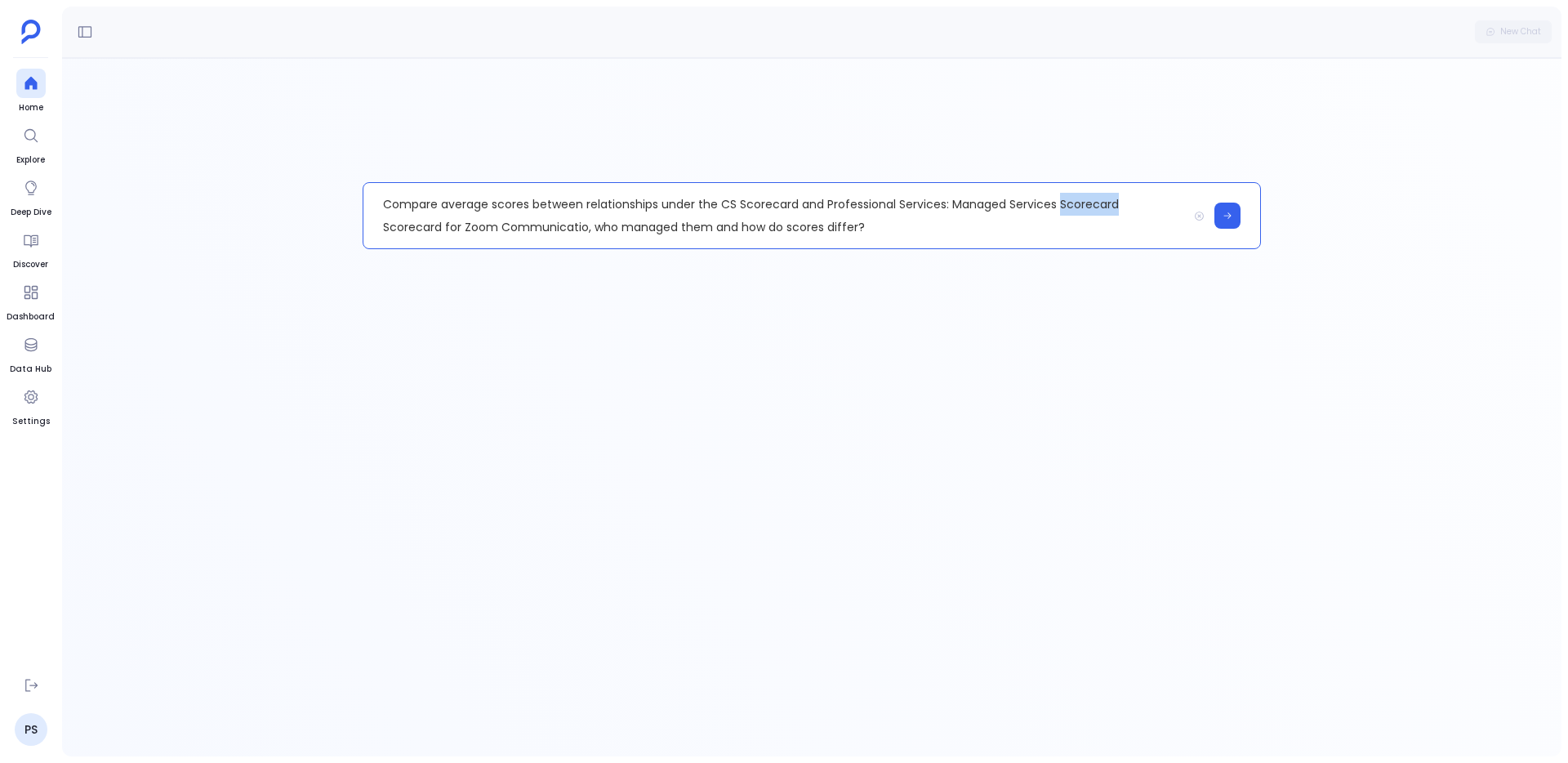 click on "Compare average scores between relationships under the CS Scorecard	and Professional Services: Managed Services Scorecard Scorecard for Zoom Communicatio, who managed them and how do scores differ?" at bounding box center [775, 216] 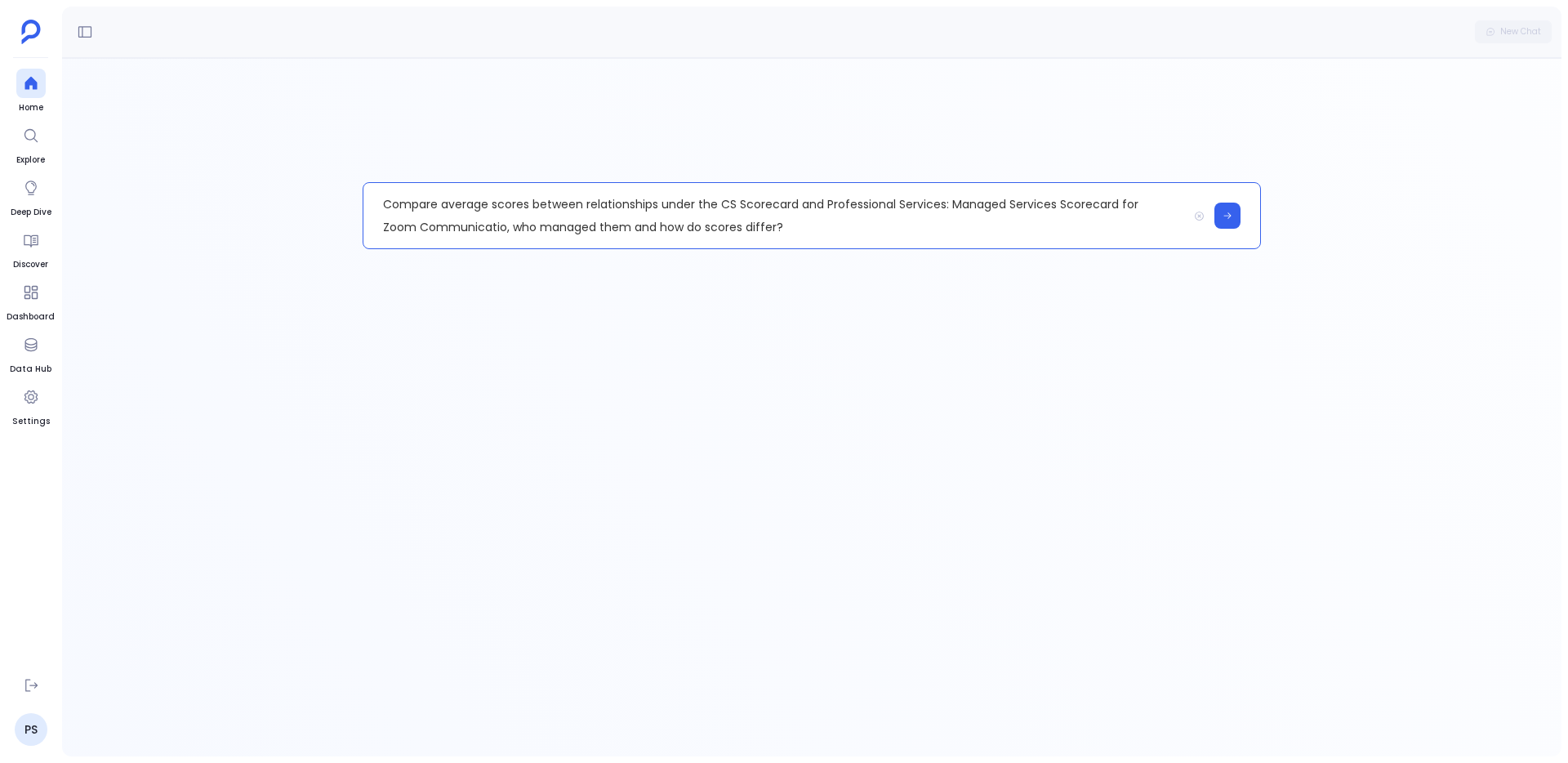 click on "Compare average scores between relationships under the CS Scorecard	and Professional Services: Managed Services Scorecard for Zoom Communicatio, who managed them and how do scores differ?" at bounding box center (775, 216) 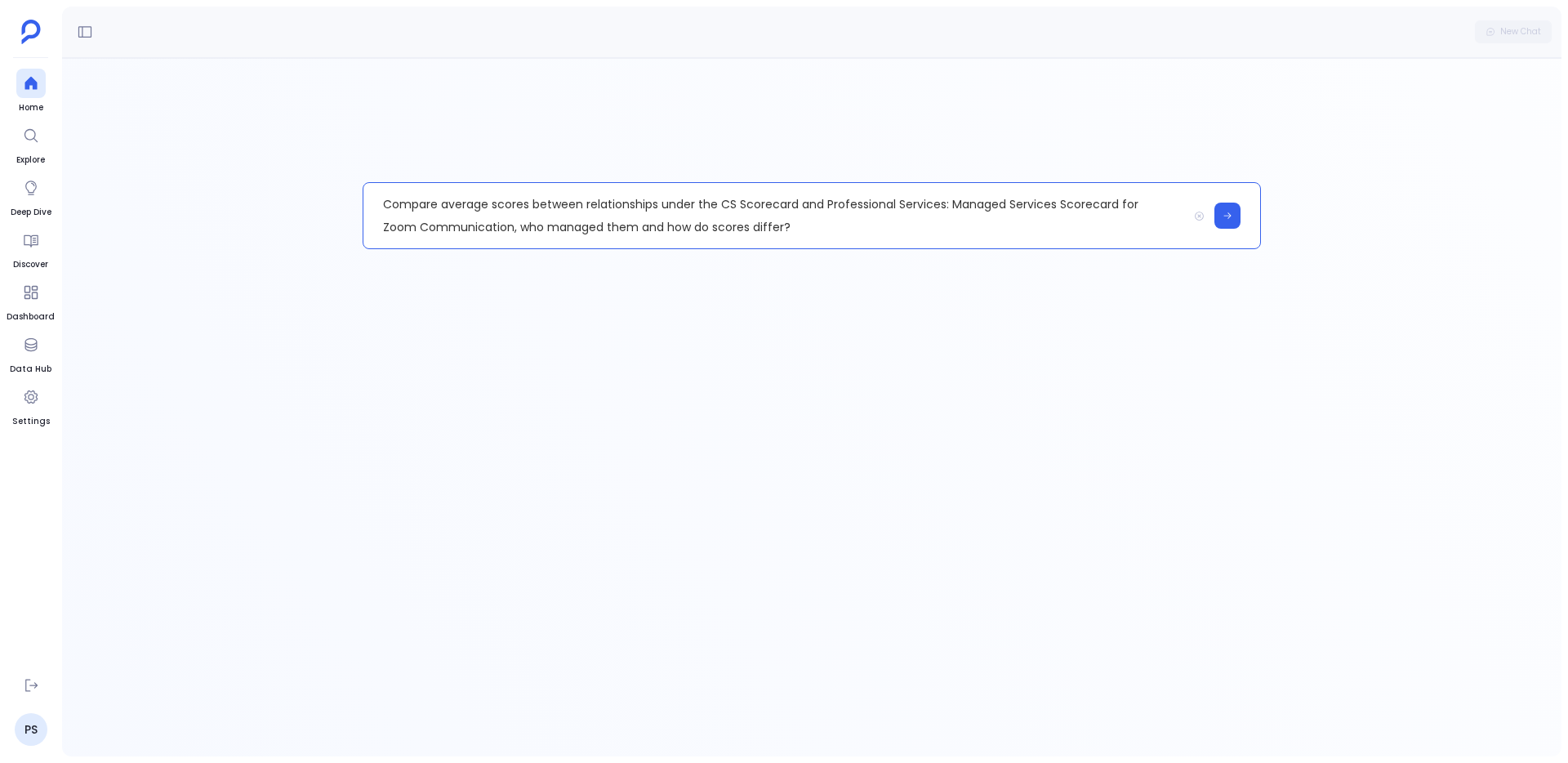 click on "Compare average scores between relationships under the CS Scorecard	and Professional Services: Managed Services Scorecard for Zoom Communication, who managed them and how do scores differ?" at bounding box center [775, 216] 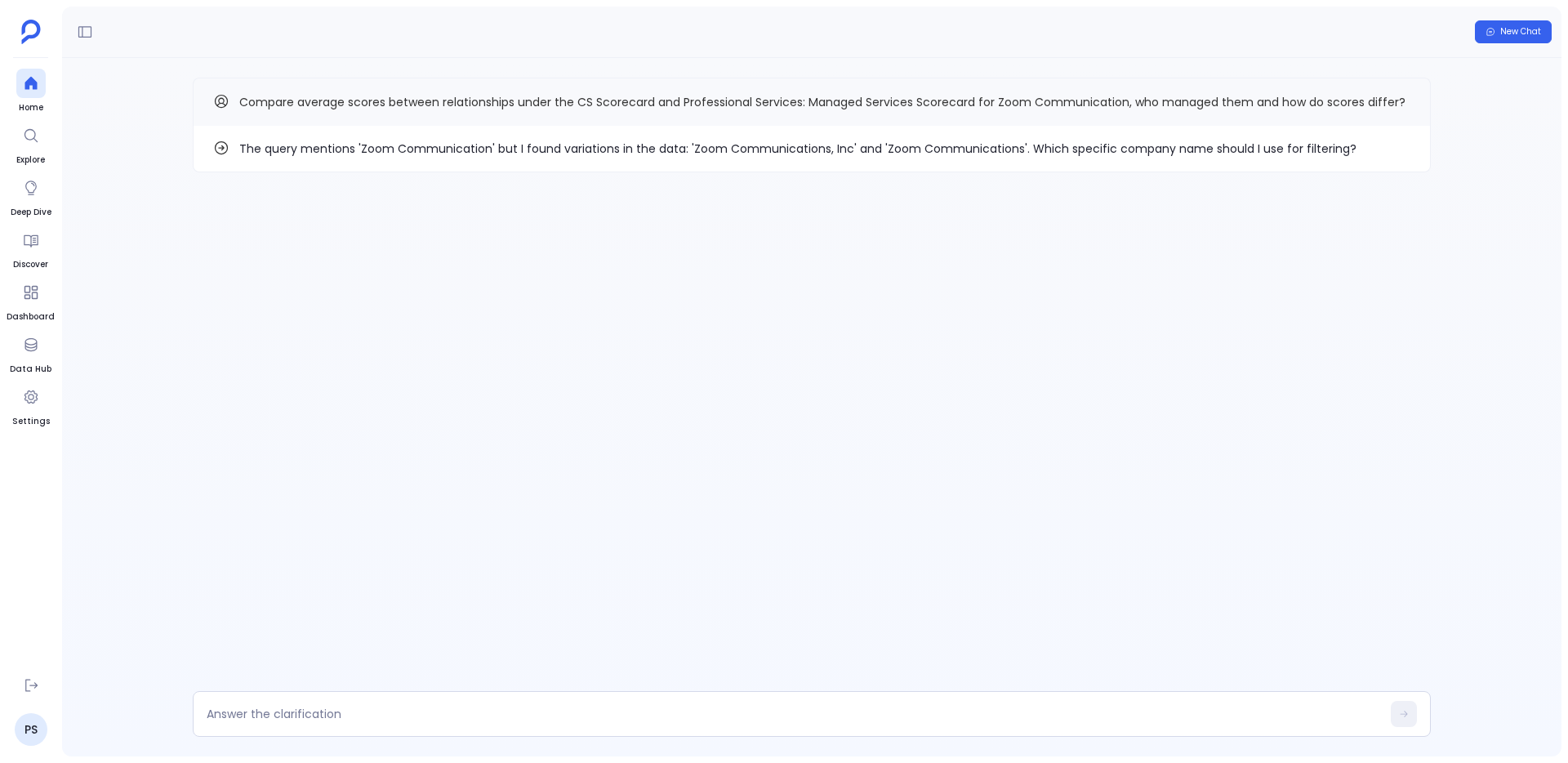 click on "The query mentions 'Zoom Communication' but I found variations in the data: 'Zoom Communications, Inc' and 'Zoom Communications'. Which specific company name should I use for filtering?" at bounding box center (798, 149) 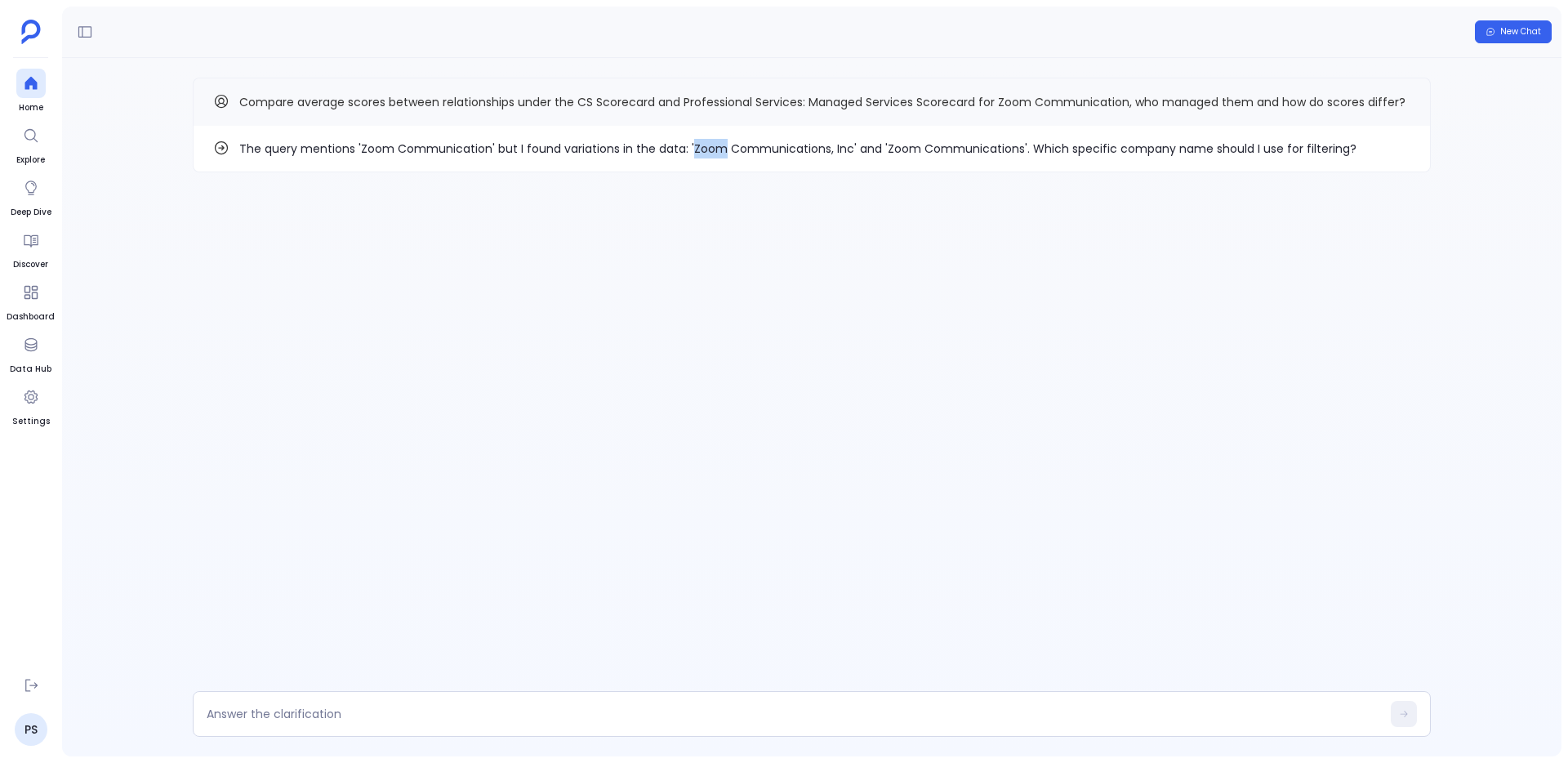 click on "The query mentions 'Zoom Communication' but I found variations in the data: 'Zoom Communications, Inc' and 'Zoom Communications'. Which specific company name should I use for filtering?" at bounding box center (798, 149) 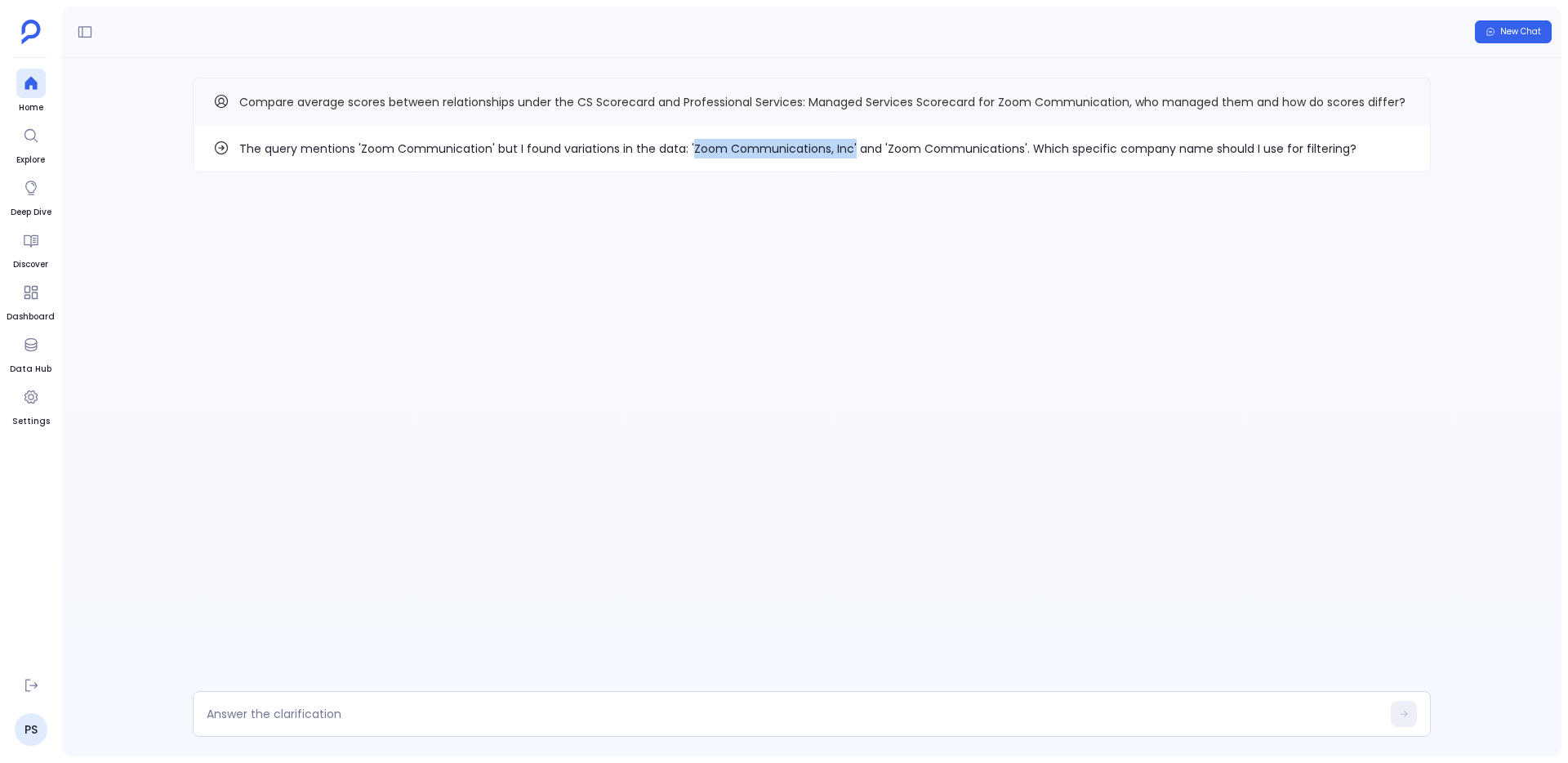 click on "The query mentions 'Zoom Communication' but I found variations in the data: 'Zoom Communications, Inc' and 'Zoom Communications'. Which specific company name should I use for filtering?" at bounding box center [798, 149] 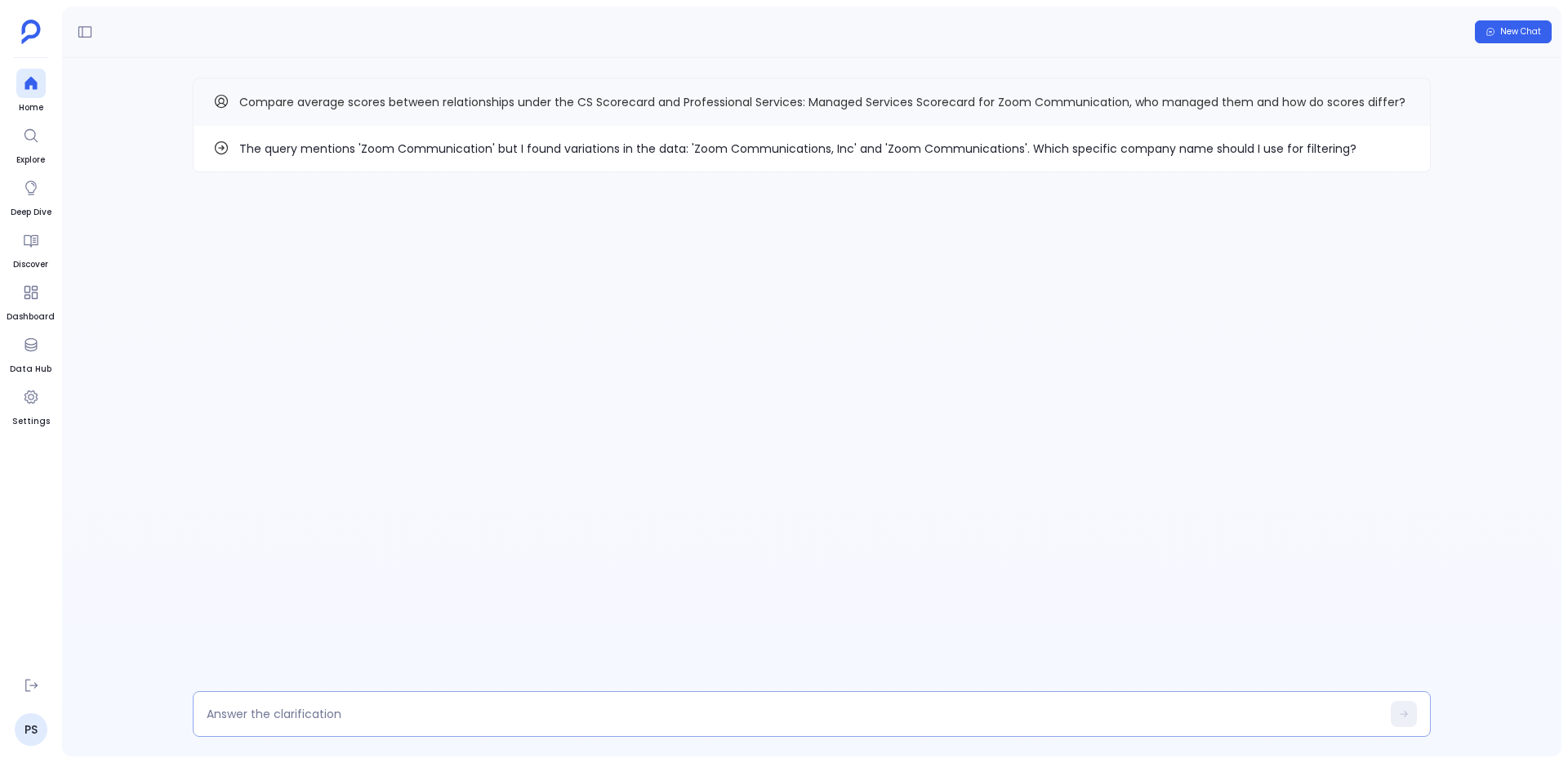click at bounding box center (812, 714) 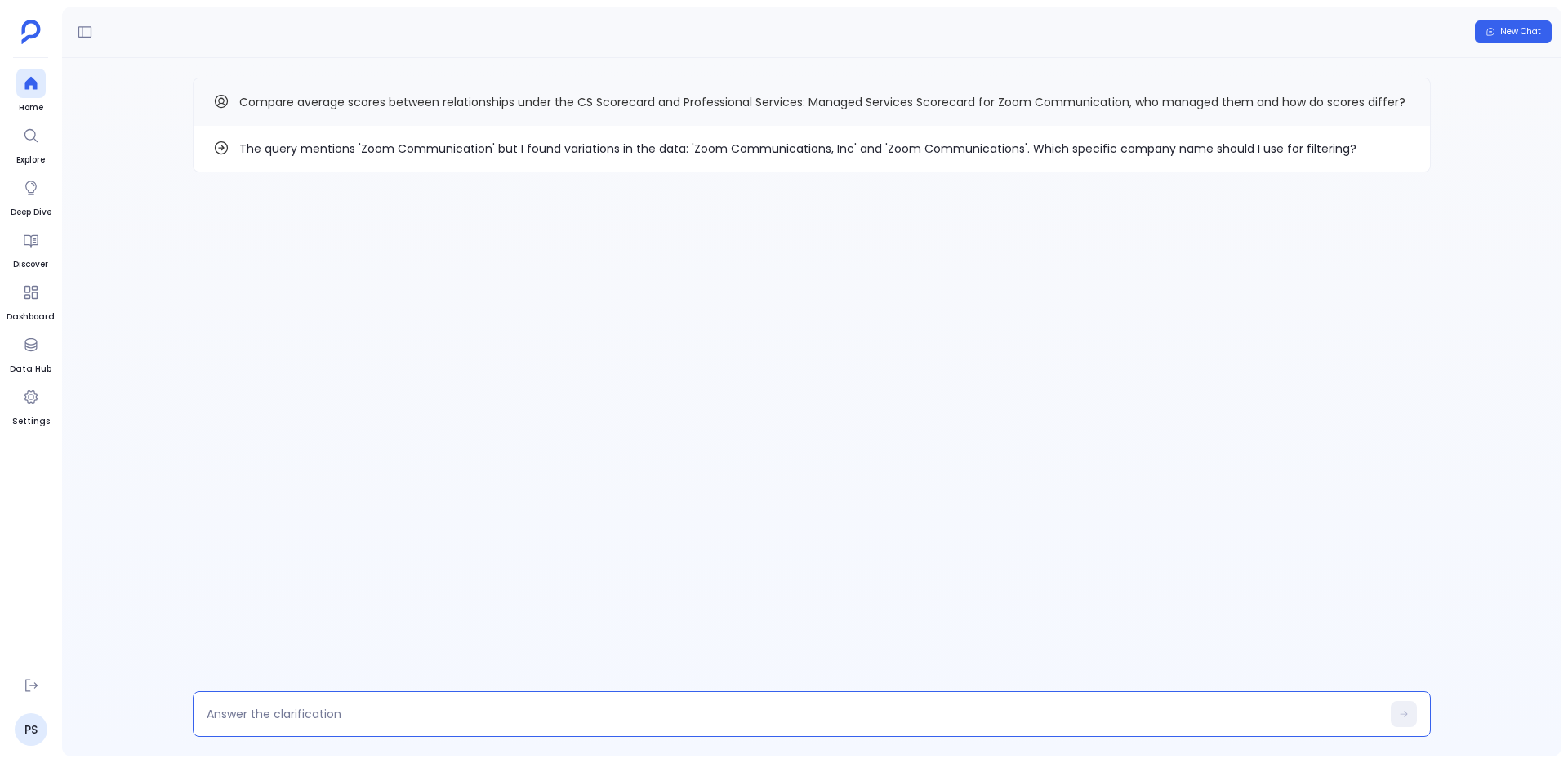 click at bounding box center (794, 714) 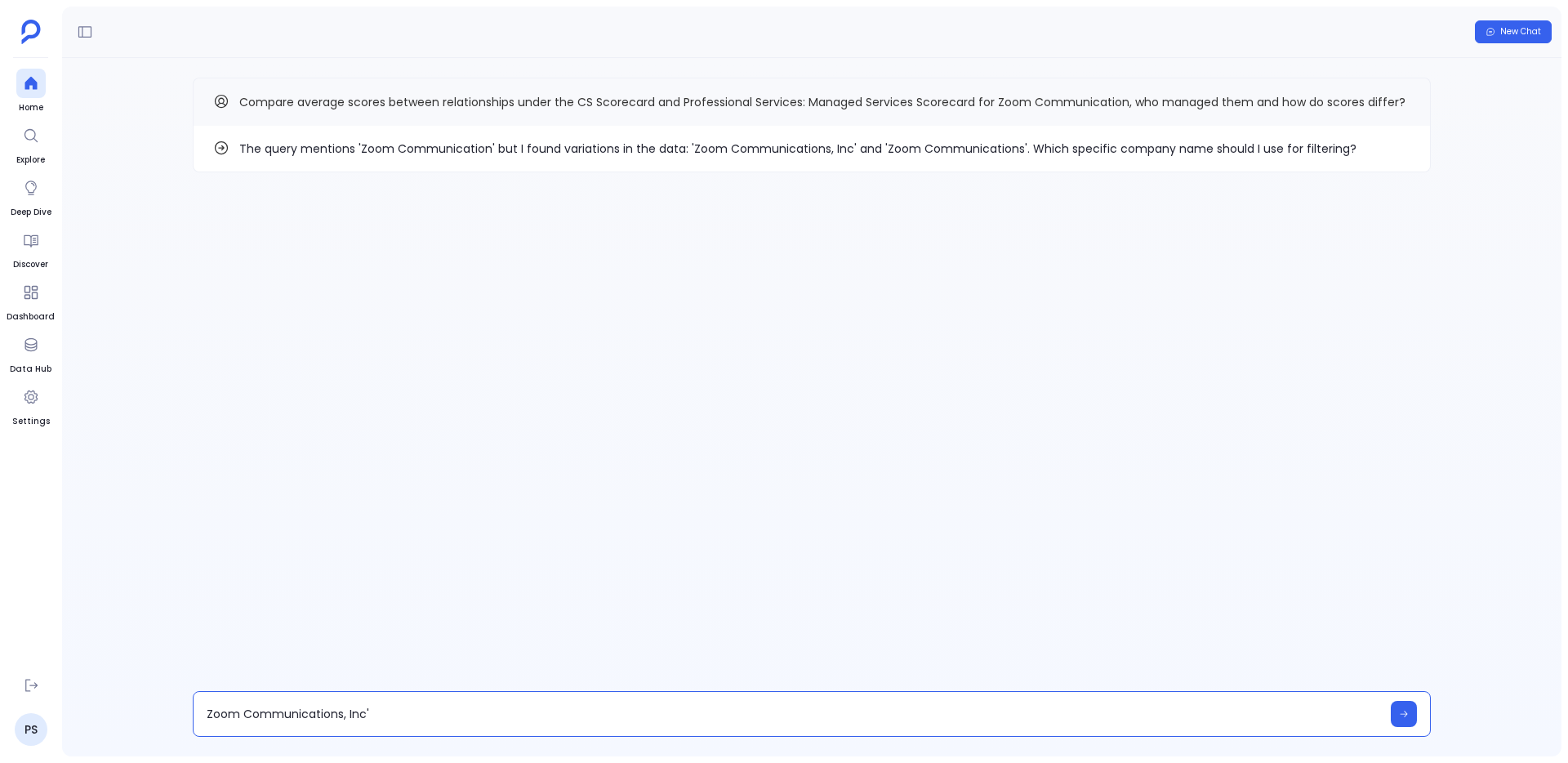 type on "Zoom Communications, Inc" 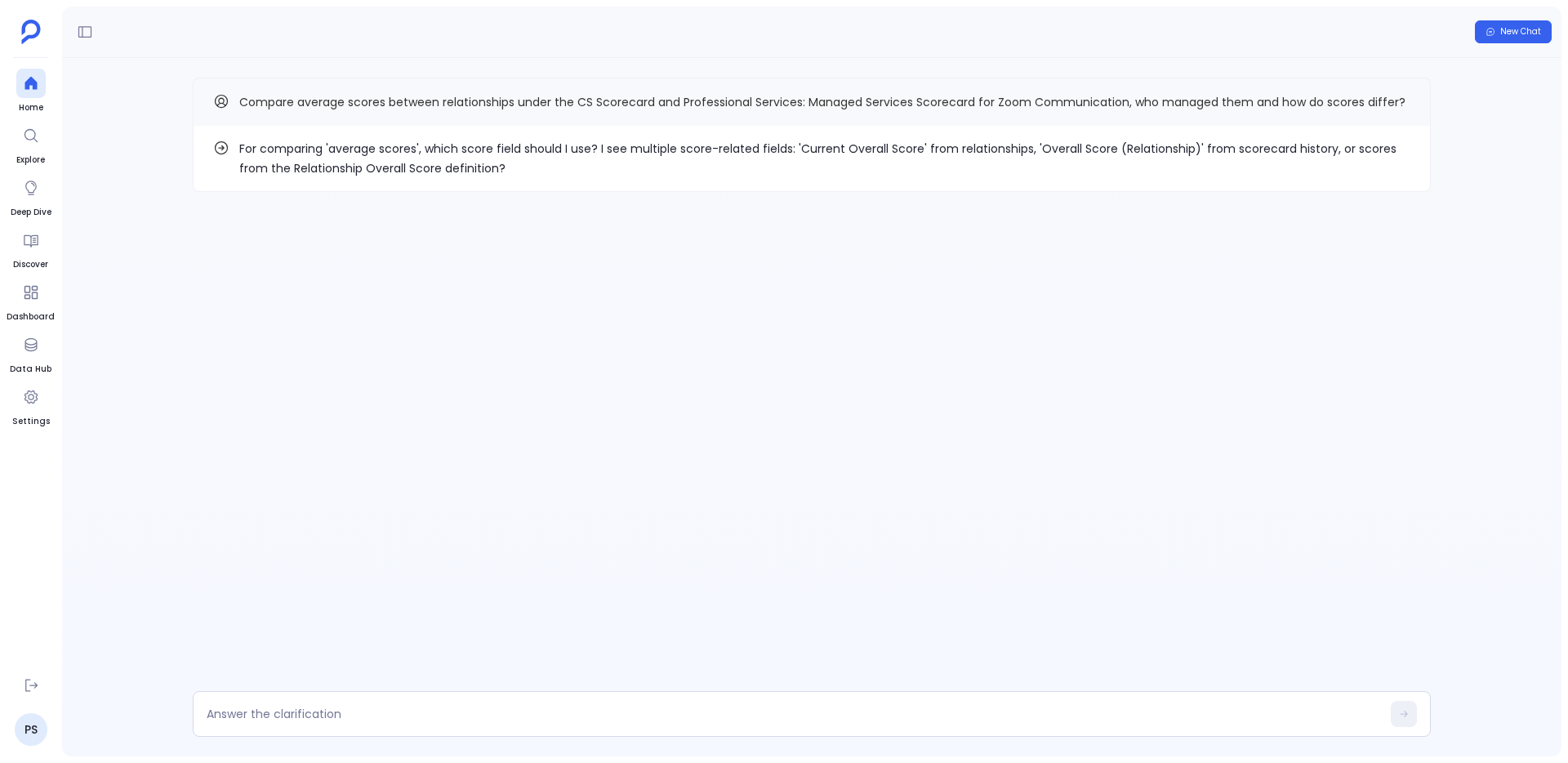 click on "For comparing 'average scores', which score field should I use? I see multiple score-related fields: 'Current Overall Score' from relationships, 'Overall Score (Relationship)' from scorecard history, or scores from the Relationship Overall Score definition?" at bounding box center (825, 158) 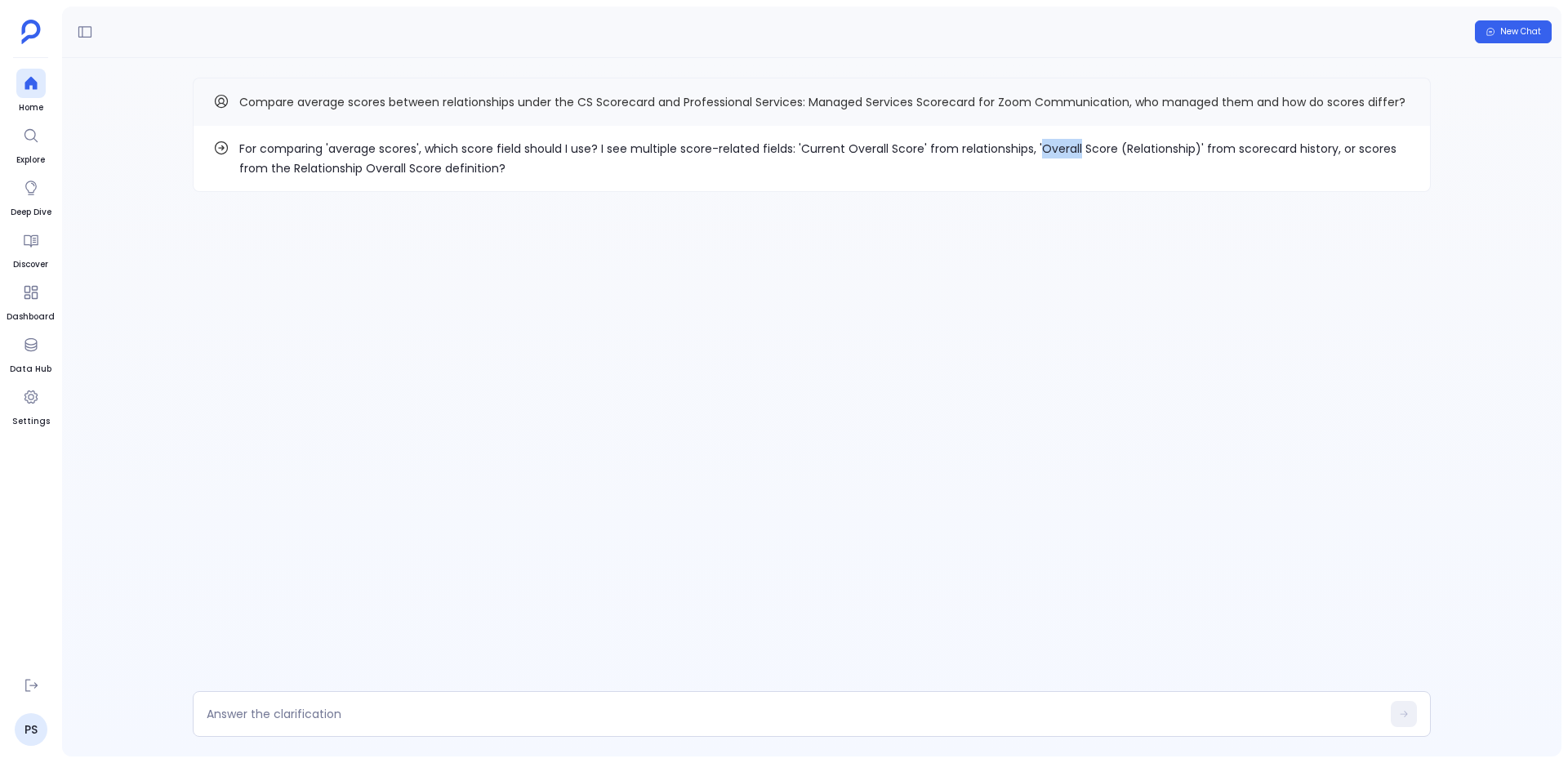 click on "For comparing 'average scores', which score field should I use? I see multiple score-related fields: 'Current Overall Score' from relationships, 'Overall Score (Relationship)' from scorecard history, or scores from the Relationship Overall Score definition?" at bounding box center [825, 158] 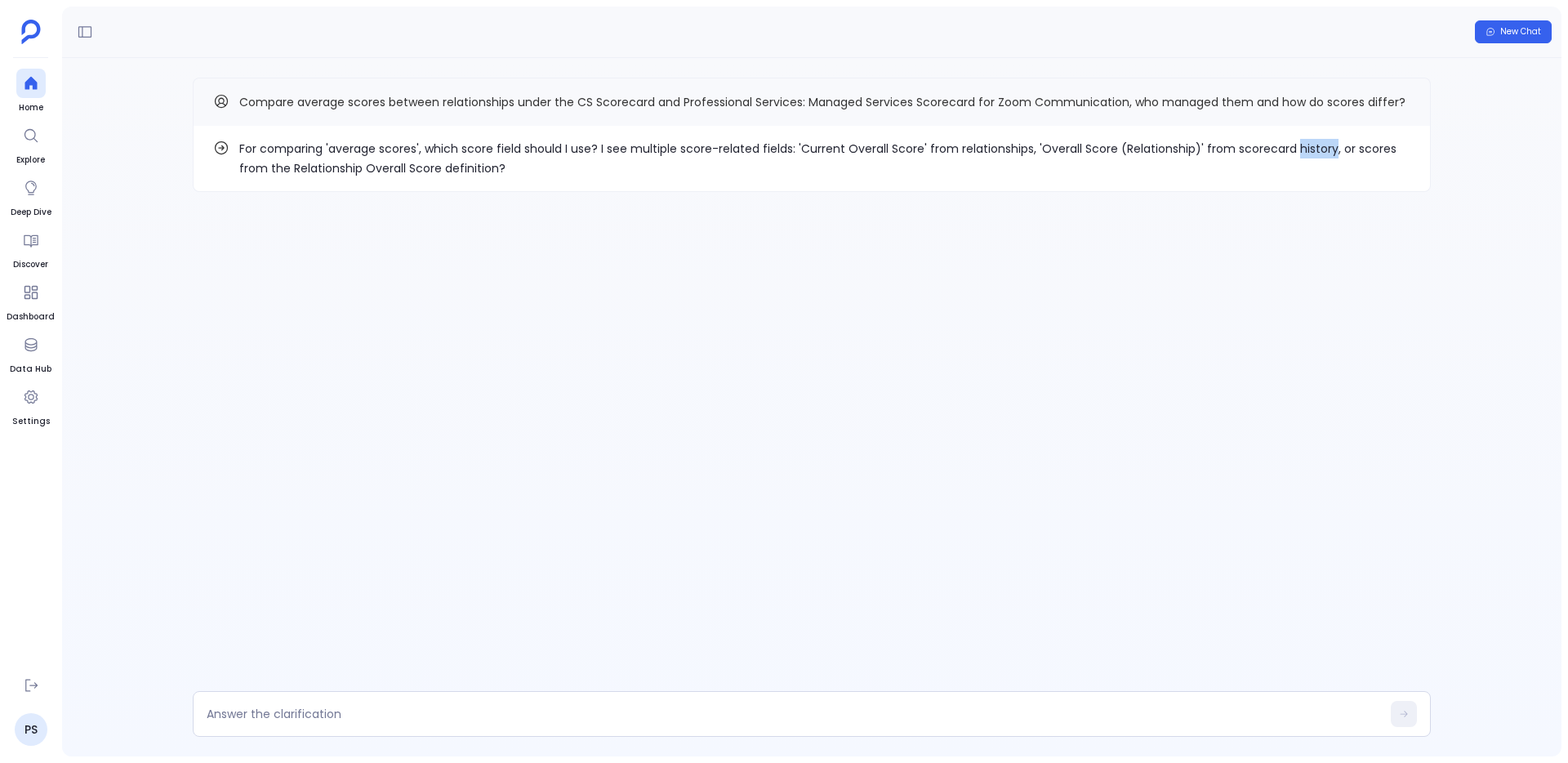 click on "For comparing 'average scores', which score field should I use? I see multiple score-related fields: 'Current Overall Score' from relationships, 'Overall Score (Relationship)' from scorecard history, or scores from the Relationship Overall Score definition?" at bounding box center (825, 158) 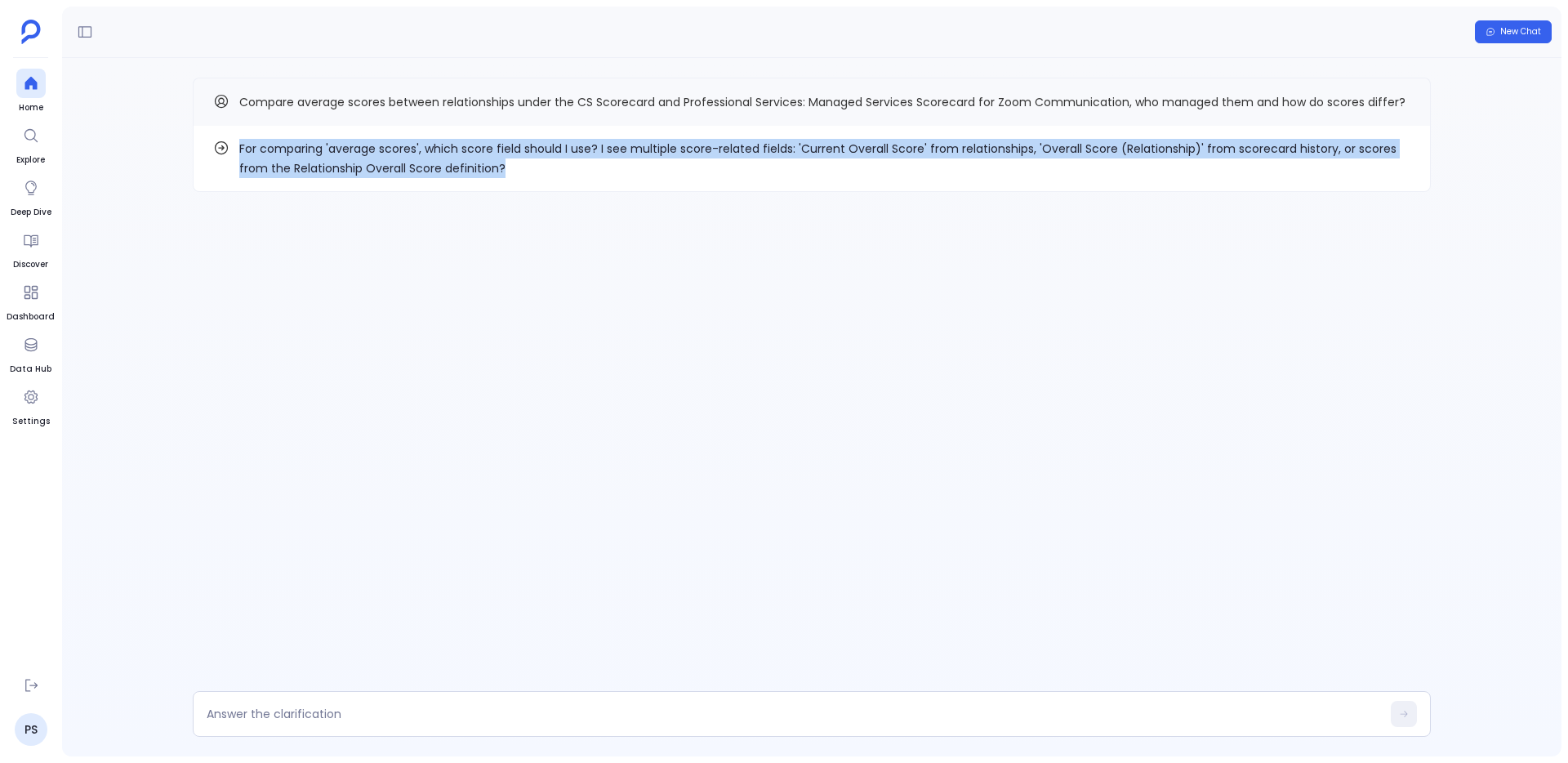click on "For comparing 'average scores', which score field should I use? I see multiple score-related fields: 'Current Overall Score' from relationships, 'Overall Score (Relationship)' from scorecard history, or scores from the Relationship Overall Score definition?" at bounding box center (825, 158) 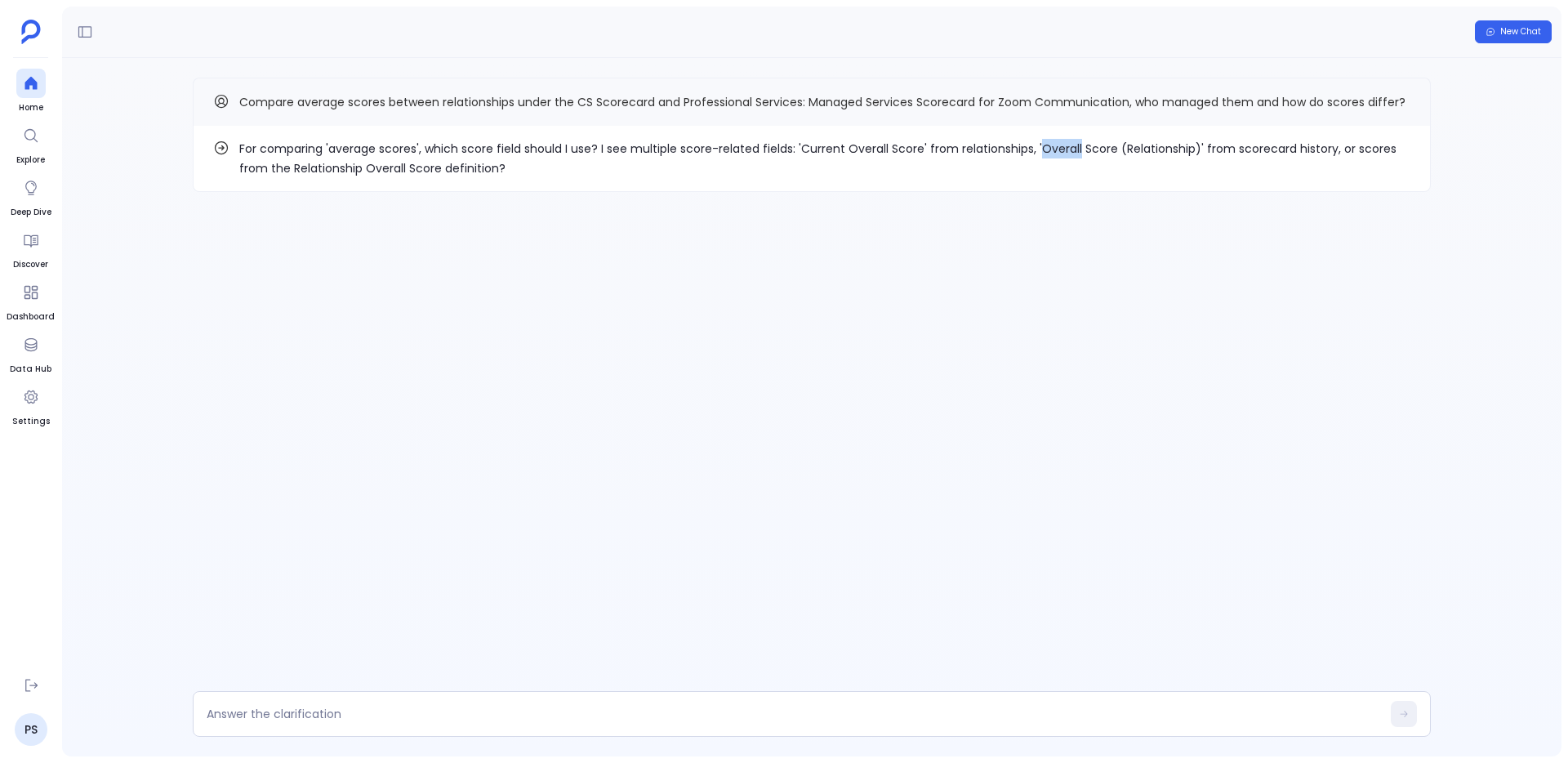 click on "For comparing 'average scores', which score field should I use? I see multiple score-related fields: 'Current Overall Score' from relationships, 'Overall Score (Relationship)' from scorecard history, or scores from the Relationship Overall Score definition?" at bounding box center [825, 158] 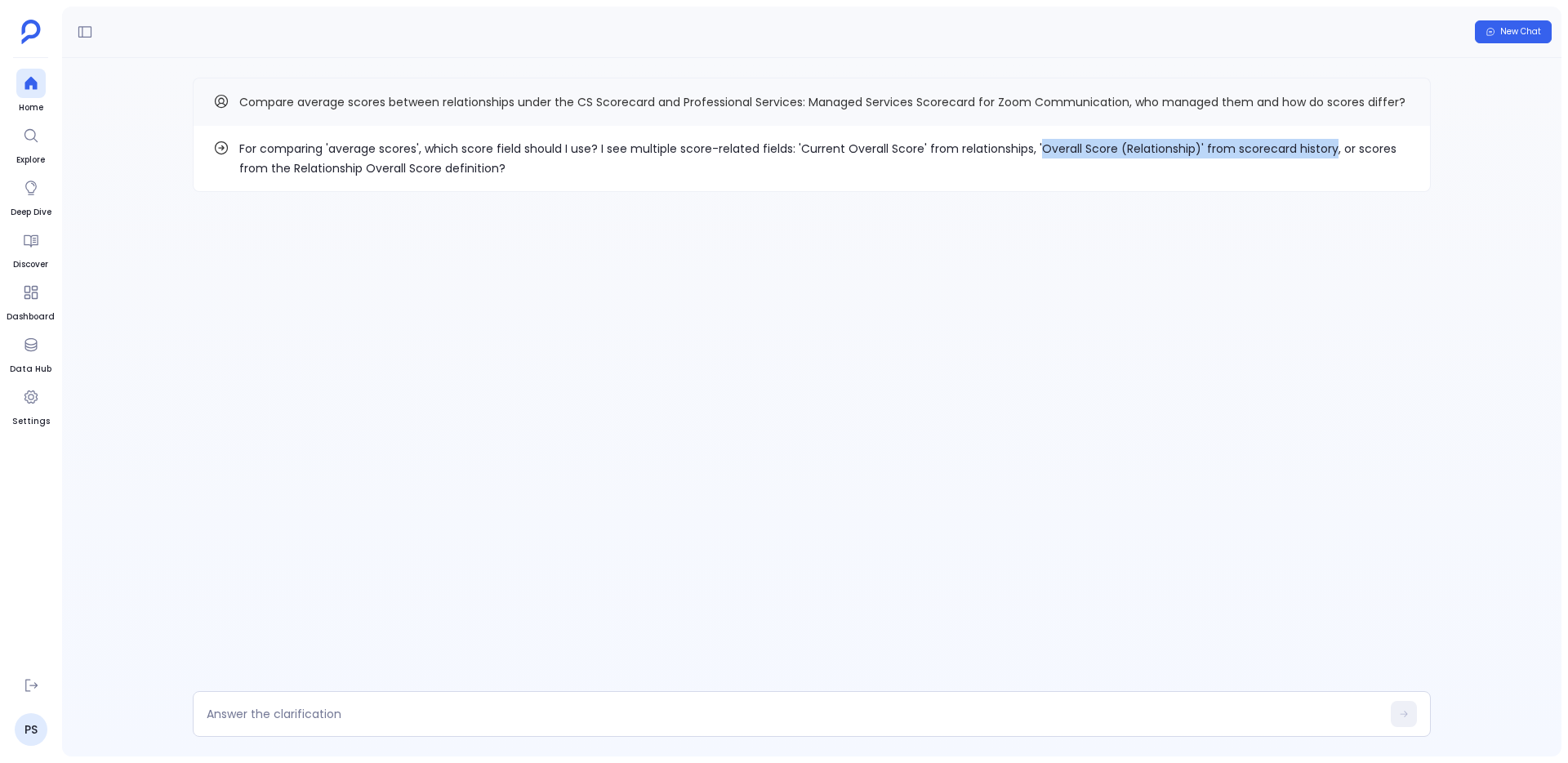 click on "For comparing 'average scores', which score field should I use? I see multiple score-related fields: 'Current Overall Score' from relationships, 'Overall Score (Relationship)' from scorecard history, or scores from the Relationship Overall Score definition?" at bounding box center [825, 158] 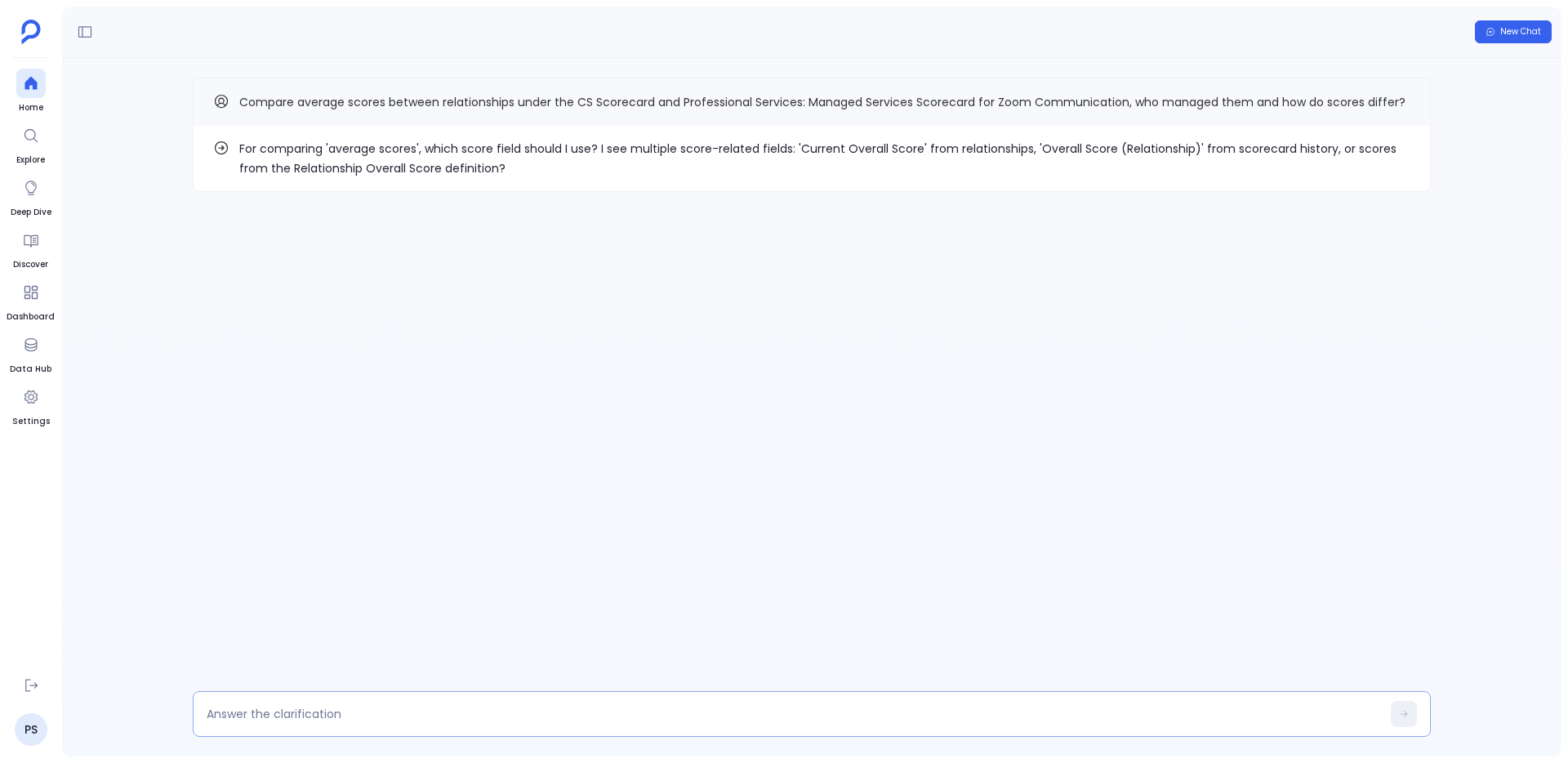 click at bounding box center (794, 714) 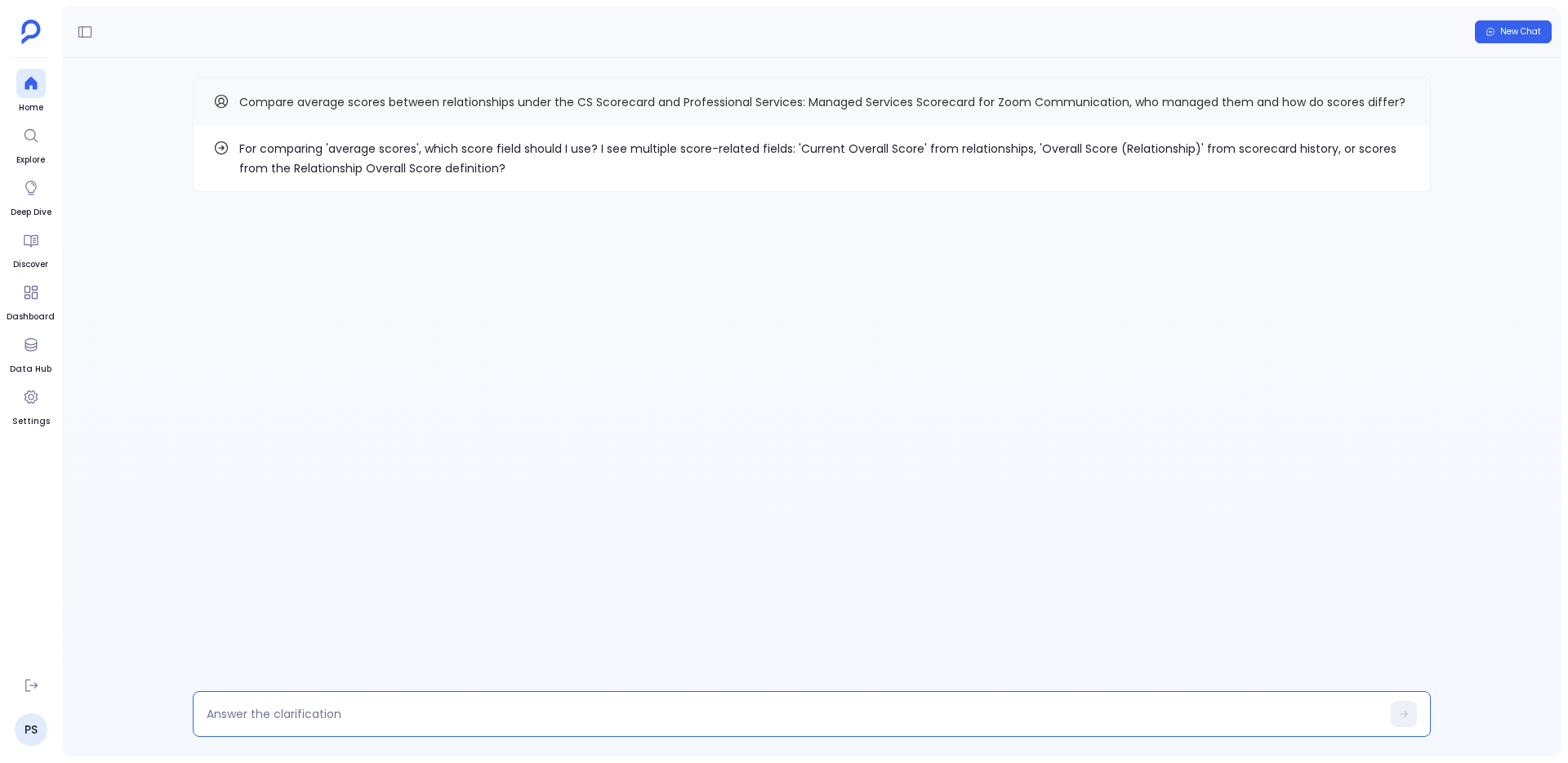 type on "Overall Score (Relationship)' from scorecard history" 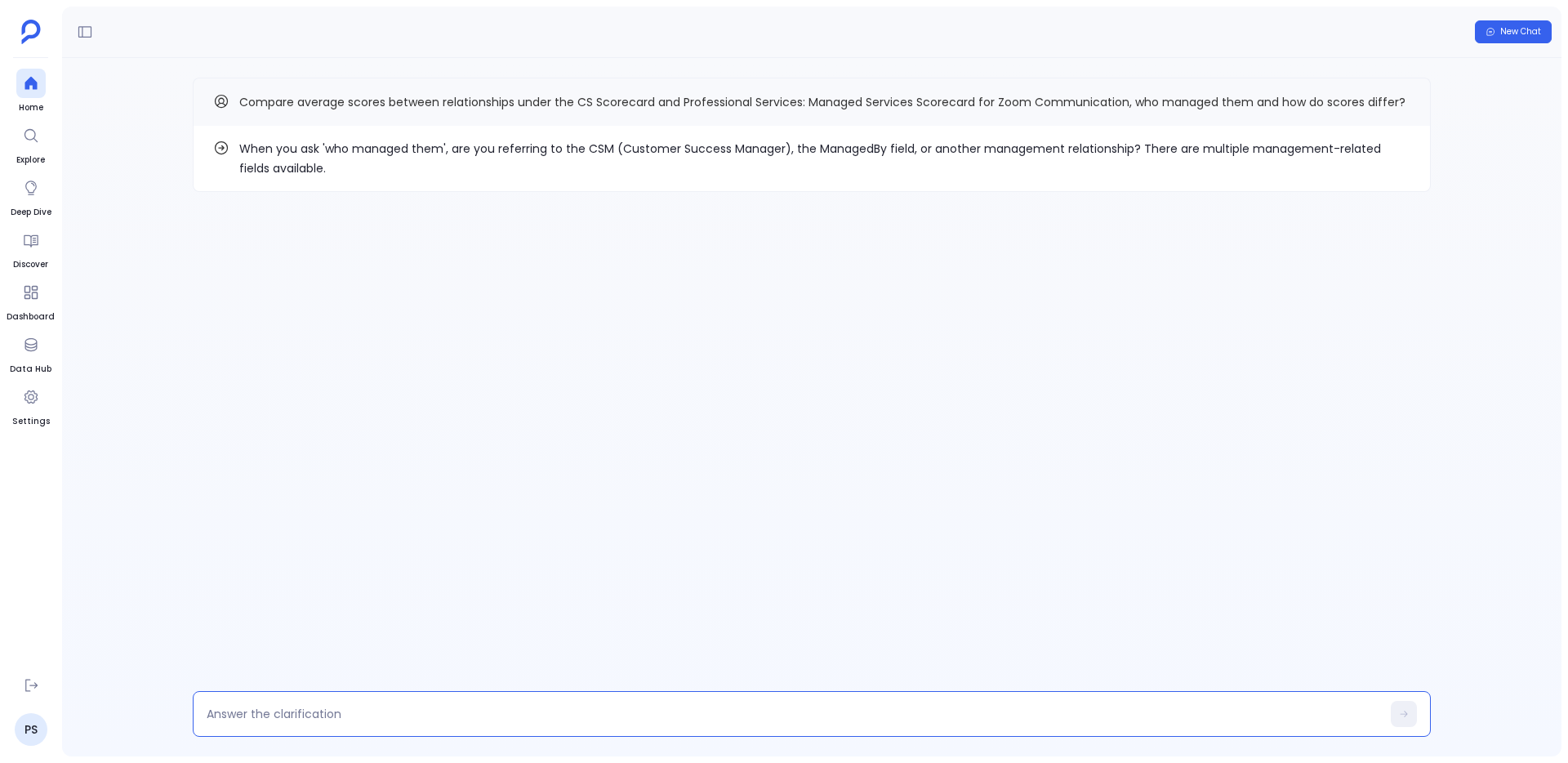 click on "When you ask 'who managed them', are you referring to the CSM (Customer Success Manager), the ManagedBy field, or another management relationship? There are multiple management-related fields available." at bounding box center [825, 158] 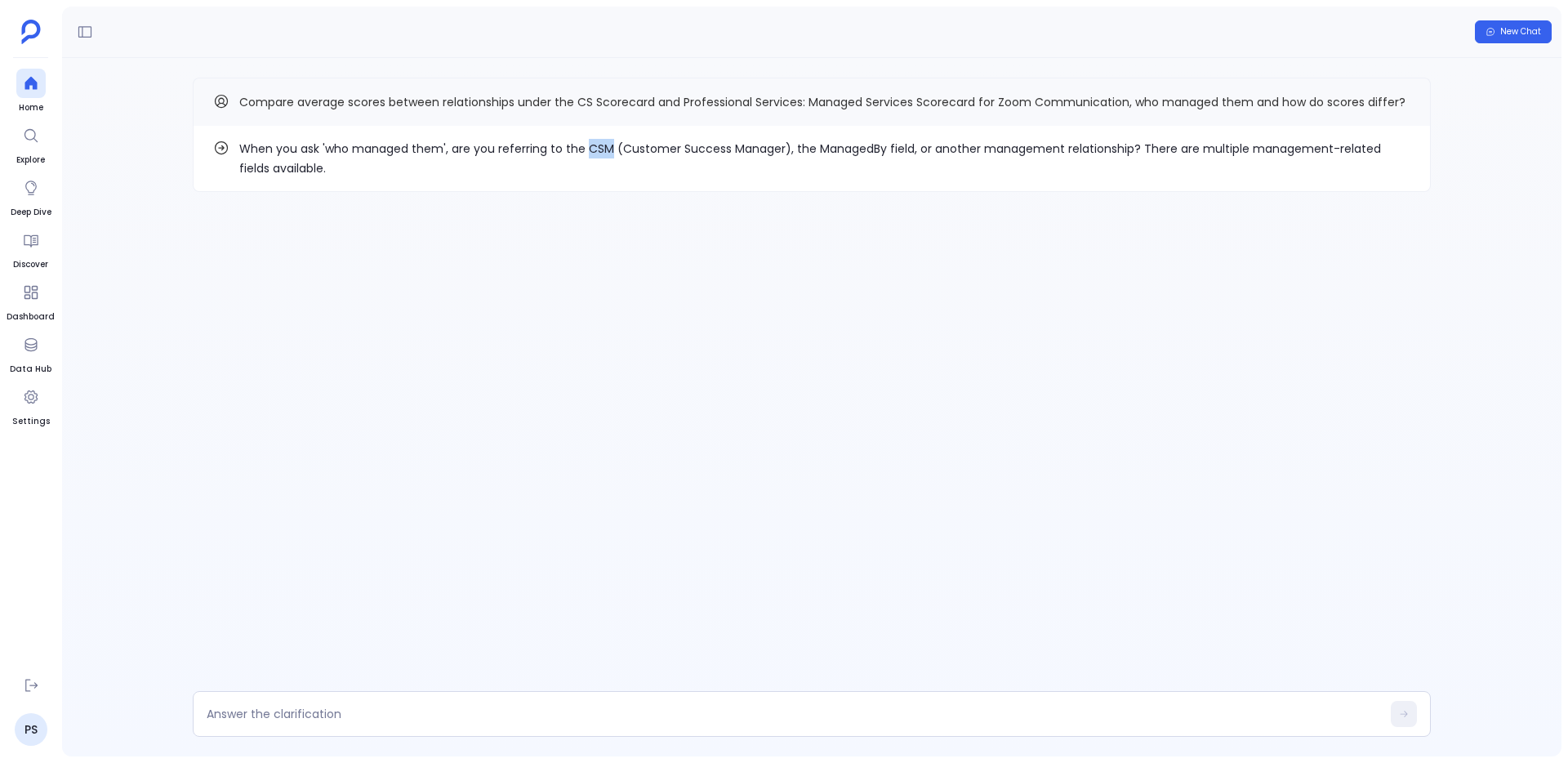 click on "When you ask 'who managed them', are you referring to the CSM (Customer Success Manager), the ManagedBy field, or another management relationship? There are multiple management-related fields available." at bounding box center [825, 158] 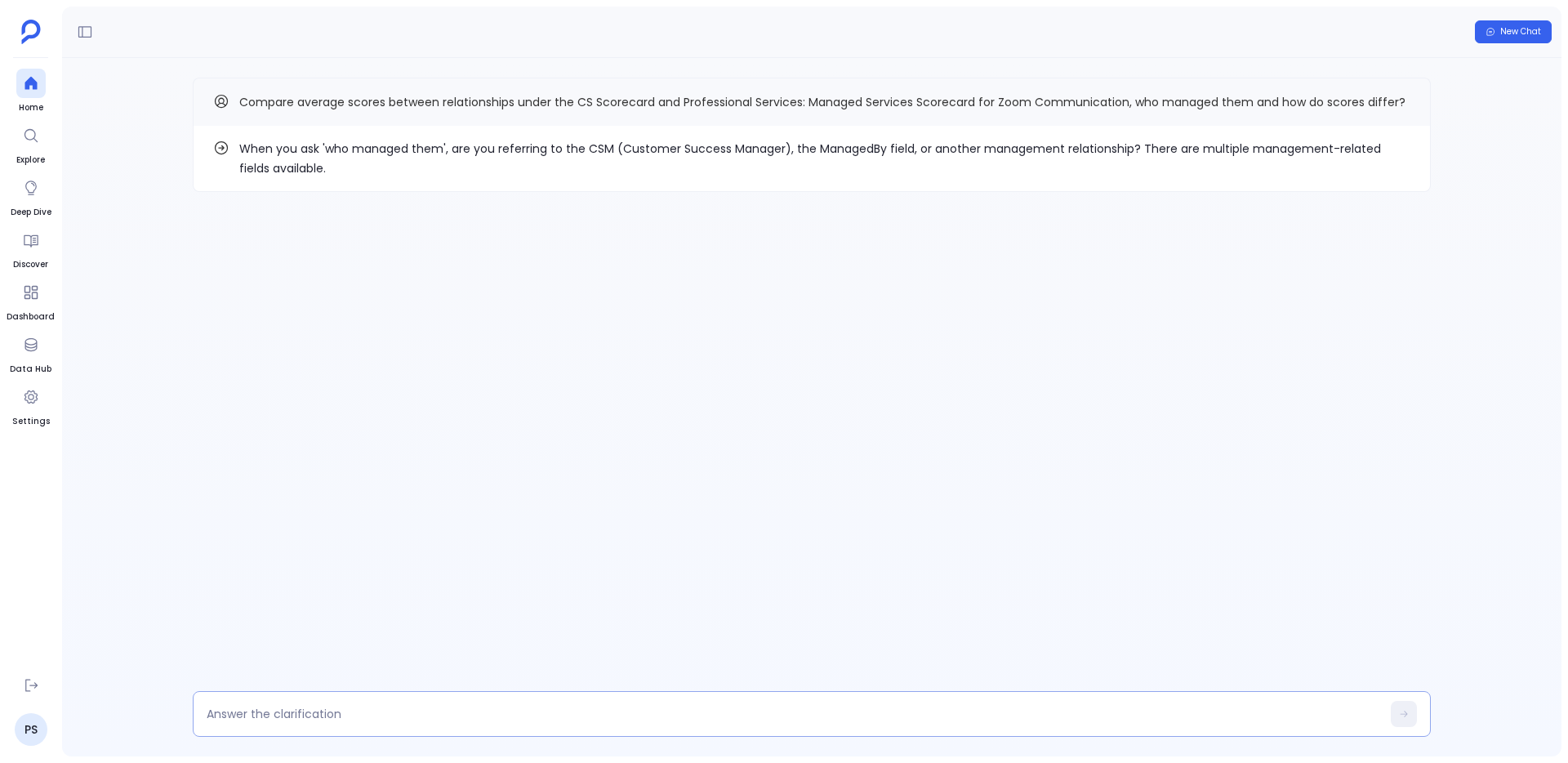 click at bounding box center (794, 714) 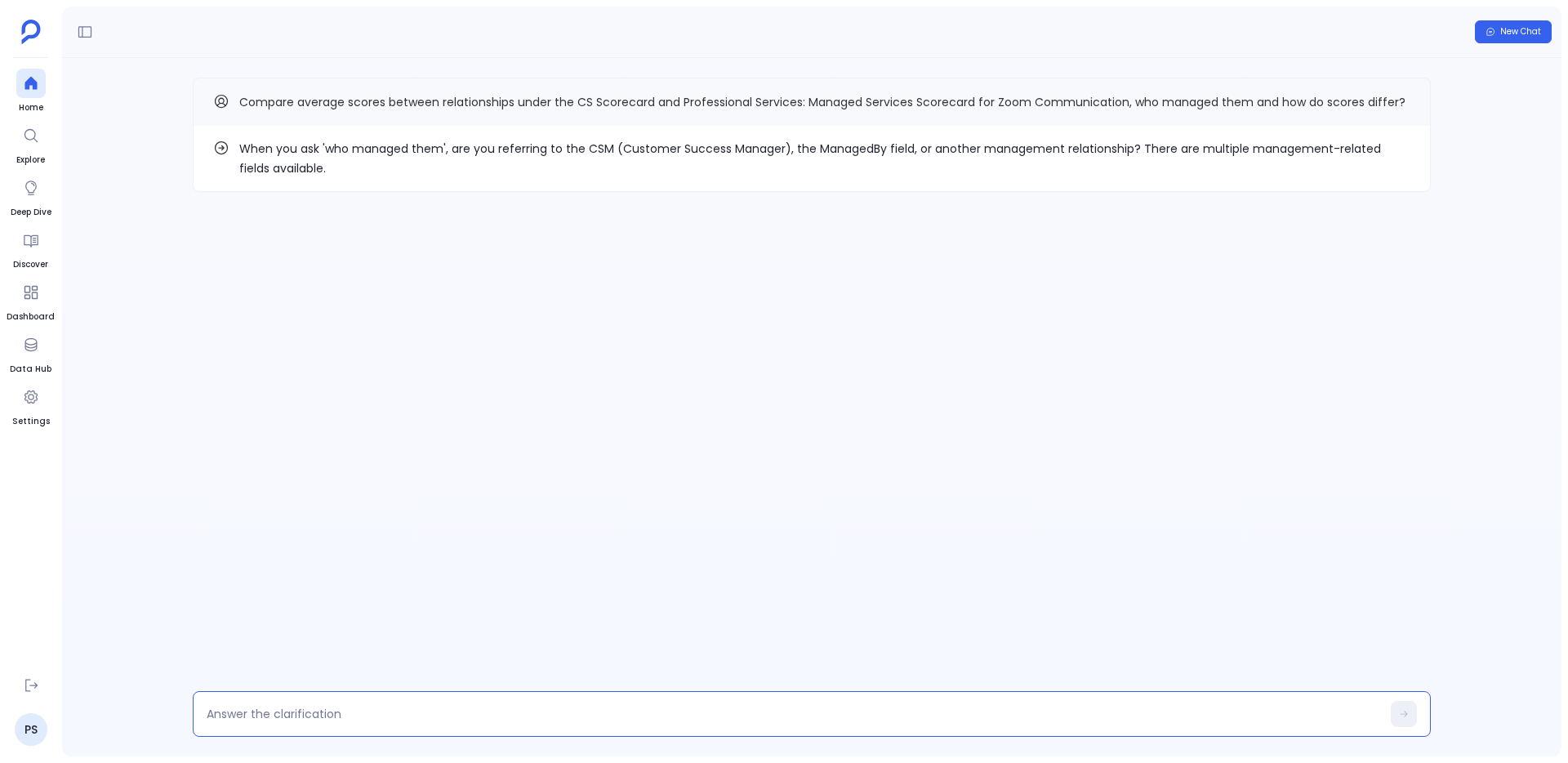 type on "CSM" 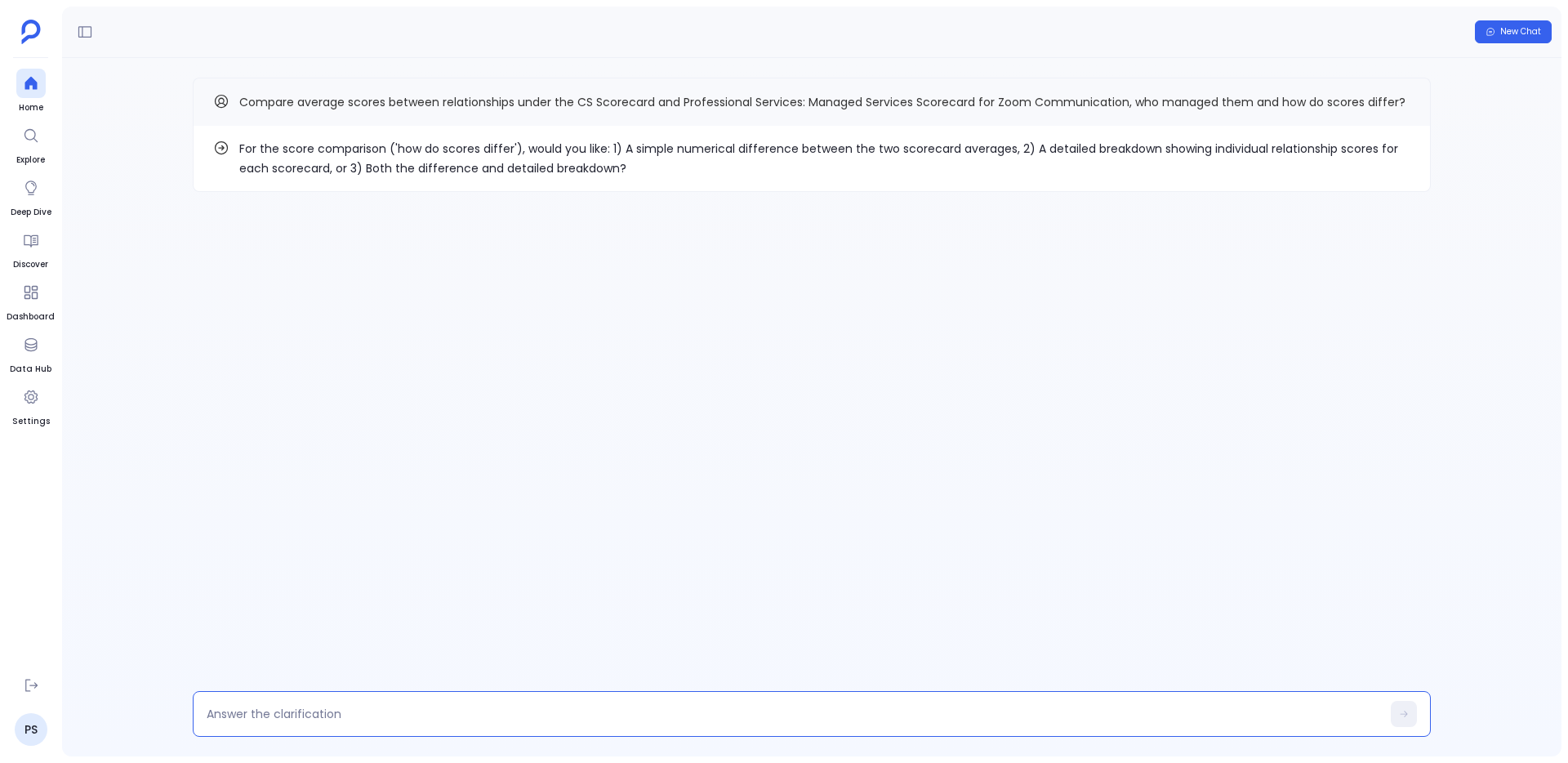 click at bounding box center (794, 714) 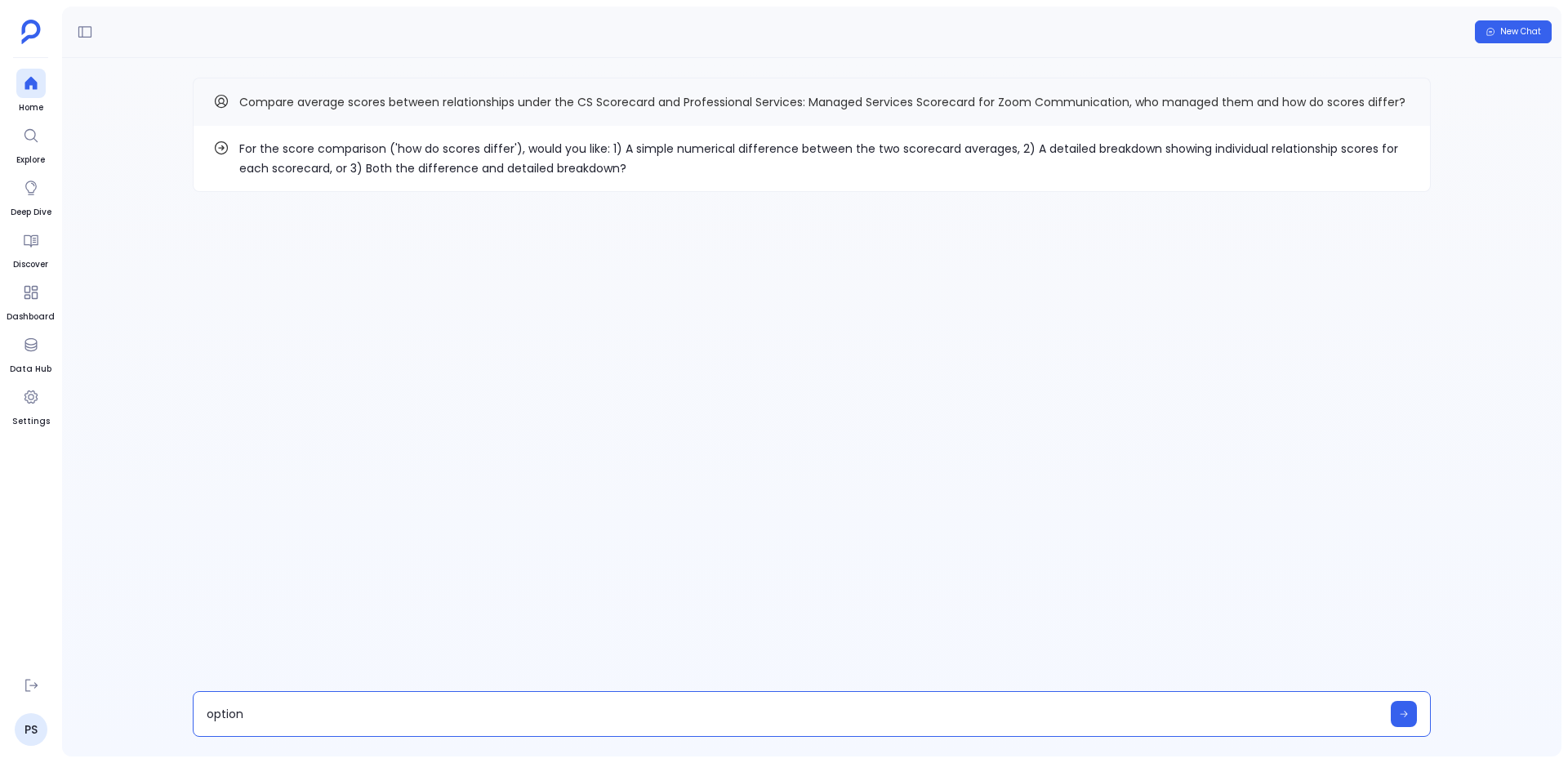 type on "option 3" 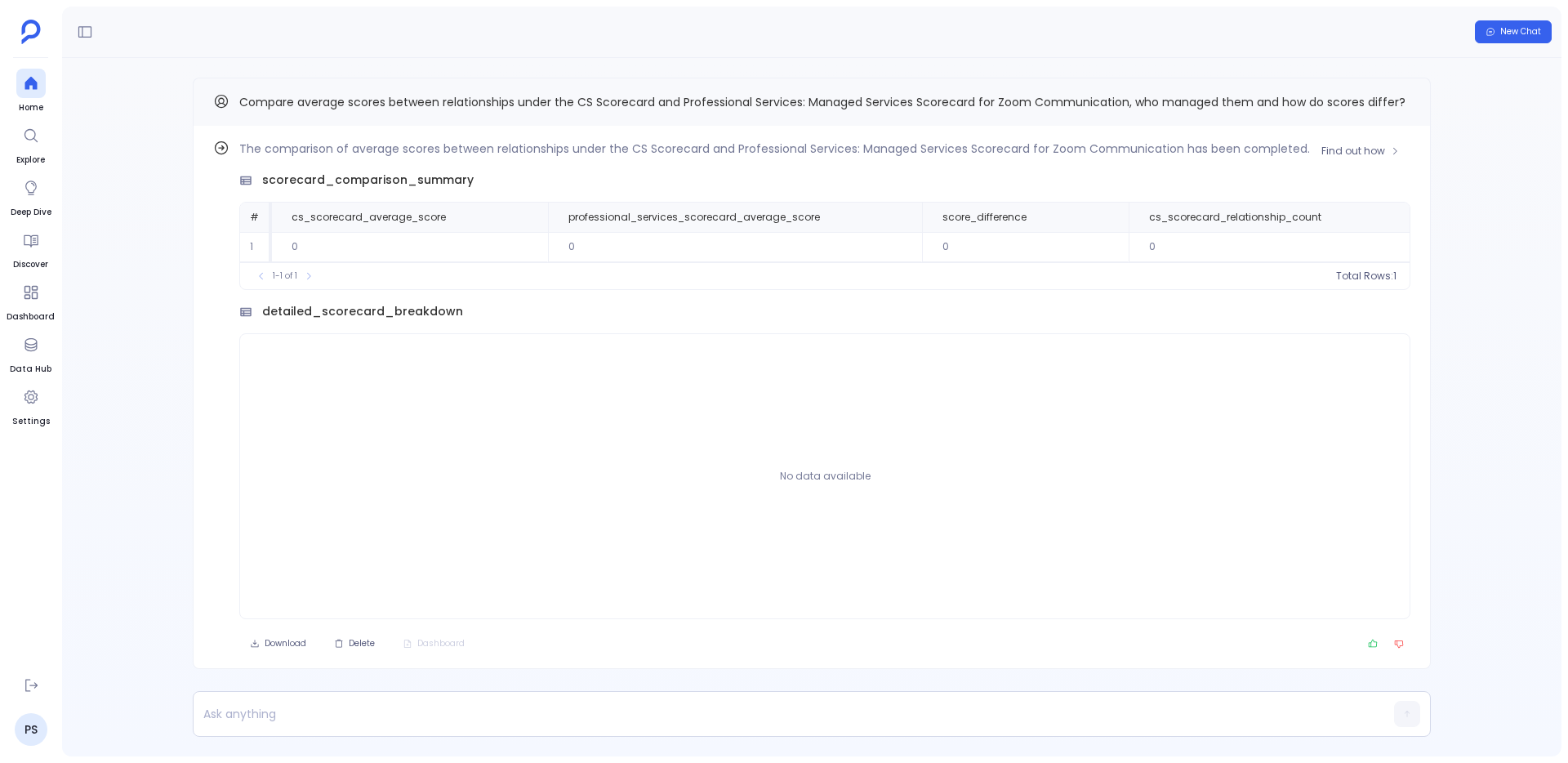 scroll, scrollTop: 0, scrollLeft: 0, axis: both 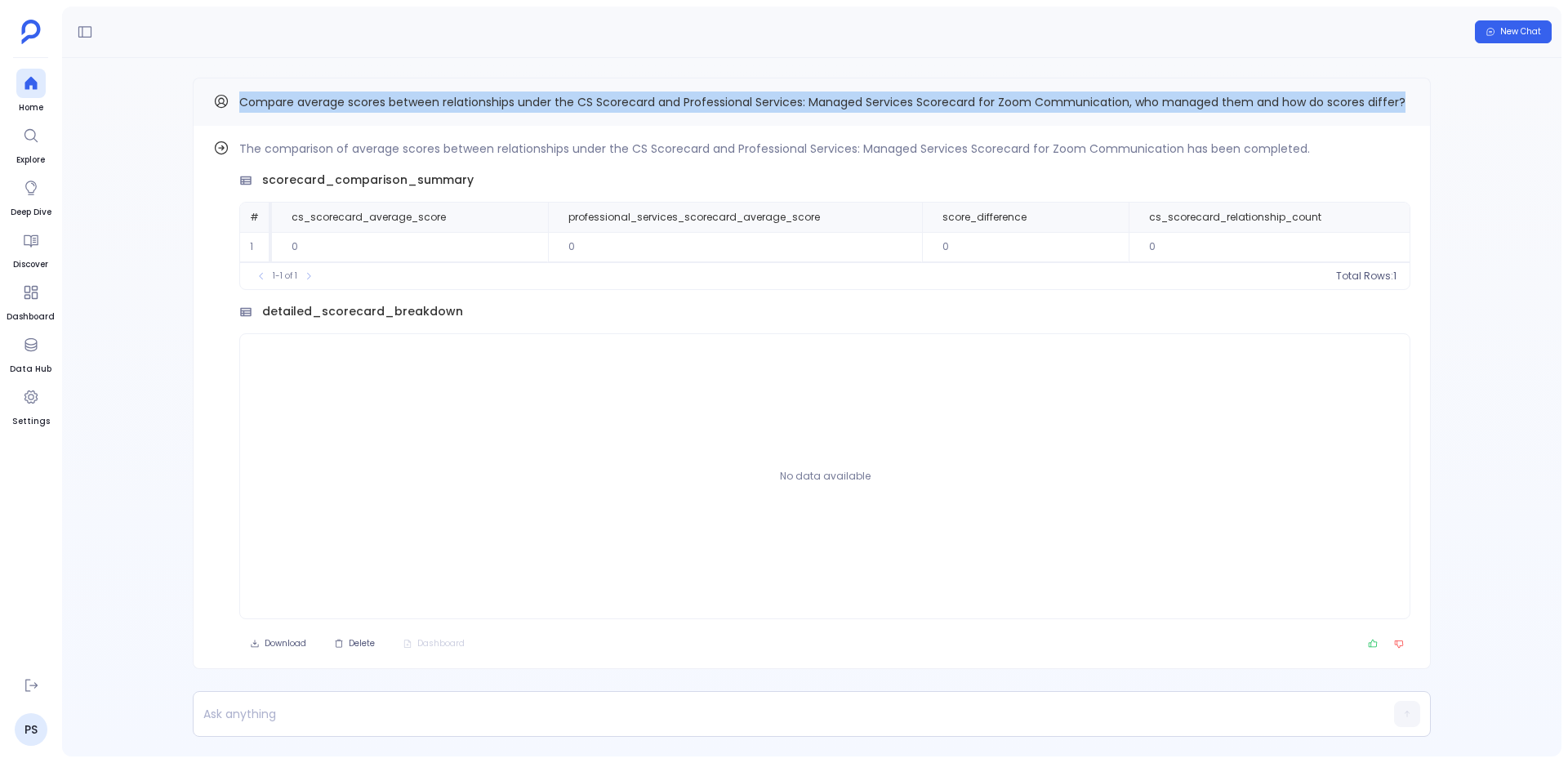 drag, startPoint x: 238, startPoint y: 100, endPoint x: 1405, endPoint y: 106, distance: 1167.0154 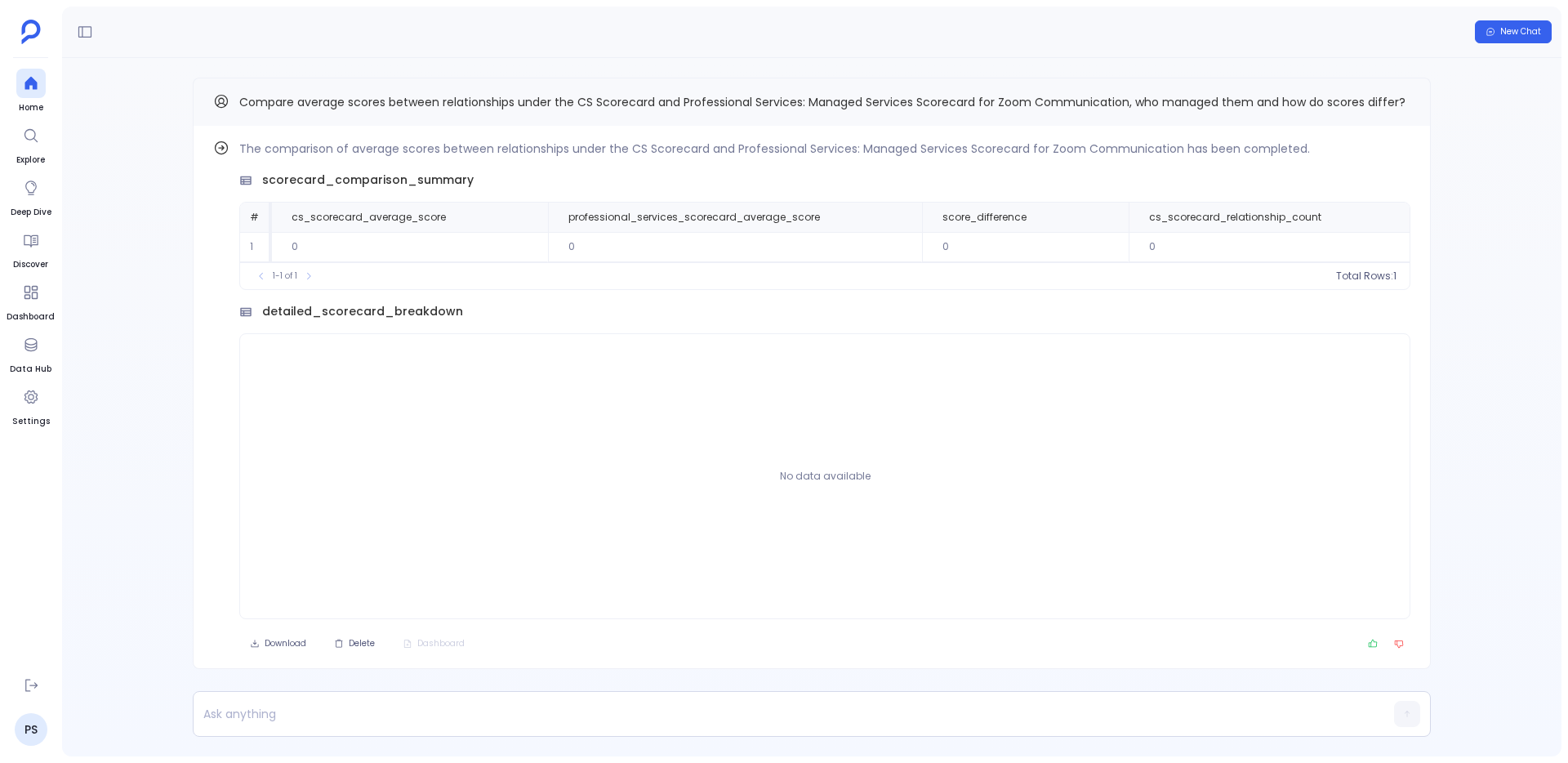 click on "Compare average scores between relationships under the CS Scorecard	and Professional Services: Managed Services Scorecard for Zoom Communication, who managed them and how do scores differ?" at bounding box center (822, 102) 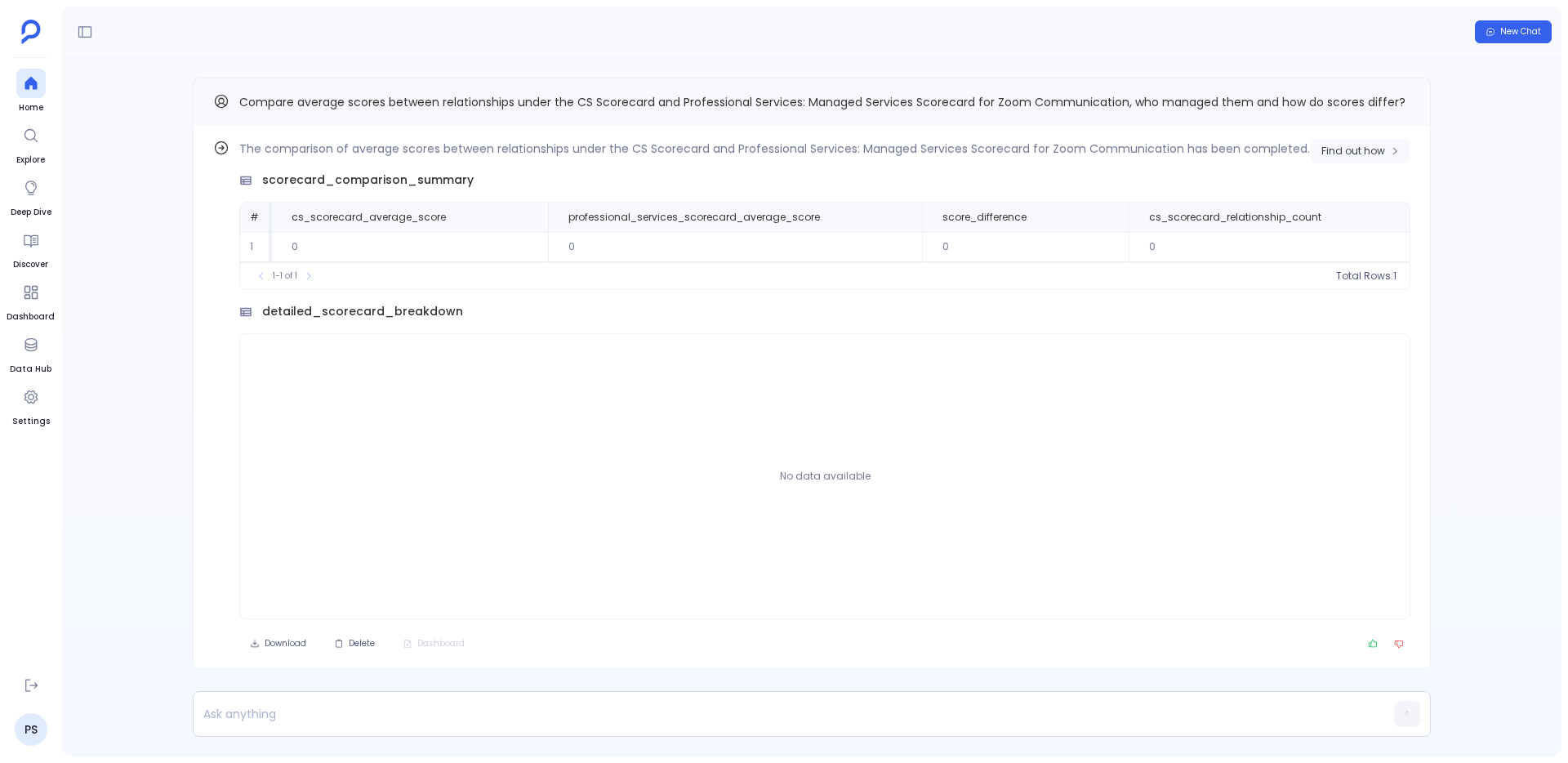 click on "Find out how" at bounding box center [1353, 151] 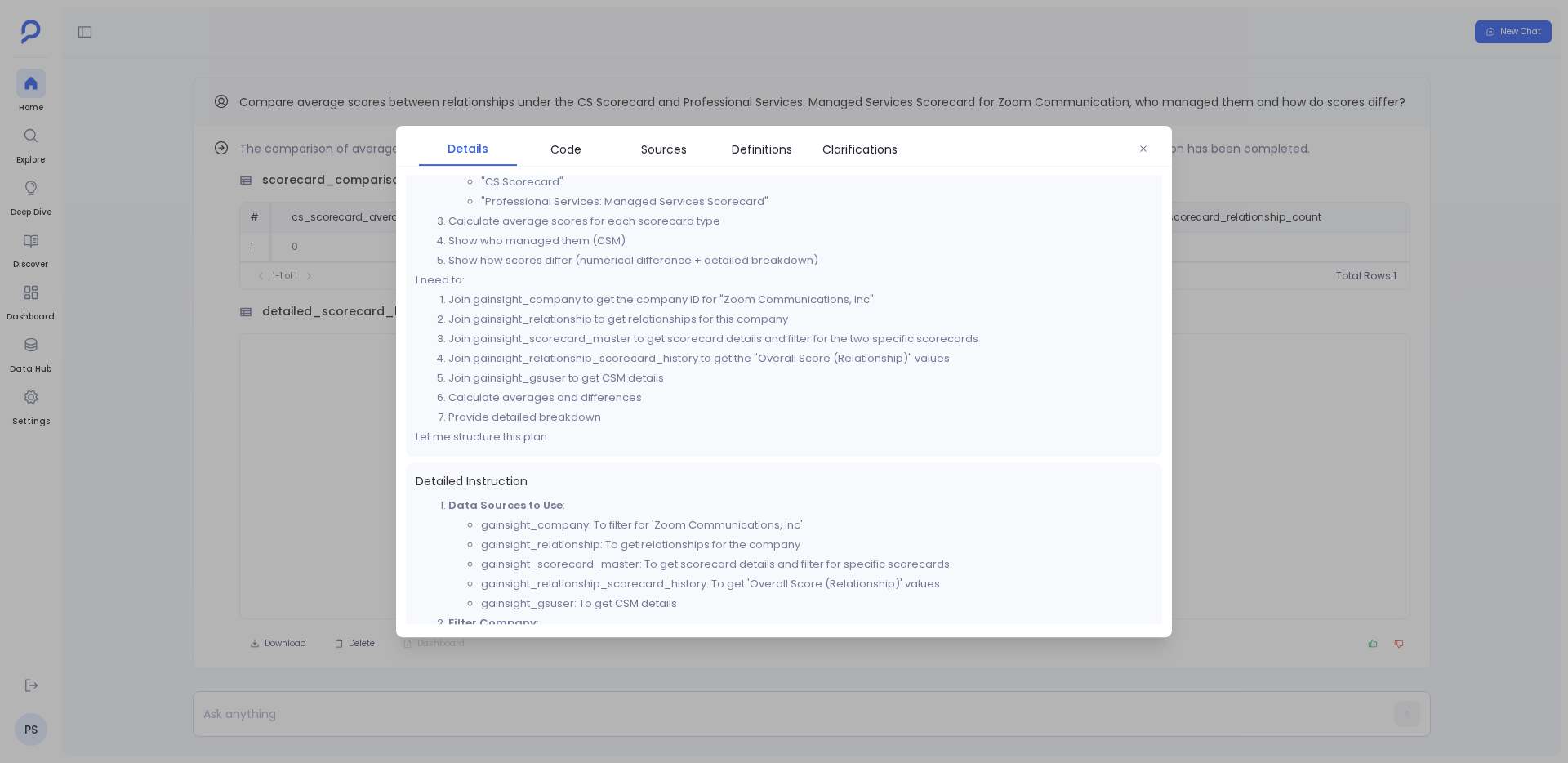 scroll, scrollTop: 183, scrollLeft: 0, axis: vertical 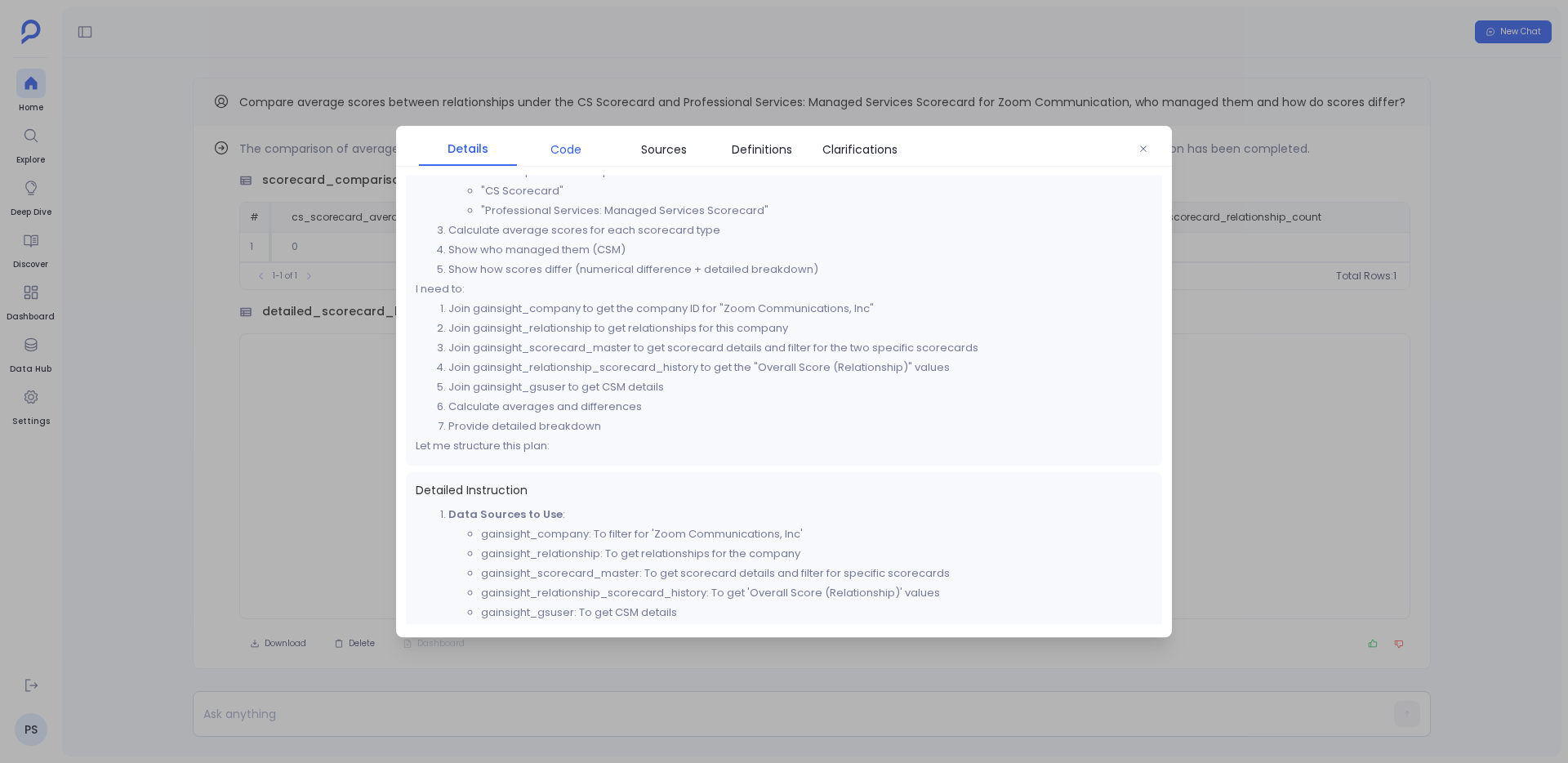 click on "Code" at bounding box center [566, 149] 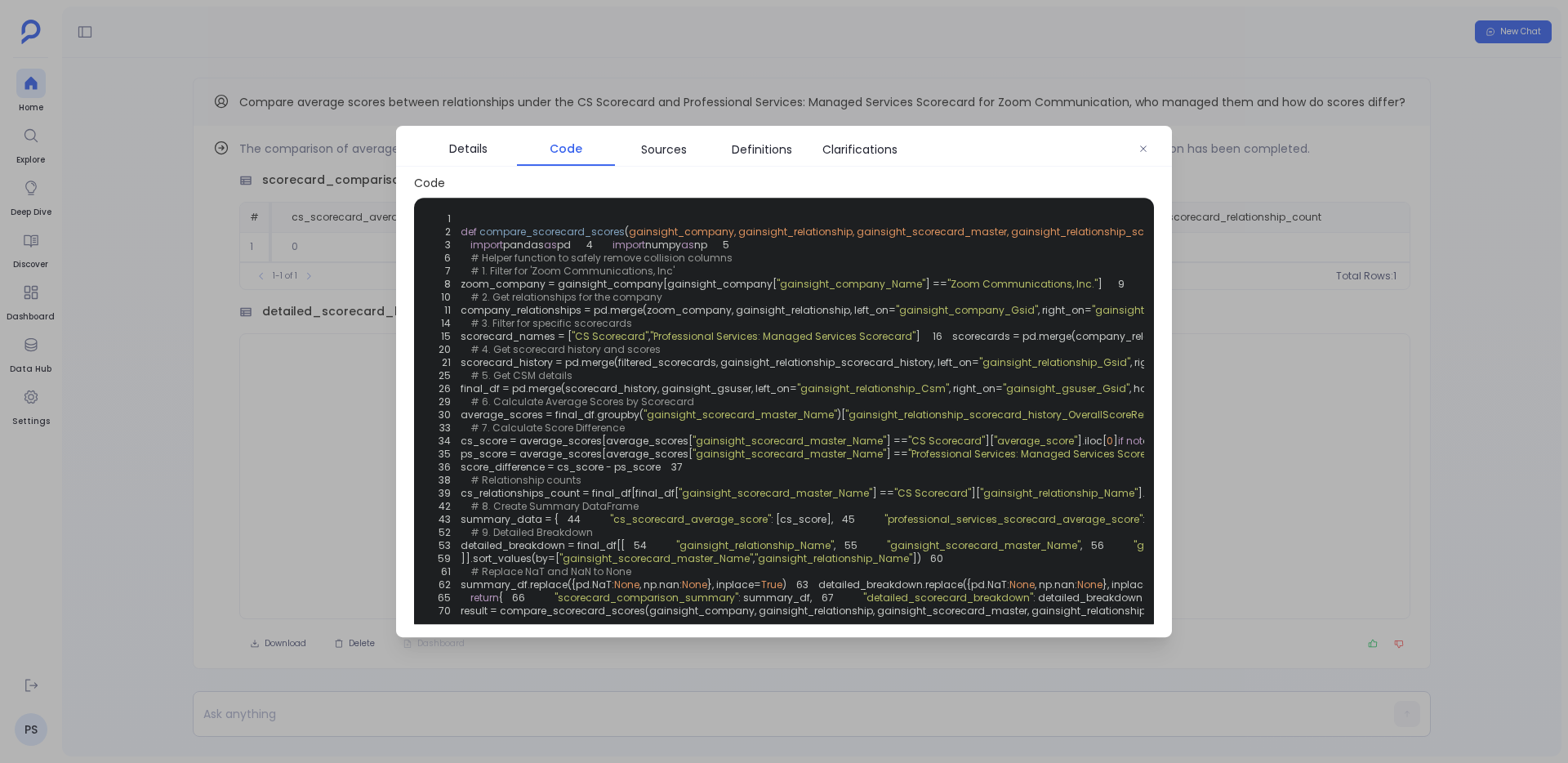 scroll, scrollTop: 10, scrollLeft: 0, axis: vertical 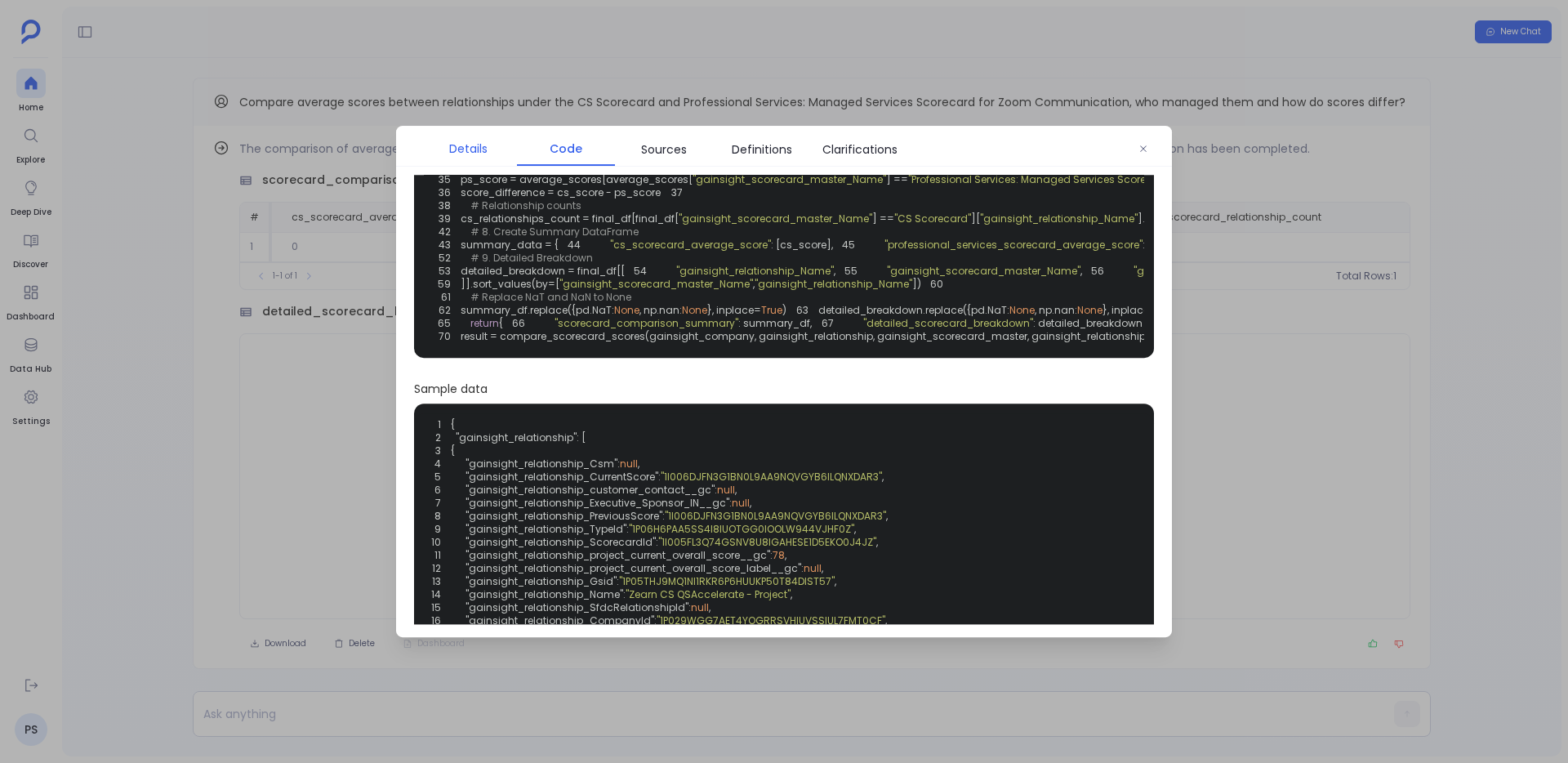 click on "Details" at bounding box center [468, 149] 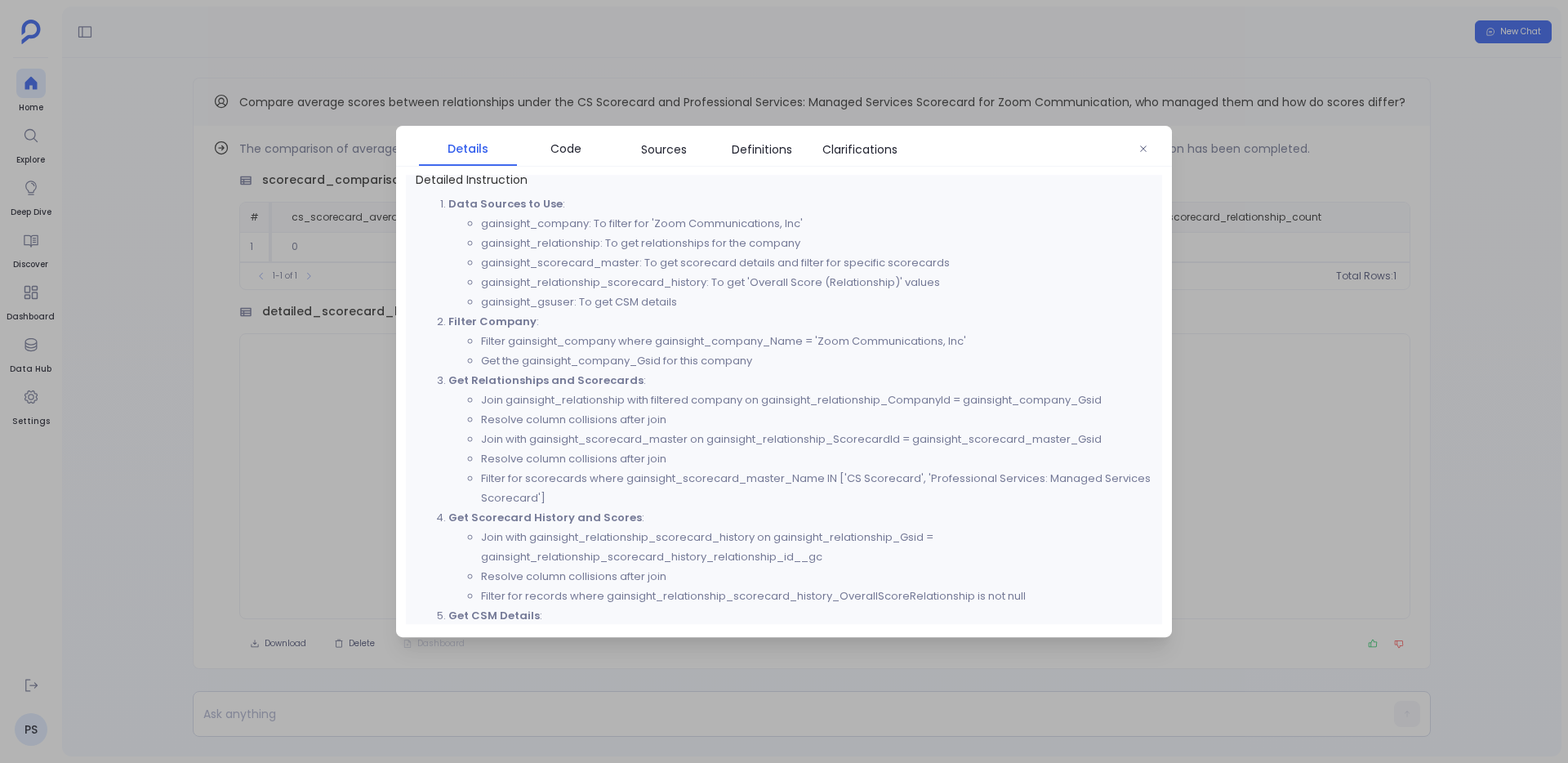 scroll, scrollTop: 459, scrollLeft: 0, axis: vertical 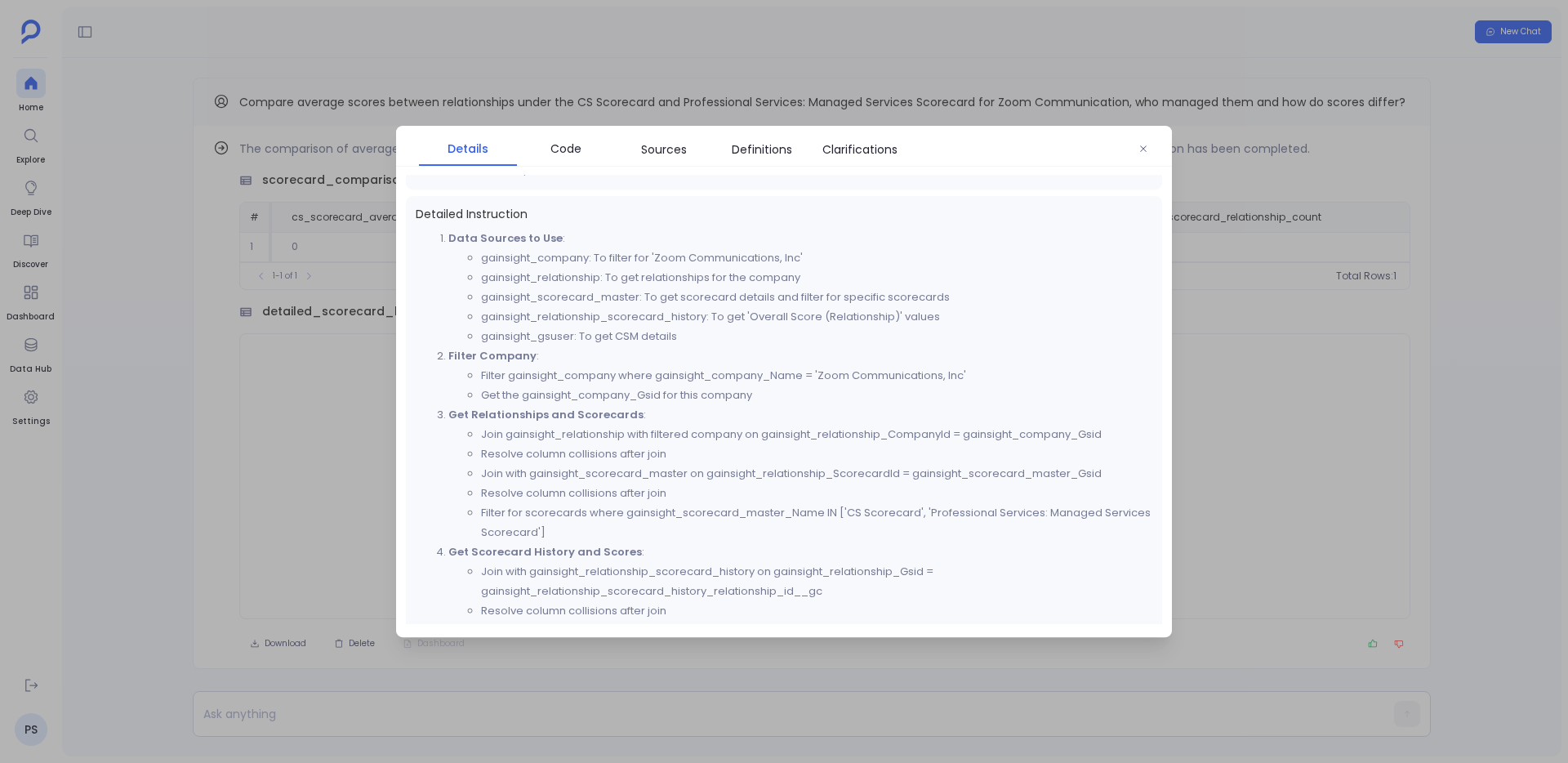 click on "Filter Company :" at bounding box center (800, 356) 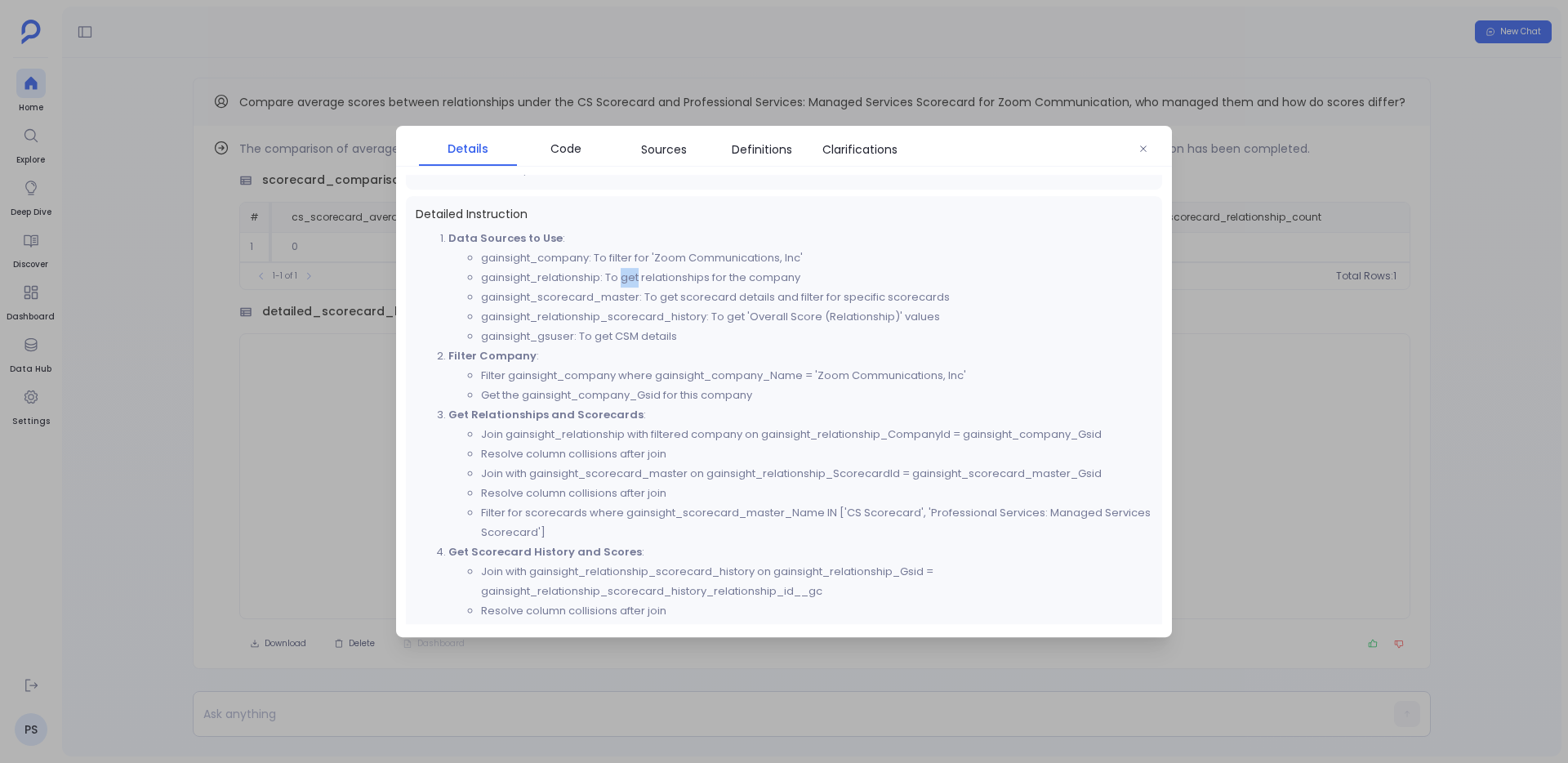click on "gainsight_relationship: To get relationships for the company" at bounding box center [817, 278] 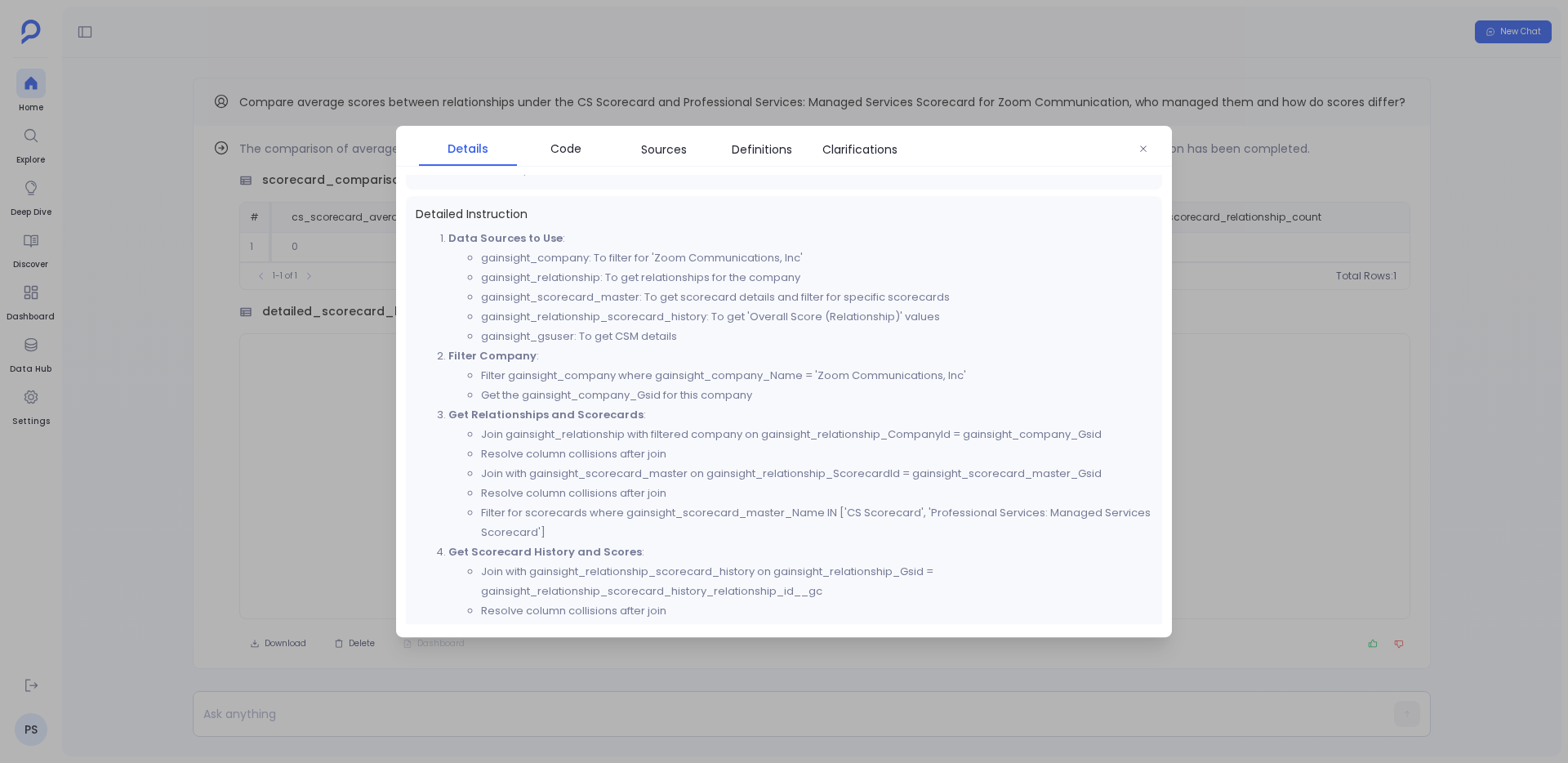 click on "gainsight_relationship: To get relationships for the company" at bounding box center (817, 278) 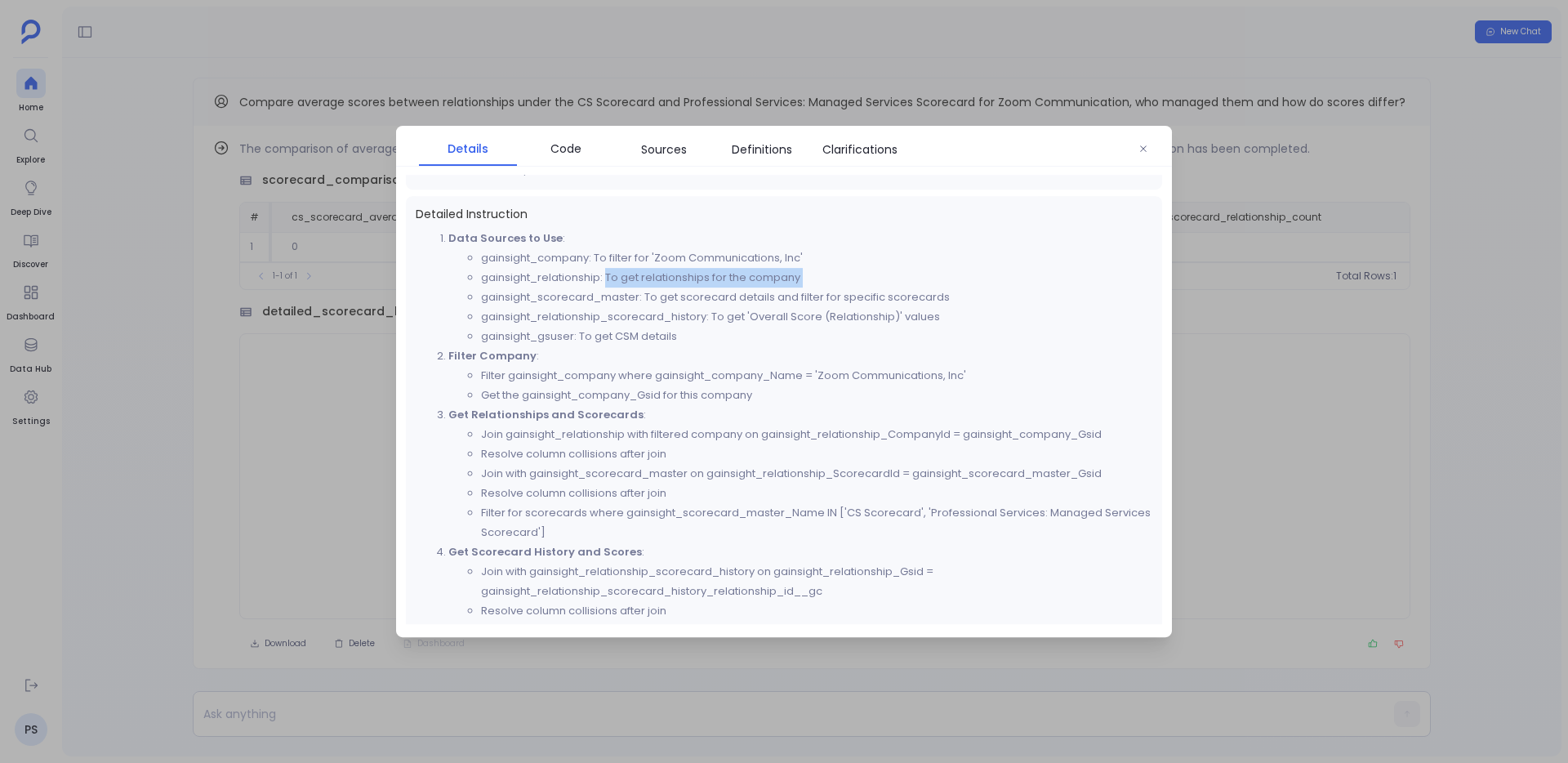 drag, startPoint x: 607, startPoint y: 283, endPoint x: 804, endPoint y: 278, distance: 197.06344 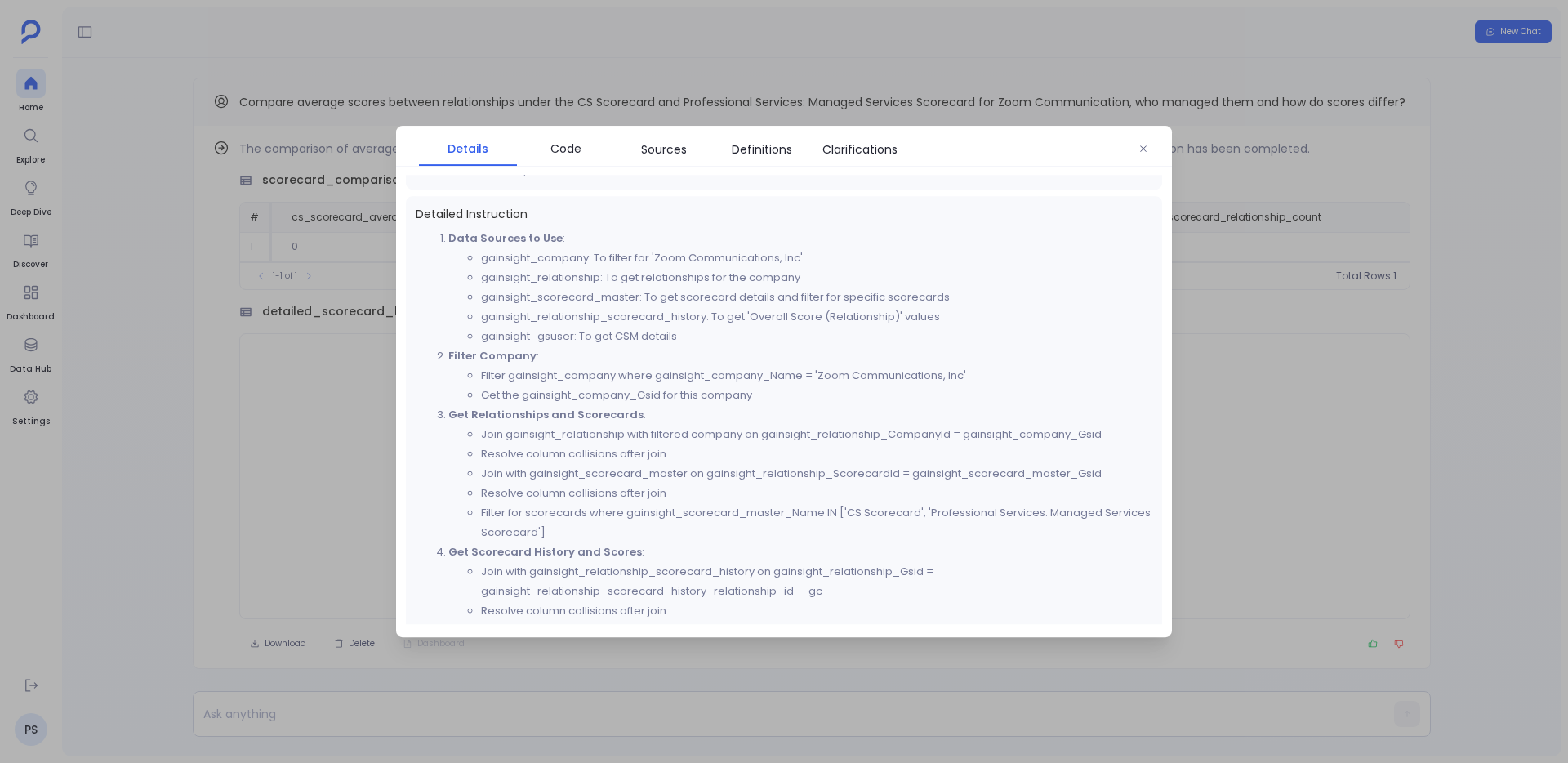 click on "gainsight_relationship: To get relationships for the company" at bounding box center [817, 278] 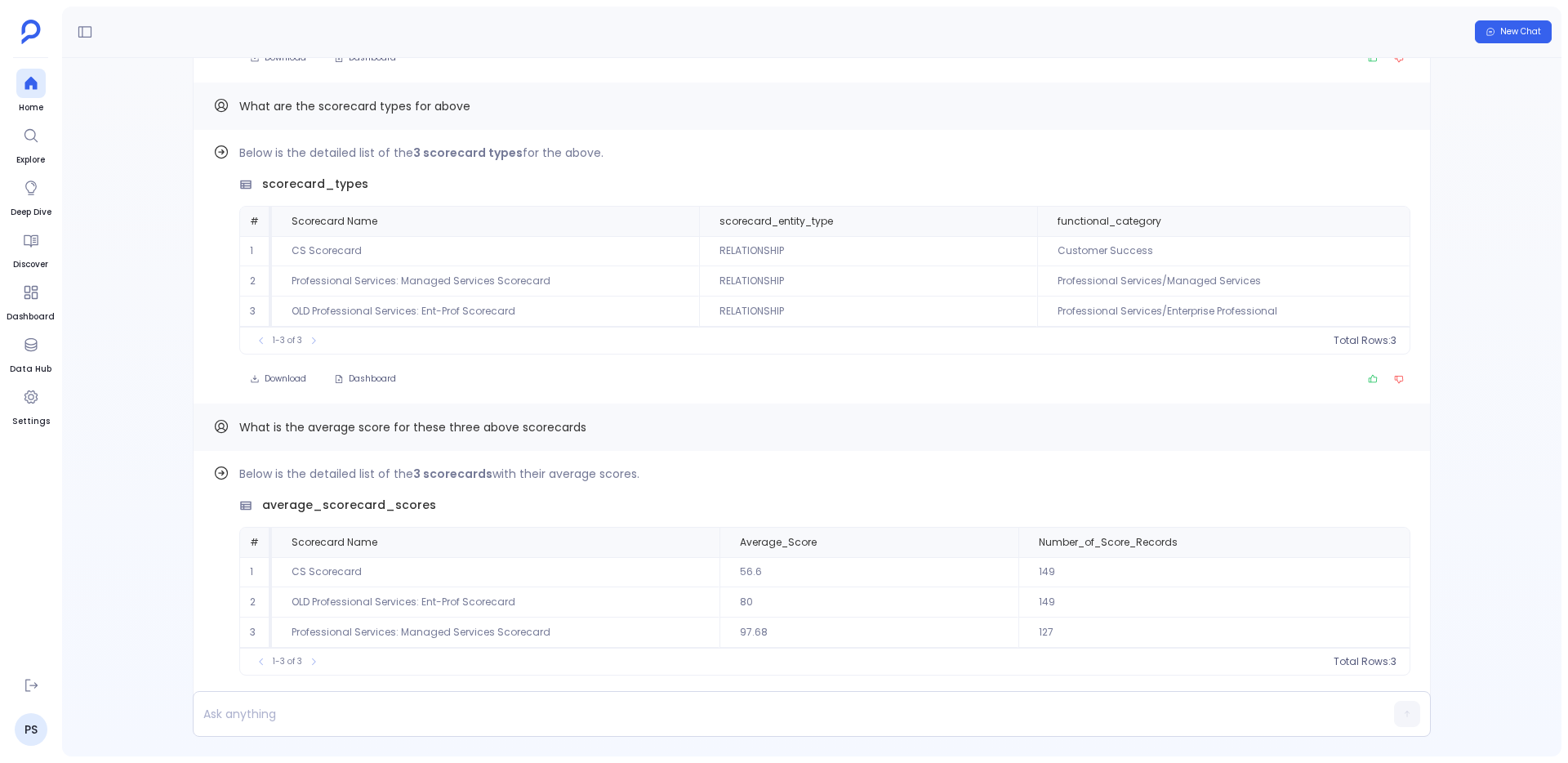 scroll, scrollTop: 0, scrollLeft: 0, axis: both 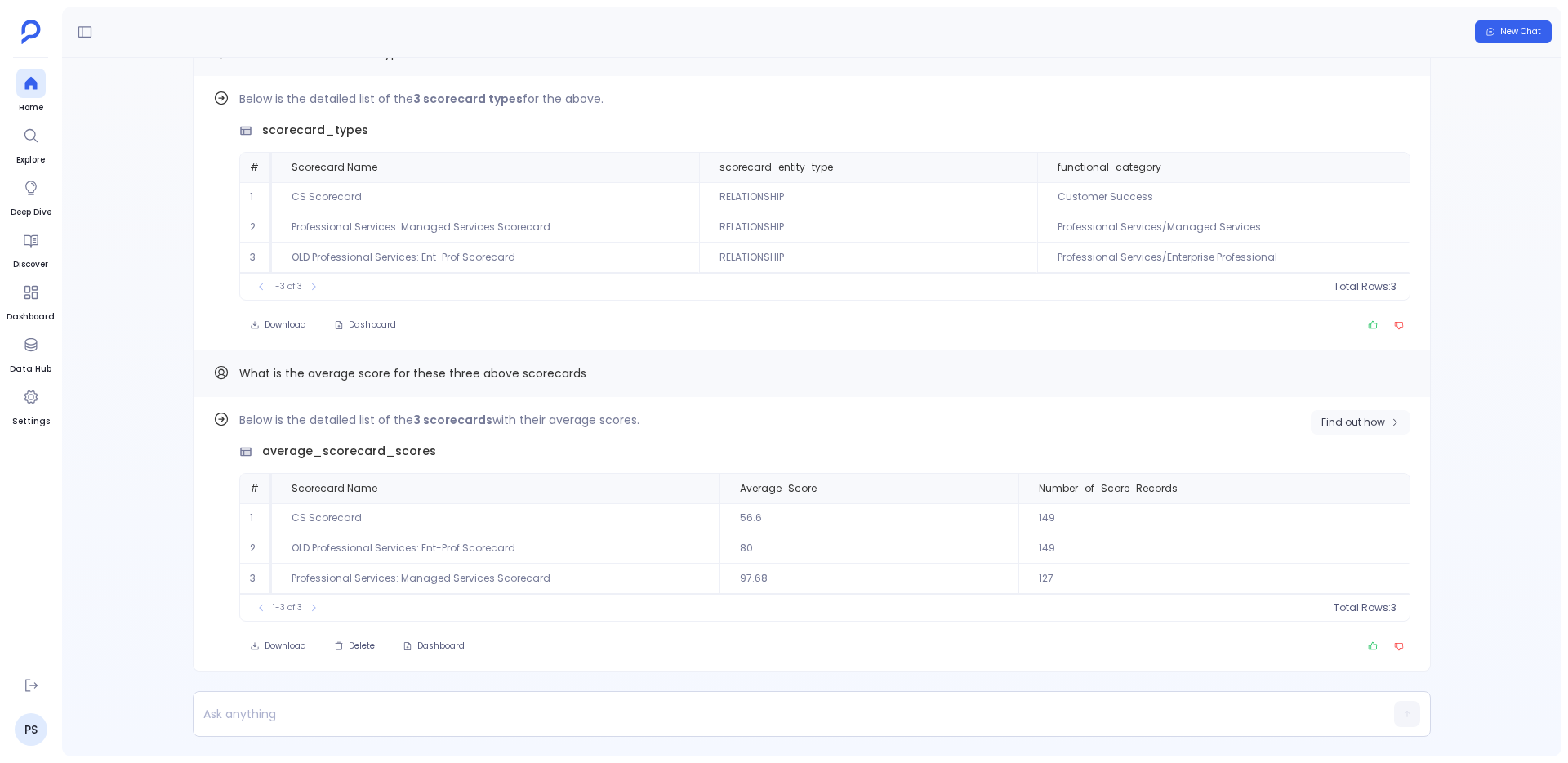 click on "Find out how" at bounding box center (1361, 422) 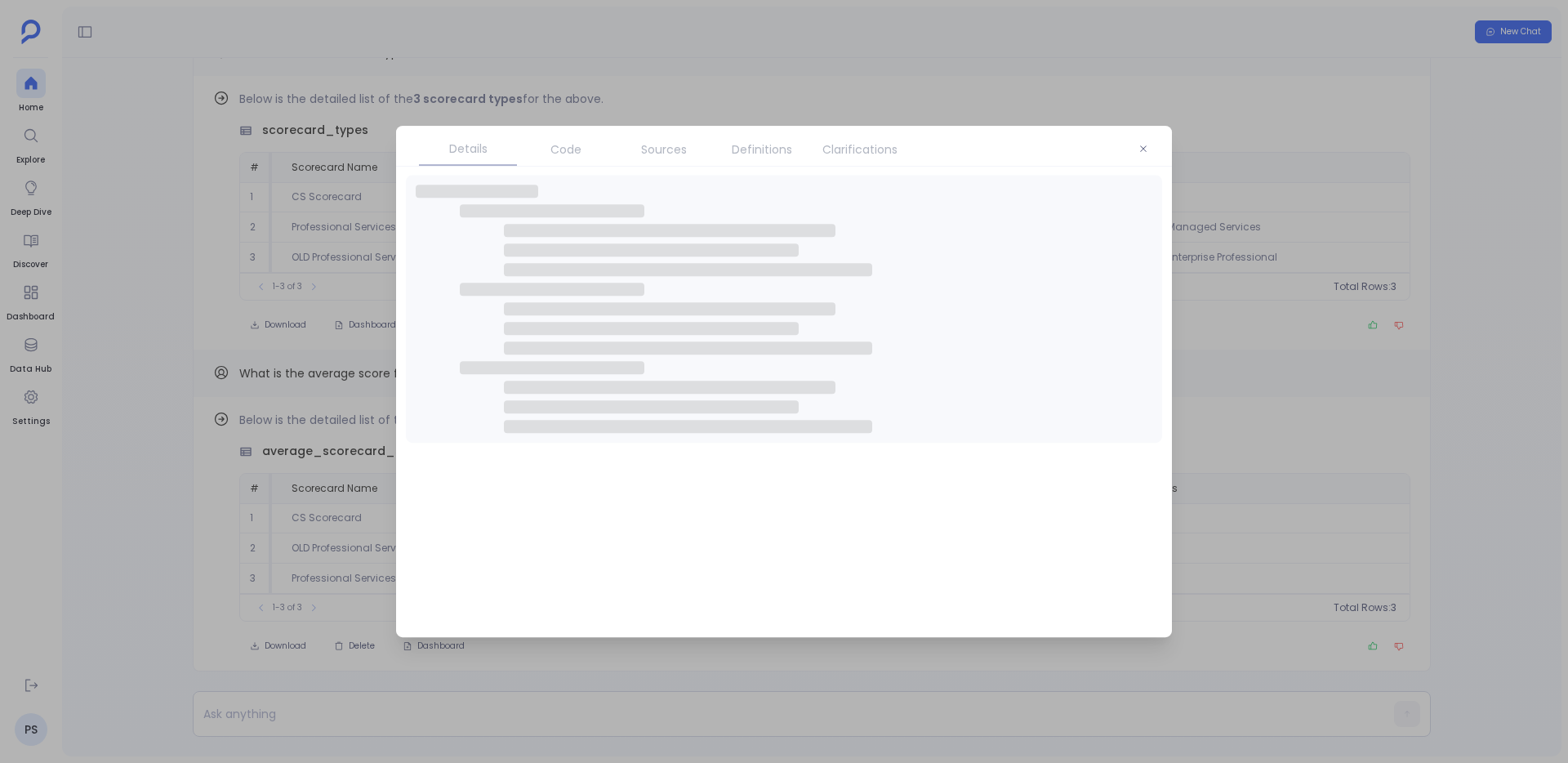 click on "Code" at bounding box center (566, 149) 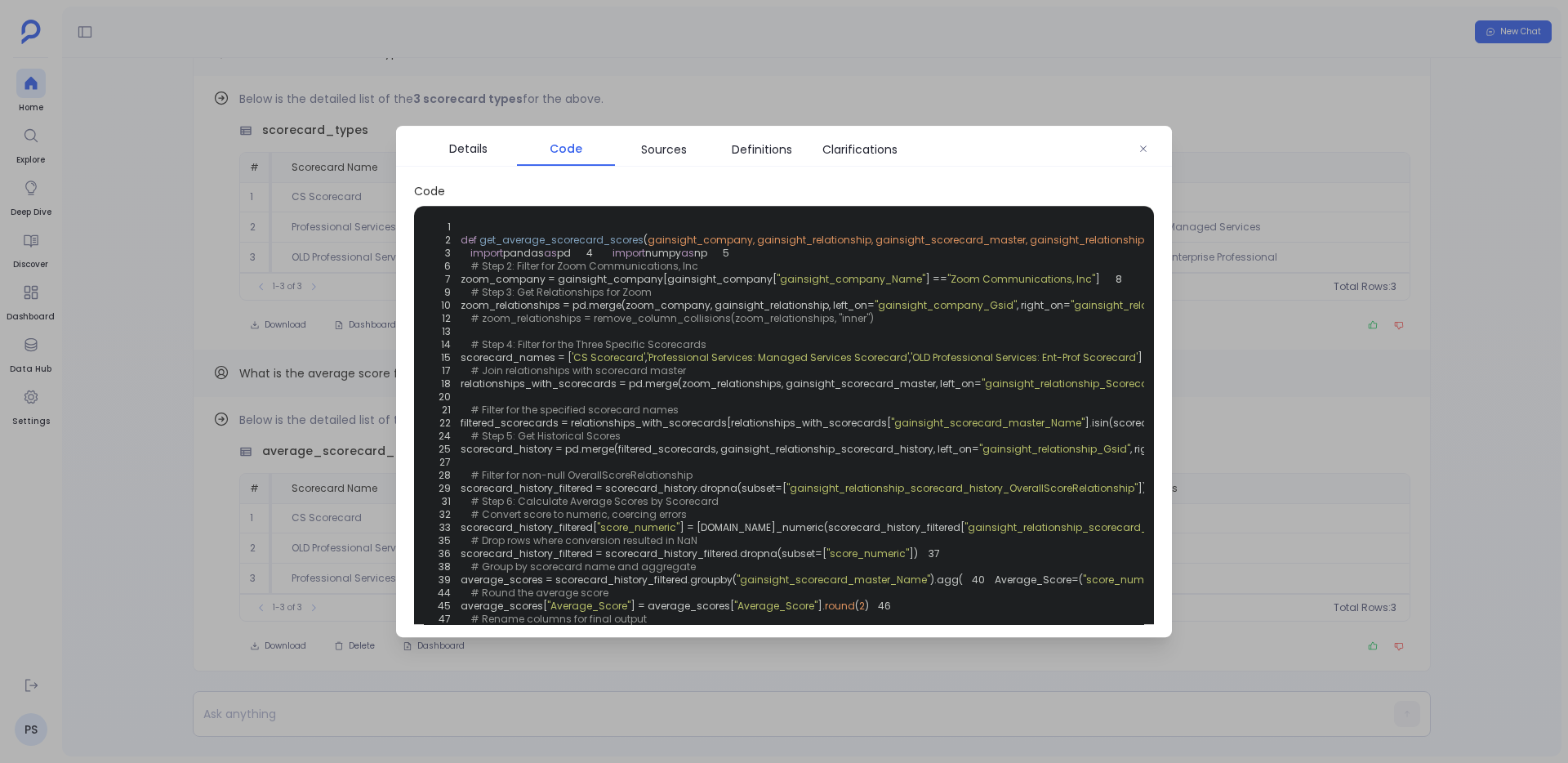 click on "Code" at bounding box center [566, 149] 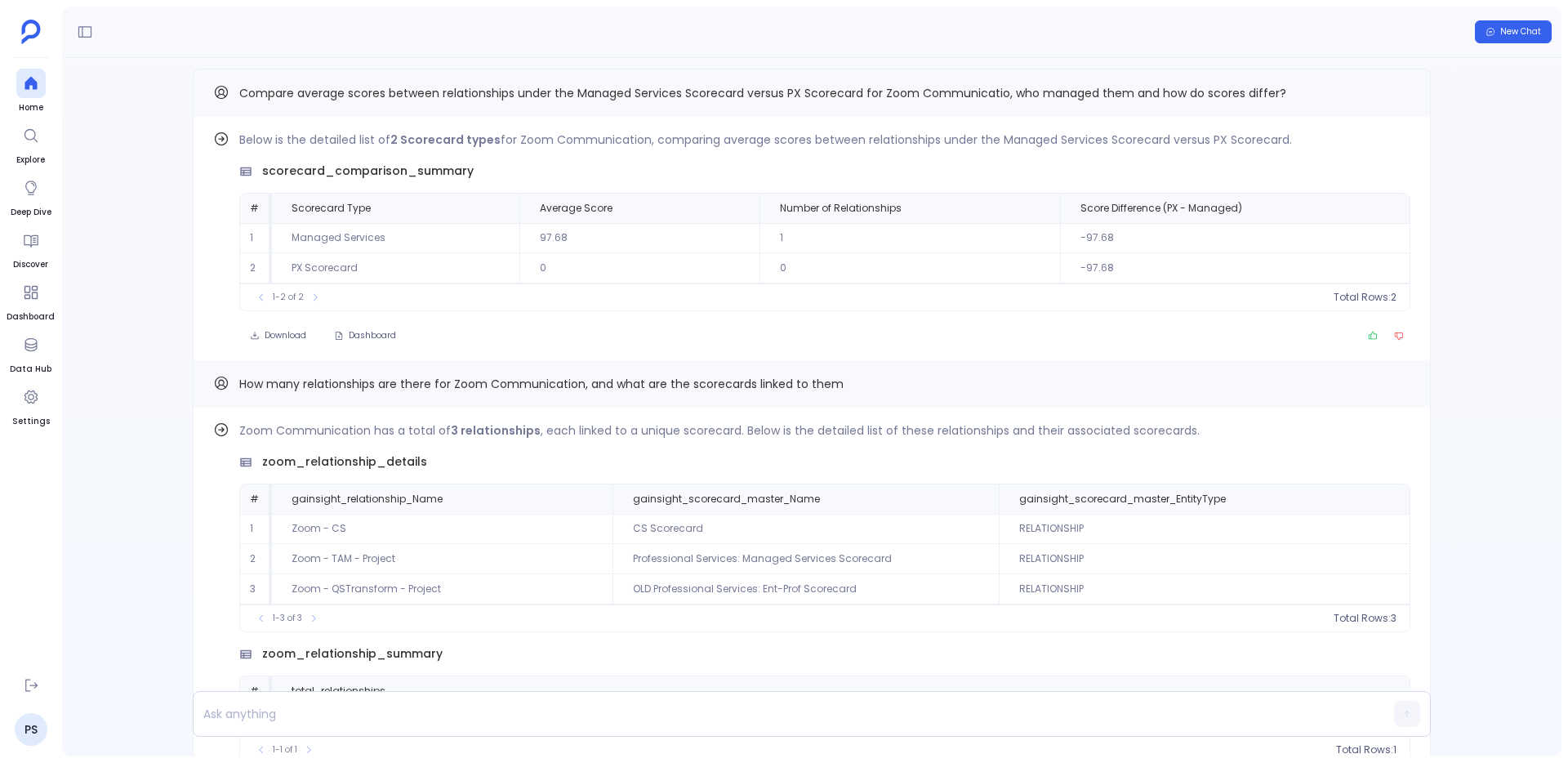 scroll, scrollTop: -985, scrollLeft: 0, axis: vertical 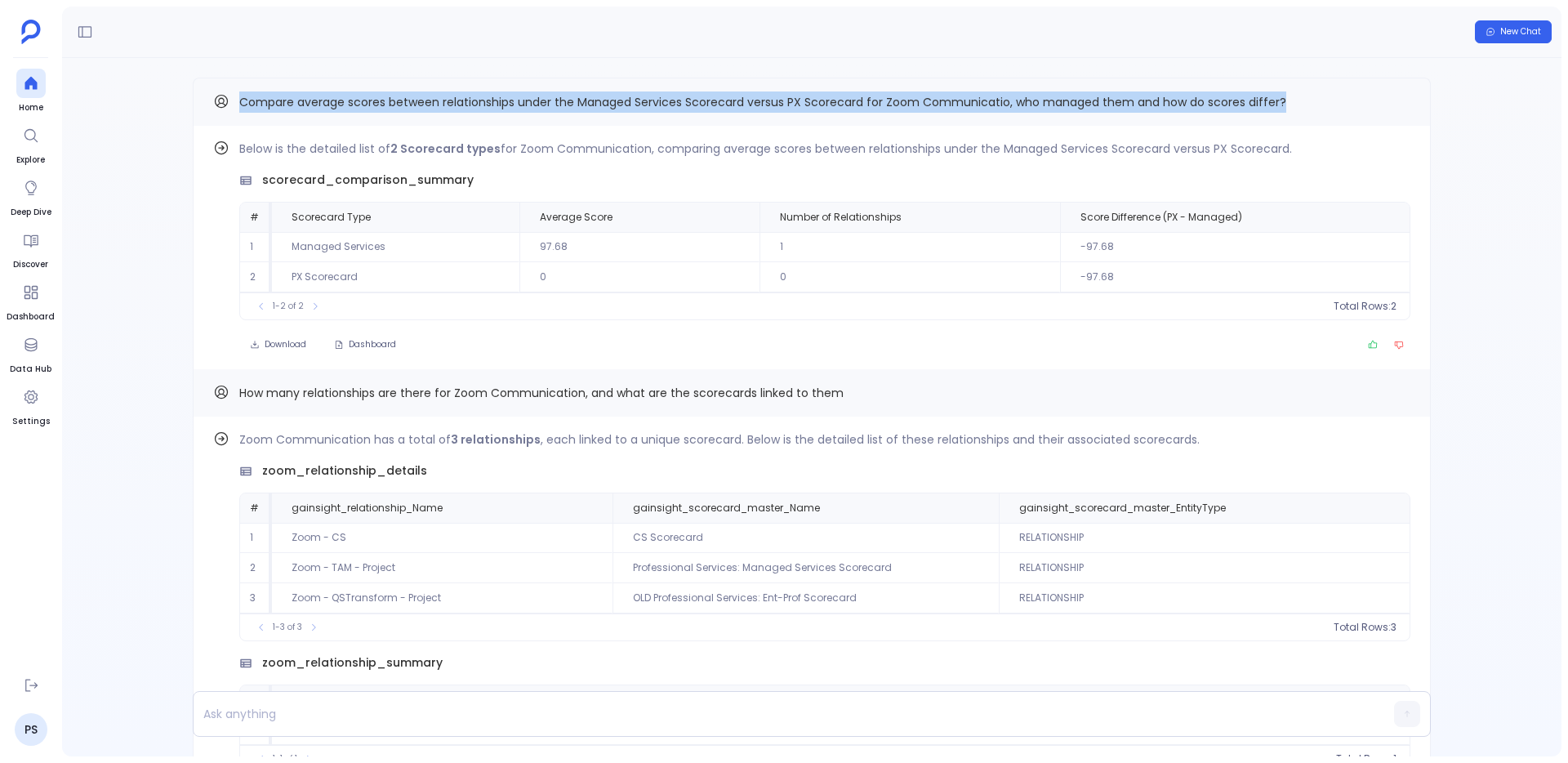 drag, startPoint x: 238, startPoint y: 100, endPoint x: 1294, endPoint y: 107, distance: 1056.0232 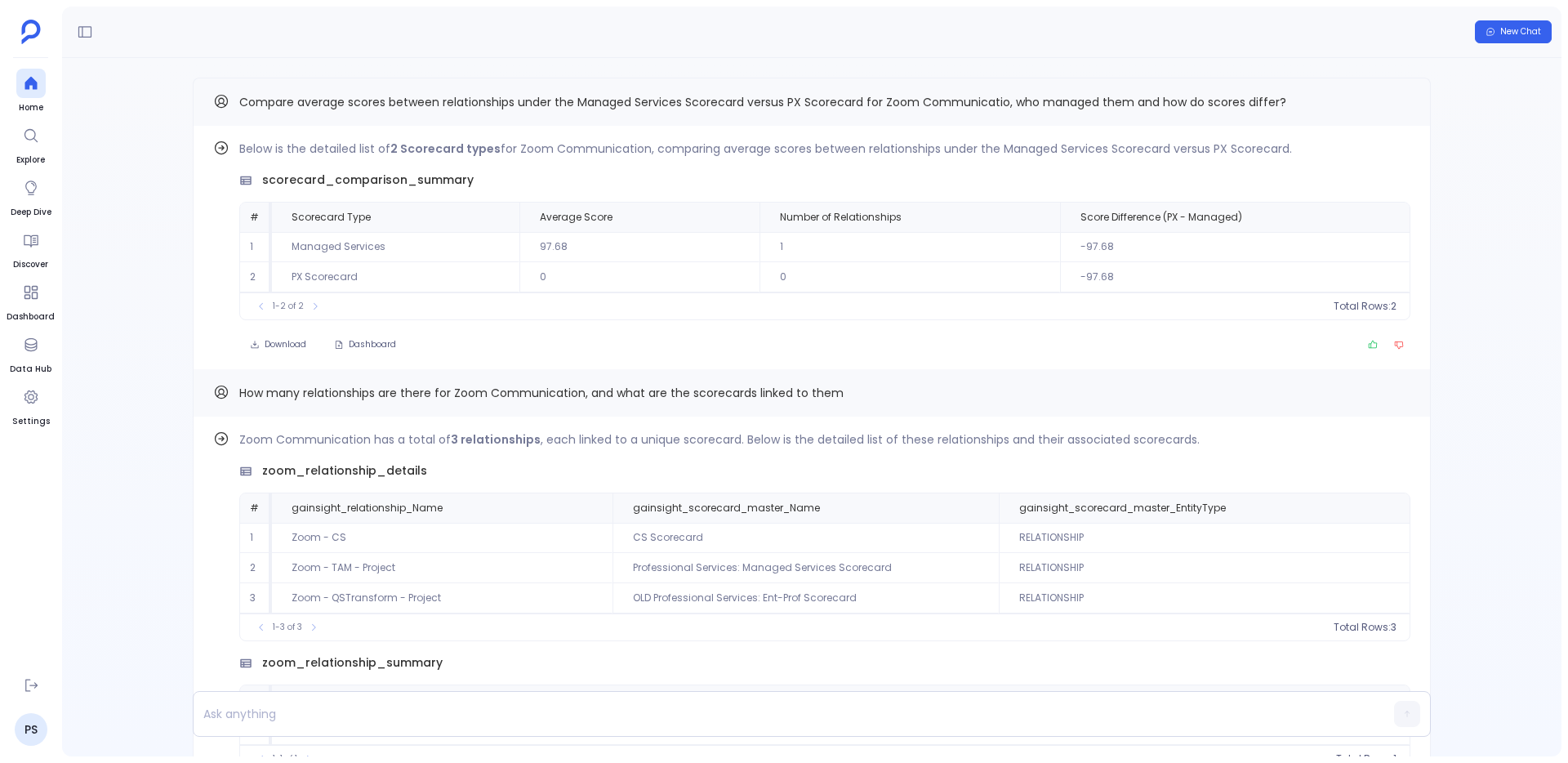 click on "New Chat" at bounding box center (812, 32) 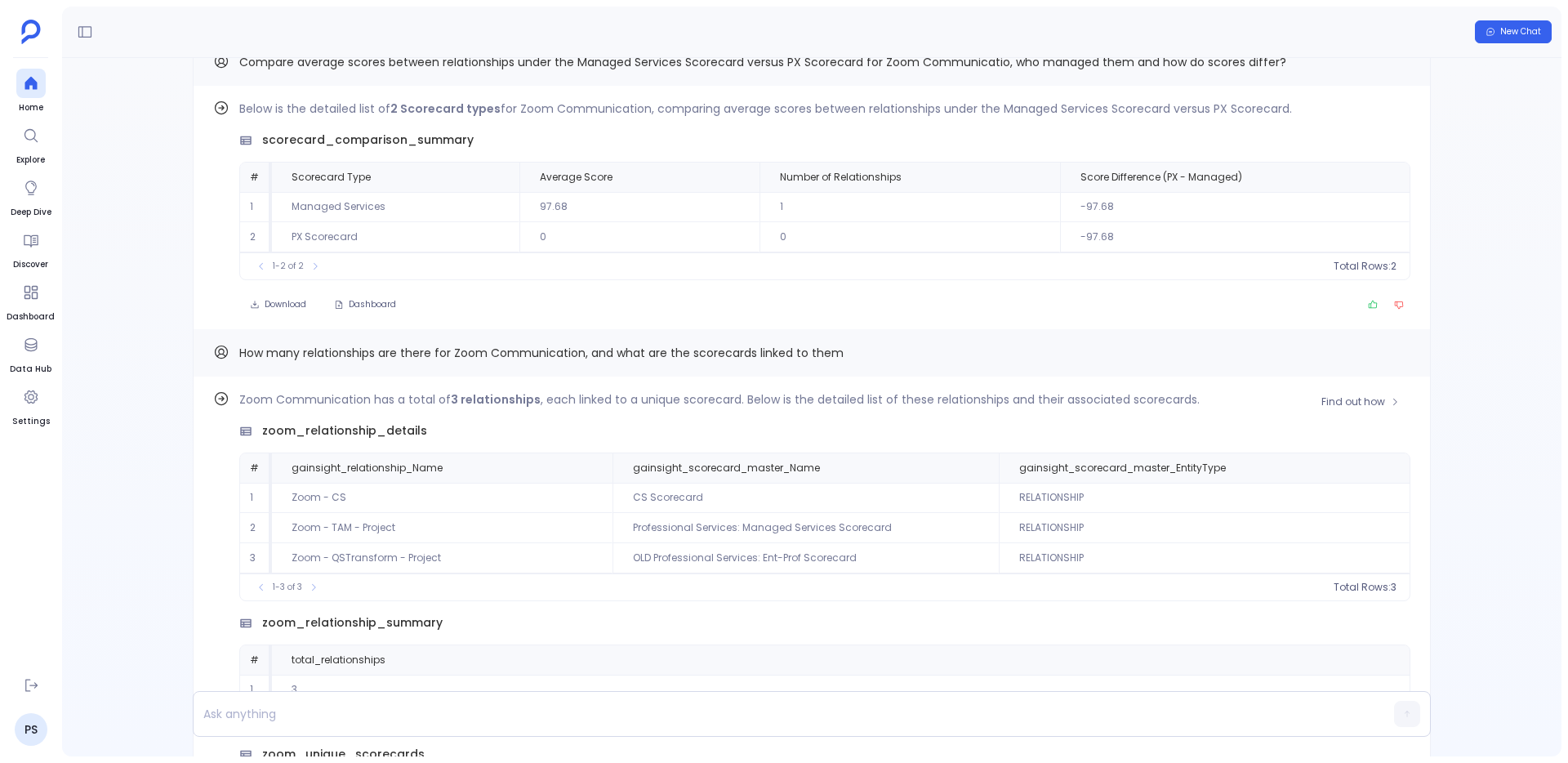 scroll, scrollTop: -985, scrollLeft: 0, axis: vertical 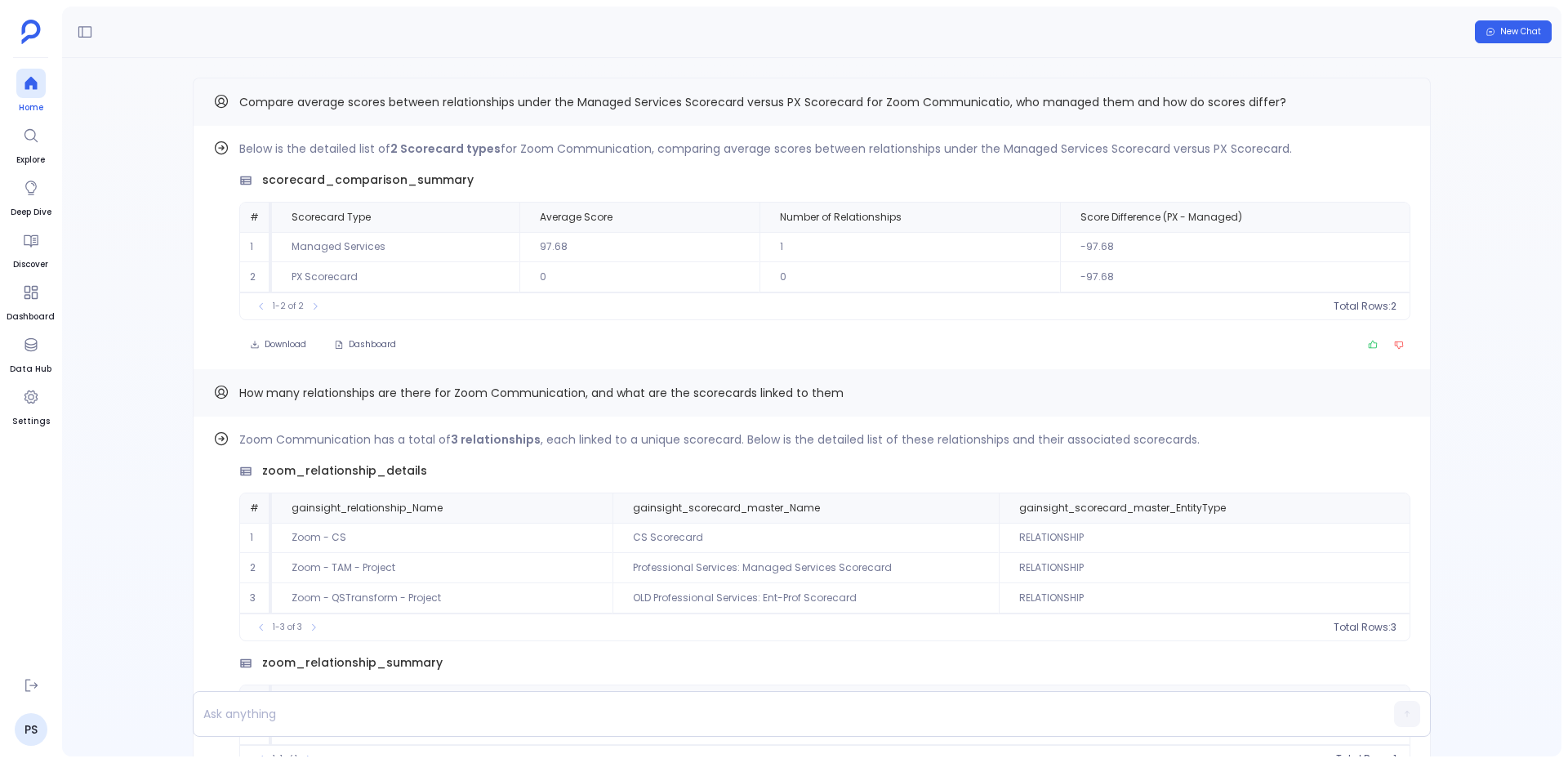 click 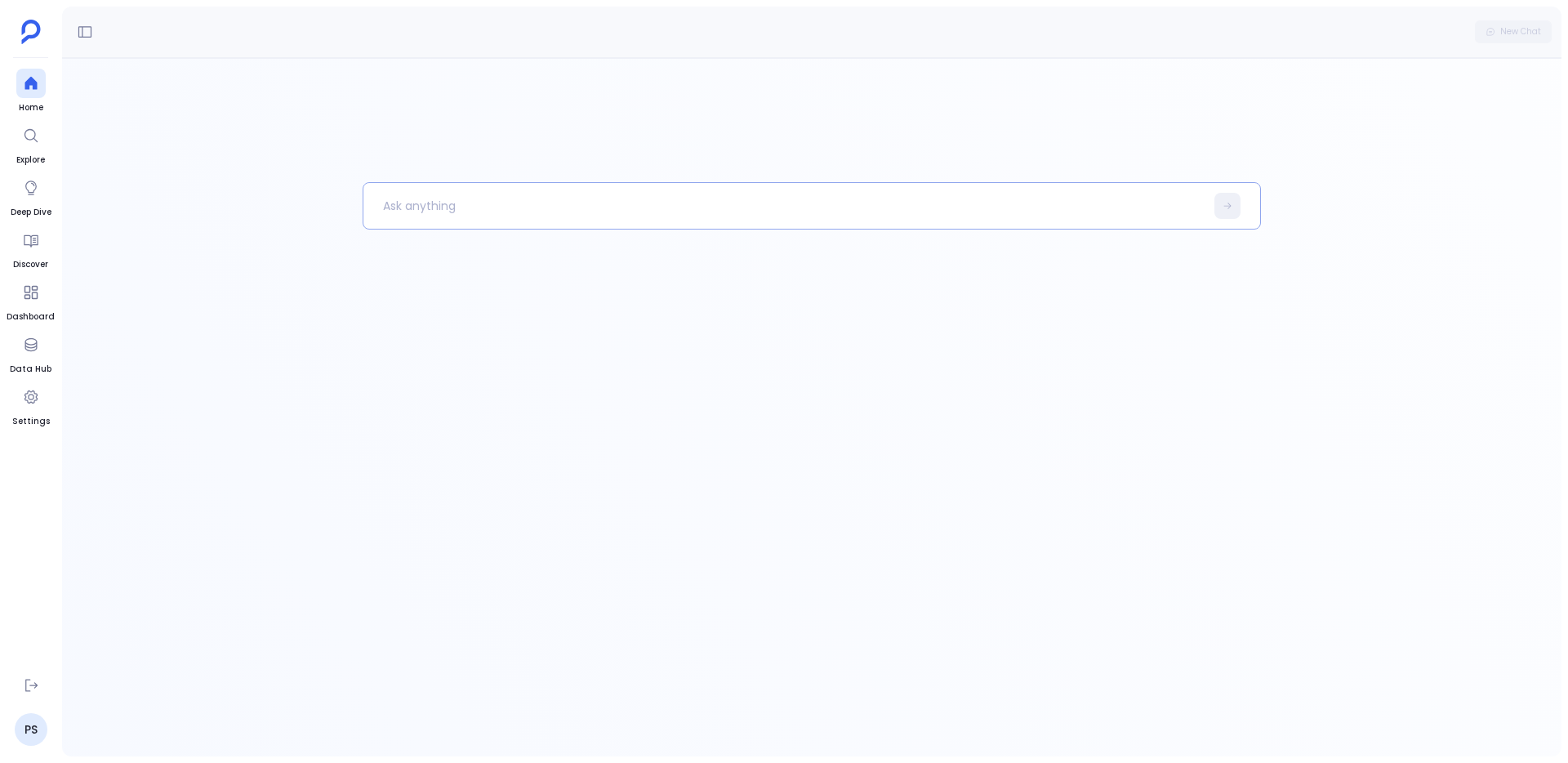 click at bounding box center (784, 206) 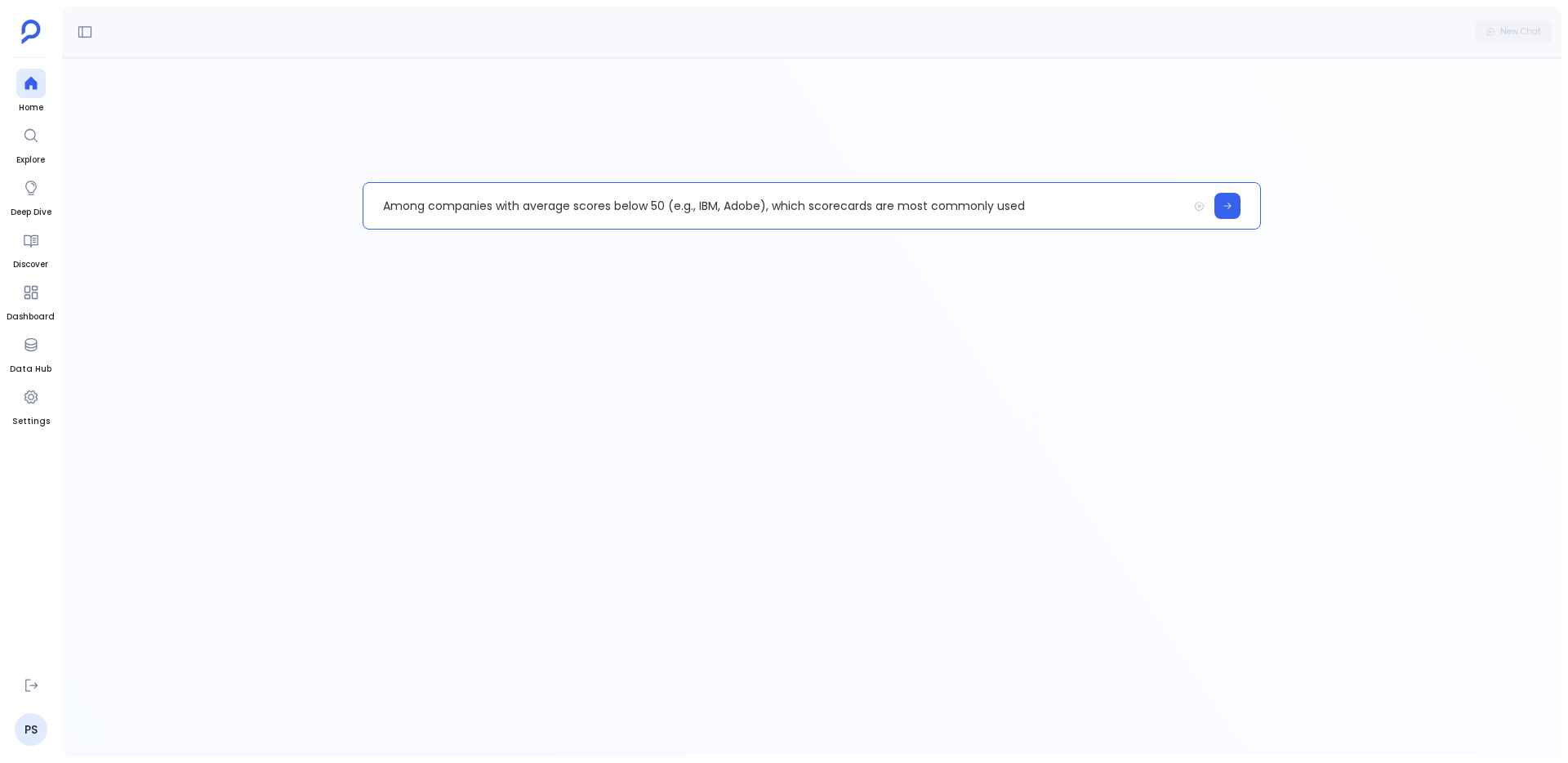 click on "Among companies with average scores below 50 (e.g., IBM, Adobe), which scorecards are most commonly used" at bounding box center [775, 206] 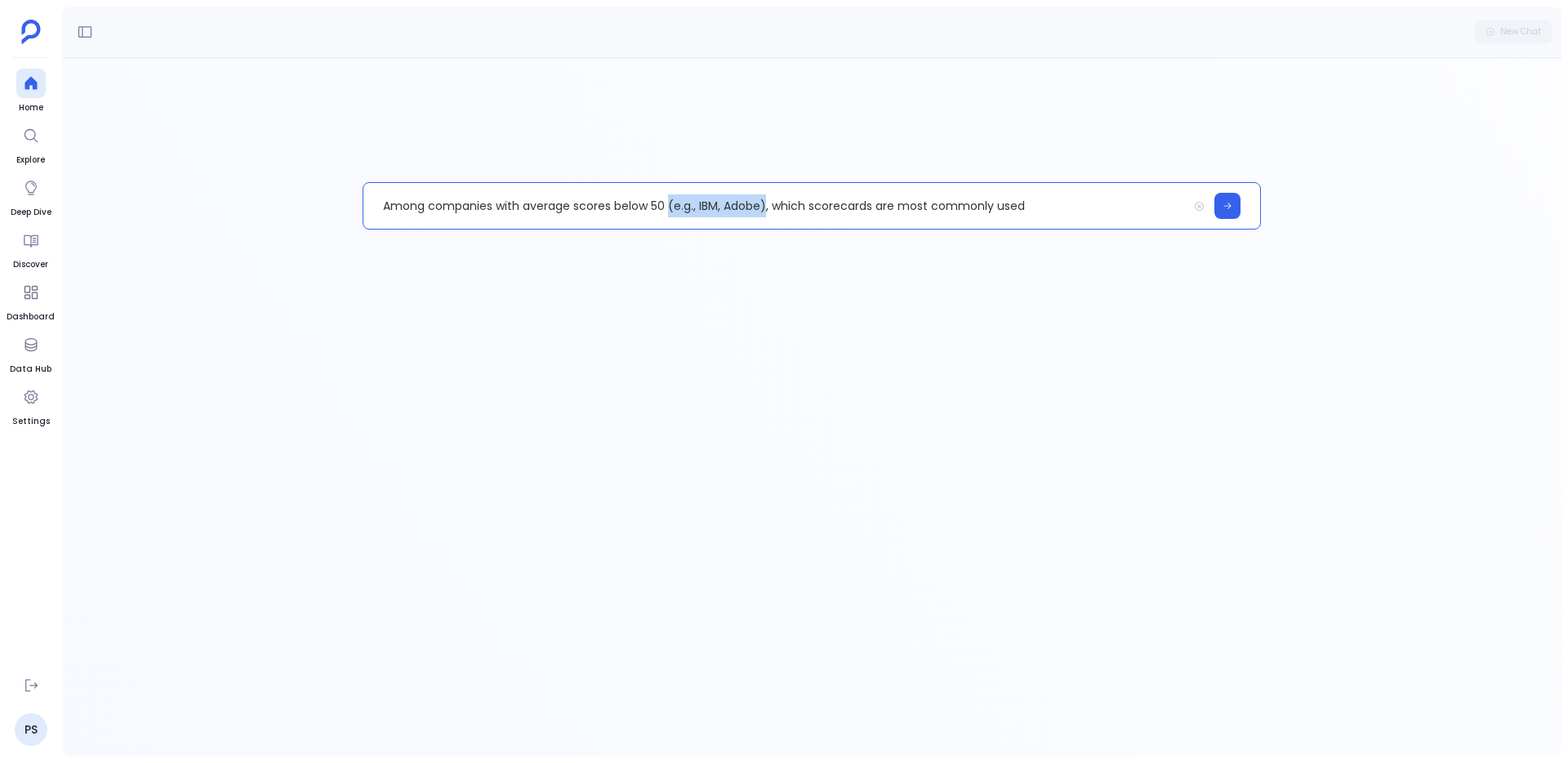 click on "Among companies with average scores below 50 (e.g., IBM, Adobe), which scorecards are most commonly used" at bounding box center [775, 206] 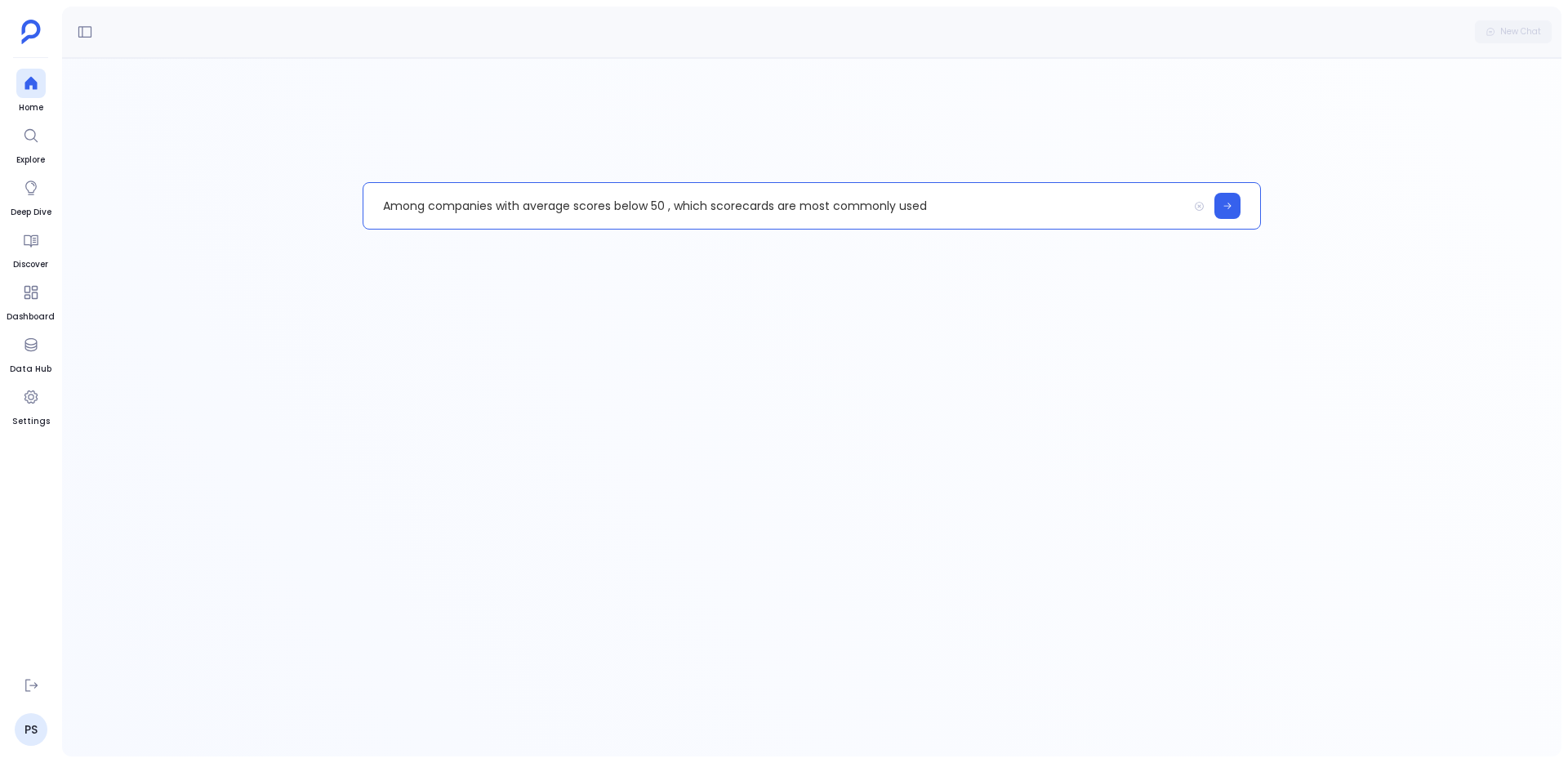 click on "Among companies with average scores below 50 , which scorecards are most commonly used" at bounding box center (775, 206) 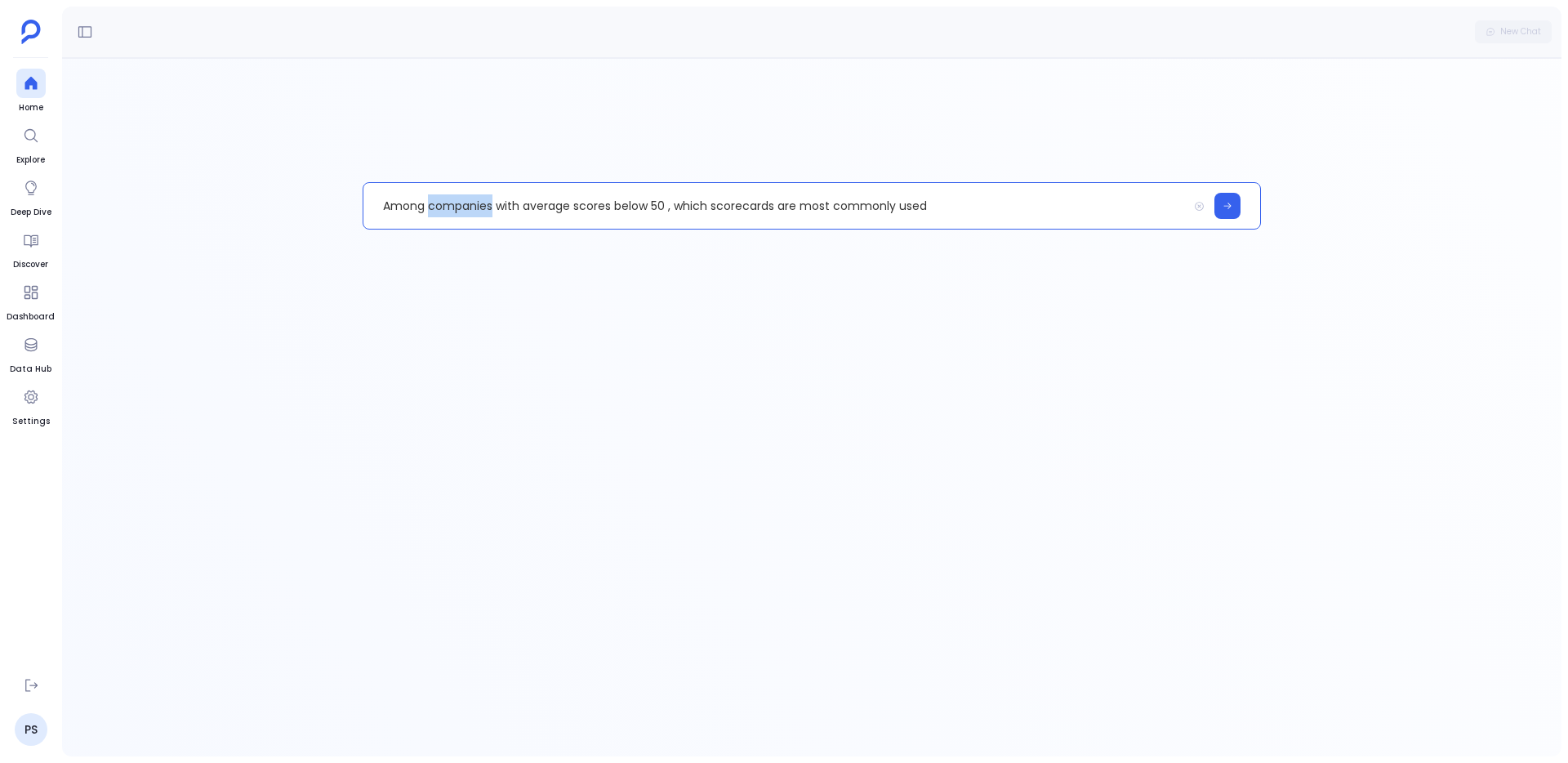 click on "Among companies with average scores below 50 , which scorecards are most commonly used" at bounding box center (775, 206) 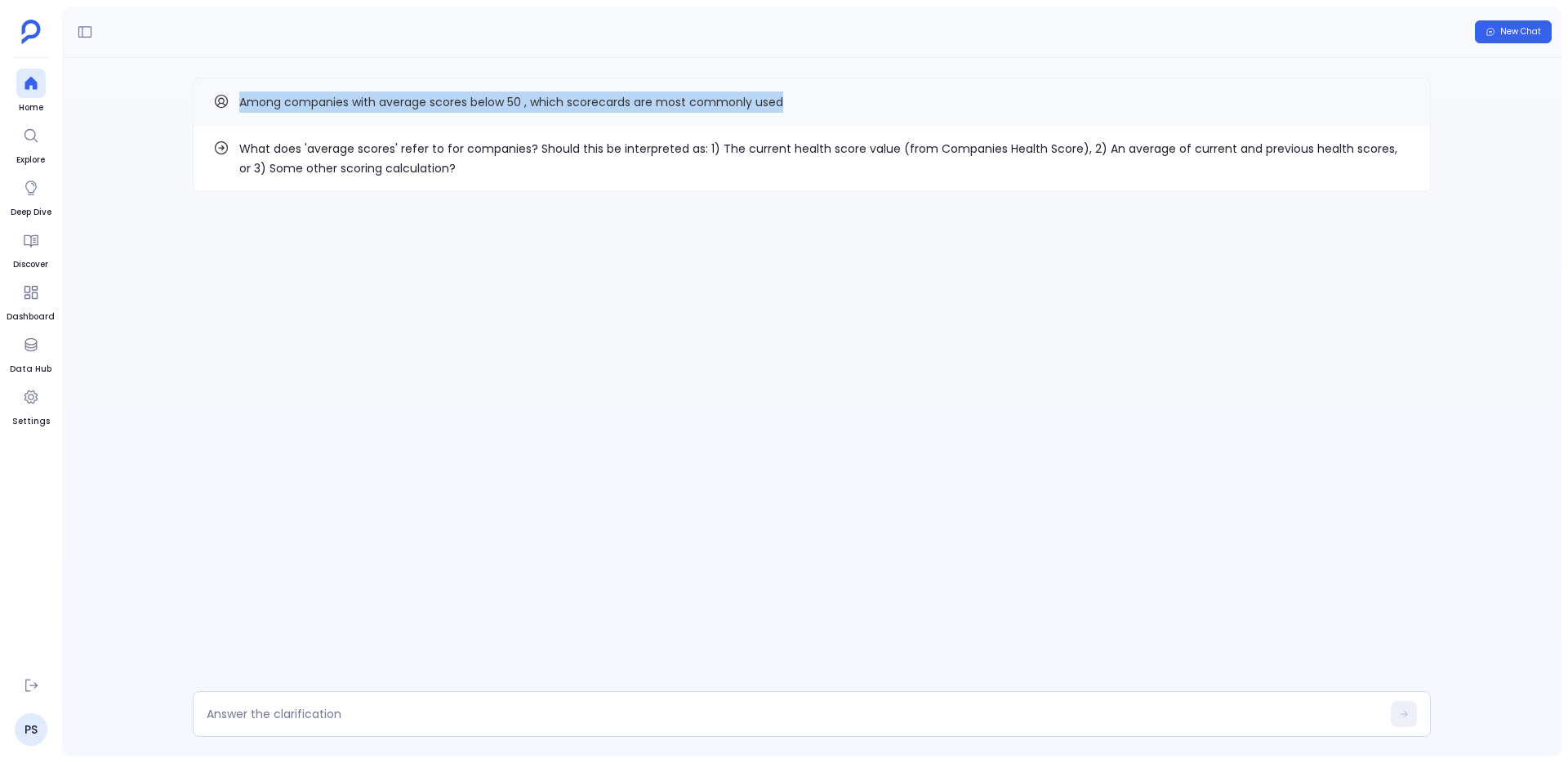 drag, startPoint x: 236, startPoint y: 99, endPoint x: 791, endPoint y: 122, distance: 555.4764 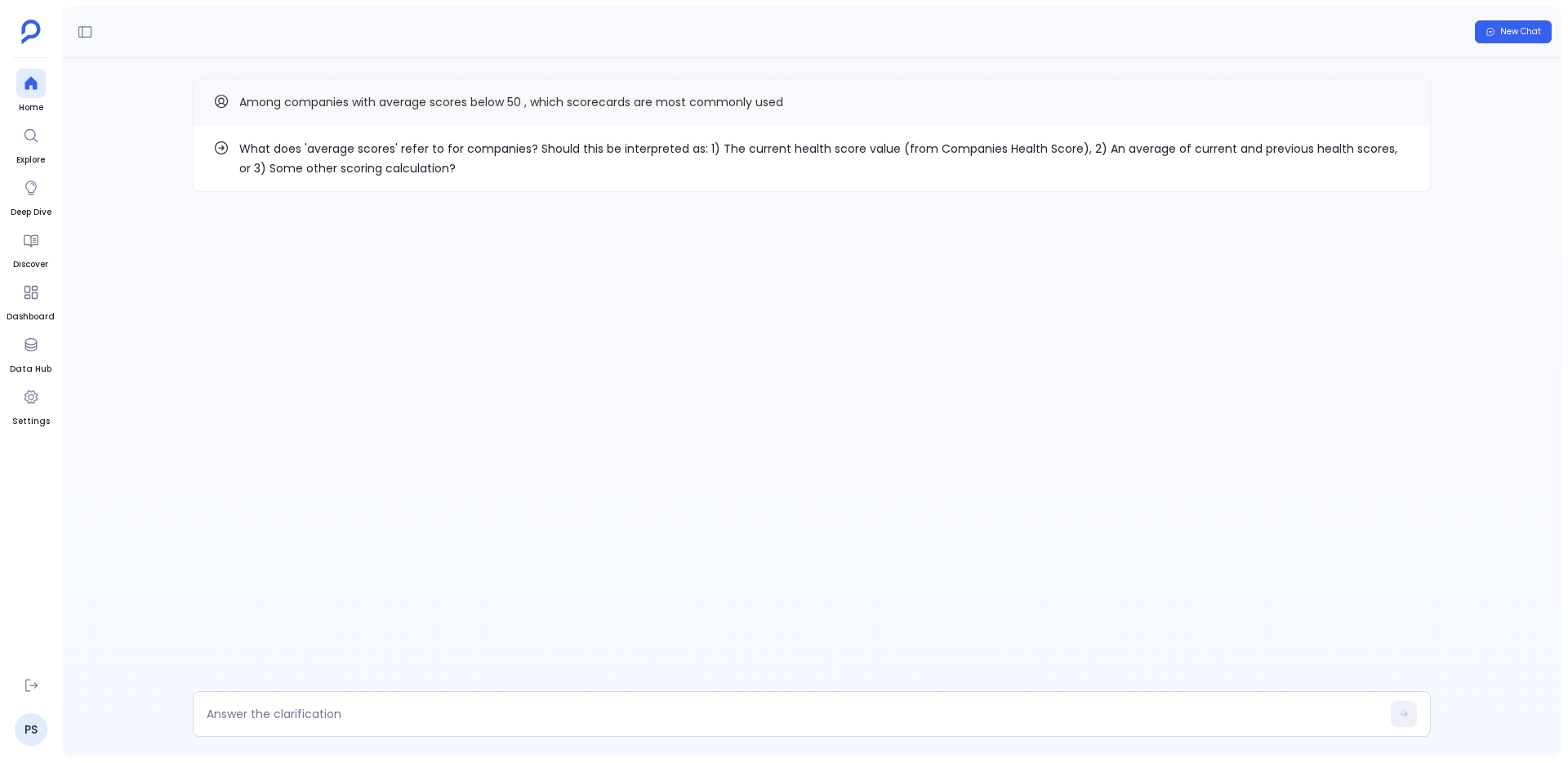 click on "What does 'average scores' refer to for companies? Should this be interpreted as: 1) The current health score value (from Companies Health Score), 2) An average of current and previous health scores, or 3) Some other scoring calculation?" at bounding box center [825, 158] 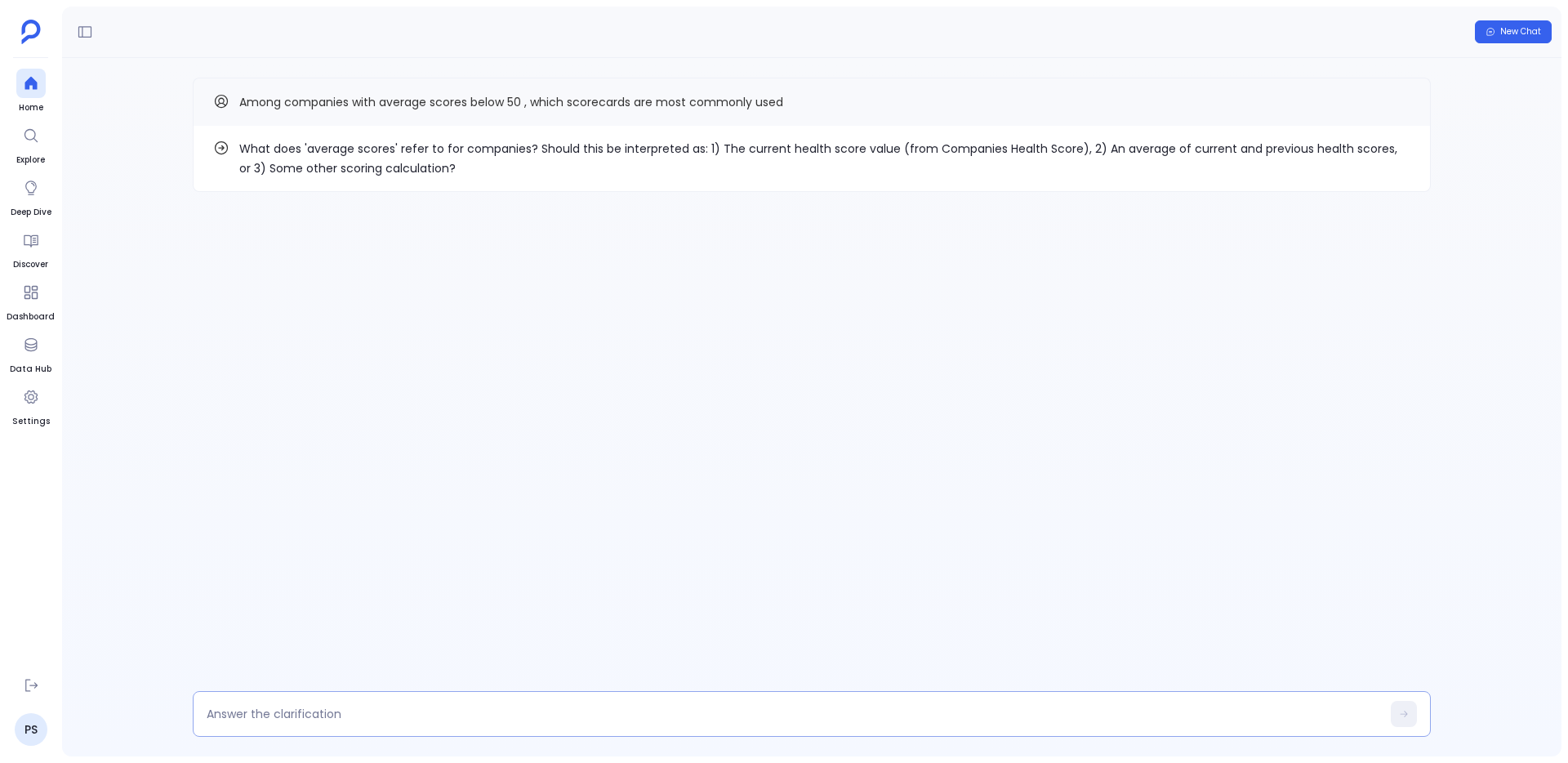 click at bounding box center (794, 714) 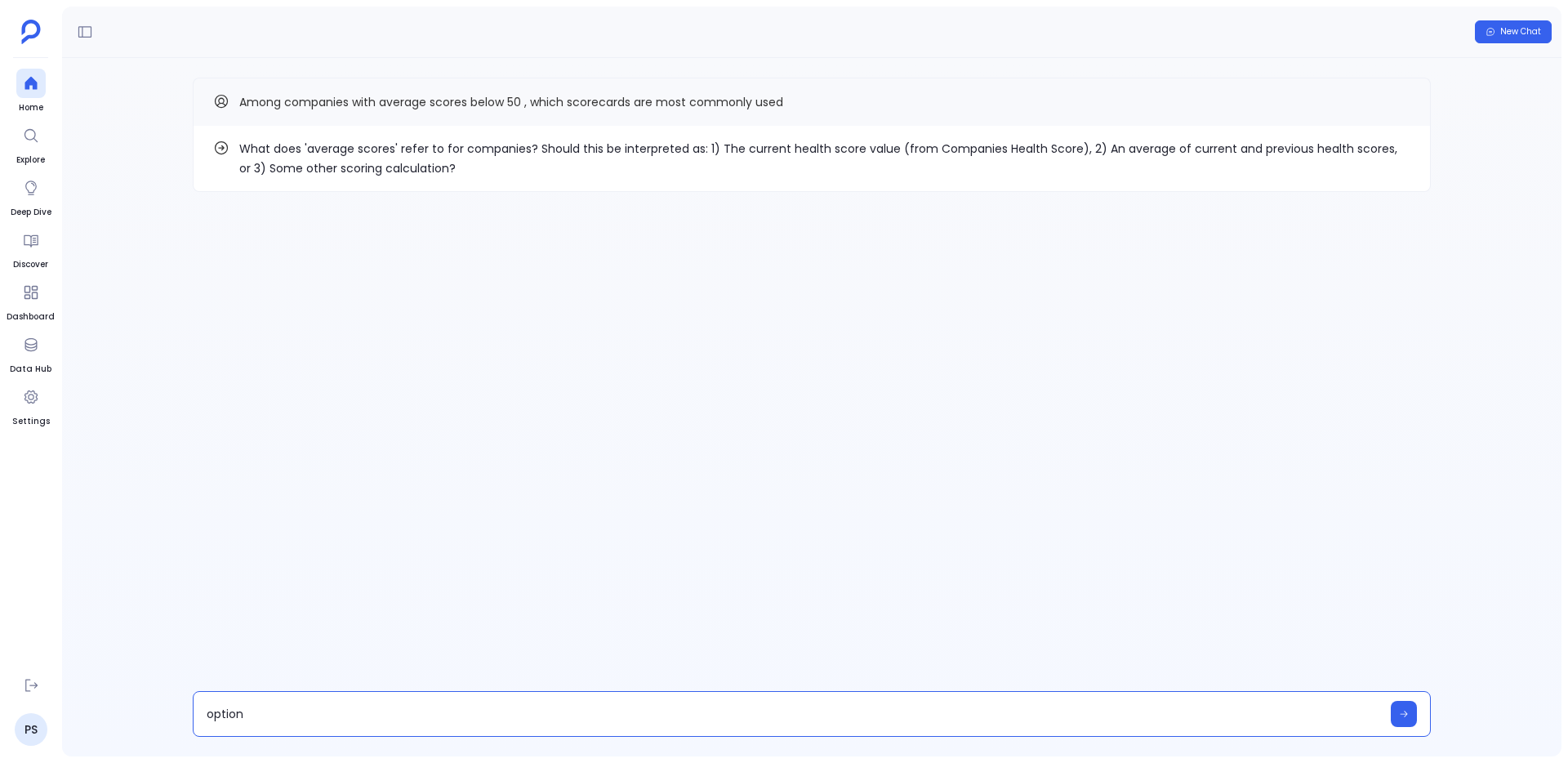 type on "option 1" 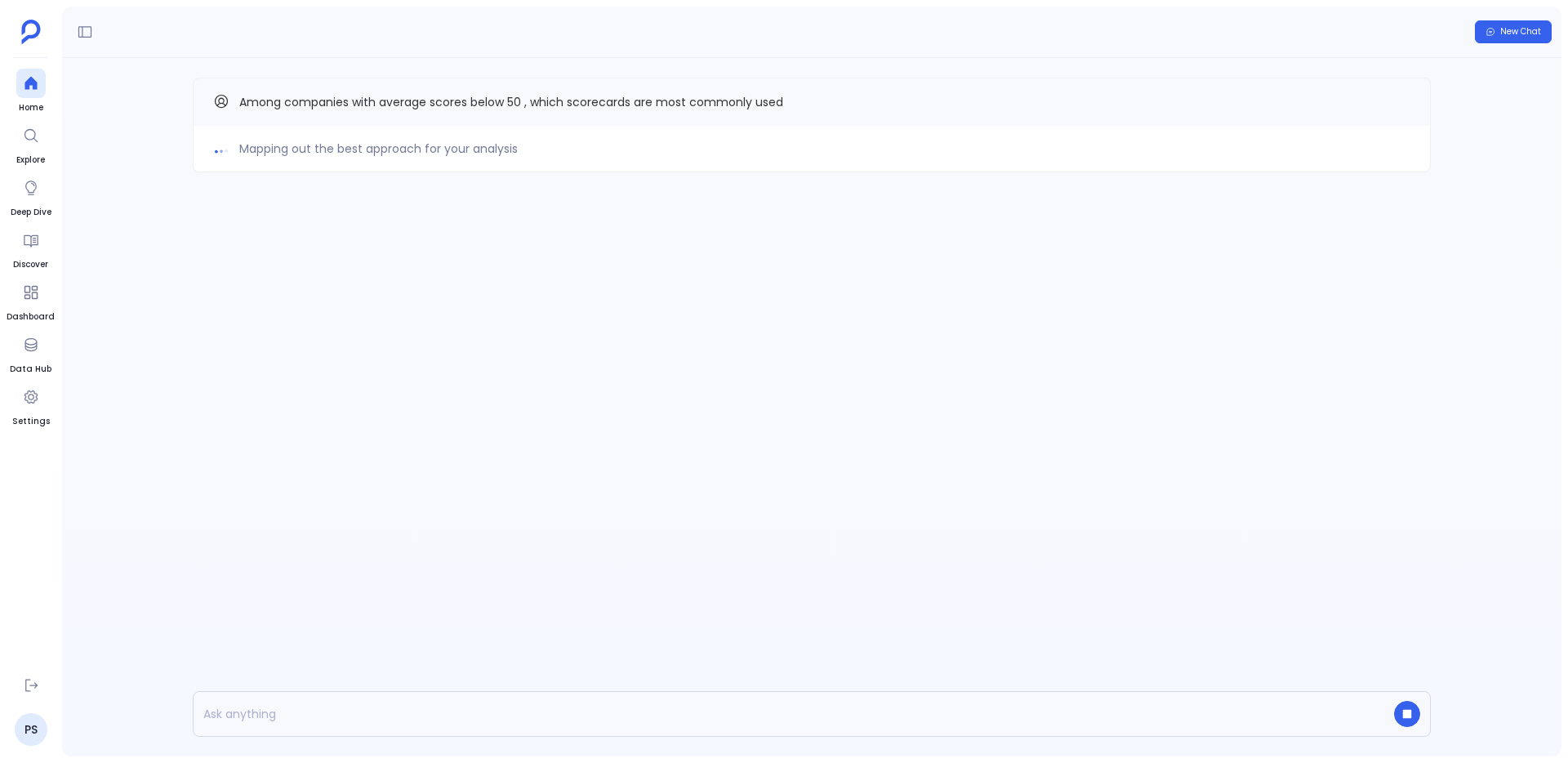 click on "Mapping out the best approach for your analysis Among companies with average scores below 50 , which scorecards are most commonly used" at bounding box center [812, 407] 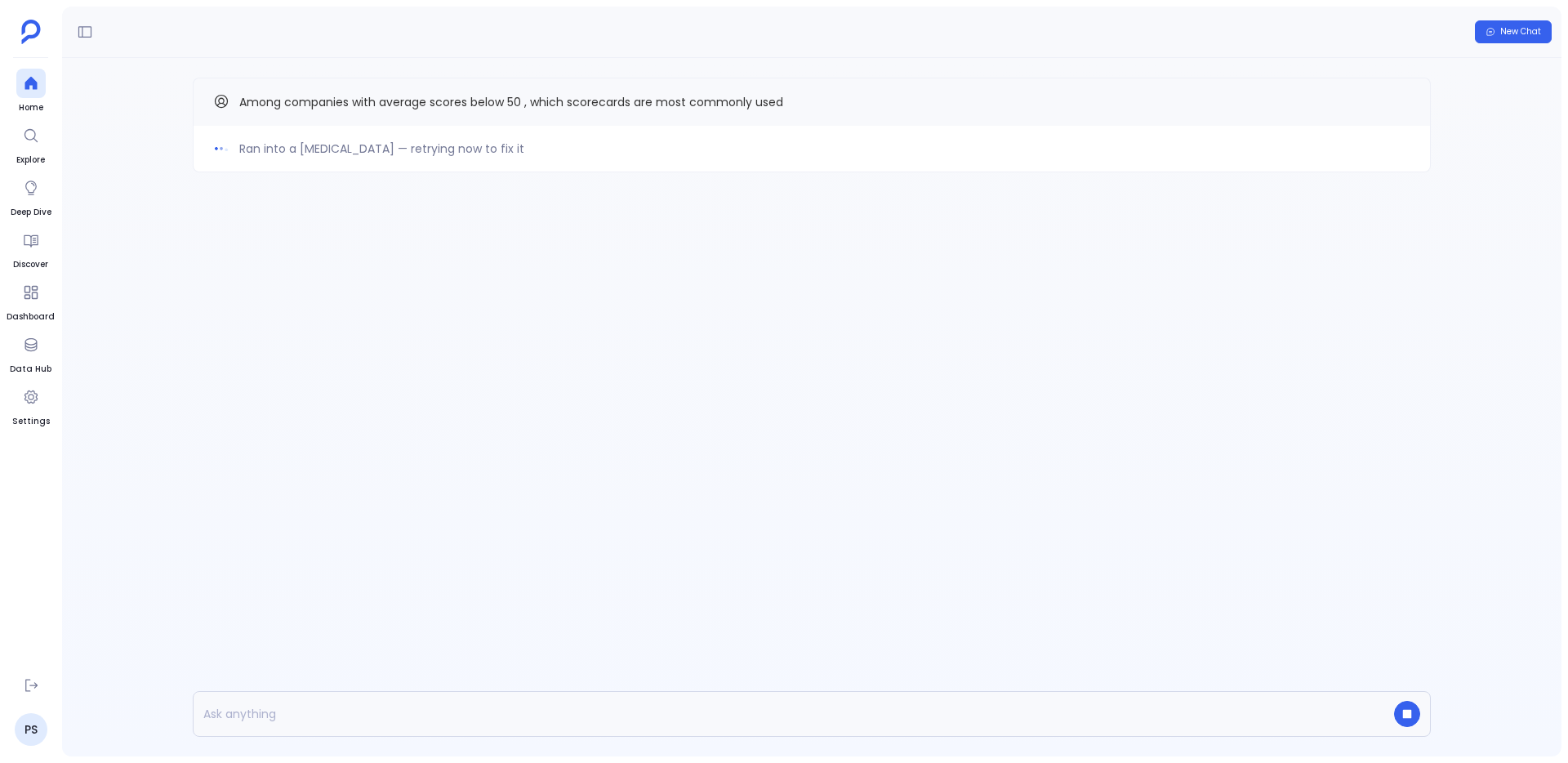click on "Ran into a hiccup — retrying now to fix it" at bounding box center (381, 149) 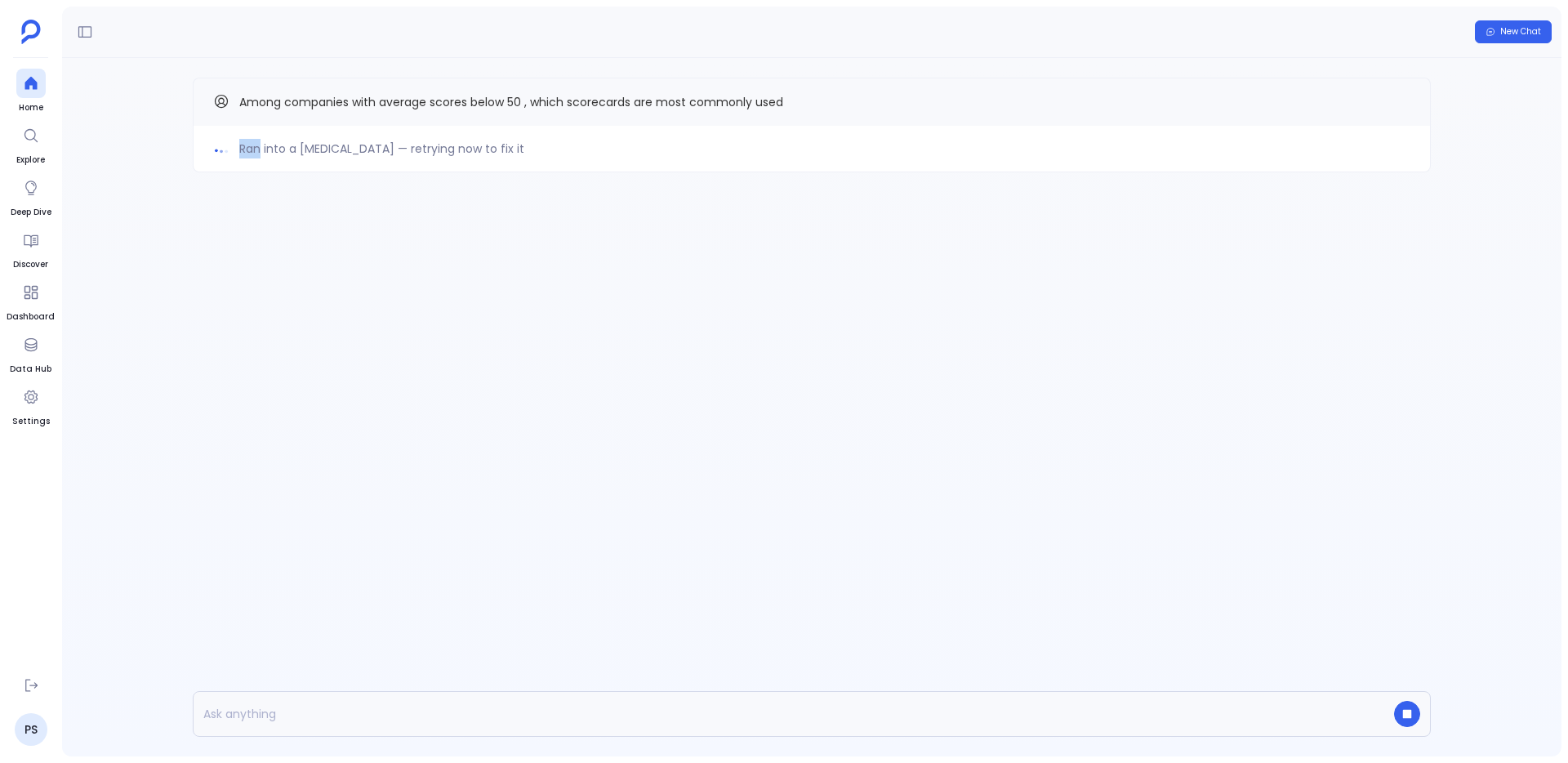click on "Ran into a hiccup — retrying now to fix it" at bounding box center (381, 149) 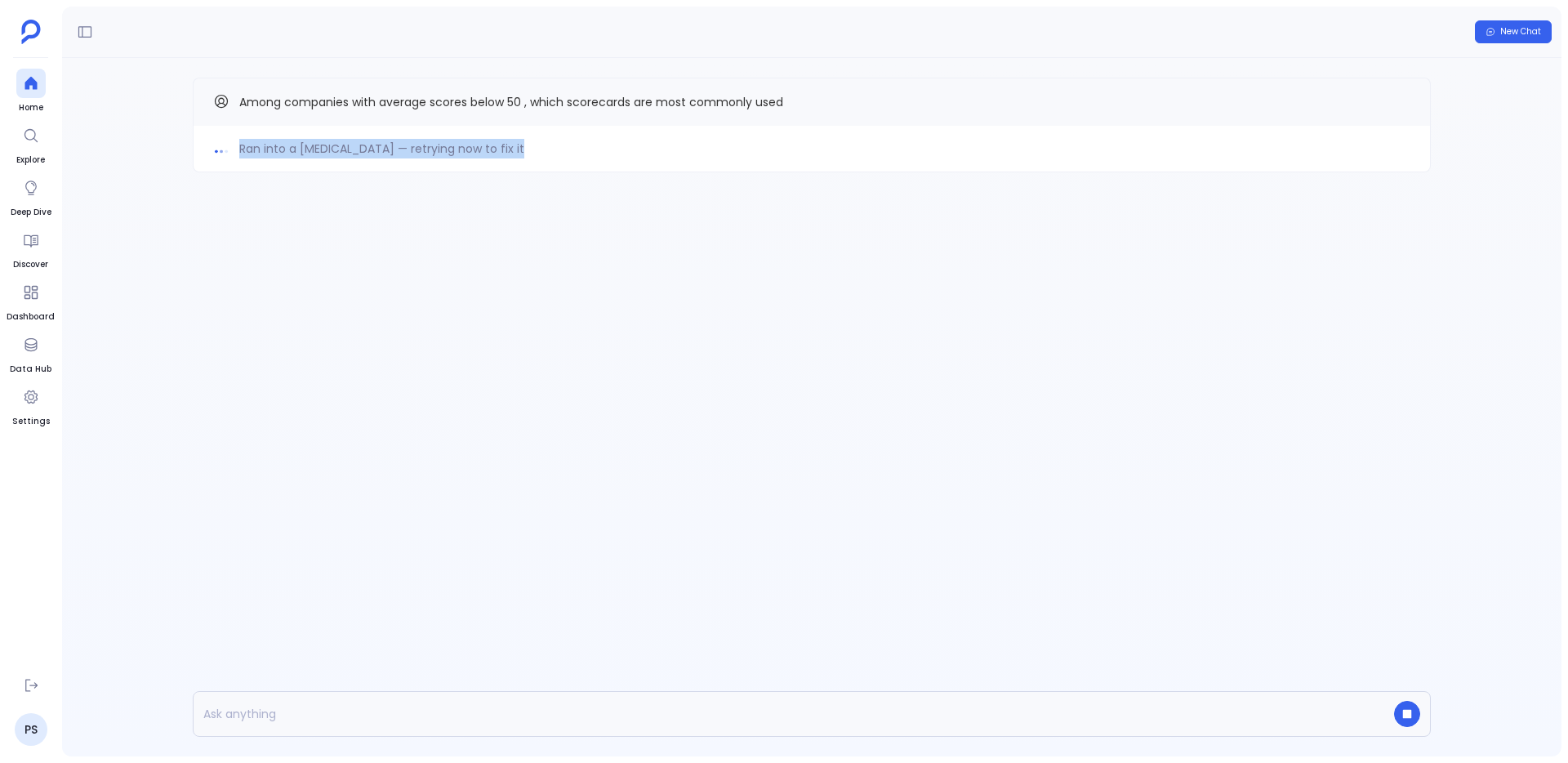 click on "Ran into a hiccup — retrying now to fix it" at bounding box center (381, 149) 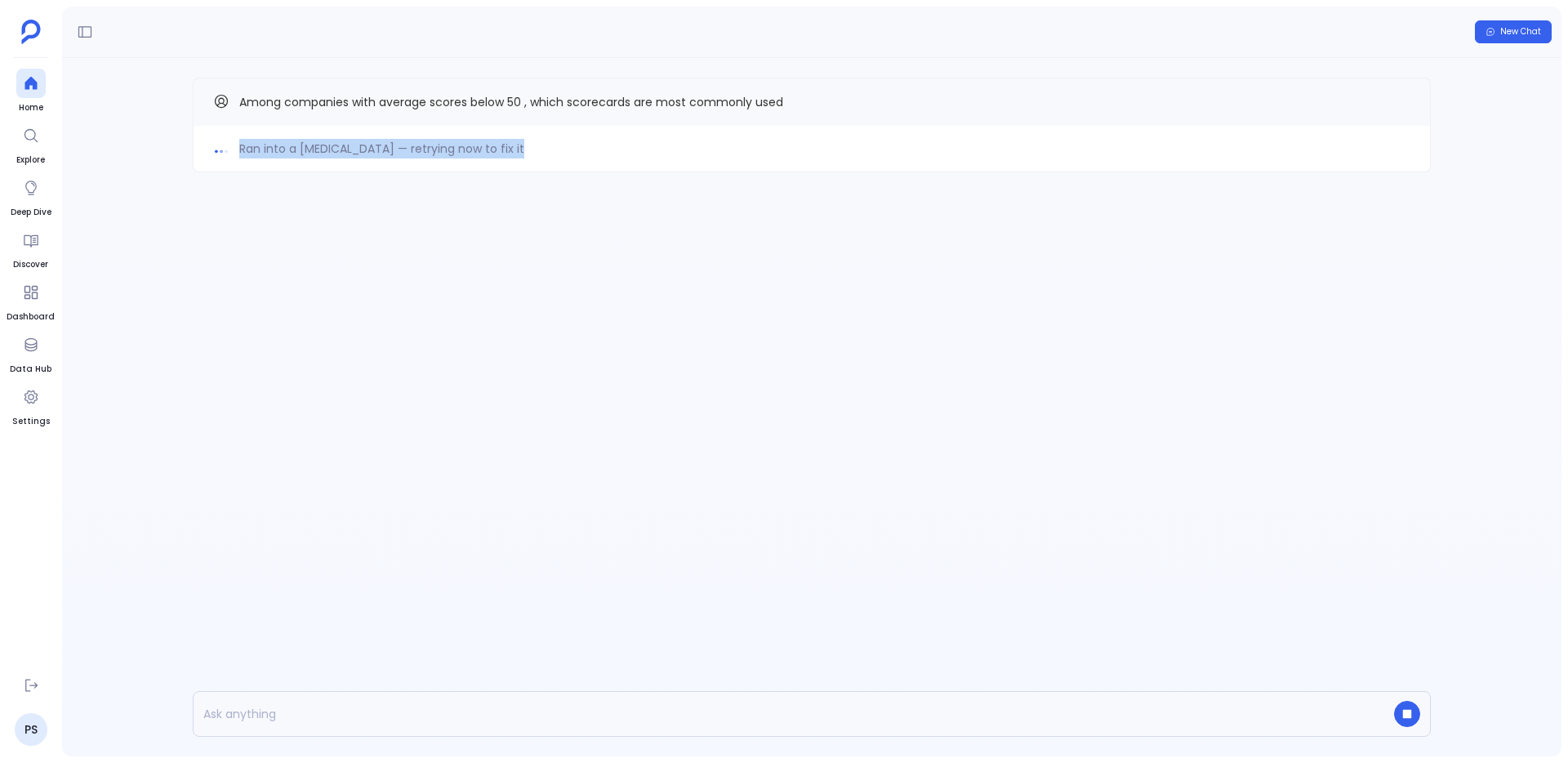click on "Ran into a hiccup — retrying now to fix it" at bounding box center [381, 149] 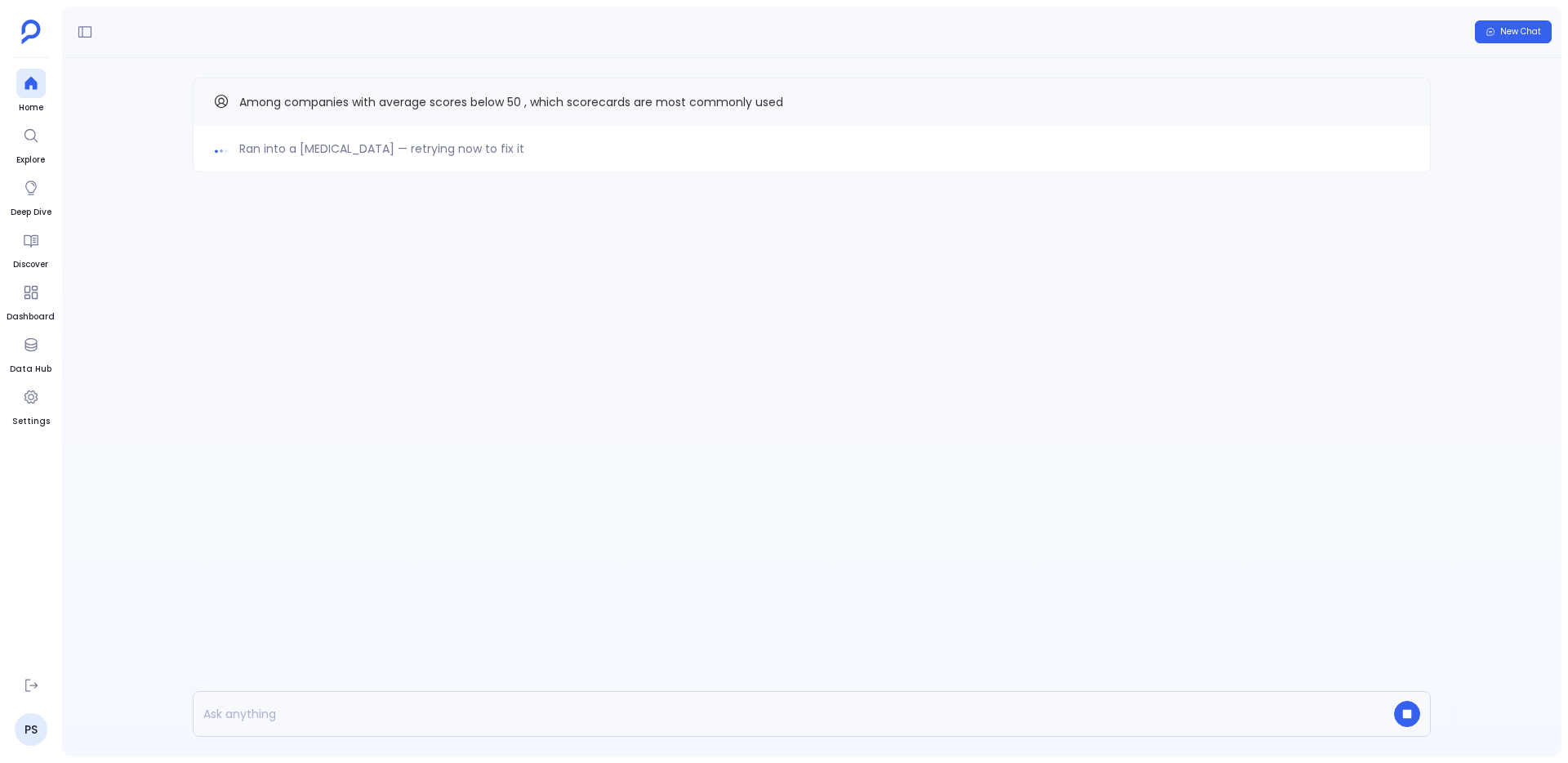 click on "Ran into a hiccup — retrying now to fix it Among companies with average scores below 50 , which scorecards are most commonly used" at bounding box center (812, 158) 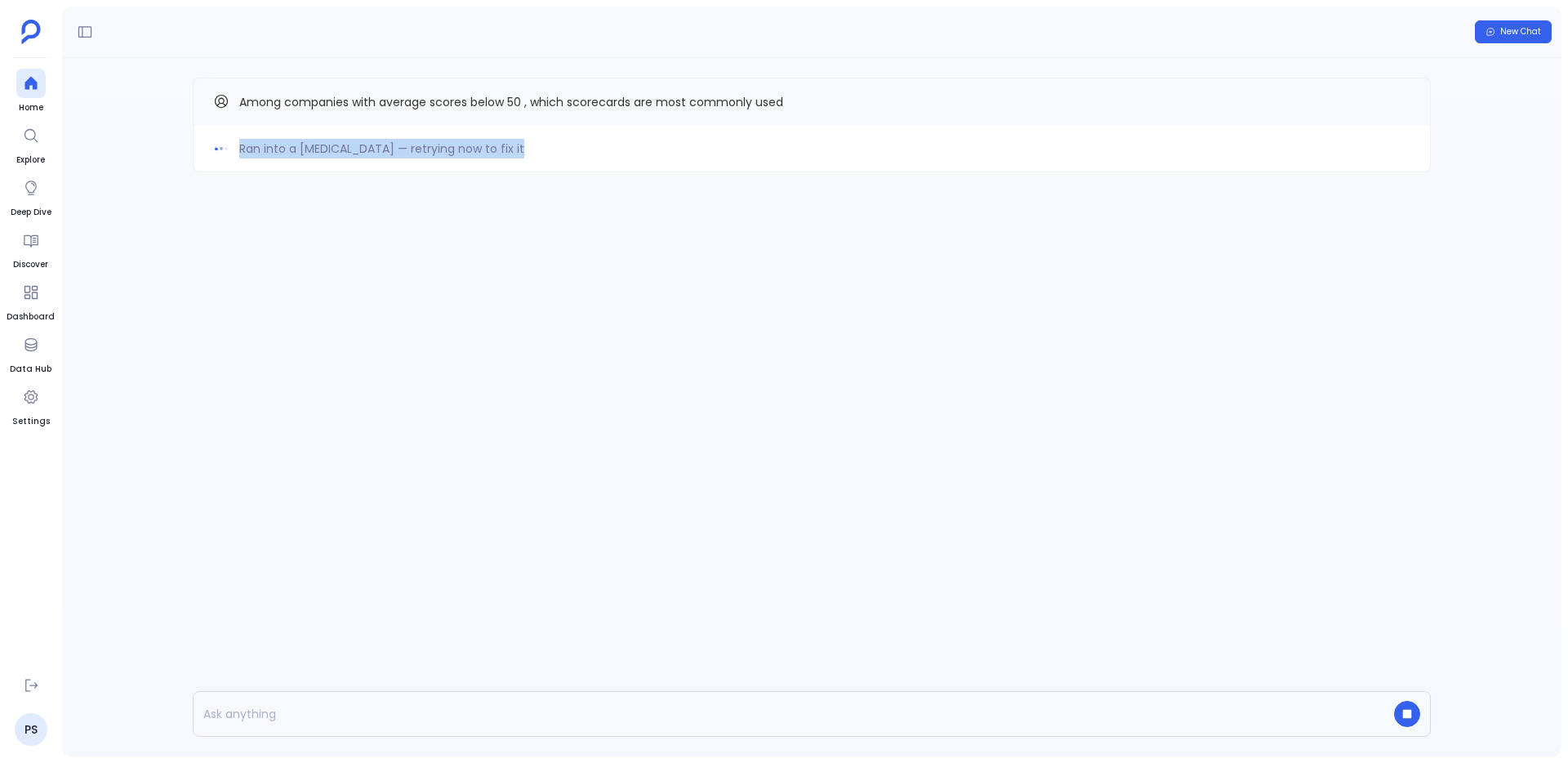 drag, startPoint x: 477, startPoint y: 151, endPoint x: 238, endPoint y: 151, distance: 239 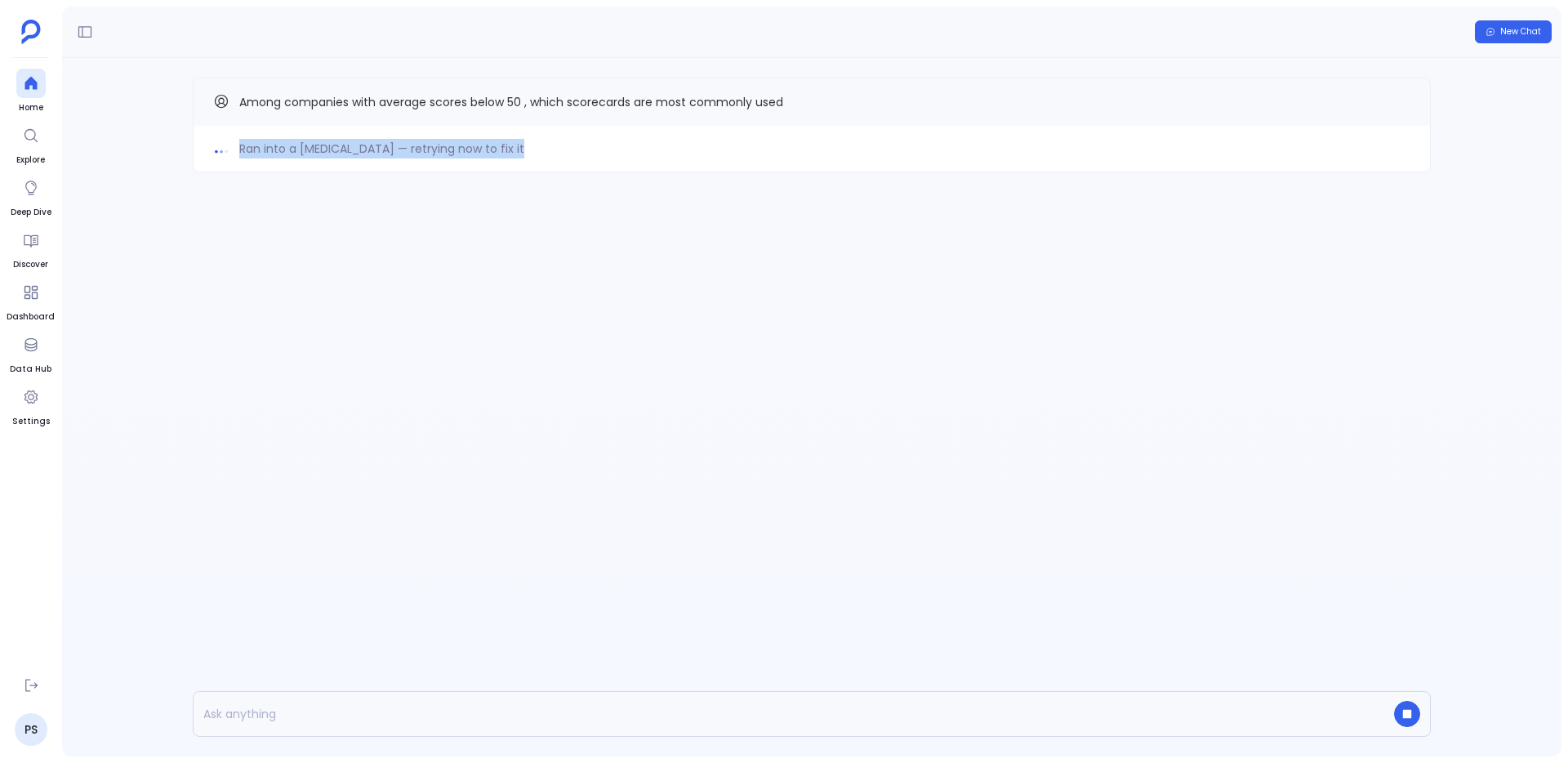click on "Ran into a hiccup — retrying now to fix it" at bounding box center (812, 149) 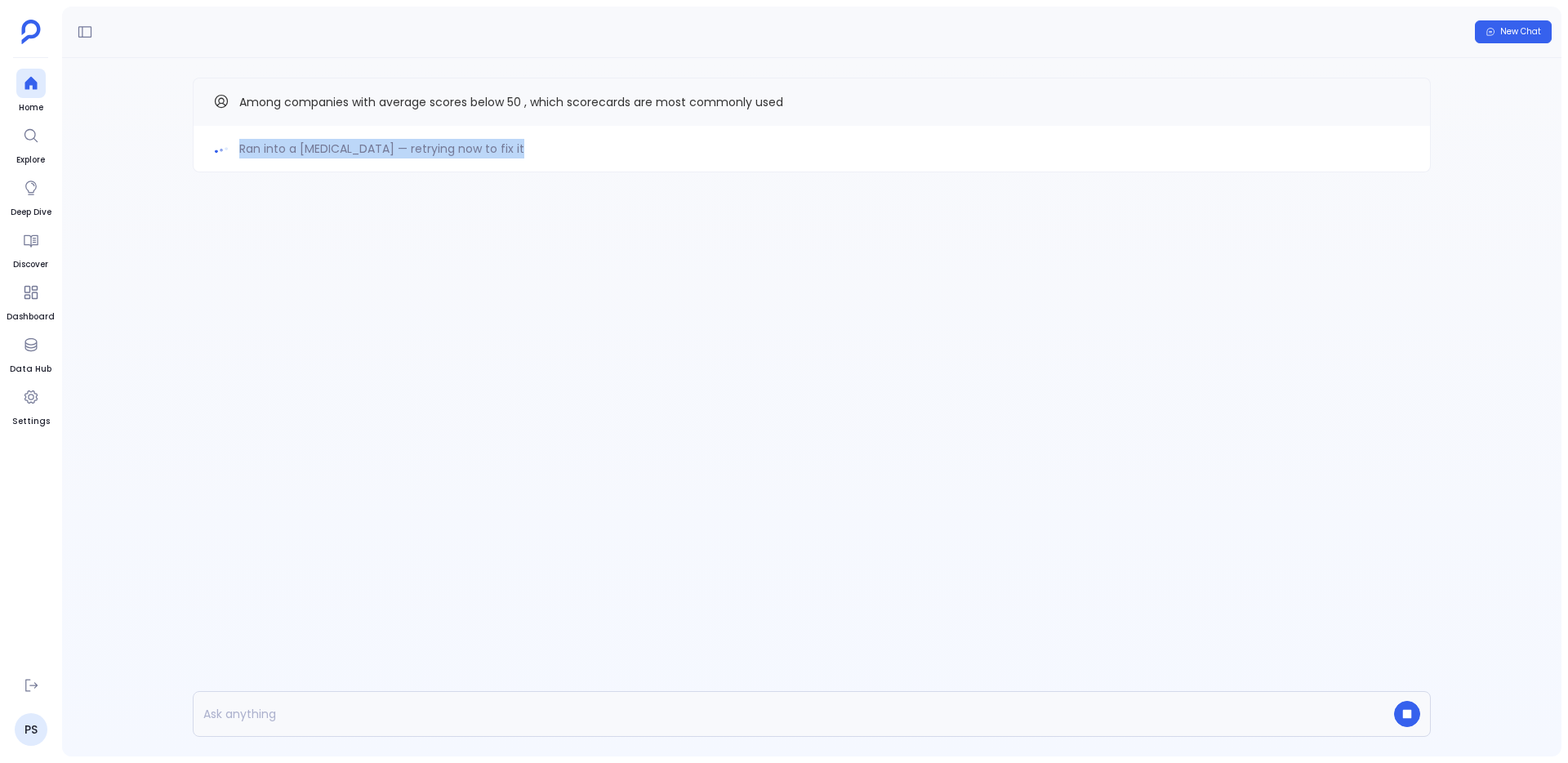 click on "Ran into a hiccup — retrying now to fix it" at bounding box center (381, 149) 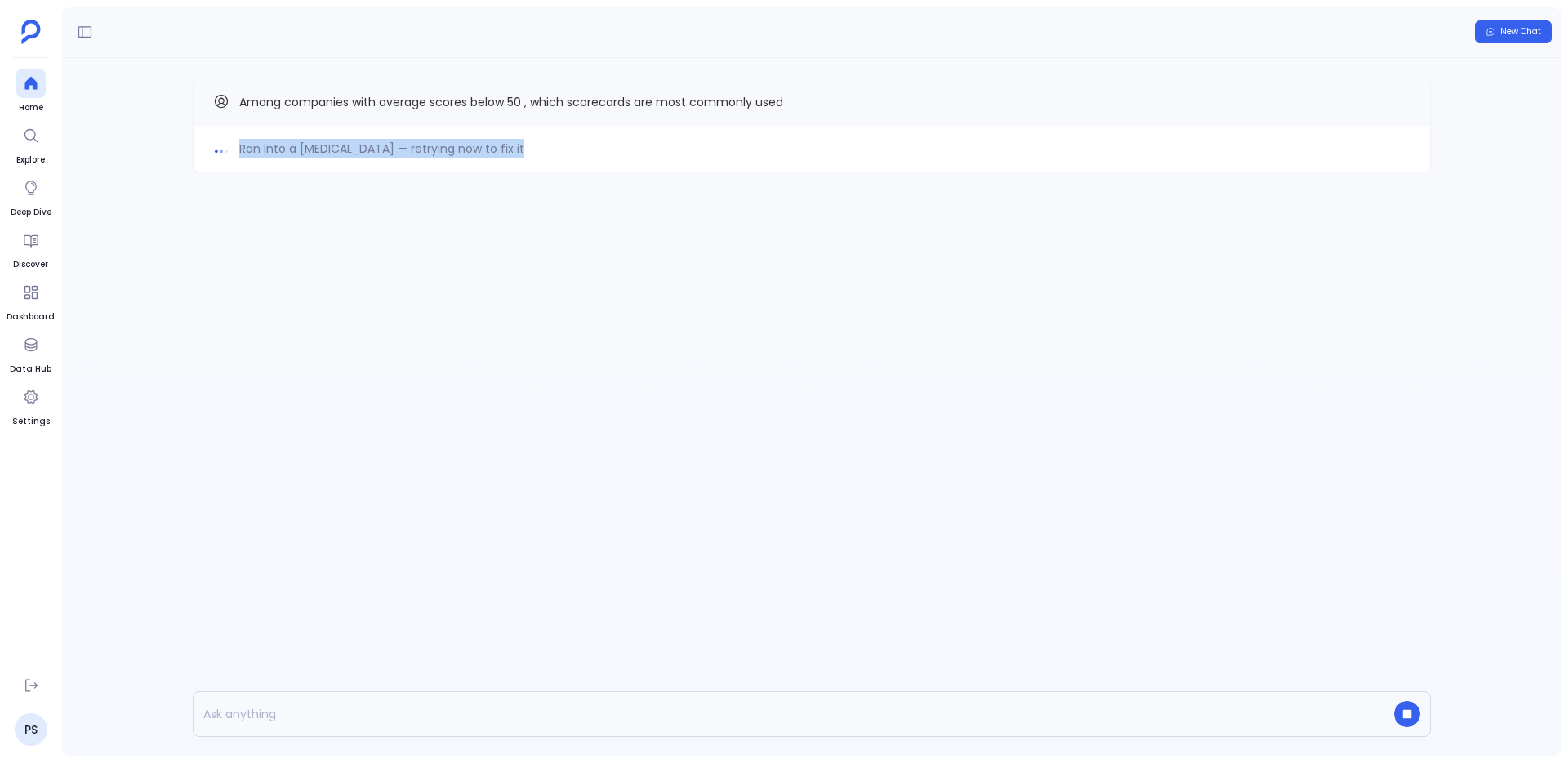 drag, startPoint x: 238, startPoint y: 151, endPoint x: 530, endPoint y: 156, distance: 292.0428 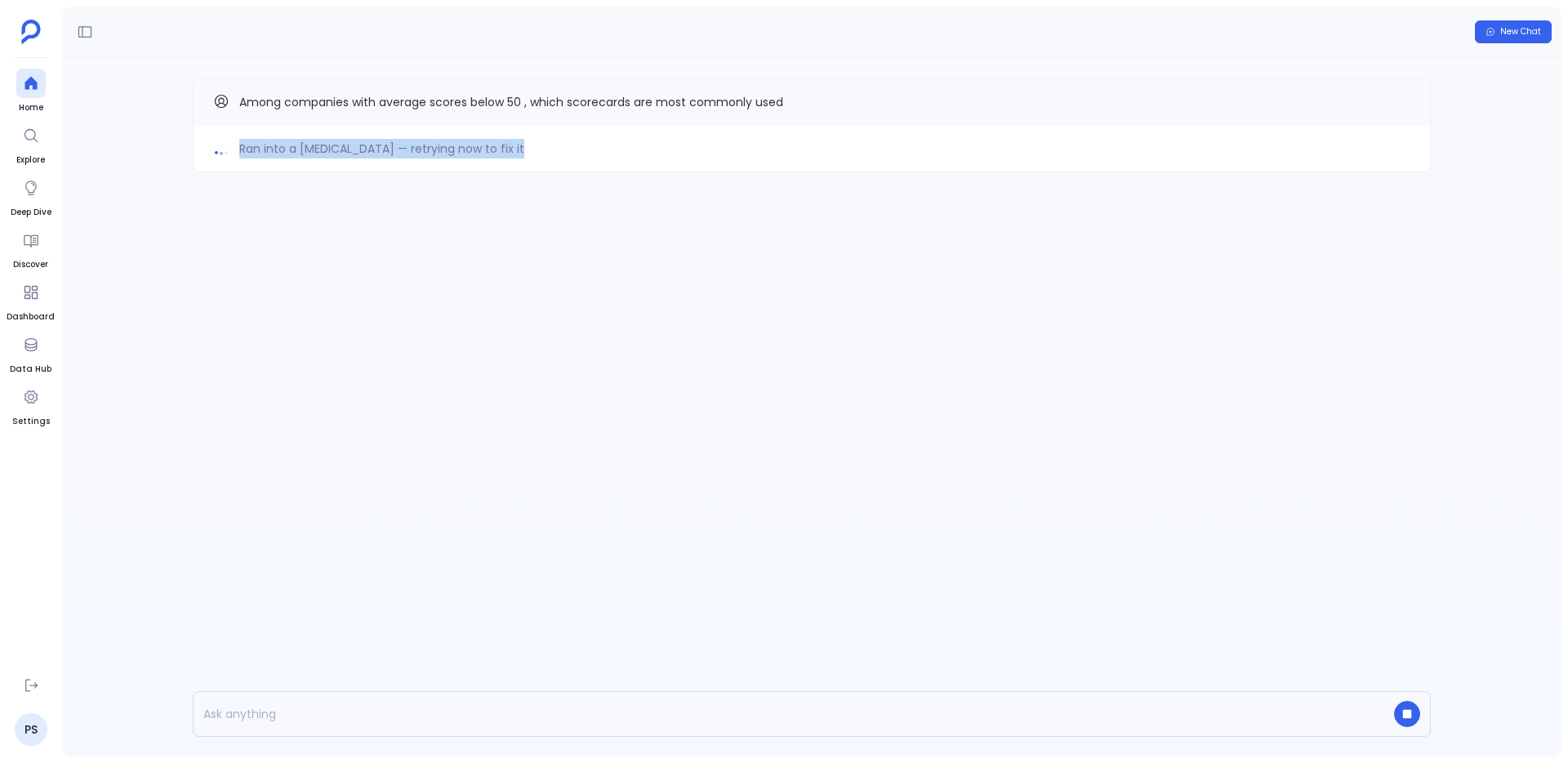 click on "Ran into a hiccup — retrying now to fix it" at bounding box center [812, 149] 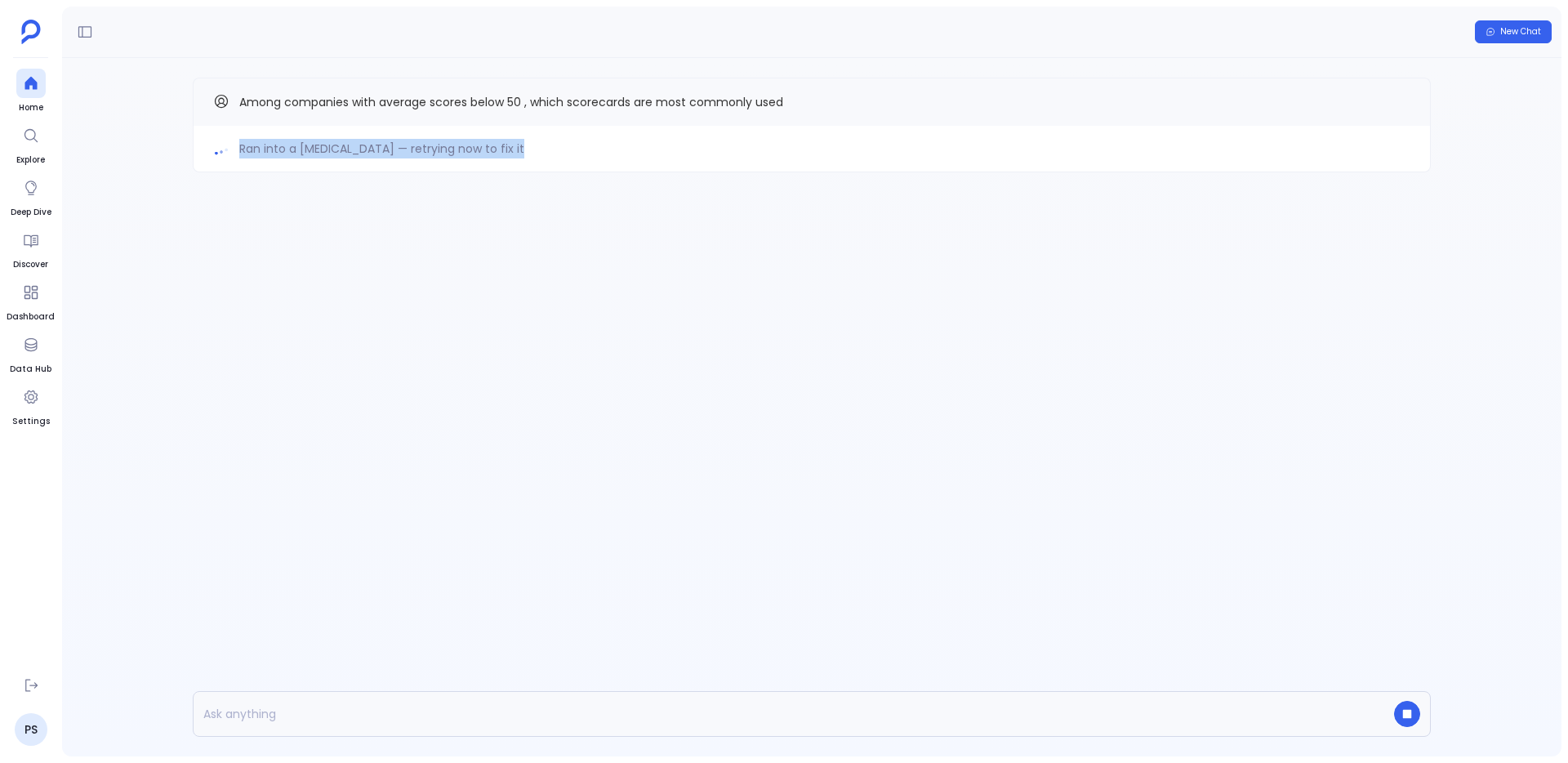 click on "Ran into a hiccup — retrying now to fix it" at bounding box center [812, 149] 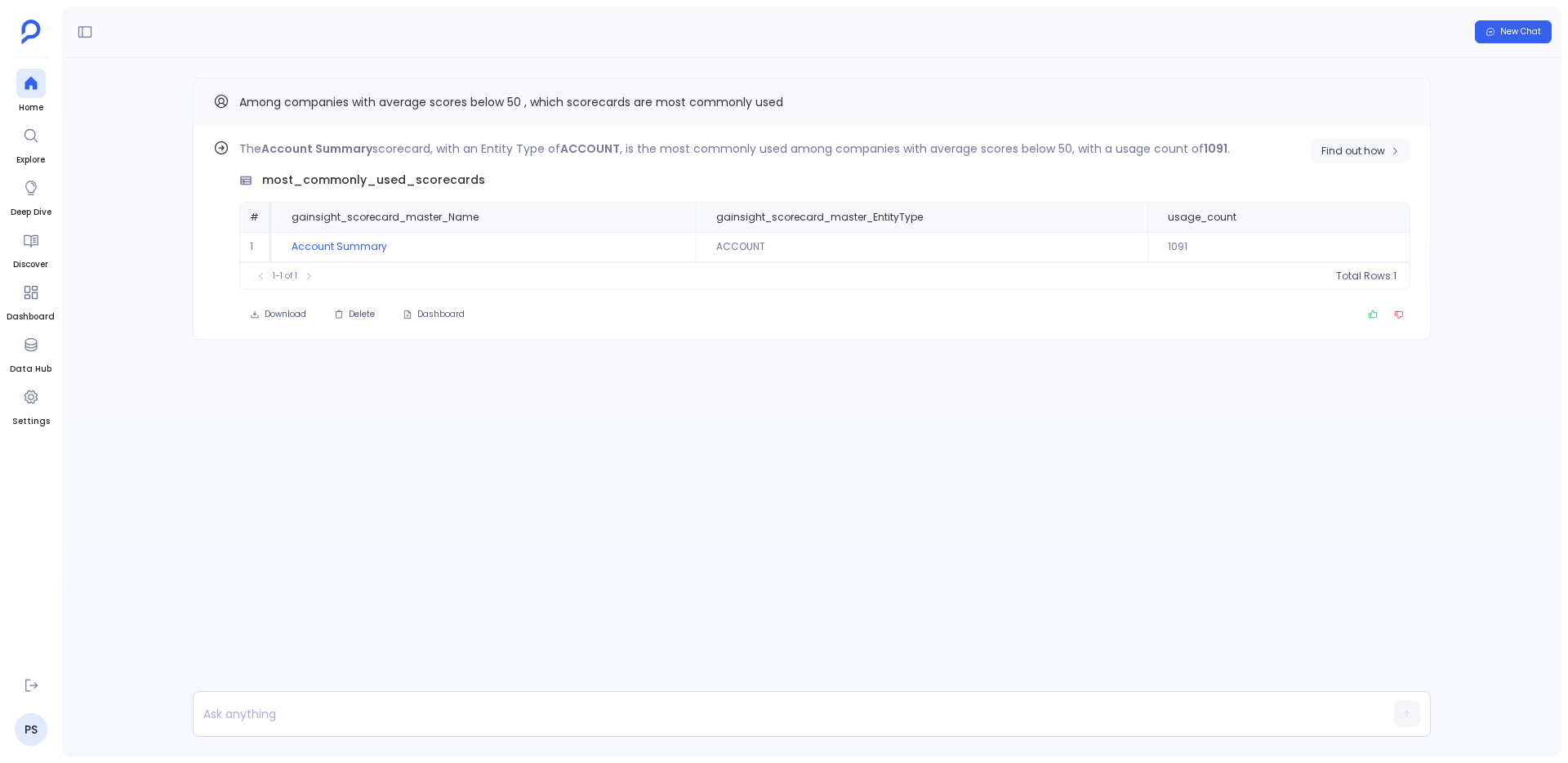 click on "Find out how" at bounding box center (1353, 151) 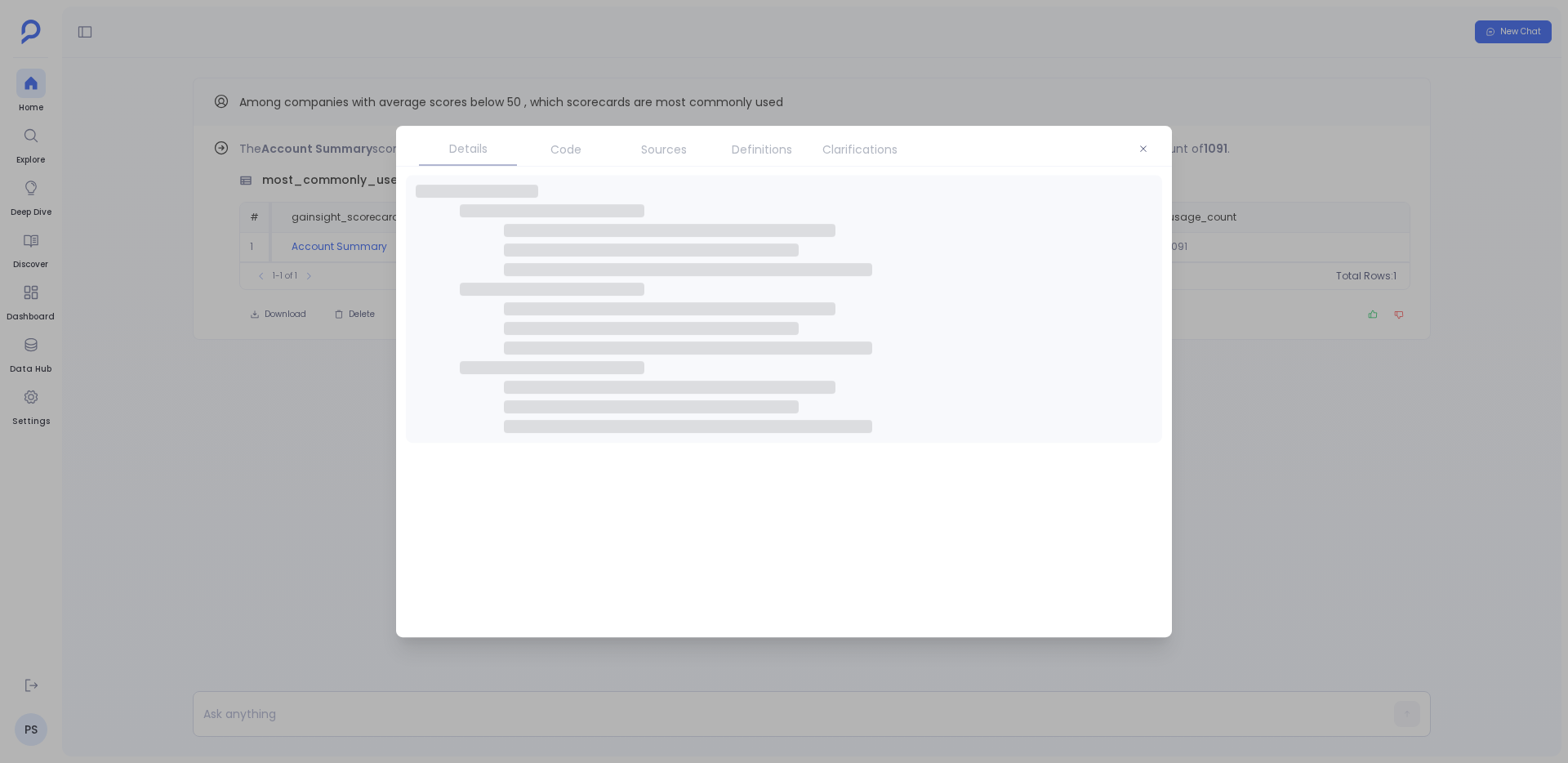click on "Code" at bounding box center [566, 149] 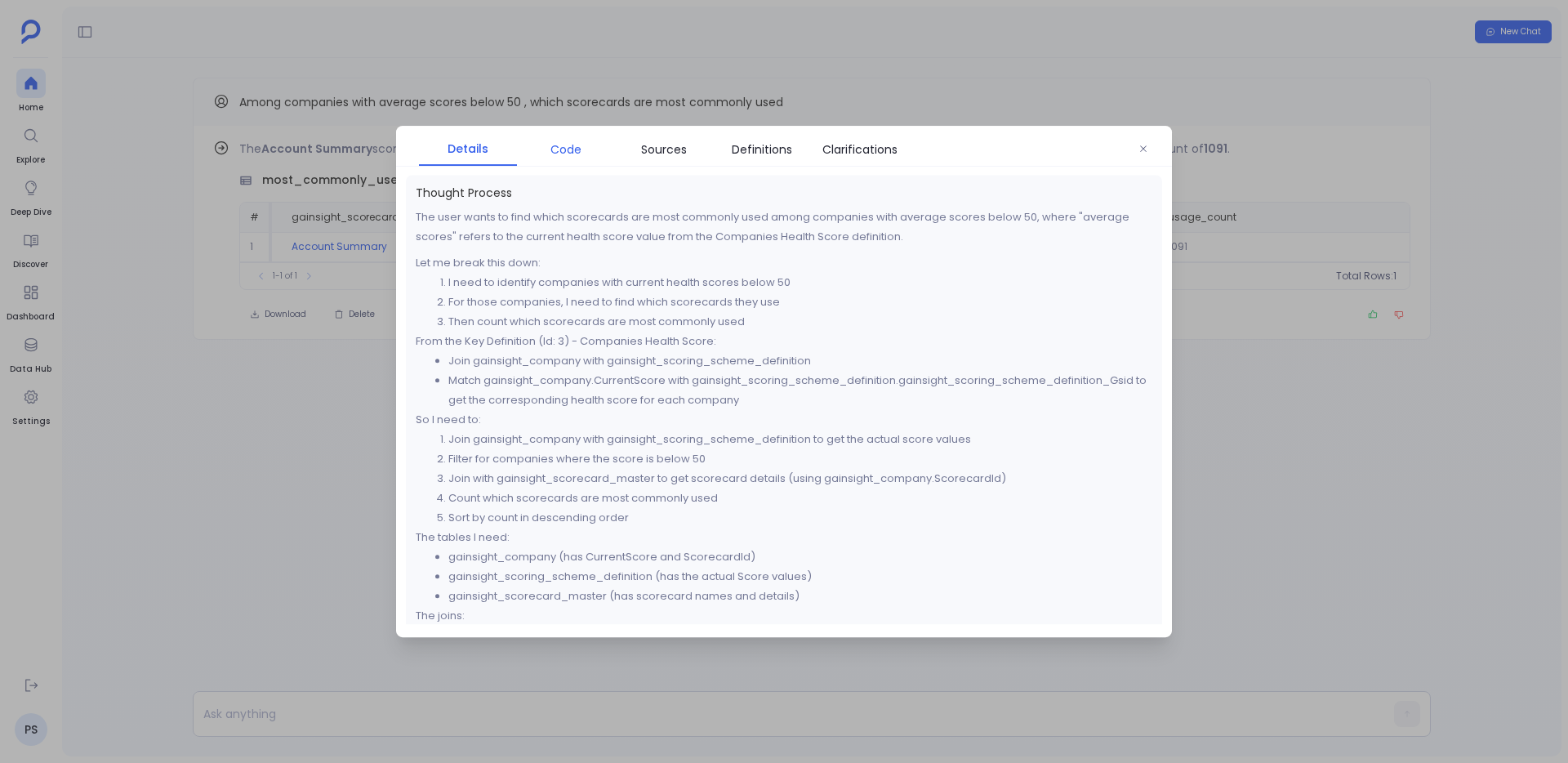 click on "Code" at bounding box center (566, 149) 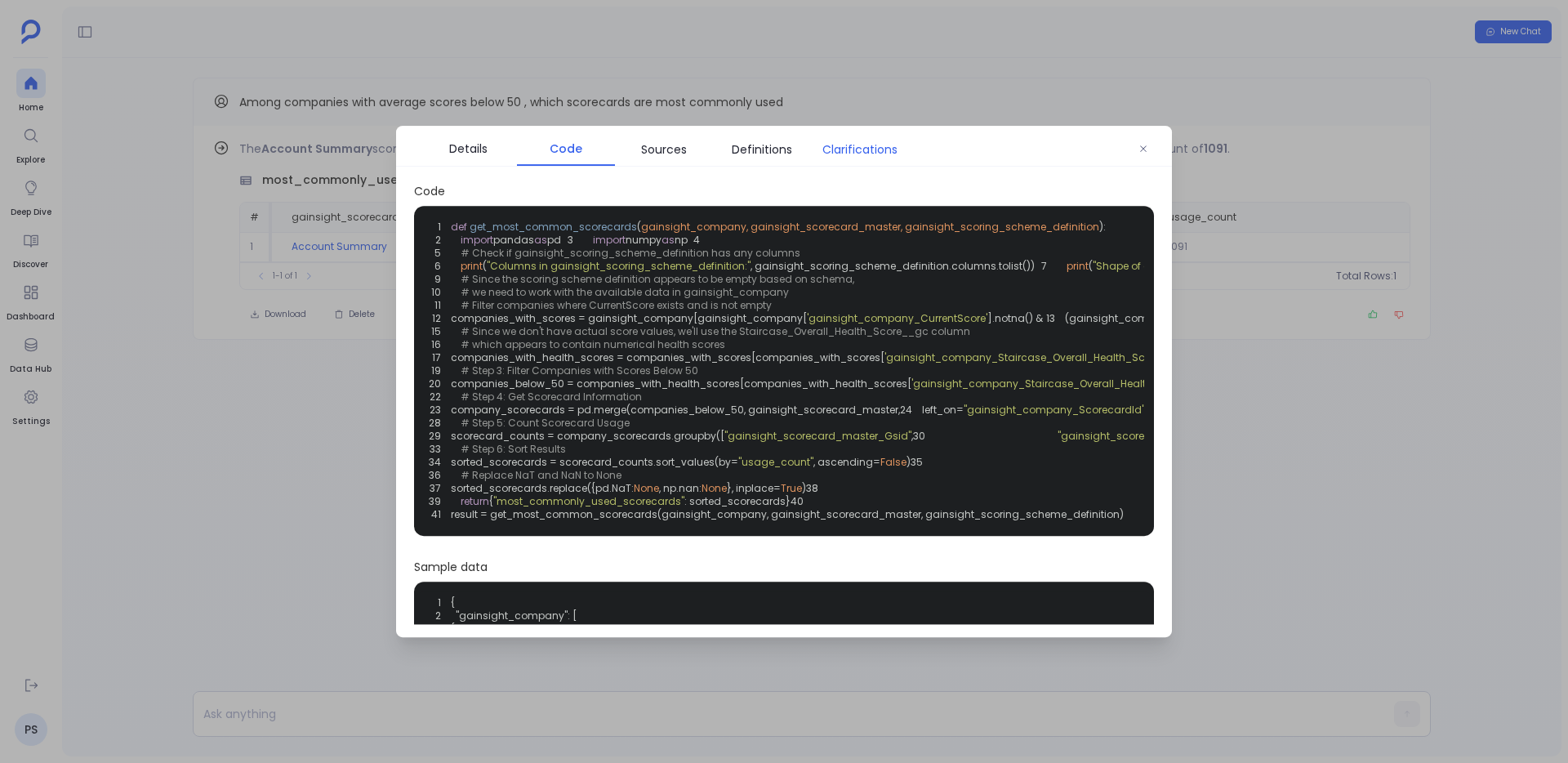 click on "Clarifications" at bounding box center (860, 149) 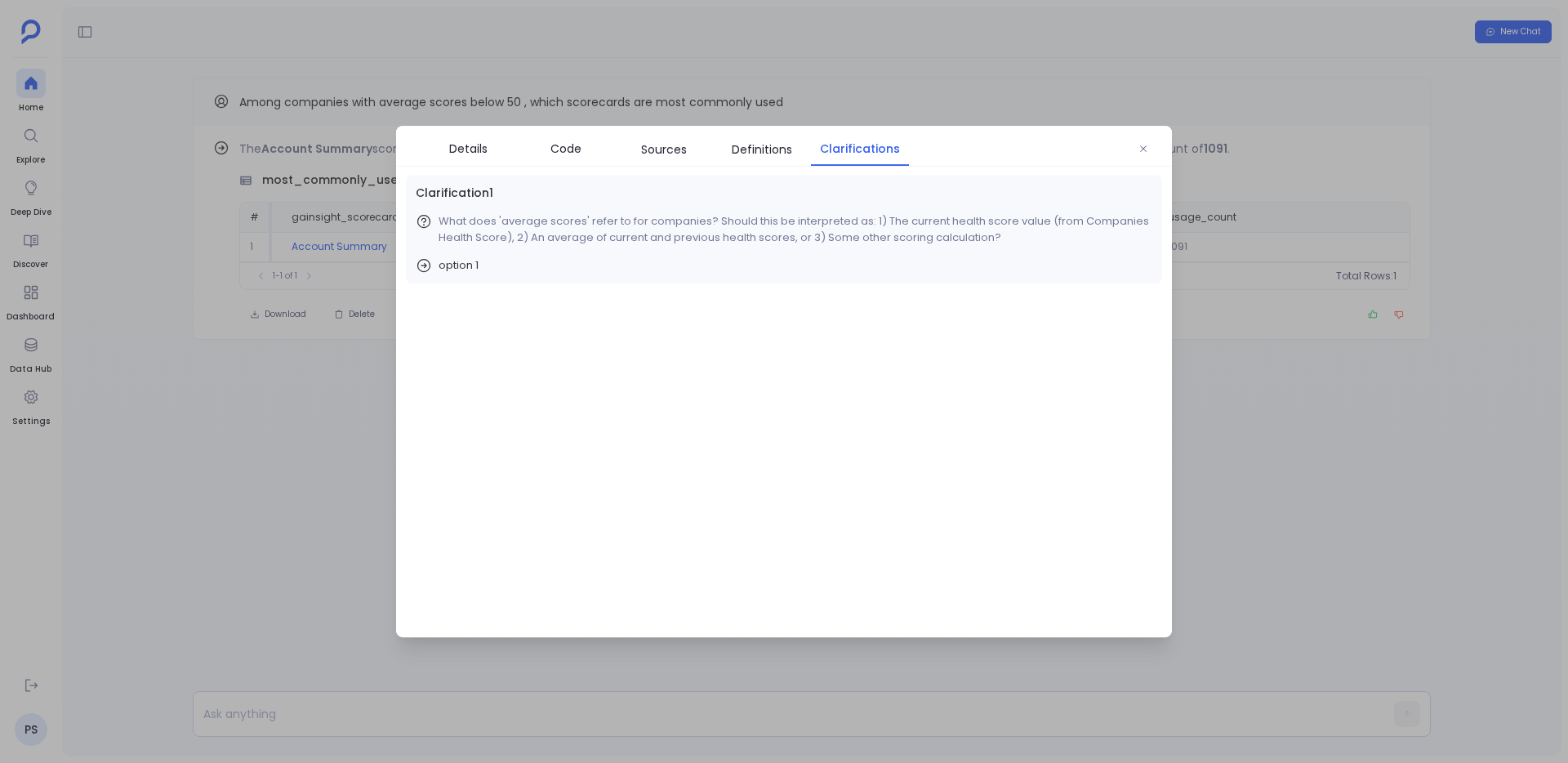 click at bounding box center (784, 382) 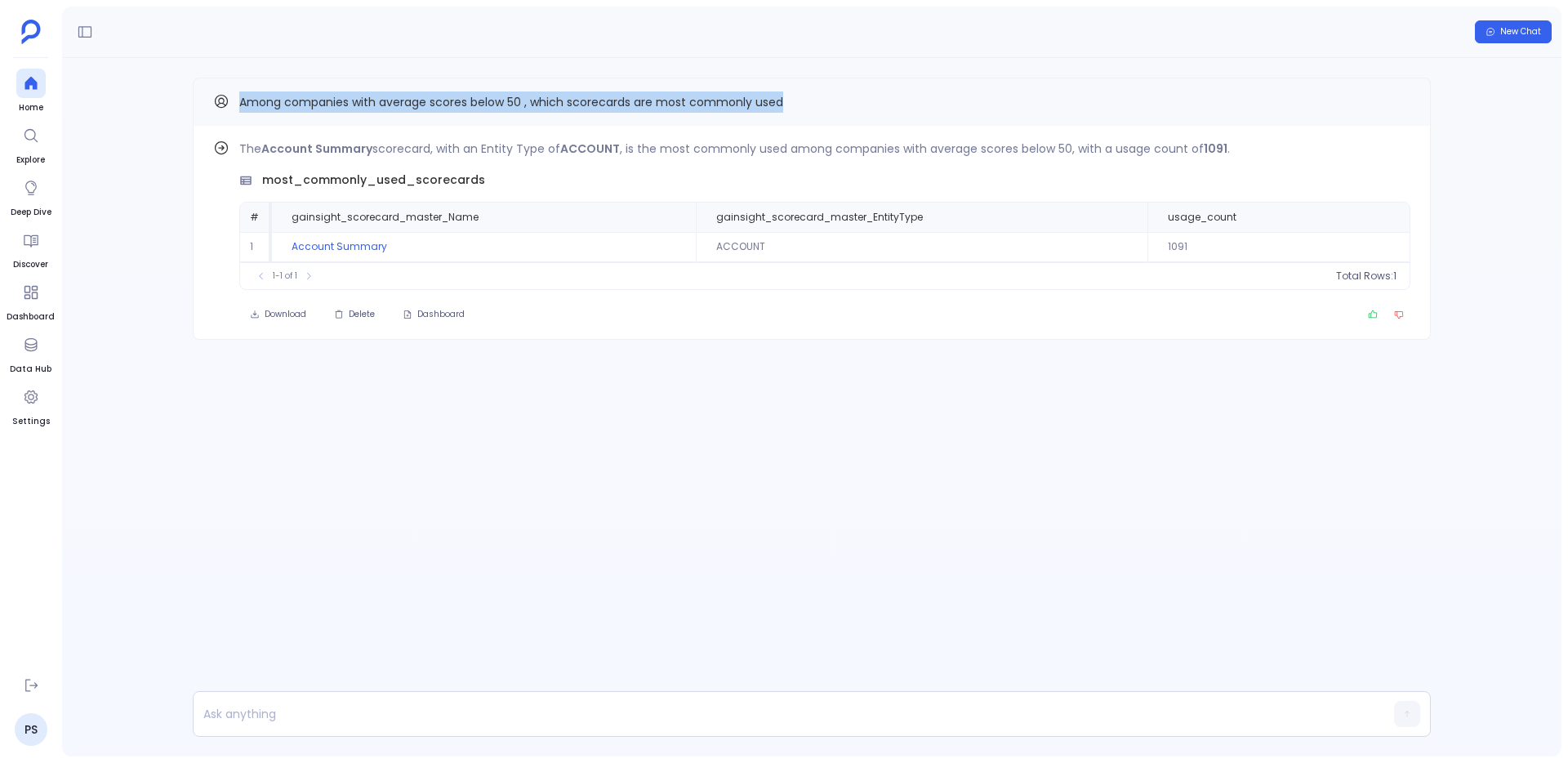 drag, startPoint x: 241, startPoint y: 99, endPoint x: 795, endPoint y: 108, distance: 554.0731 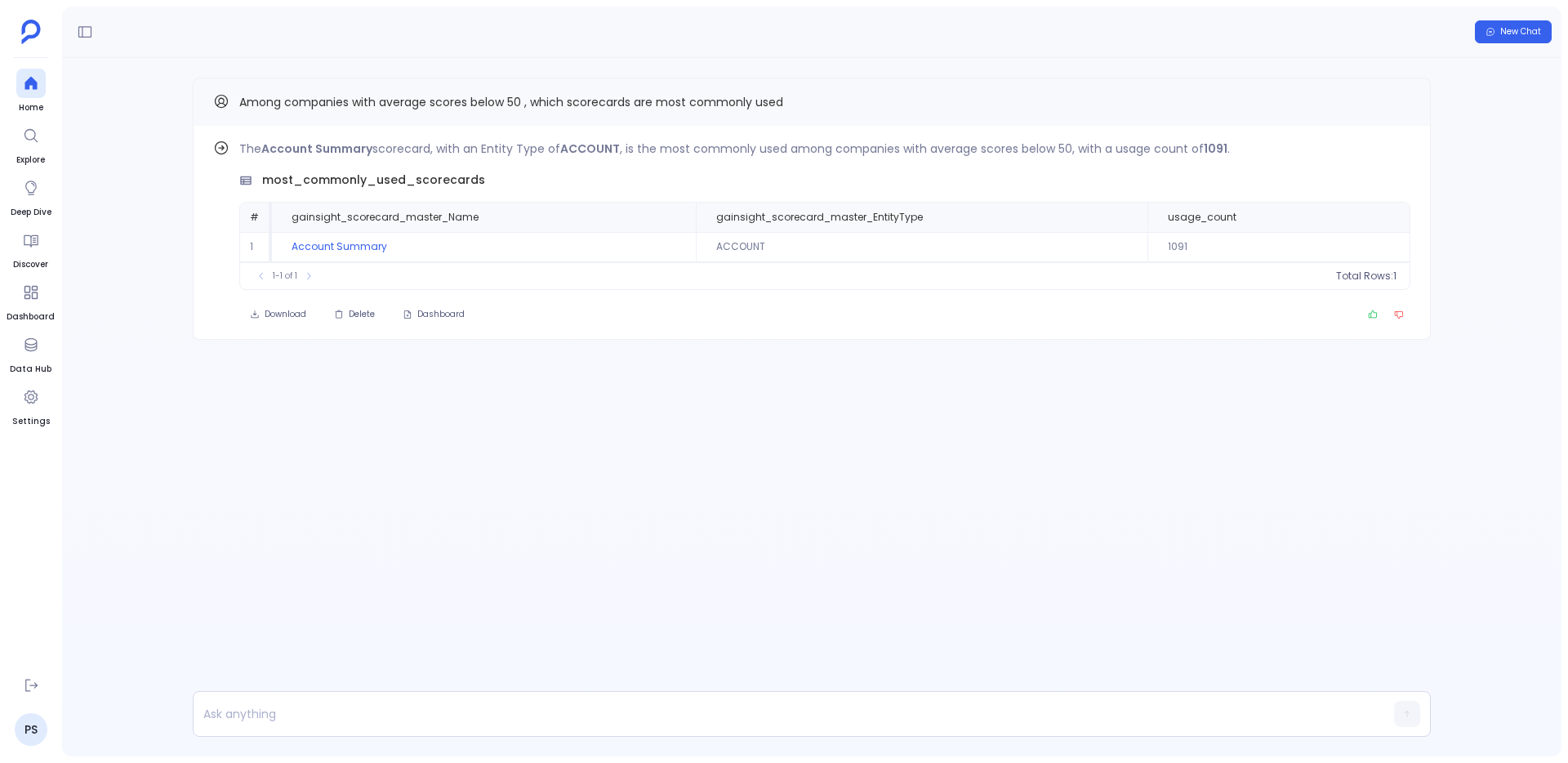 click on "Find out how The  Account Summary  scorecard, with an Entity Type of  ACCOUNT , is the most commonly used among companies with average scores below 50, with a usage count of  1091 . most_commonly_used_scorecards # gainsight_scorecard_master_Name gainsight_scorecard_master_EntityType usage_count 1 Account Summary ACCOUNT 1091
To pick up a draggable item, press the space bar.
While dragging, use the arrow keys to move the item.
Press space again to drop the item in its new position, or press escape to cancel.
1-1 of 1 Total Rows:  1 Download Delete Dashboard Among companies with average scores below 50 , which scorecards are most commonly used" at bounding box center [812, 241] 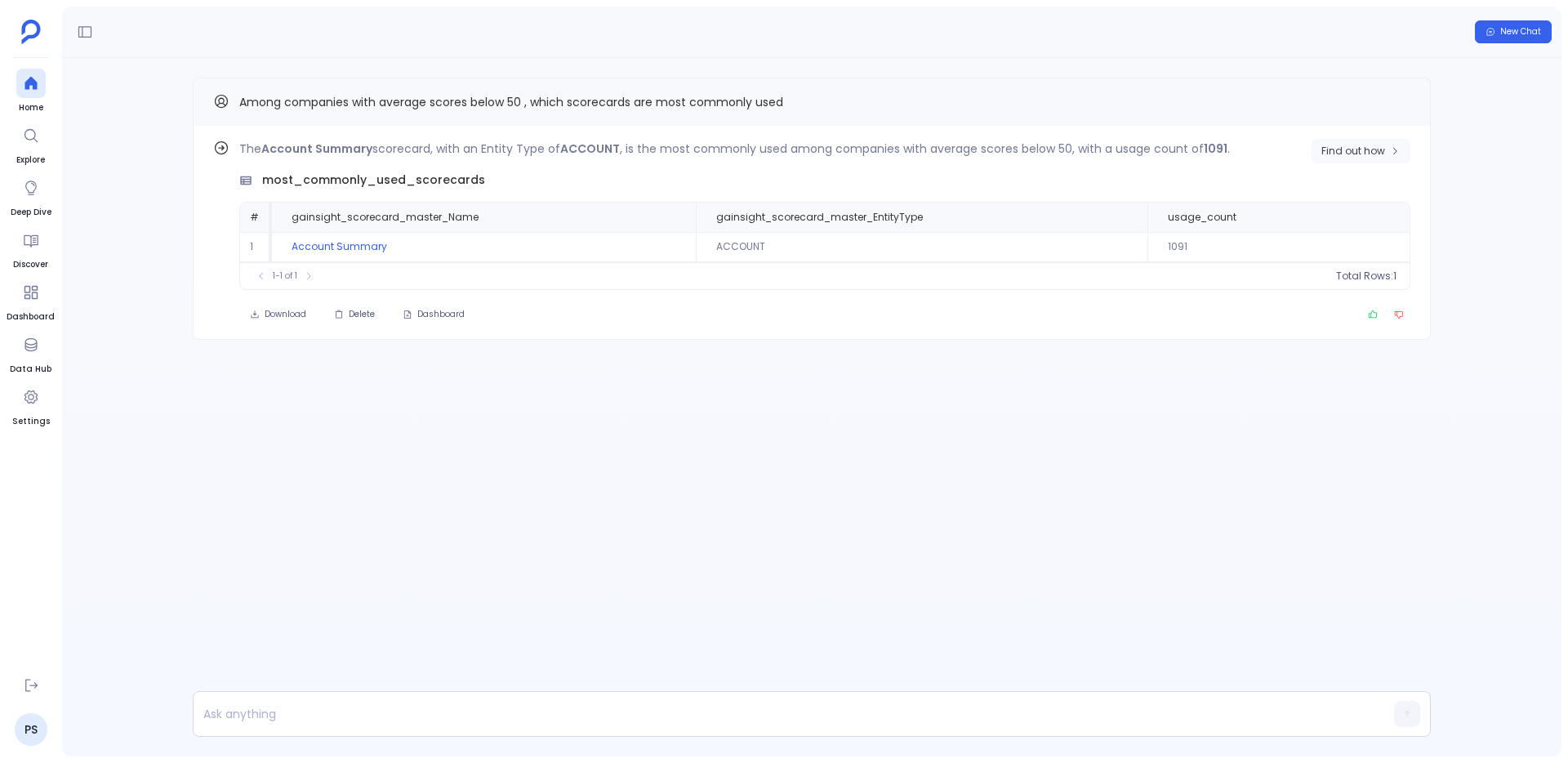 click on "Find out how" at bounding box center (1353, 151) 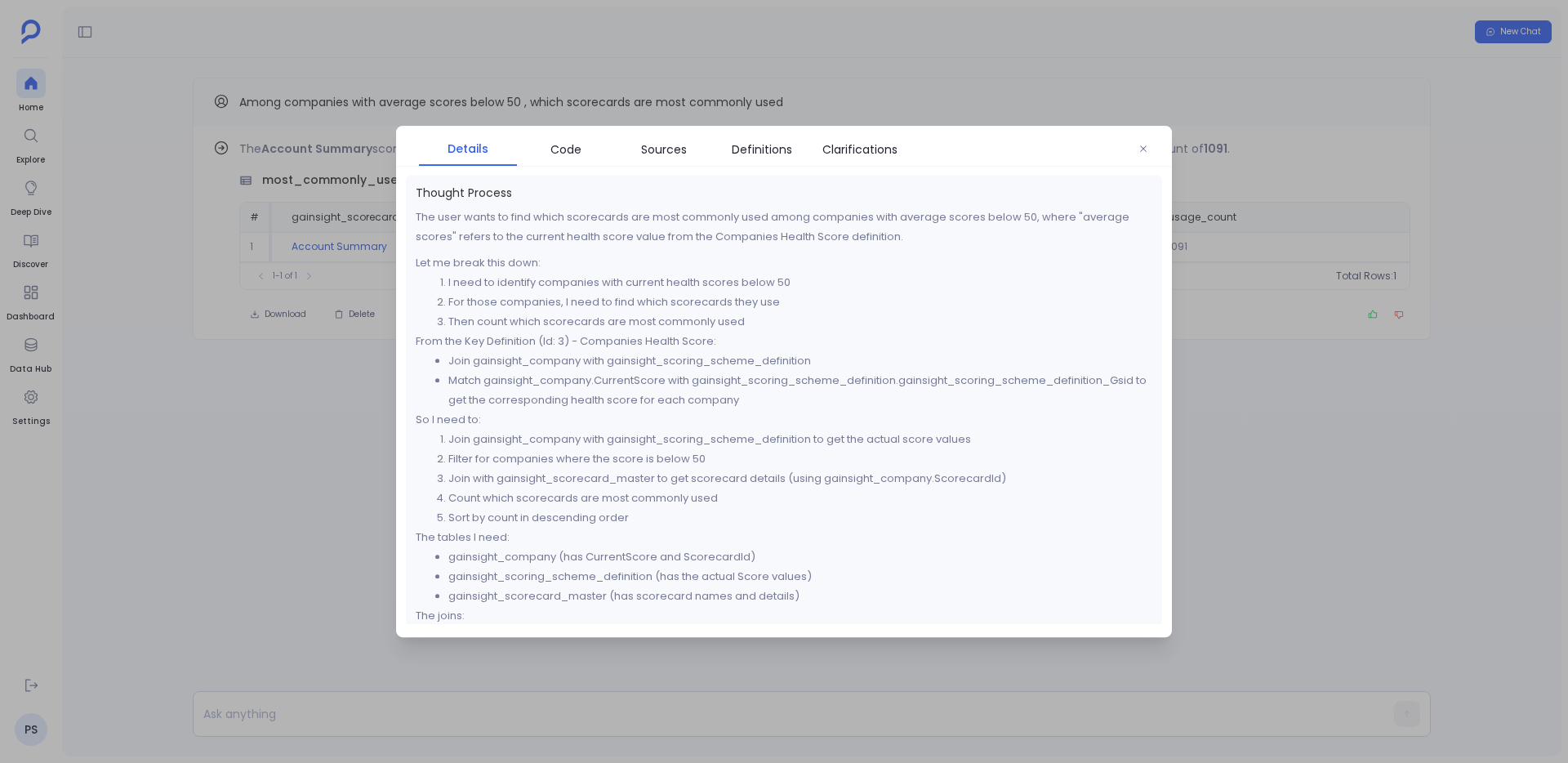 click on "Details Code Sources Definitions Clarifications Thought Process The user wants to find which scorecards are most commonly used among companies with average scores below 50, where "average scores" refers to the current health score value from the Companies Health Score definition.
Let me break this down:
I need to identify companies with current health scores below 50
For those companies, I need to find which scorecards they use
Then count which scorecards are most commonly used
From the Key Definition (Id: 3) - Companies Health Score:
Join gainsight_company with gainsight_scoring_scheme_definition
Match gainsight_company.CurrentScore with gainsight_scoring_scheme_definition.gainsight_scoring_scheme_definition_Gsid to get the corresponding health score for each company
So I need to:
Join gainsight_company with gainsight_scoring_scheme_definition to get the actual score values
Filter for companies where the score is below 50
Count which scorecards are most commonly used" at bounding box center [784, 382] 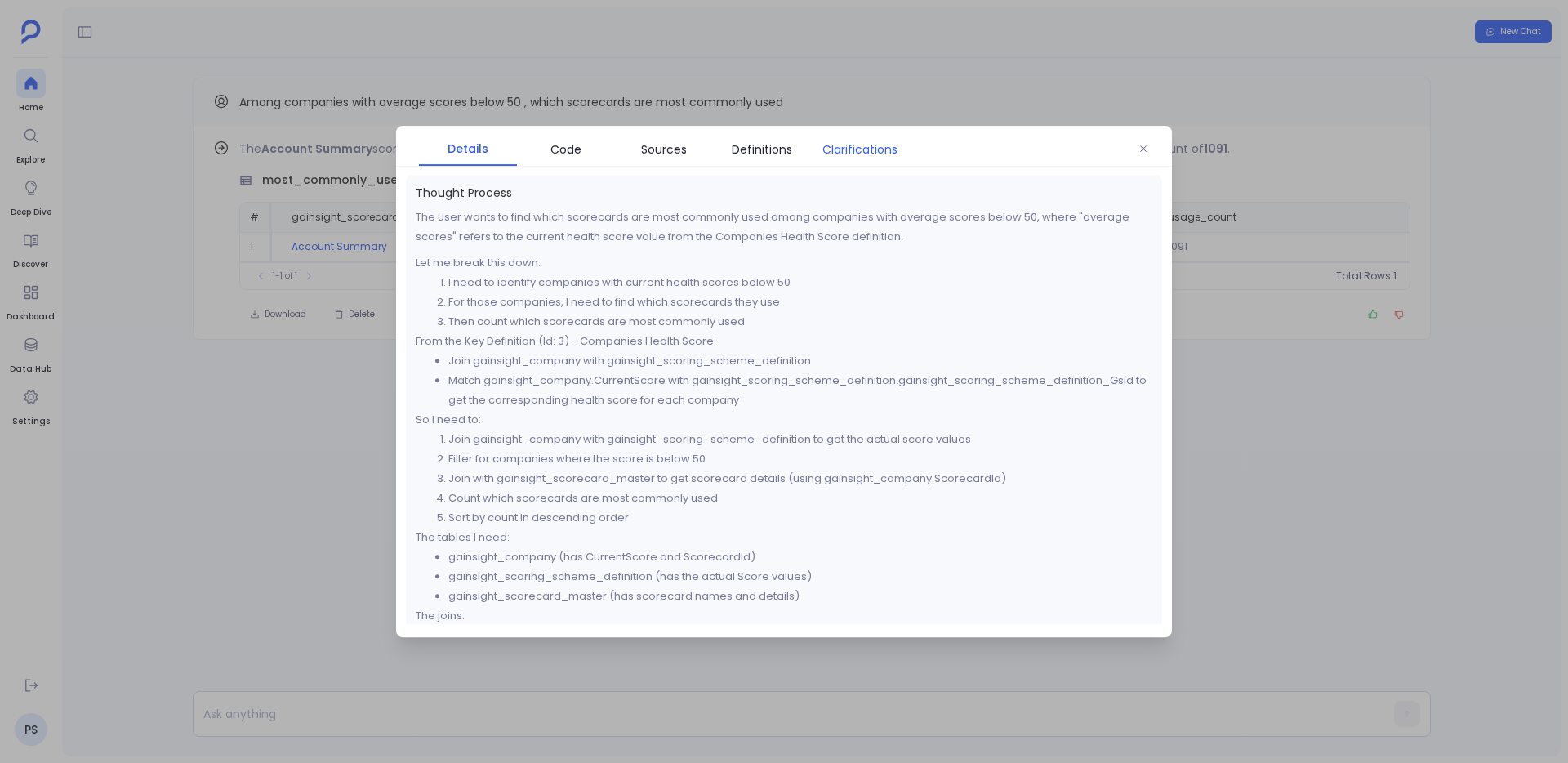 click on "Clarifications" at bounding box center [860, 149] 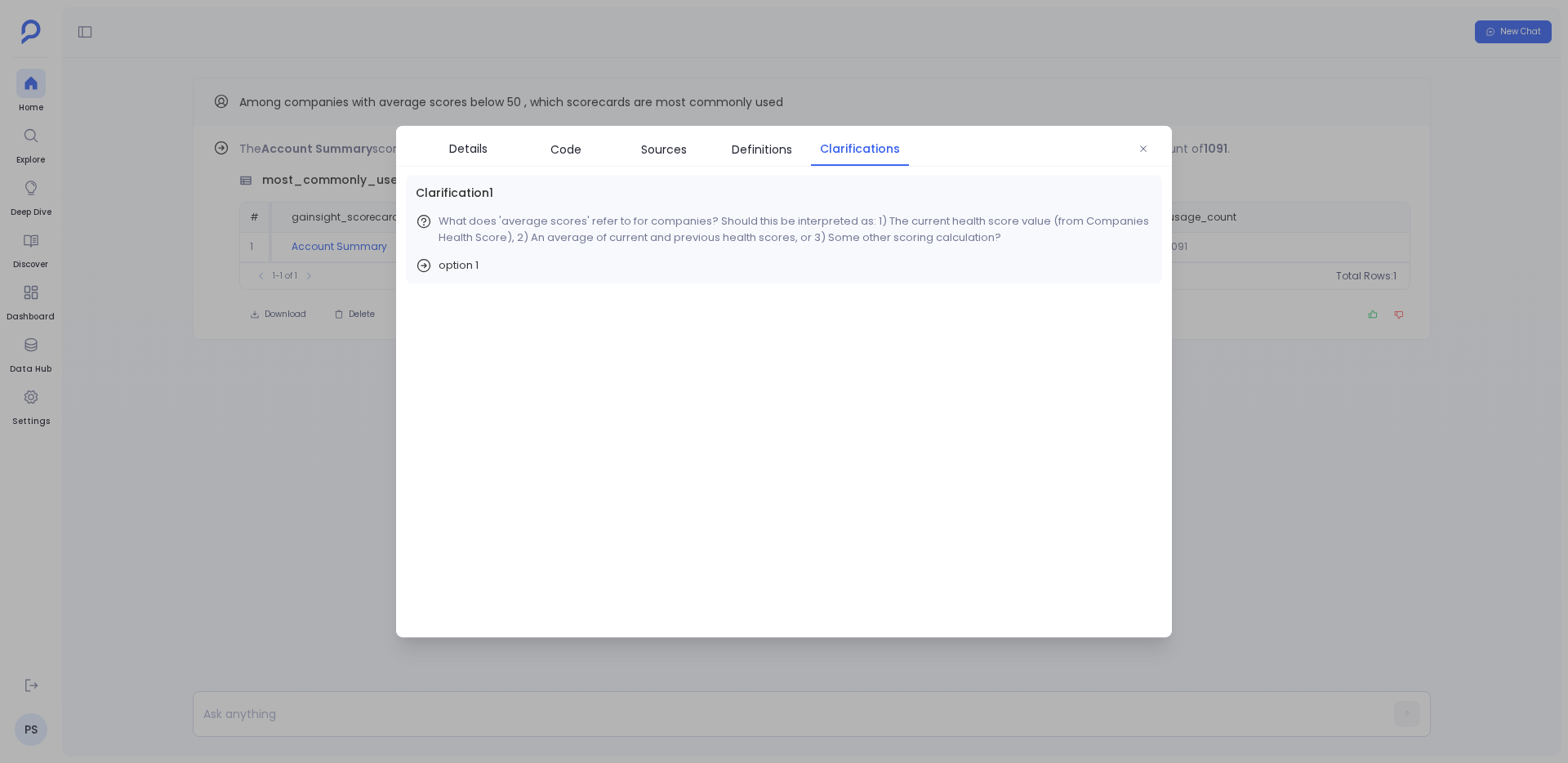 click at bounding box center (784, 382) 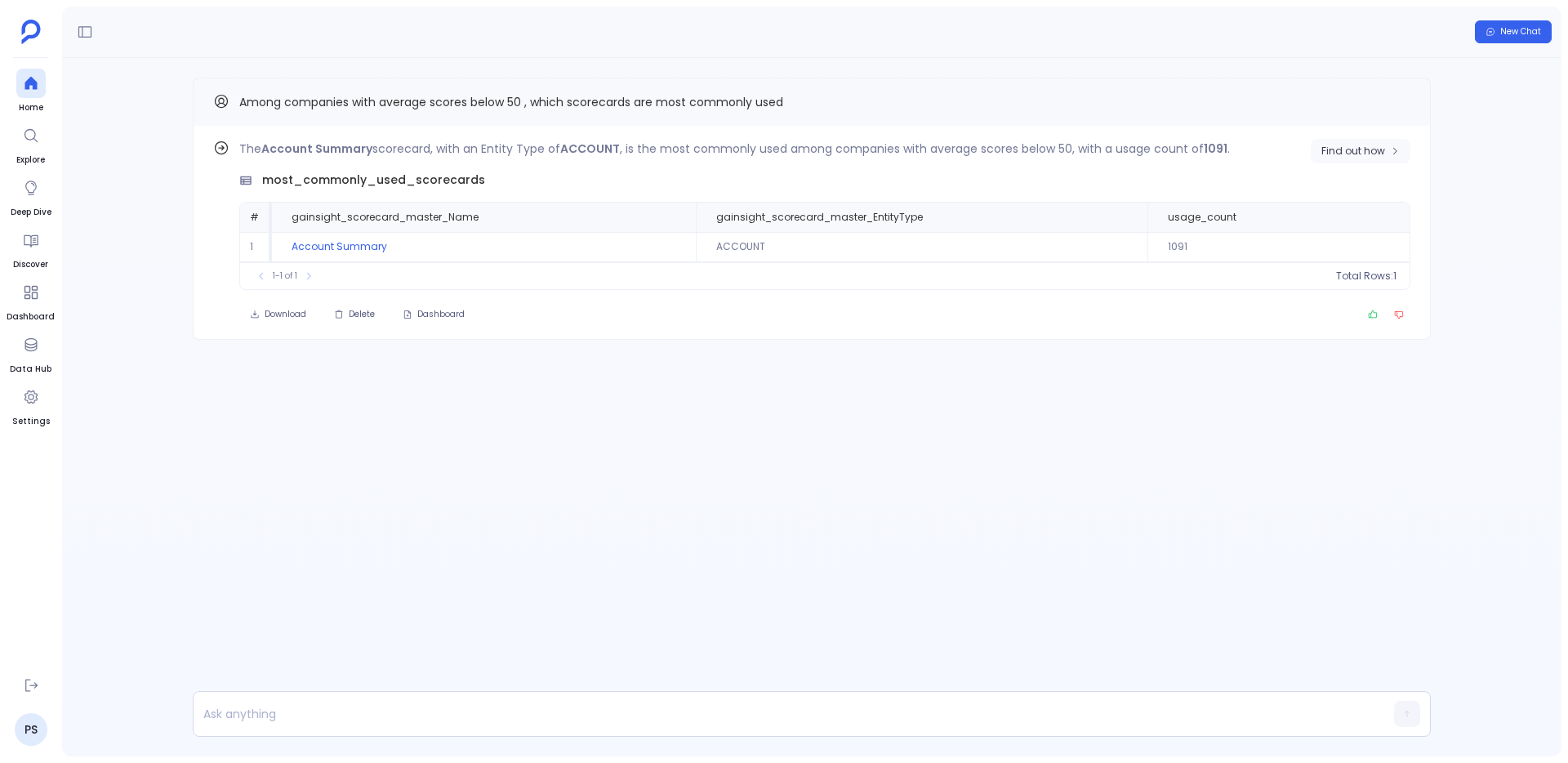 click on "Find out how" at bounding box center [1353, 151] 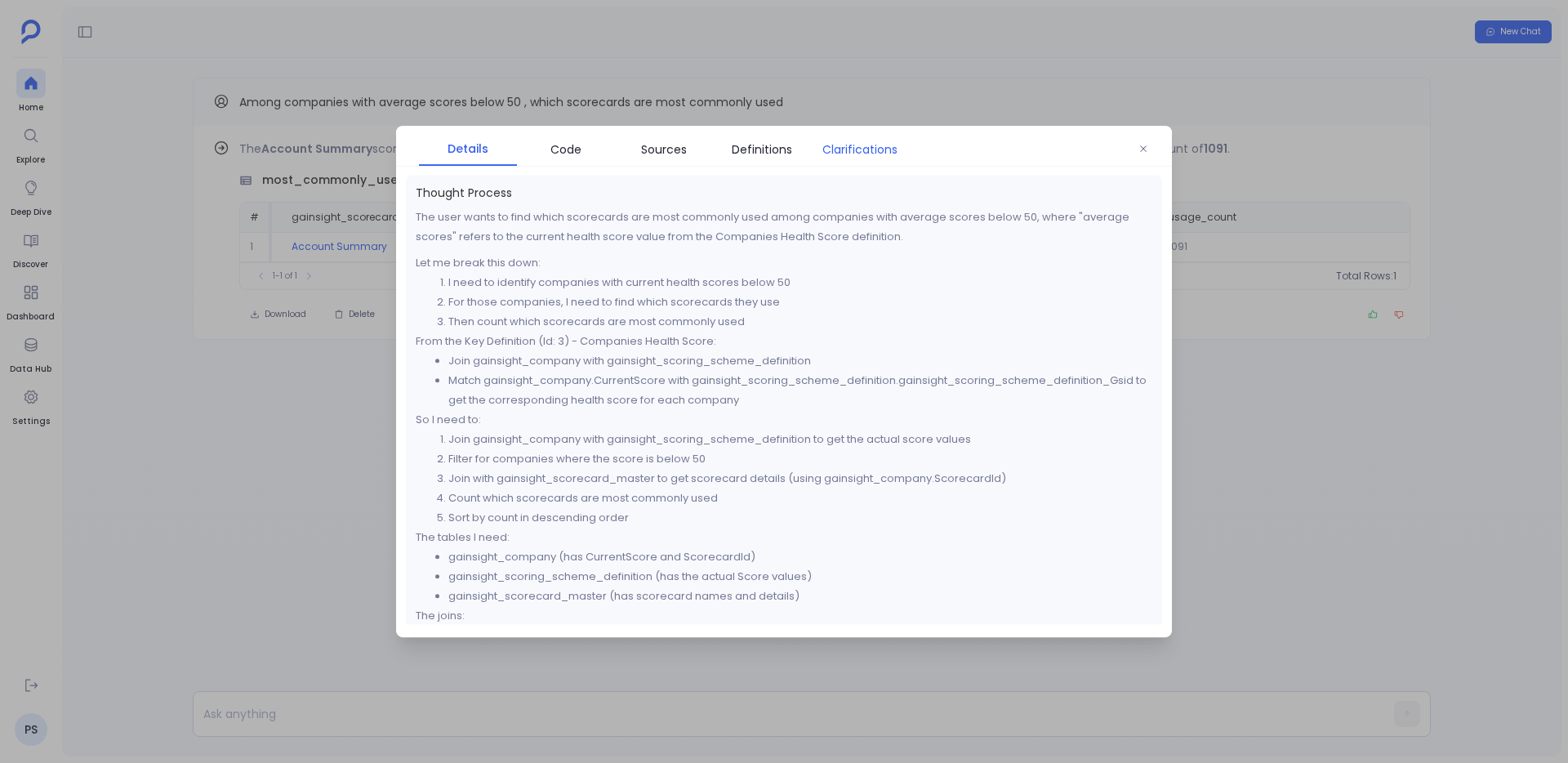 click on "Clarifications" at bounding box center [860, 149] 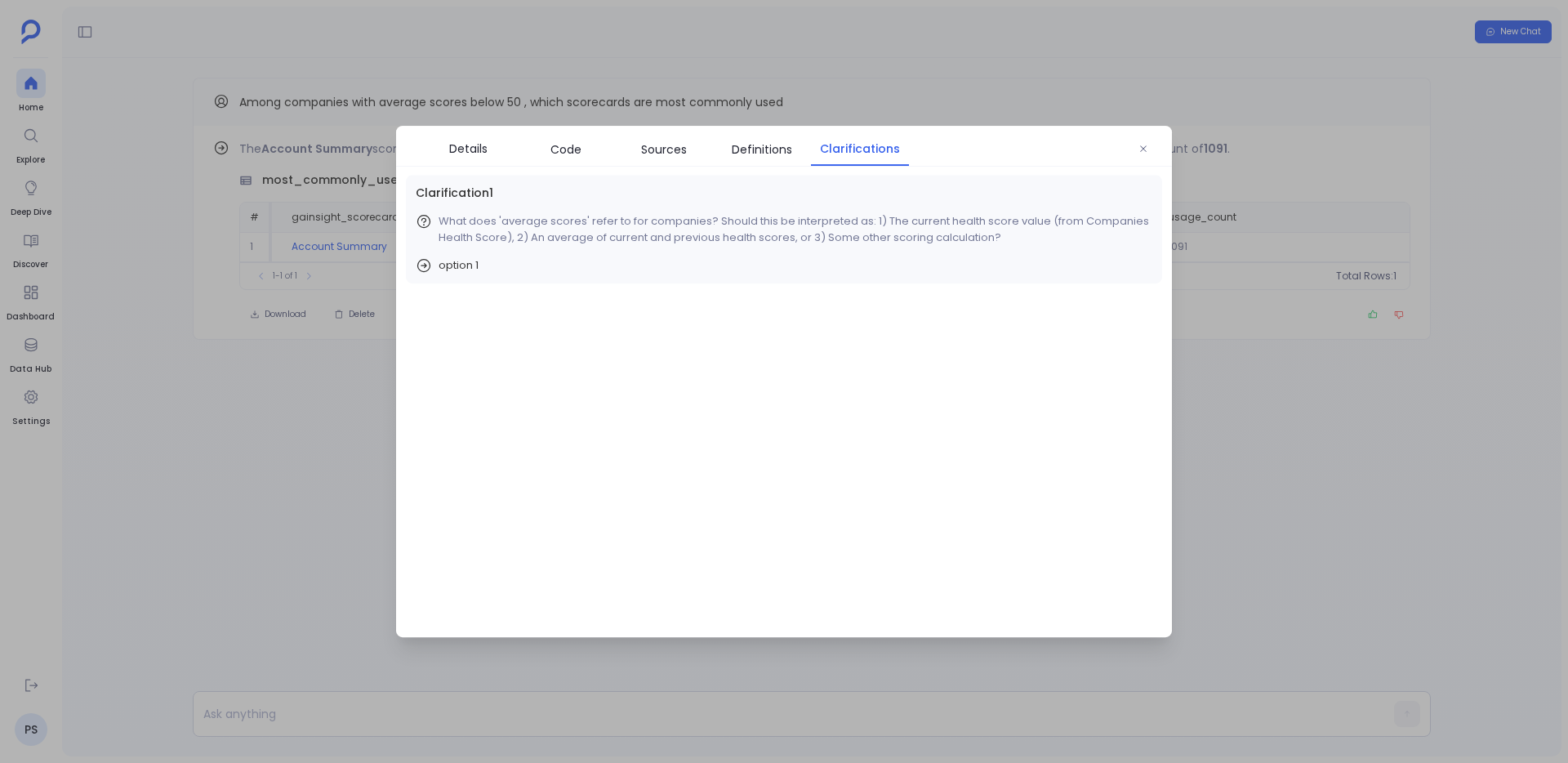 click at bounding box center (784, 382) 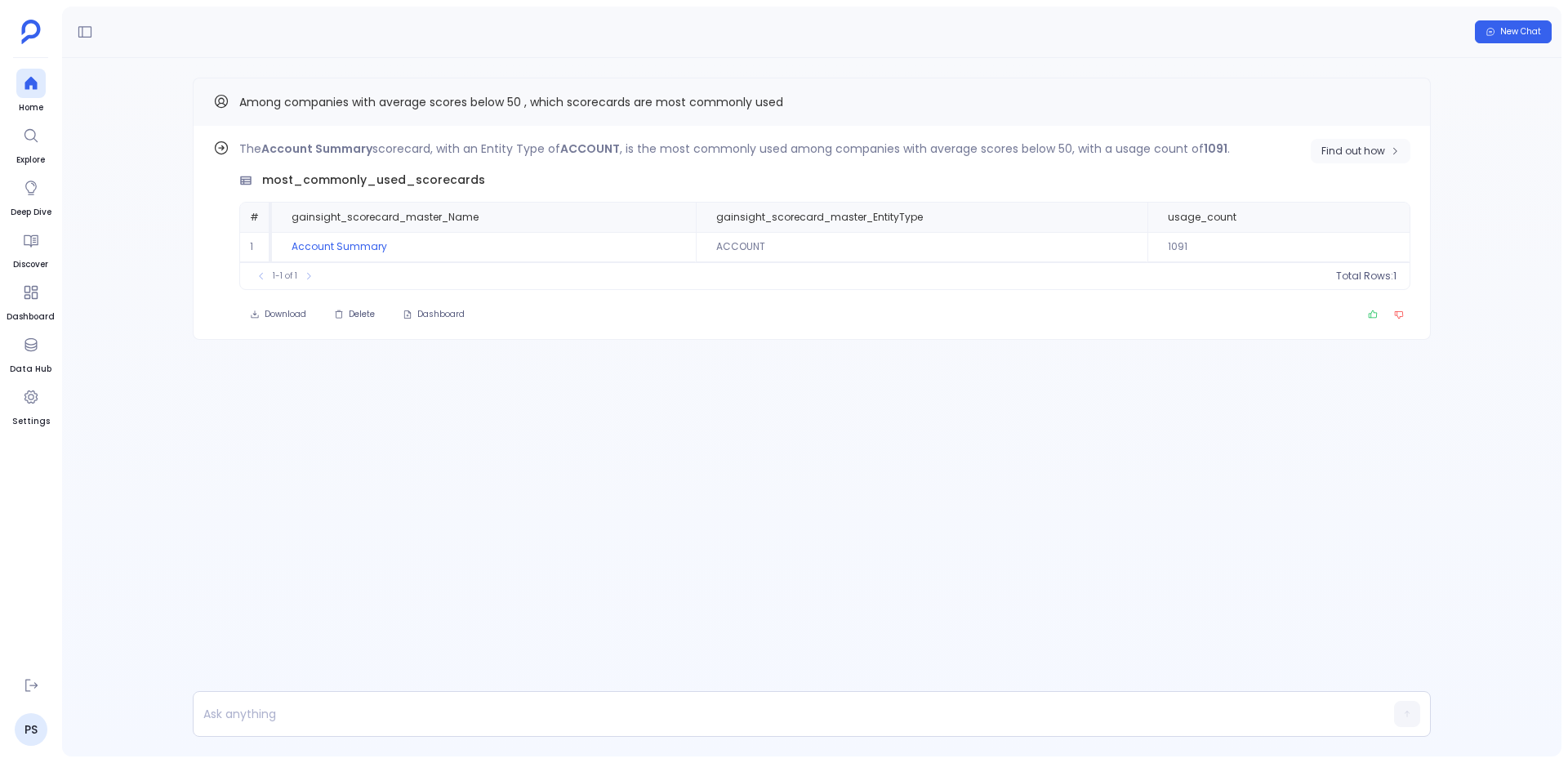 click on "Find out how" at bounding box center (1353, 151) 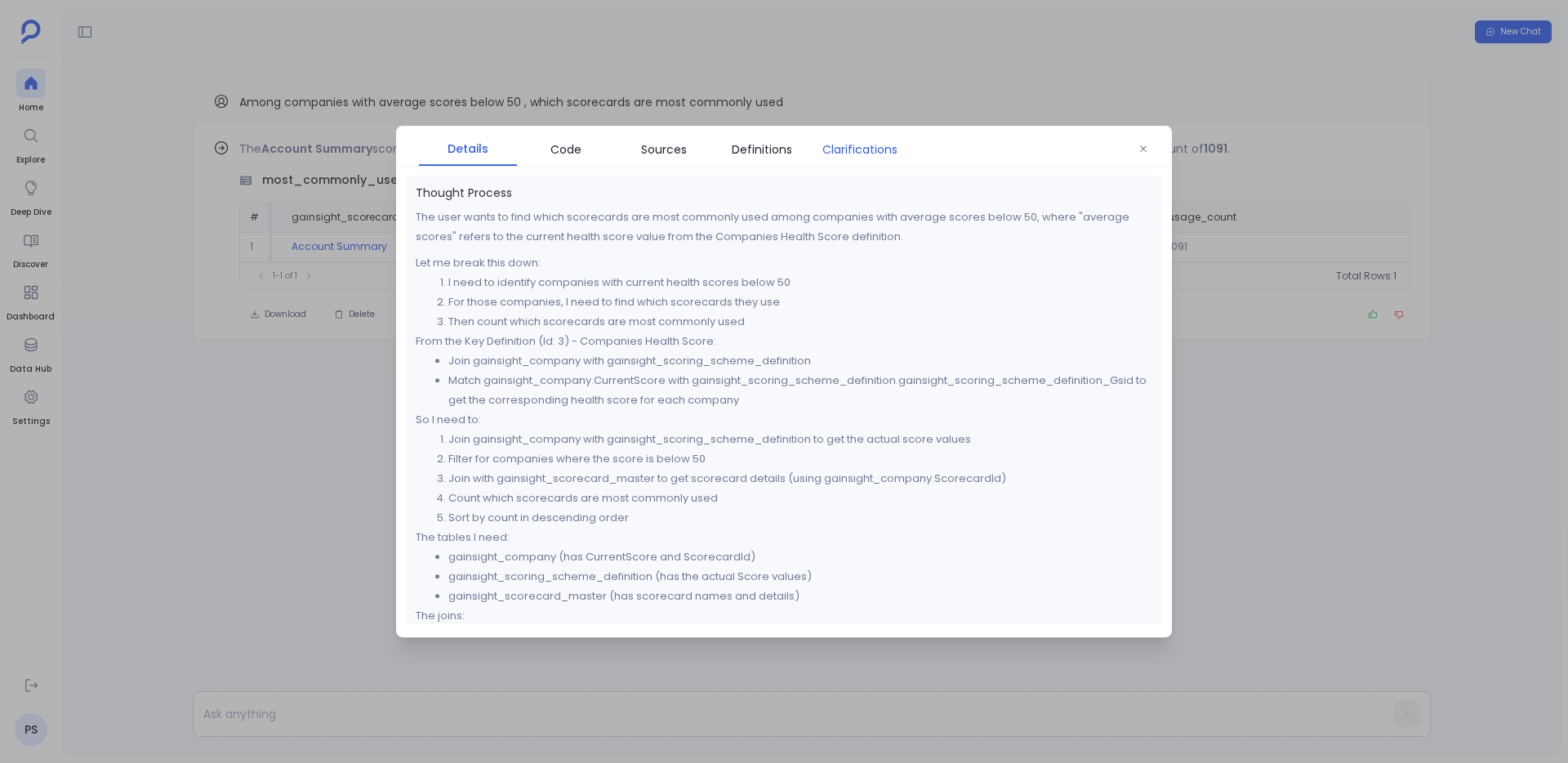 click on "Clarifications" at bounding box center (860, 149) 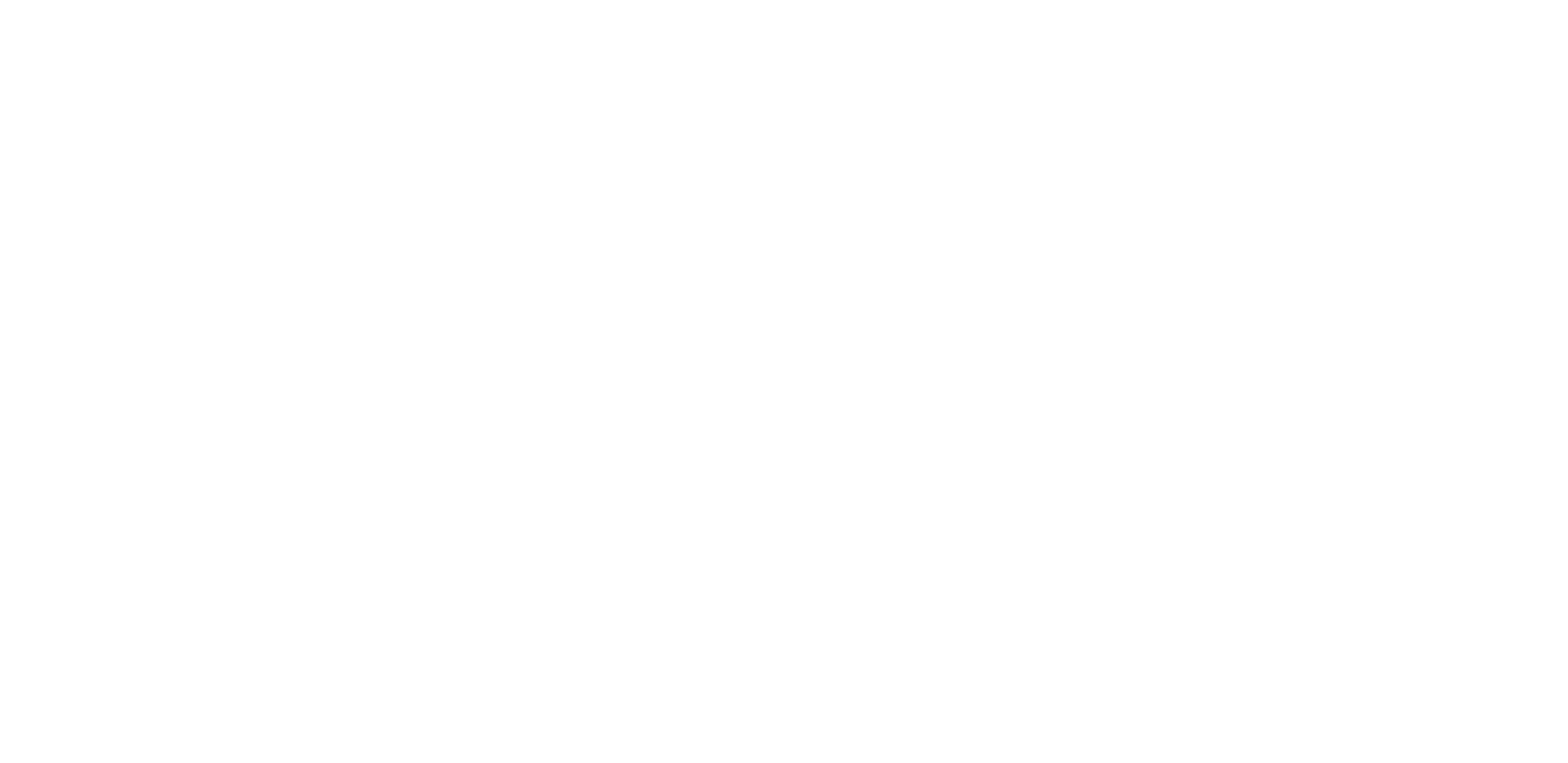 scroll, scrollTop: 0, scrollLeft: 0, axis: both 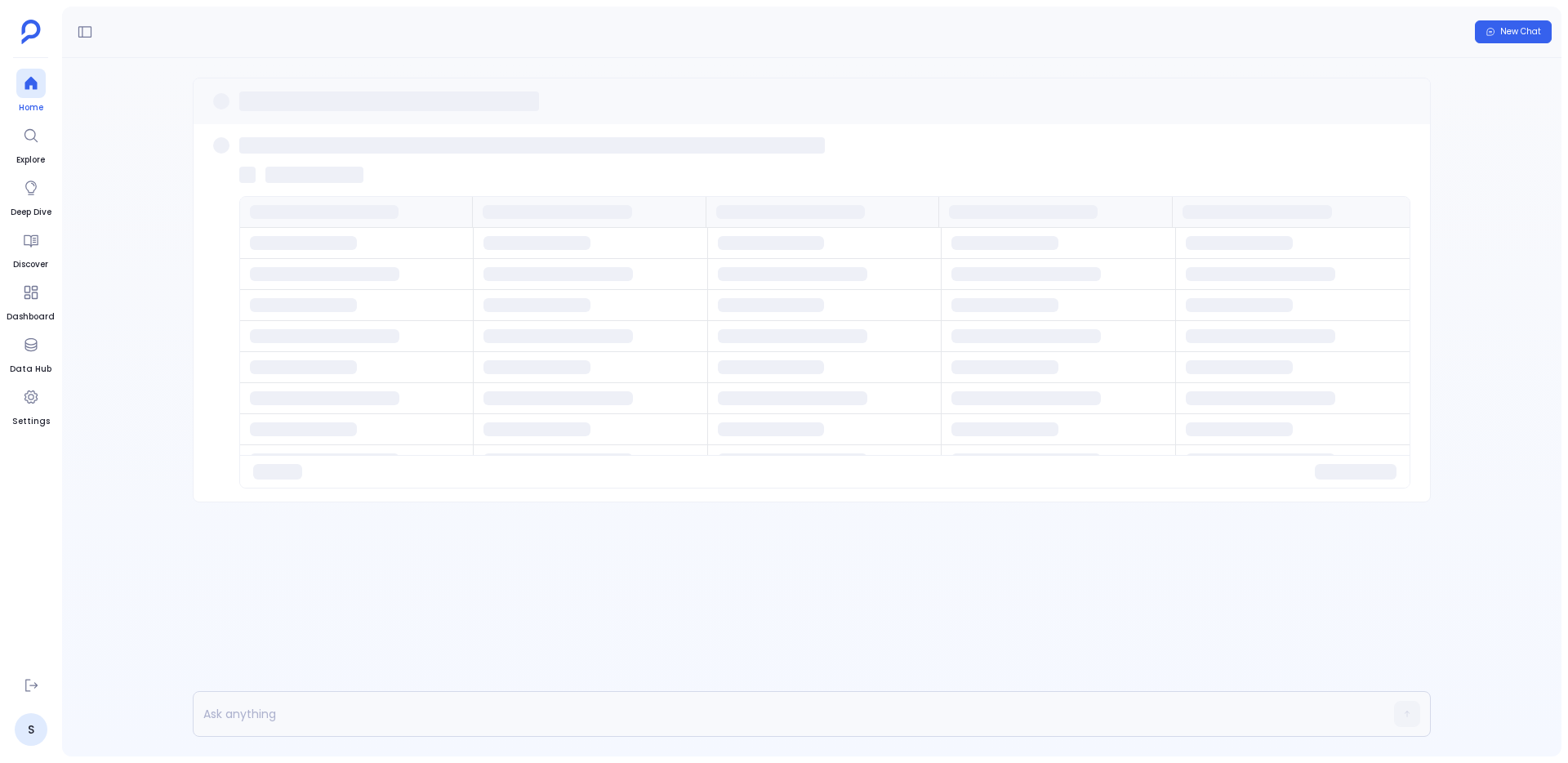 click on "Home" at bounding box center (31, 108) 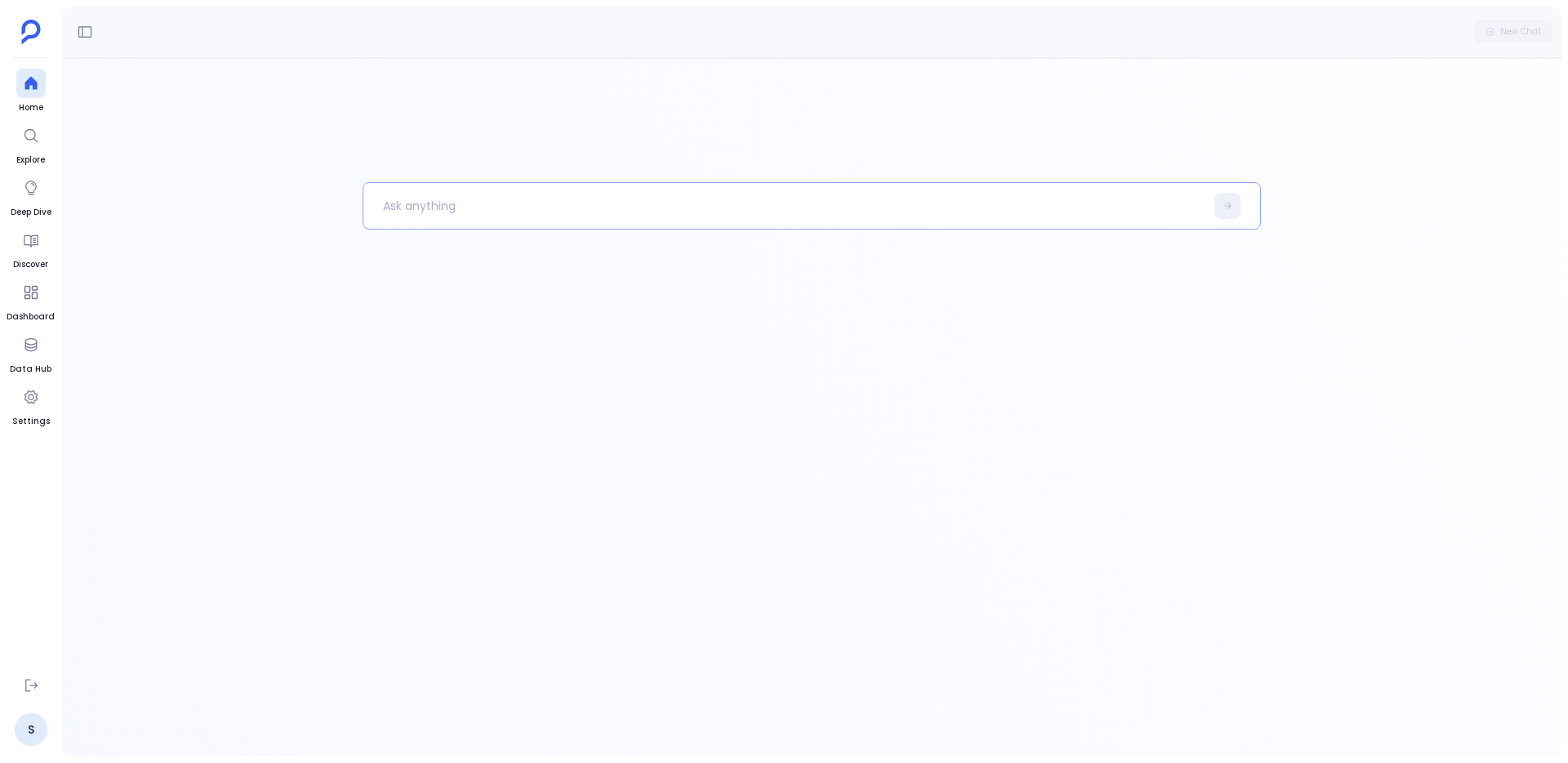 click at bounding box center [784, 206] 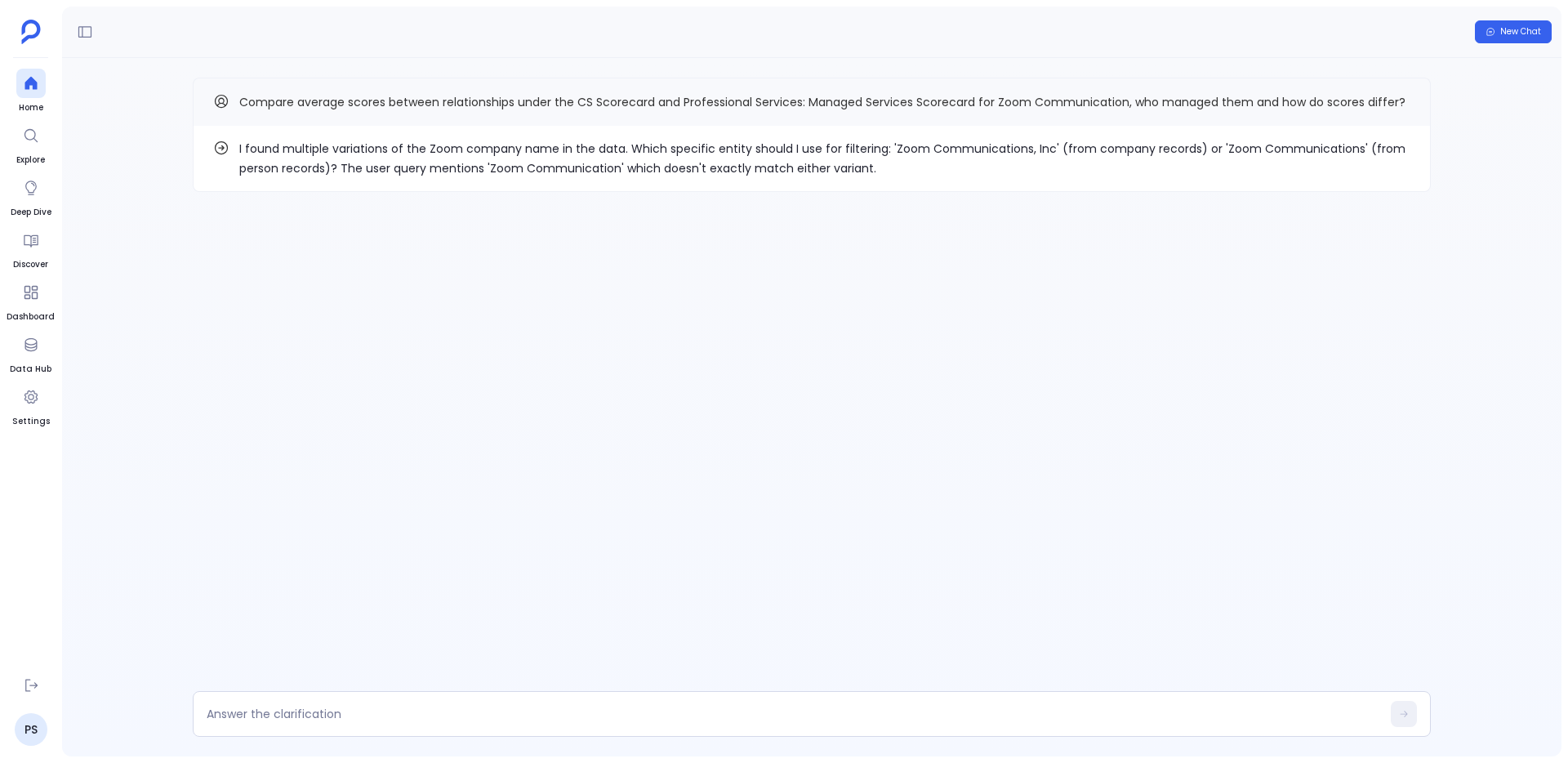 click on "I found multiple variations of the Zoom company name in the data. Which specific entity should I use for filtering: 'Zoom Communications, Inc' (from company records) or 'Zoom Communications' (from person records)? The user query mentions 'Zoom Communication' which doesn't exactly match either variant." at bounding box center (825, 158) 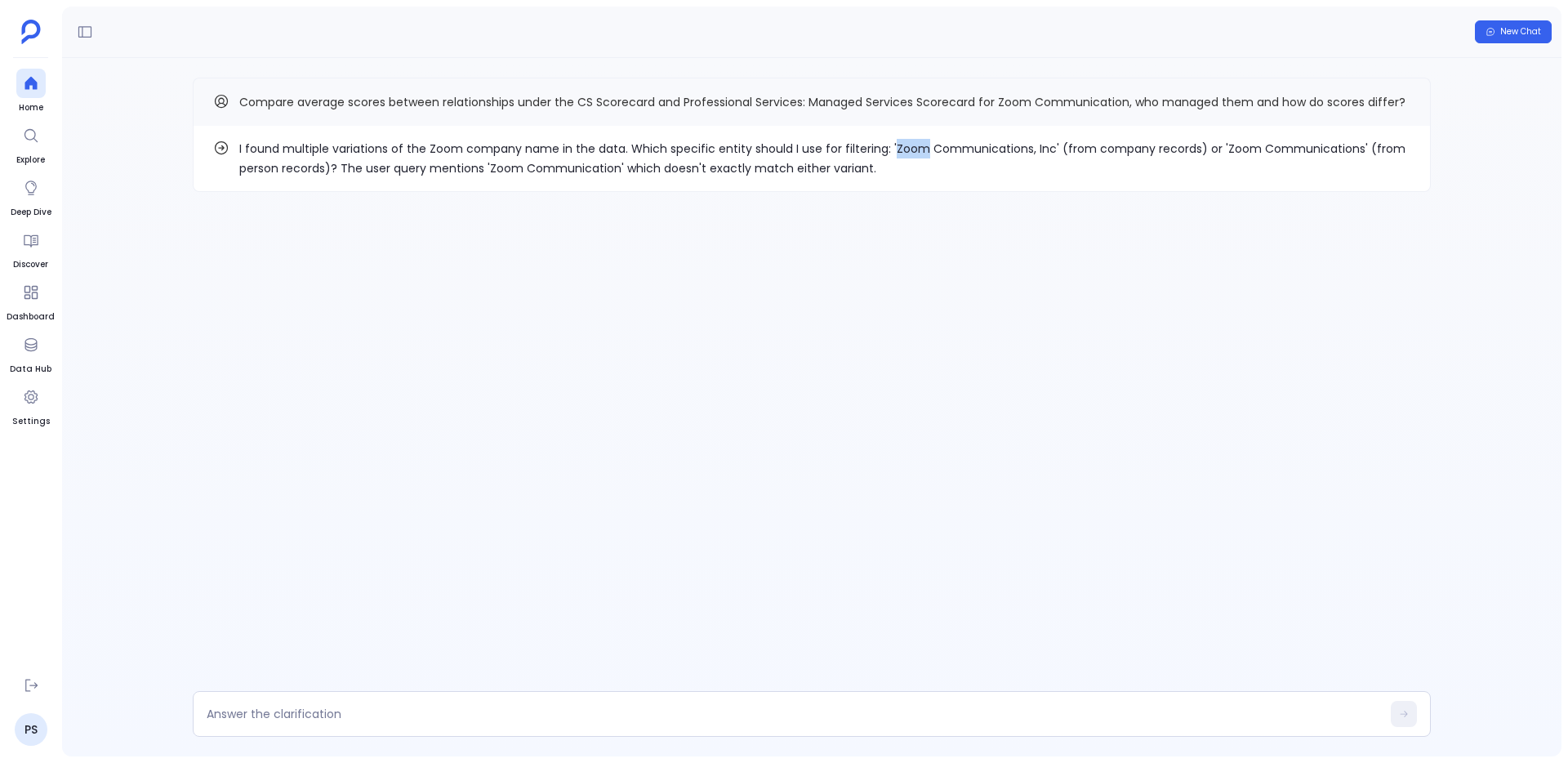 click on "I found multiple variations of the Zoom company name in the data. Which specific entity should I use for filtering: 'Zoom Communications, Inc' (from company records) or 'Zoom Communications' (from person records)? The user query mentions 'Zoom Communication' which doesn't exactly match either variant." at bounding box center [825, 158] 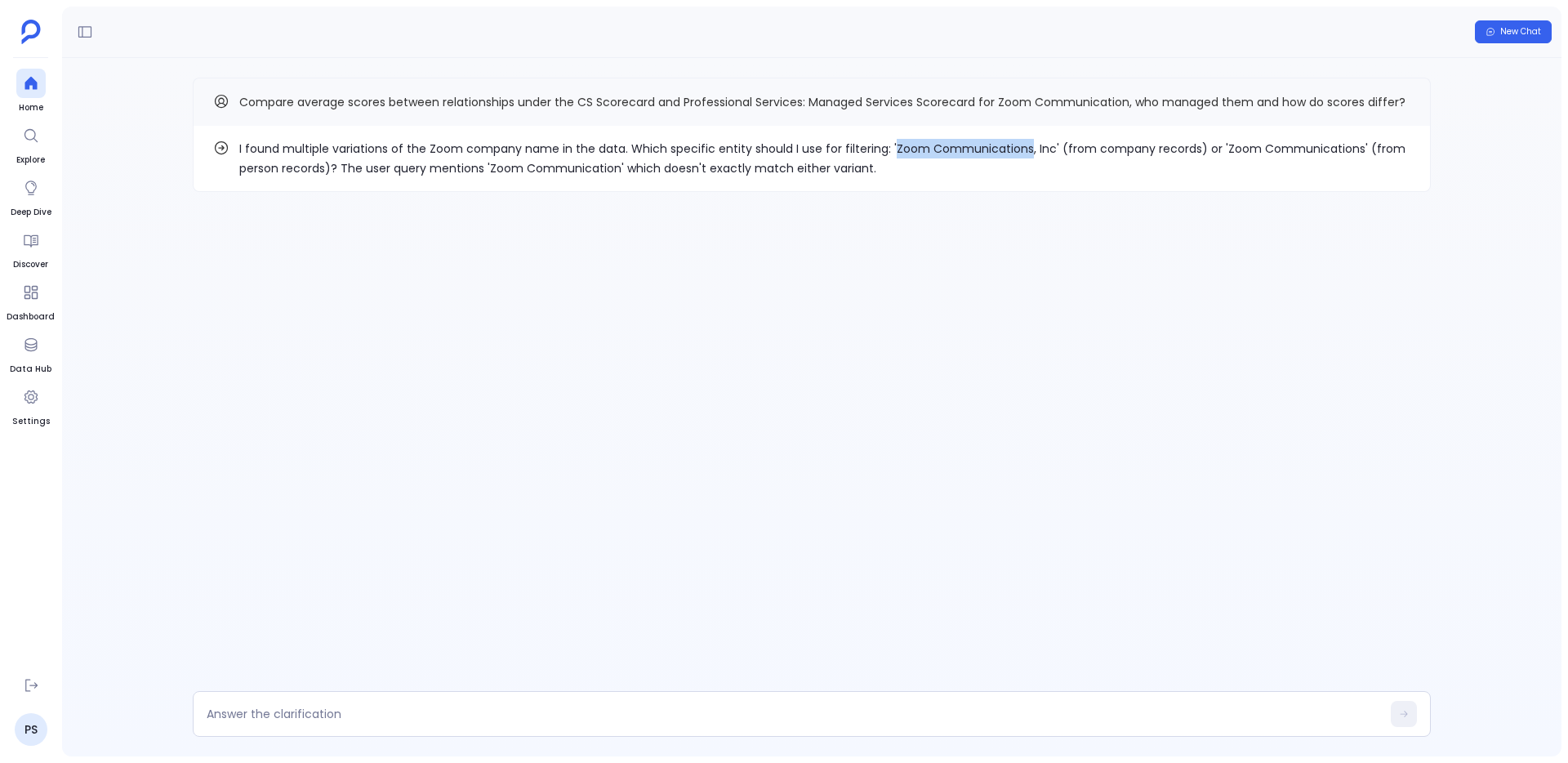 click on "I found multiple variations of the Zoom company name in the data. Which specific entity should I use for filtering: 'Zoom Communications, Inc' (from company records) or 'Zoom Communications' (from person records)? The user query mentions 'Zoom Communication' which doesn't exactly match either variant." at bounding box center (825, 158) 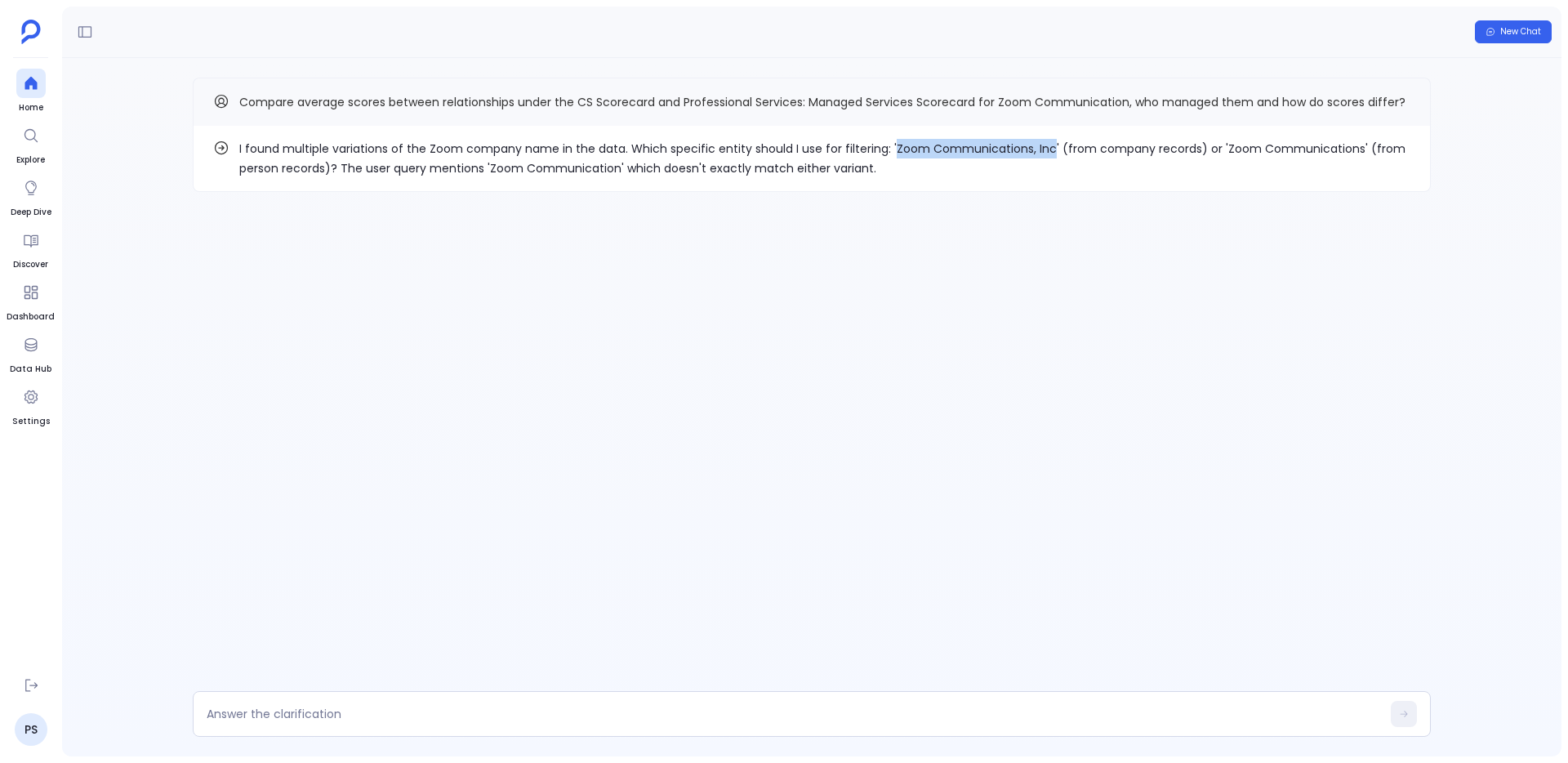 click on "I found multiple variations of the Zoom company name in the data. Which specific entity should I use for filtering: 'Zoom Communications, Inc' (from company records) or 'Zoom Communications' (from person records)? The user query mentions 'Zoom Communication' which doesn't exactly match either variant." at bounding box center [825, 158] 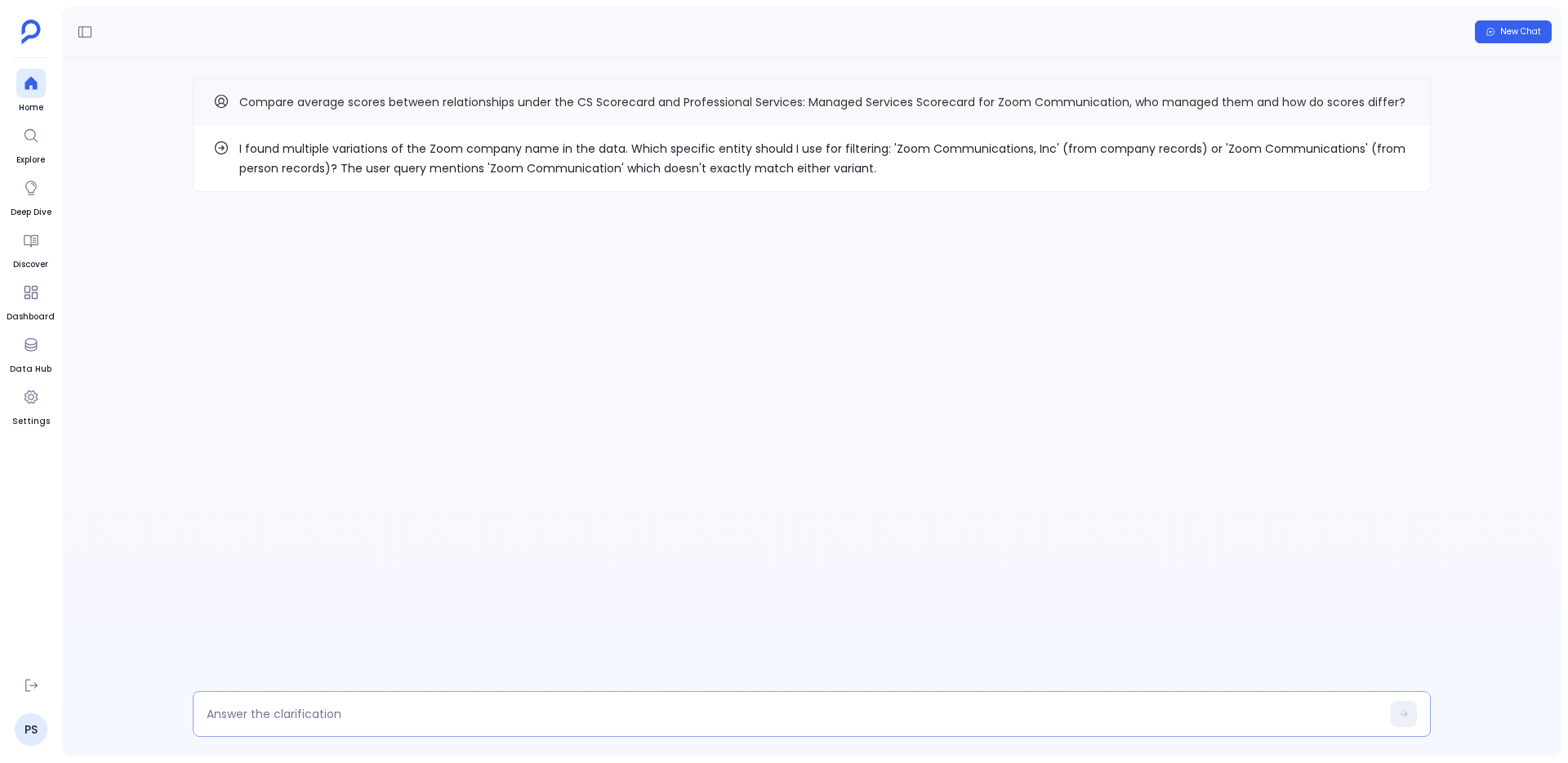 click at bounding box center [794, 714] 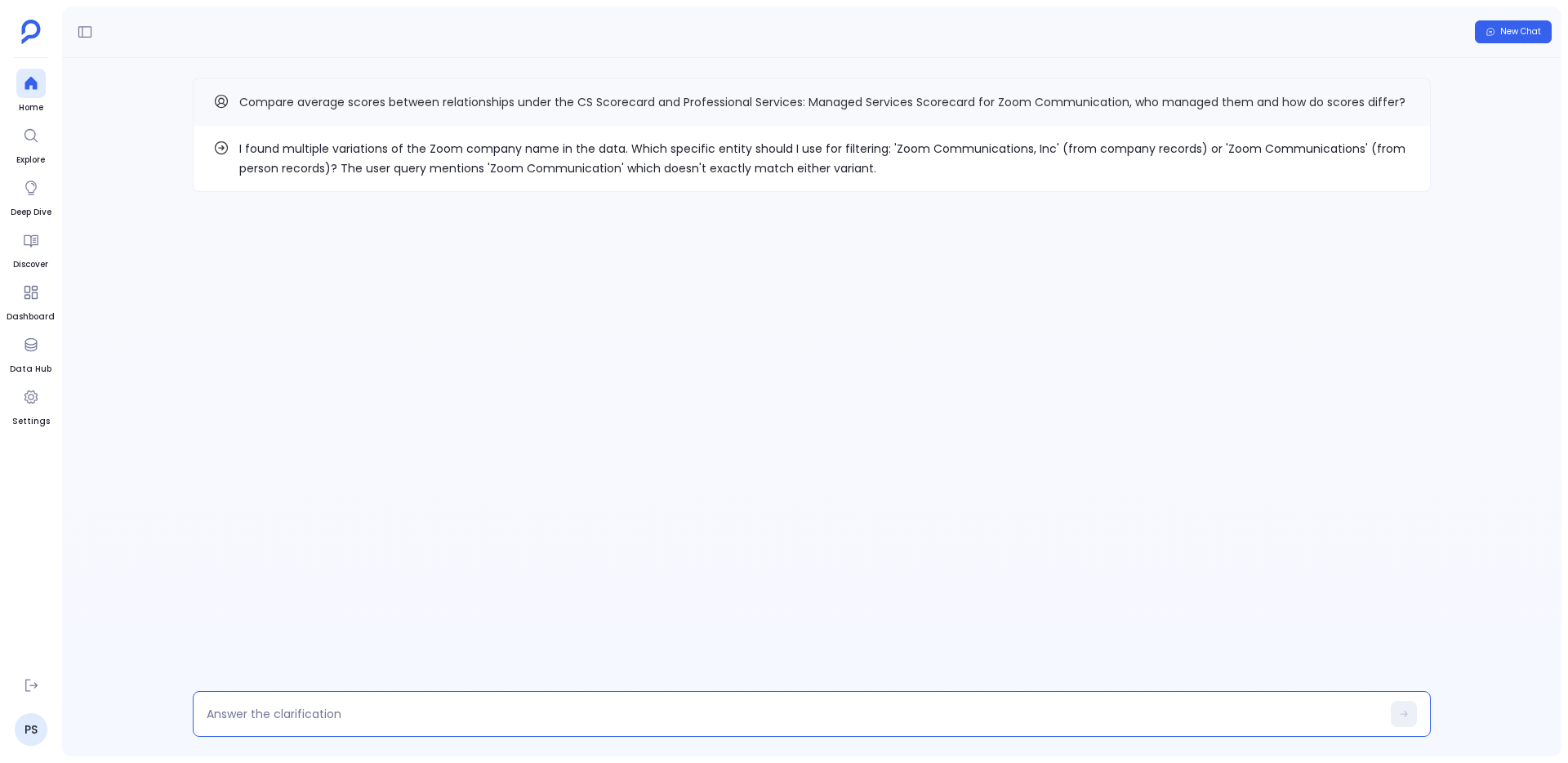 type on "Zoom Communications, Inc" 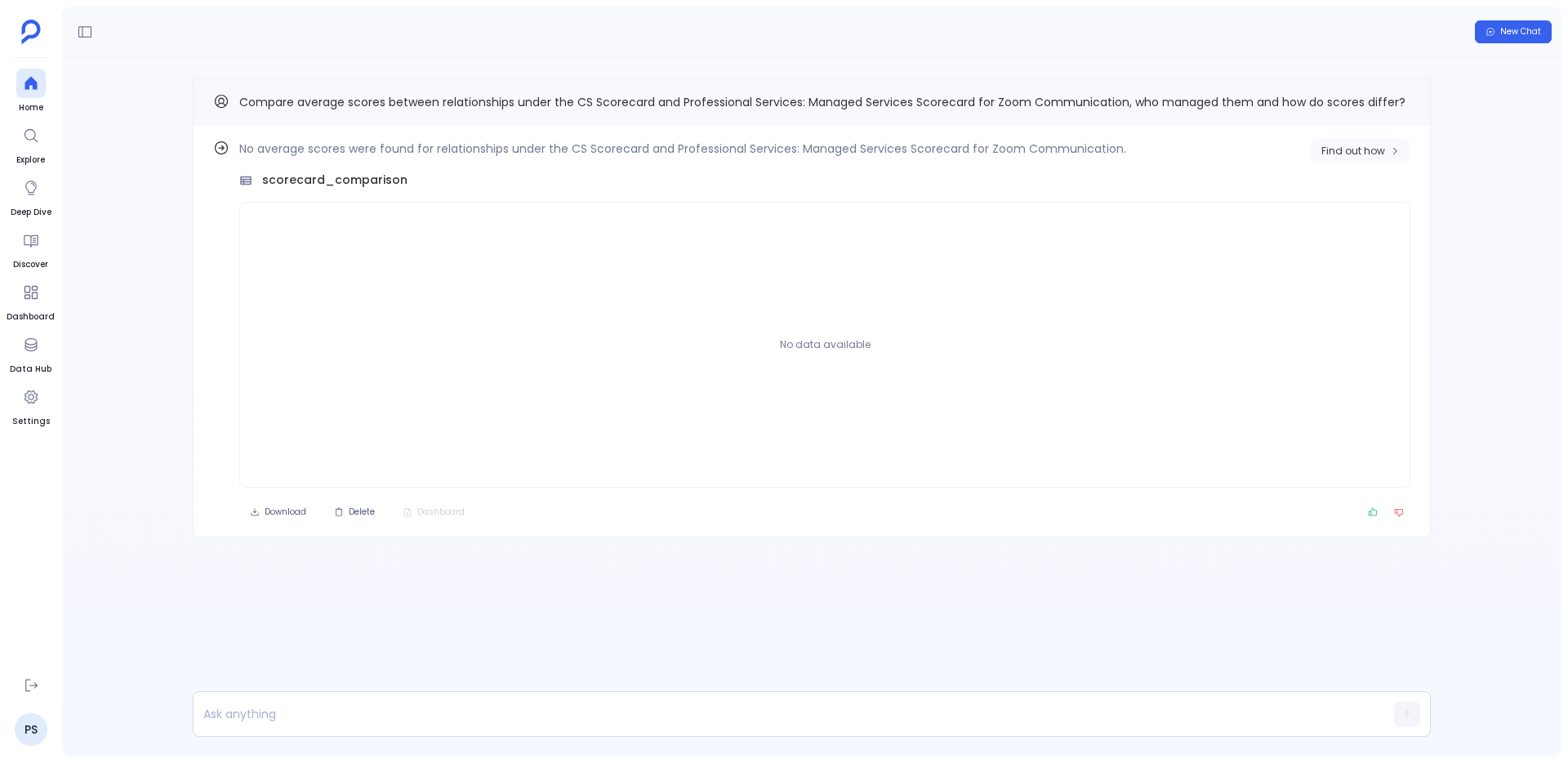 click on "Find out how" at bounding box center [1353, 151] 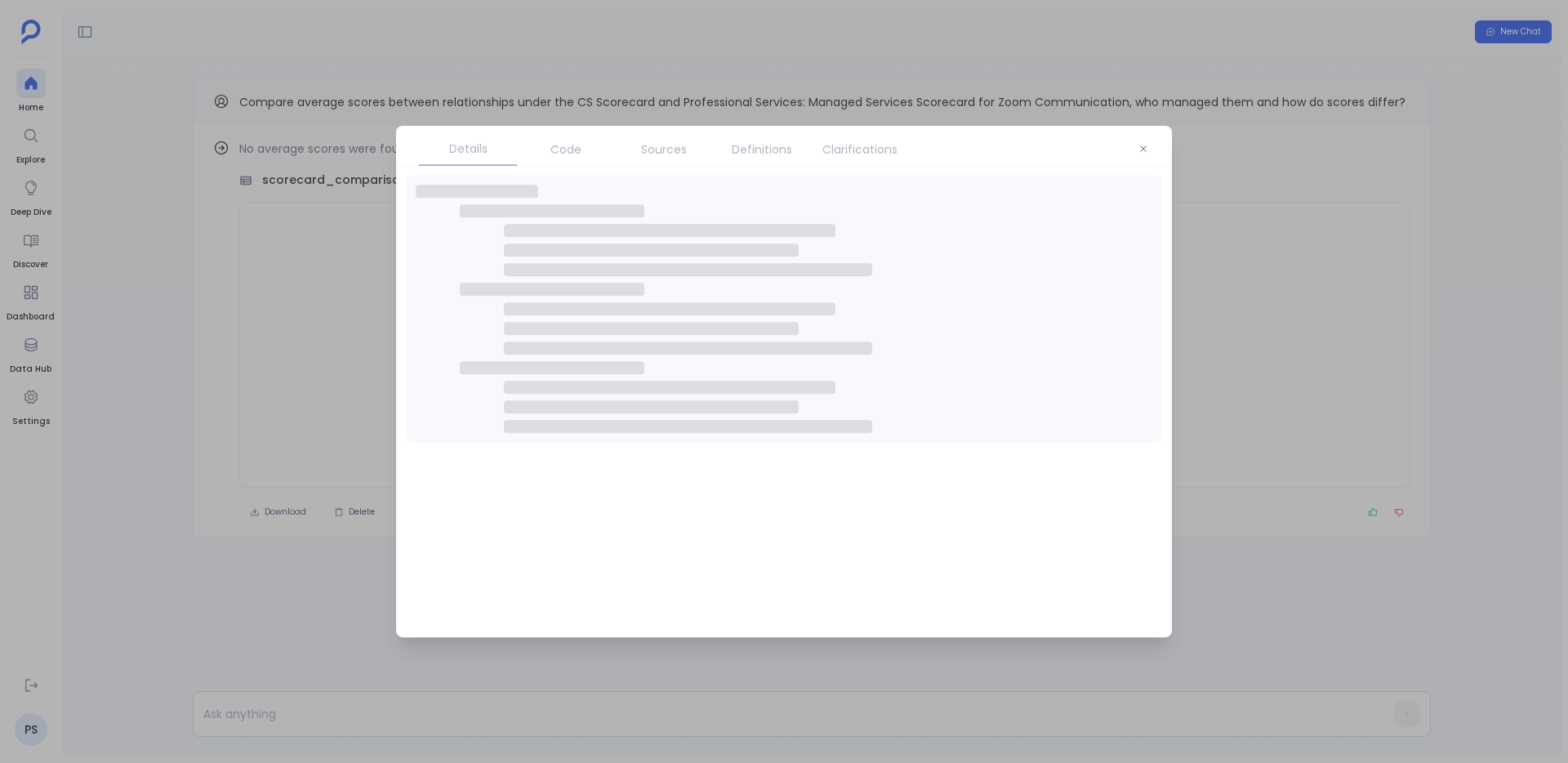 click on "Code" at bounding box center (566, 149) 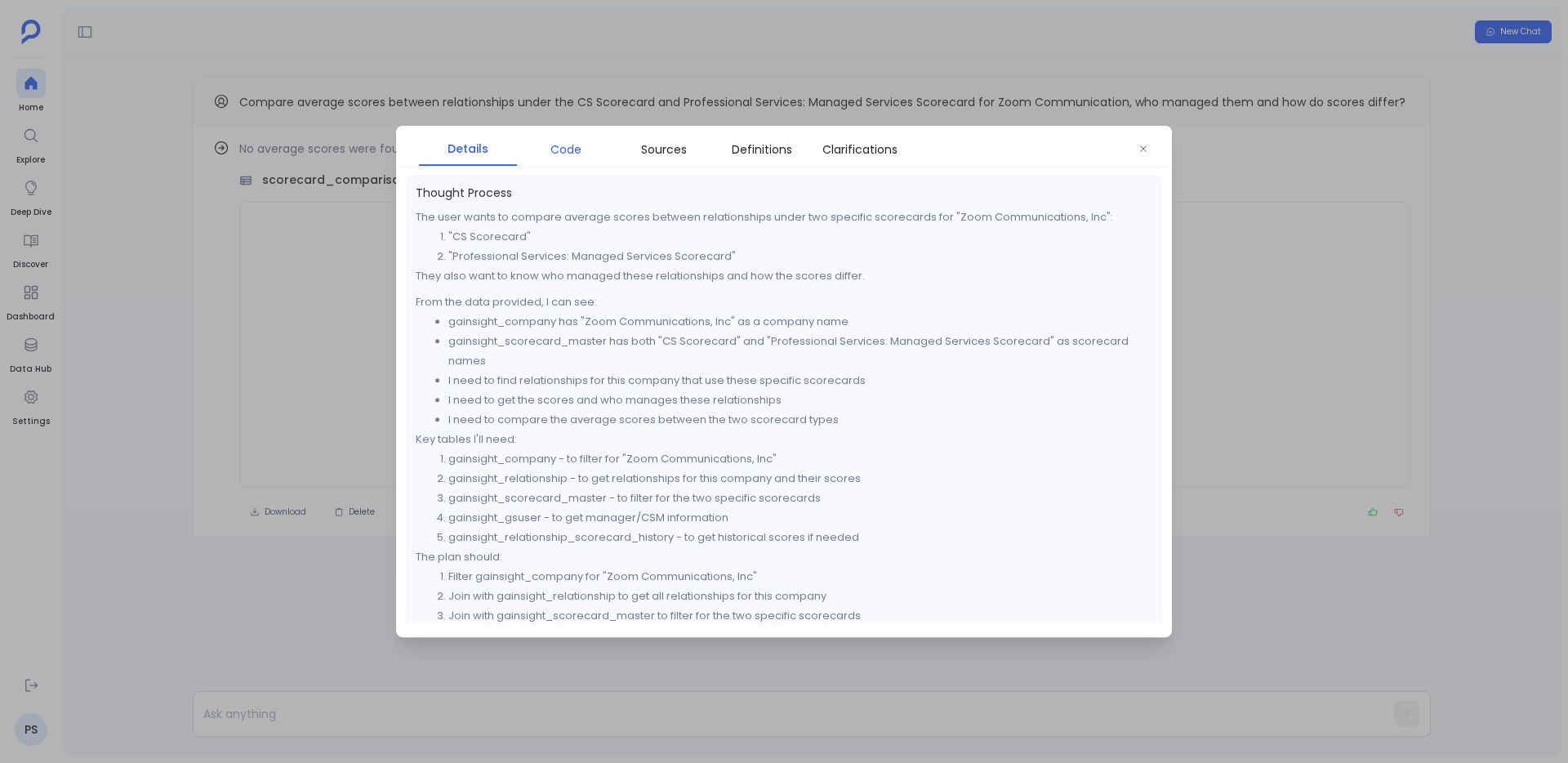 click on "Code" at bounding box center (566, 149) 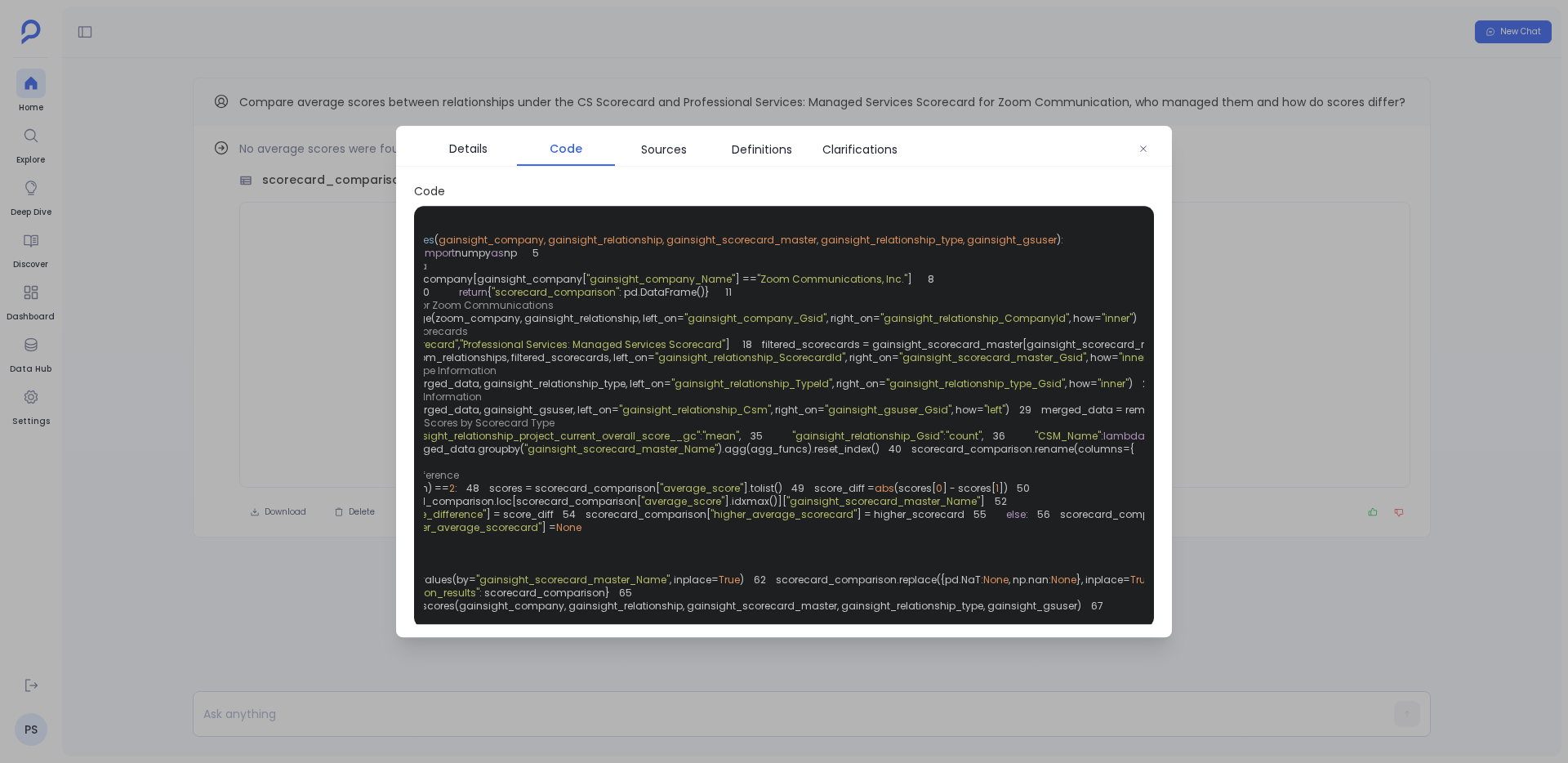 scroll, scrollTop: 0, scrollLeft: 199, axis: horizontal 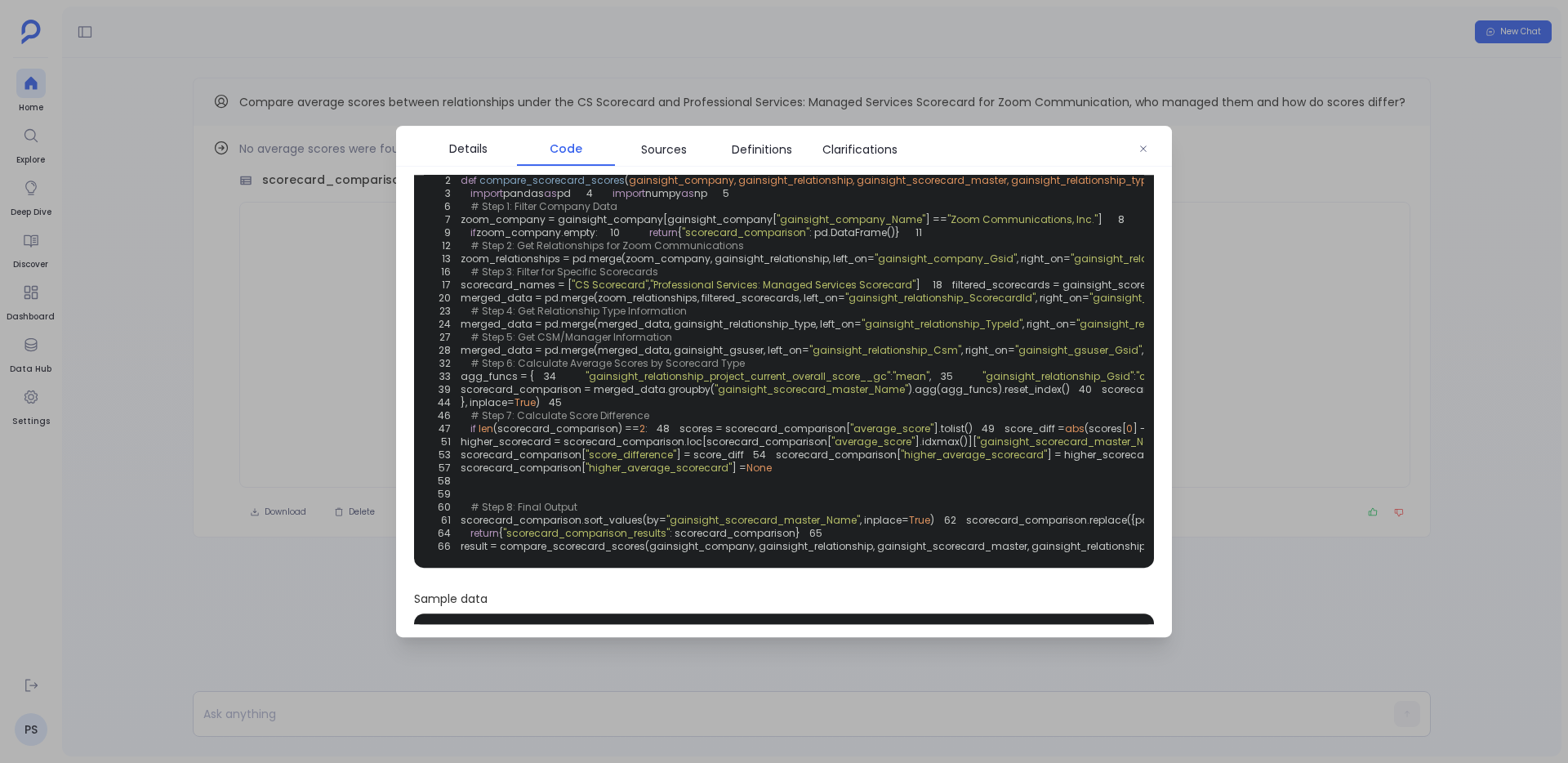 click on "1
2 def   compare_scorecard_scores ( gainsight_company, gainsight_relationship, gainsight_scorecard_master, gainsight_relationship_type, gainsight_gsuser ):
3      import  pandas  as  pd
4      import  numpy  as  np
5
6      # Step 1: Filter Company Data
7     zoom_company = gainsight_company[gainsight_company[ "gainsight_company_Name" ] ==  "Zoom Communications, Inc." ]
8
9      if  zoom_company.empty:
10          return  { "scorecard_comparison" : pd.DataFrame()}
11
12      # Step 2: Get Relationships for Zoom Communications
13     zoom_relationships = pd.merge(zoom_company, gainsight_relationship, left_on= "gainsight_company_Gsid" , right_on= "gainsight_relationship_CompanyId" , how= "inner" )
14     zoom_relationships = remove_column_collisions(zoom_relationships,  'inner' )
15
16      # Step 3: Filter for Specific Scorecards
17     scorecard_names = [ "CS Scorecard" ,  "Professional Services: Managed Services Scorecard" ]
18 "gainsight_scorecard_master_Name" 19
20" at bounding box center (784, 357) 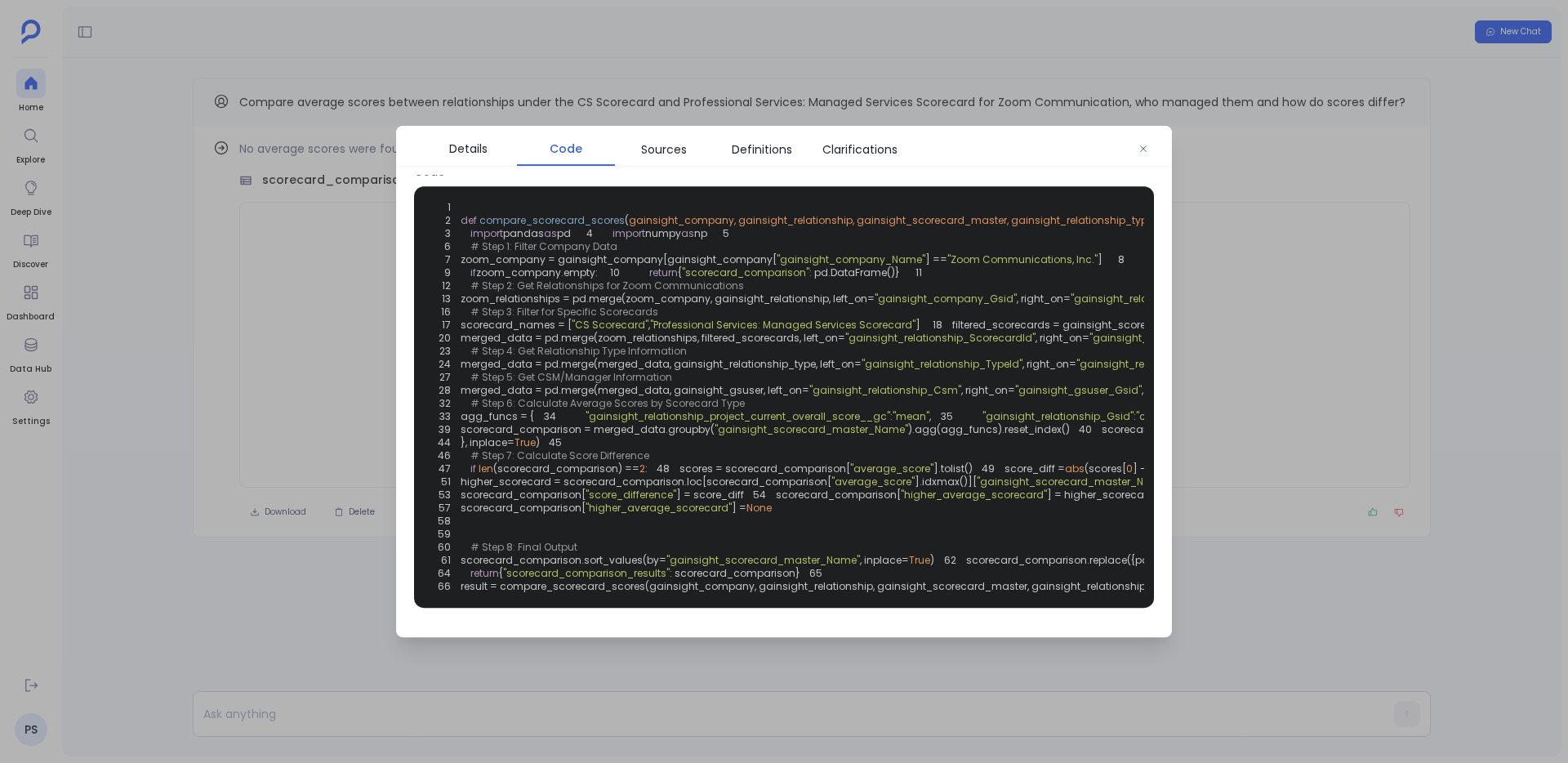 scroll, scrollTop: 19, scrollLeft: 0, axis: vertical 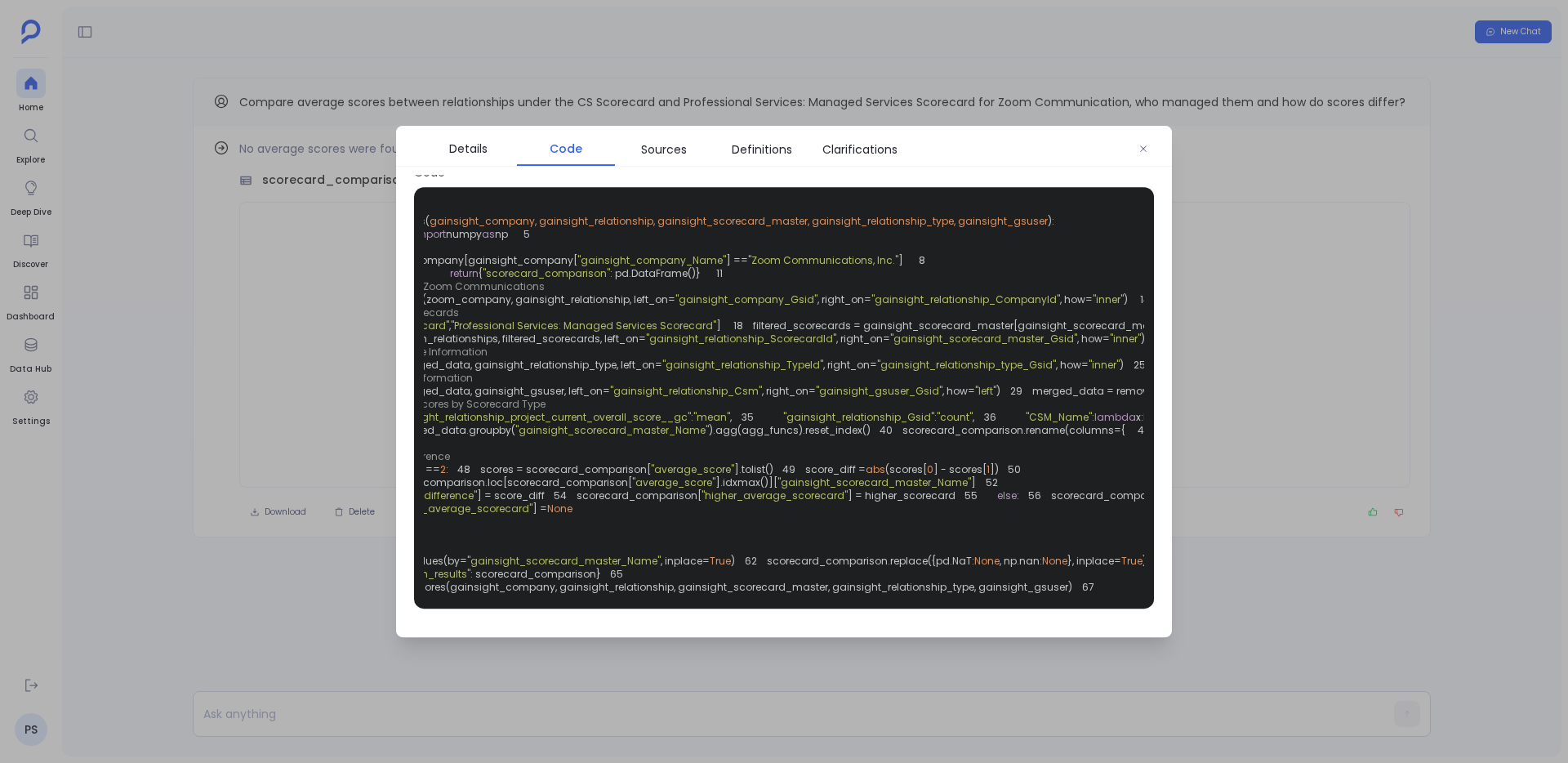 click on ""gainsight_company_Name"" at bounding box center (652, 260) 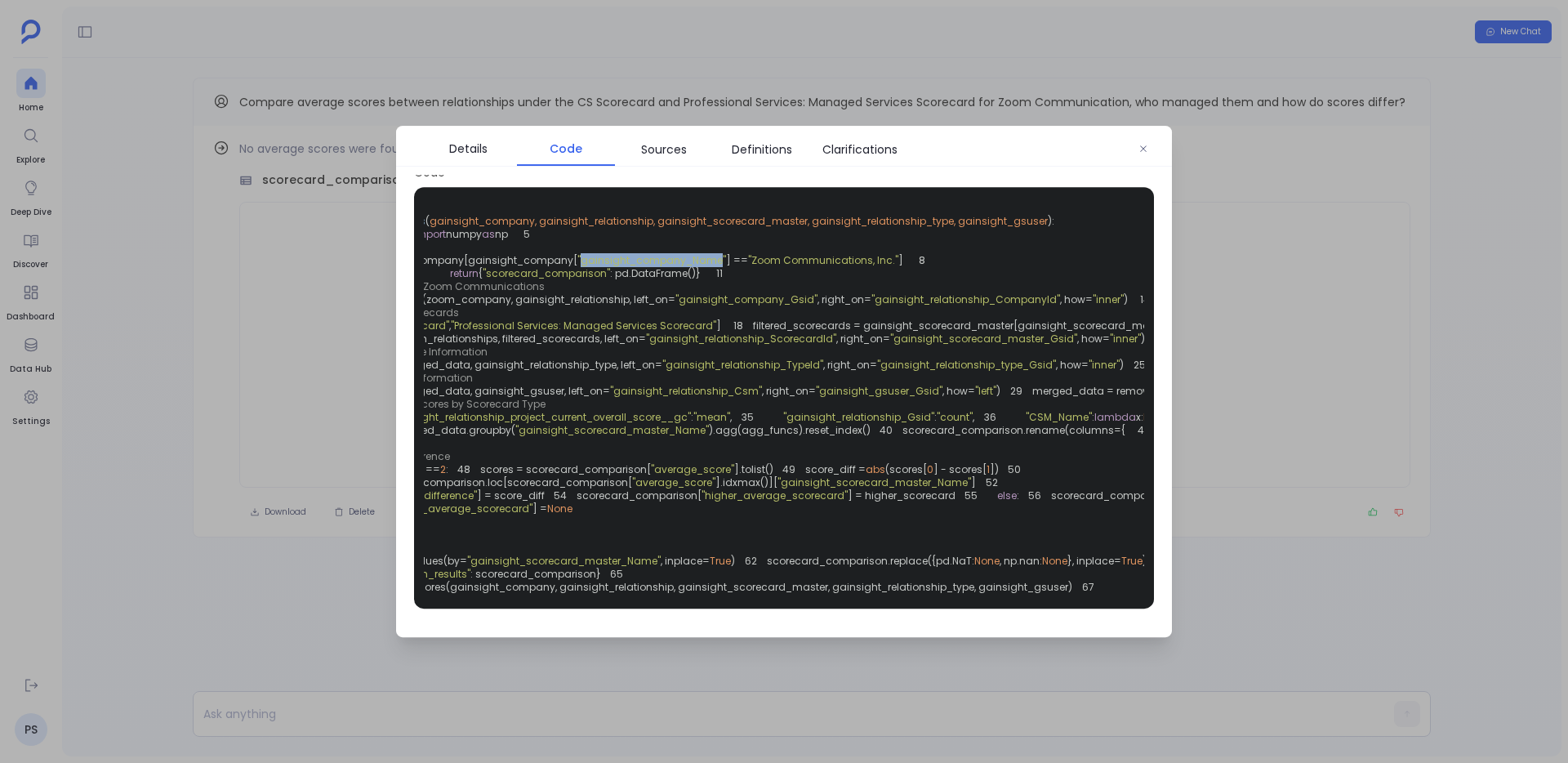 click on ""gainsight_company_Name"" at bounding box center (652, 260) 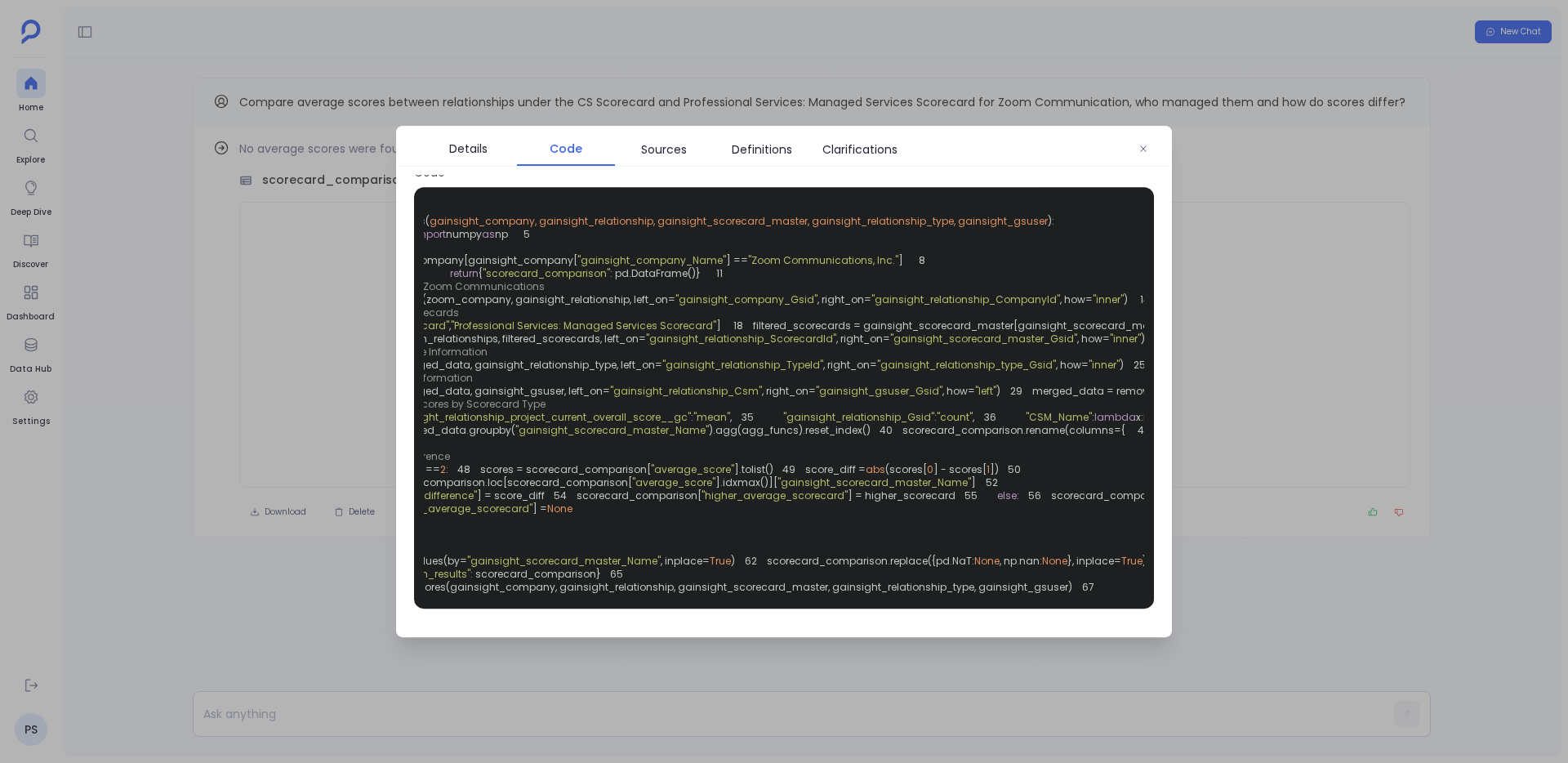 click on ""Zoom Communications, Inc."" at bounding box center (823, 260) 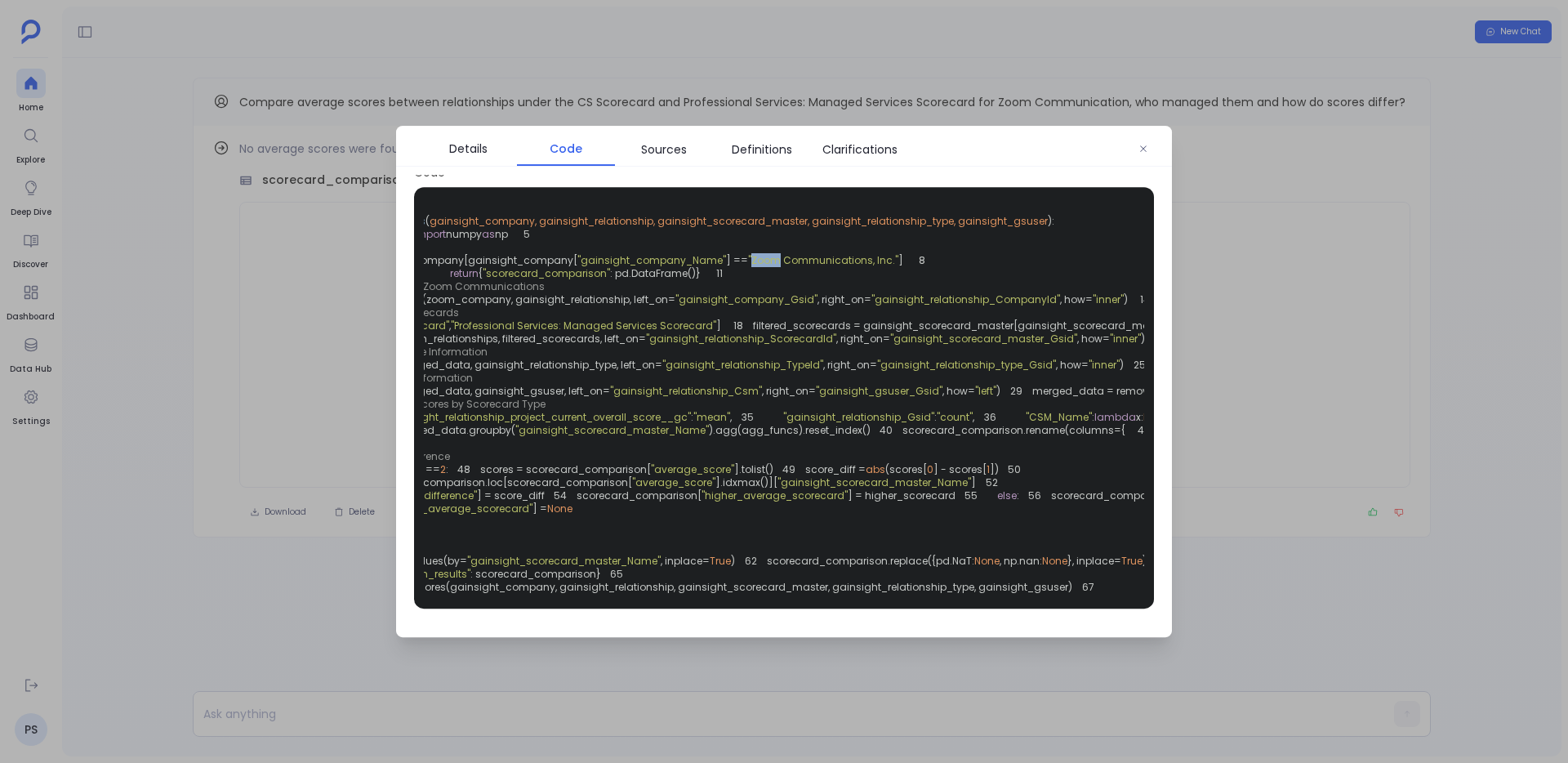 click on ""Zoom Communications, Inc."" at bounding box center (823, 260) 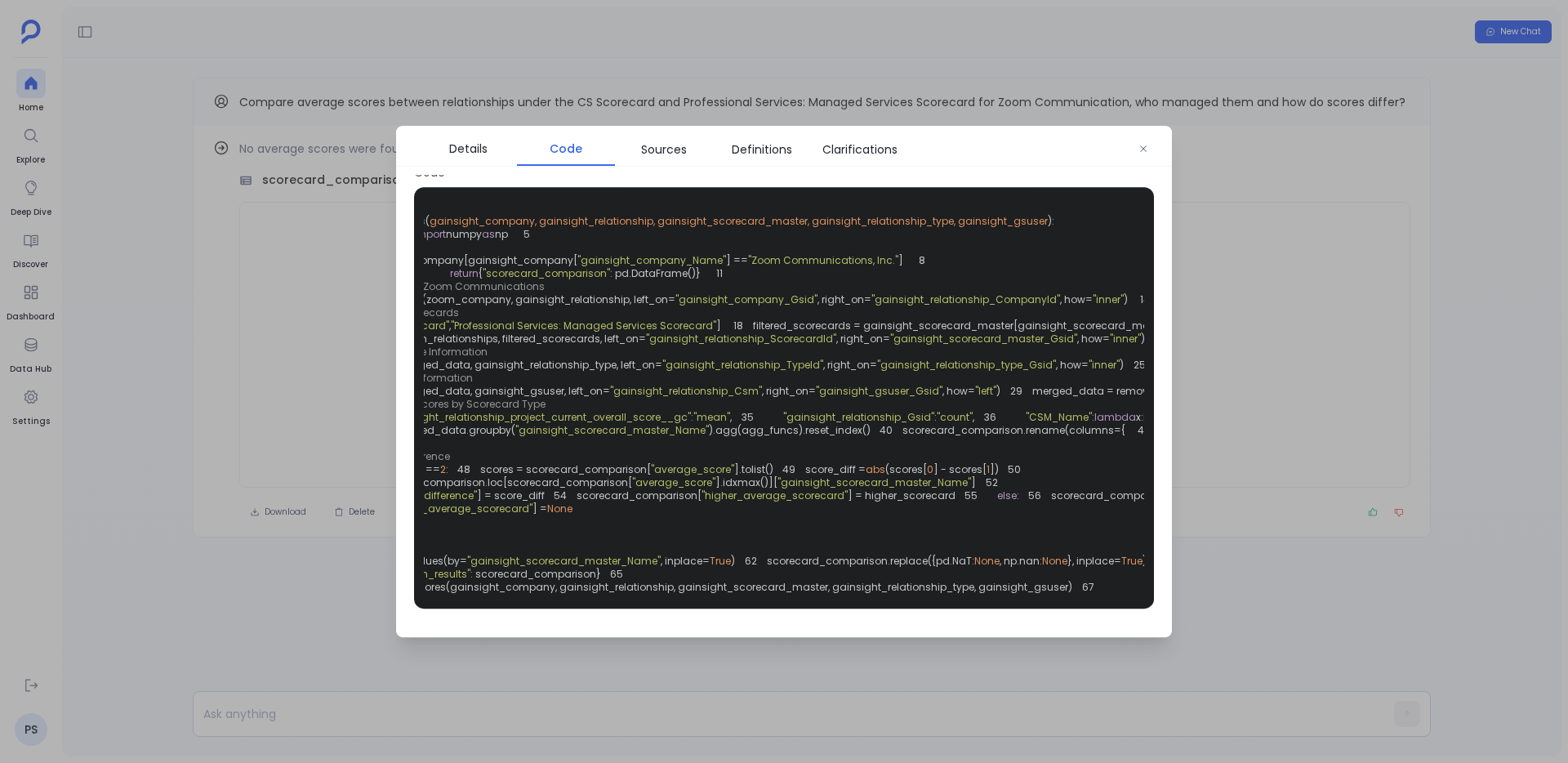 click on ""Zoom Communications, Inc."" at bounding box center [823, 260] 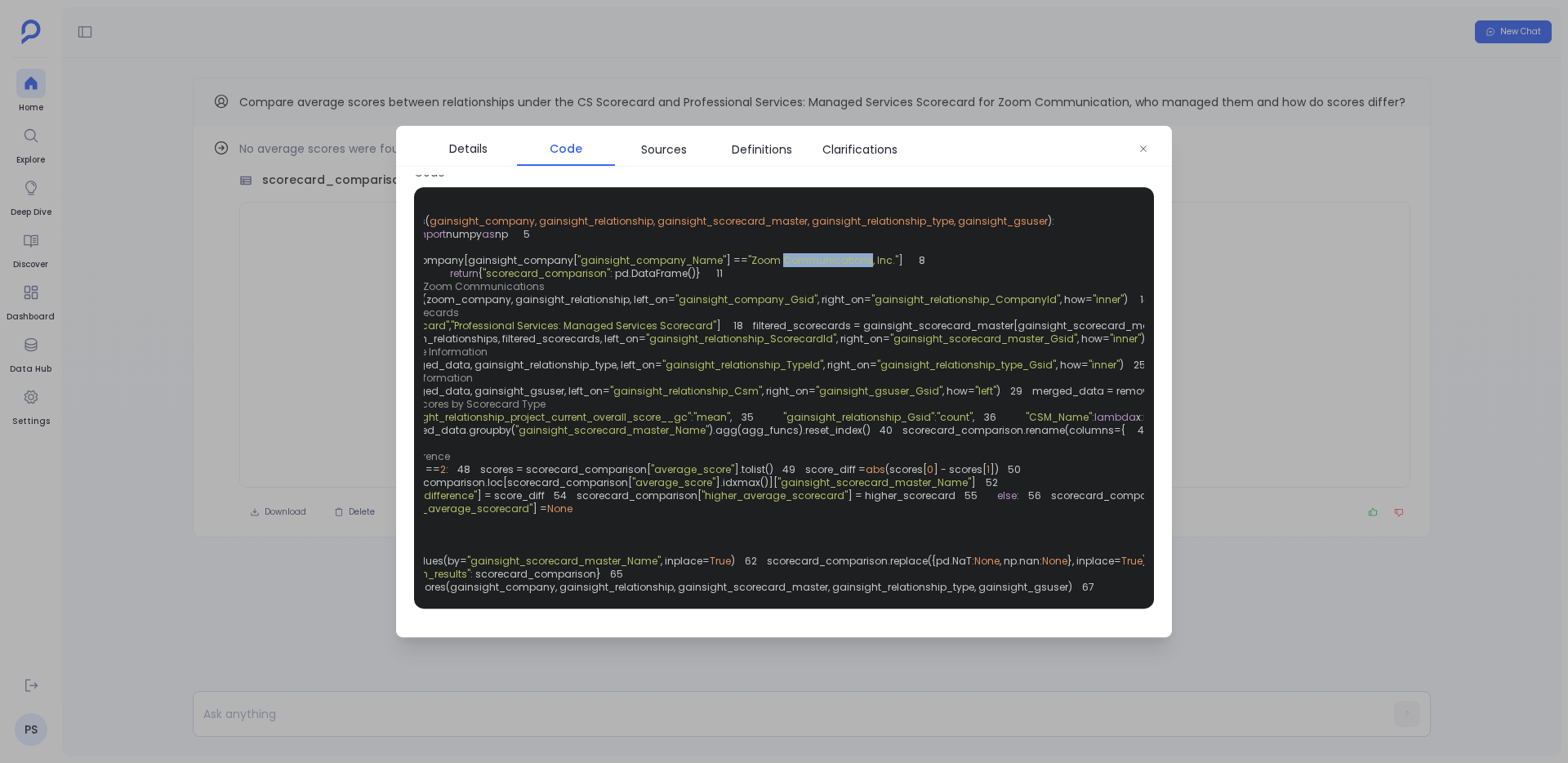 click on ""Zoom Communications, Inc."" at bounding box center (823, 260) 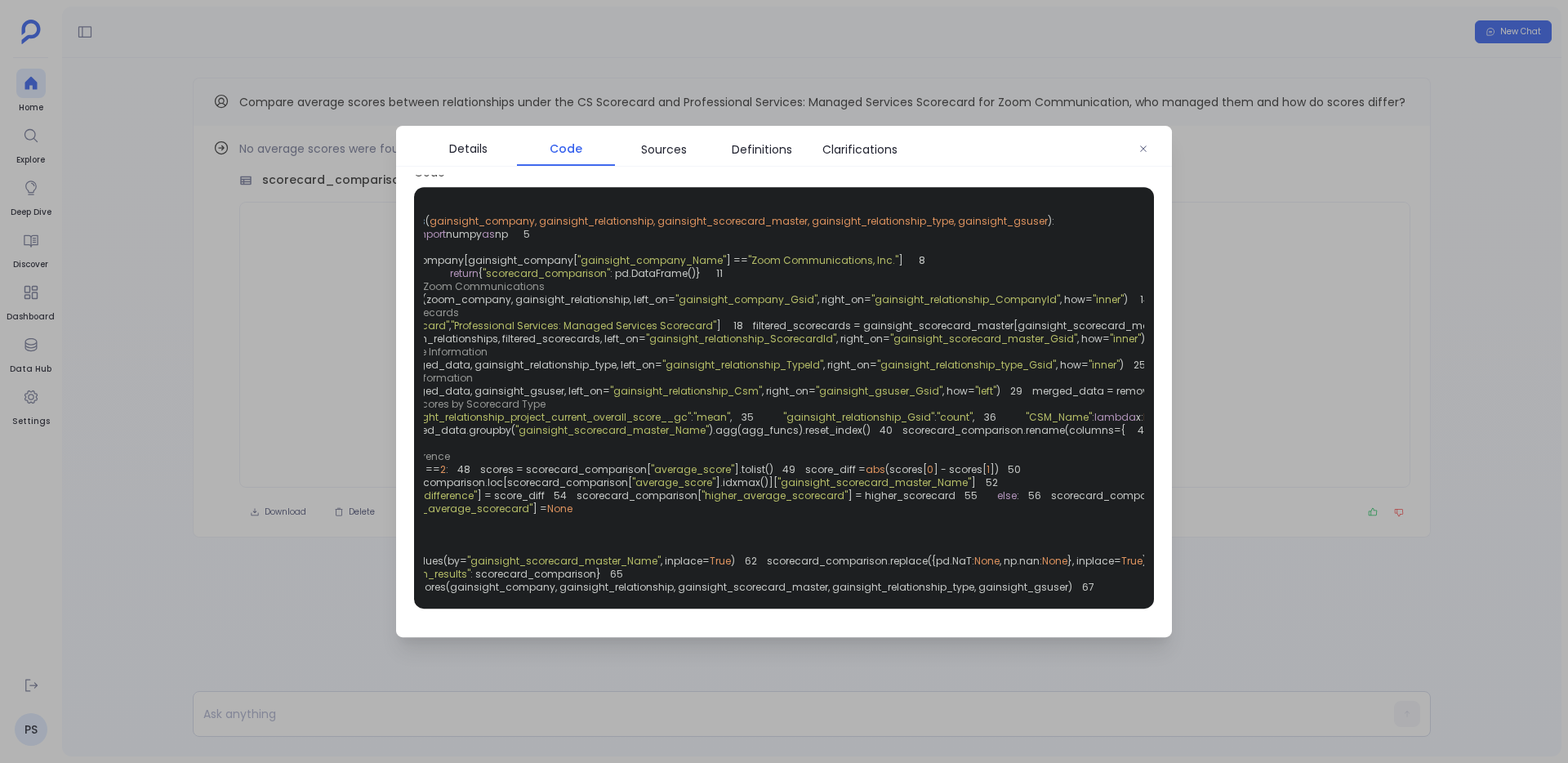 click on ""Zoom Communications, Inc."" at bounding box center (823, 260) 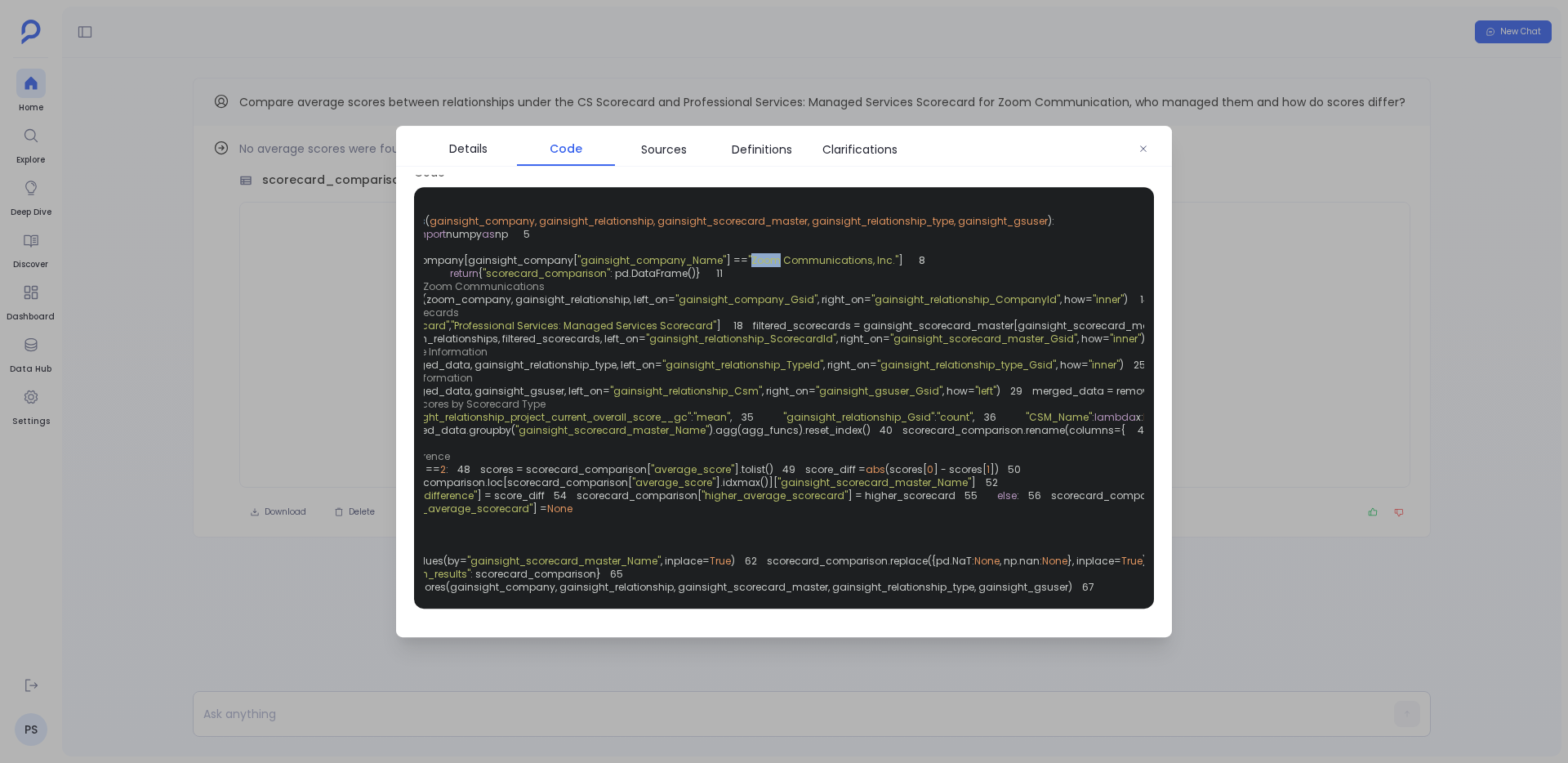 click on ""Zoom Communications, Inc."" at bounding box center (823, 260) 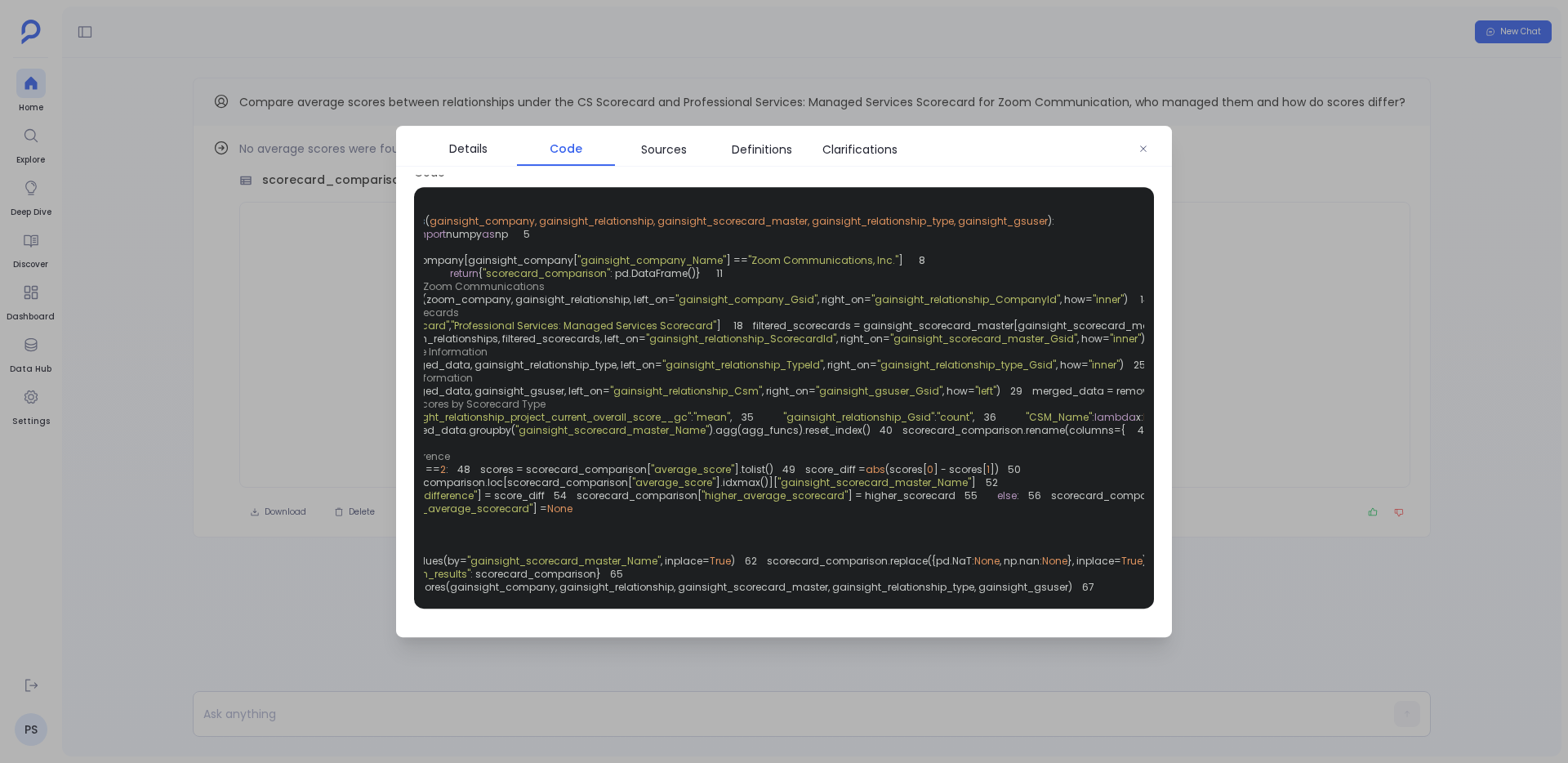 click on ""Zoom Communications, Inc."" at bounding box center [823, 260] 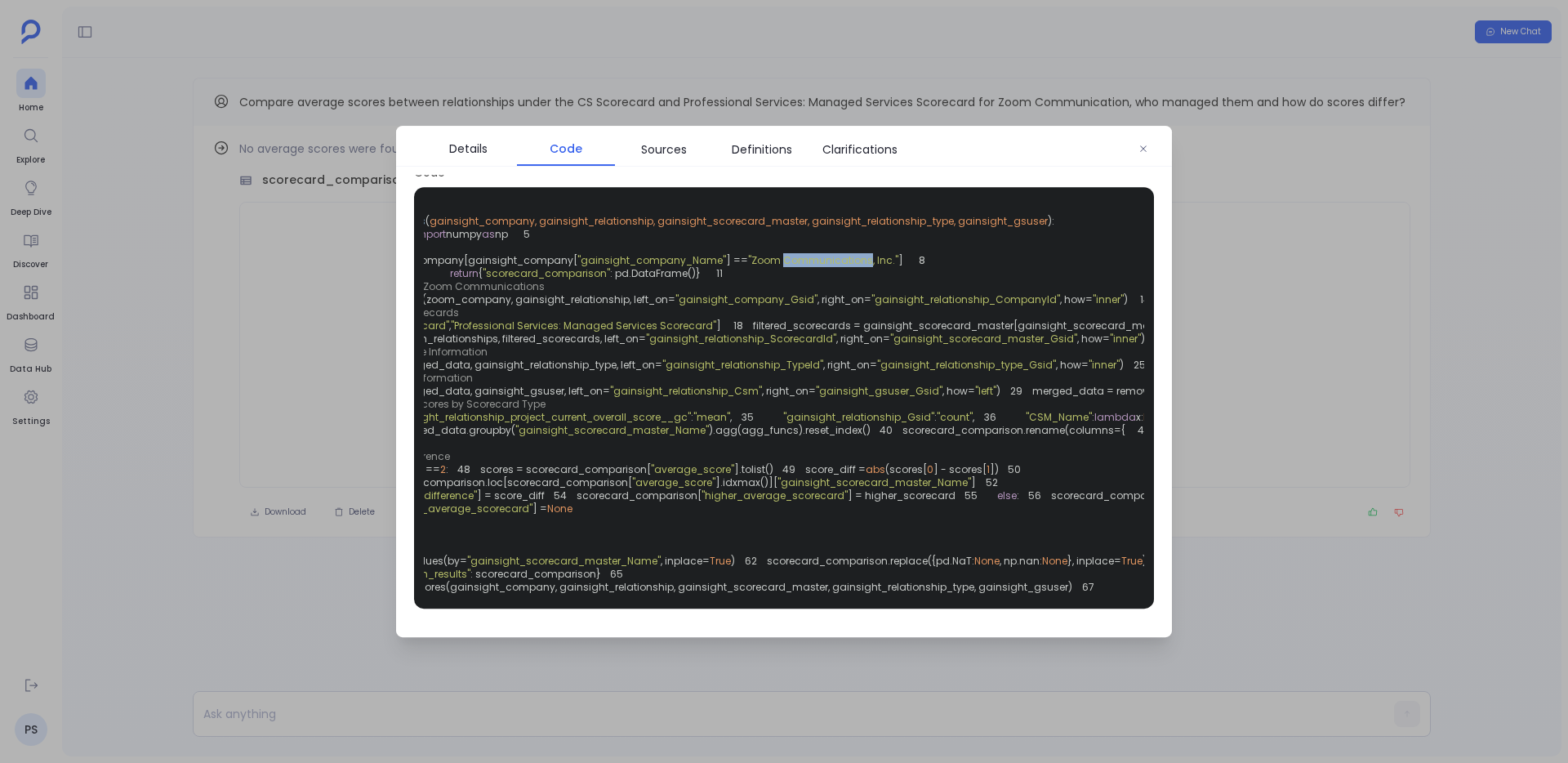 click on ""Zoom Communications, Inc."" at bounding box center [823, 260] 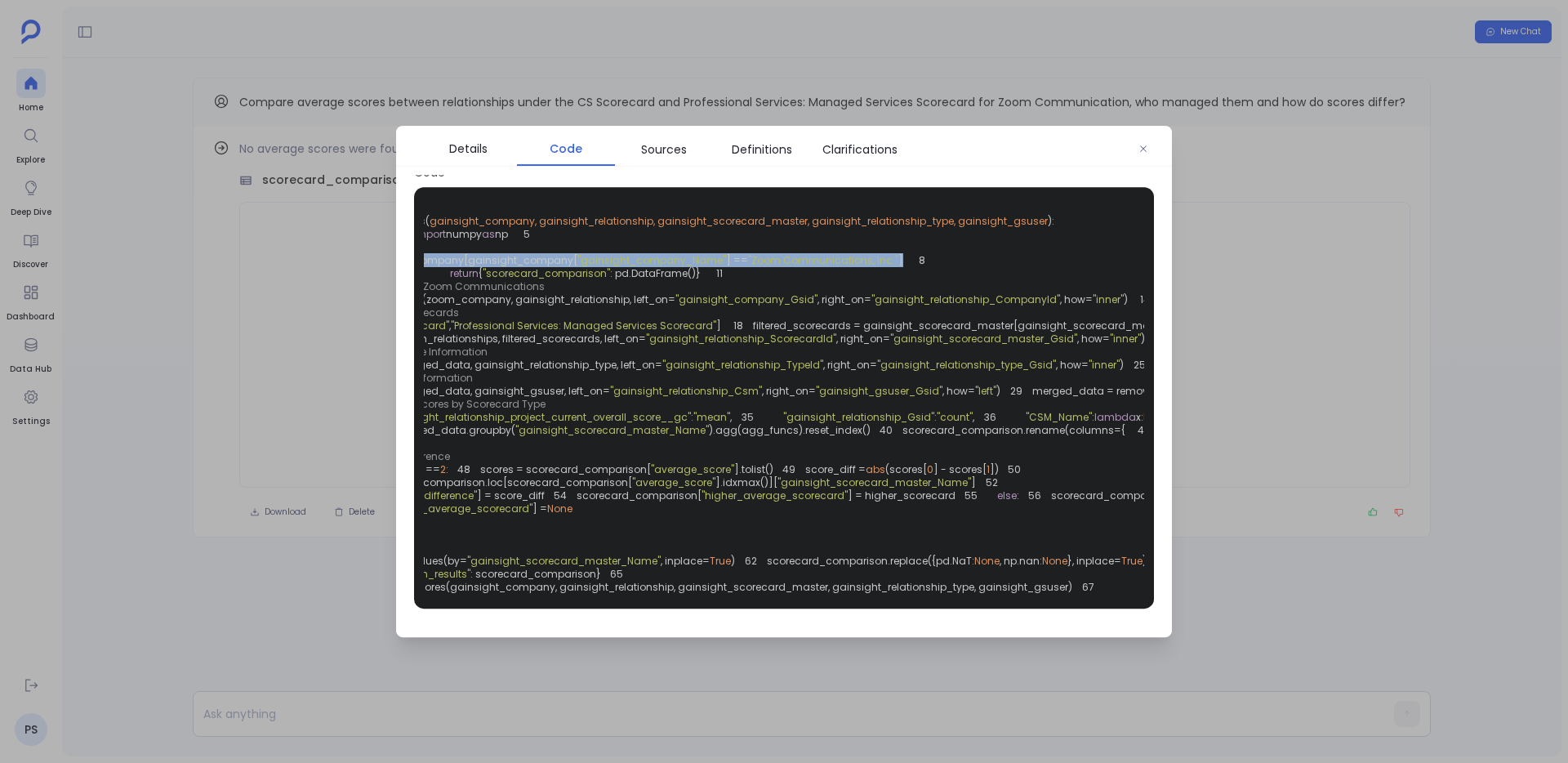 click on ""Zoom Communications, Inc."" at bounding box center (823, 260) 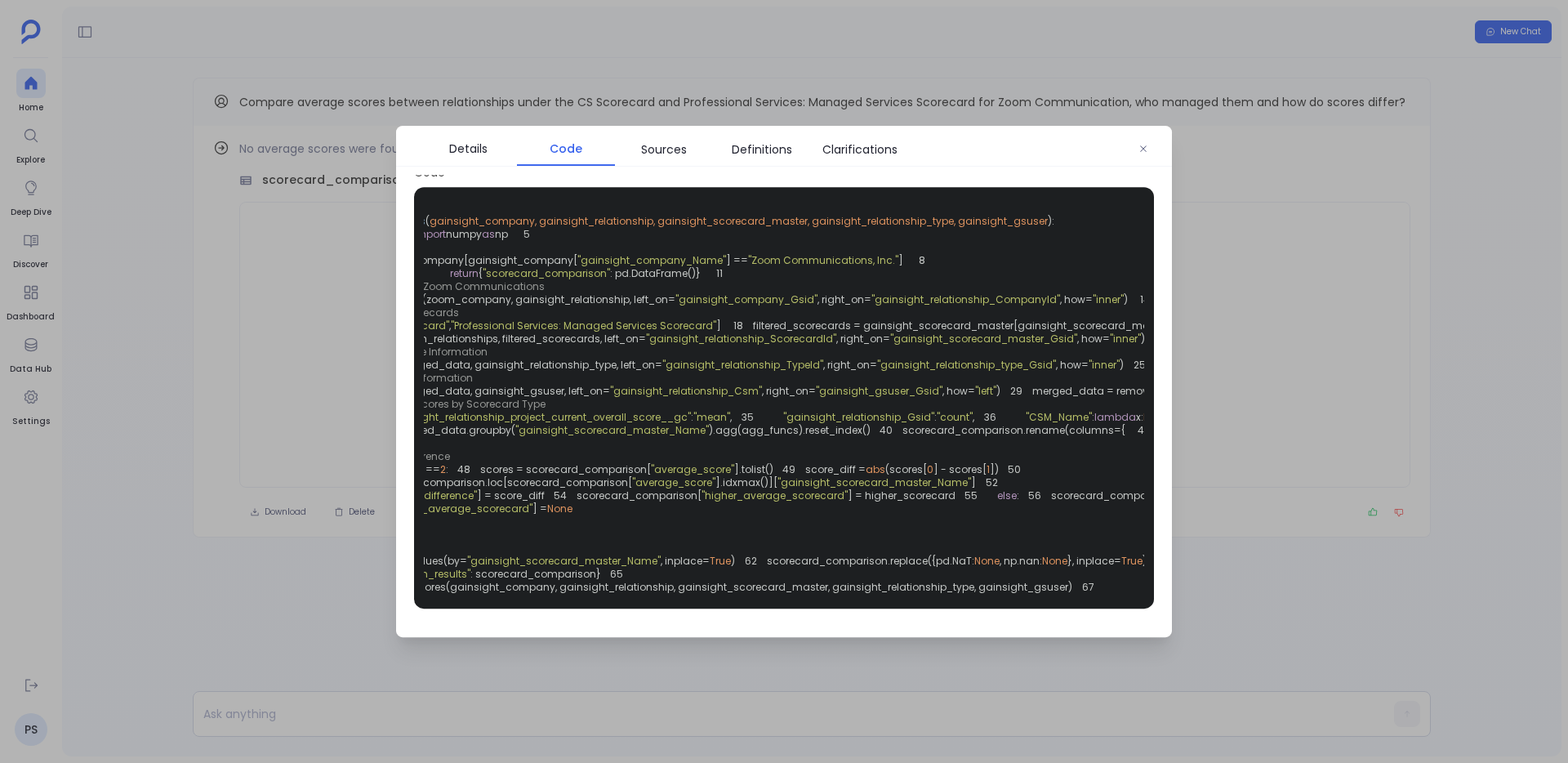 click at bounding box center [784, 382] 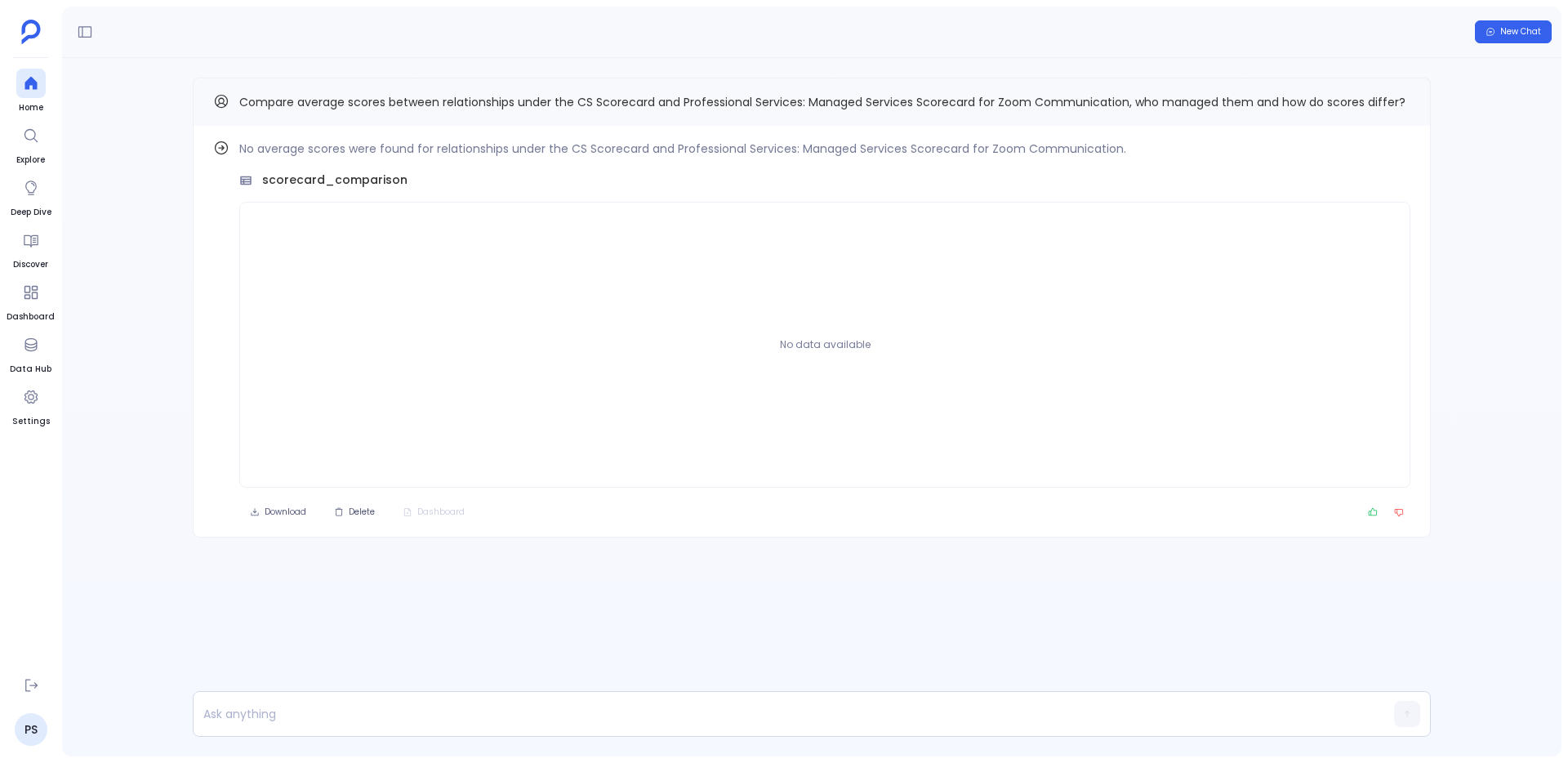 click on "Compare average scores between relationships under the CS Scorecard and Professional Services: Managed Services Scorecard for Zoom Communication, who managed them and how do scores differ?" at bounding box center (822, 102) 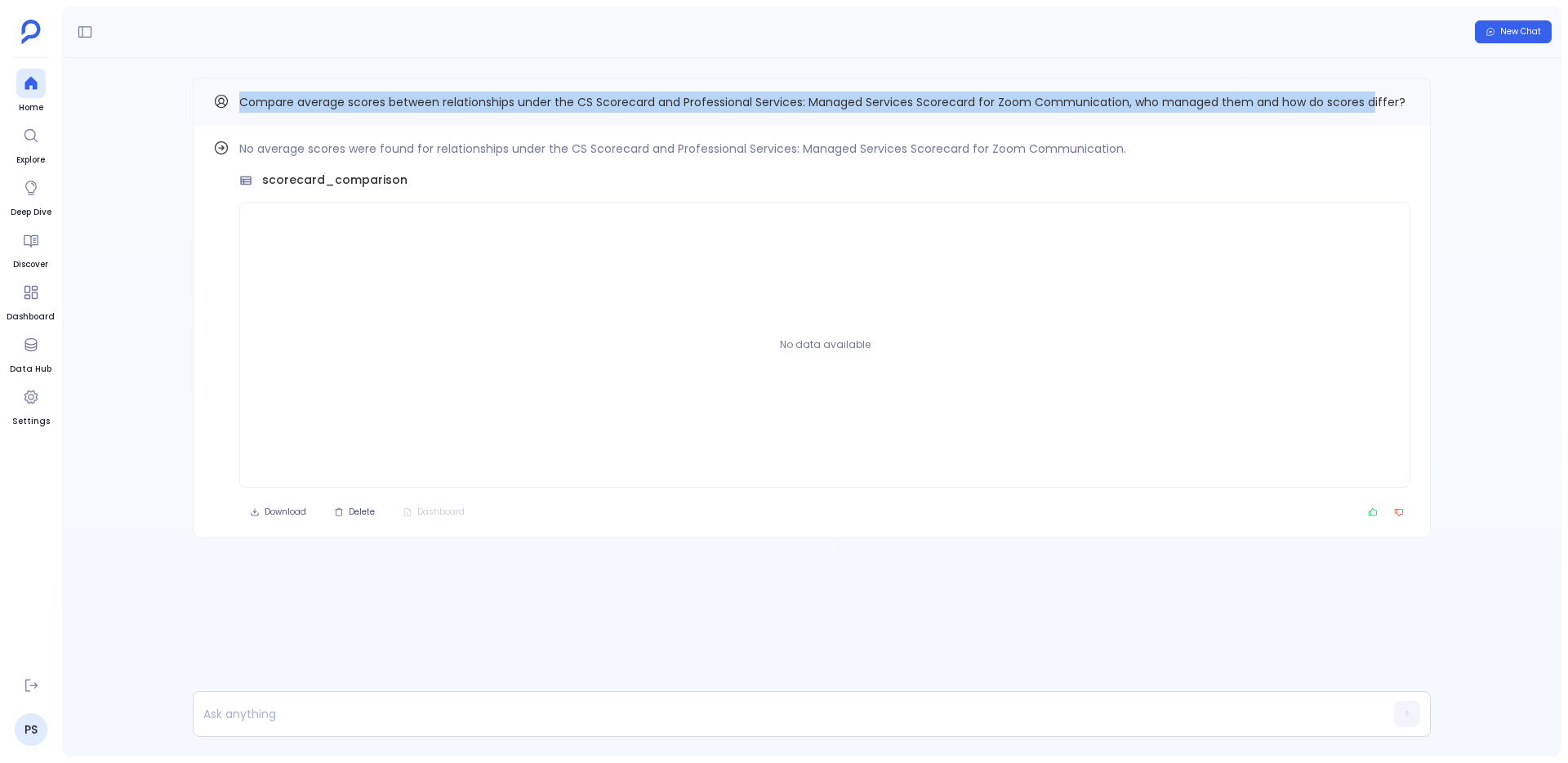 drag, startPoint x: 239, startPoint y: 97, endPoint x: 1370, endPoint y: 112, distance: 1131.099 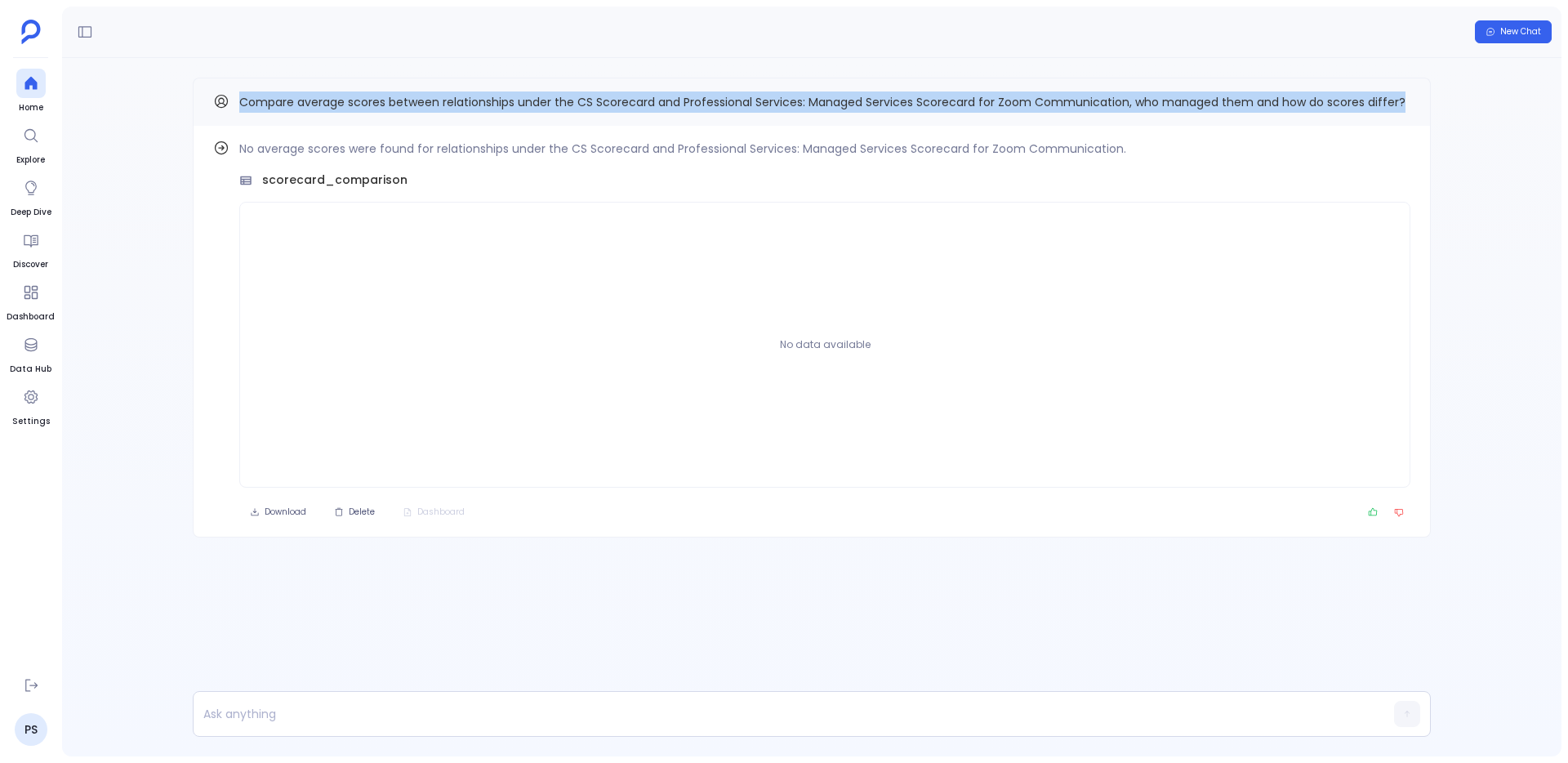 click on "Compare average scores between relationships under the CS Scorecard and Professional Services: Managed Services Scorecard for Zoom Communication, who managed them and how do scores differ?" at bounding box center (812, 101) 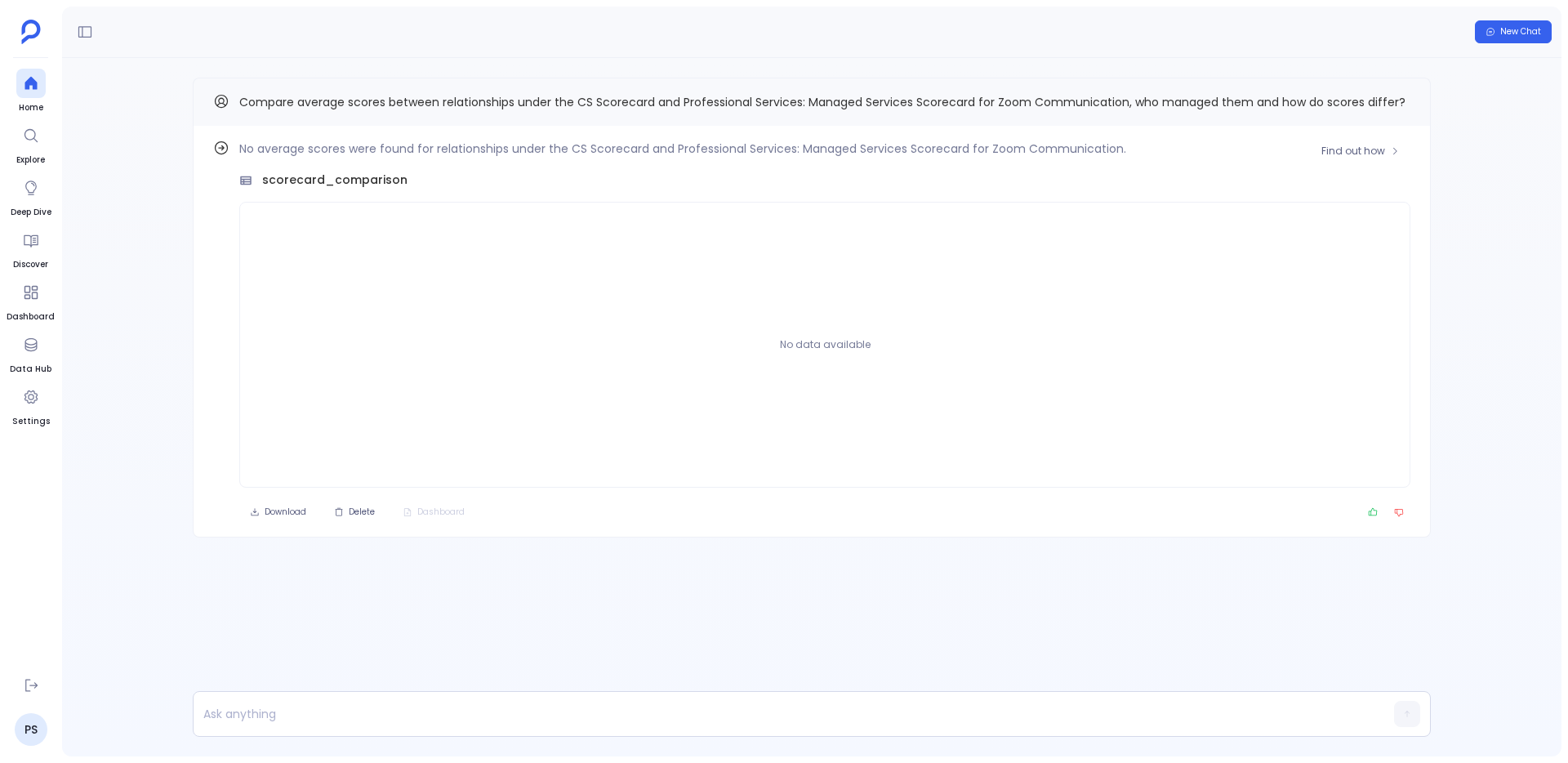 click on "No average scores were found for relationships under the CS Scorecard and Professional Services: Managed Services Scorecard for Zoom Communication." at bounding box center (825, 149) 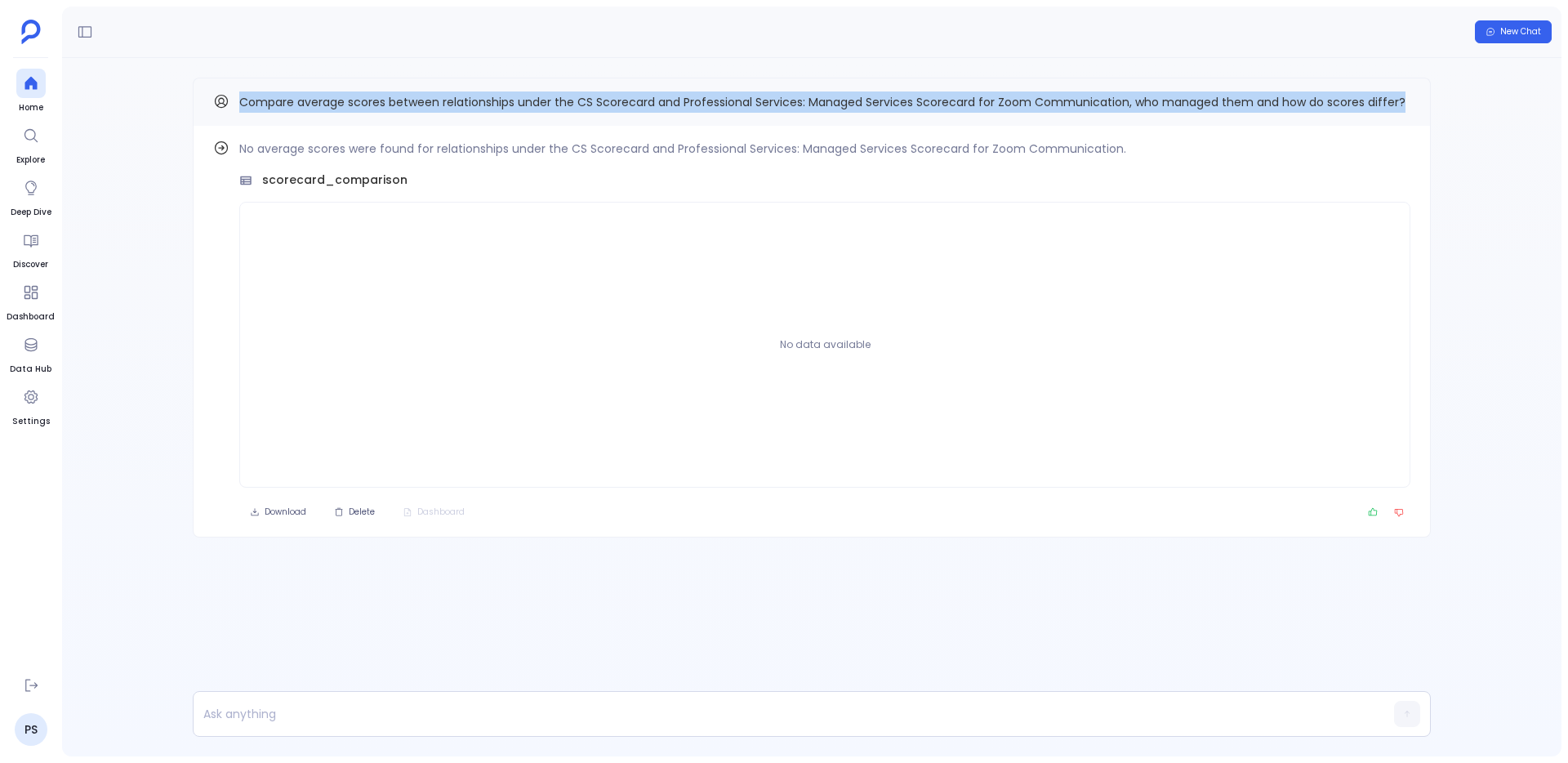drag, startPoint x: 238, startPoint y: 100, endPoint x: 1375, endPoint y: 122, distance: 1137.2128 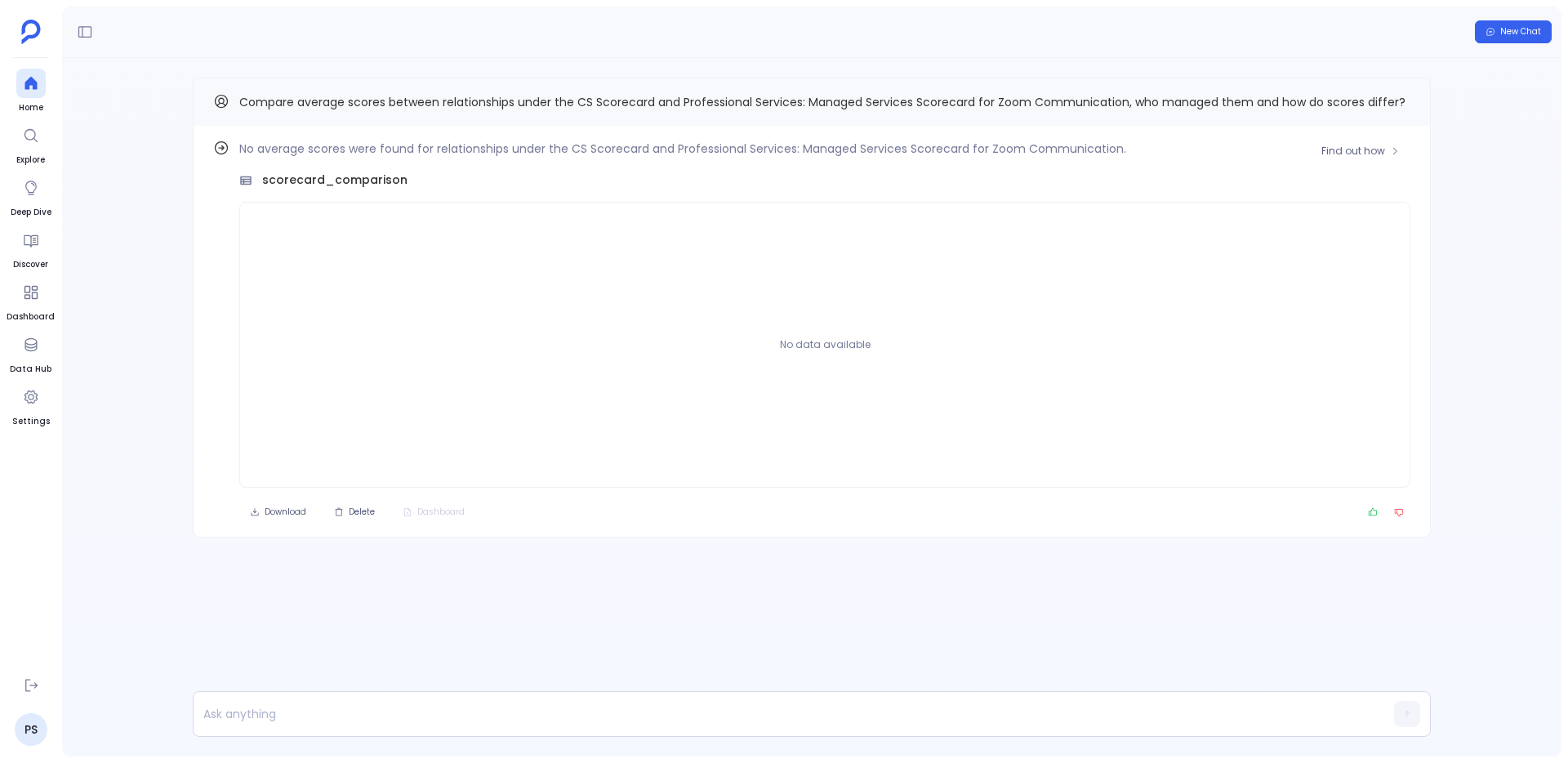 click on "No data available" at bounding box center (825, 345) 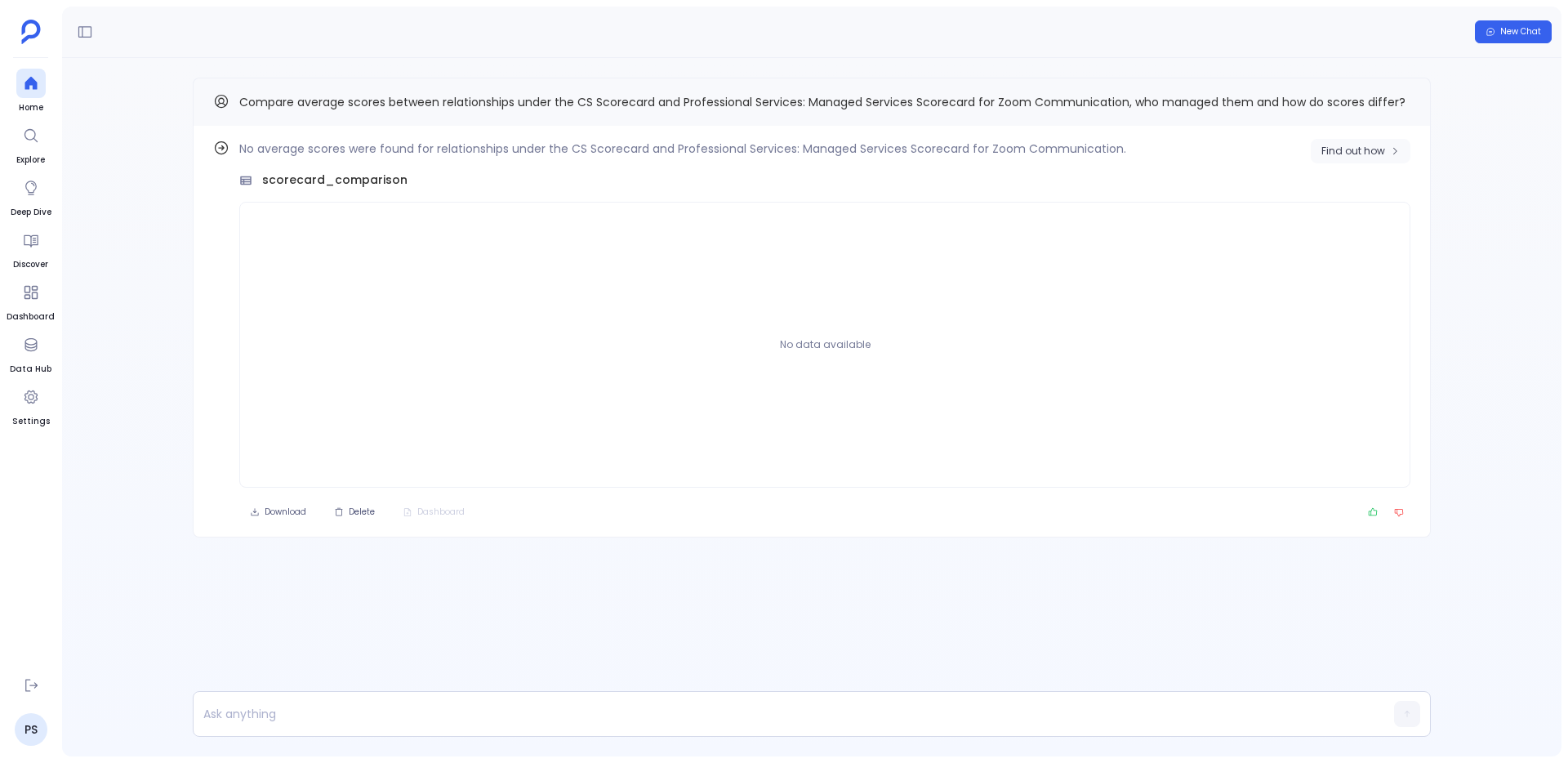 click on "Find out how" at bounding box center (1353, 151) 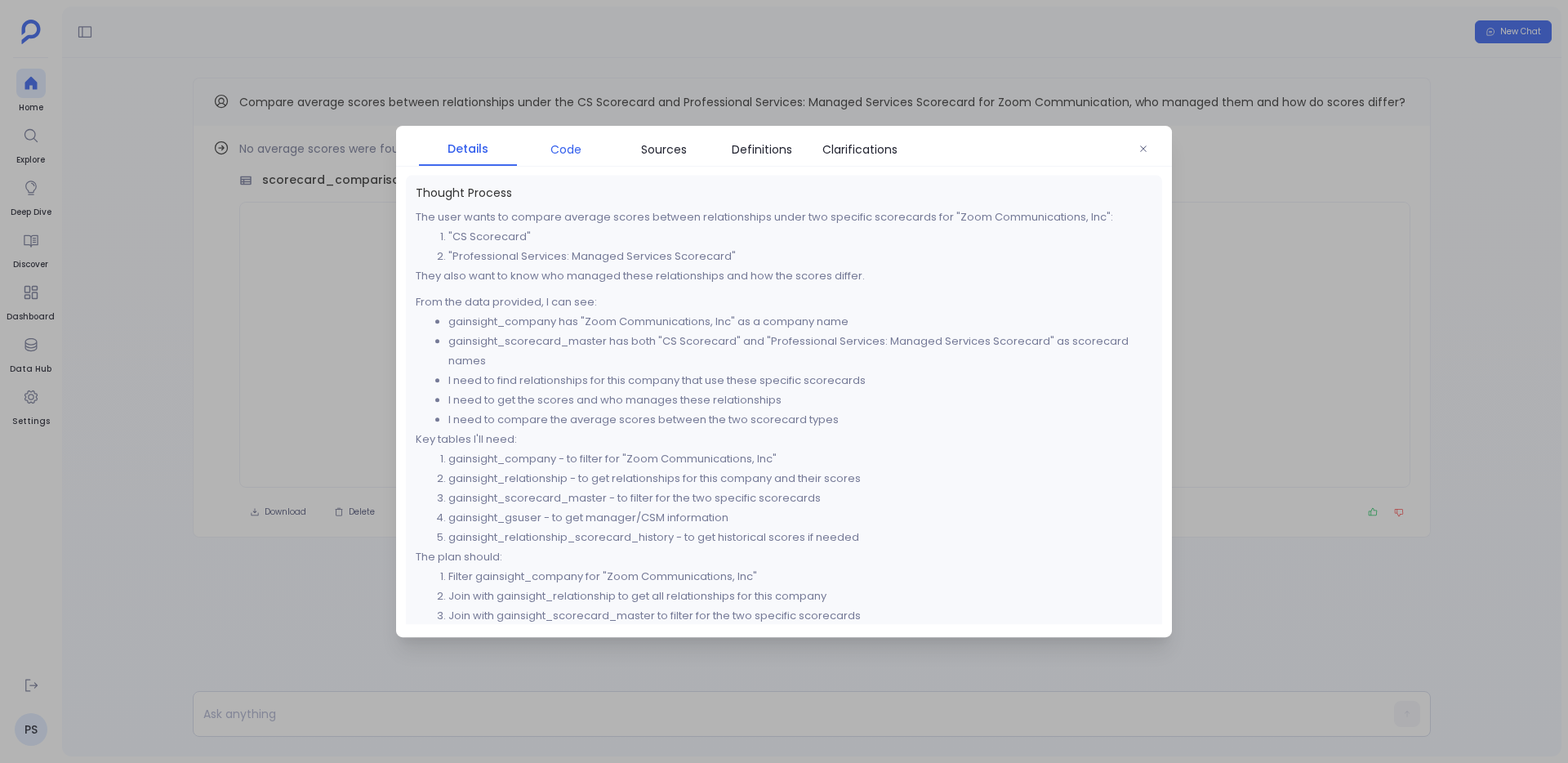 click on "Code" at bounding box center [566, 149] 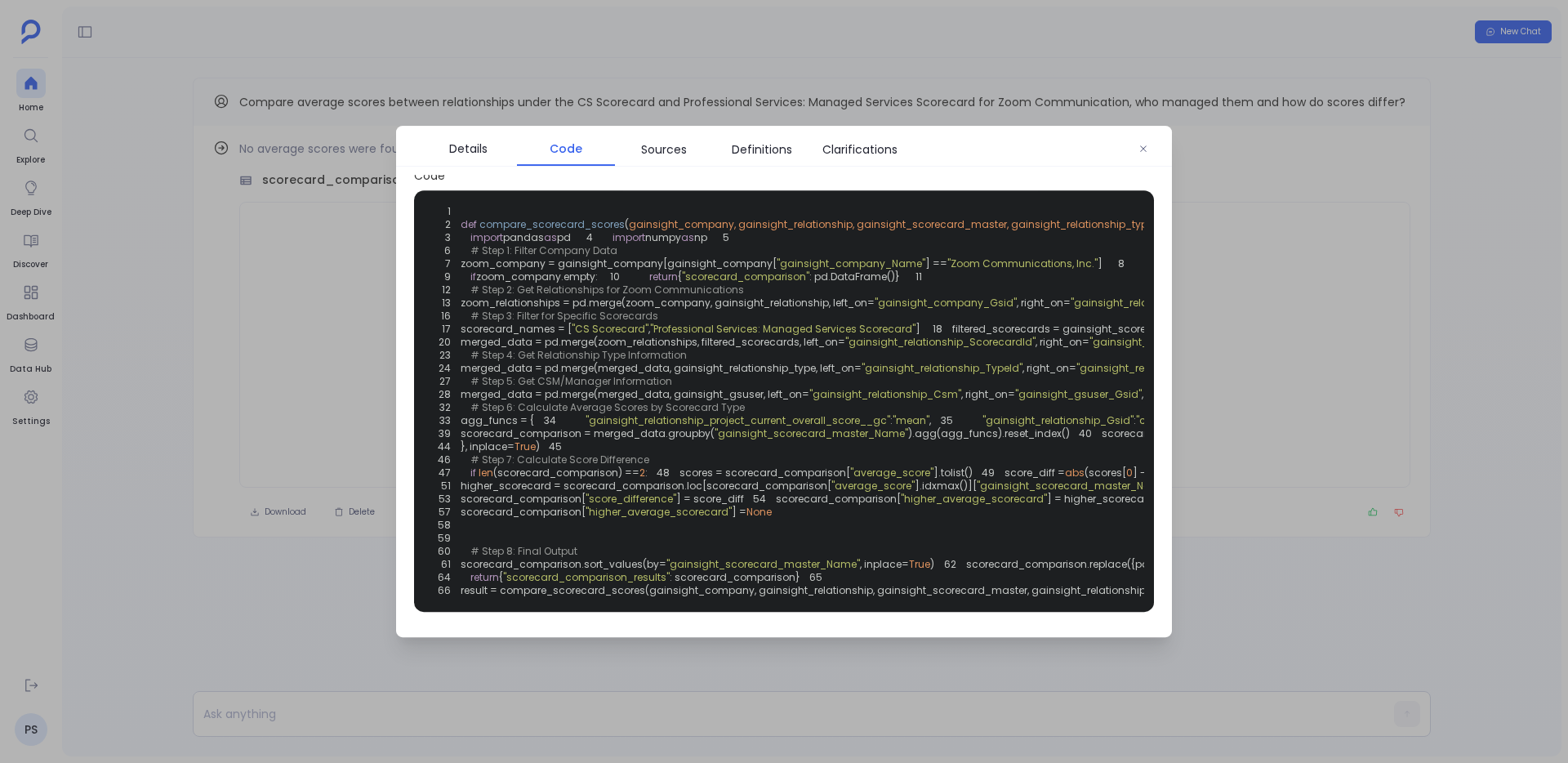 scroll, scrollTop: 0, scrollLeft: 0, axis: both 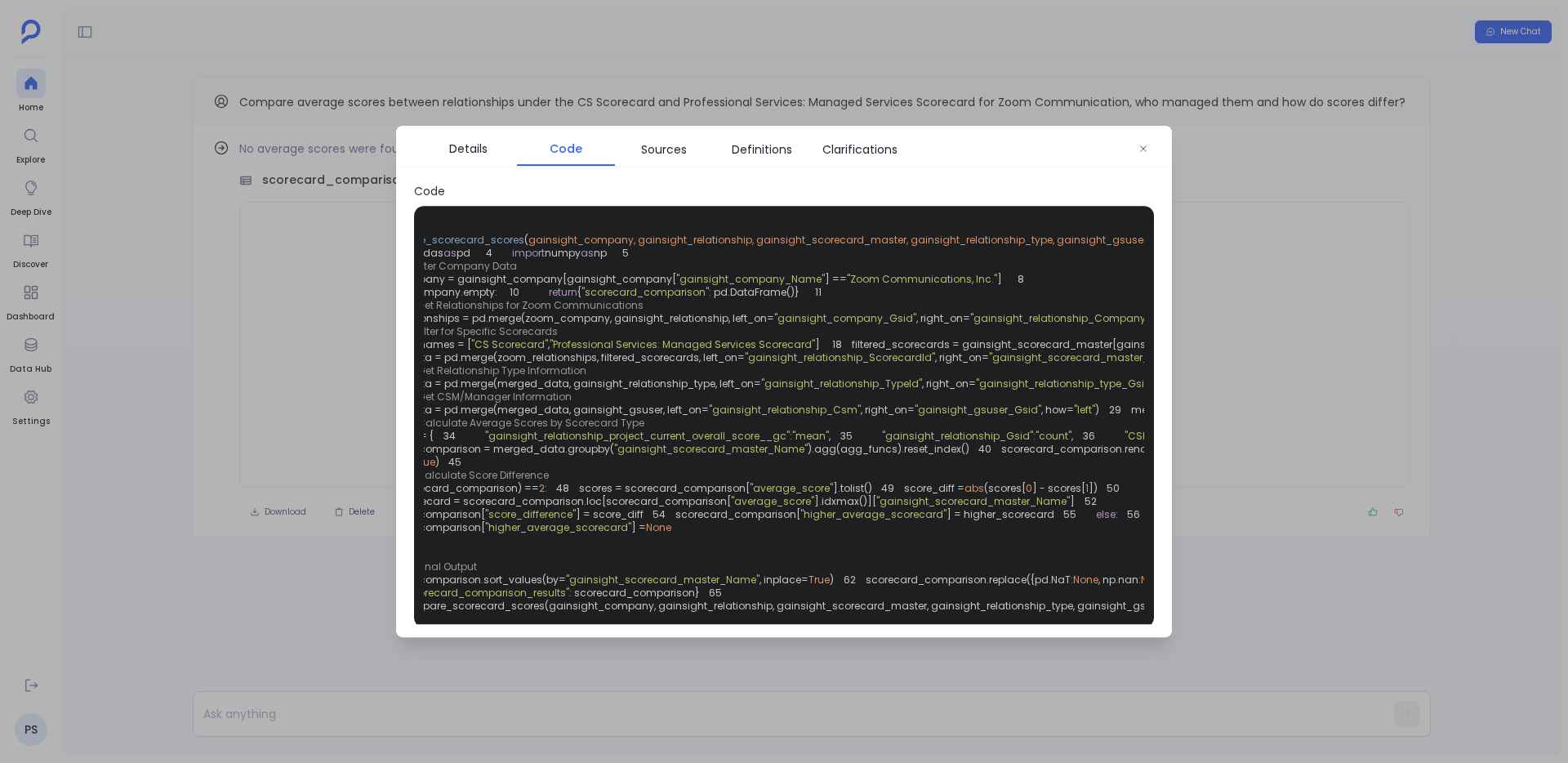 click on "Details Code Sources Definitions Clarifications" at bounding box center [784, 146] 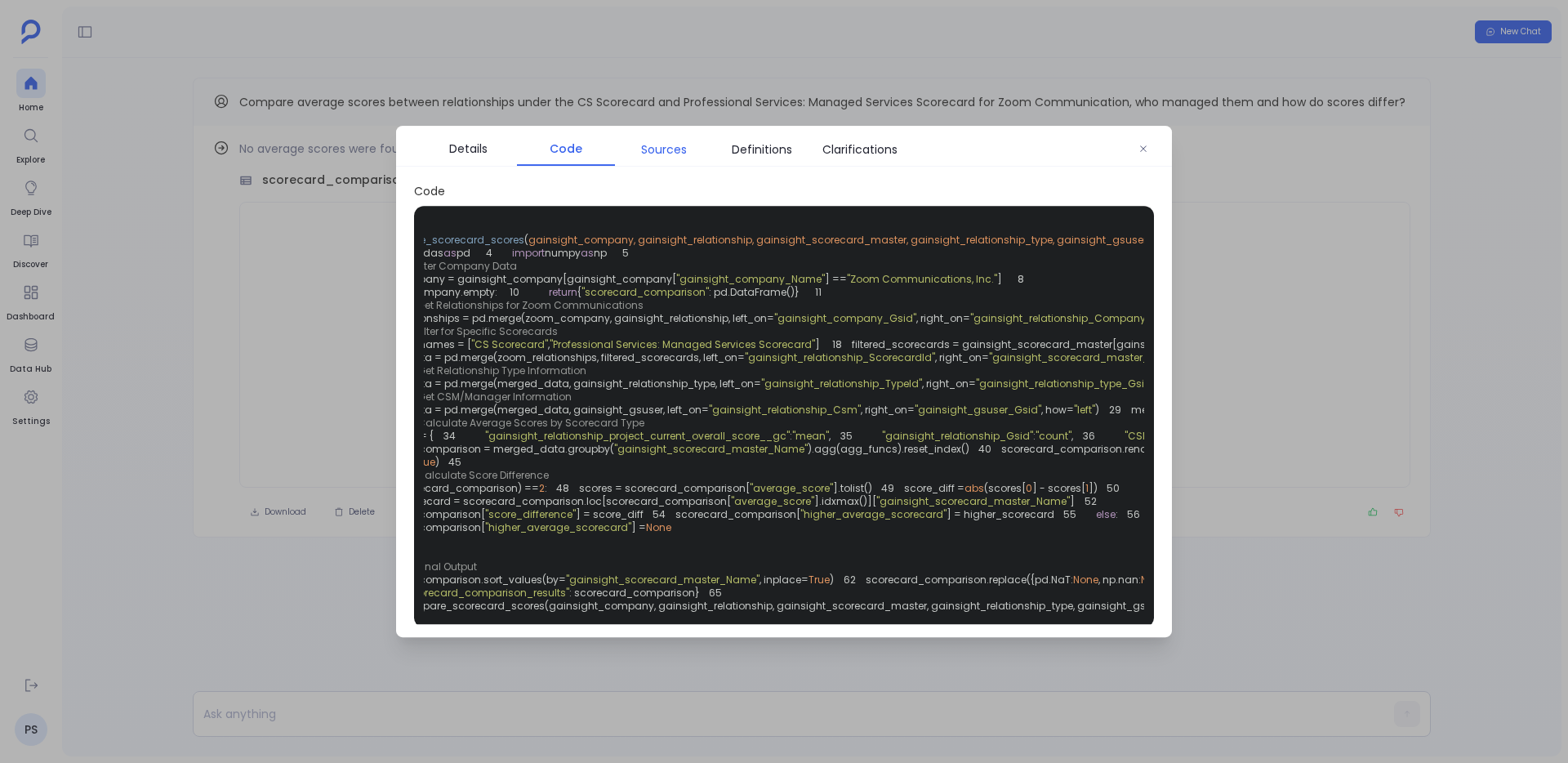 click on "Sources" at bounding box center [664, 149] 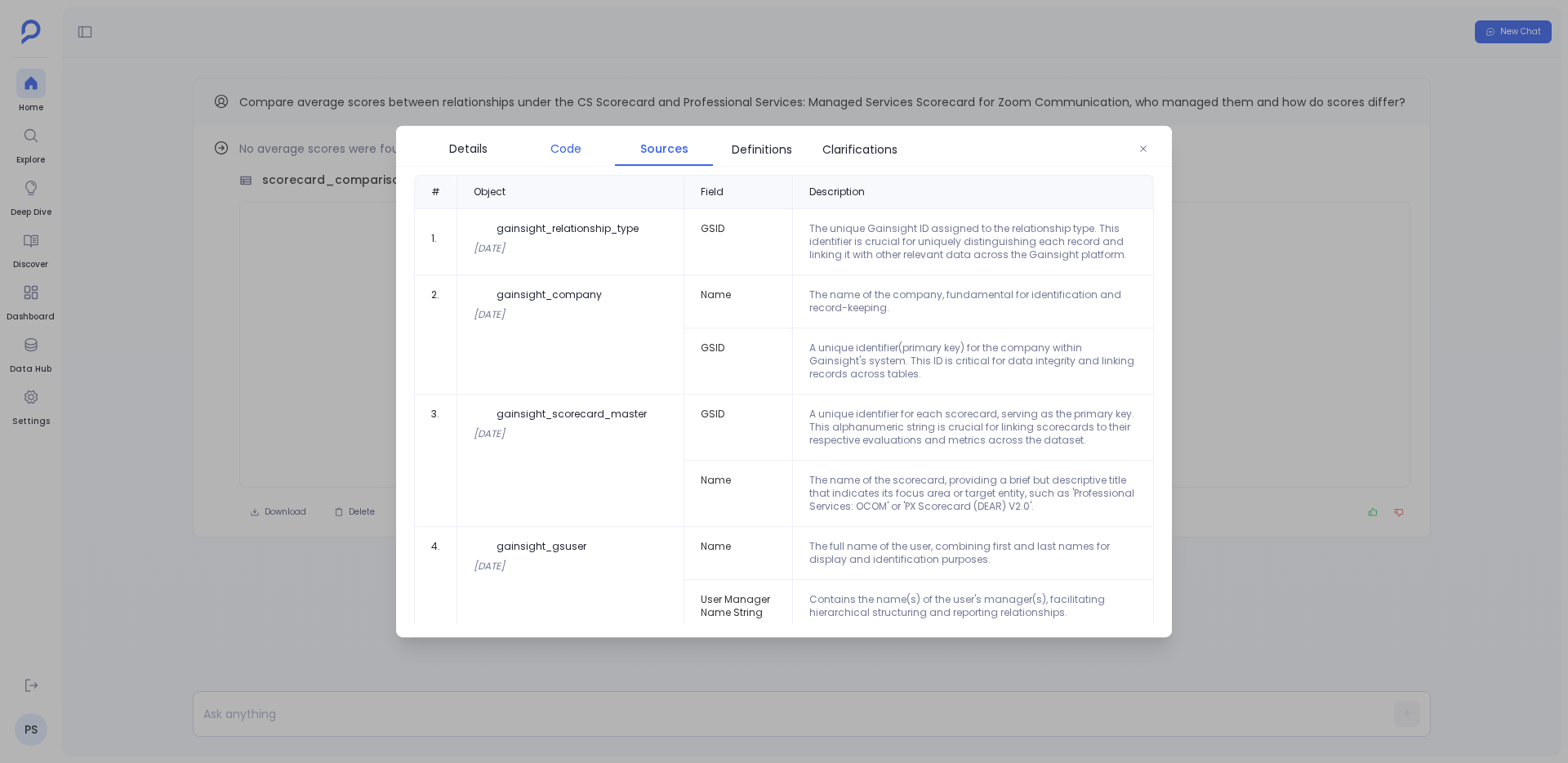 click on "Code" at bounding box center [566, 149] 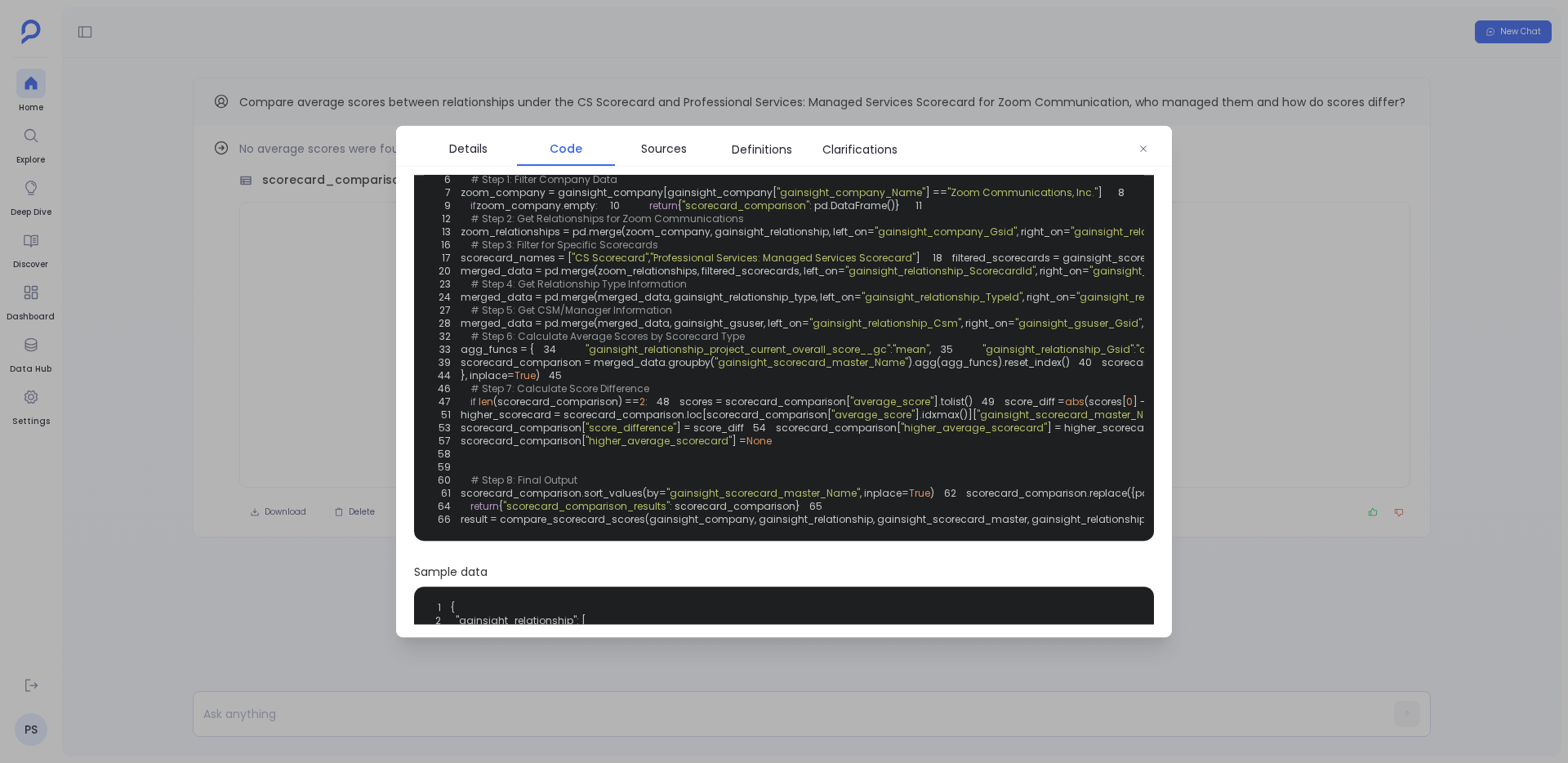 scroll, scrollTop: 90, scrollLeft: 0, axis: vertical 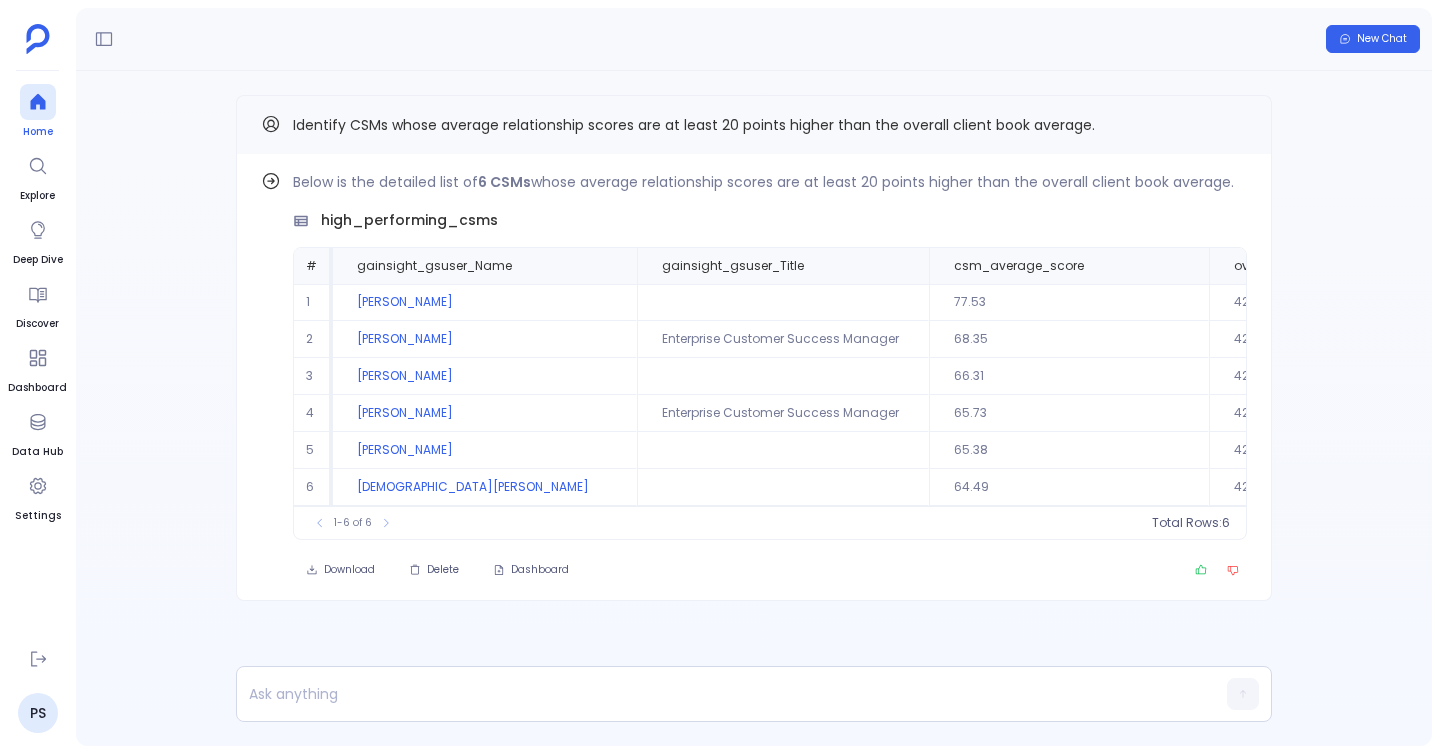 click 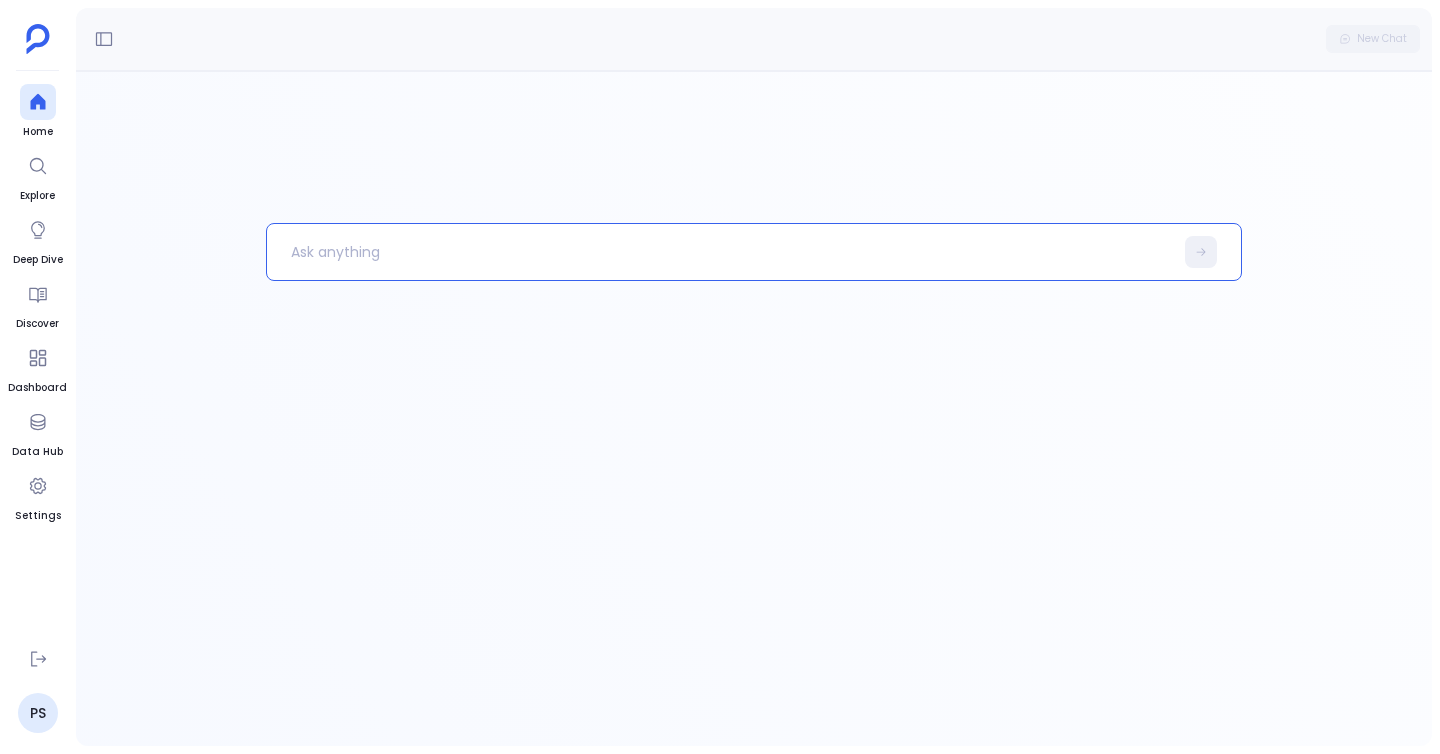 click at bounding box center [720, 252] 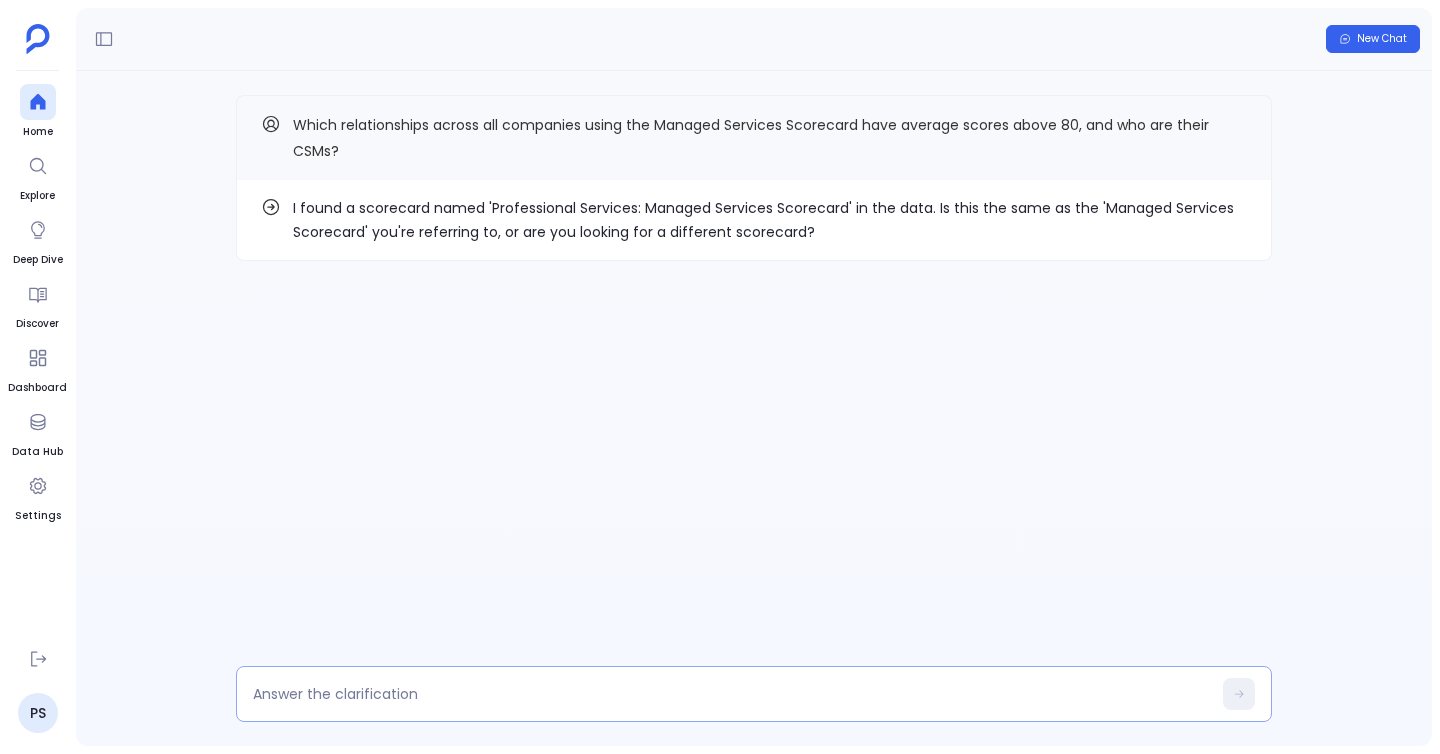 click at bounding box center [754, 694] 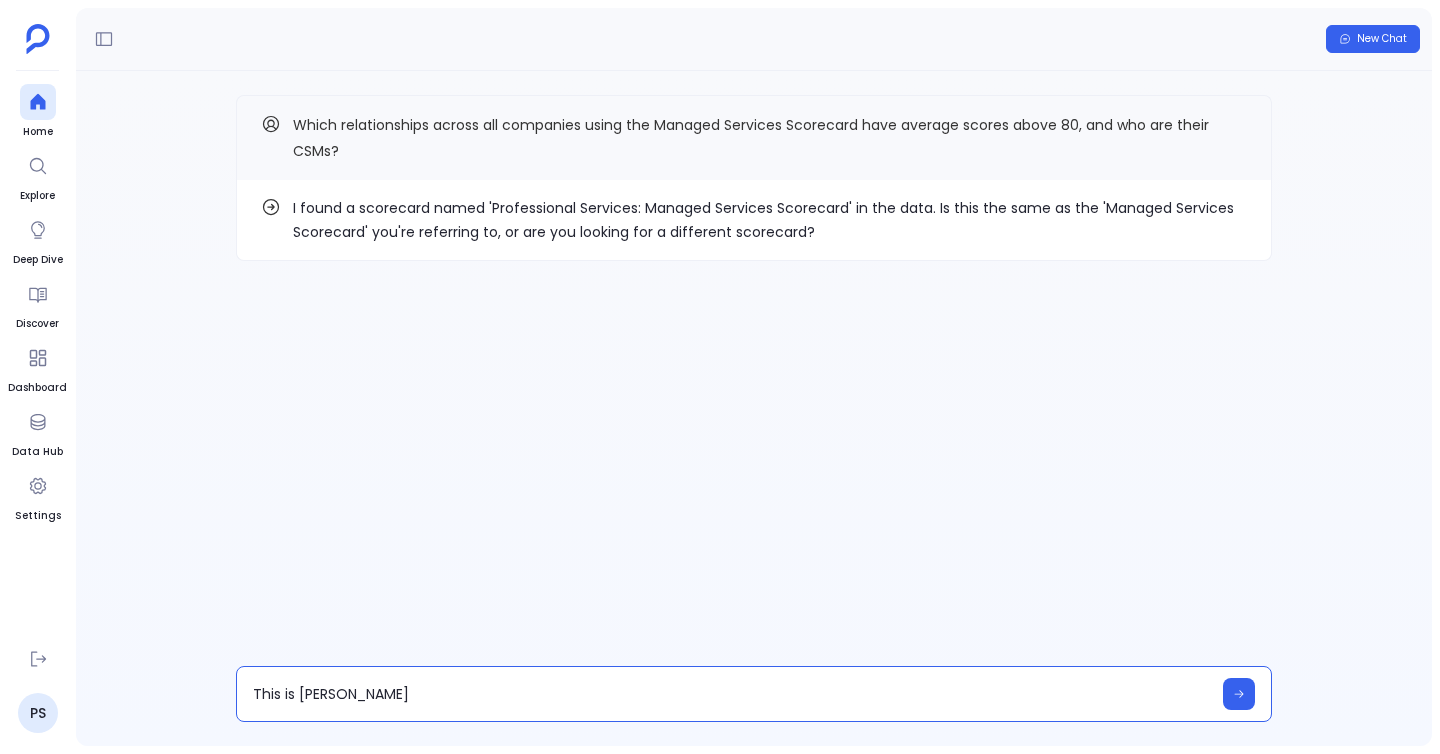 type on "This is same" 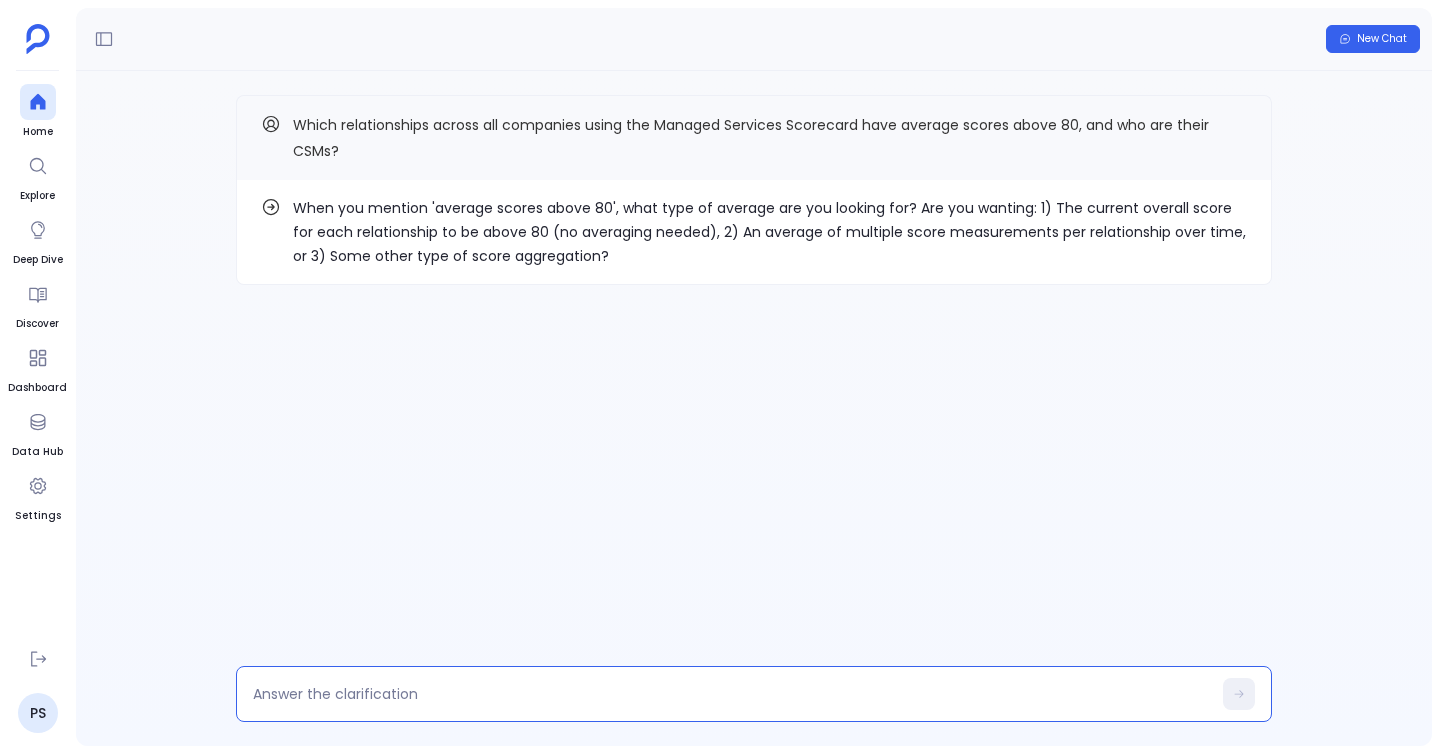 click at bounding box center [732, 694] 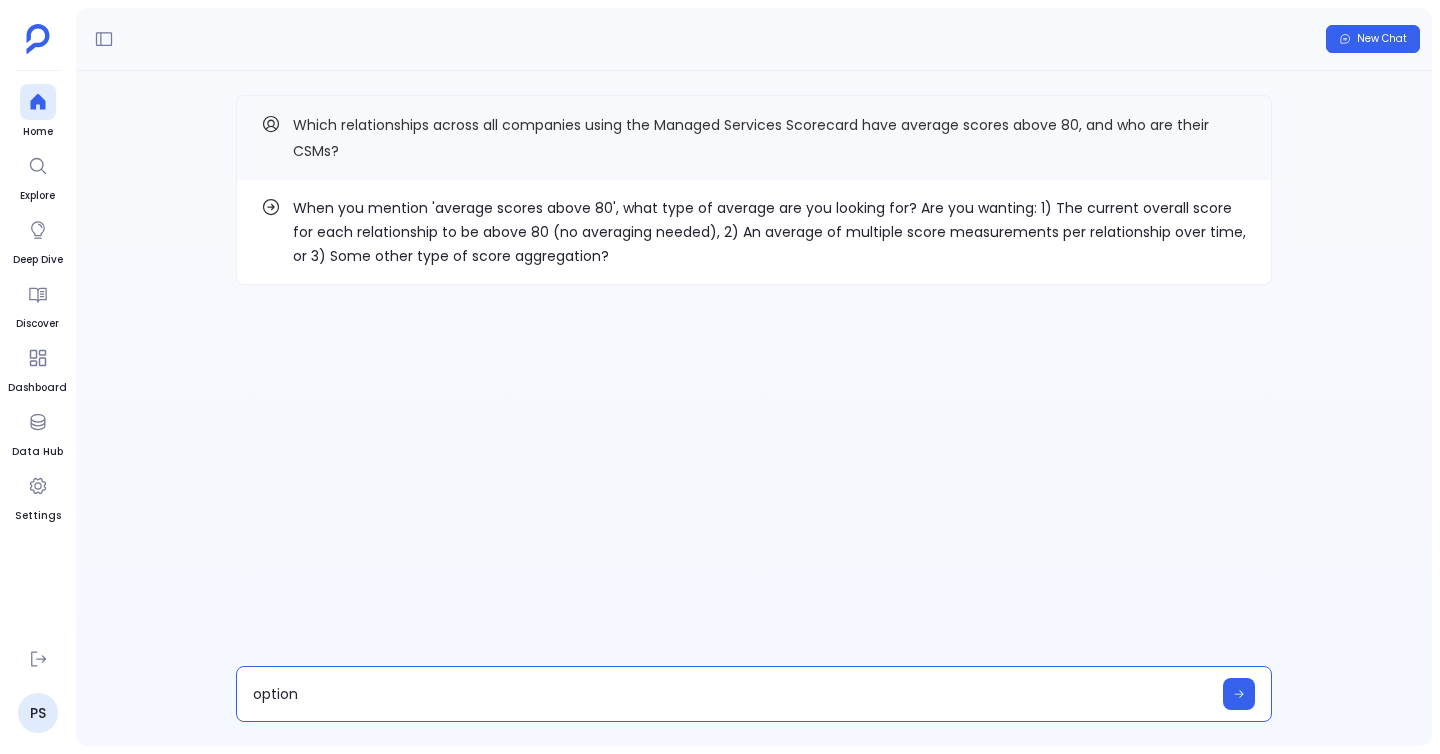 type on "option 1" 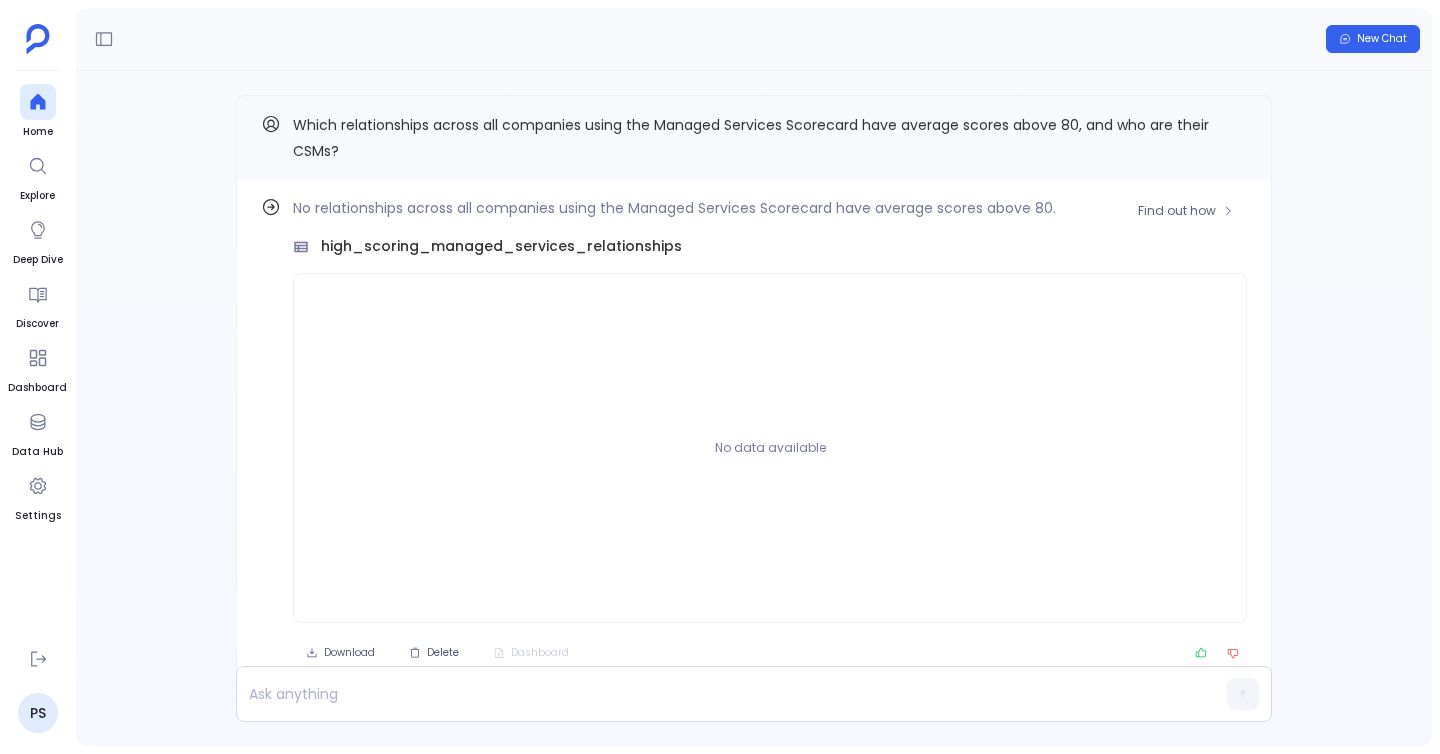 scroll, scrollTop: 0, scrollLeft: 0, axis: both 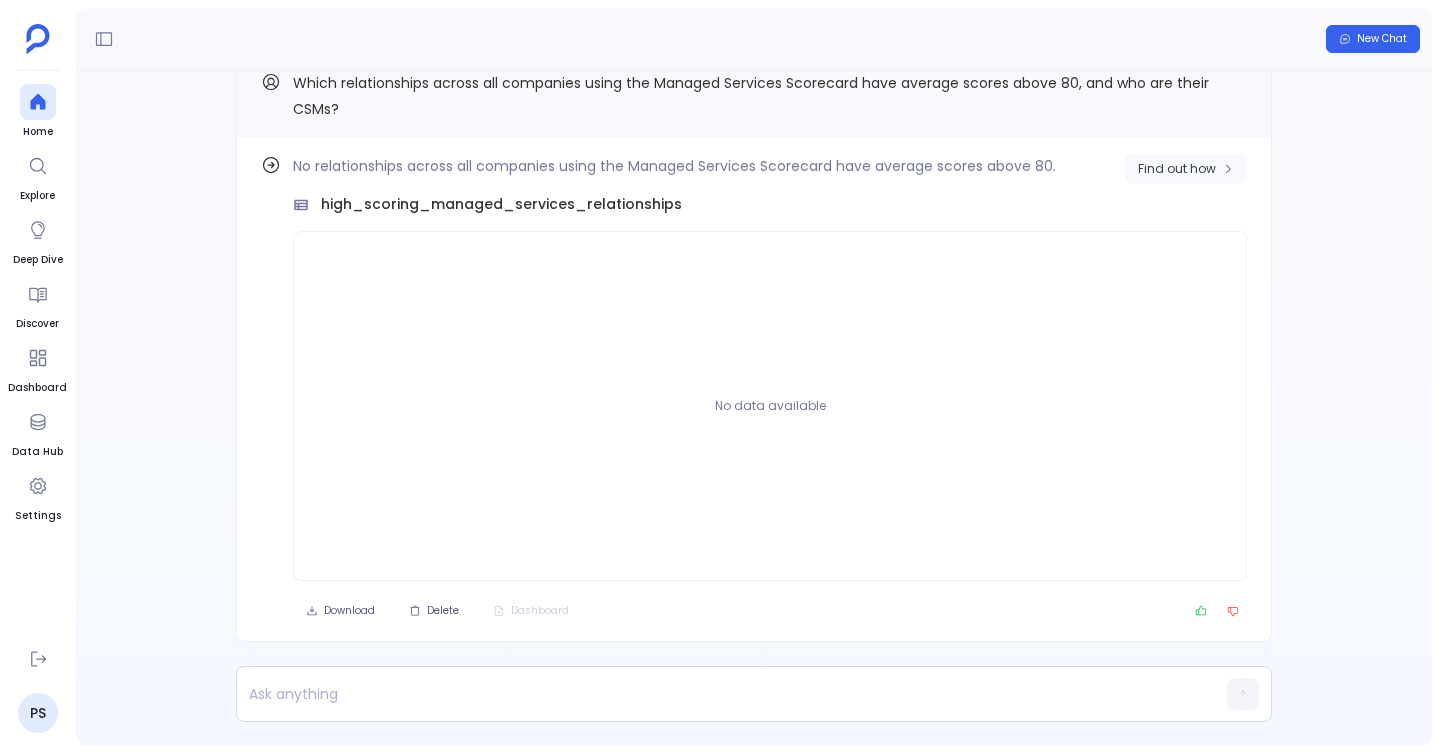 click on "Find out how" at bounding box center [1177, 169] 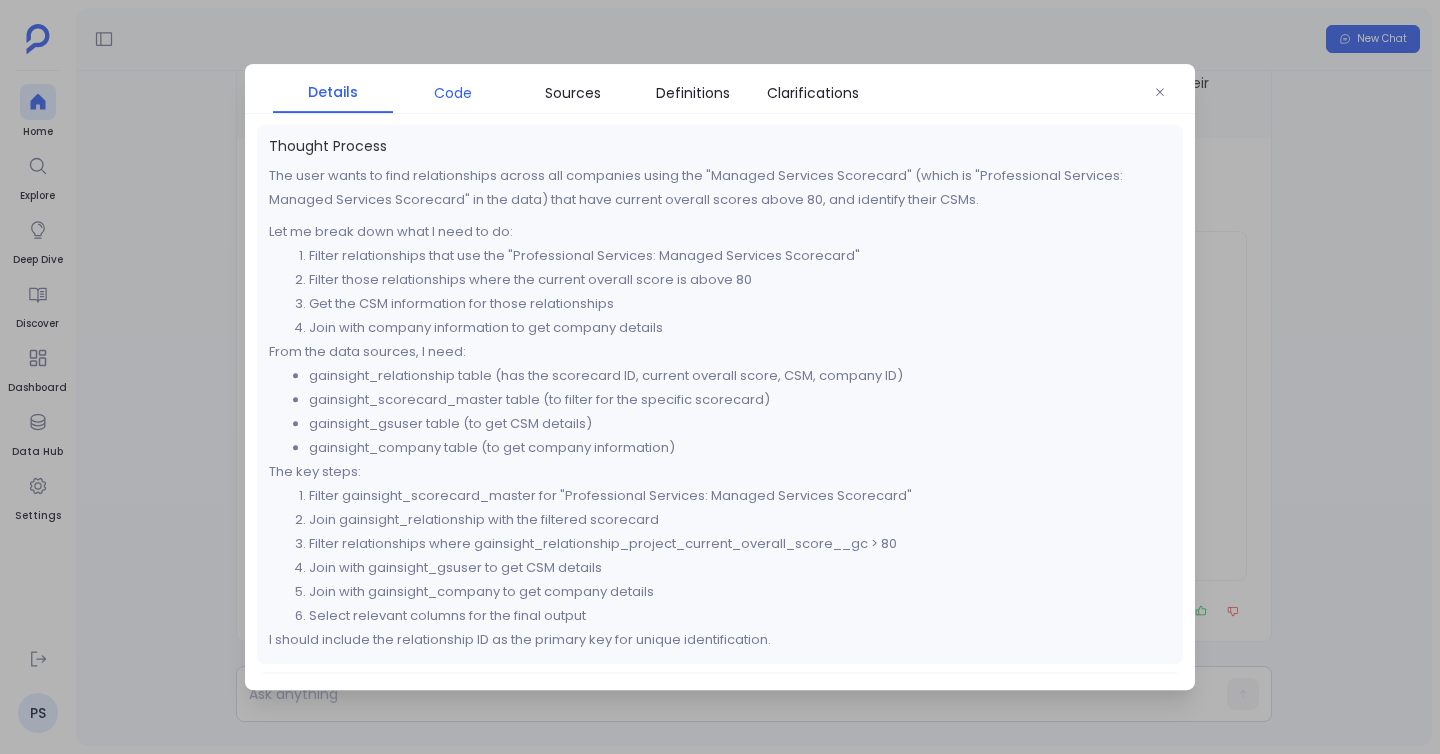 click on "Code" at bounding box center [453, 93] 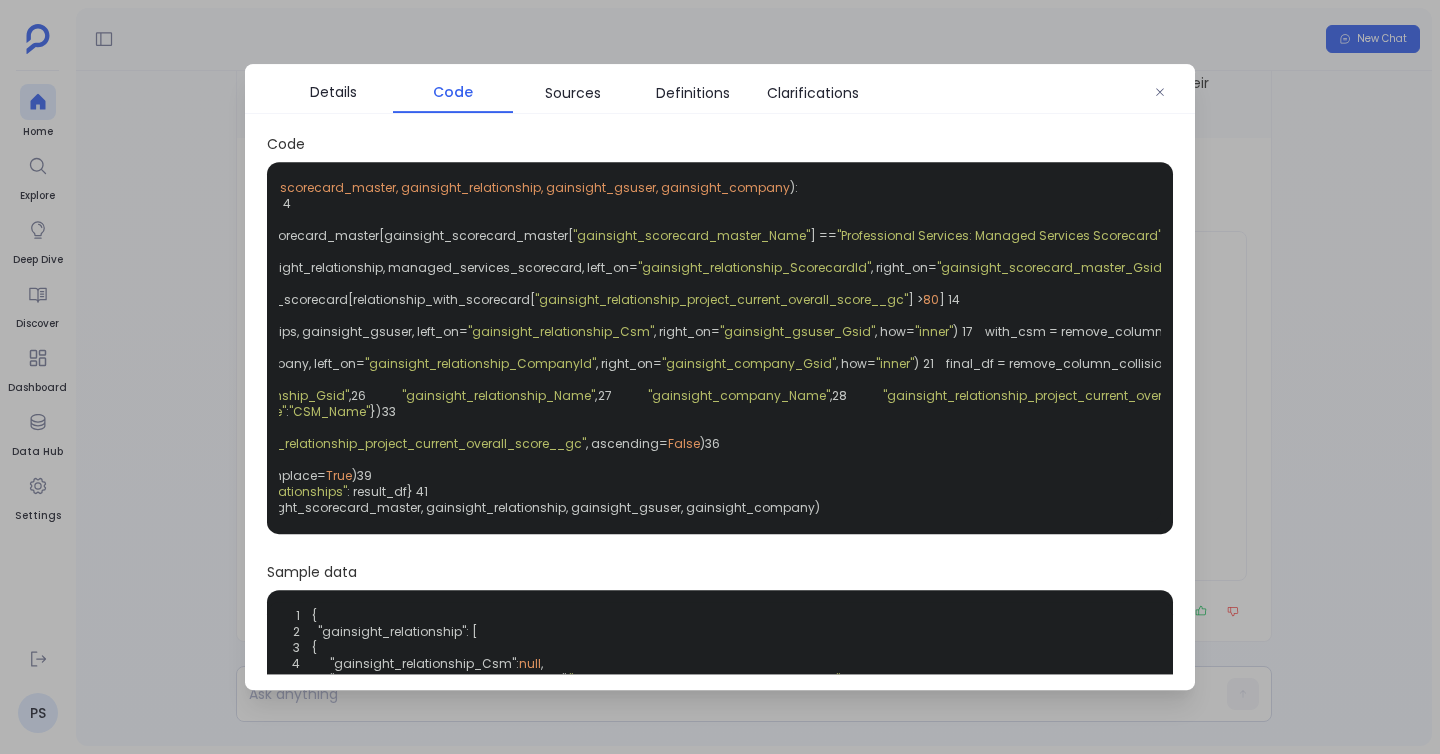 scroll, scrollTop: 0, scrollLeft: 407, axis: horizontal 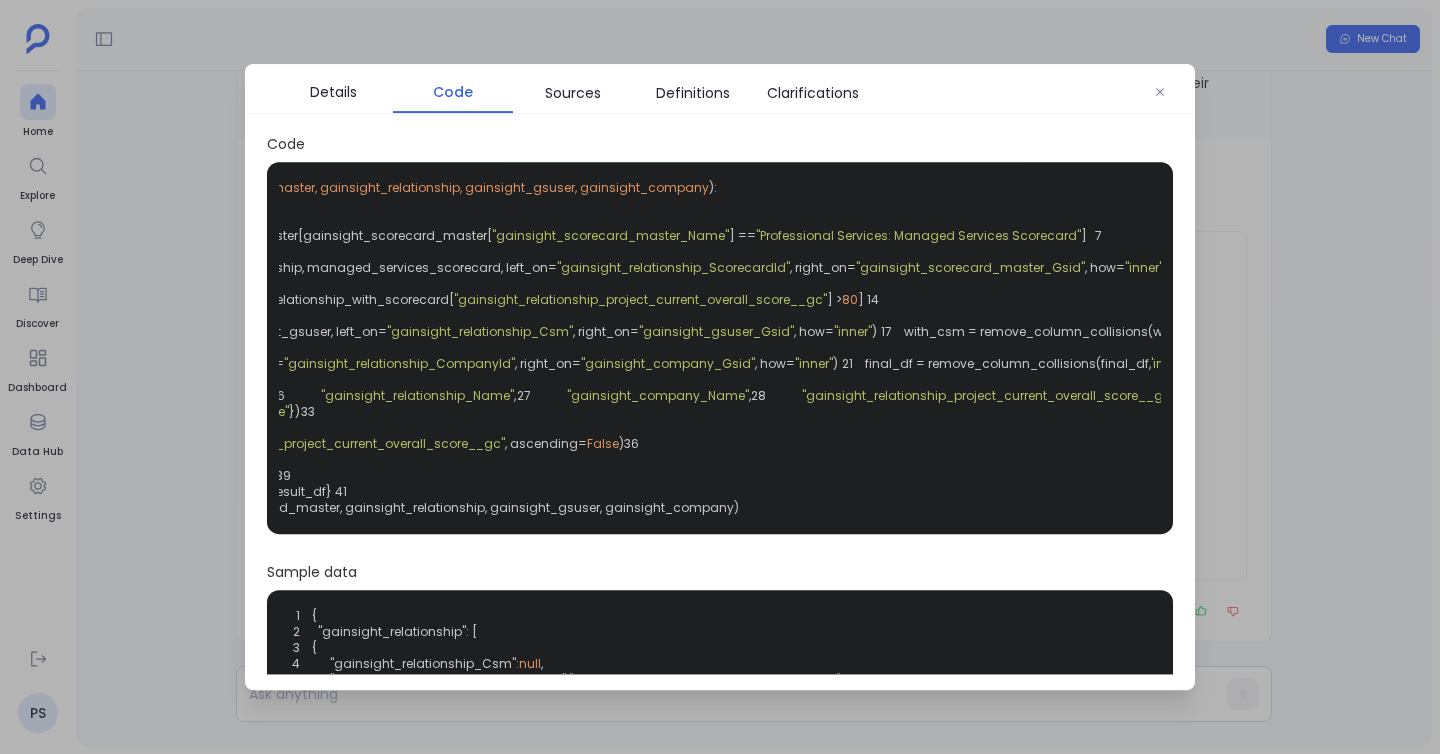 click at bounding box center (720, 377) 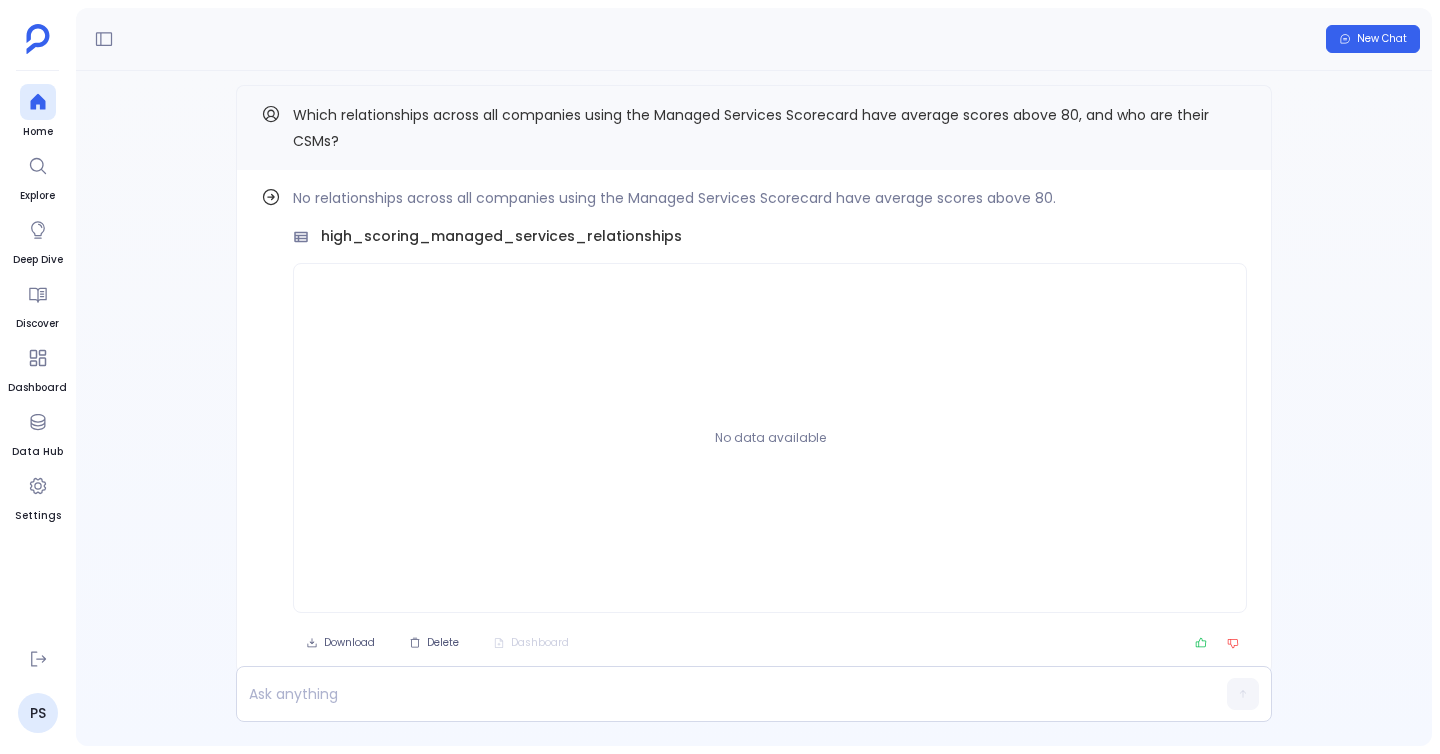 scroll, scrollTop: -42, scrollLeft: 0, axis: vertical 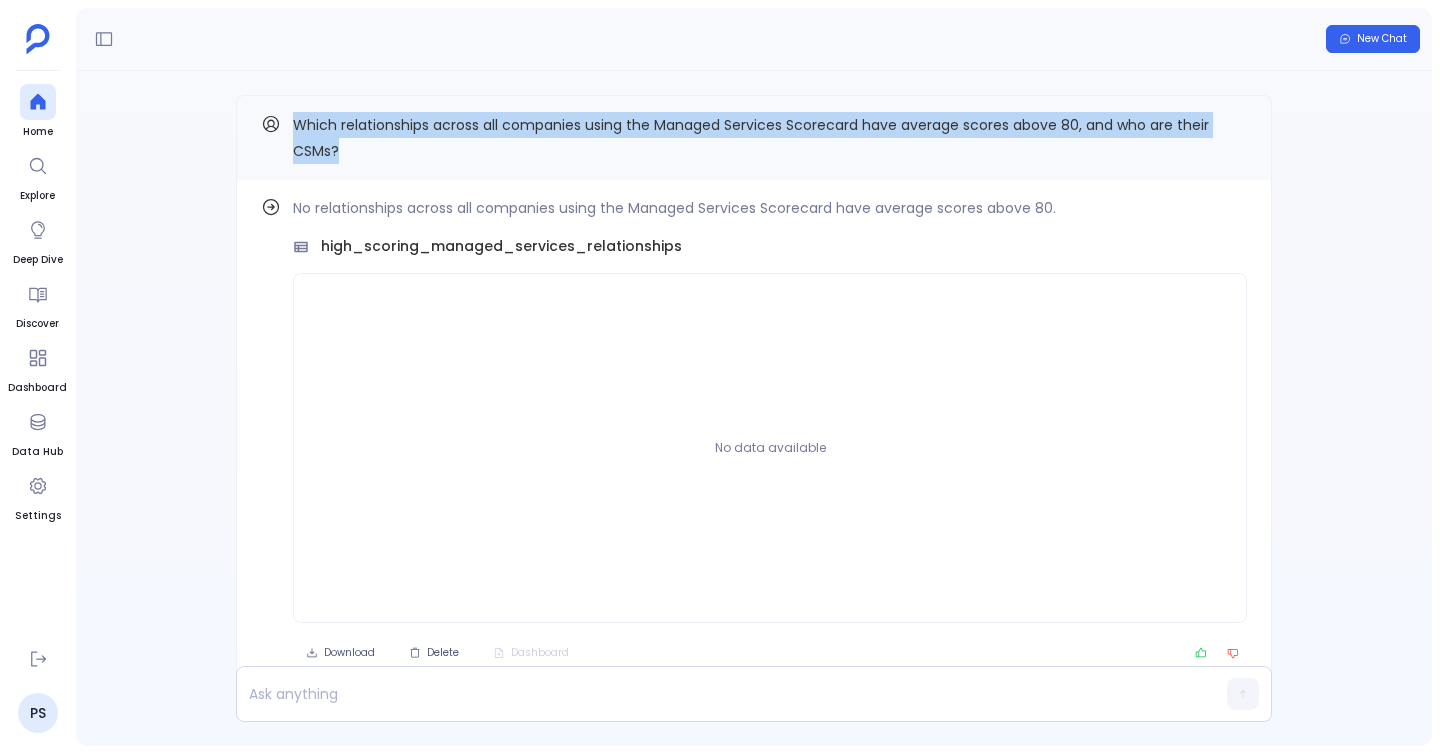 drag, startPoint x: 293, startPoint y: 119, endPoint x: 356, endPoint y: 145, distance: 68.154236 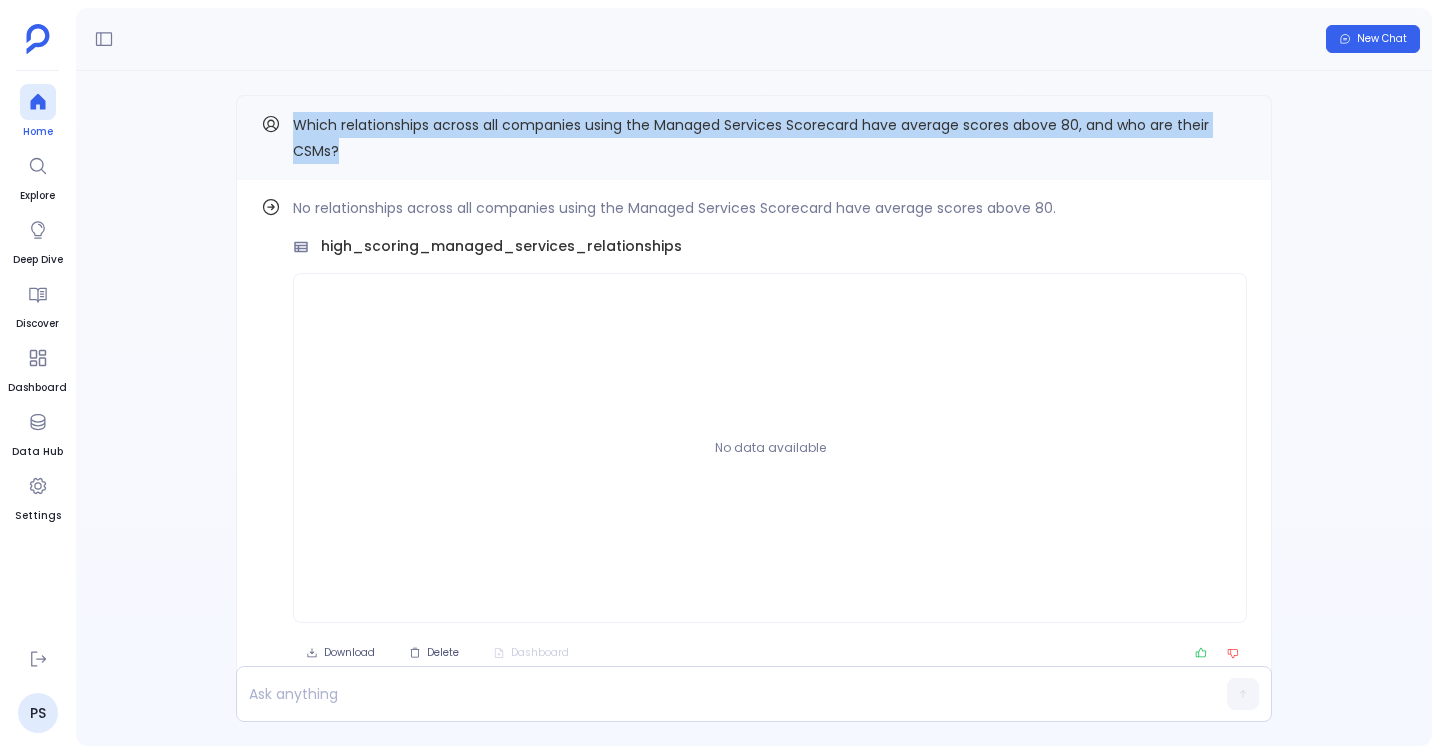 click at bounding box center (38, 102) 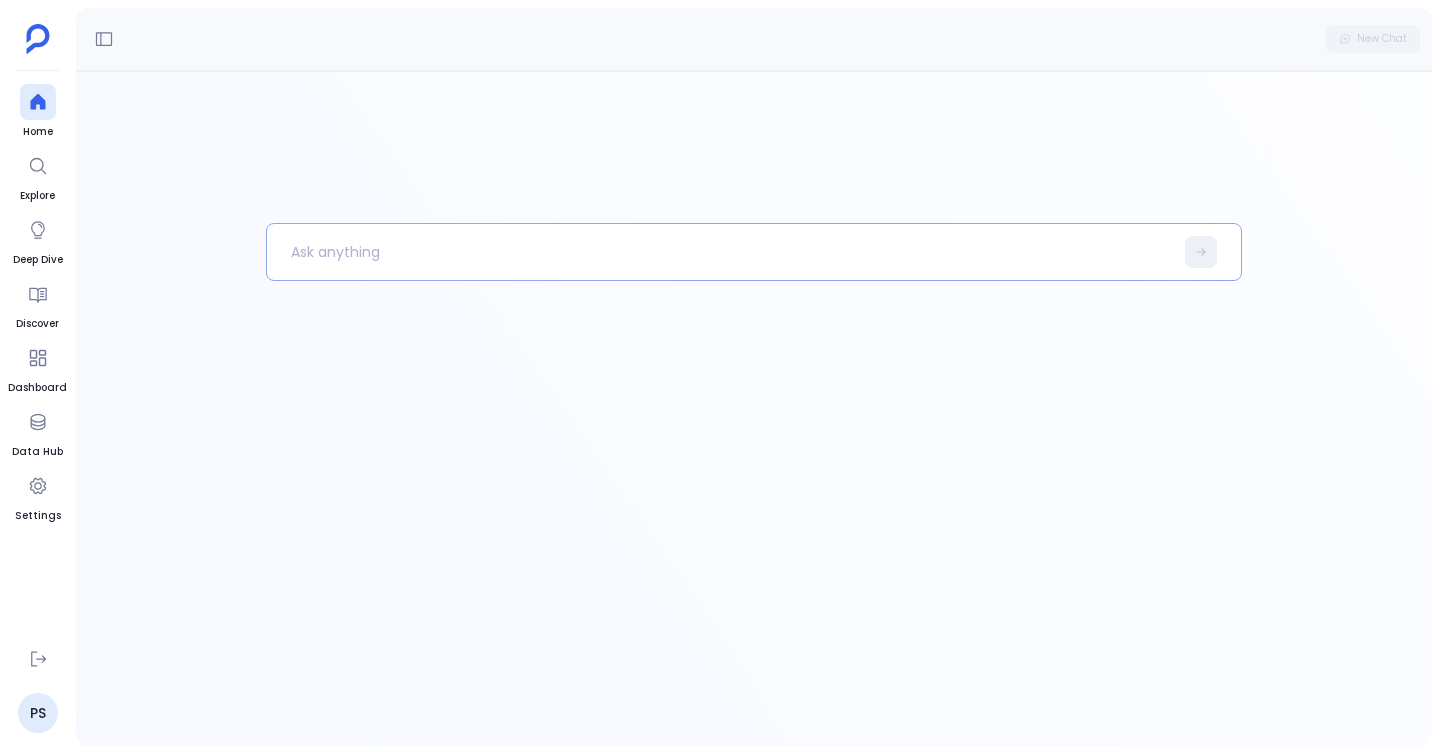 click at bounding box center [720, 252] 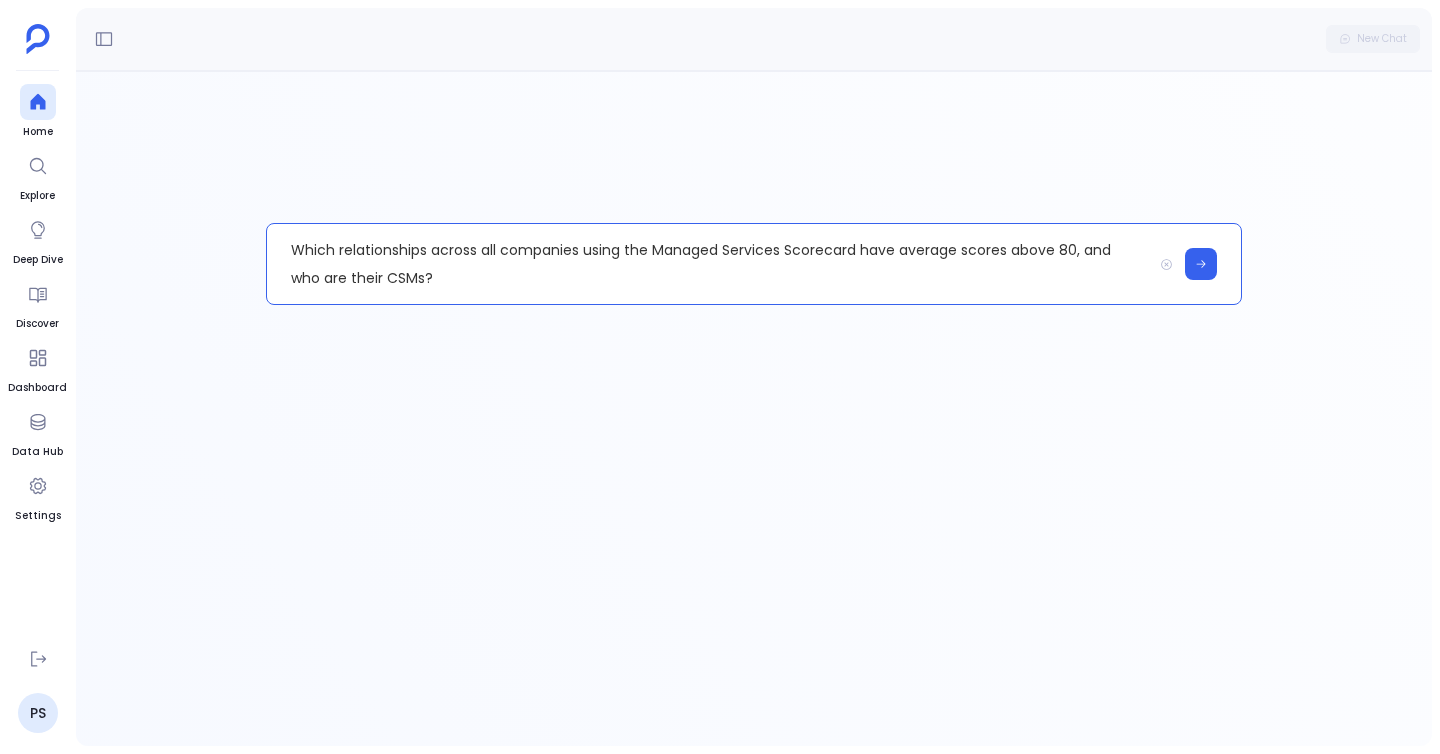 click on "Which relationships across all companies using the Managed Services Scorecard have average scores above 80, and who are their CSMs?" at bounding box center [709, 264] 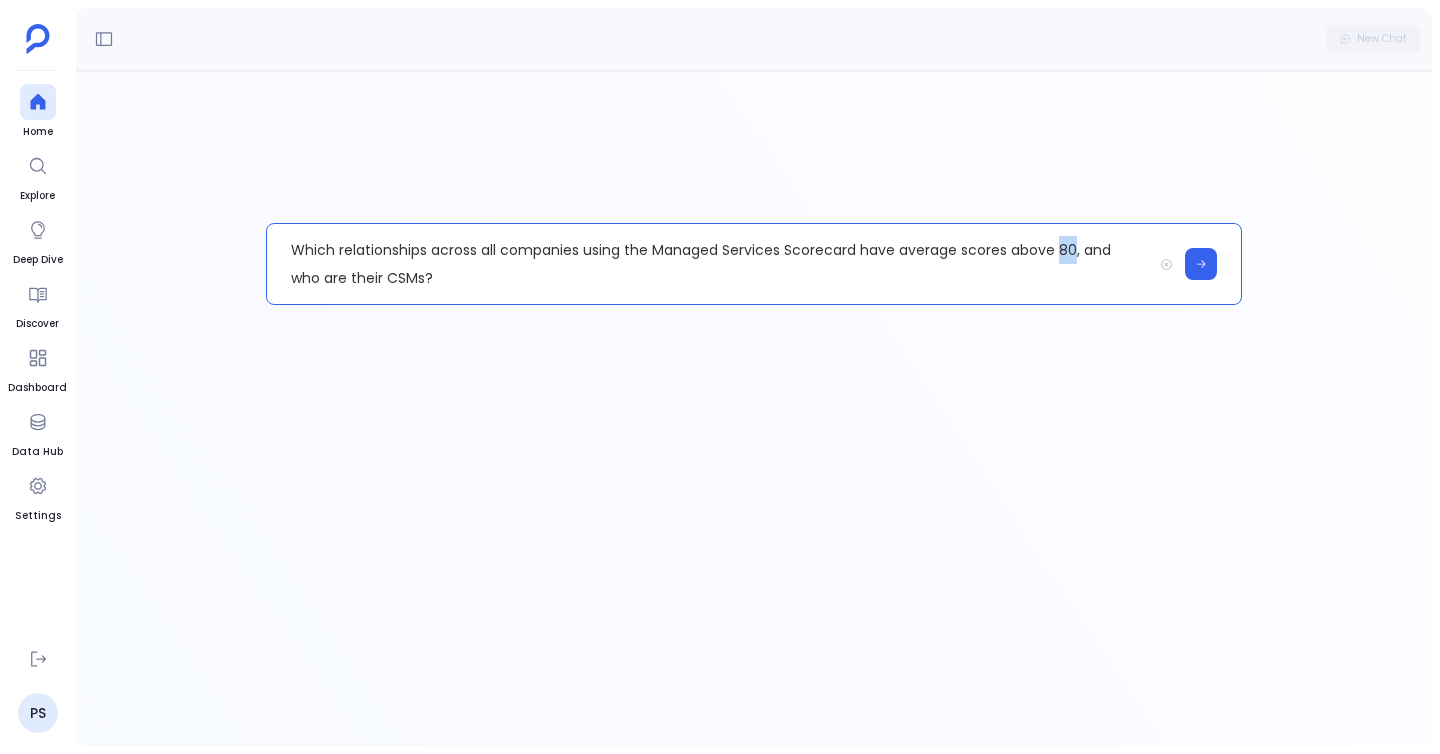 type 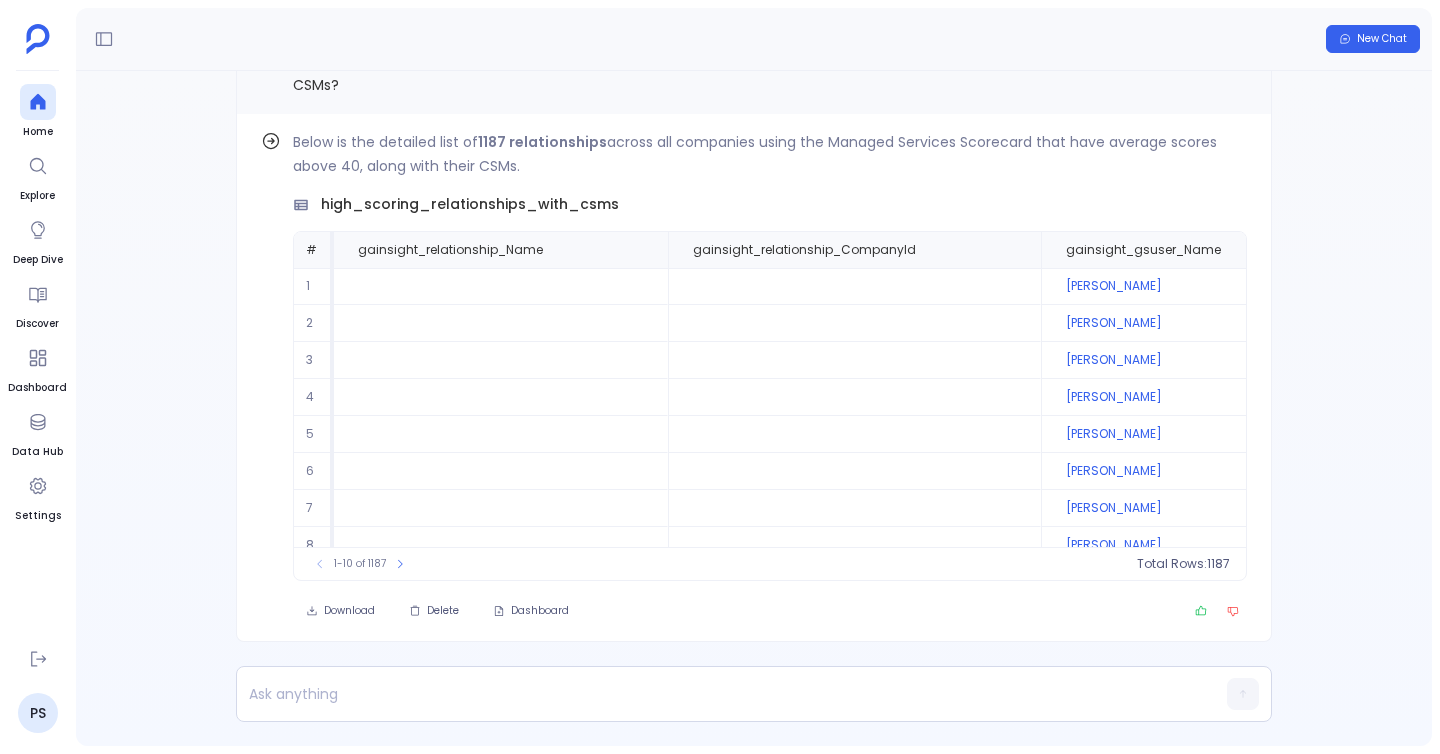 scroll, scrollTop: -1, scrollLeft: 0, axis: vertical 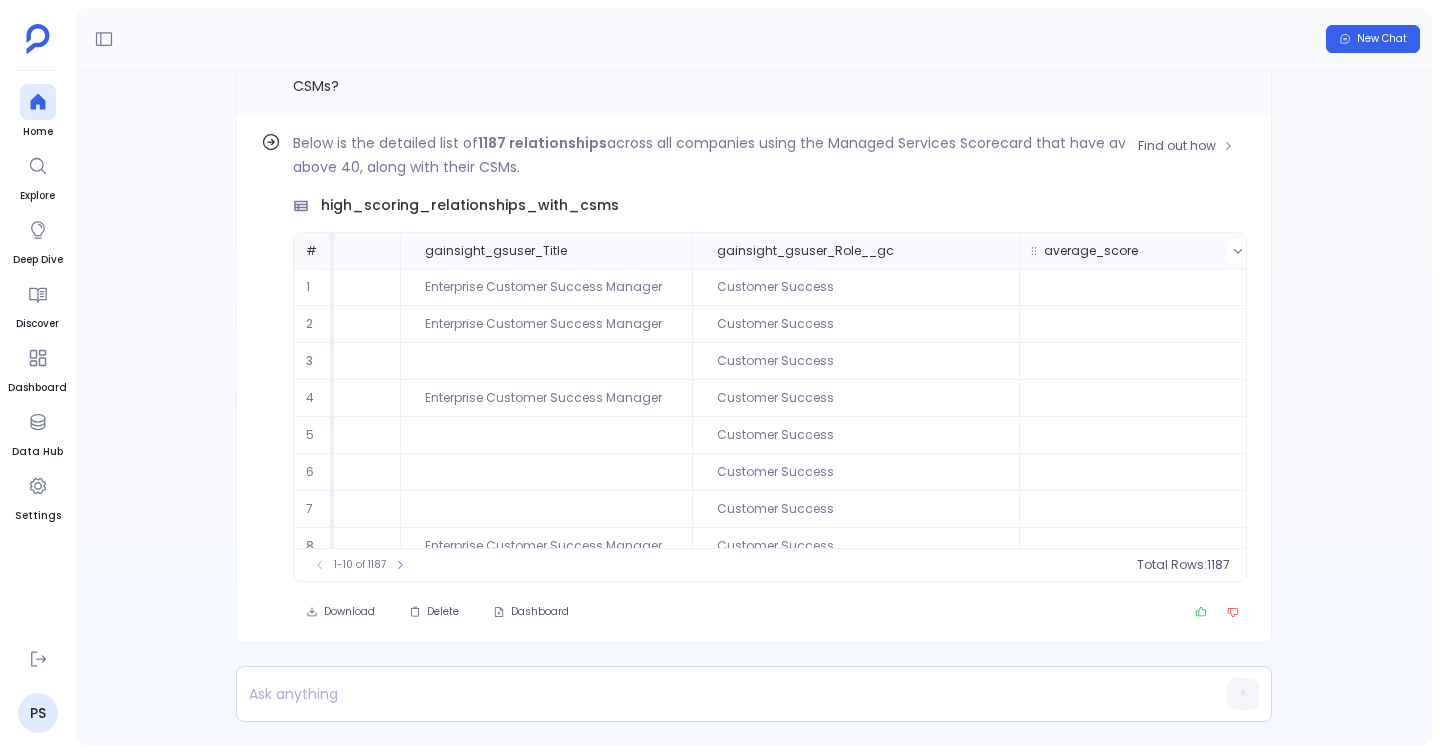 click 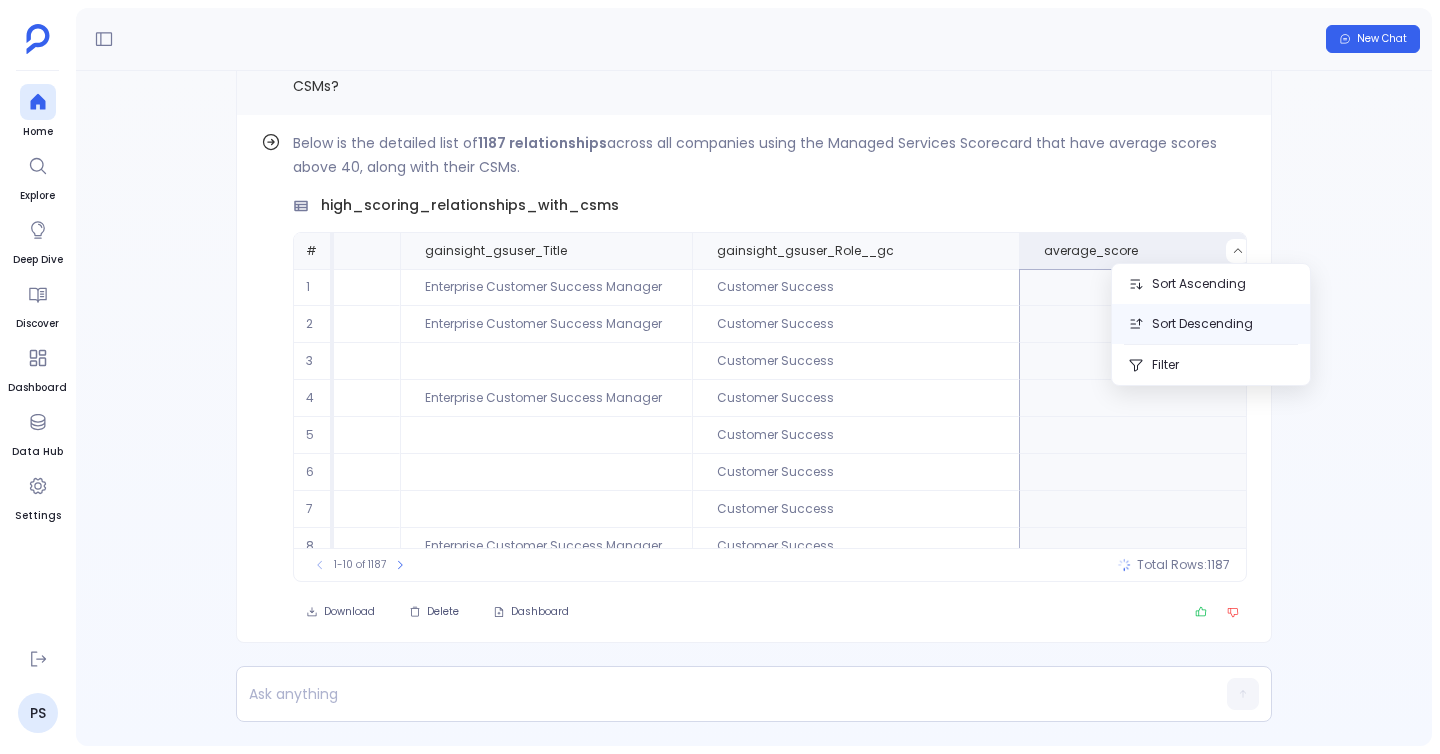click on "Sort Descending" at bounding box center [1211, 324] 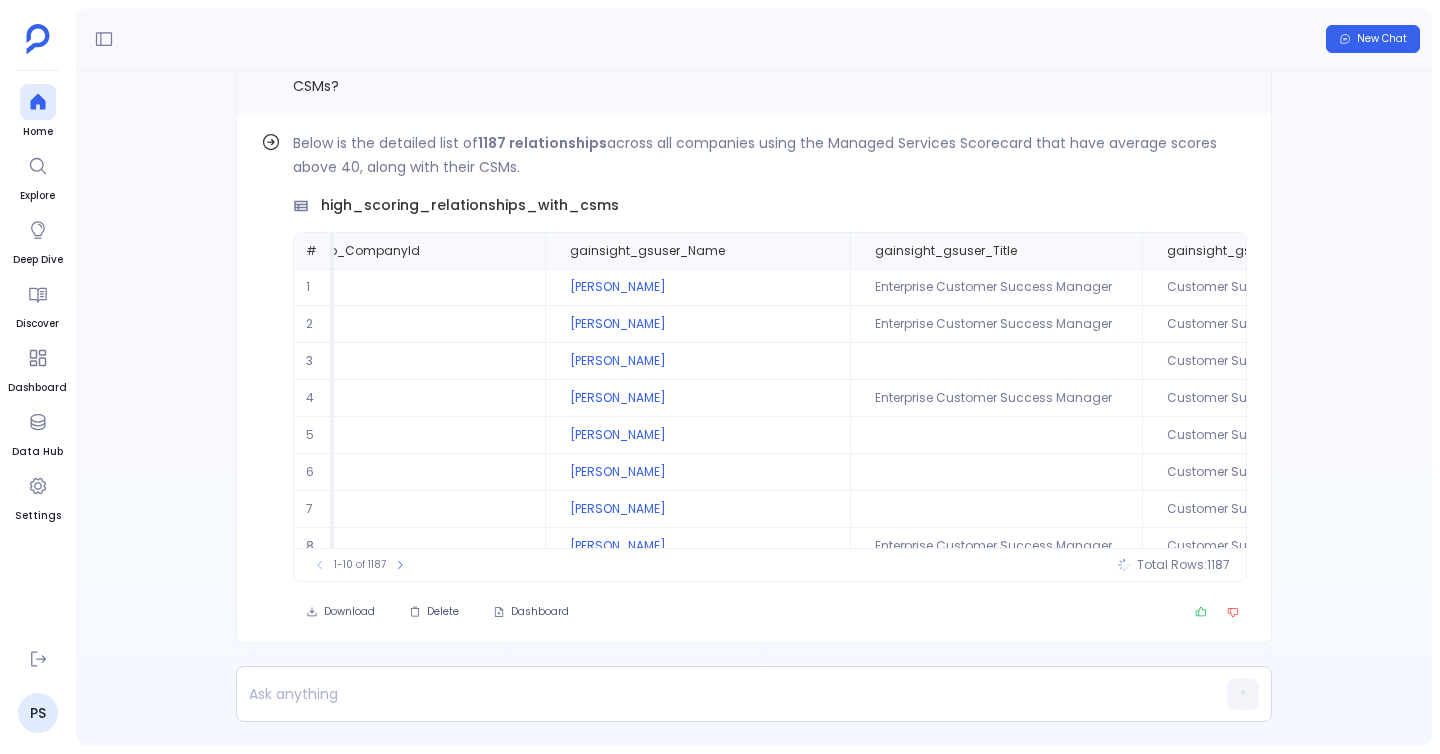 scroll, scrollTop: 0, scrollLeft: 946, axis: horizontal 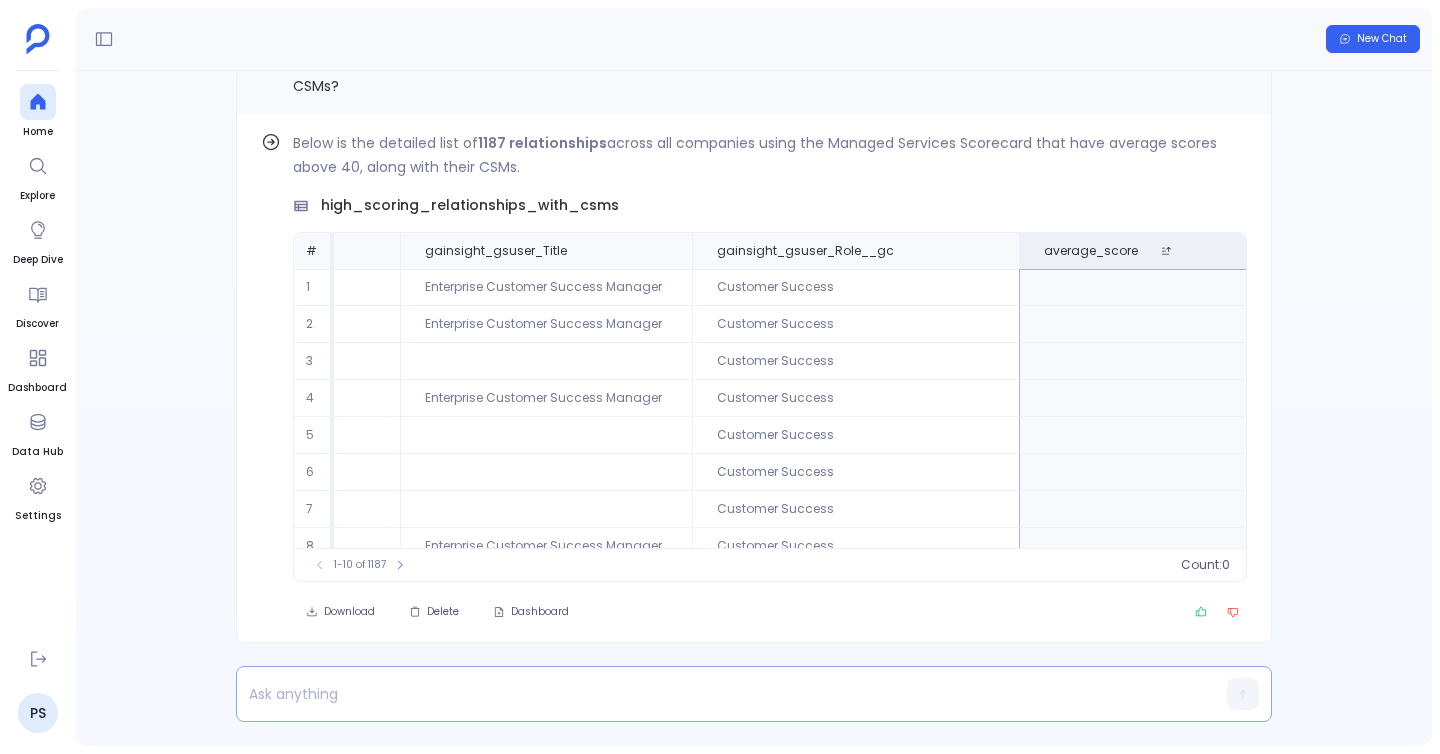 click at bounding box center [715, 694] 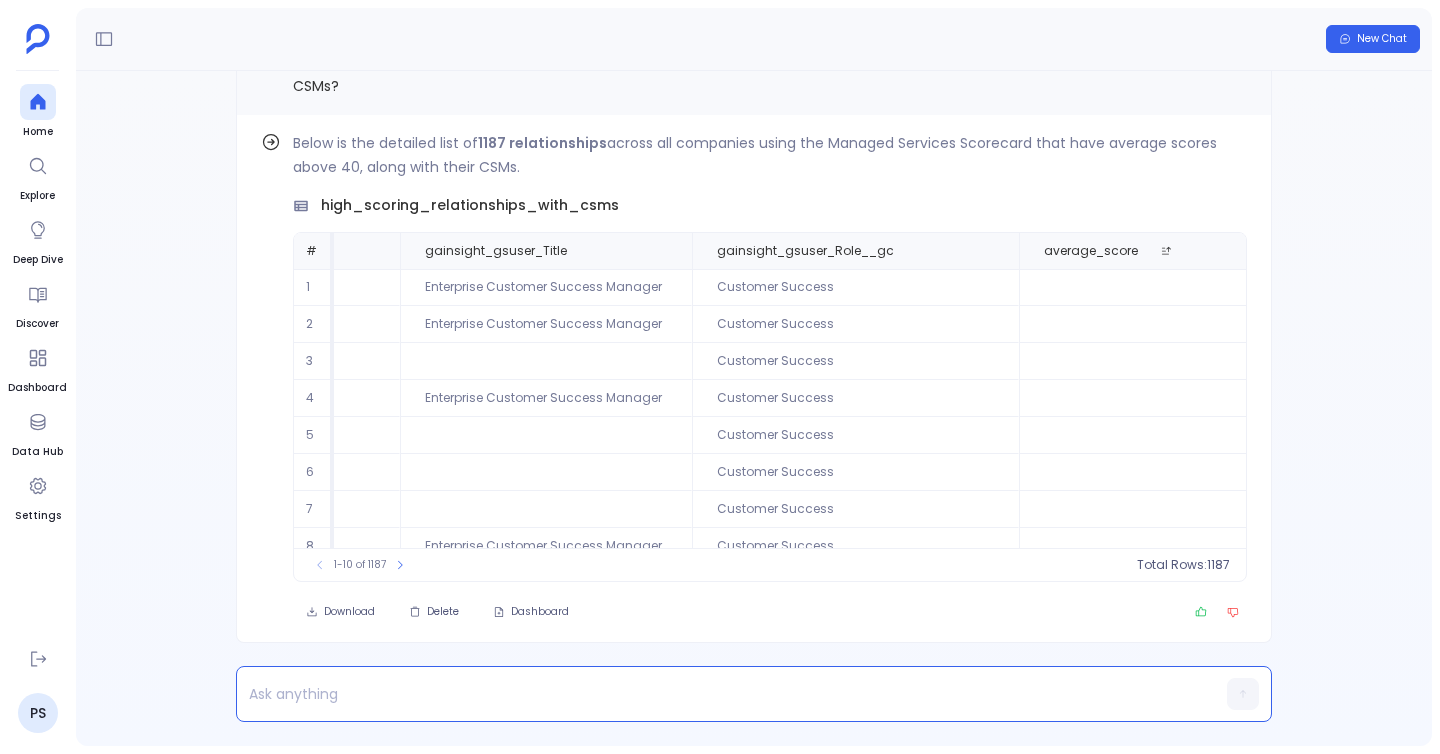 type 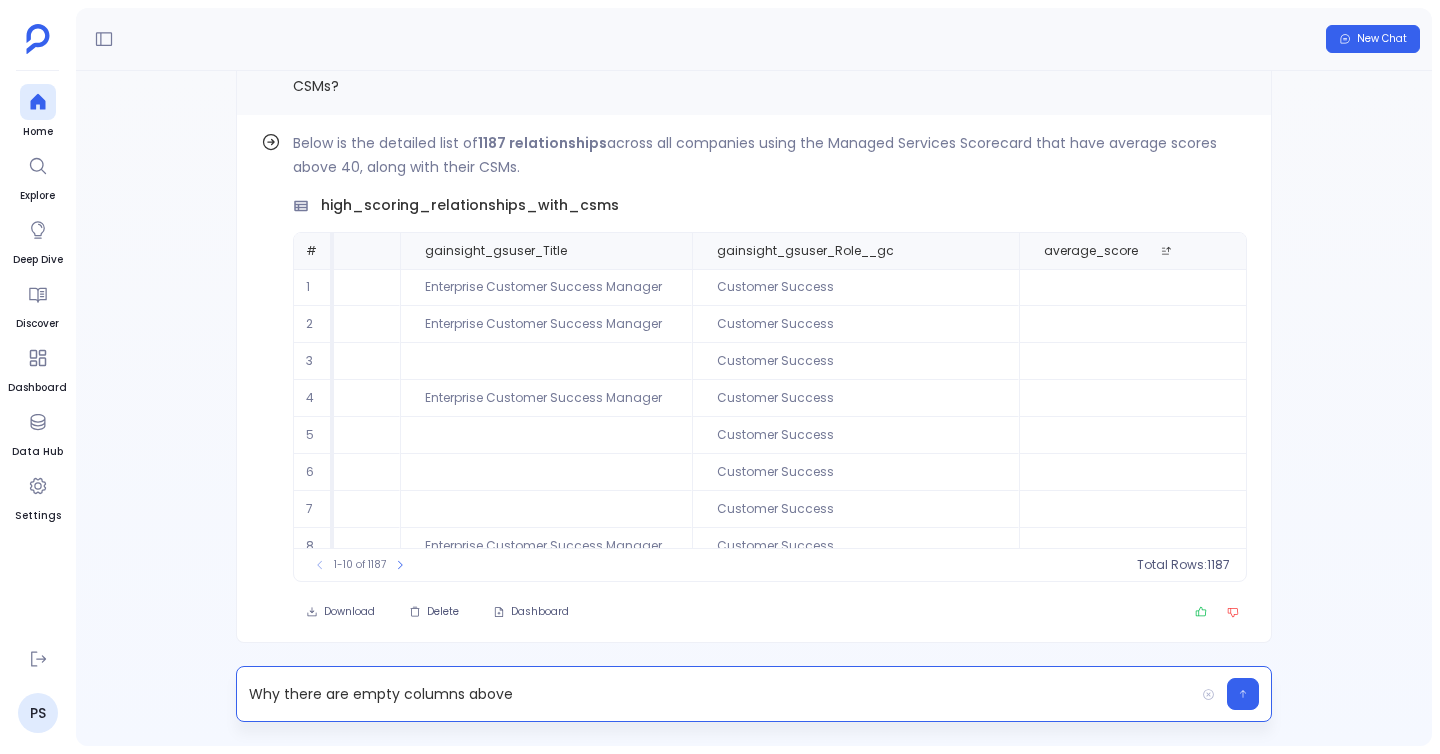 scroll, scrollTop: 0, scrollLeft: 0, axis: both 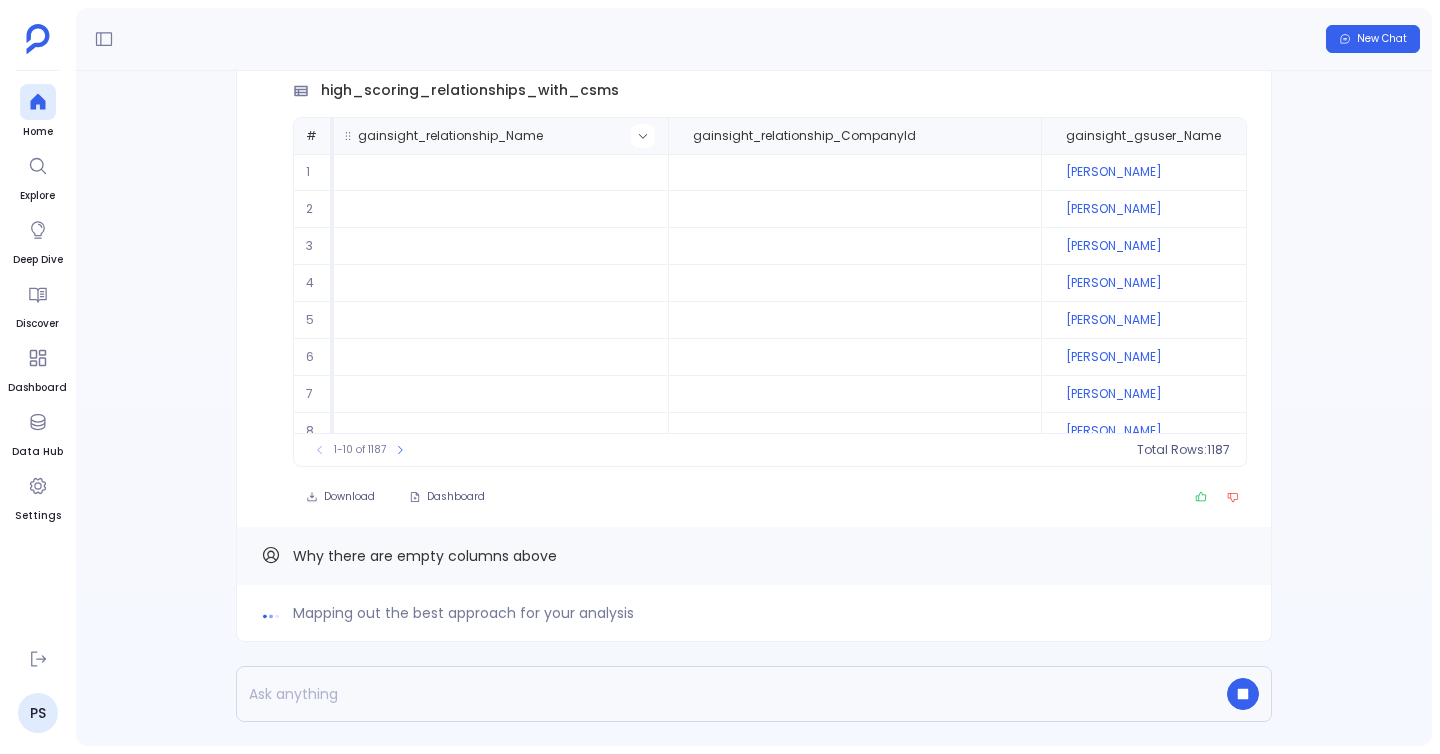 click 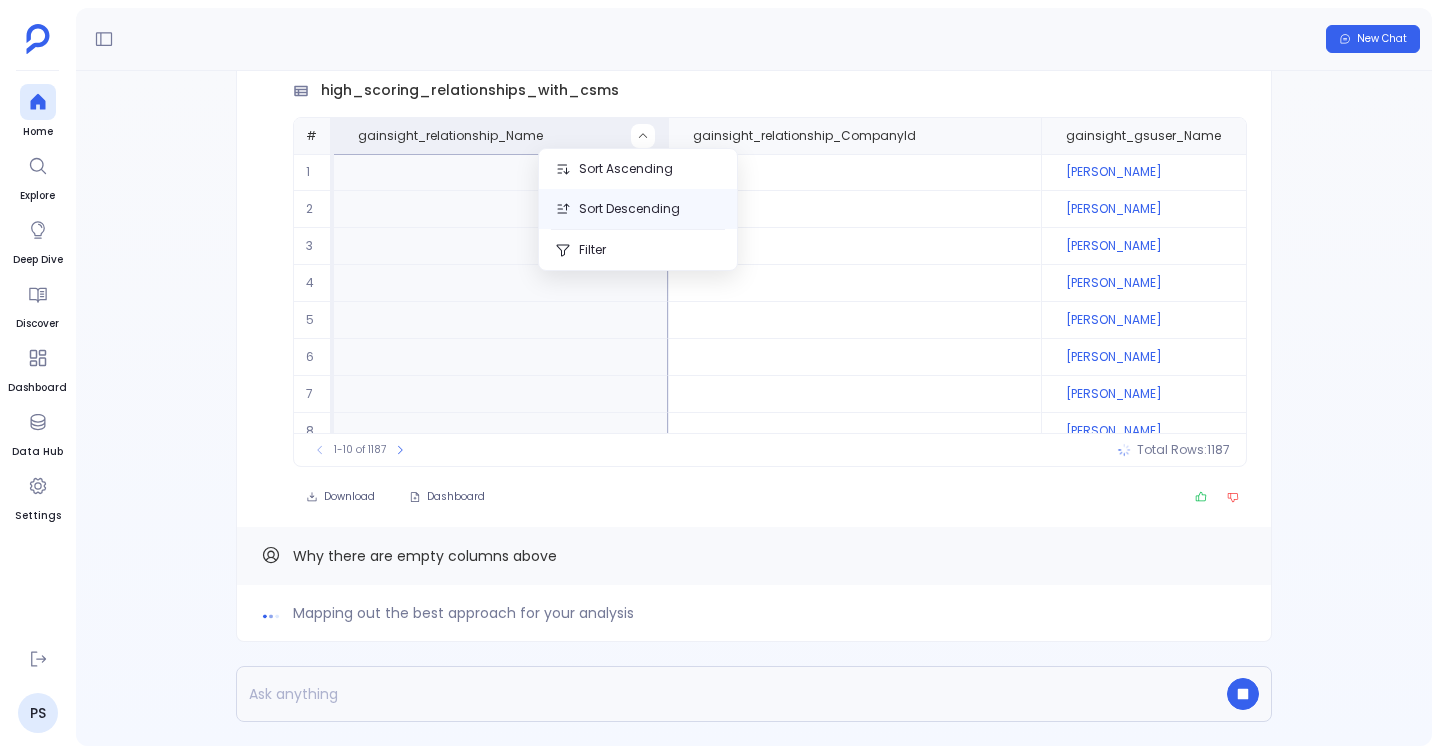 click on "Sort Descending" at bounding box center [638, 209] 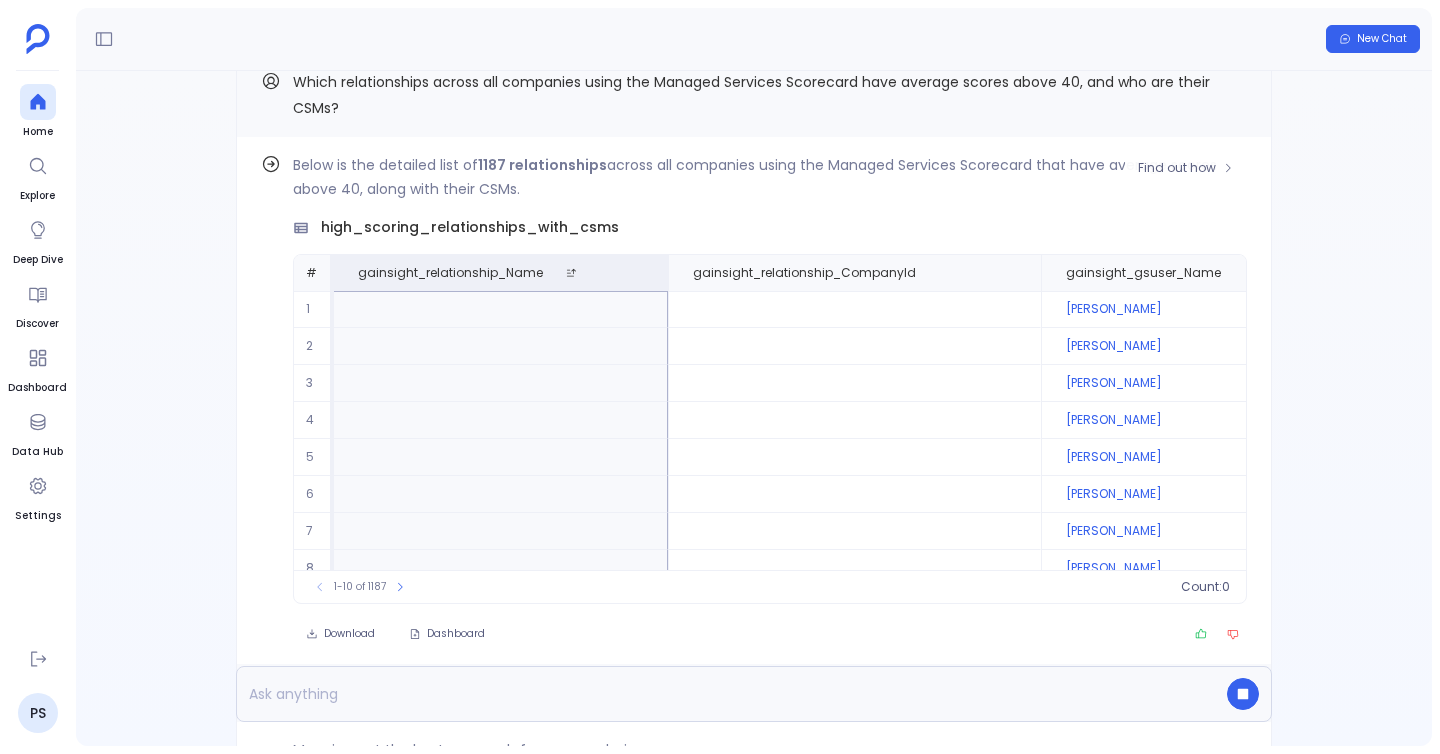 scroll, scrollTop: -141, scrollLeft: 0, axis: vertical 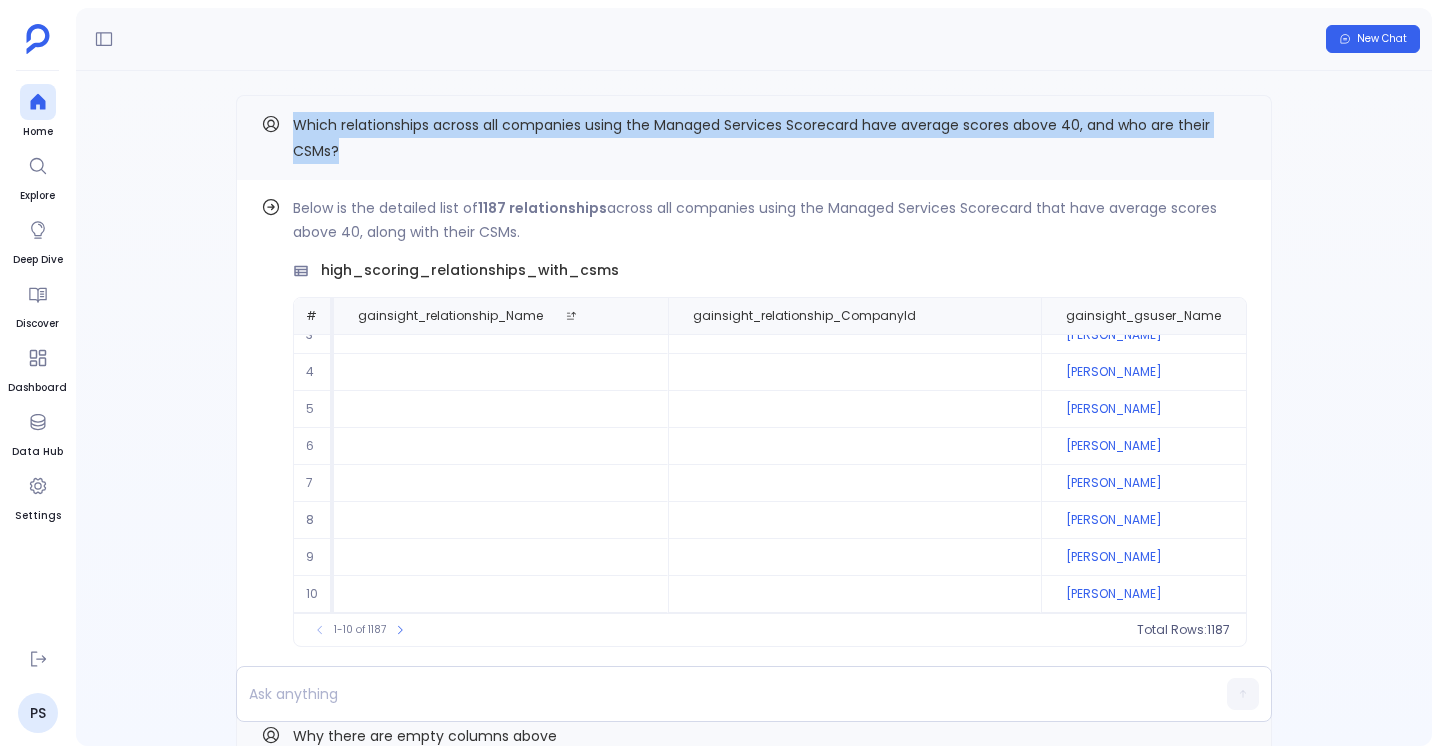 drag, startPoint x: 293, startPoint y: 114, endPoint x: 343, endPoint y: 159, distance: 67.26812 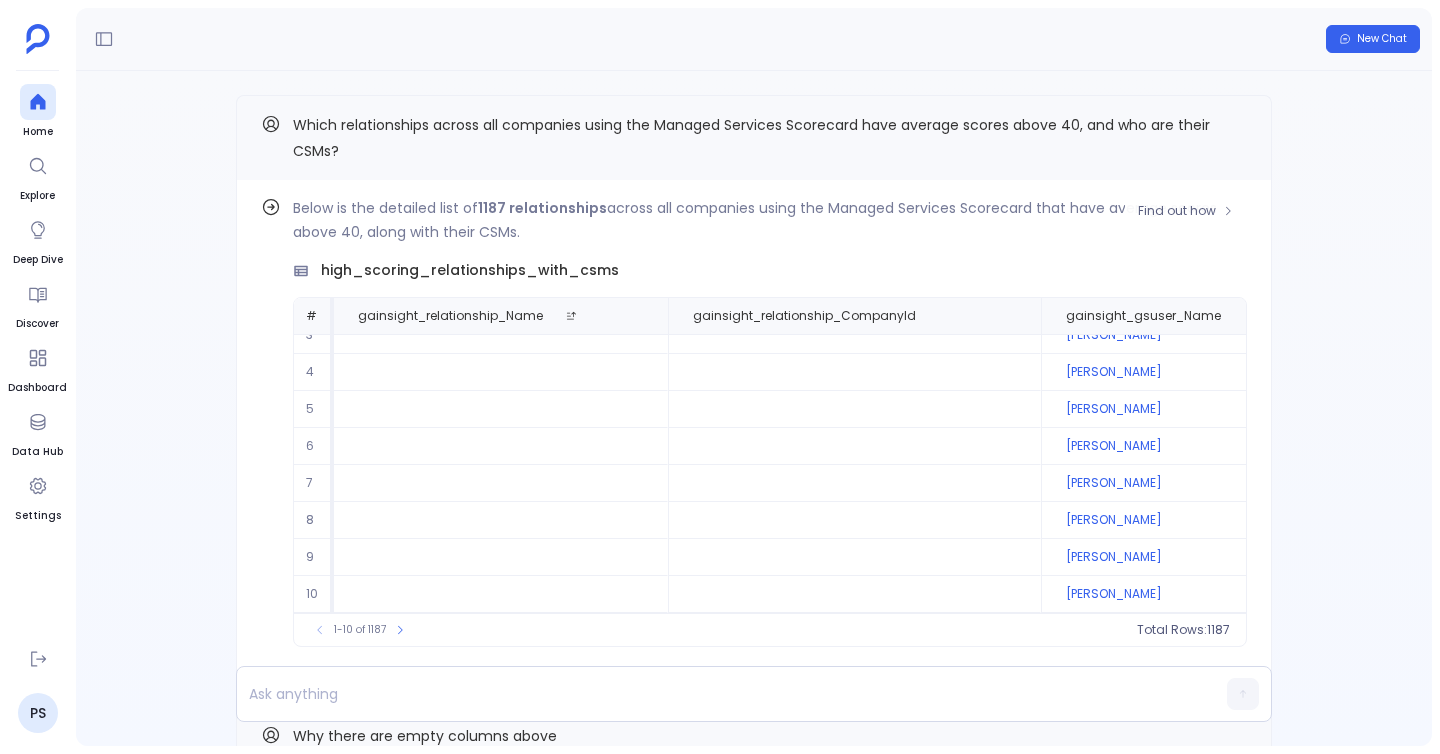click on "Below is the detailed list of  1187 relationships  across all companies using the Managed Services Scorecard that have average scores above 40, along with their CSMs." at bounding box center (770, 220) 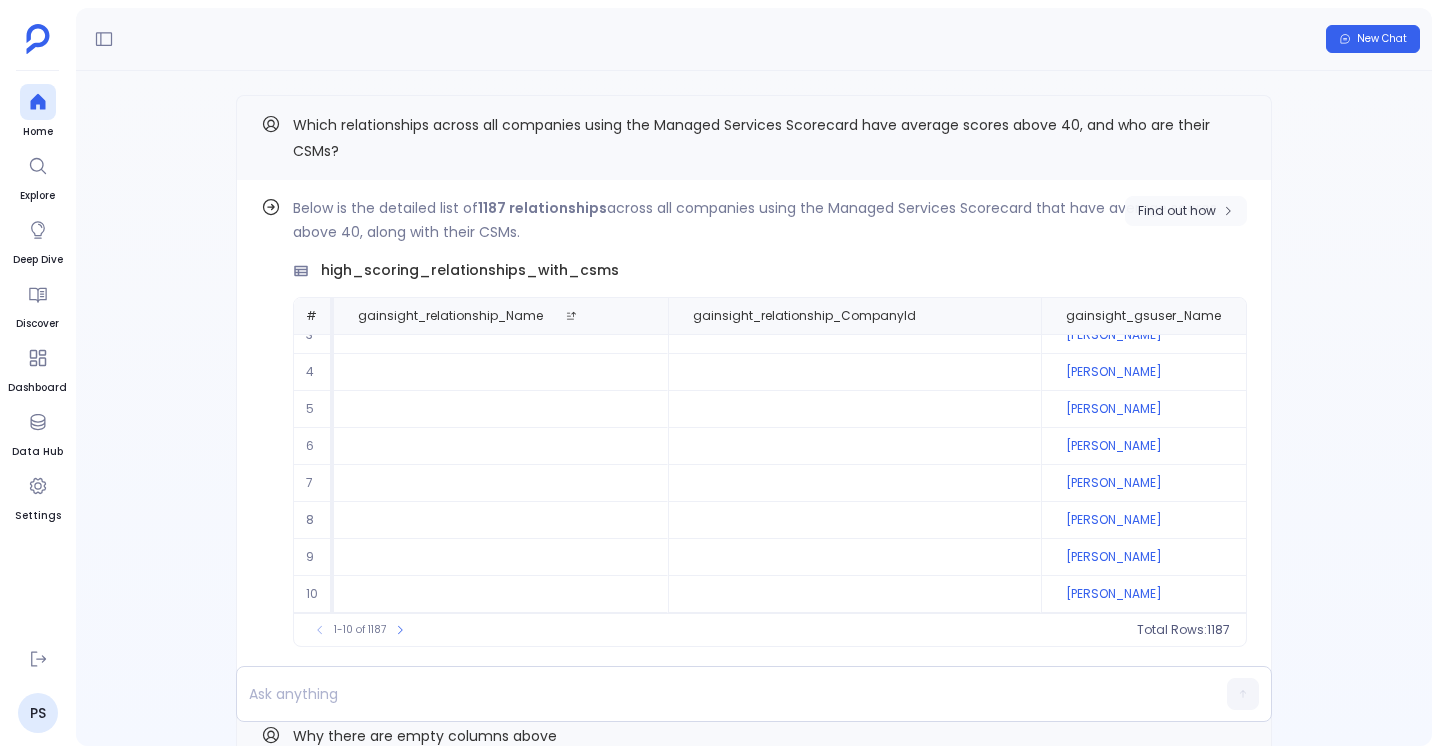 click on "Find out how" at bounding box center [1177, 211] 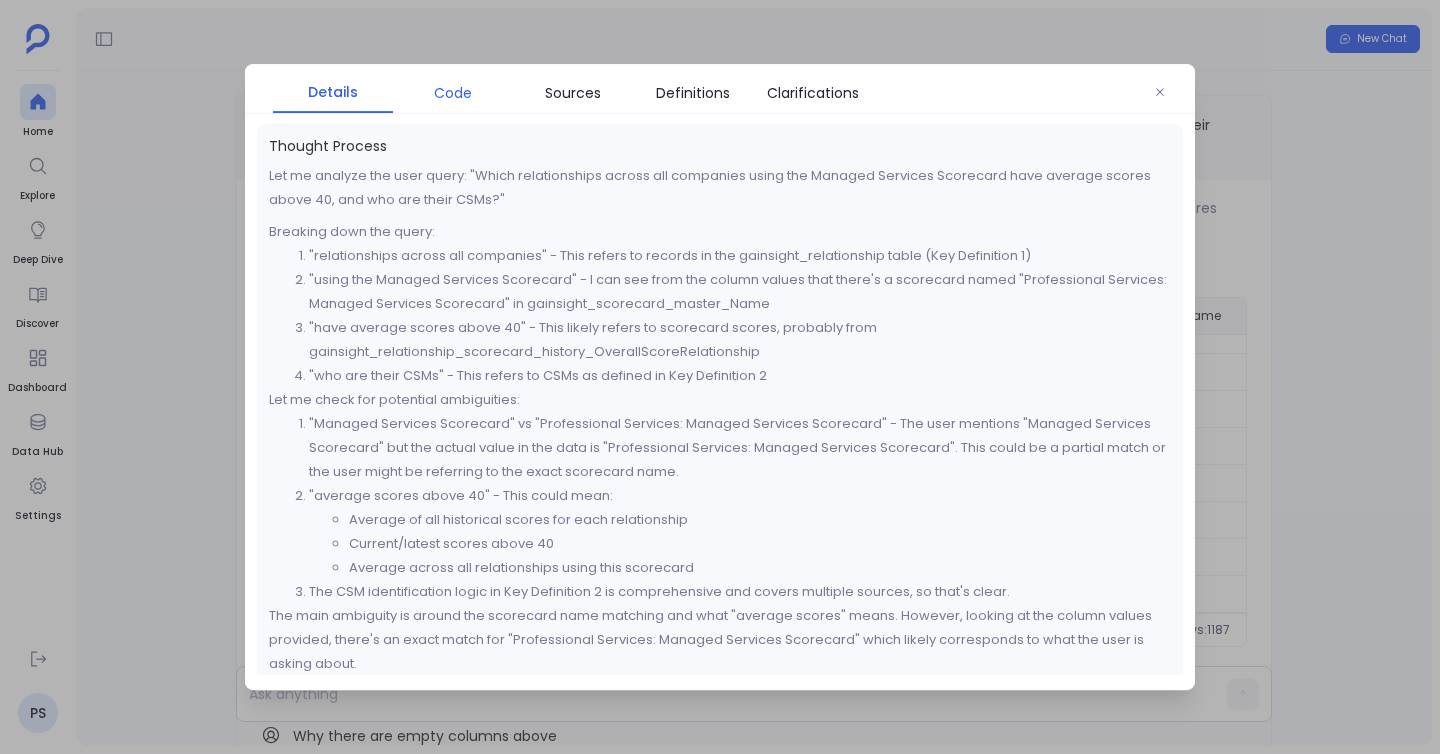 click on "Code" at bounding box center [453, 93] 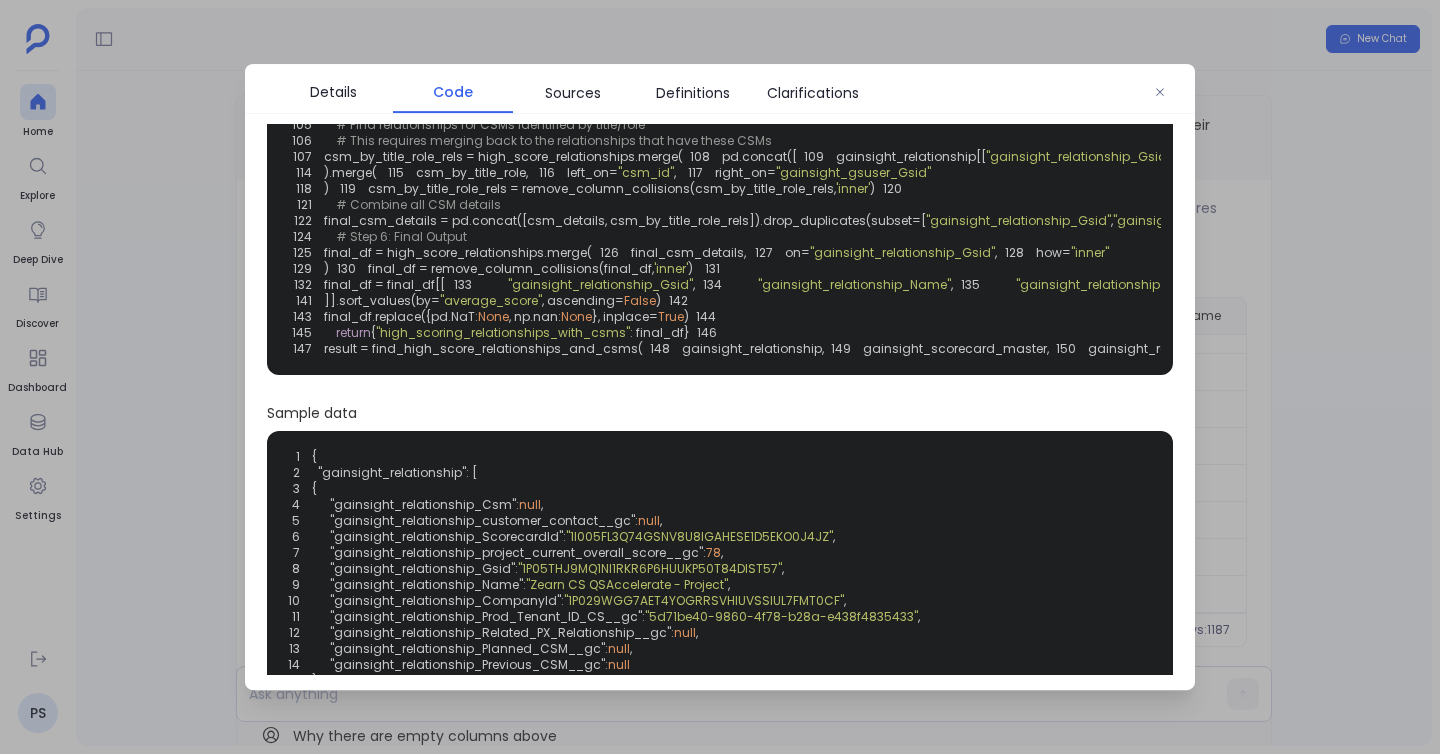 scroll, scrollTop: 643, scrollLeft: 0, axis: vertical 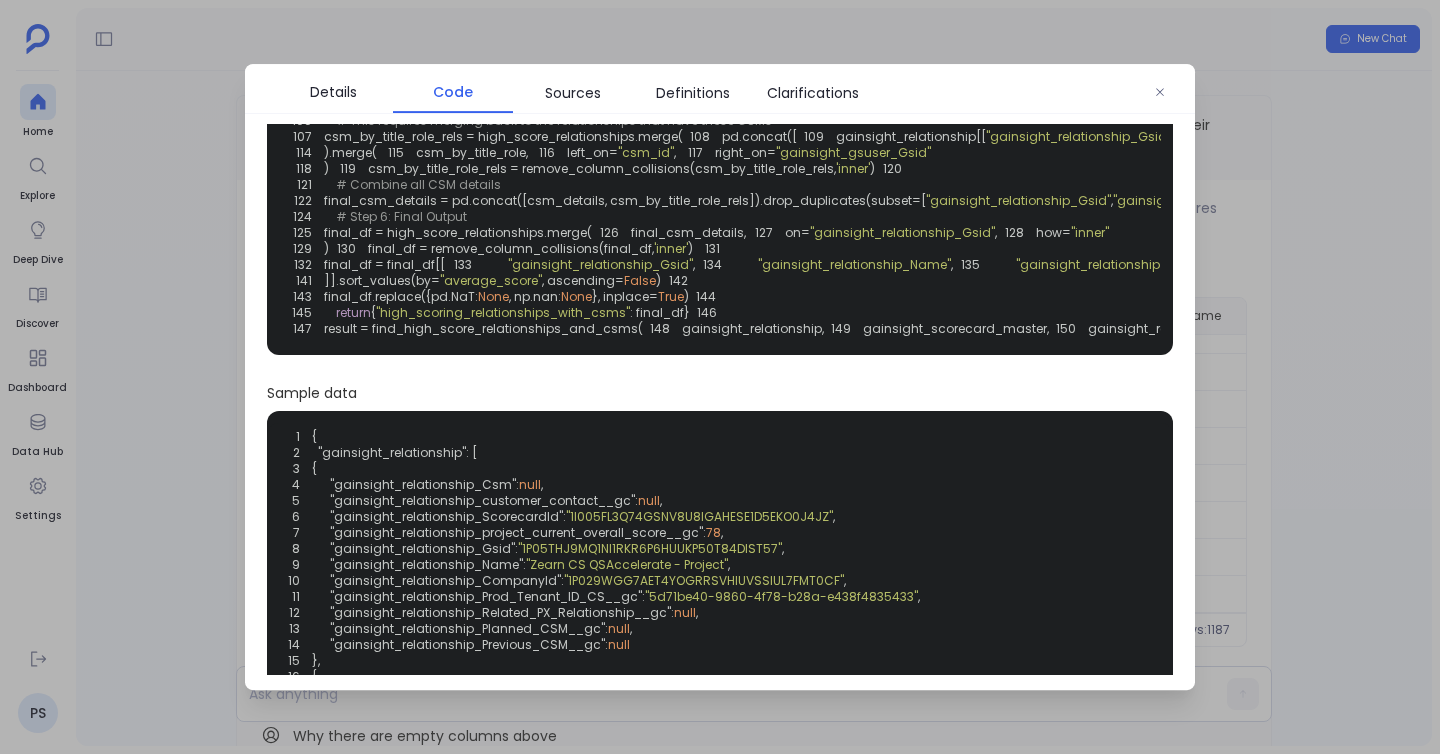 click at bounding box center (720, 377) 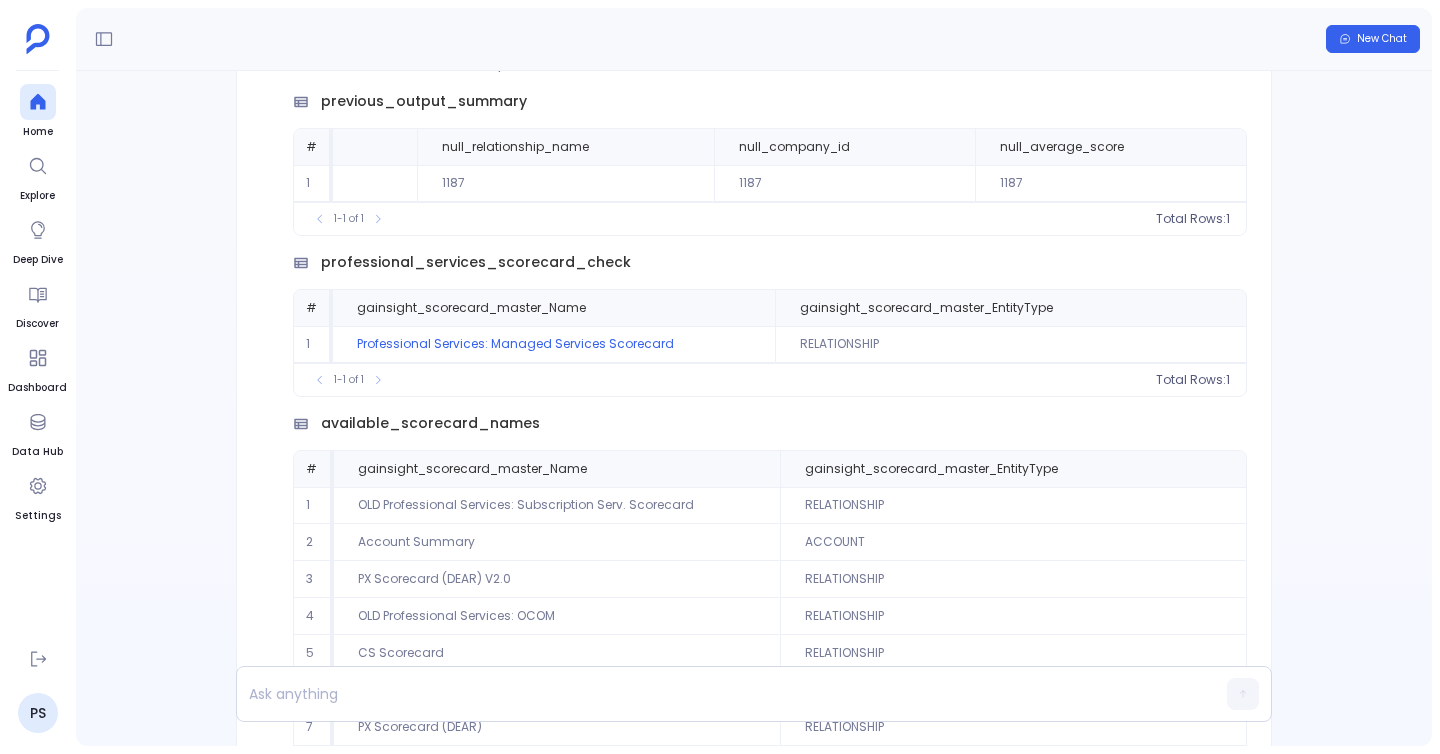 scroll, scrollTop: -200, scrollLeft: 0, axis: vertical 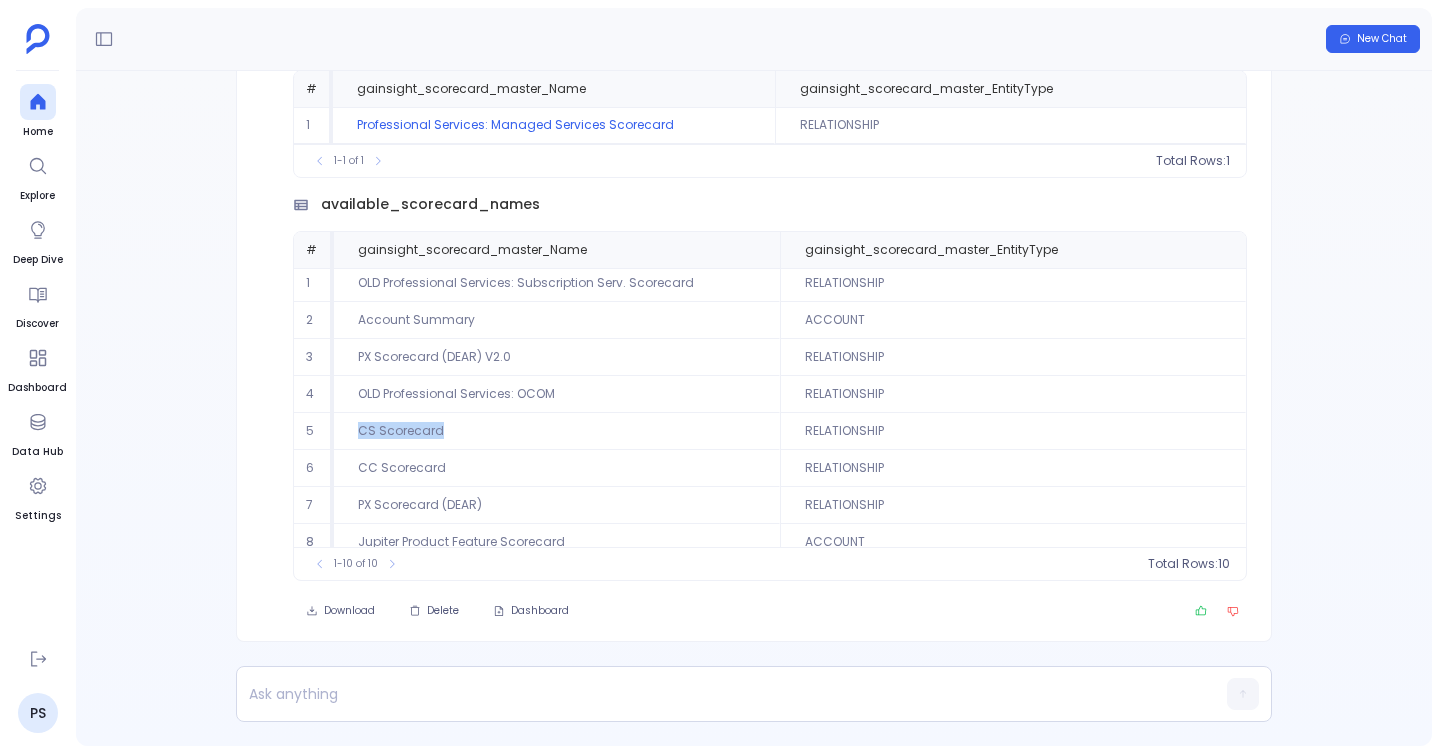 drag, startPoint x: 358, startPoint y: 425, endPoint x: 495, endPoint y: 422, distance: 137.03284 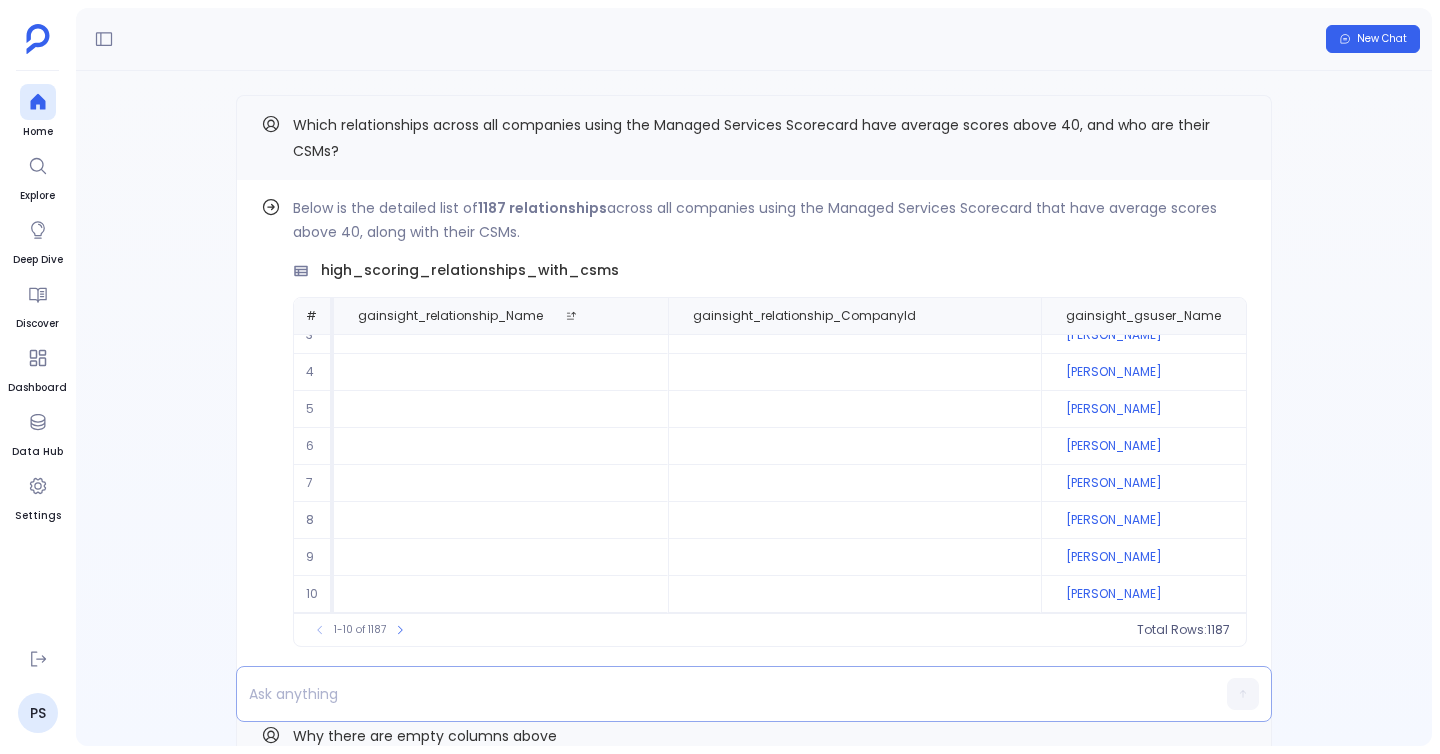 click at bounding box center (715, 694) 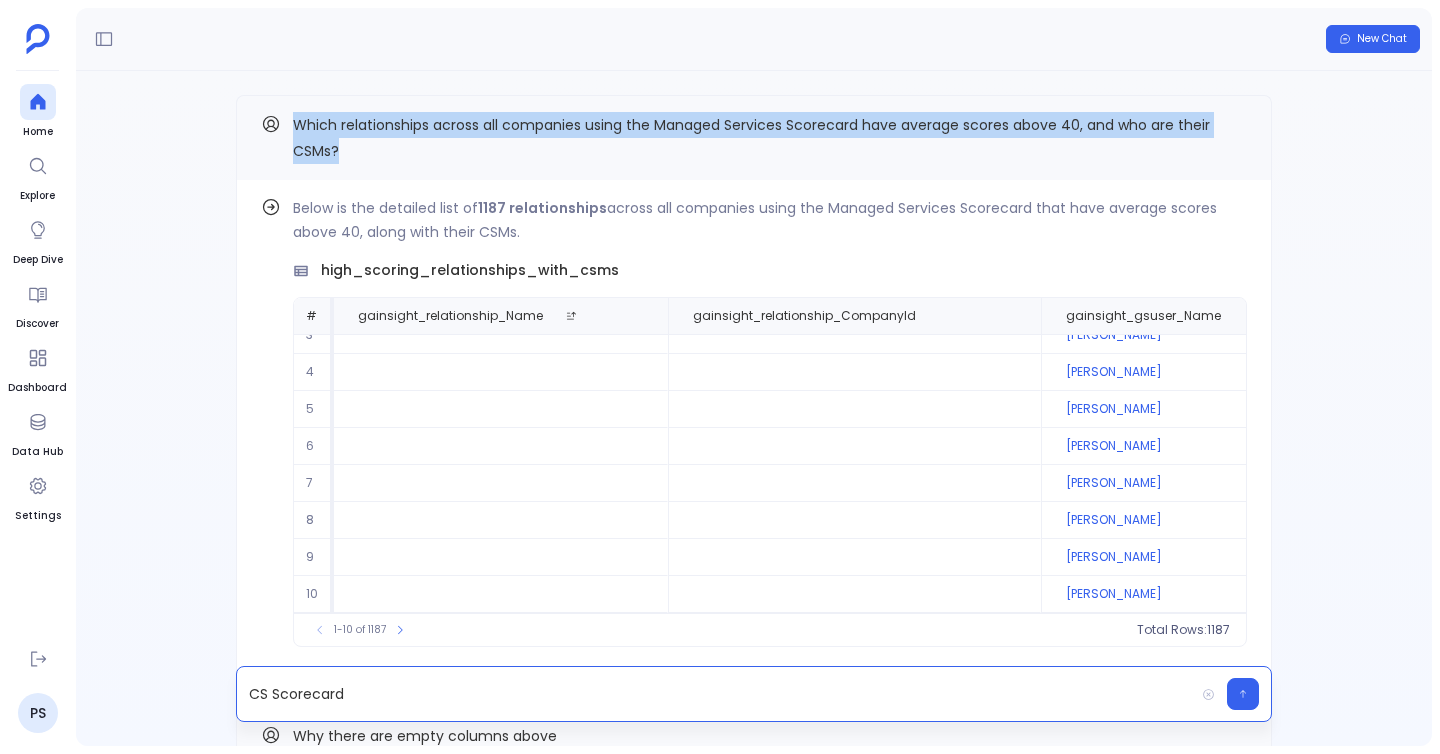 drag, startPoint x: 297, startPoint y: 122, endPoint x: 357, endPoint y: 167, distance: 75 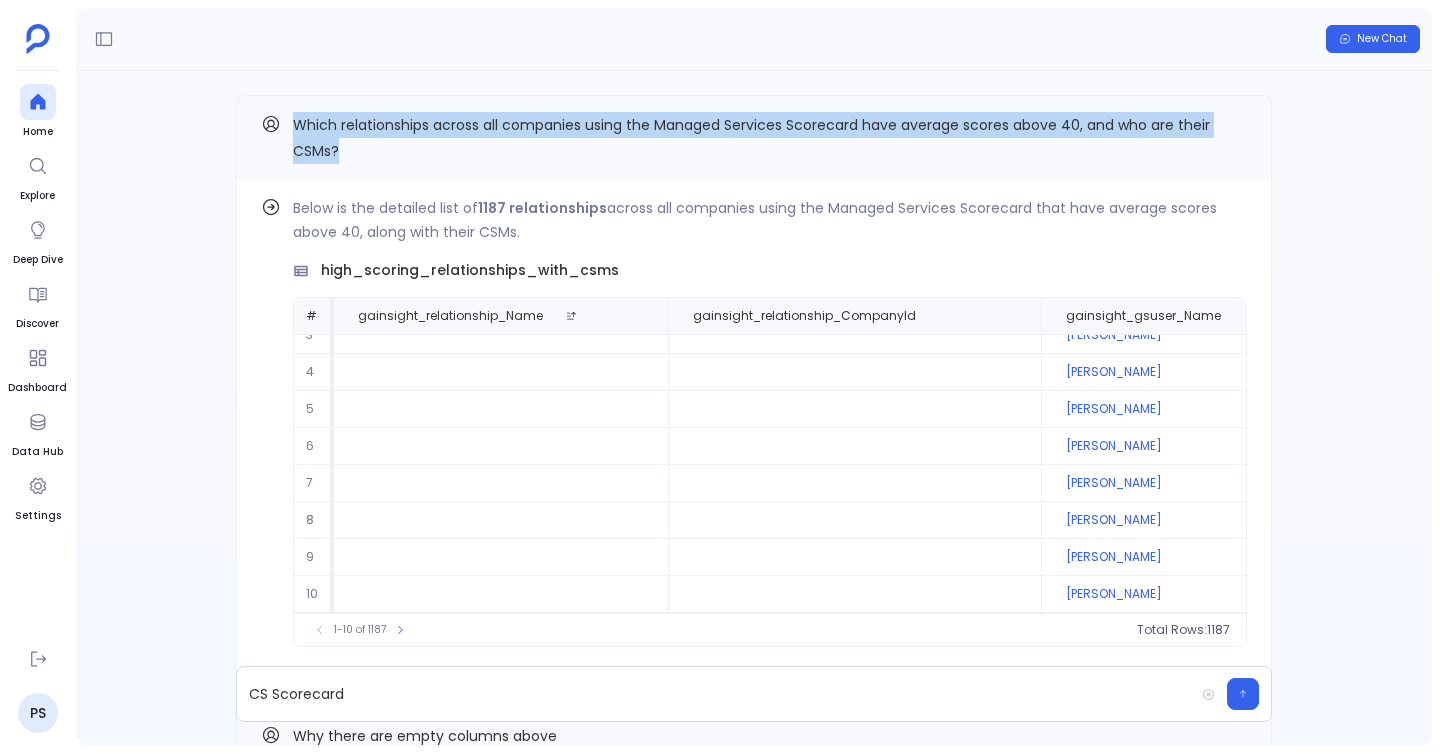 copy on "Which relationships across all companies using the Managed Services Scorecard have average scores above 40, and who are their CSMs?" 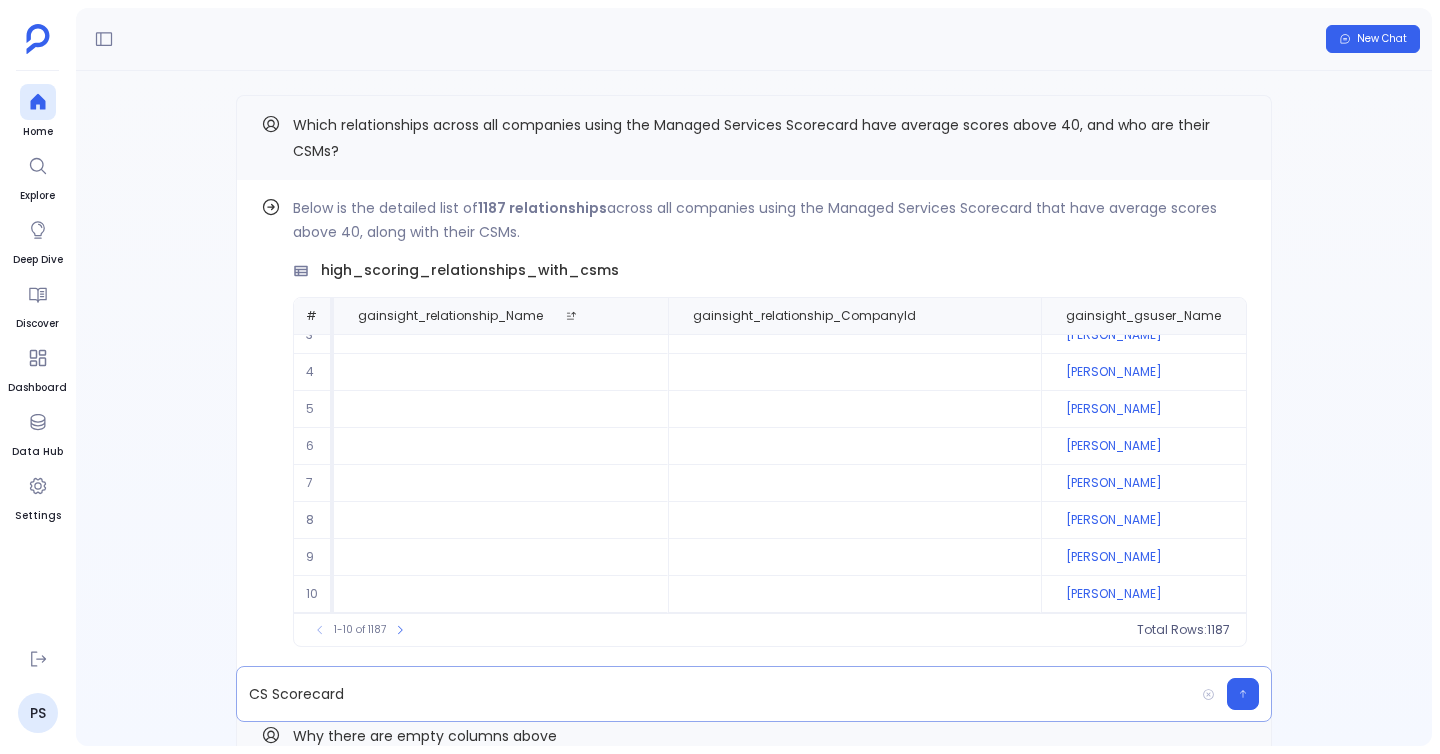 click on "CS Scorecard" at bounding box center [715, 694] 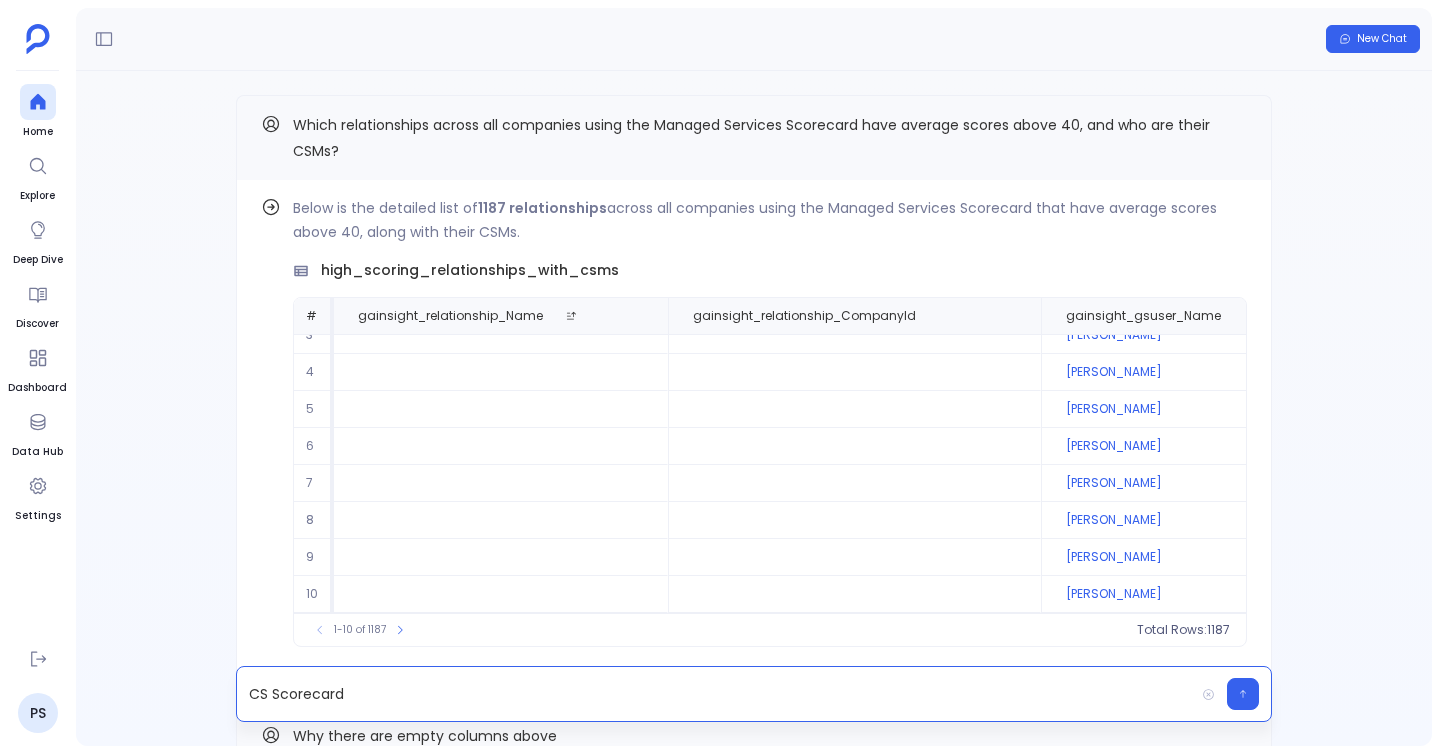 paste 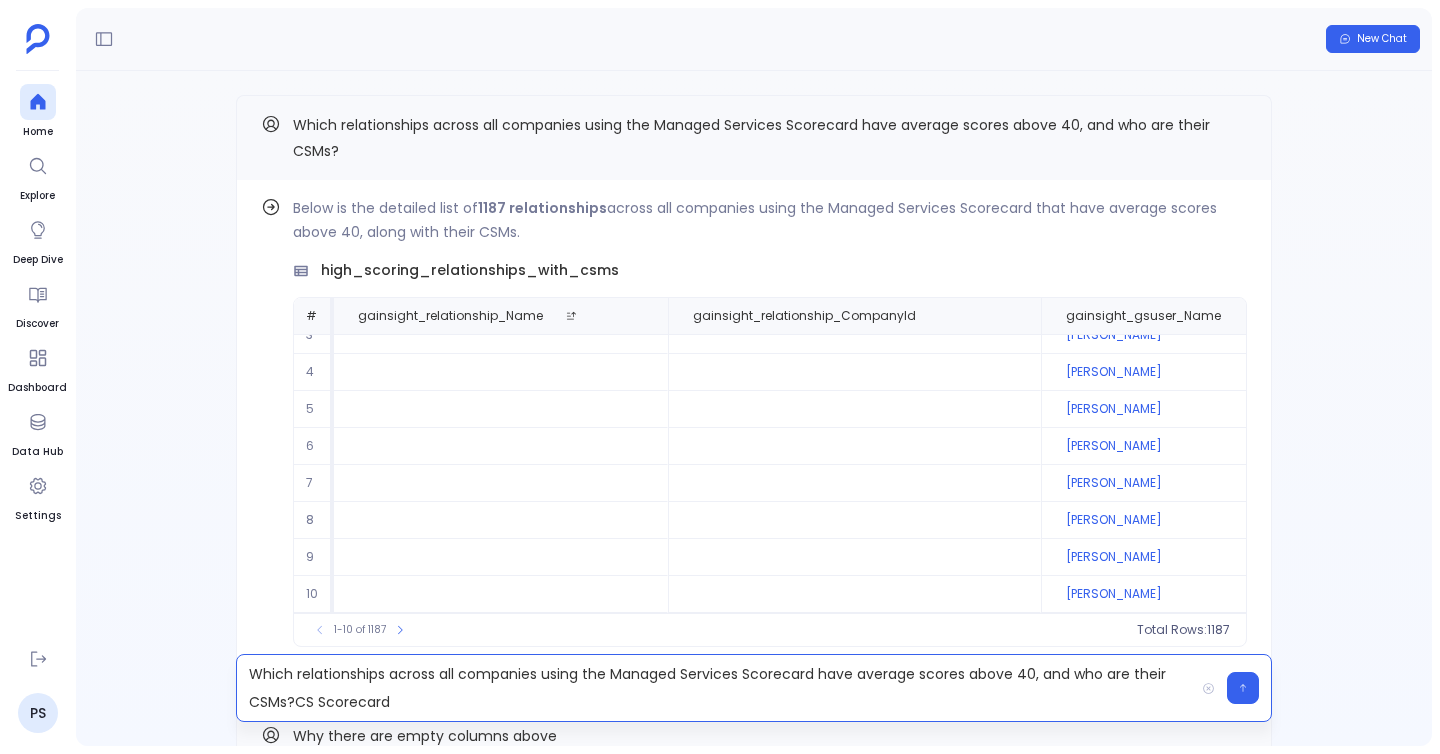 type 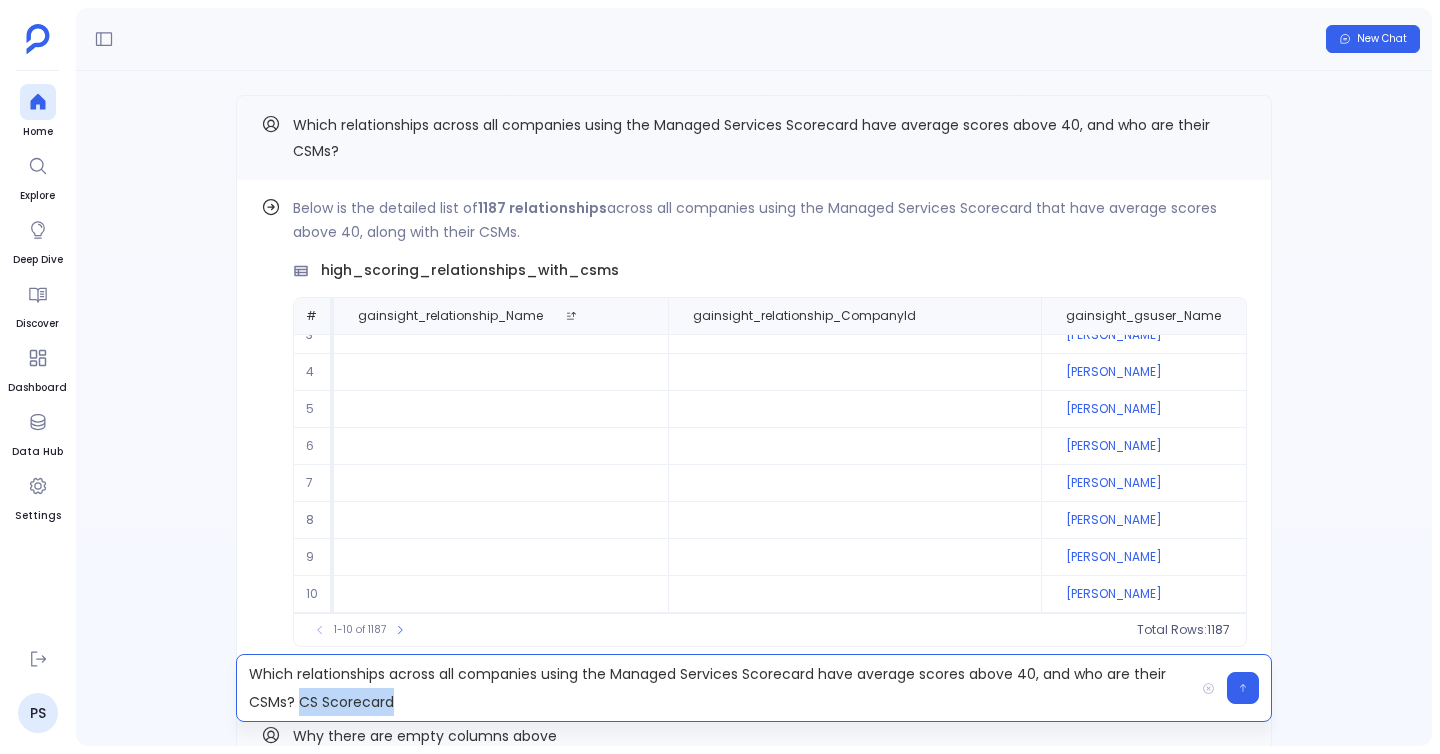 click on "Which relationships across all companies using the Managed Services Scorecard have average scores above 40, and who are their CSMs? CS Scorecard" at bounding box center (715, 688) 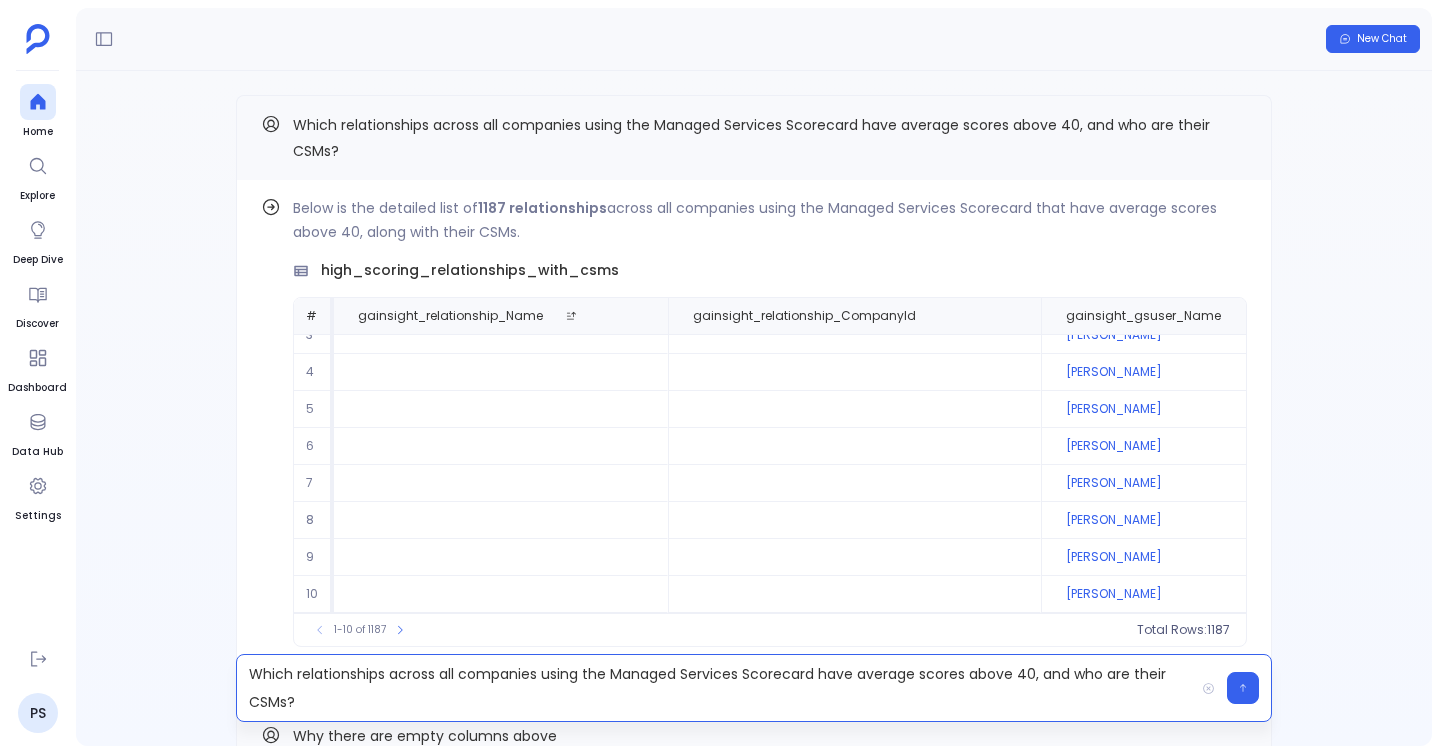 click on "Which relationships across all companies using the Managed Services Scorecard have average scores above 40, and who are their CSMs?" at bounding box center (715, 688) 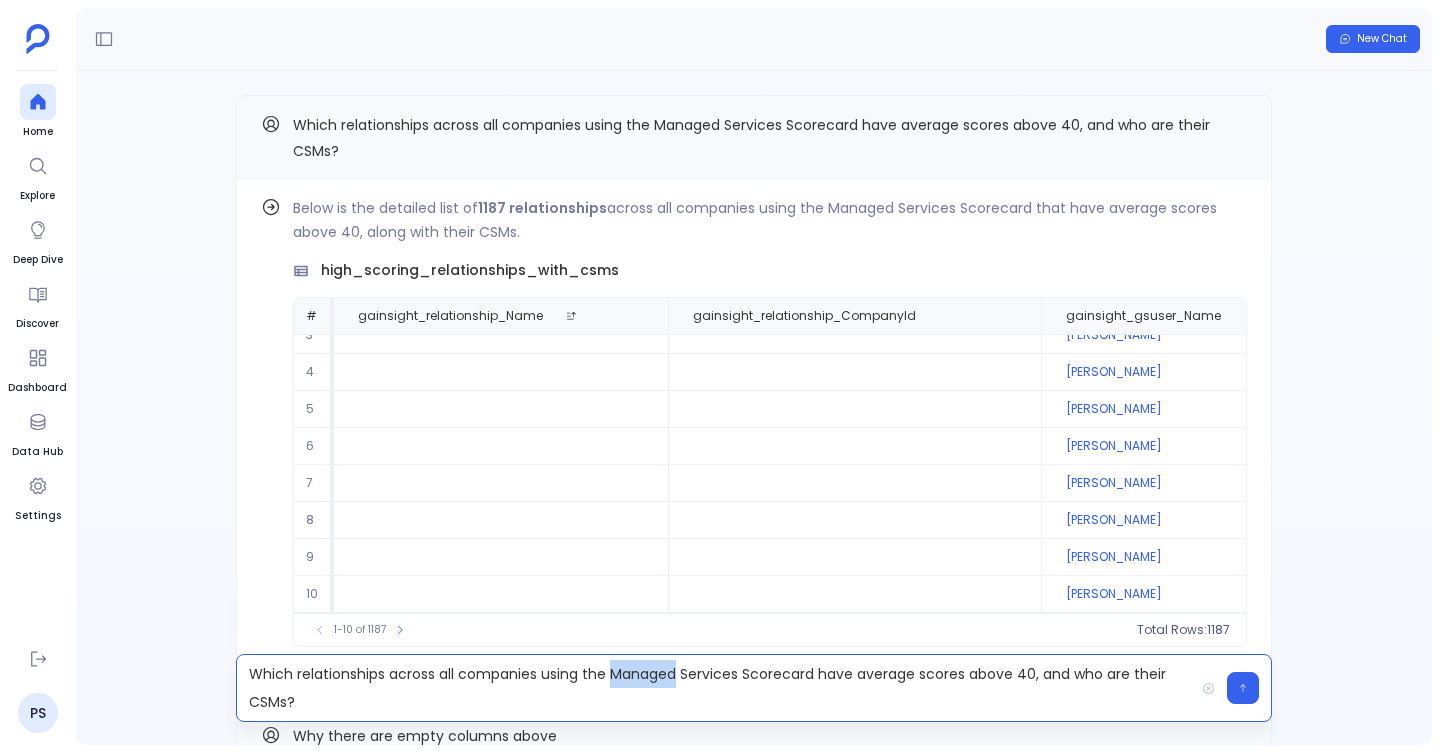 click on "Which relationships across all companies using the Managed Services Scorecard have average scores above 40, and who are their CSMs?" at bounding box center (715, 688) 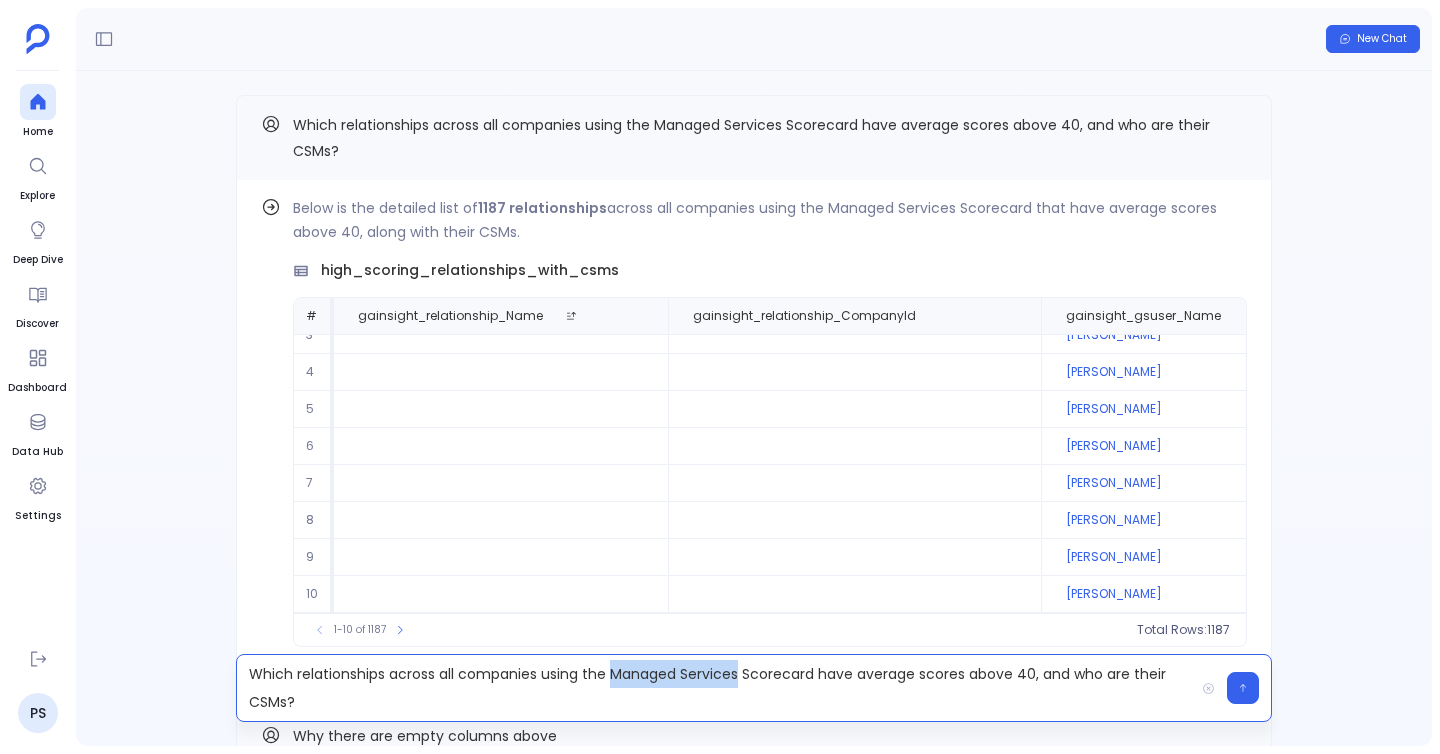 click on "Which relationships across all companies using the Managed Services Scorecard have average scores above 40, and who are their CSMs?" at bounding box center [715, 688] 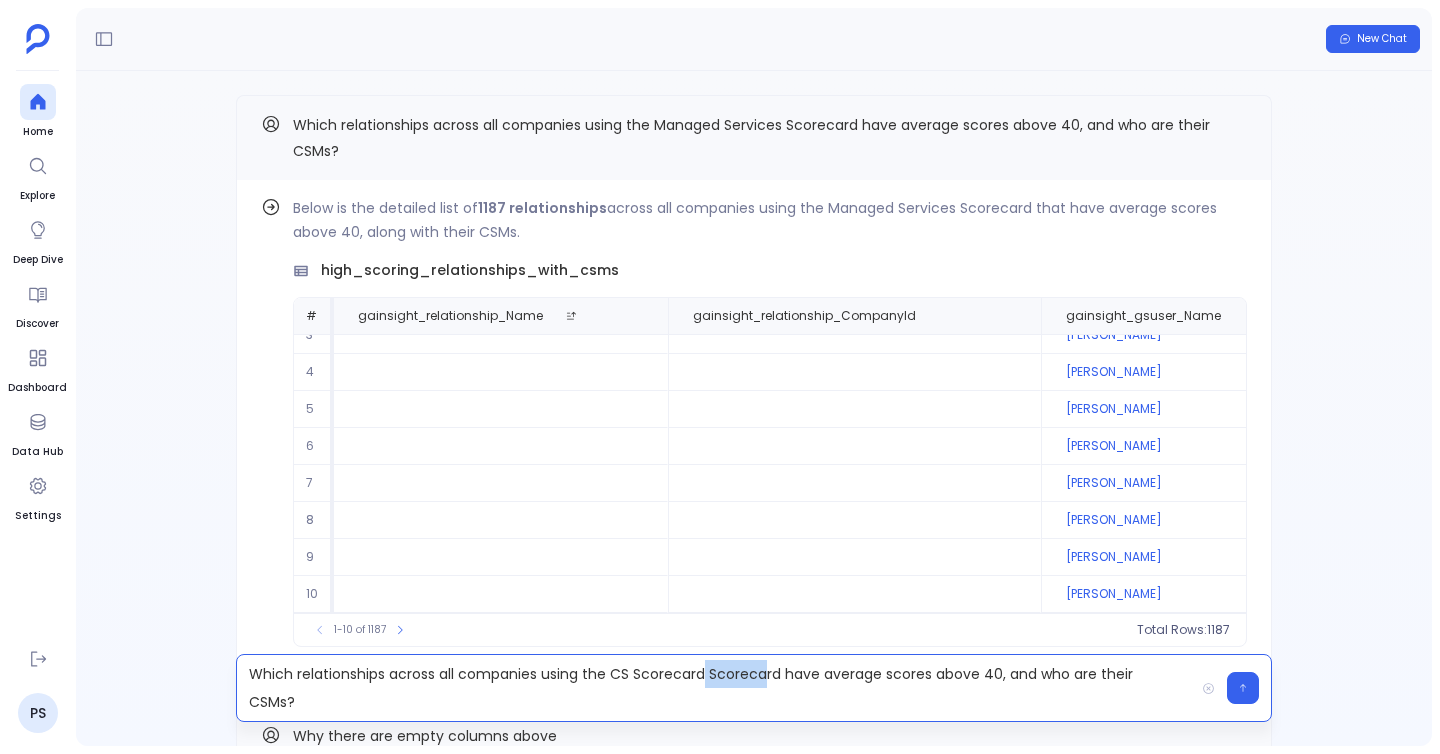 click on "Which relationships across all companies using the CS Scorecard Scorecard have average scores above 40, and who are their CSMs?" at bounding box center [715, 688] 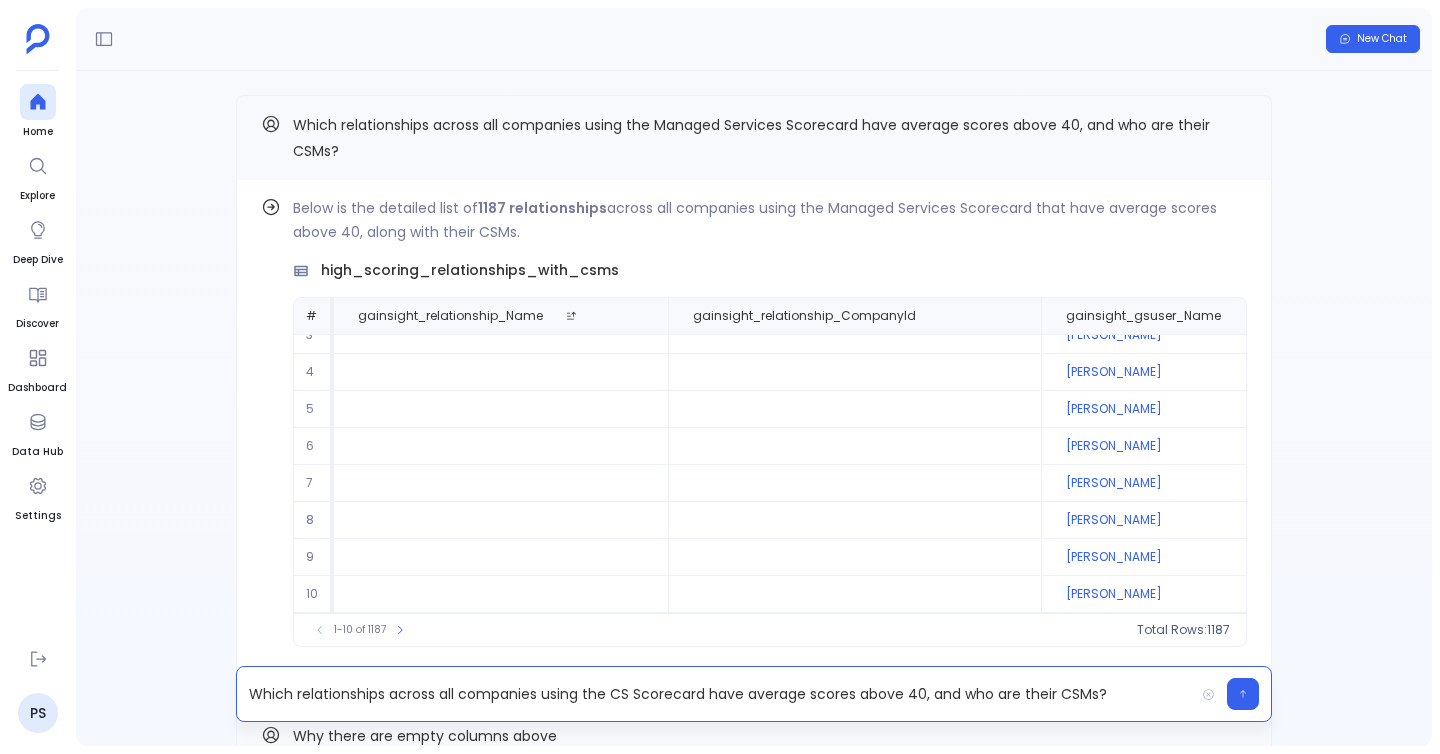 copy on "Which relationships across all companies using the CS Scorecard have average scores above 40, and who are their CSMs?" 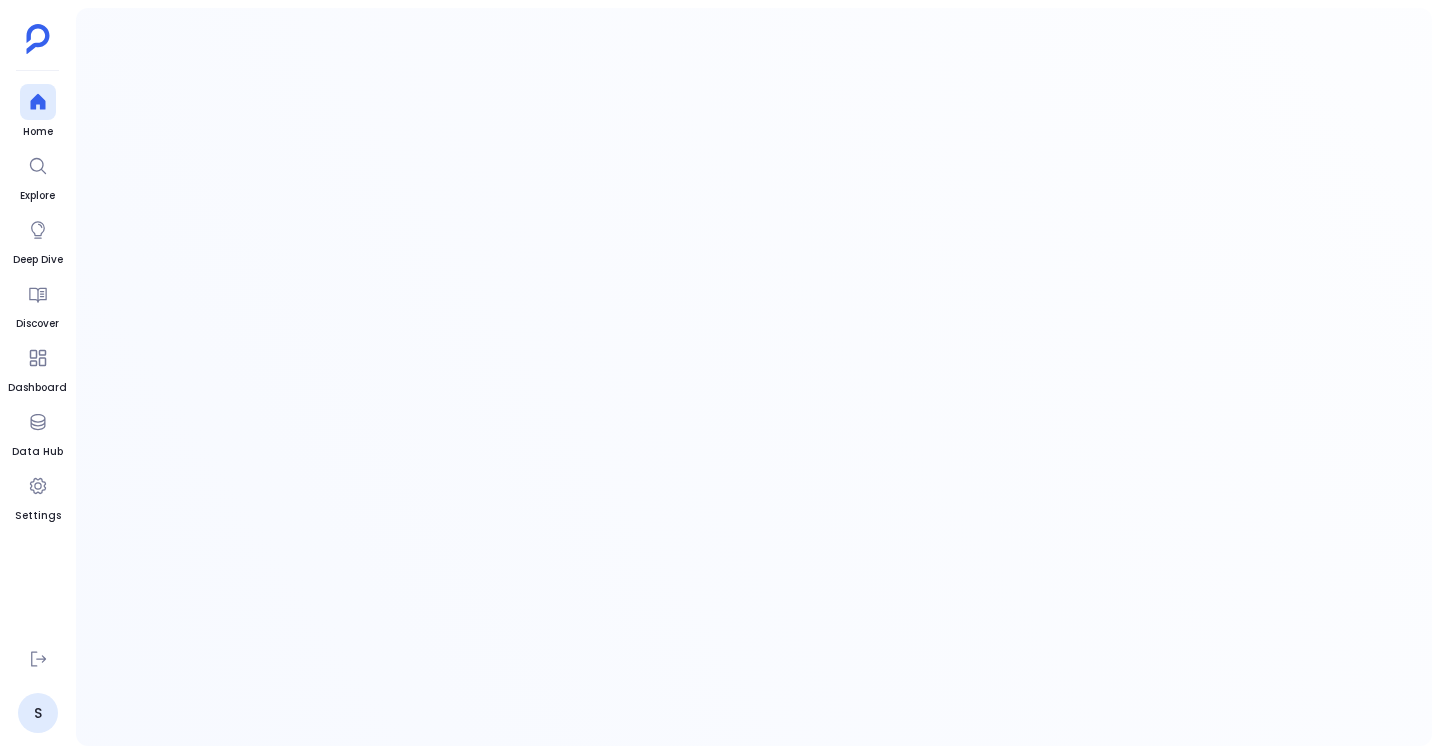 scroll, scrollTop: 0, scrollLeft: 0, axis: both 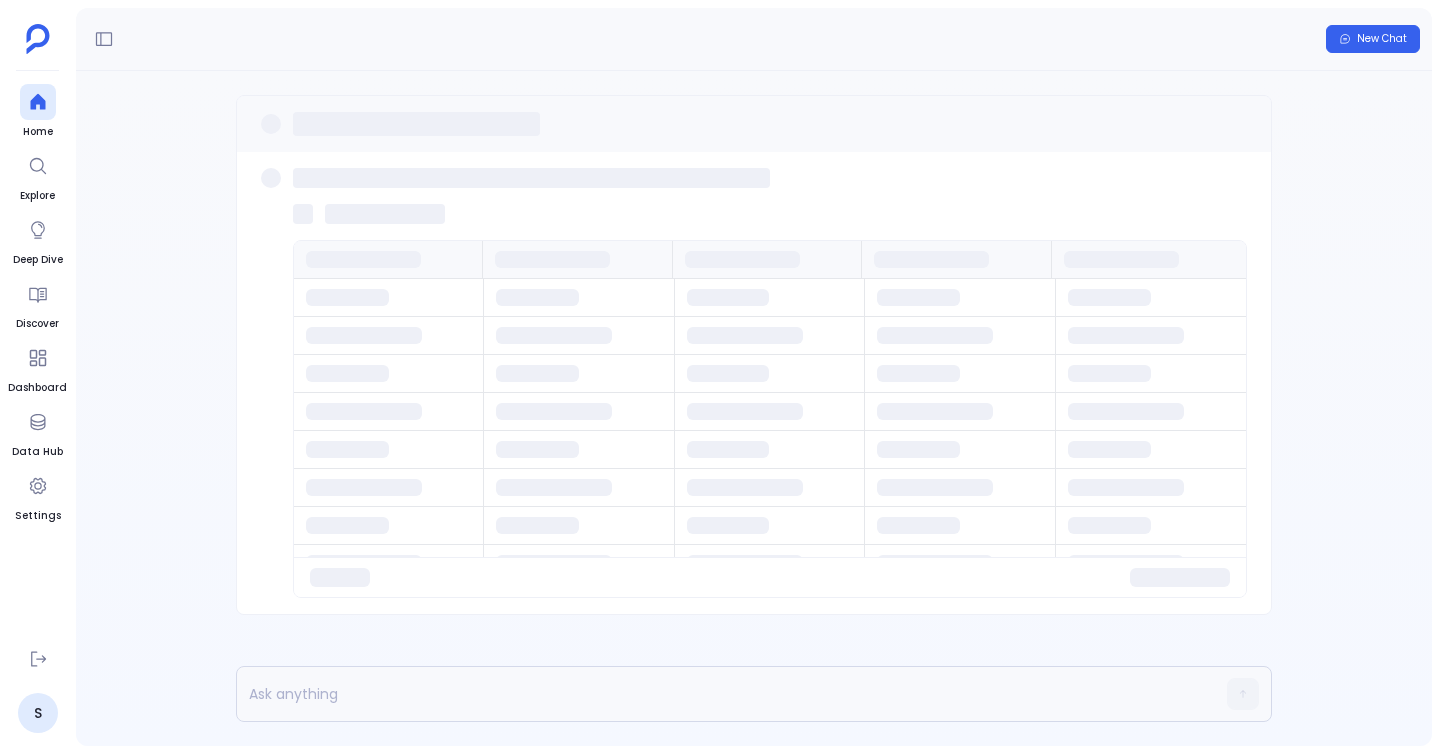 click on "Home Explore Deep Dive Discover Dashboard Data Hub Settings S" at bounding box center [38, 377] 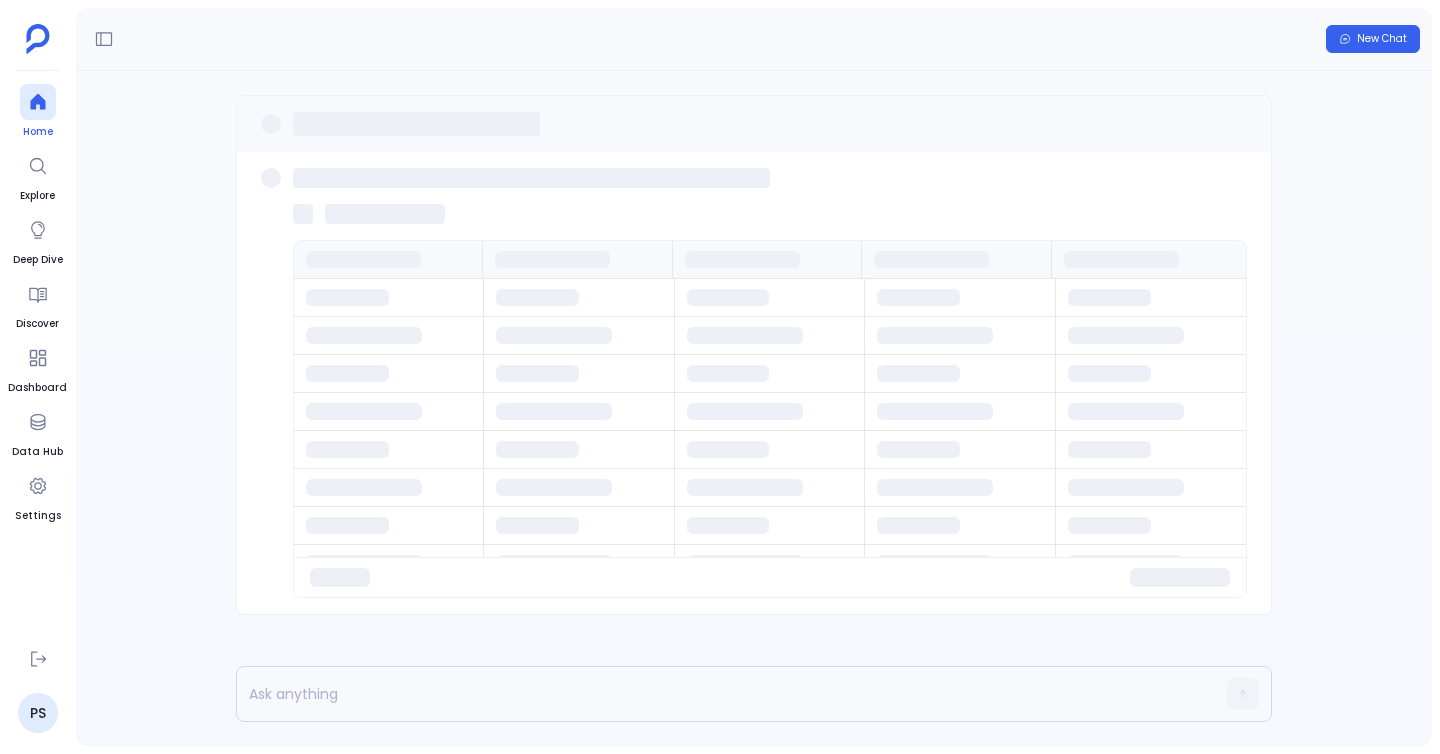 click 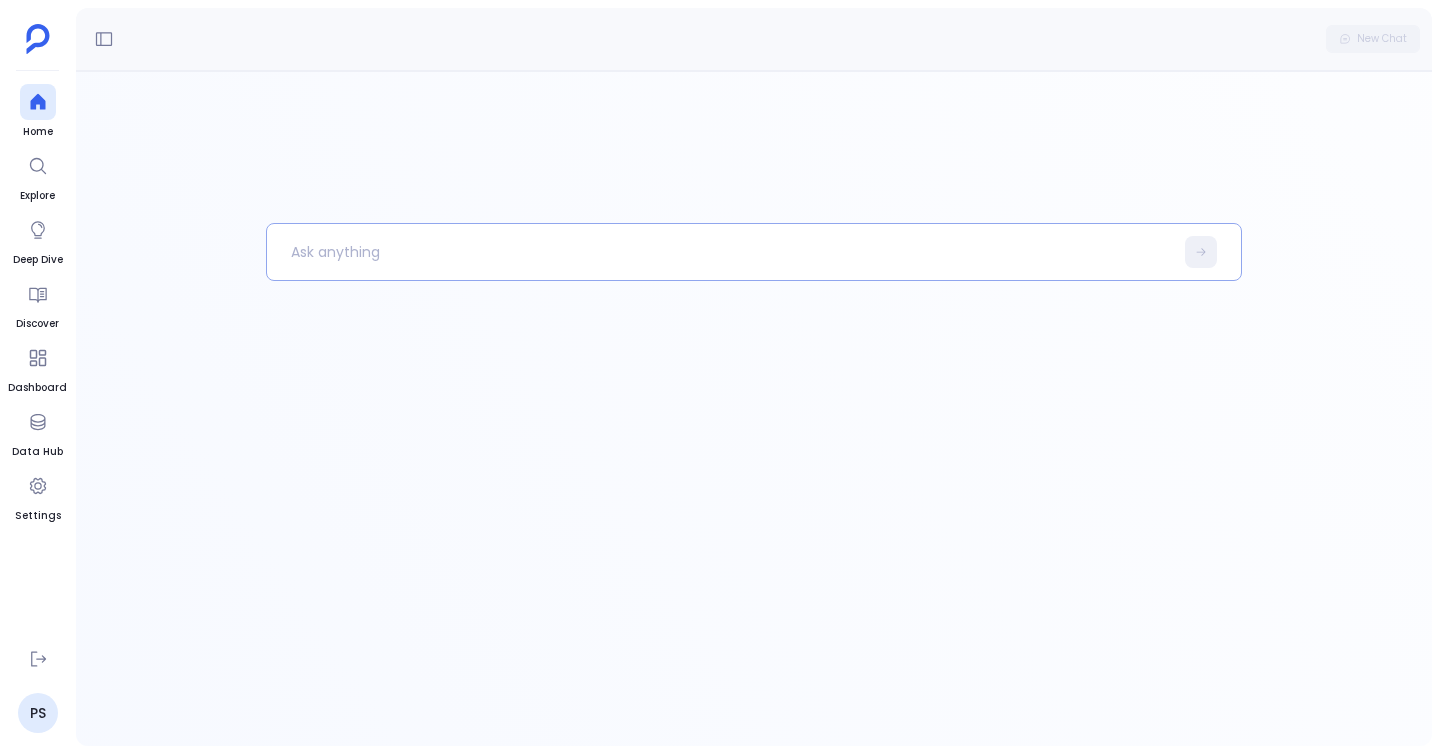 click at bounding box center (720, 252) 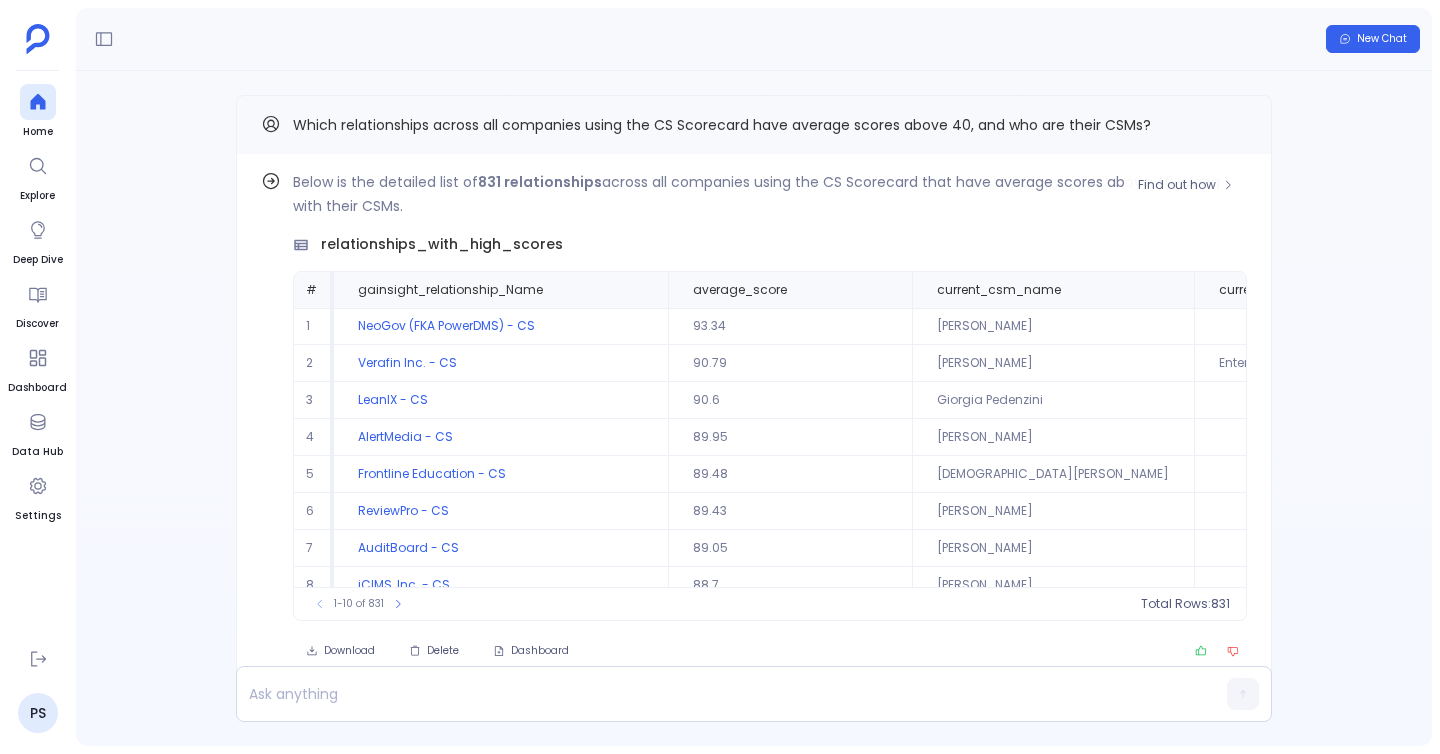 scroll, scrollTop: -39, scrollLeft: 0, axis: vertical 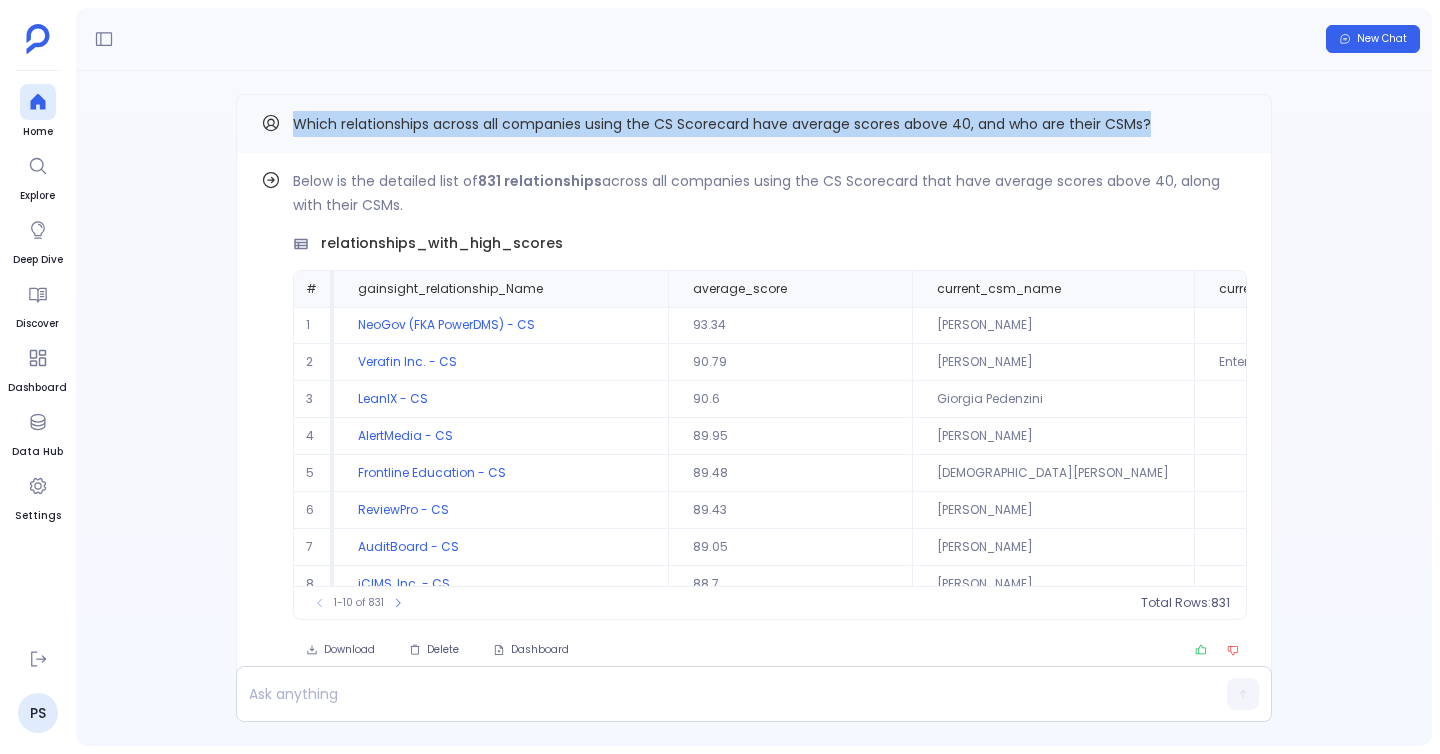 drag, startPoint x: 297, startPoint y: 124, endPoint x: 1163, endPoint y: 138, distance: 866.11316 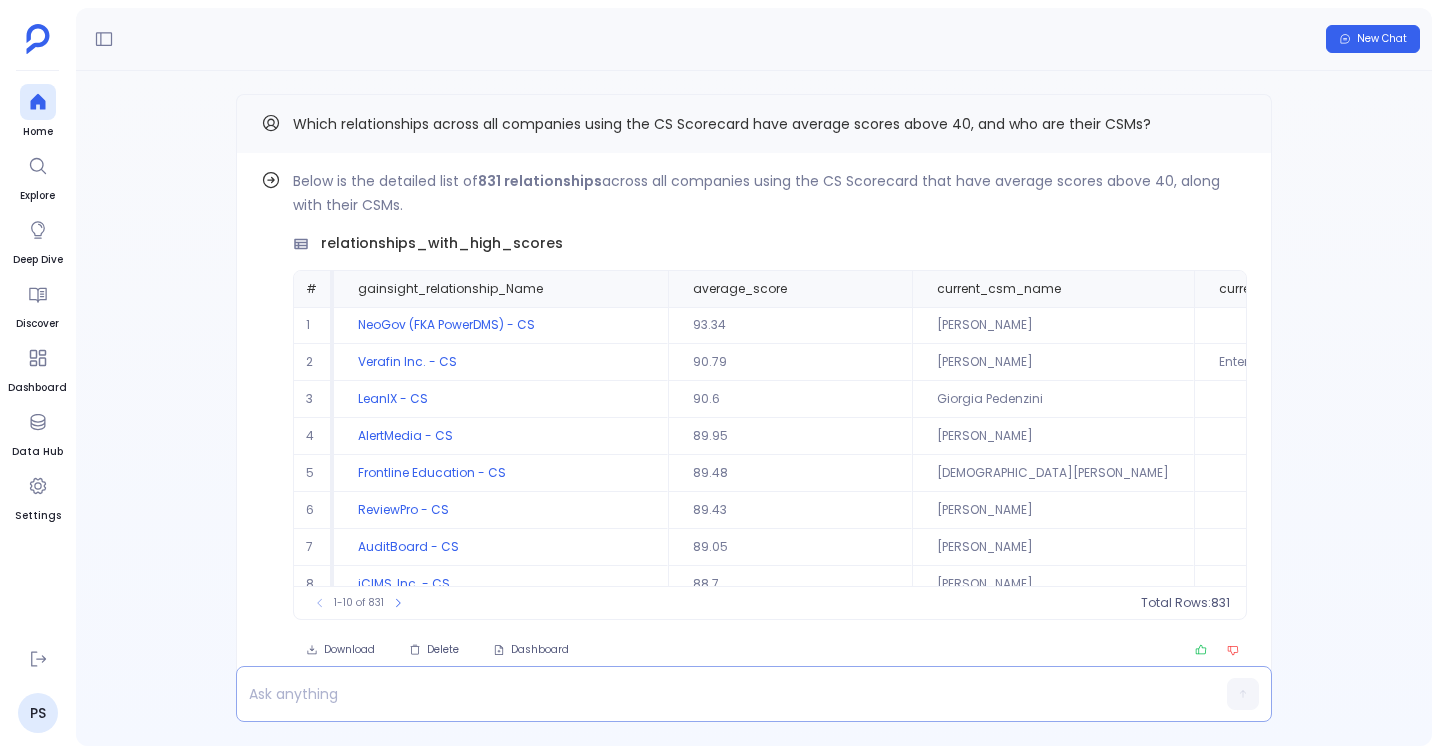 click at bounding box center [715, 694] 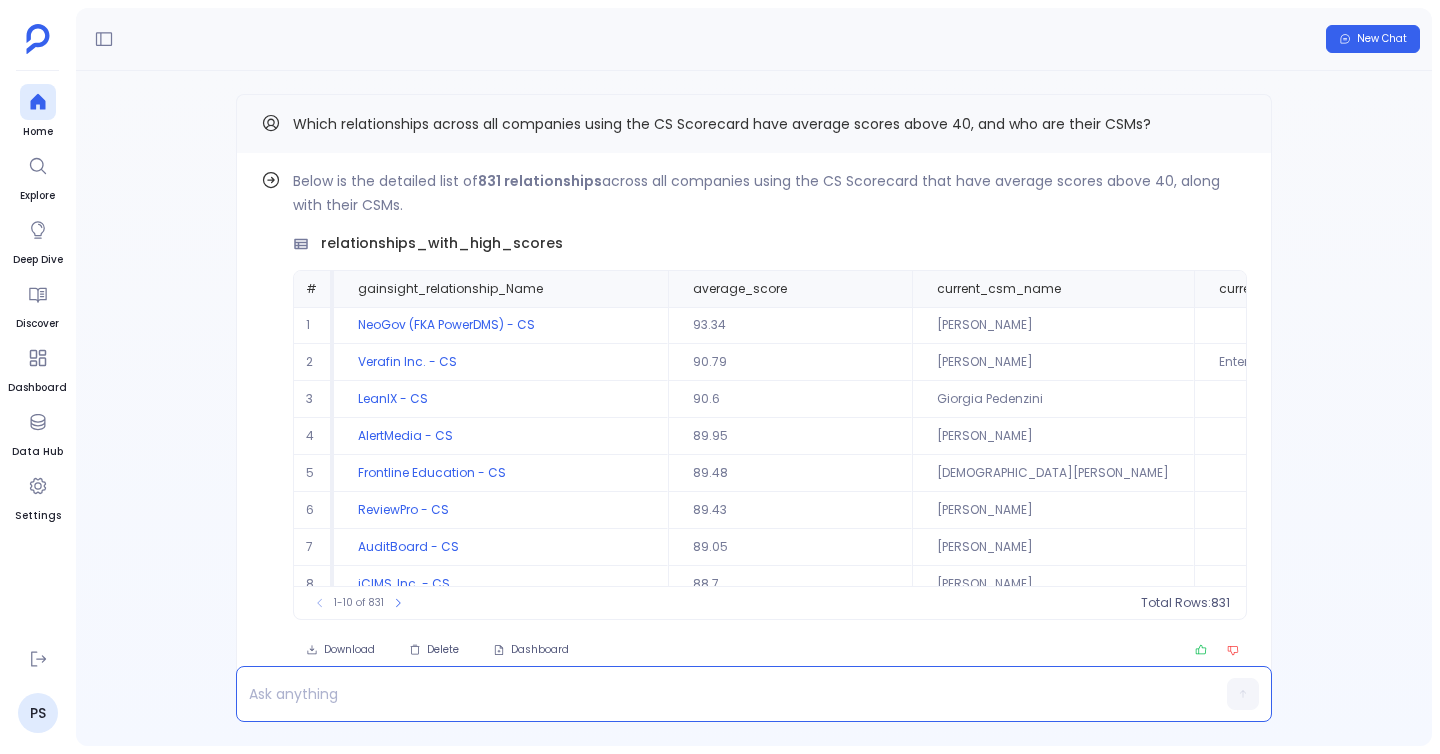 type 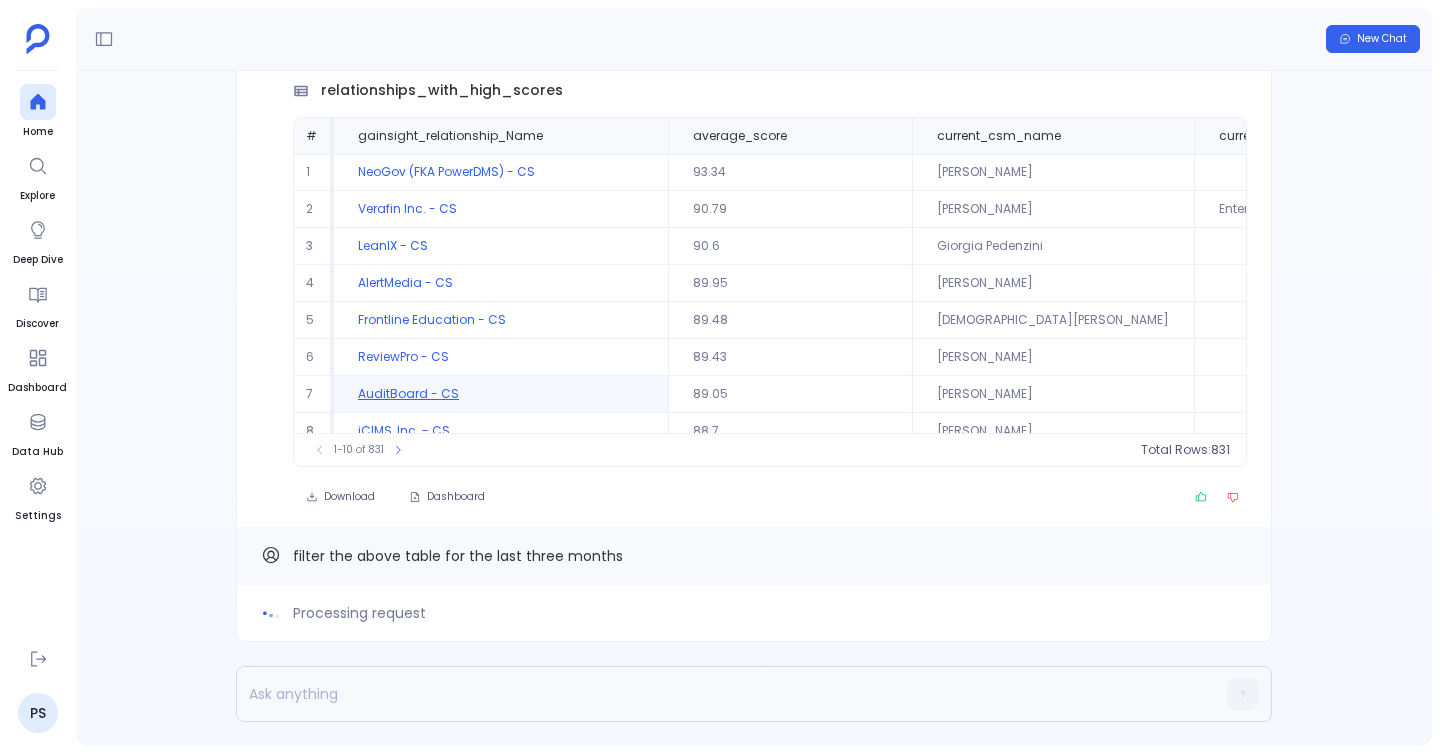 scroll, scrollTop: -154, scrollLeft: 0, axis: vertical 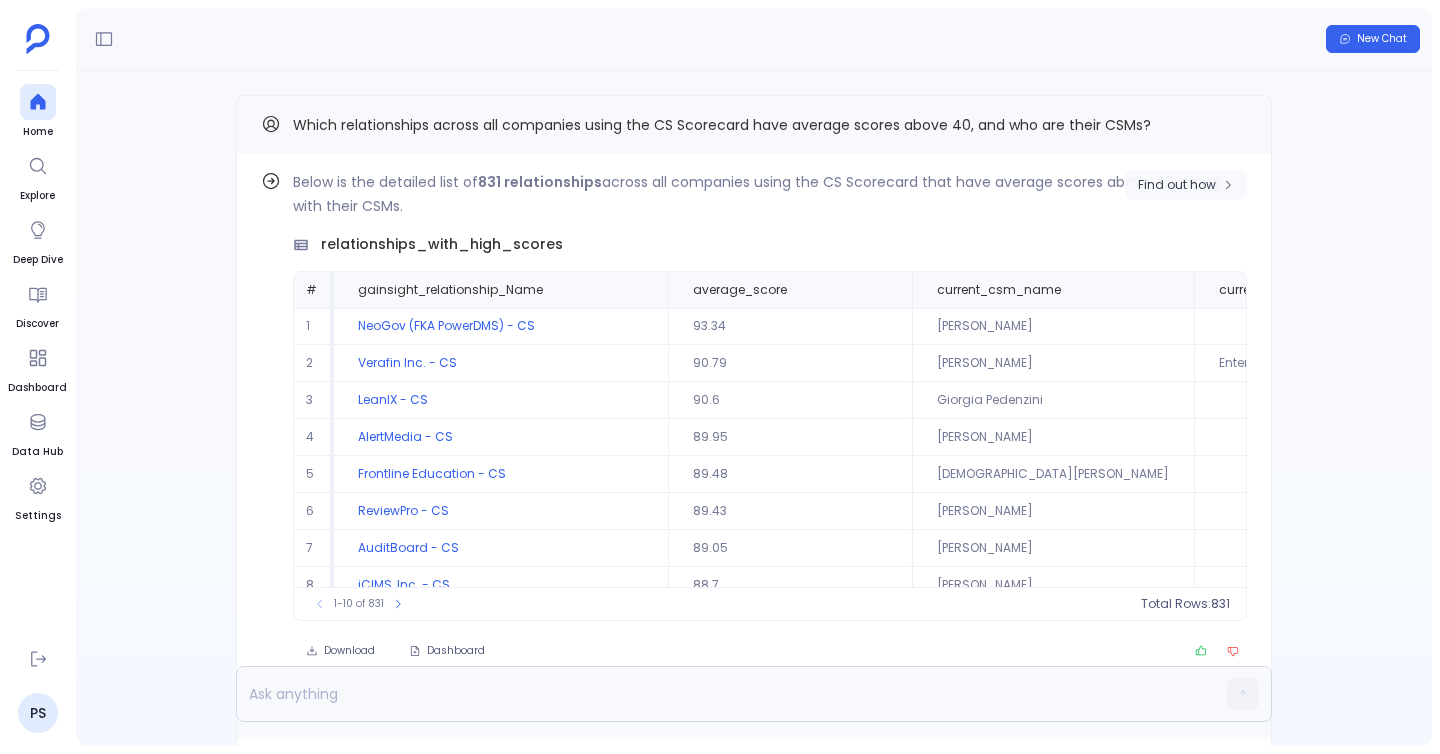 click on "Find out how" at bounding box center [1177, 185] 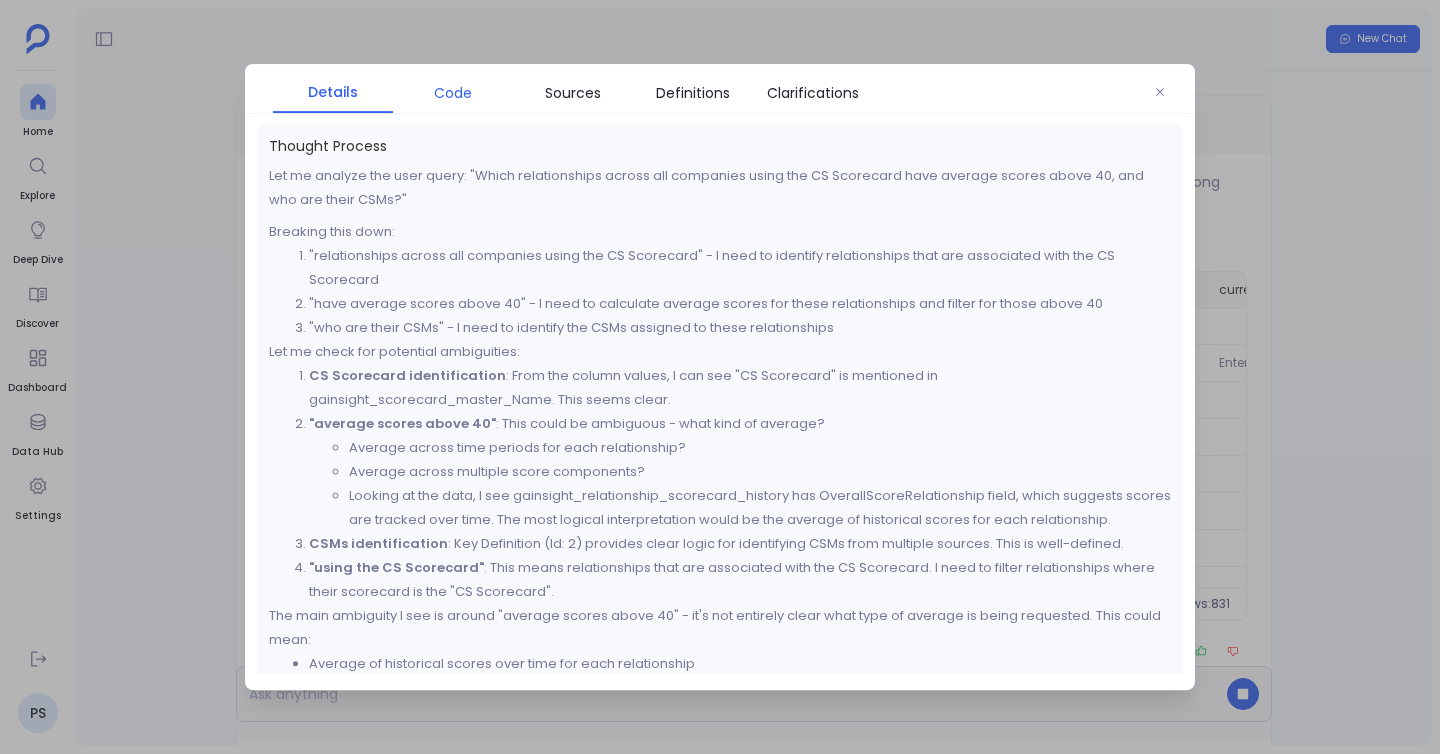 click on "Code" at bounding box center (453, 93) 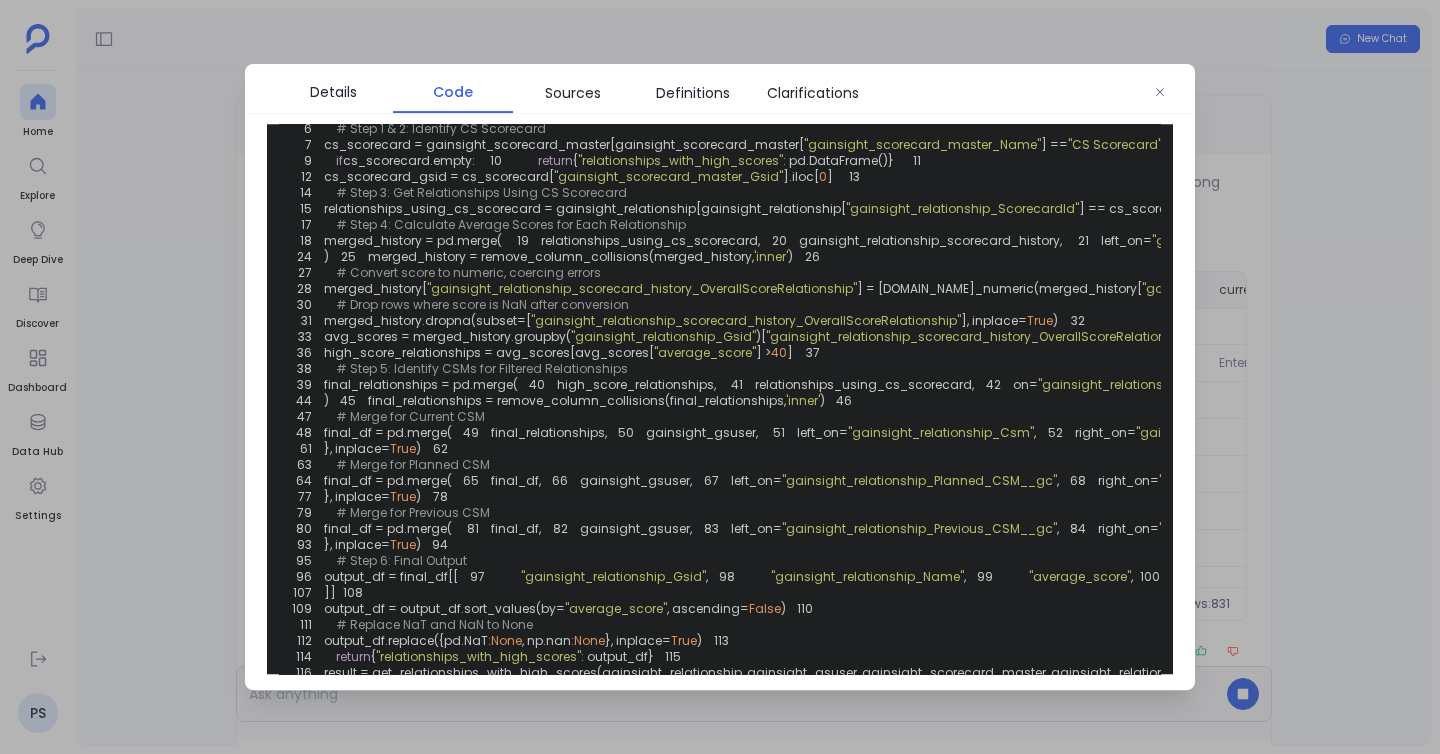 scroll, scrollTop: 112, scrollLeft: 0, axis: vertical 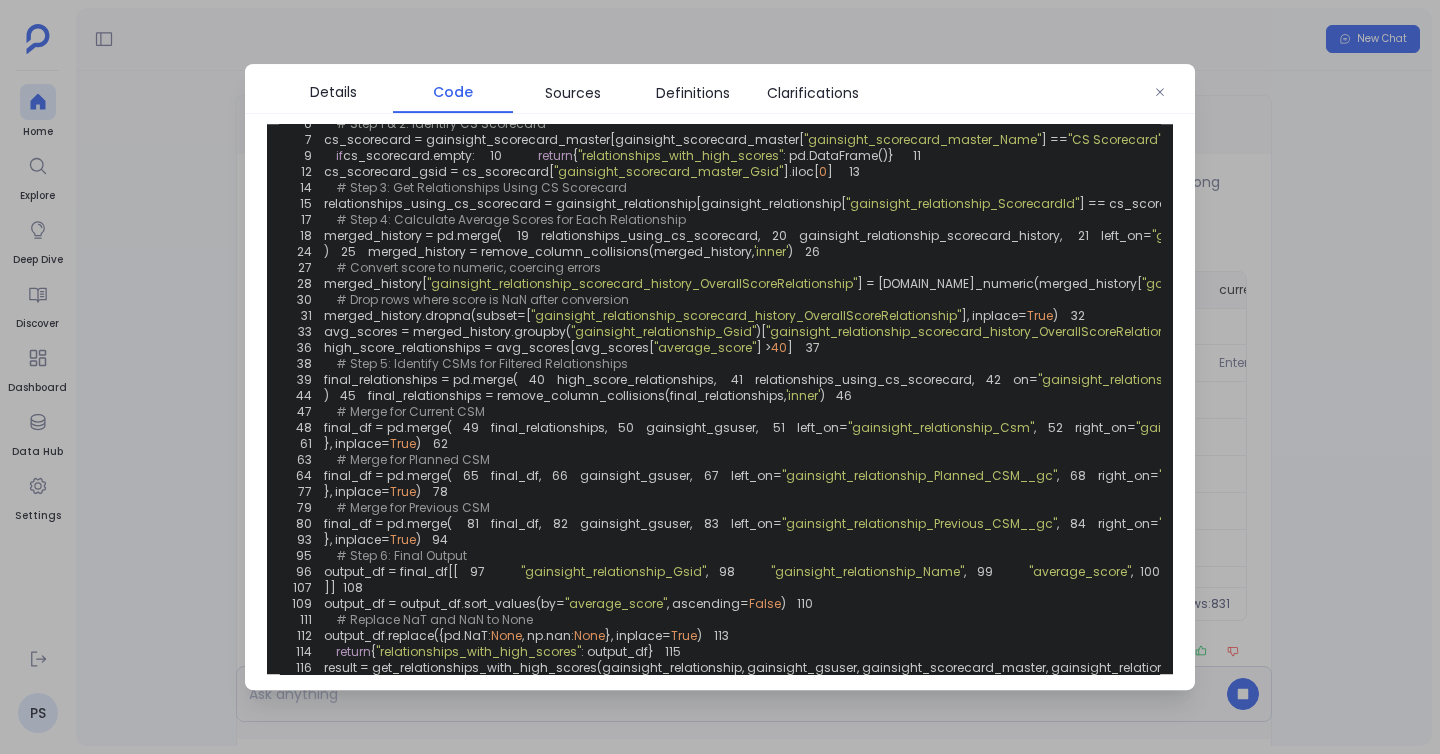 click on "1
2 def   get_relationships_with_high_scores ( gainsight_relationship, gainsight_gsuser, gainsight_scorecard_master, gainsight_relationship_scorecard_history ):
3      import  pandas  as  pd
4      import  numpy  as  np
5
6      # Step 1 & 2: Identify CS Scorecard
7     cs_scorecard = gainsight_scorecard_master[gainsight_scorecard_master[ "gainsight_scorecard_master_Name" ] ==  "CS Scorecard" ]
8
9      if  cs_scorecard.empty:
10          return  { "relationships_with_high_scores" : pd.DataFrame()}
11
12     cs_scorecard_gsid = cs_scorecard[ "gainsight_scorecard_master_Gsid" ].iloc[ 0 ]
13
14      # Step 3: Get Relationships Using CS Scorecard
15     relationships_using_cs_scorecard = gainsight_relationship[gainsight_relationship[ "gainsight_relationship_ScorecardId" ] == cs_scorecard_gsid]
16
17      # Step 4: Calculate Average Scores for Each Relationship
18     merged_history = pd.merge(
19         relationships_using_cs_scorecard,
20 21         left_on= ,
22 ,
23 "inner"" at bounding box center (720, 372) 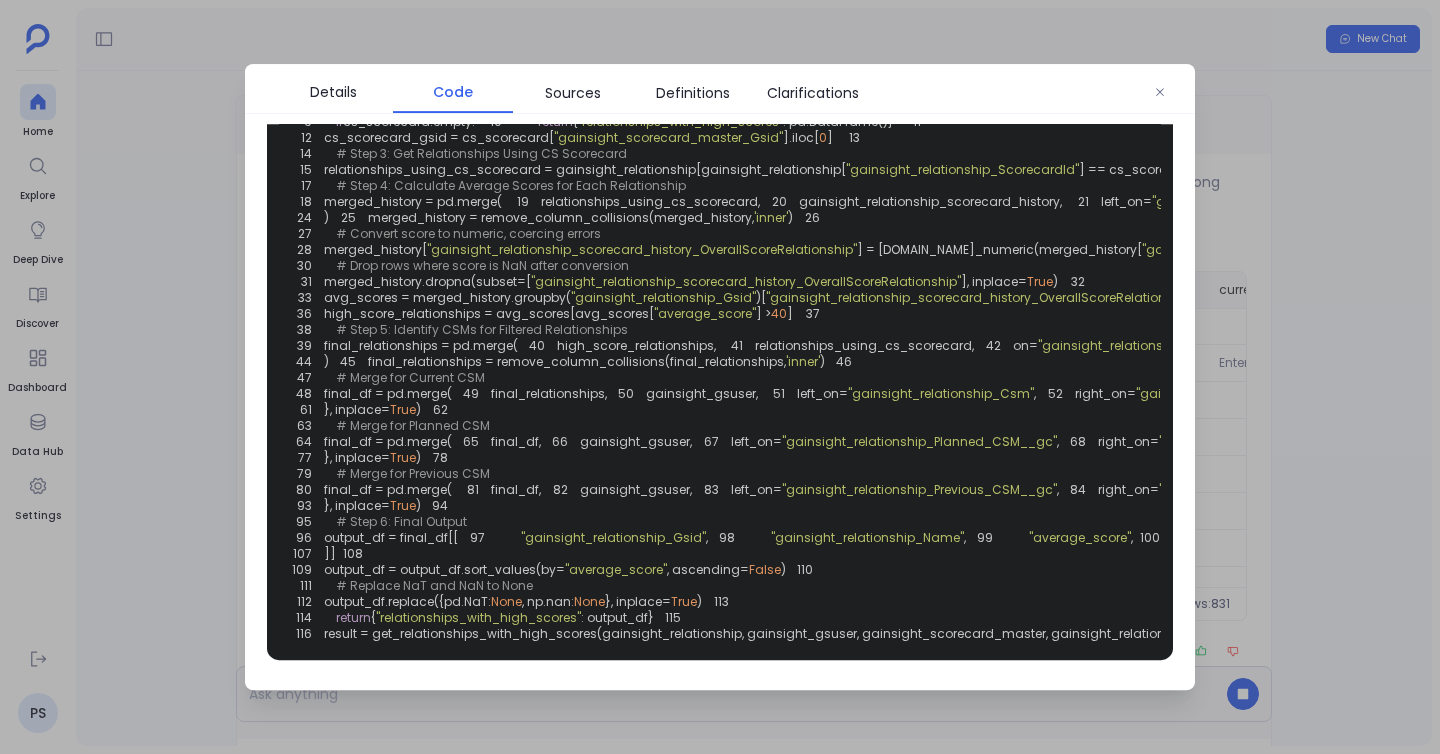scroll, scrollTop: 0, scrollLeft: 0, axis: both 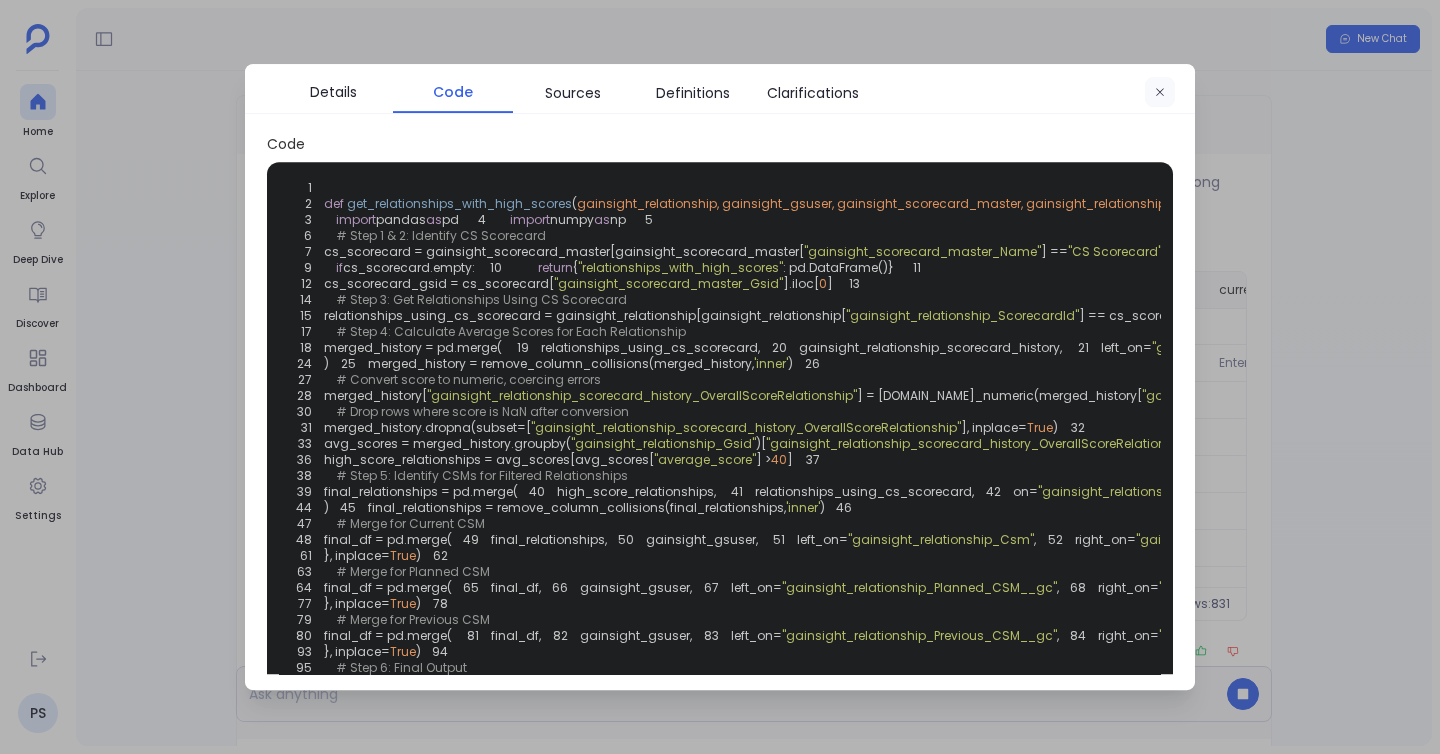 click 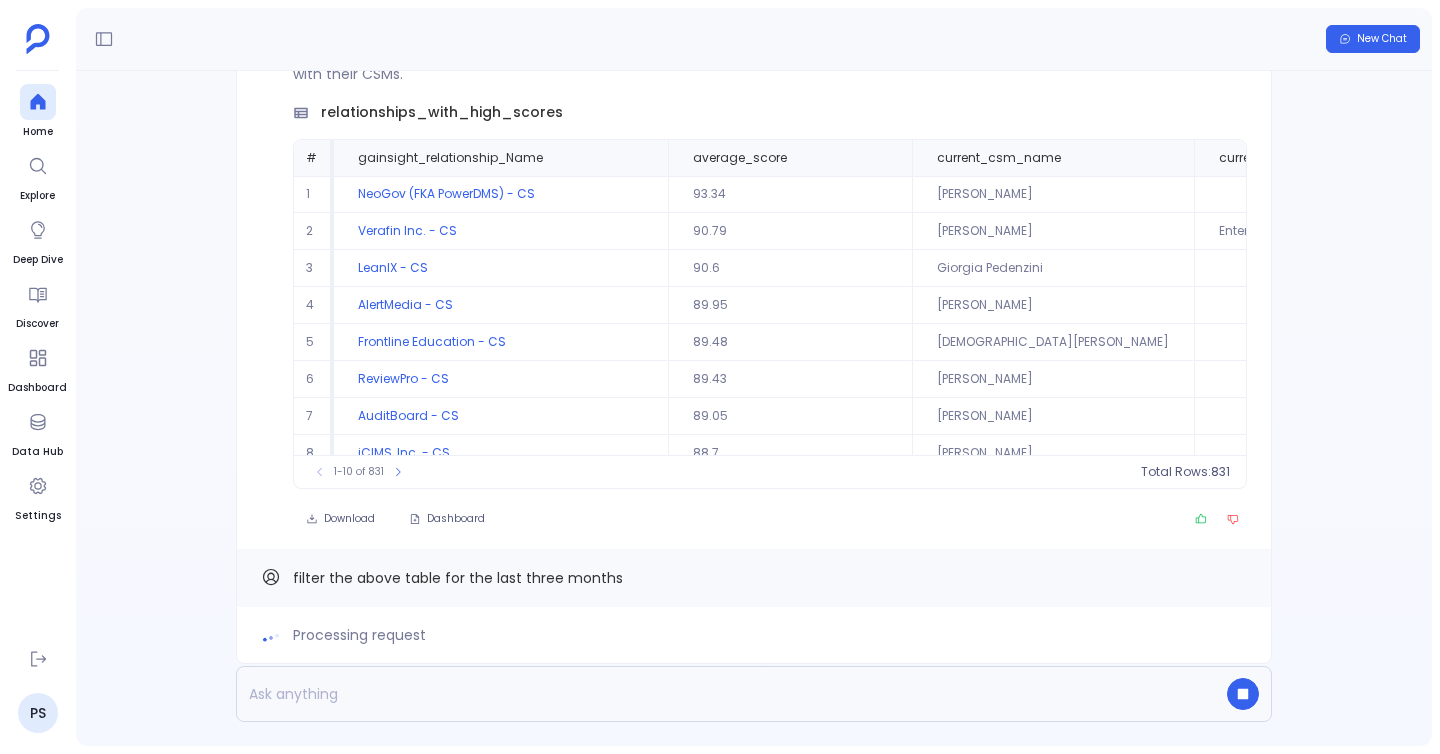scroll, scrollTop: 0, scrollLeft: 0, axis: both 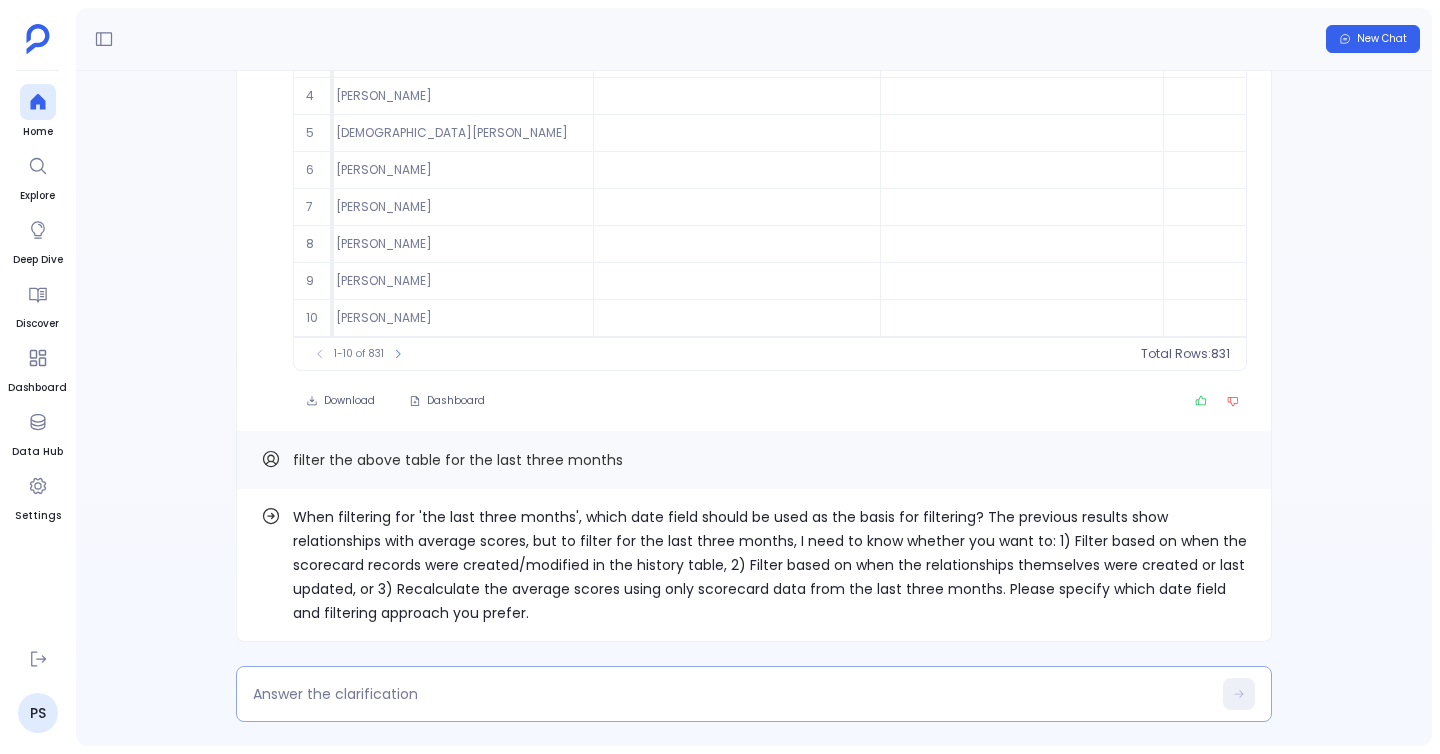click at bounding box center (732, 694) 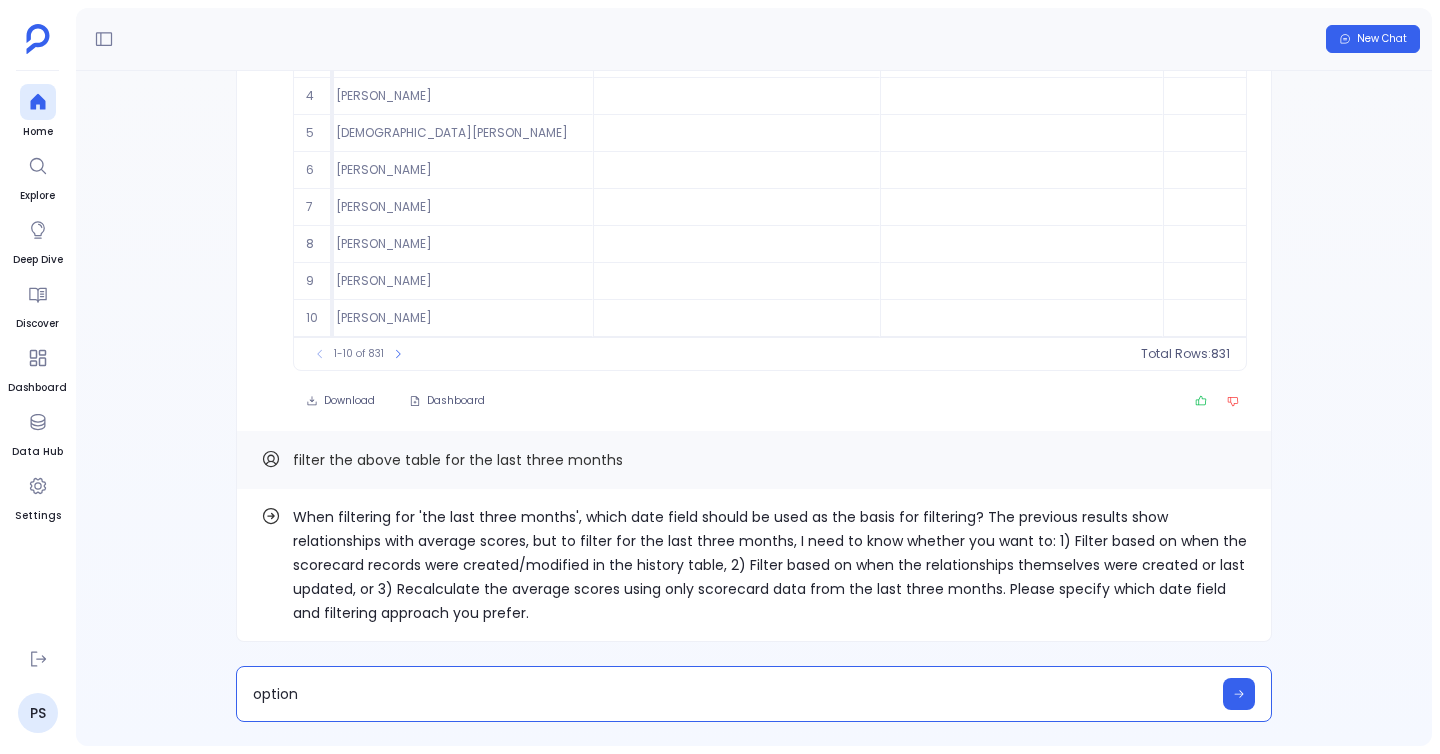 type on "option 3" 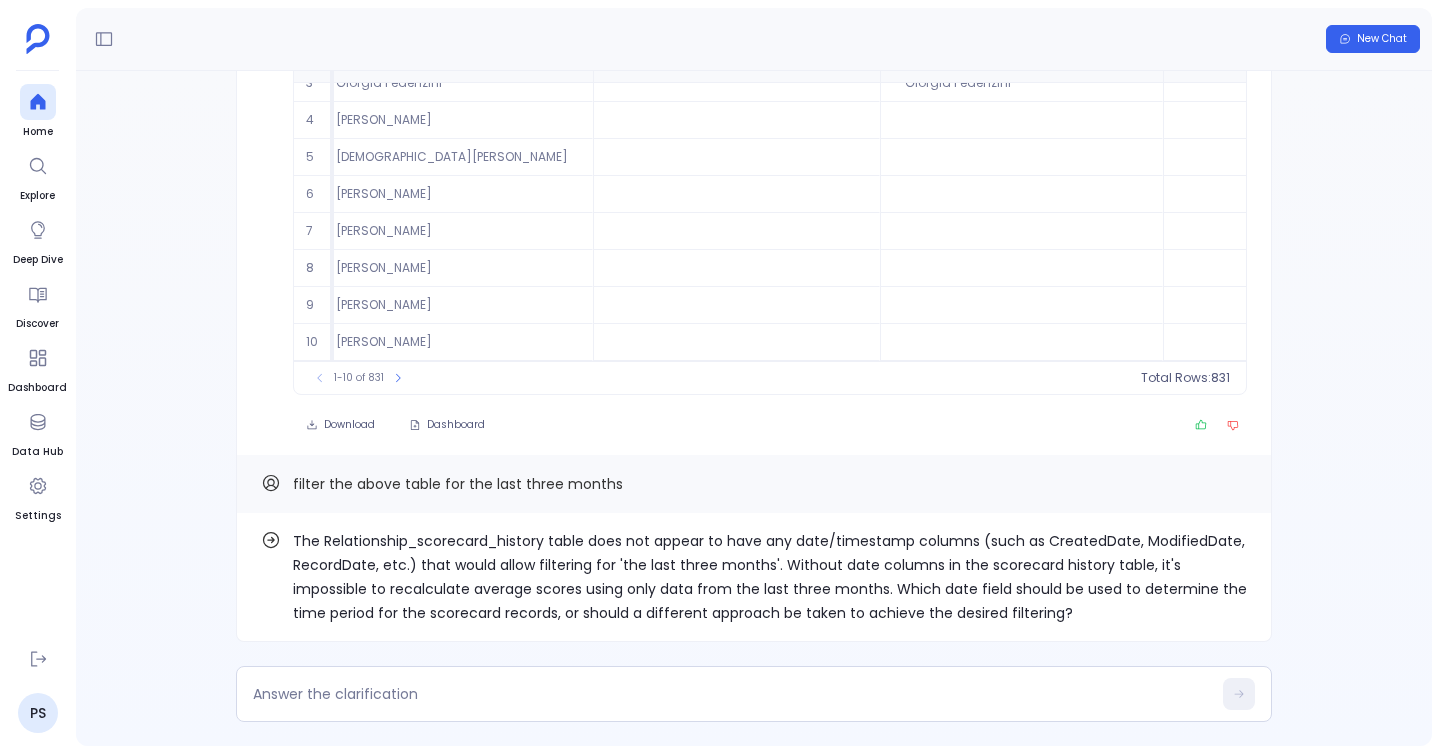 scroll, scrollTop: -226, scrollLeft: 0, axis: vertical 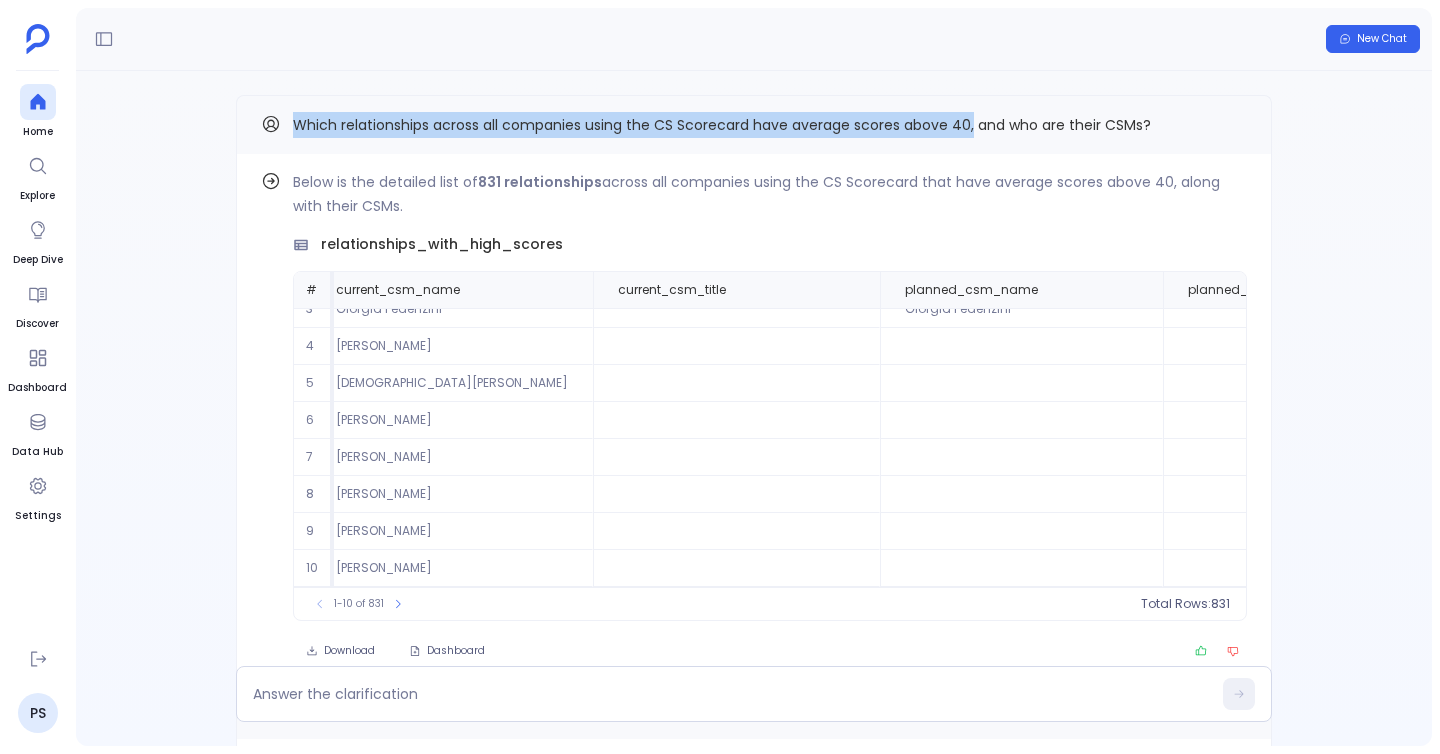 drag, startPoint x: 292, startPoint y: 123, endPoint x: 974, endPoint y: 125, distance: 682.0029 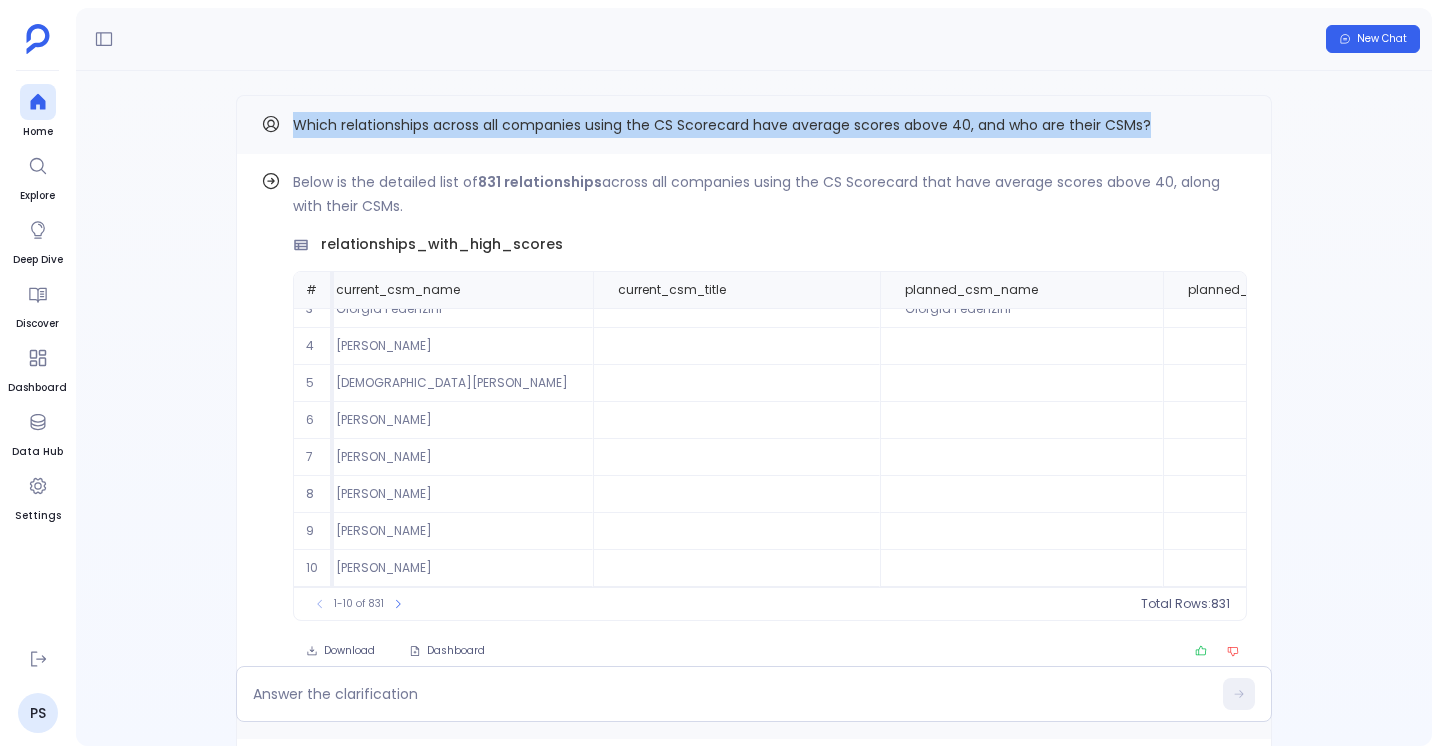 click on "Which relationships across all companies using the CS Scorecard have average scores above 40, and who are their CSMs?" at bounding box center [754, 125] 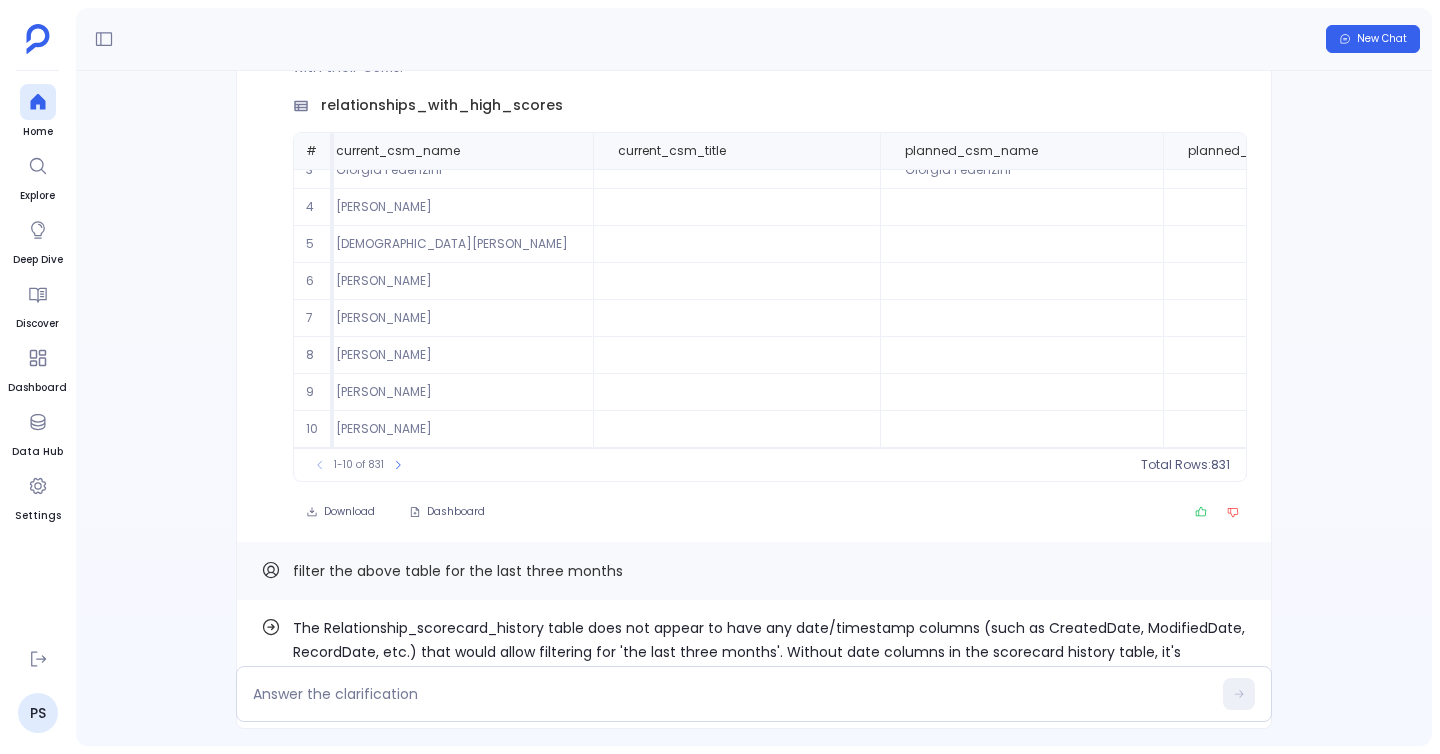 scroll, scrollTop: -112, scrollLeft: 0, axis: vertical 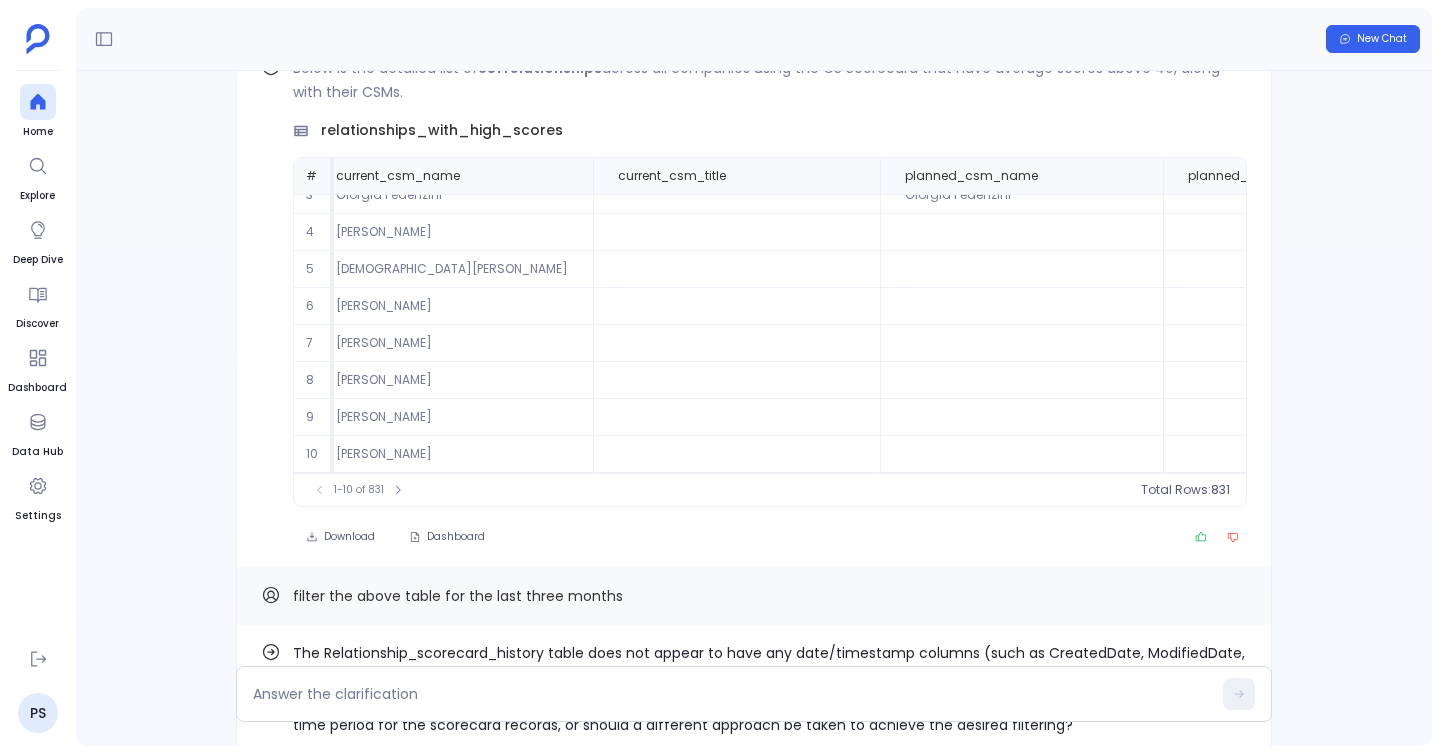 click on "The Relationship_scorecard_history table does not appear to have any date/timestamp columns (such as CreatedDate, ModifiedDate, RecordDate, etc.) that would allow filtering for 'the last three months'. Without date columns in the scorecard history table, it's impossible to recalculate average scores using only data from the last three months. Which date field should be used to determine the time period for the scorecard records, or should a different approach be taken to achieve the desired filtering? filter the above table for the last three months Find out how Below is the detailed list of  831 relationships  across all companies using the CS Scorecard that have average scores above 40, along with their CSMs. relationships_with_high_scores # gainsight_relationship_Name average_score current_csm_name current_csm_title planned_csm_name planned_csm_title previous_csm_name previous_csm_title 1 NeoGov (FKA PowerDMS) - CS 93.34 Emily Wright 2 Verafin Inc. - CS 90.79 Nicole Belanger 3 LeanIX - CS 90.6 4 89.95 5 6" at bounding box center [754, 408] 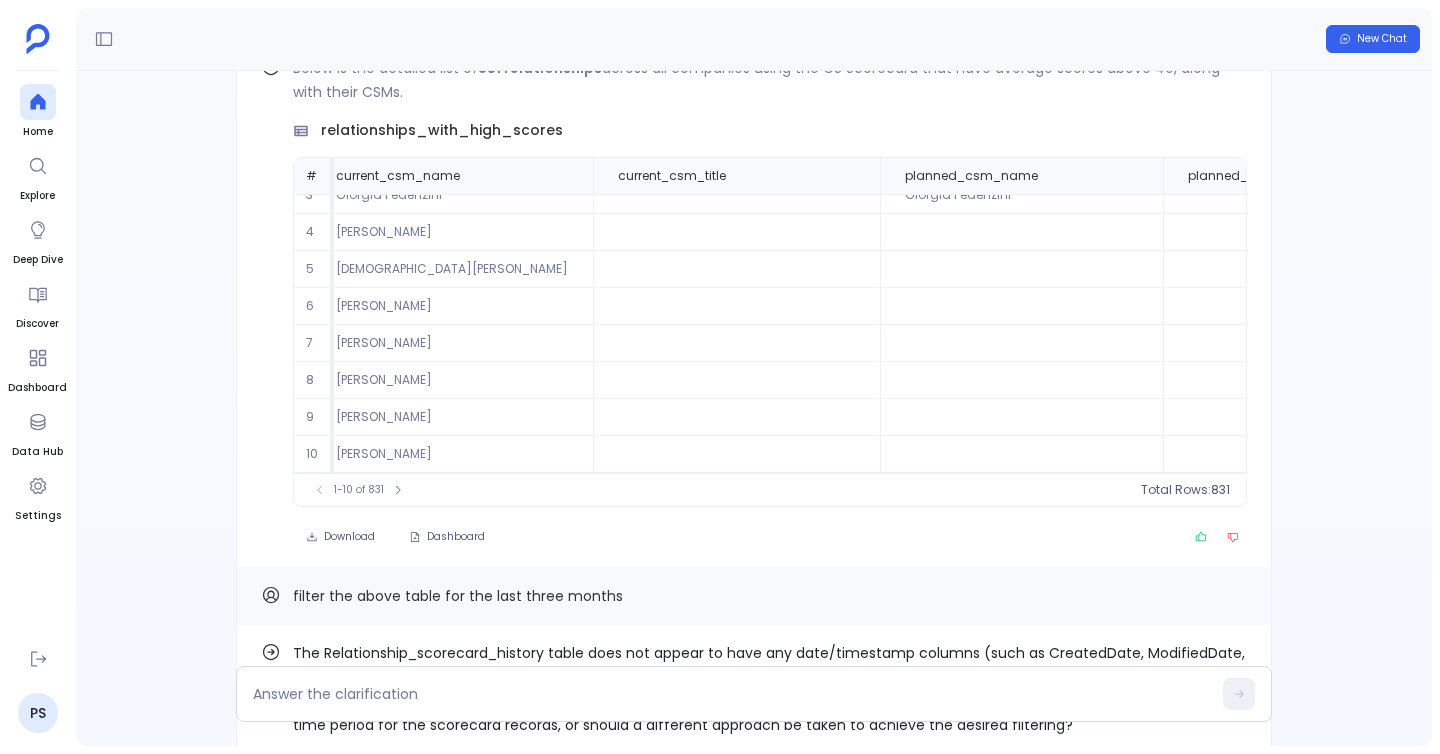 scroll, scrollTop: 0, scrollLeft: 0, axis: both 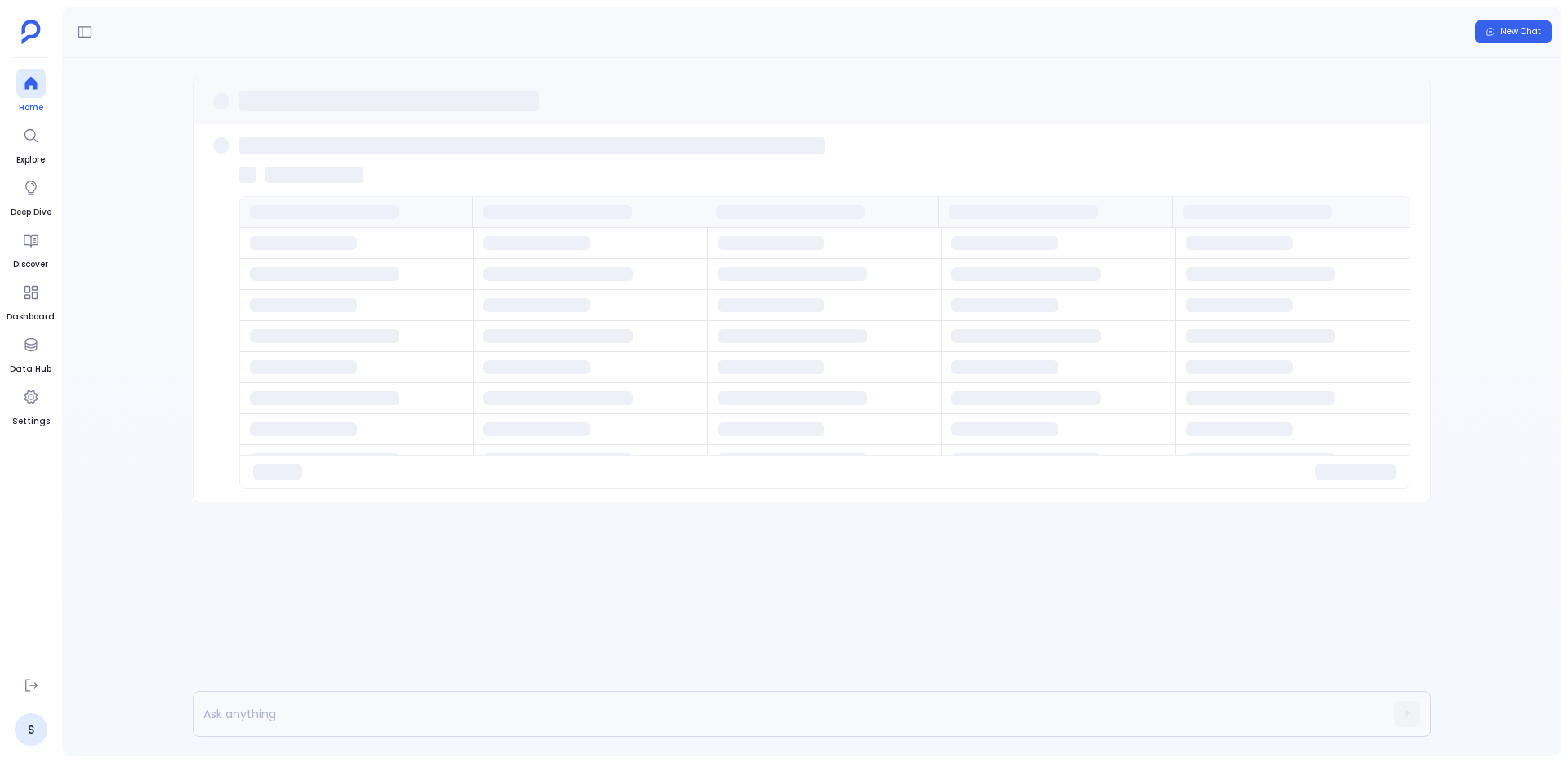 click 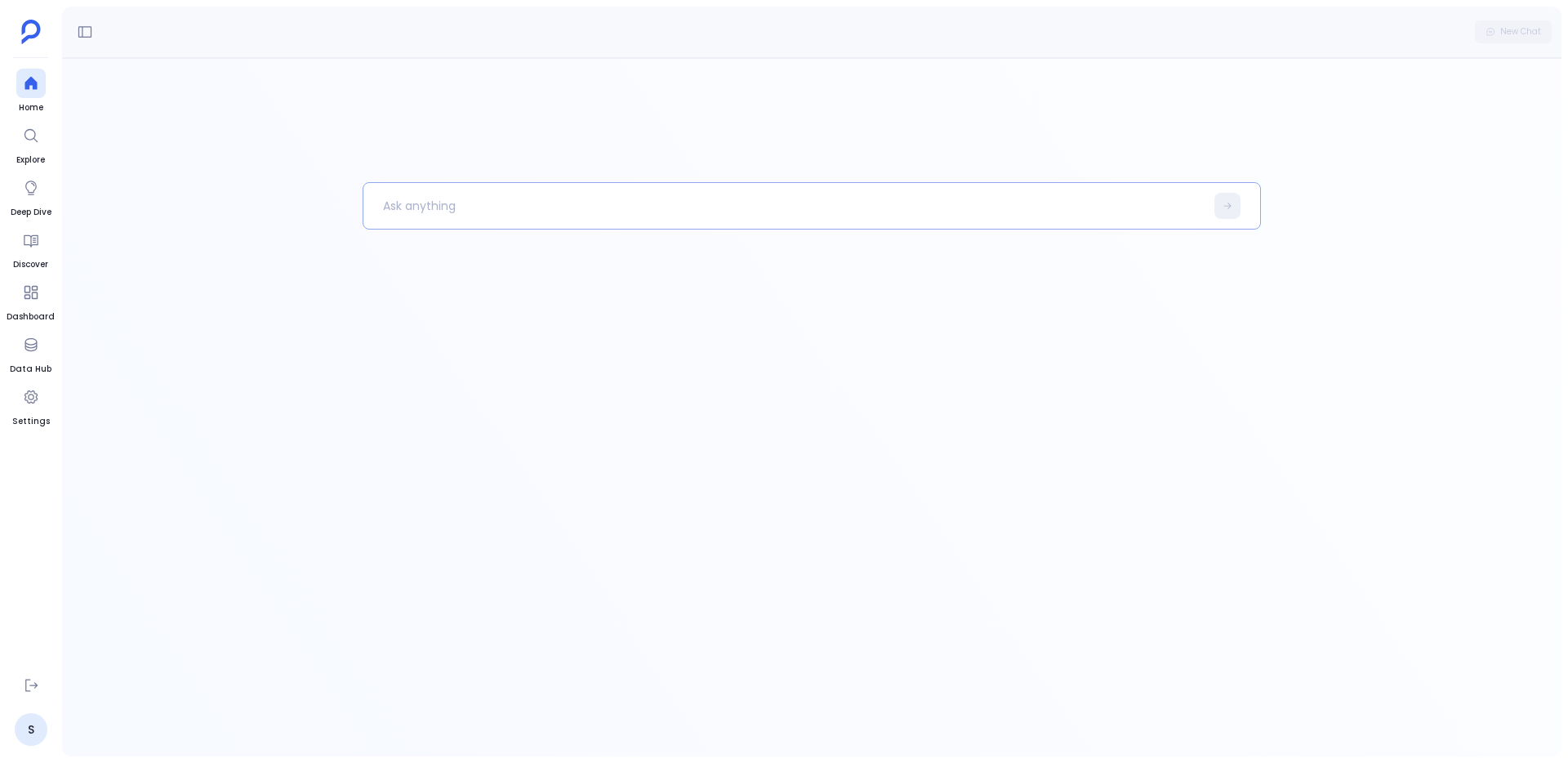 click at bounding box center [784, 206] 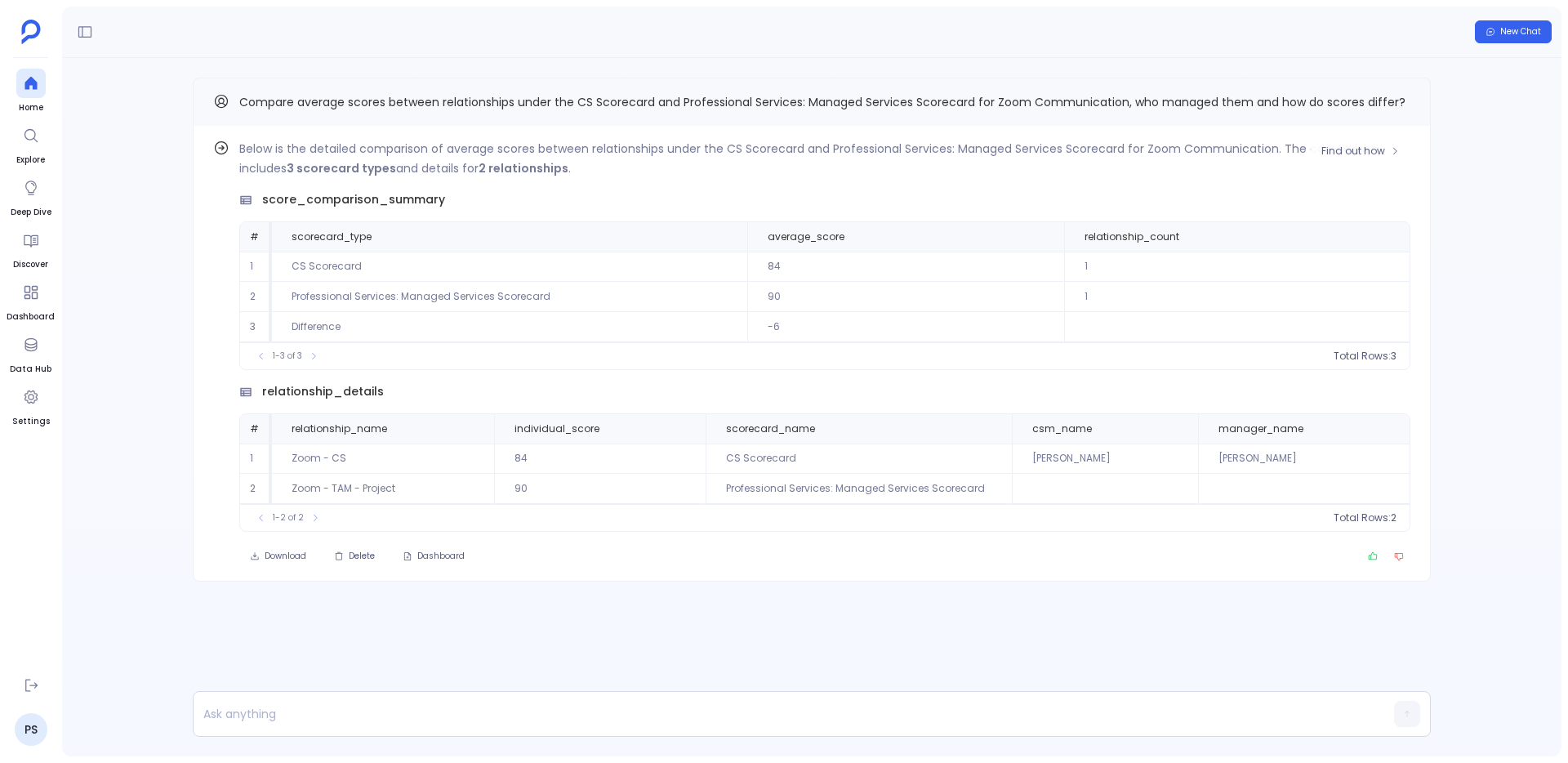 click on "Below is the detailed comparison of average scores between relationships under the CS Scorecard and Professional Services: Managed Services Scorecard for Zoom Communication. The comparison includes  3 scorecard types  and details for  2 relationships ." at bounding box center (825, 158) 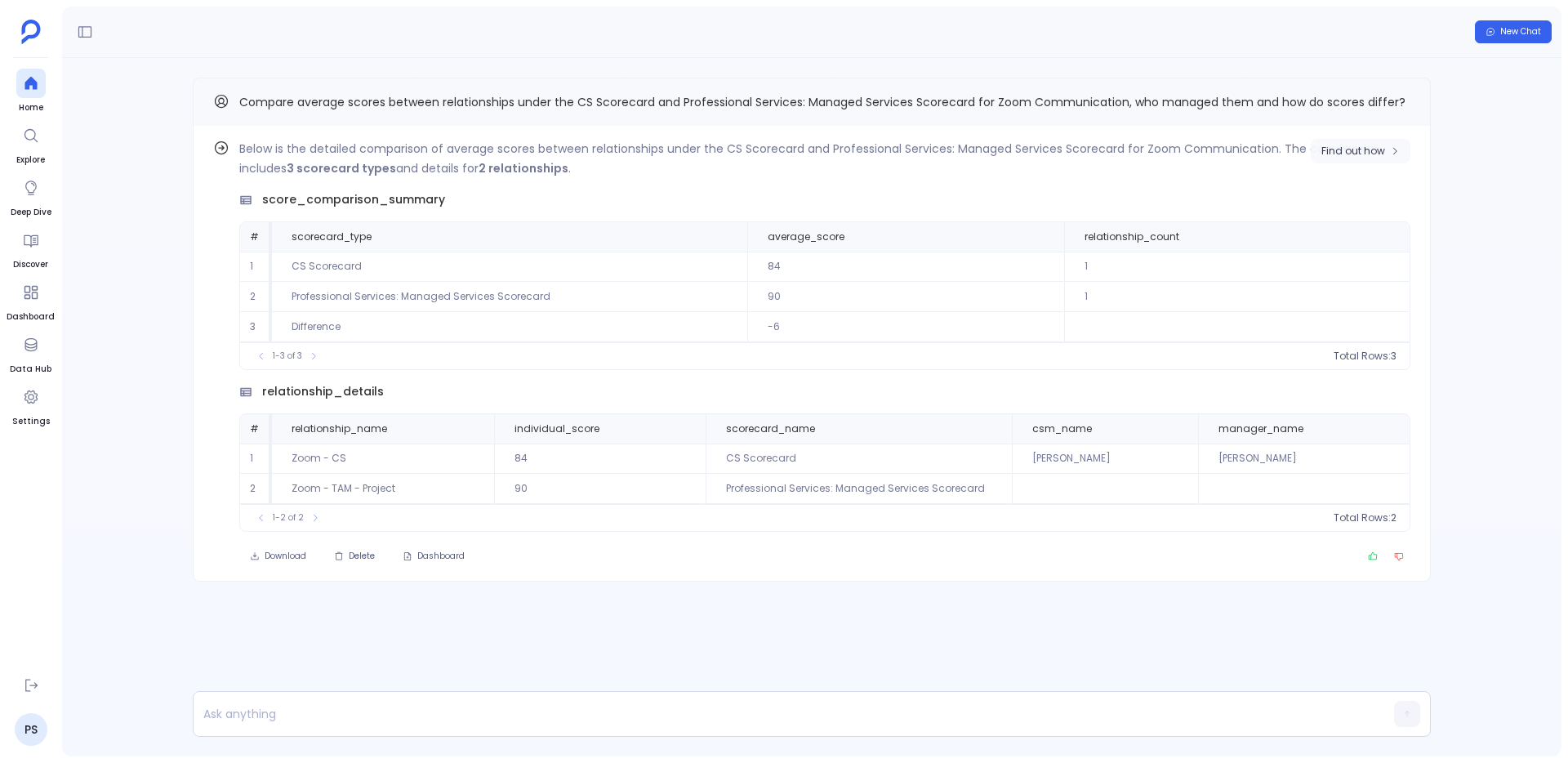 click on "Find out how" at bounding box center (1361, 151) 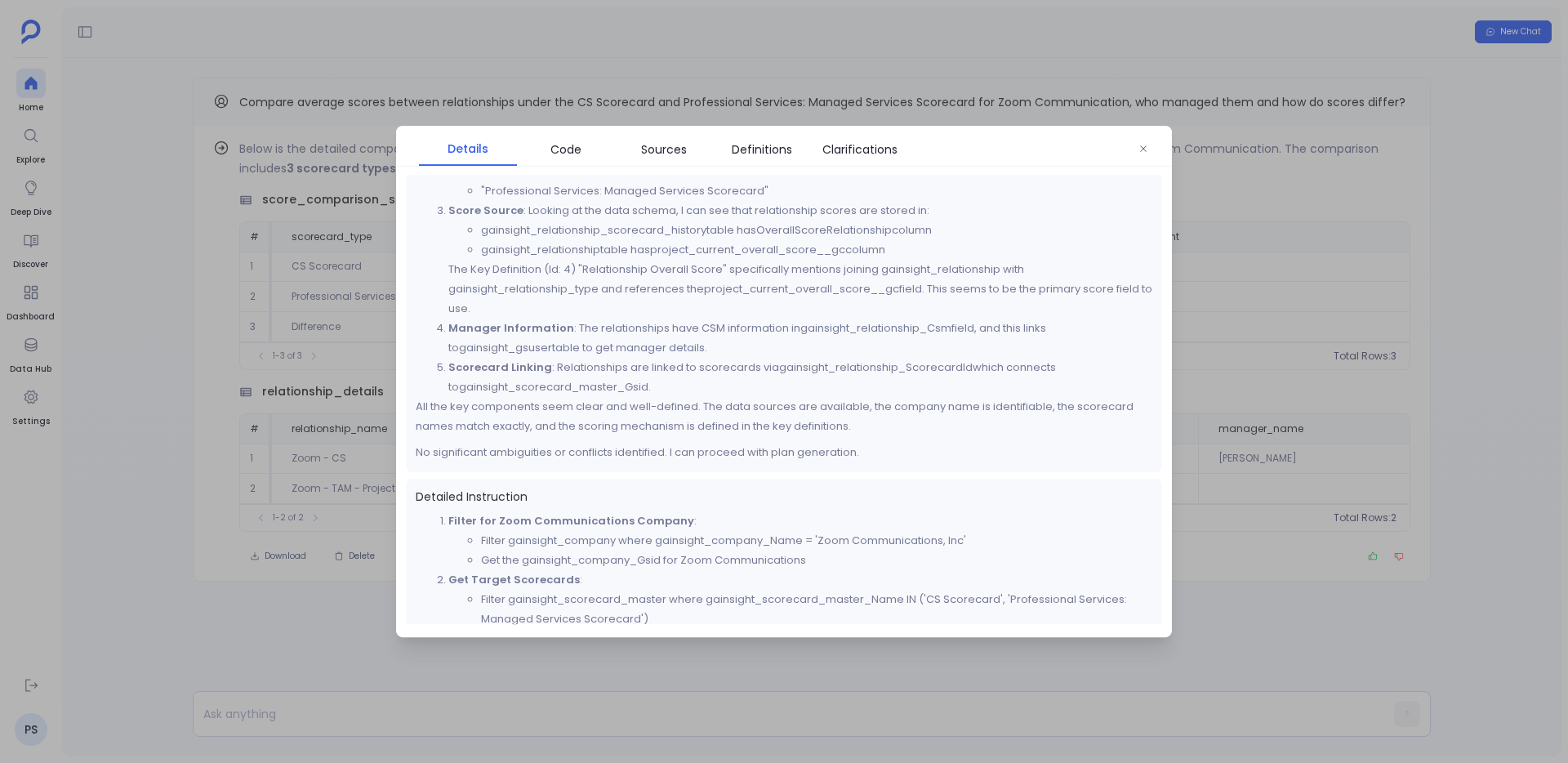 scroll, scrollTop: 339, scrollLeft: 0, axis: vertical 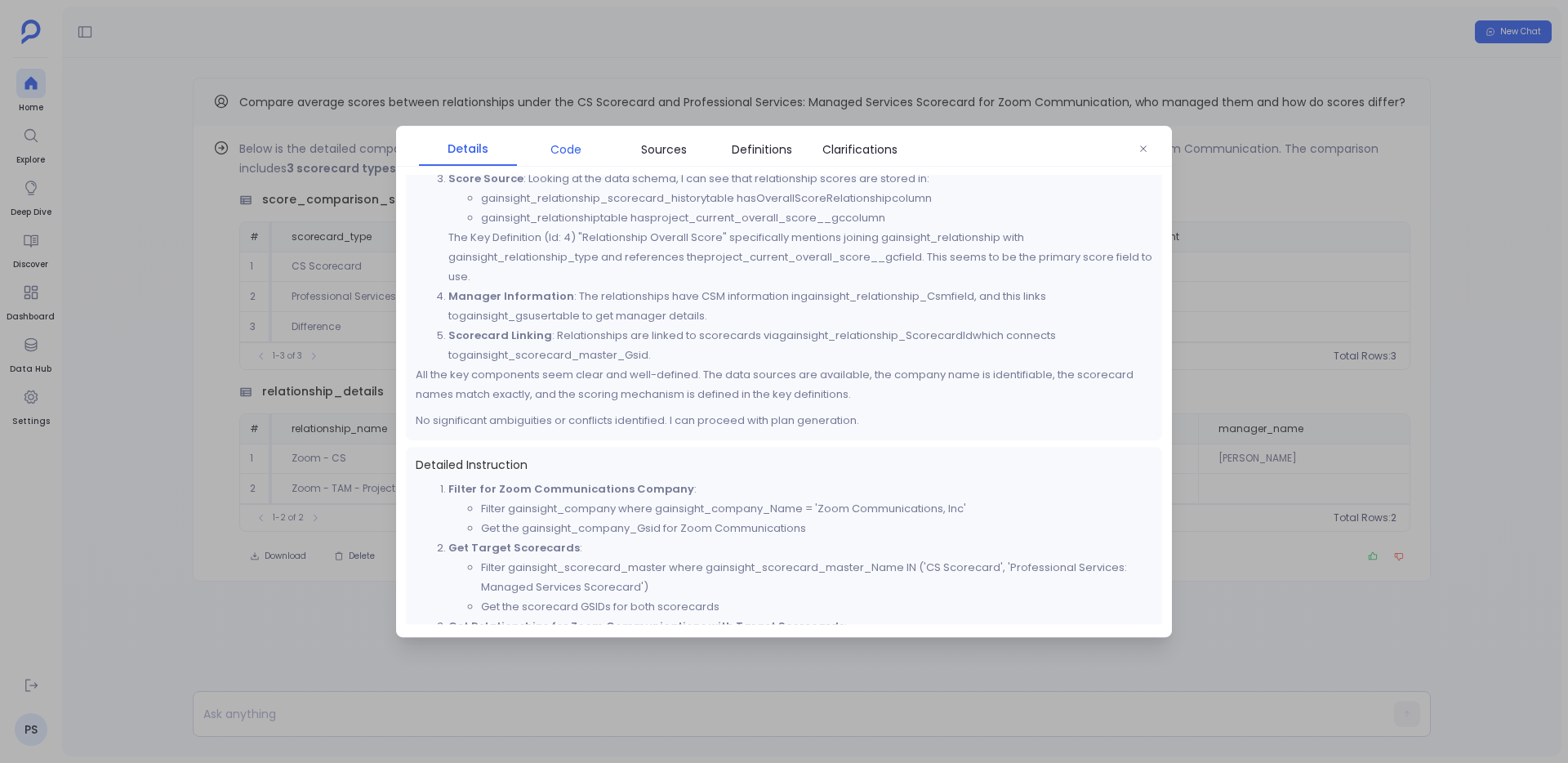 click on "Code" at bounding box center (566, 149) 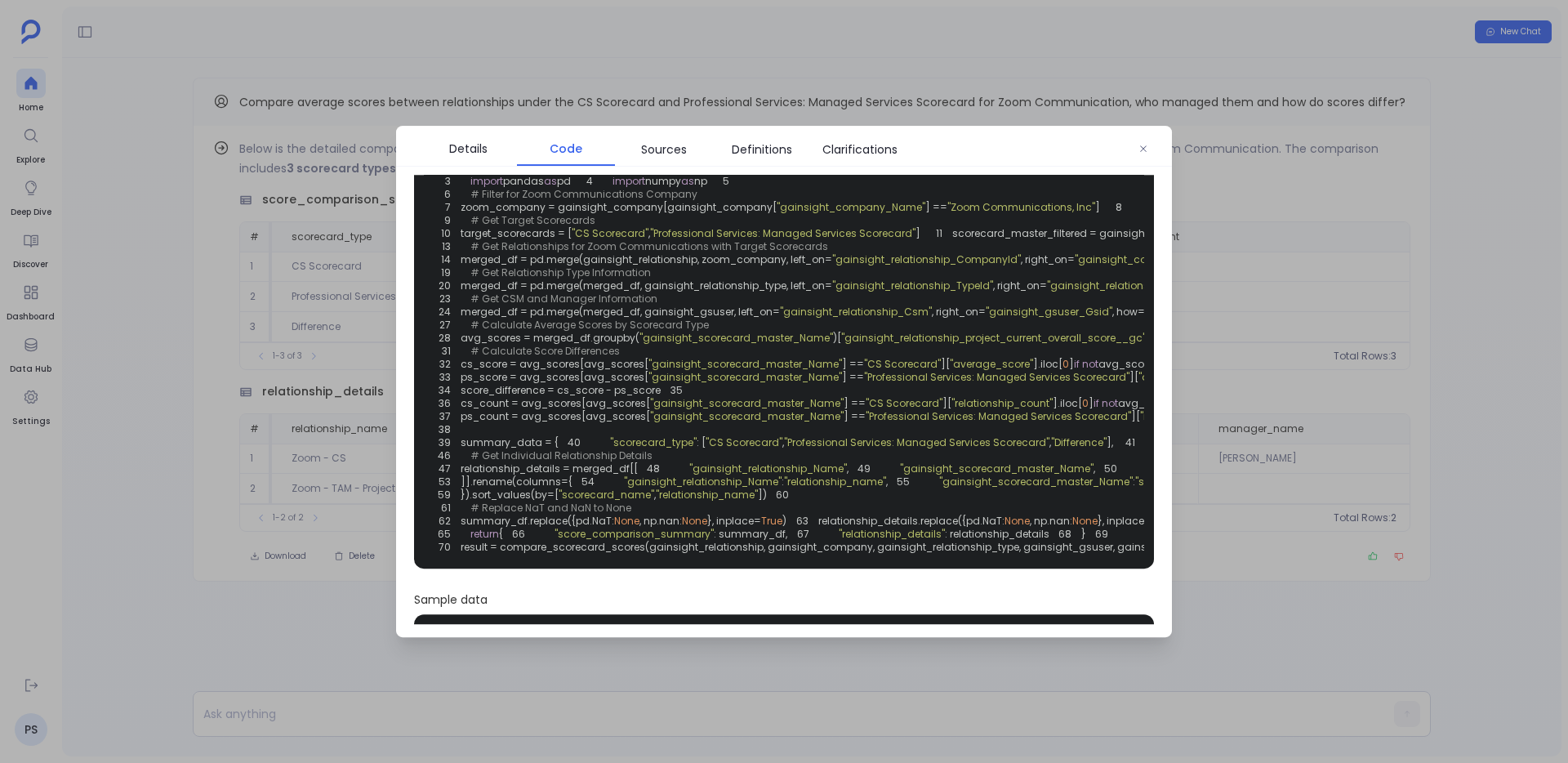scroll, scrollTop: 0, scrollLeft: 0, axis: both 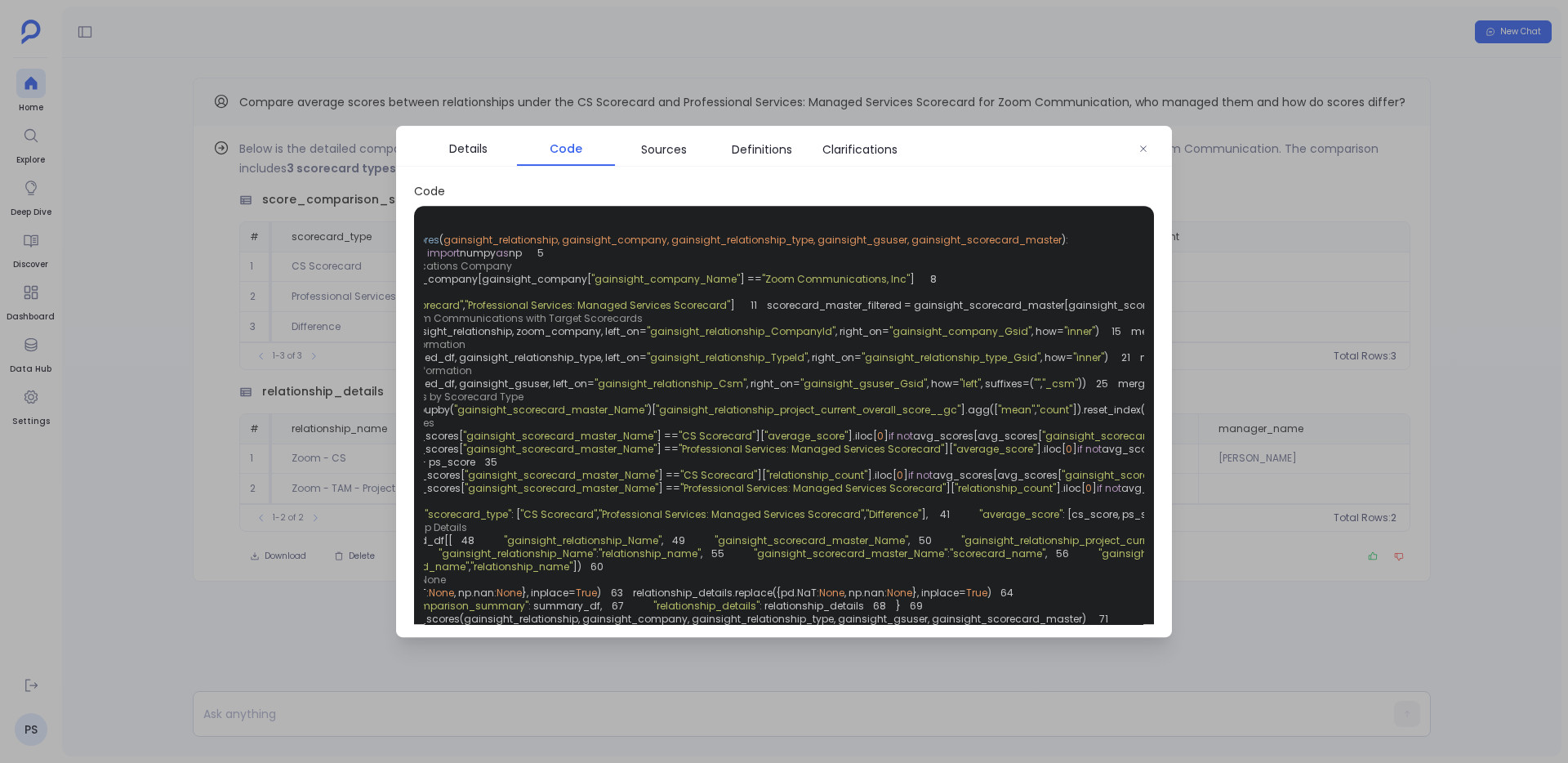 click on ""Zoom Communications, Inc"" at bounding box center [835, 279] 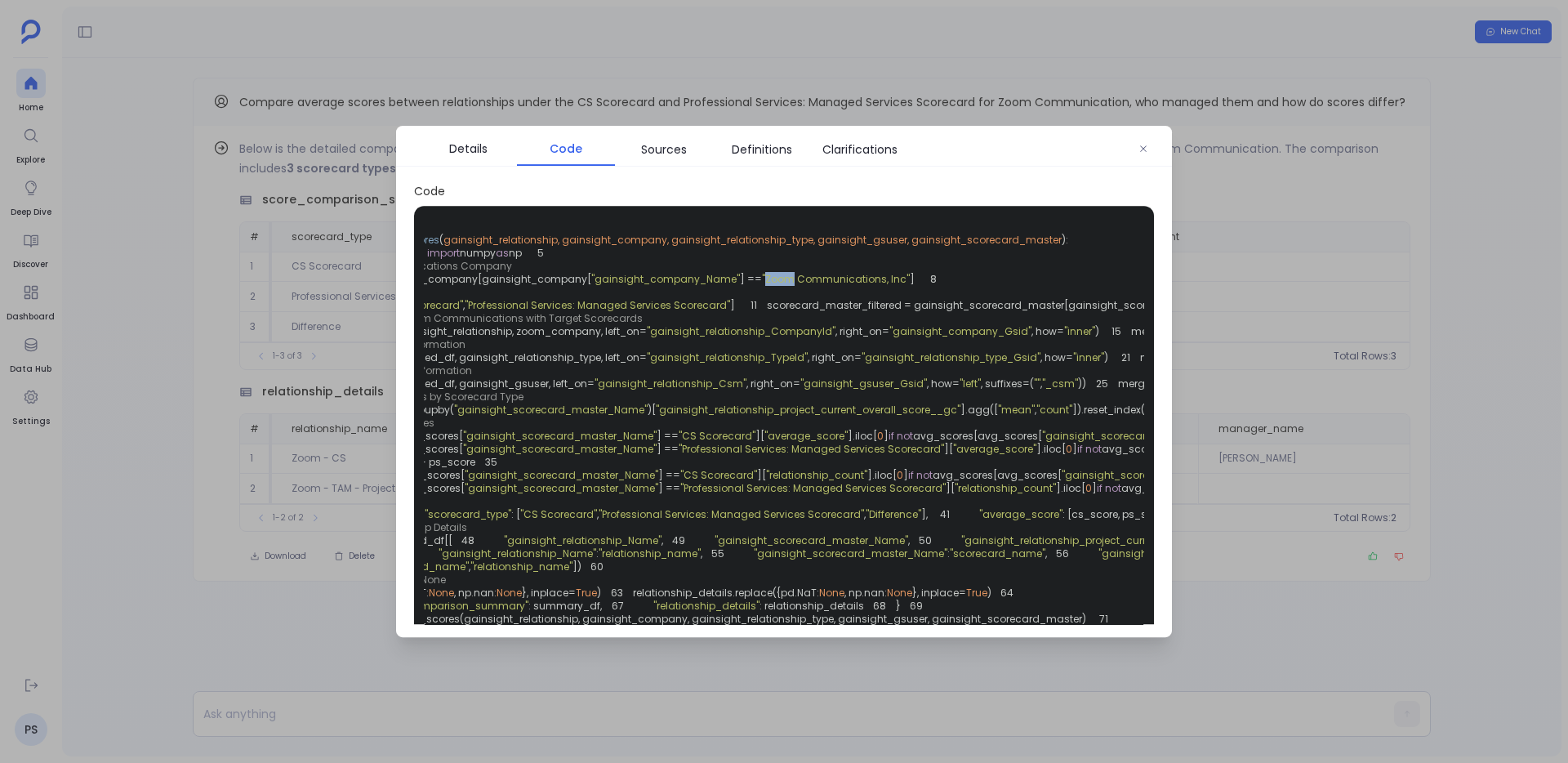 click on ""Zoom Communications, Inc"" at bounding box center (835, 279) 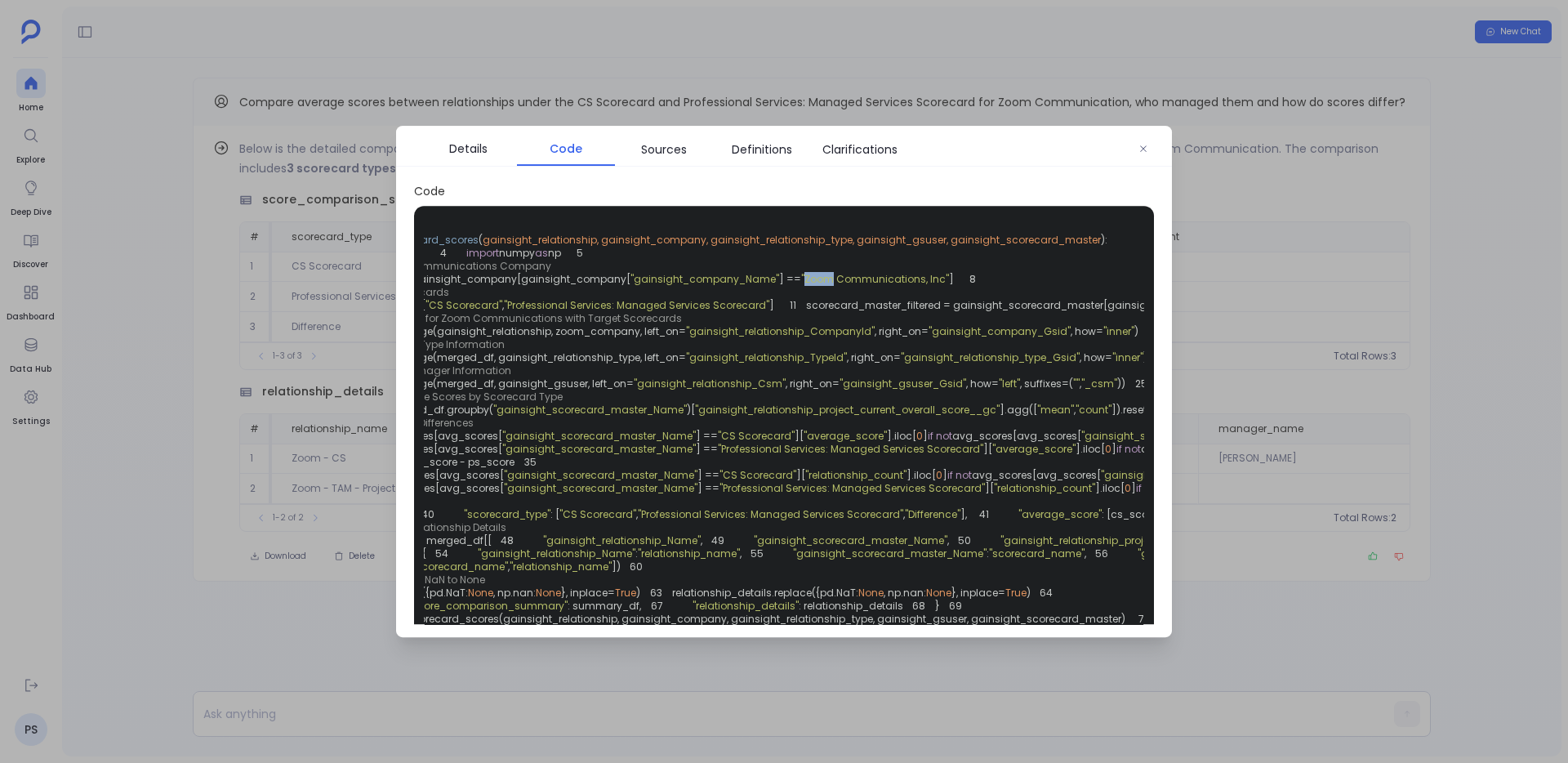 scroll, scrollTop: 0, scrollLeft: 147, axis: horizontal 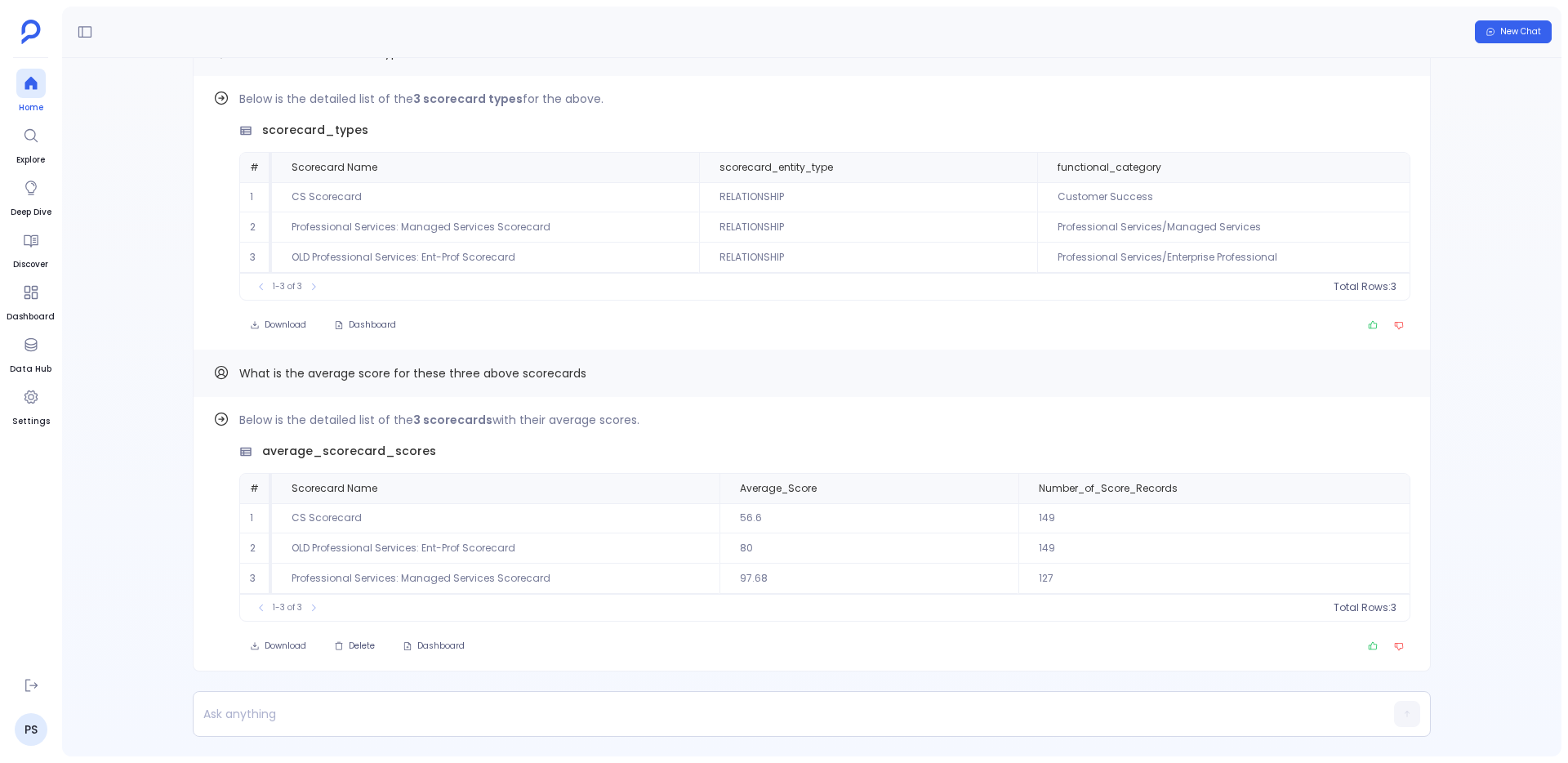 click 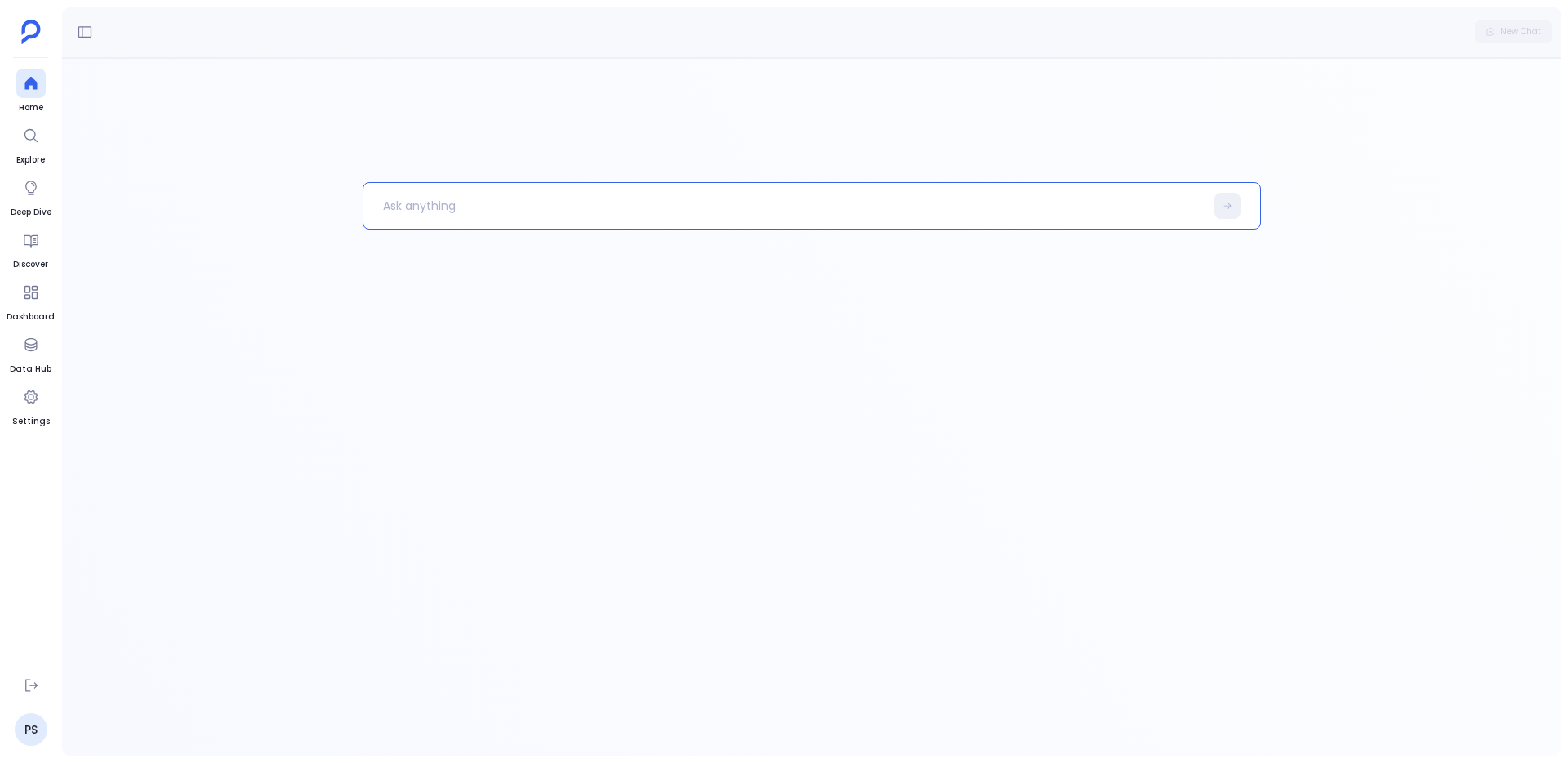 click at bounding box center [784, 206] 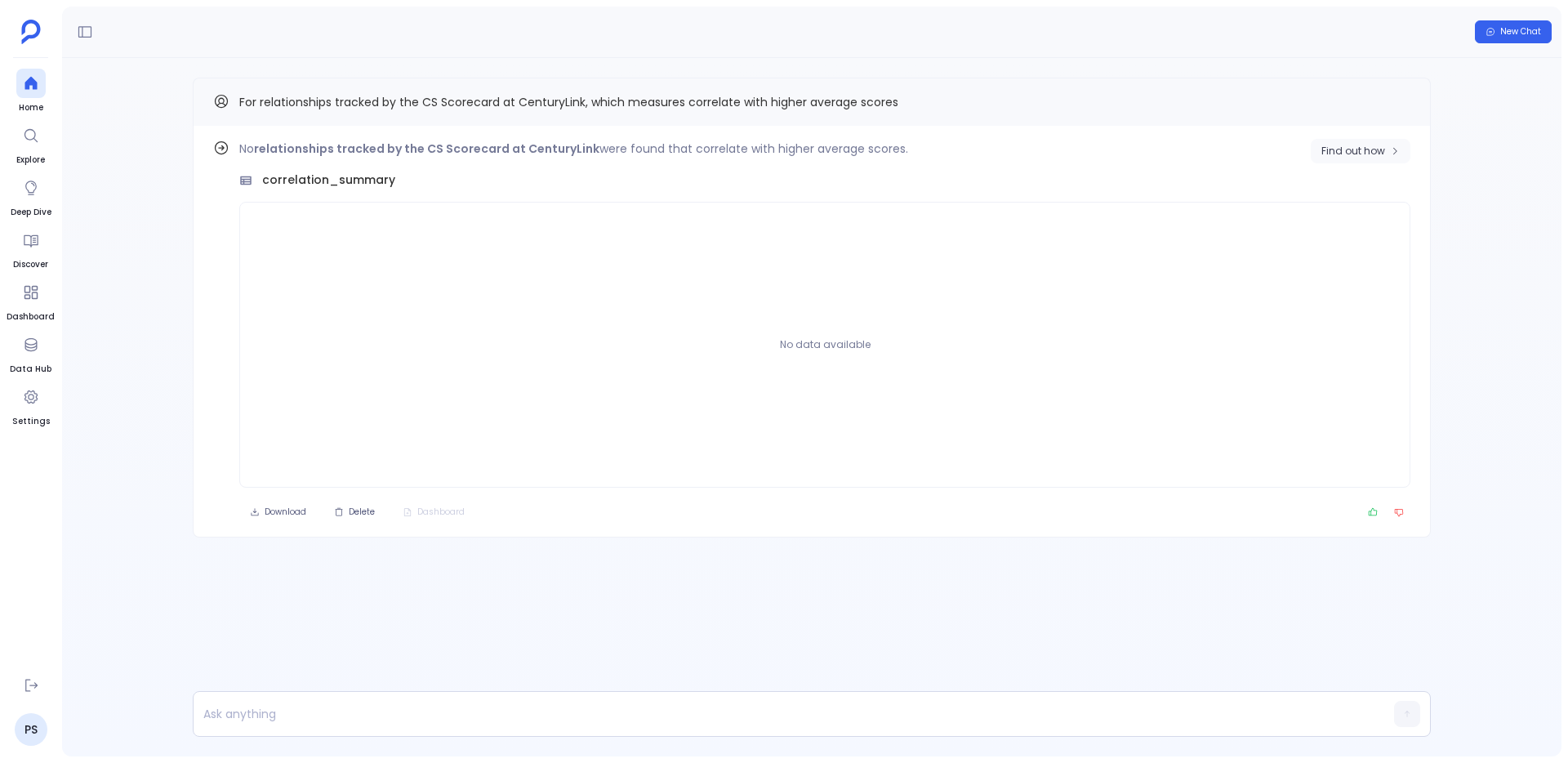 click on "Find out how" at bounding box center (1353, 151) 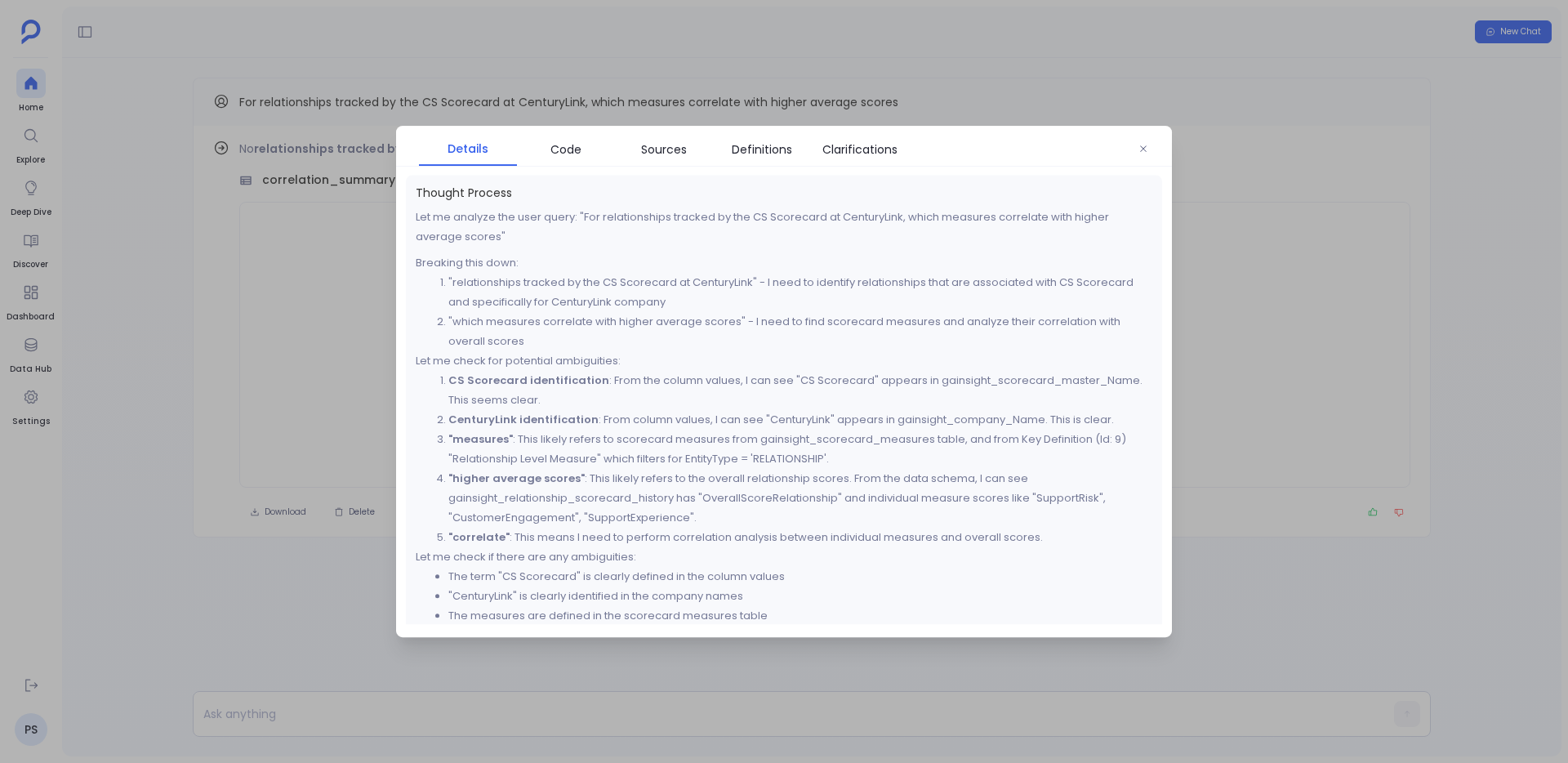 click at bounding box center (784, 382) 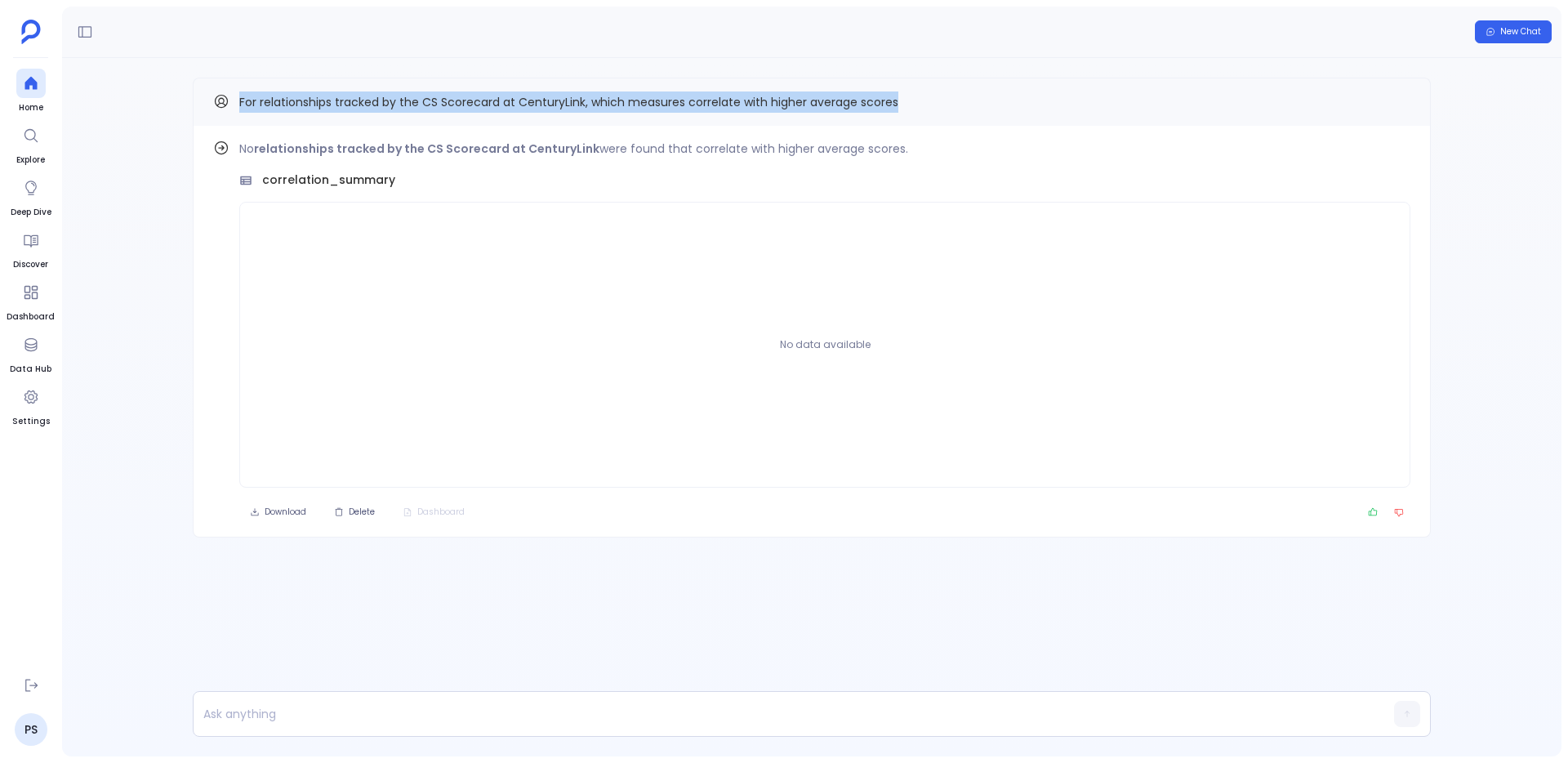 drag, startPoint x: 238, startPoint y: 99, endPoint x: 913, endPoint y: 105, distance: 675.02667 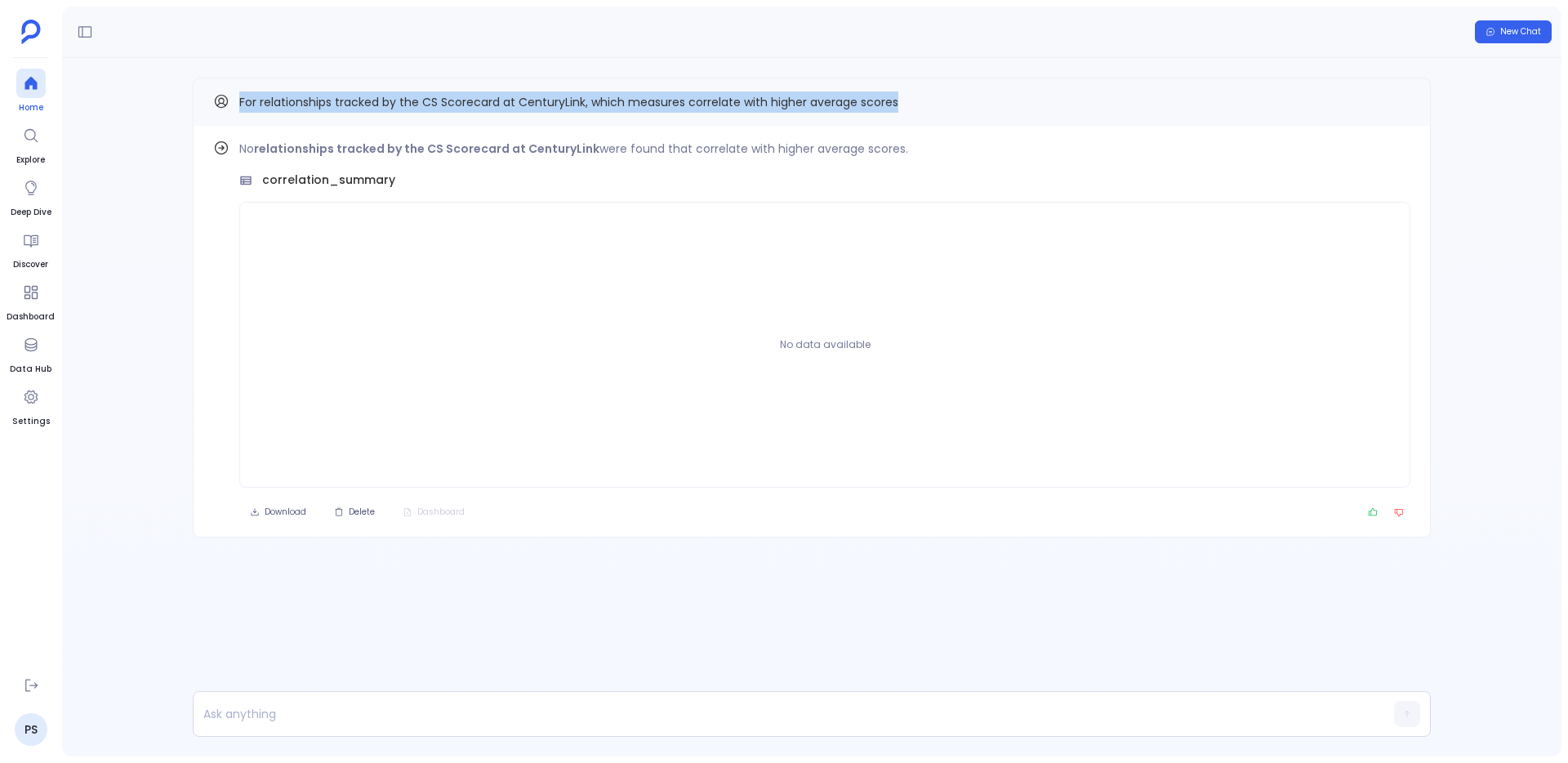 click 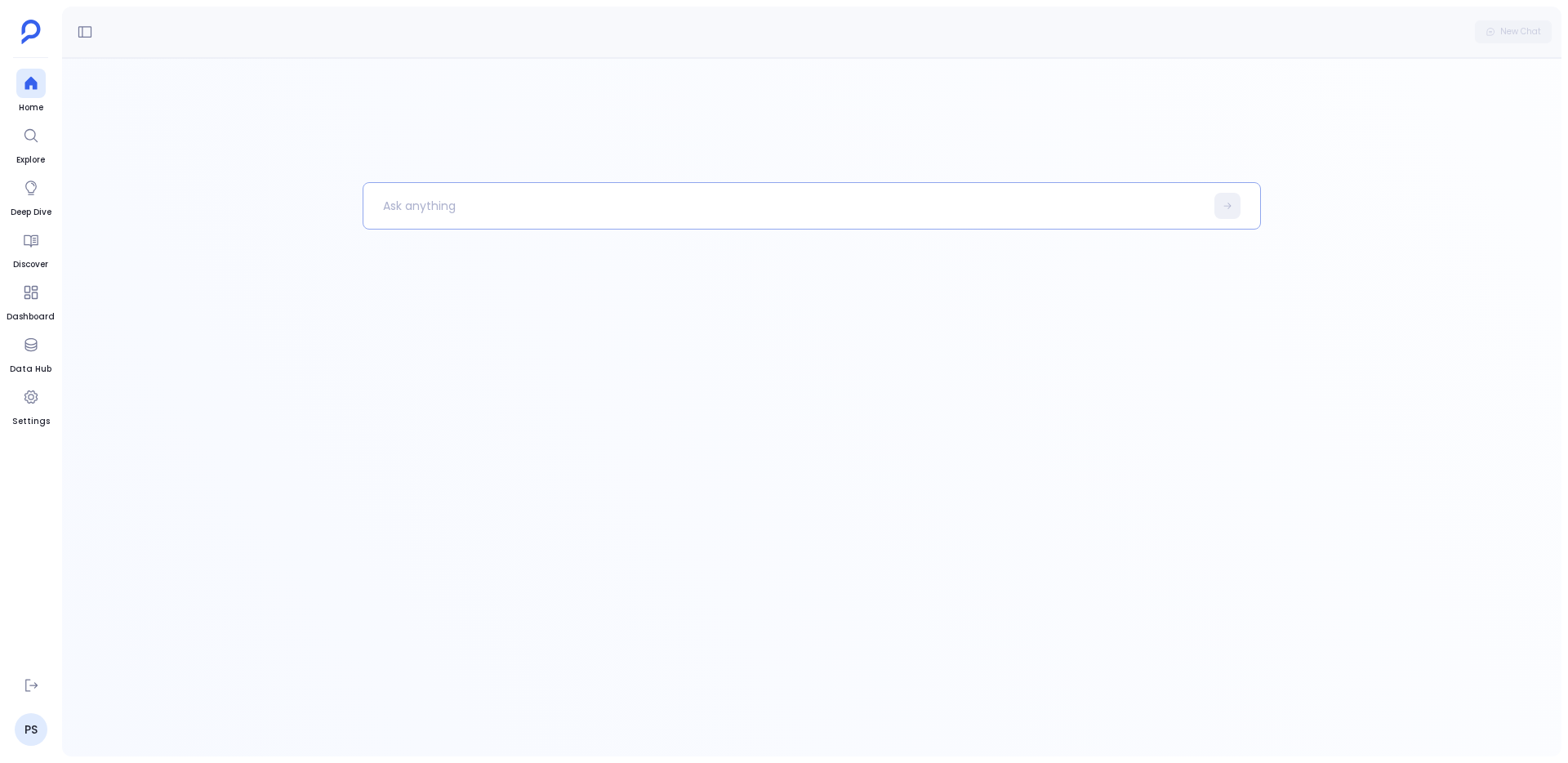 click at bounding box center (784, 206) 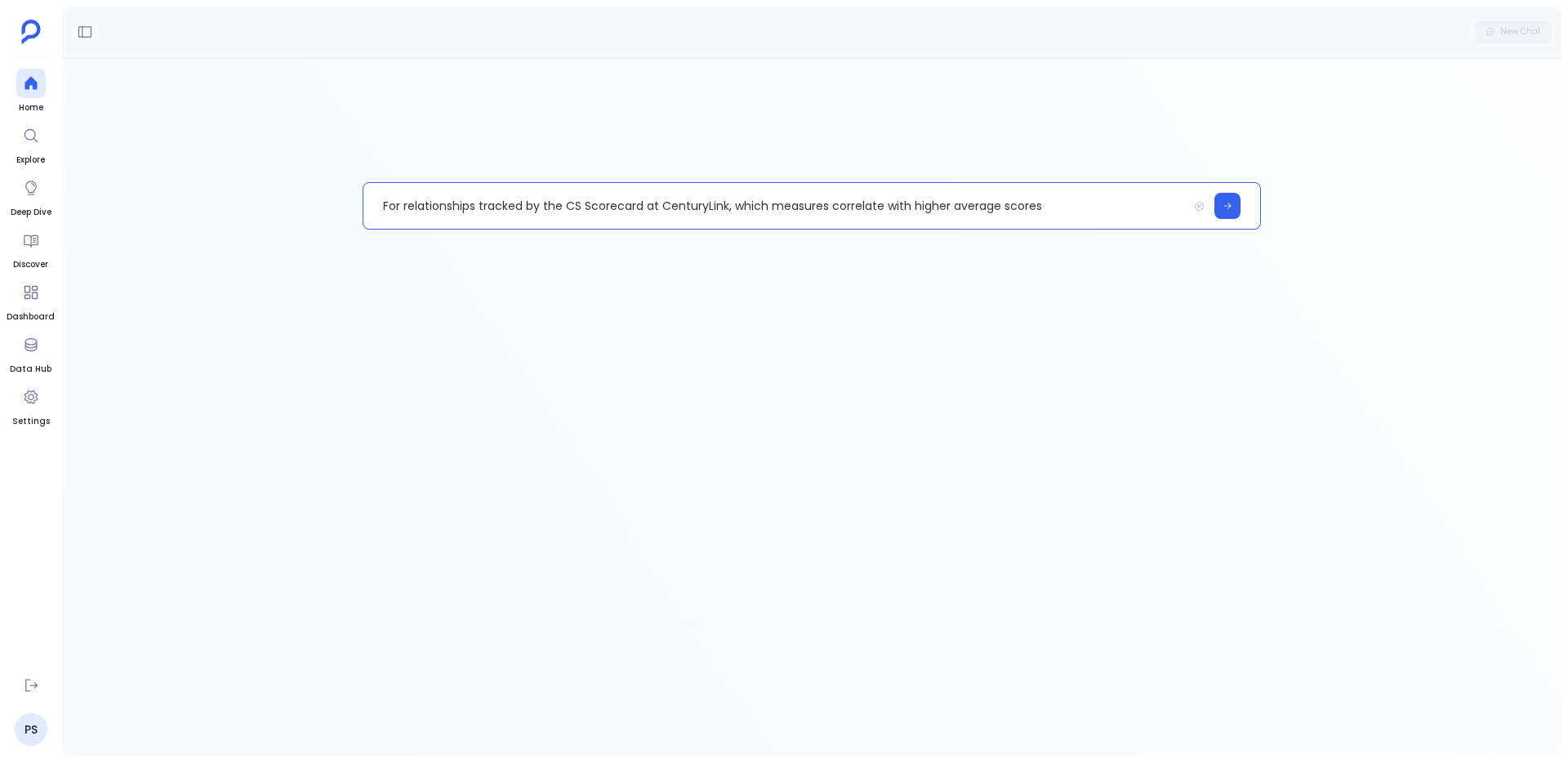 click on "For relationships tracked by the CS Scorecard at CenturyLink, which measures correlate with higher average scores" at bounding box center (775, 206) 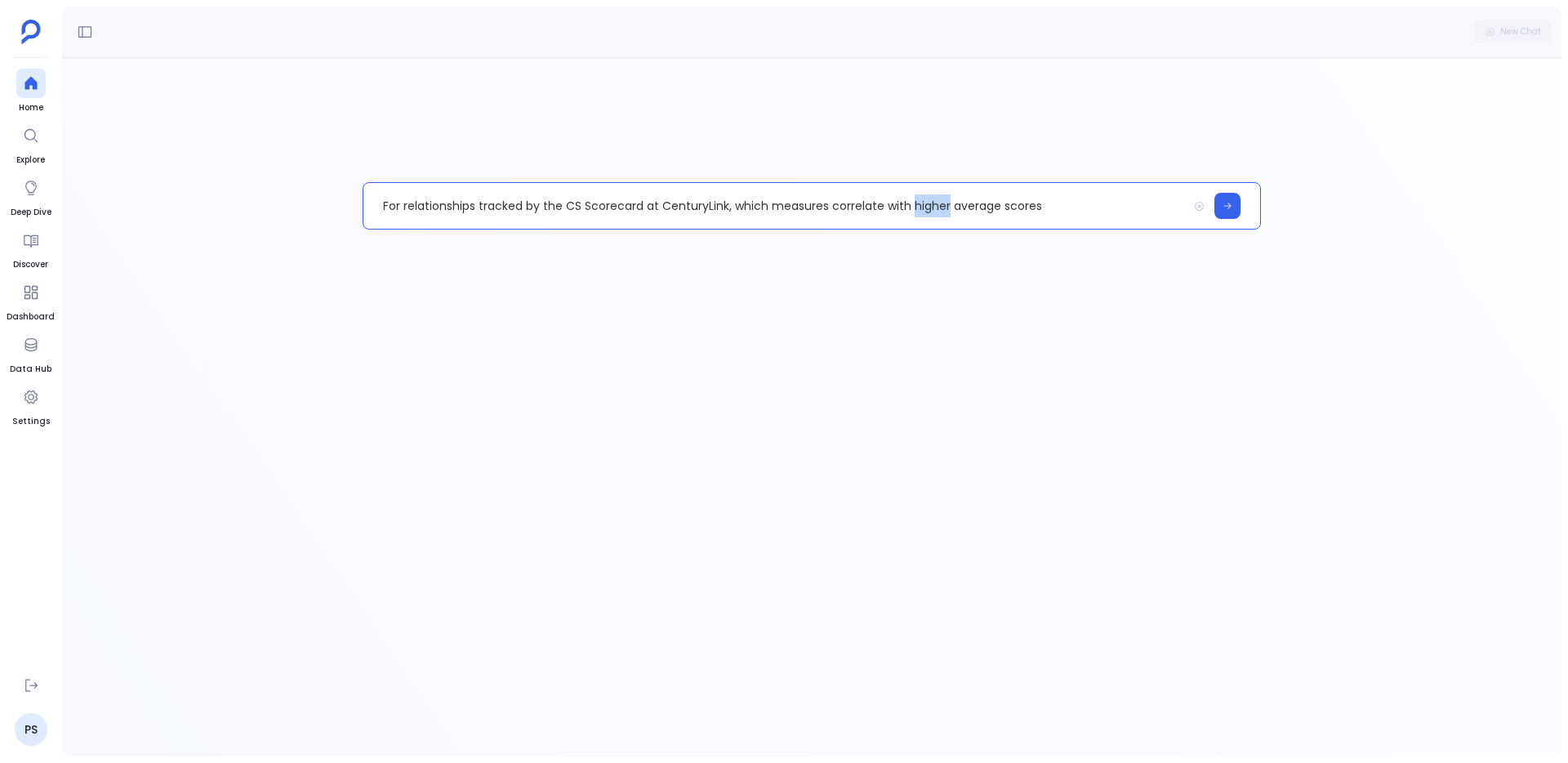 click on "For relationships tracked by the CS Scorecard at CenturyLink, which measures correlate with higher average scores" at bounding box center [775, 206] 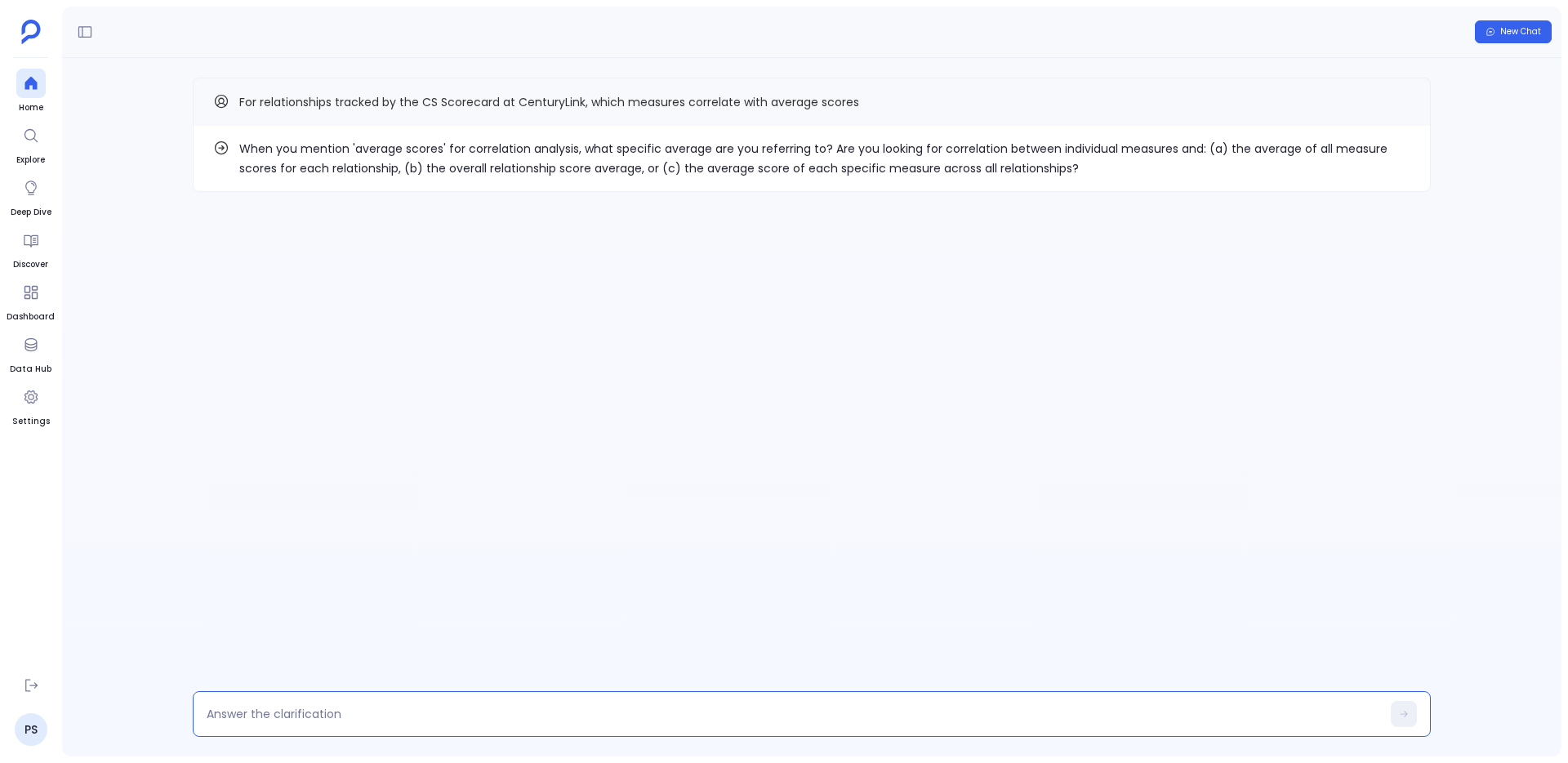 click at bounding box center (794, 714) 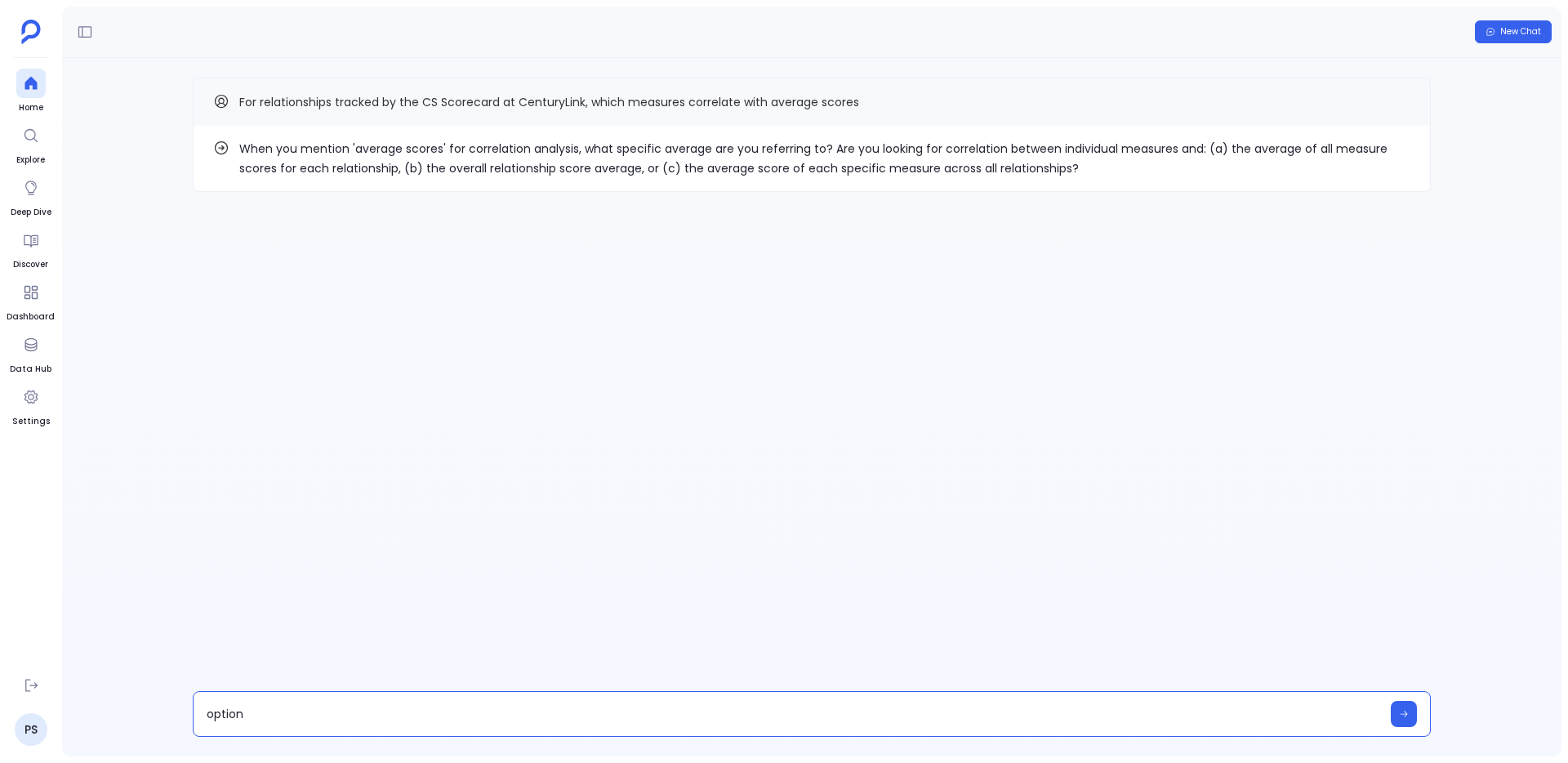 type on "option 1" 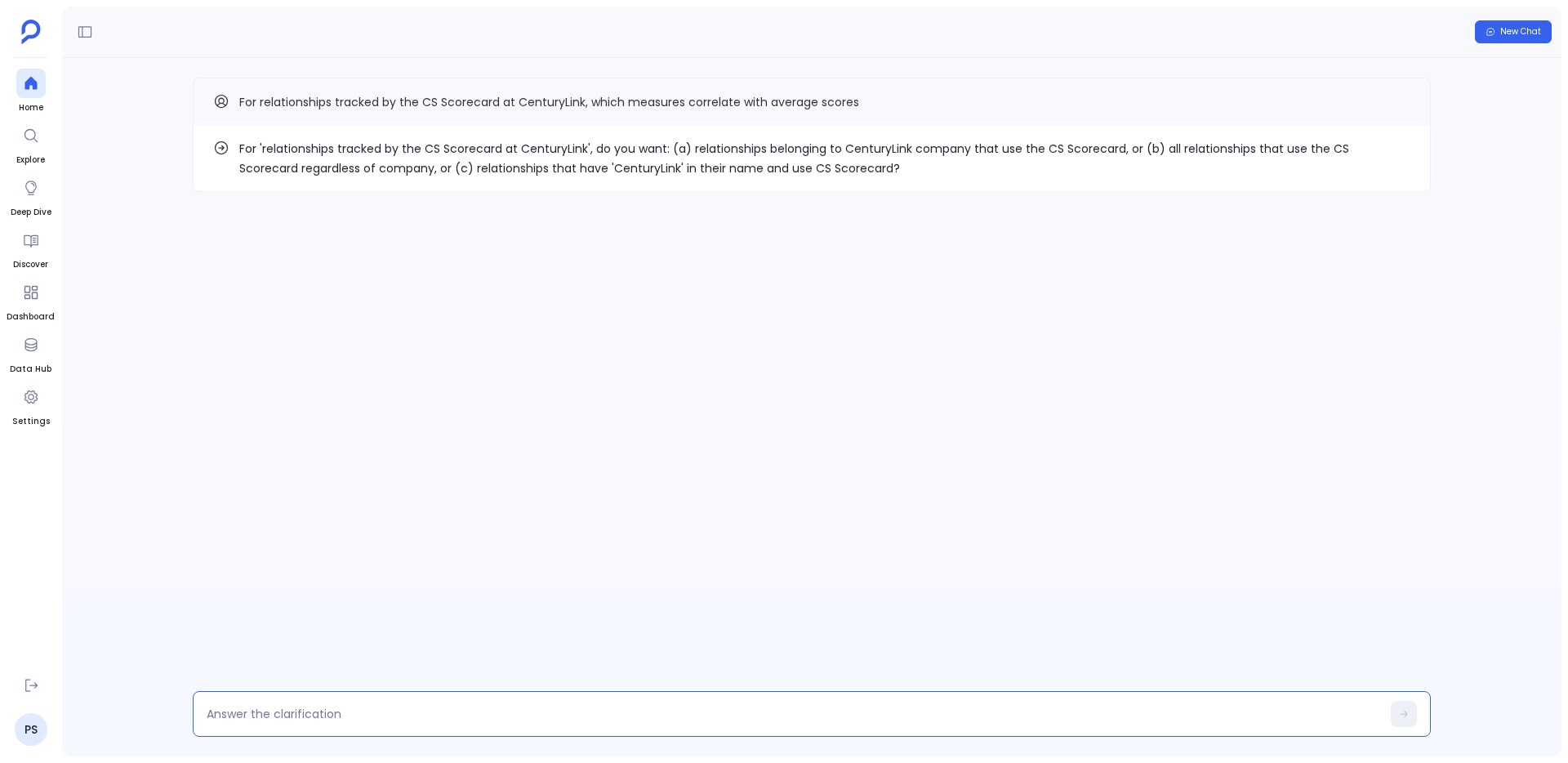 click at bounding box center (794, 714) 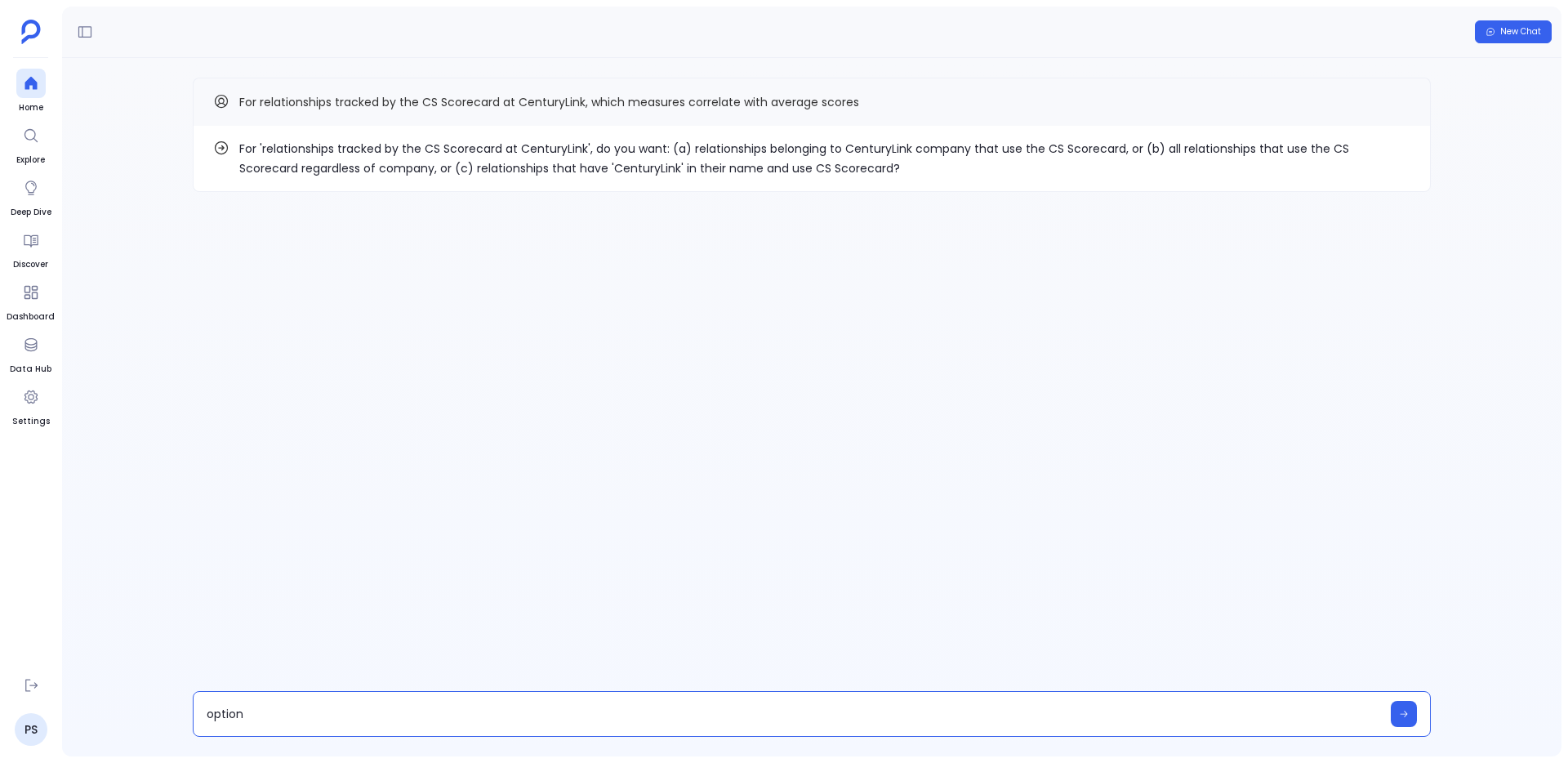 type on "option a" 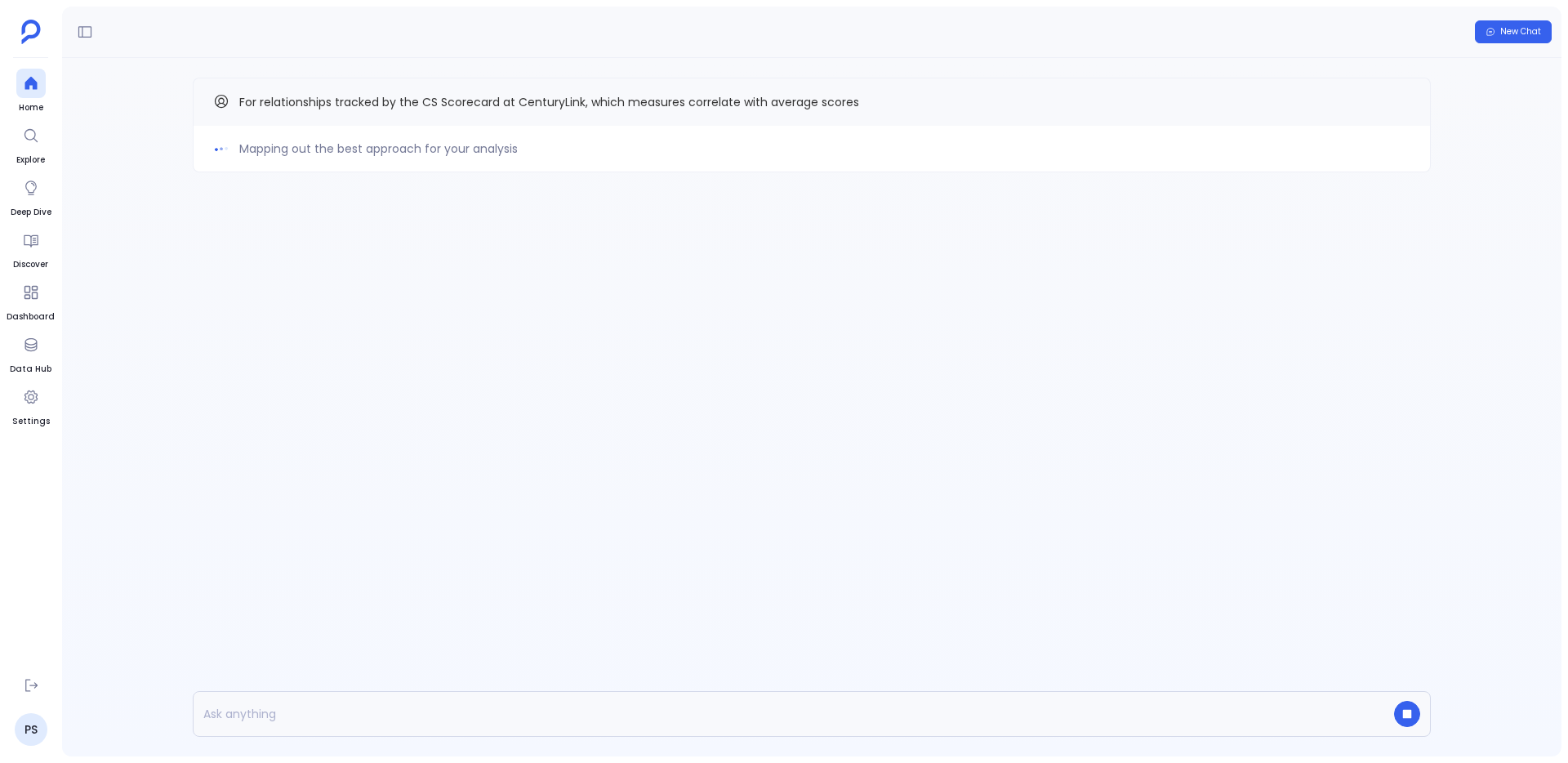 click on "Mapping out the best approach for your analysis" at bounding box center [378, 149] 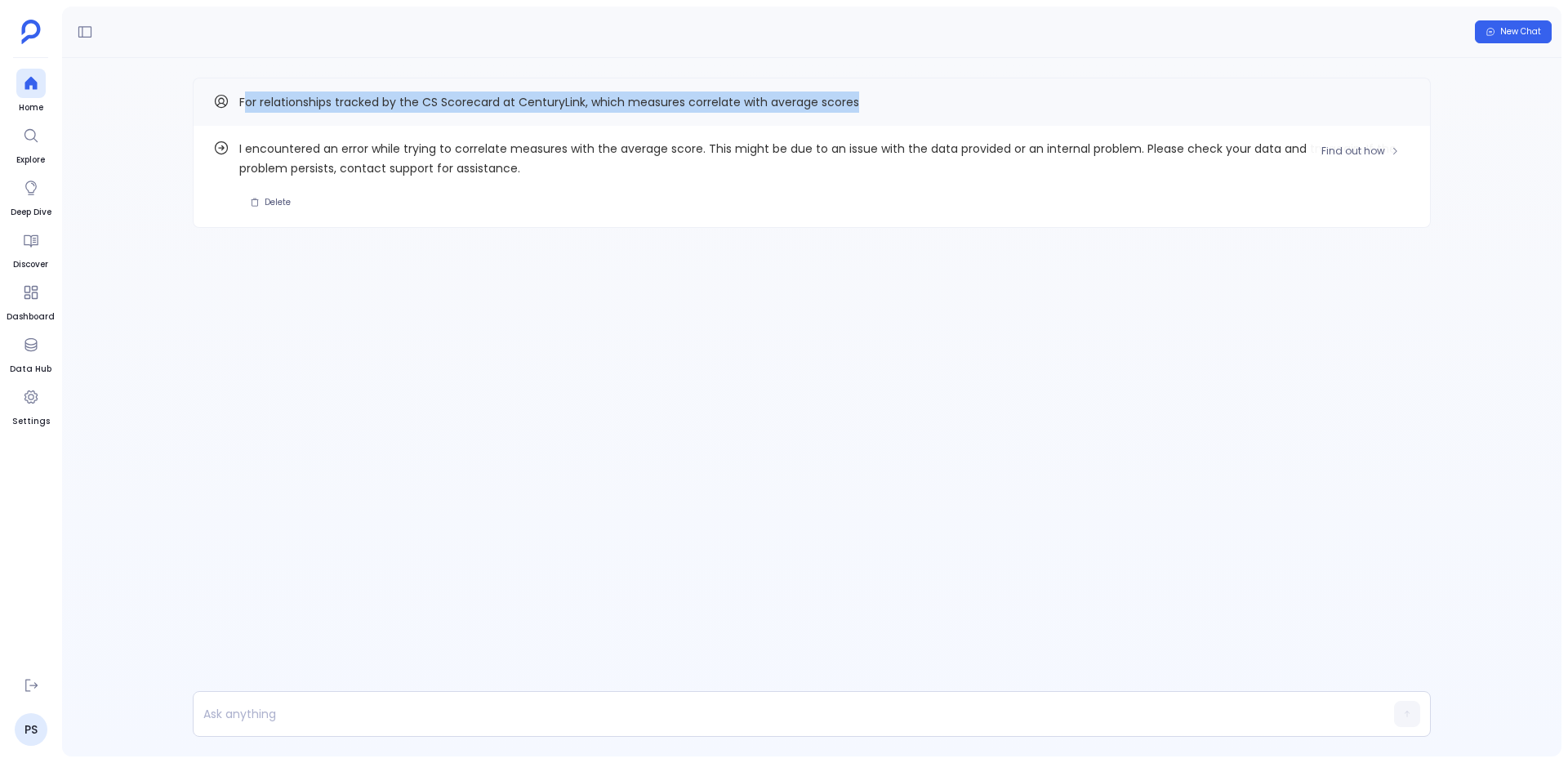 drag, startPoint x: 243, startPoint y: 100, endPoint x: 877, endPoint y: 102, distance: 634.0032 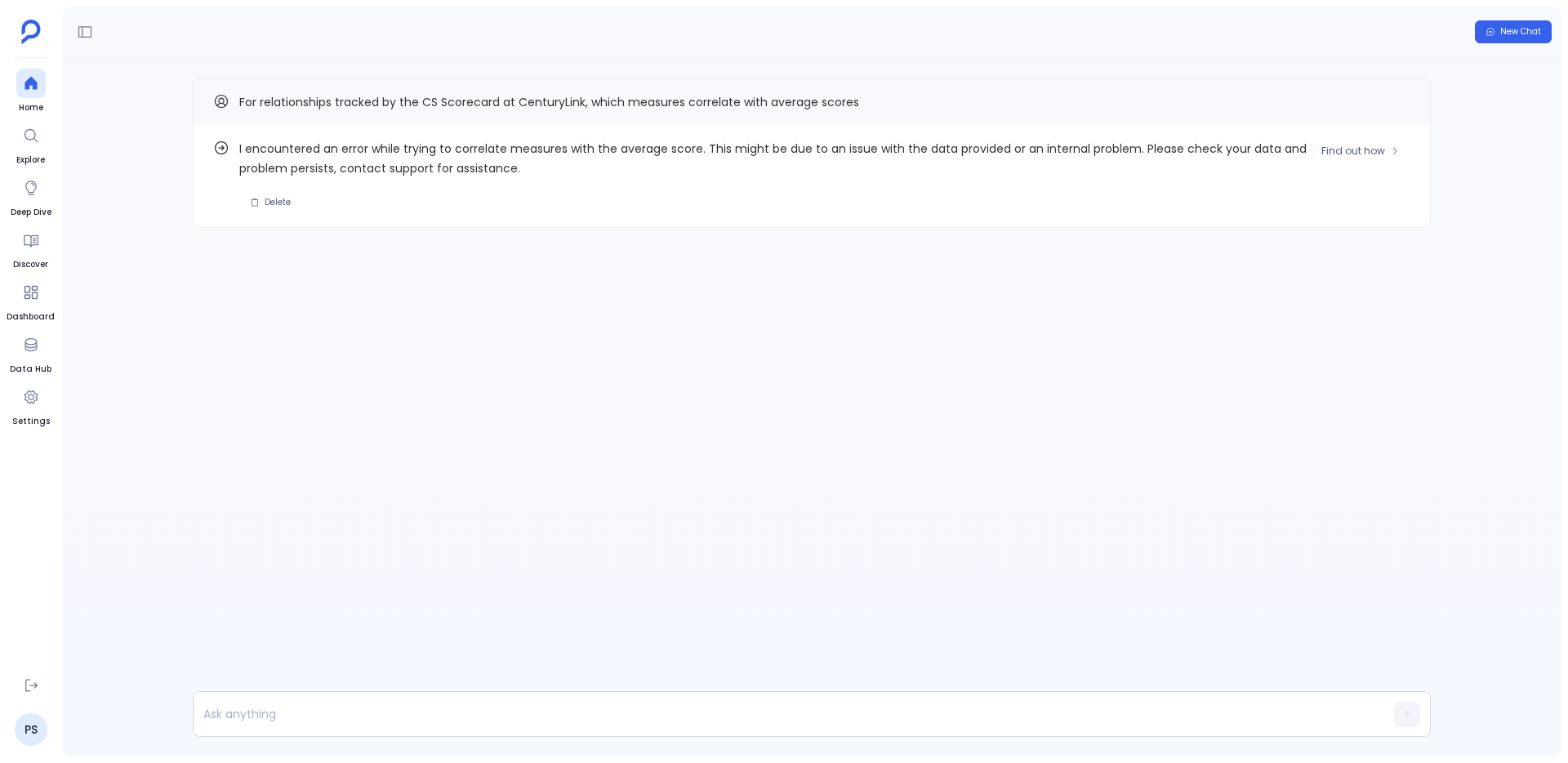 click on "For relationships tracked by the CS Scorecard at CenturyLink, which measures correlate with average scores" at bounding box center [812, 101] 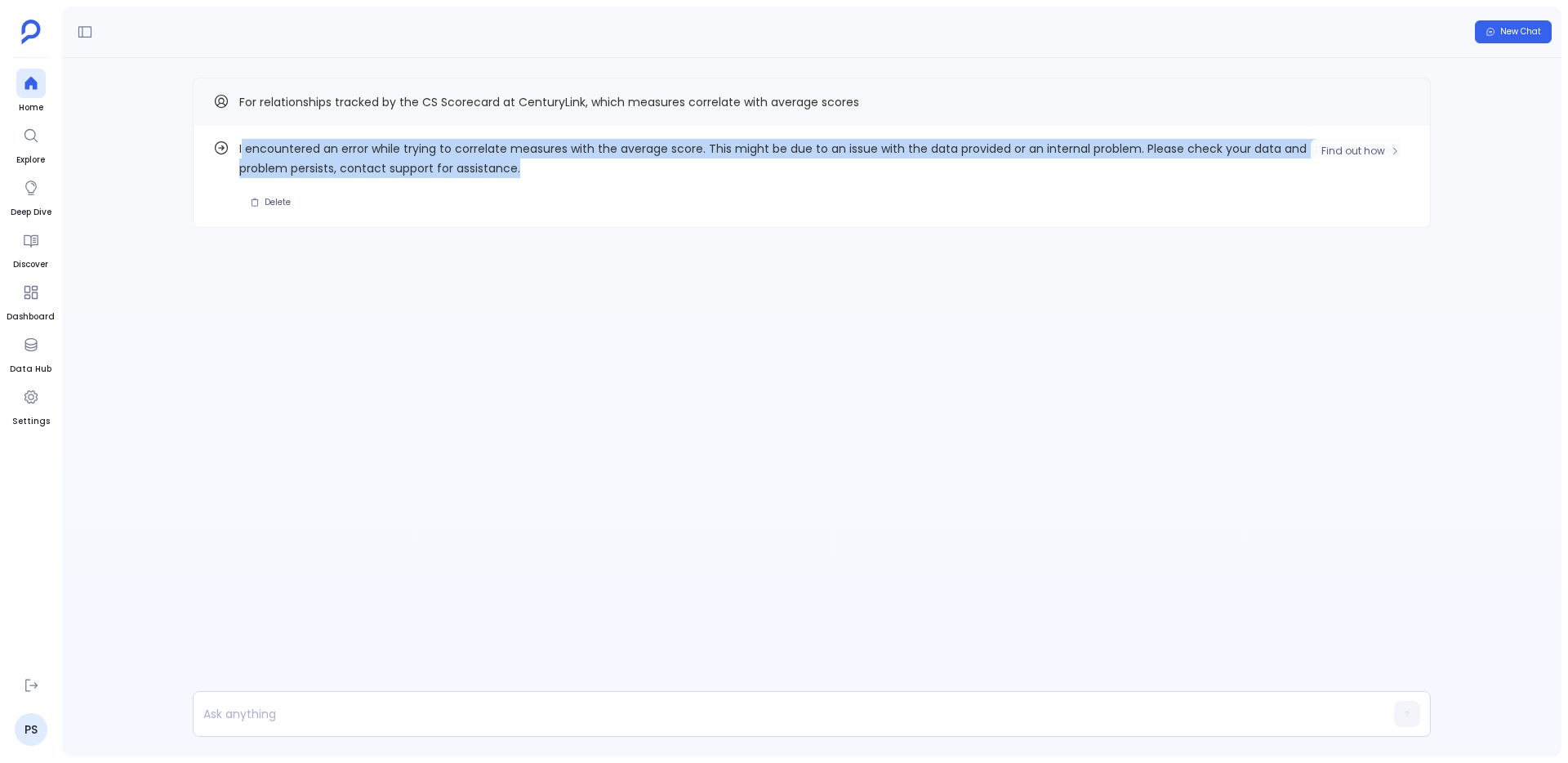 drag, startPoint x: 241, startPoint y: 145, endPoint x: 564, endPoint y: 172, distance: 324.1265 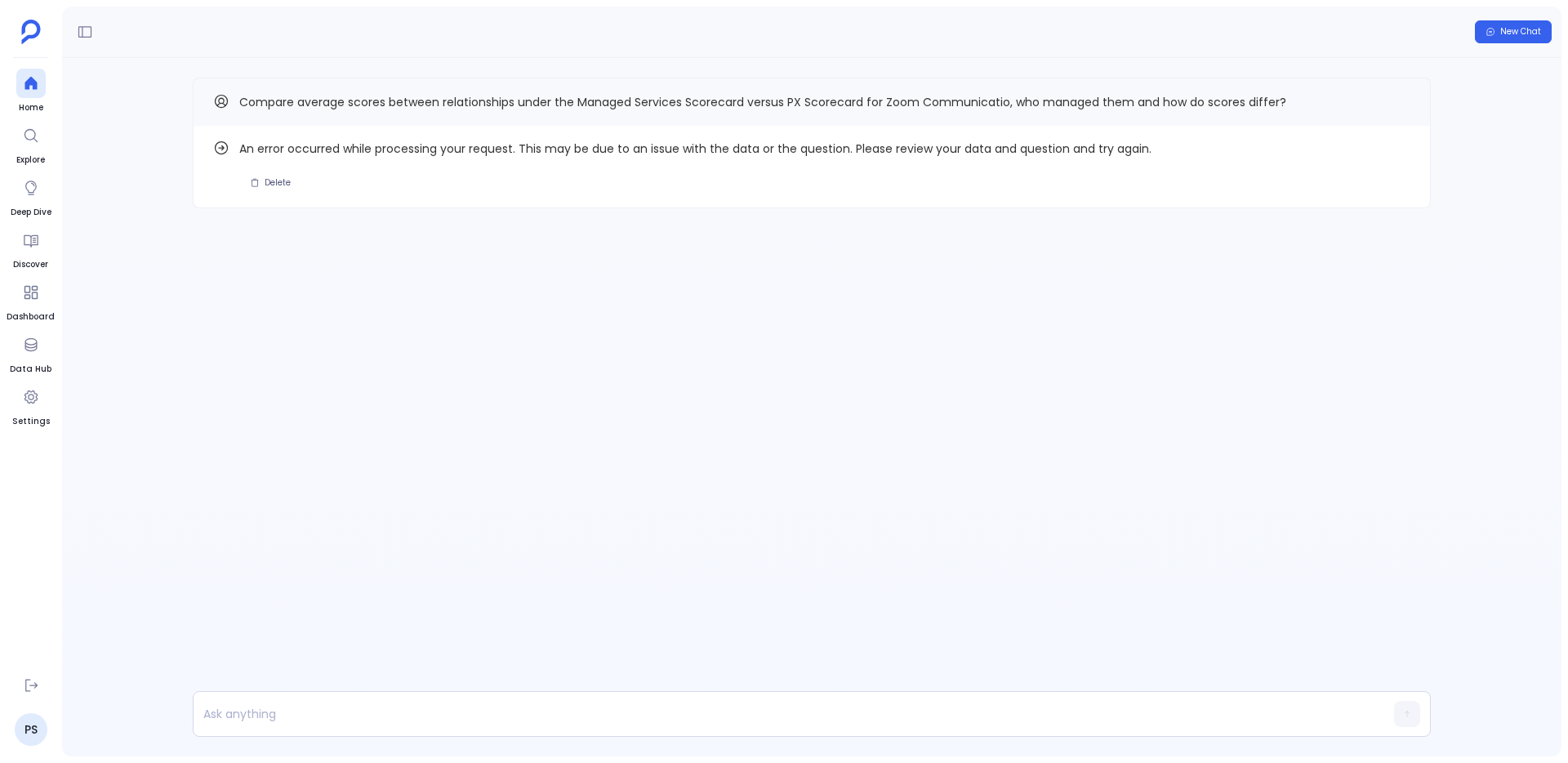 scroll, scrollTop: 0, scrollLeft: 0, axis: both 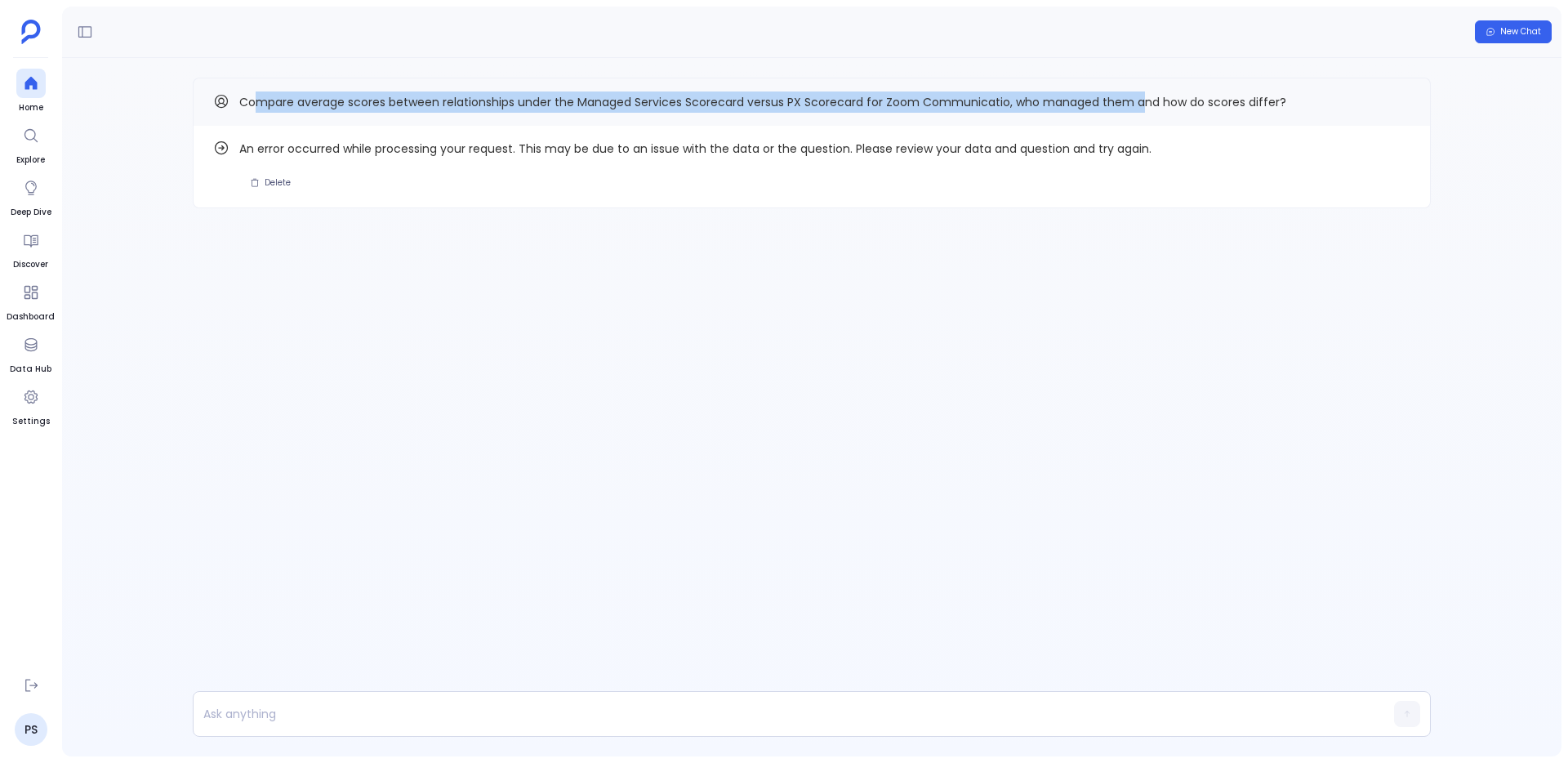 drag, startPoint x: 256, startPoint y: 103, endPoint x: 1141, endPoint y: 112, distance: 885.0458 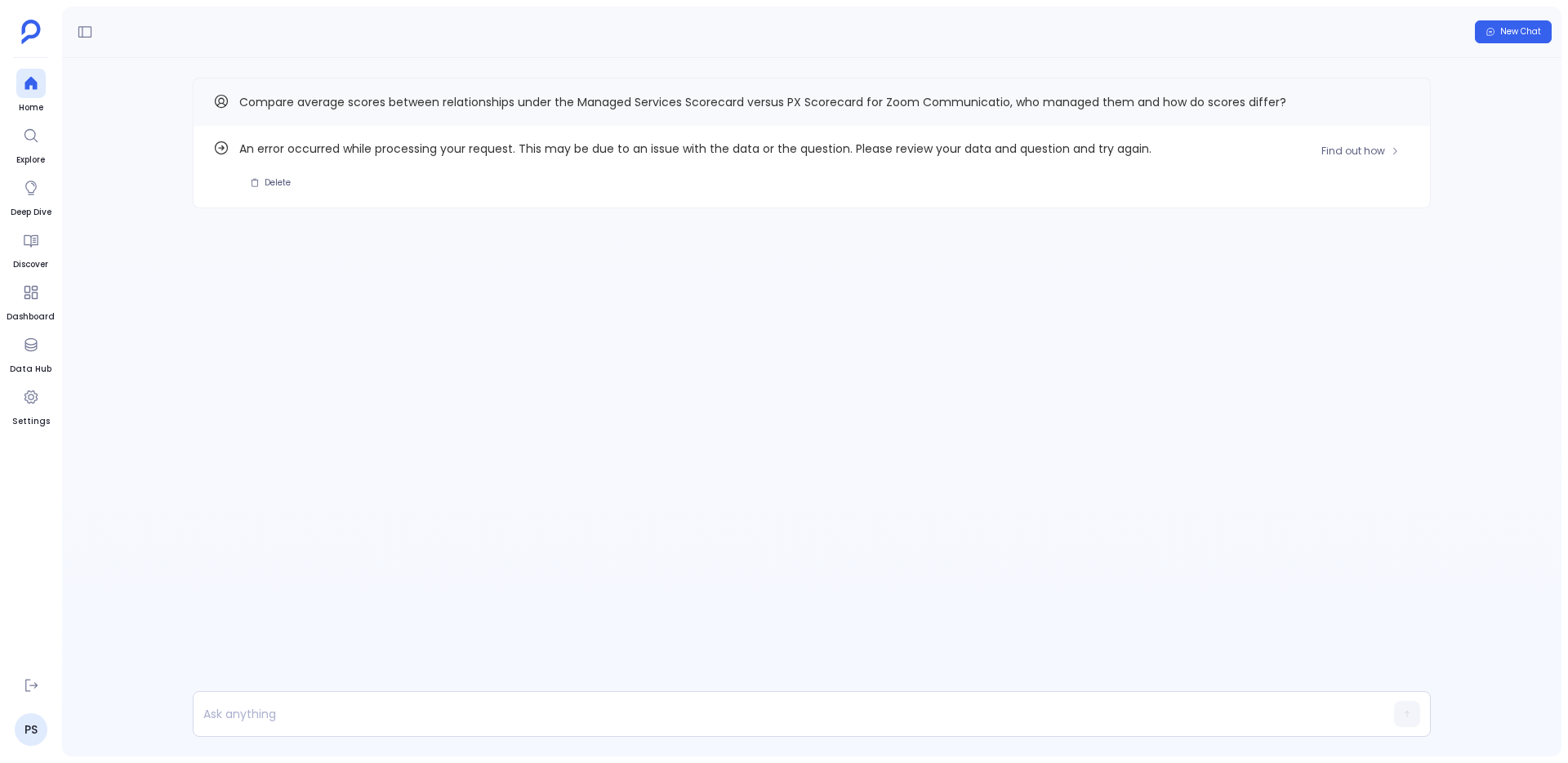 click on "Find out how An error occurred while processing your request. This may be due to an issue with the data or the question. Please review your data and question and try again. [GEOGRAPHIC_DATA]" at bounding box center [812, 167] 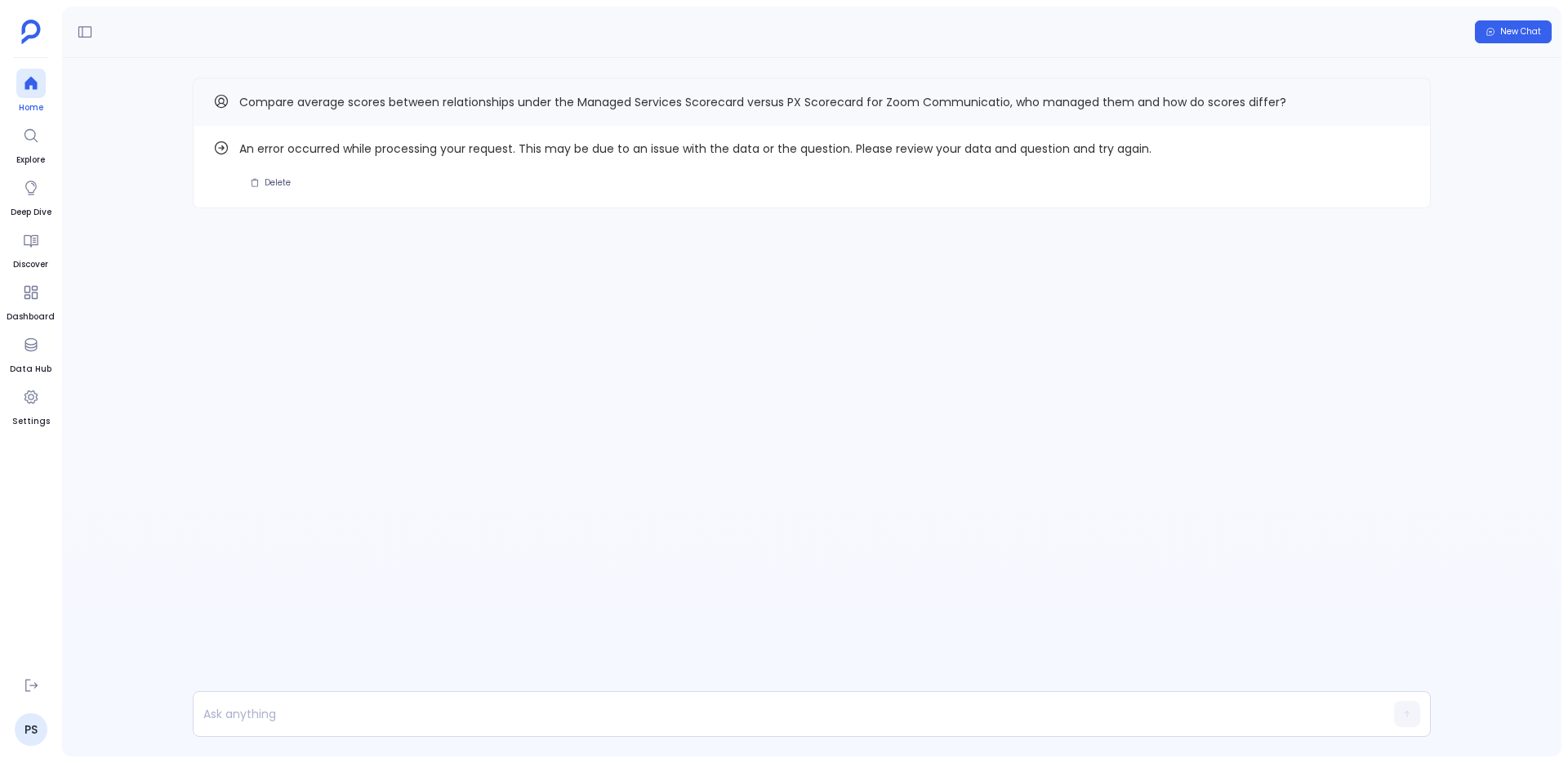 click 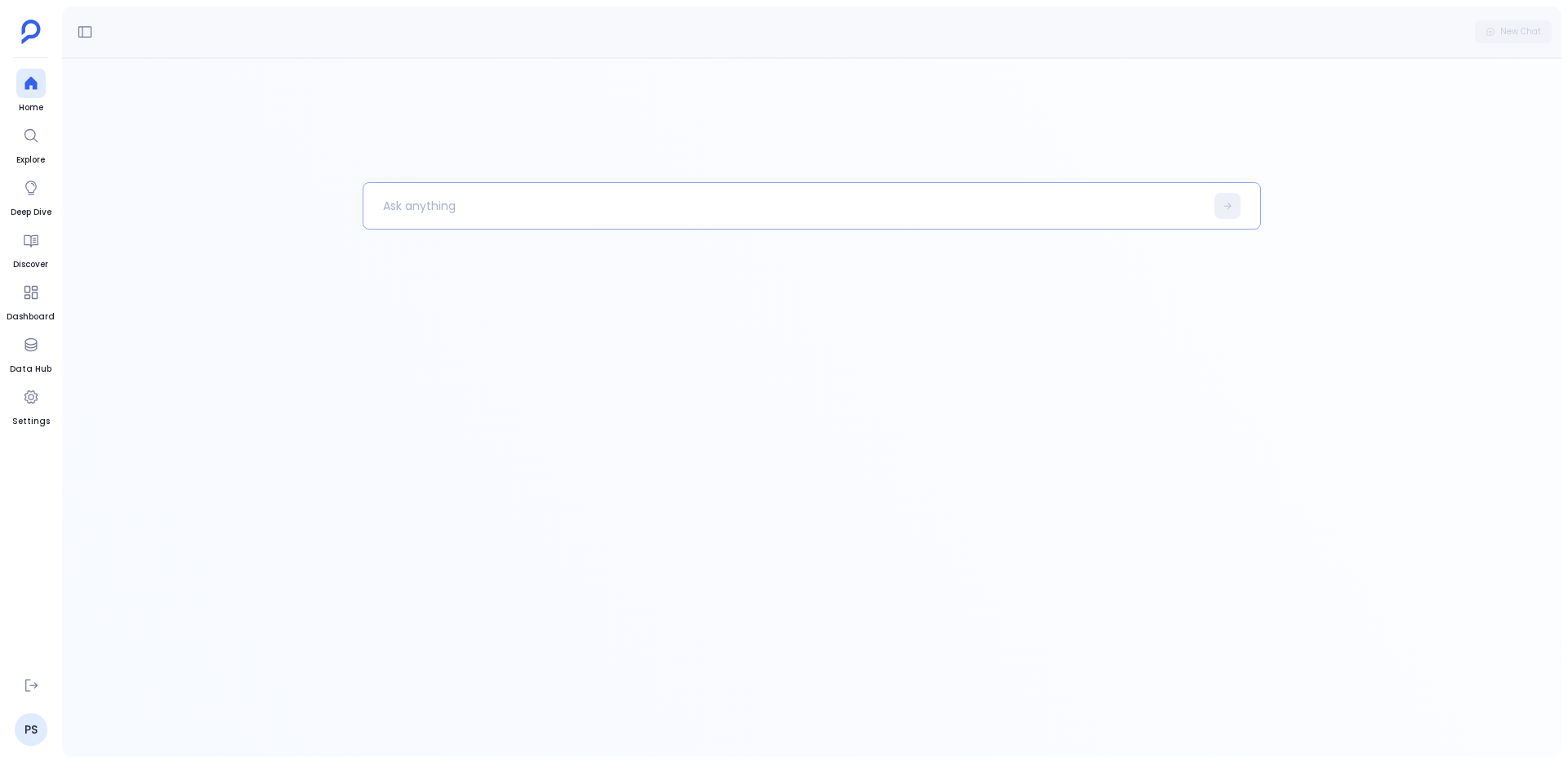 click at bounding box center (784, 206) 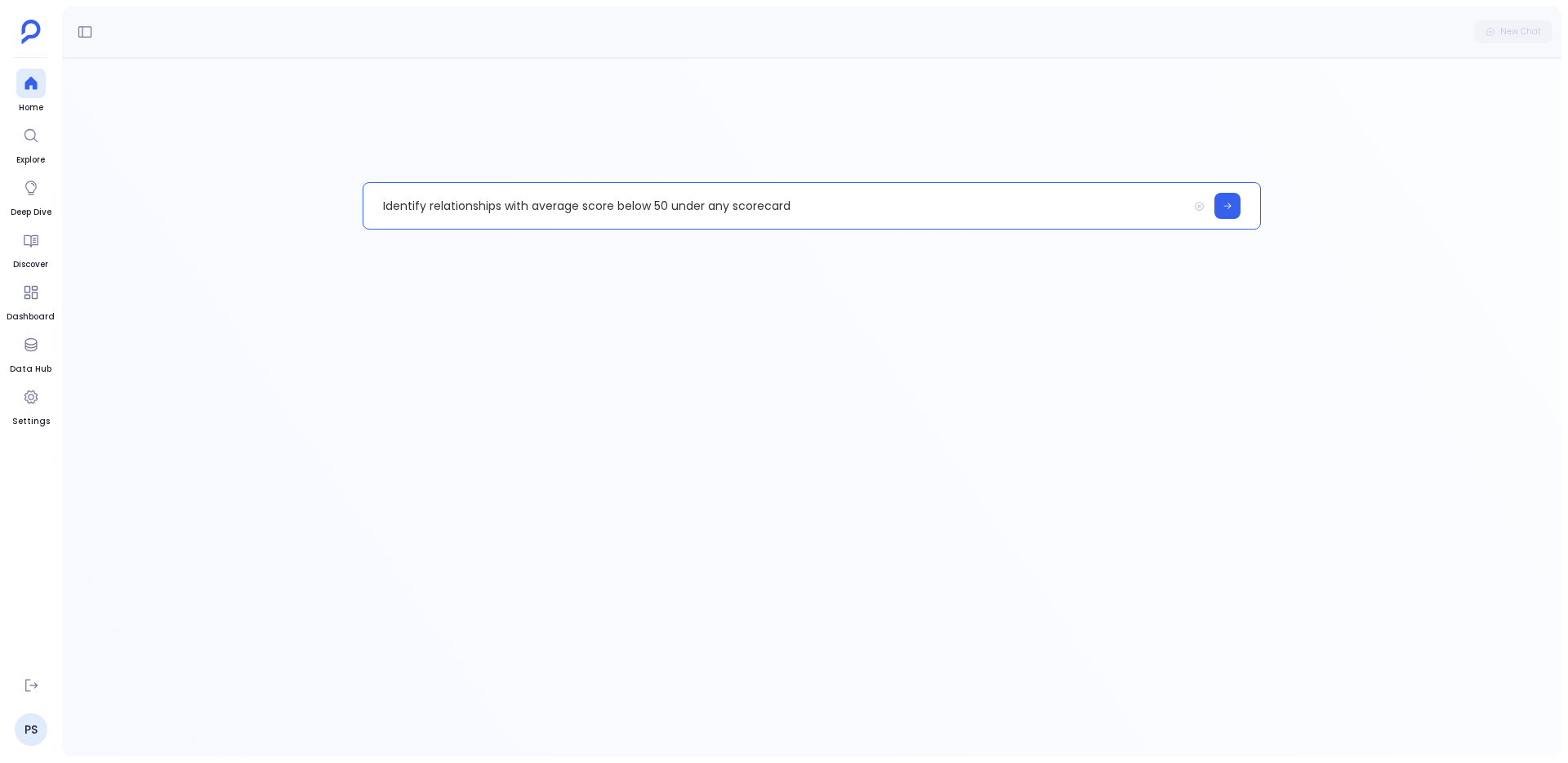 click on "Identify relationships with average score below 50 under any scorecard" at bounding box center [775, 206] 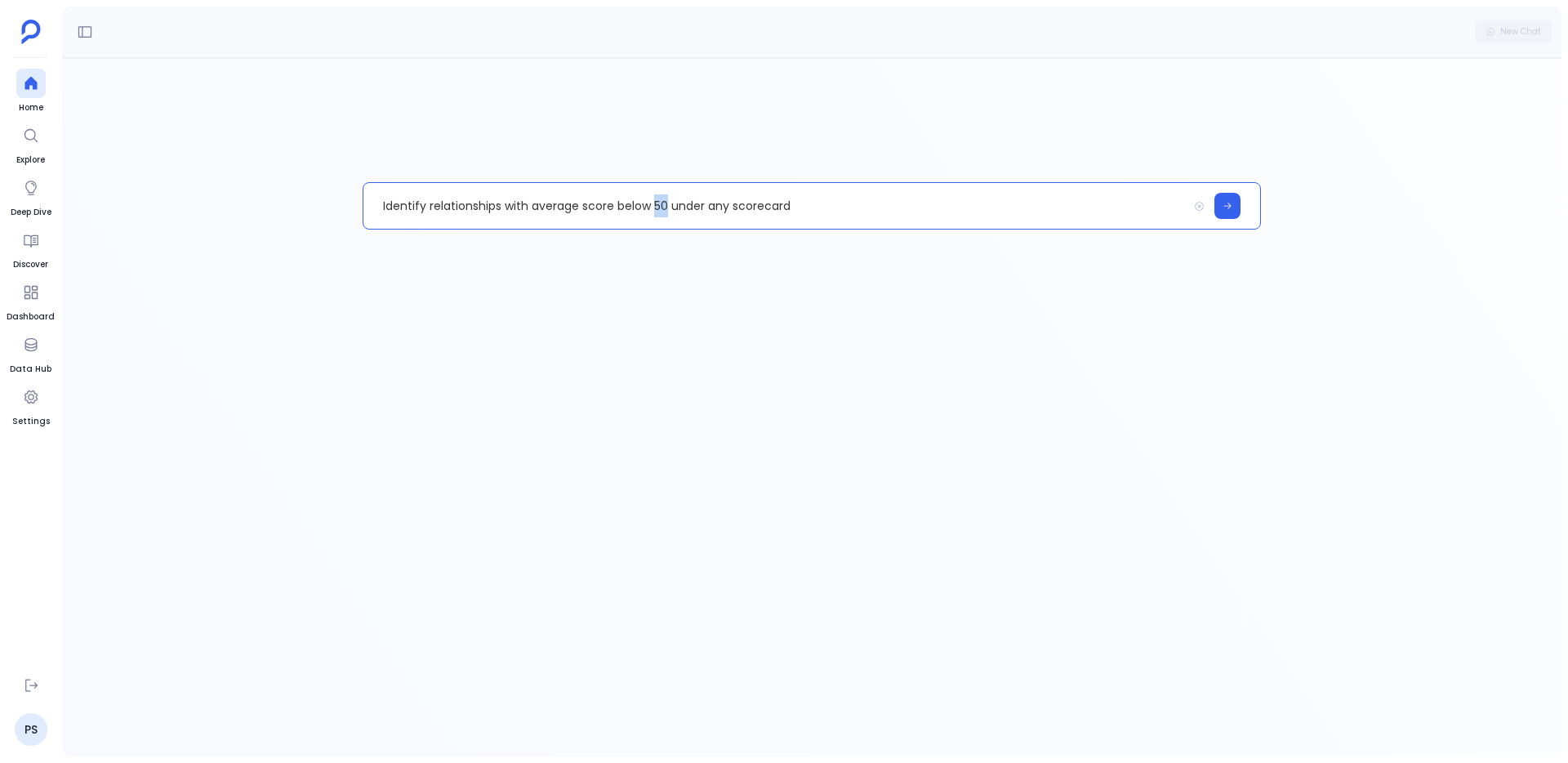 click on "Identify relationships with average score below 50 under any scorecard" at bounding box center [775, 206] 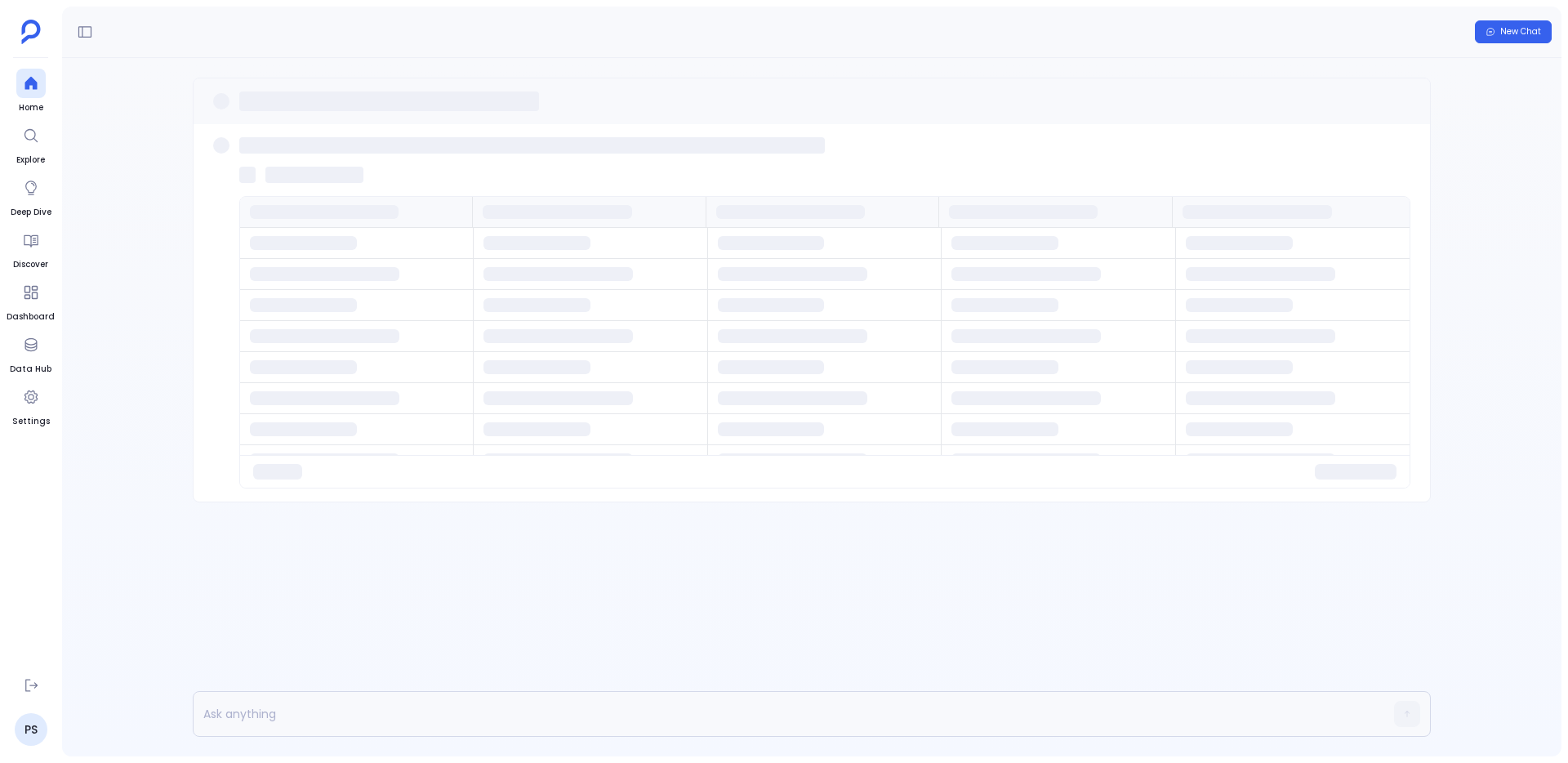 click at bounding box center (590, 243) 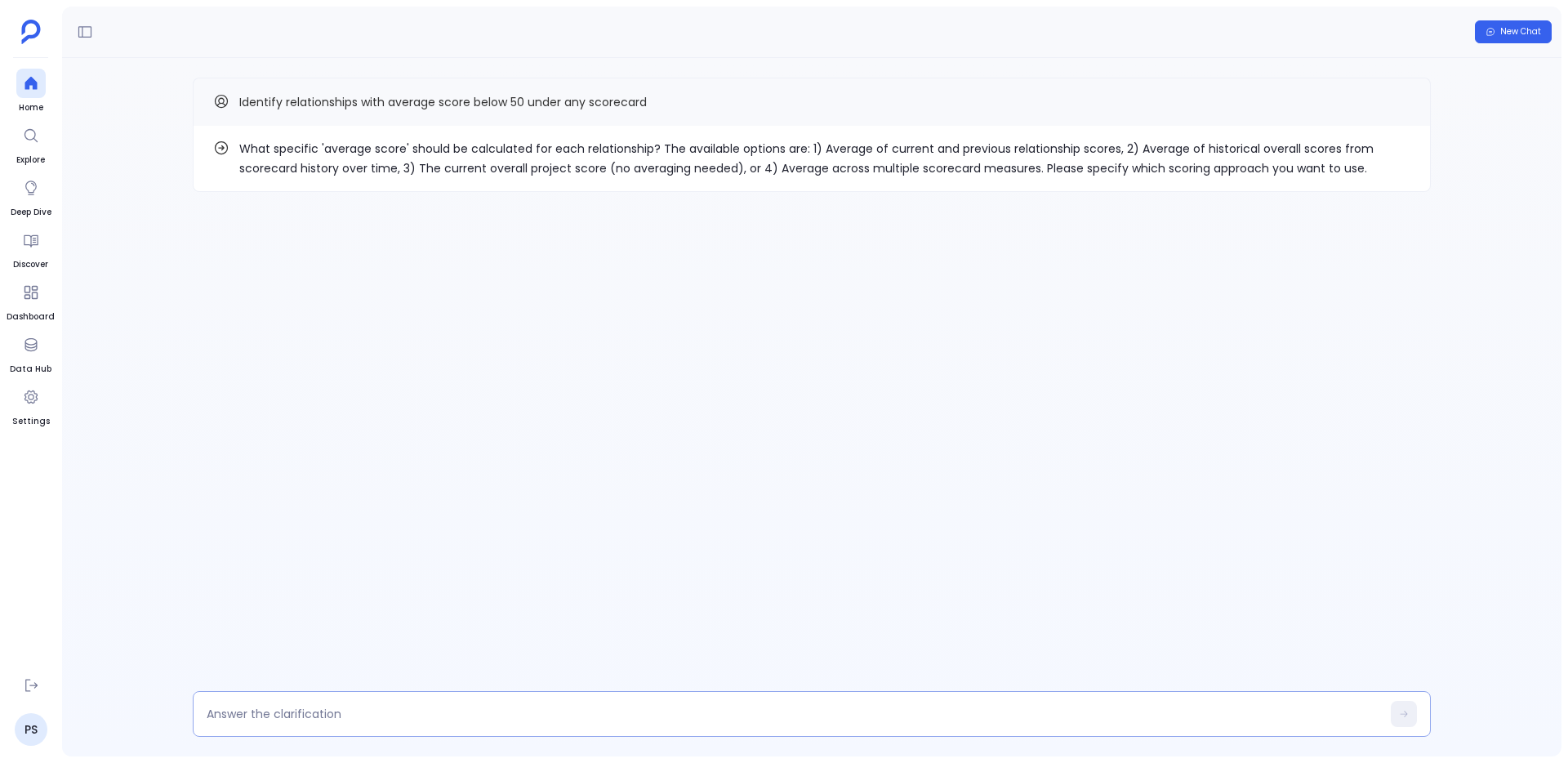 click at bounding box center [794, 714] 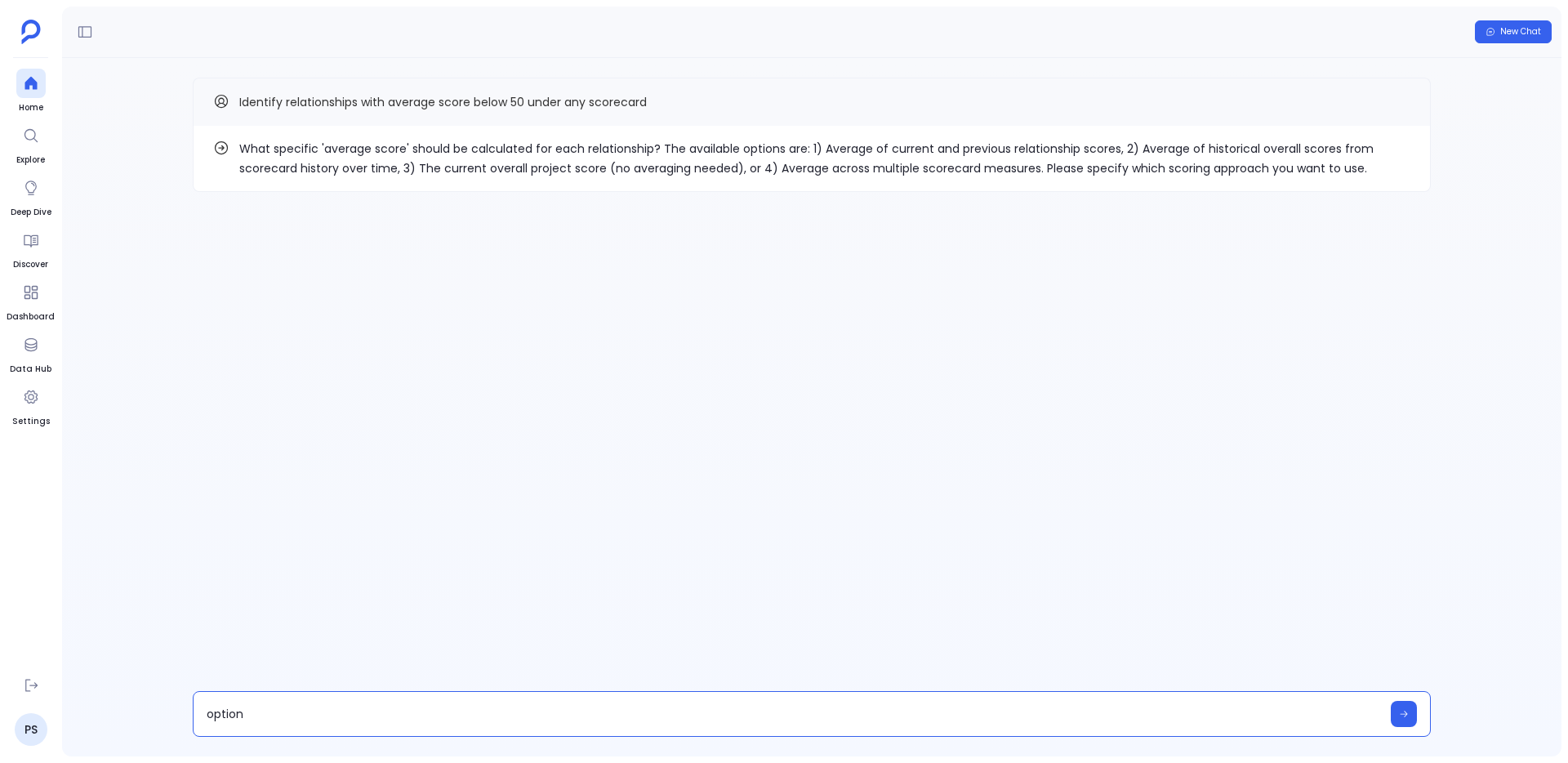 type on "option 2" 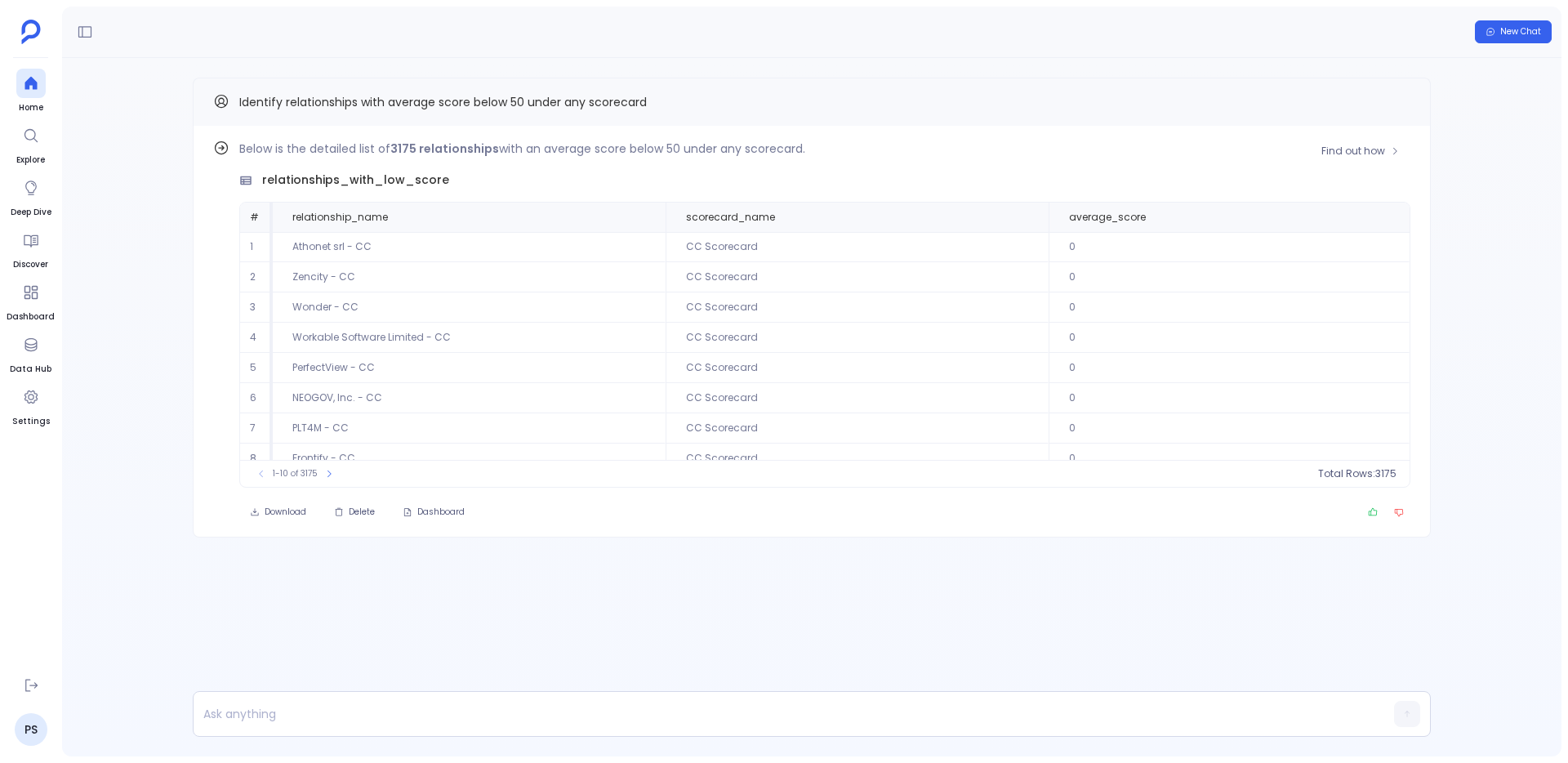 scroll, scrollTop: 74, scrollLeft: 0, axis: vertical 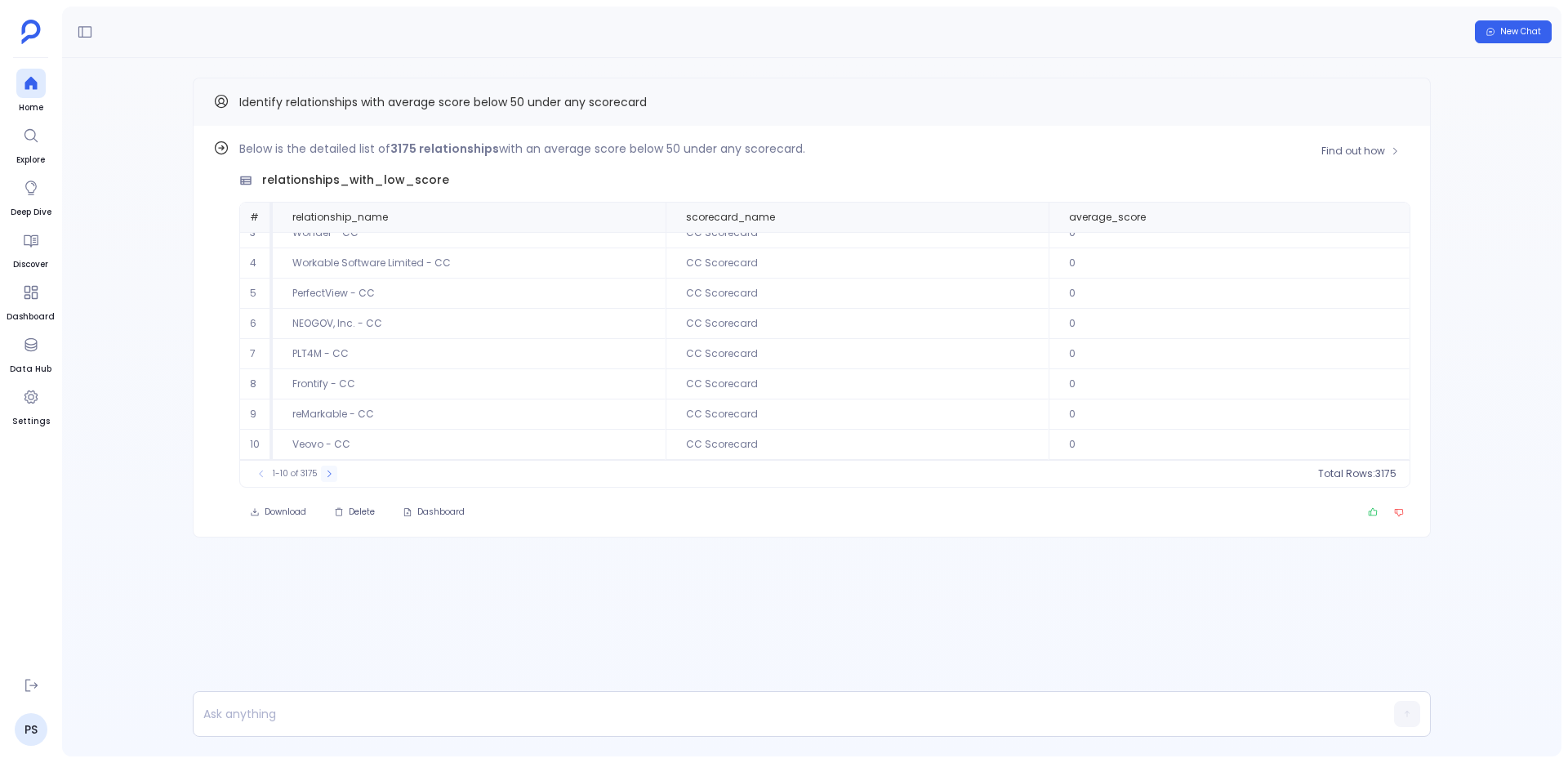 click 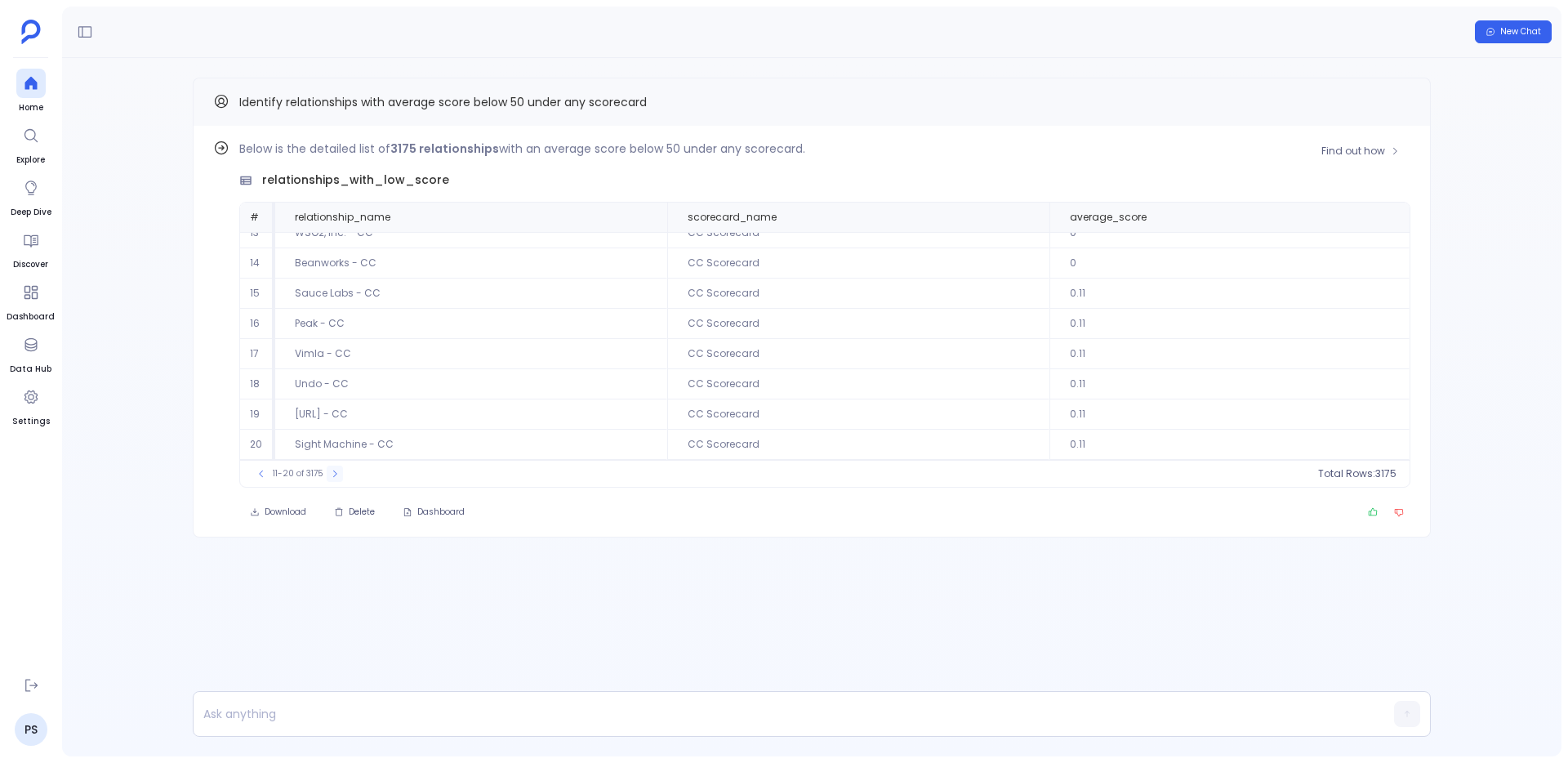 click at bounding box center (335, 474) 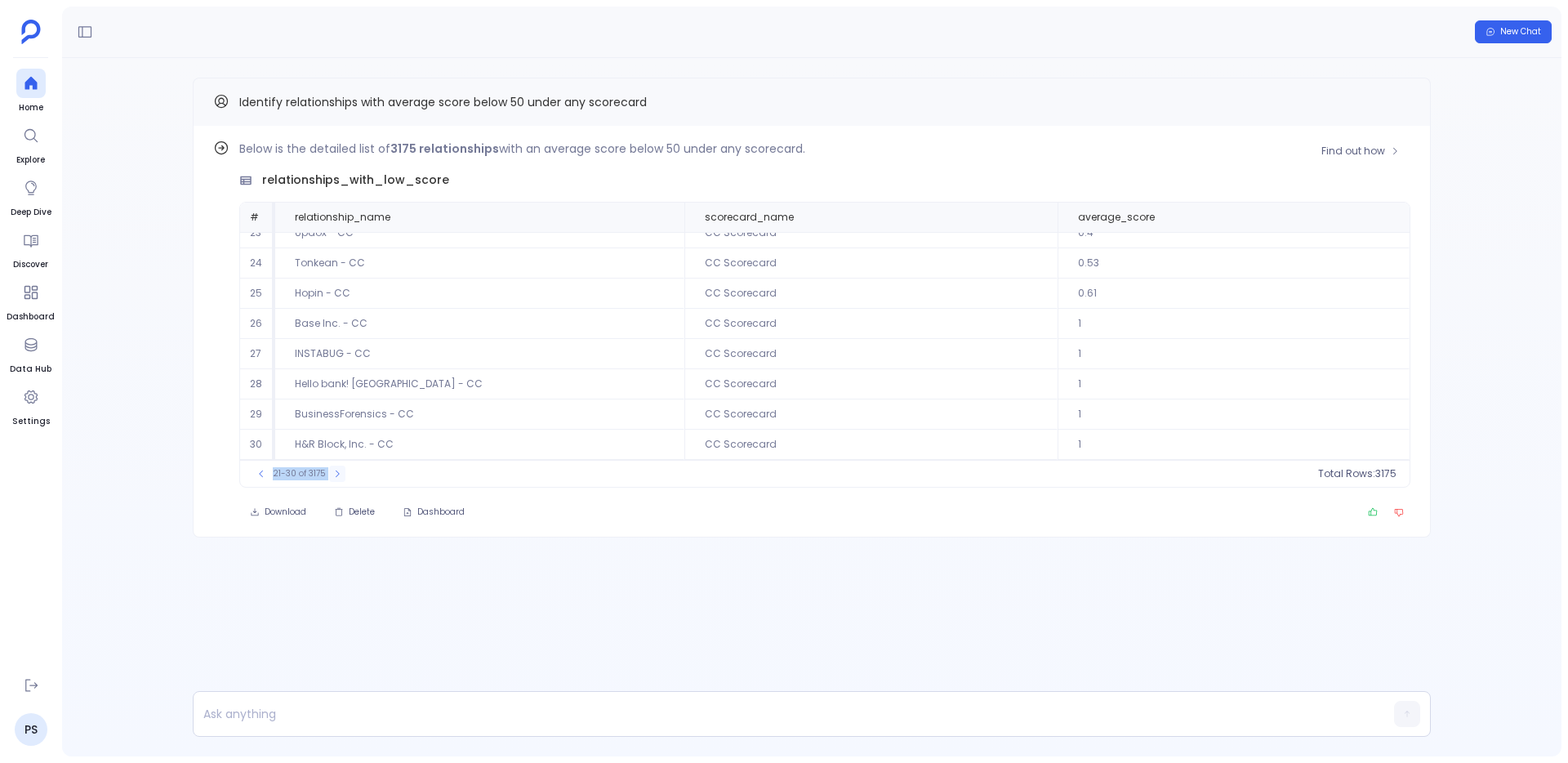 click on "21-30 of 3175" at bounding box center [299, 474] 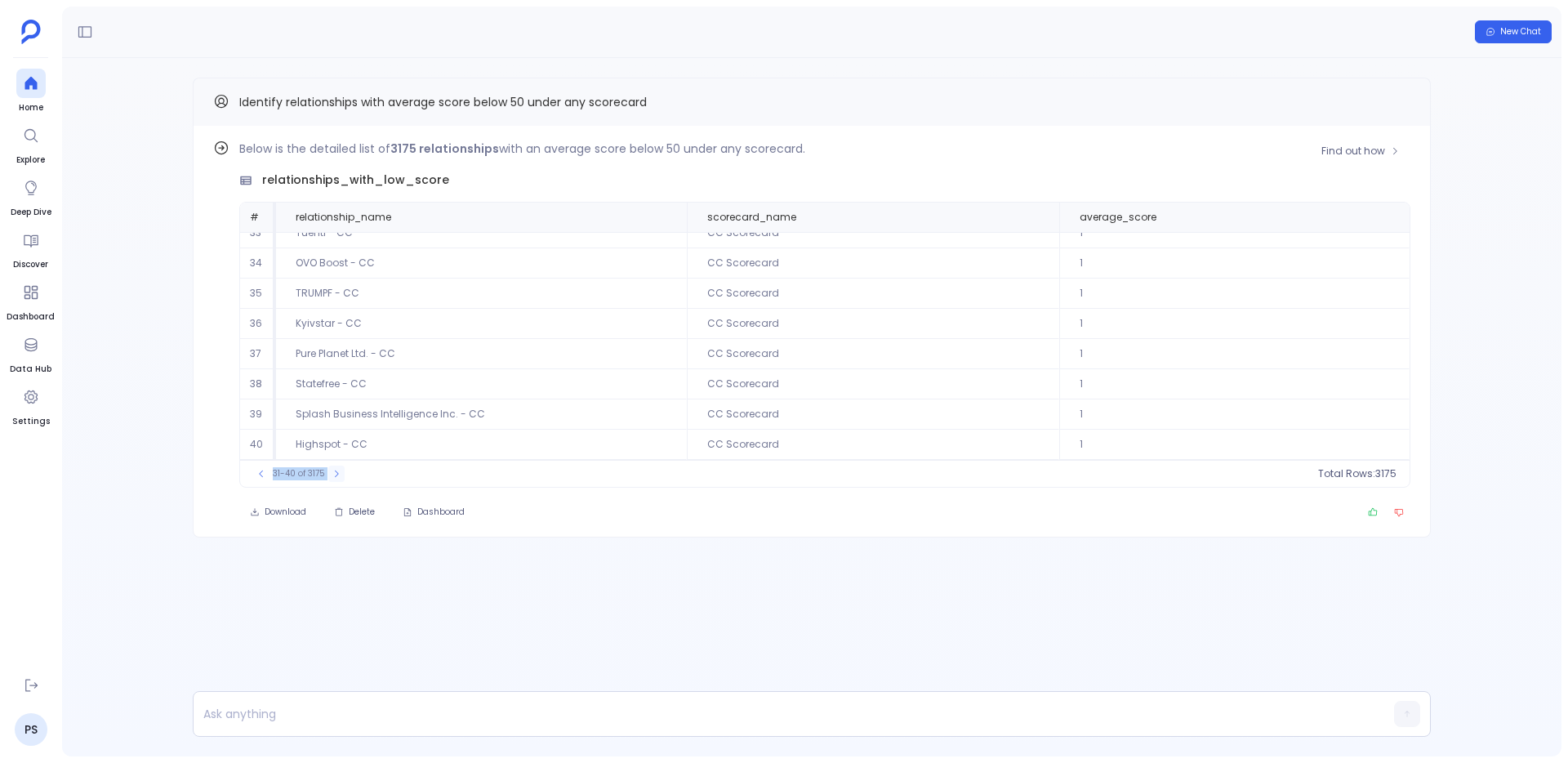 click at bounding box center (336, 474) 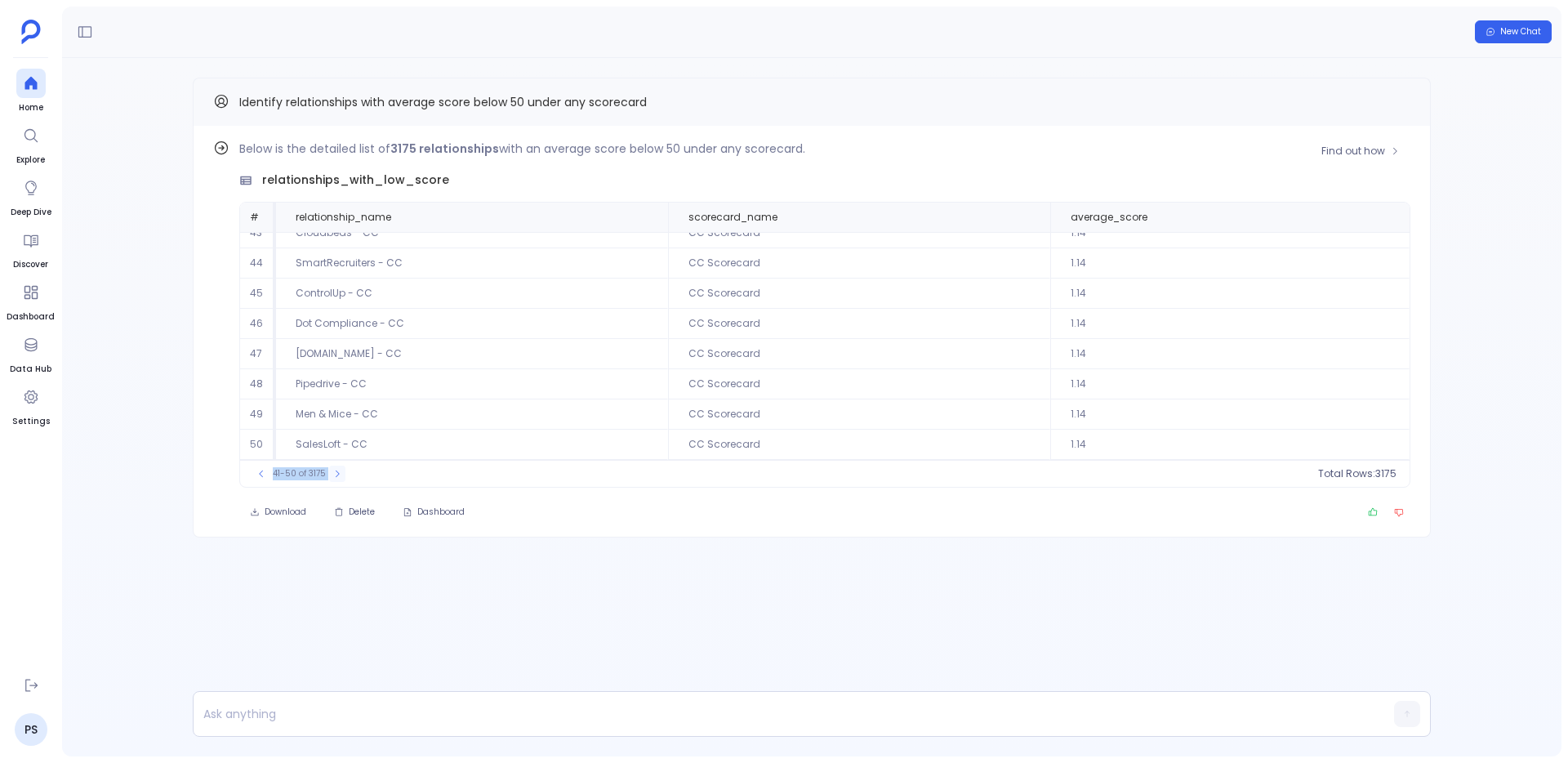 click at bounding box center (337, 474) 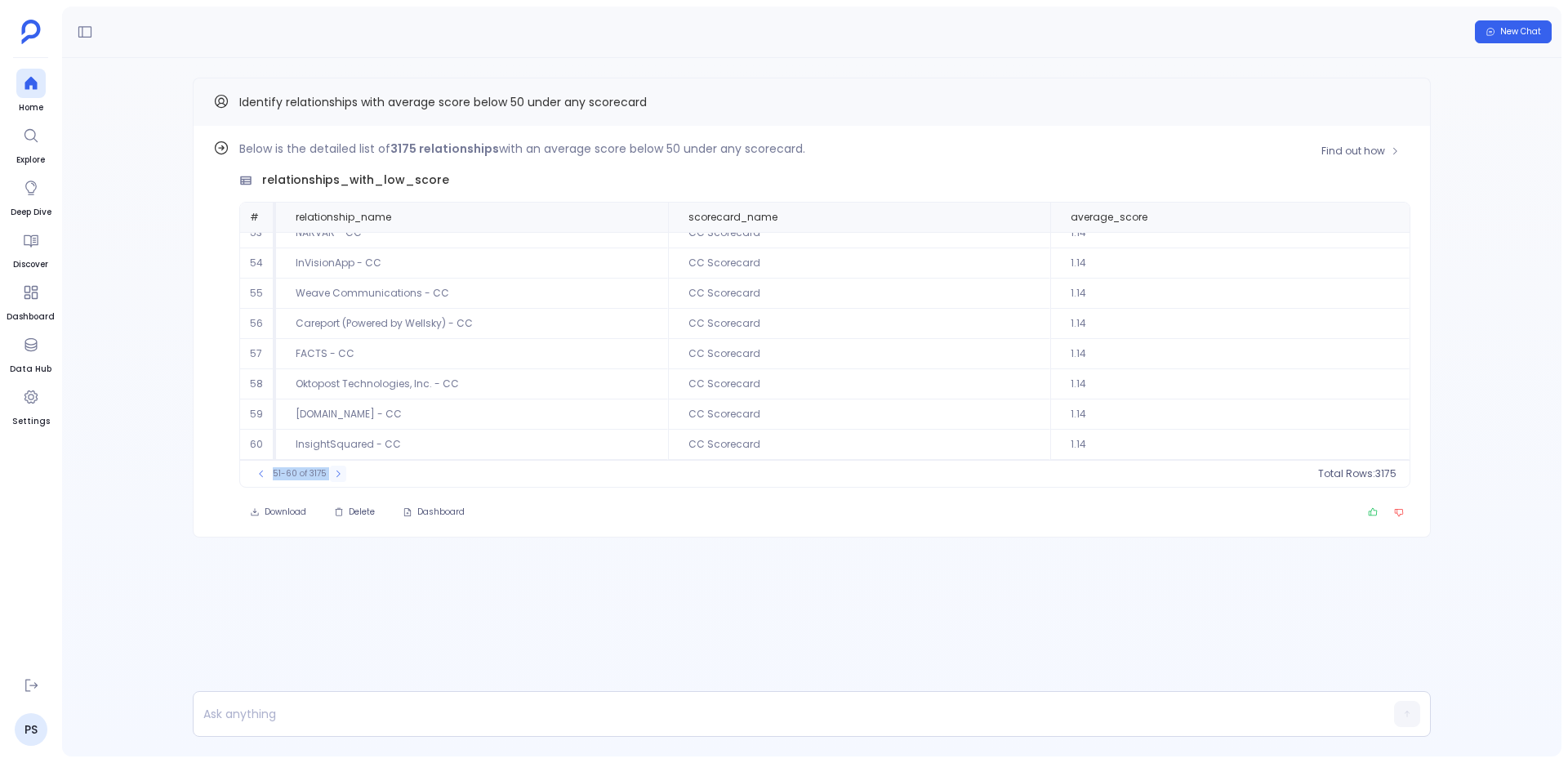 click 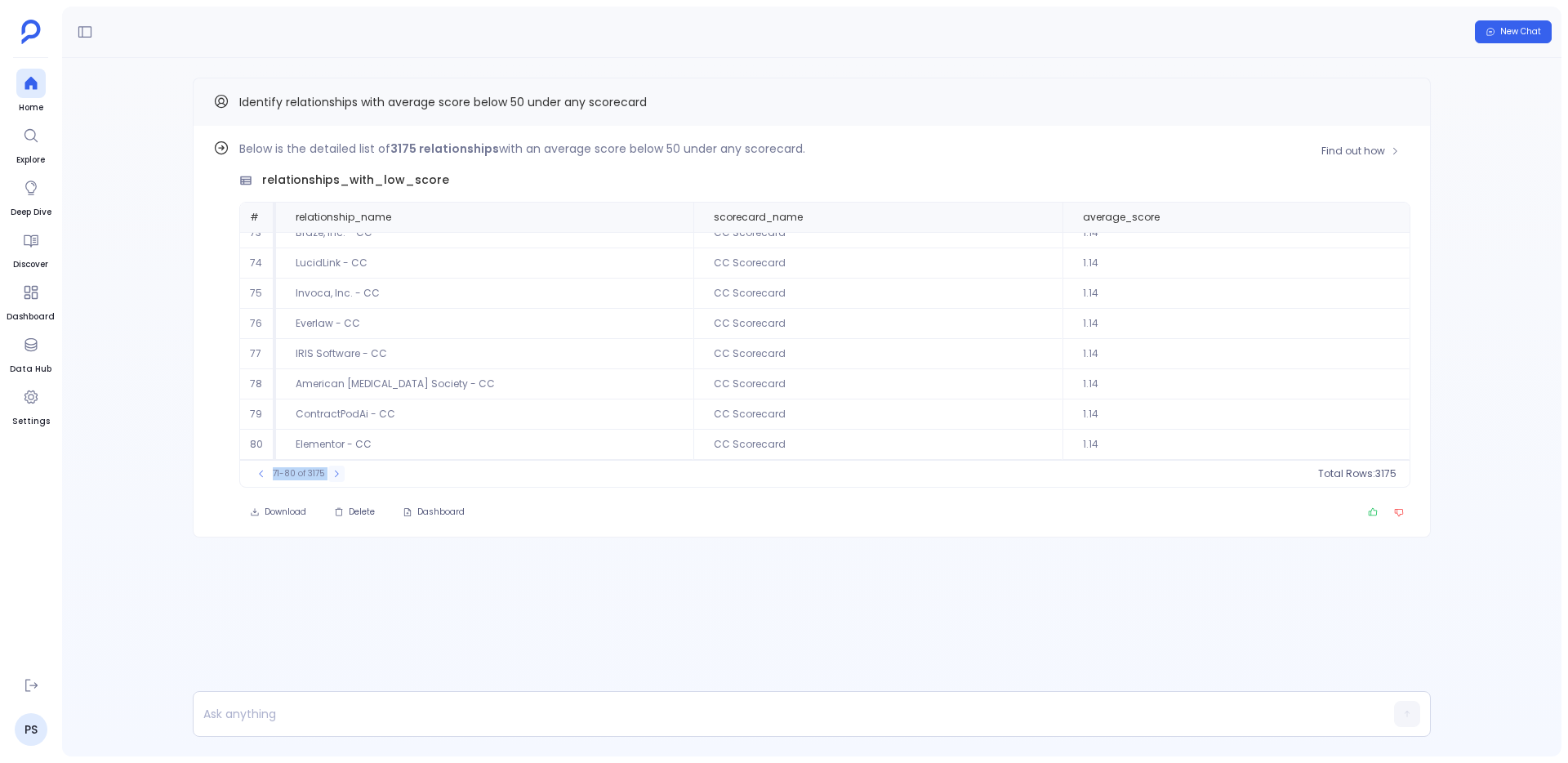 click 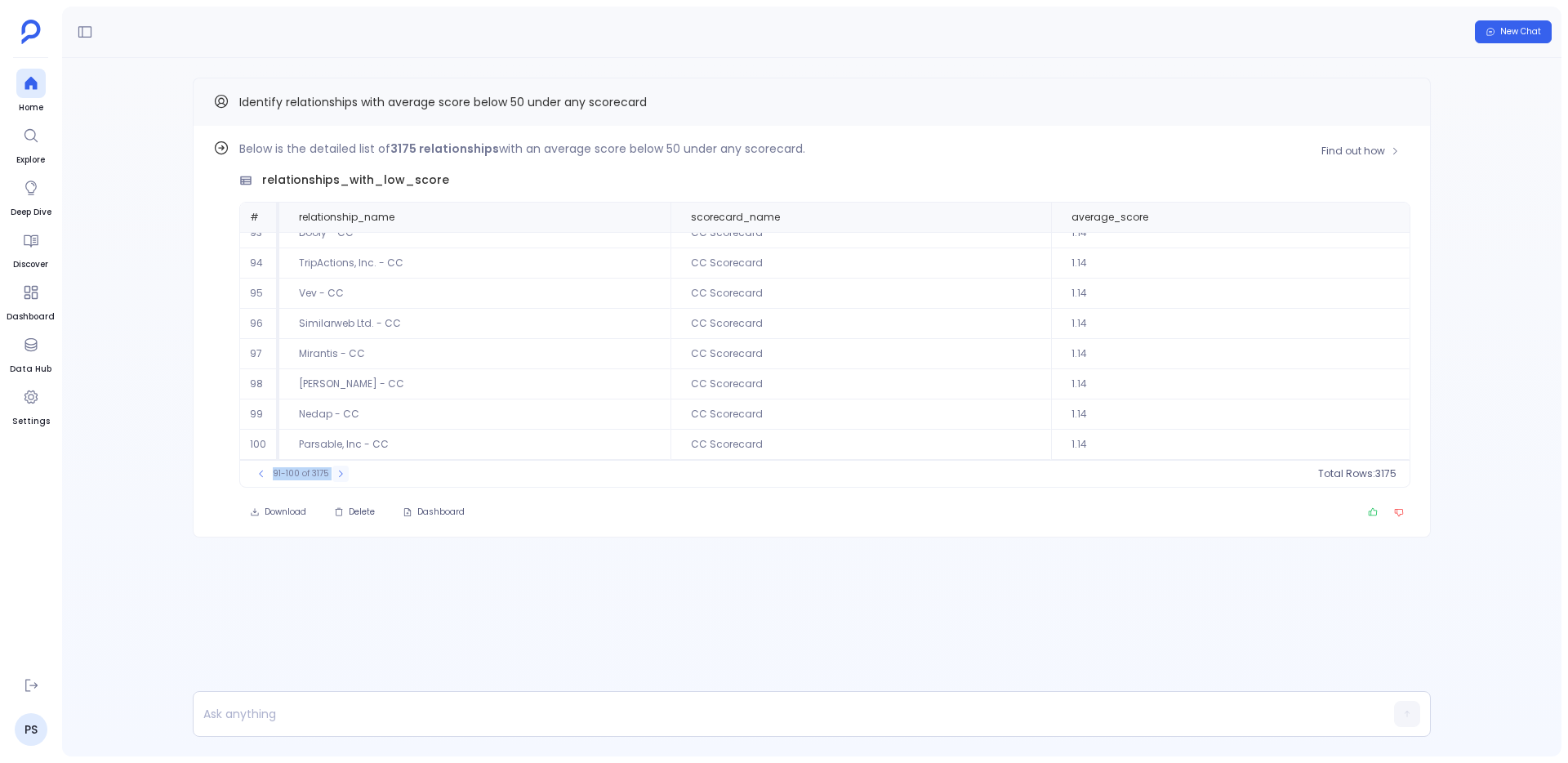 click 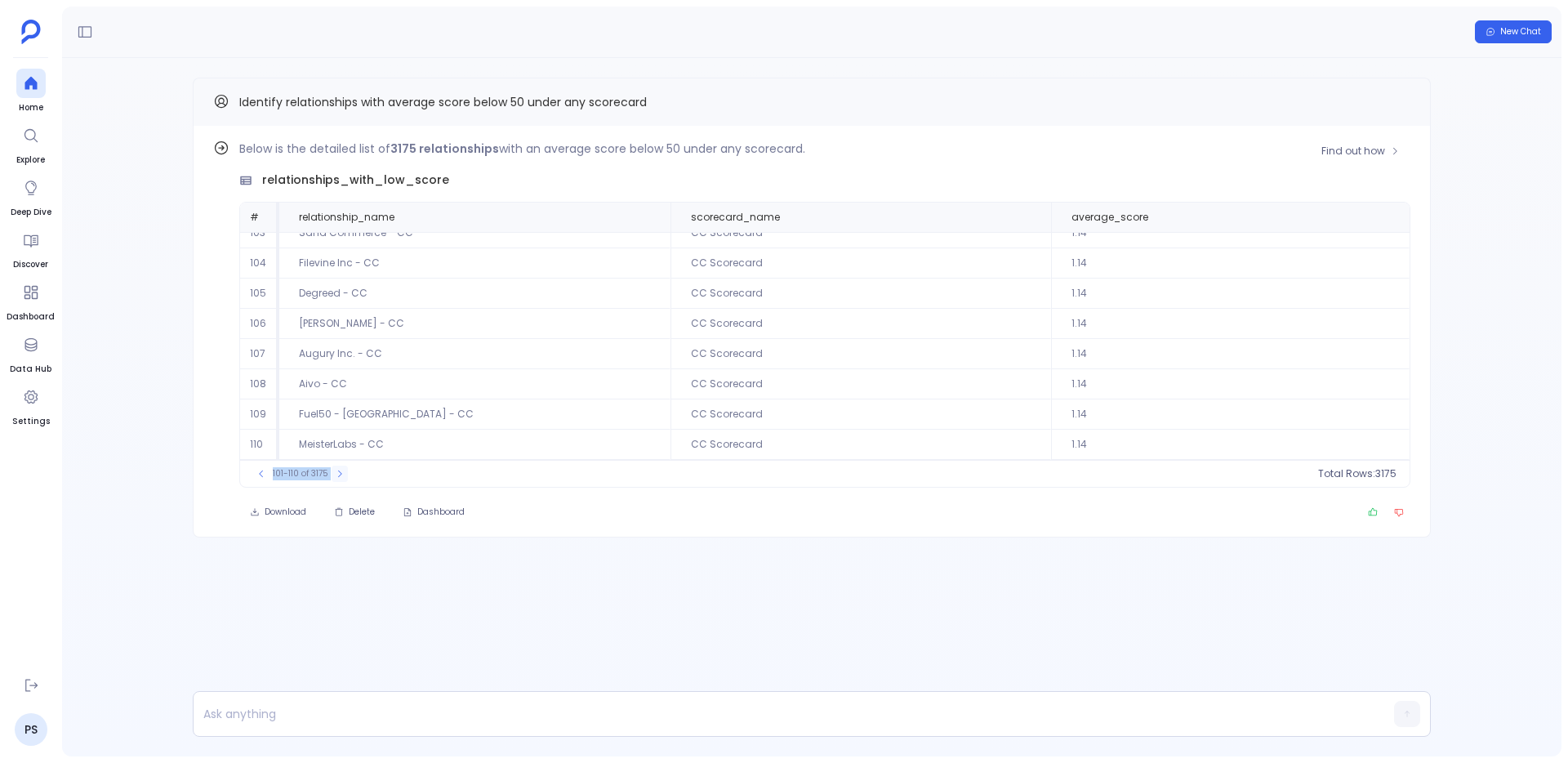 click 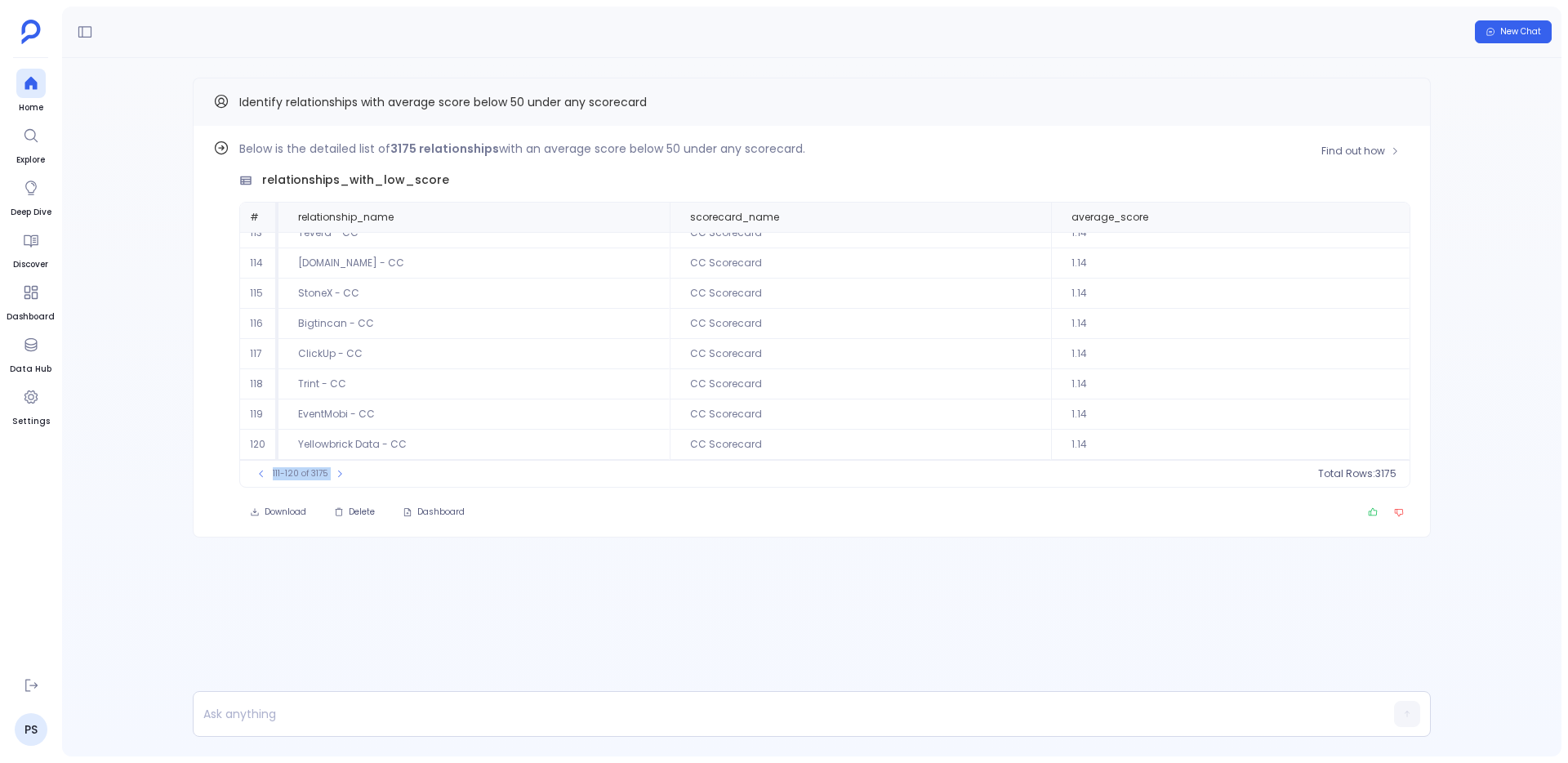 scroll, scrollTop: 0, scrollLeft: 0, axis: both 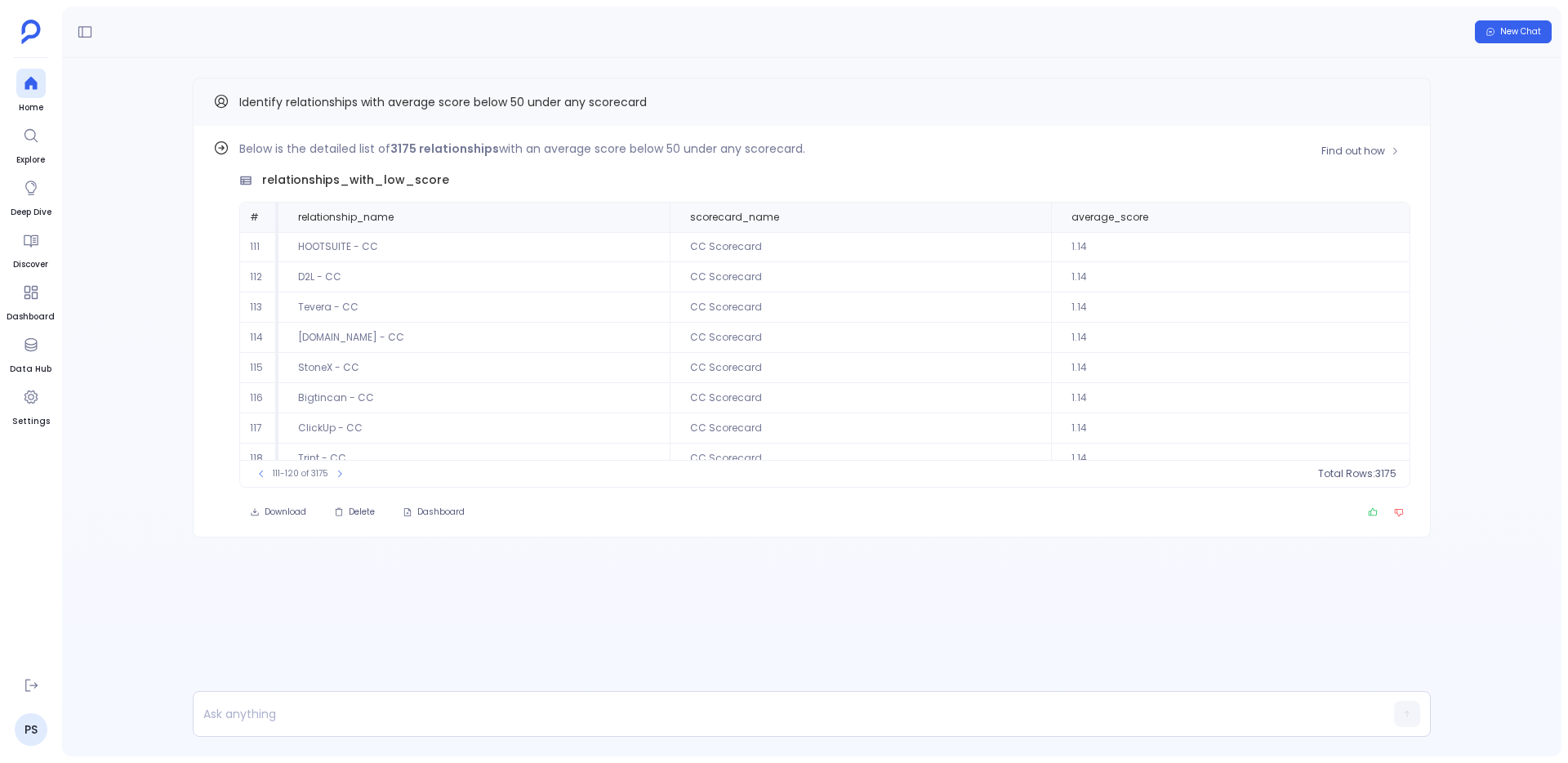 click on "Find out how Below is the detailed list of  3175 relationships  with an average score below 50 under any scorecard. relationships_with_low_score # relationship_name scorecard_name average_score 111 HOOTSUITE - CC CC Scorecard 1.14 112 D2L - CC CC Scorecard 1.14 113 Tevera - CC CC Scorecard 1.14 114 [DOMAIN_NAME] - CC CC Scorecard 1.14 115 StoneX - CC CC Scorecard 1.14 116 Bigtincan - CC CC Scorecard 1.14 117 ClickUp - CC CC Scorecard 1.14 118 Trint - CC CC Scorecard 1.14 119 EventMobi - CC CC Scorecard 1.14 120 Yellowbrick Data - CC CC Scorecard 1.14
To pick up a draggable item, press the space bar.
While dragging, use the arrow keys to move the item.
Press space again to drop the item in its new position, or press escape to cancel.
111-120 of 3175 Total Rows:  3175 Download Delete Dashboard" at bounding box center [812, 332] 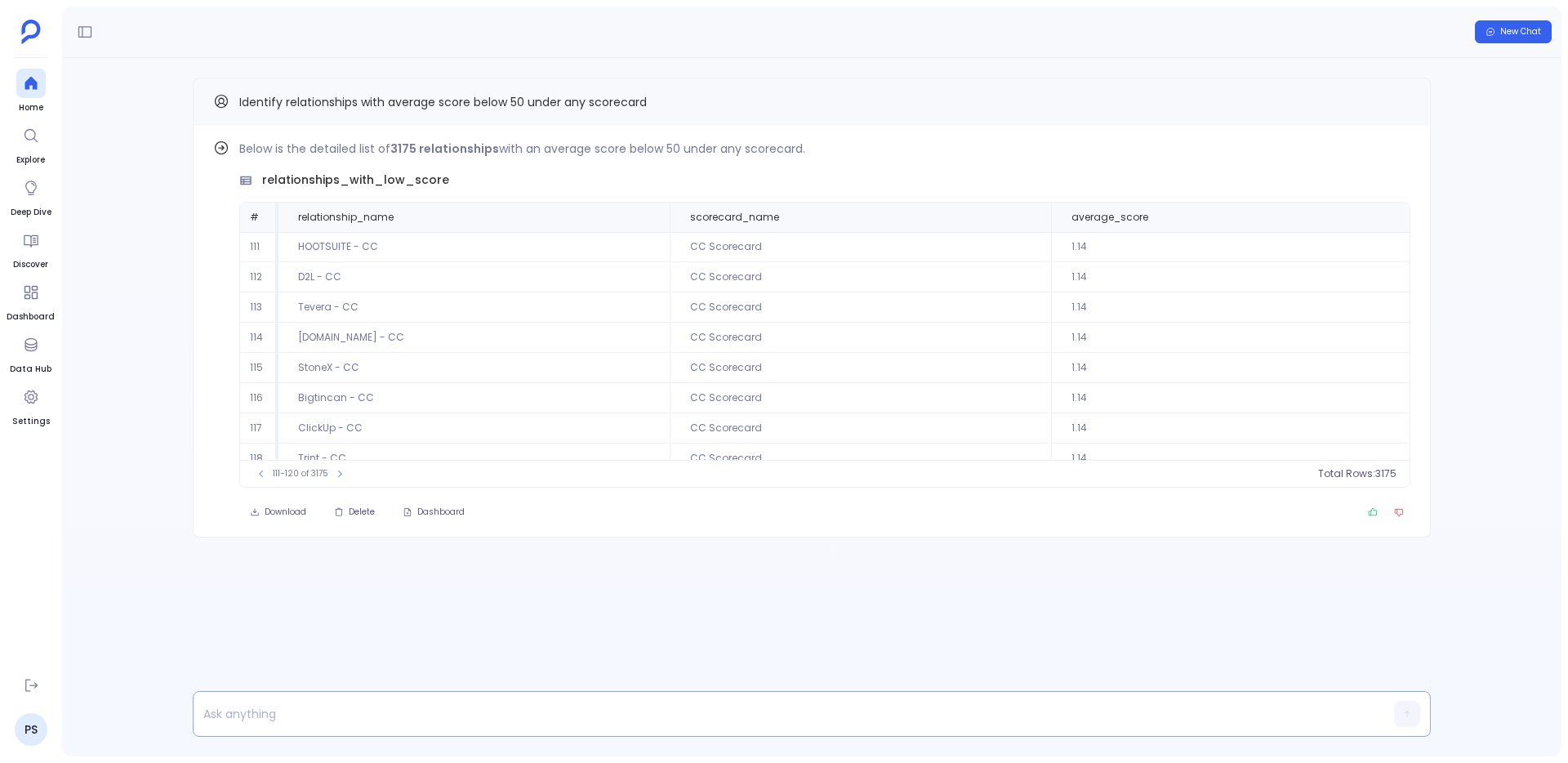 click at bounding box center (780, 714) 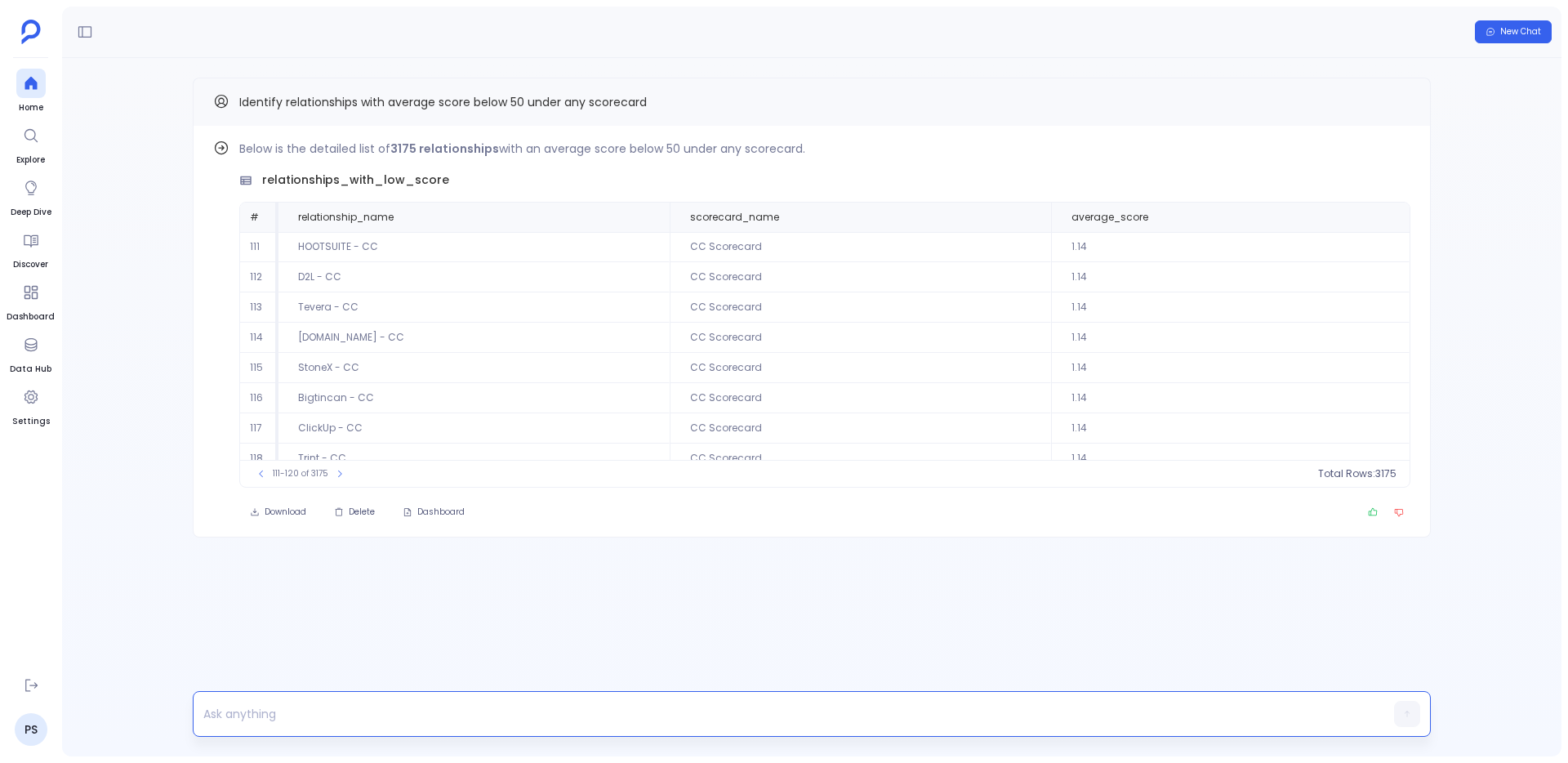 type 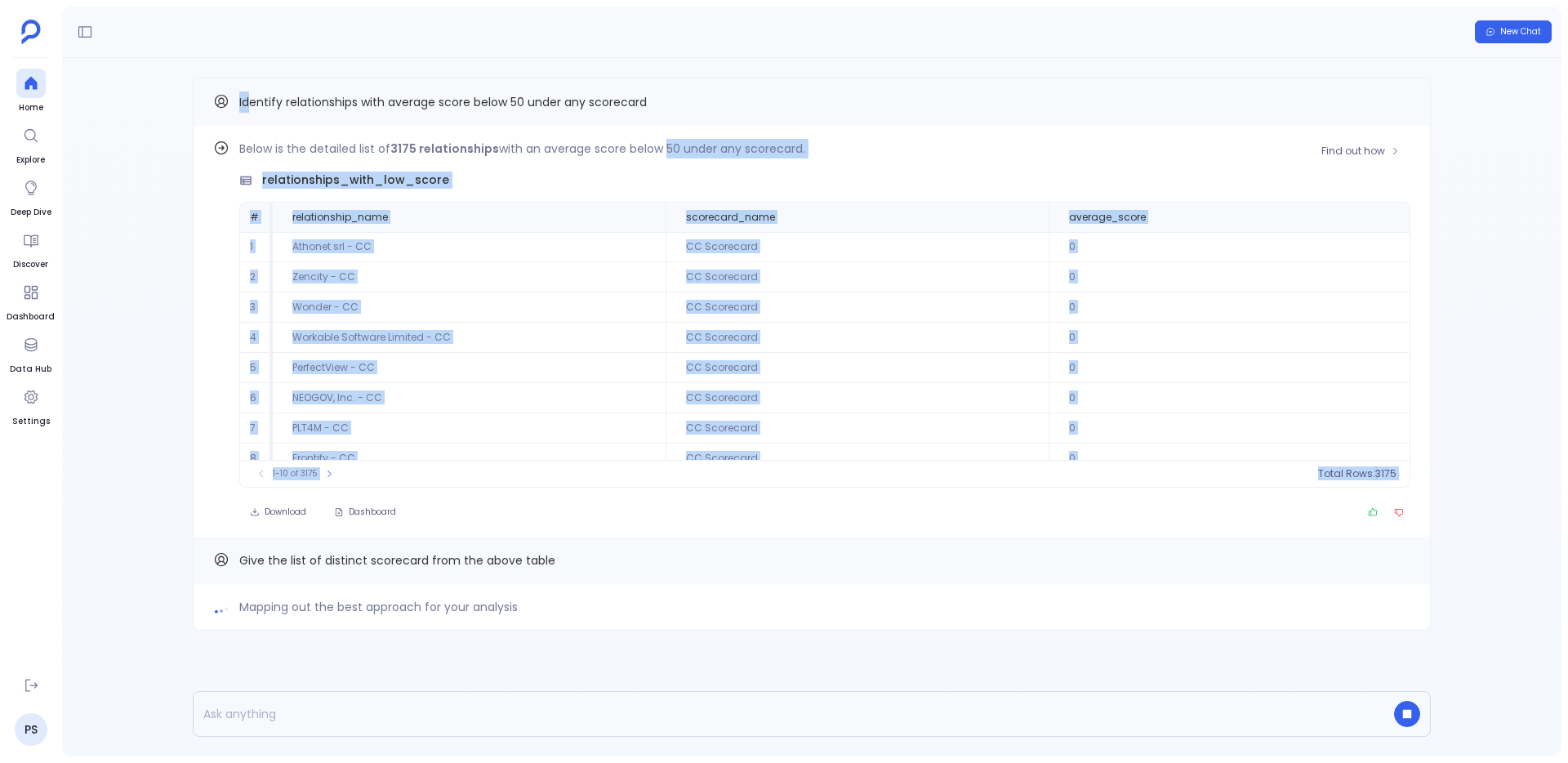drag, startPoint x: 247, startPoint y: 106, endPoint x: 648, endPoint y: 136, distance: 402.12063 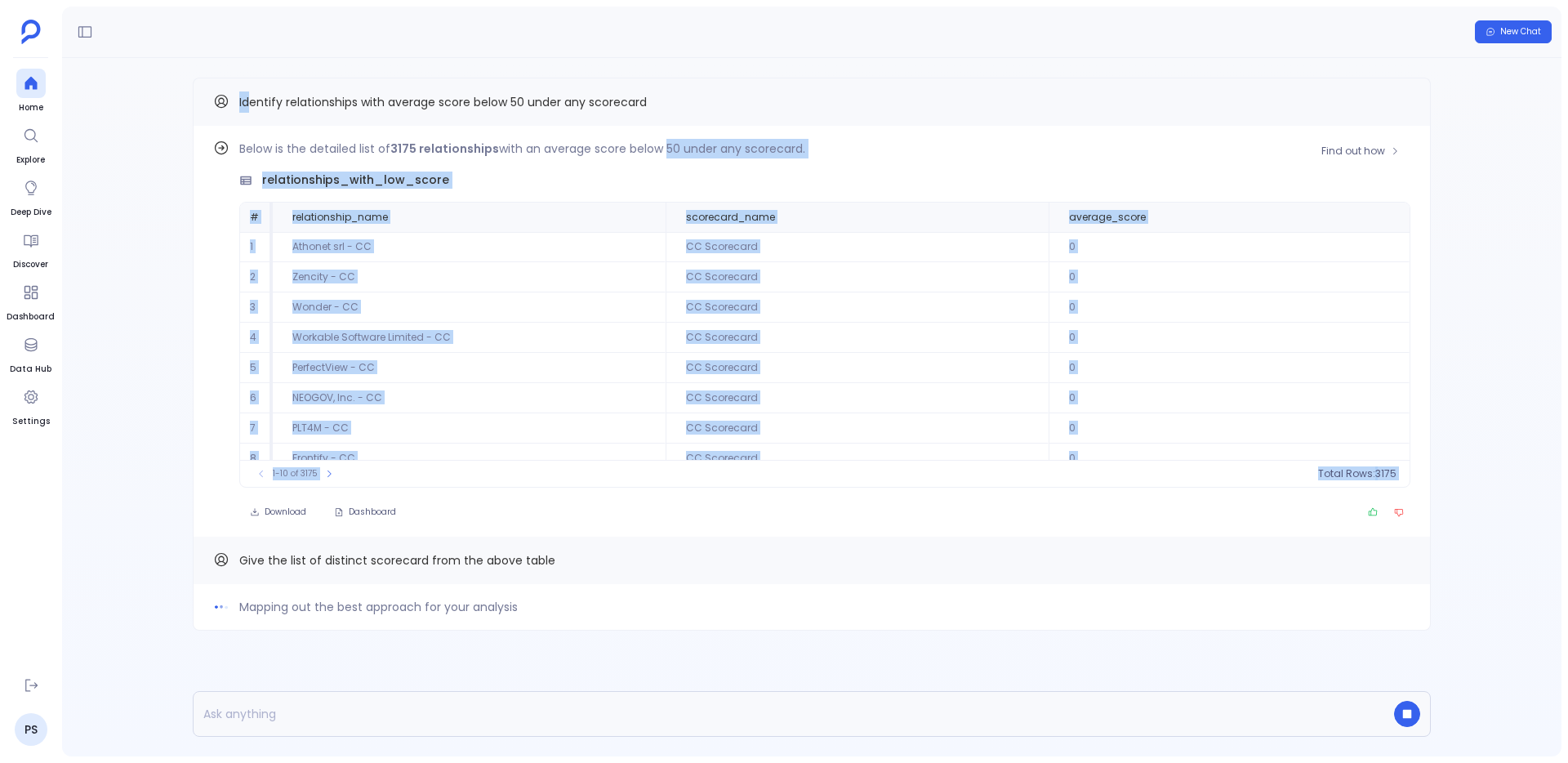 click on "Mapping out the best approach for your analysis Give the list of distinct scorecard from the above table Find out how Below is the detailed list of  3175 relationships  with an average score below 50 under any scorecard. relationships_with_low_score # relationship_name scorecard_name average_score 1 Athonet srl - CC CC Scorecard 0 2 Zencity - CC CC Scorecard 0 3 Wonder - CC CC Scorecard 0 4 Workable Software Limited - CC CC Scorecard 0 5 PerfectView - CC CC Scorecard 0 6 NEOGOV, Inc. - CC CC Scorecard 0 7 PLT4M - CC CC Scorecard 0 8 Frontify - CC CC Scorecard 0 9 reMarkable - CC CC Scorecard 0 10 Veovo - CC CC Scorecard 0
To pick up a draggable item, press the space bar.
While dragging, use the arrow keys to move the item.
Press space again to drop the item in its new position, or press escape to cancel.
1-10 of 3175 Total Rows:  3175 Download Dashboard Identify relationships with average score below 50 under any scorecard" at bounding box center (812, 386) 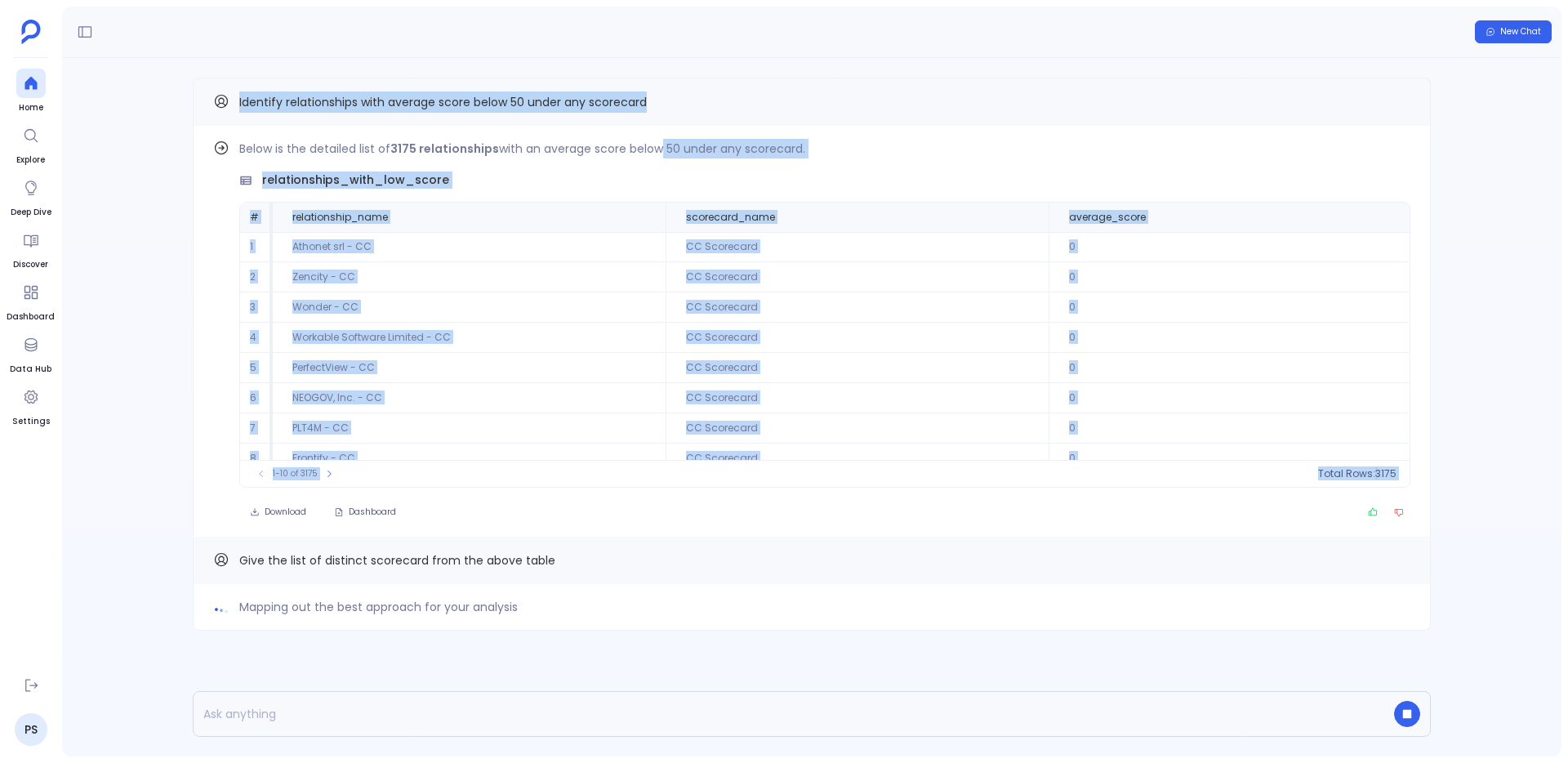 click on "Identify relationships with average score below 50 under any scorecard" at bounding box center (812, 102) 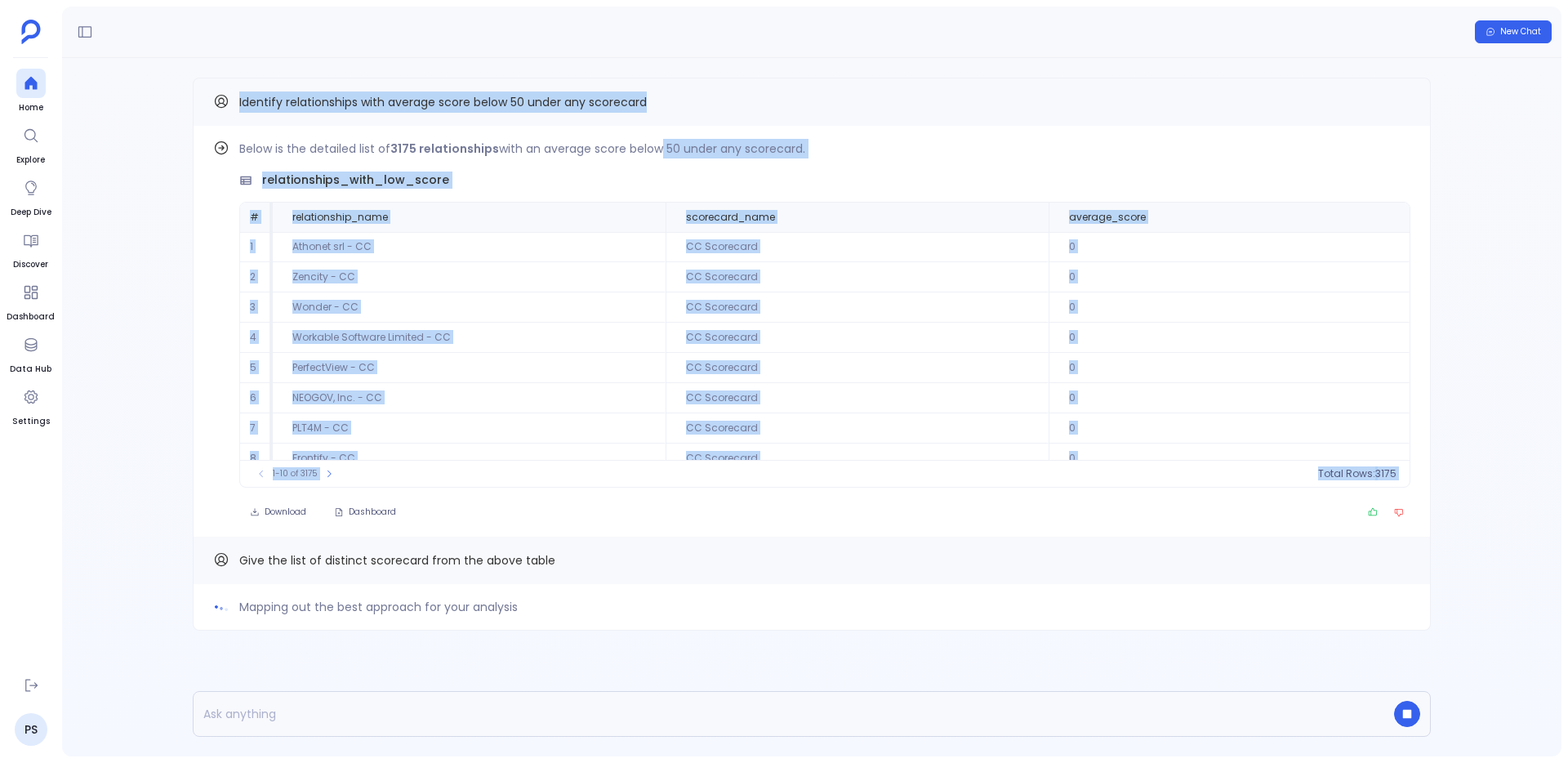 click on "Identify relationships with average score below 50 under any scorecard" at bounding box center (812, 102) 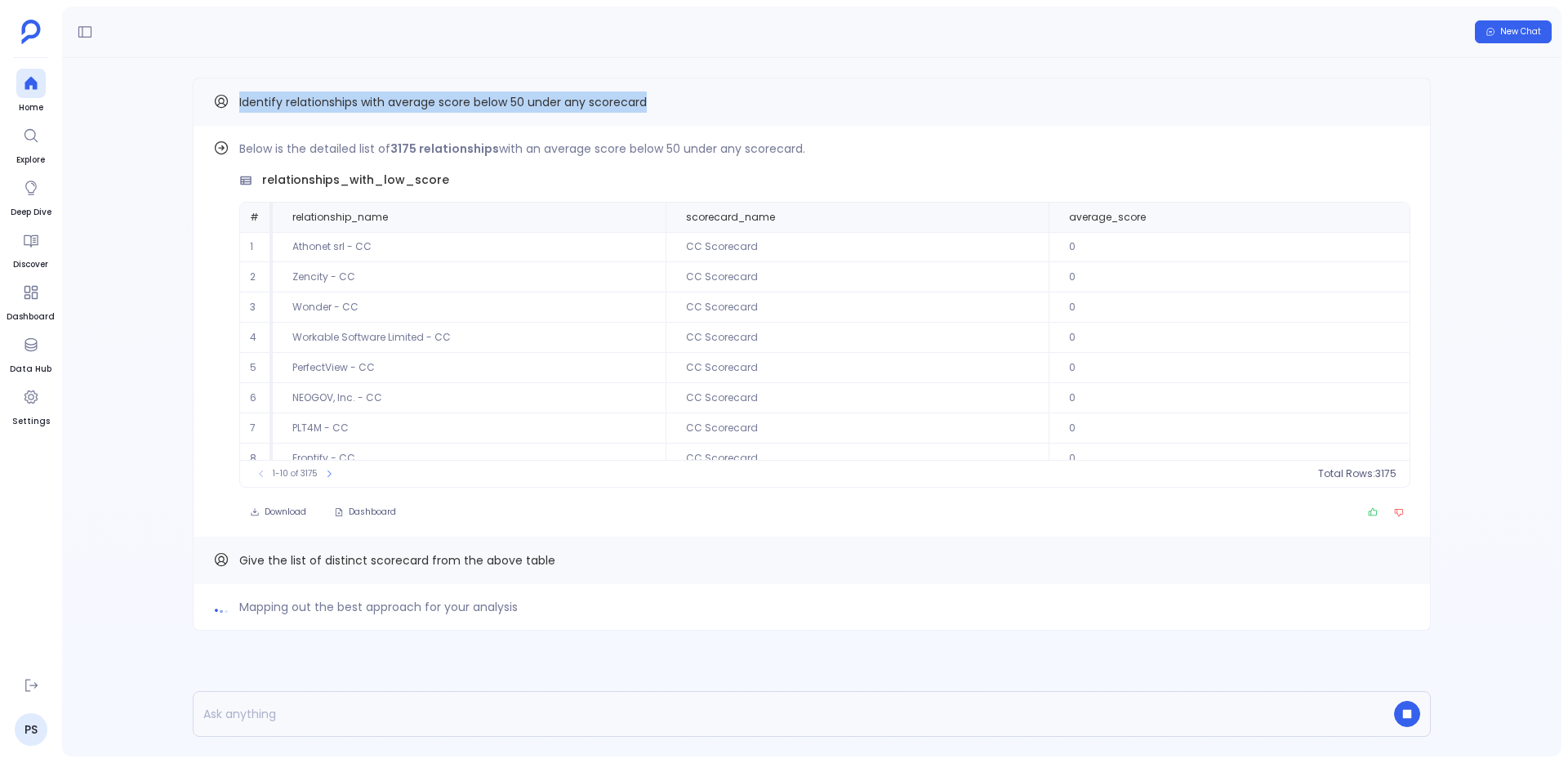 drag, startPoint x: 659, startPoint y: 101, endPoint x: 250, endPoint y: 105, distance: 409.01956 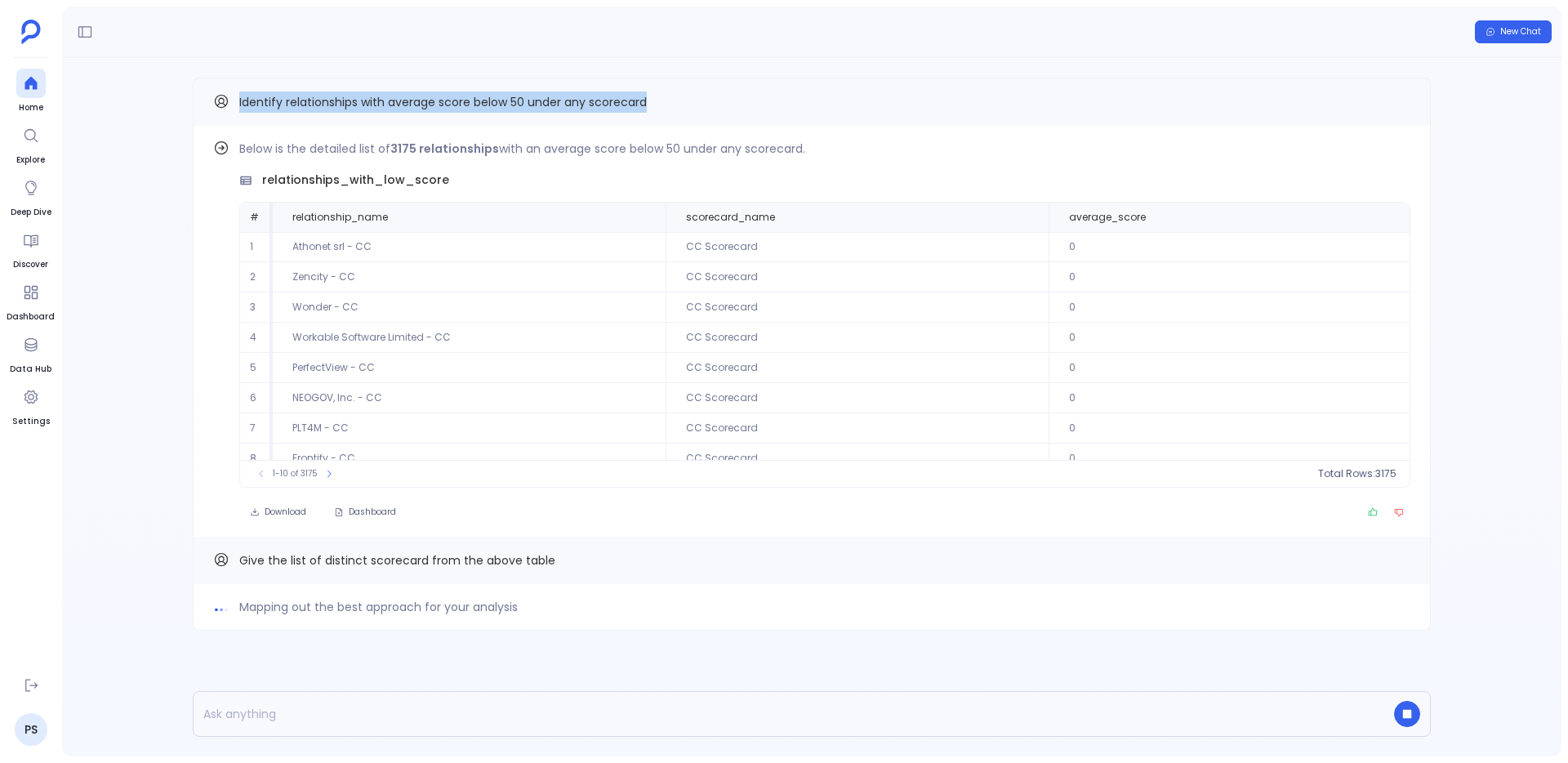 click on "Identify relationships with average score below 50 under any scorecard" at bounding box center (812, 102) 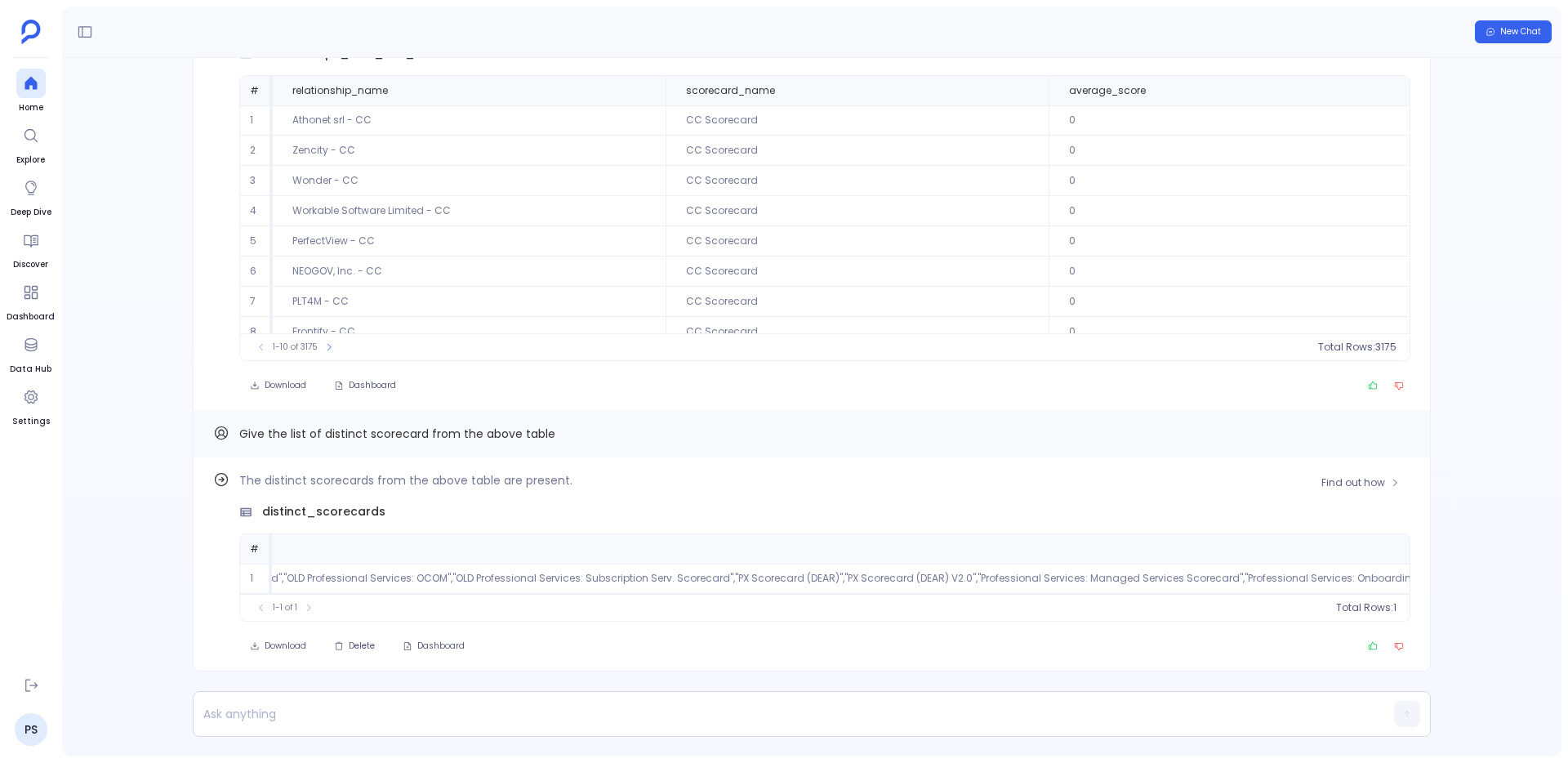 scroll, scrollTop: 0, scrollLeft: 0, axis: both 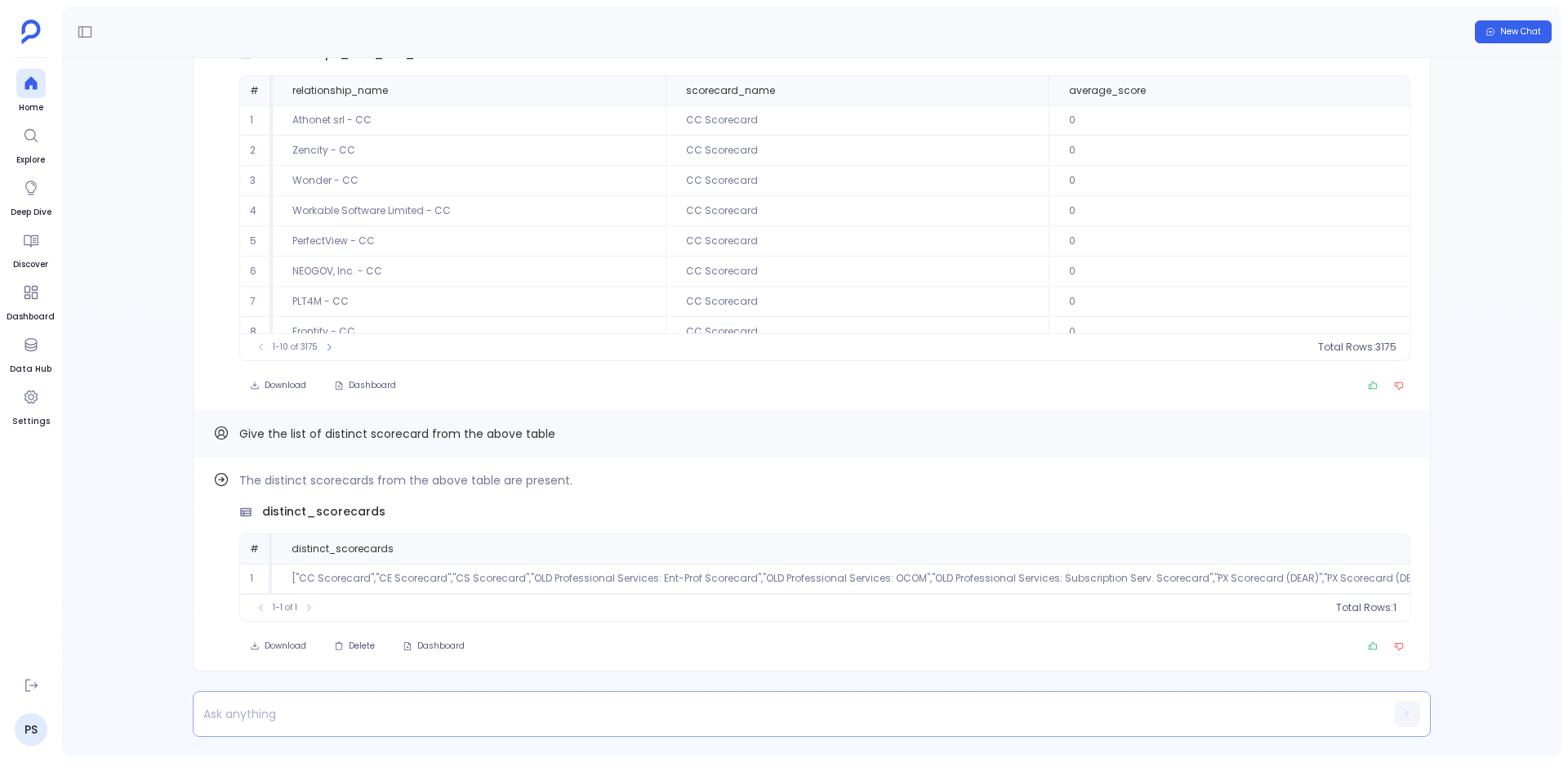 click at bounding box center (780, 714) 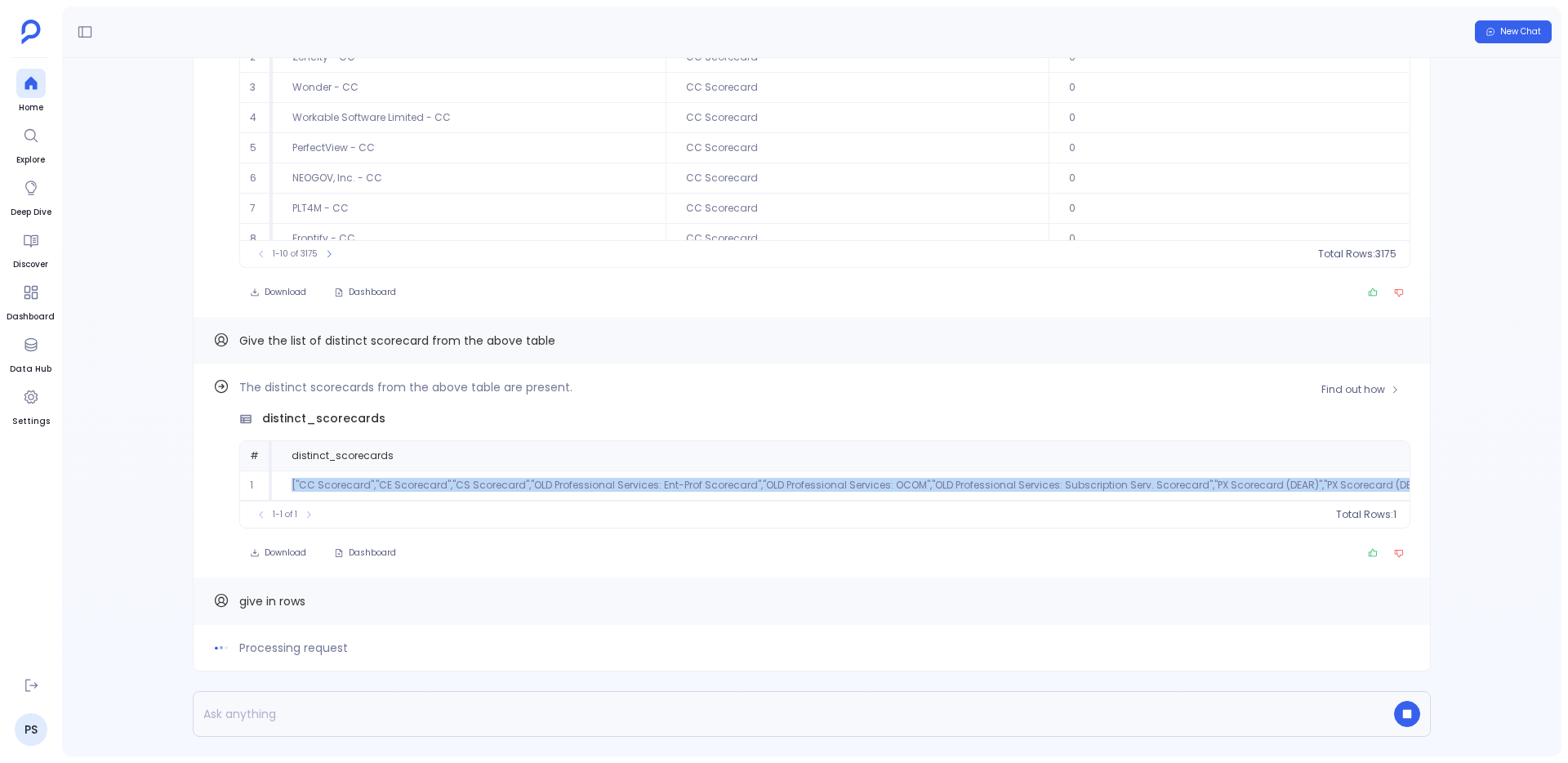 drag, startPoint x: 285, startPoint y: 481, endPoint x: 871, endPoint y: 494, distance: 586.1442 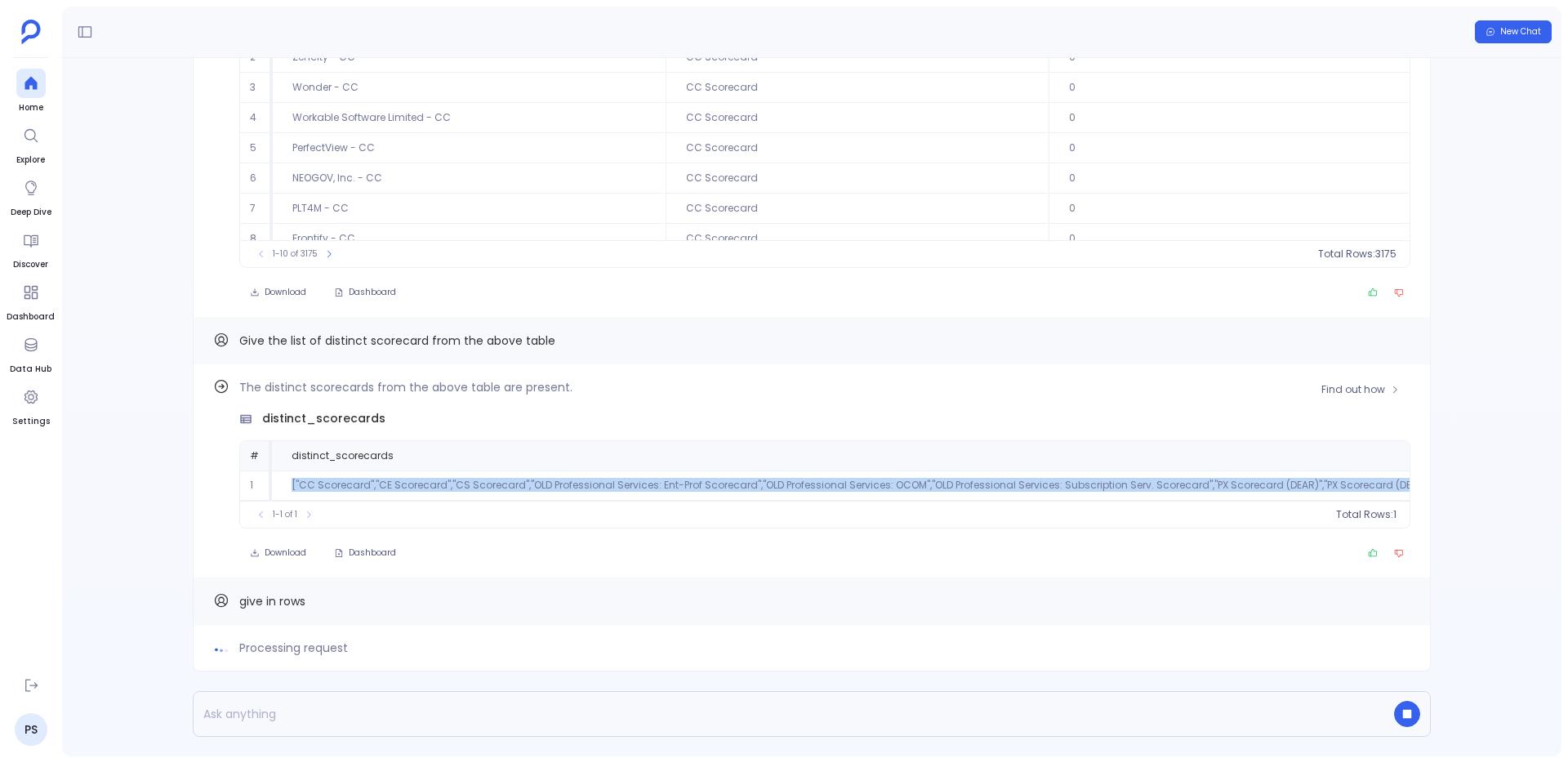 click on "["CC Scorecard","CE Scorecard","CS Scorecard","OLD Professional Services: Ent-Prof Scorecard","OLD Professional Services: OCOM","OLD Professional Services: Subscription Serv. Scorecard","PX Scorecard (DEAR)","PX Scorecard (DEAR) V2.0","Professional Services: Managed Services Scorecard","Professional Services: Onboarding"]" at bounding box center (1099, 485) 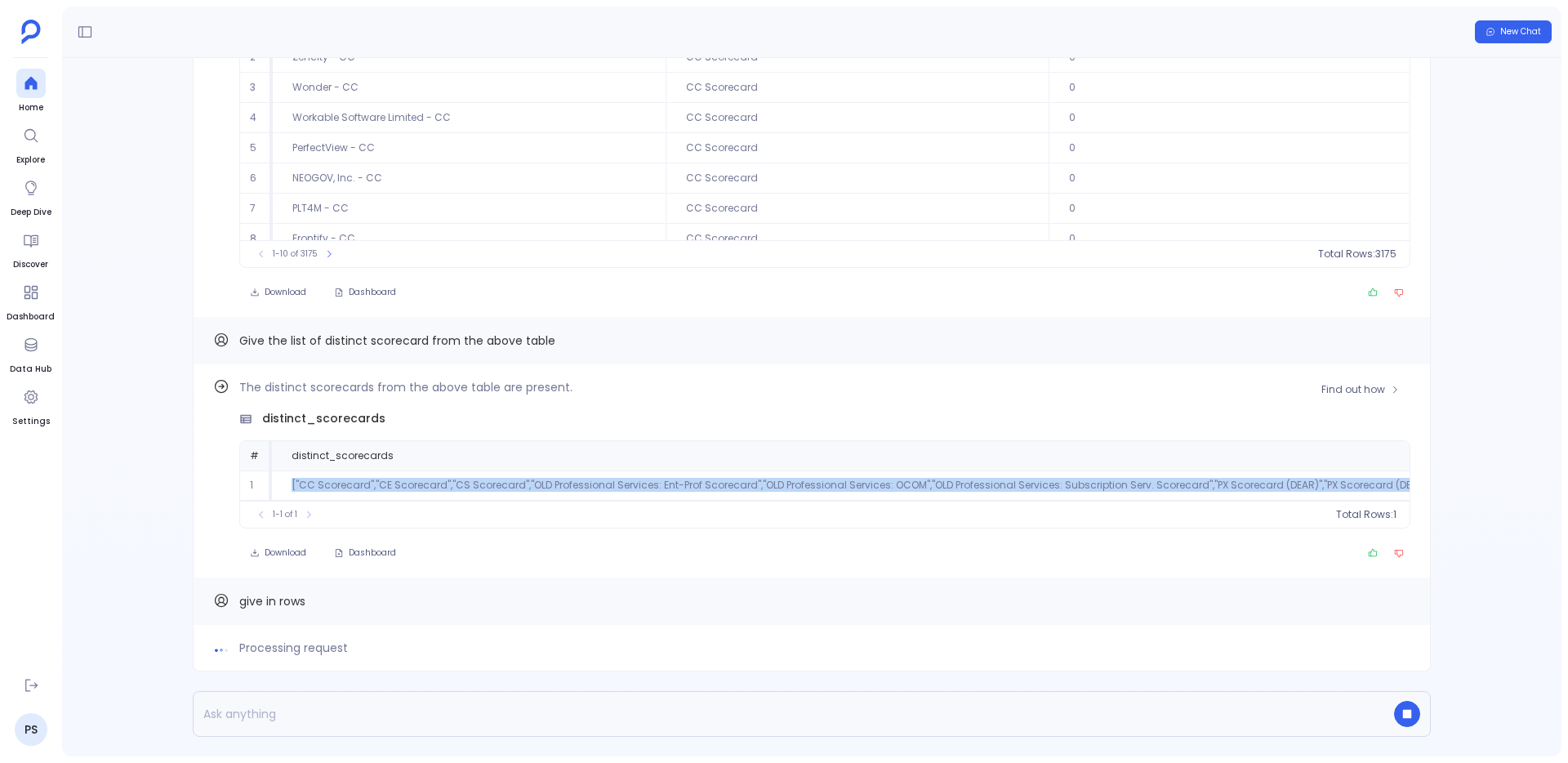 click on "["CC Scorecard","CE Scorecard","CS Scorecard","OLD Professional Services: Ent-Prof Scorecard","OLD Professional Services: OCOM","OLD Professional Services: Subscription Serv. Scorecard","PX Scorecard (DEAR)","PX Scorecard (DEAR) V2.0","Professional Services: Managed Services Scorecard","Professional Services: Onboarding"]" at bounding box center (1099, 485) 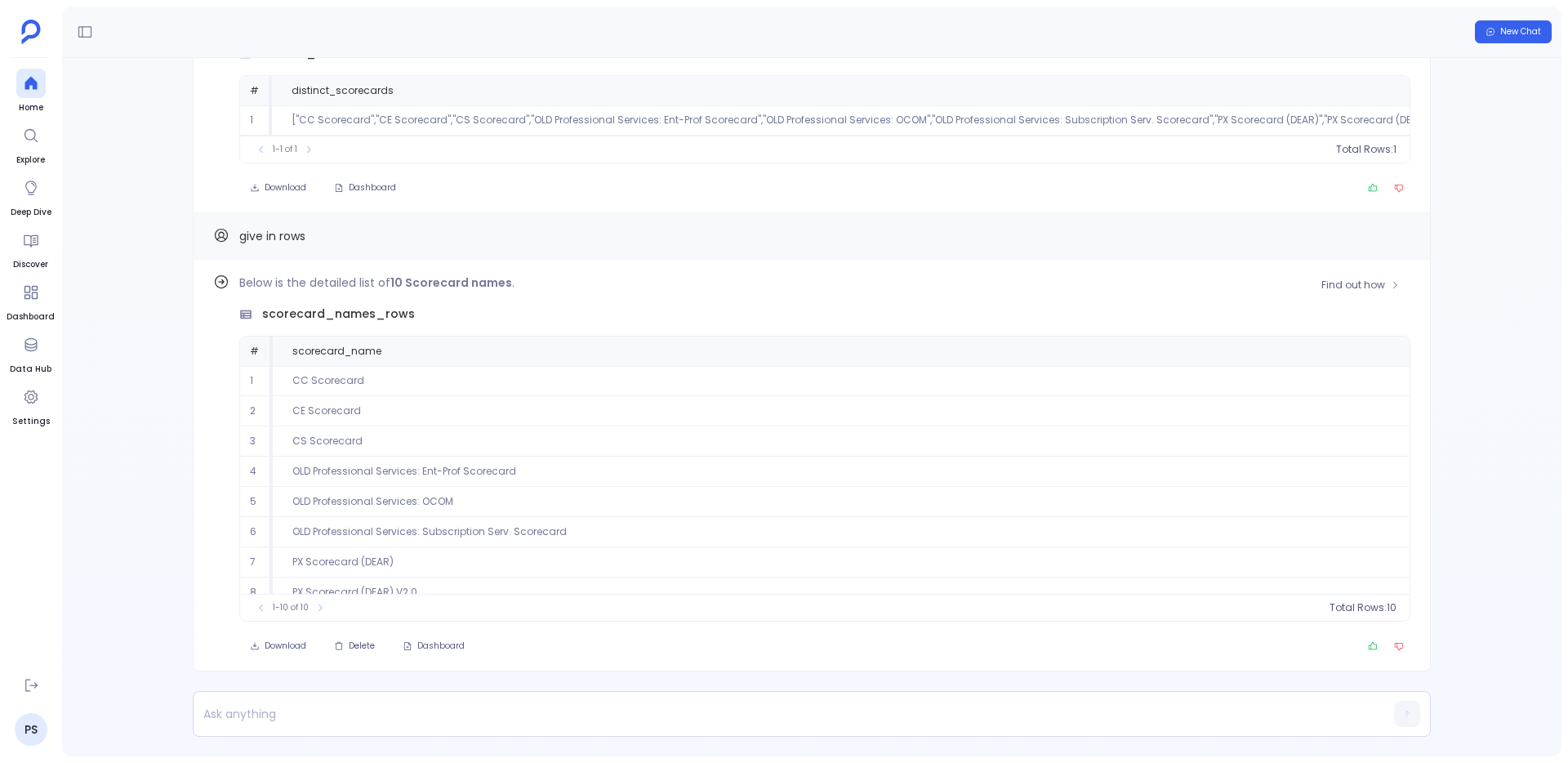 scroll, scrollTop: -589, scrollLeft: 0, axis: vertical 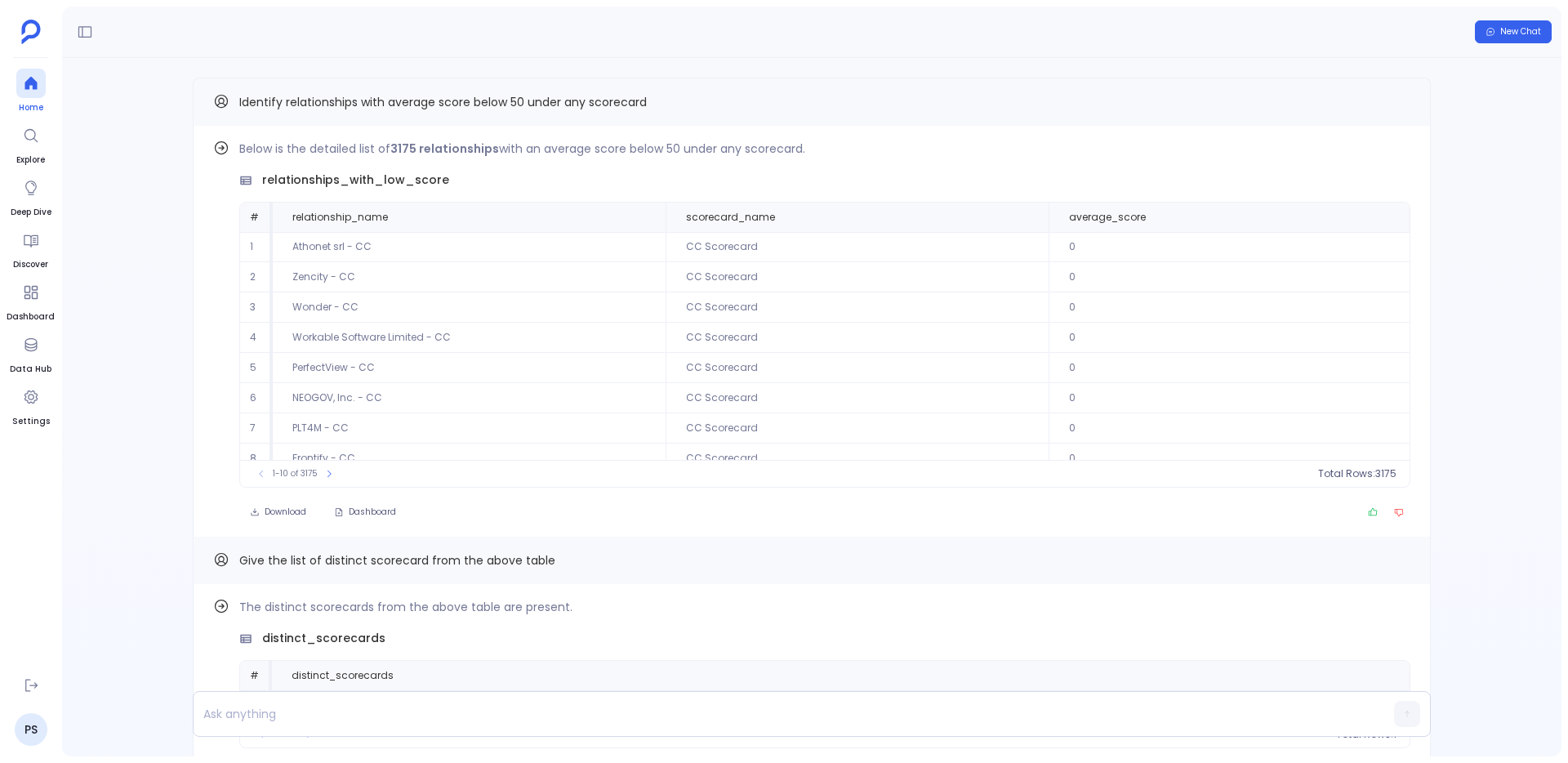click 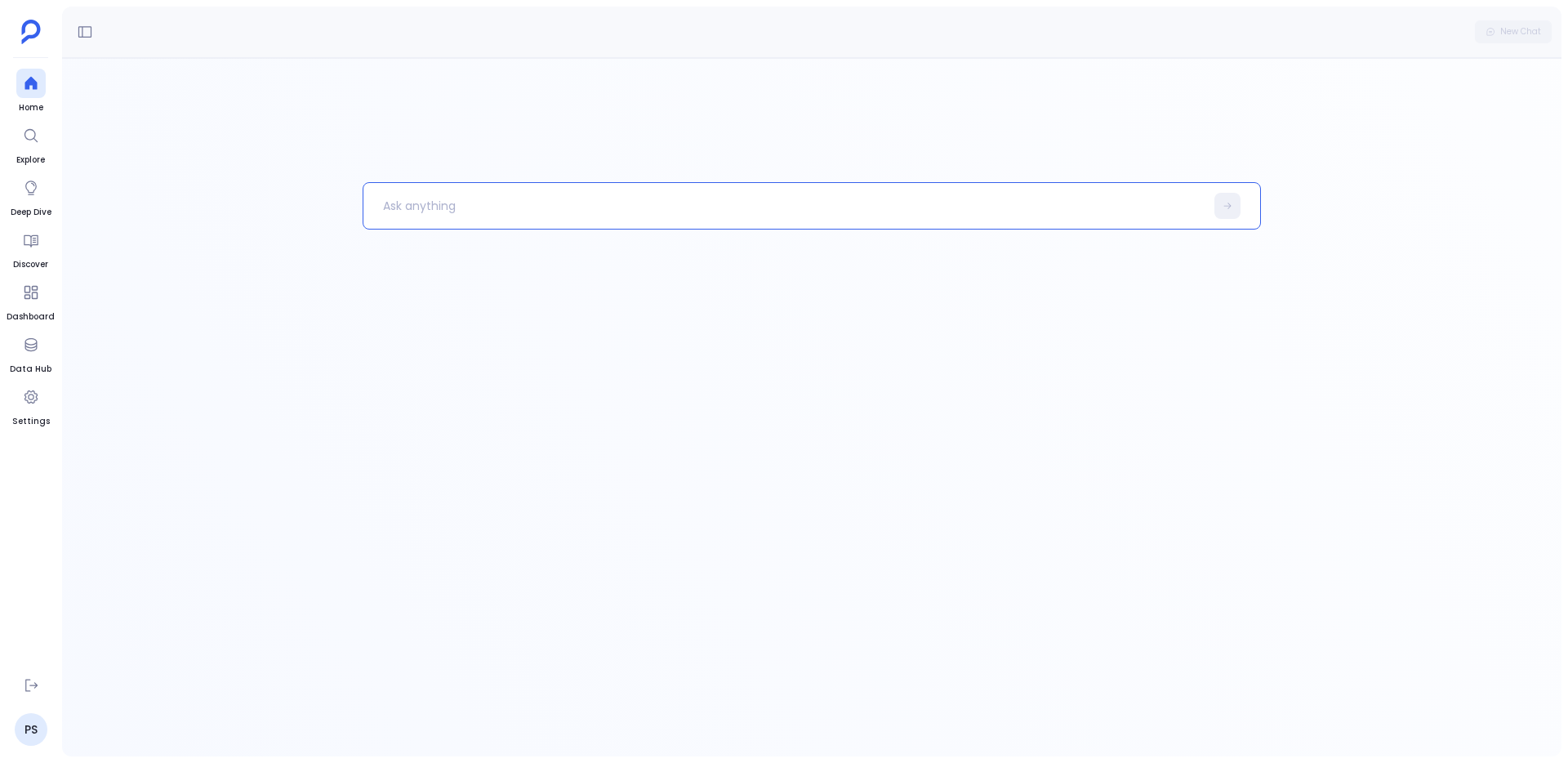 click at bounding box center (784, 206) 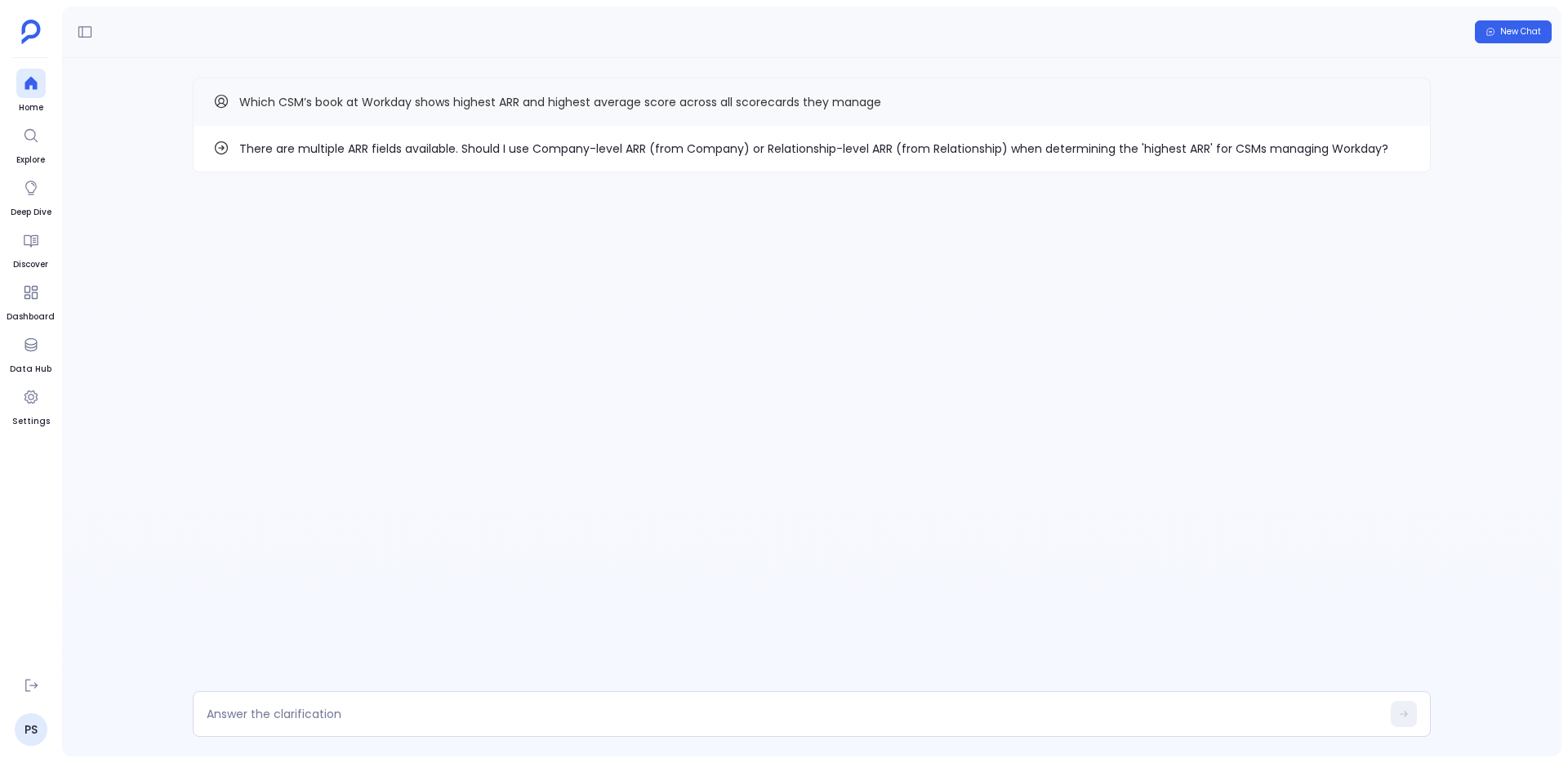 click on "There are multiple ARR fields available. Should I use Company-level ARR (from Company) or Relationship-level ARR (from Relationship) when determining the 'highest ARR' for CSMs managing Workday?" at bounding box center [813, 149] 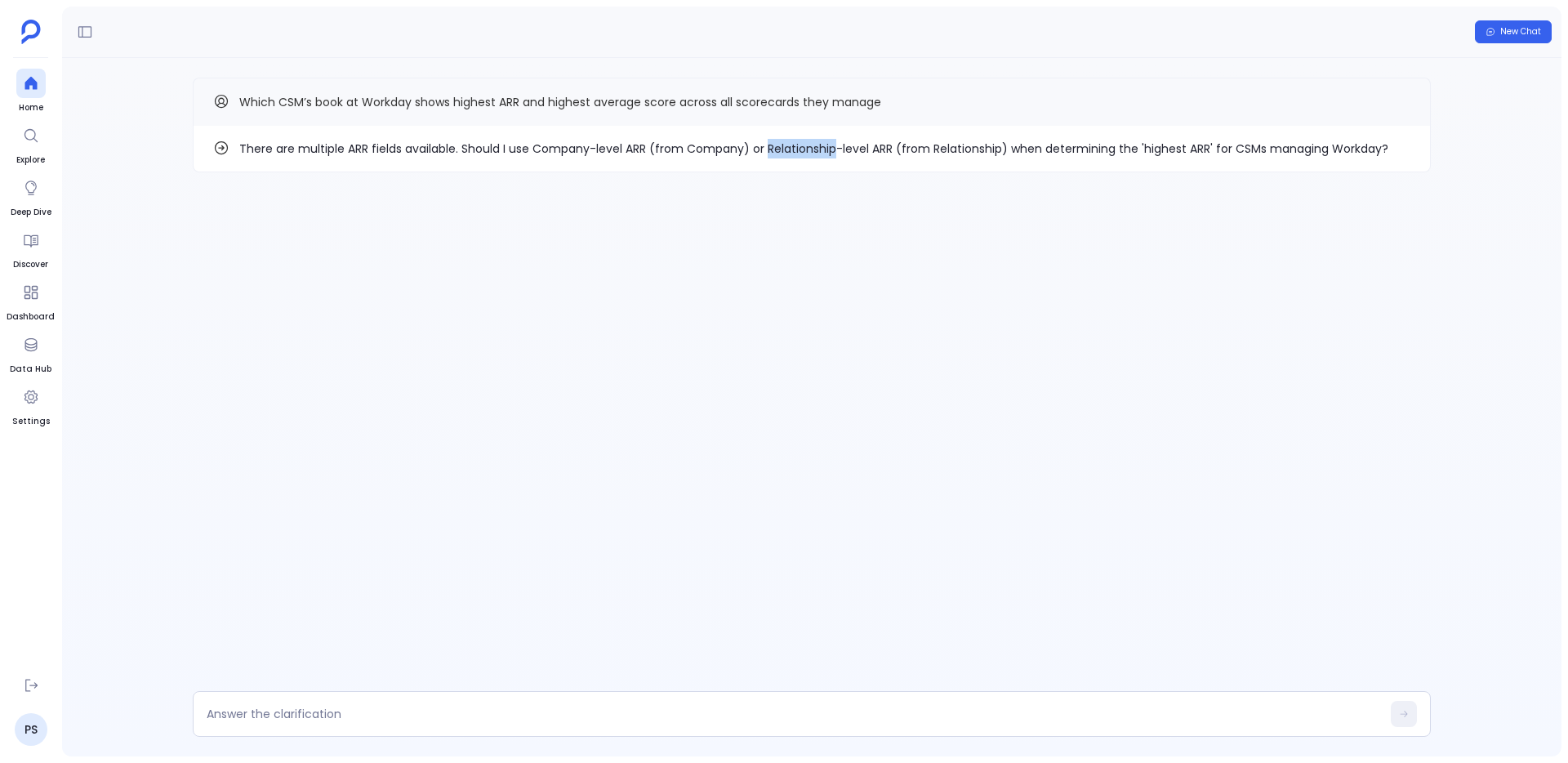 click on "There are multiple ARR fields available. Should I use Company-level ARR (from Company) or Relationship-level ARR (from Relationship) when determining the 'highest ARR' for CSMs managing Workday?" at bounding box center (813, 149) 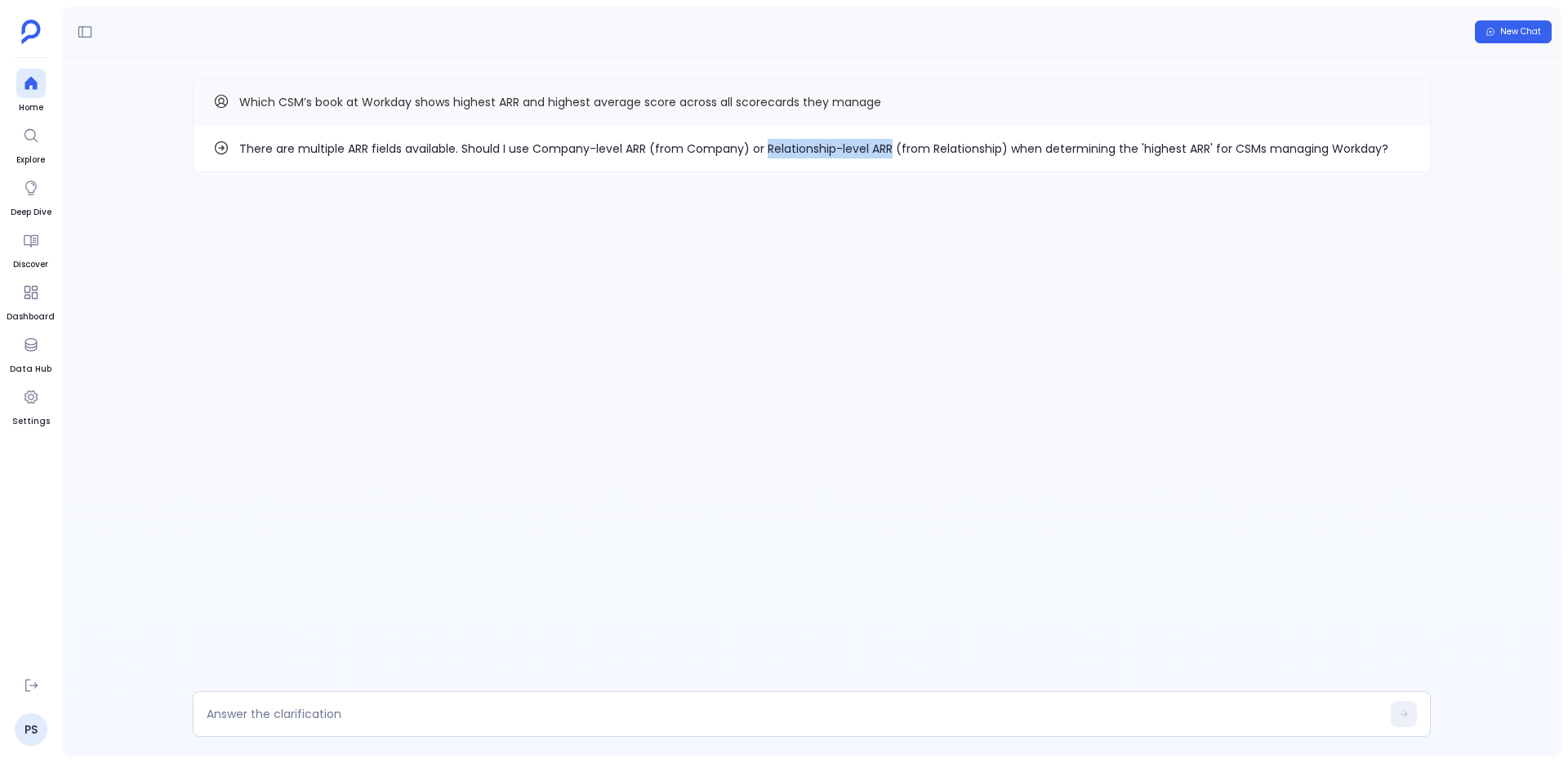 click on "There are multiple ARR fields available. Should I use Company-level ARR (from Company) or Relationship-level ARR (from Relationship) when determining the 'highest ARR' for CSMs managing Workday?" at bounding box center [813, 149] 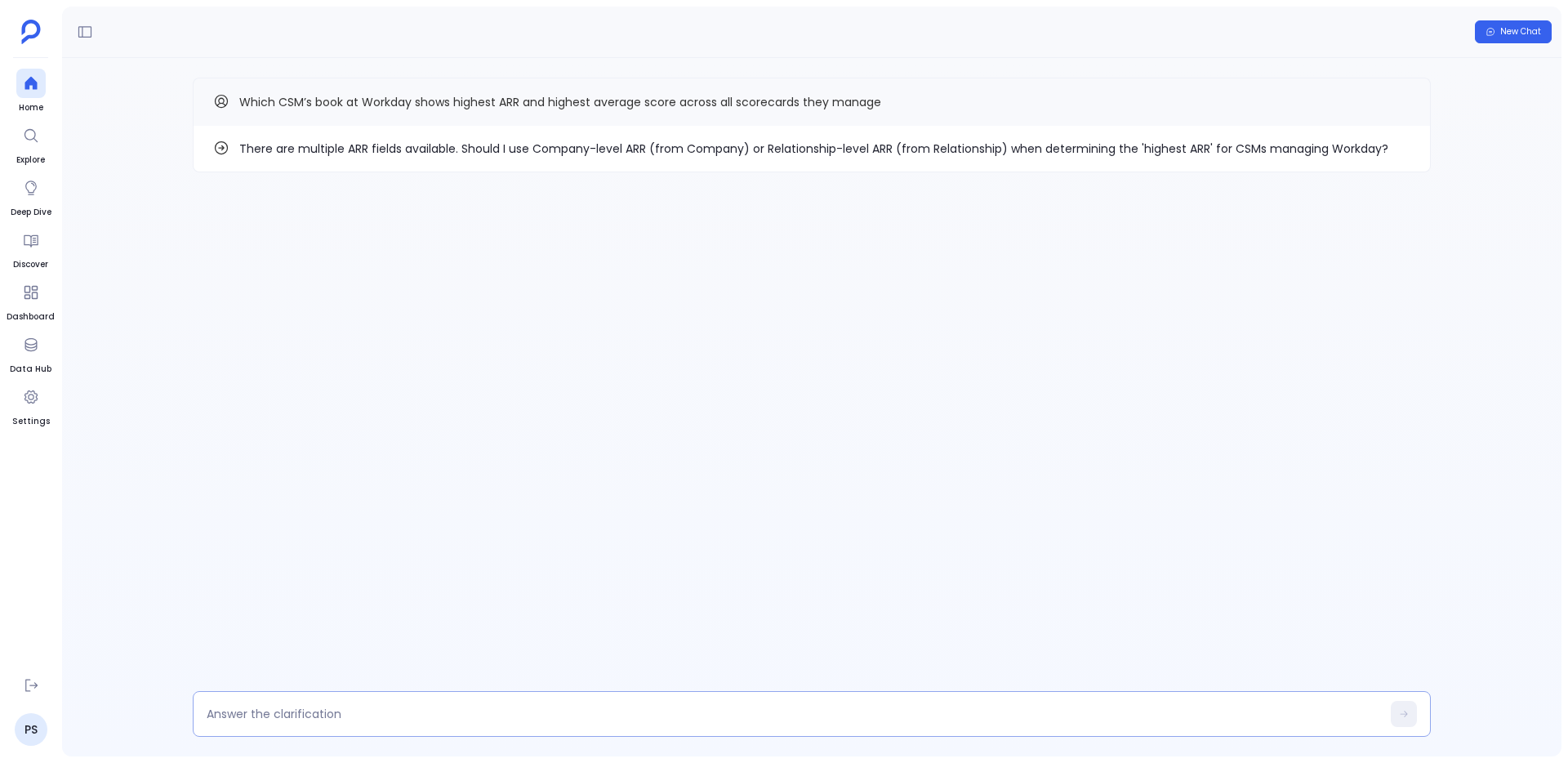 click at bounding box center (794, 714) 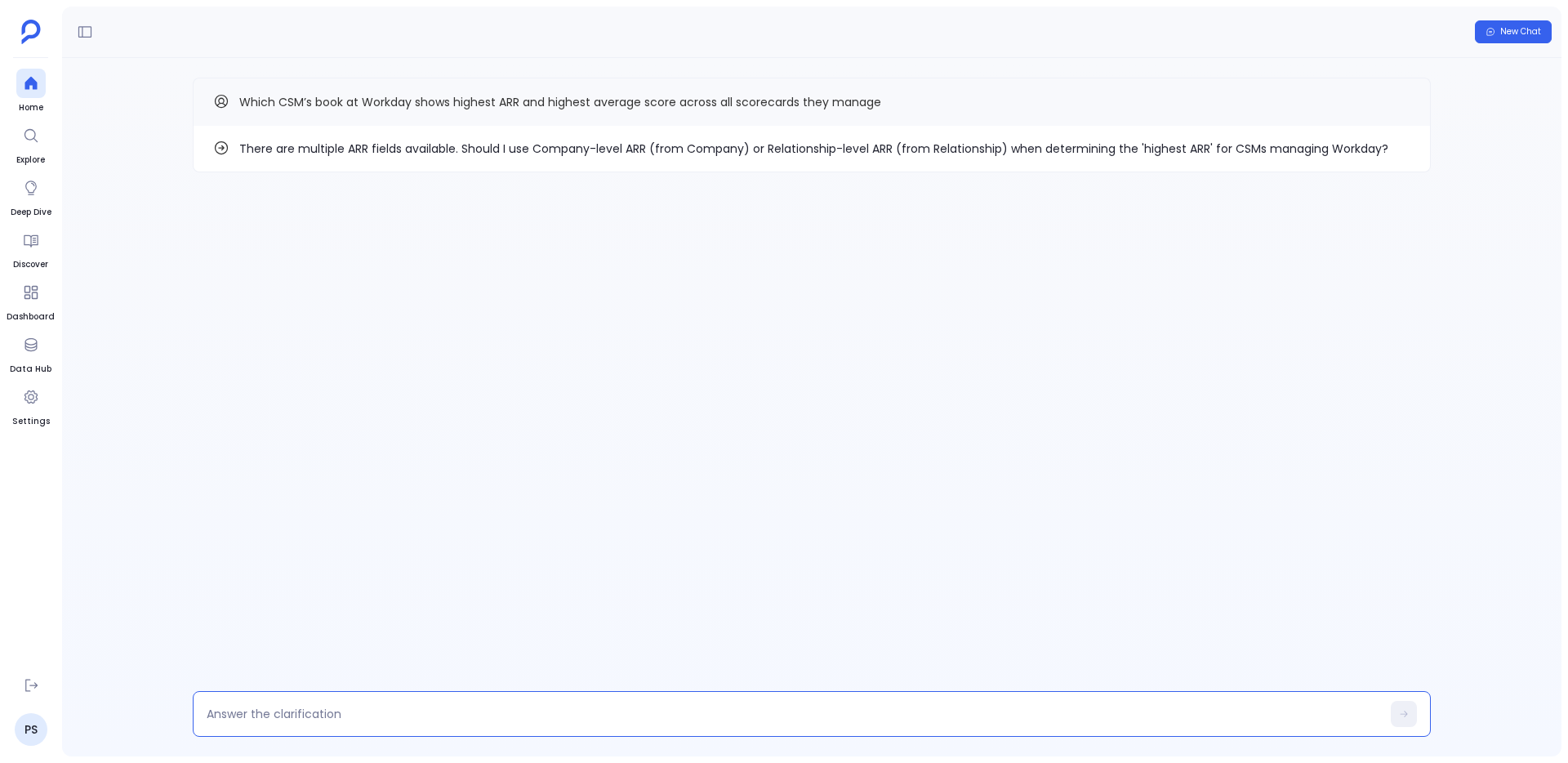 type on "Relationship-level ARR" 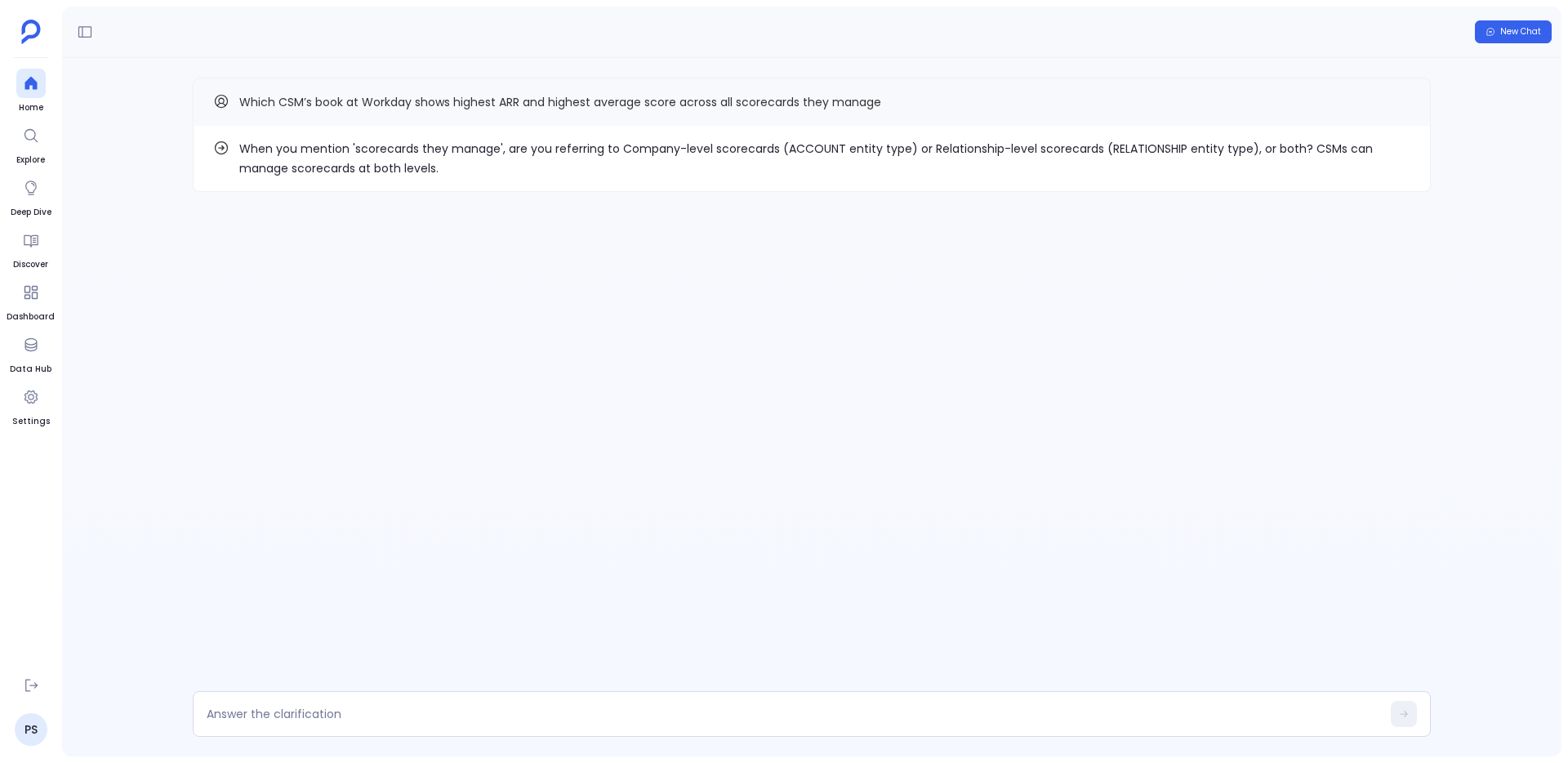 click on "When you mention 'scorecards they manage', are you referring to Company-level scorecards (ACCOUNT entity type) or Relationship-level scorecards (RELATIONSHIP entity type), or both? CSMs can manage scorecards at both levels." at bounding box center [825, 158] 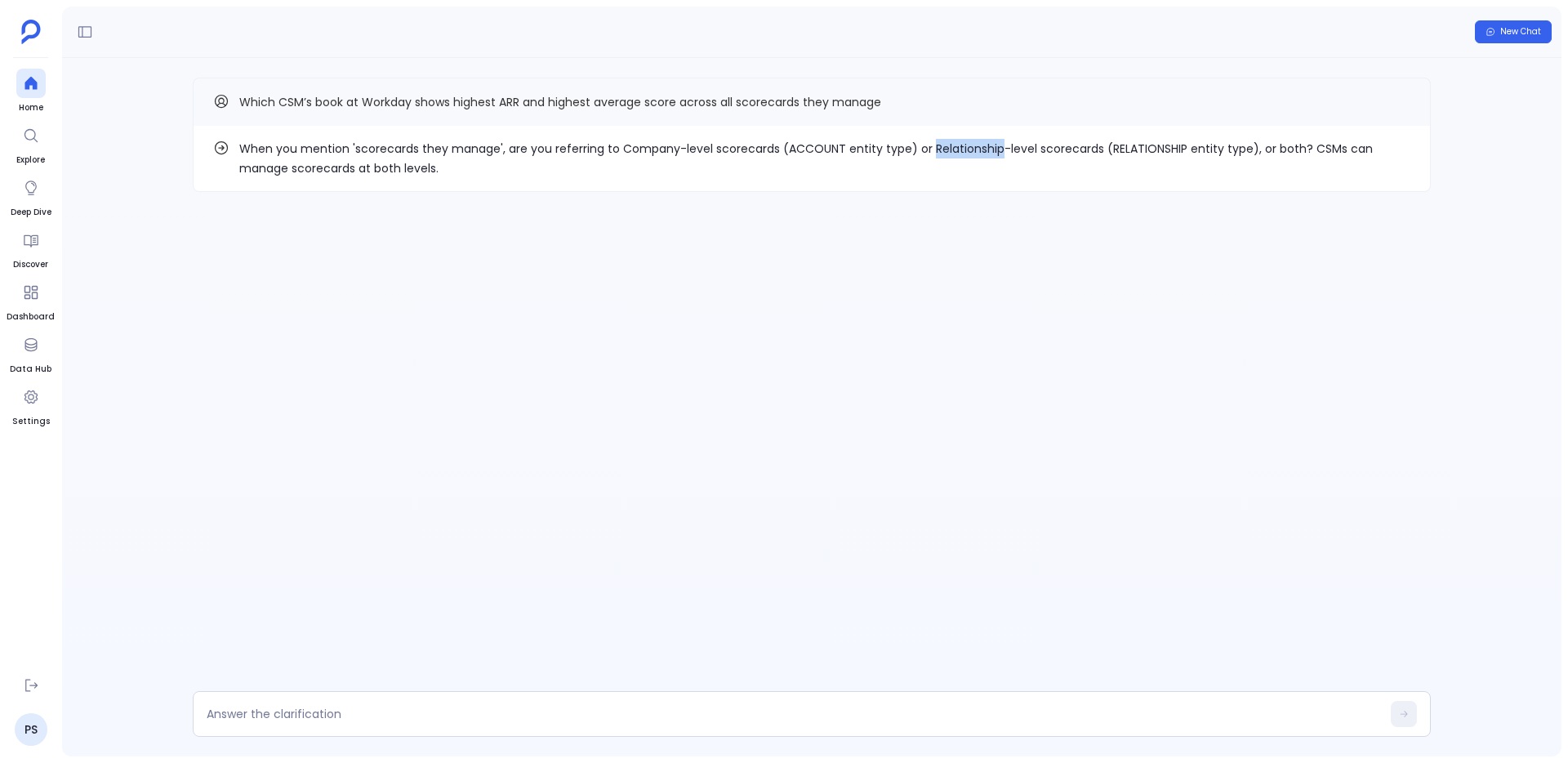 click on "When you mention 'scorecards they manage', are you referring to Company-level scorecards (ACCOUNT entity type) or Relationship-level scorecards (RELATIONSHIP entity type), or both? CSMs can manage scorecards at both levels." at bounding box center [825, 158] 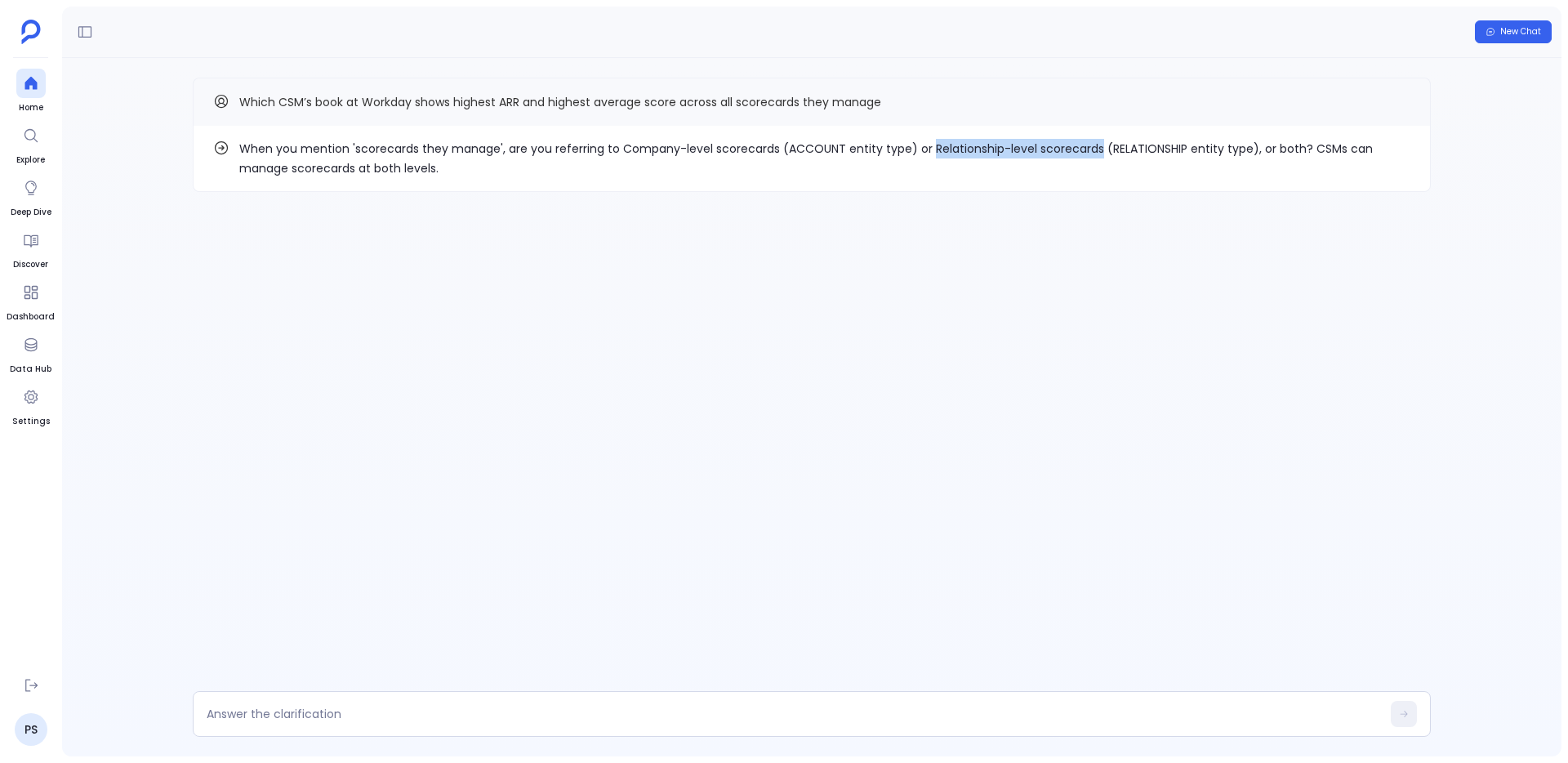 click on "When you mention 'scorecards they manage', are you referring to Company-level scorecards (ACCOUNT entity type) or Relationship-level scorecards (RELATIONSHIP entity type), or both? CSMs can manage scorecards at both levels." at bounding box center (825, 158) 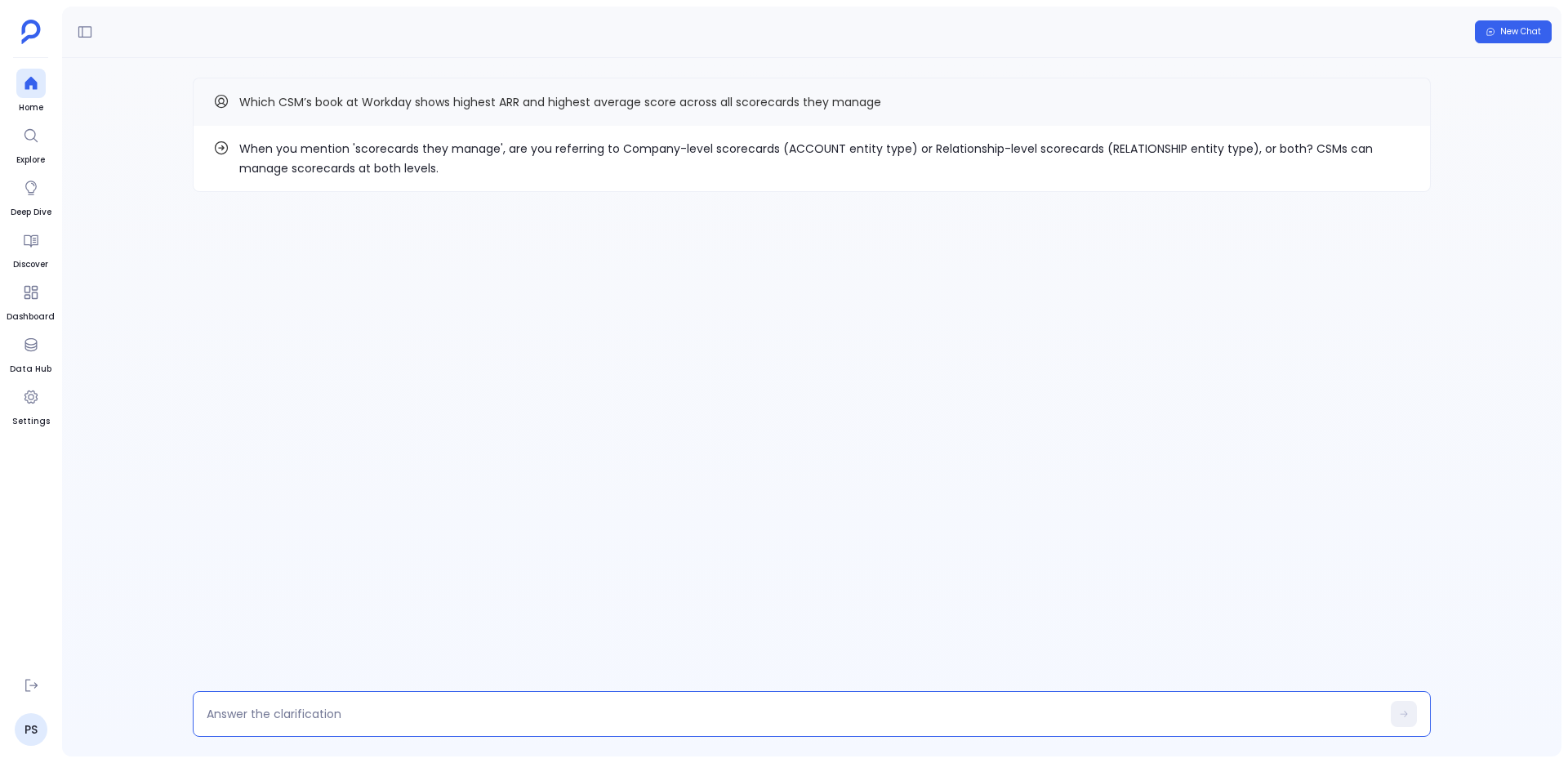 click at bounding box center (794, 714) 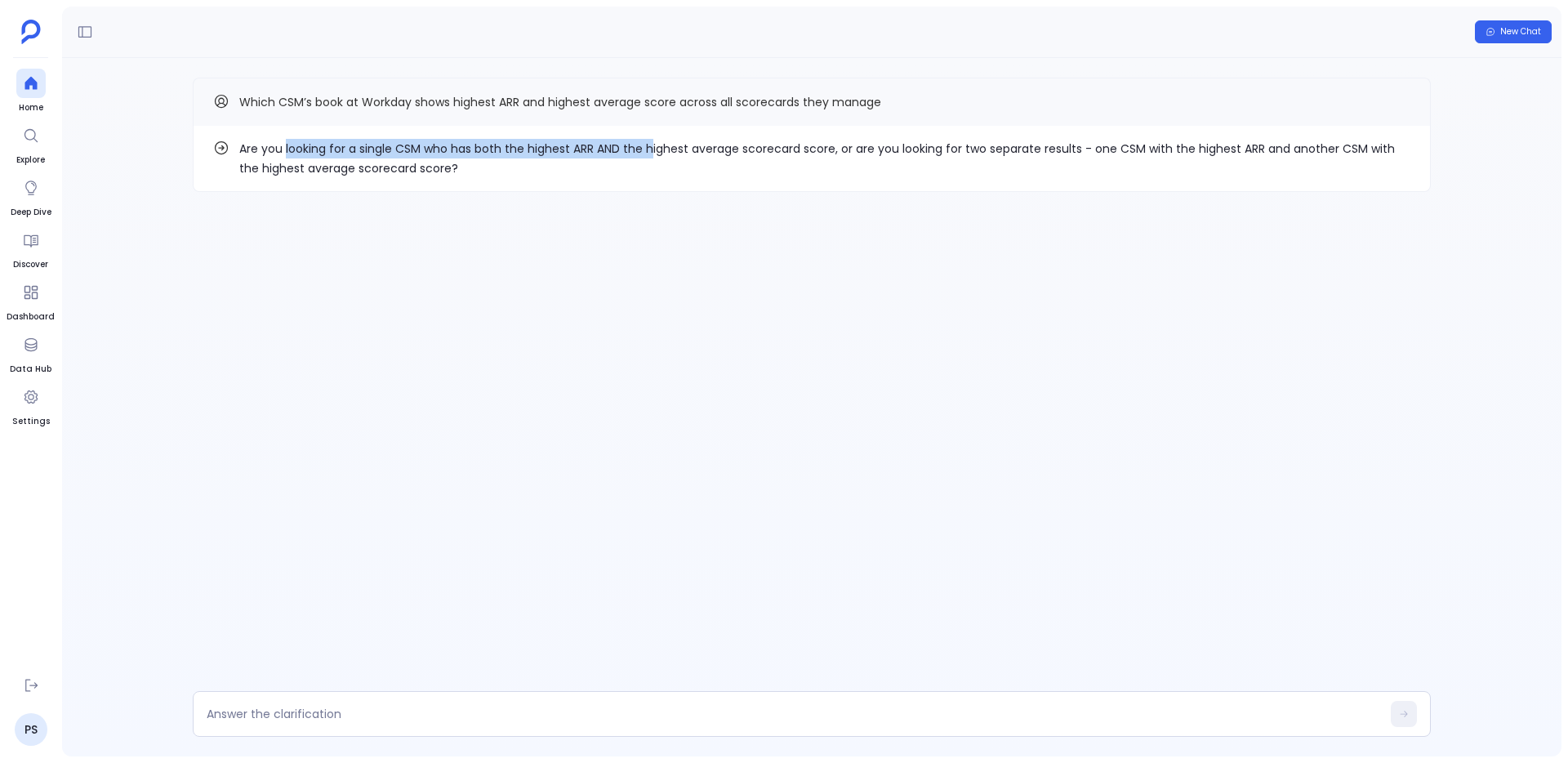 drag, startPoint x: 286, startPoint y: 149, endPoint x: 648, endPoint y: 154, distance: 362.03453 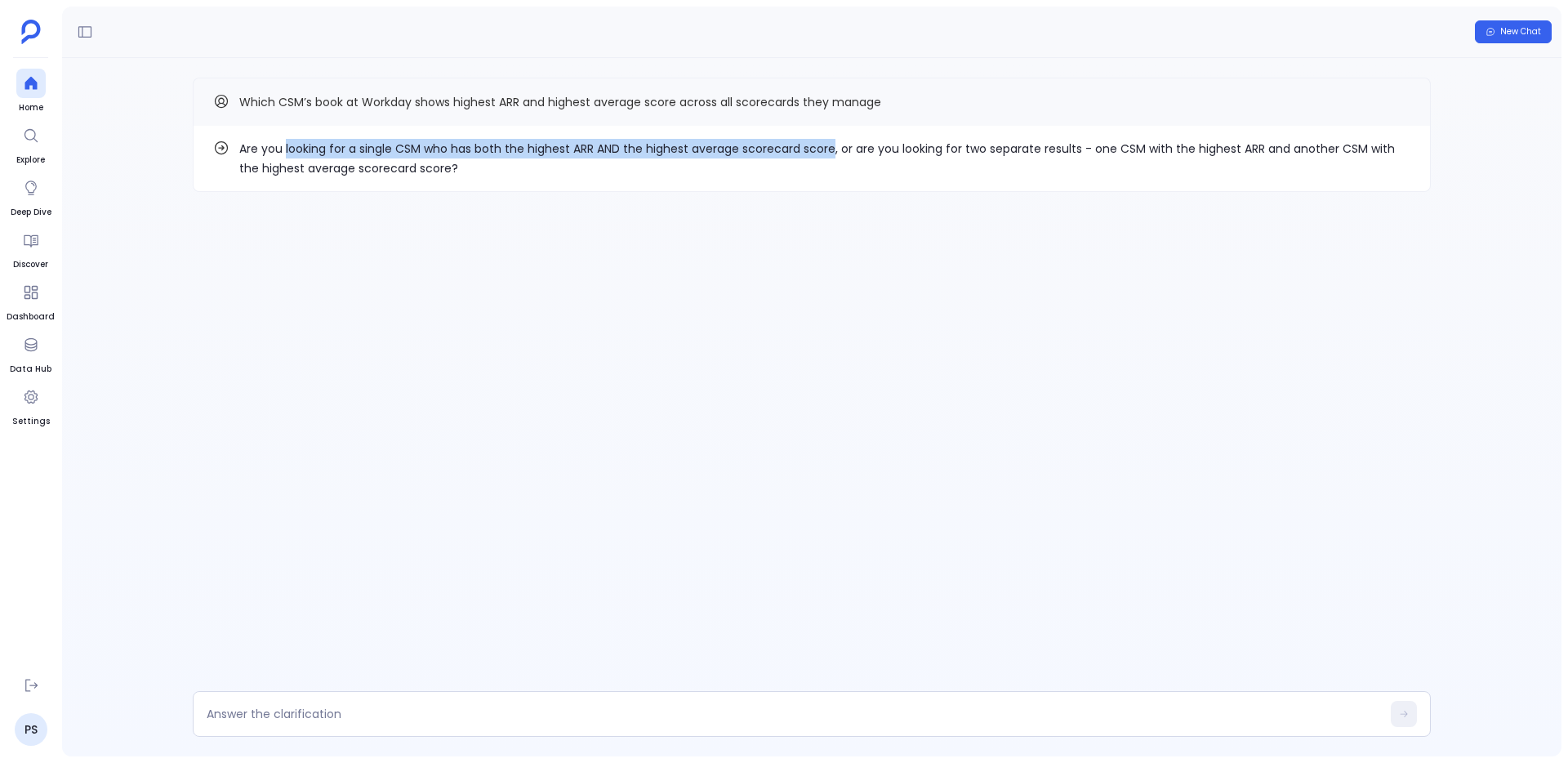 click on "Are you looking for a single CSM who has both the highest ARR AND the highest average scorecard score, or are you looking for two separate results - one CSM with the highest ARR and another CSM with the highest average scorecard score?" at bounding box center [825, 158] 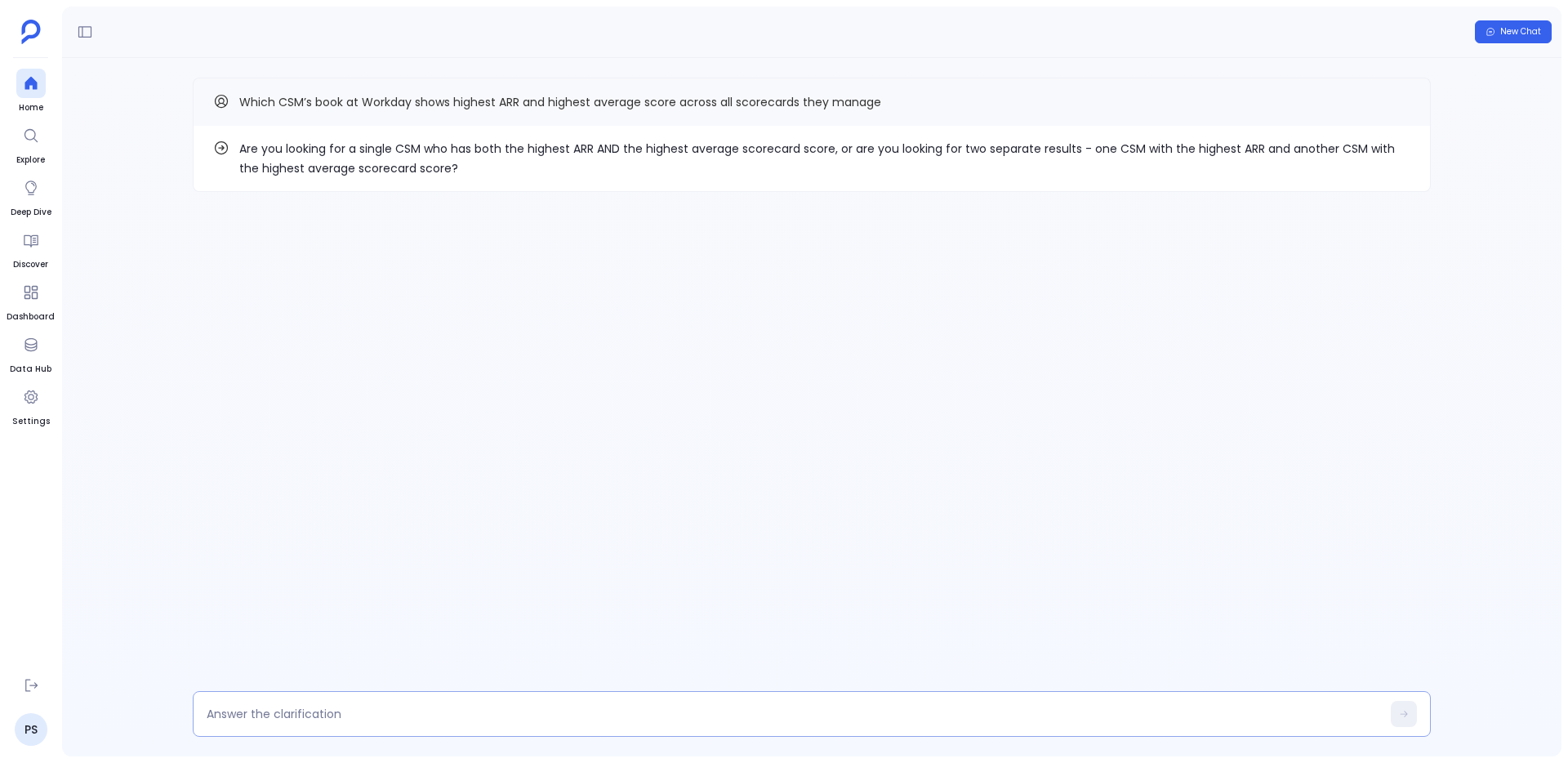 click at bounding box center [794, 714] 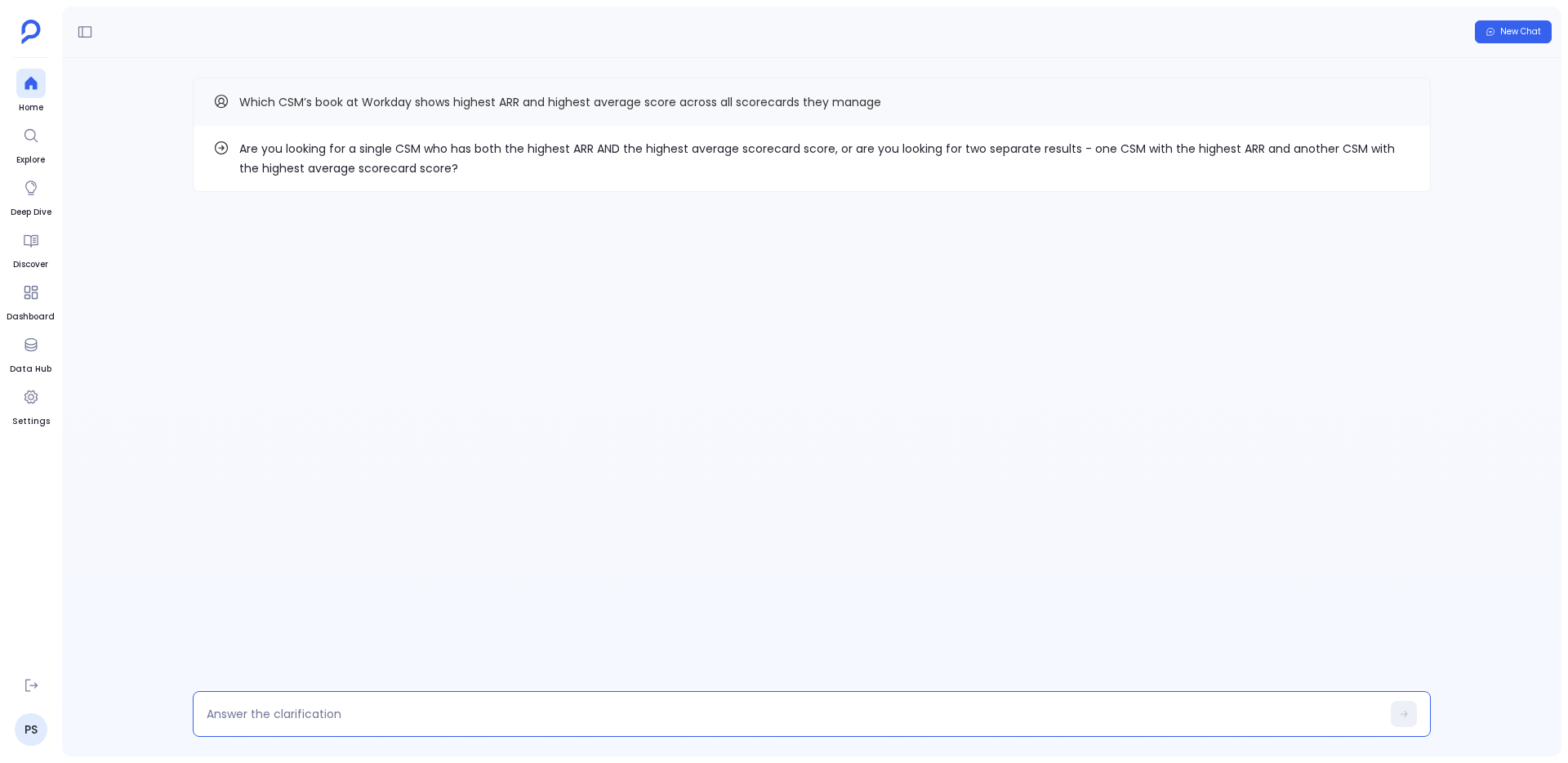 type on "looking for a single CSM who has both the highest ARR AND the highest average scorecard score" 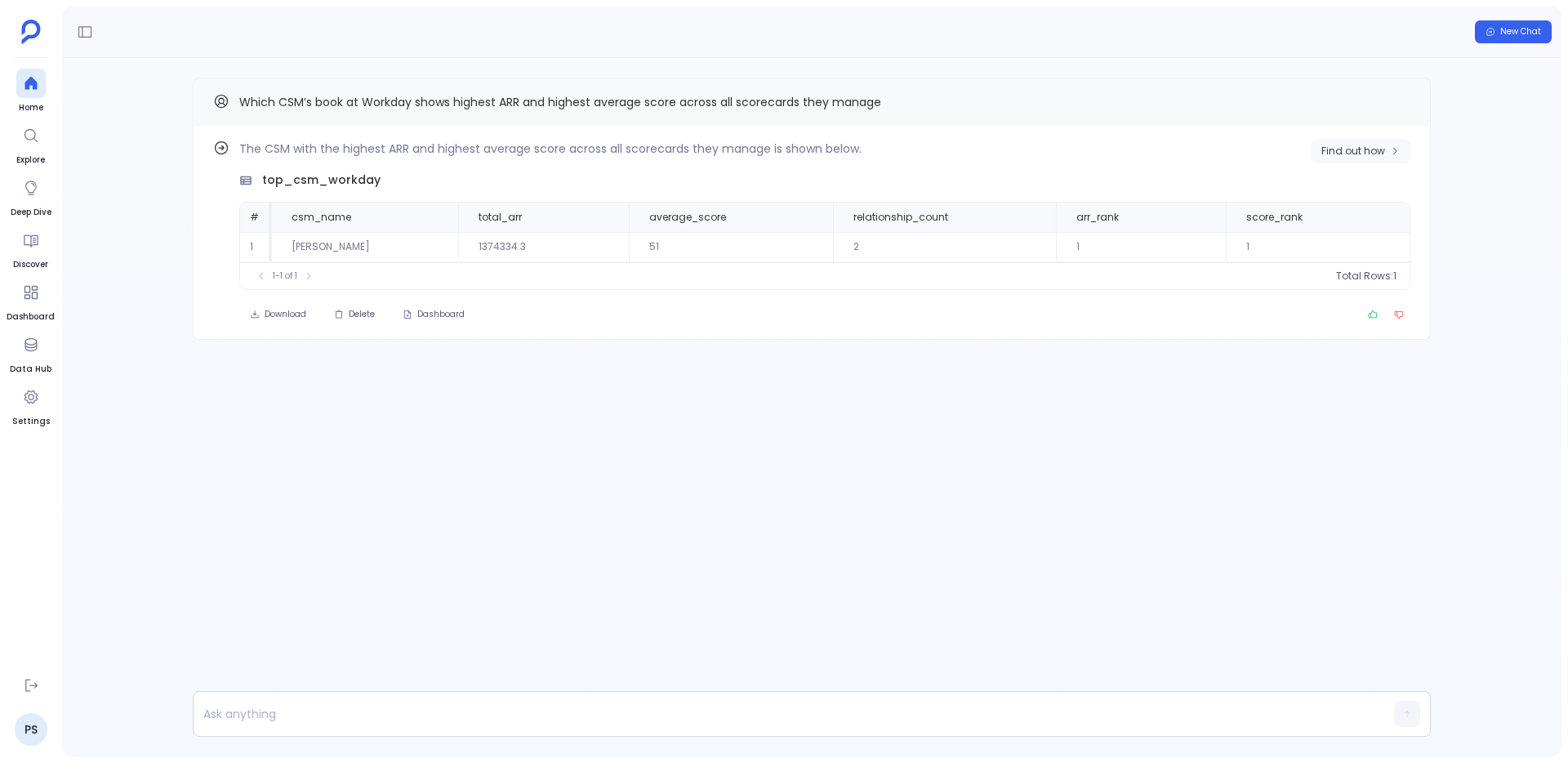 click on "Find out how" at bounding box center (1361, 151) 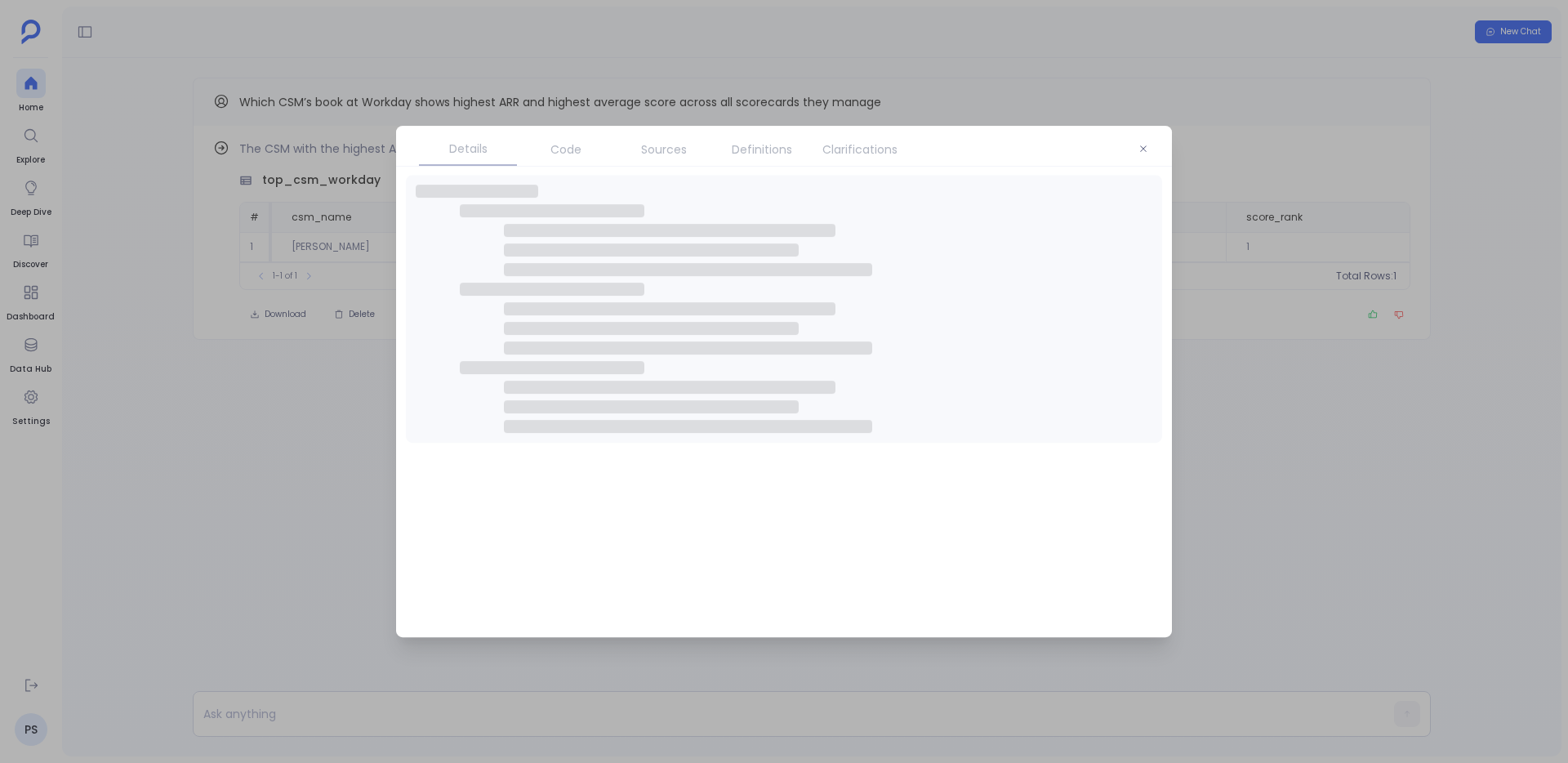 click on "Code" at bounding box center (566, 149) 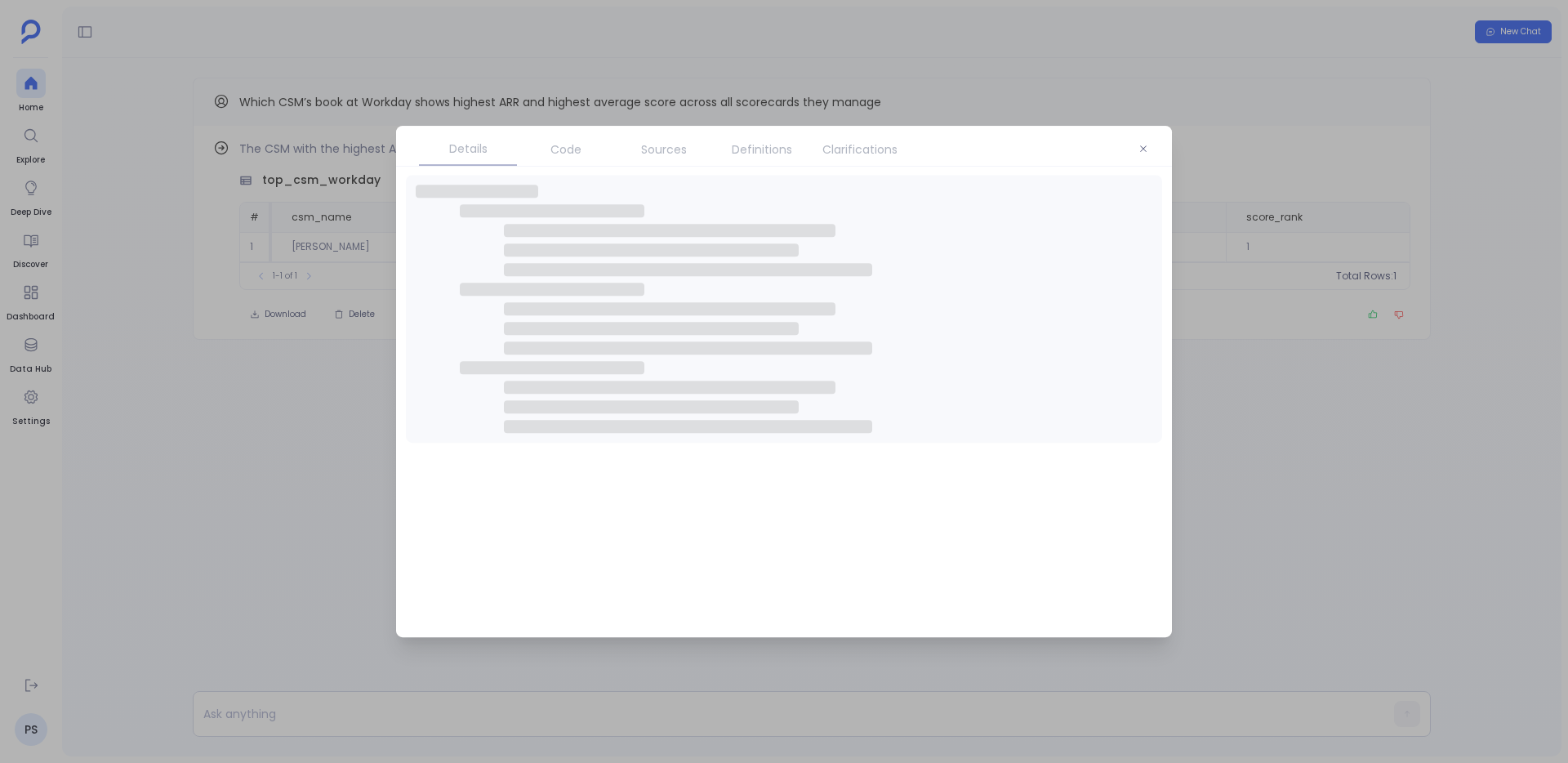 click on "Code" at bounding box center (566, 149) 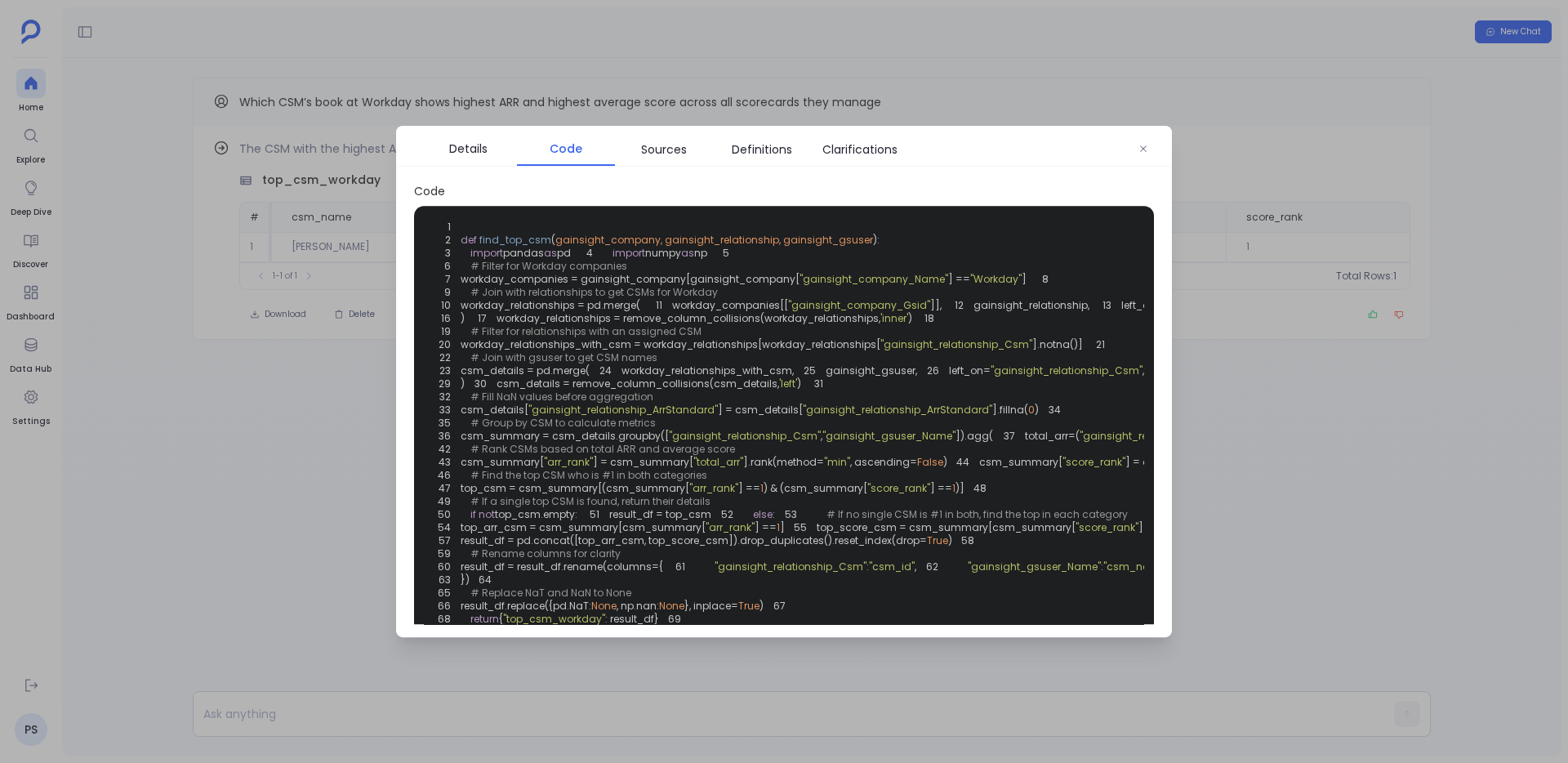click on ""gainsight_company_Name"" at bounding box center (874, 279) 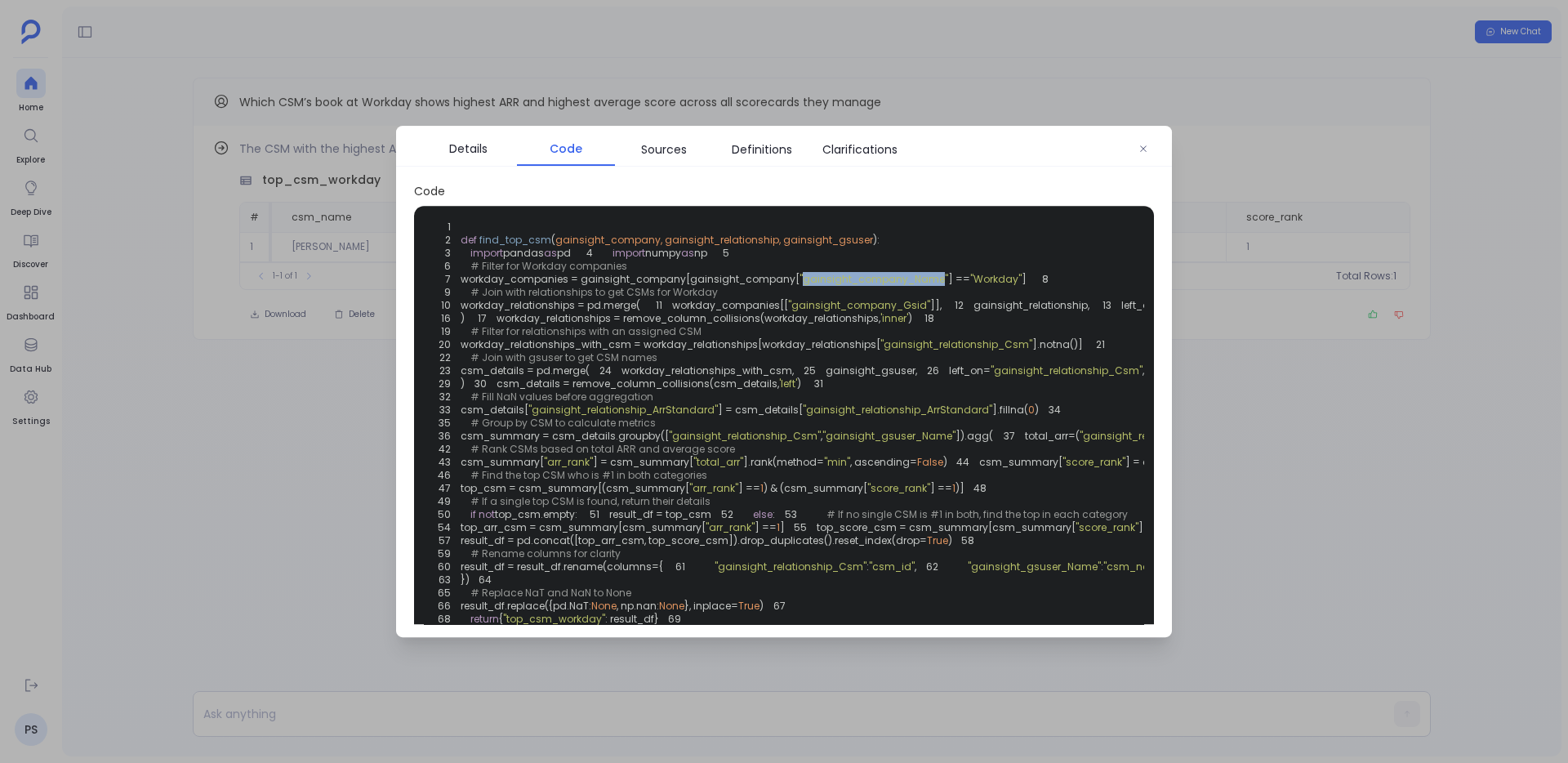 click on ""gainsight_company_Name"" at bounding box center (874, 279) 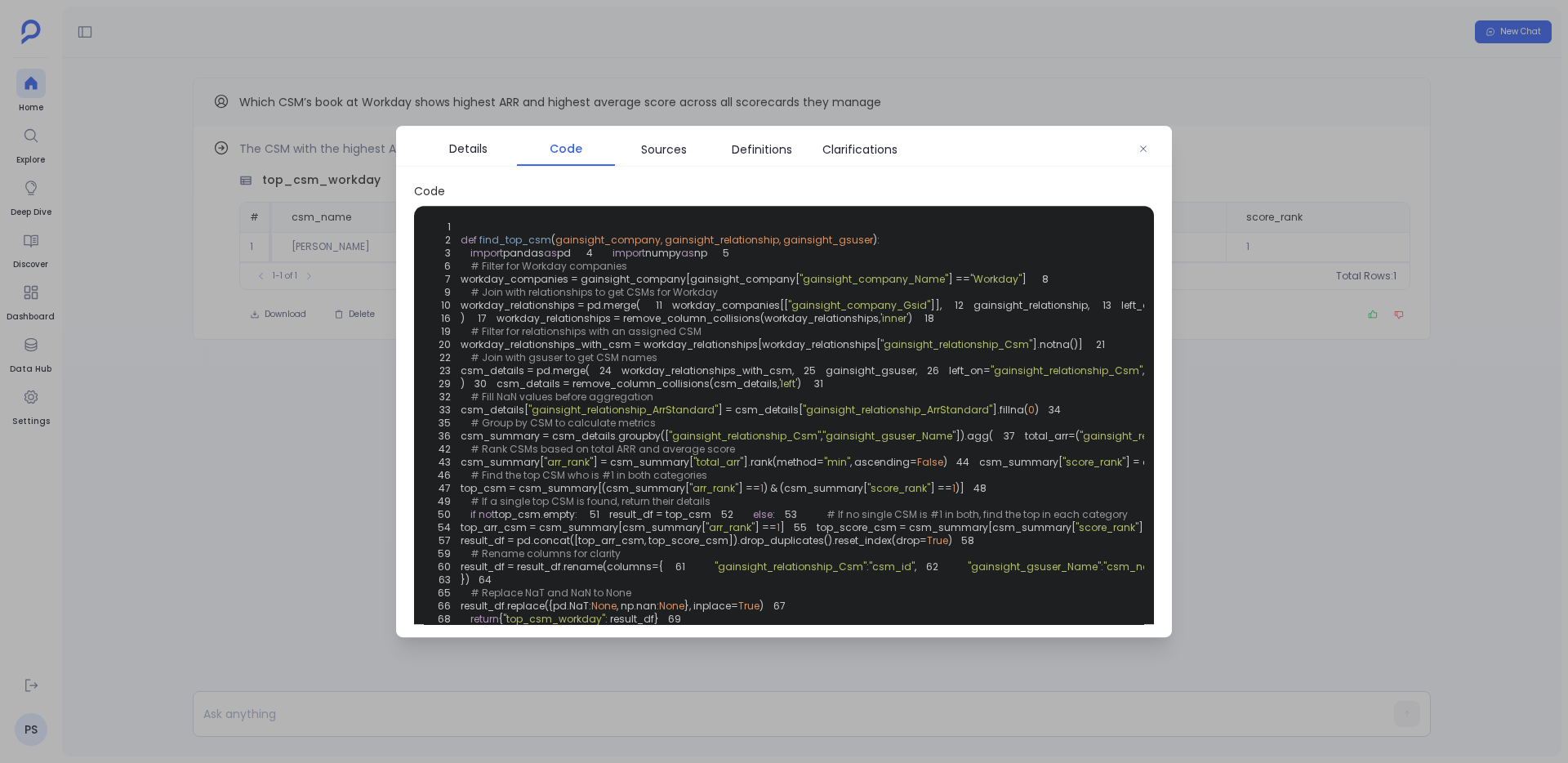 click on ""Workday"" at bounding box center [996, 279] 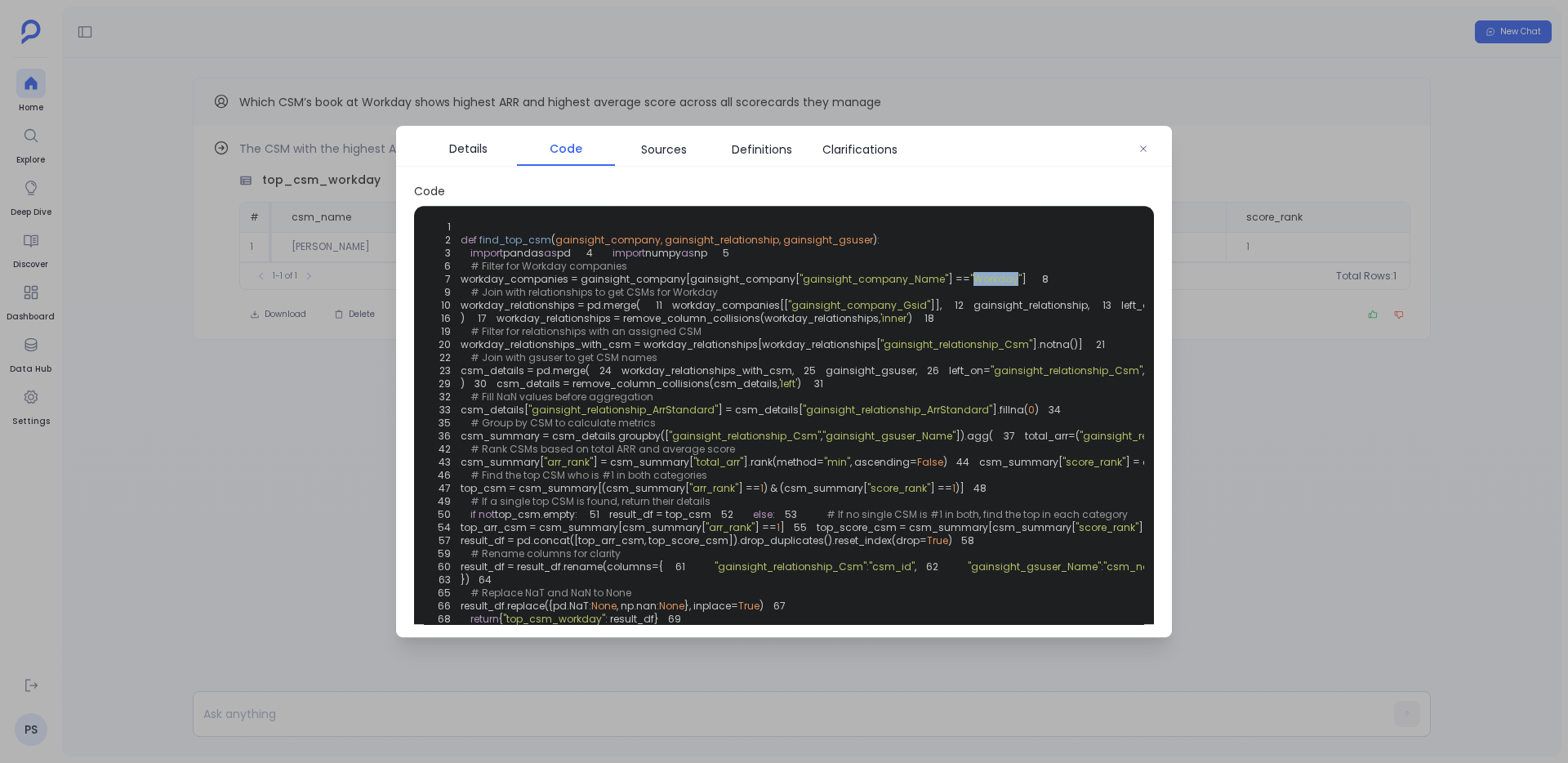 click on ""Workday"" at bounding box center [996, 279] 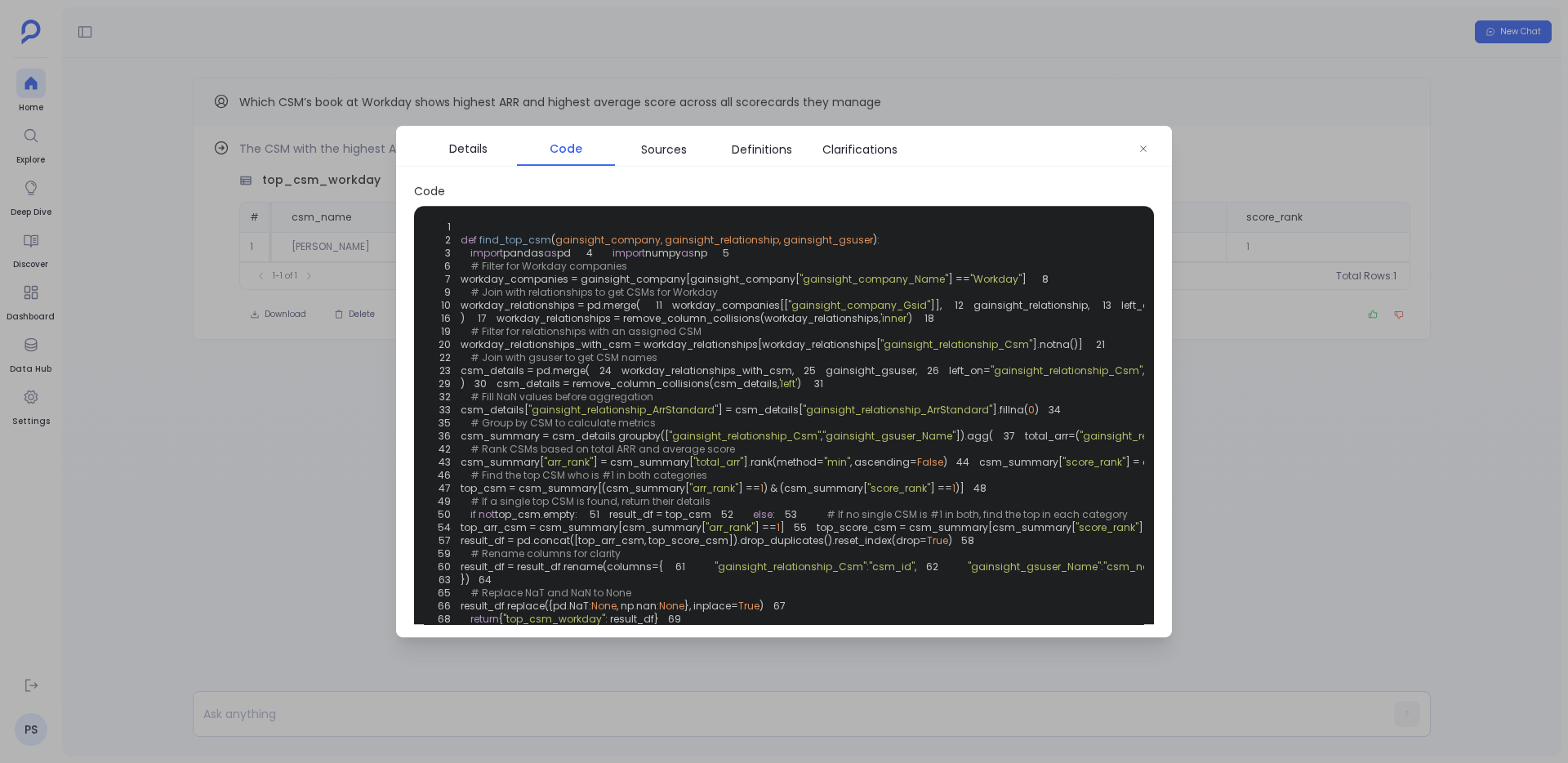 click on ""gainsight_company_Gsid"" at bounding box center [859, 305] 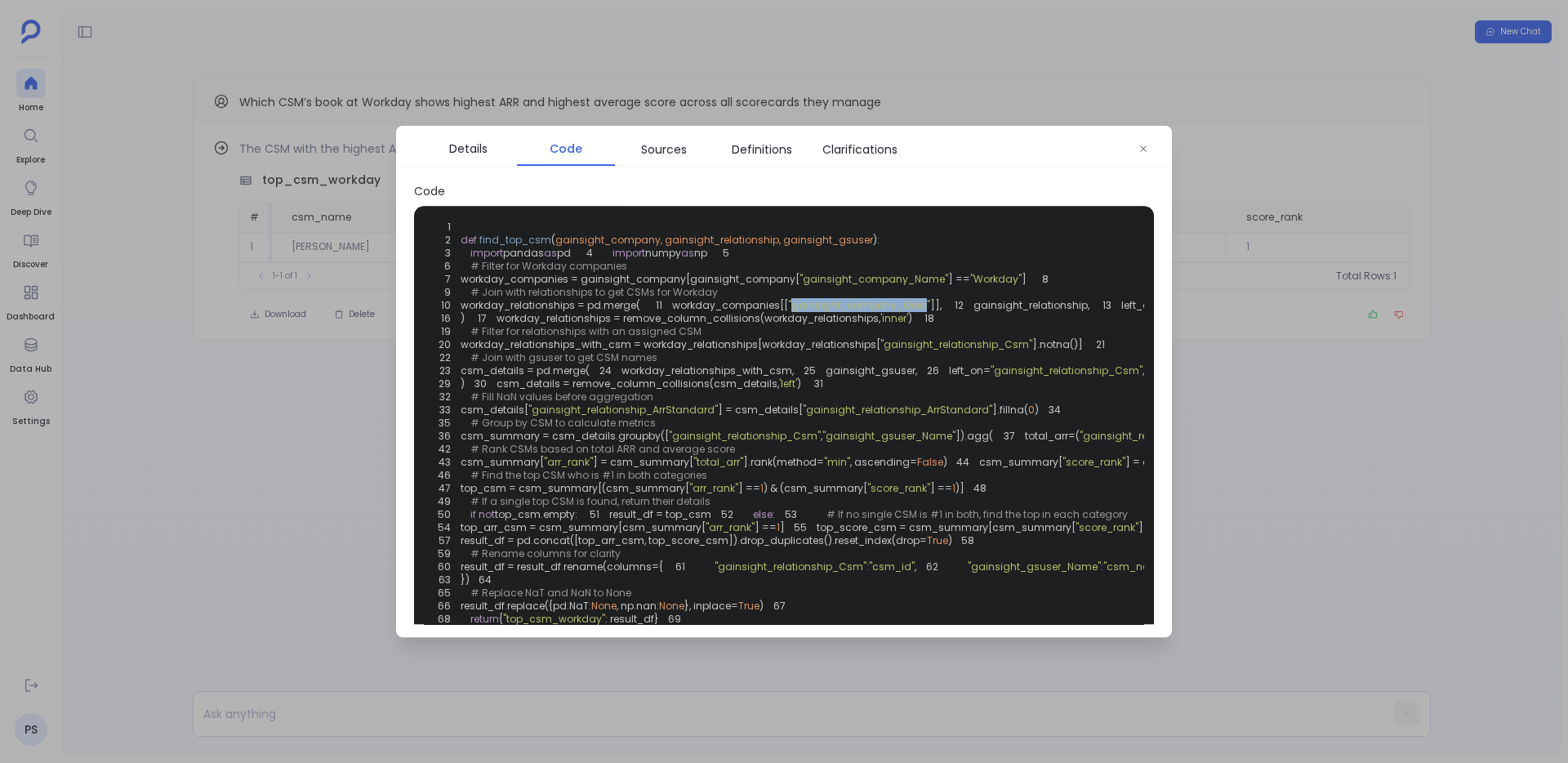 click on ""gainsight_company_Gsid"" at bounding box center [859, 305] 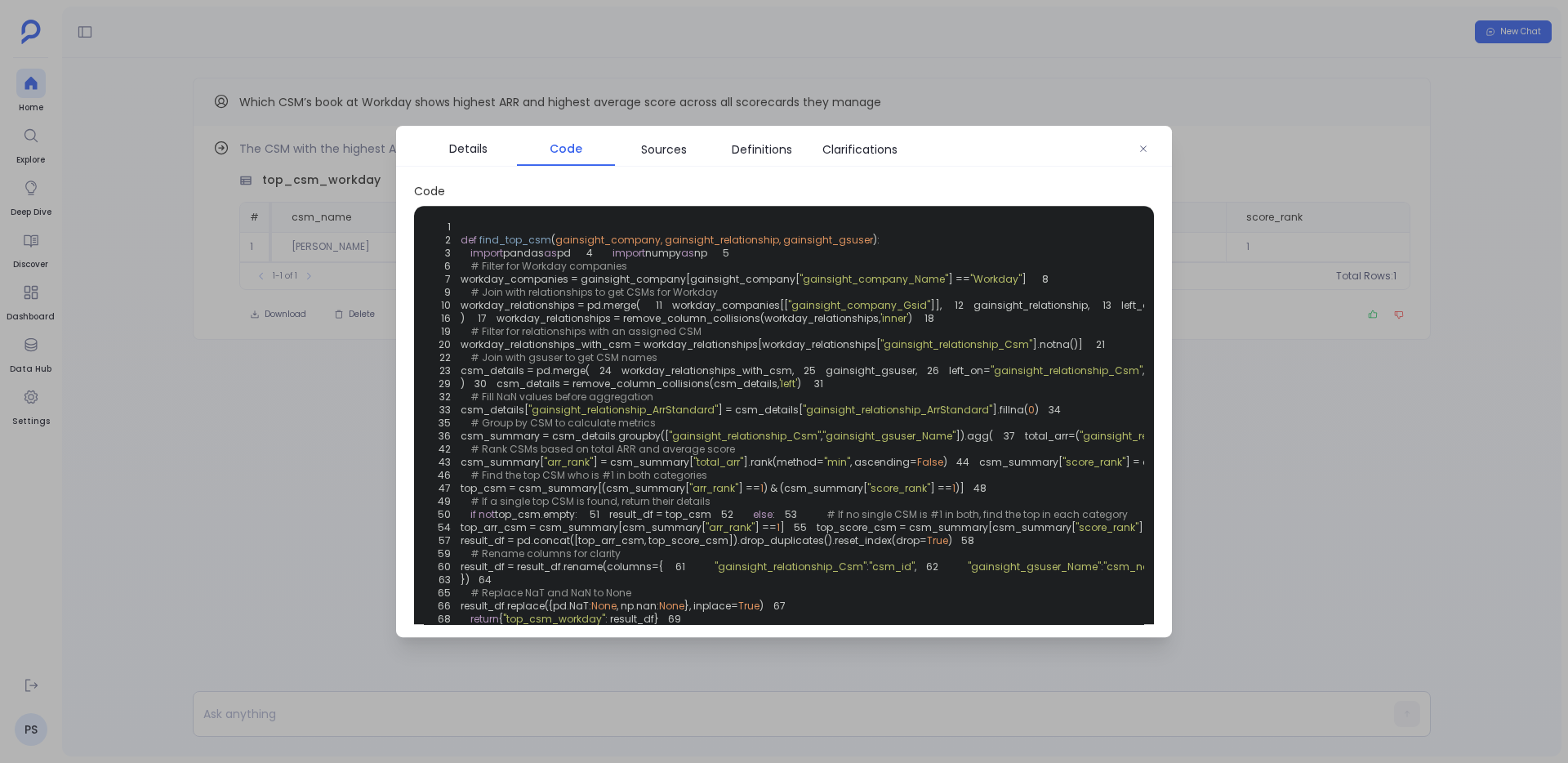 click on "1
2 def   find_top_csm ( gainsight_company, gainsight_relationship, gainsight_gsuser ):
3      import  pandas  as  pd
4      import  numpy  as  np
5
6      # Filter for Workday companies
7     workday_companies = gainsight_company[gainsight_company[ "gainsight_company_Name" ] ==  "Workday" ]
8
9      # Join with relationships to get CSMs for Workday
10     workday_relationships = pd.merge(
11         workday_companies[[ "gainsight_company_Gsid" ]],
12         gainsight_relationship,
13         left_on= "gainsight_company_Gsid" ,
14         right_on= "gainsight_relationship_CompanyId" ,
15         how= "inner"
16     )
17     workday_relationships = remove_column_collisions(workday_relationships,  'inner' )
18
19      # Filter for relationships with an assigned CSM
20     workday_relationships_with_csm = workday_relationships[workday_relationships[ "gainsight_relationship_Csm" ].notna()]
21
22      # Join with gsuser to get CSM names
23     csm_details = pd.merge(" at bounding box center [1375, 429] 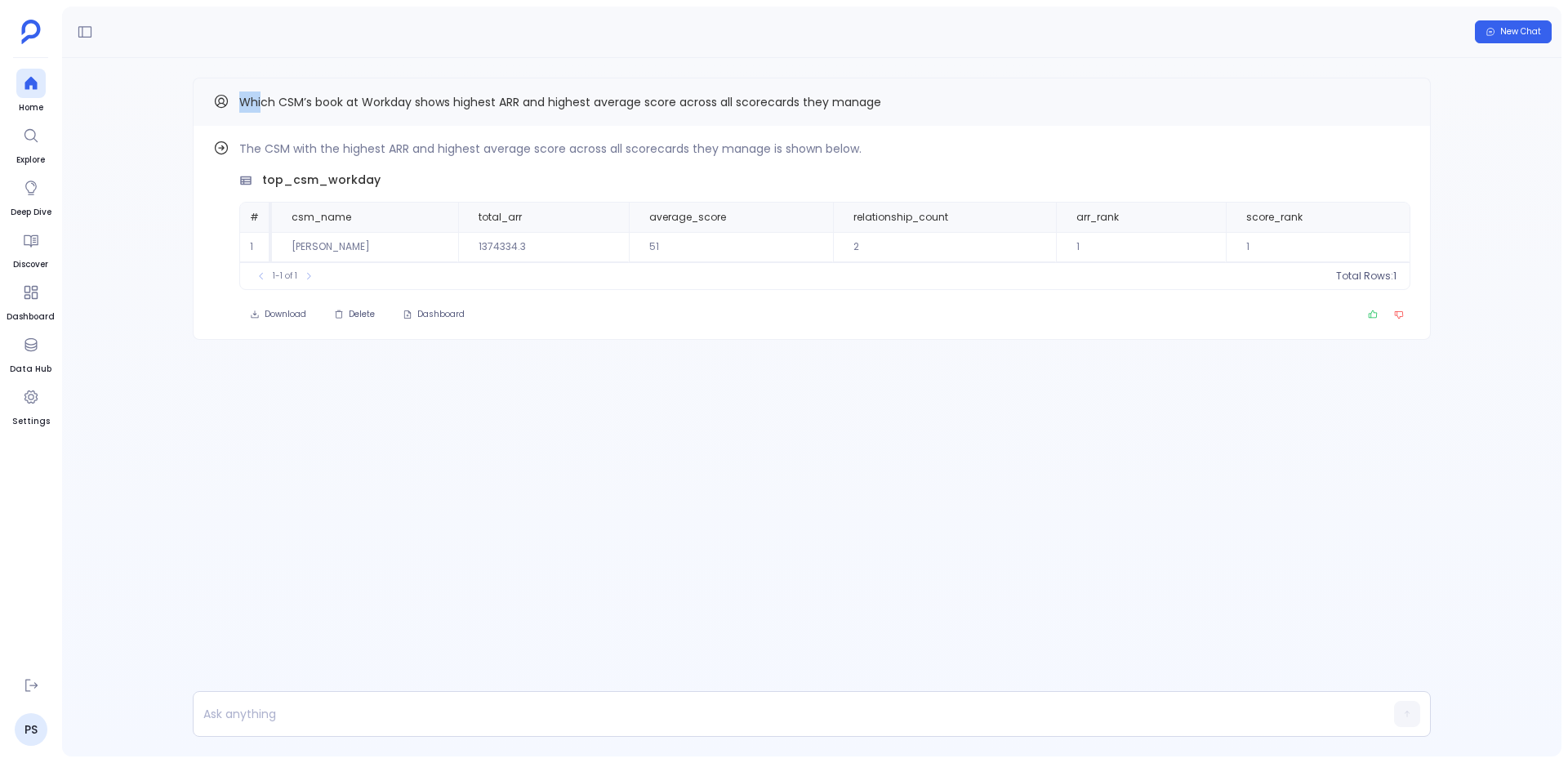 drag, startPoint x: 242, startPoint y: 111, endPoint x: 261, endPoint y: 107, distance: 19.416488 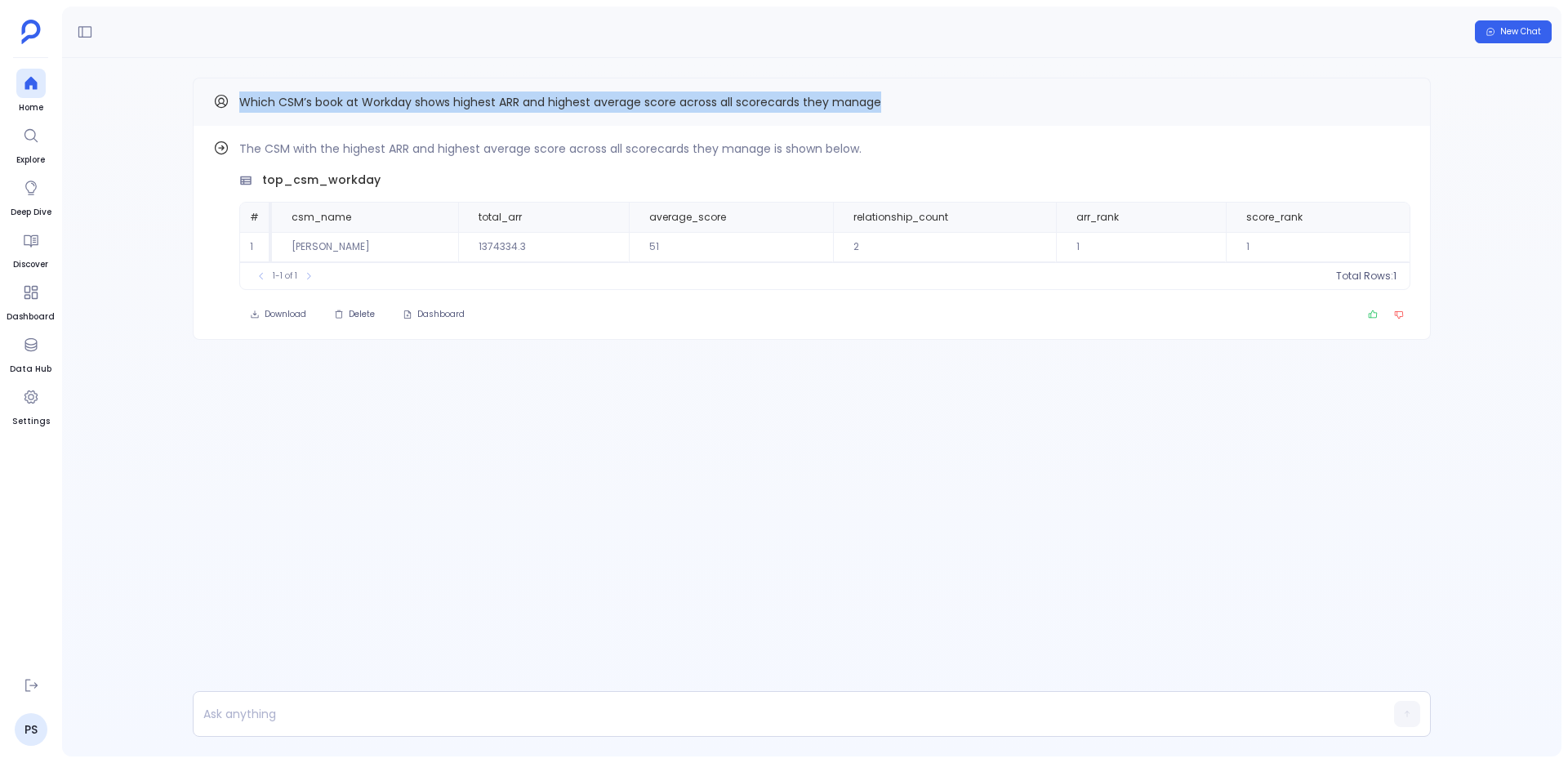 click on "Which CSM’s book at Workday shows highest ARR and highest average score across all scorecards they manage" at bounding box center [812, 102] 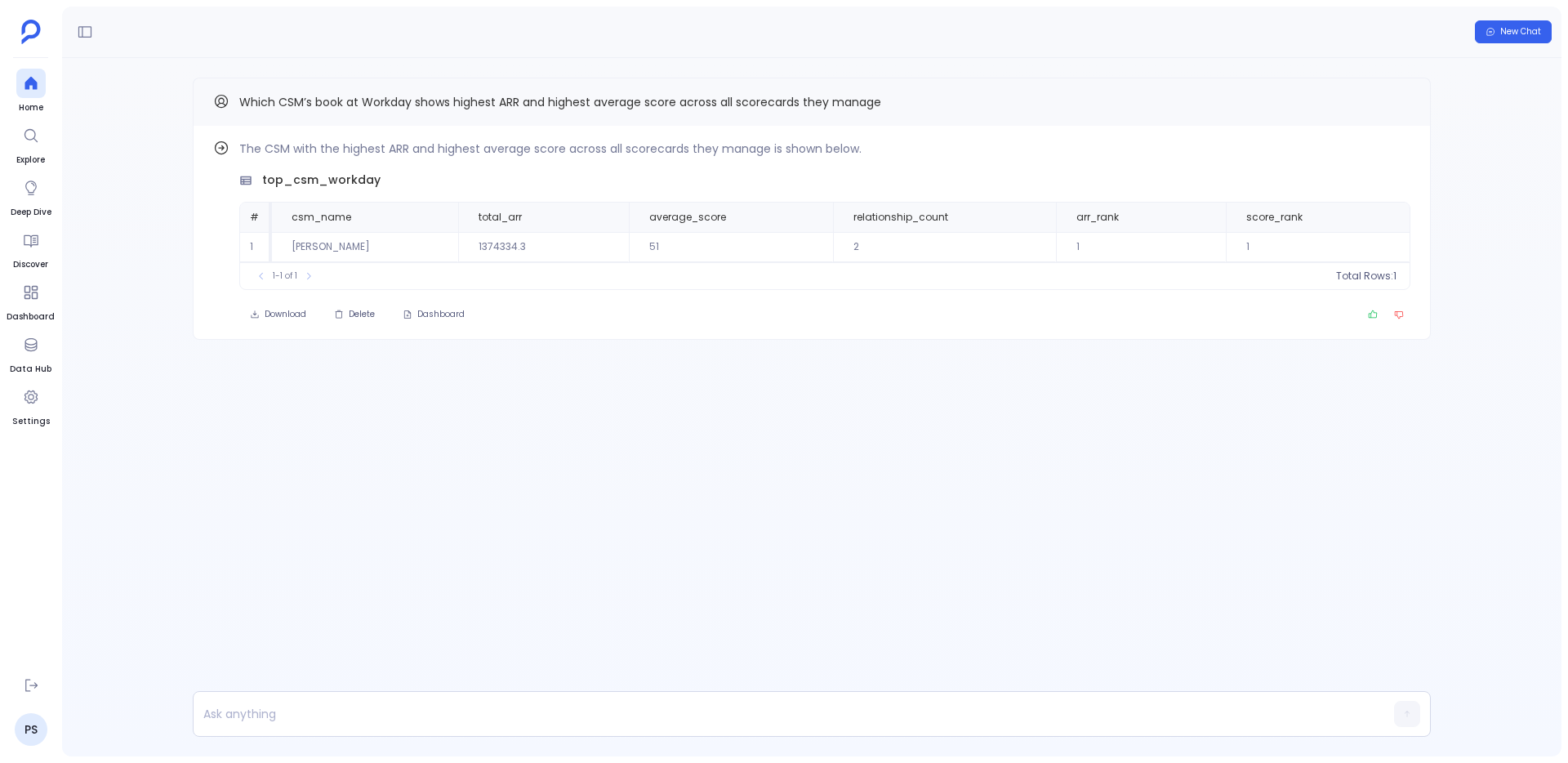 click on "Which CSM’s book at Workday shows highest ARR and highest average score across all scorecards they manage" at bounding box center [812, 101] 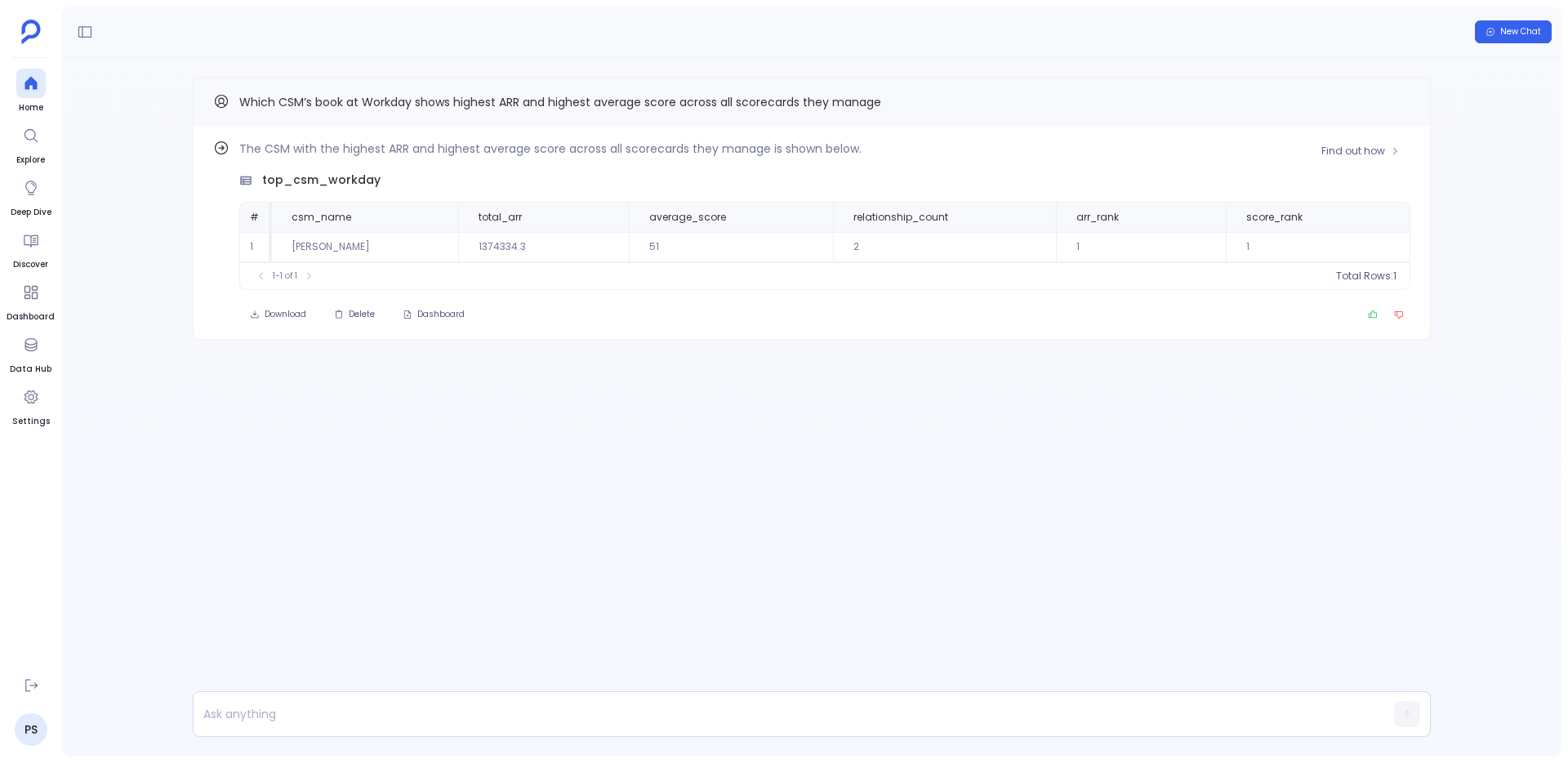 click on "The CSM with the highest ARR and highest average score across all scorecards they manage is shown below. top_csm_workday # csm_name total_arr average_score relationship_count arr_rank score_rank 1 Nathan Bartlett 1374334.3 51 2 1 1
To pick up a draggable item, press the space bar.
While dragging, use the arrow keys to move the item.
Press space again to drop the item in its new position, or press escape to cancel.
1-1 of 1 Total Rows:  1" at bounding box center (825, 214) 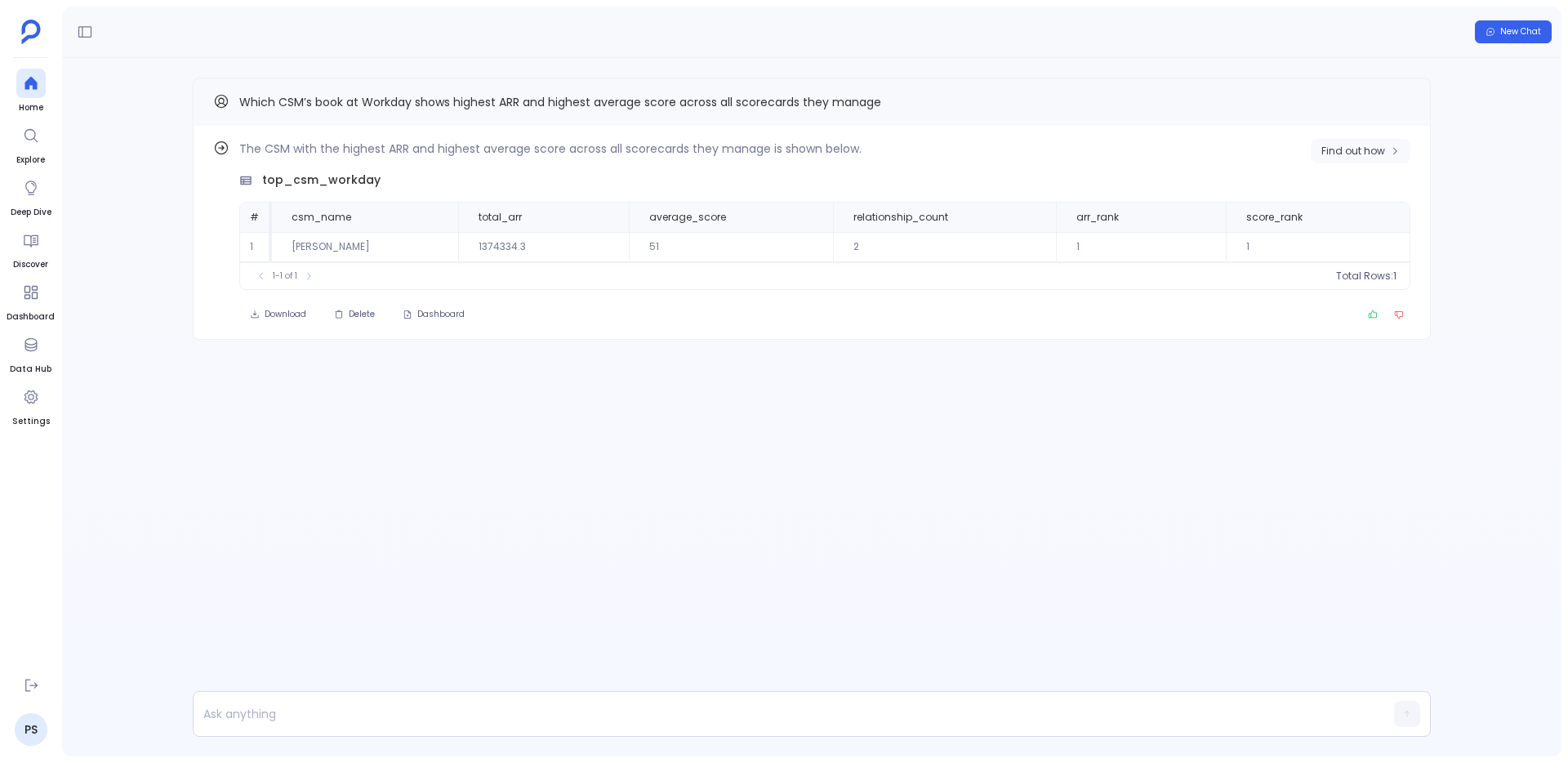 click on "Find out how" at bounding box center [1361, 151] 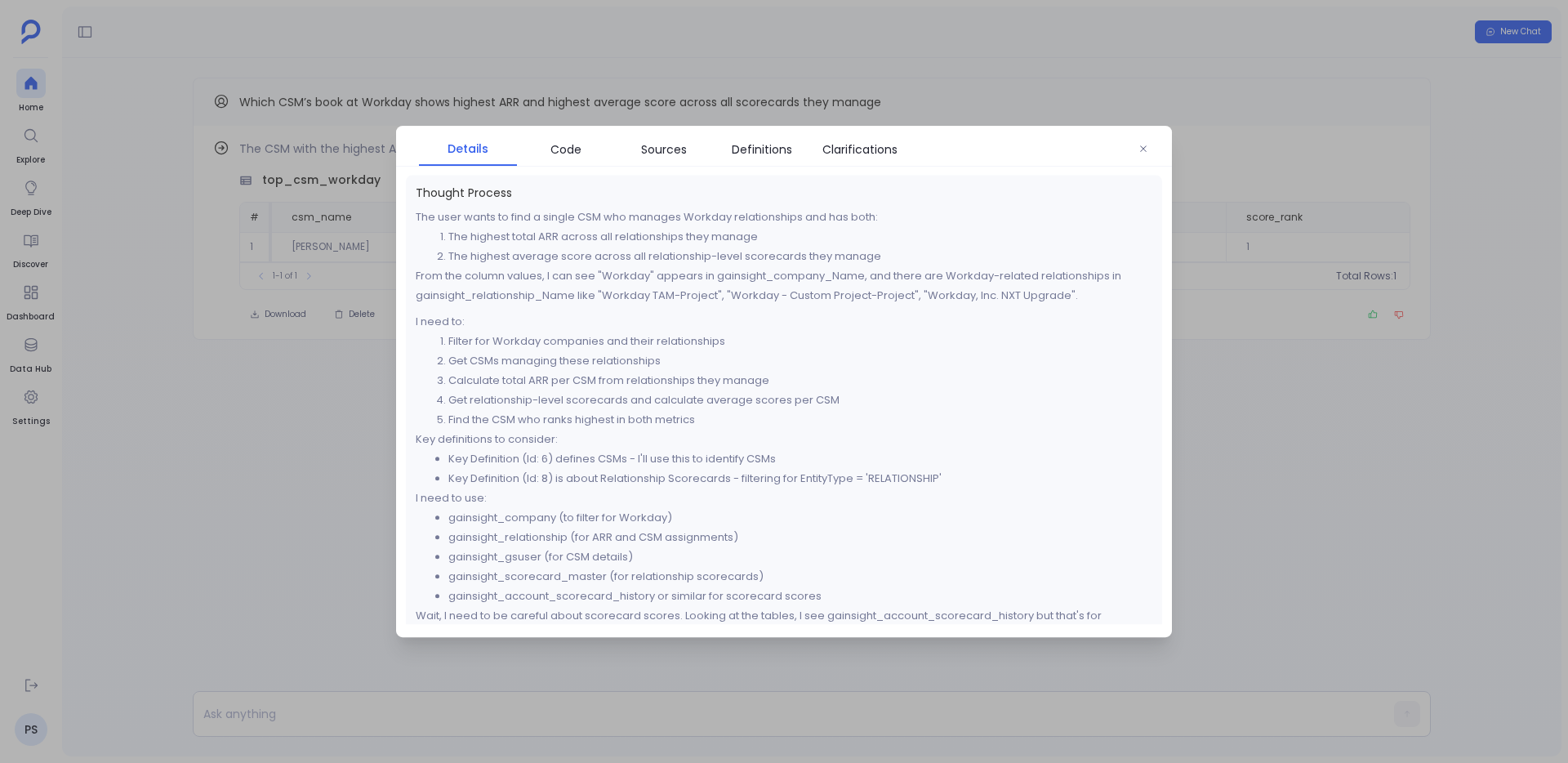 click on "Details Code Sources Definitions Clarifications" at bounding box center [784, 146] 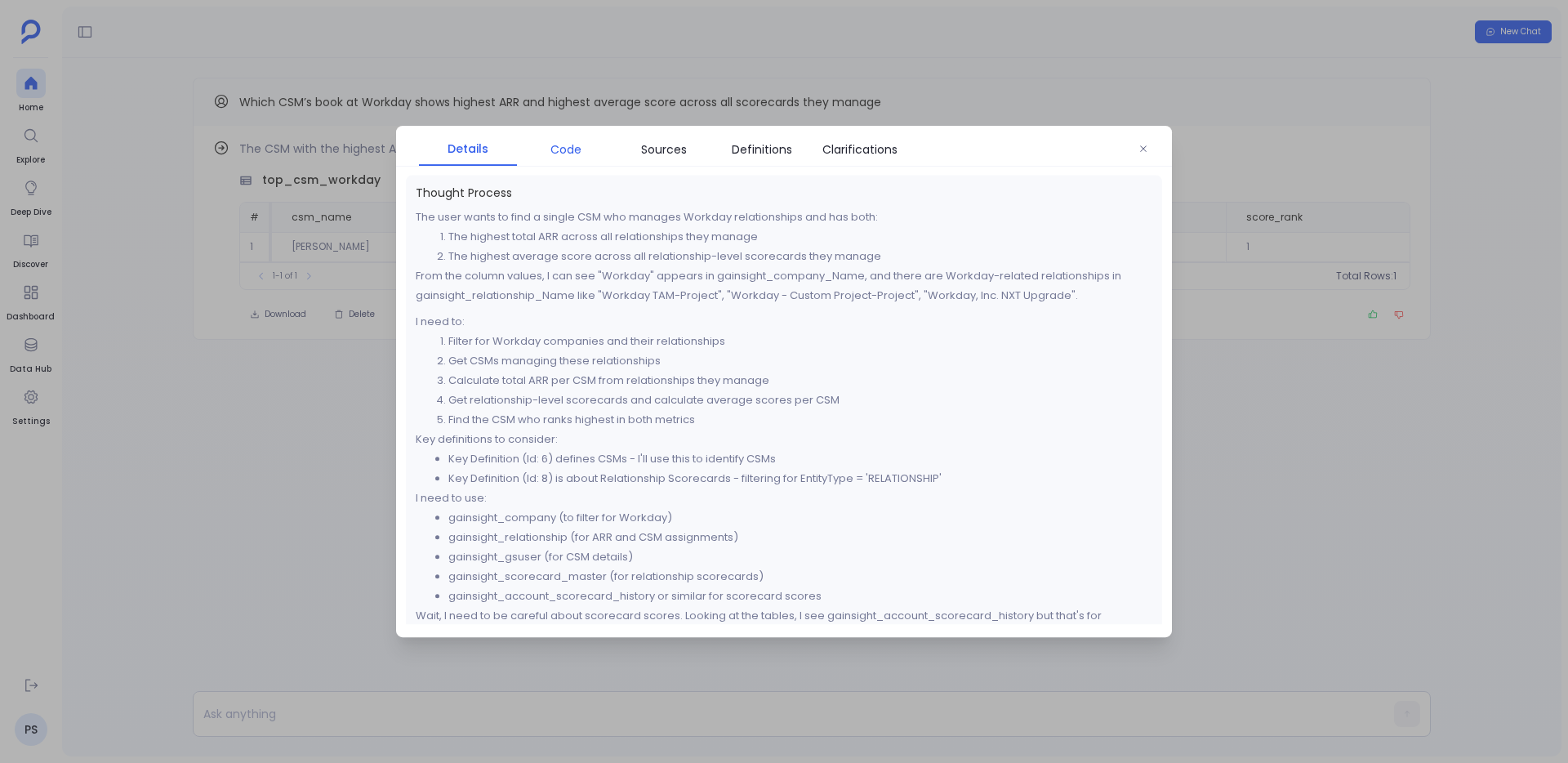 click on "Code" at bounding box center [566, 149] 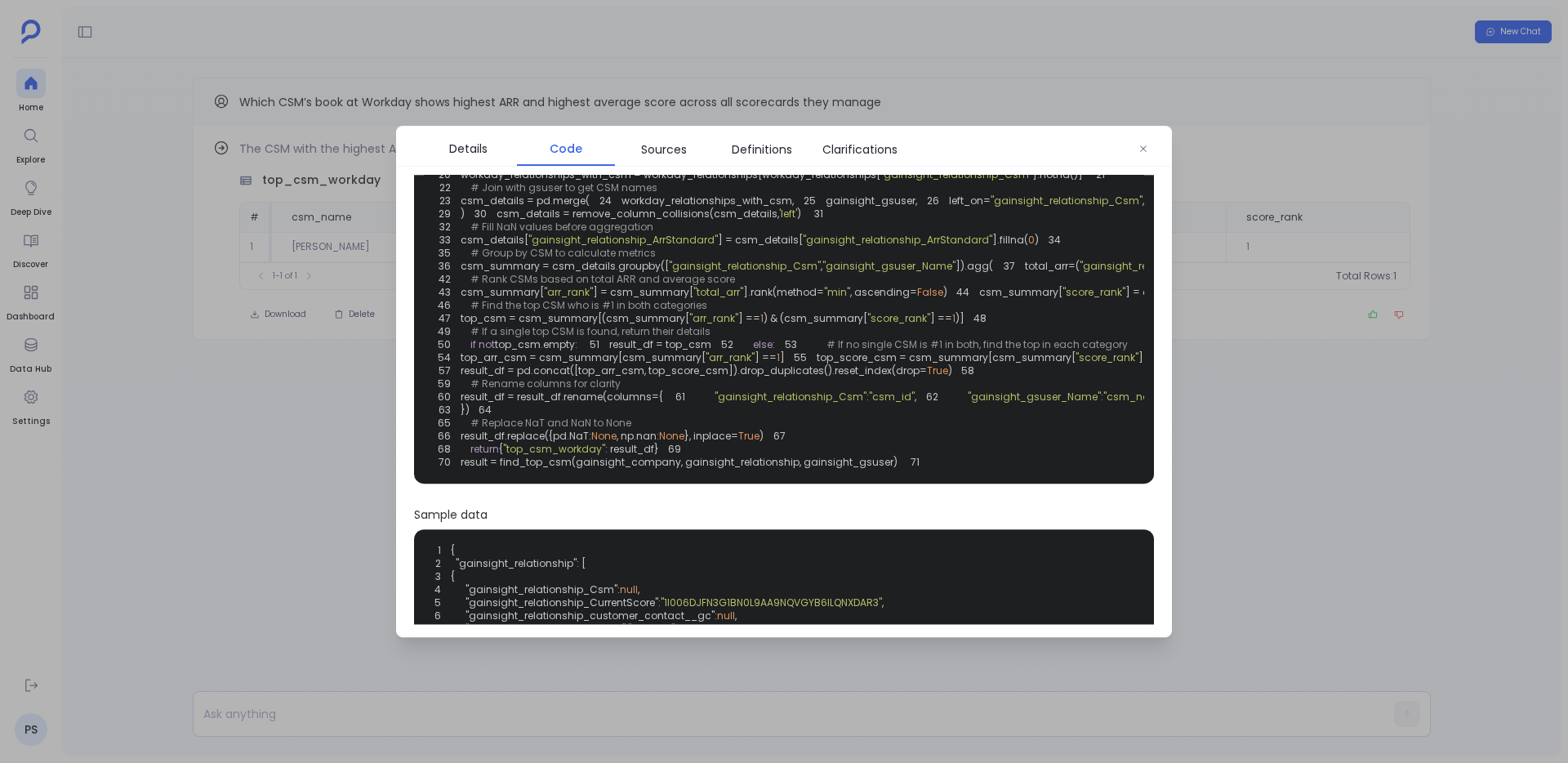 scroll, scrollTop: 167, scrollLeft: 0, axis: vertical 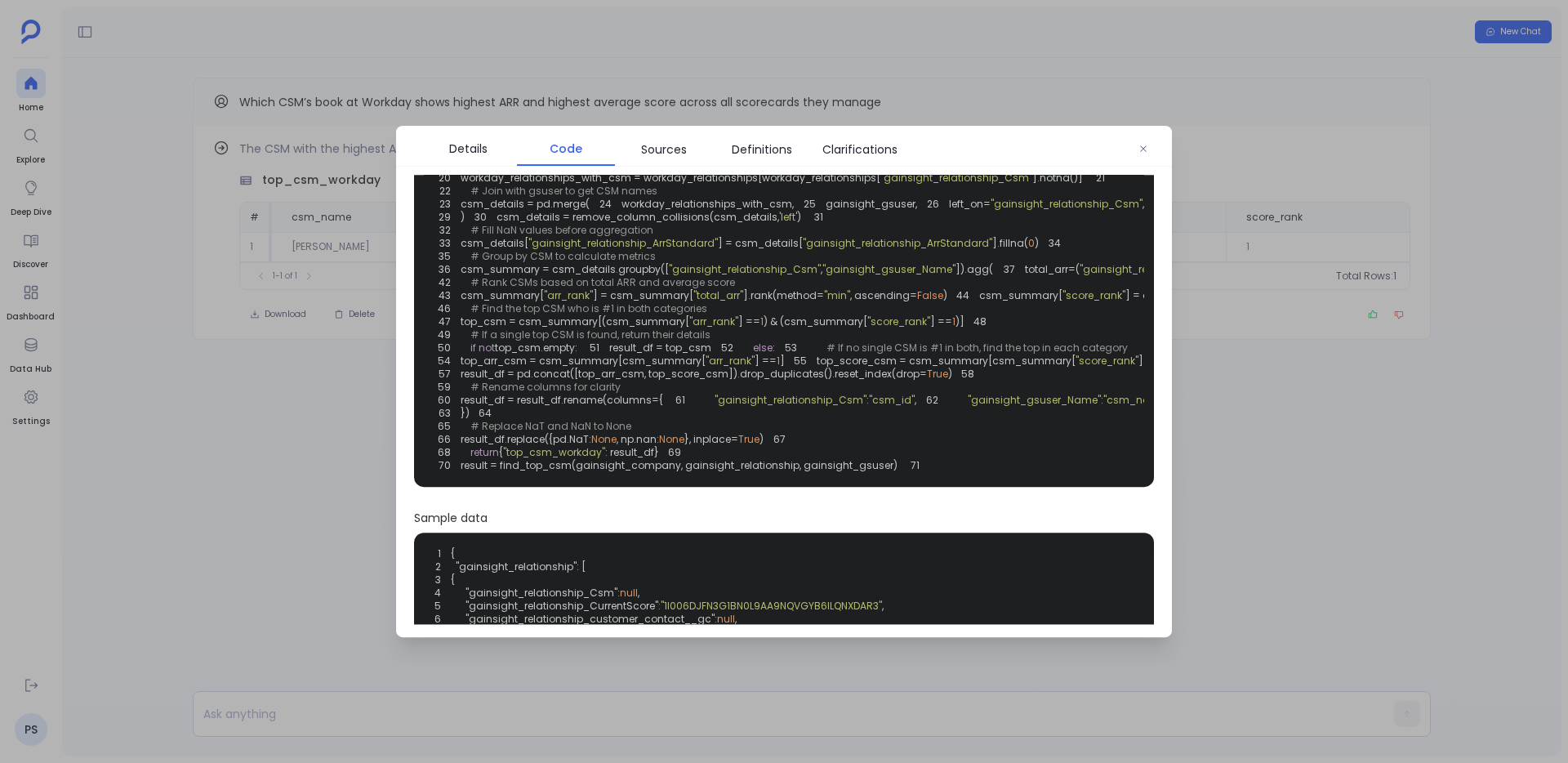 click at bounding box center [784, 382] 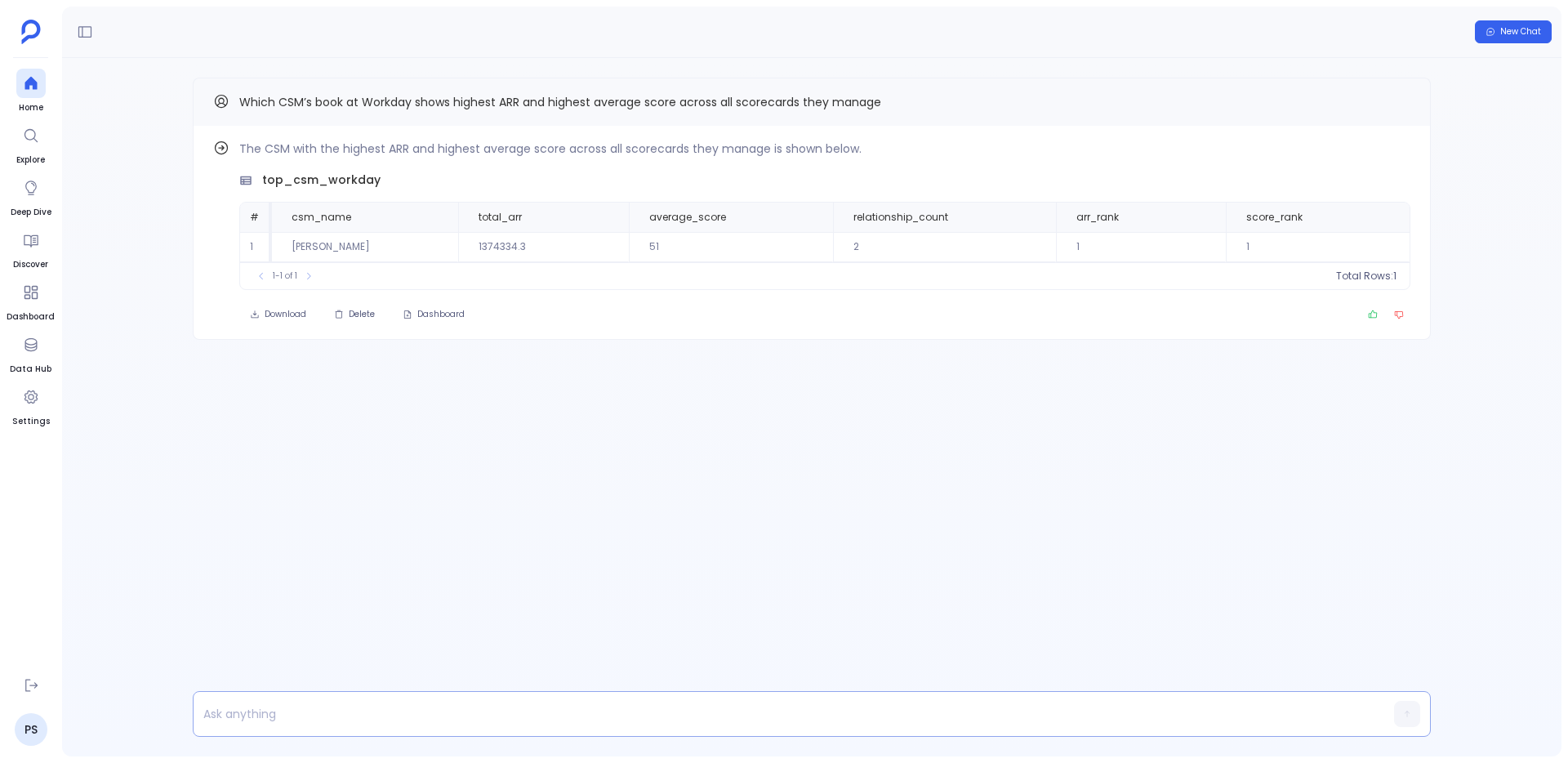 click at bounding box center [780, 714] 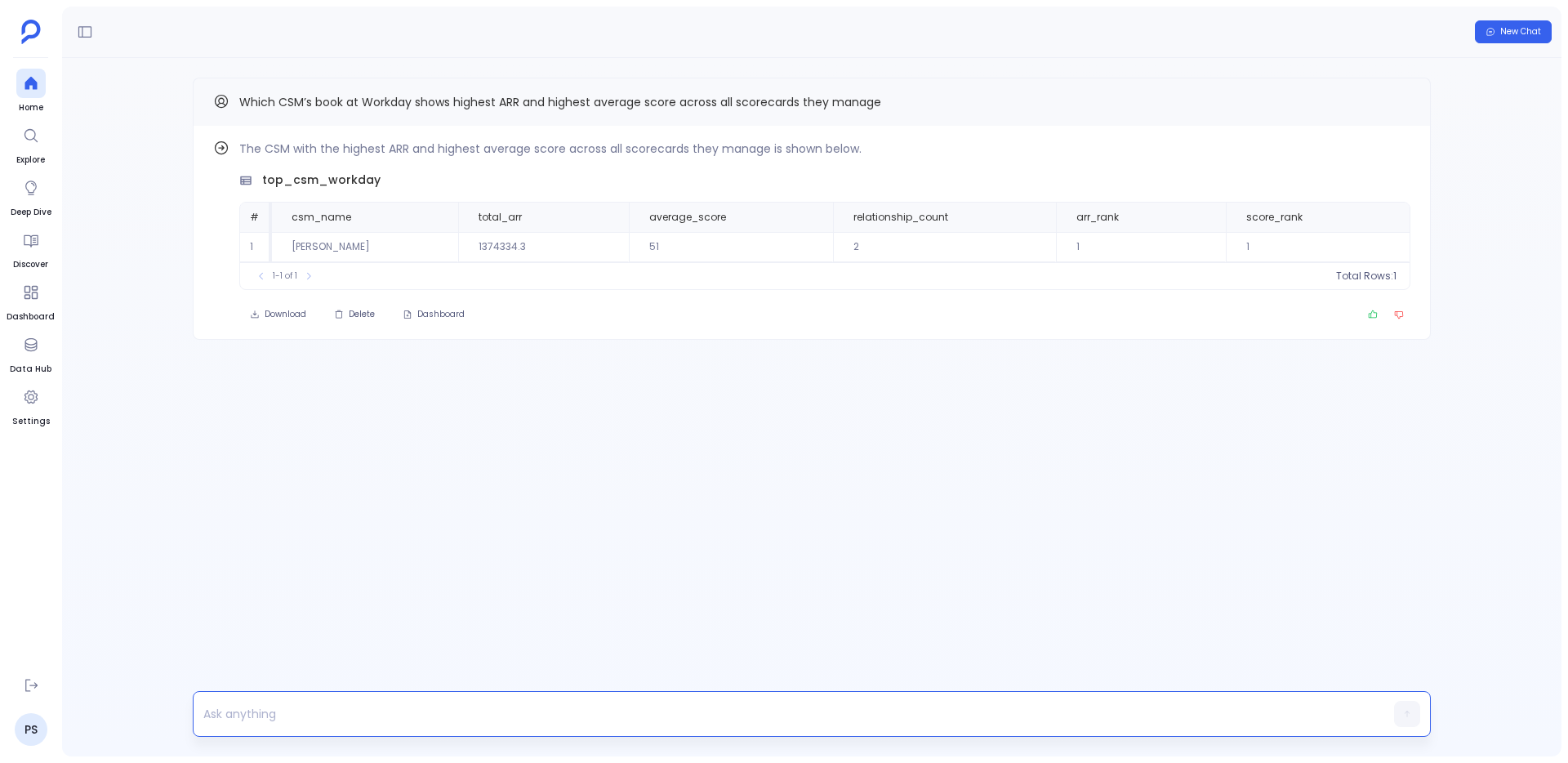 type 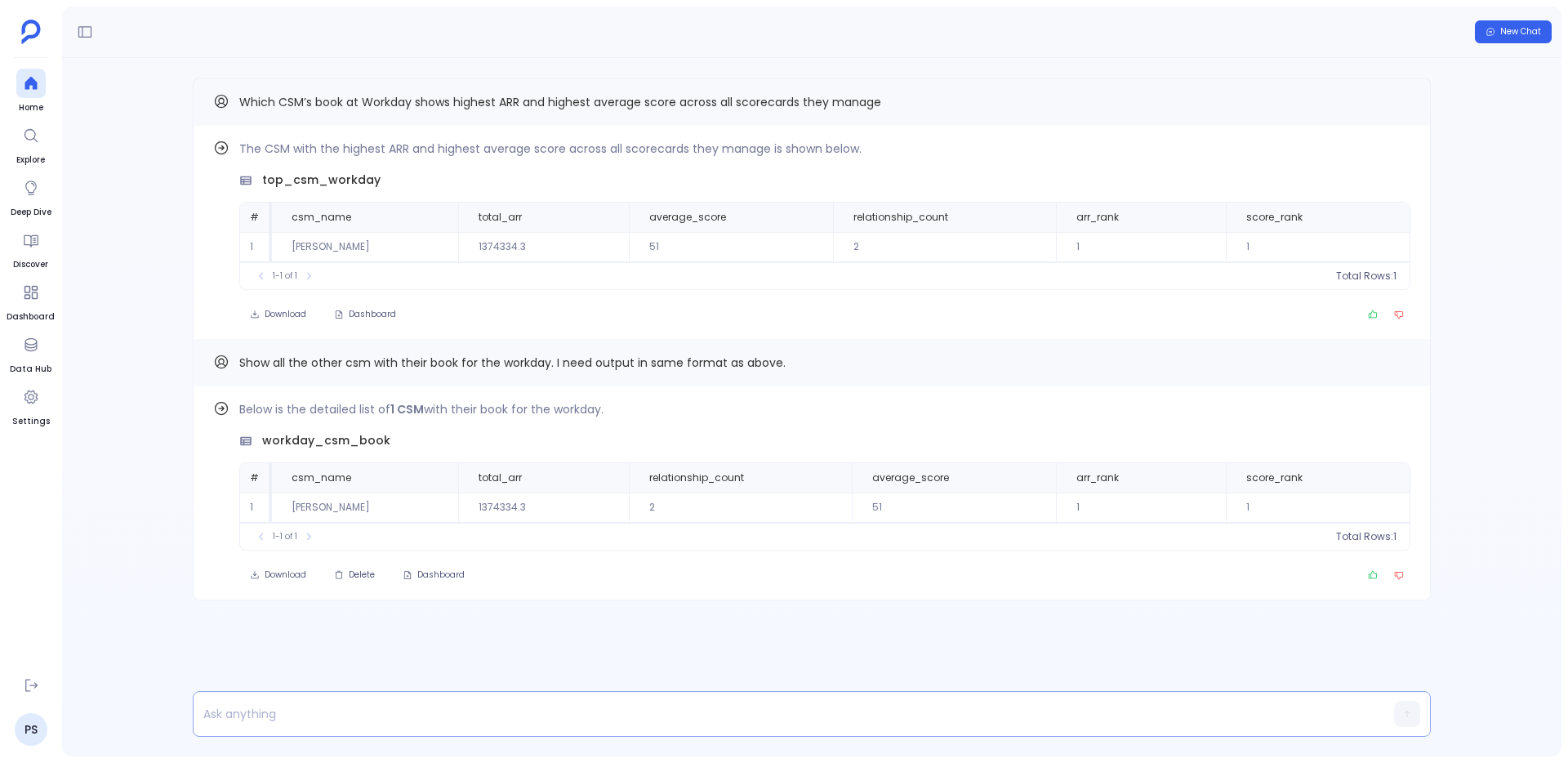 click at bounding box center (780, 714) 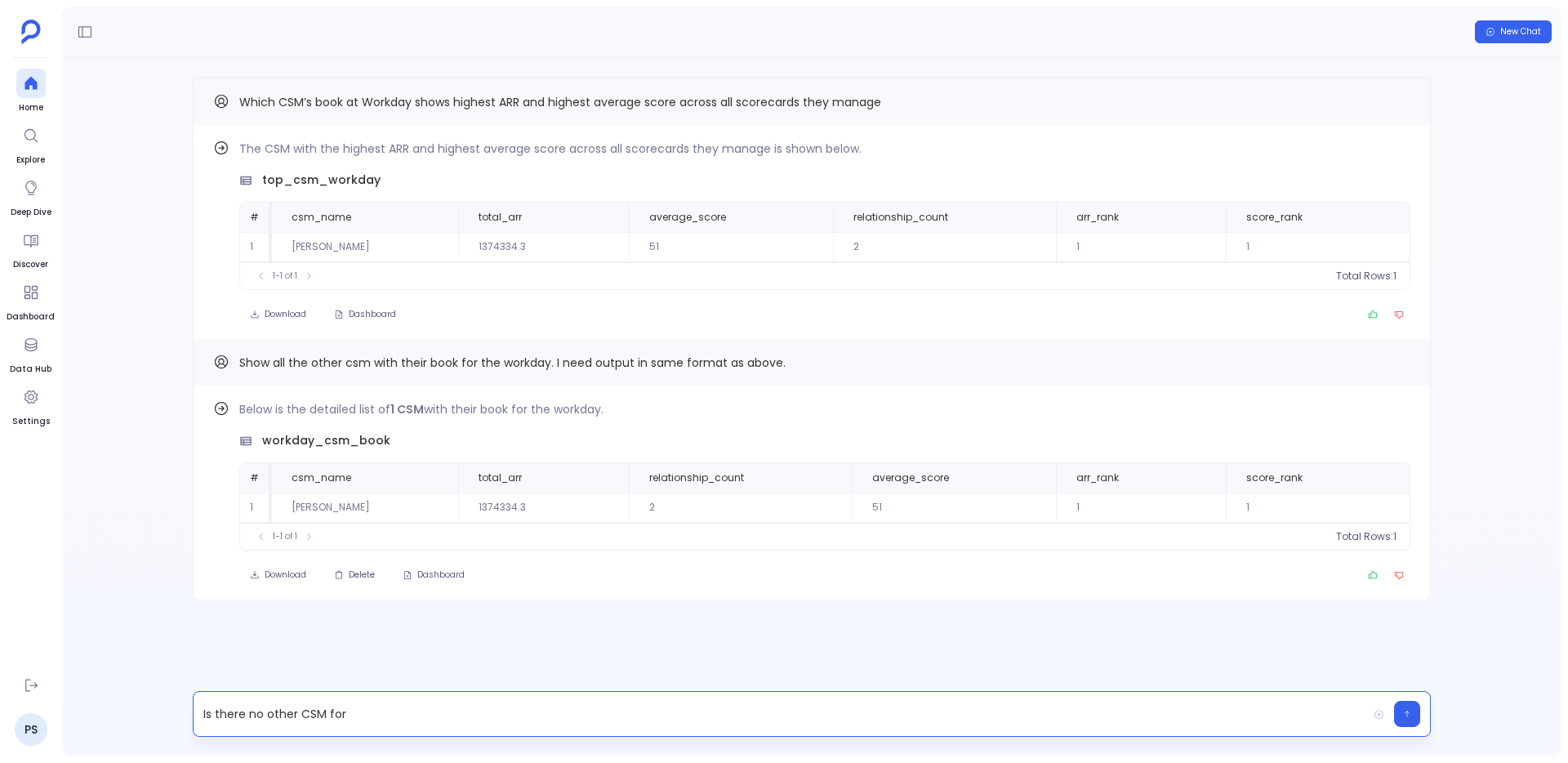 click on "Which CSM’s book at Workday shows highest ARR and highest average score across all scorecards they manage" at bounding box center (560, 102) 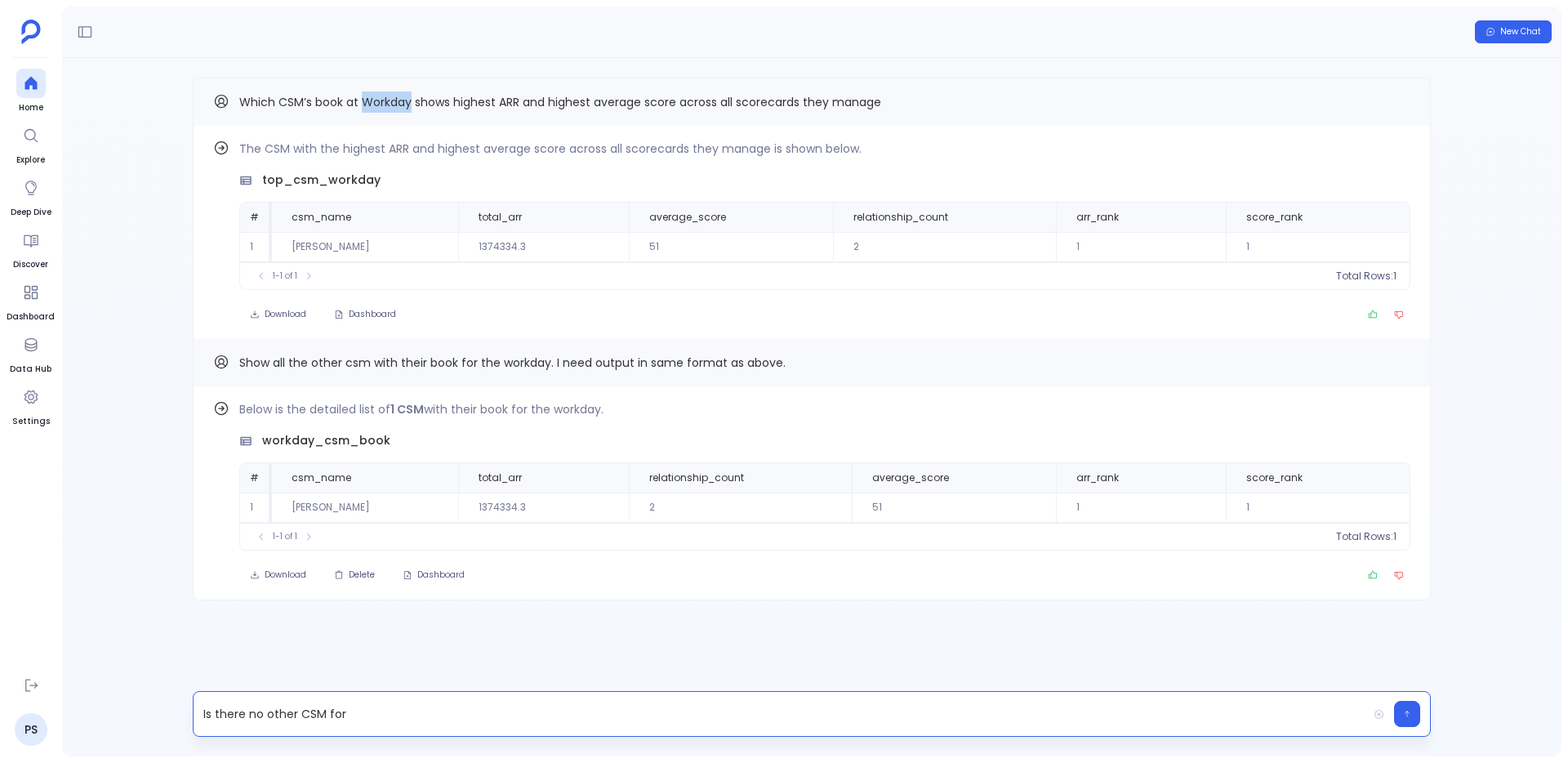 click on "Which CSM’s book at Workday shows highest ARR and highest average score across all scorecards they manage" at bounding box center (560, 102) 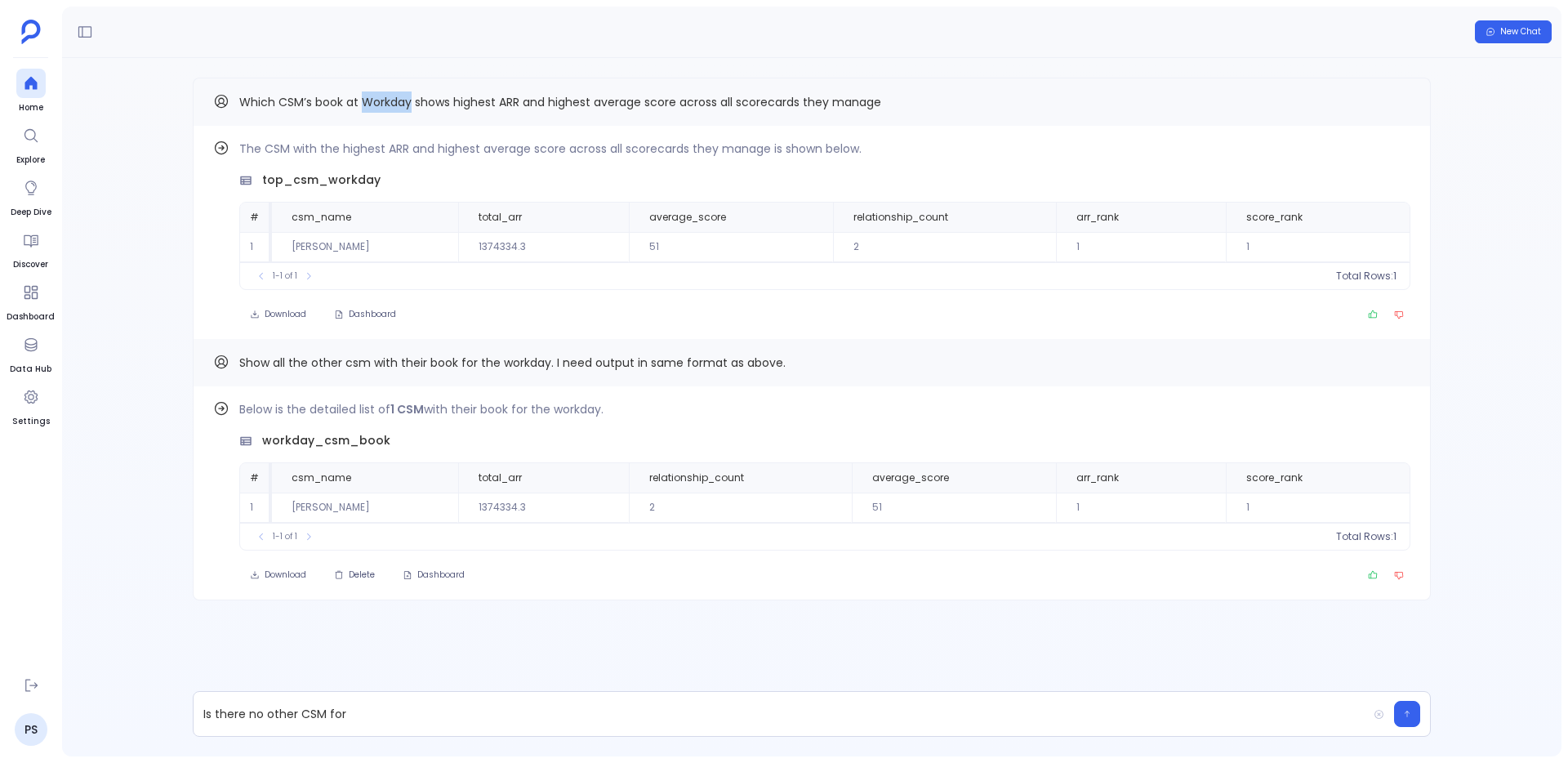 copy on "Workday" 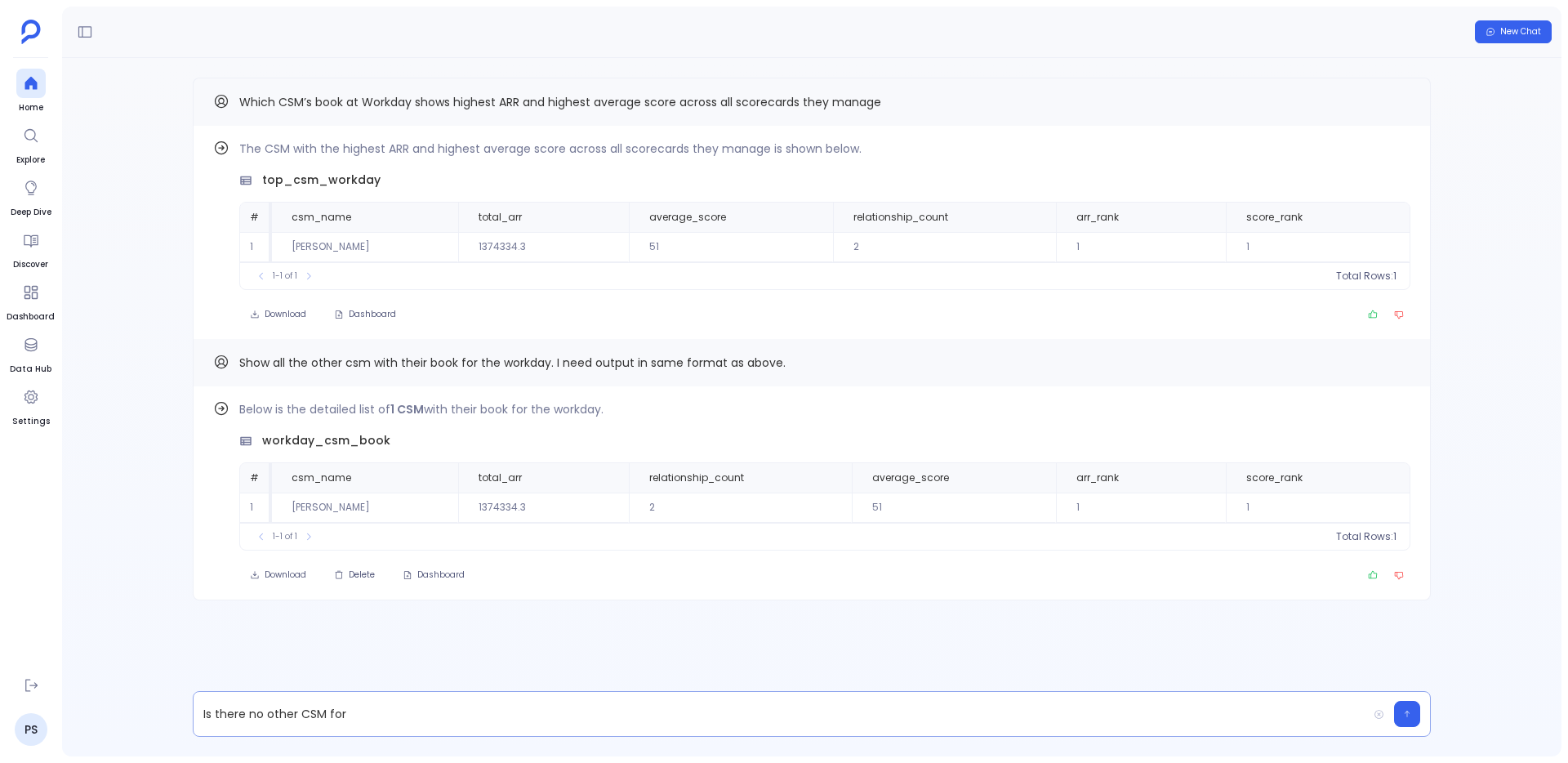 click on "Is there no other CSM for" at bounding box center [780, 714] 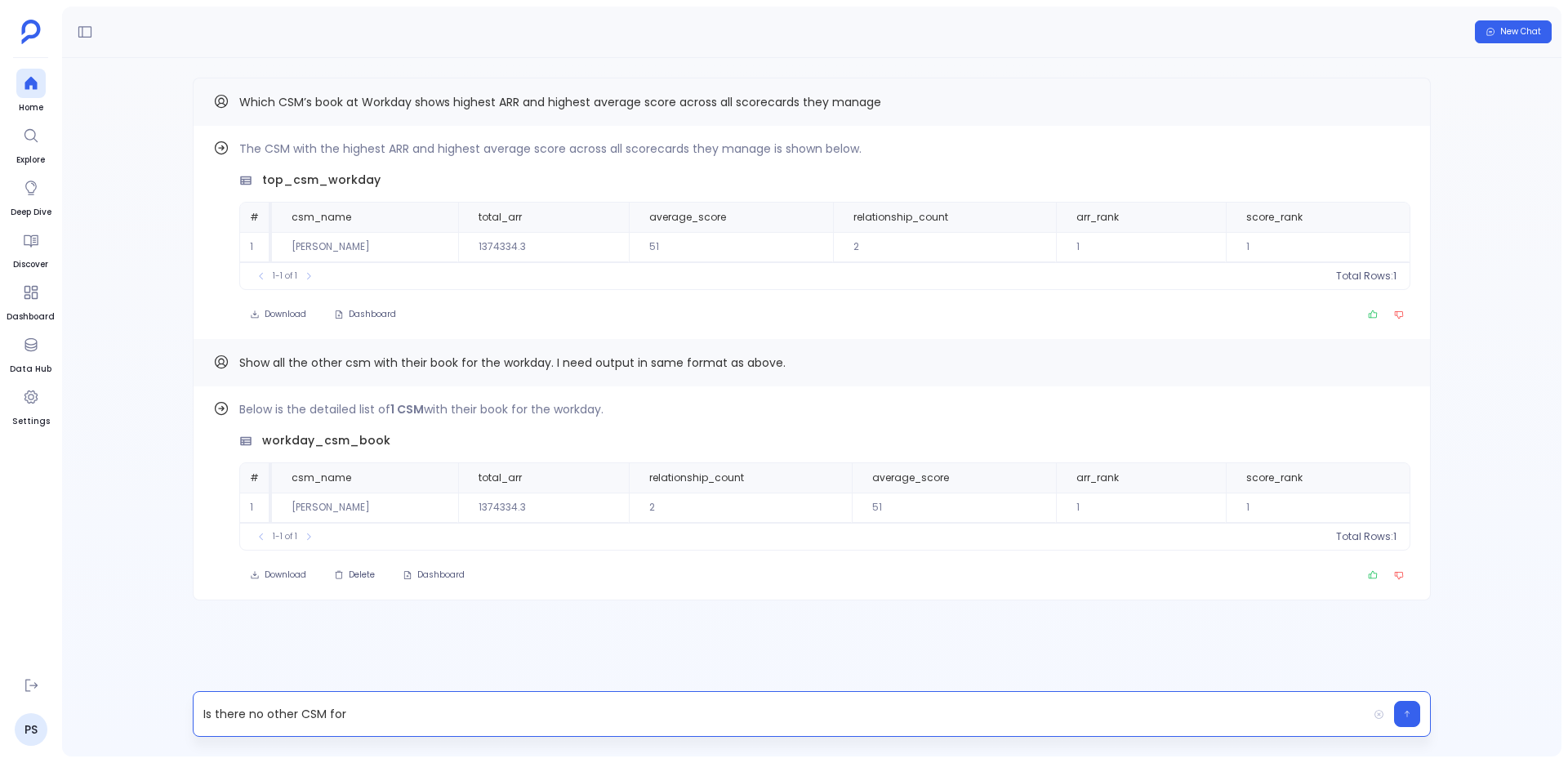 click on "Is there no other CSM for" at bounding box center [780, 714] 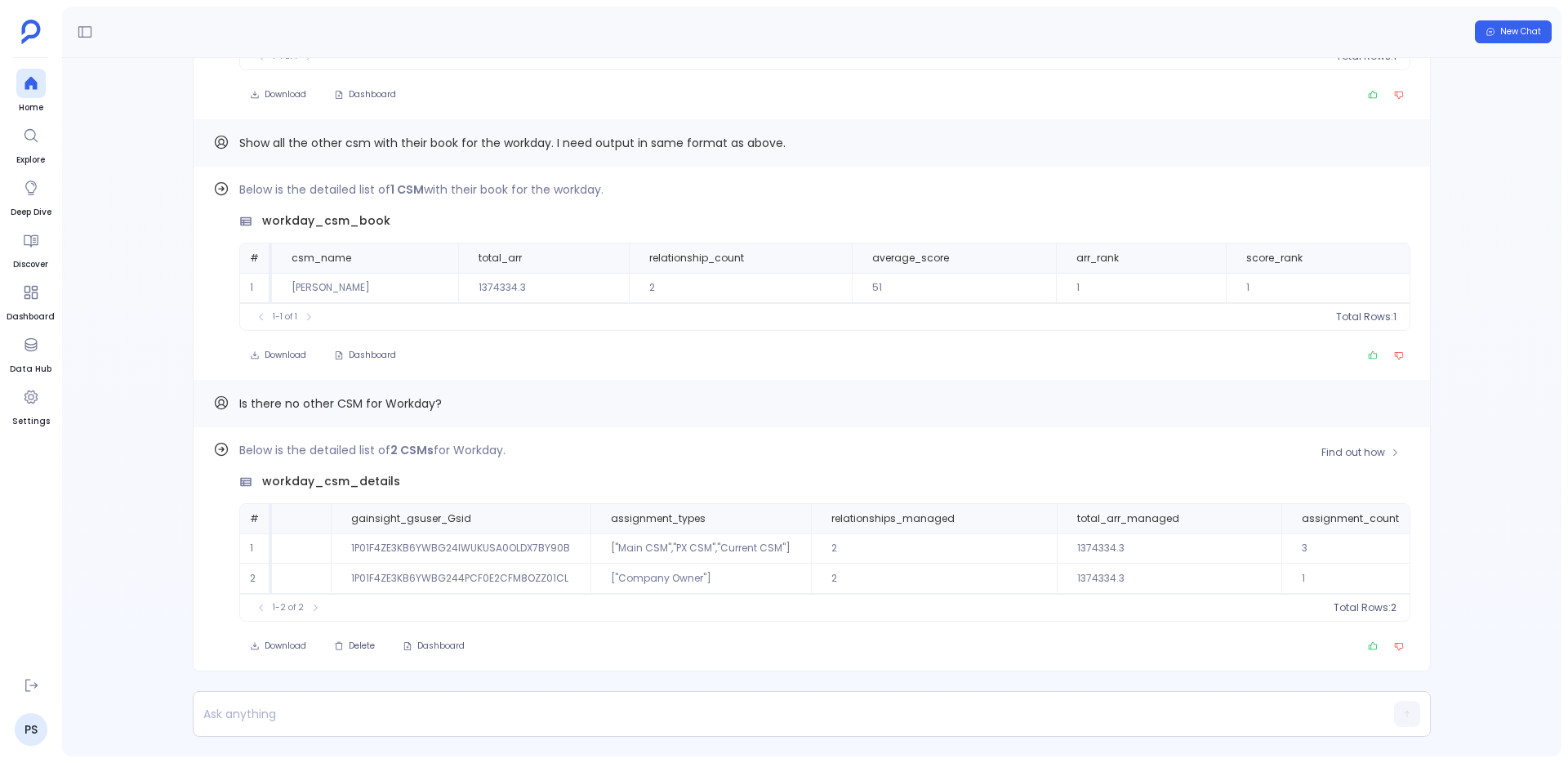 scroll, scrollTop: 0, scrollLeft: 760, axis: horizontal 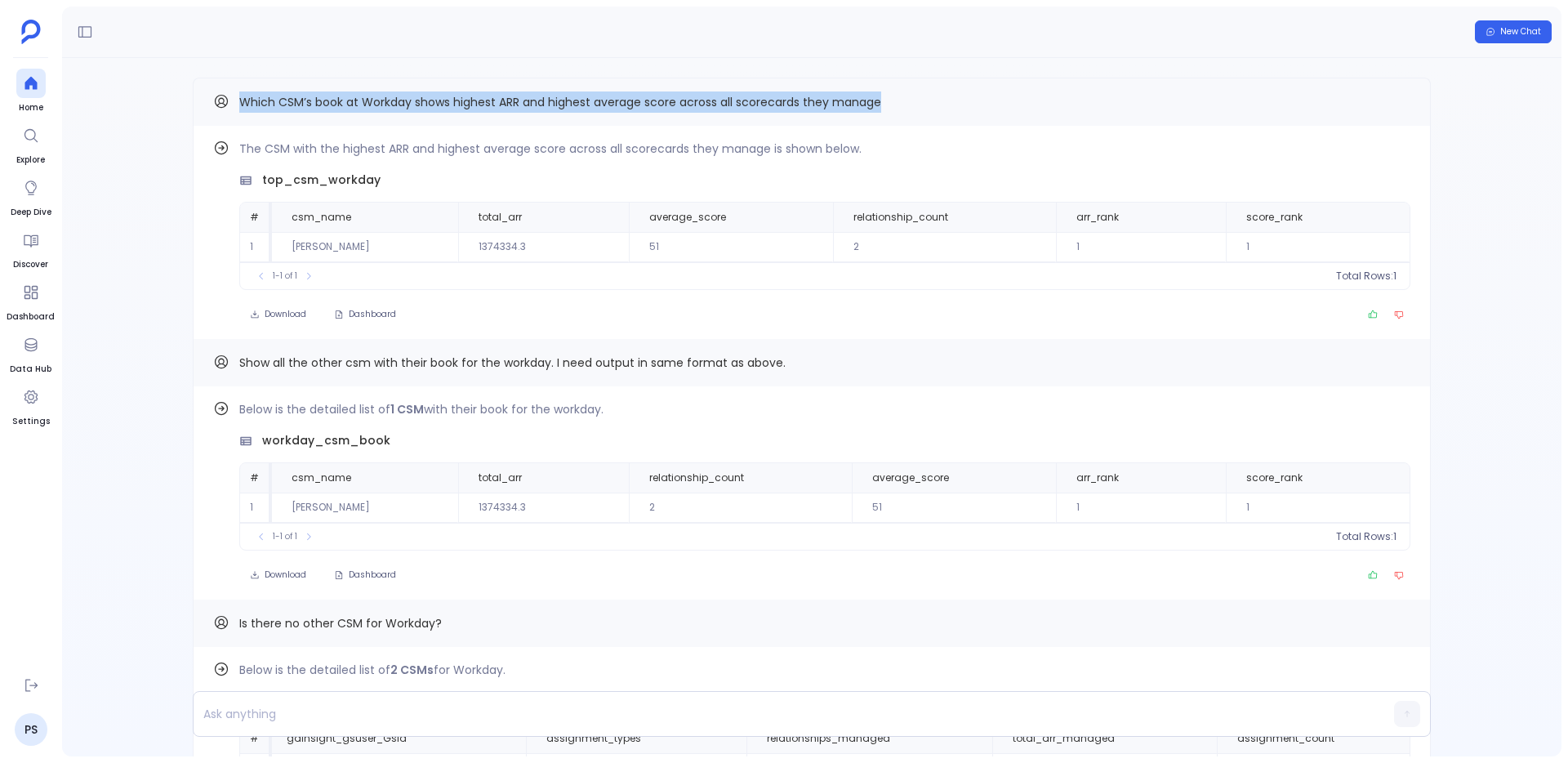 drag, startPoint x: 243, startPoint y: 100, endPoint x: 931, endPoint y: 99, distance: 688.0007 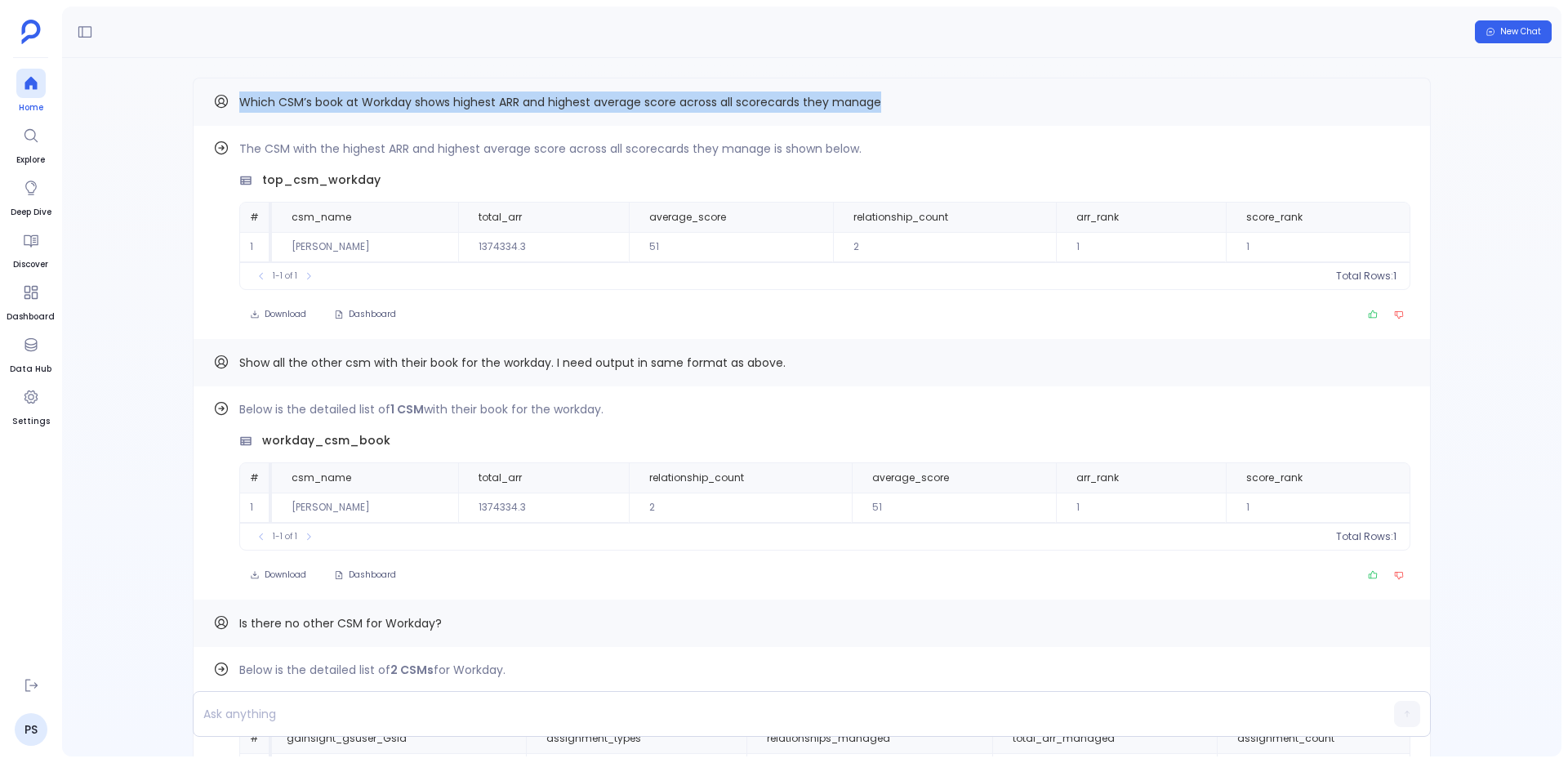 click 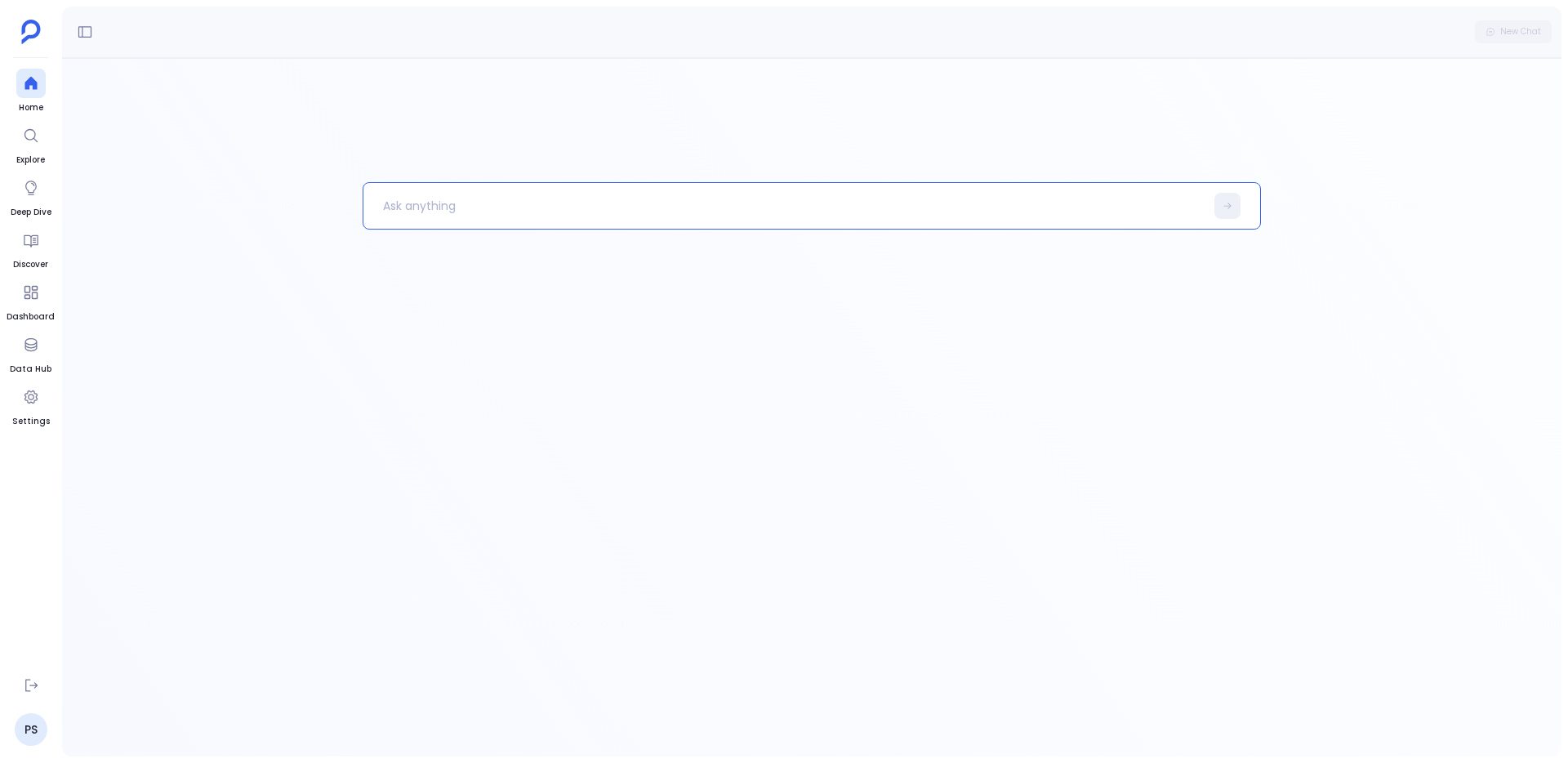 click at bounding box center (784, 206) 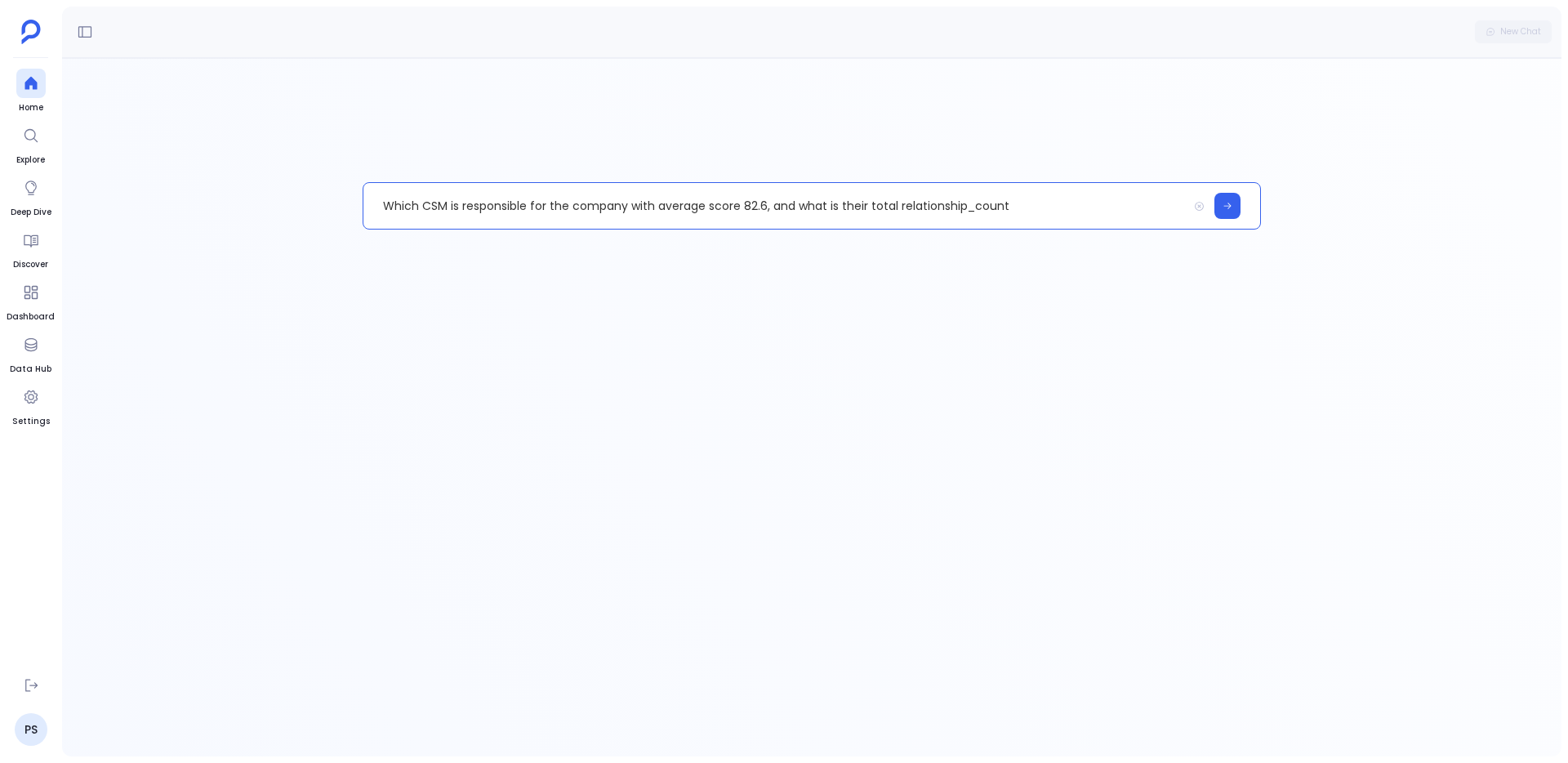 click on "Which CSM is responsible for the company with average score 82.6, and what is their total relationship_count" at bounding box center (775, 206) 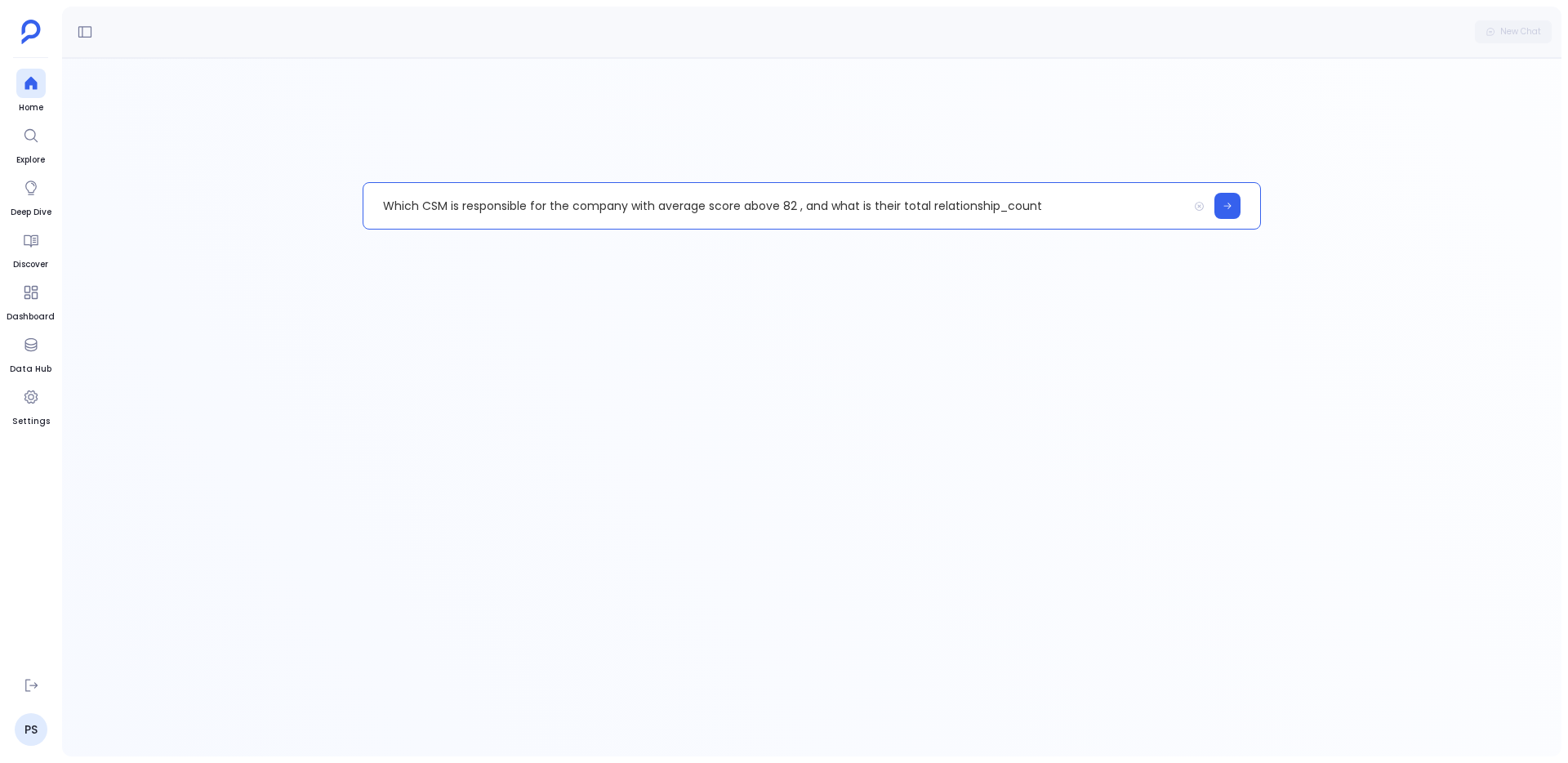 click on "Which CSM is responsible for the company with average score above 82 , and what is their total relationship_count" at bounding box center (775, 206) 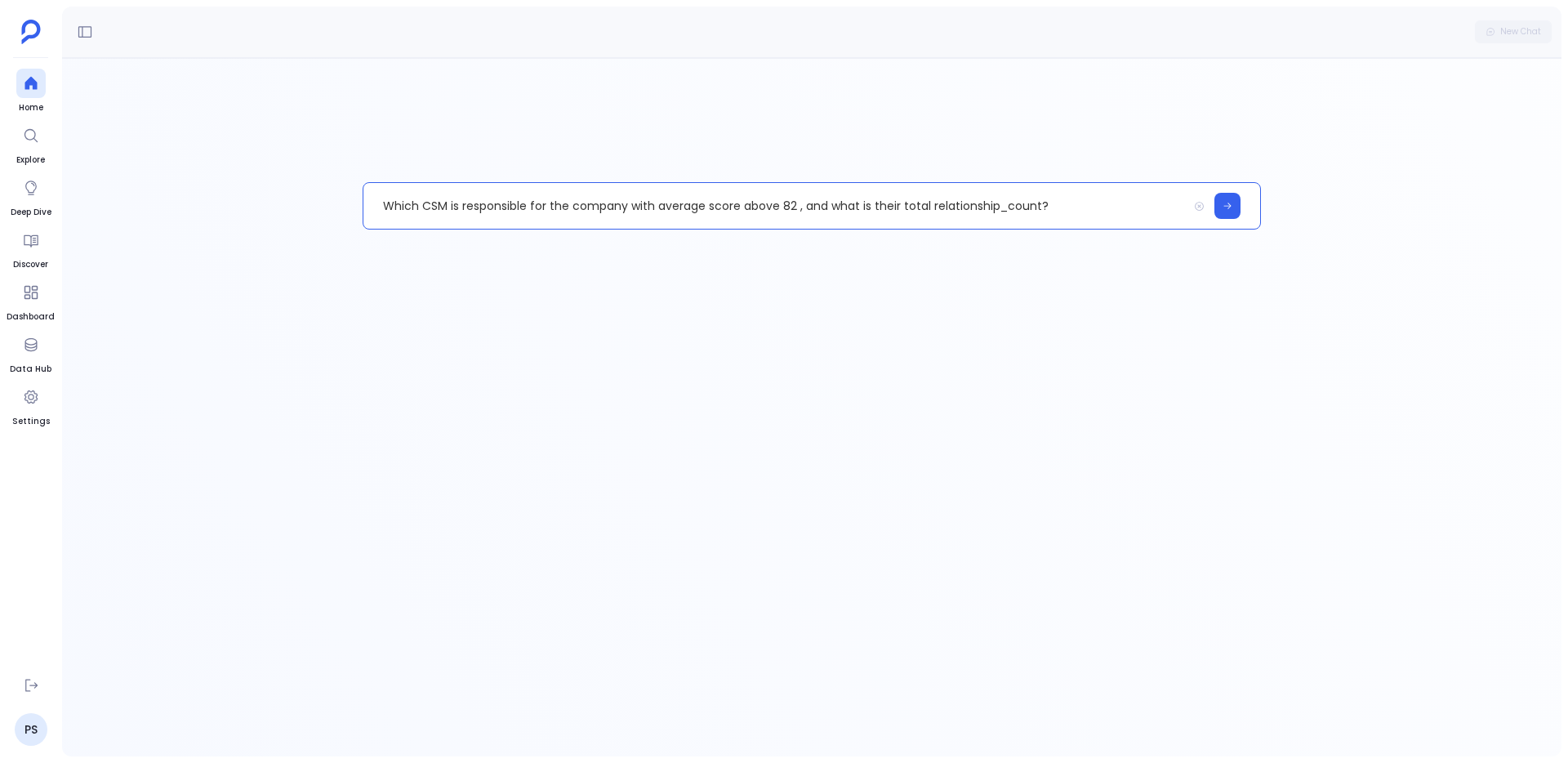 click on "Which CSM is responsible for the company with average score above 82 , and what is their total relationship_count?" at bounding box center [775, 206] 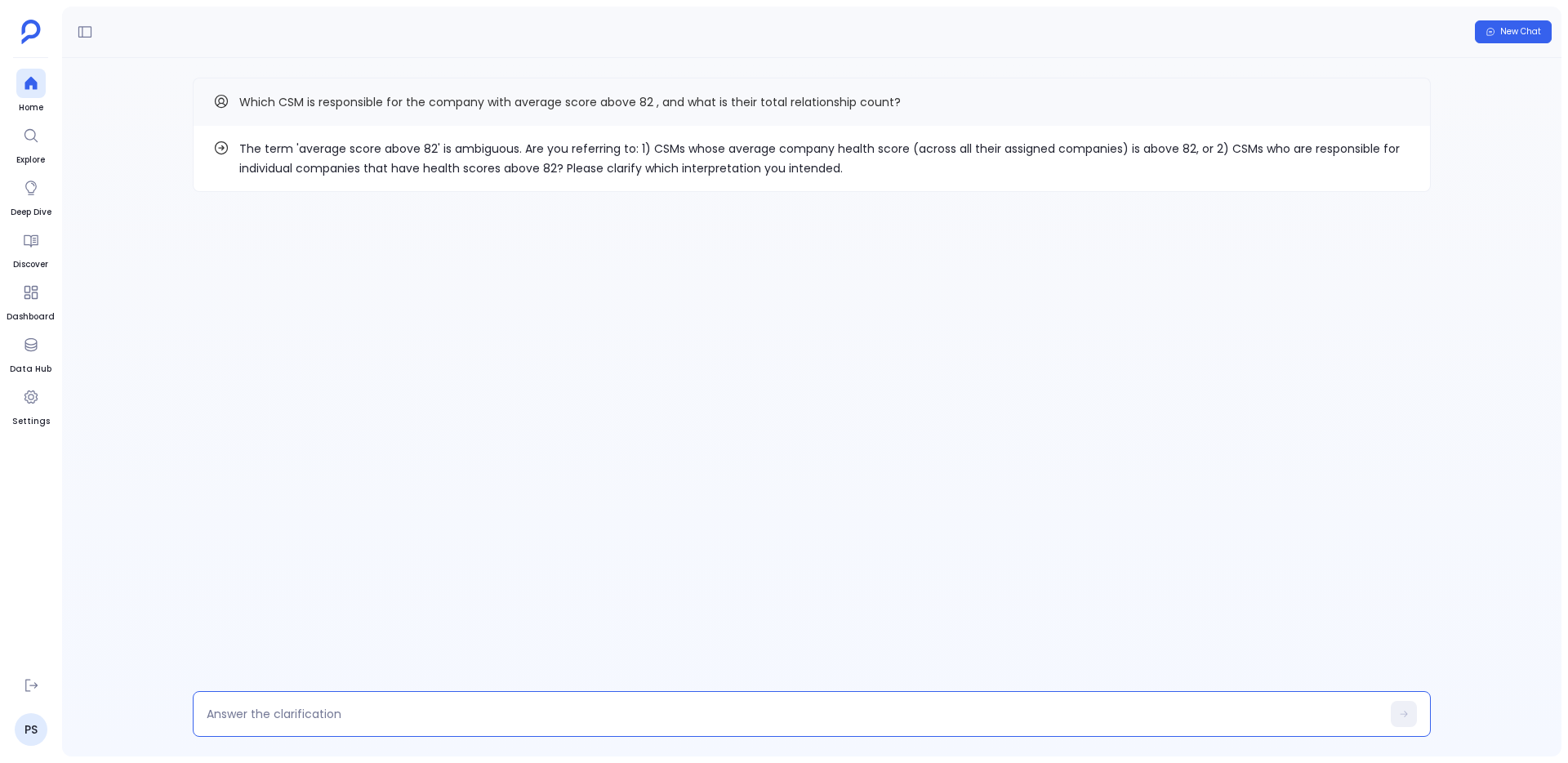 click at bounding box center (794, 714) 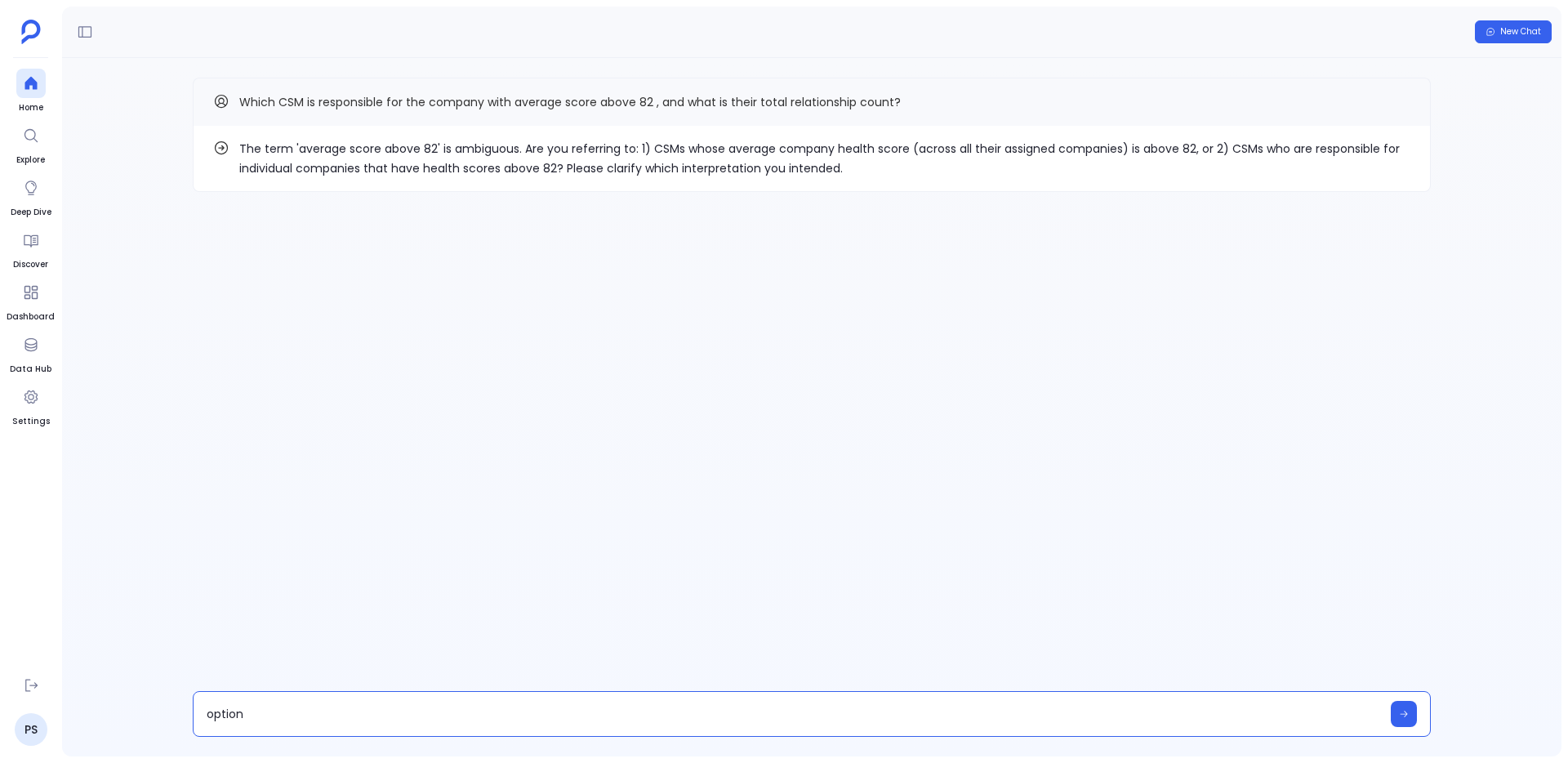 type on "option 1" 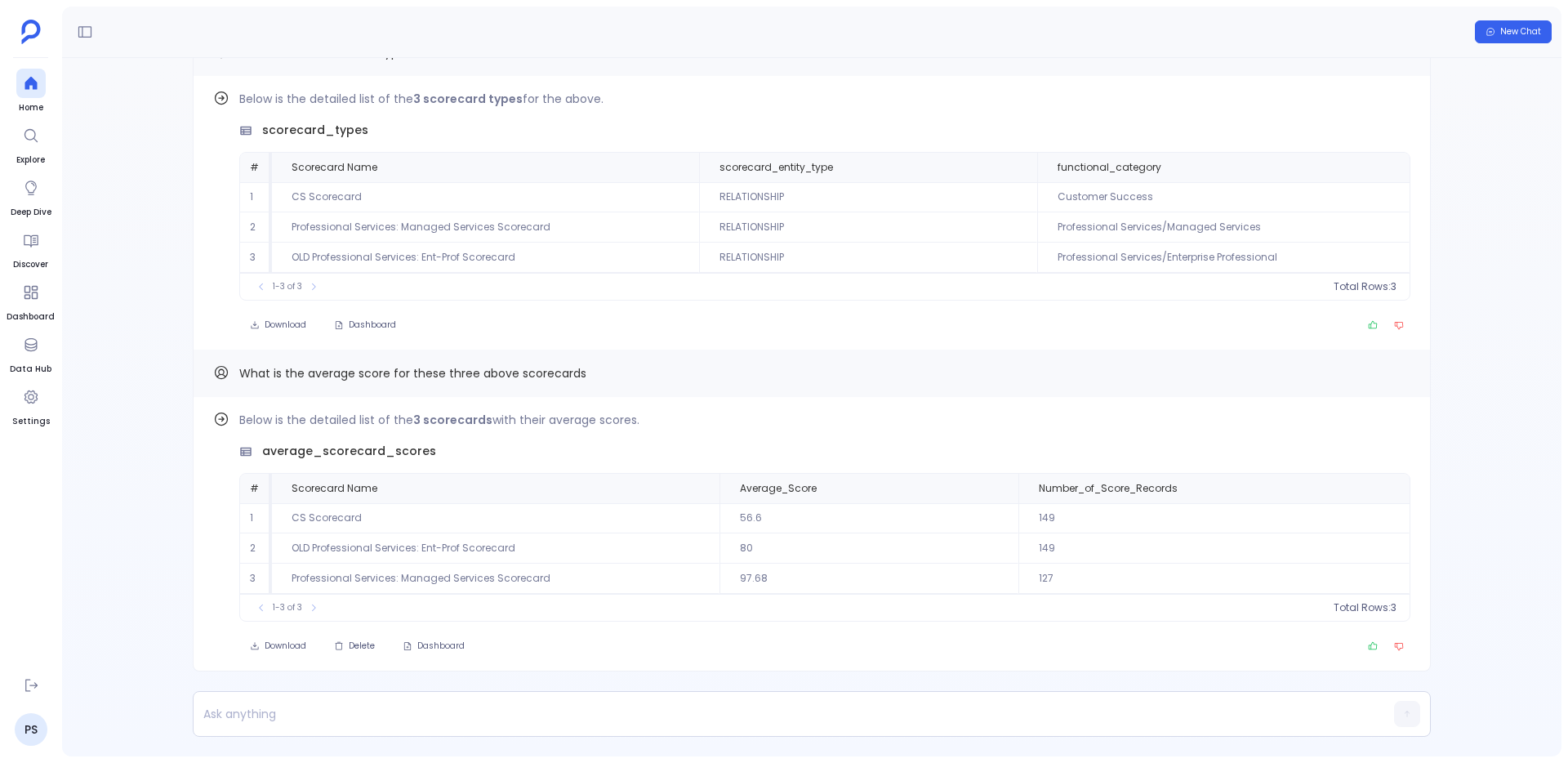 scroll, scrollTop: 0, scrollLeft: 0, axis: both 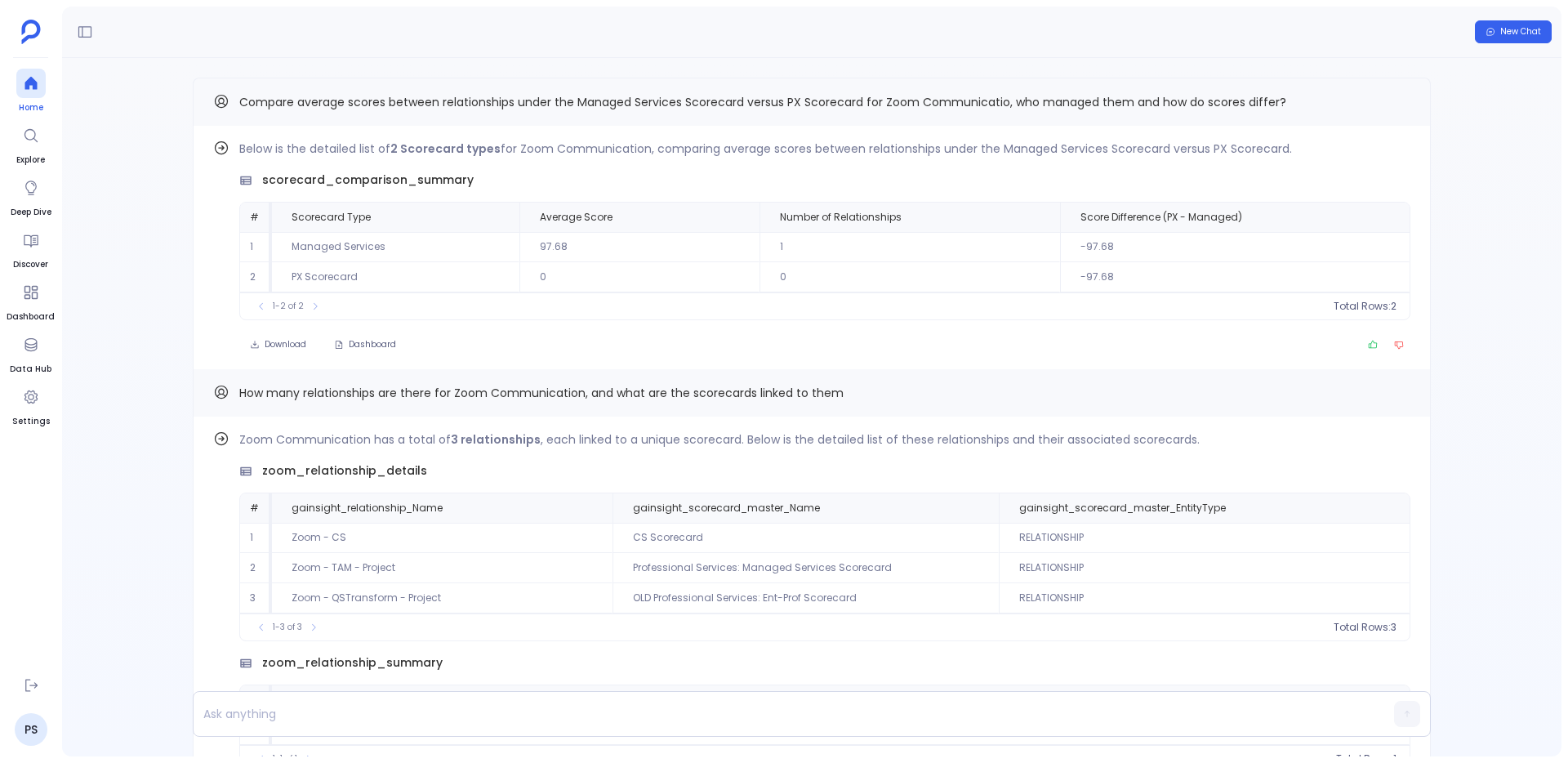 click at bounding box center [31, 83] 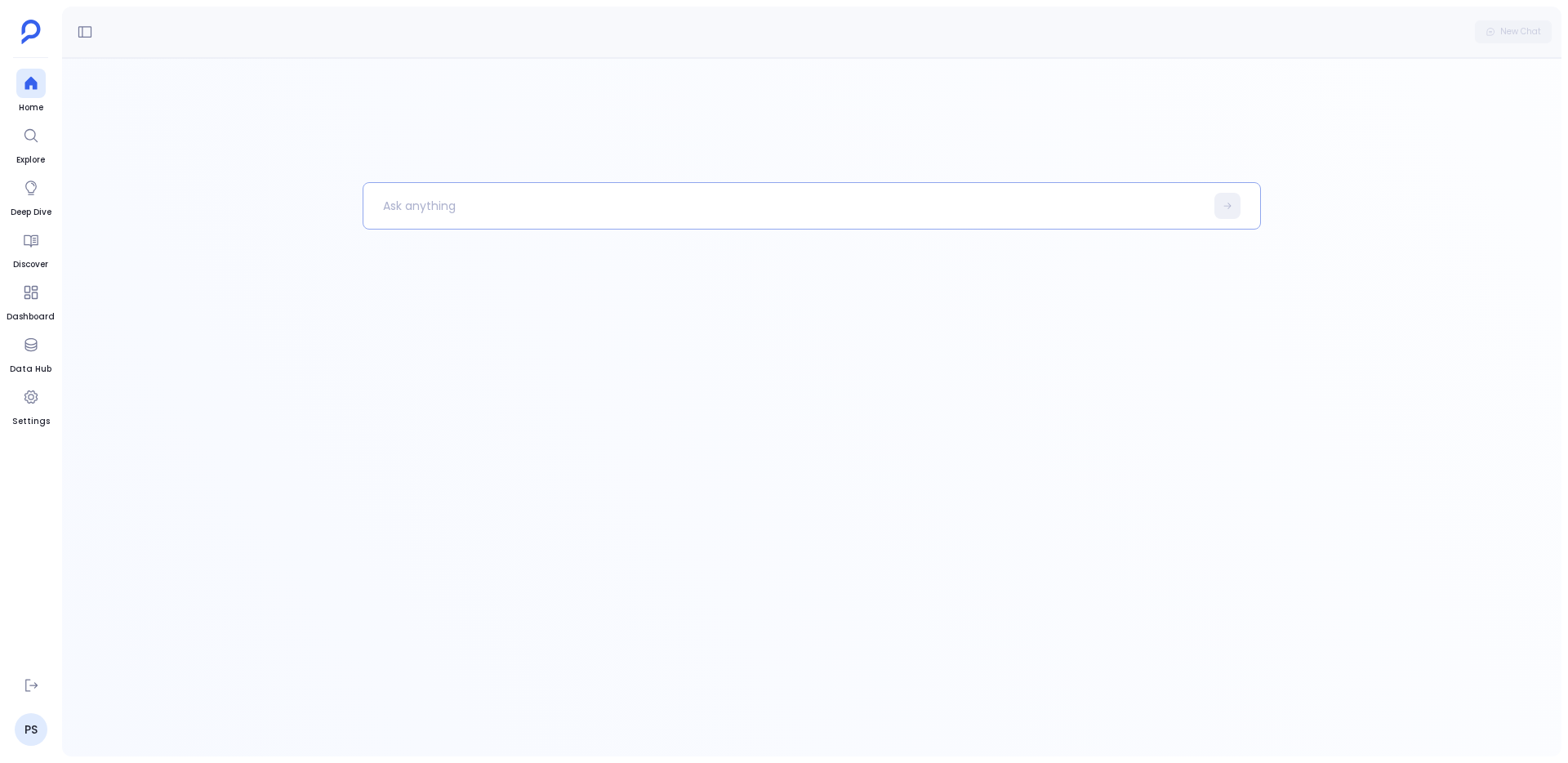 click at bounding box center (784, 206) 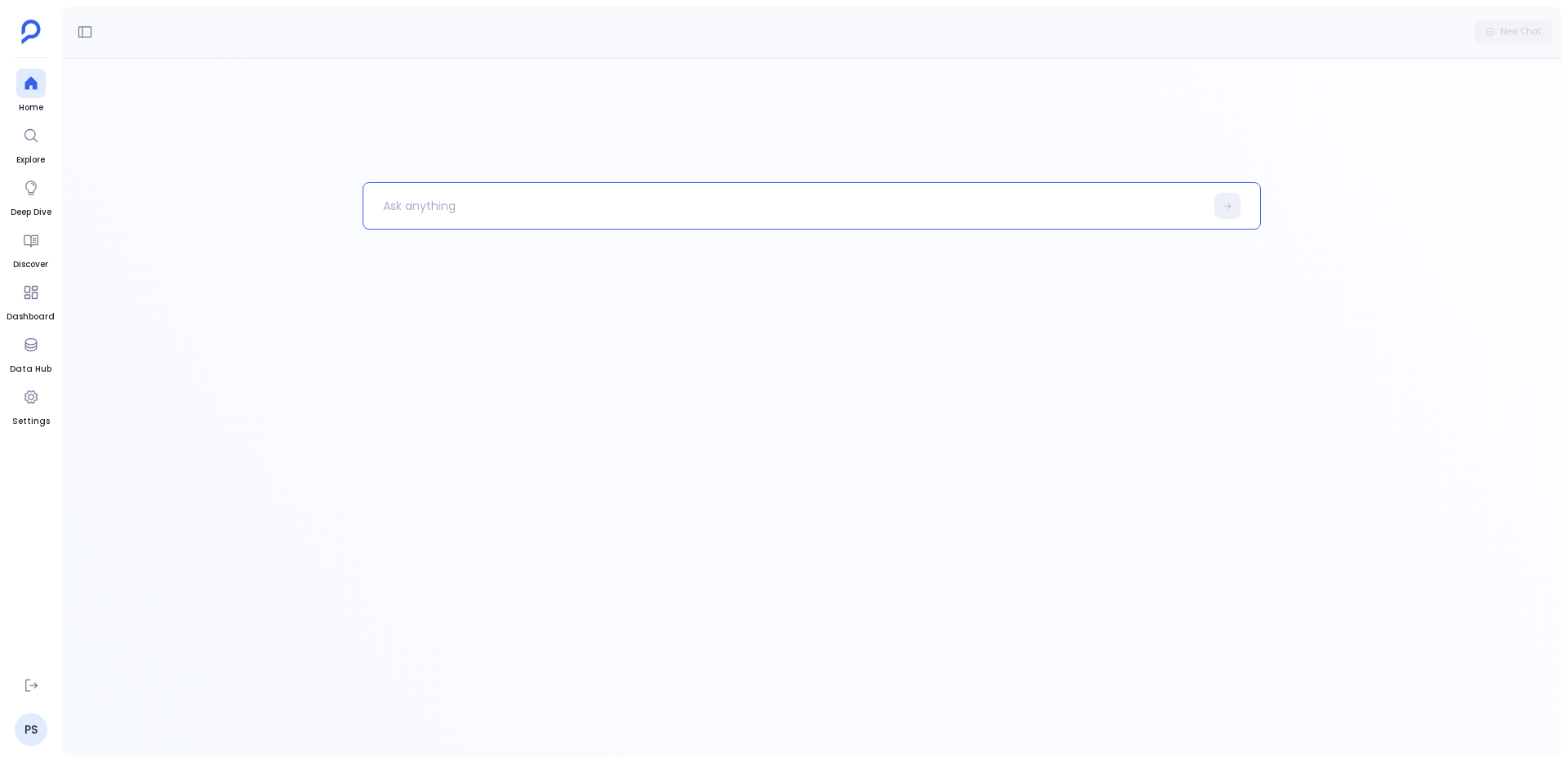 click at bounding box center (784, 206) 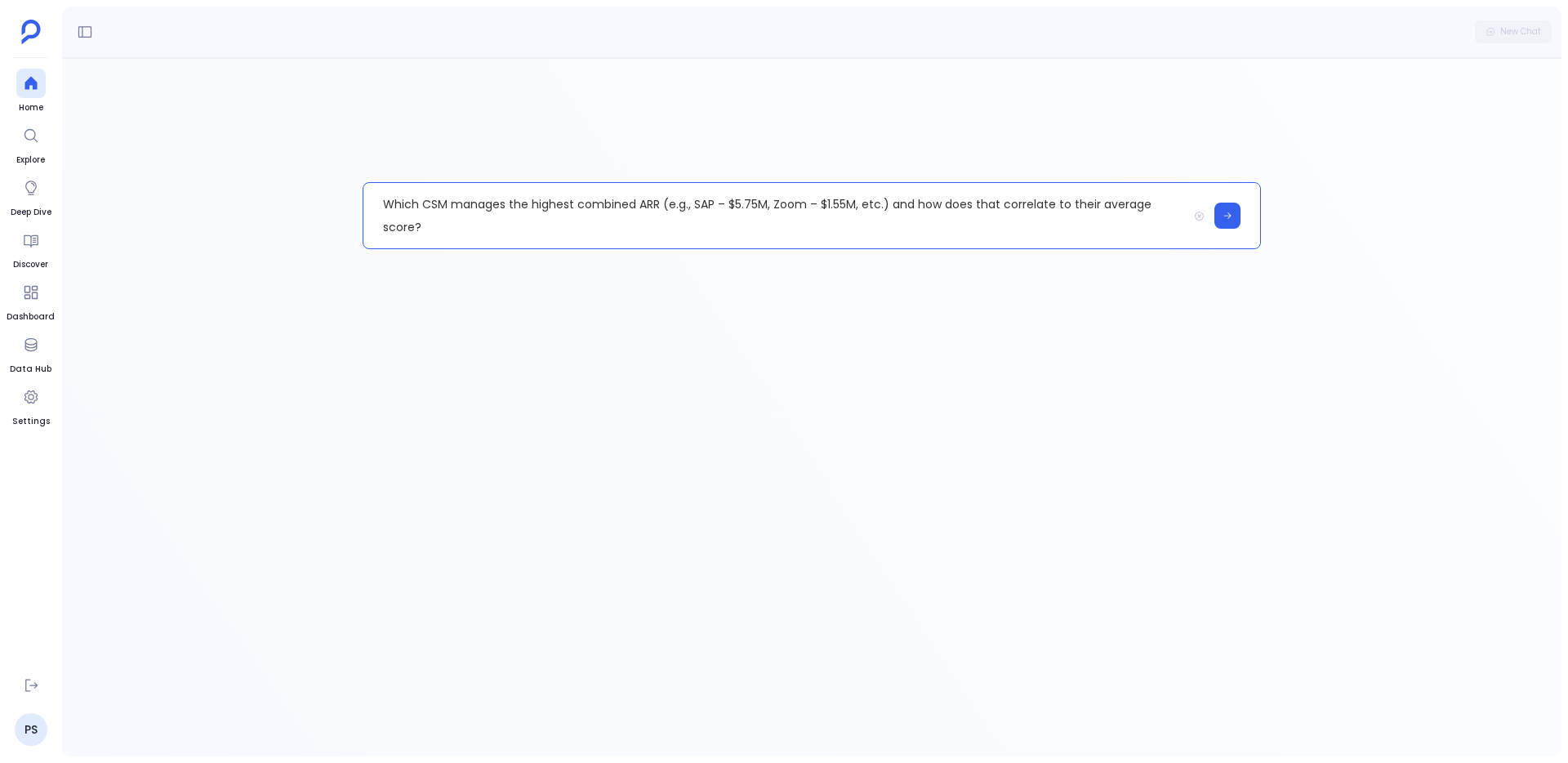 click on "Which CSM manages the highest combined ARR (e.g., SAP – $5.75M, Zoom – $1.55M, etc.) and how does that correlate to their average score?" at bounding box center [775, 216] 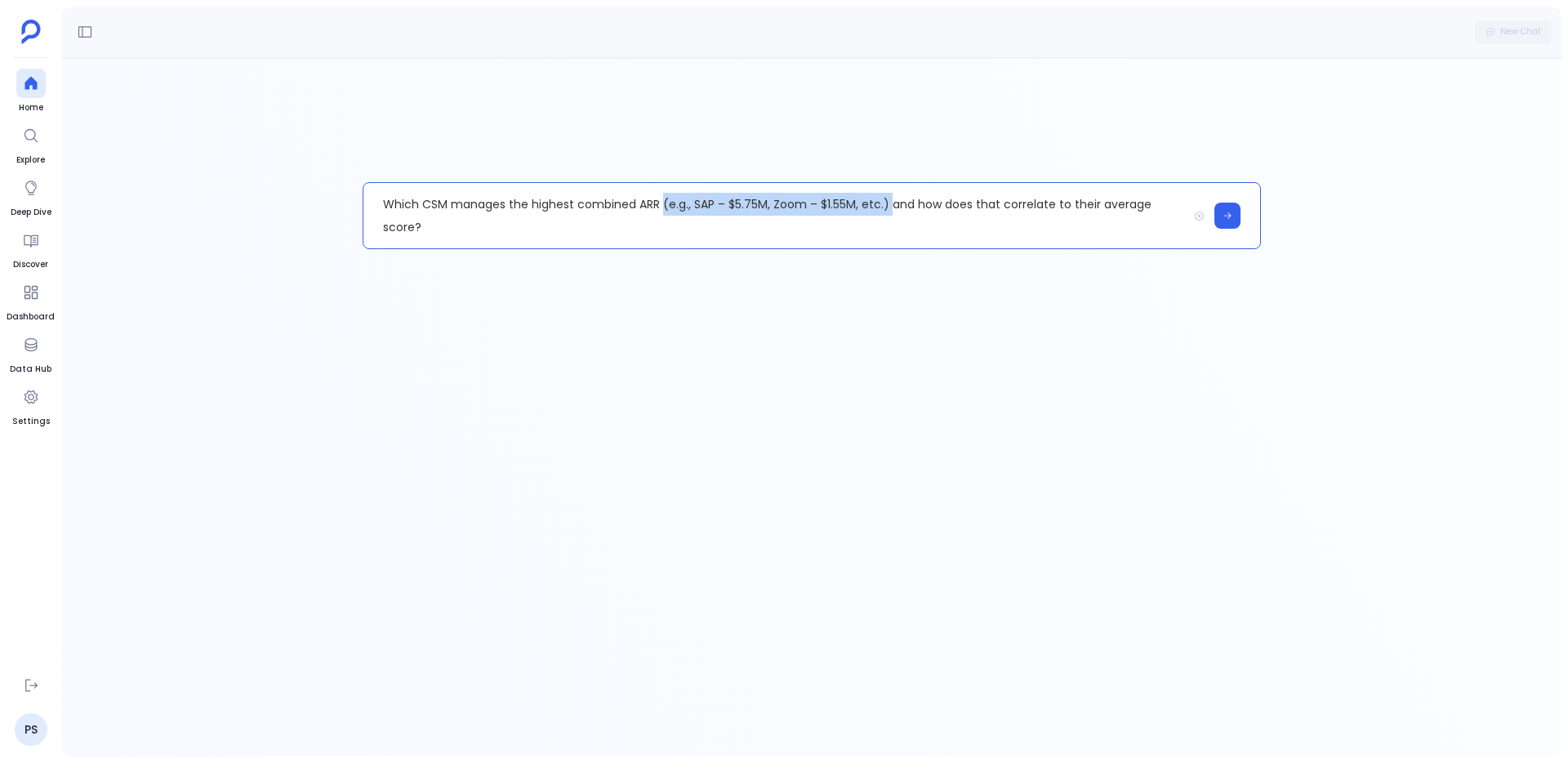 click on "Which CSM manages the highest combined ARR (e.g., SAP – $5.75M, Zoom – $1.55M, etc.) and how does that correlate to their average score?" at bounding box center [775, 216] 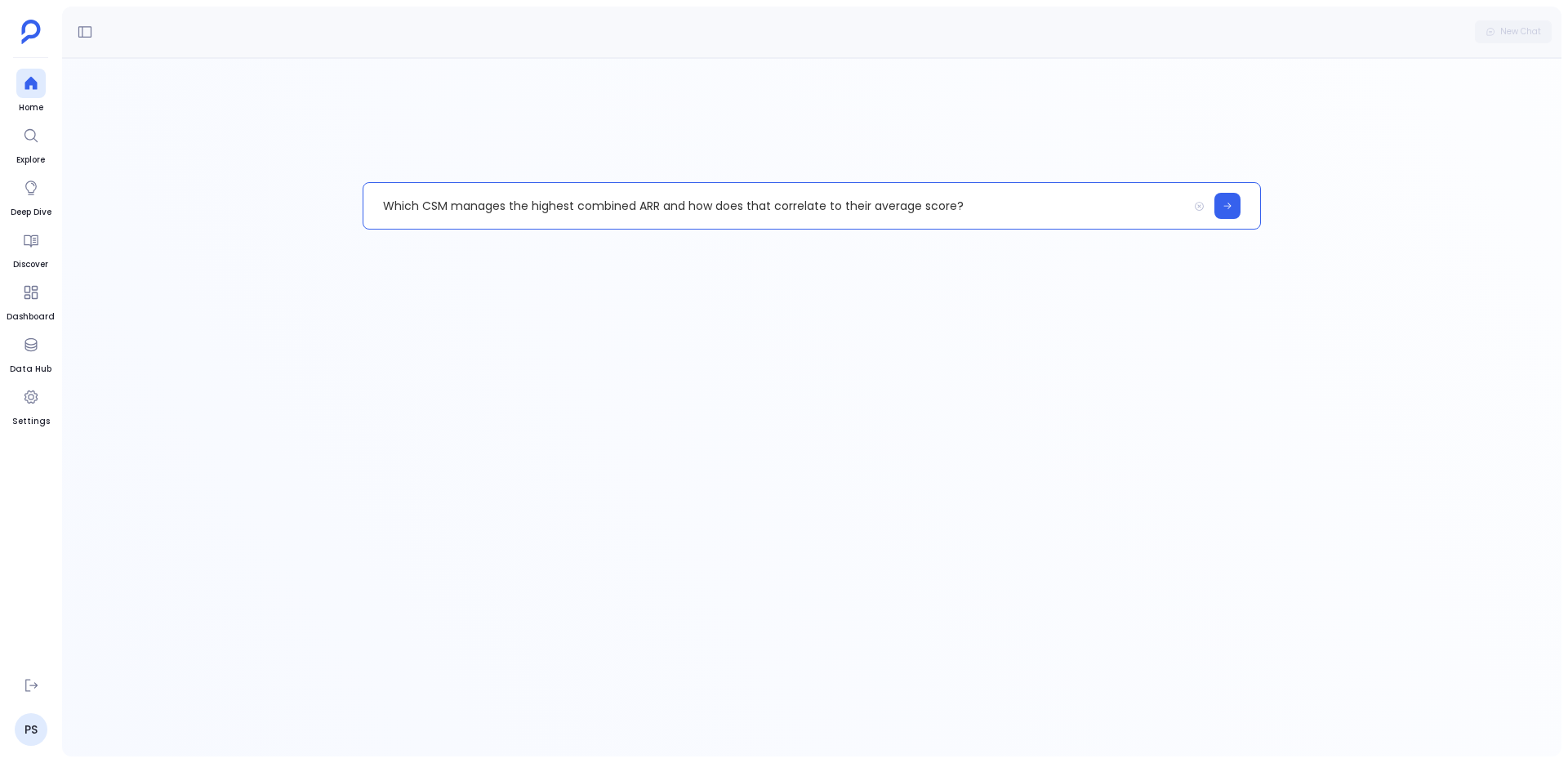 click on "Which CSM manages the highest combined ARR and how does that correlate to their average score?" at bounding box center (775, 206) 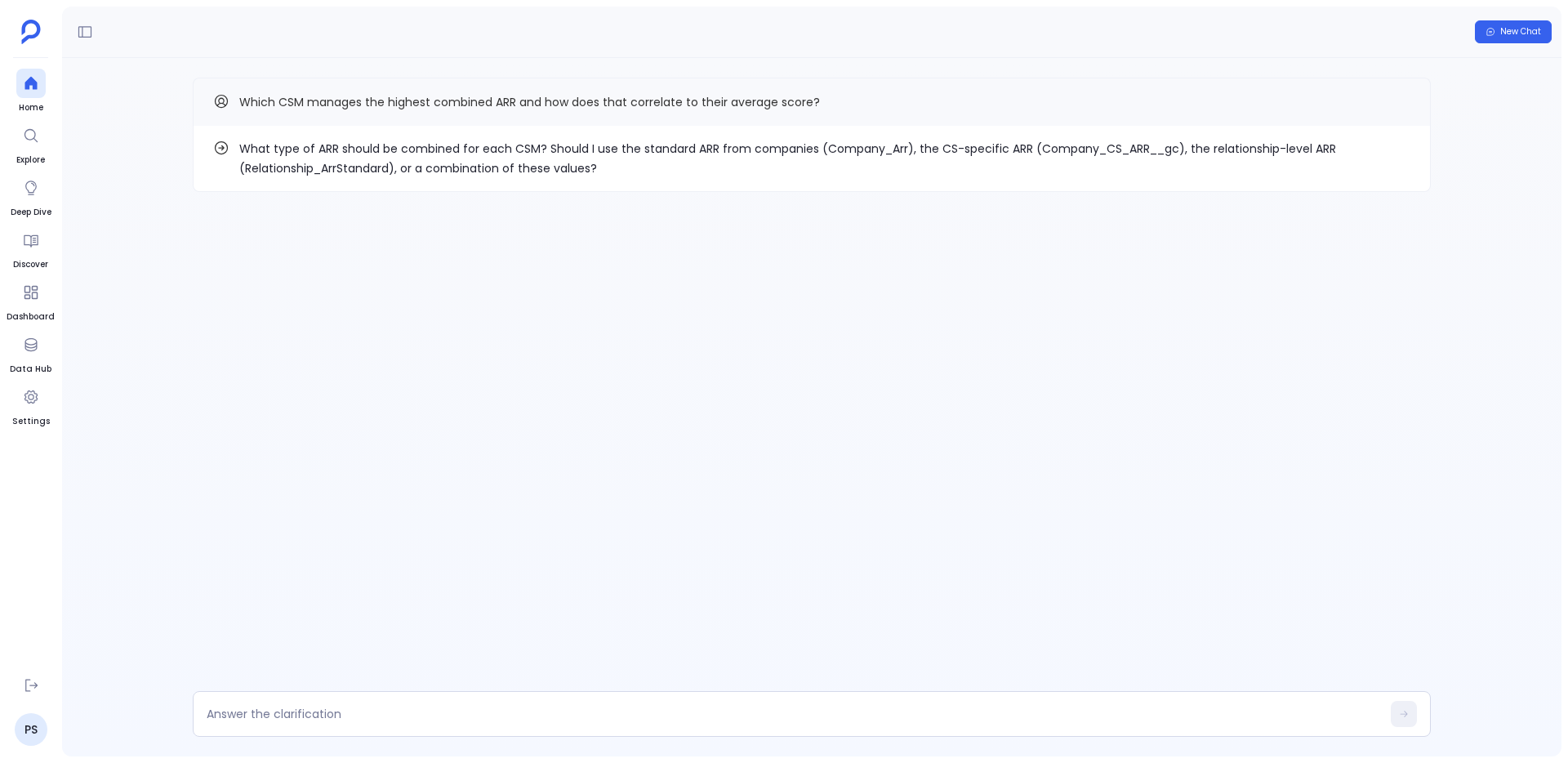 click on "What type of ARR should be combined for each CSM? Should I use the standard ARR from companies (Company_Arr), the CS-specific ARR (Company_CS_ARR__gc), the relationship-level ARR (Relationship_ArrStandard), or a combination of these values?" at bounding box center [825, 158] 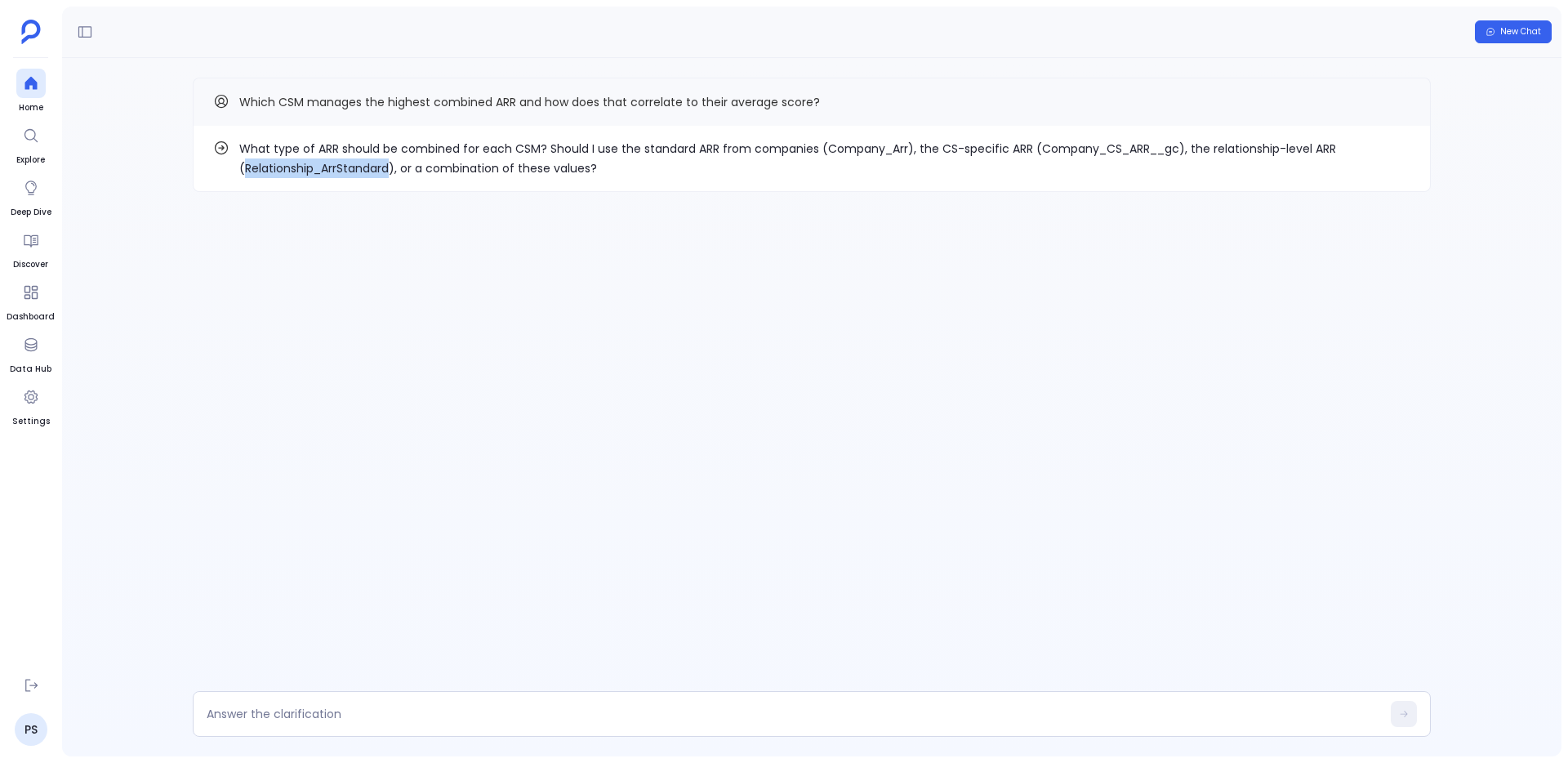 click on "What type of ARR should be combined for each CSM? Should I use the standard ARR from companies (Company_Arr), the CS-specific ARR (Company_CS_ARR__gc), the relationship-level ARR (Relationship_ArrStandard), or a combination of these values?" at bounding box center [825, 158] 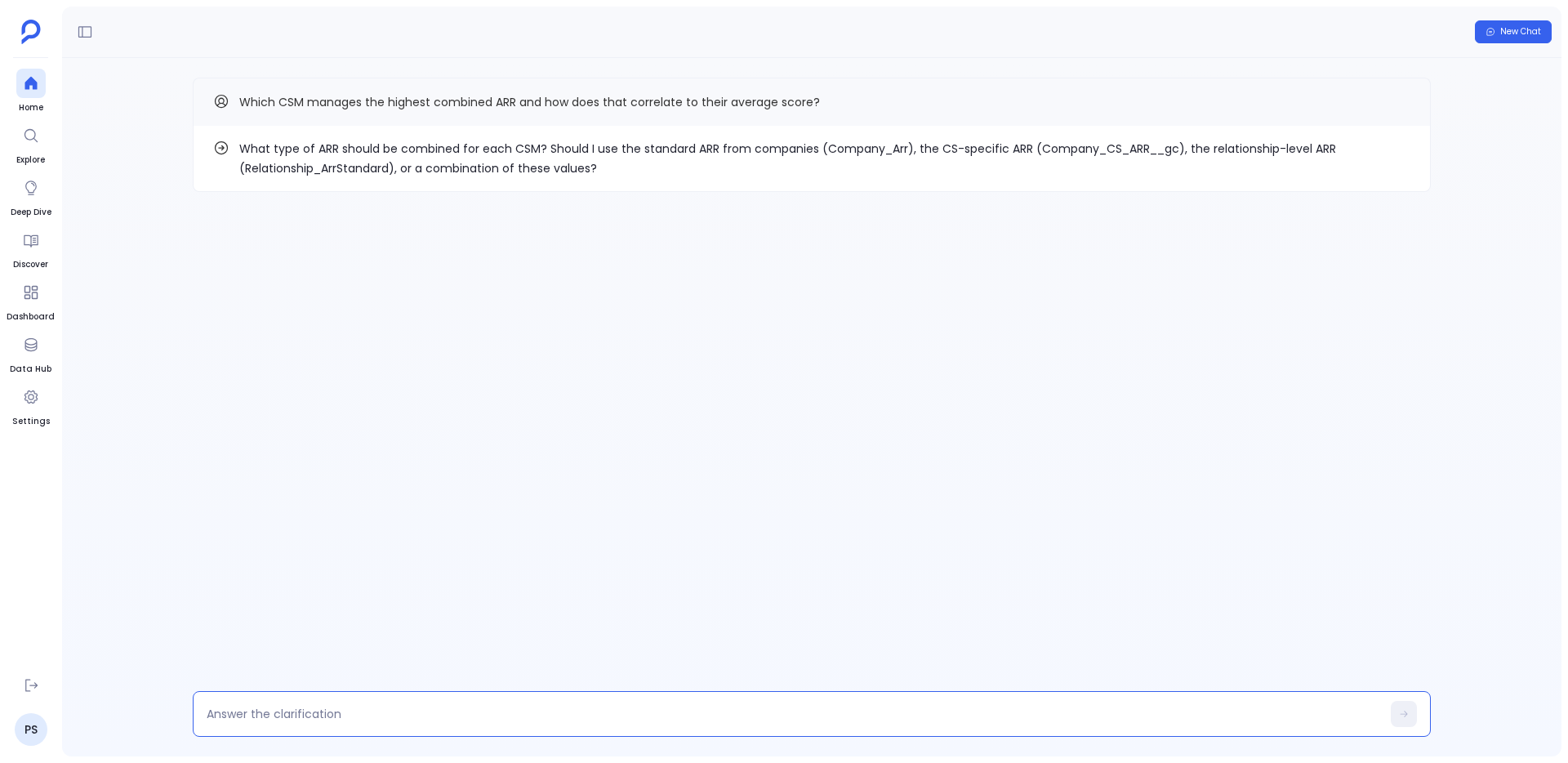 click at bounding box center [794, 714] 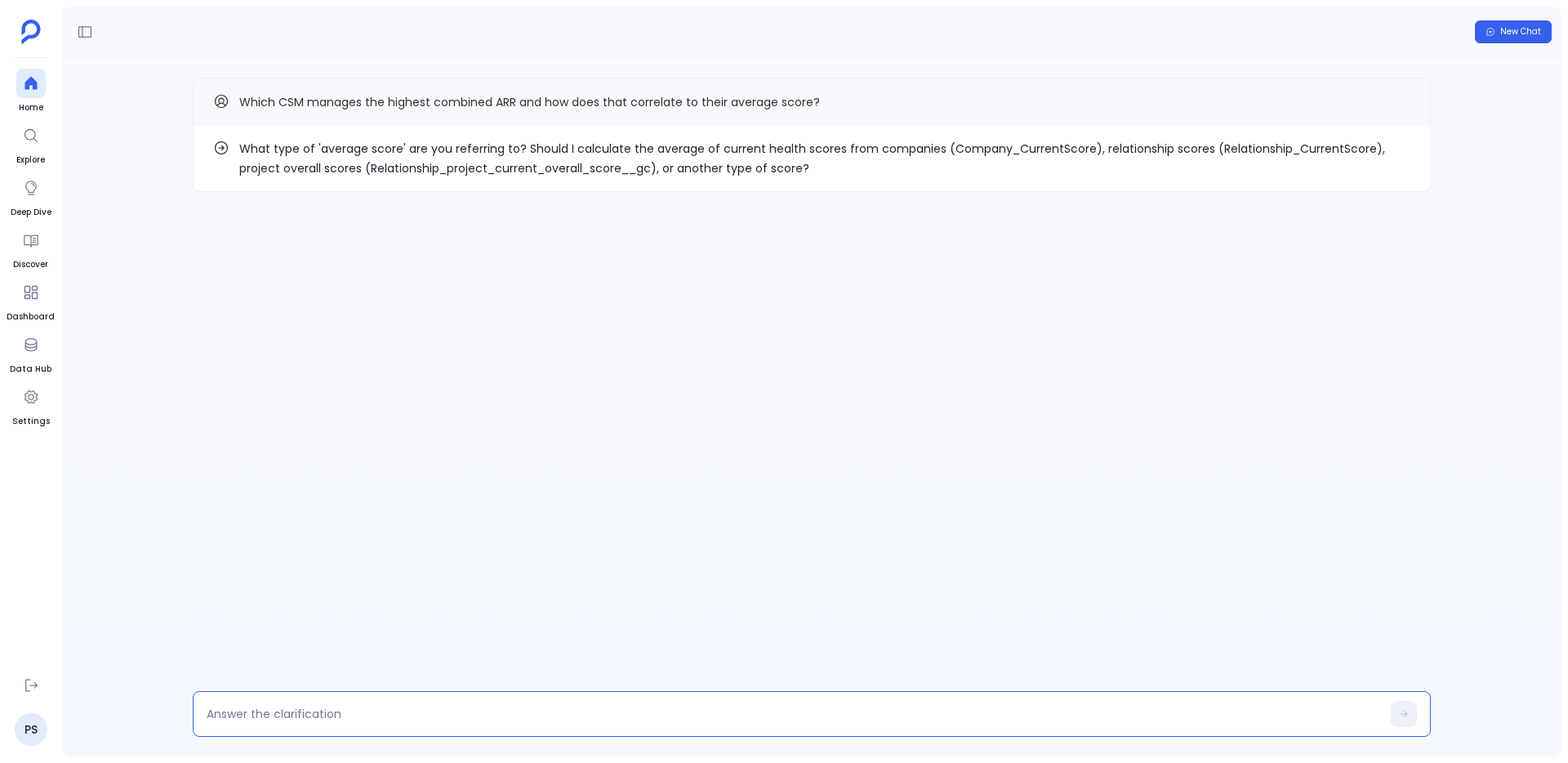 click on "What type of 'average score' are you referring to? Should I calculate the average of current health scores from companies (Company_CurrentScore), relationship scores (Relationship_CurrentScore), project overall scores (Relationship_project_current_overall_score__gc), or another type of score?" at bounding box center [825, 158] 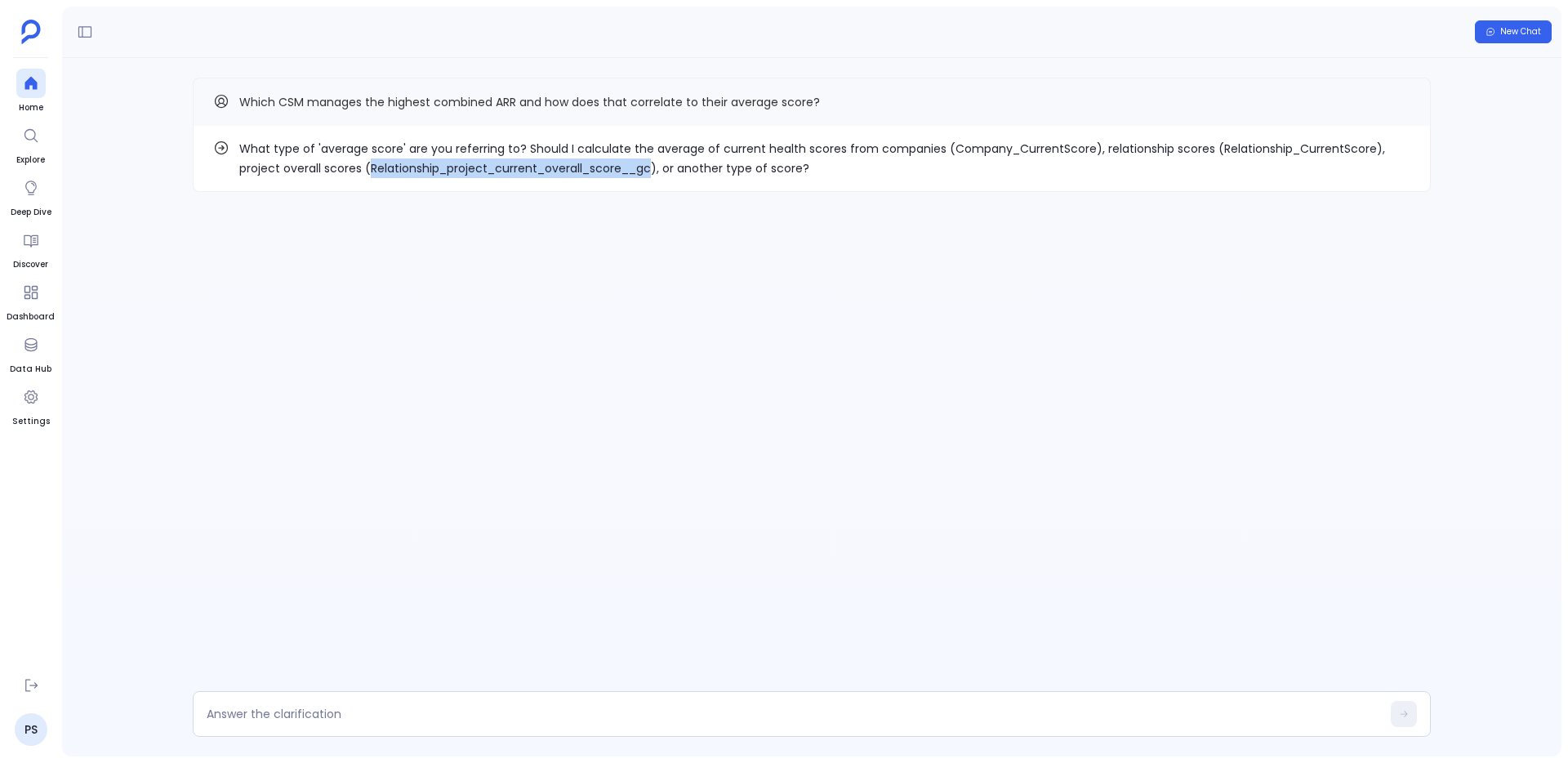click on "What type of 'average score' are you referring to? Should I calculate the average of current health scores from companies (Company_CurrentScore), relationship scores (Relationship_CurrentScore), project overall scores (Relationship_project_current_overall_score__gc), or another type of score?" at bounding box center [825, 158] 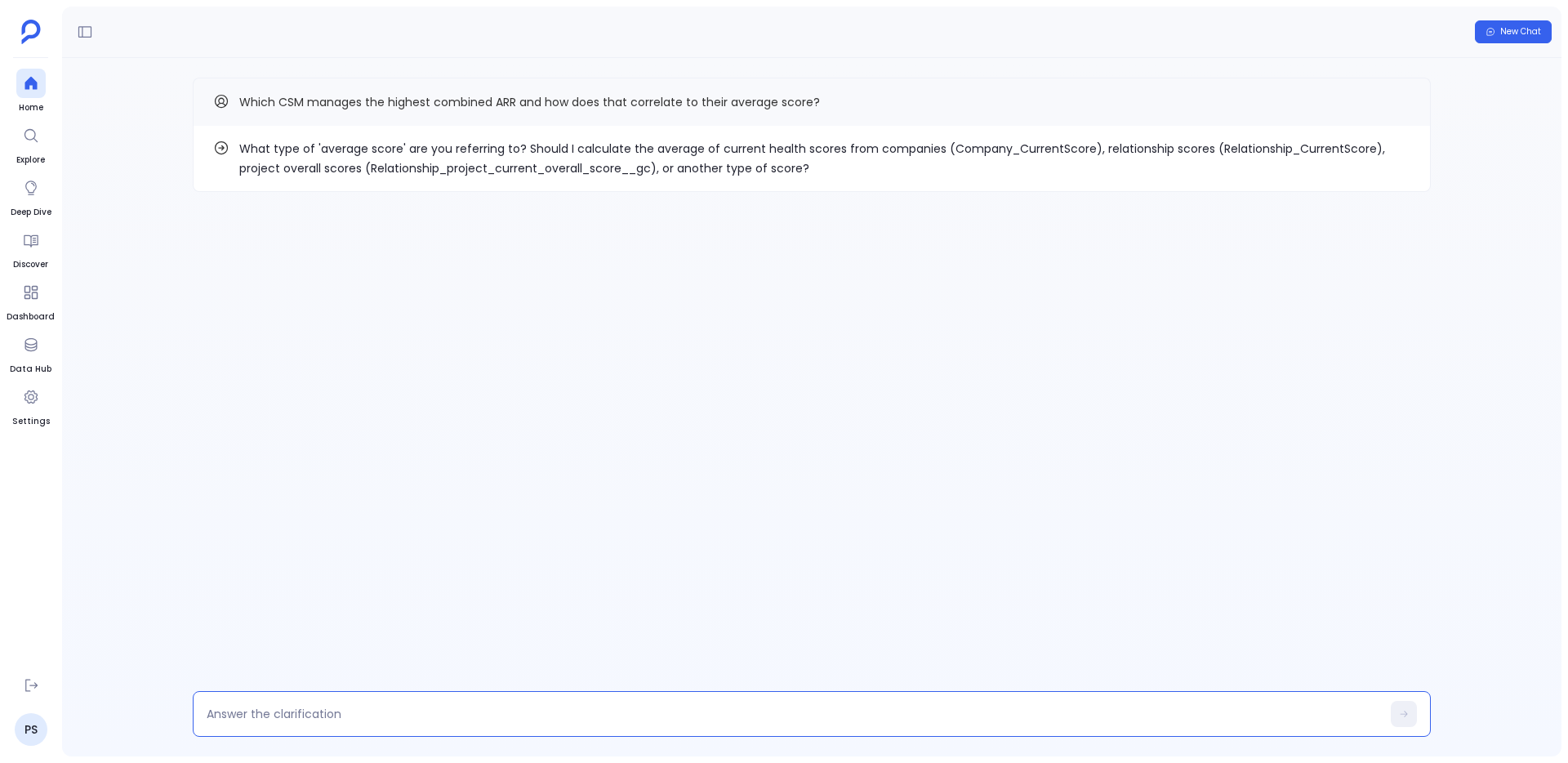 click at bounding box center [794, 714] 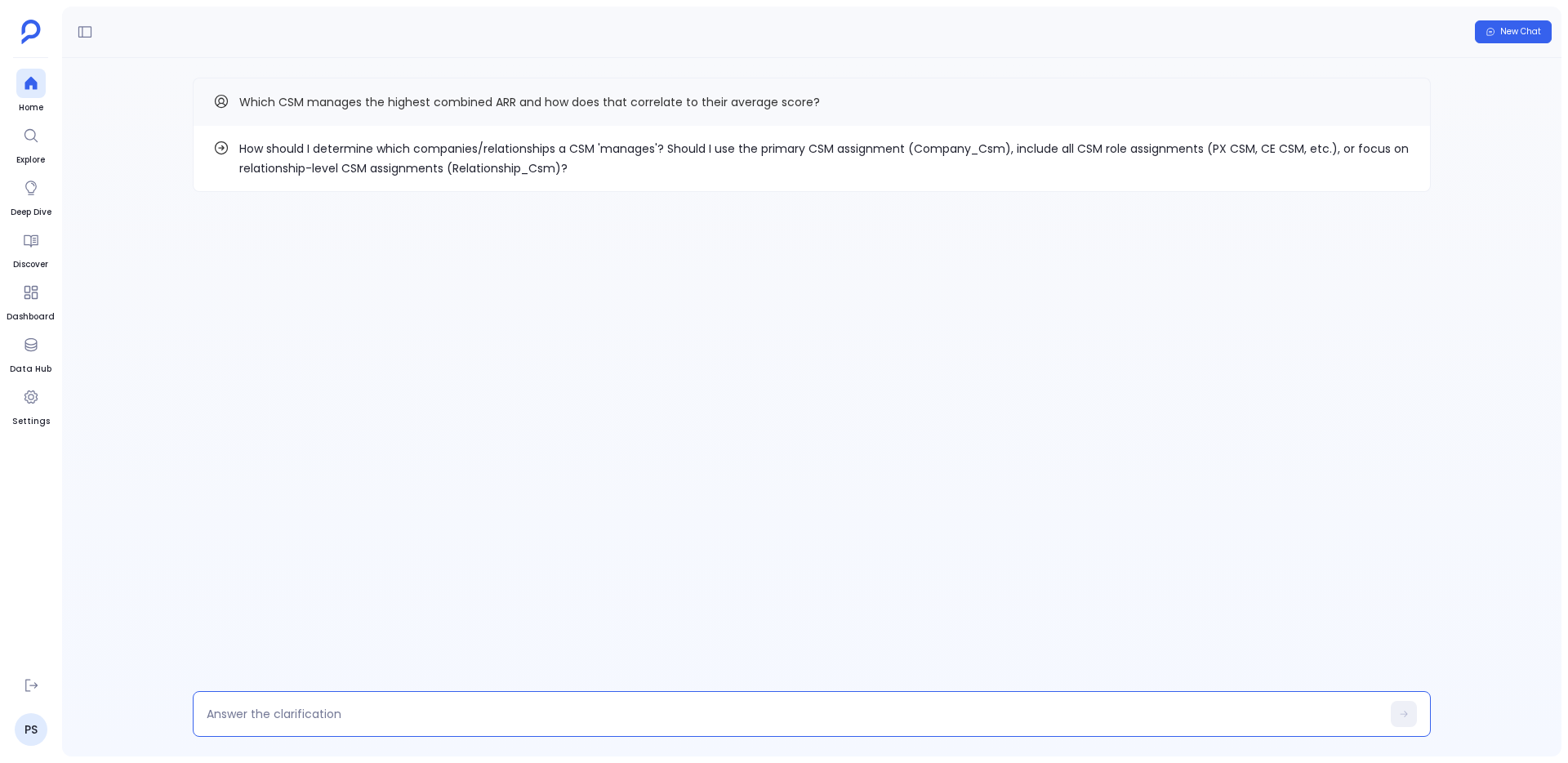 click on "How should I determine which companies/relationships a CSM 'manages'? Should I use the primary CSM assignment (Company_Csm), include all CSM role assignments (PX CSM, CE CSM, etc.), or focus on relationship-level CSM assignments (Relationship_Csm)?" at bounding box center [825, 158] 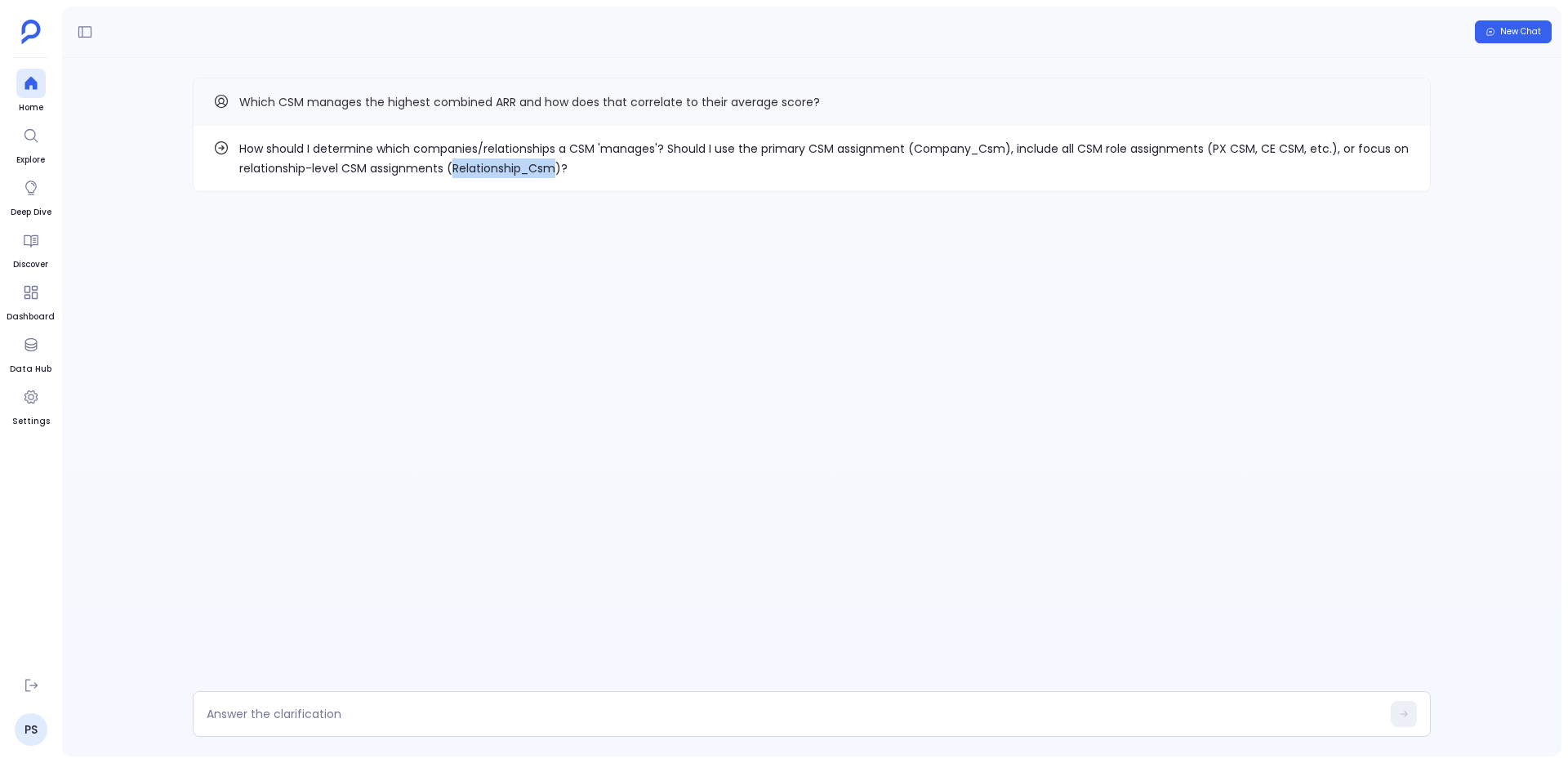 click on "How should I determine which companies/relationships a CSM 'manages'? Should I use the primary CSM assignment (Company_Csm), include all CSM role assignments (PX CSM, CE CSM, etc.), or focus on relationship-level CSM assignments (Relationship_Csm)?" at bounding box center (825, 158) 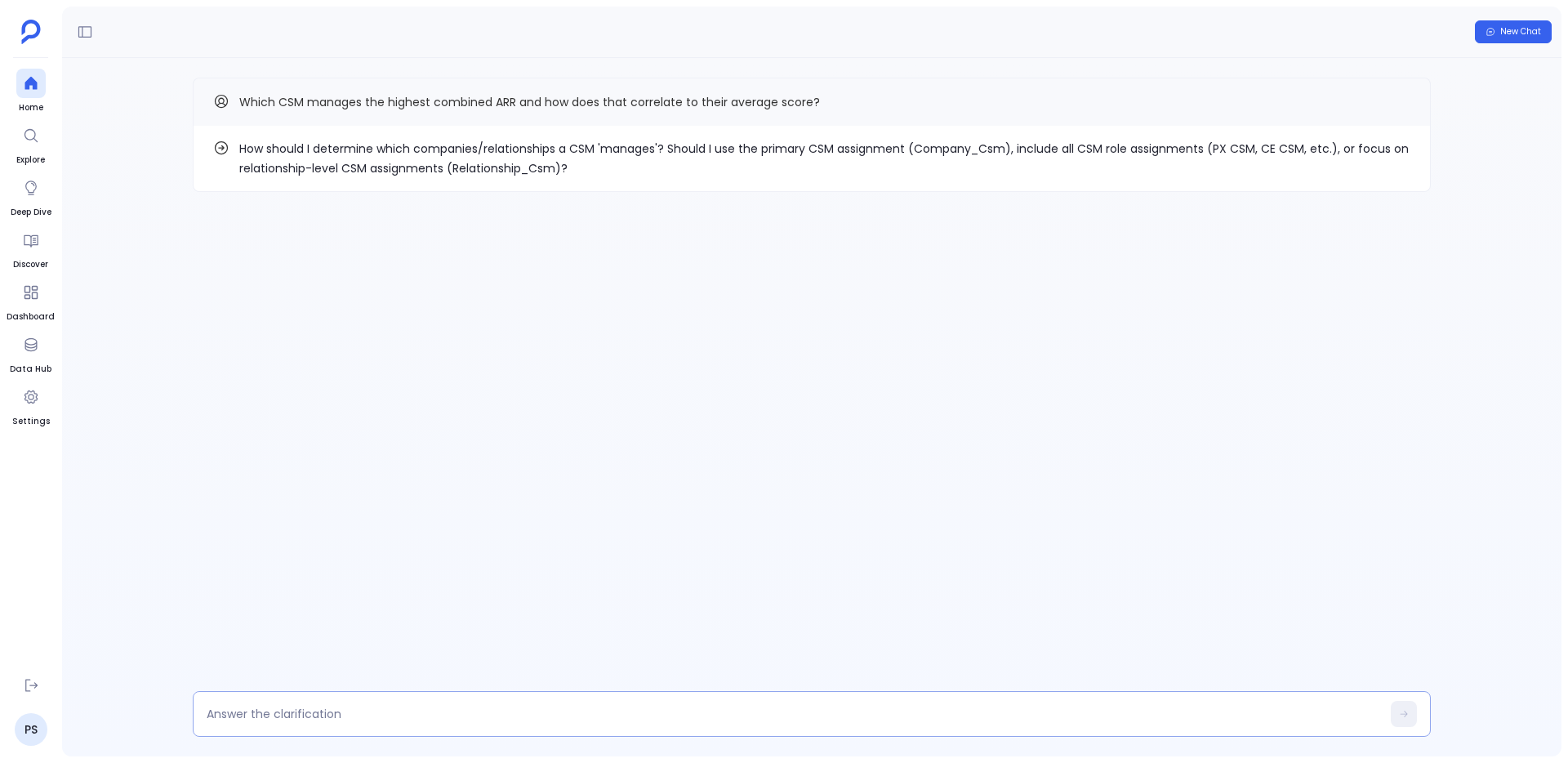 click at bounding box center (794, 714) 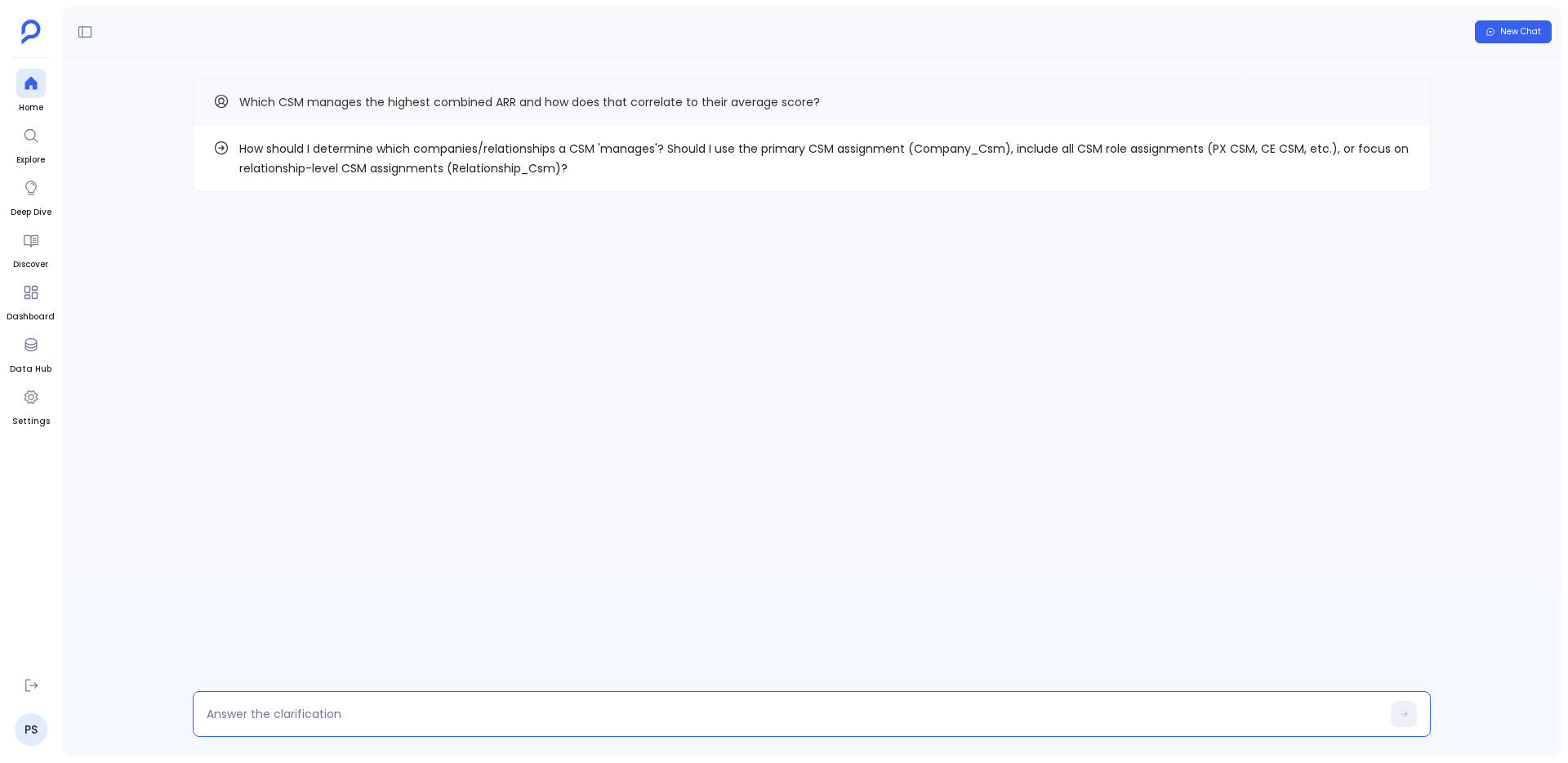 type on "Relationship_Csm" 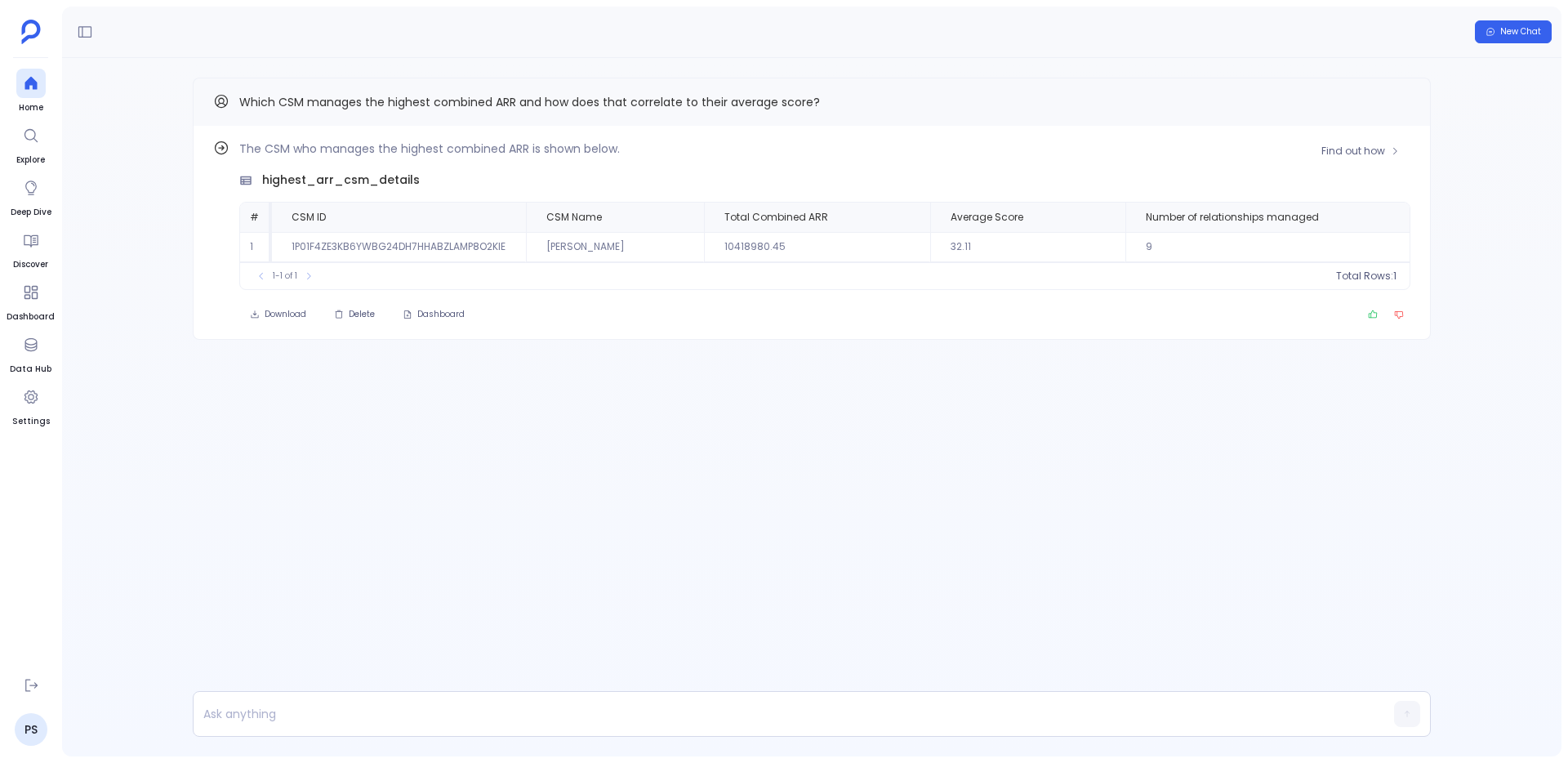 click on "1P01F4ZE3KB6YWBG24DH7HHABZLAMP8O2KIE" at bounding box center (399, 247) 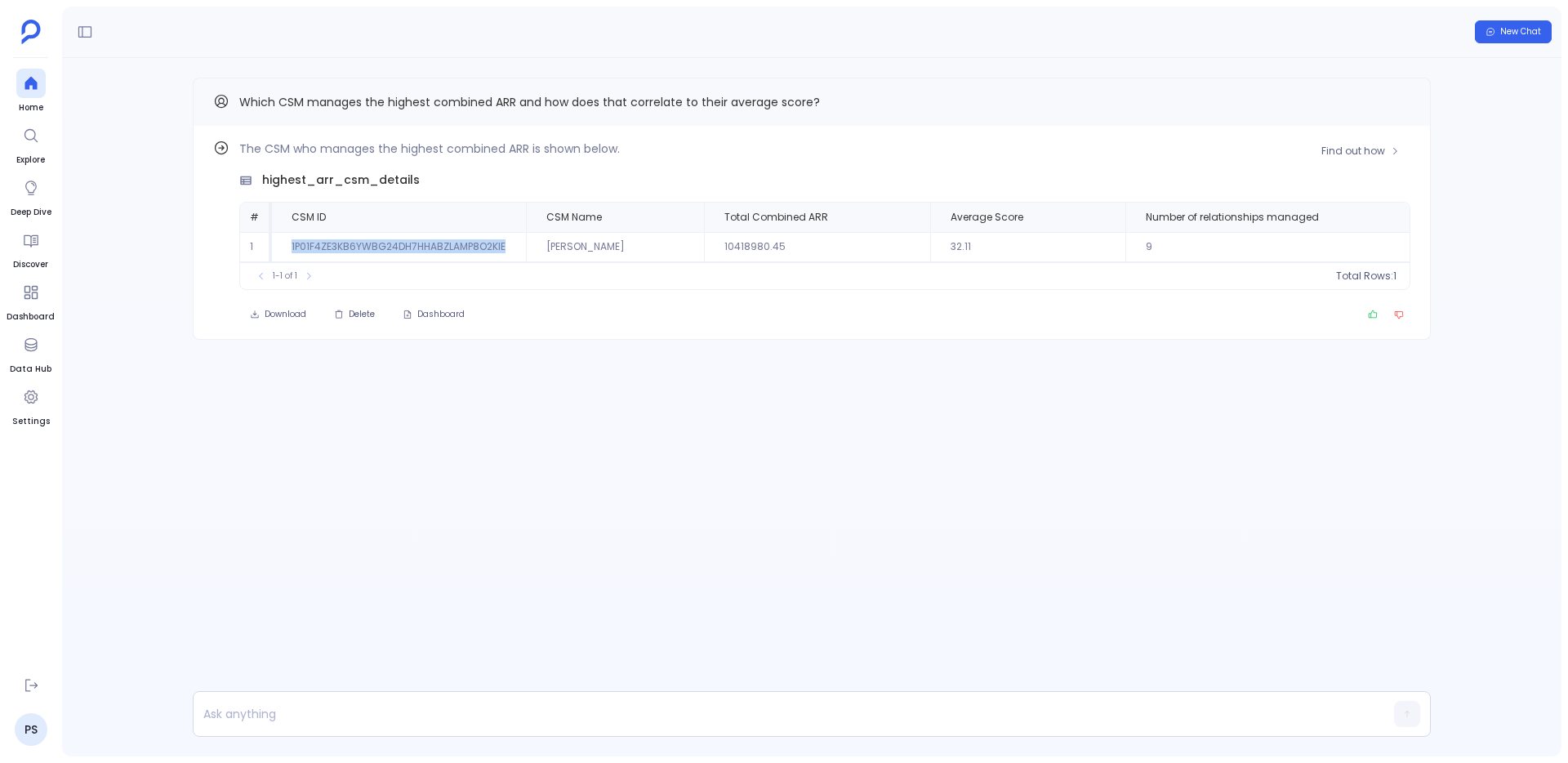 click on "1P01F4ZE3KB6YWBG24DH7HHABZLAMP8O2KIE" at bounding box center (399, 247) 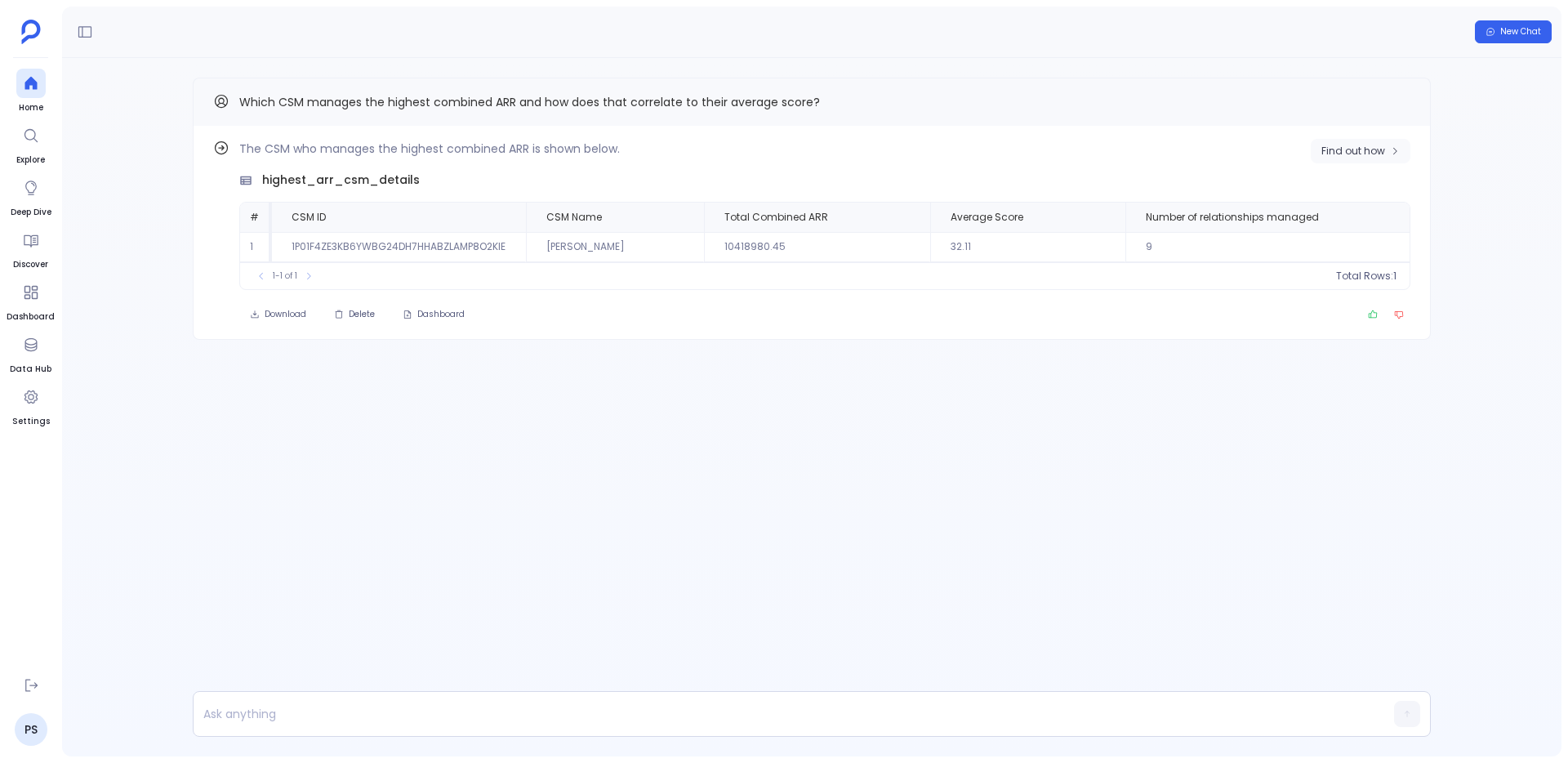 click on "Find out how" at bounding box center (1353, 151) 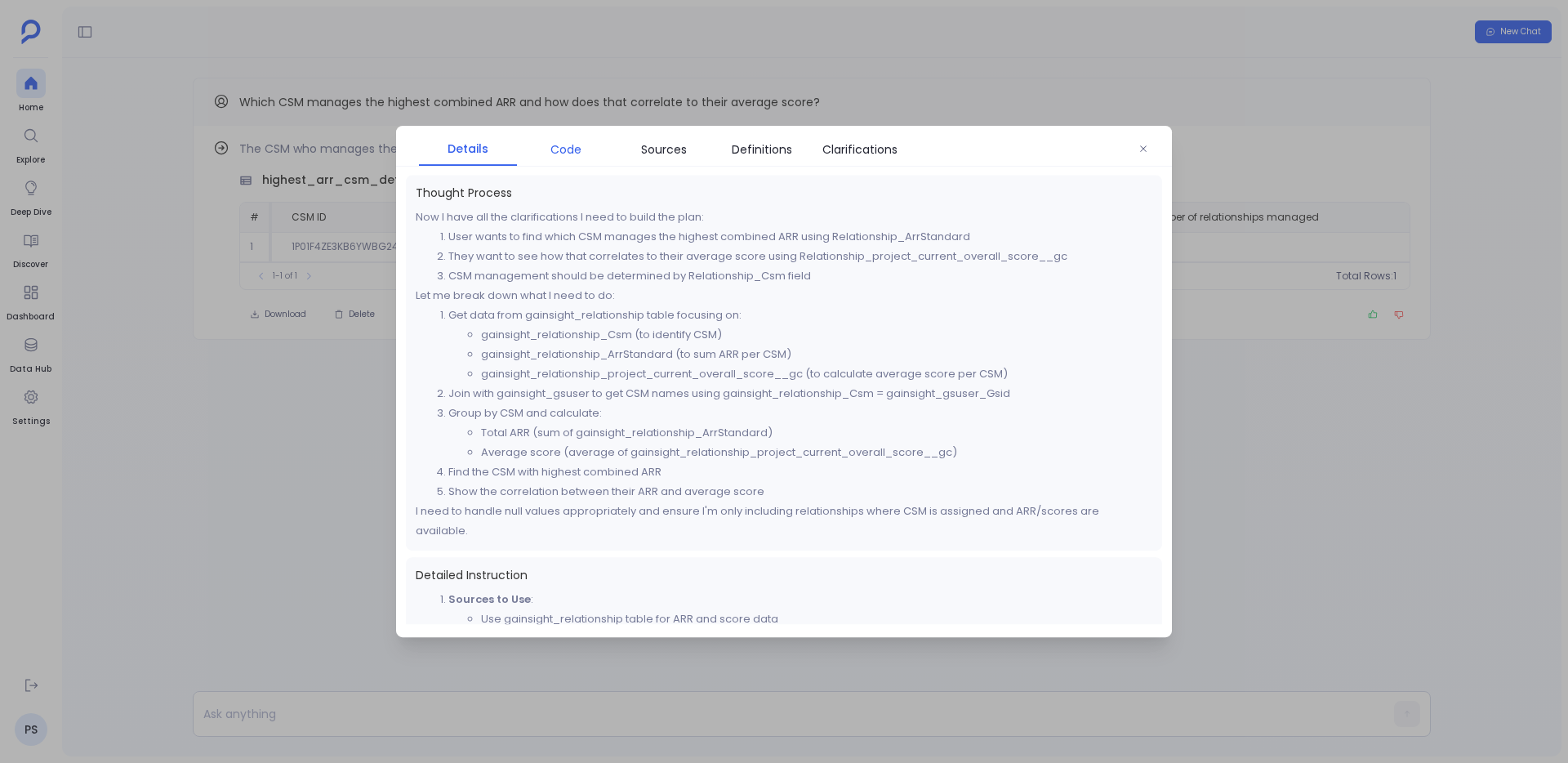 click on "Code" at bounding box center [566, 149] 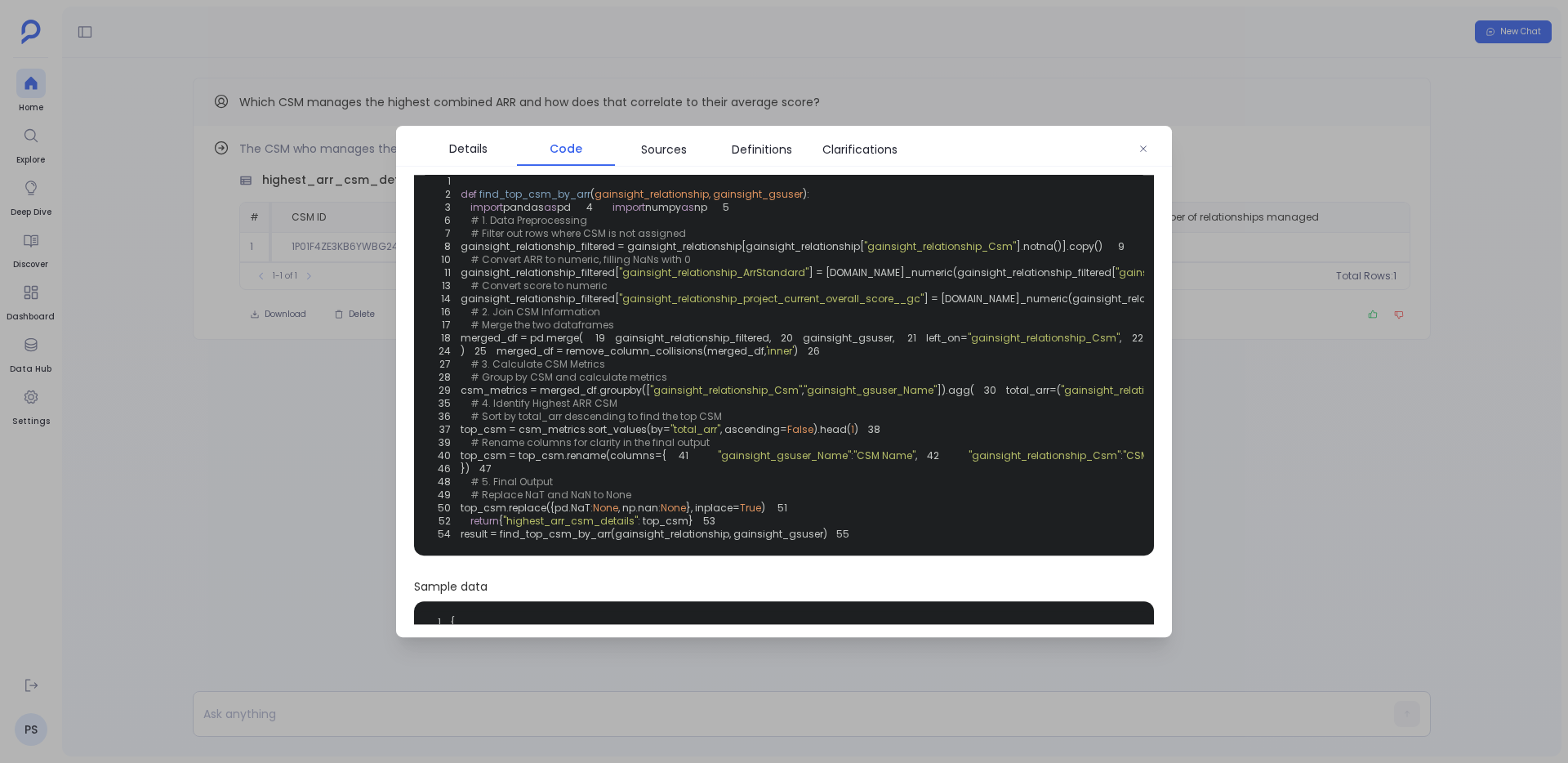 scroll, scrollTop: 51, scrollLeft: 0, axis: vertical 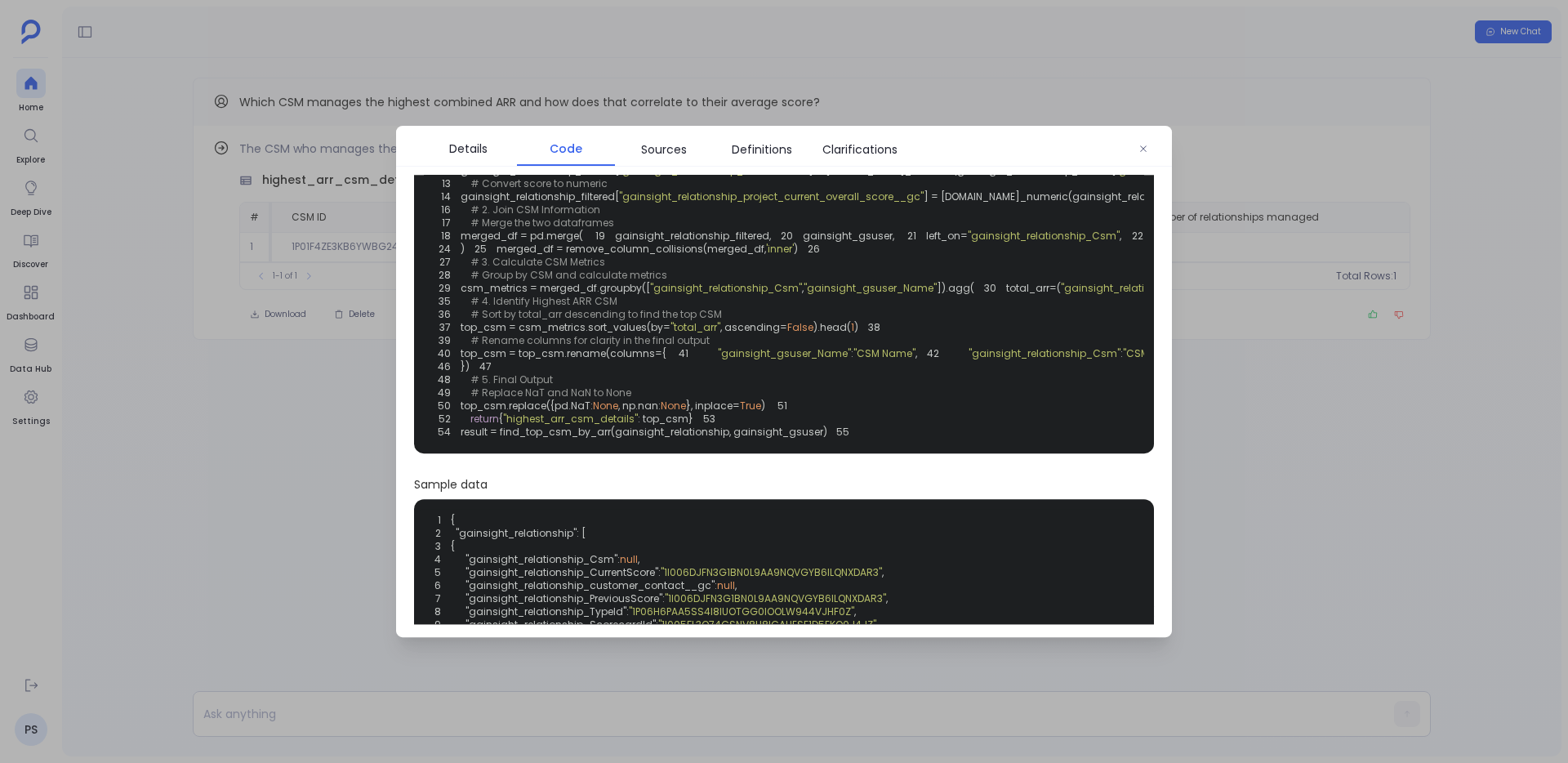 click at bounding box center [784, 382] 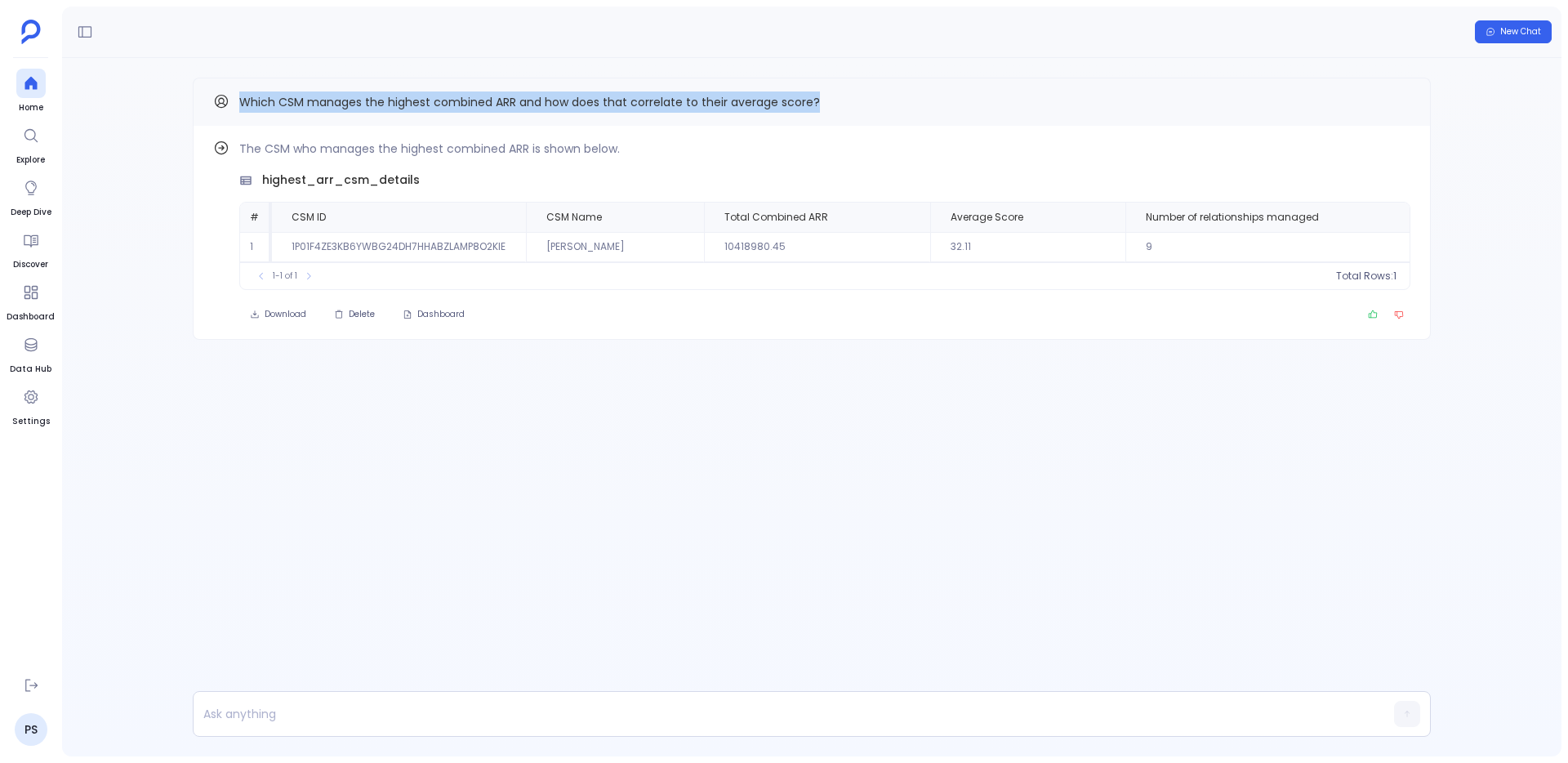 drag, startPoint x: 238, startPoint y: 96, endPoint x: 882, endPoint y: 106, distance: 644.0776 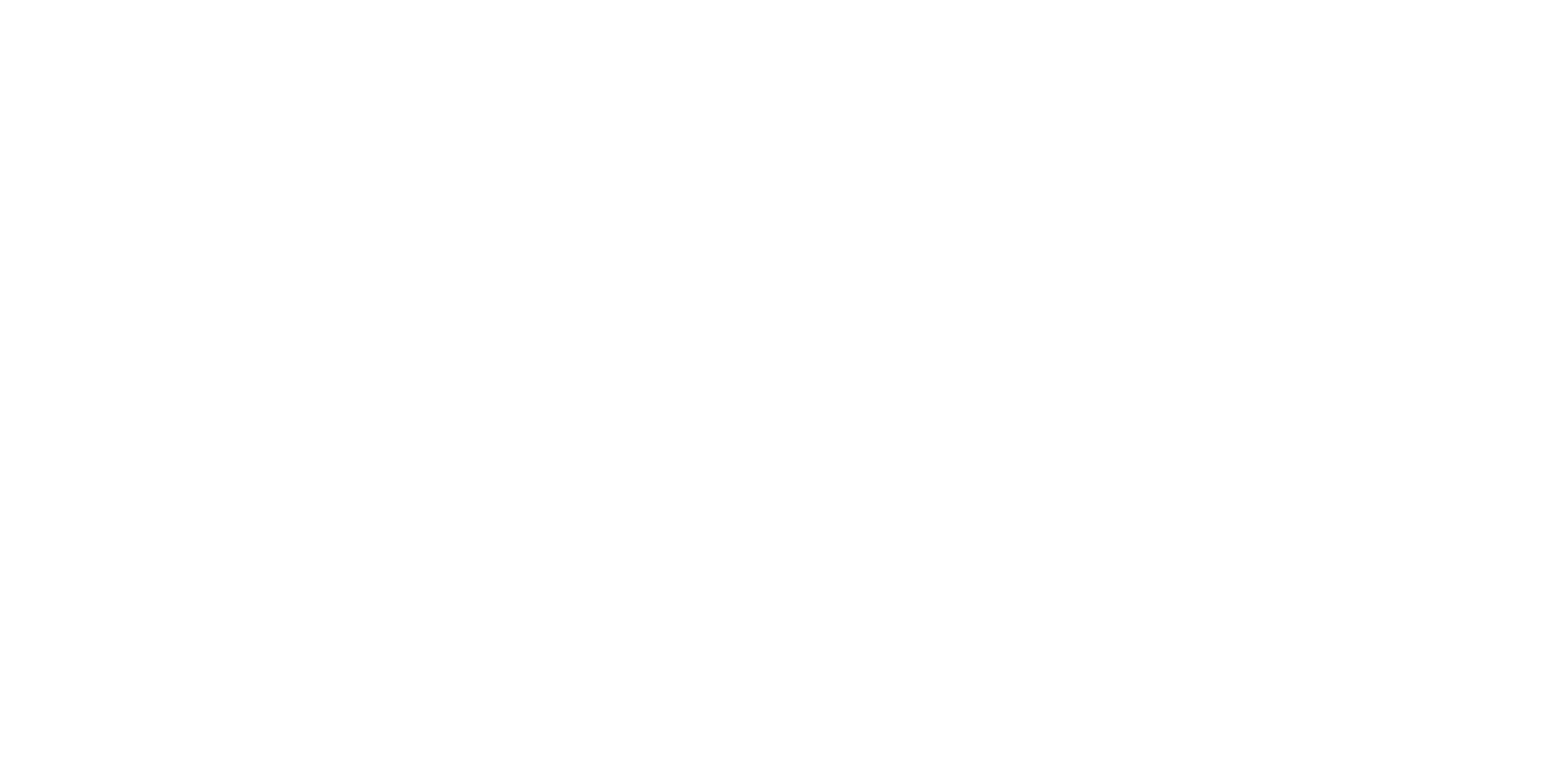 scroll, scrollTop: 0, scrollLeft: 0, axis: both 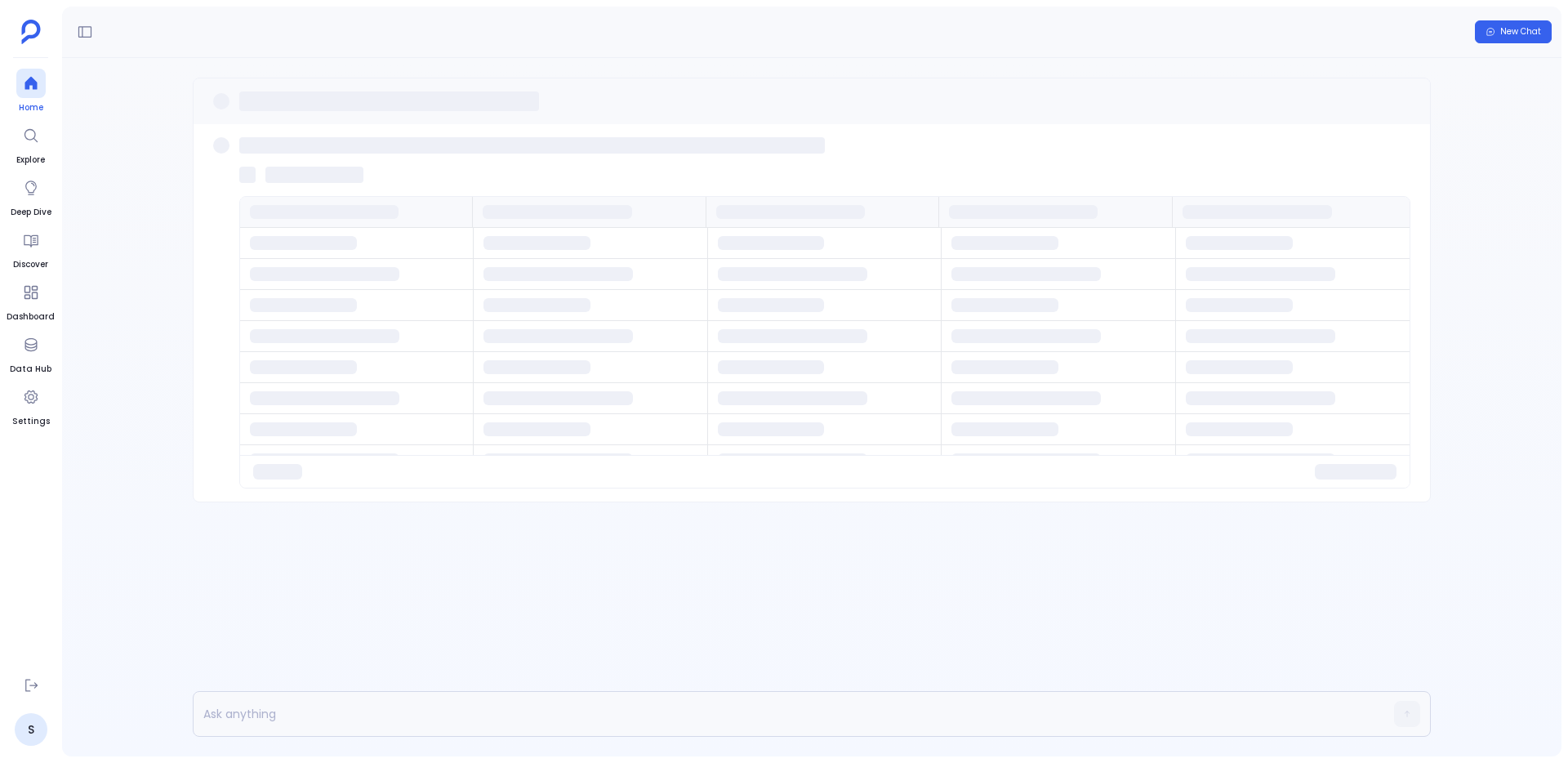 click at bounding box center [31, 83] 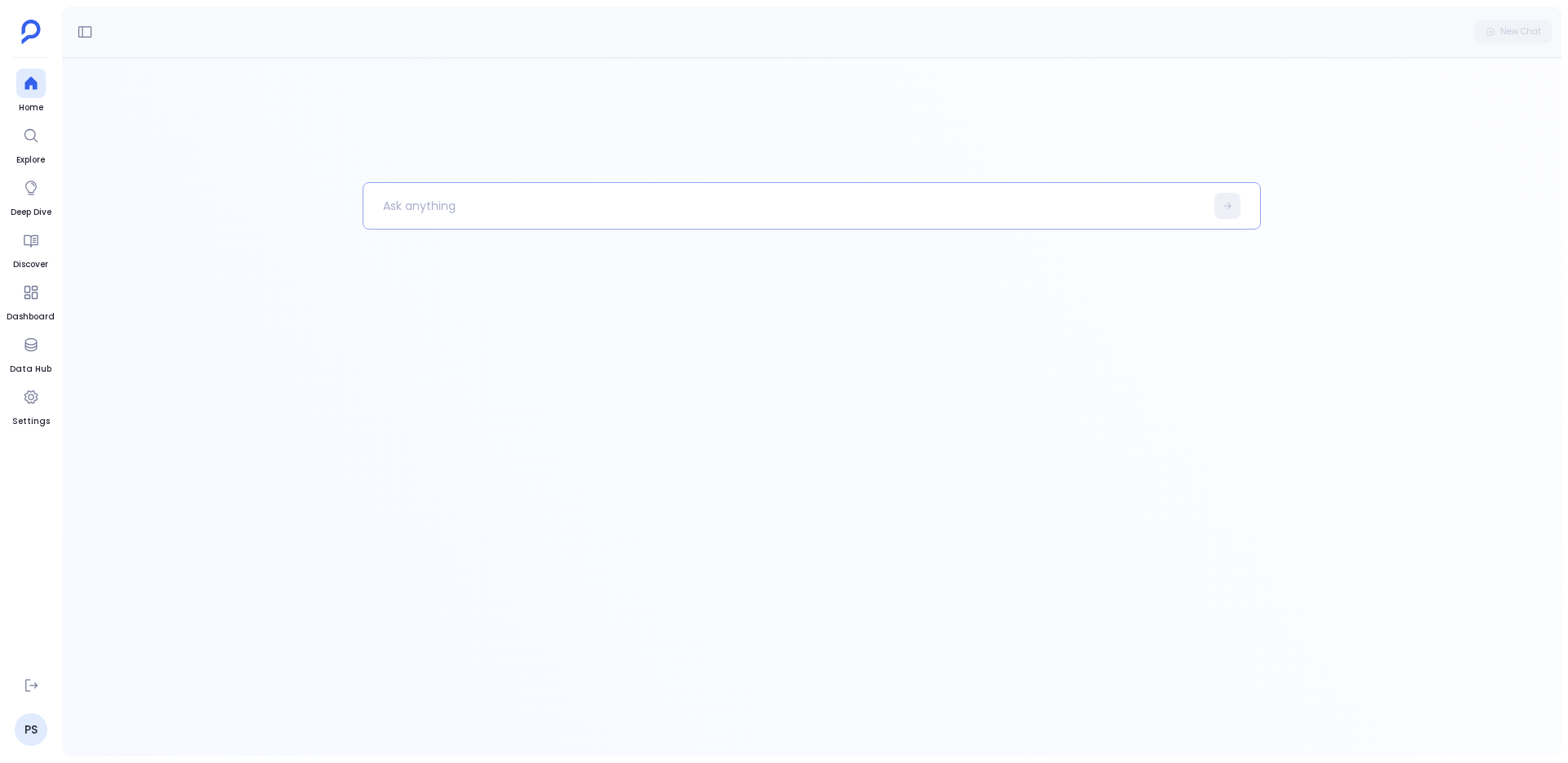 click at bounding box center (784, 206) 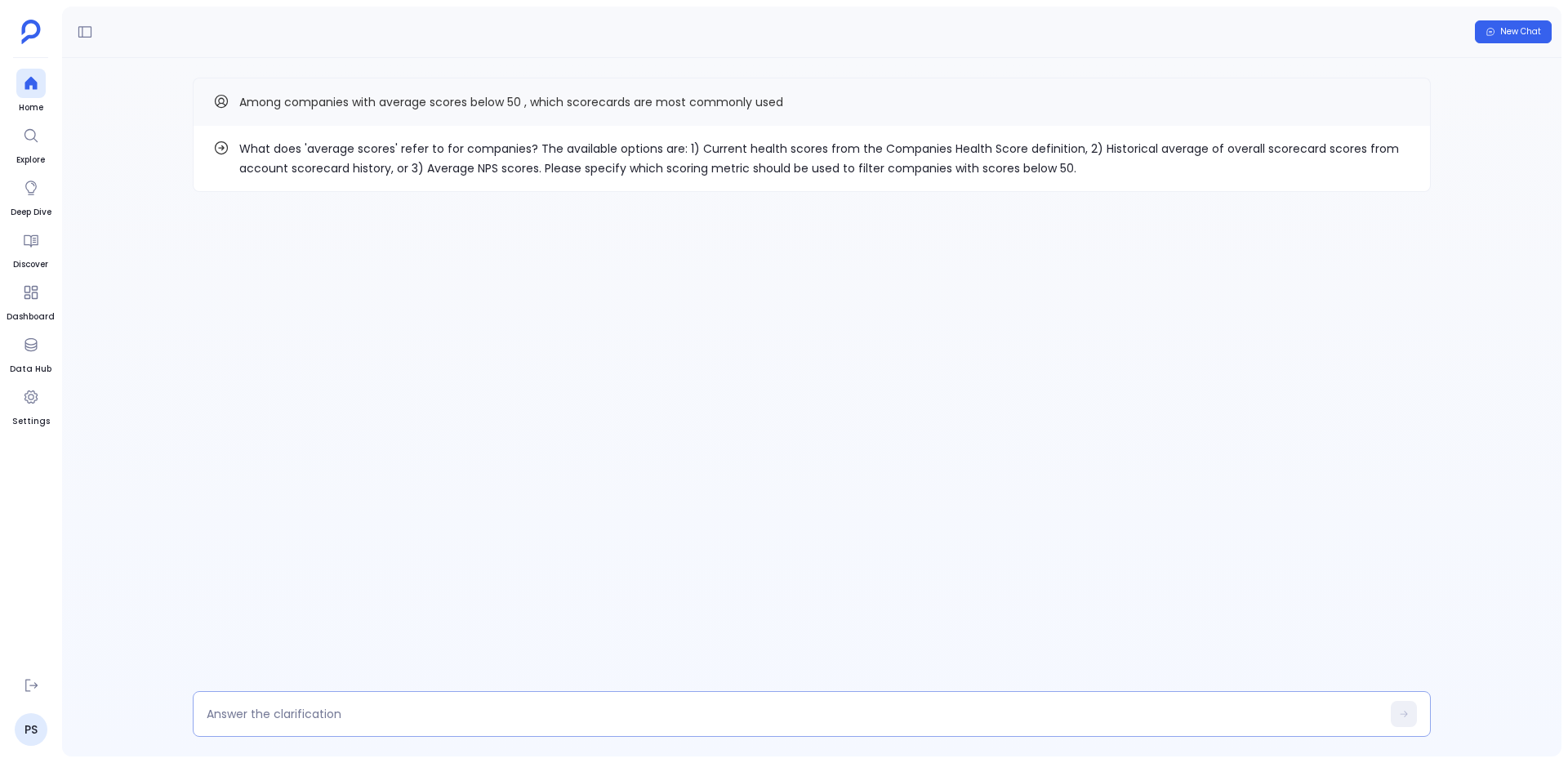 click at bounding box center (794, 714) 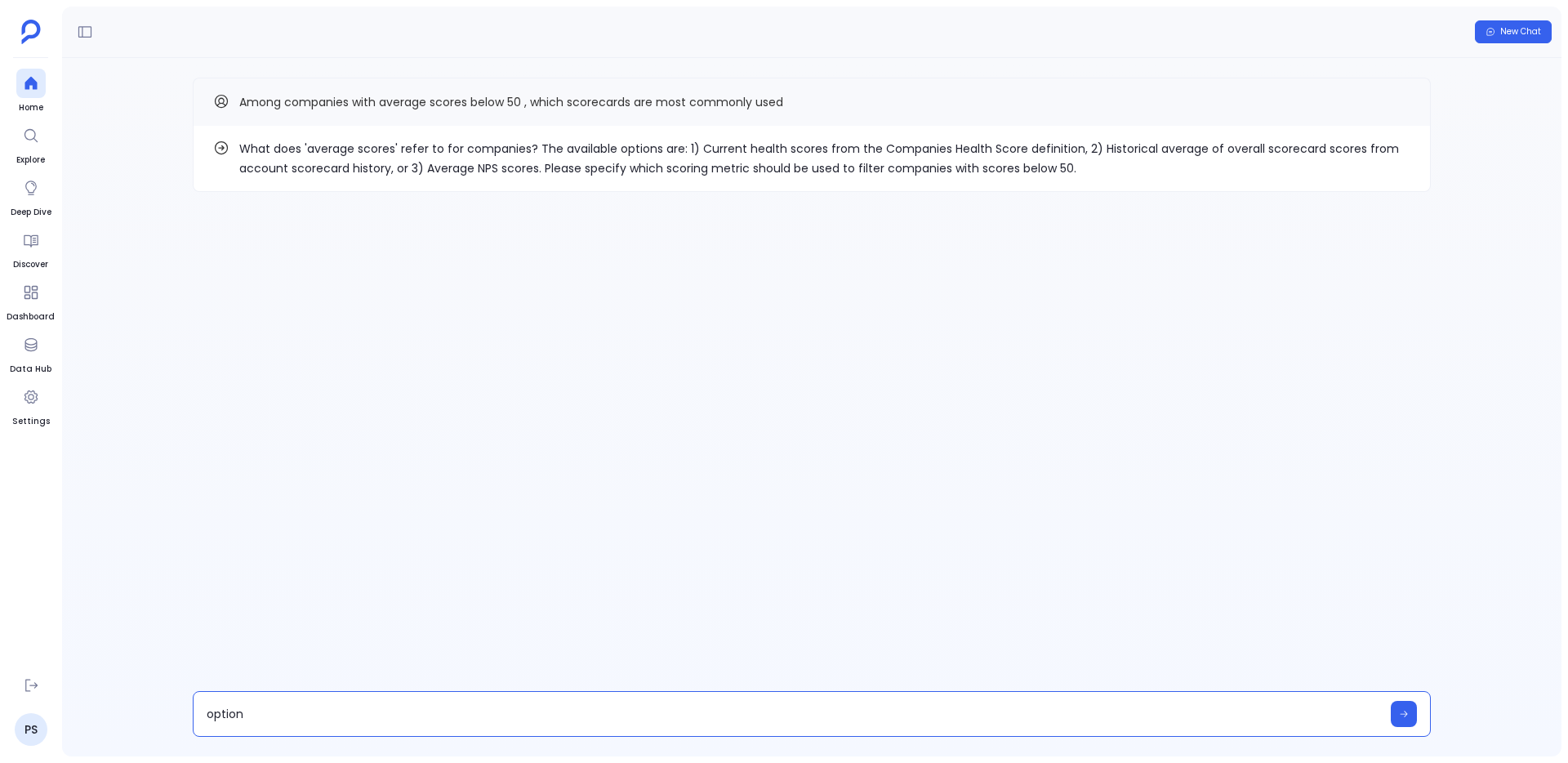 type on "option 2" 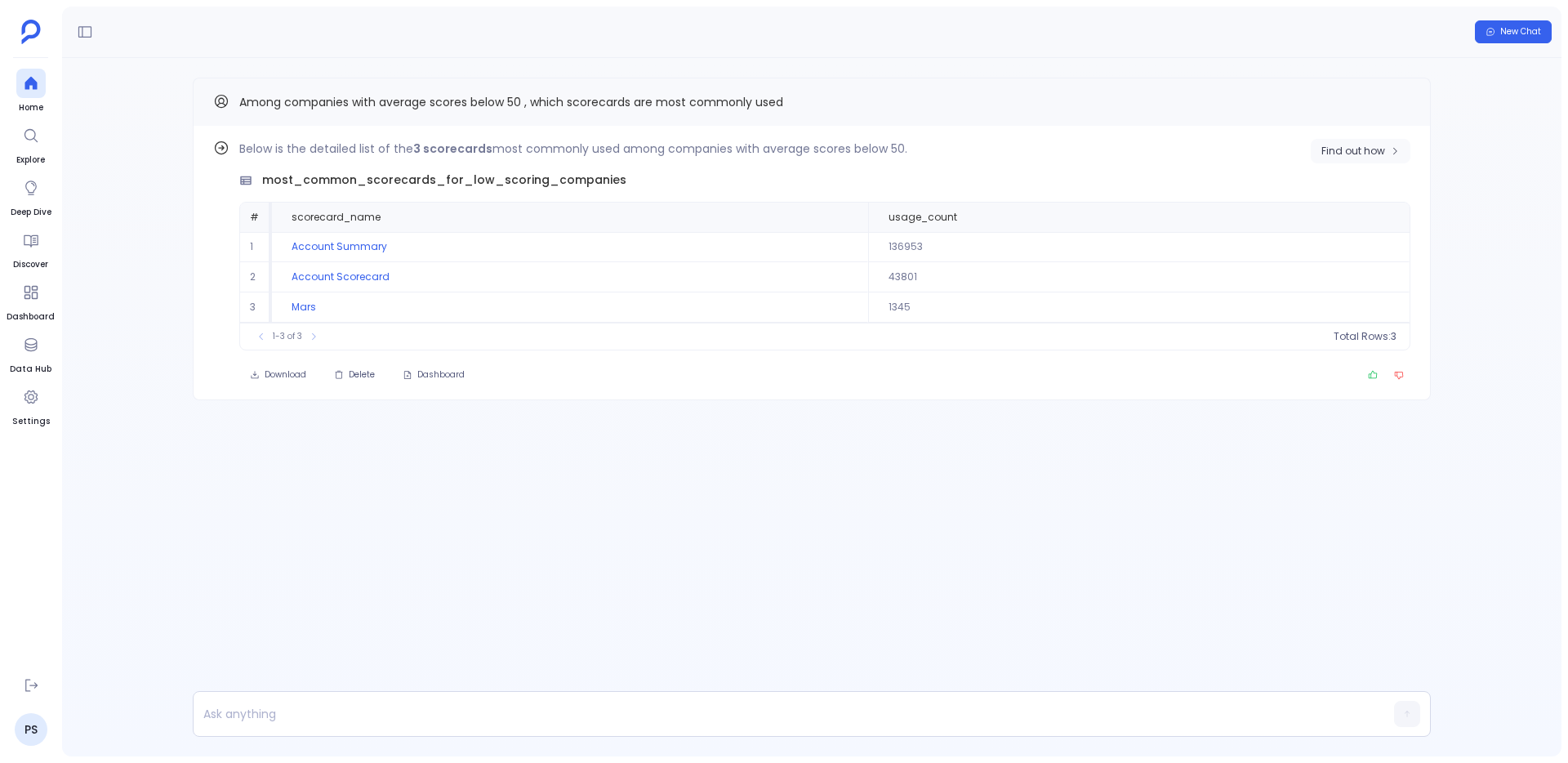 click on "Find out how" at bounding box center (1353, 151) 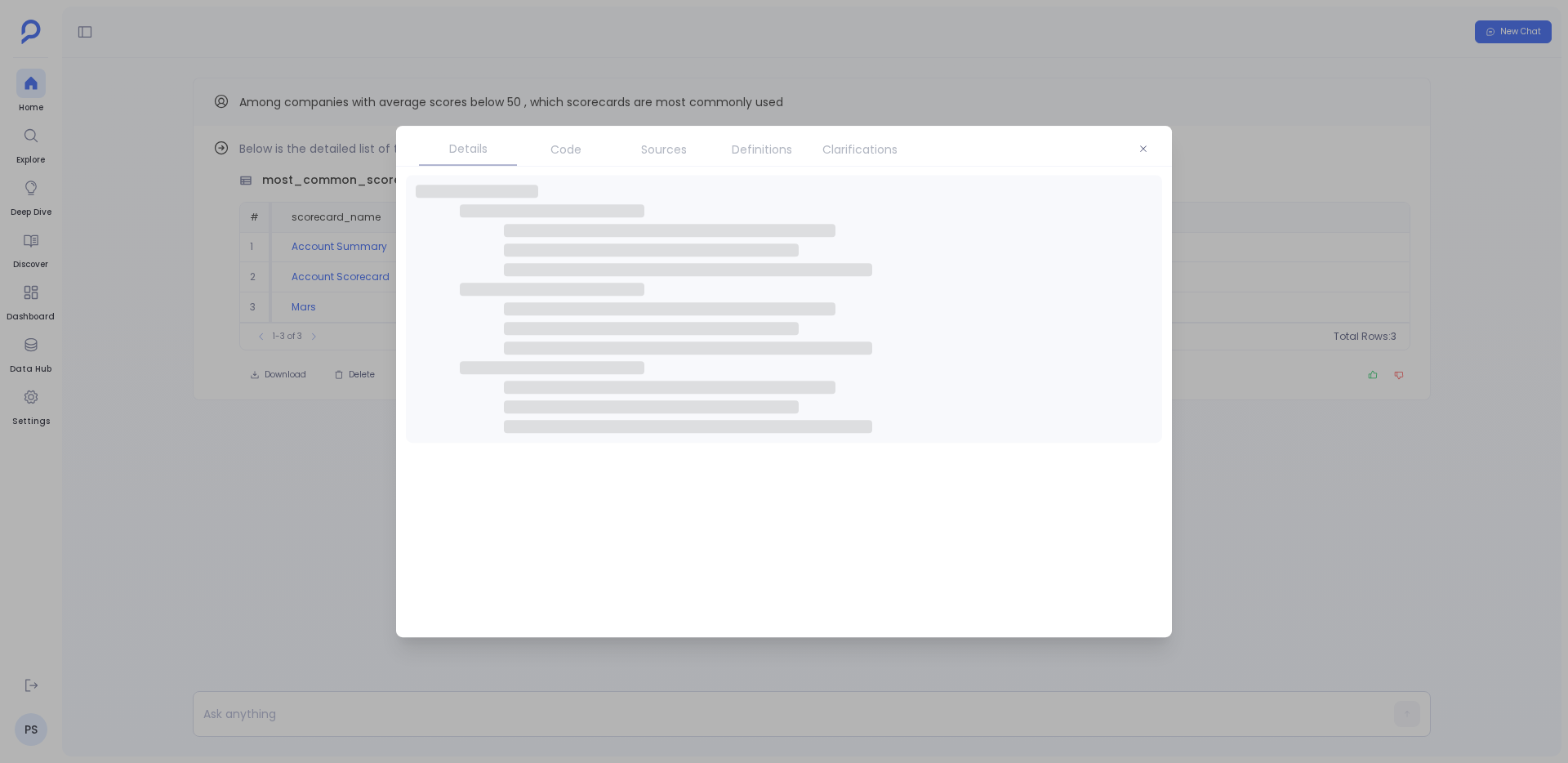 click on "Code" at bounding box center (566, 149) 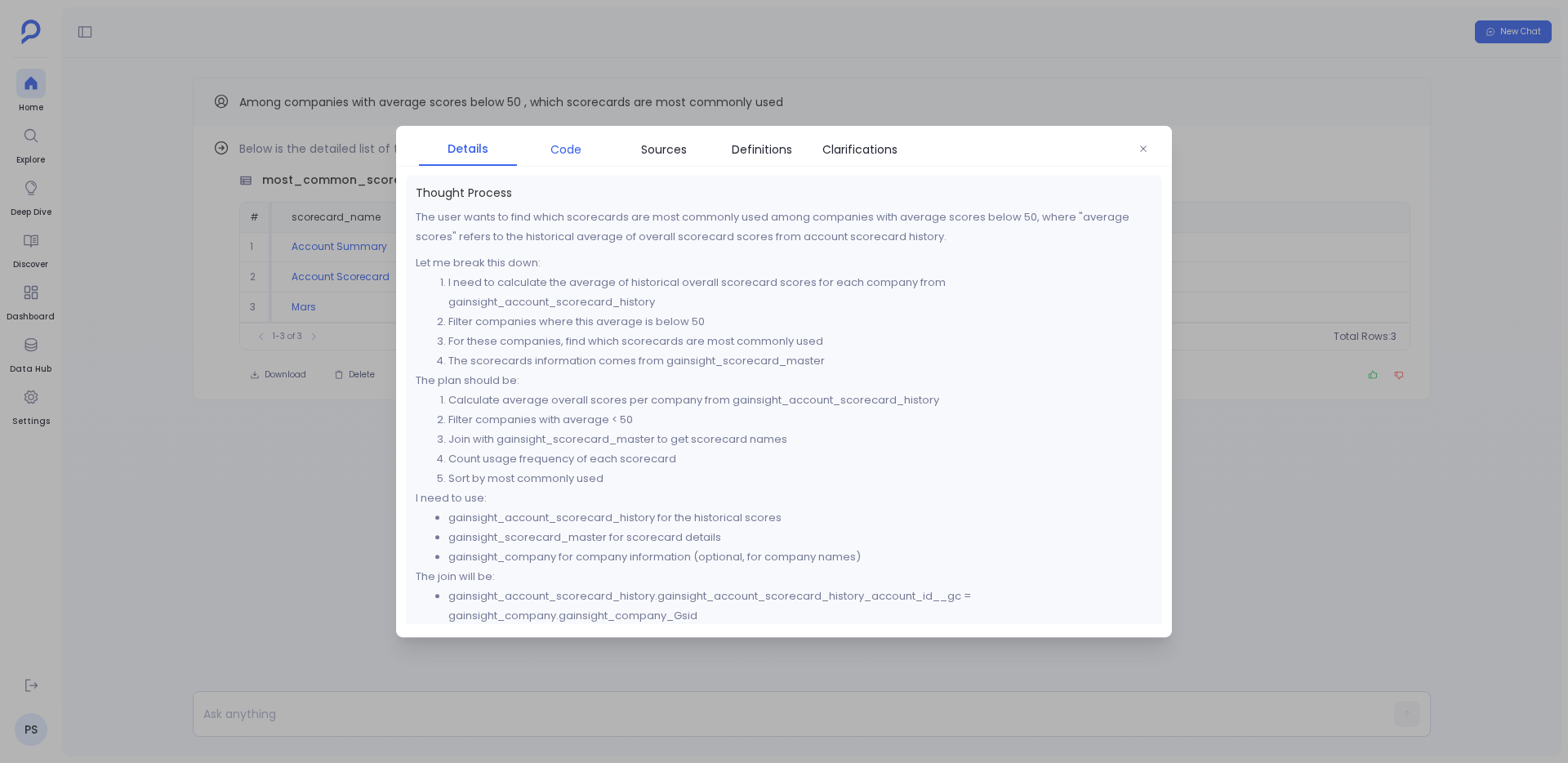 click on "Code" at bounding box center [566, 149] 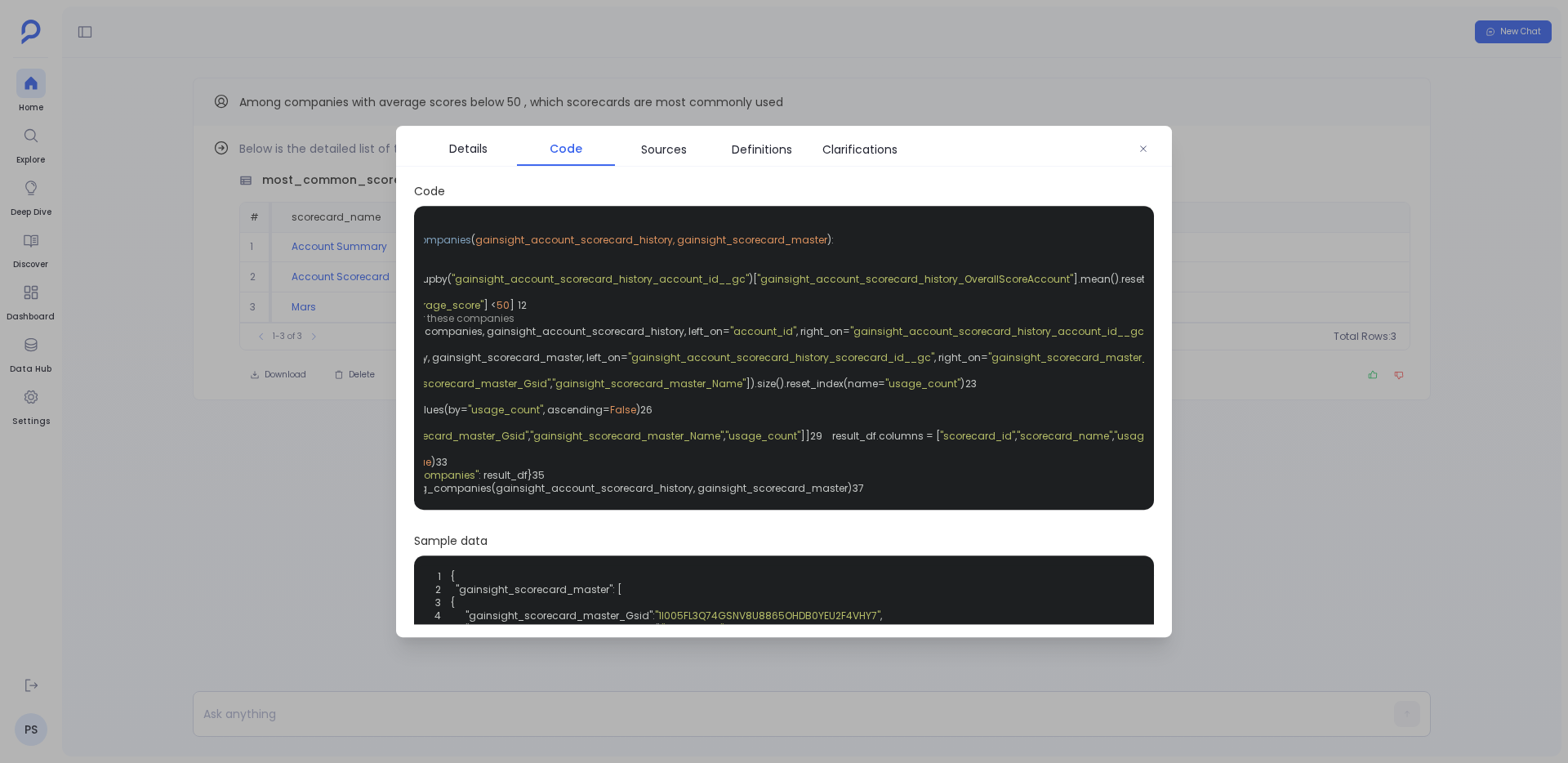scroll, scrollTop: 0, scrollLeft: 0, axis: both 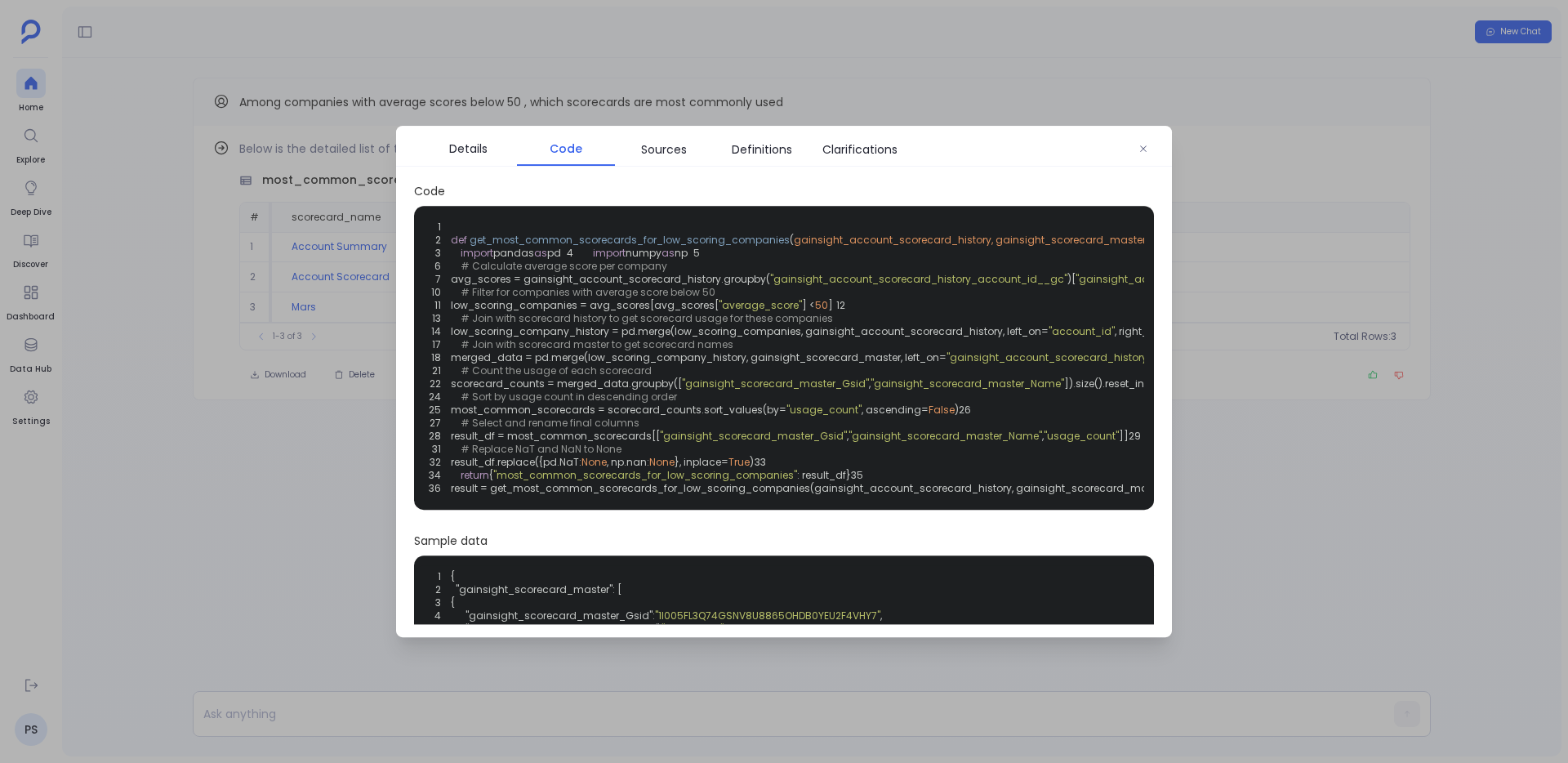 click at bounding box center (784, 382) 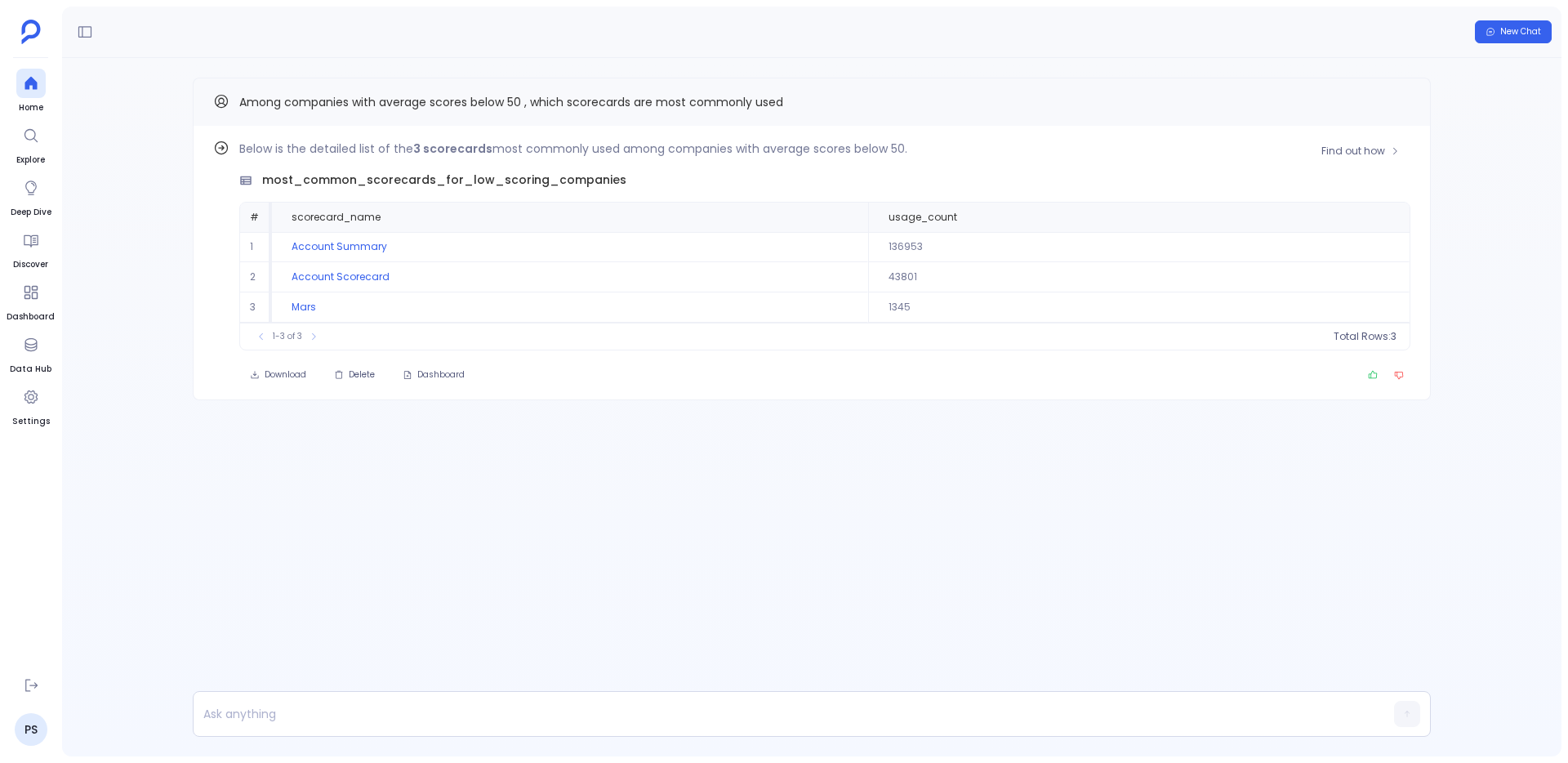 click on "Find out how Below is the detailed list of the  3 scorecards  most commonly used among companies with average scores below 50. most_common_scorecards_for_low_scoring_companies # scorecard_name usage_count 1 Account Summary 136953 2 Account Scorecard 43801 3 Mars 1345
To pick up a draggable item, press the space bar.
While dragging, use the arrow keys to move the item.
Press space again to drop the item in its new position, or press escape to cancel.
1-3 of 3 Total Rows:  3 Download Delete Dashboard" at bounding box center (812, 263) 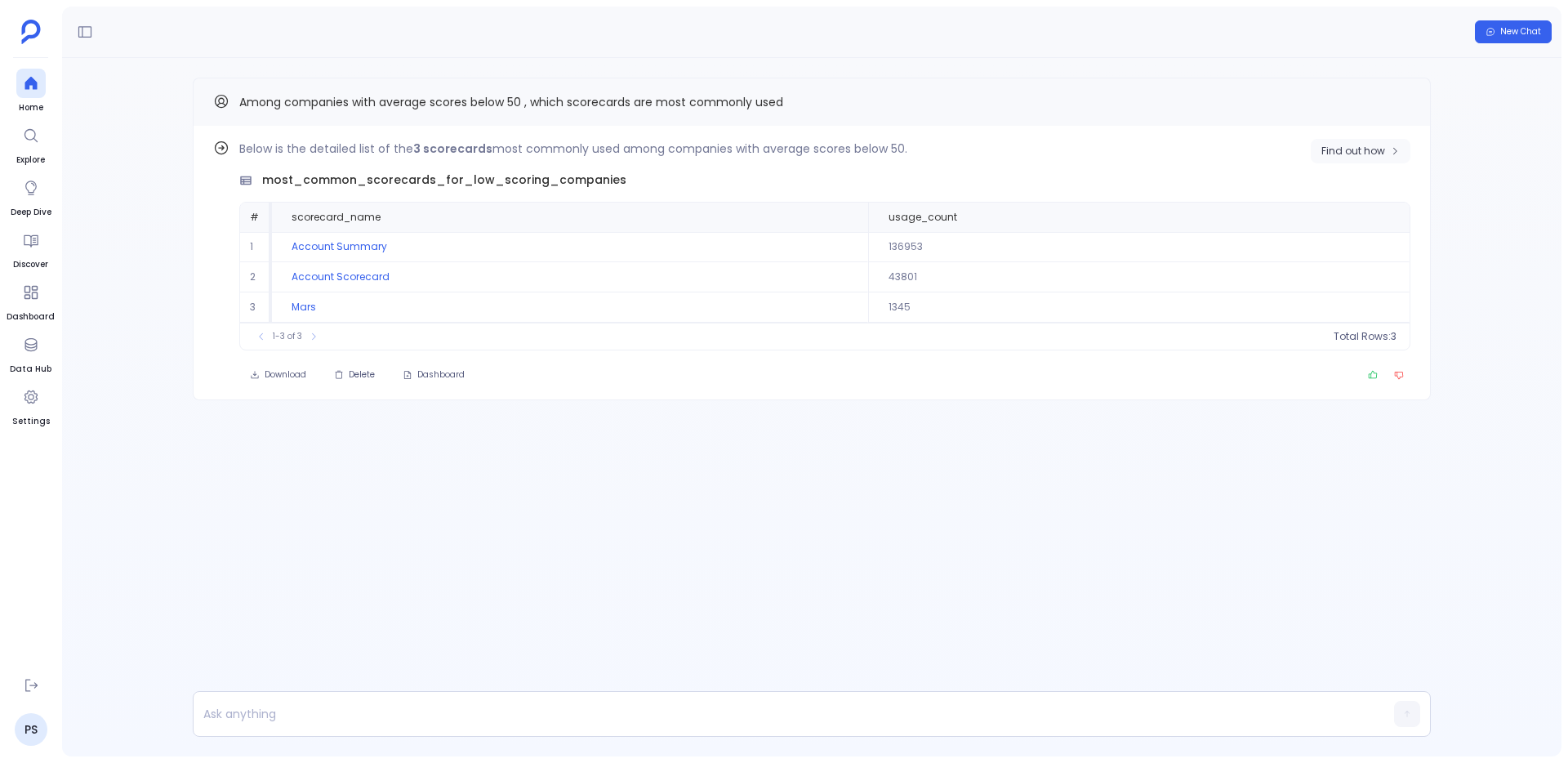 click on "Find out how" at bounding box center (1361, 151) 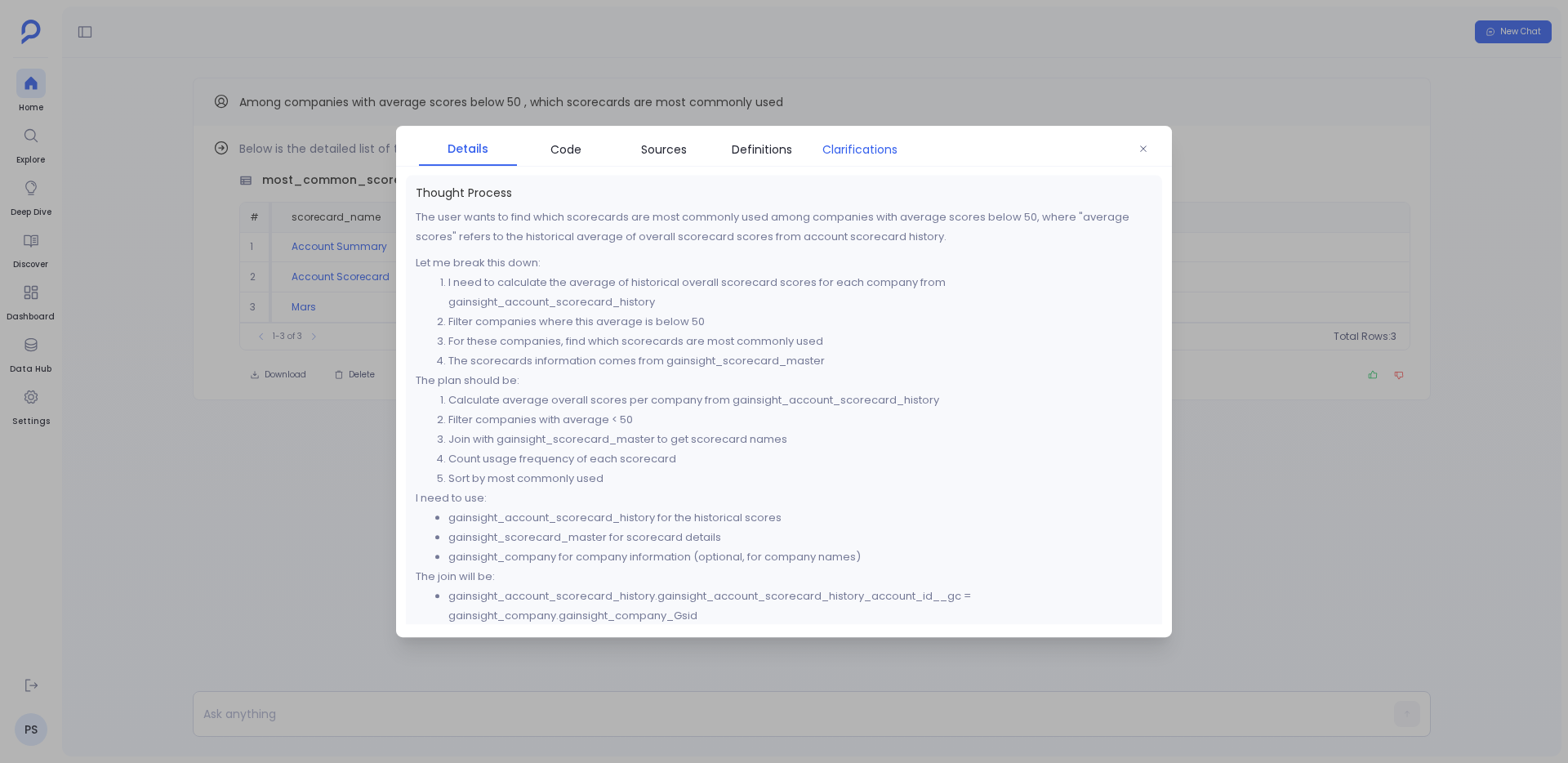 click on "Clarifications" at bounding box center [860, 149] 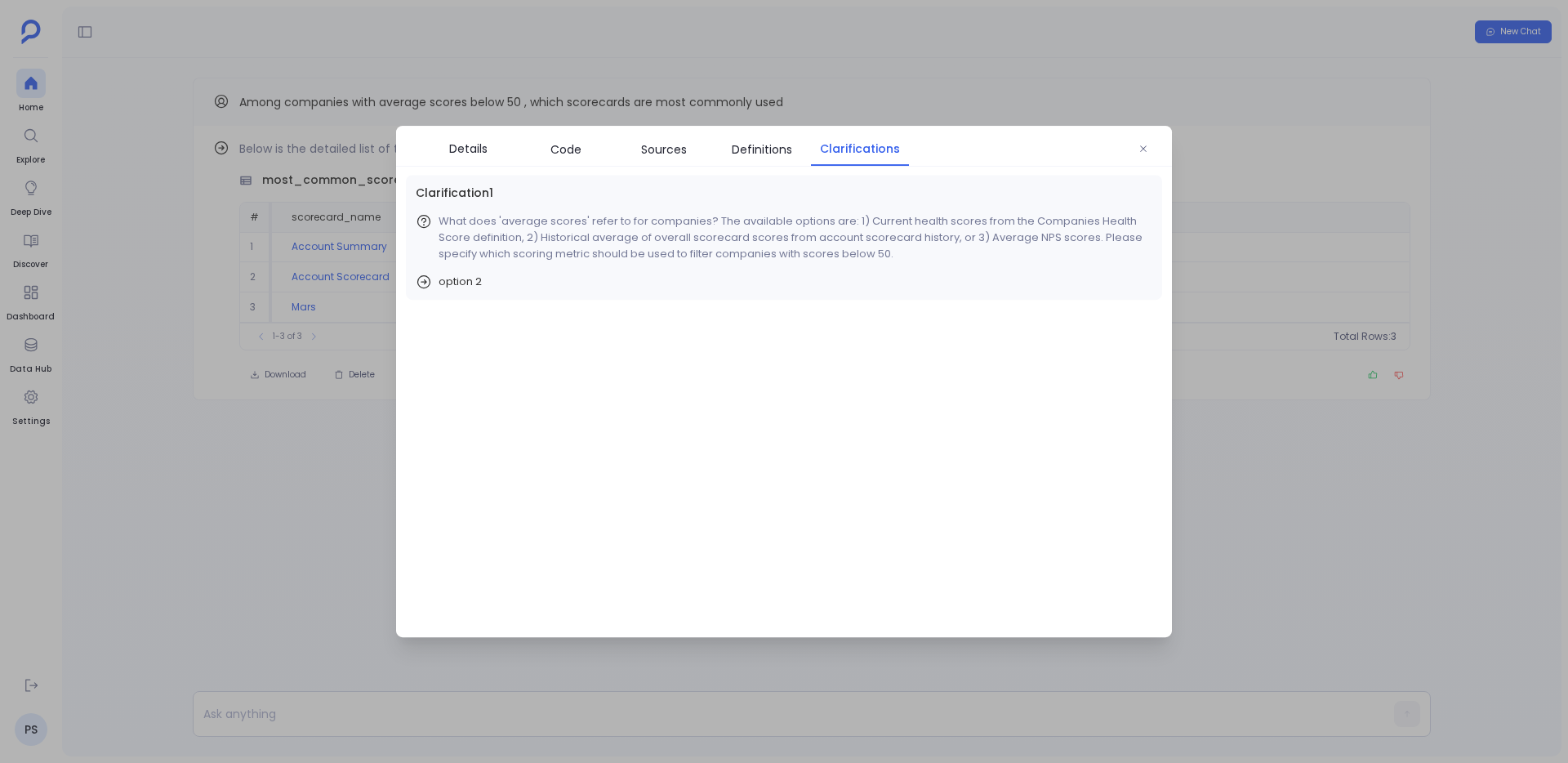 click at bounding box center [784, 382] 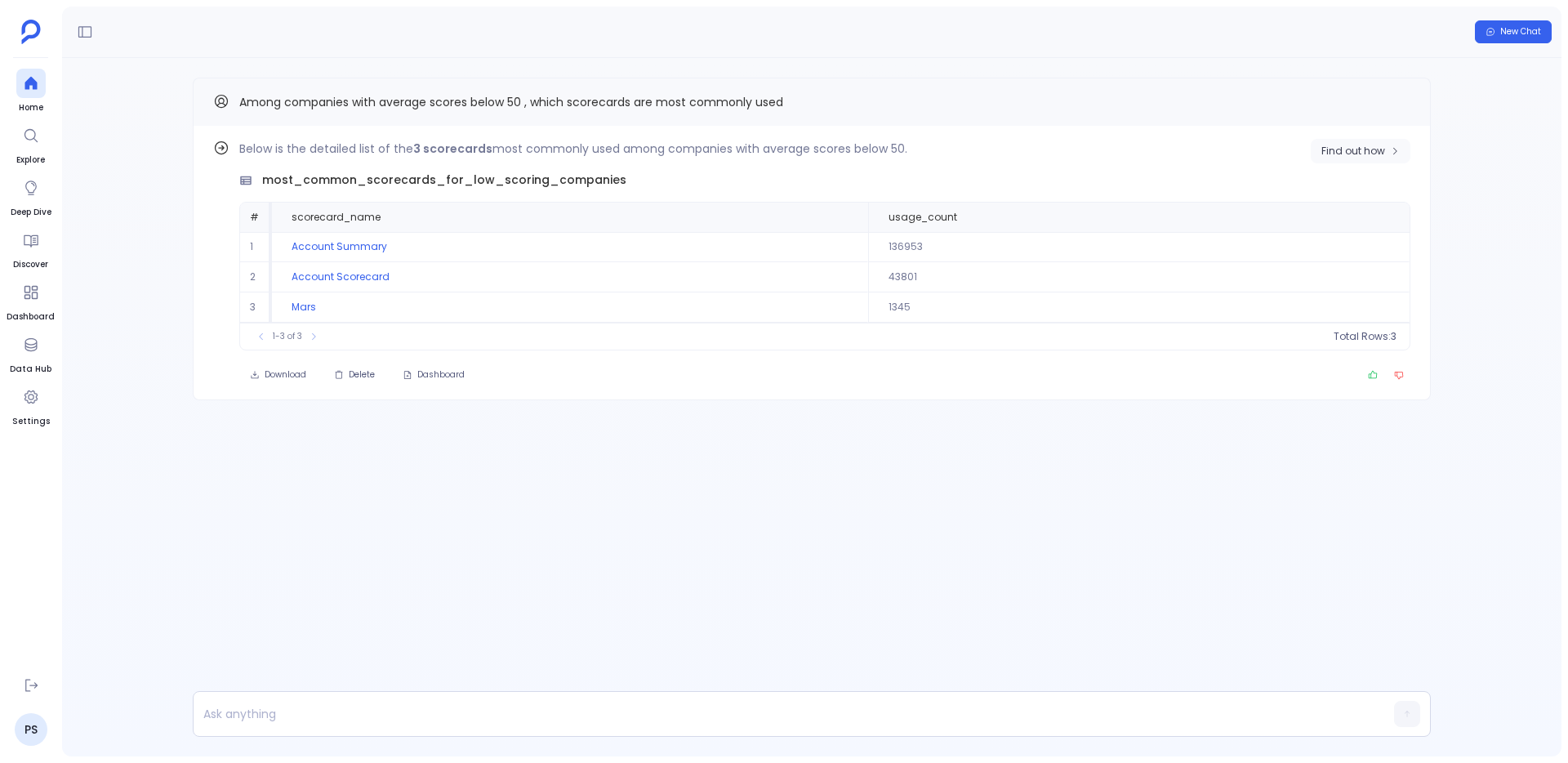 click on "Find out how" at bounding box center (1353, 151) 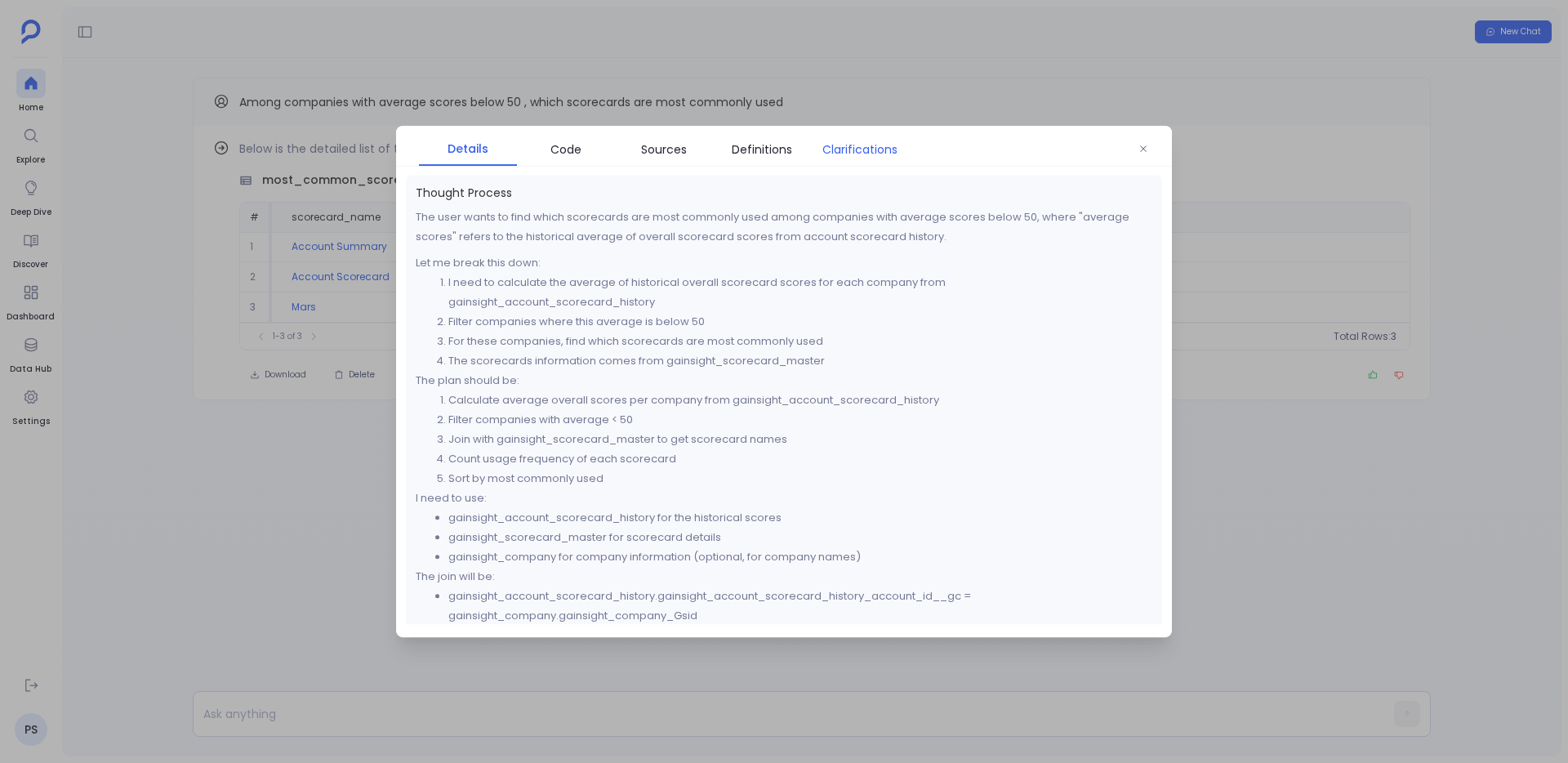 click on "Clarifications" at bounding box center (860, 149) 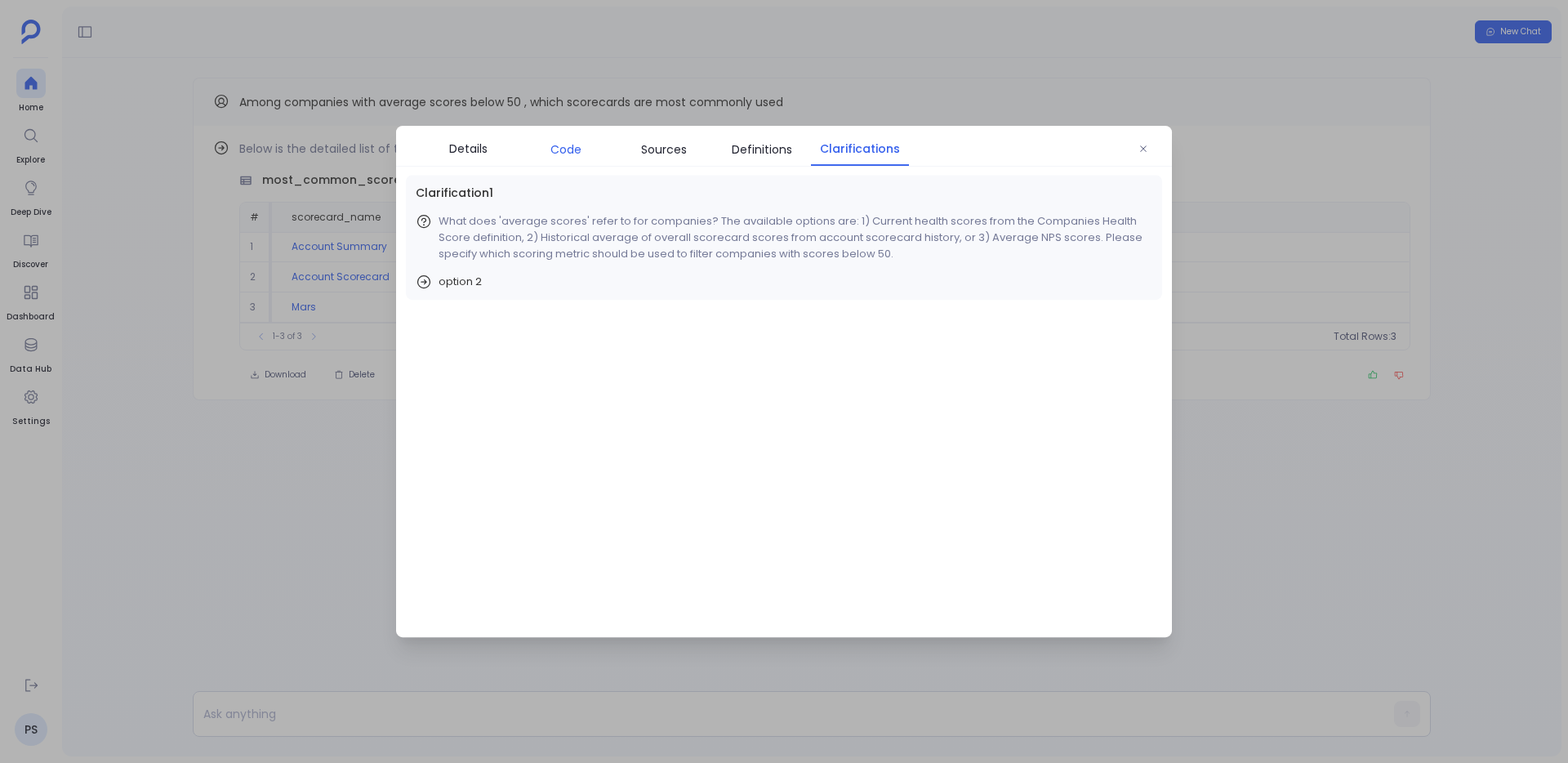 click on "Code" at bounding box center (566, 149) 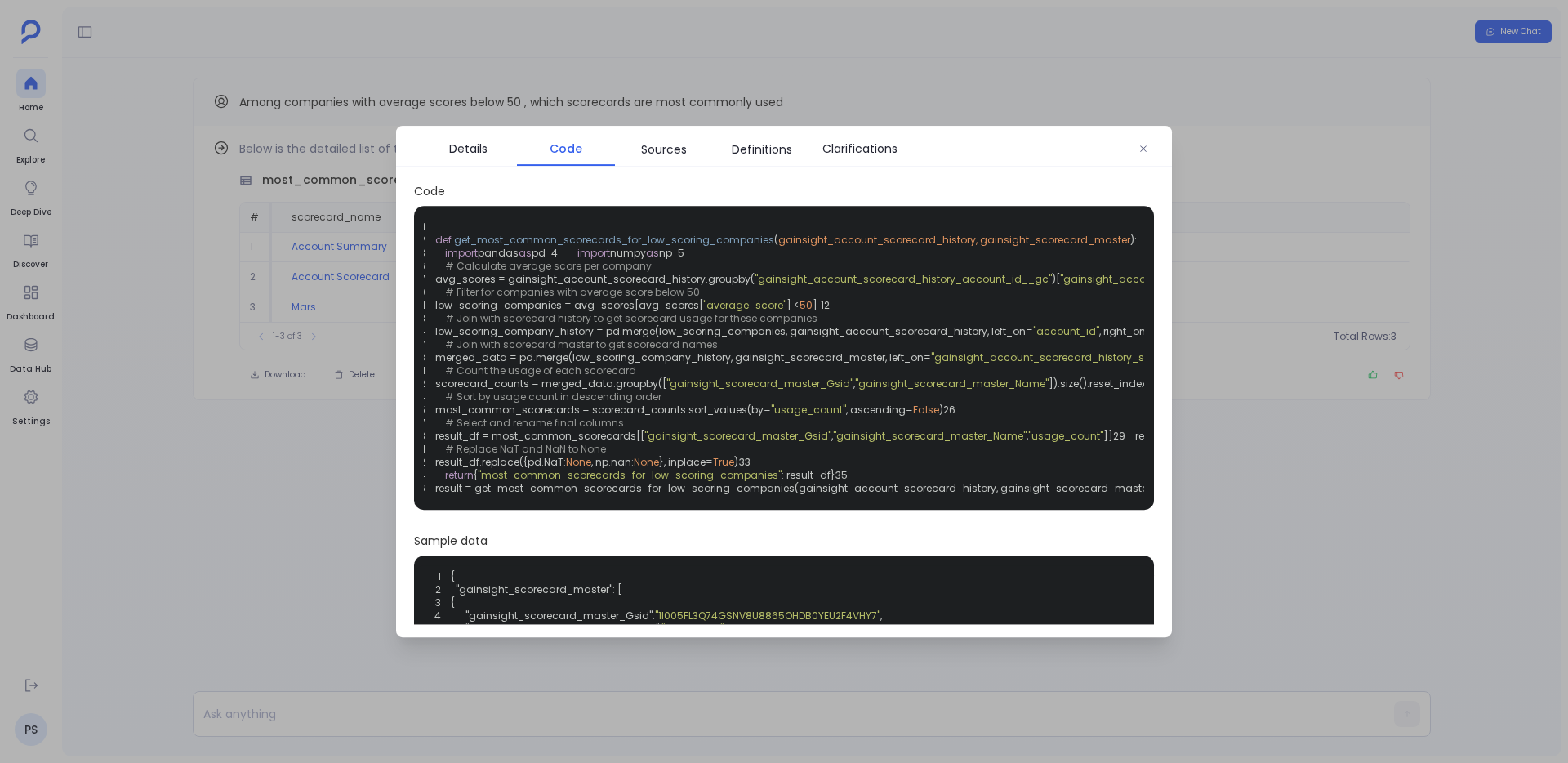 scroll, scrollTop: 0, scrollLeft: 0, axis: both 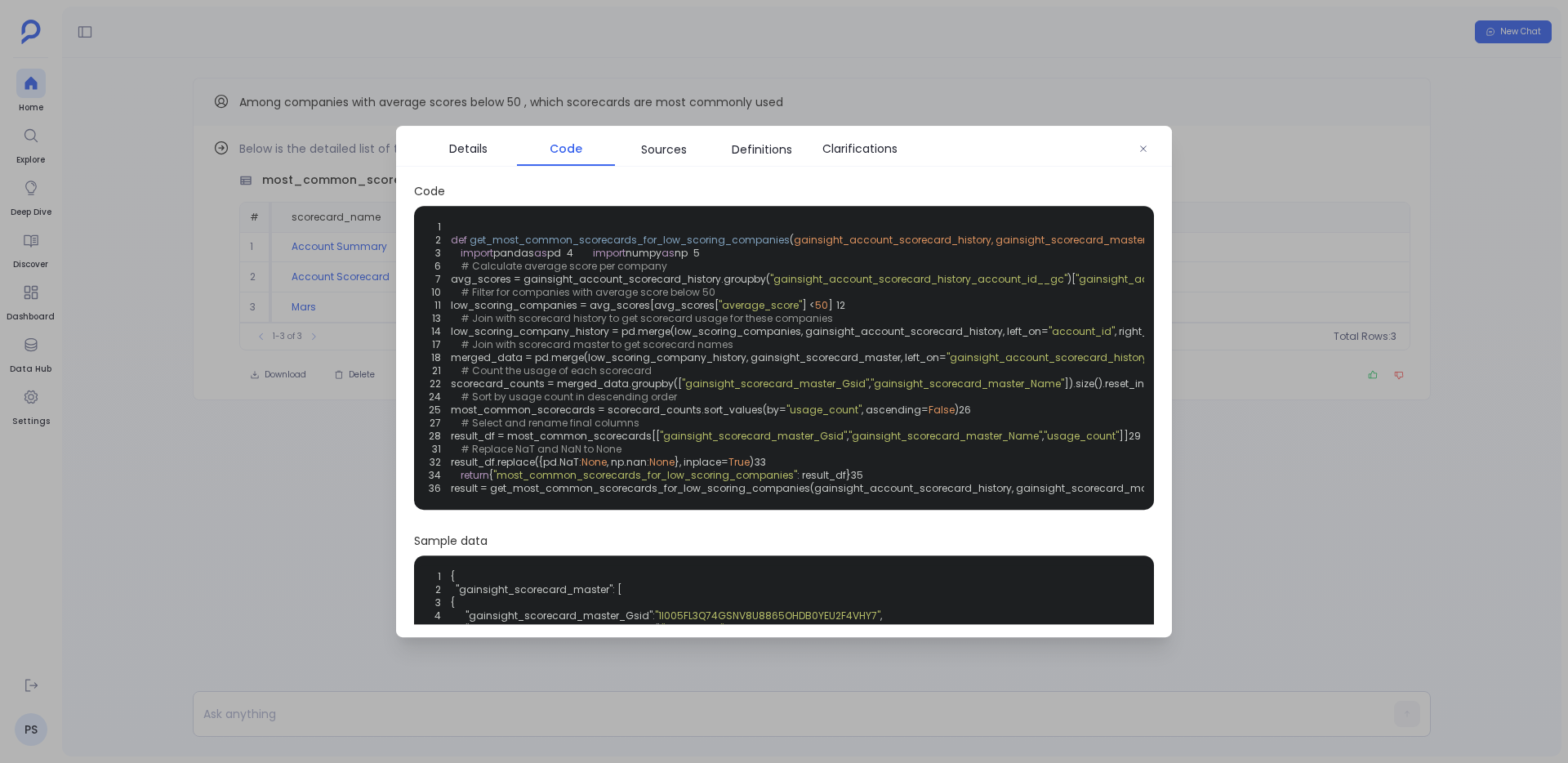 click on ""average_score"" at bounding box center (760, 305) 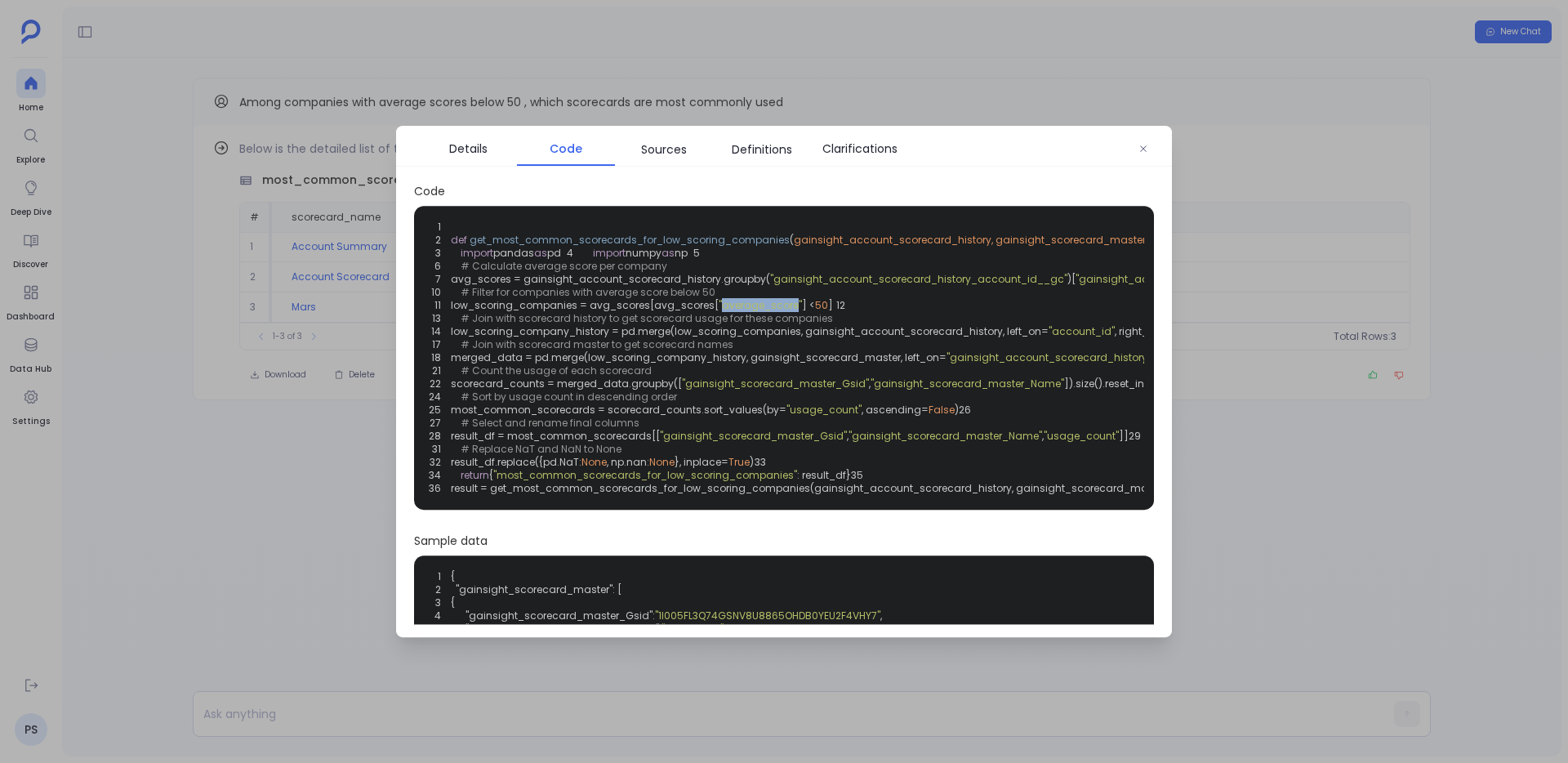 click on ""average_score"" at bounding box center [760, 305] 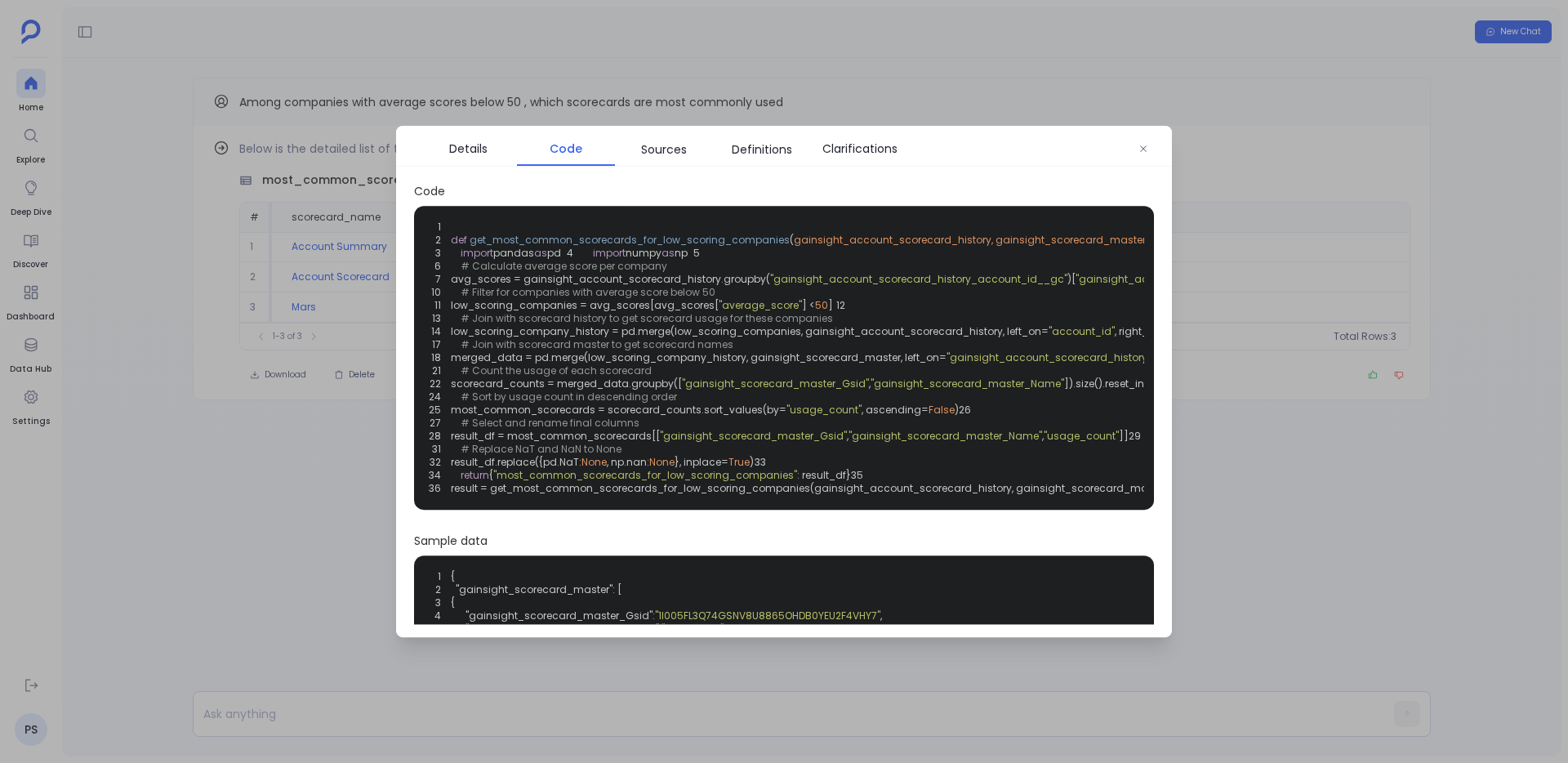 click on "1
2 def   get_most_common_scorecards_for_low_scoring_companies ( gainsight_account_scorecard_history, gainsight_scorecard_master ):
3      import  pandas  as  pd
4      import  numpy  as  np
5
6      # Calculate average score per company
7     avg_scores = gainsight_account_scorecard_history.groupby( "gainsight_account_scorecard_history_account_id__gc" )[ "gainsight_account_scorecard_history_OverallScoreAccount" ].mean().reset_index()
8     avg_scores.columns = [ "account_id" ,  "average_score" ]
9
10      # Filter for companies with average score below 50
11     low_scoring_companies = avg_scores[avg_scores[ "average_score" ] <  50 ]
12
13      # Join with scorecard history to get scorecard usage for these companies
14     low_scoring_company_history = pd.merge(low_scoring_companies, gainsight_account_scorecard_history, left_on= "account_id" , right_on= "gainsight_account_scorecard_history_account_id__gc" , how= "inner" )
15 'inner' )
16
17
18 , right_on= , how= "inner" )" at bounding box center [784, 358] 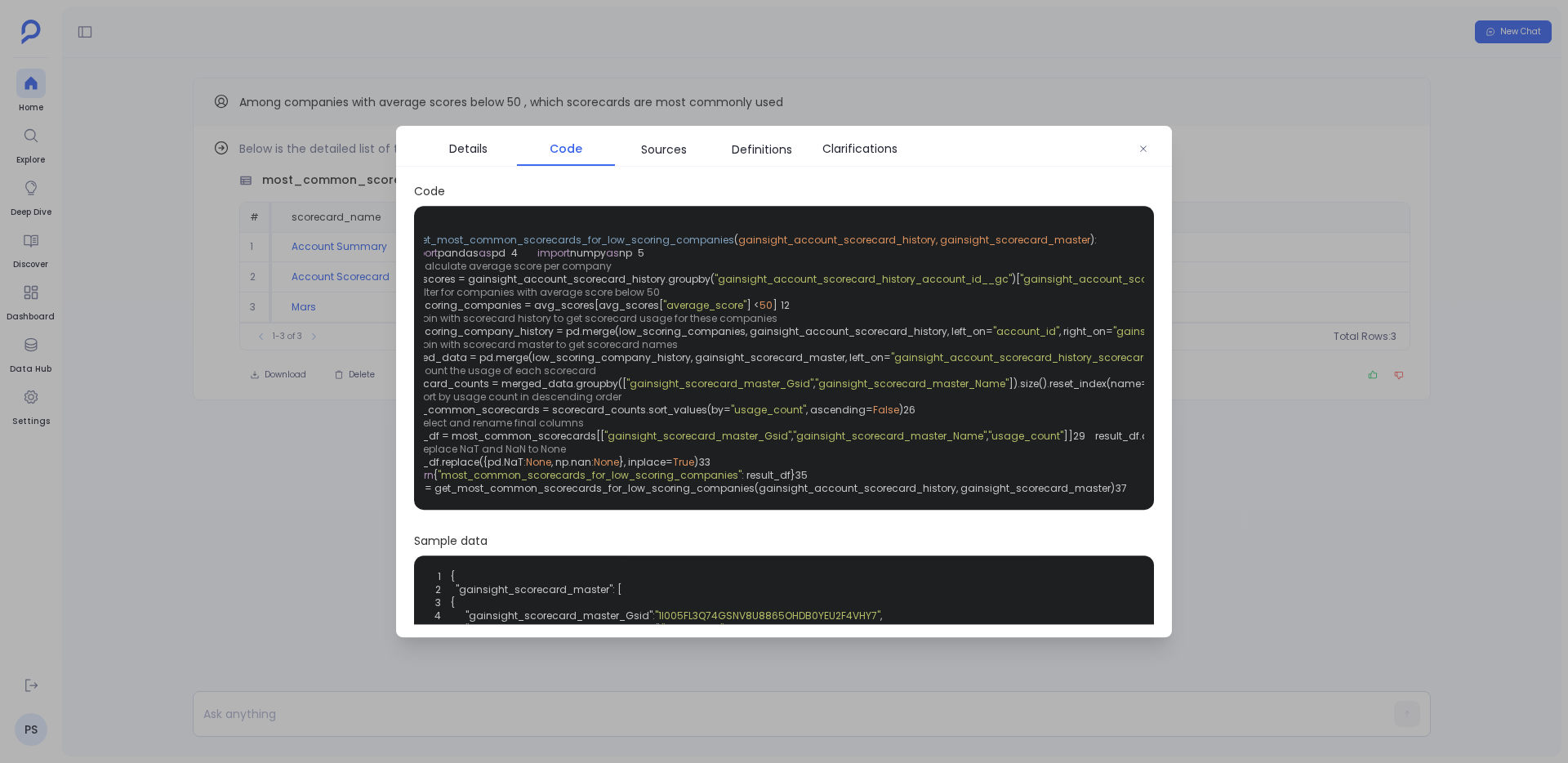 scroll, scrollTop: 0, scrollLeft: 0, axis: both 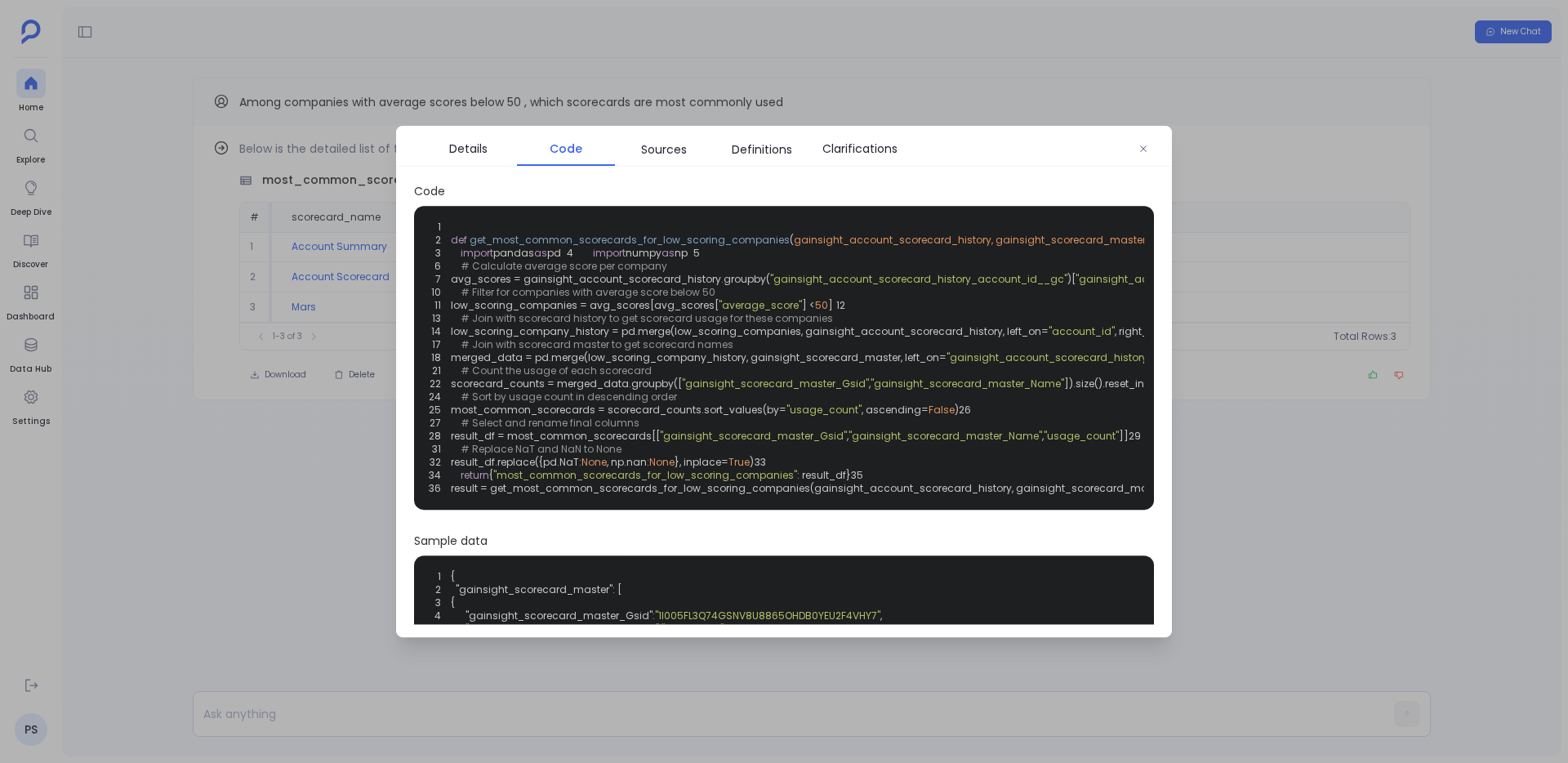 click at bounding box center [784, 382] 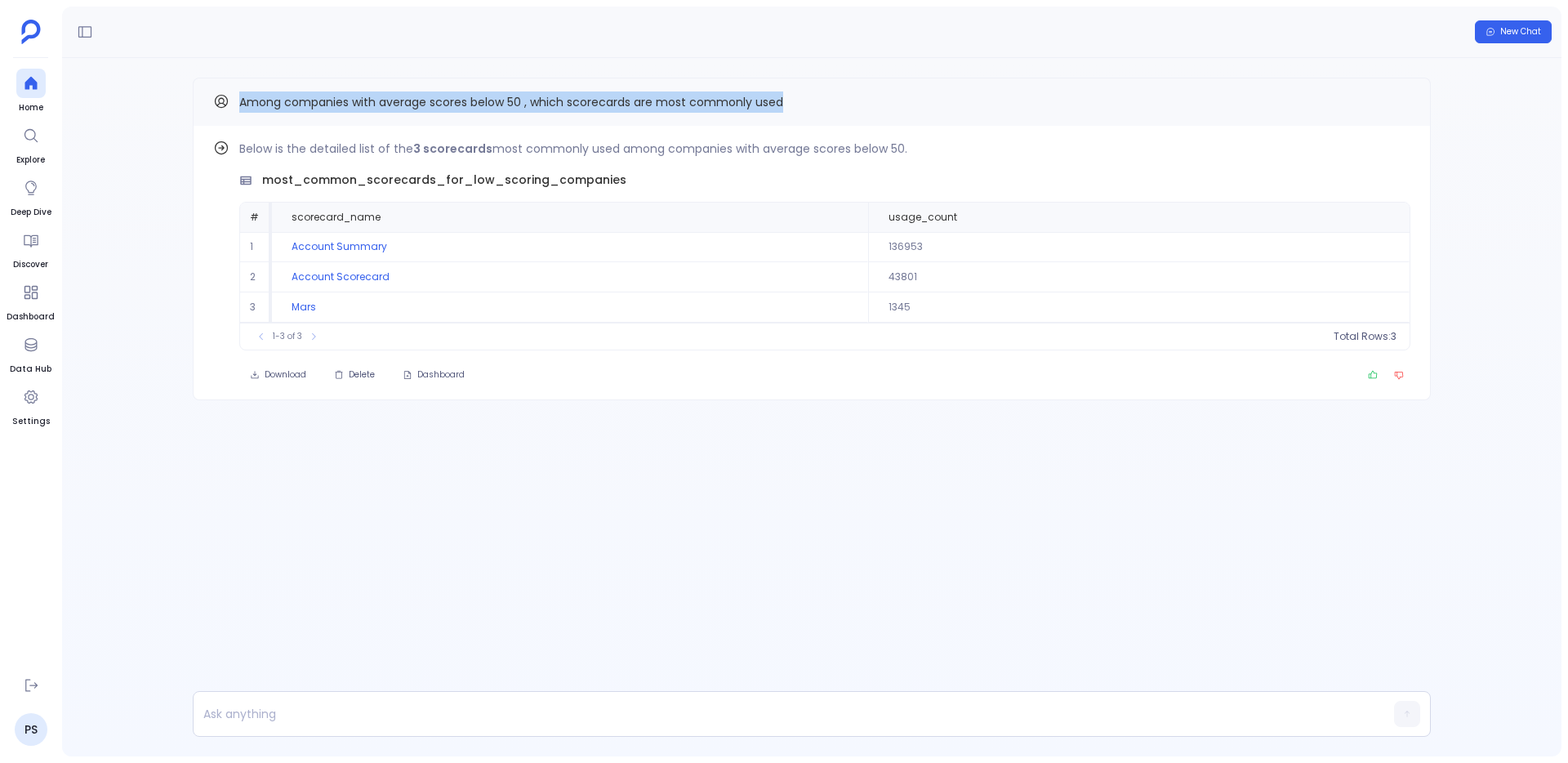drag, startPoint x: 240, startPoint y: 100, endPoint x: 827, endPoint y: 105, distance: 587.02129 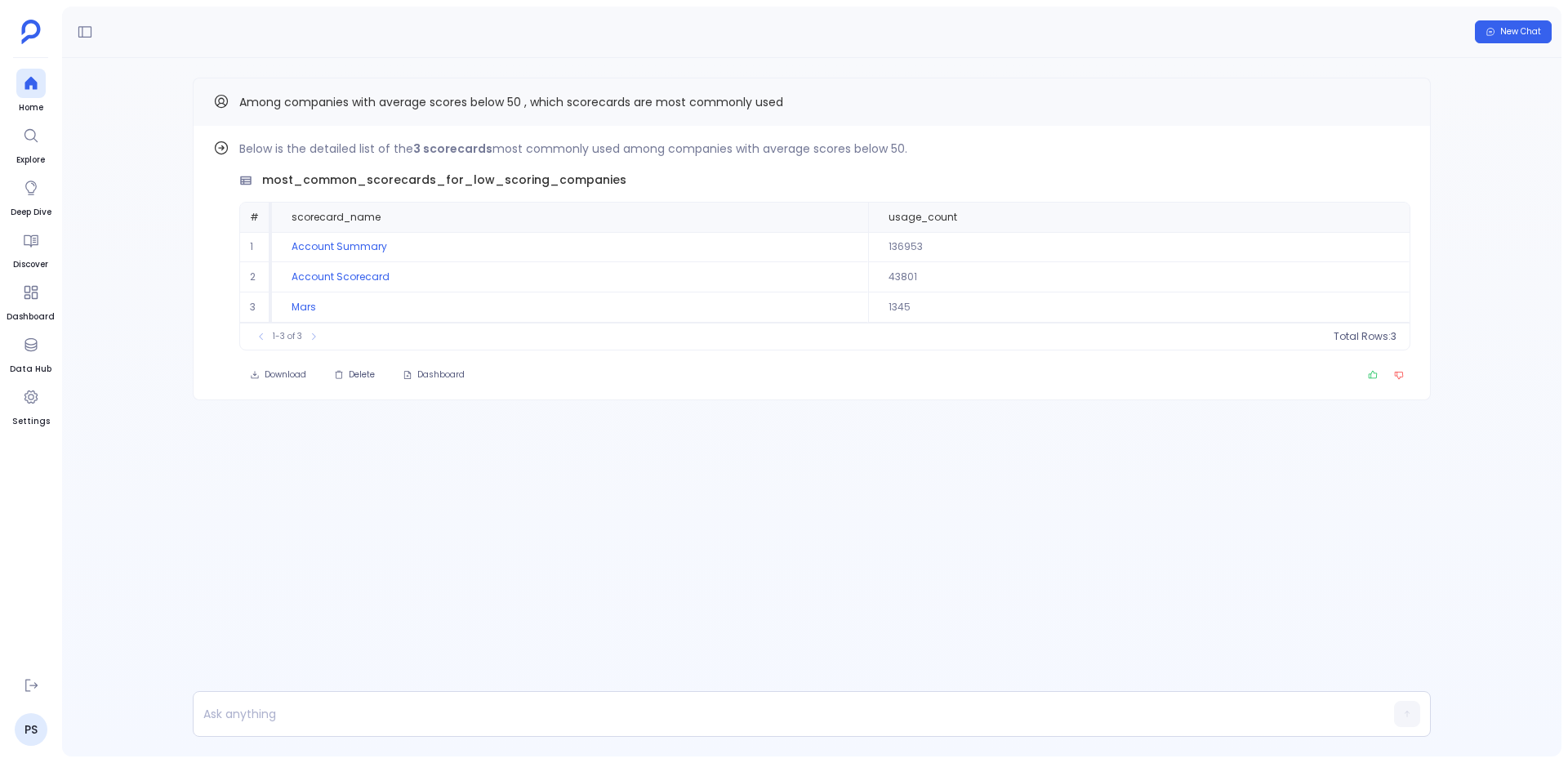 click on "Among companies with average scores below 50 , which scorecards are most commonly used" at bounding box center [812, 102] 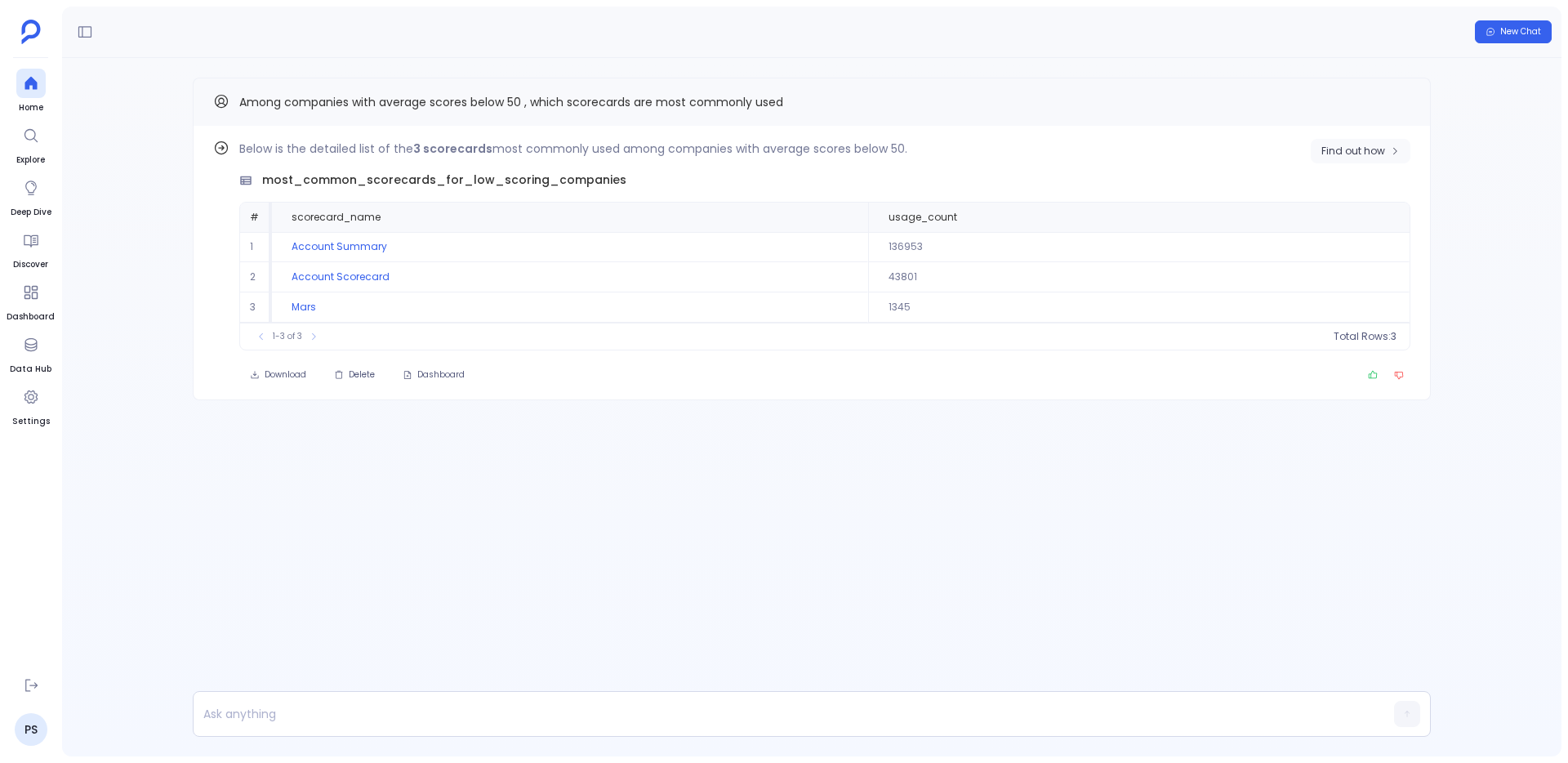 click on "Find out how" at bounding box center (1361, 151) 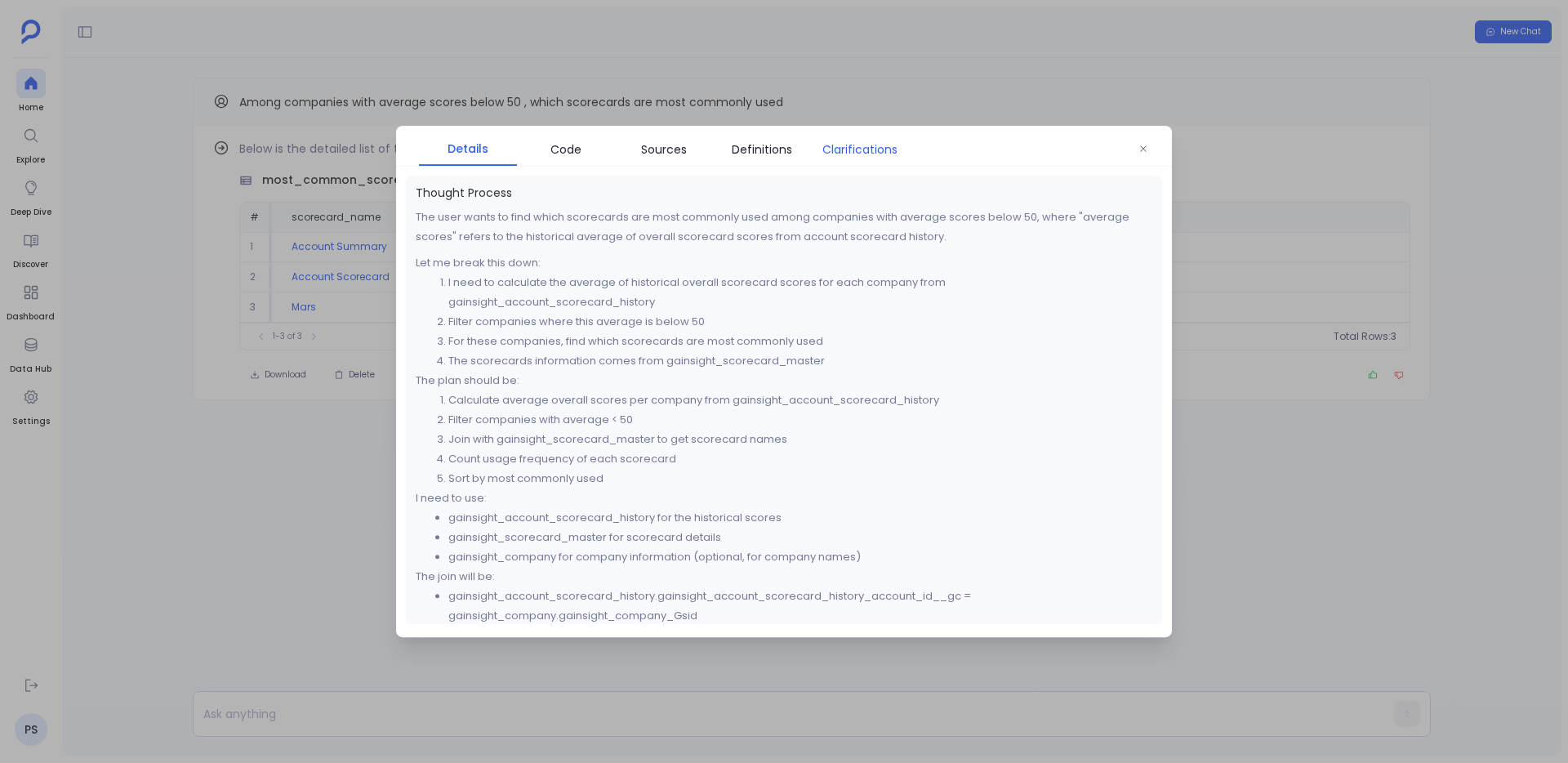 click on "Clarifications" at bounding box center [860, 149] 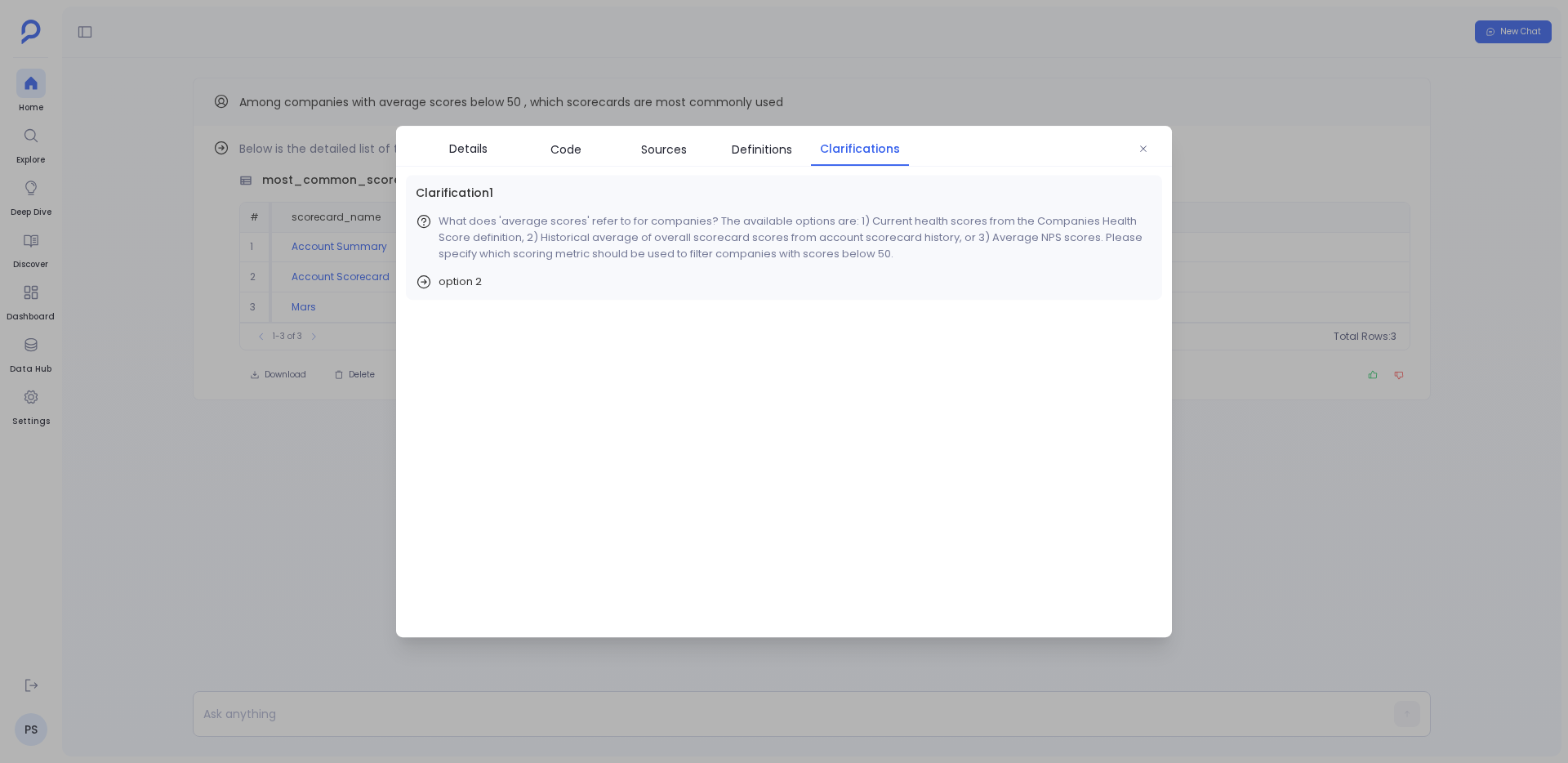 click at bounding box center (784, 382) 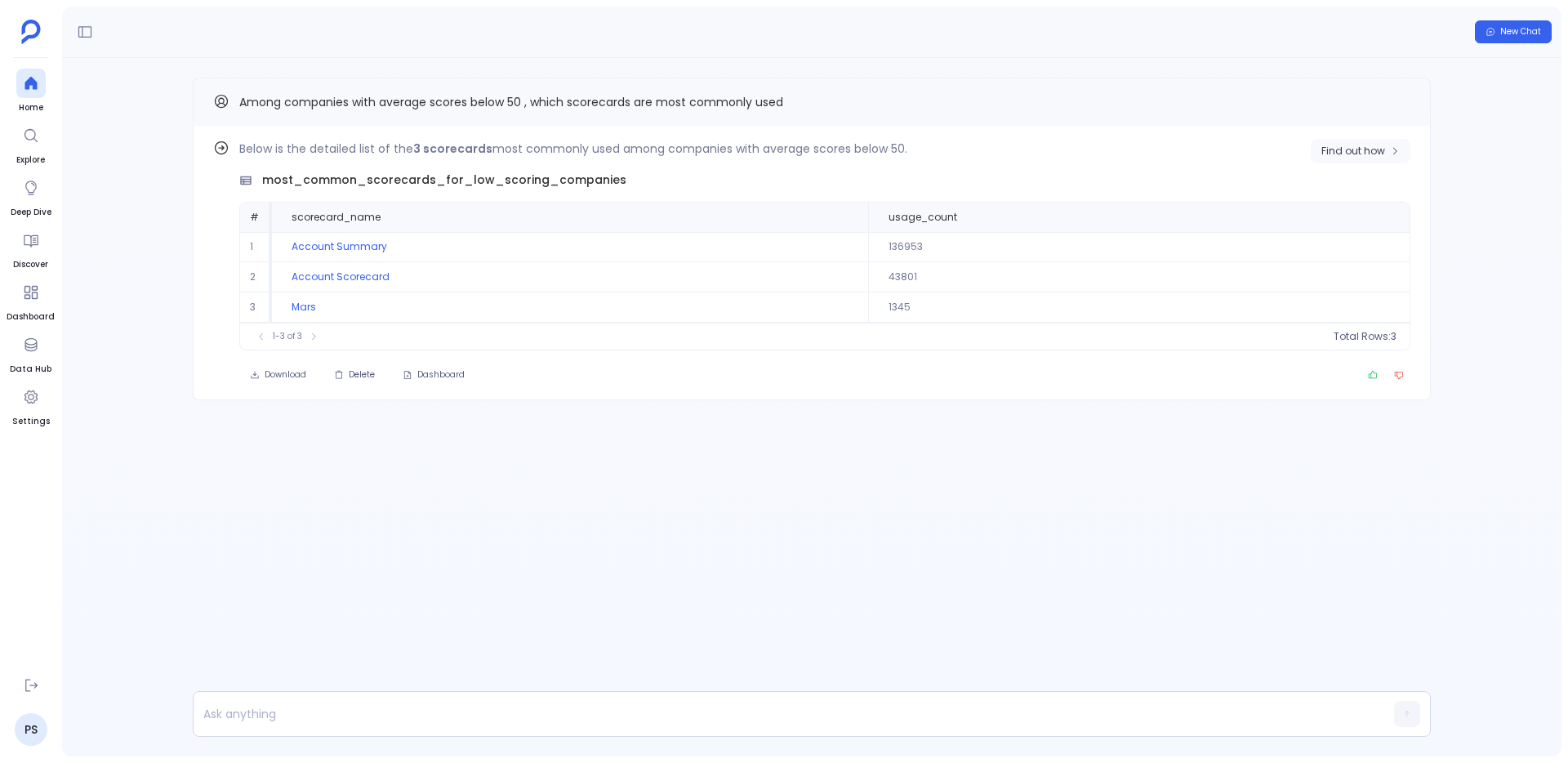 click on "Find out how" at bounding box center (1353, 151) 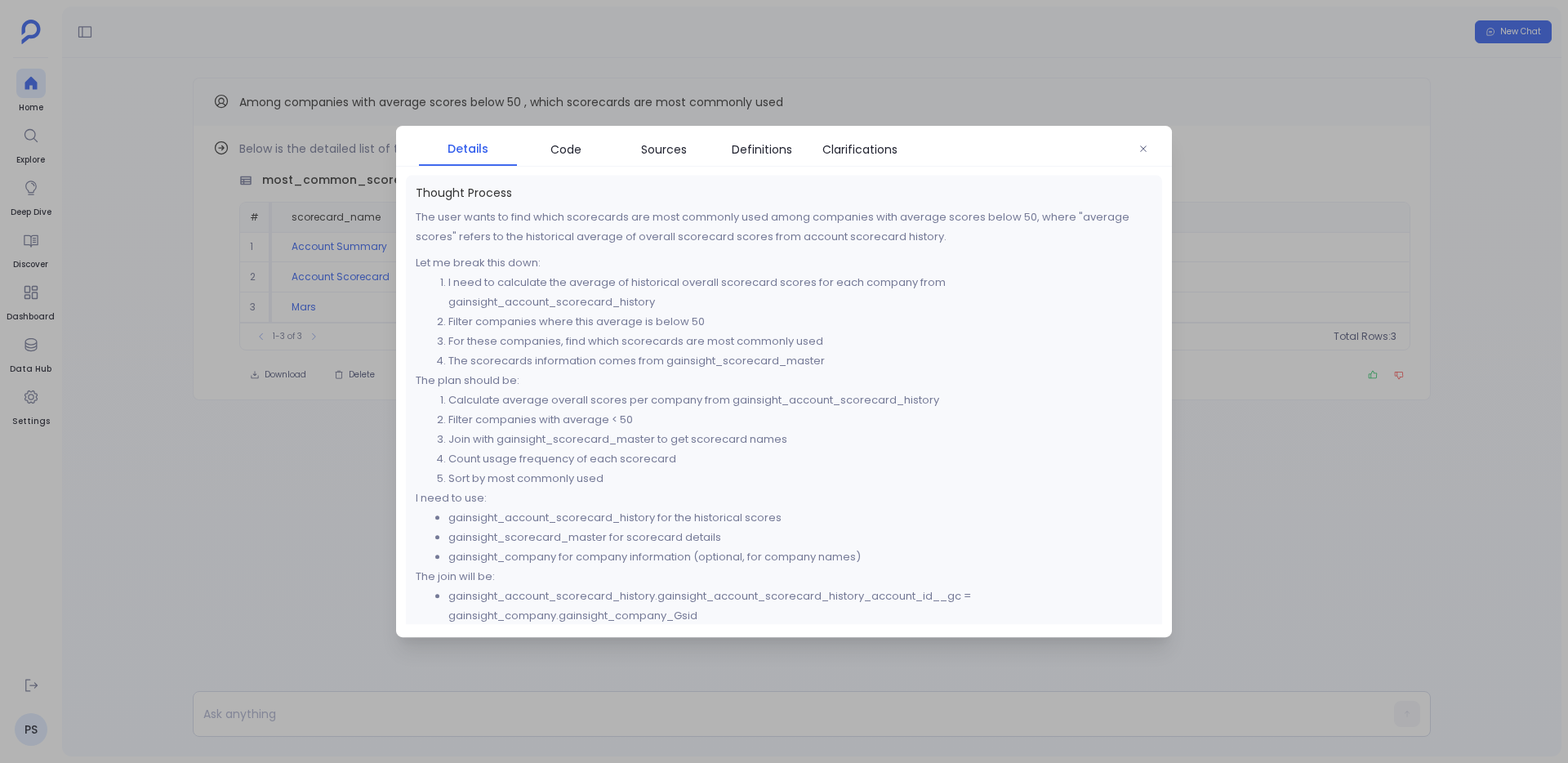 click on "Details Code Sources Definitions Clarifications Thought Process The user wants to find which scorecards are most commonly used among companies with average scores below 50, where "average scores" refers to the historical average of overall scorecard scores from account scorecard history.
Let me break this down:
I need to calculate the average of historical overall scorecard scores for each company from gainsight_account_scorecard_history
Filter companies where this average is below 50
For these companies, find which scorecards are most commonly used
The scorecards information comes from gainsight_scorecard_master
The plan should be:
Calculate average overall scores per company from gainsight_account_scorecard_history
Filter companies with average < 50
Join with gainsight_scorecard_master to get scorecard names
Count usage frequency of each scorecard
Sort by most commonly used
I need to use:
gainsight_account_scorecard_history for the historical scores
:" at bounding box center (784, 382) 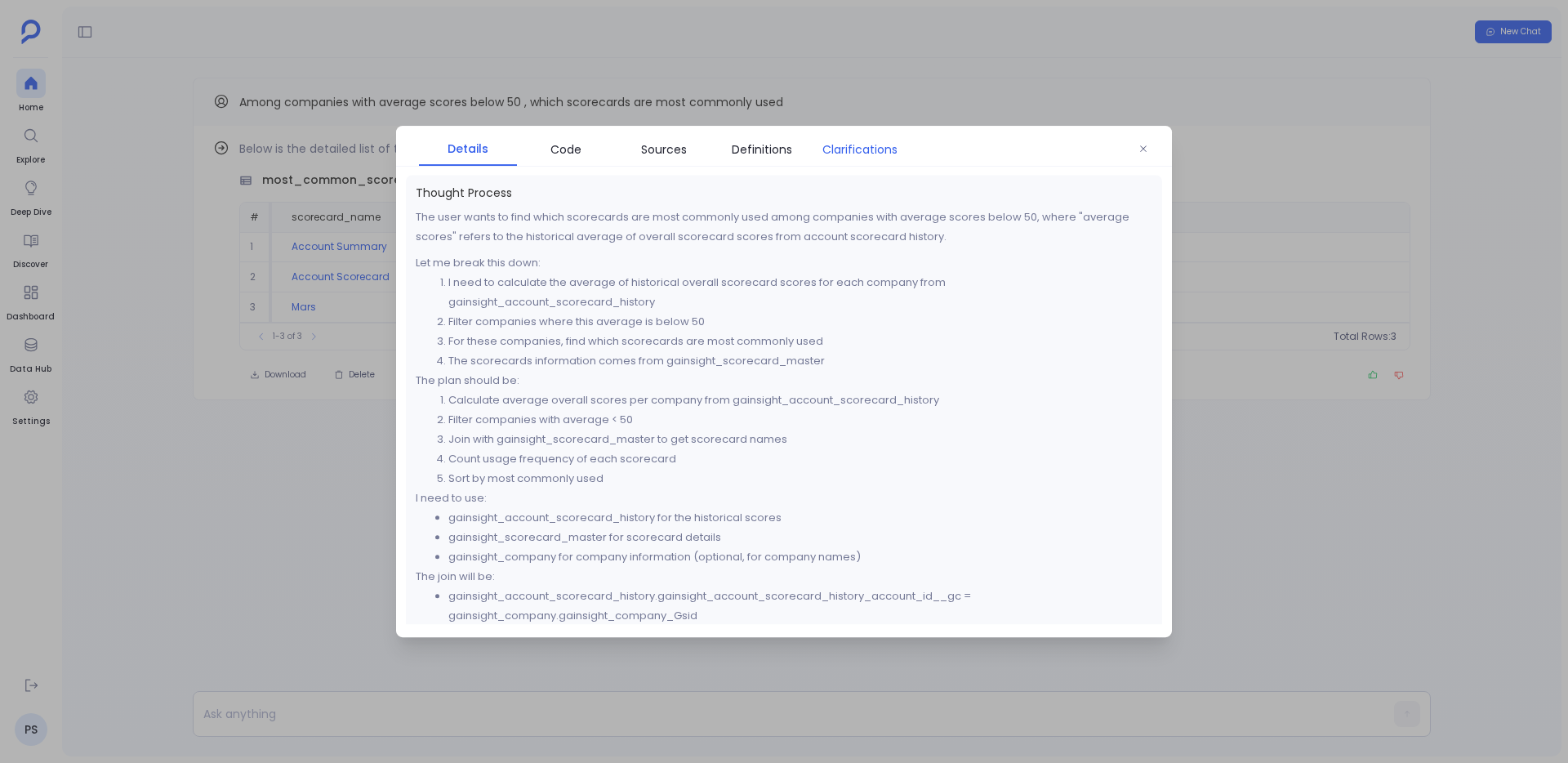 click on "Clarifications" at bounding box center (860, 149) 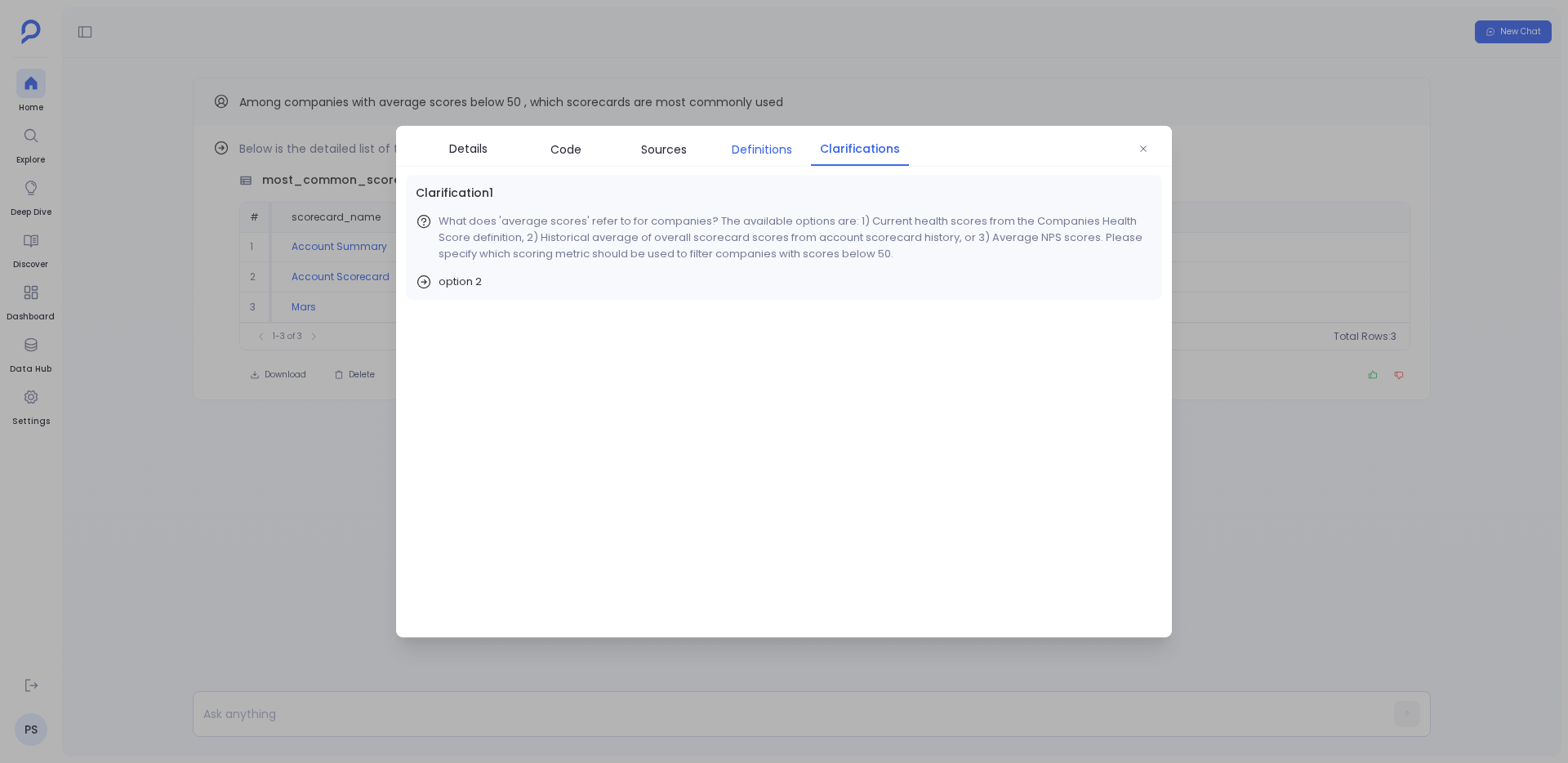click on "Definitions" at bounding box center [762, 149] 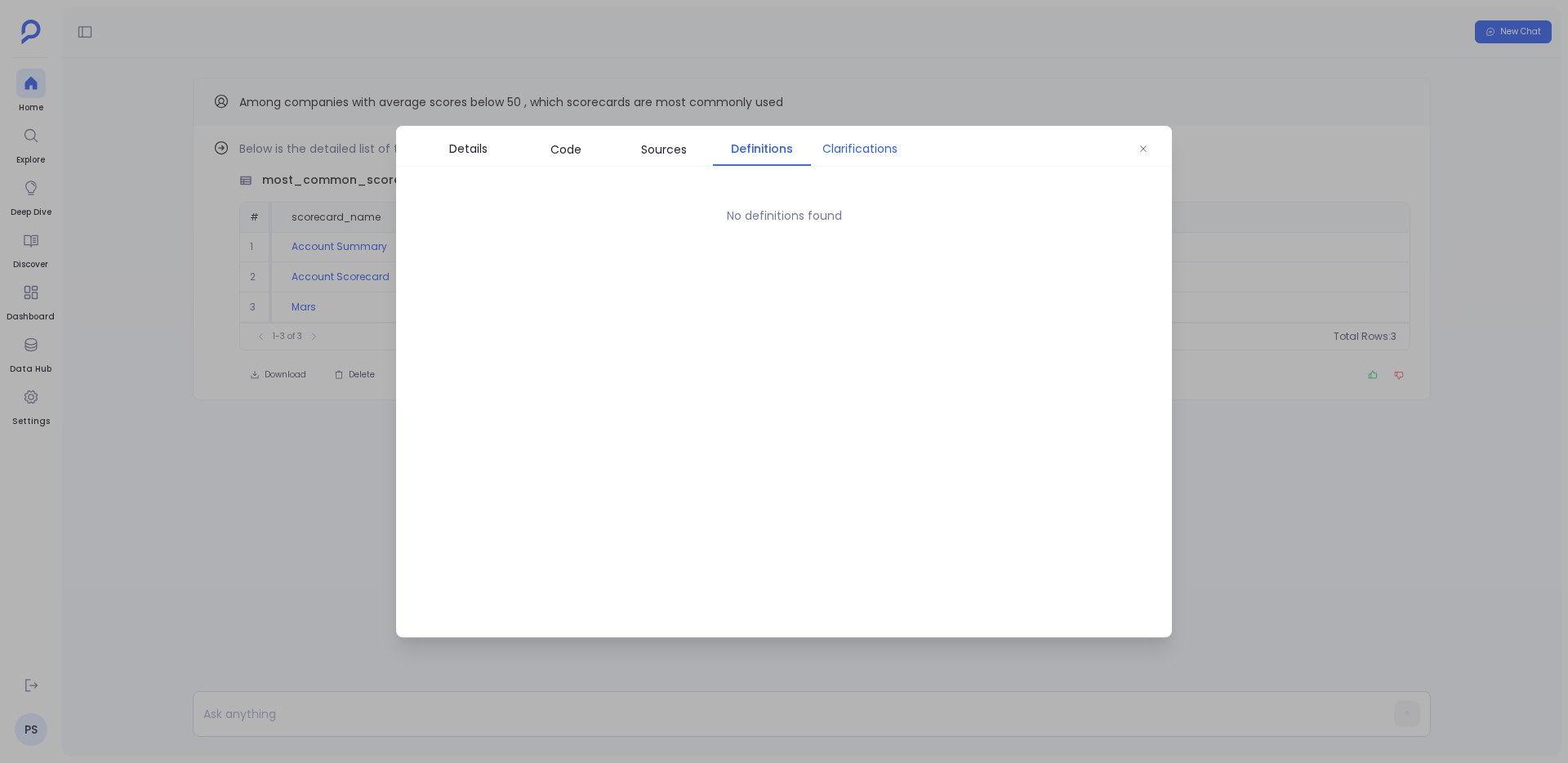 click on "Clarifications" at bounding box center (860, 149) 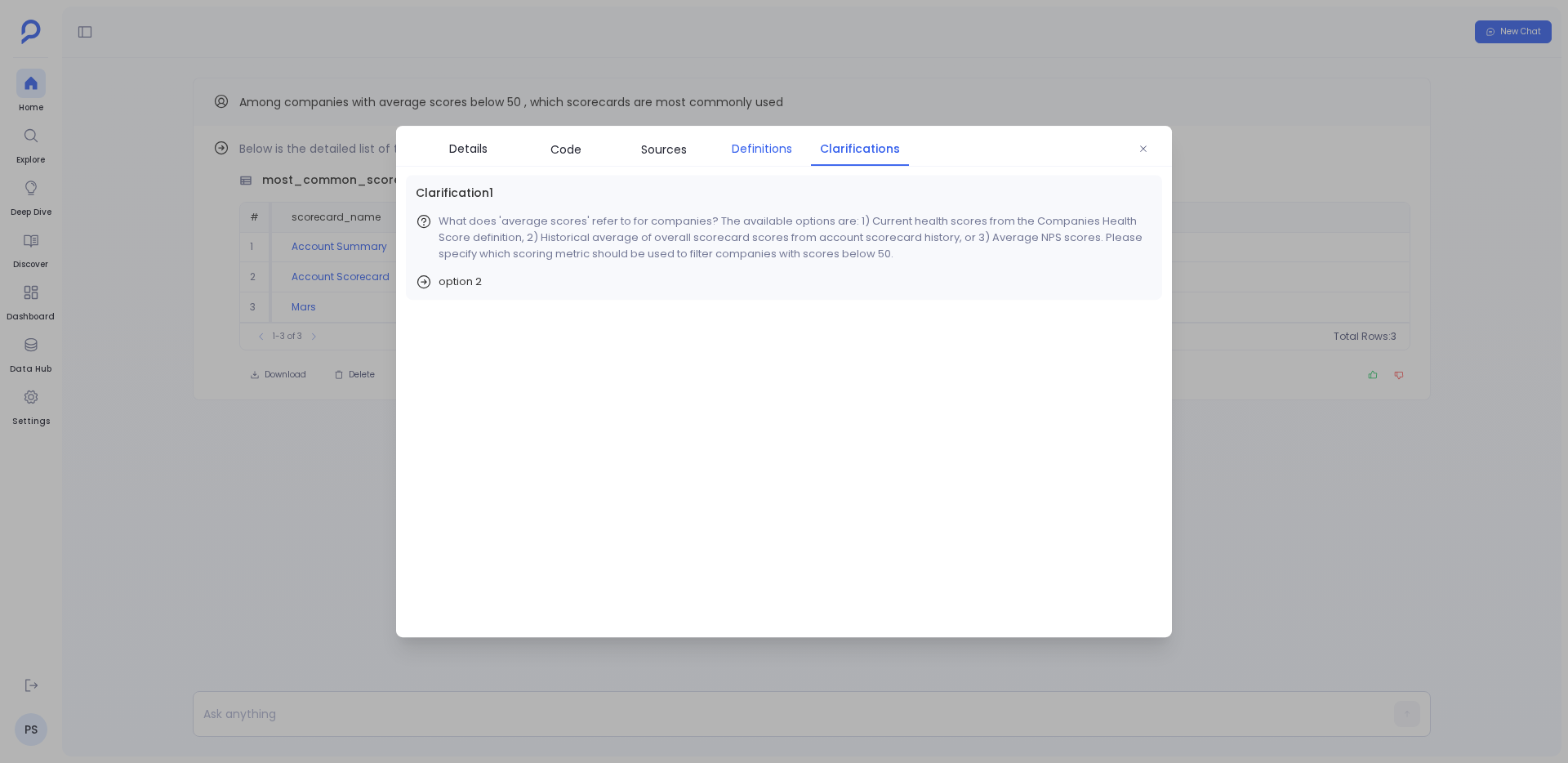 click on "Definitions" at bounding box center [762, 149] 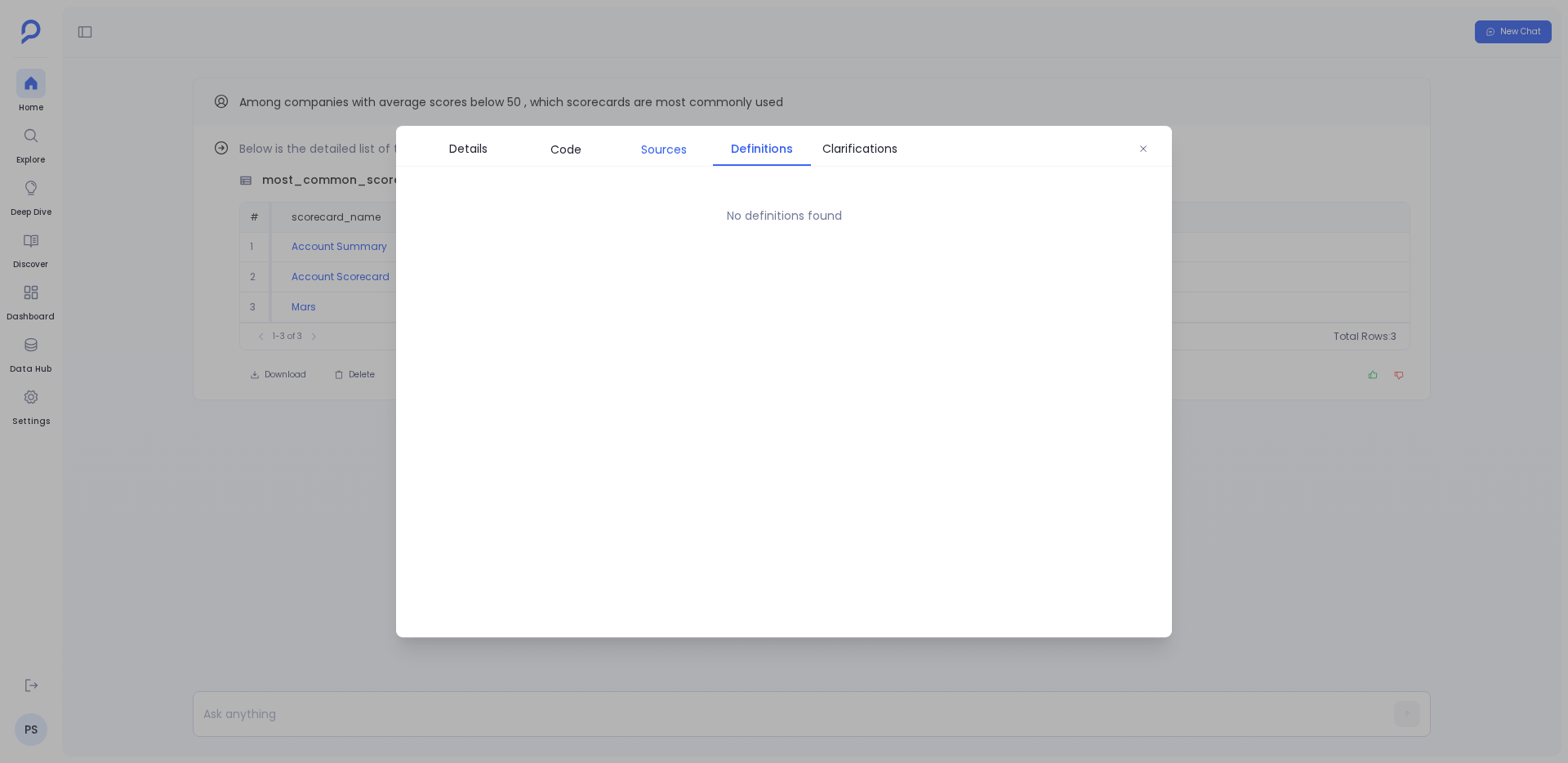 click on "Sources" at bounding box center (664, 149) 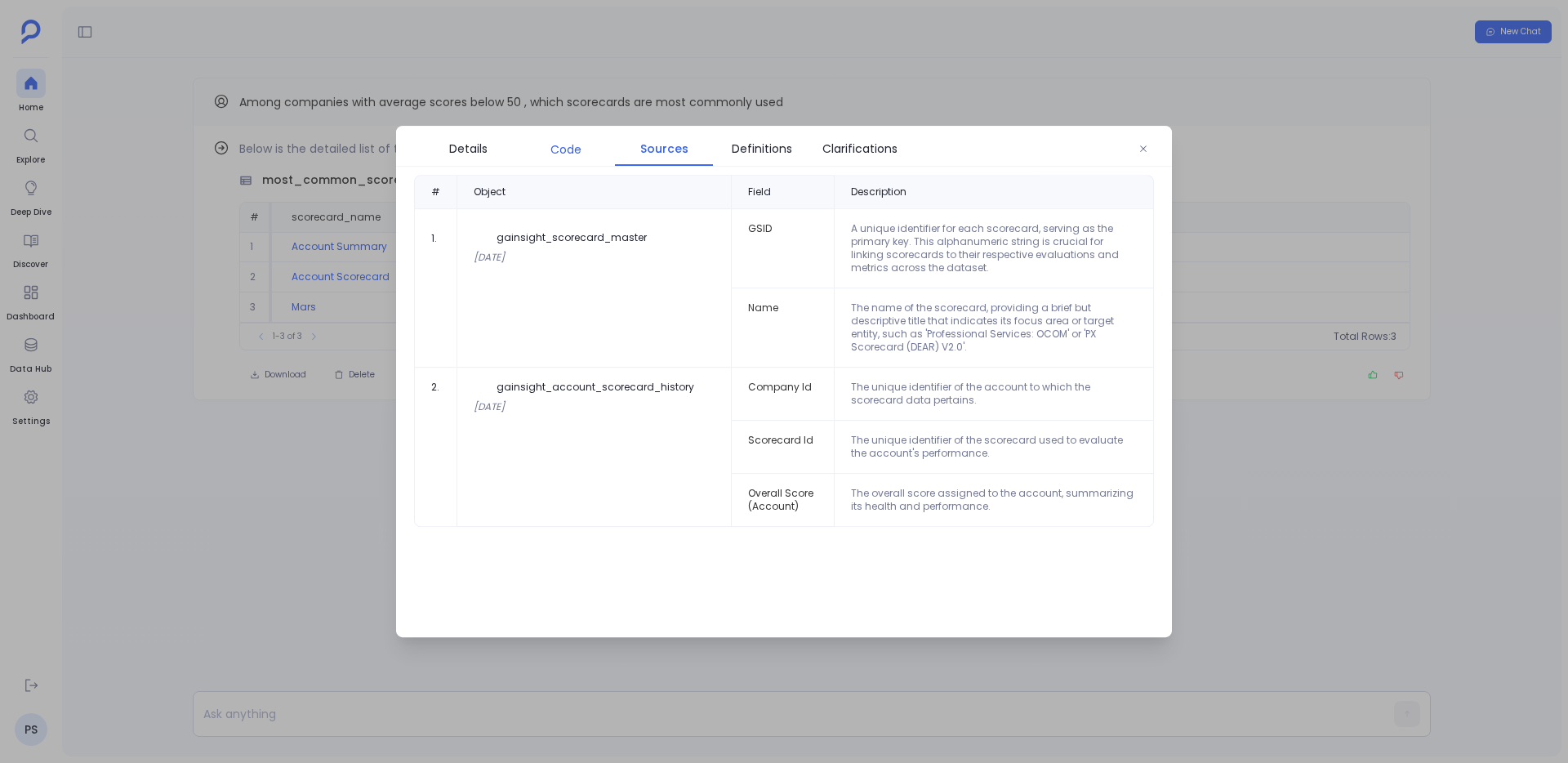 click on "Code" at bounding box center [566, 149] 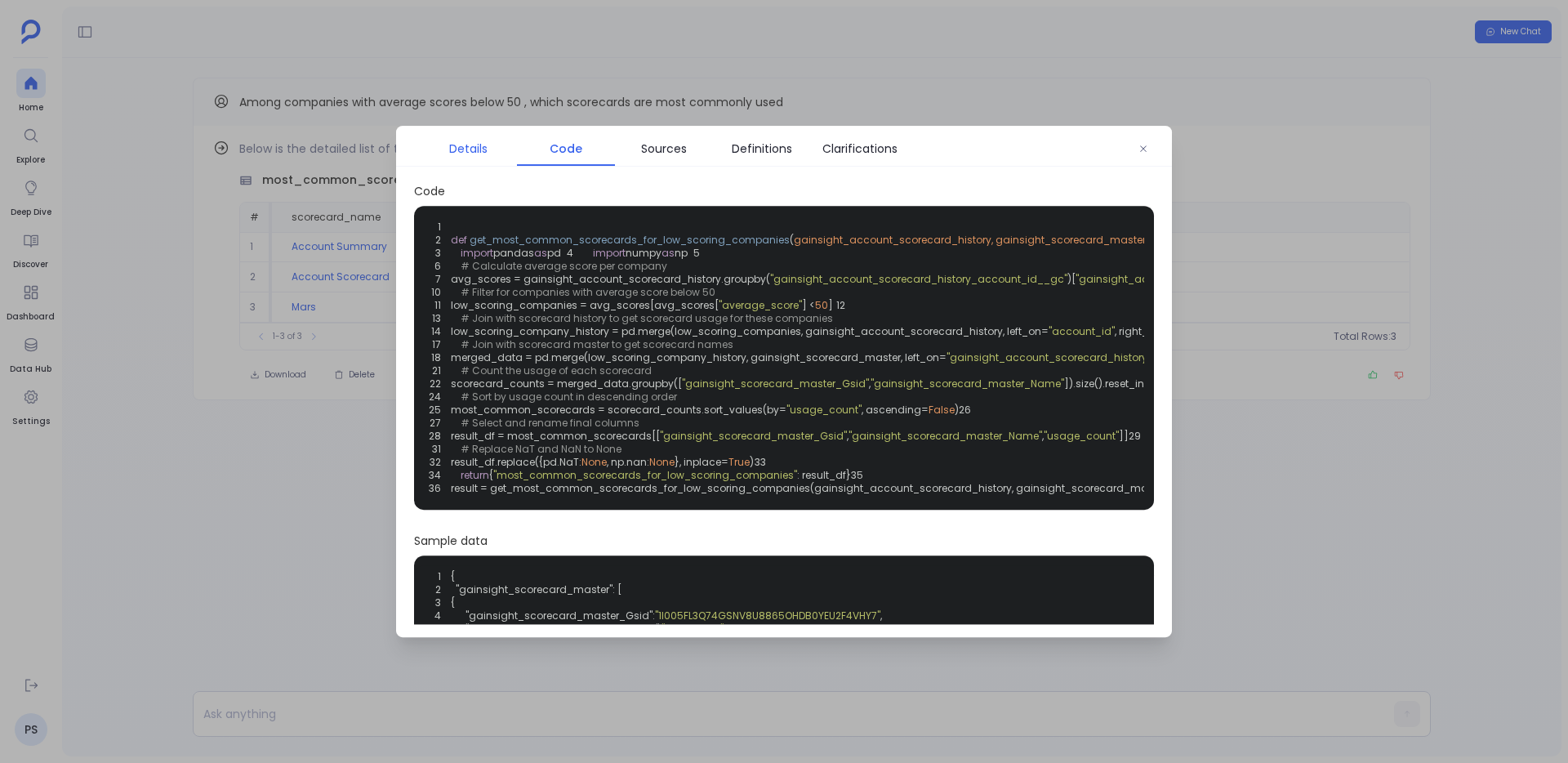 click on "Details" at bounding box center [468, 149] 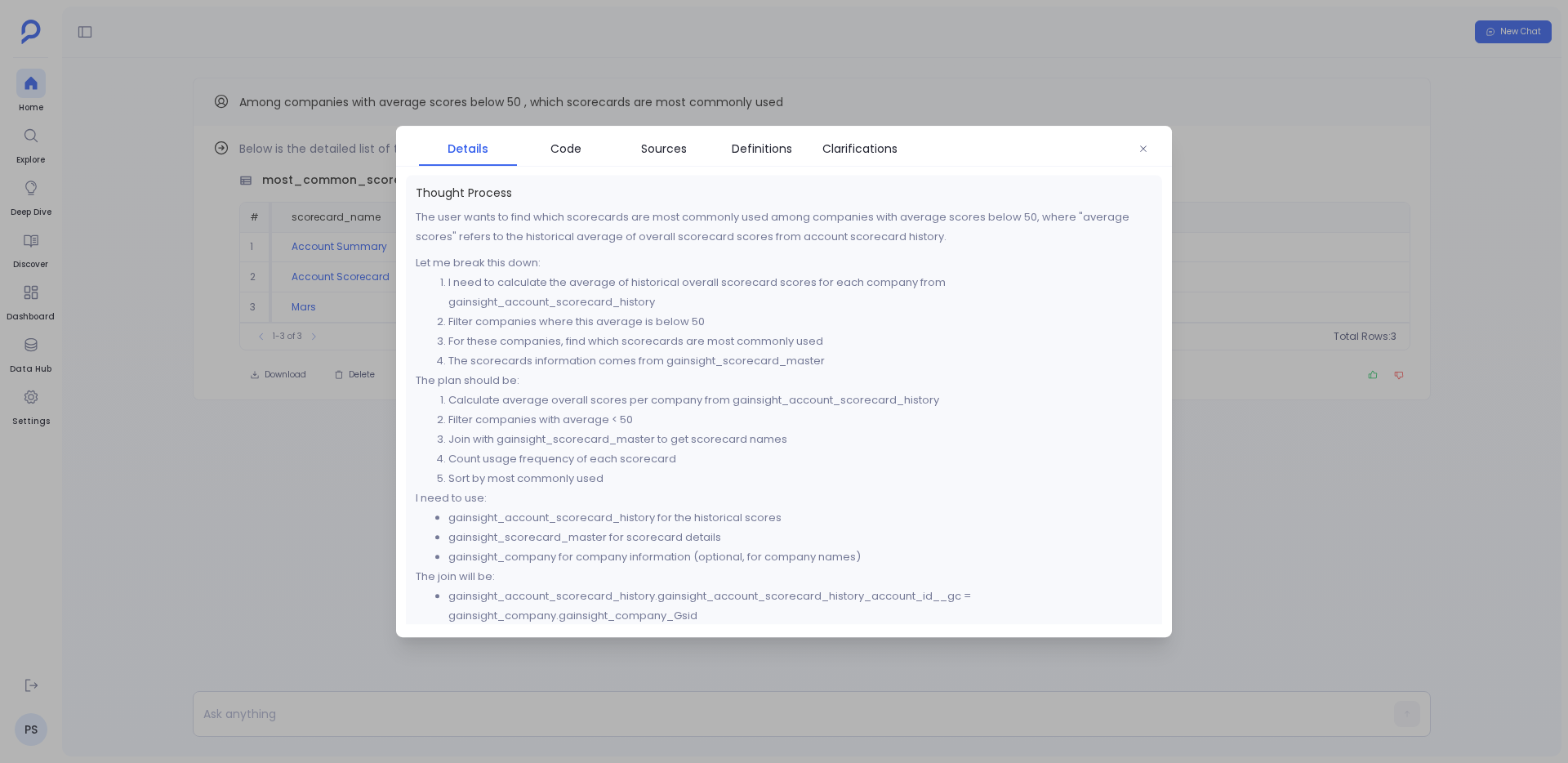 scroll, scrollTop: 52, scrollLeft: 0, axis: vertical 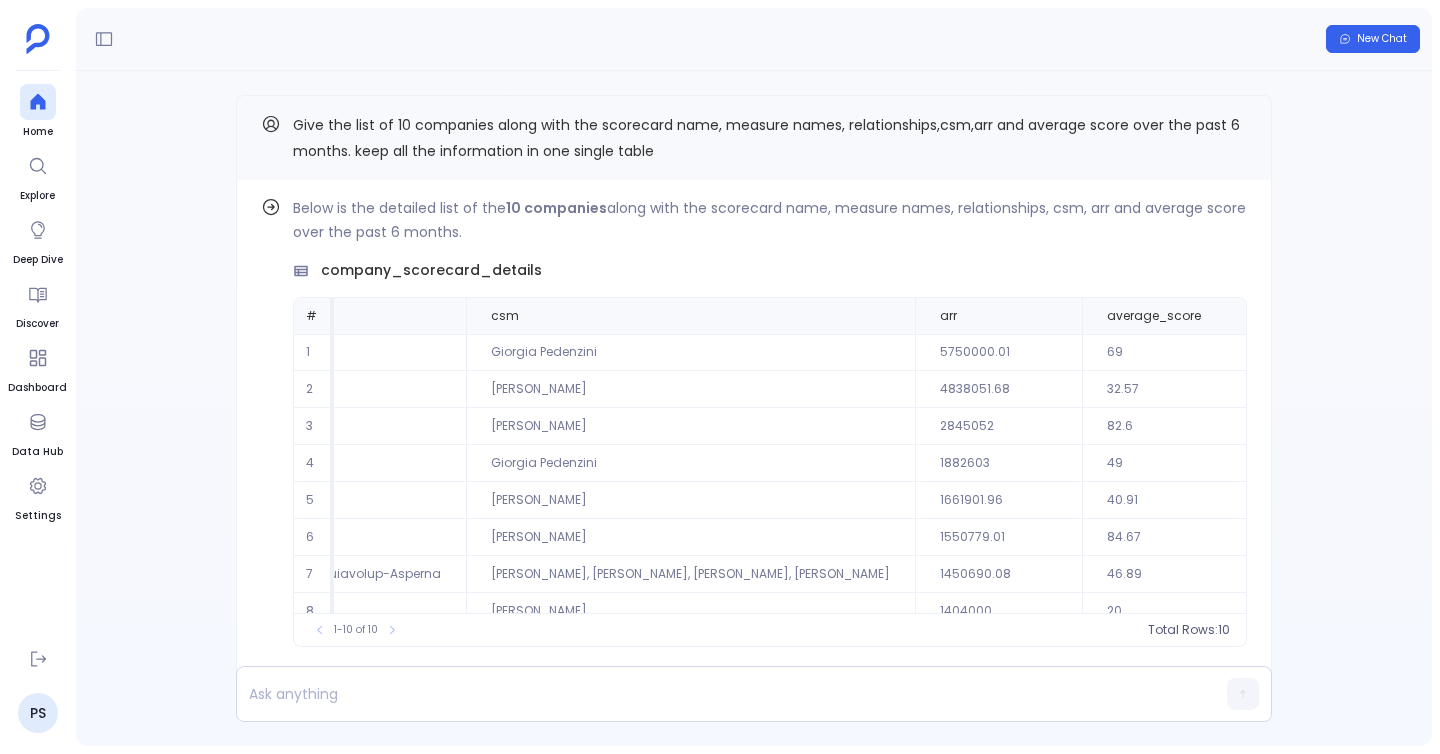 click on "New Chat" at bounding box center (754, 39) 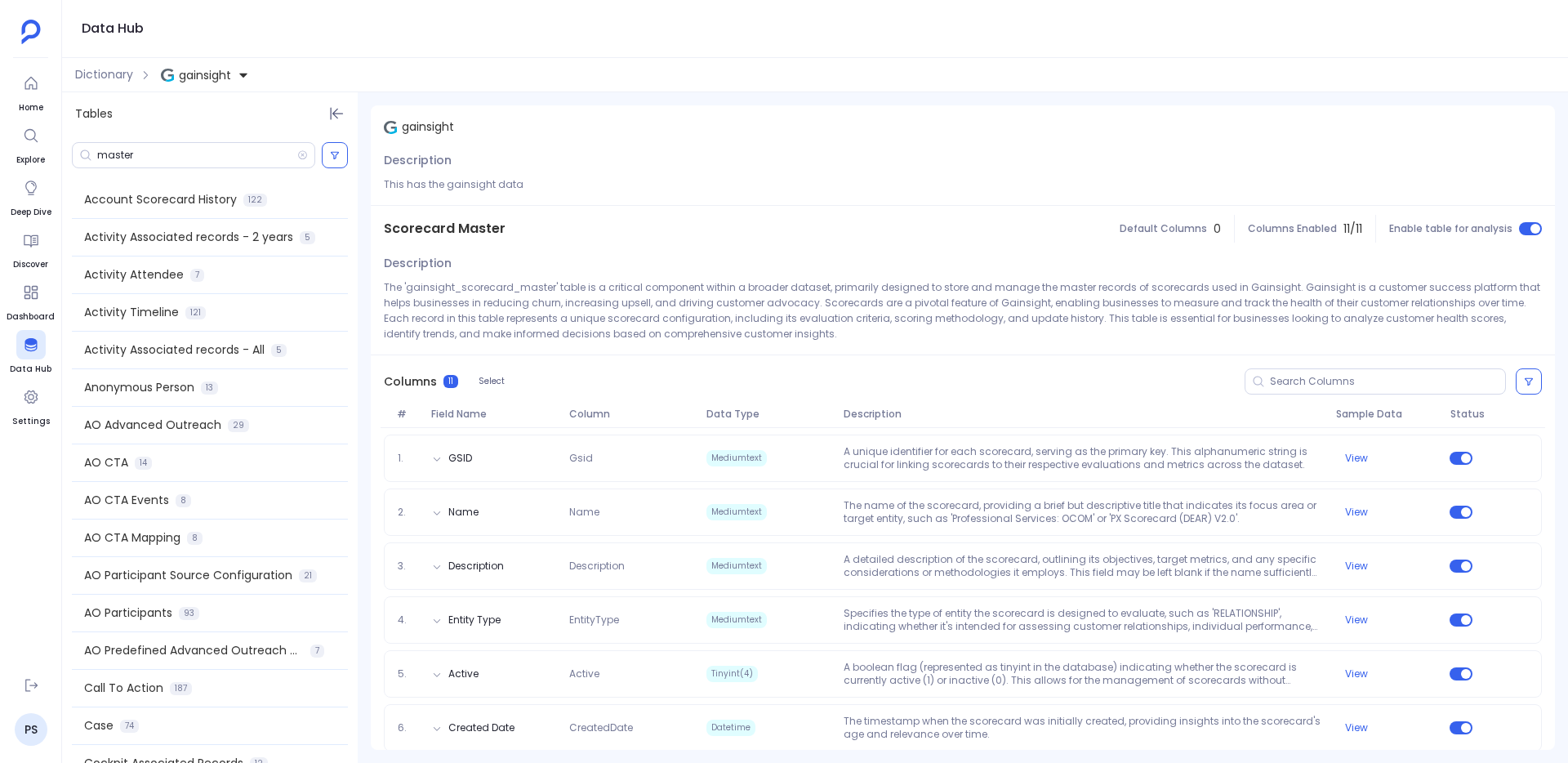 scroll, scrollTop: 0, scrollLeft: 0, axis: both 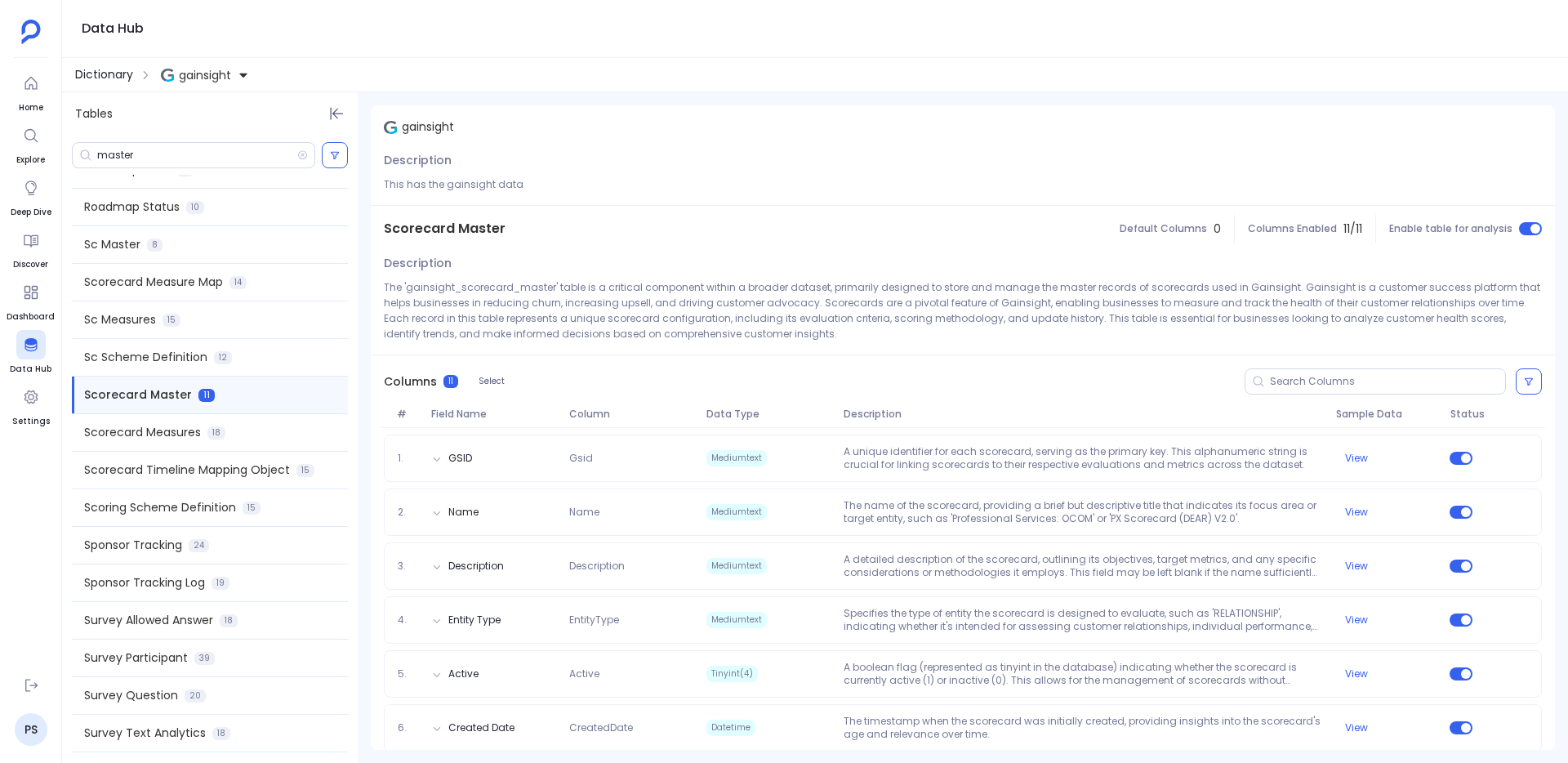 click on "Dictionary" at bounding box center (104, 74) 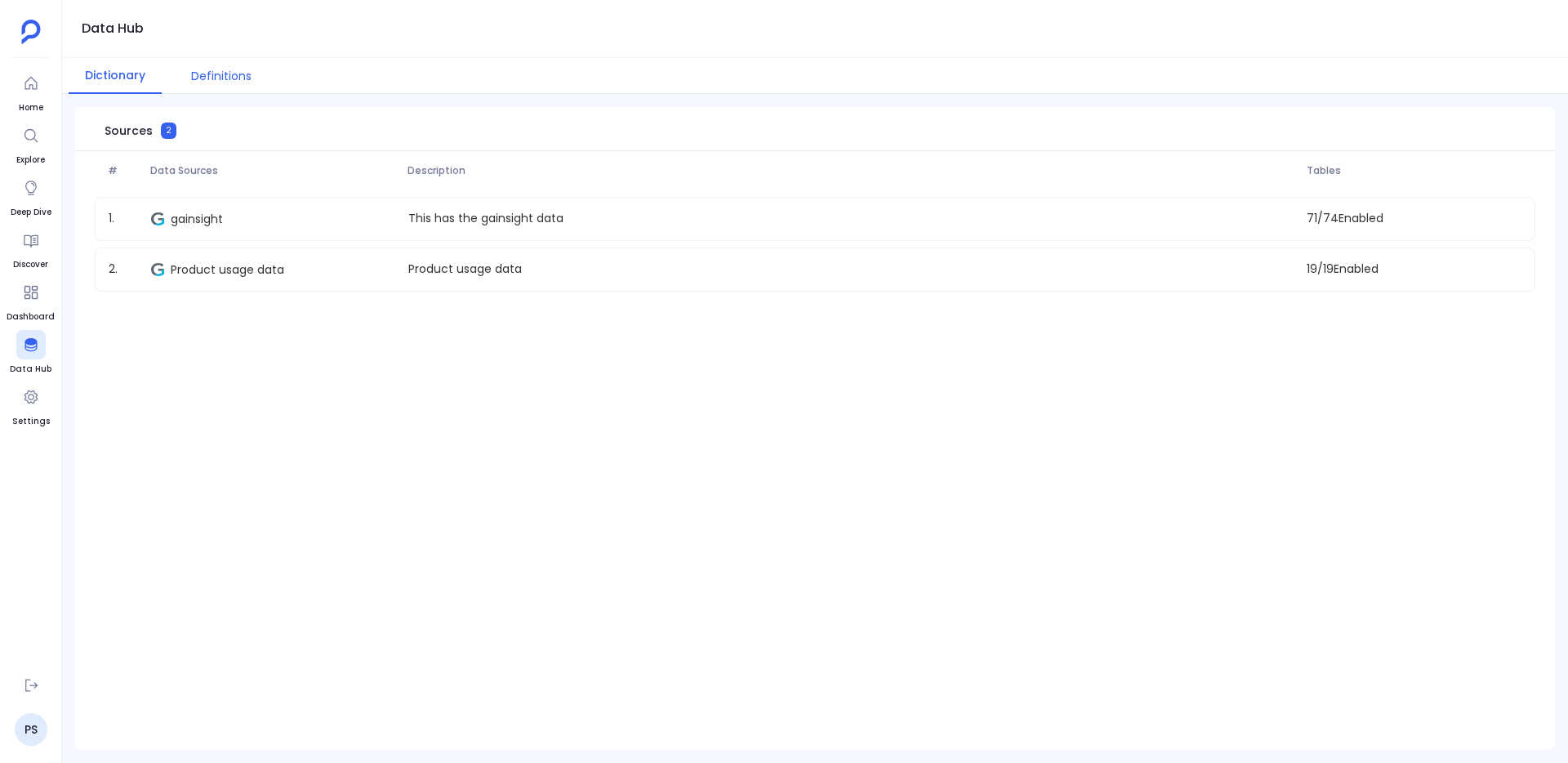 click on "Definitions" at bounding box center (221, 76) 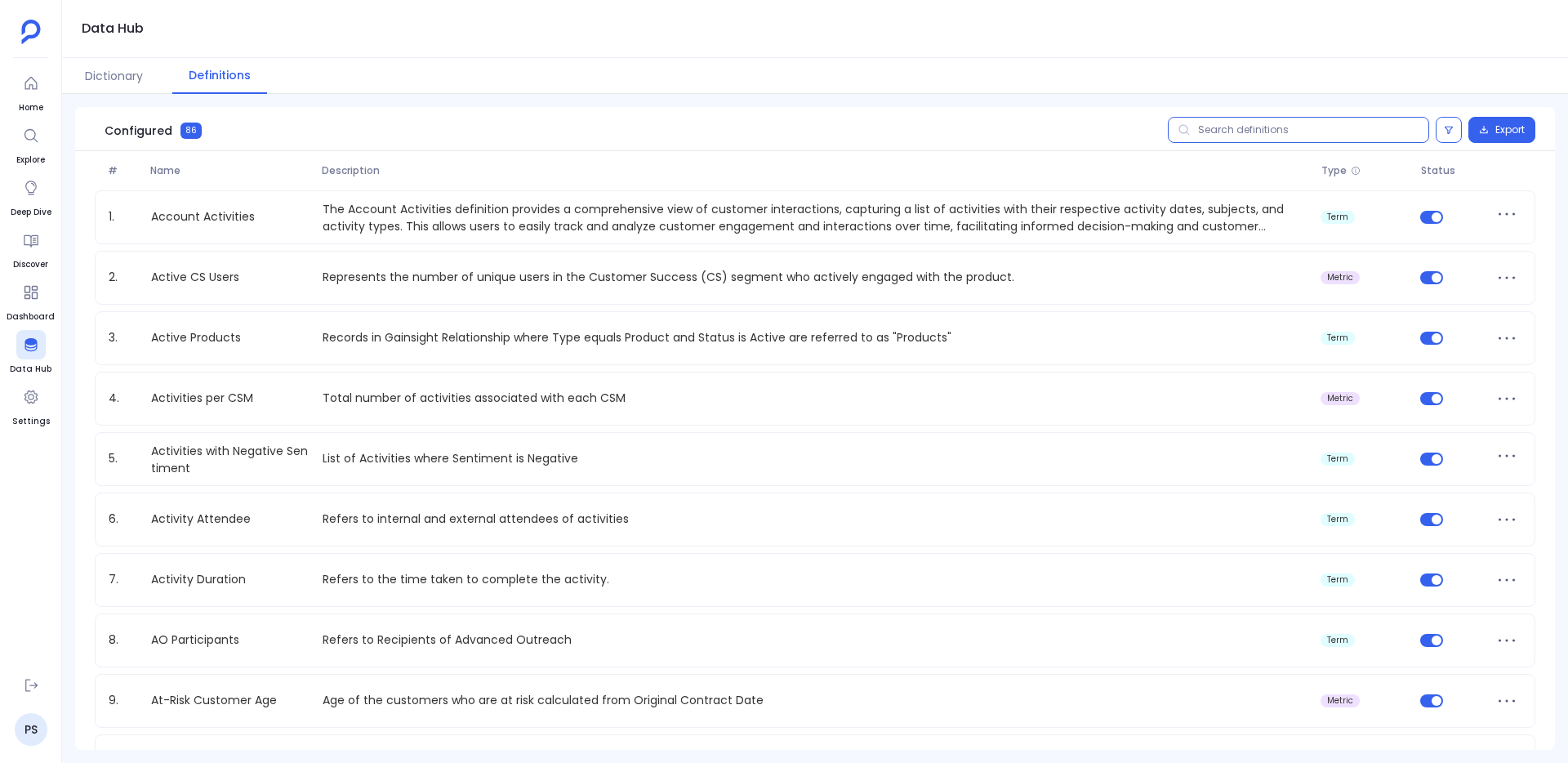 click at bounding box center [1298, 130] 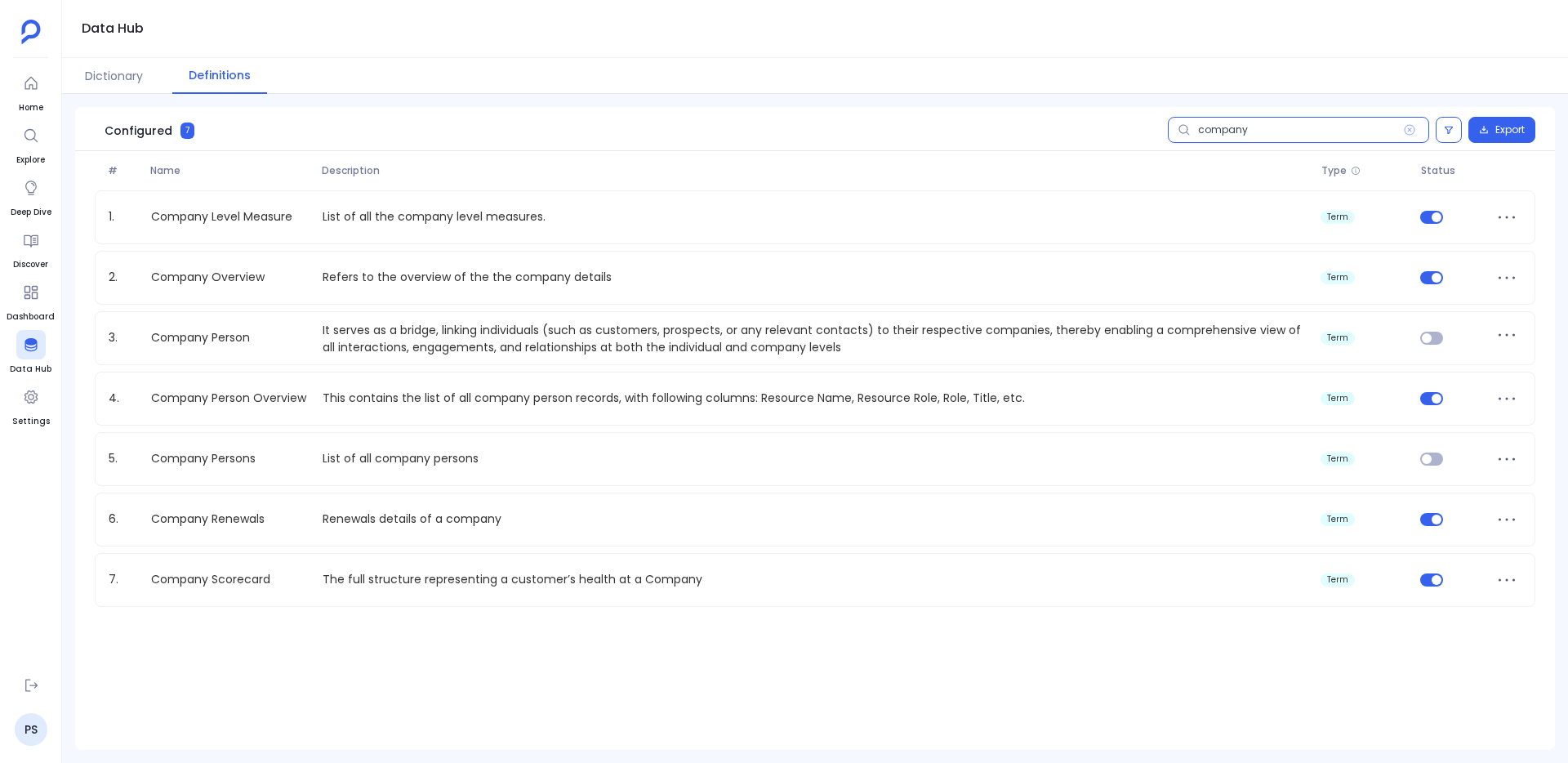 type on "company" 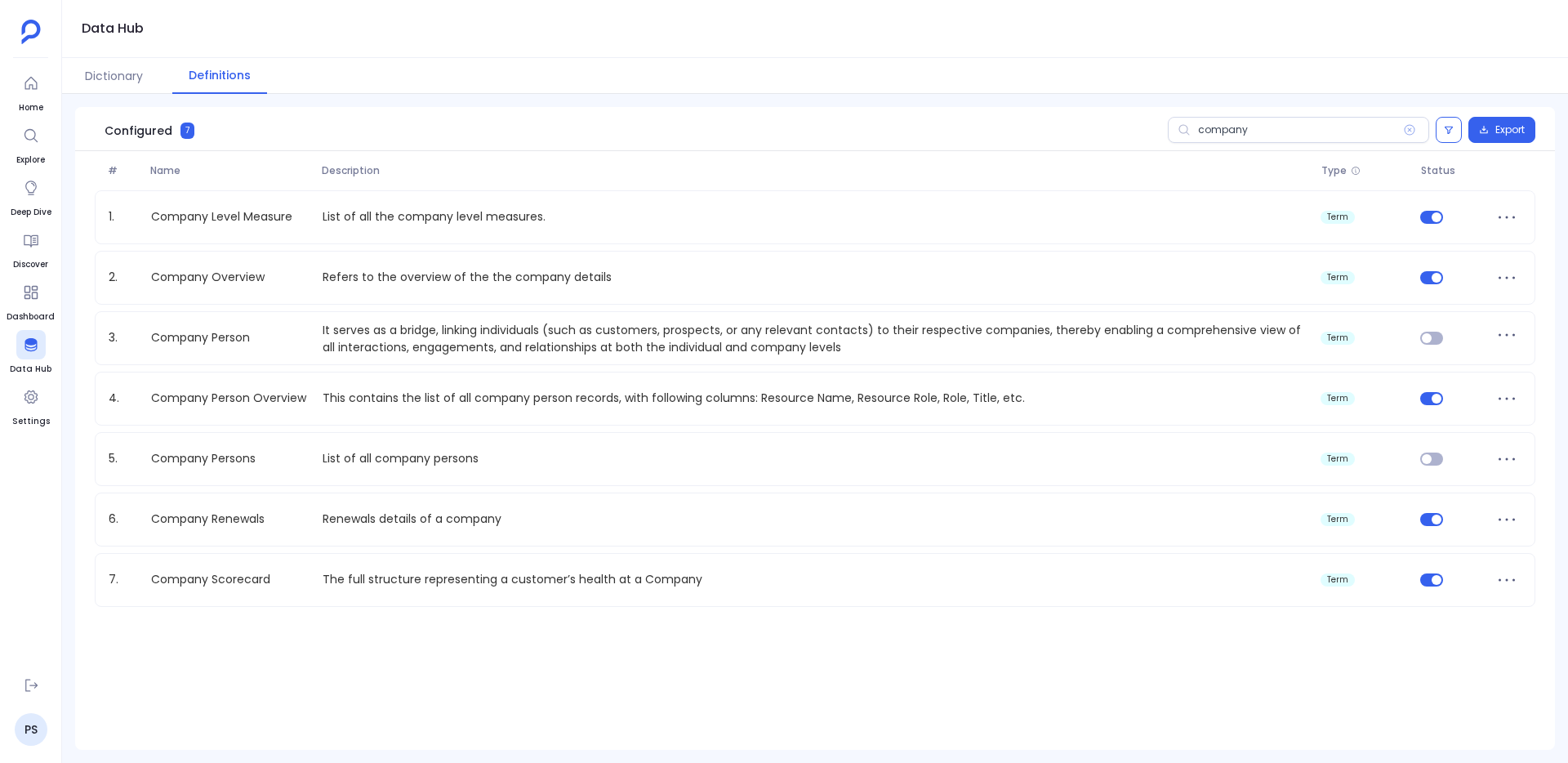 click at bounding box center [1413, 130] 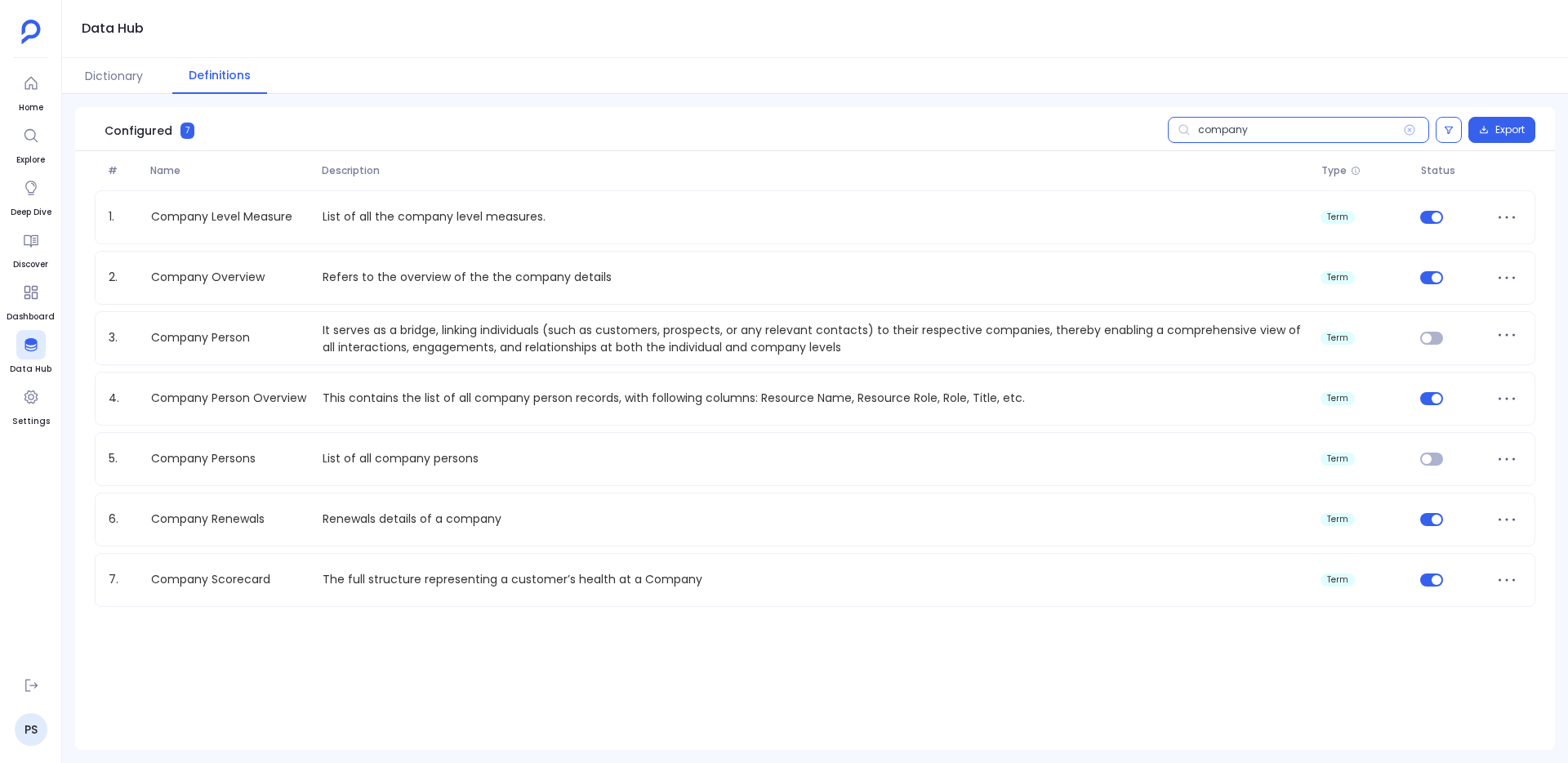 click on "company" at bounding box center (1298, 130) 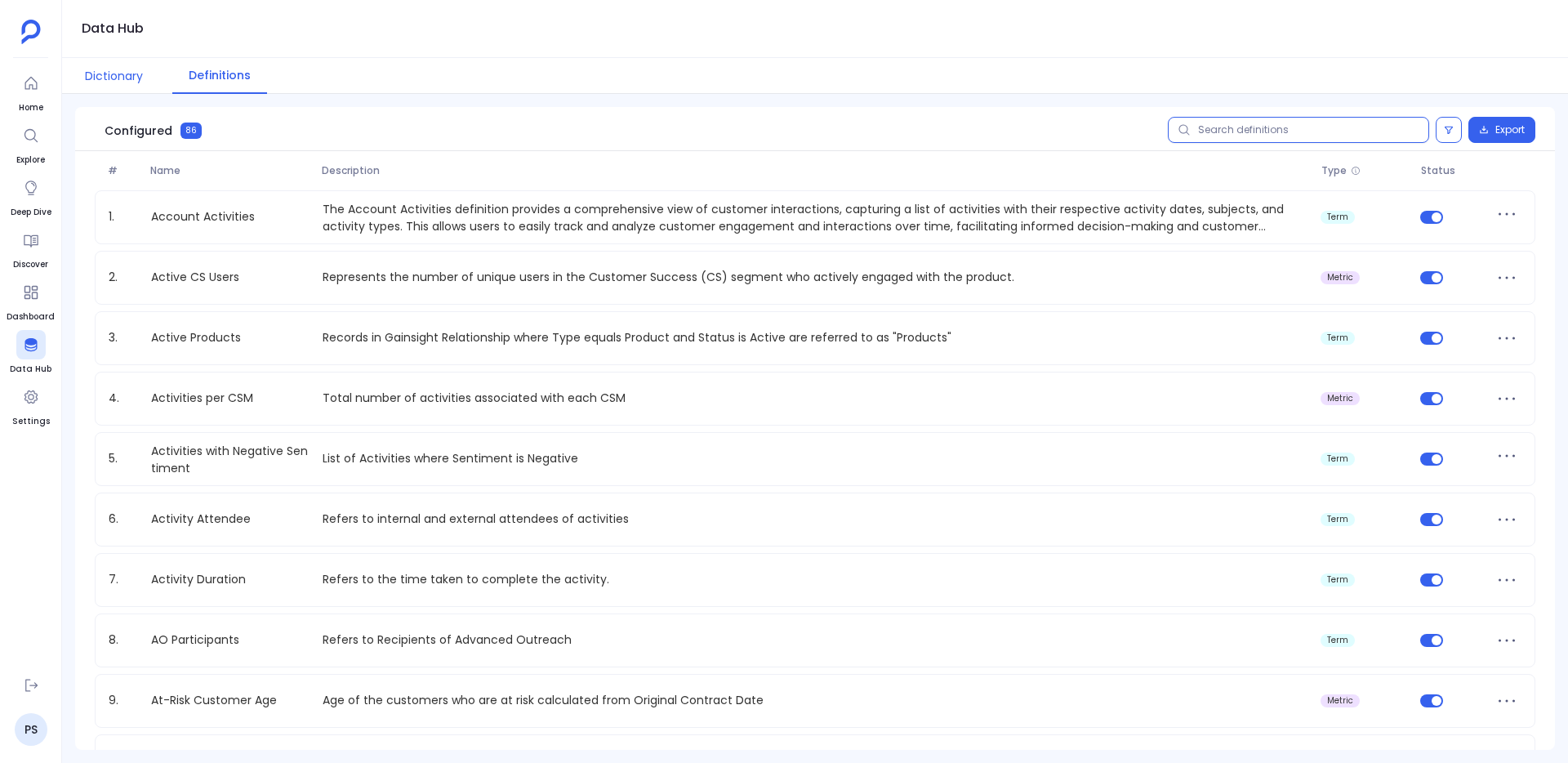click on "Dictionary" at bounding box center (114, 76) 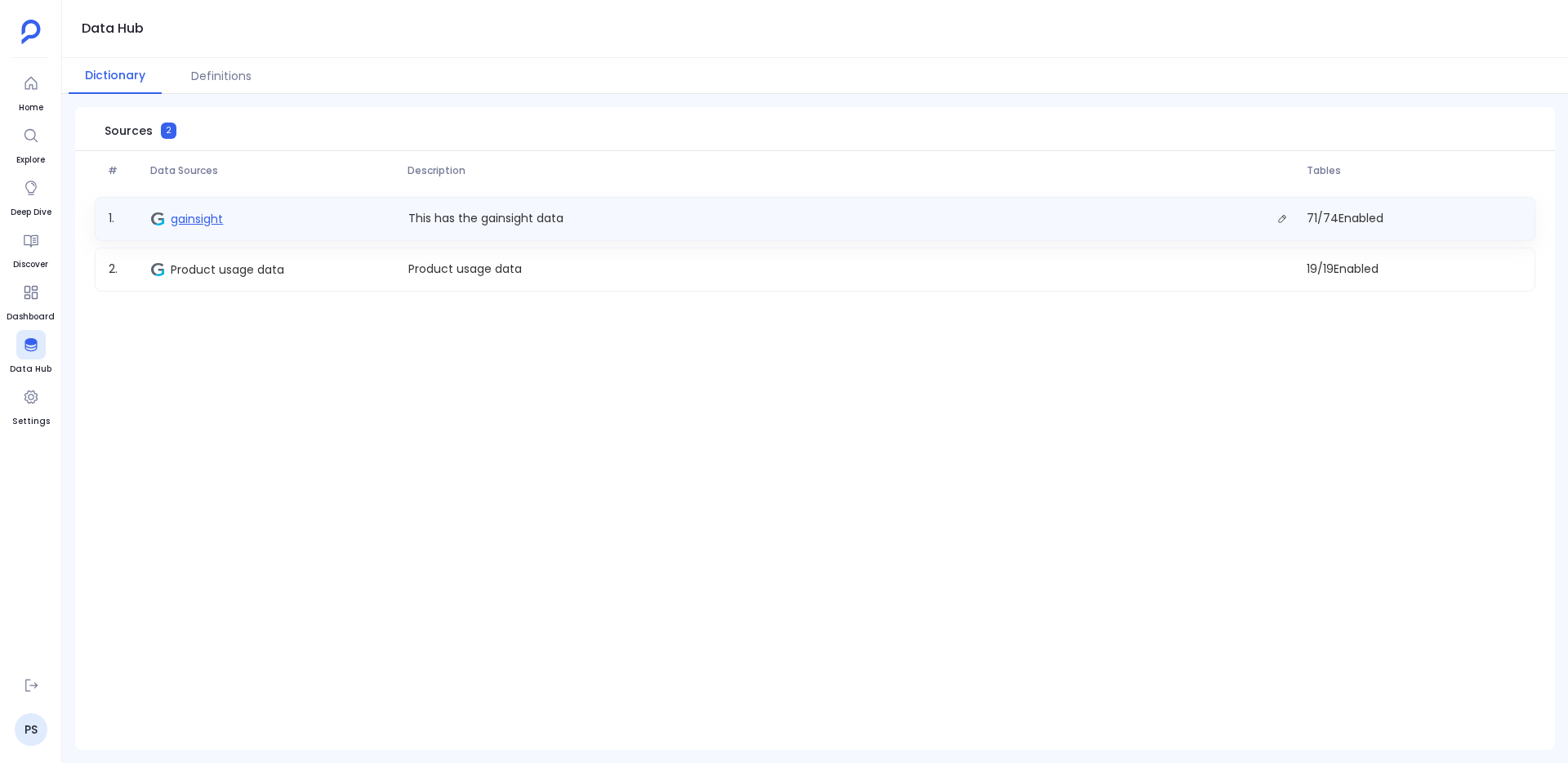 click on "gainsight" at bounding box center (197, 219) 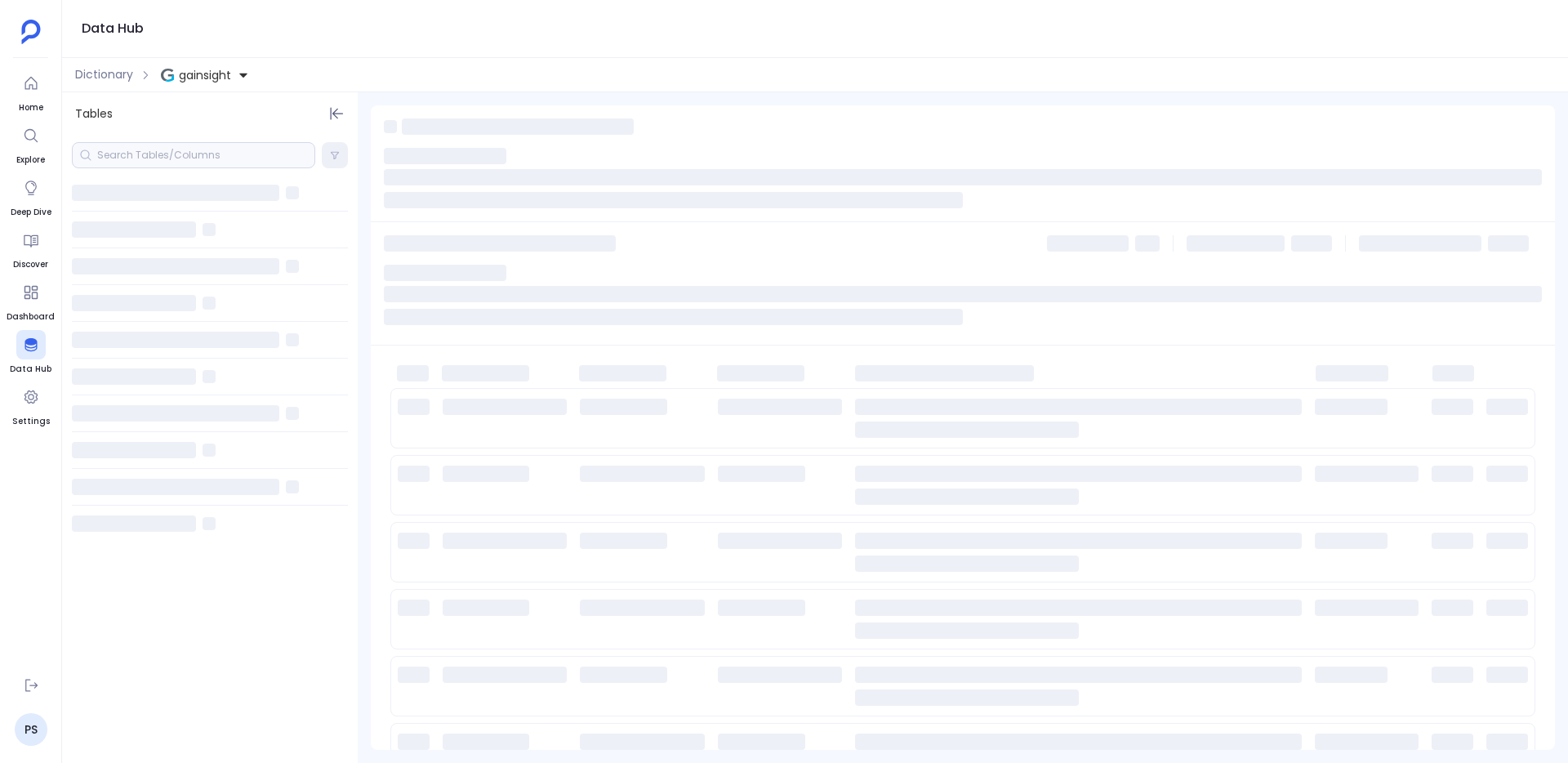 click at bounding box center [194, 155] 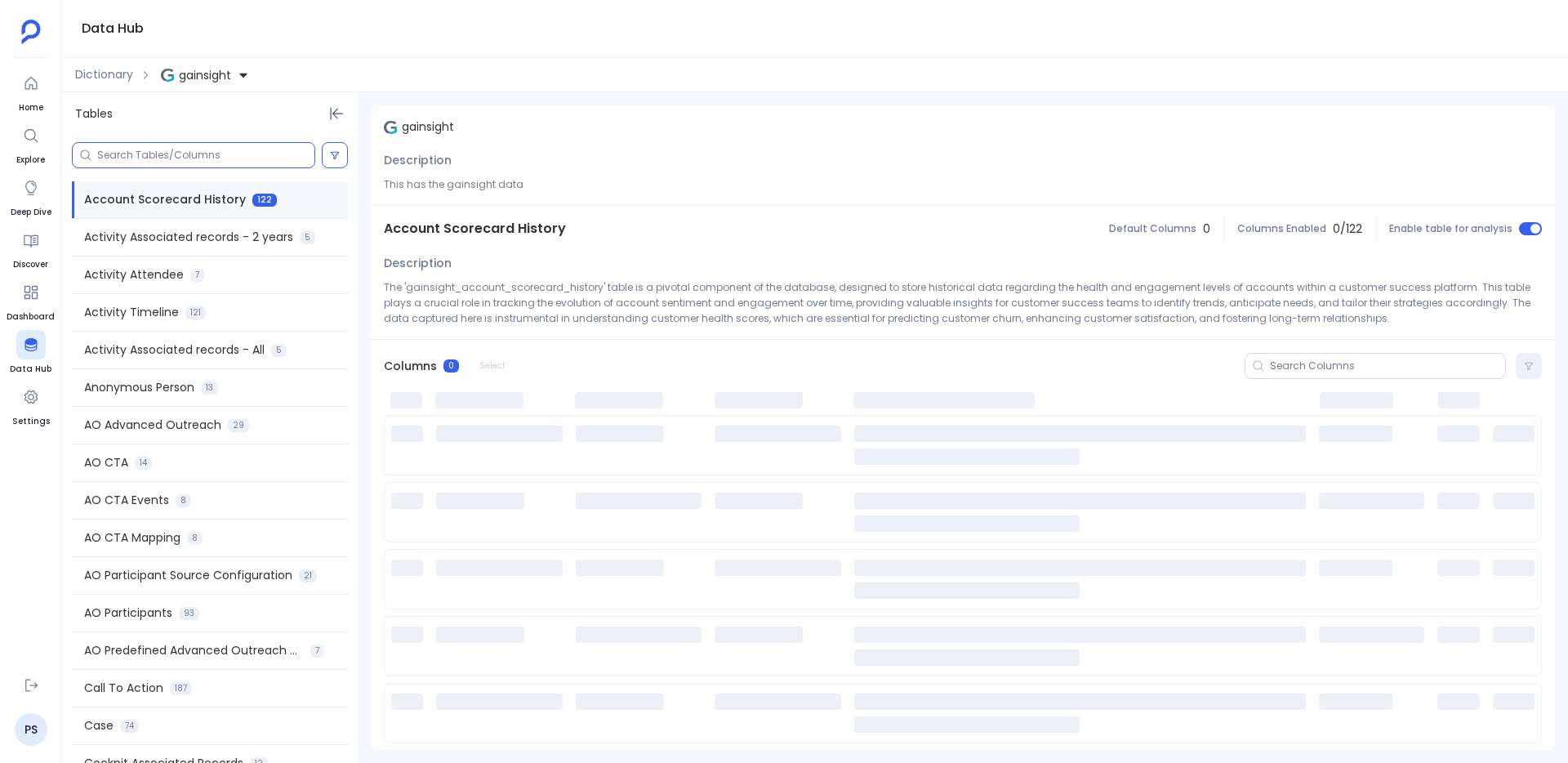 click at bounding box center [206, 155] 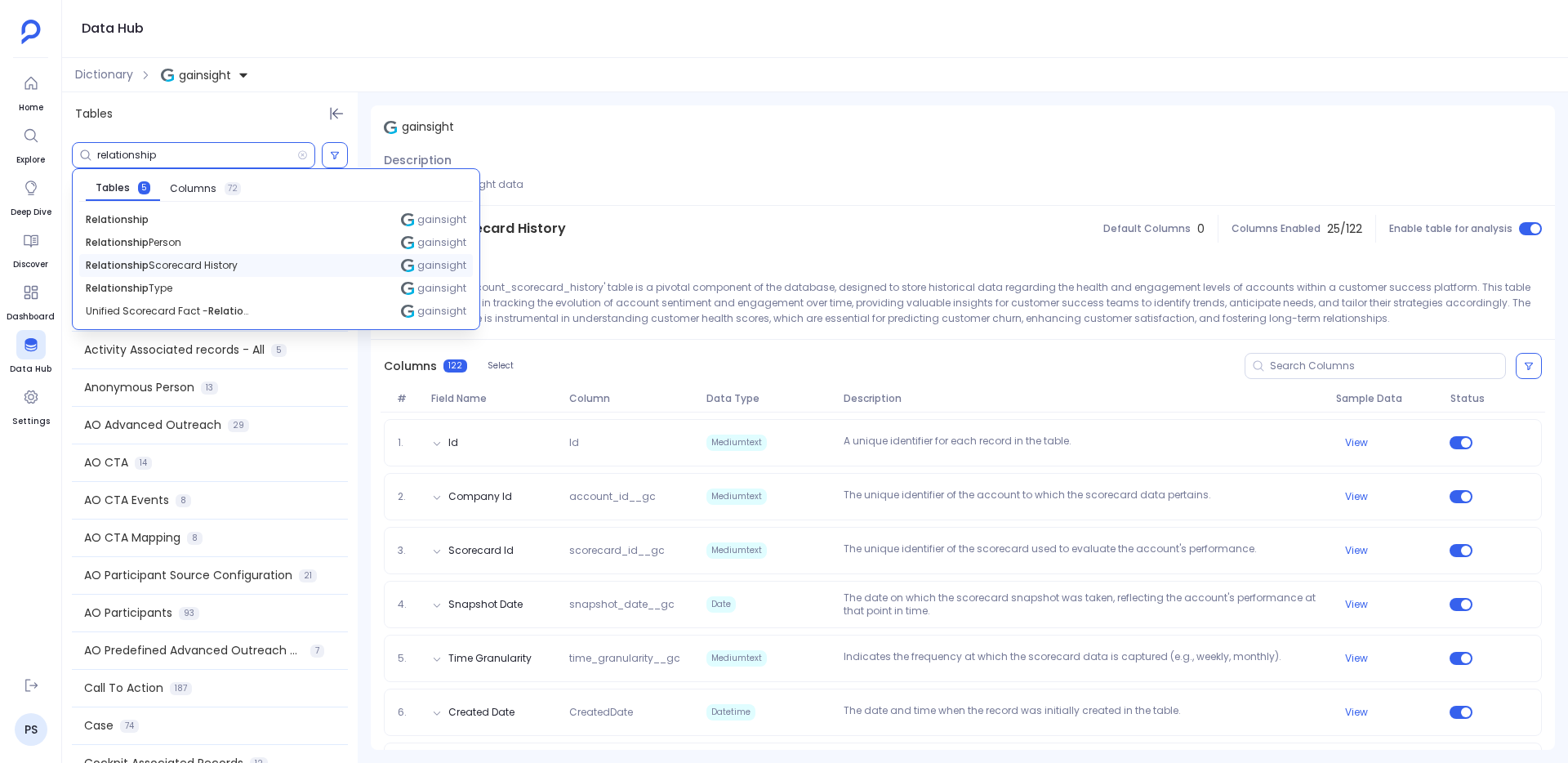 type on "relationship" 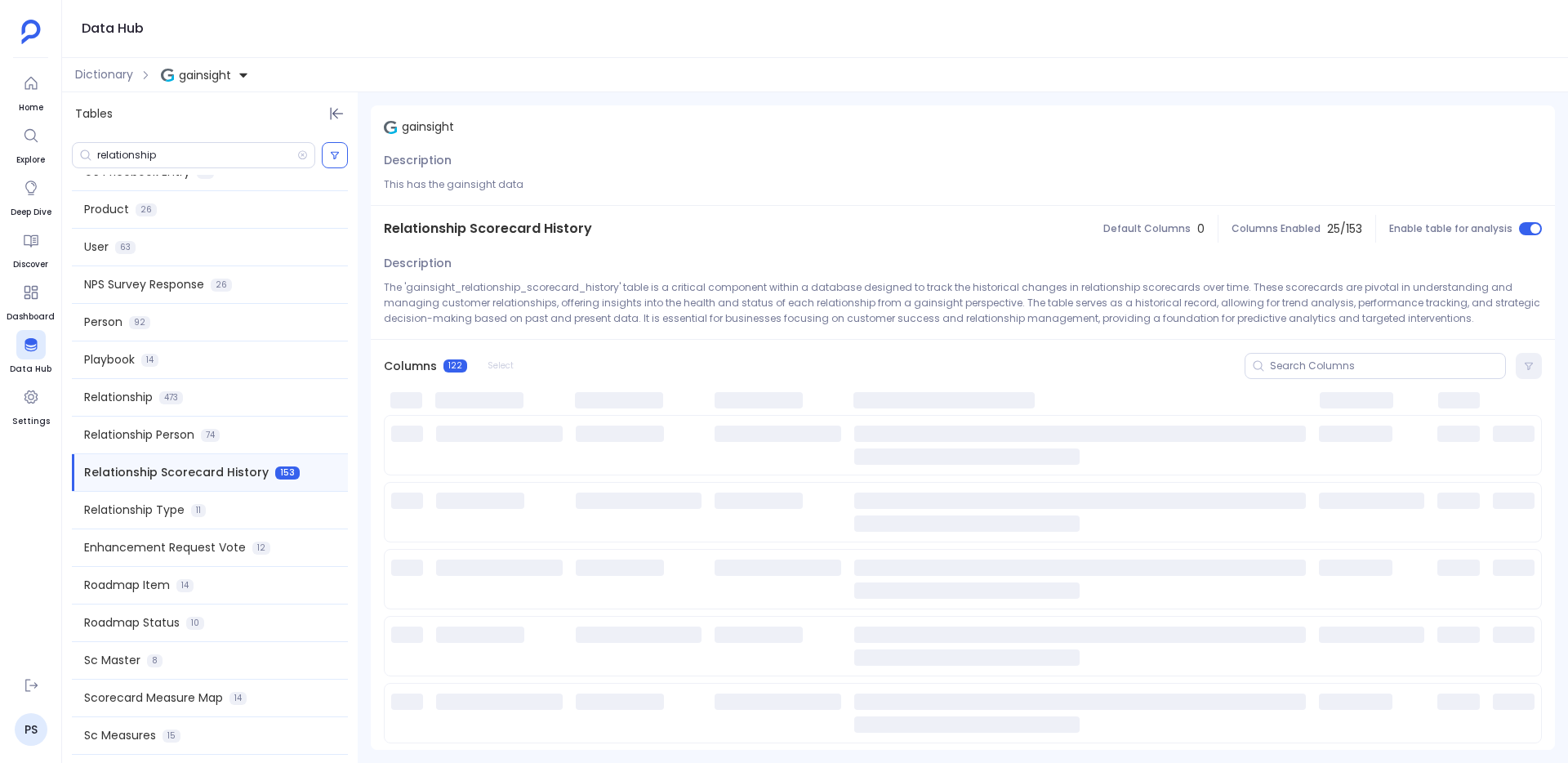 scroll, scrollTop: 1573, scrollLeft: 0, axis: vertical 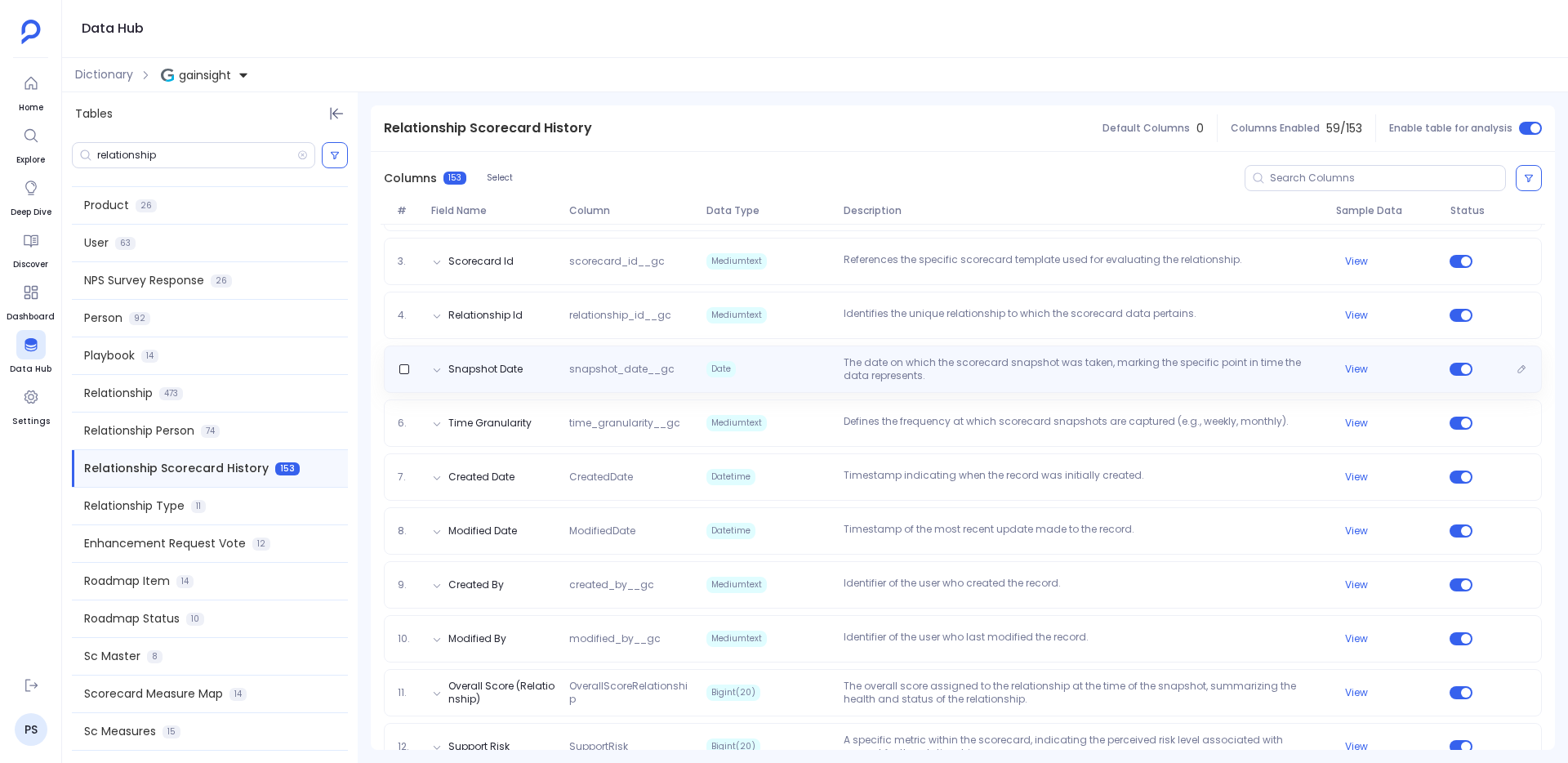 click on "The date on which the scorecard snapshot was taken, marking the specific point in time the data represents." at bounding box center [1083, 369] 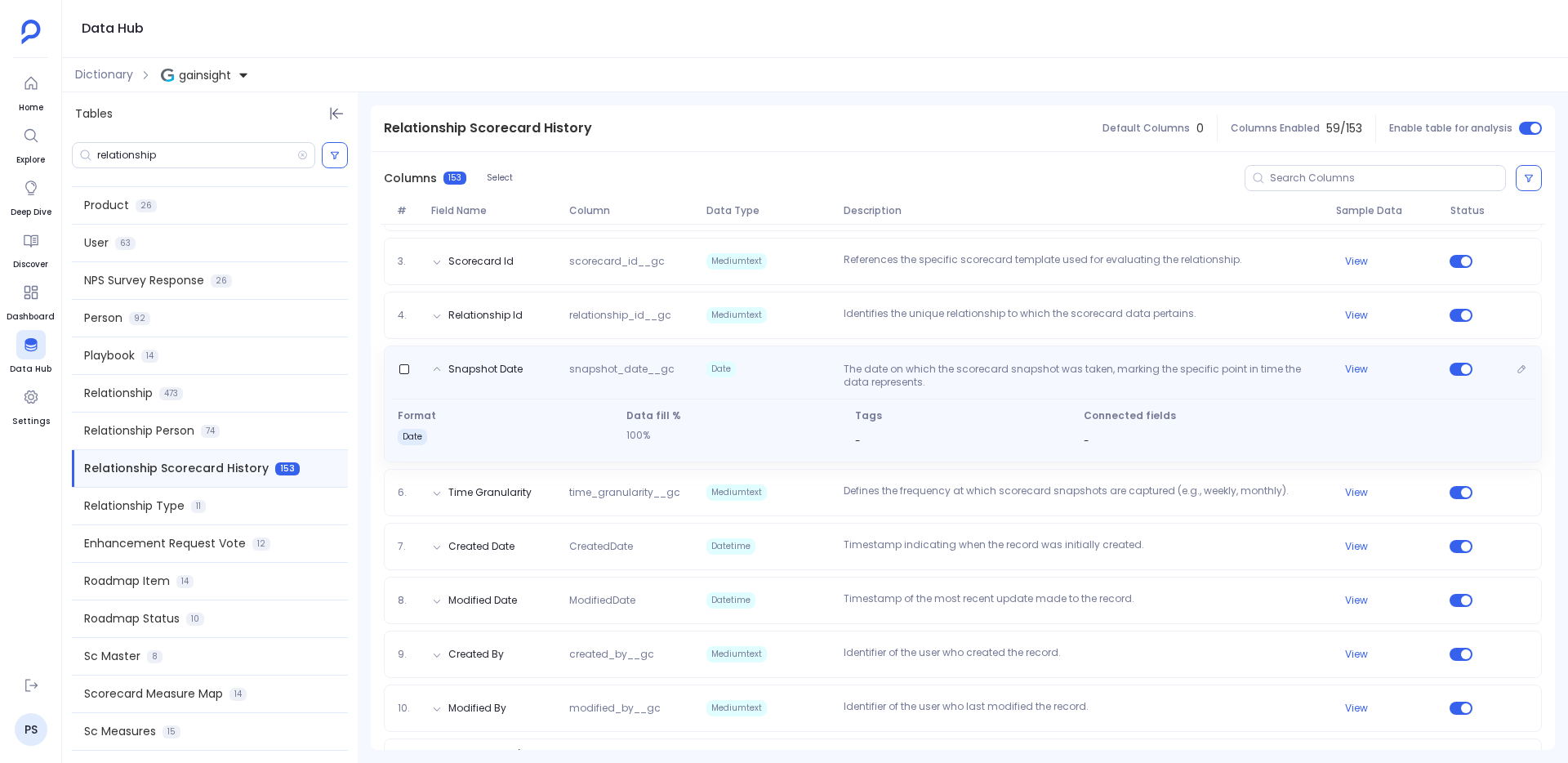 click on "Snapshot Date snapshot_date__gc Date The date on which the scorecard snapshot was taken, marking the specific point in time the data represents. View Format date Data fill % 100% Tags - Connected fields -" at bounding box center [963, 404] 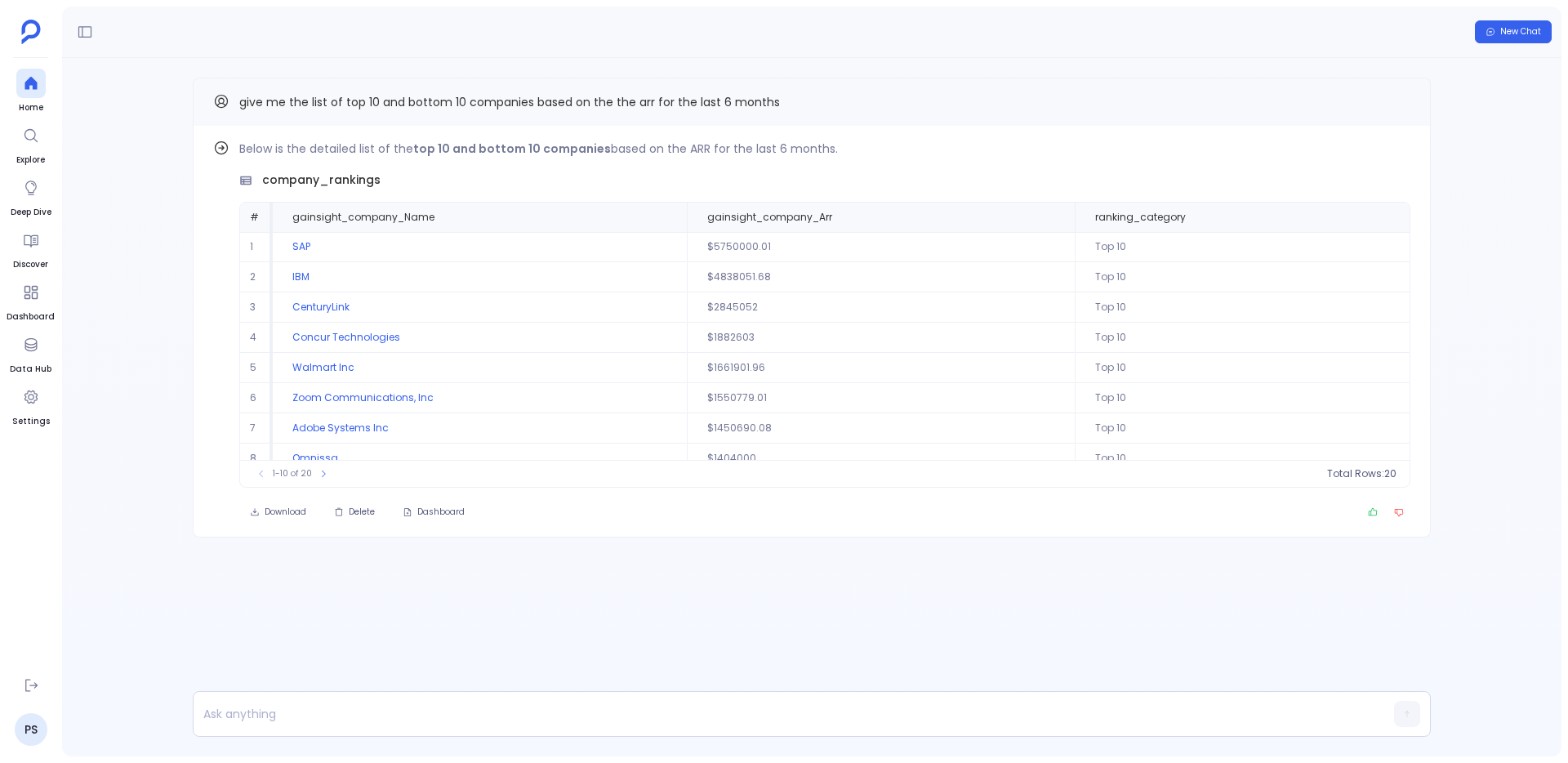 scroll, scrollTop: 0, scrollLeft: 0, axis: both 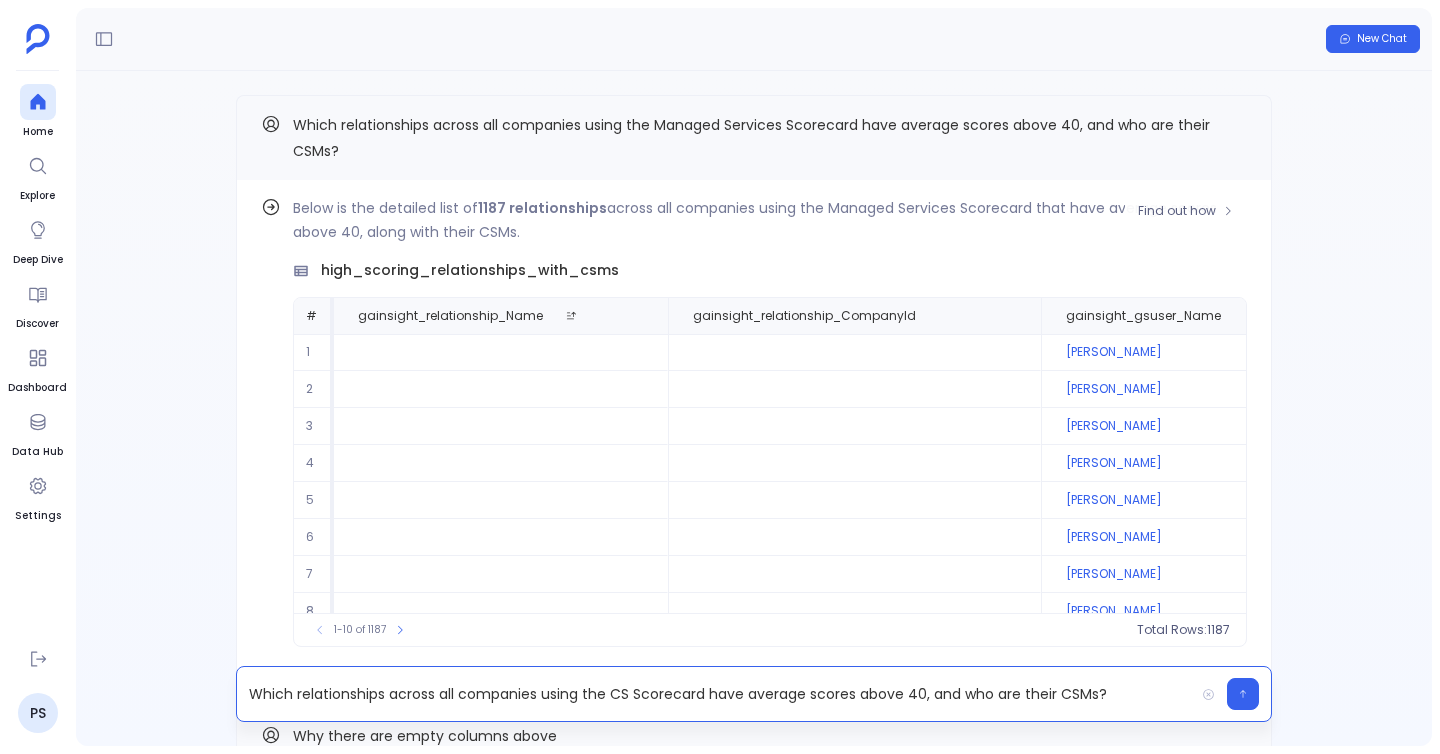 click on "Find out how Below is the detailed list of  1187 relationships  across all companies using the Managed Services Scorecard that have average scores above 40, along with their CSMs. high_scoring_relationships_with_csms # gainsight_relationship_Name gainsight_relationship_CompanyId gainsight_gsuser_Name gainsight_gsuser_Title gainsight_gsuser_Role__gc average_score 1 [PERSON_NAME] Enterprise Customer Success Manager Customer Success 2 [PERSON_NAME] Enterprise Customer Success Manager Customer Success 3 [PERSON_NAME] Customer Success 4 [PERSON_NAME] Enterprise Customer Success Manager Customer Success 5 [PERSON_NAME] Customer Success 6 [PERSON_NAME] Customer Success 7 [PERSON_NAME] Customer Success 8 [PERSON_NAME] Enterprise Customer Success Manager Customer Success 9 [PERSON_NAME] Enterprise Customer Success Manager Customer Success 10 [PERSON_NAME] Customer Success 1-10 of 1187 Total Rows:  1187 Download Dashboard" at bounding box center [754, 443] 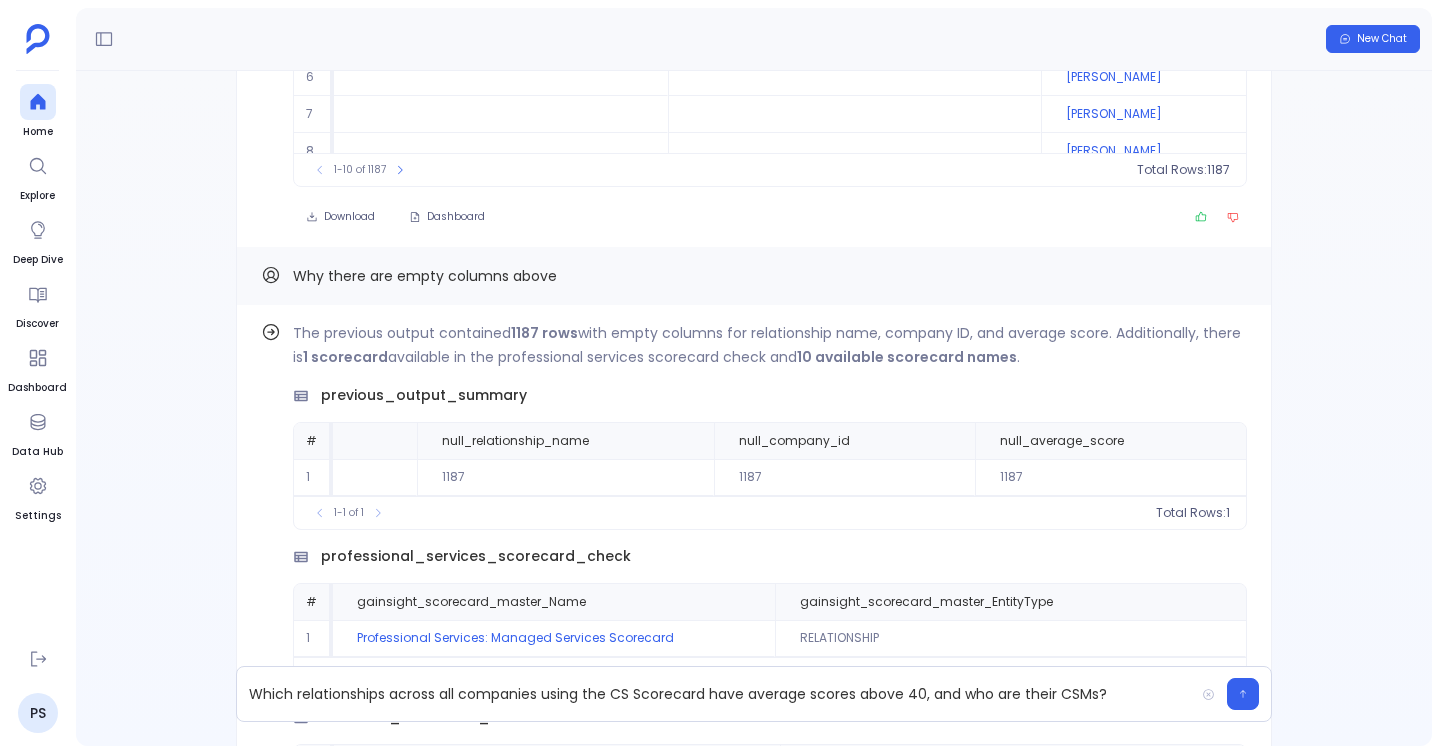 scroll, scrollTop: 0, scrollLeft: 0, axis: both 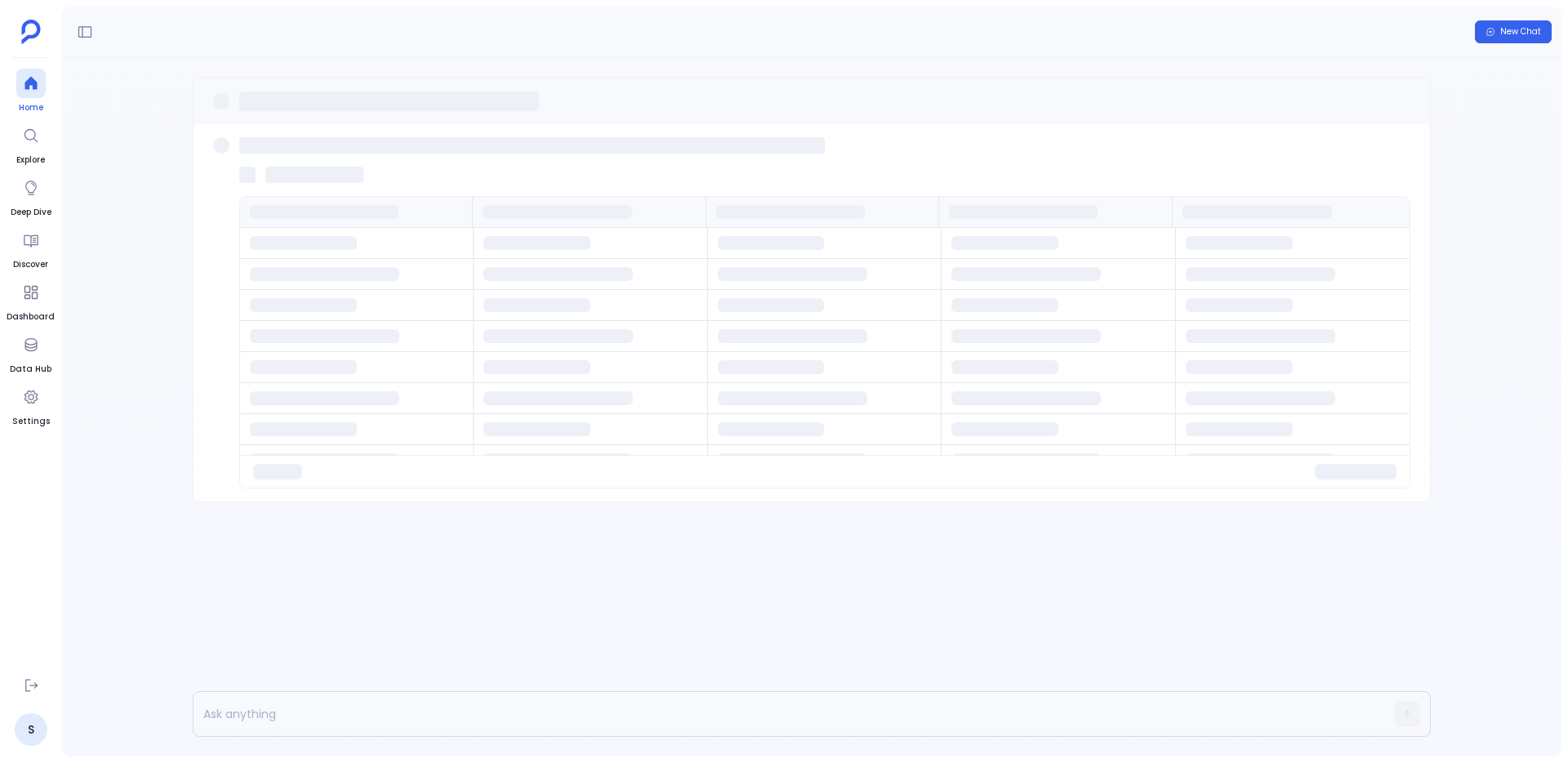 click on "Home" at bounding box center [31, 108] 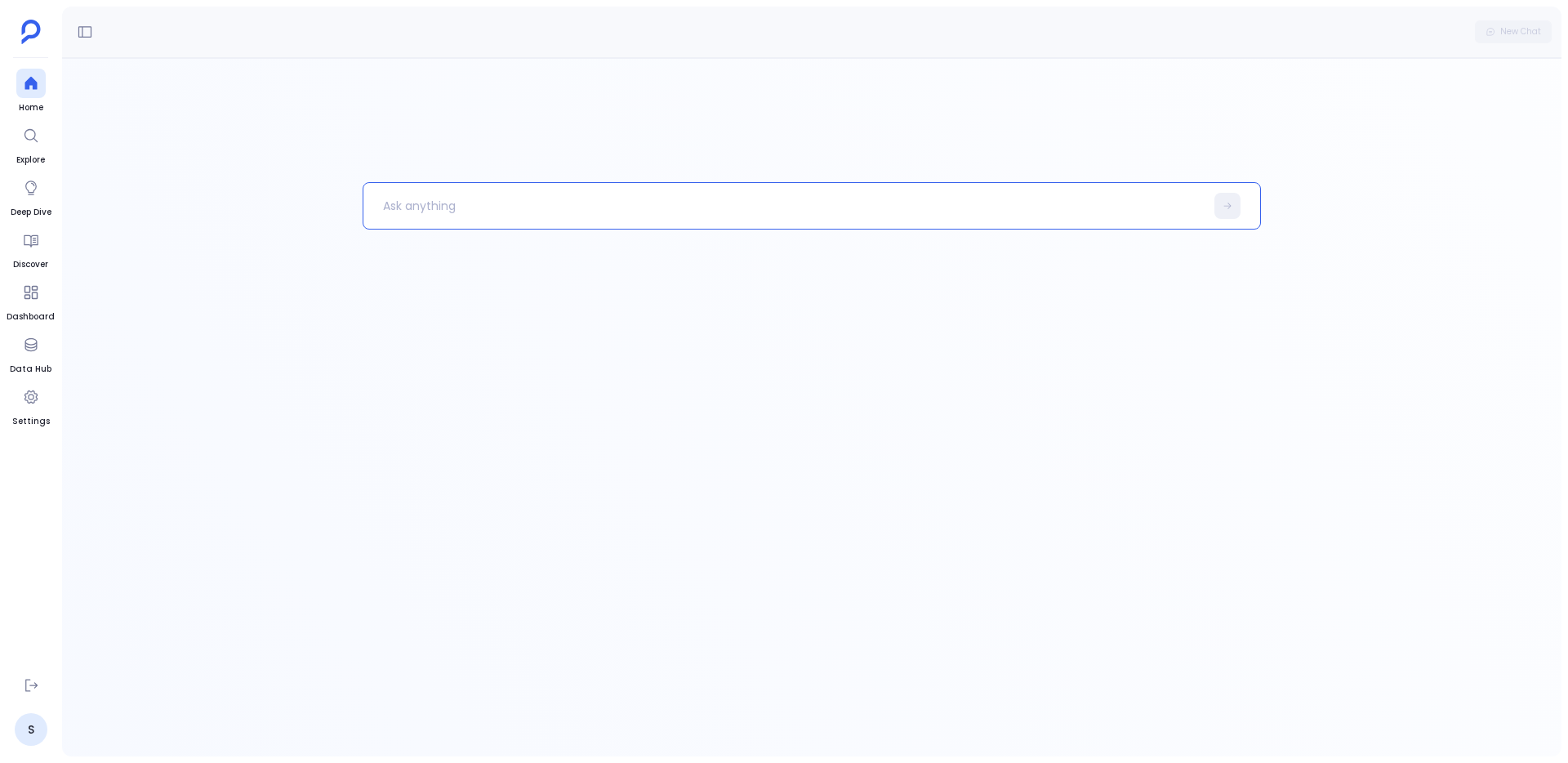 click at bounding box center [784, 206] 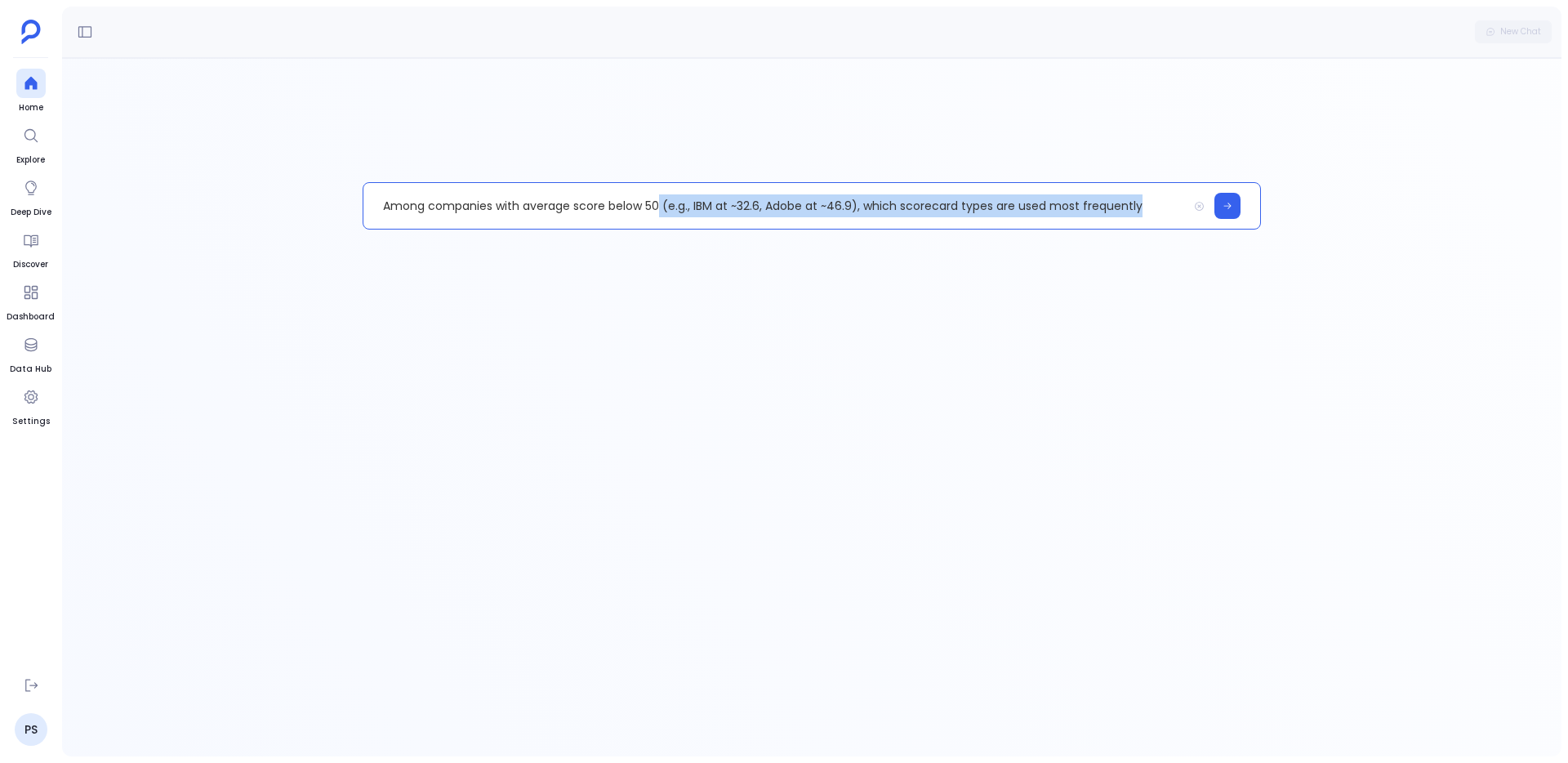 click on "Among companies with average score below 50 (e.g., IBM at ~32.6, Adobe at ~46.9), which scorecard types are used most frequently" at bounding box center (775, 206) 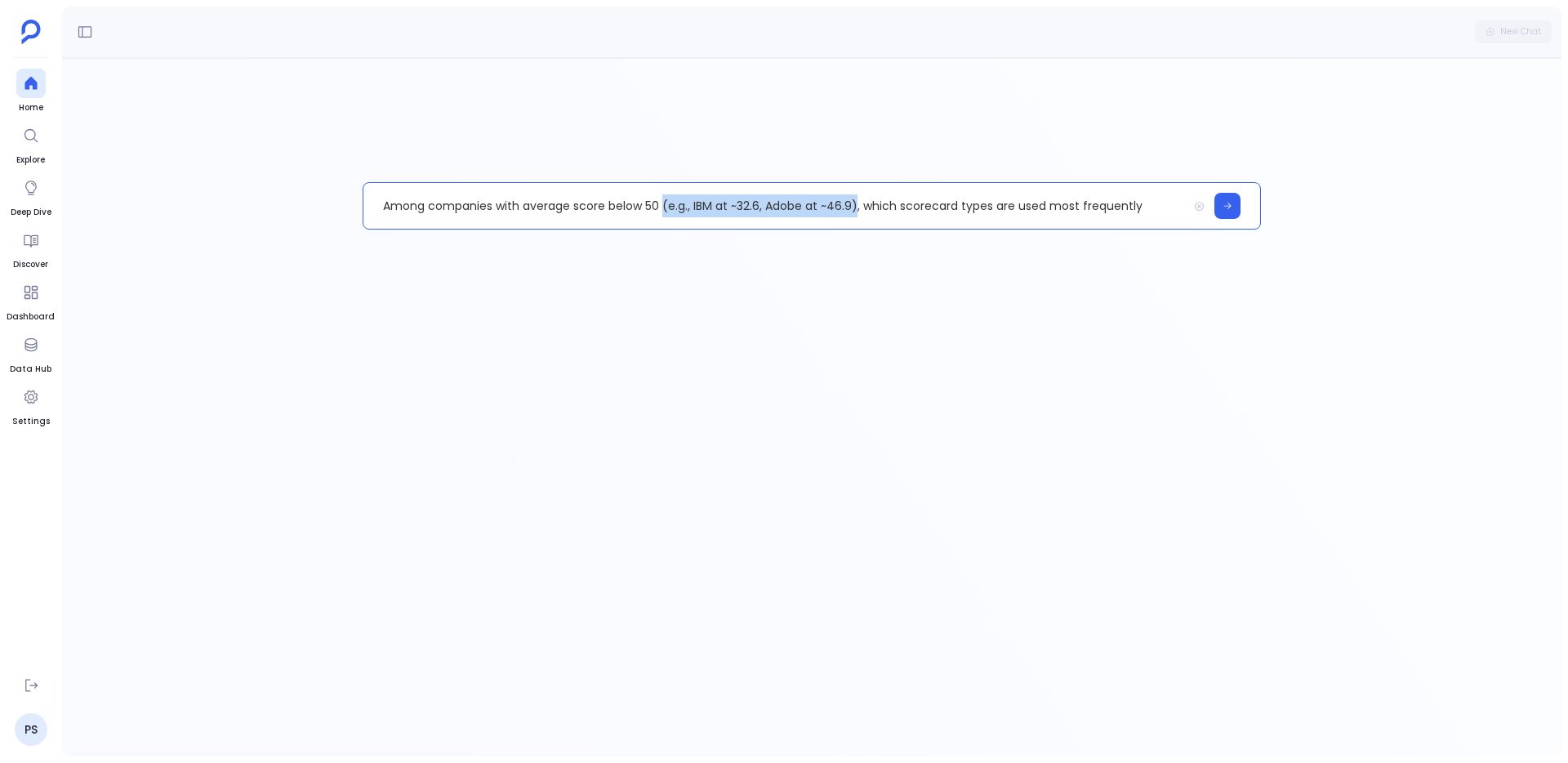click on "Among companies with average score below 50 (e.g., IBM at ~32.6, Adobe at ~46.9), which scorecard types are used most frequently" at bounding box center [775, 206] 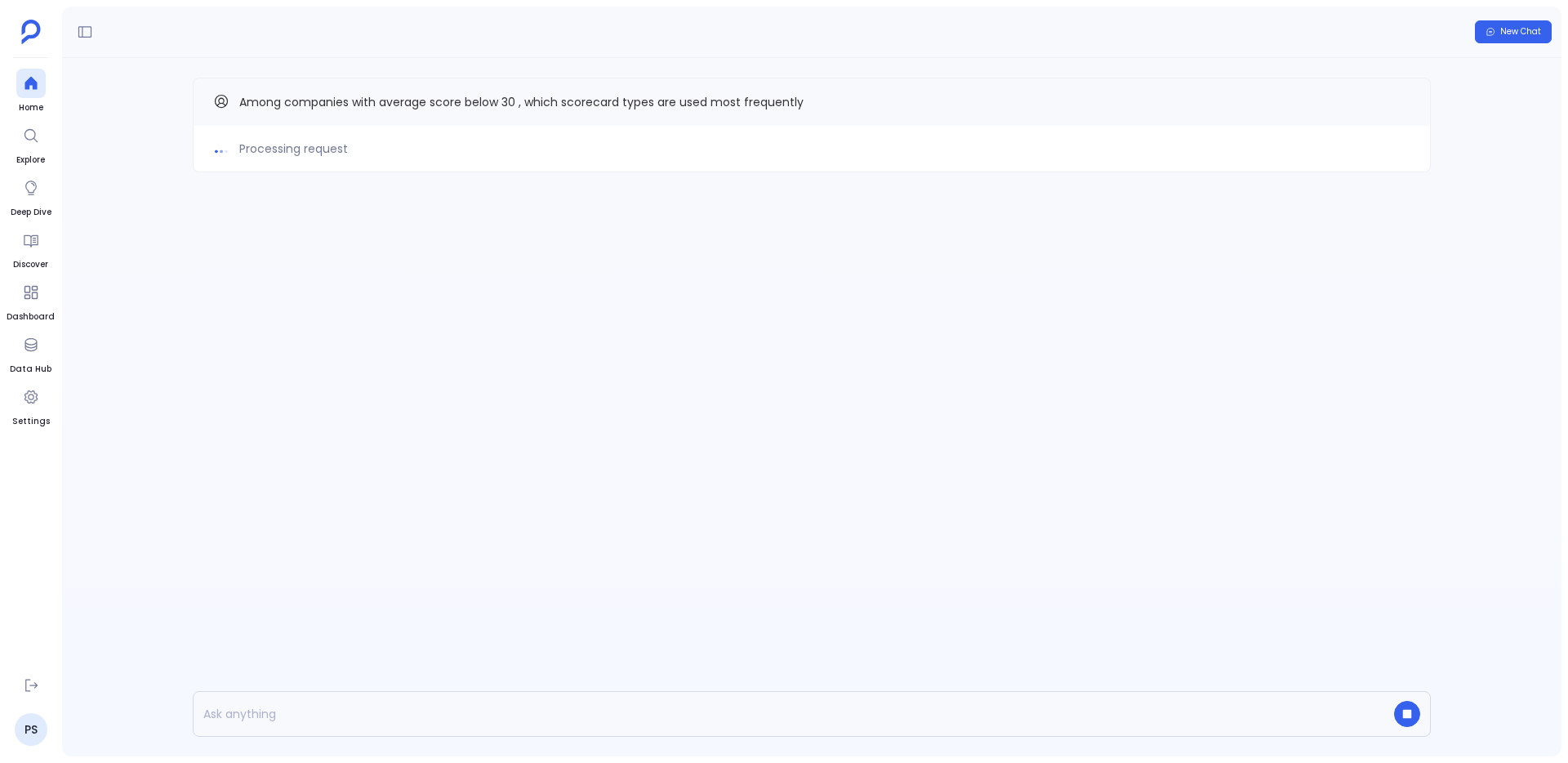 click on "Among companies with average score below 30 , which scorecard types are used most frequently" at bounding box center (812, 102) 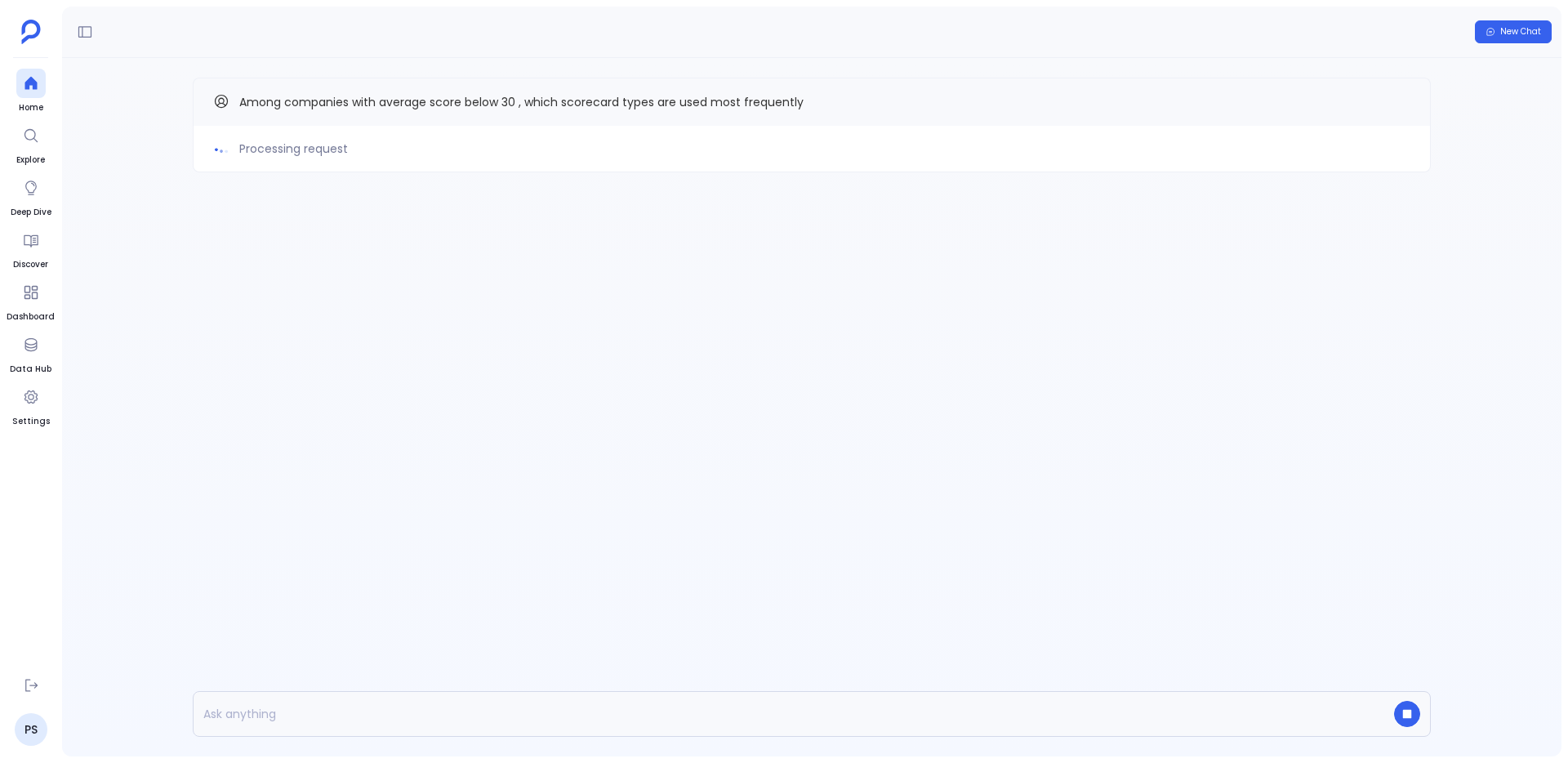 click on "Processing request Among companies with average score below 30 , which scorecard types are used most frequently" at bounding box center [812, 158] 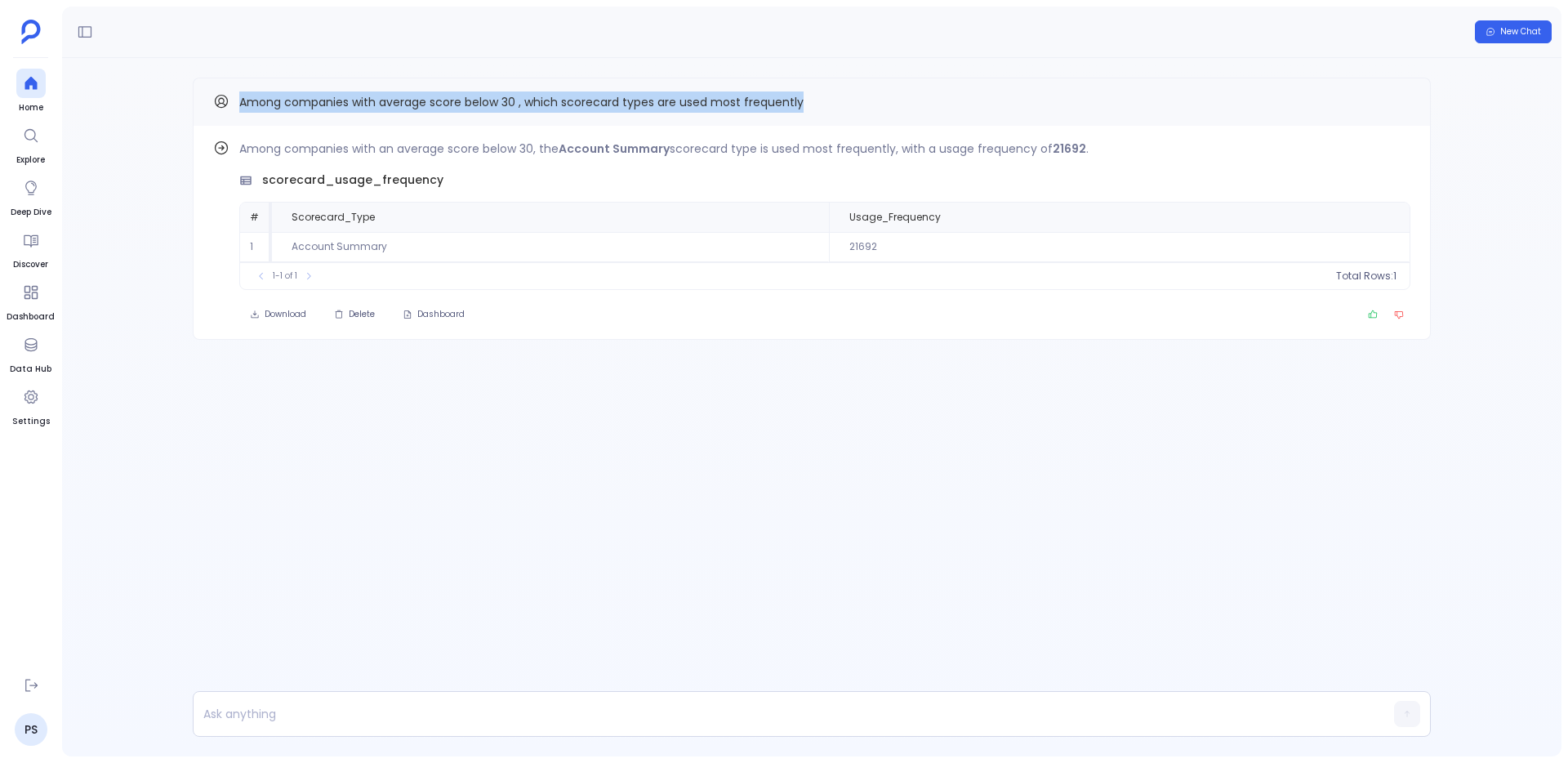 drag, startPoint x: 241, startPoint y: 104, endPoint x: 831, endPoint y: 104, distance: 590 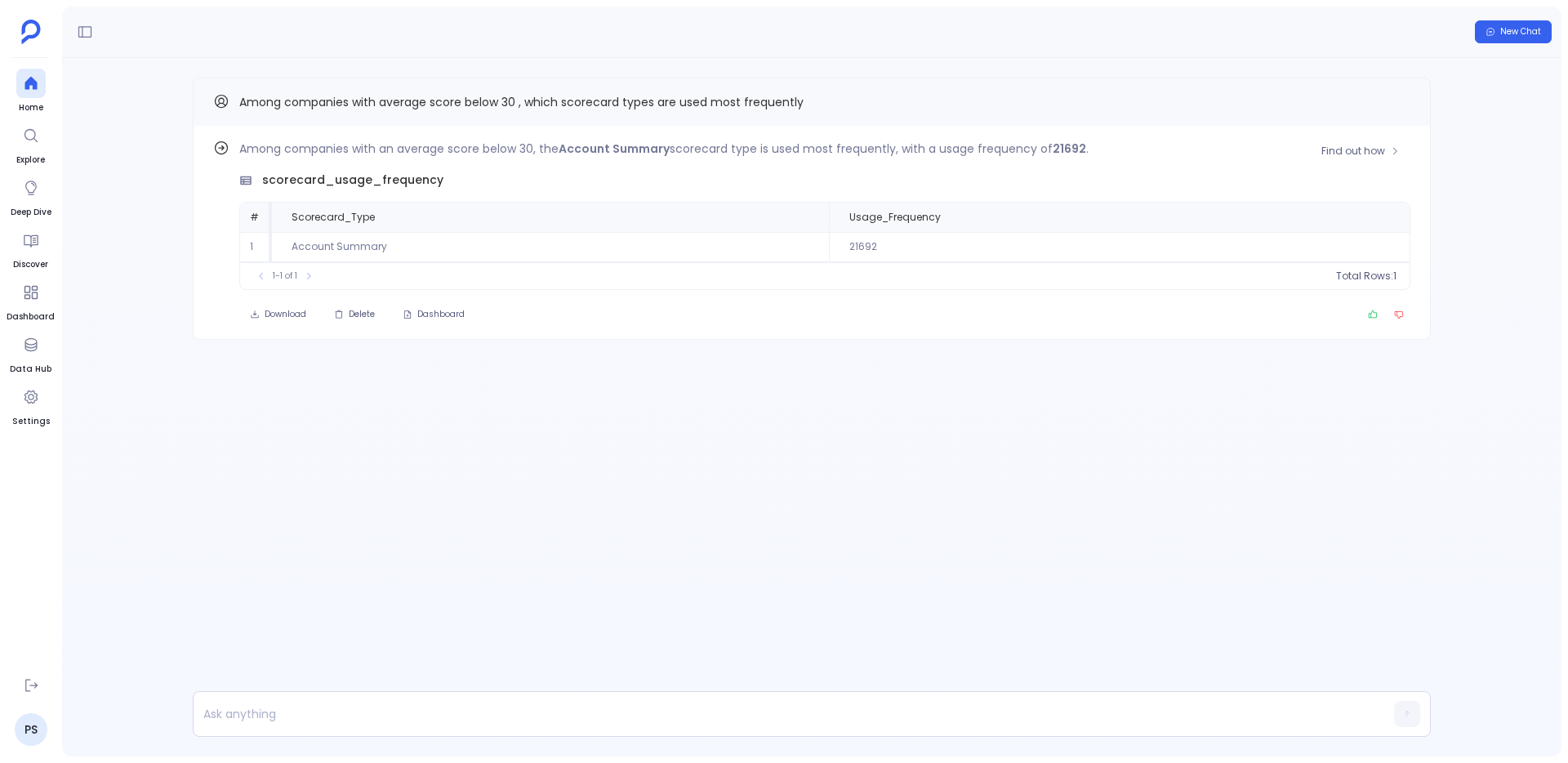 click on "Find out how Among companies with an average score below 30, the  Account Summary  scorecard type is used most frequently, with a usage frequency of  21692 . scorecard_usage_frequency # Scorecard_Type Usage_Frequency 1 Account Summary 21692
To pick up a draggable item, press the space bar.
While dragging, use the arrow keys to move the item.
Press space again to drop the item in its new position, or press escape to cancel.
1-1 of 1 Total Rows:  1 Download Delete Dashboard" at bounding box center (812, 233) 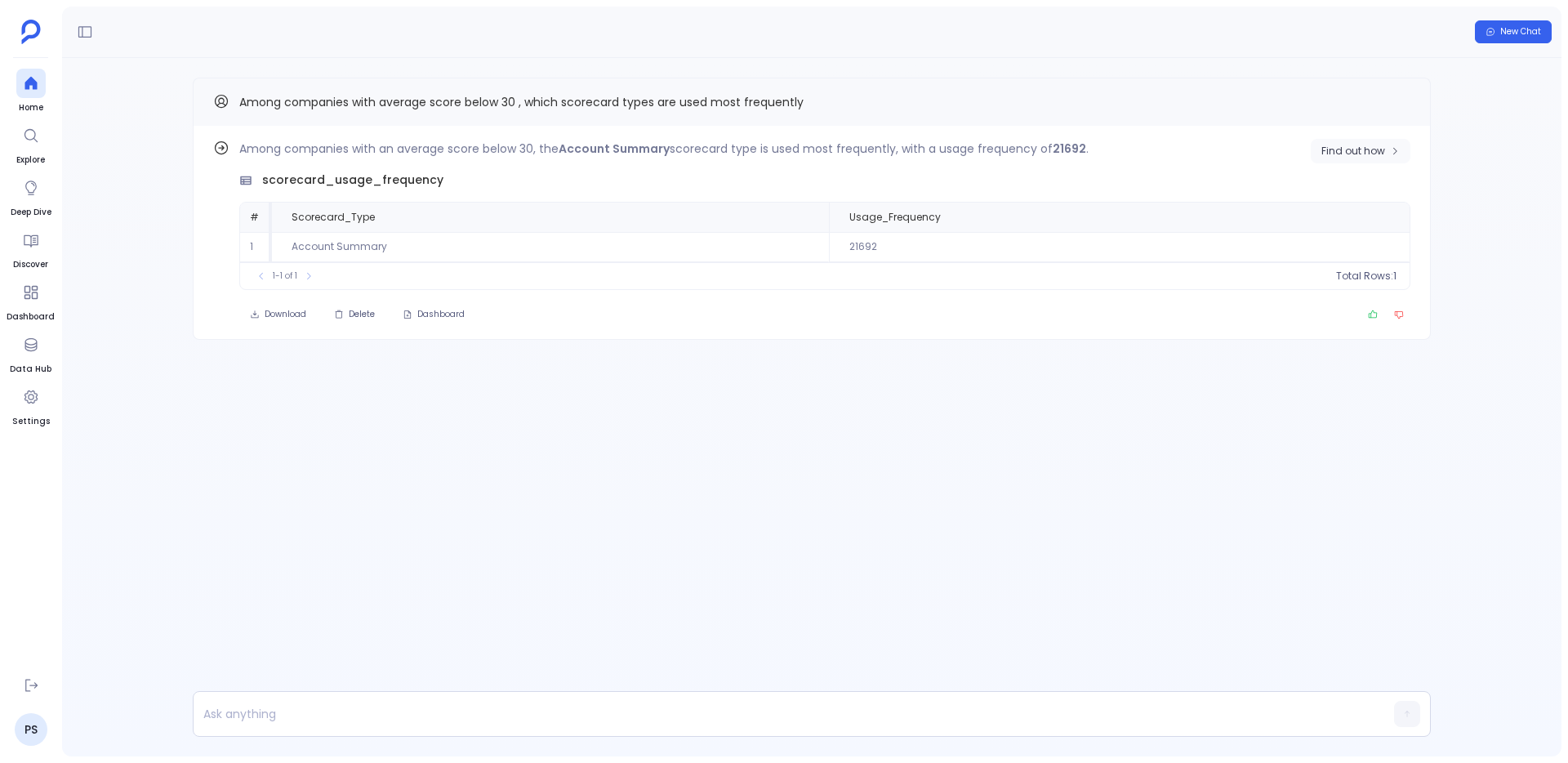 click on "Find out how" at bounding box center [1353, 151] 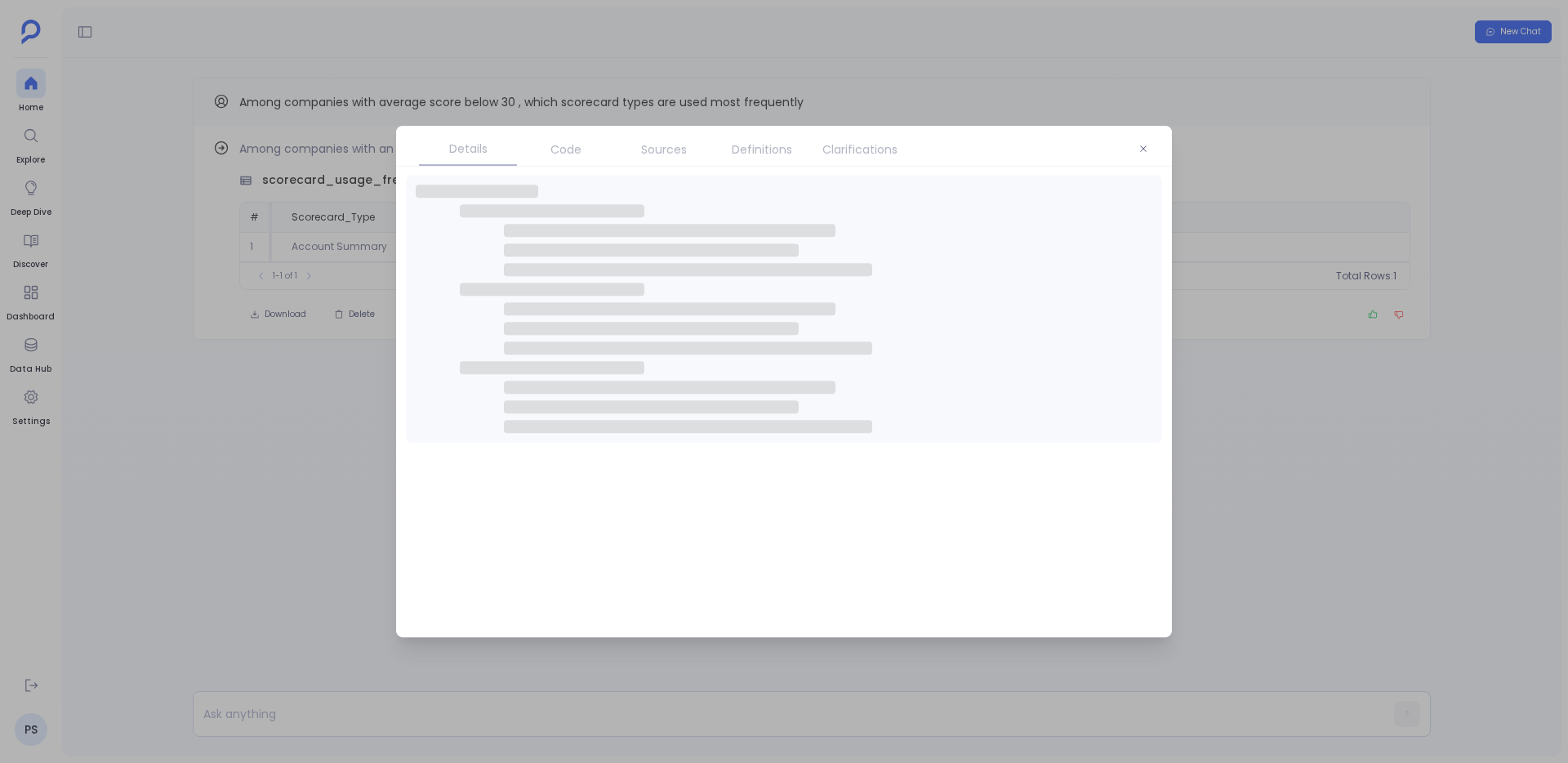 click on "Code" at bounding box center (566, 149) 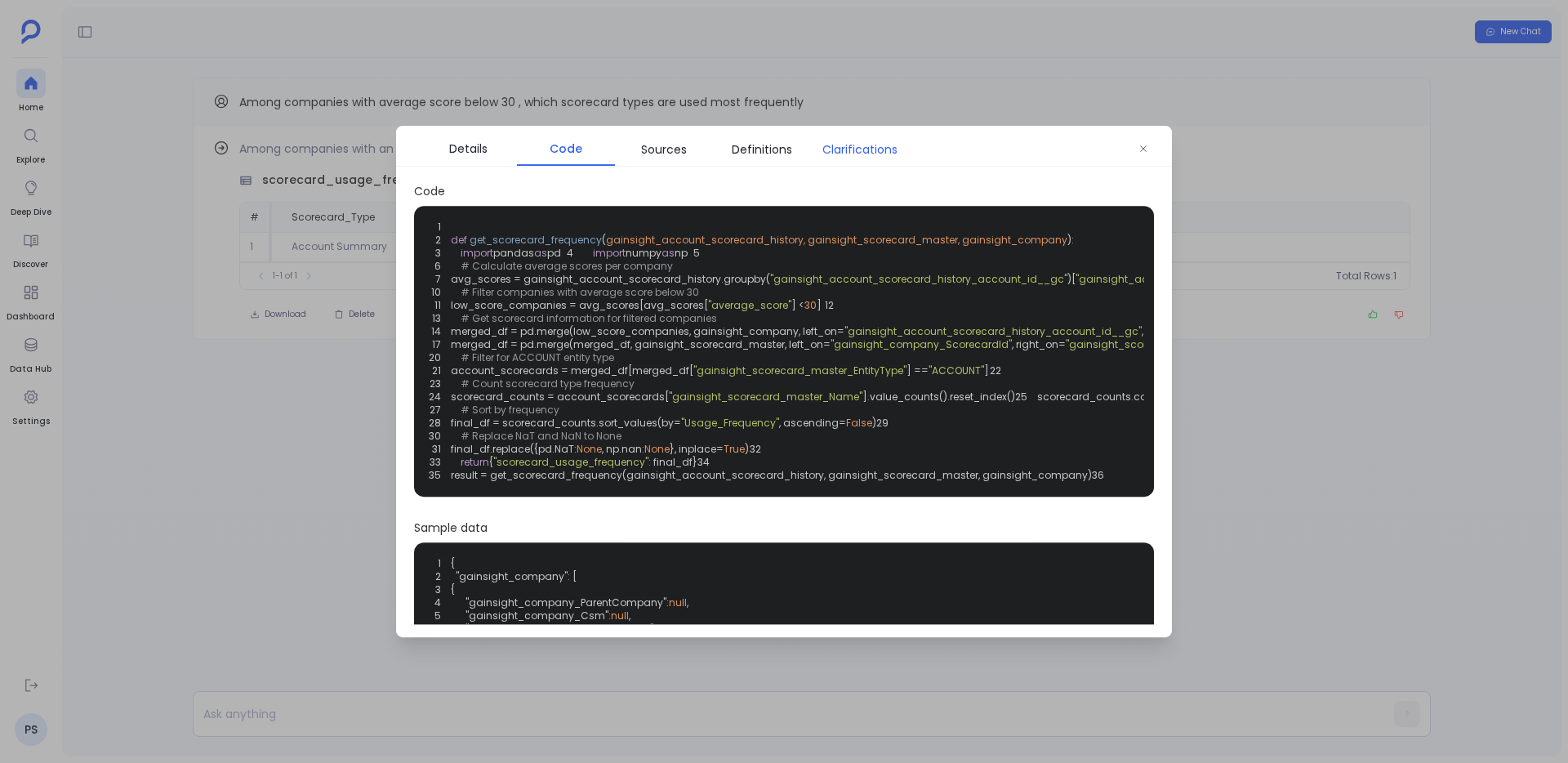 click on "Clarifications" at bounding box center [860, 149] 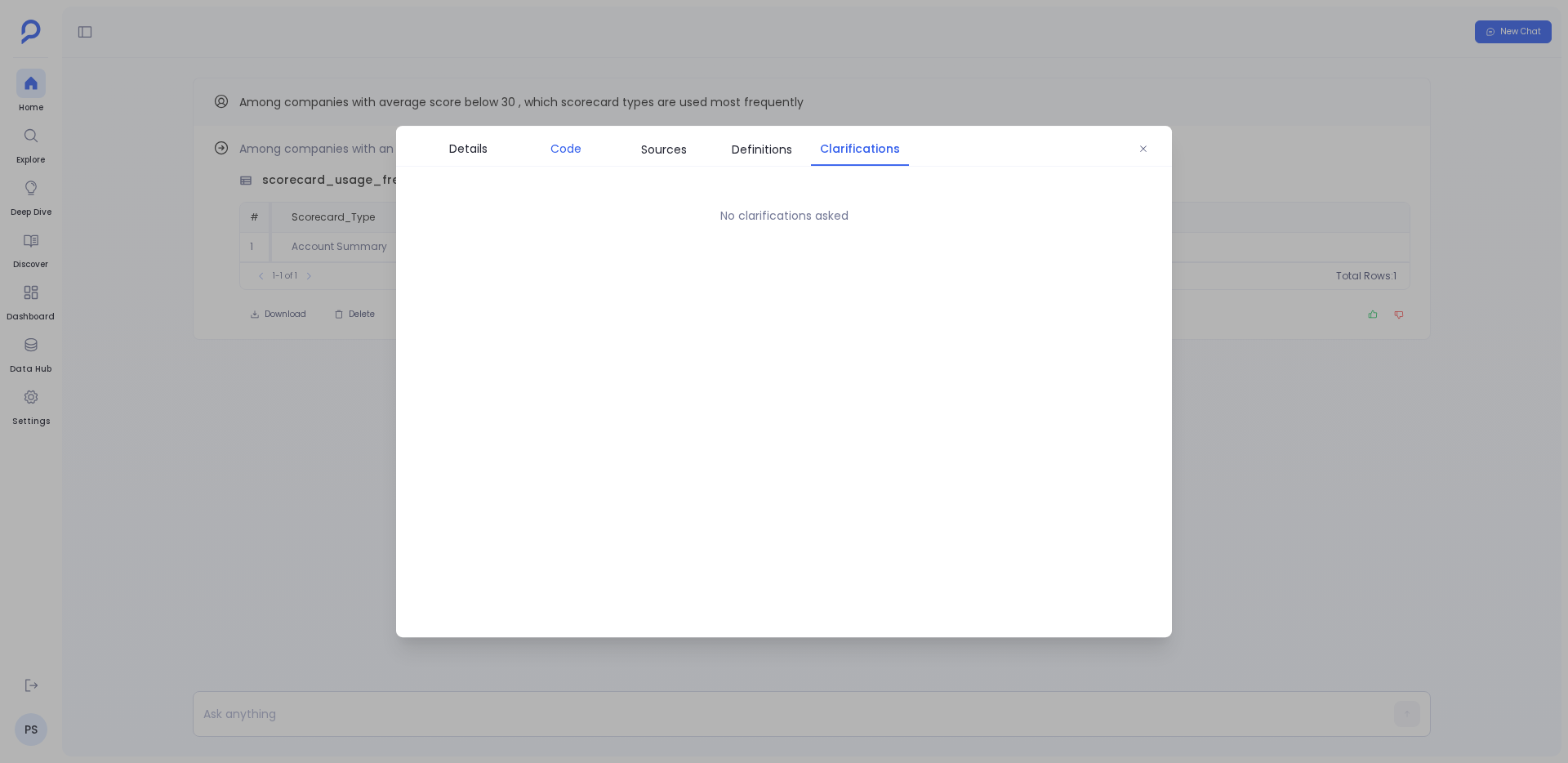 click on "Code" at bounding box center [566, 149] 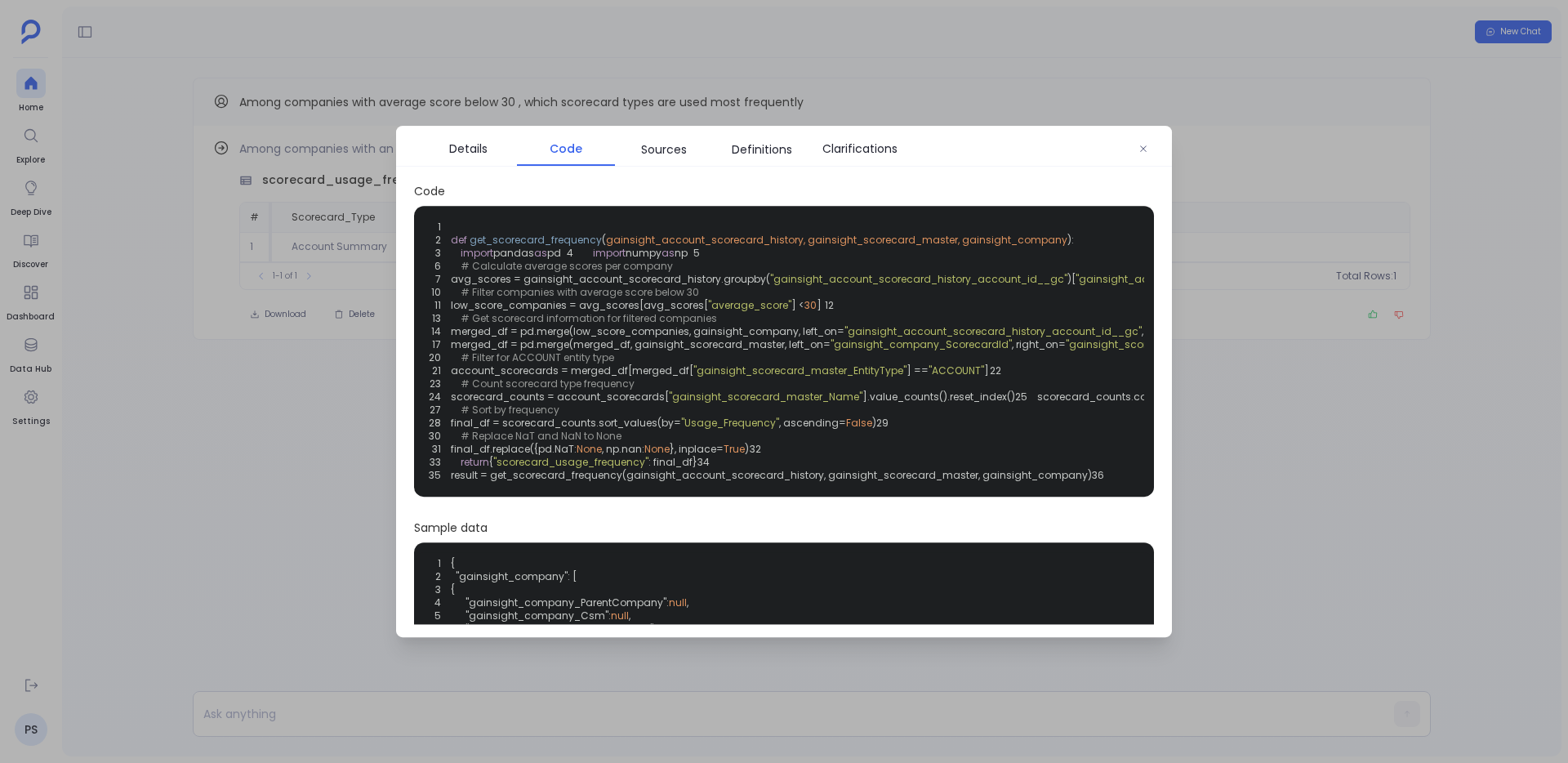 click at bounding box center (784, 382) 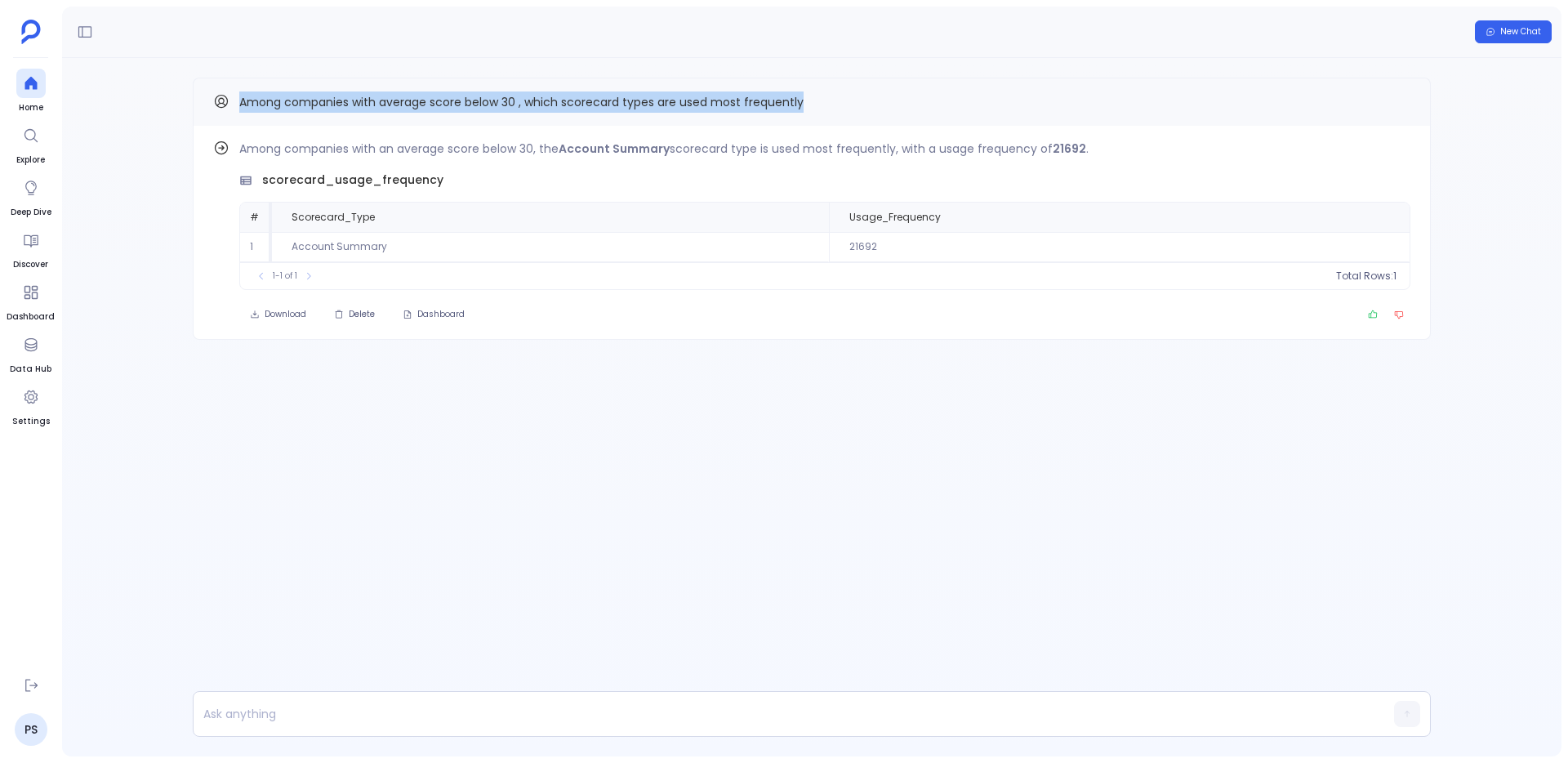 drag, startPoint x: 237, startPoint y: 102, endPoint x: 919, endPoint y: 111, distance: 682.05938 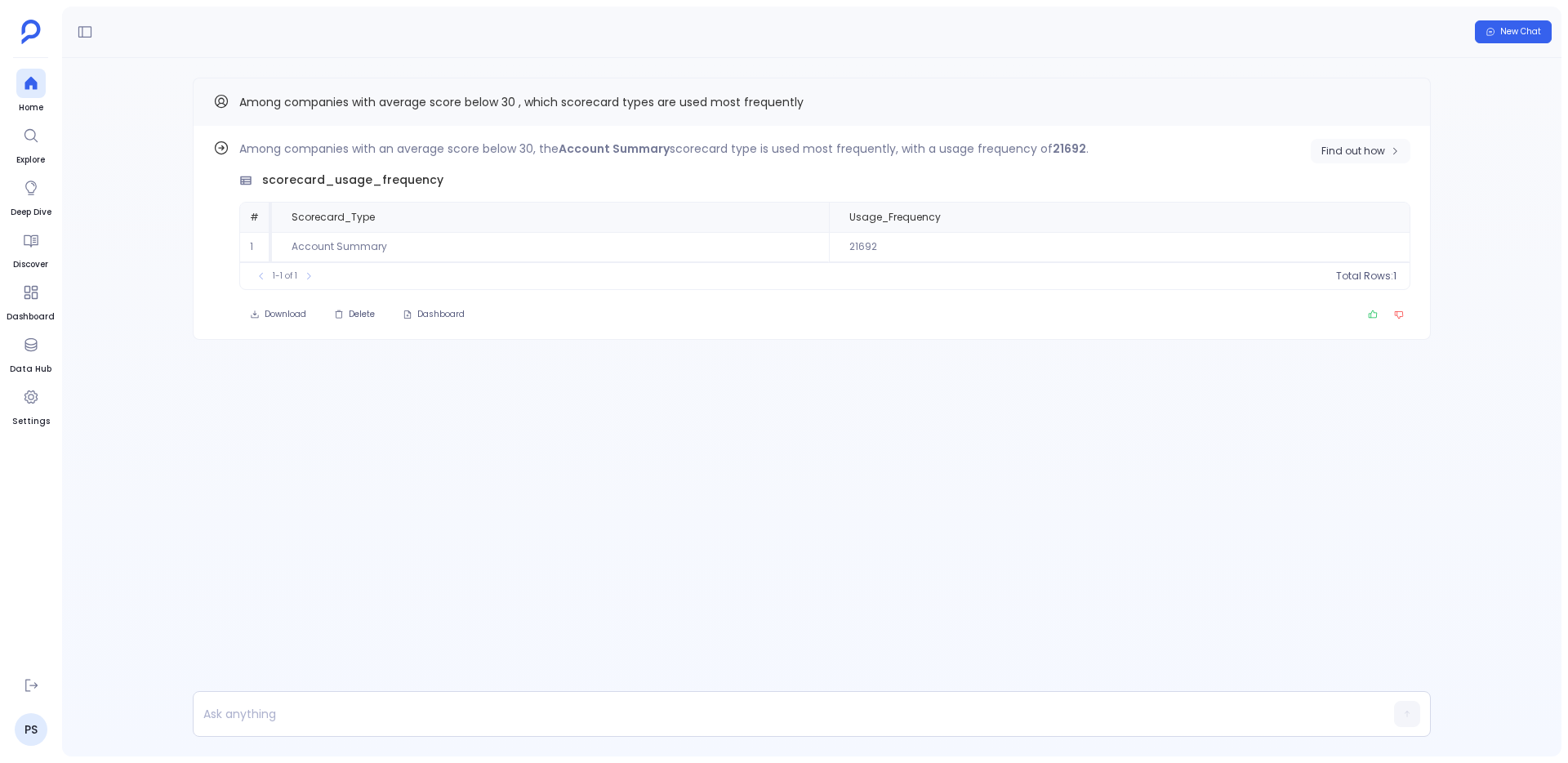 click on "Find out how" at bounding box center (1361, 151) 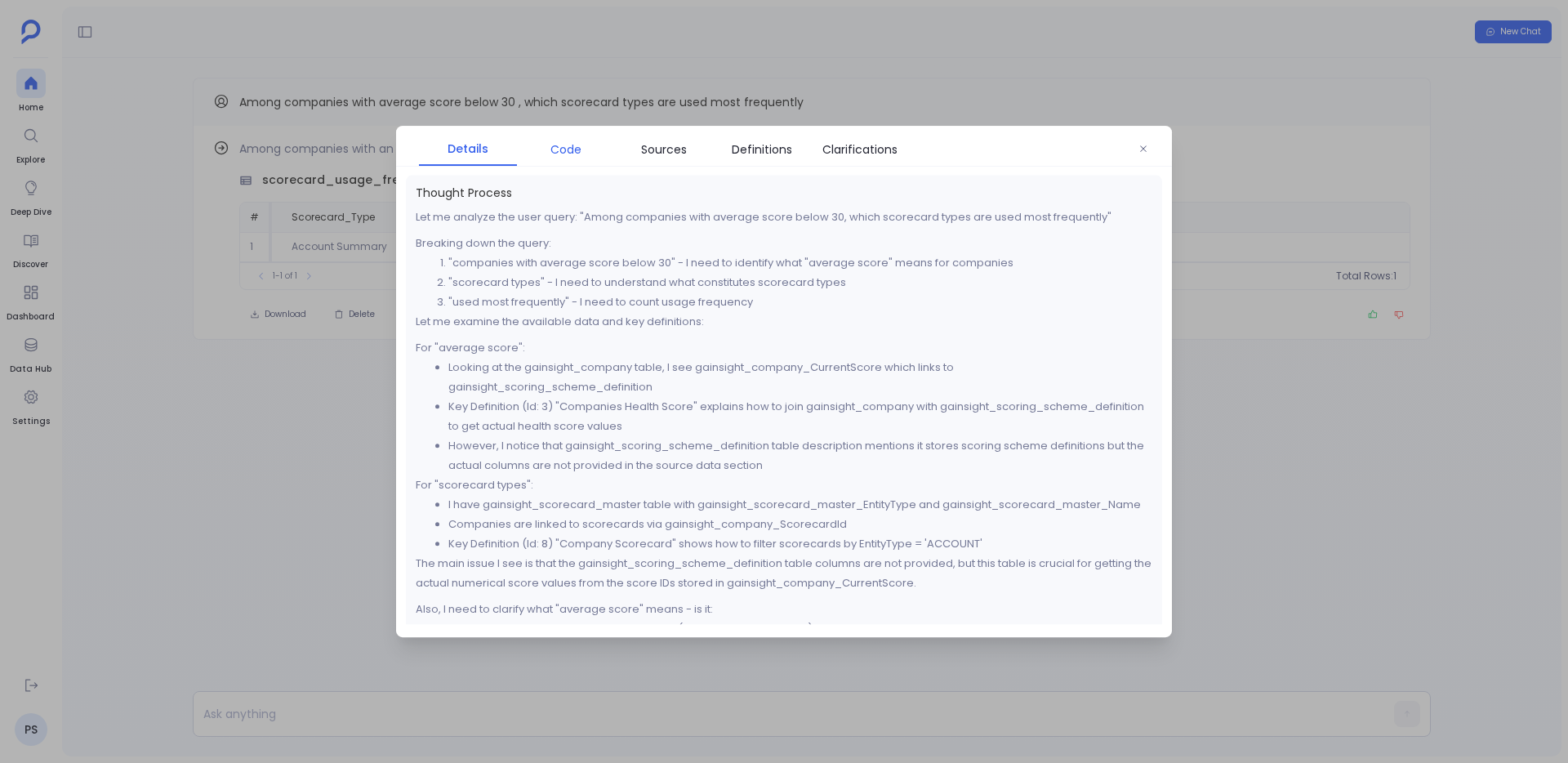 click on "Code" at bounding box center [566, 149] 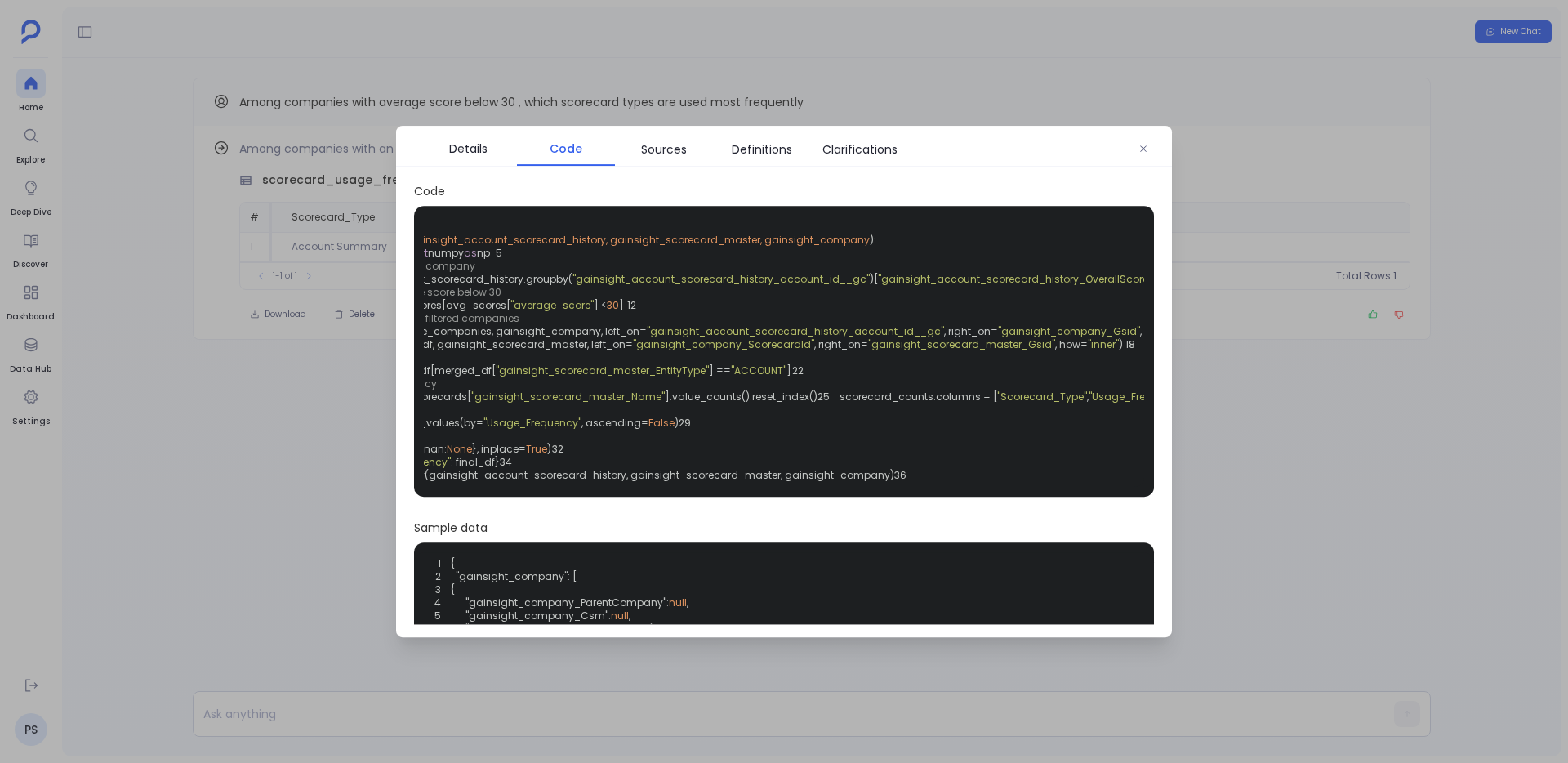 scroll, scrollTop: 0, scrollLeft: 0, axis: both 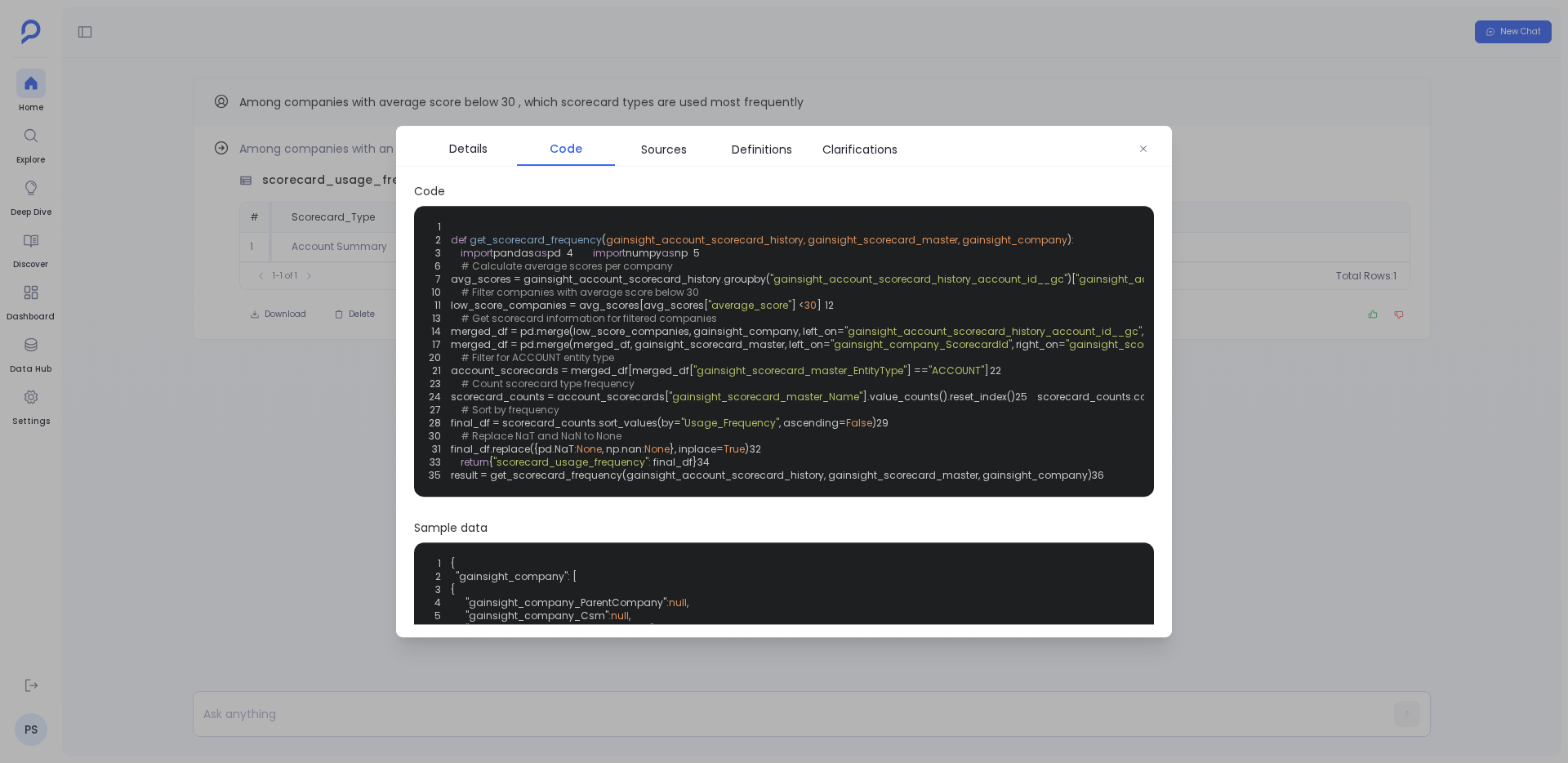 click on ""Scorecard_Type"" at bounding box center (1240, 396) 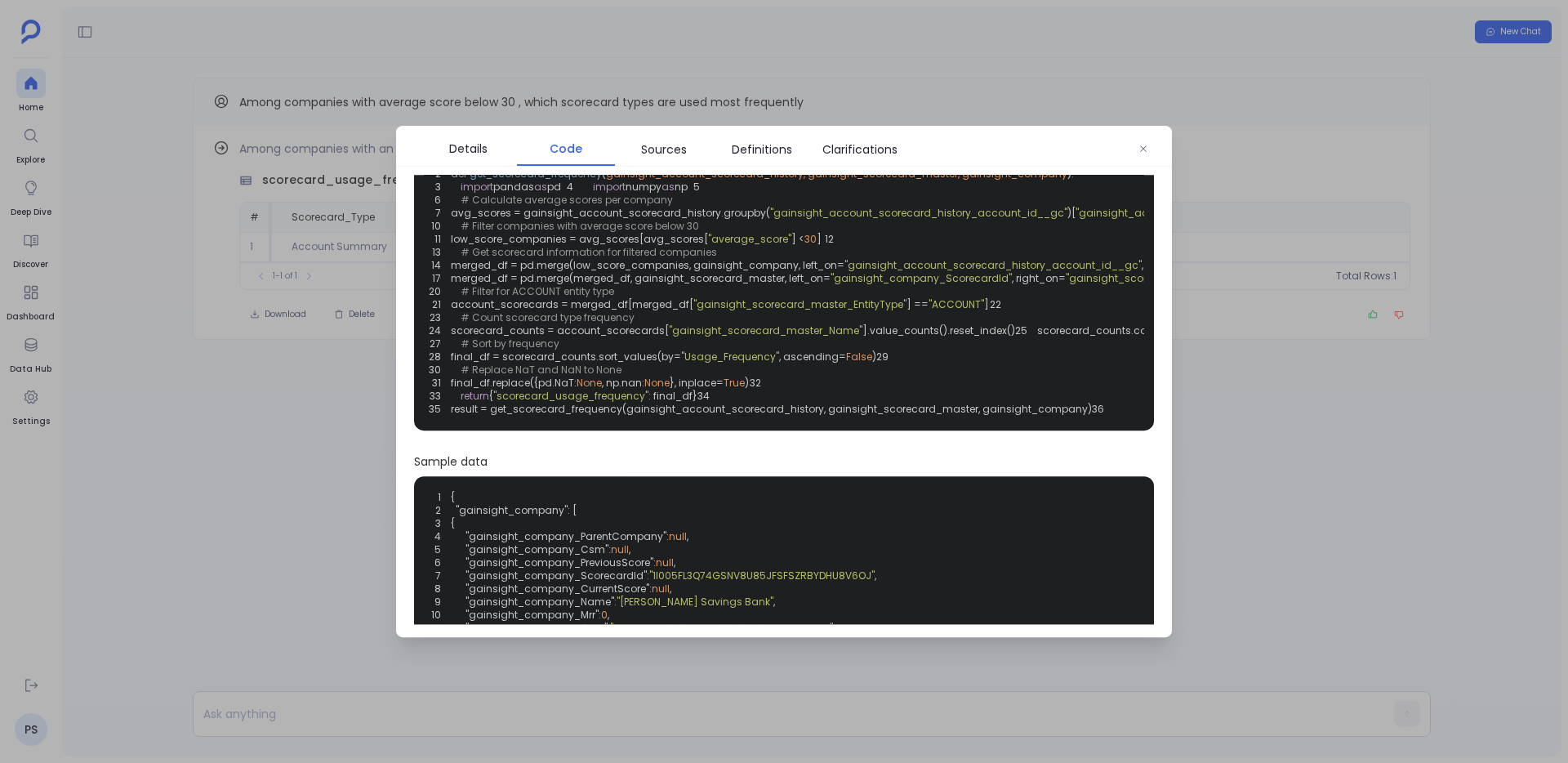 scroll, scrollTop: 68, scrollLeft: 0, axis: vertical 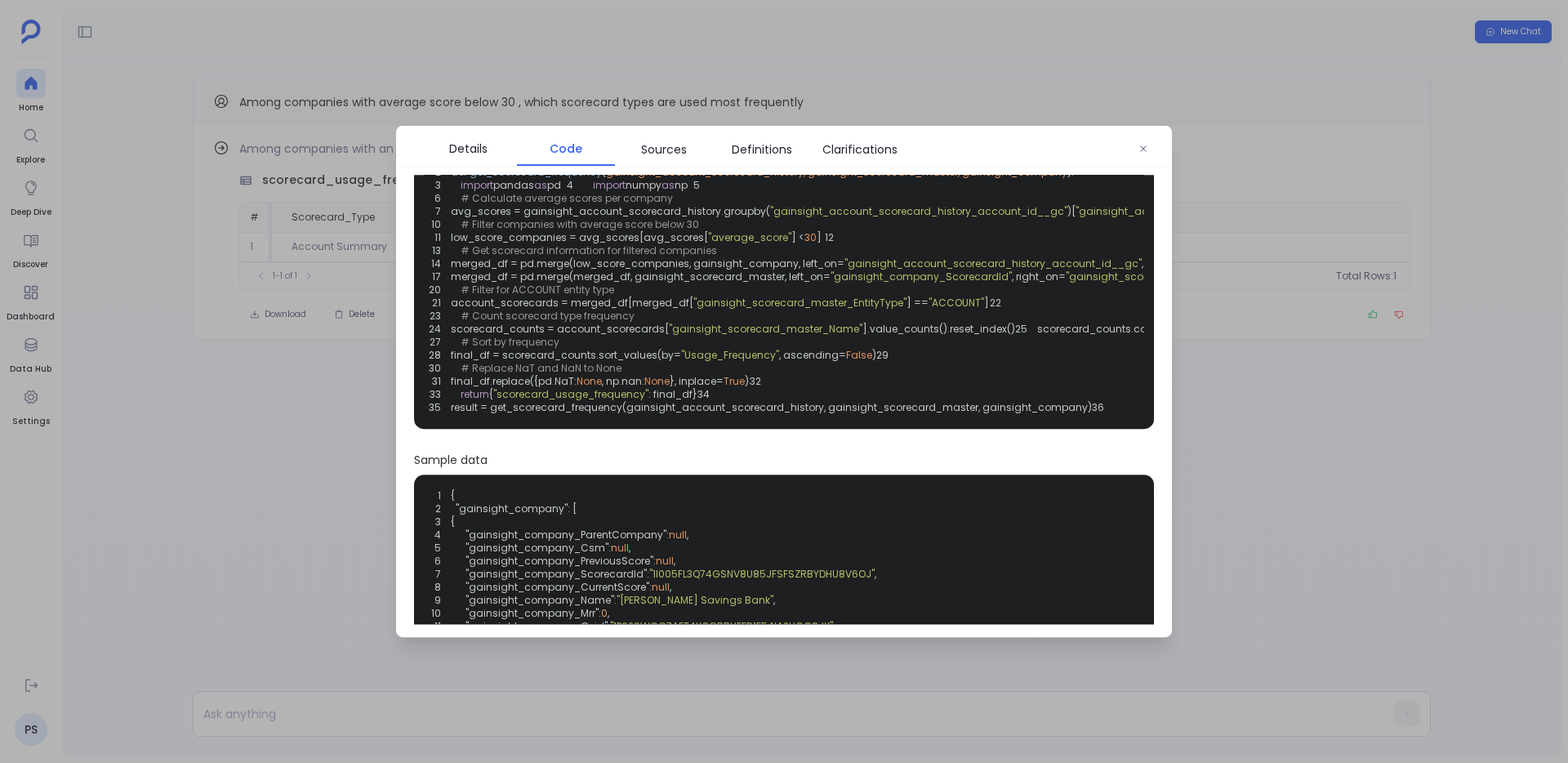 copy on "Scorecard_Type" 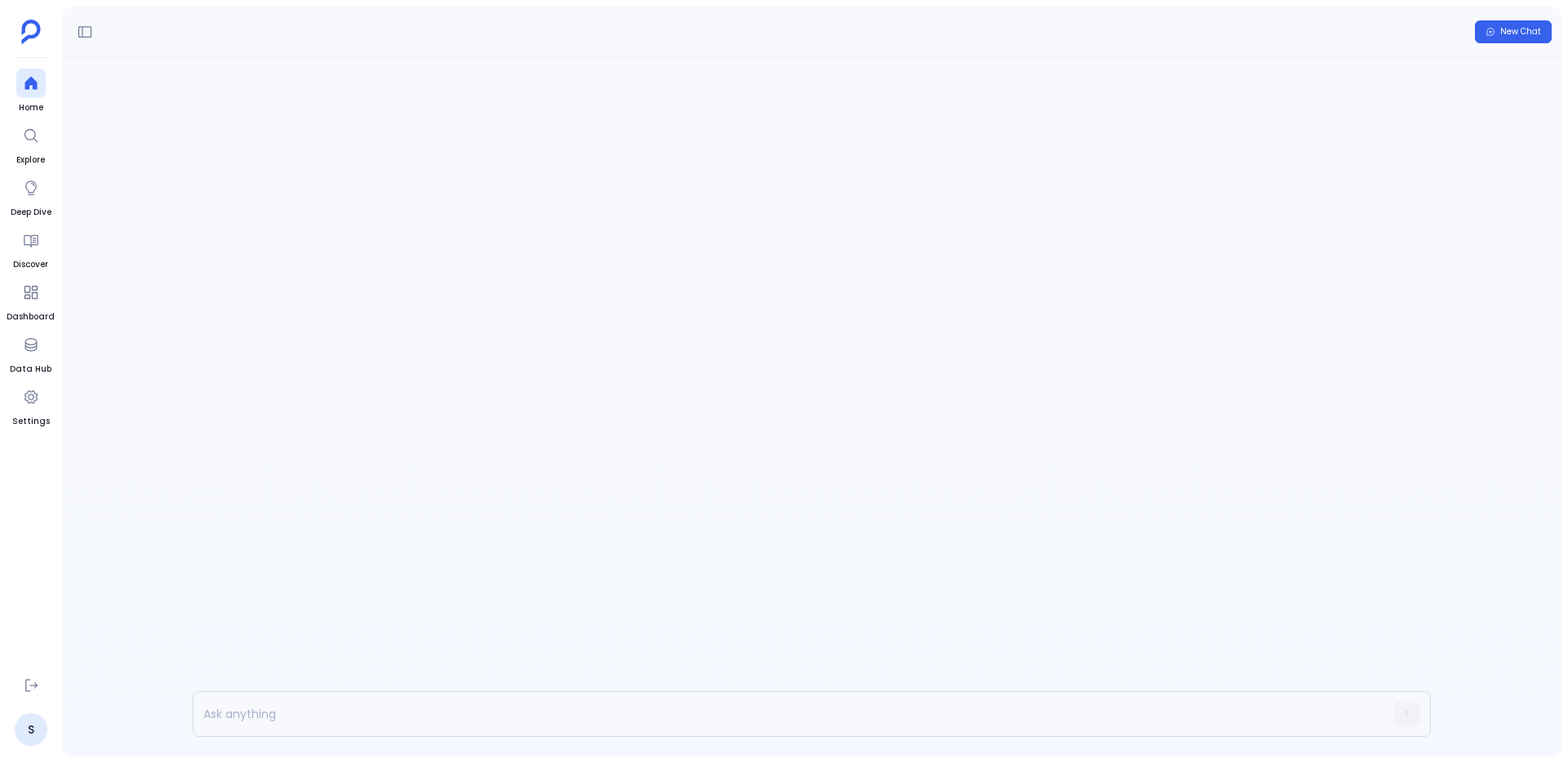 scroll, scrollTop: 0, scrollLeft: 0, axis: both 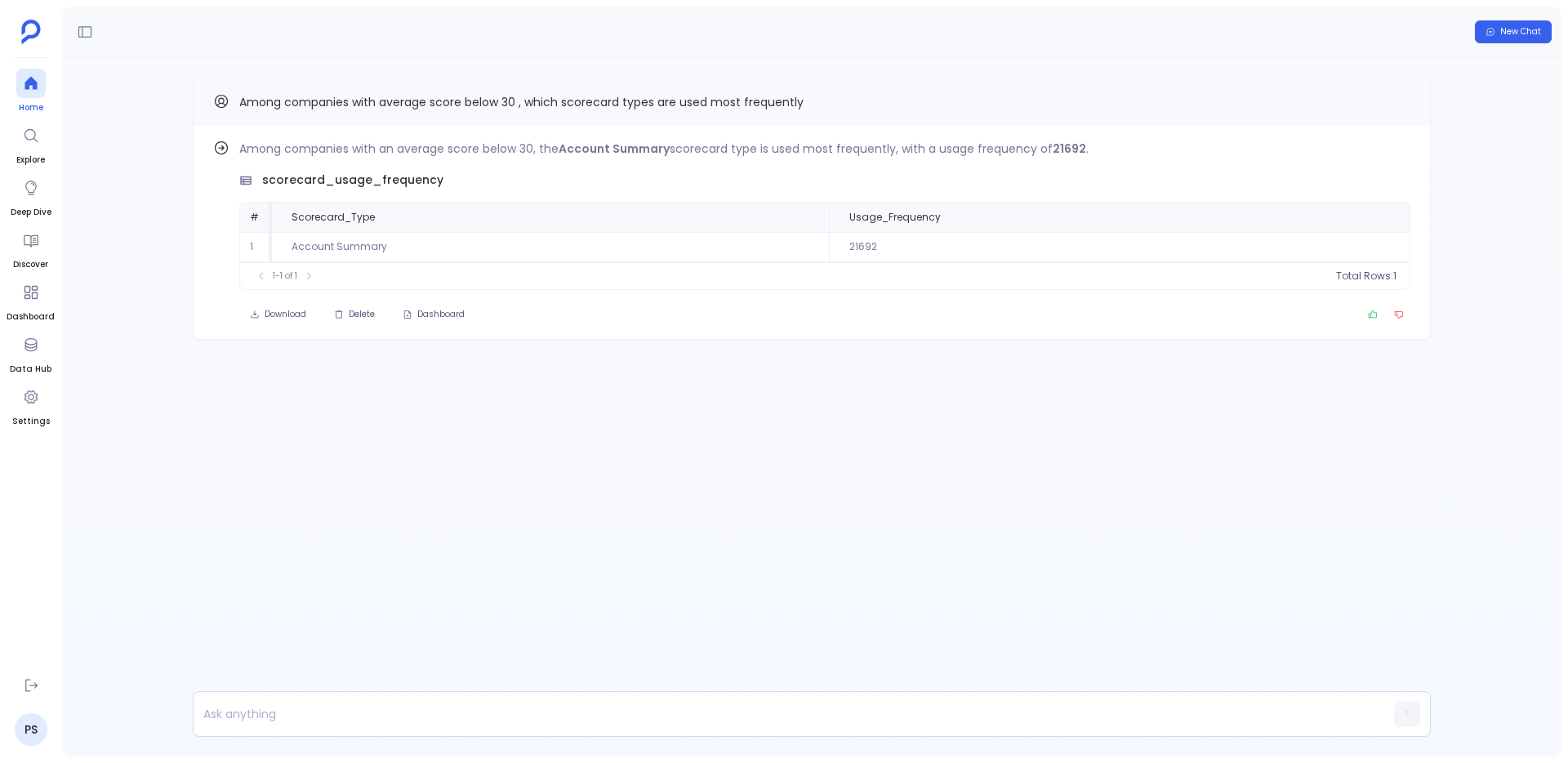 click at bounding box center (31, 83) 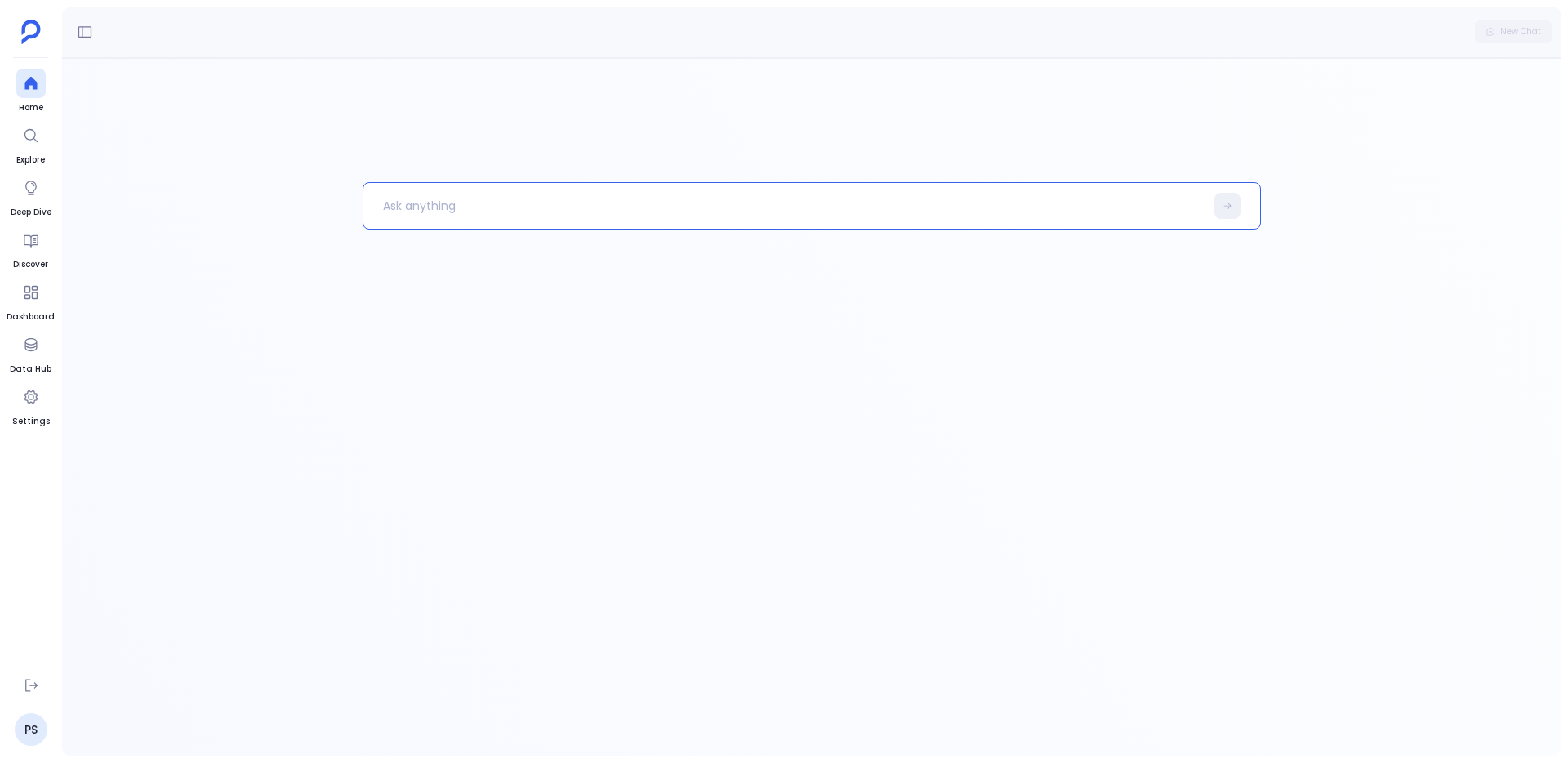 click at bounding box center (784, 206) 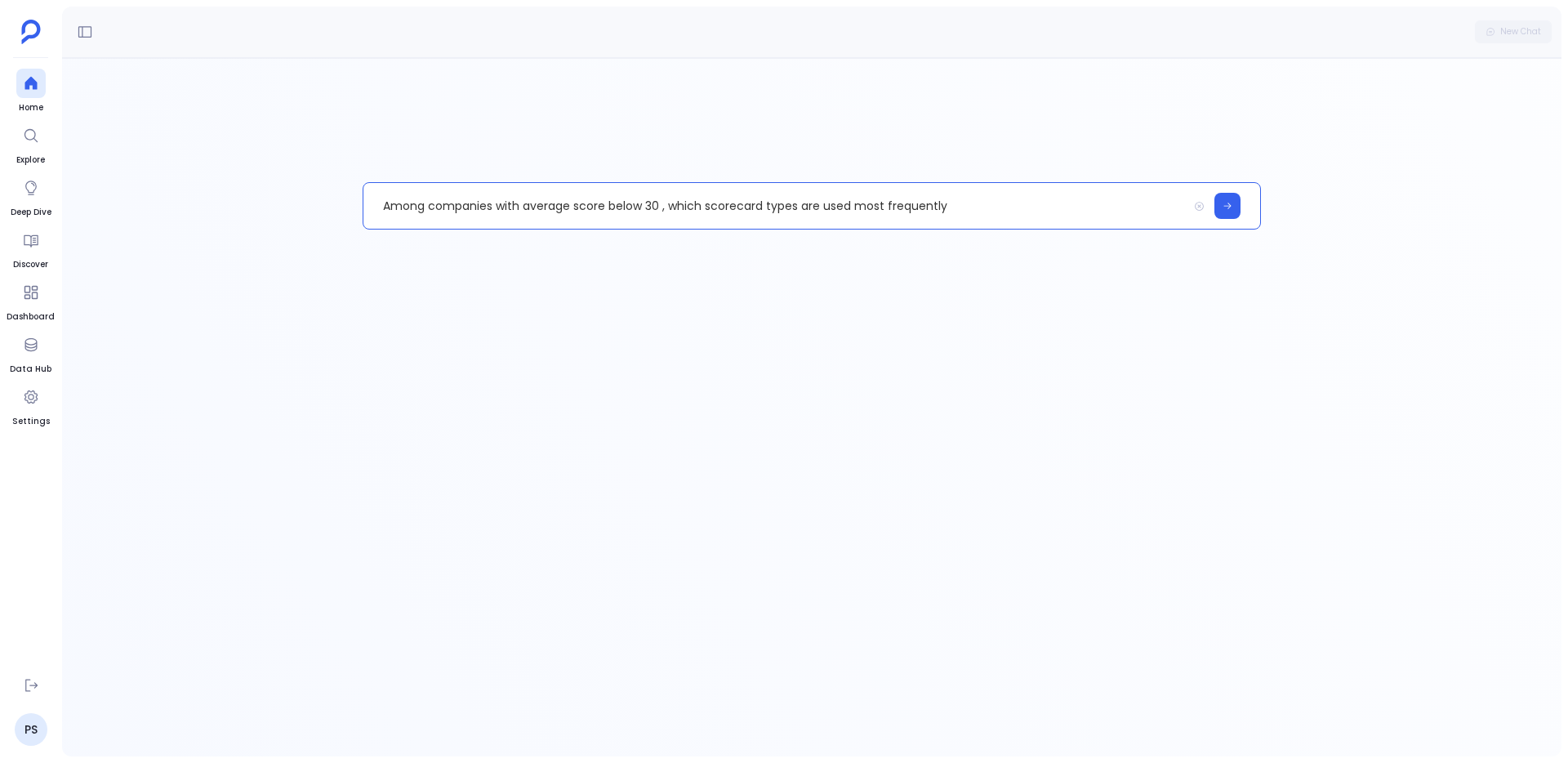 click on "Among companies with average score below 30 , which scorecard types are used most frequently" at bounding box center [775, 206] 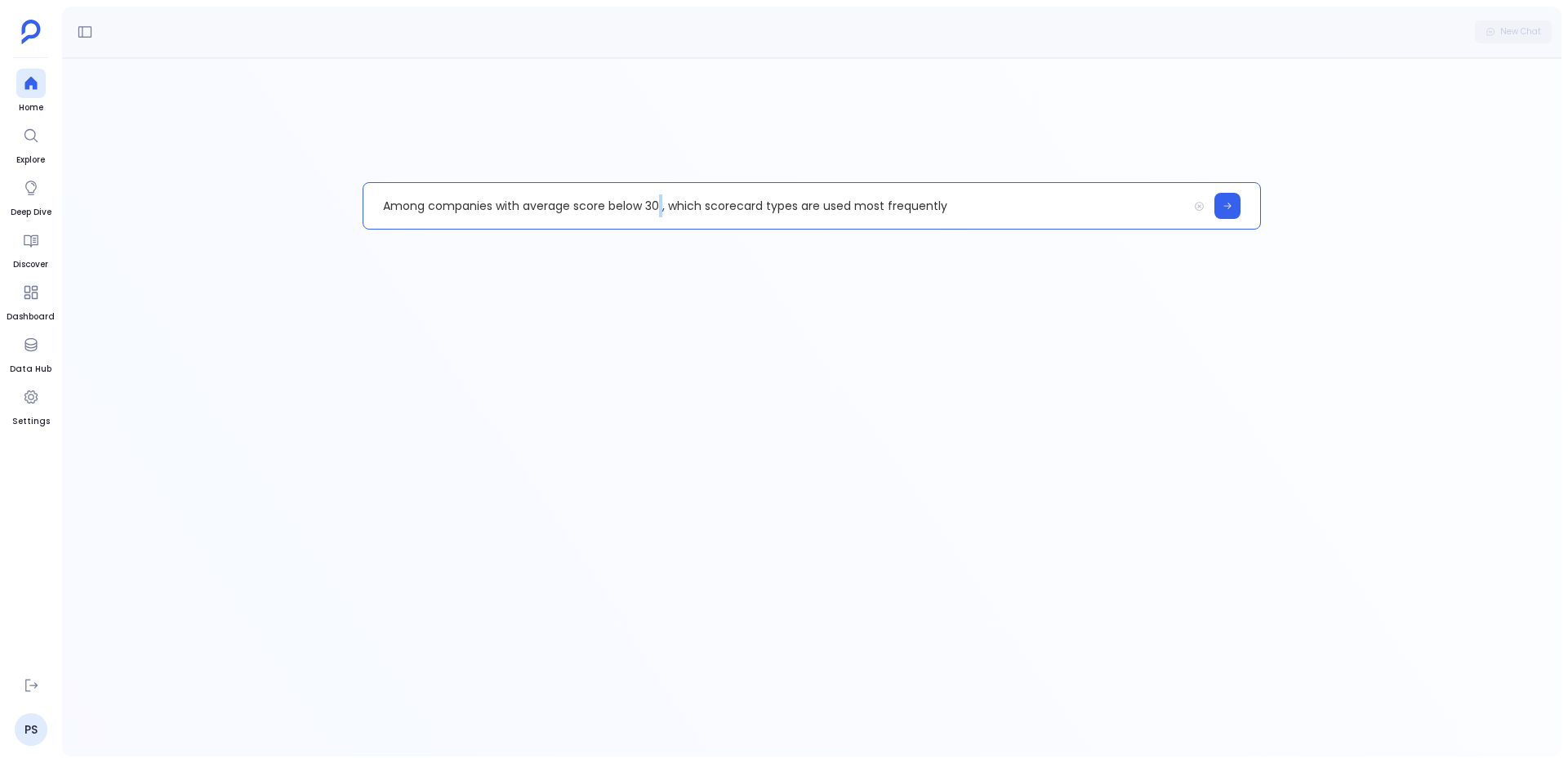 click on "Among companies with average score below 30 , which scorecard types are used most frequently" at bounding box center [775, 206] 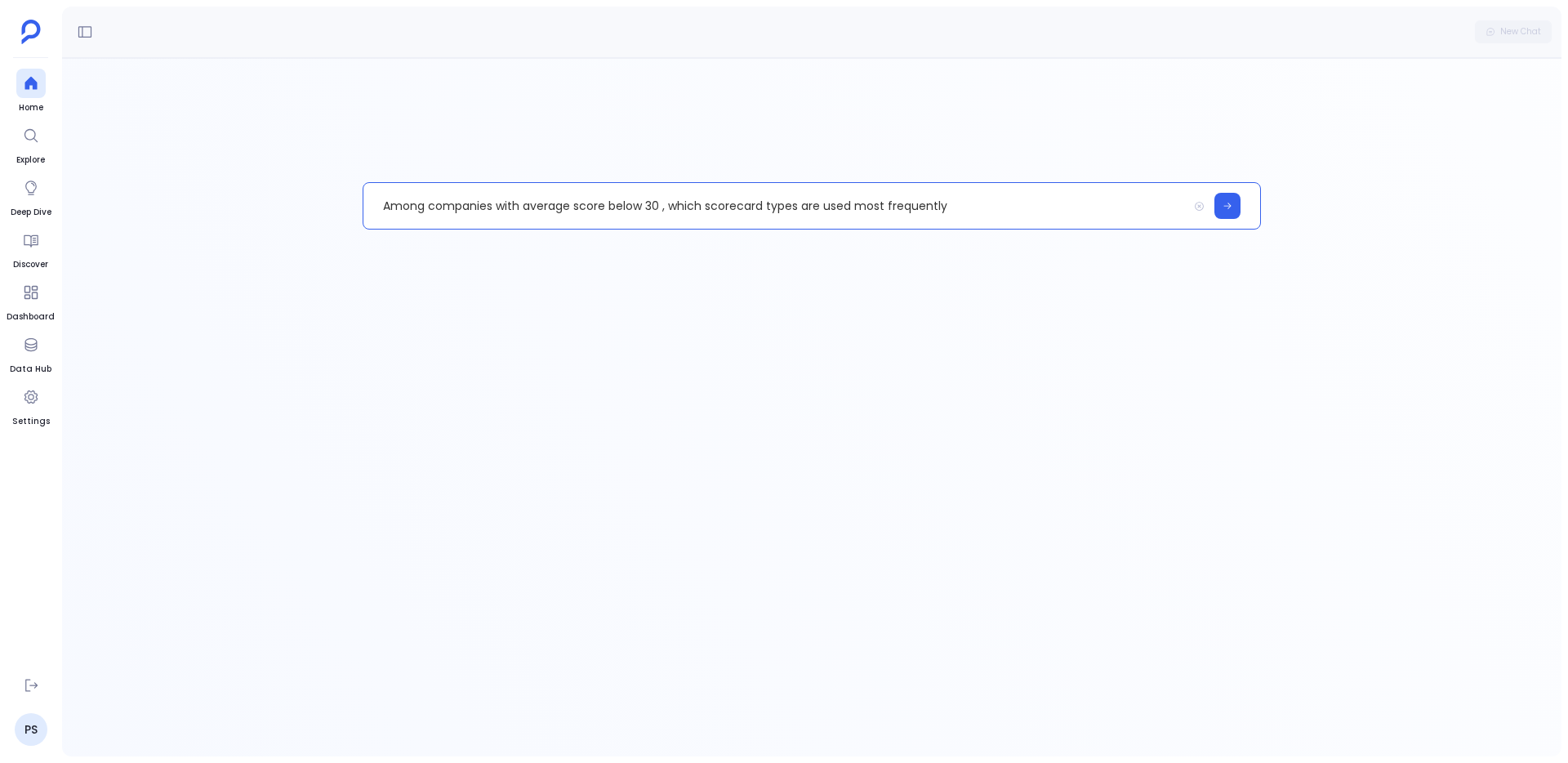 click on "Among companies with average score below 30 , which scorecard types are used most frequently" at bounding box center [775, 206] 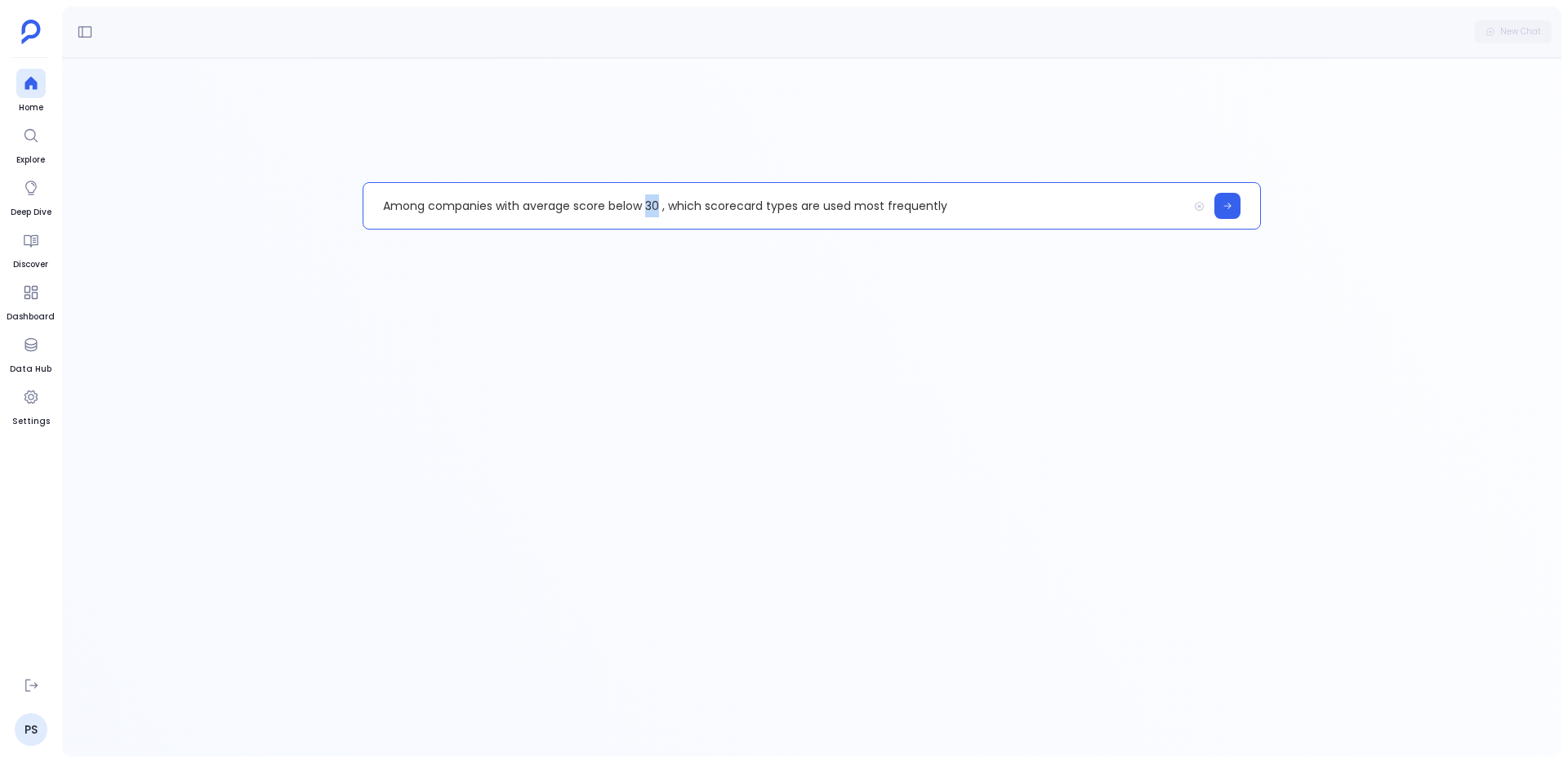 click on "Among companies with average score below 30 , which scorecard types are used most frequently" at bounding box center (775, 206) 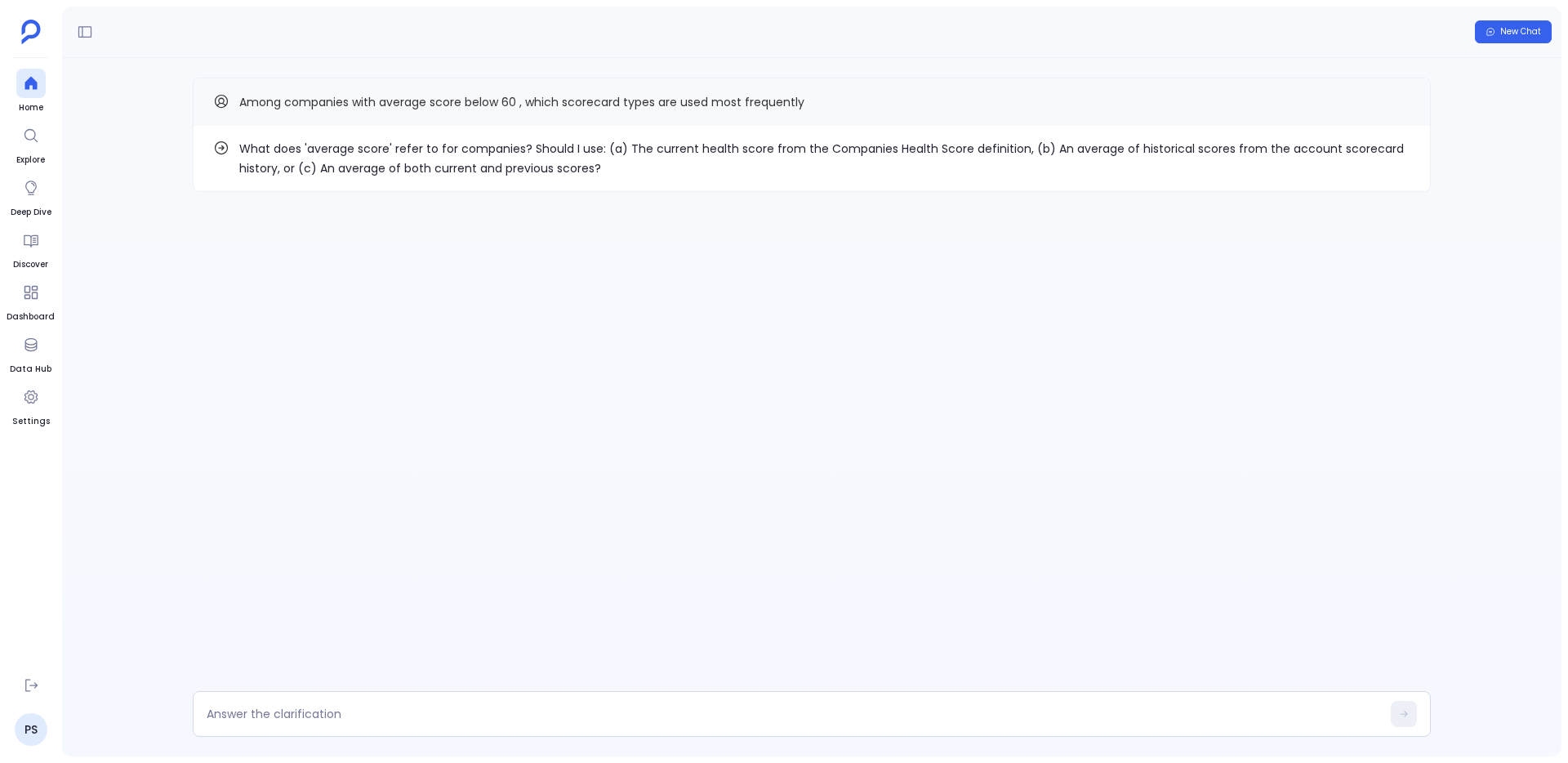 click on "What does 'average score' refer to for companies? Should I use: (a) The current health score from the Companies Health Score definition, (b) An average of historical scores from the account scorecard history, or (c) An average of both current and previous scores? Among companies with average score below 60 , which scorecard types are used most frequently" at bounding box center [812, 407] 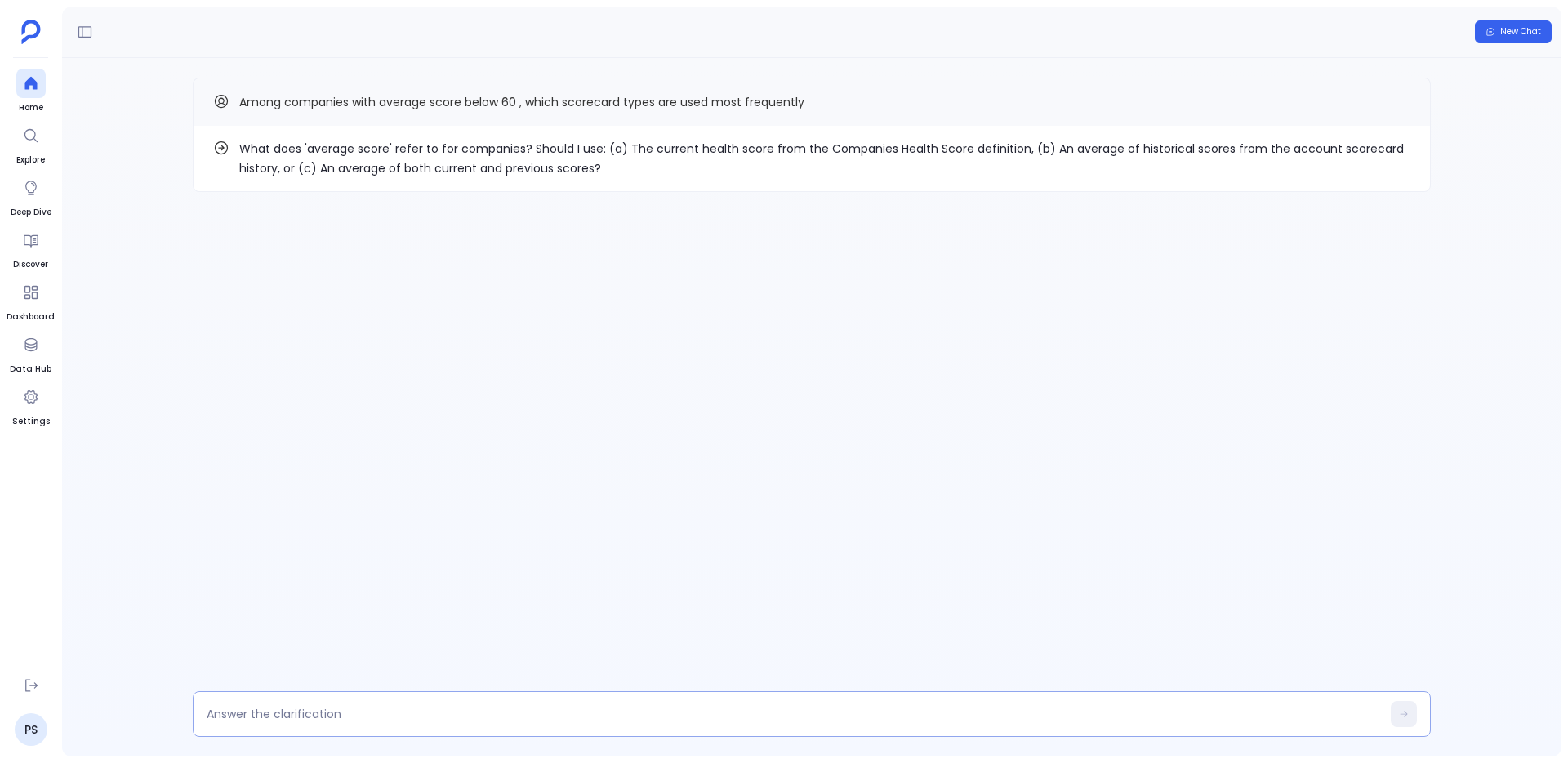 click at bounding box center [794, 714] 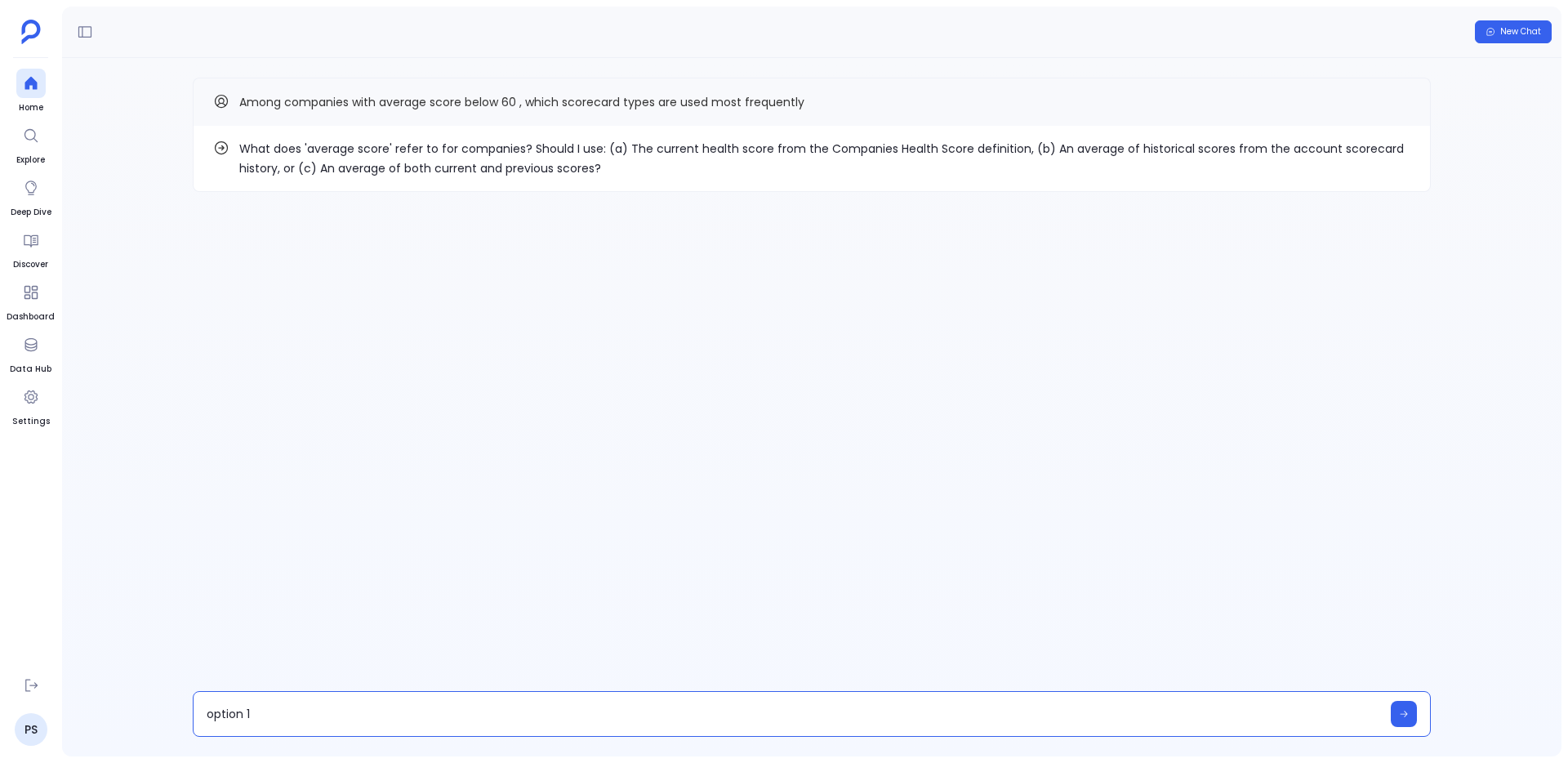 type on "option 1" 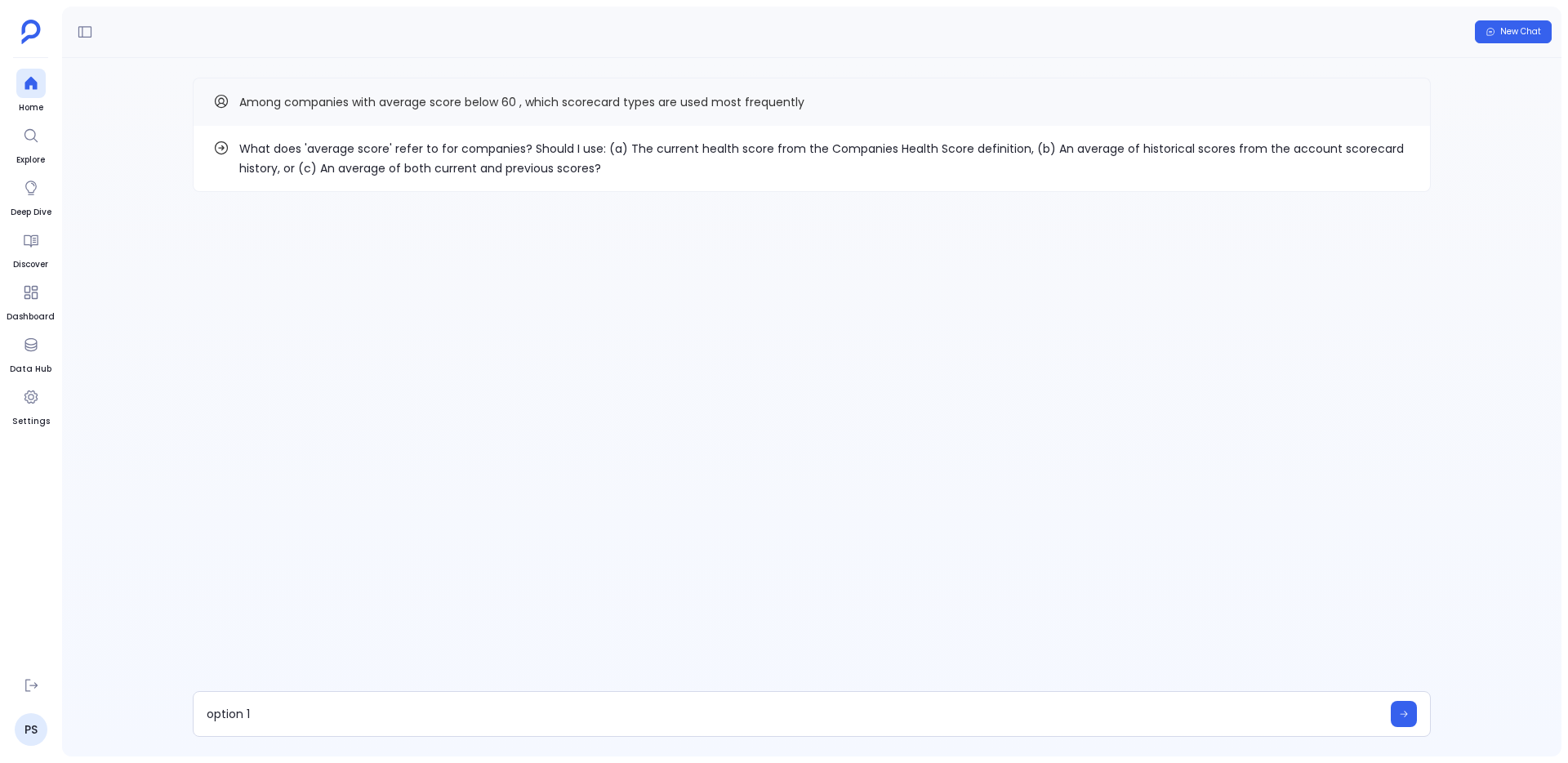 click on "What does 'average score' refer to for companies? Should I use: (a) The current health score from the Companies Health Score definition, (b) An average of historical scores from the account scorecard history, or (c) An average of both current and previous scores?" at bounding box center [825, 158] 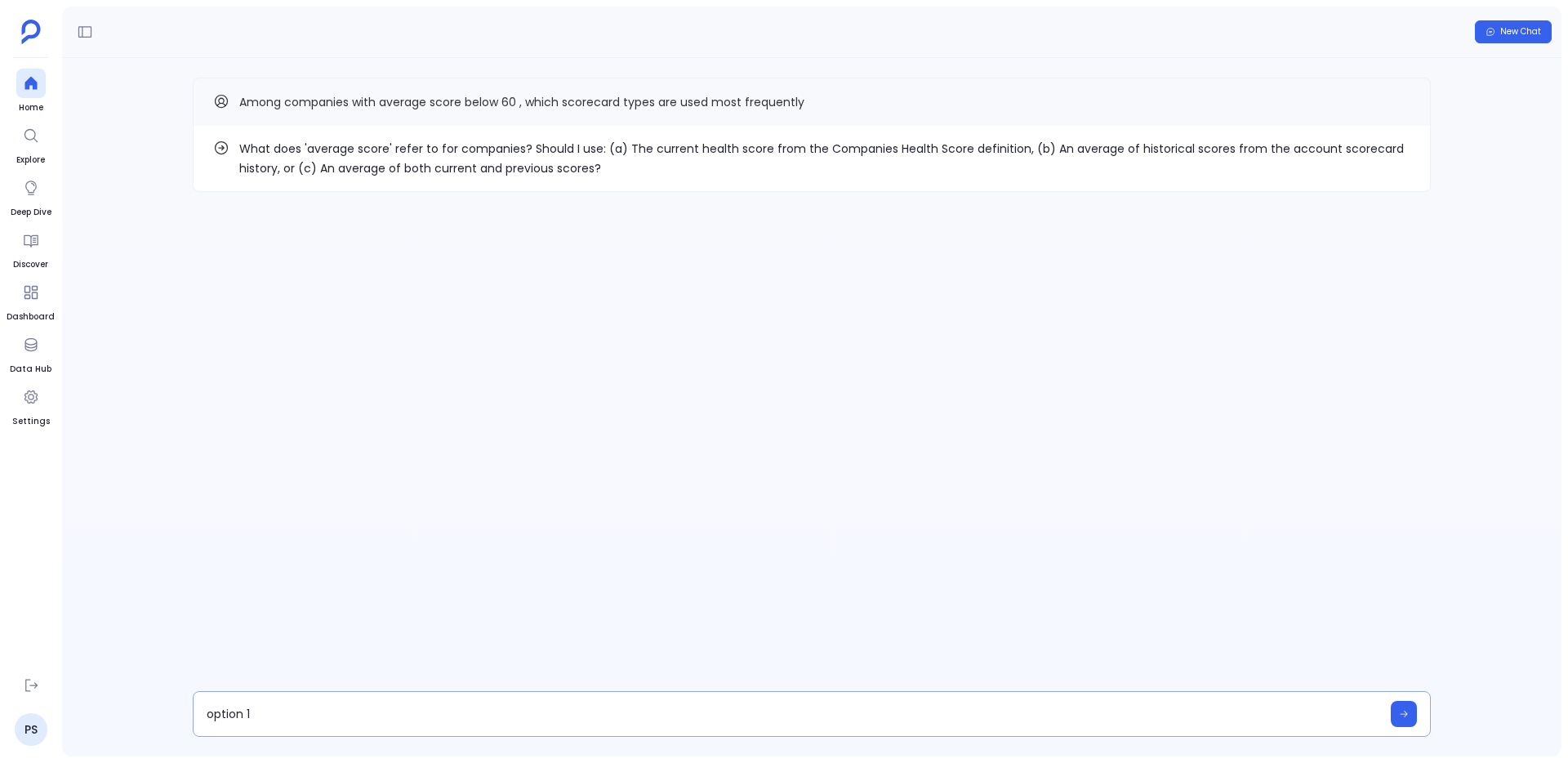 click on "option 1" at bounding box center (794, 714) 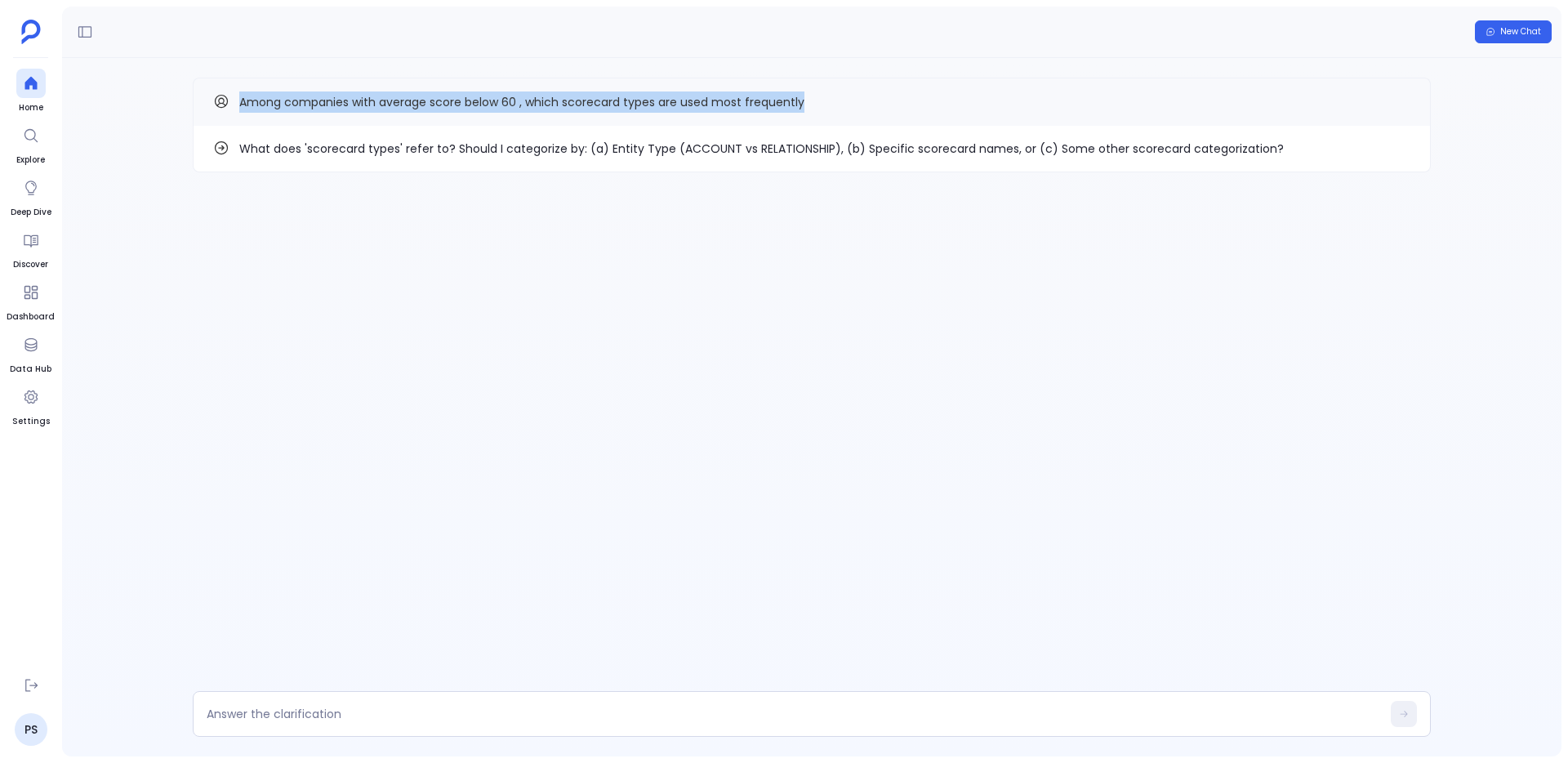 drag, startPoint x: 238, startPoint y: 103, endPoint x: 802, endPoint y: 122, distance: 564.3199 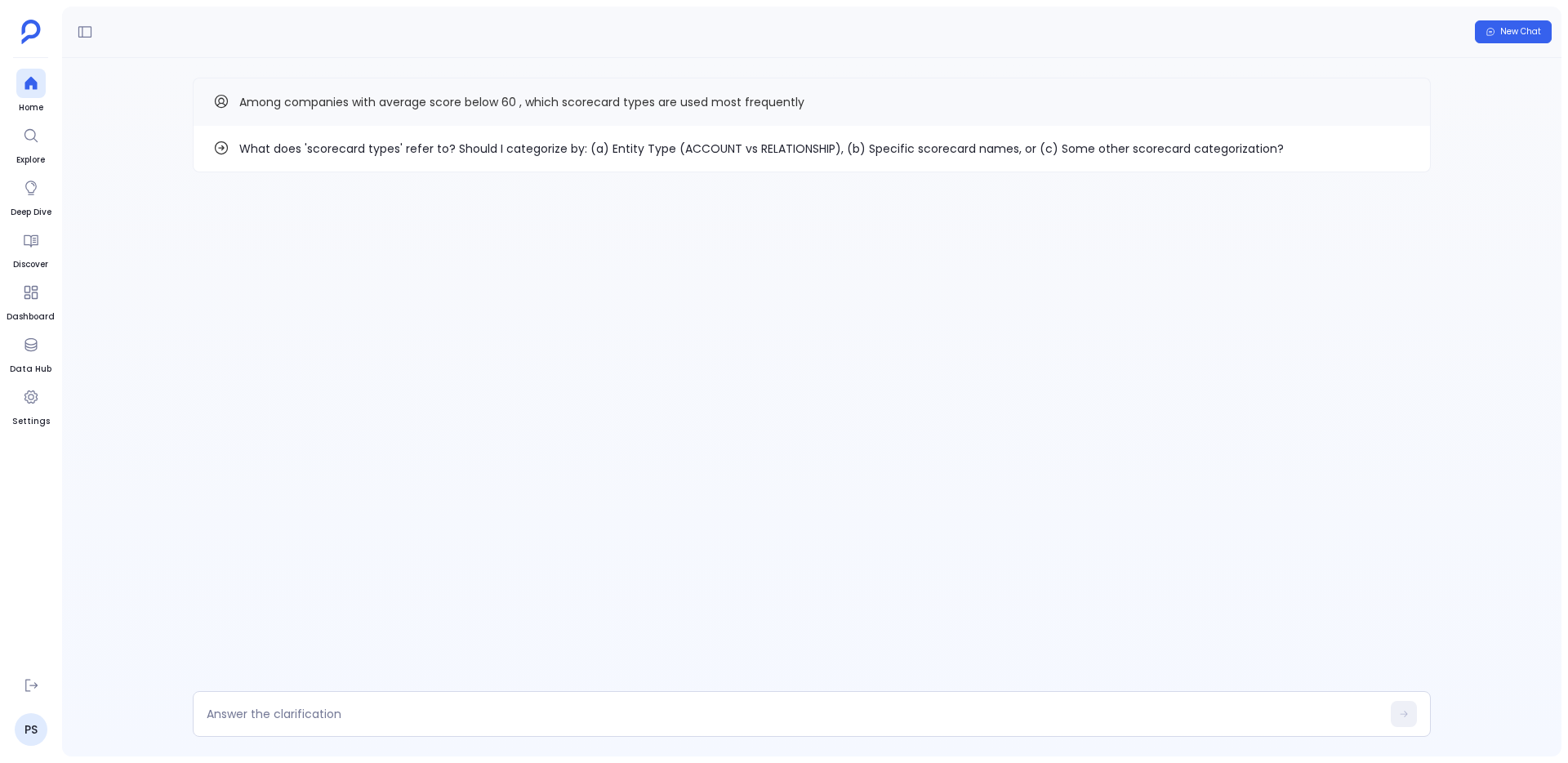 click on "What does 'scorecard types' refer to? Should I categorize by: (a) Entity Type (ACCOUNT vs RELATIONSHIP), (b) Specific scorecard names, or (c) Some other scorecard categorization? Among companies with average score below 60 , which scorecard types are used most frequently" at bounding box center (812, 158) 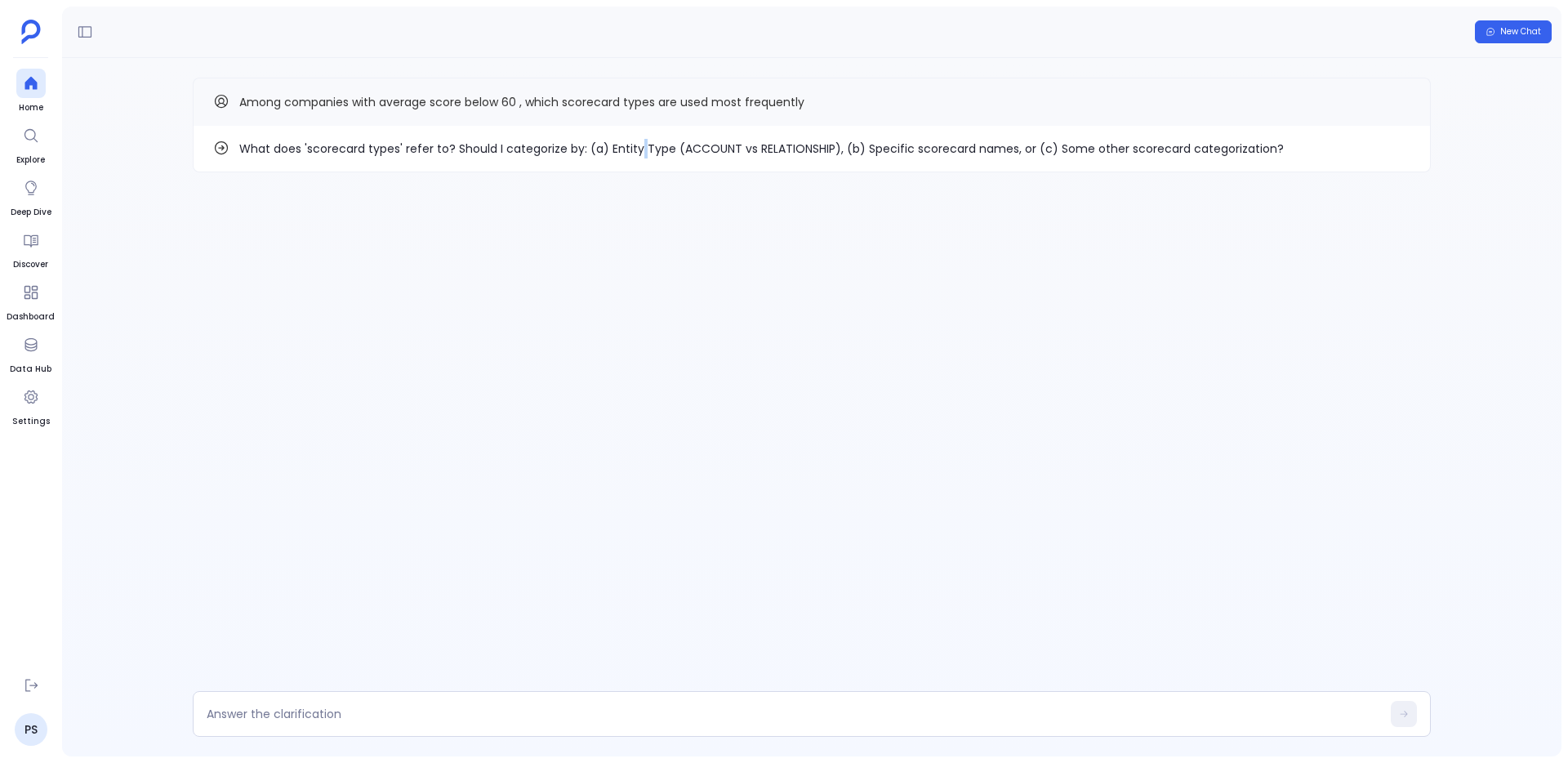 click on "What does 'scorecard types' refer to? Should I categorize by: (a) Entity Type (ACCOUNT vs RELATIONSHIP), (b) Specific scorecard names, or (c) Some other scorecard categorization?" at bounding box center (761, 149) 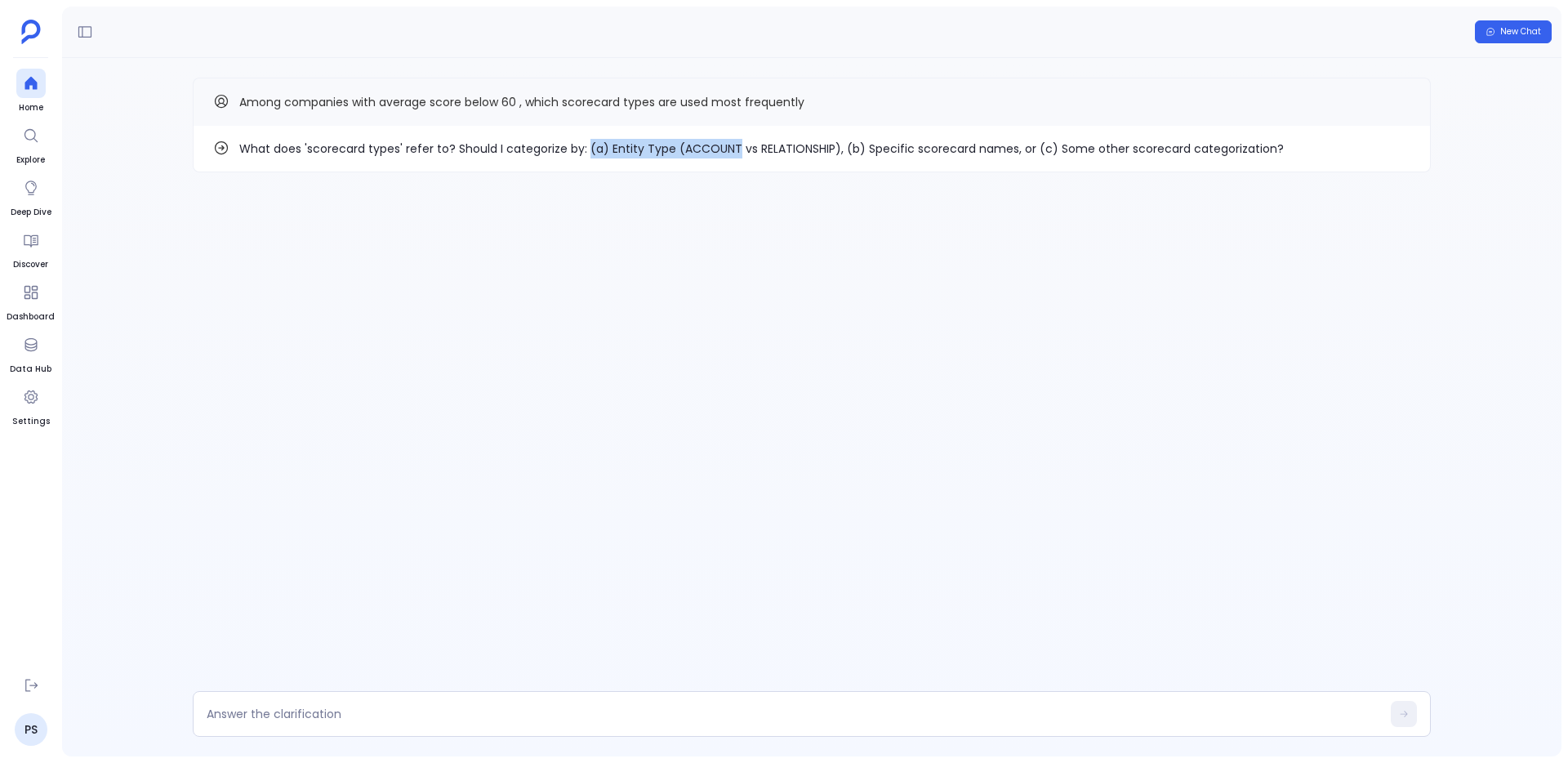 drag, startPoint x: 586, startPoint y: 145, endPoint x: 730, endPoint y: 153, distance: 144.22205 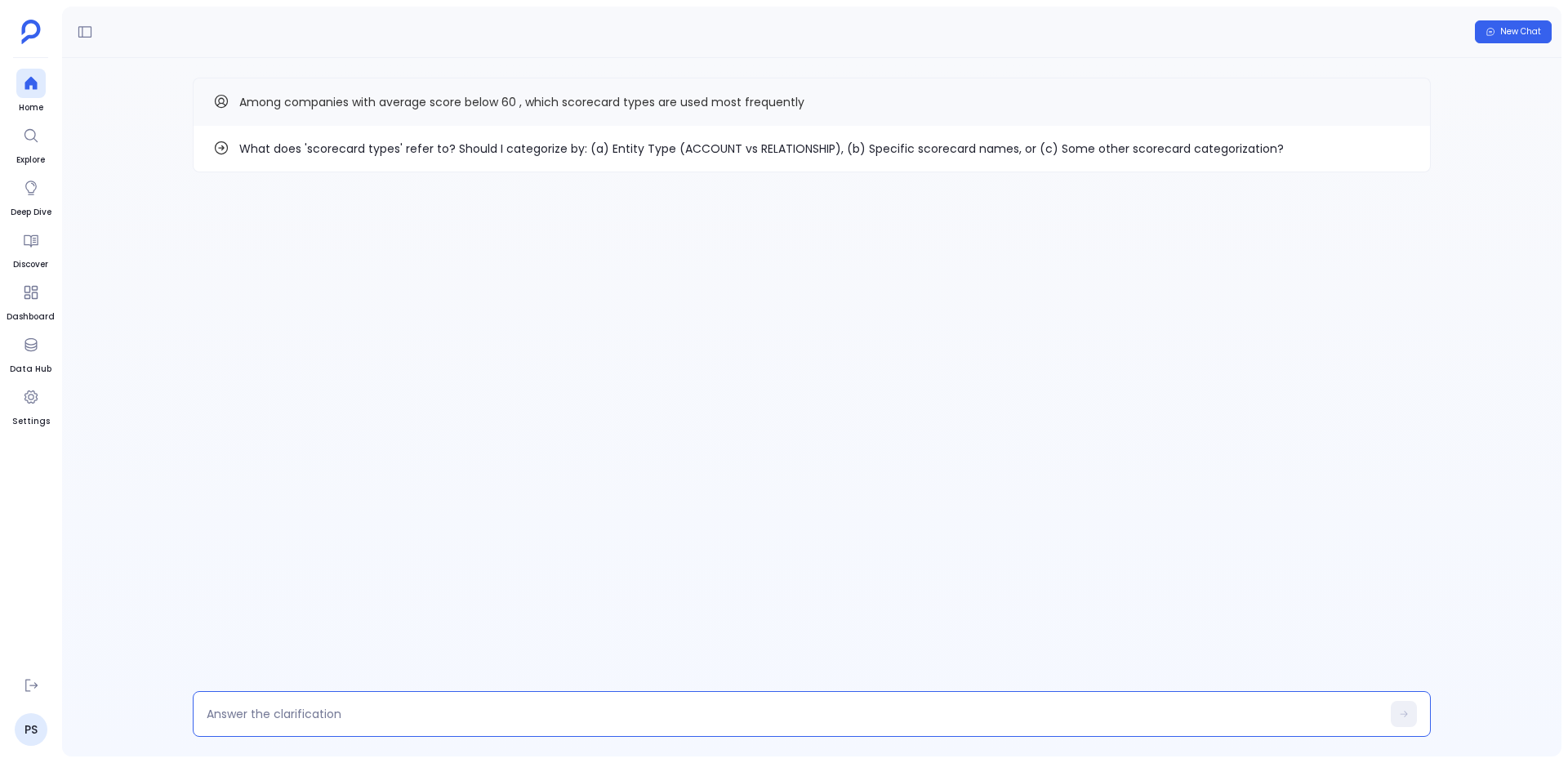 click at bounding box center [794, 714] 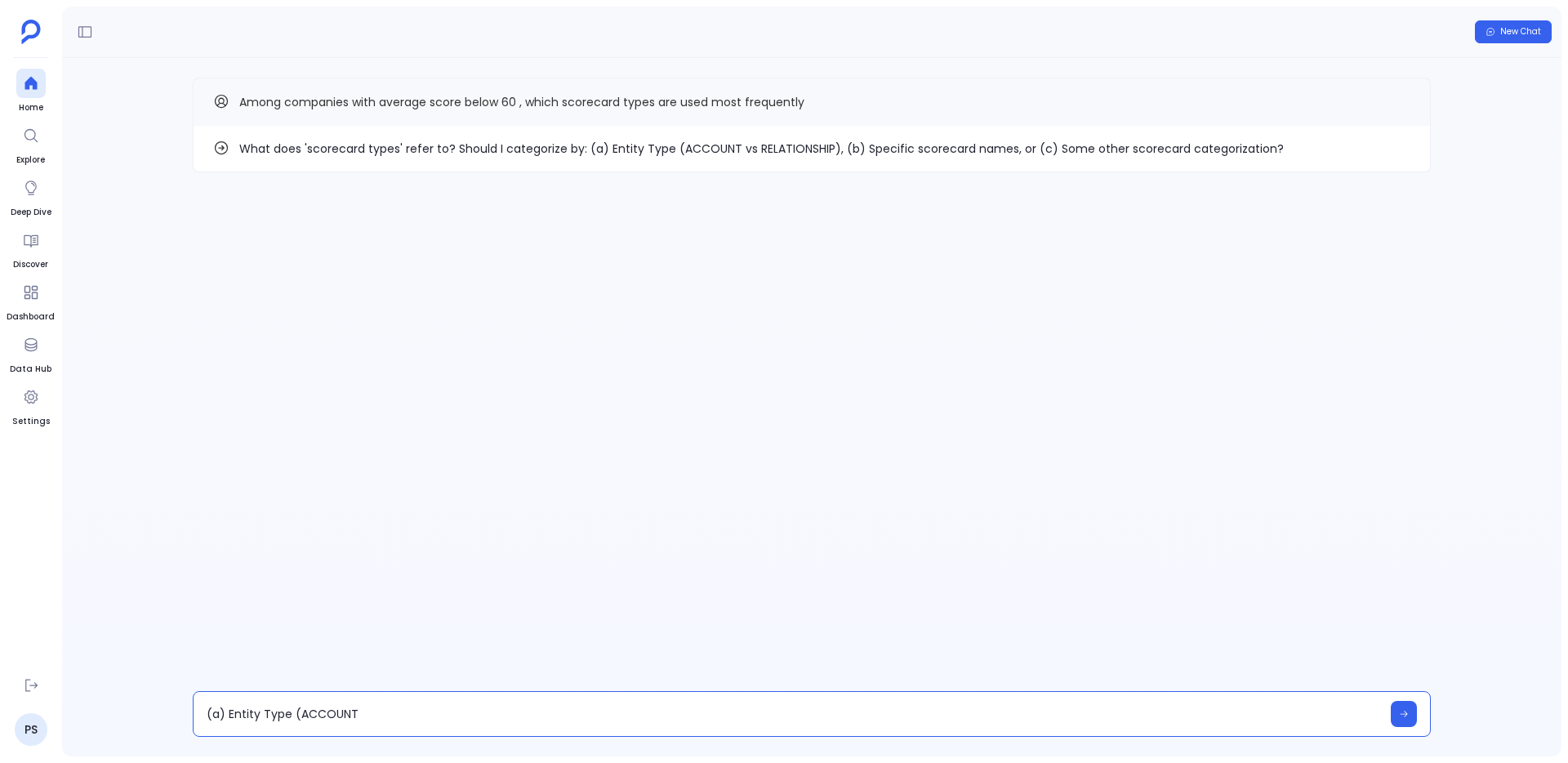 click on "(a) Entity Type (ACCOUNT" at bounding box center [794, 714] 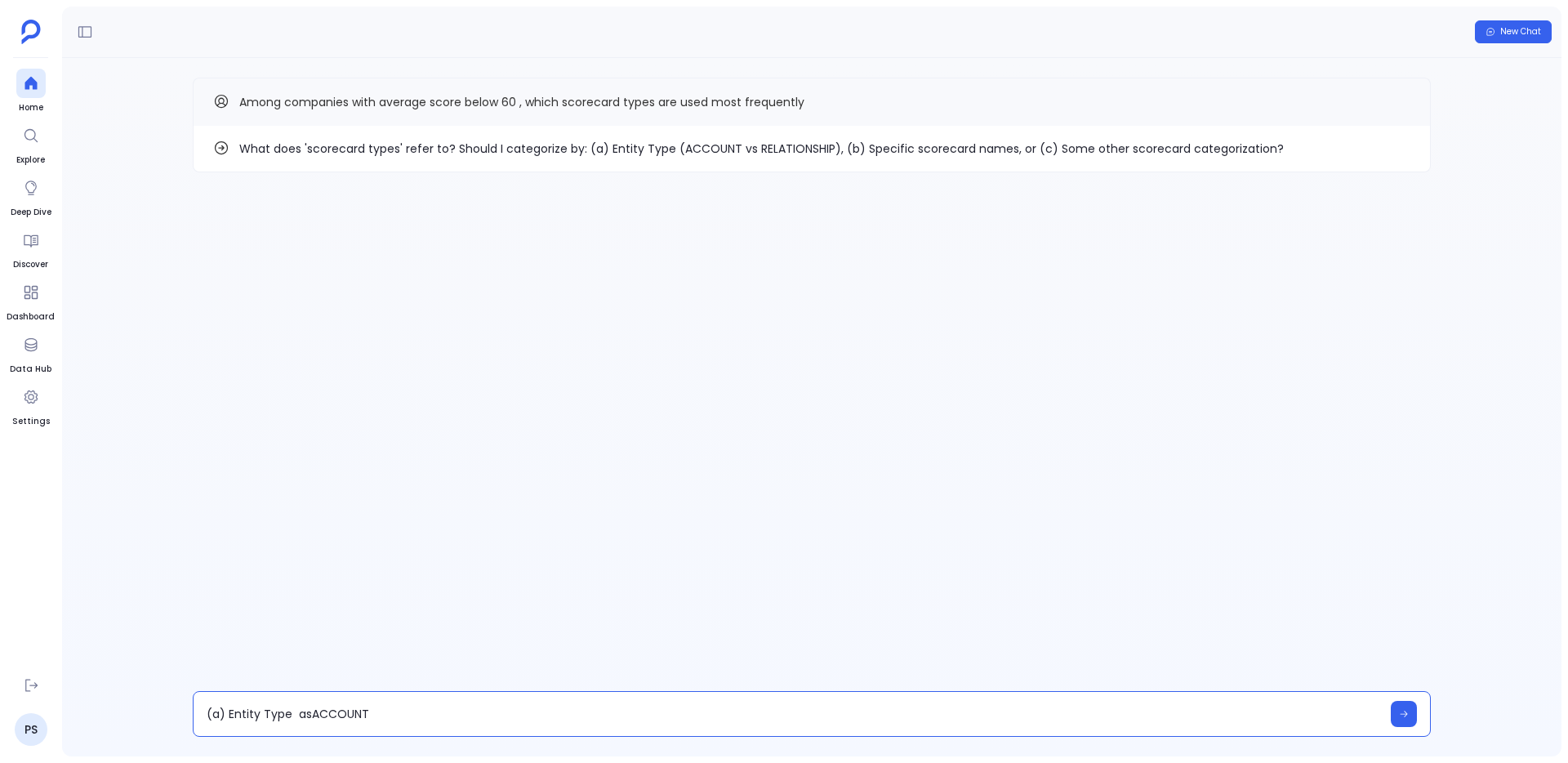 type on "(a) Entity Type  as ACCOUNT" 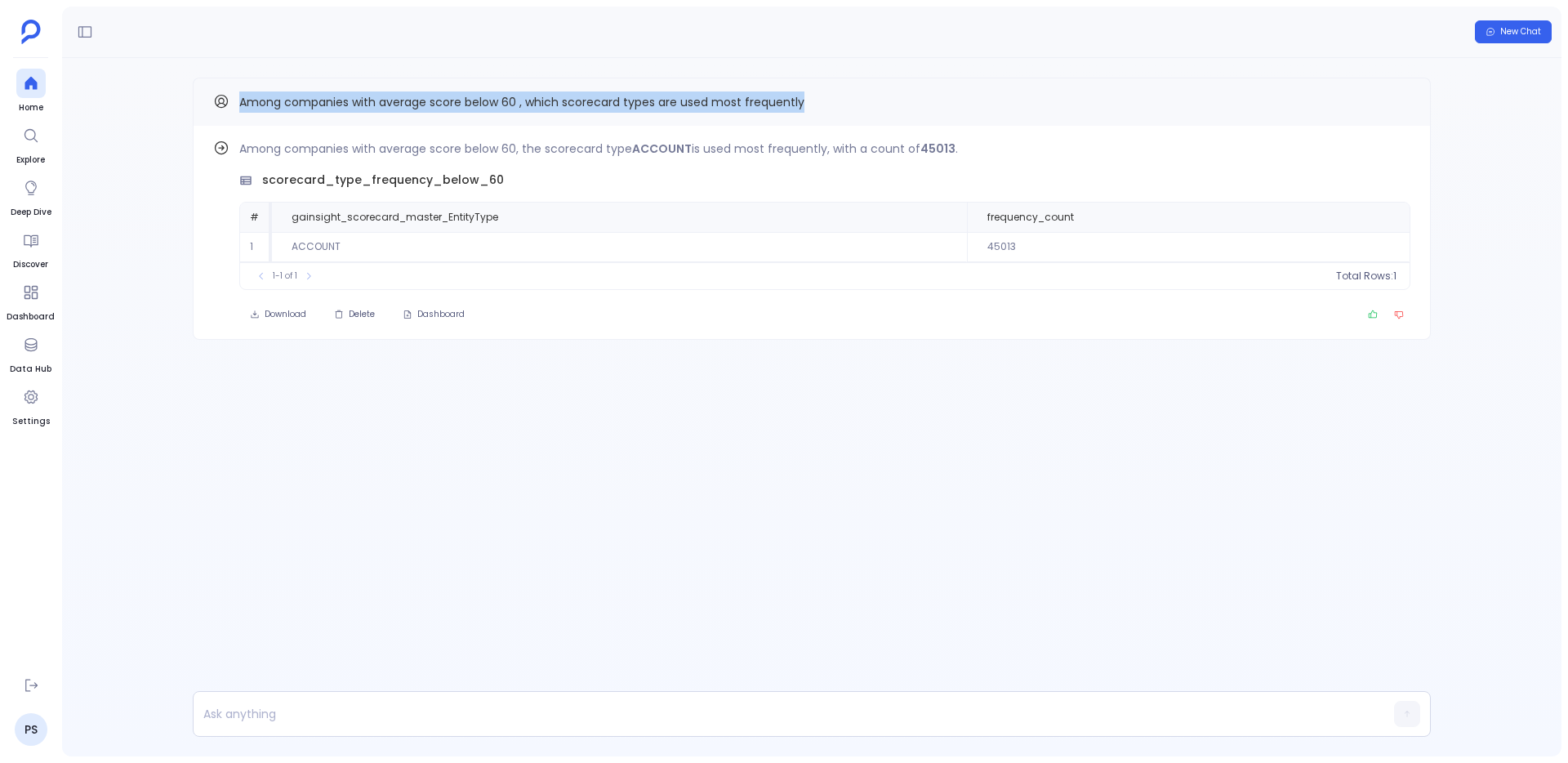 drag, startPoint x: 239, startPoint y: 103, endPoint x: 846, endPoint y: 102, distance: 607.0008 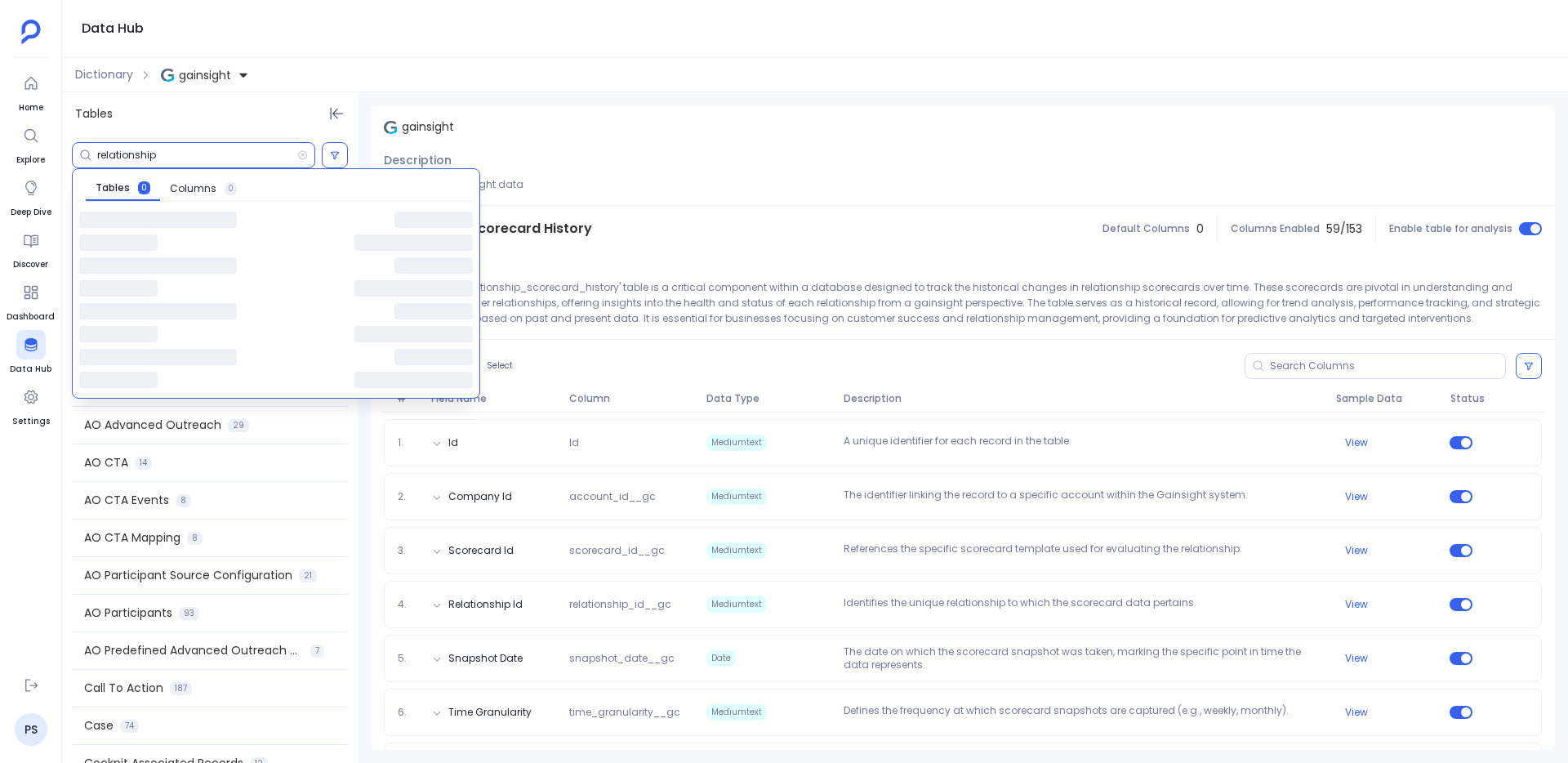 scroll, scrollTop: 0, scrollLeft: 0, axis: both 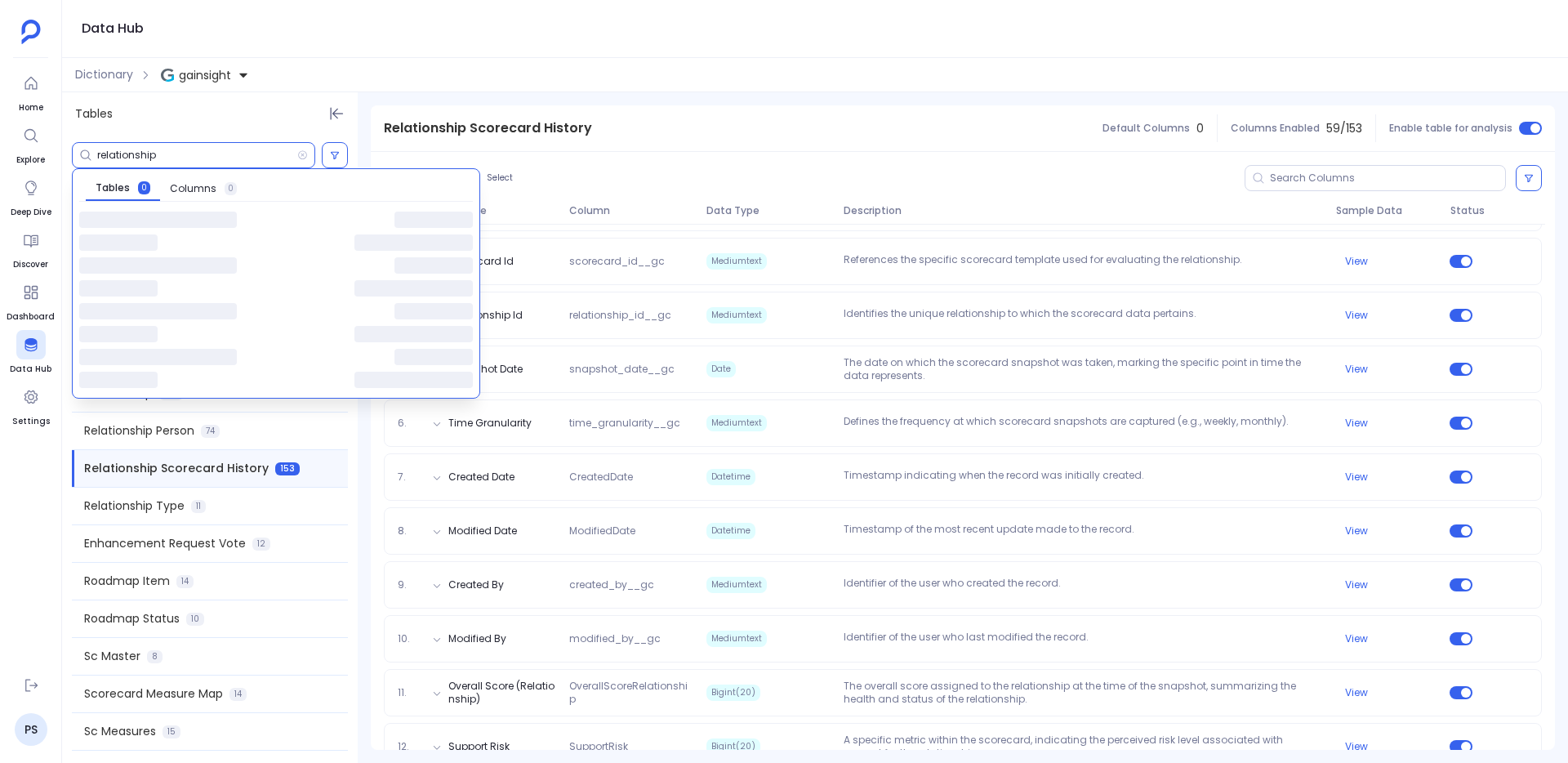 click on "relationship" at bounding box center [197, 155] 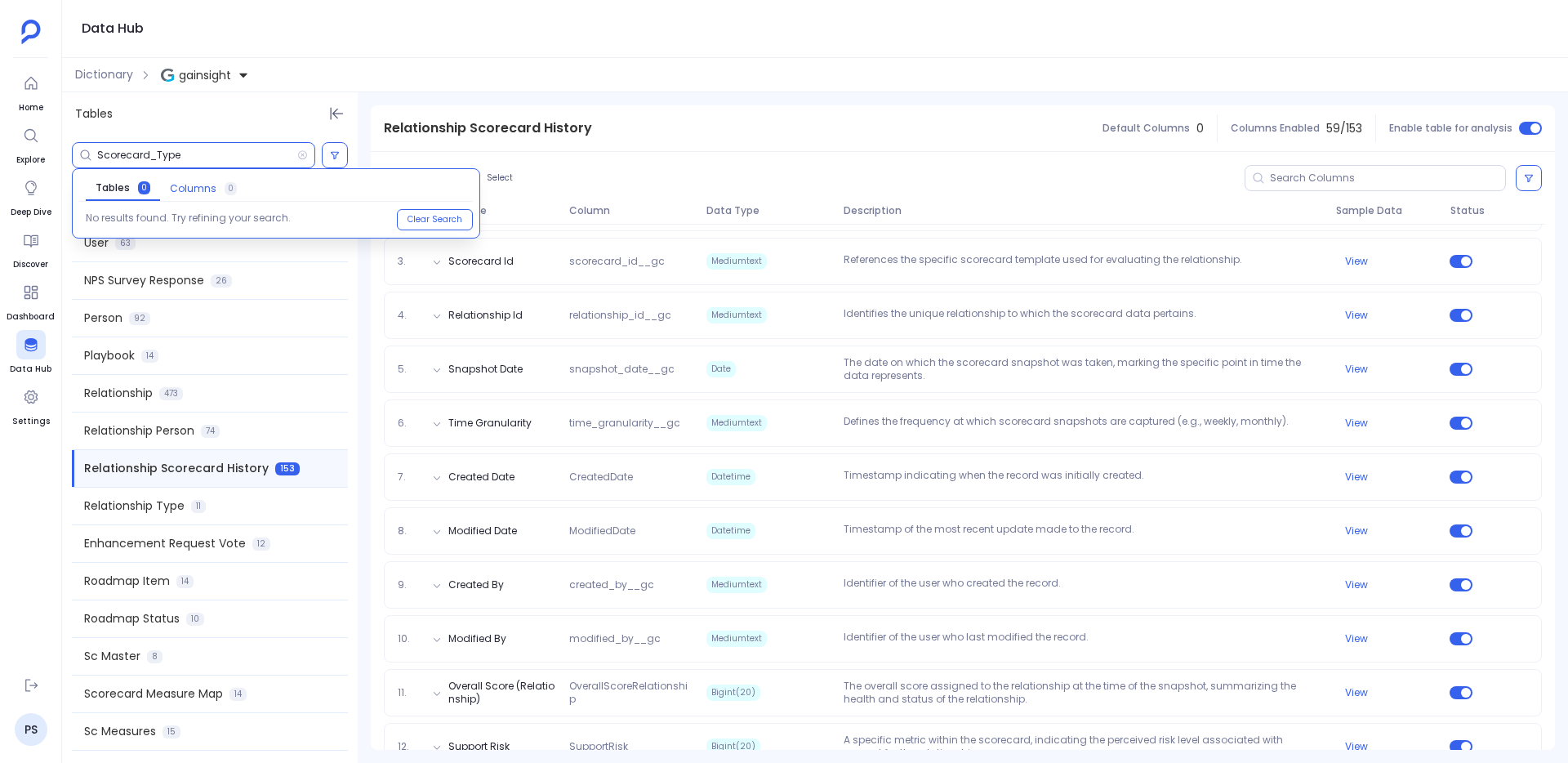 click on "Columns 0" at bounding box center [203, 189] 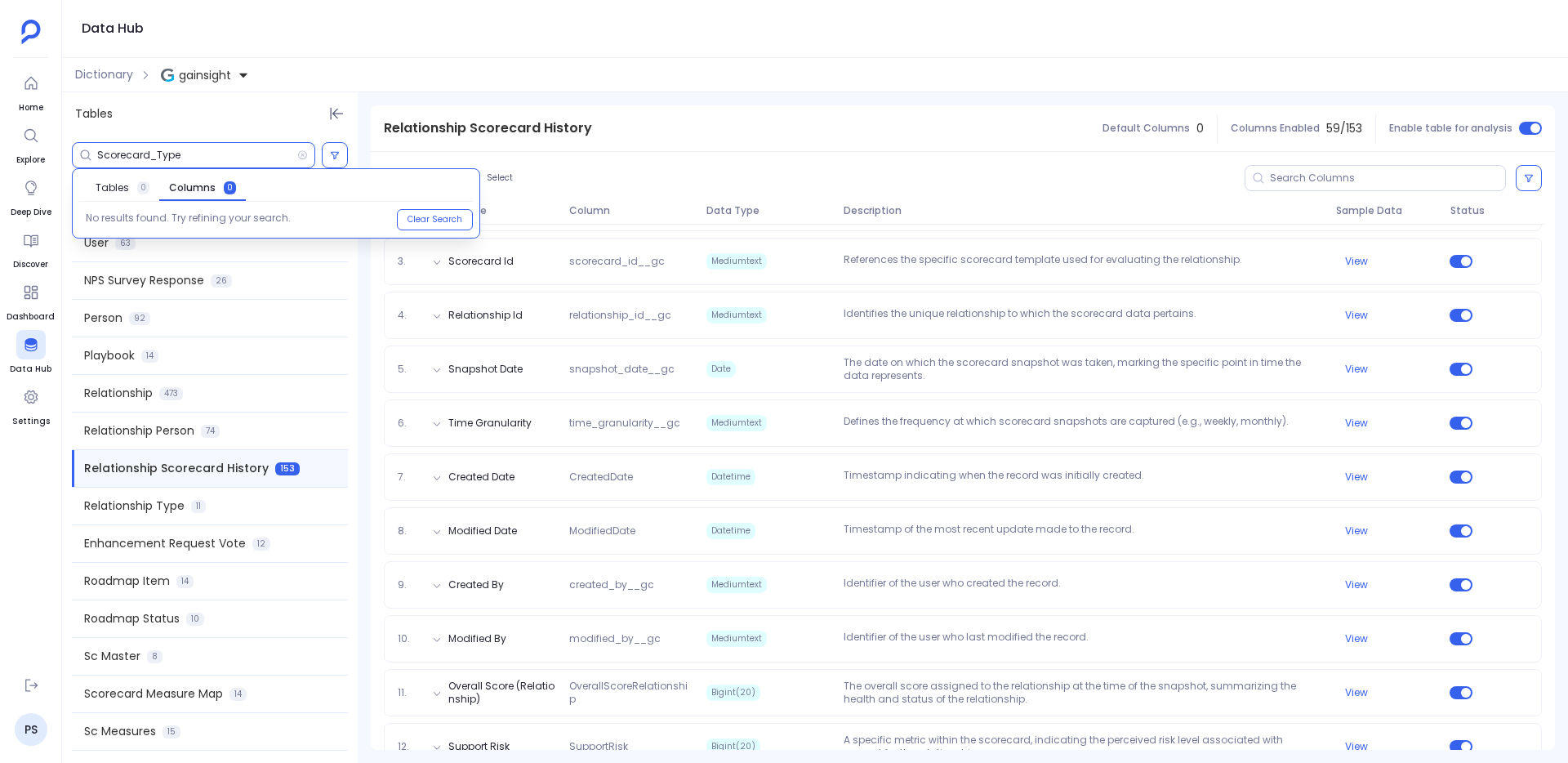 click on "Scorecard_Type" at bounding box center [197, 155] 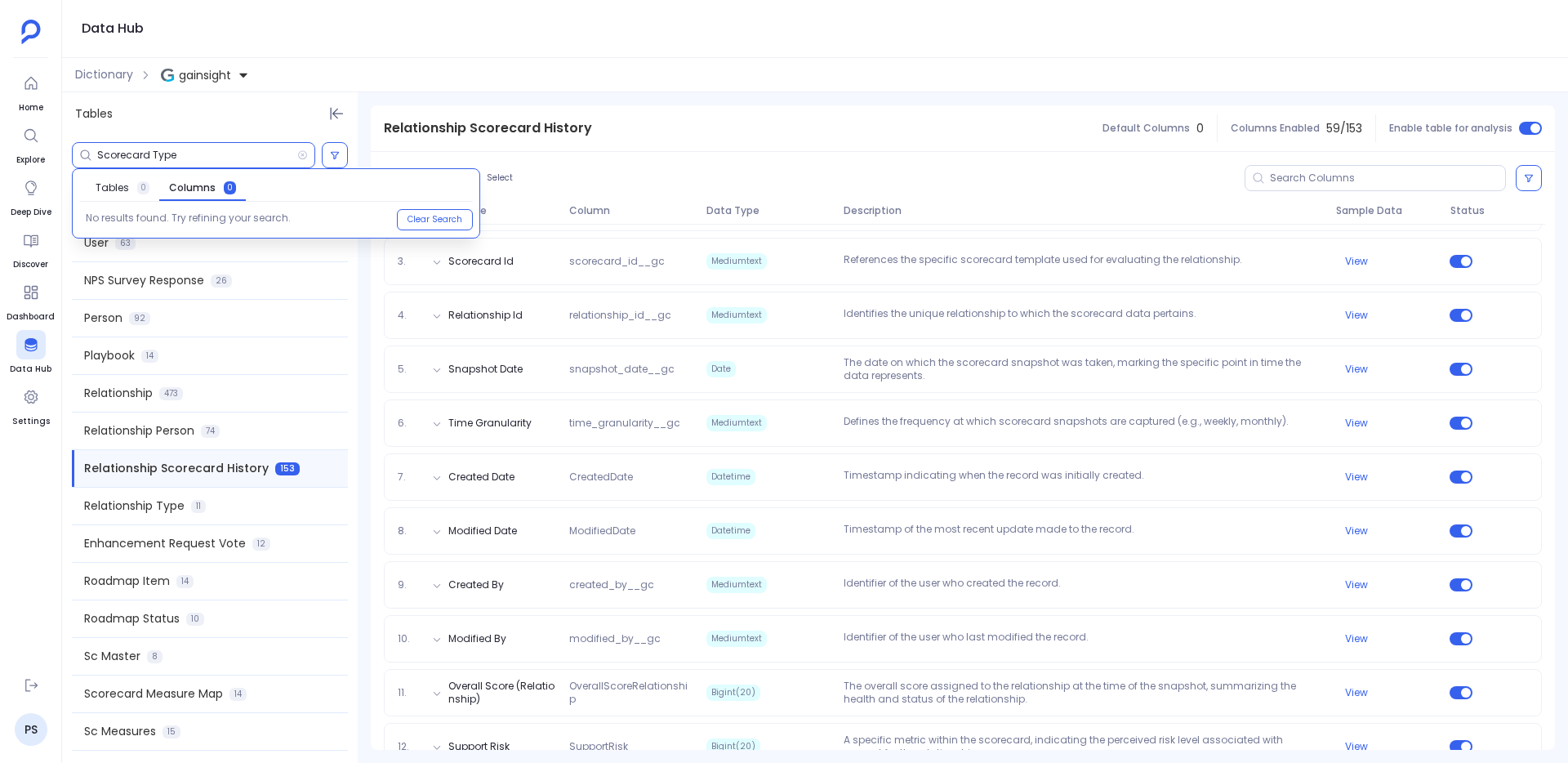 click on "Tables 0" at bounding box center [122, 188] 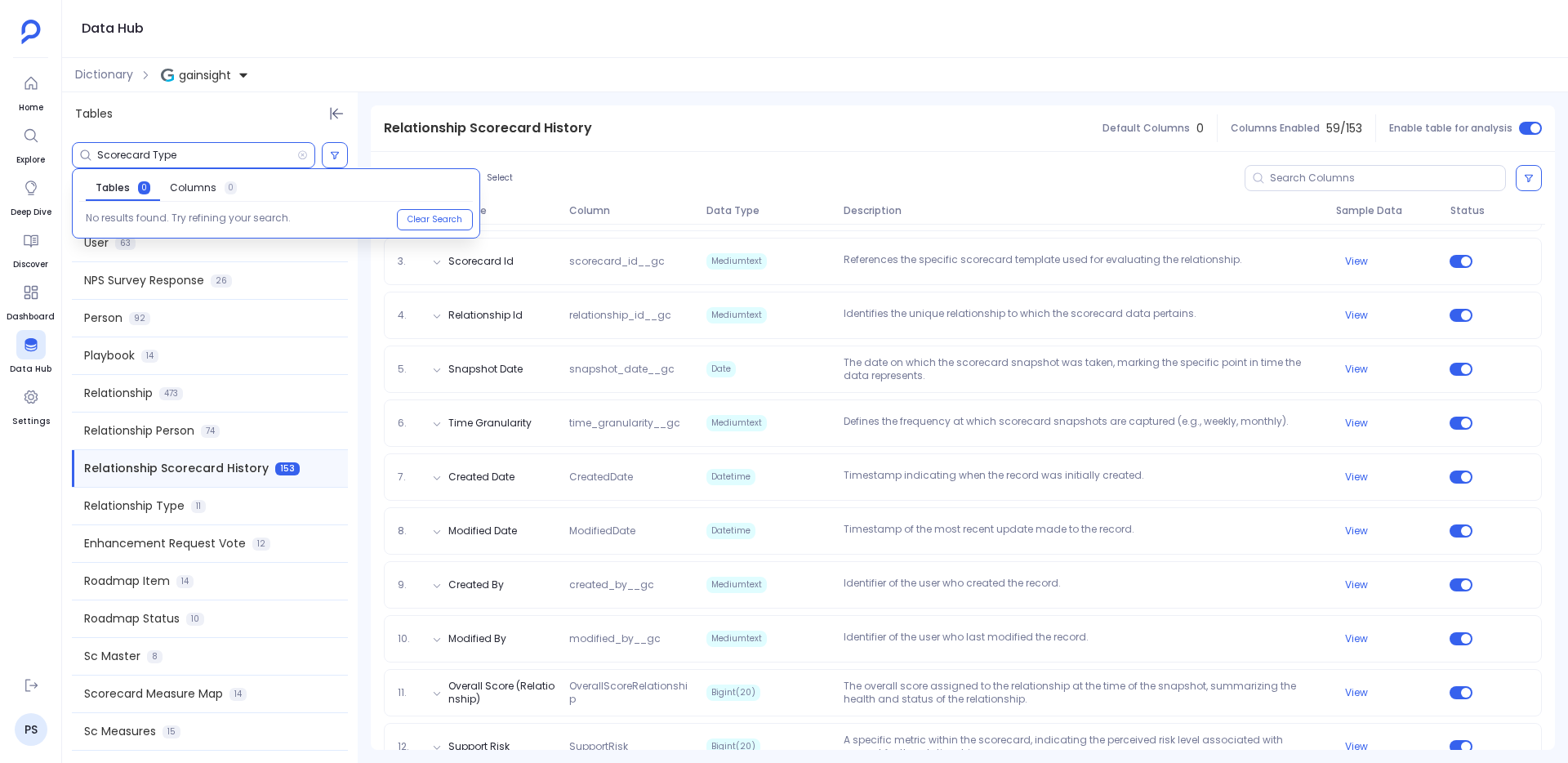 click on "Scorecard Type" at bounding box center (197, 155) 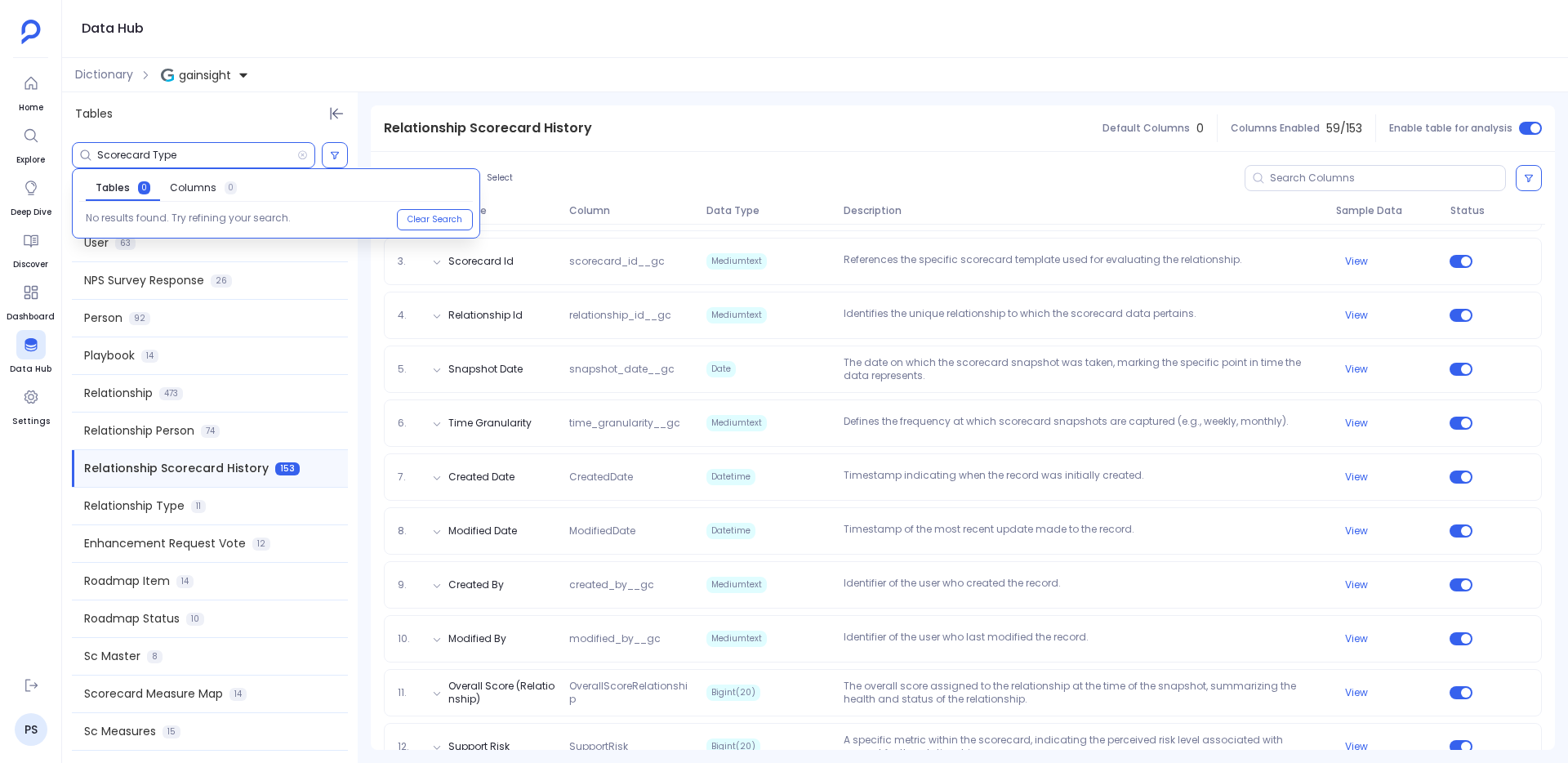 click on "Scorecard Type" at bounding box center [197, 155] 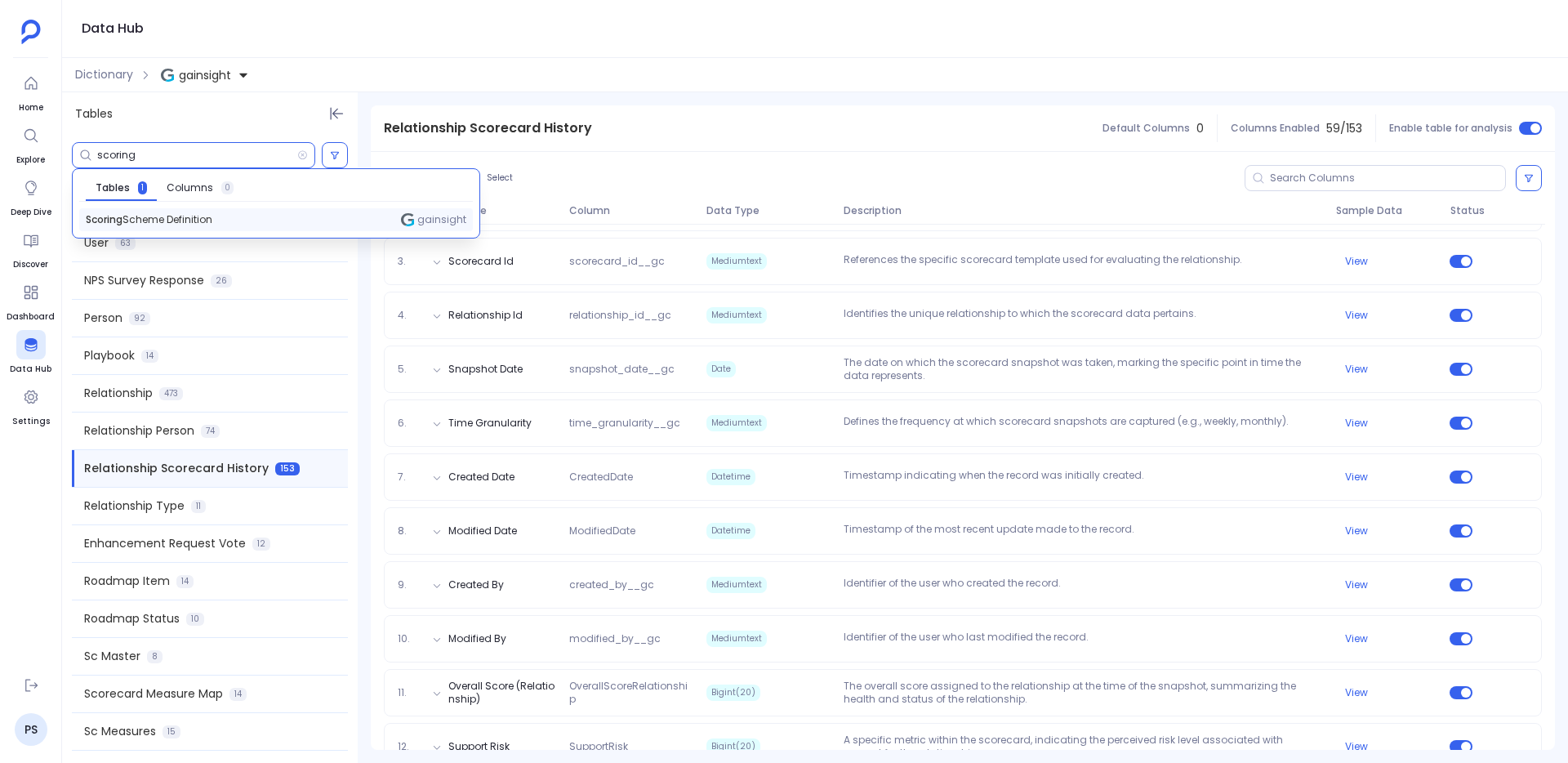 type on "scoring" 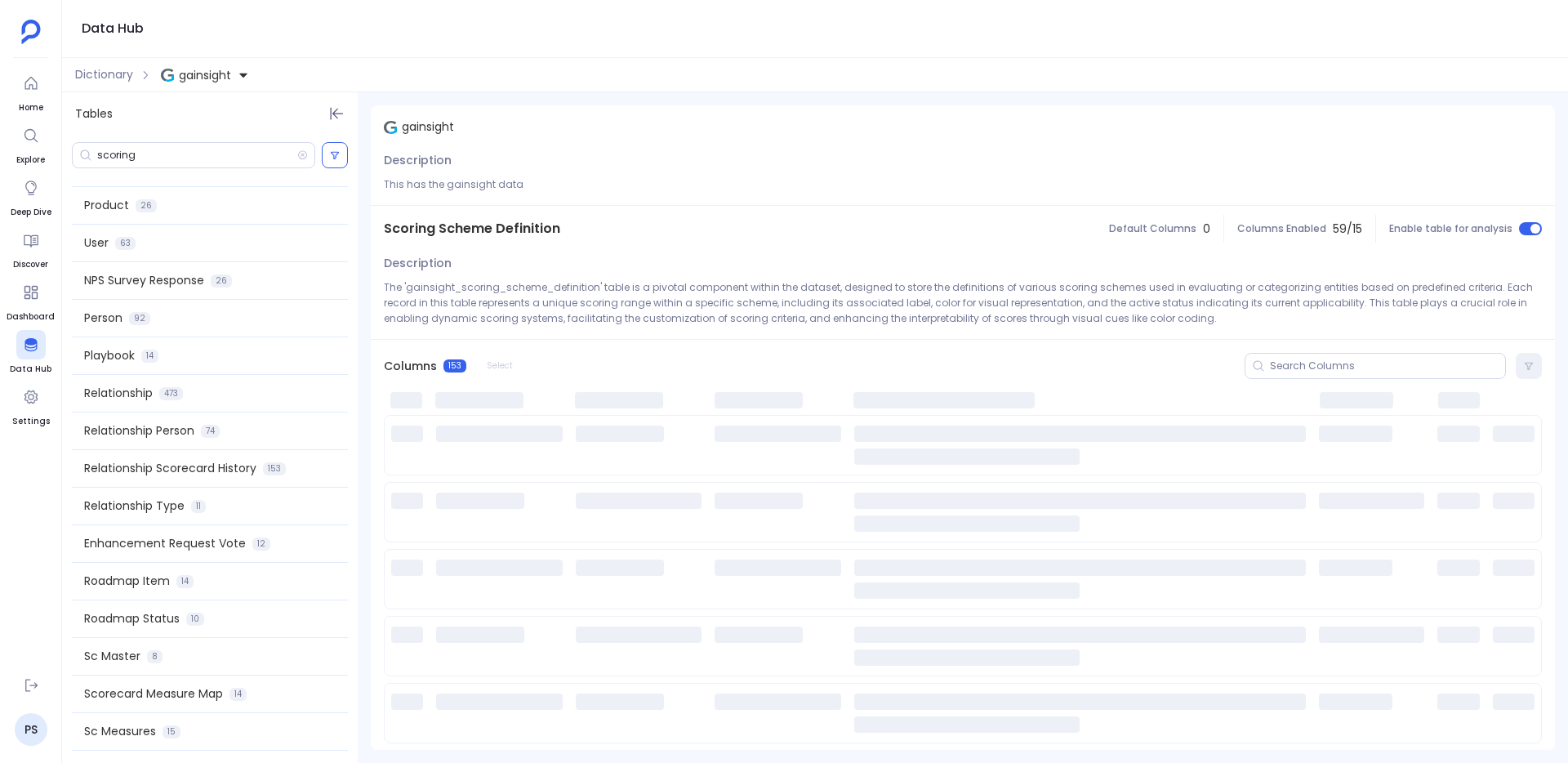 scroll, scrollTop: 0, scrollLeft: 0, axis: both 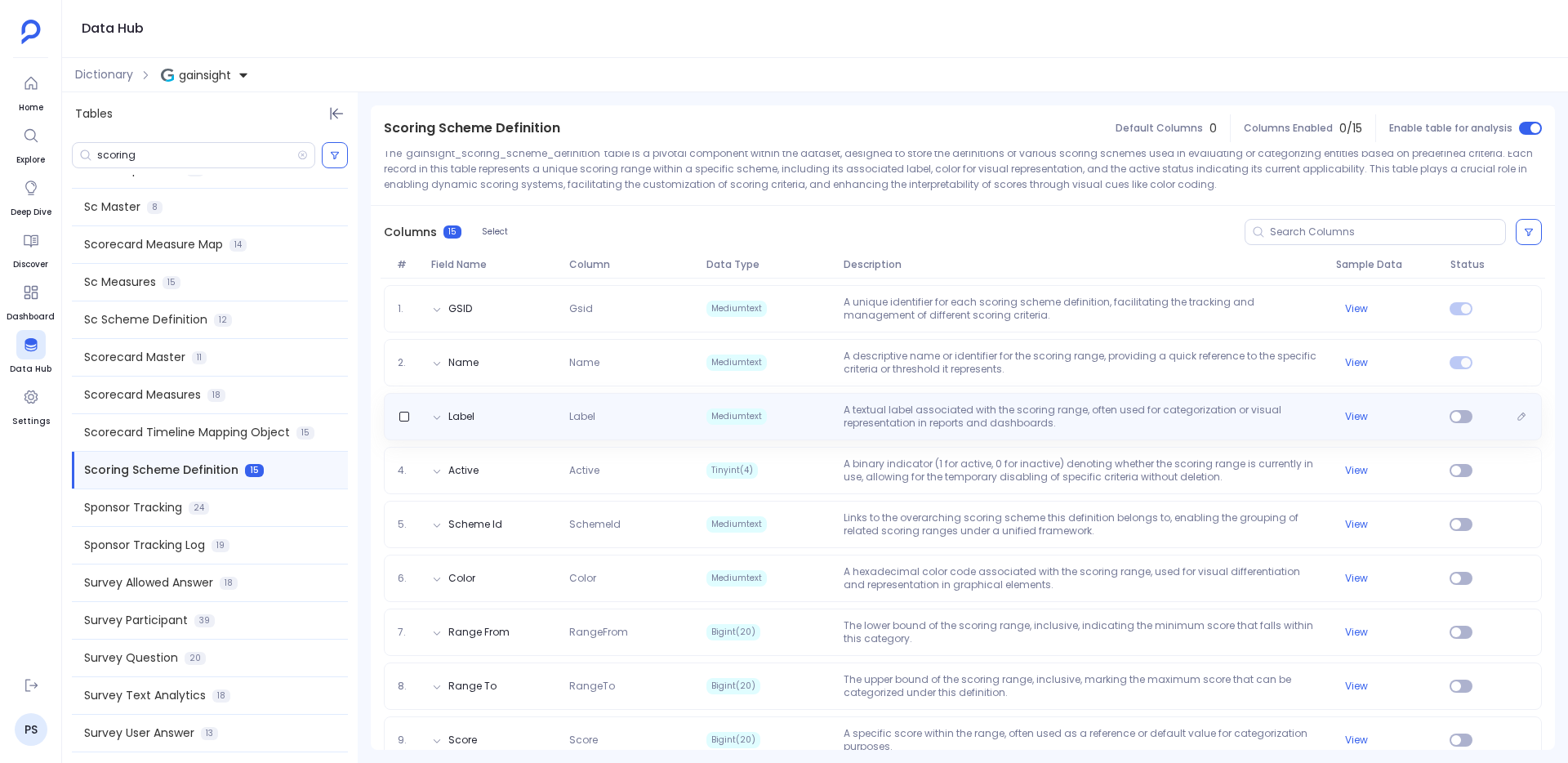 click on "Label Label Mediumtext A textual label associated with the scoring range, often used for categorization or visual representation in reports and dashboards. View" at bounding box center (963, 417) 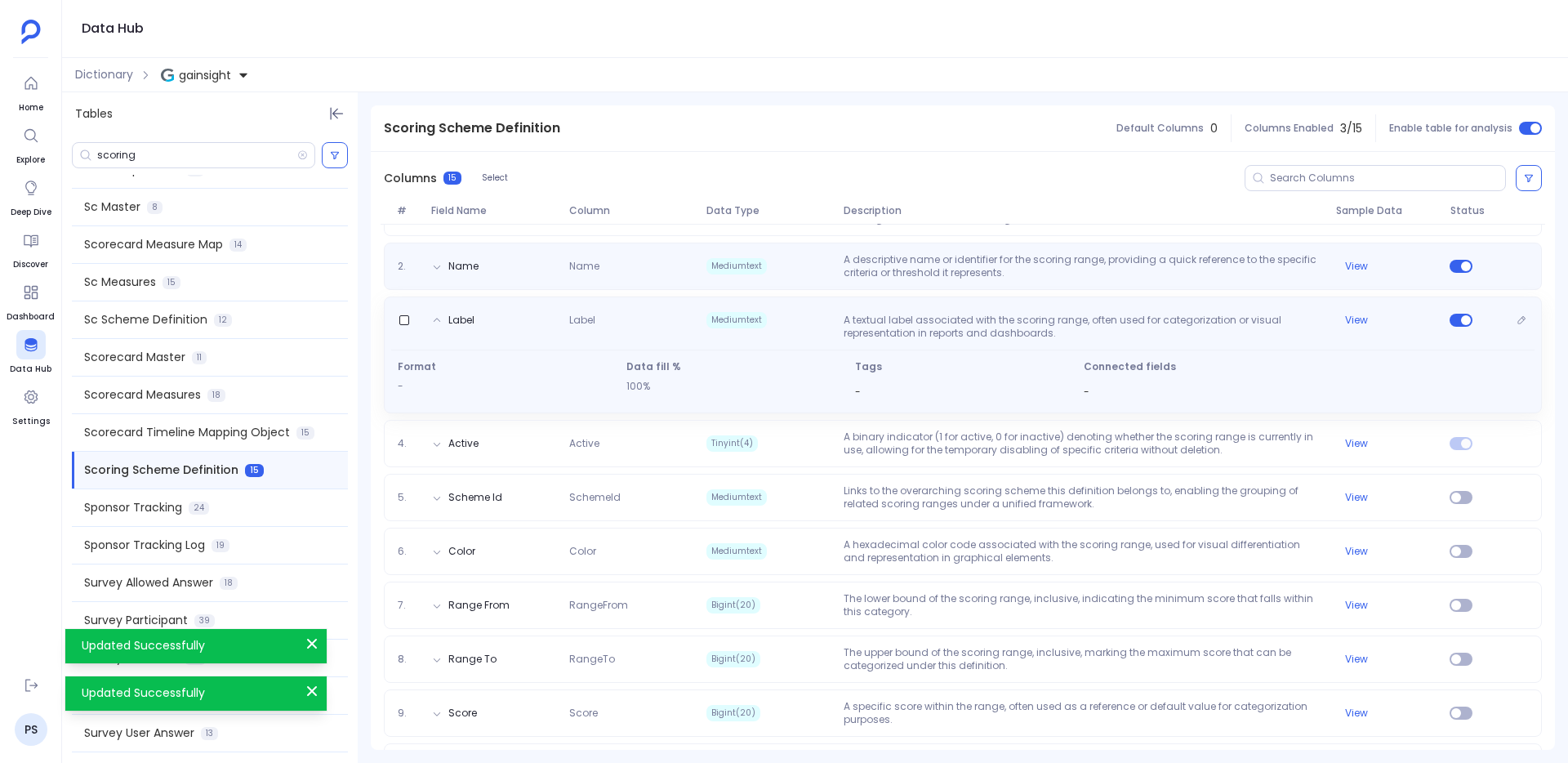 scroll, scrollTop: 250, scrollLeft: 0, axis: vertical 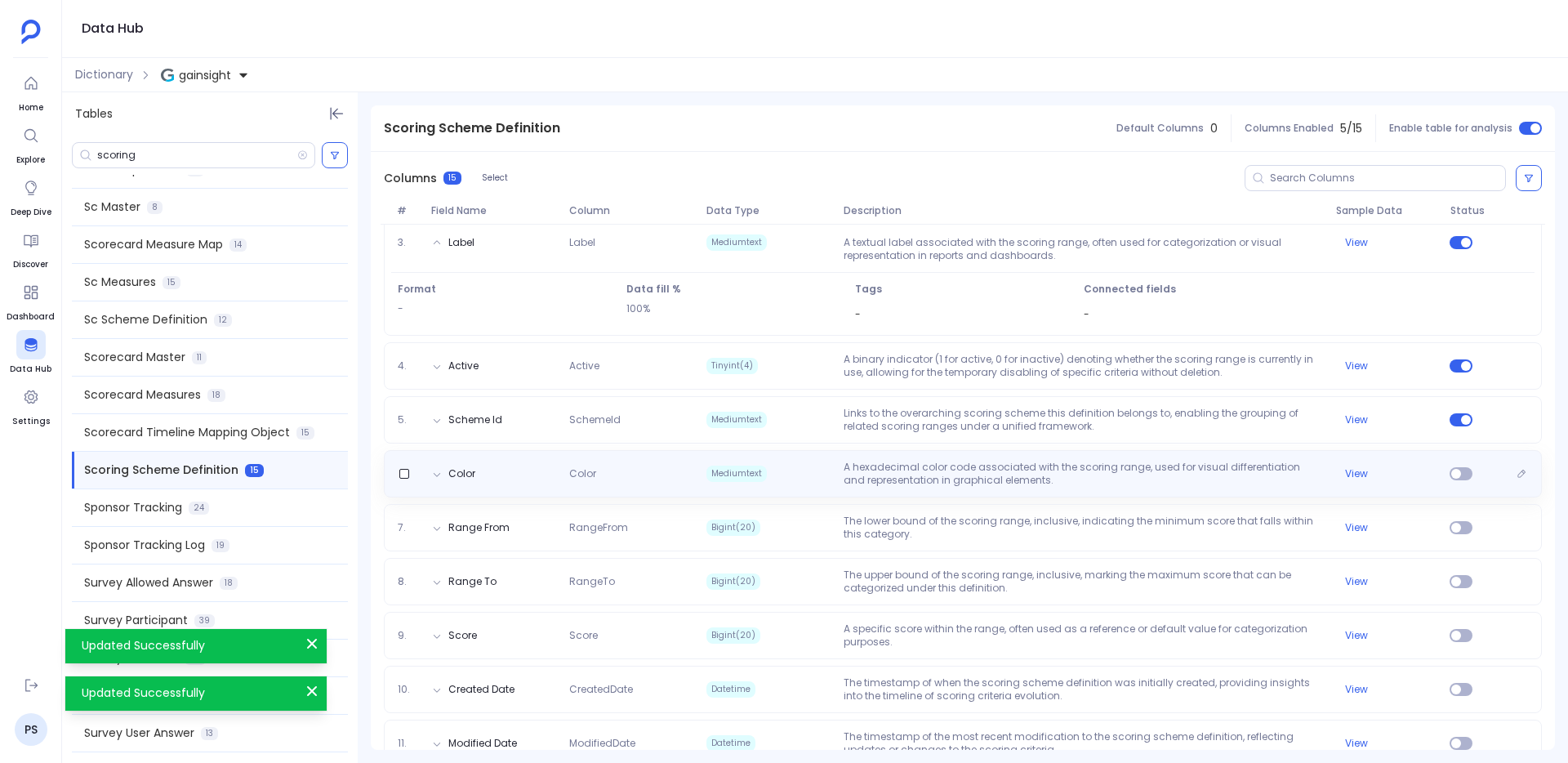 click on "Color Color Mediumtext A hexadecimal color code associated with the scoring range, used for visual differentiation and representation in graphical elements. View" at bounding box center (963, 474) 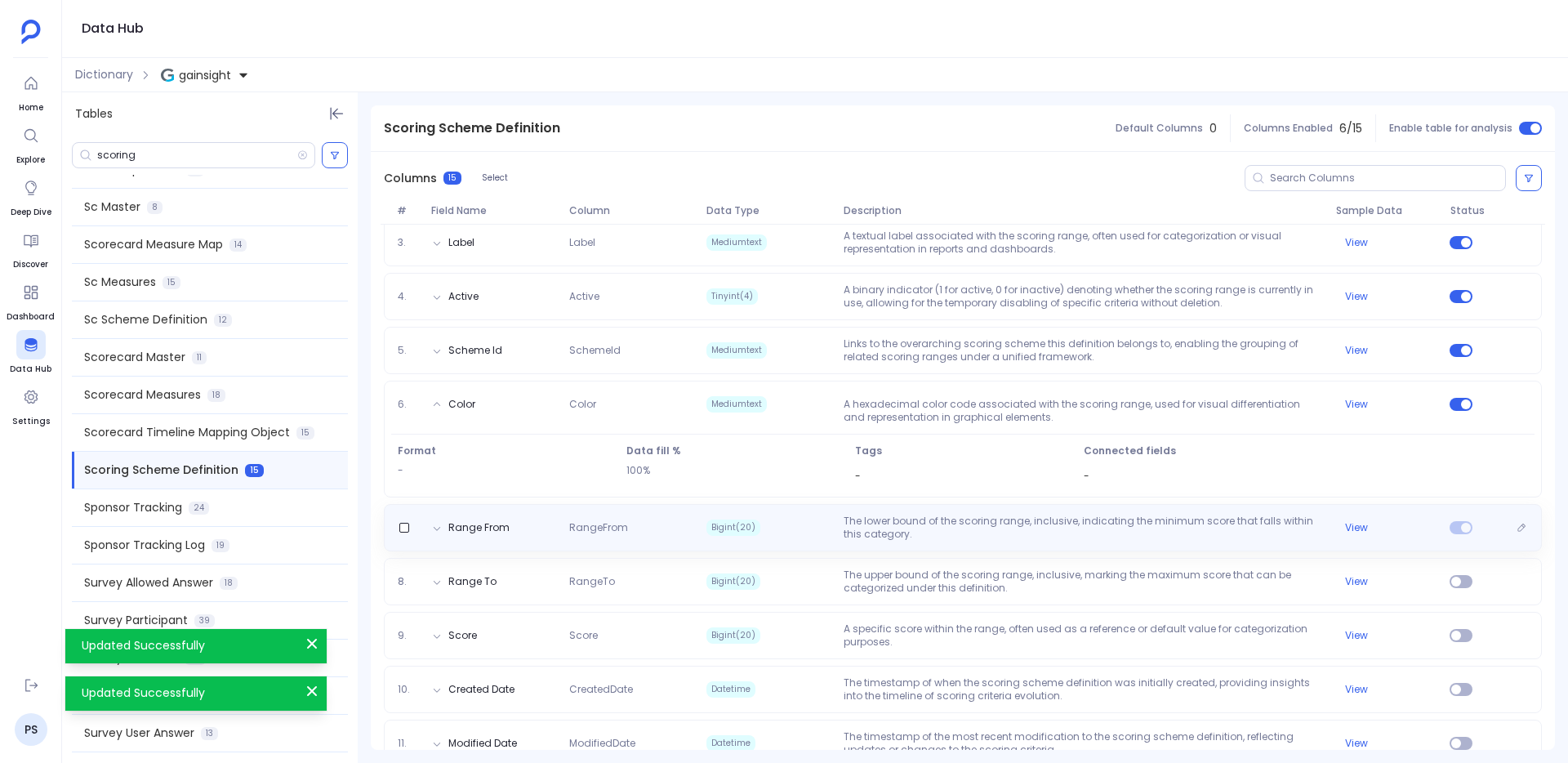 scroll, scrollTop: 405, scrollLeft: 0, axis: vertical 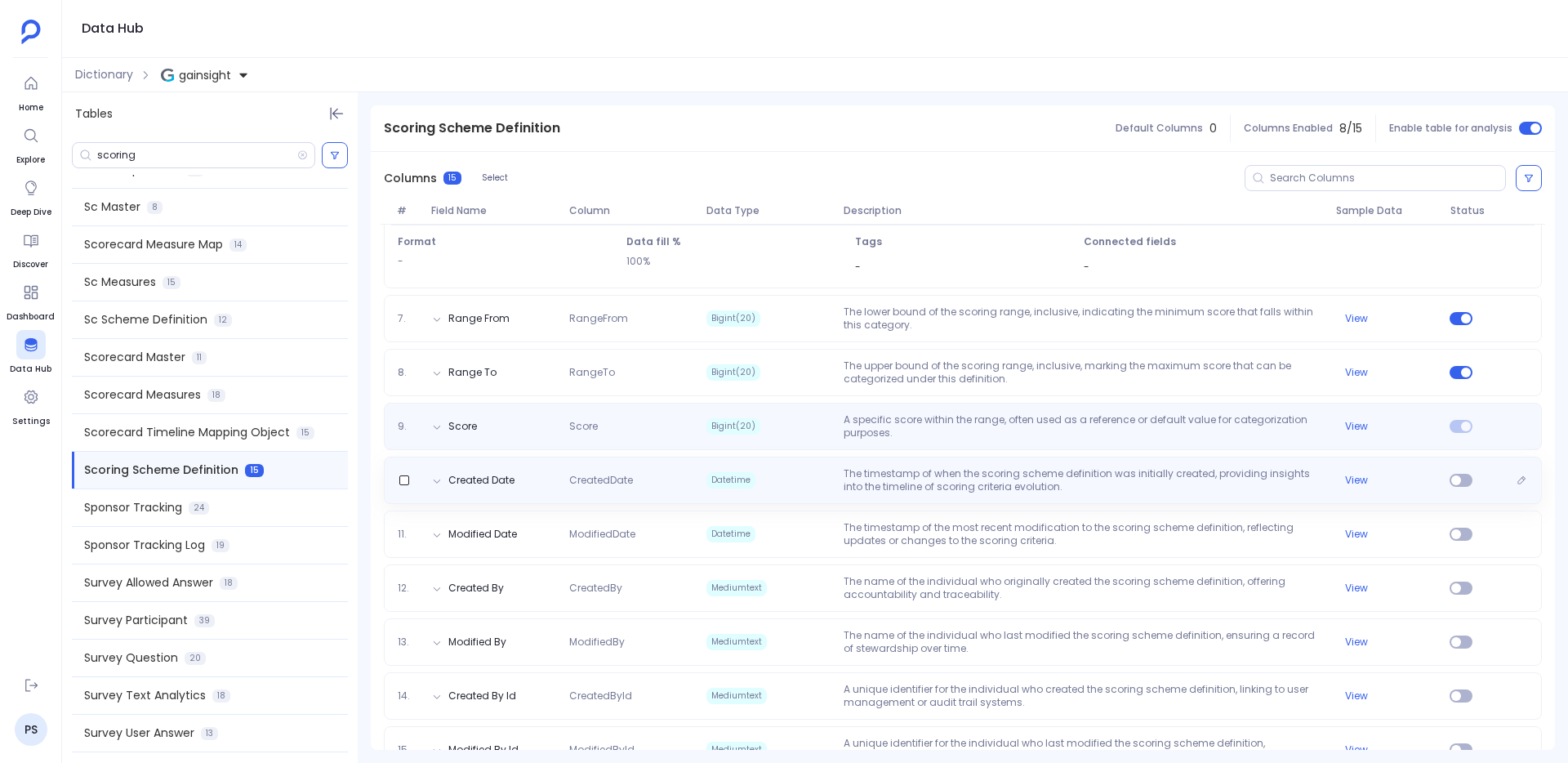 click on "Created Date CreatedDate Datetime The timestamp of when the scoring scheme definition was initially created, providing insights into the timeline of scoring criteria evolution. View" at bounding box center [963, 480] 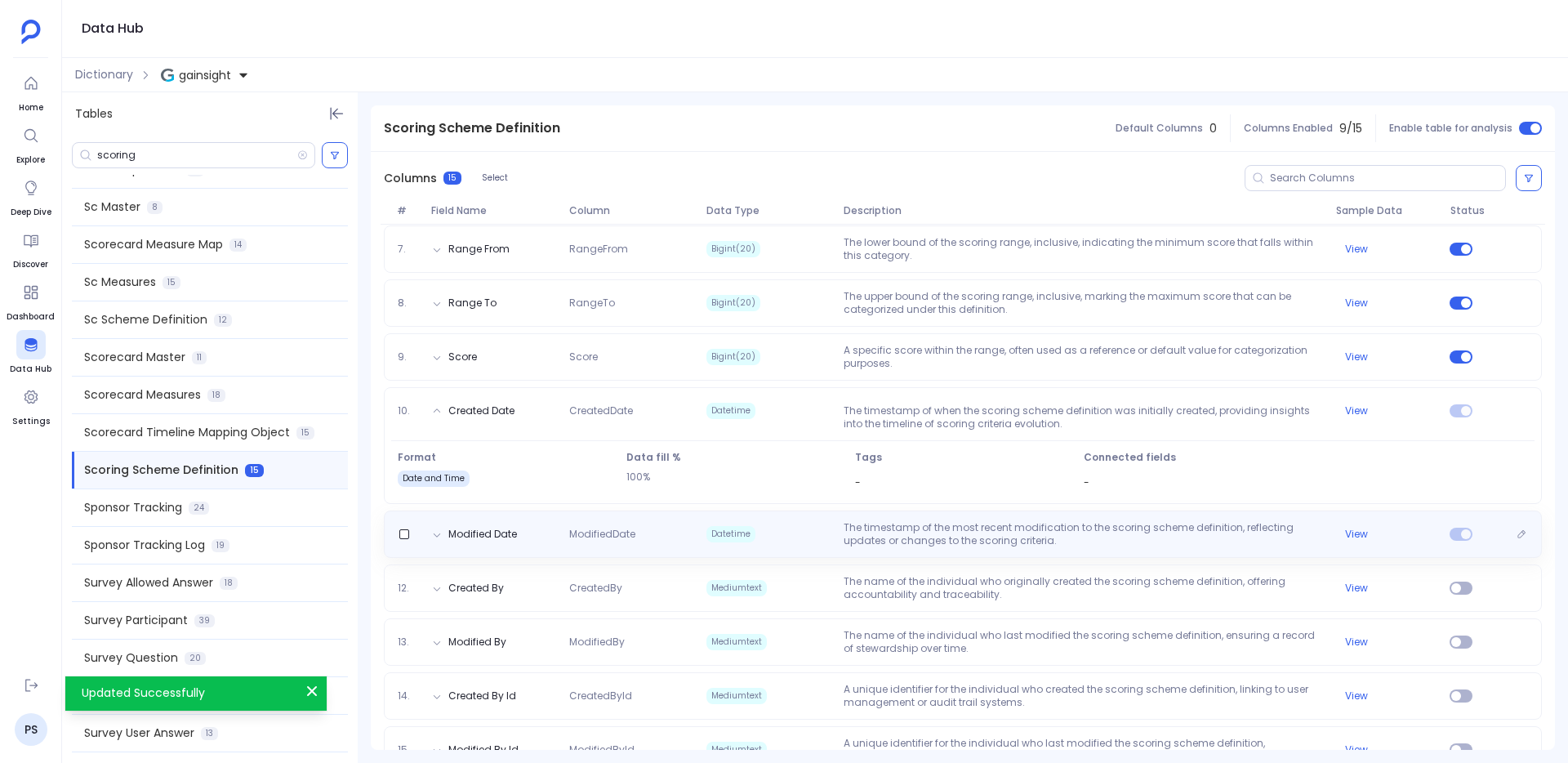 scroll, scrollTop: 554, scrollLeft: 0, axis: vertical 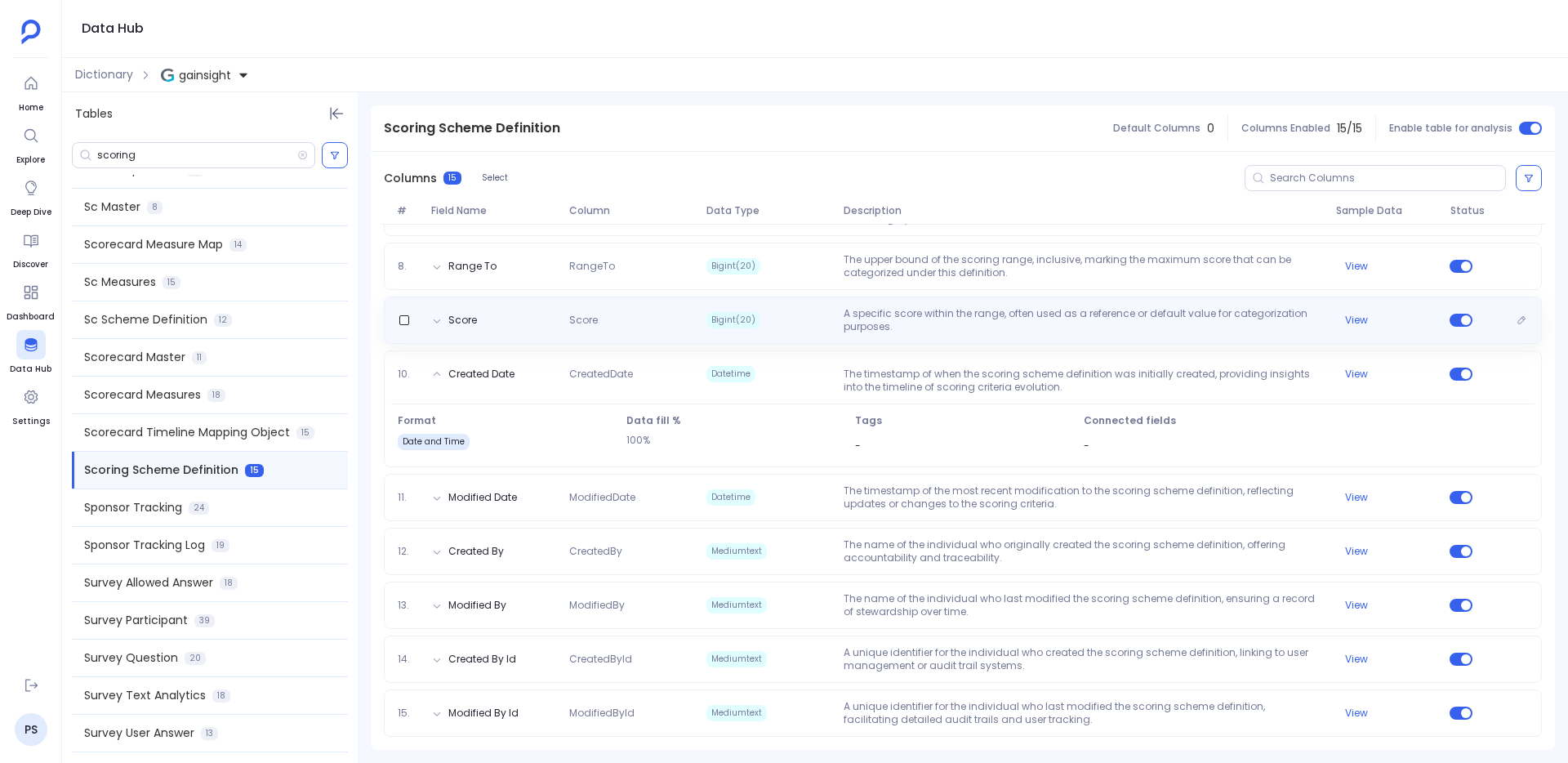 click on "Bigint(20)" at bounding box center [768, 320] 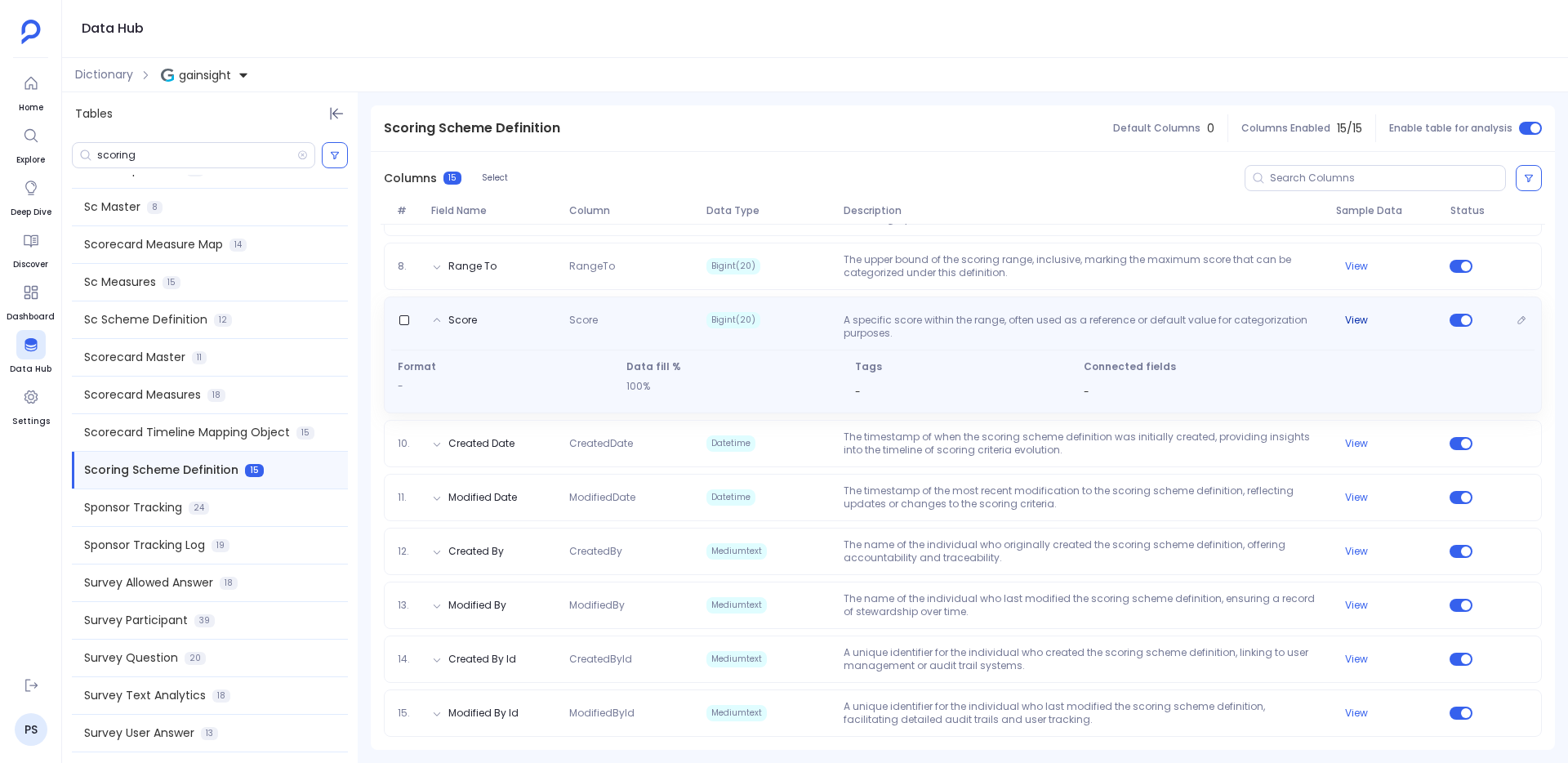 click on "View" at bounding box center [1356, 320] 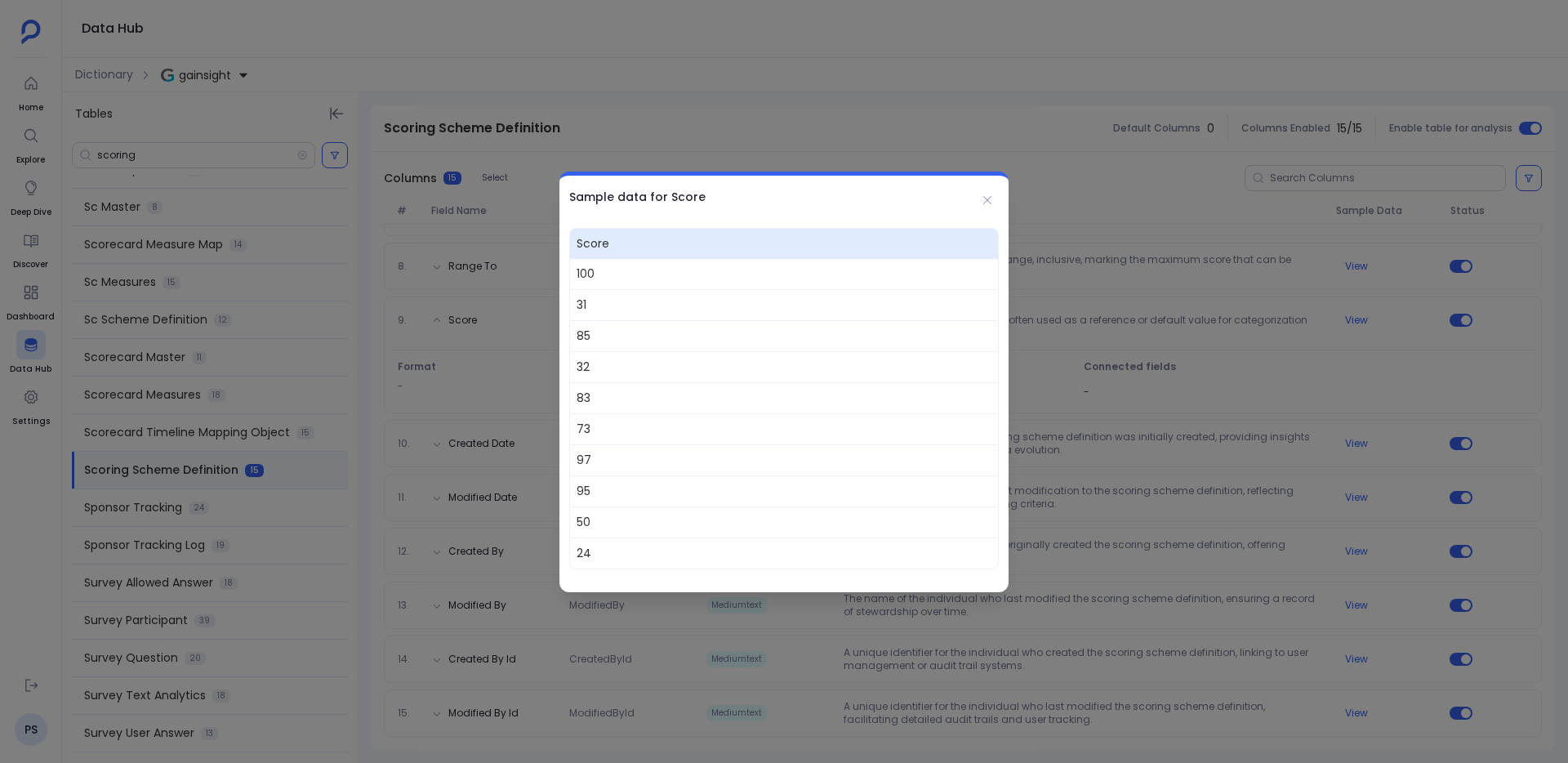 click at bounding box center (784, 382) 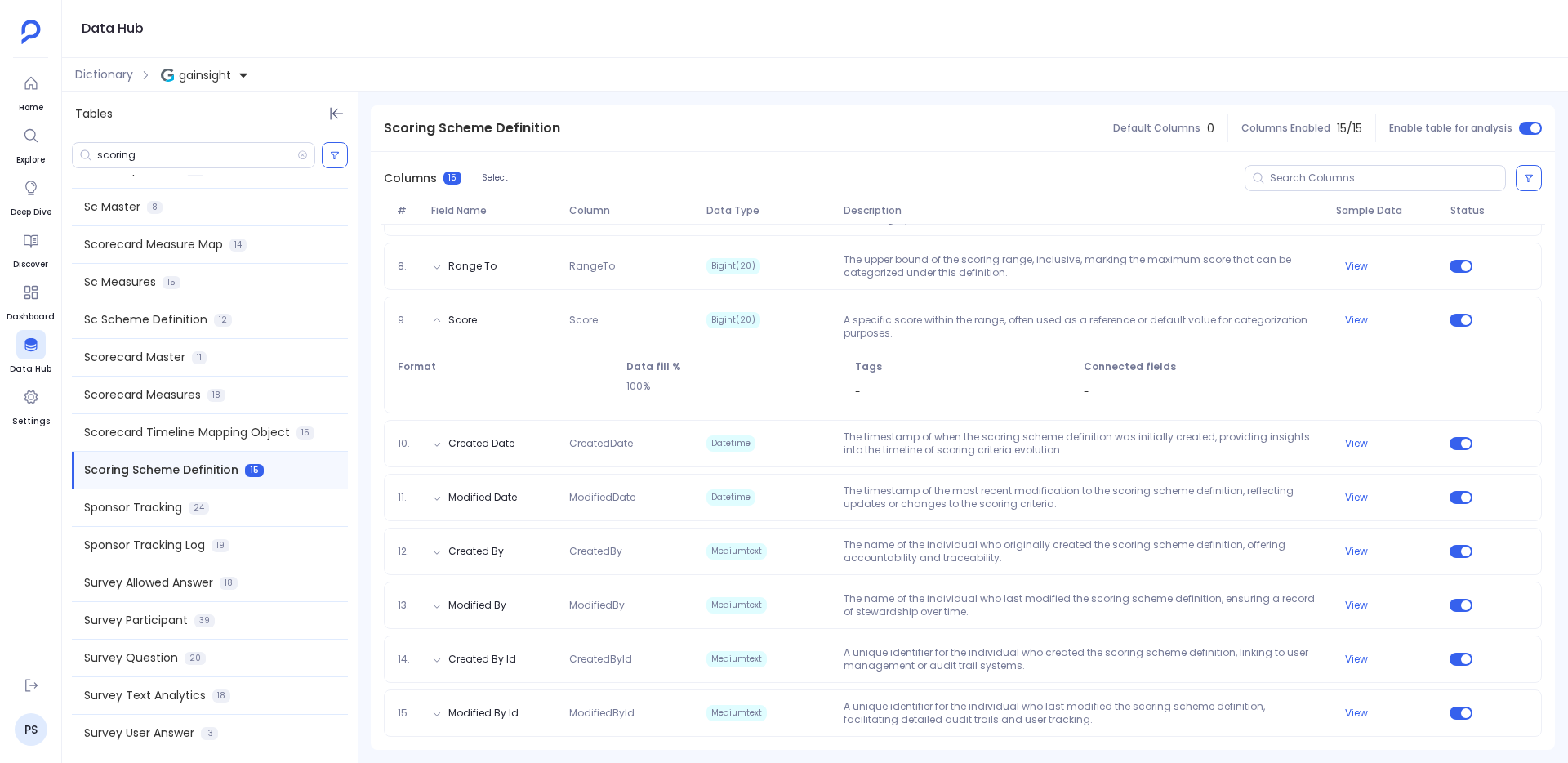 click on "Columns 15 Select" at bounding box center [963, 178] 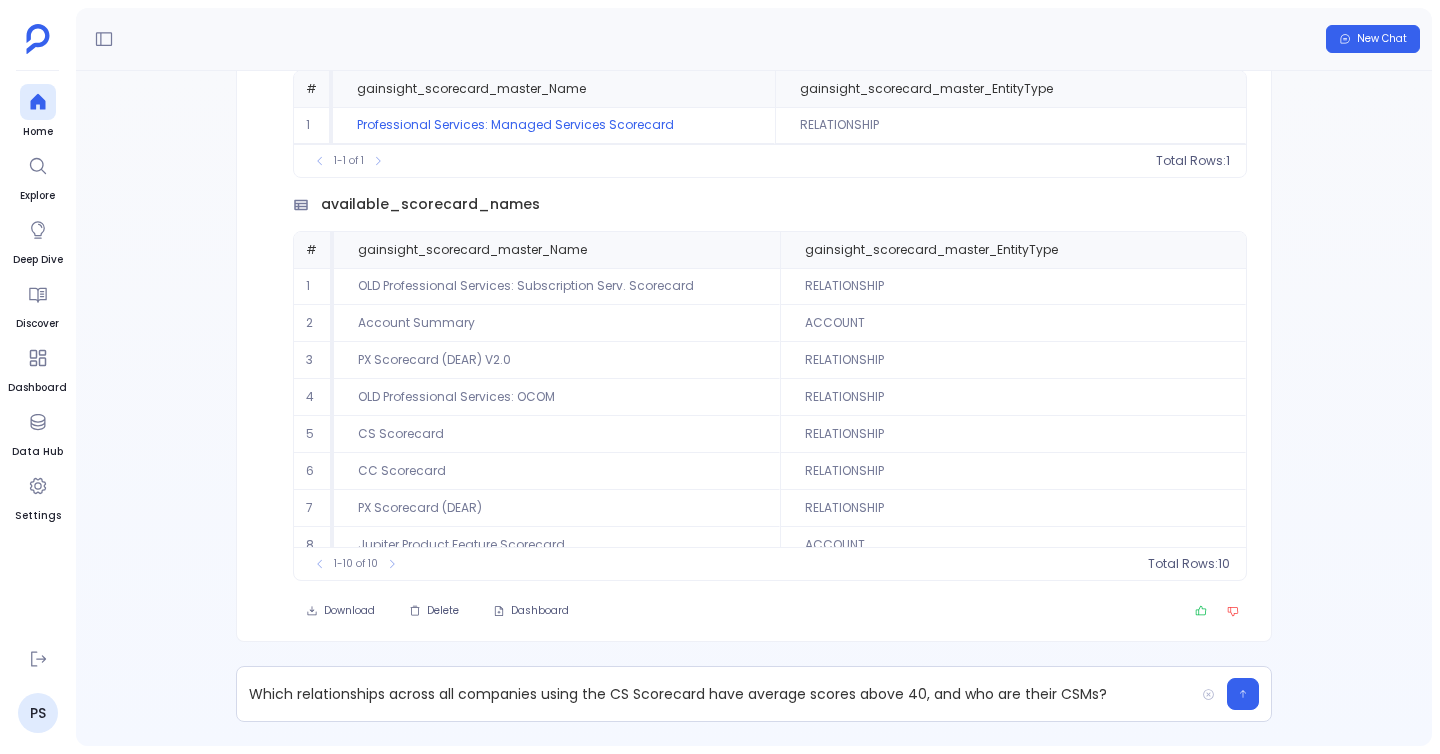 scroll, scrollTop: 0, scrollLeft: 0, axis: both 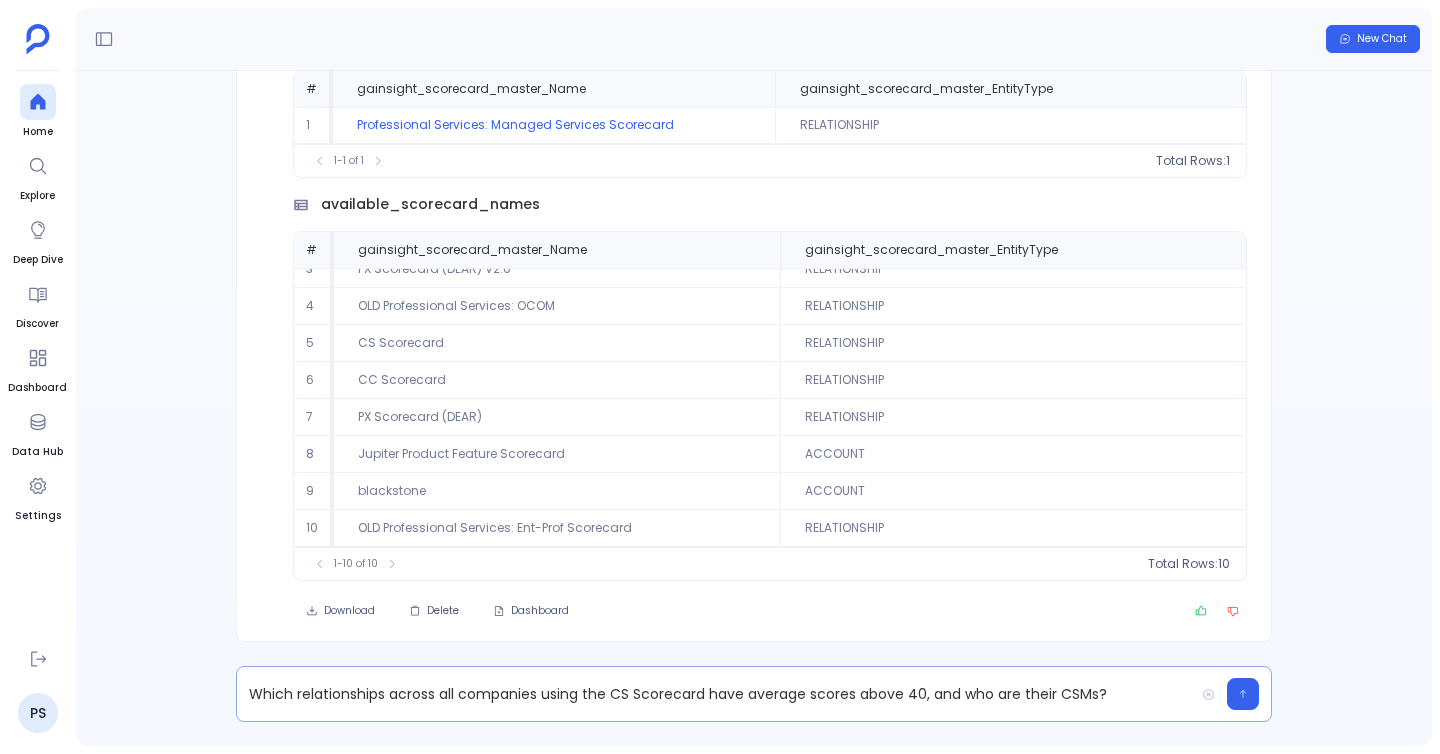 click on "Which relationships across all companies using the CS Scorecard have average scores above 40, and who are their CSMs?" at bounding box center [715, 694] 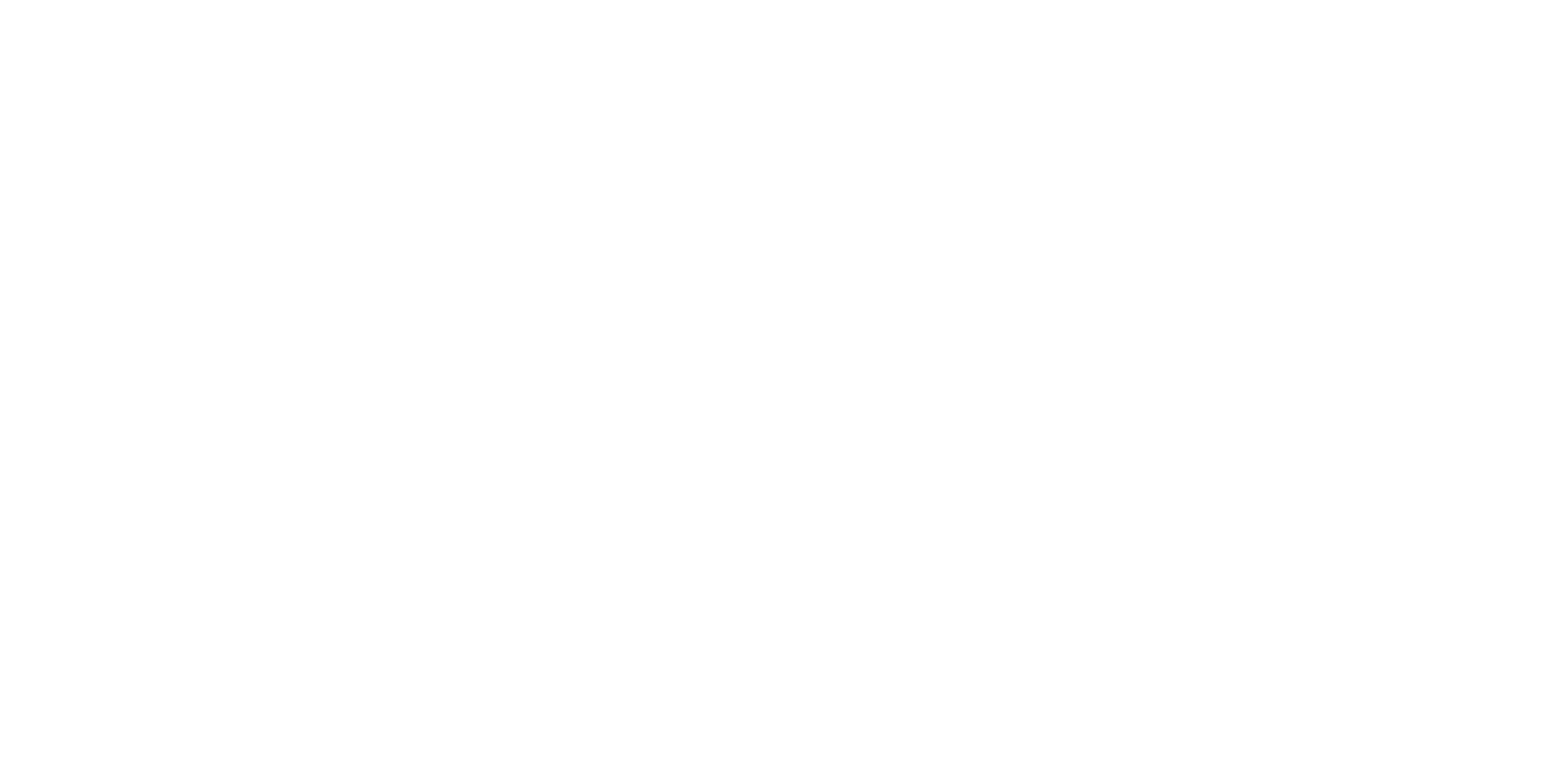scroll, scrollTop: 0, scrollLeft: 0, axis: both 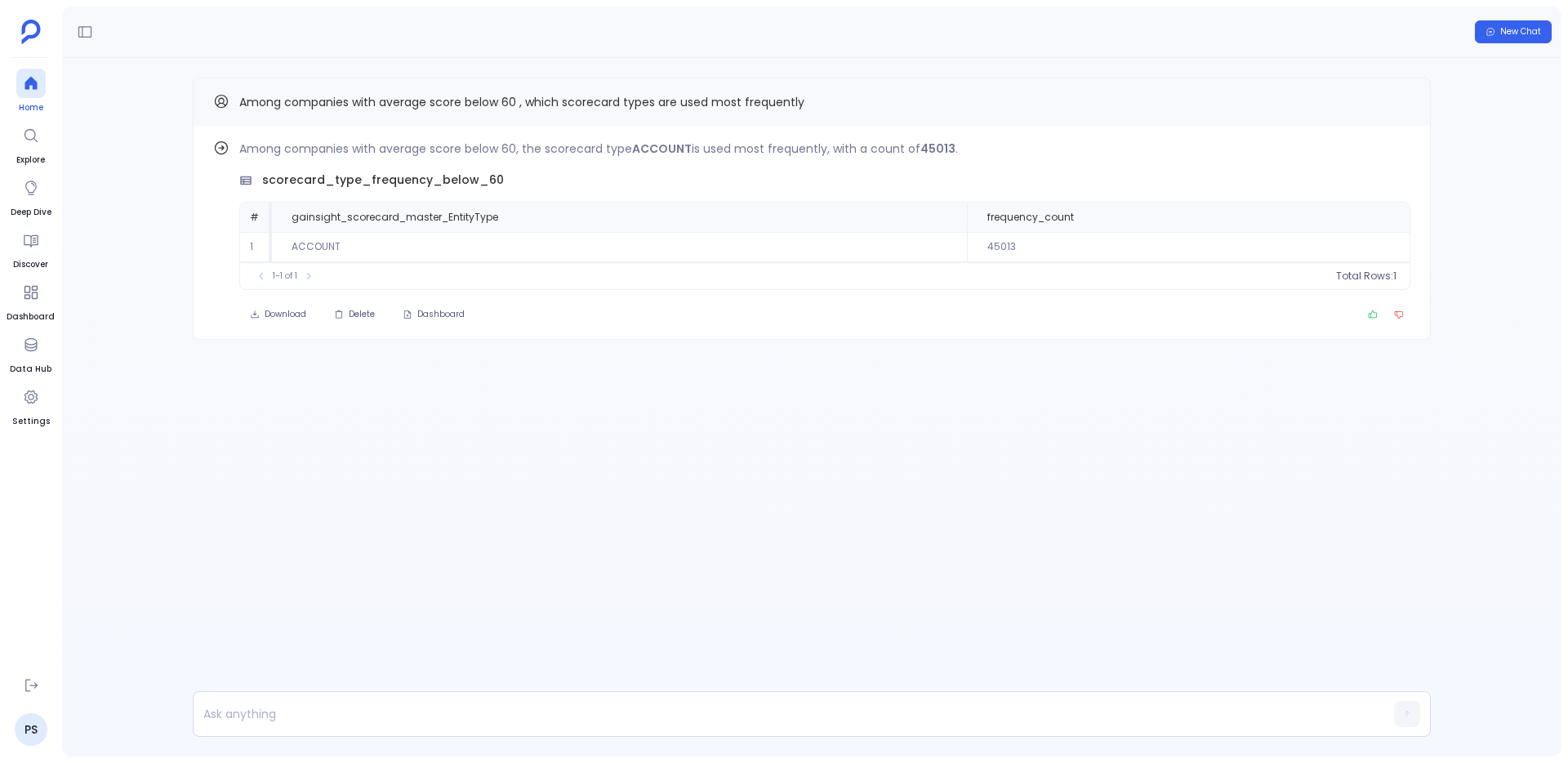 click at bounding box center [31, 83] 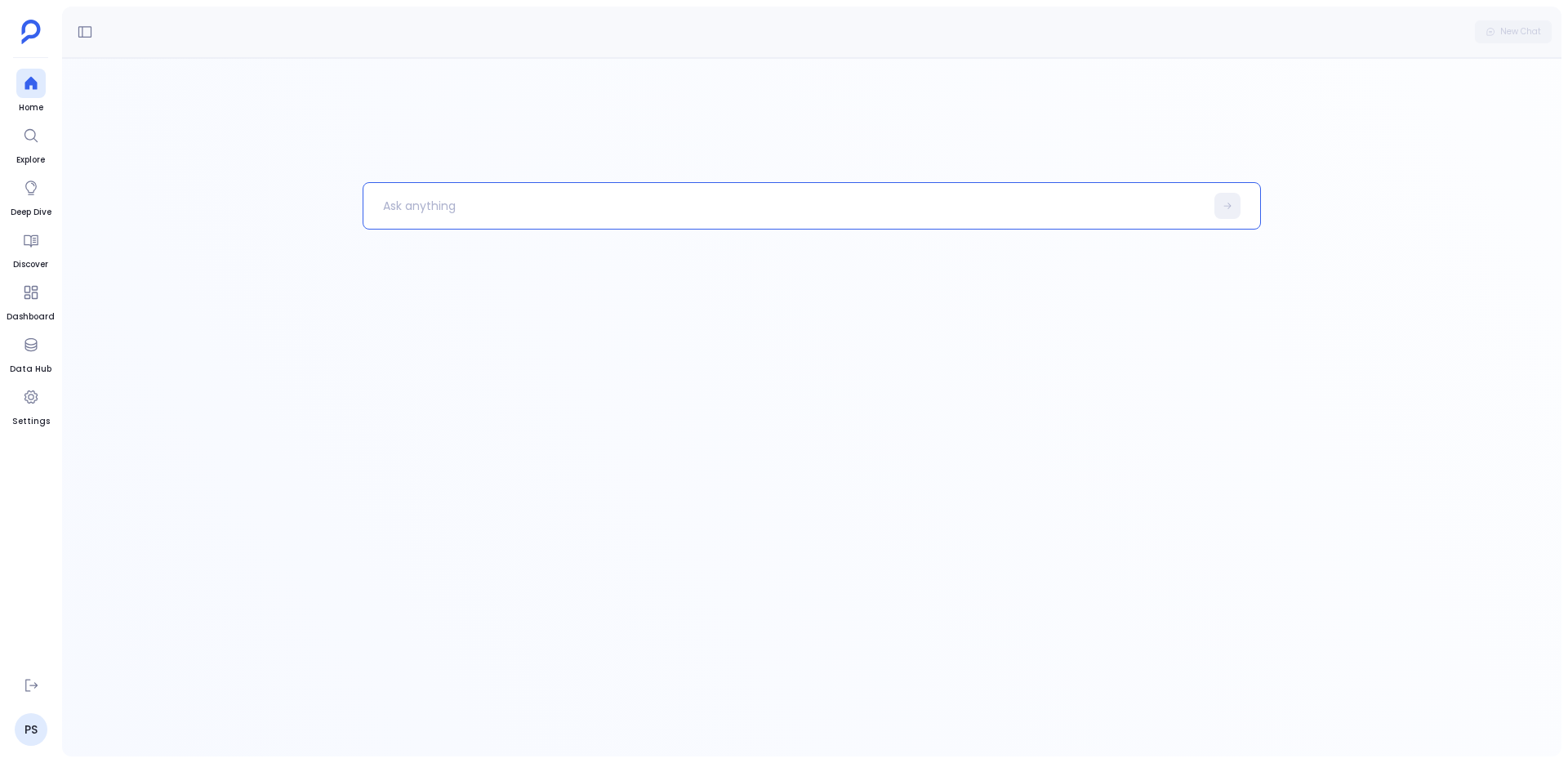 click at bounding box center (784, 206) 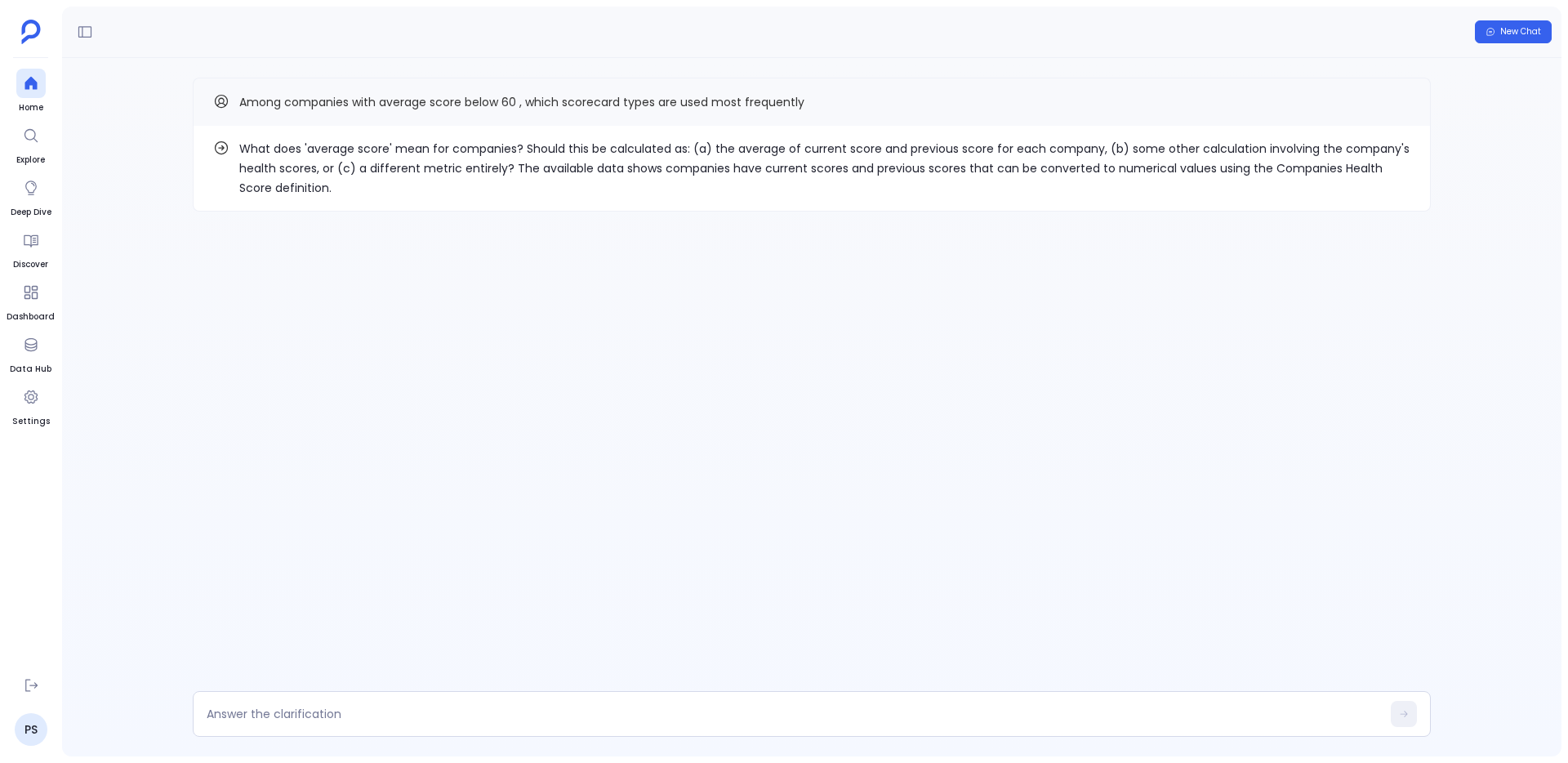 click on "What does 'average score' mean for companies? Should this be calculated as: (a) the average of current score and previous score for each company, (b) some other calculation involving the company's health scores, or (c) a different metric entirely? The available data shows companies have current scores and previous scores that can be converted to numerical values using the Companies Health Score definition. Among companies with average score below 60 , which scorecard types are used most frequently" at bounding box center (812, 177) 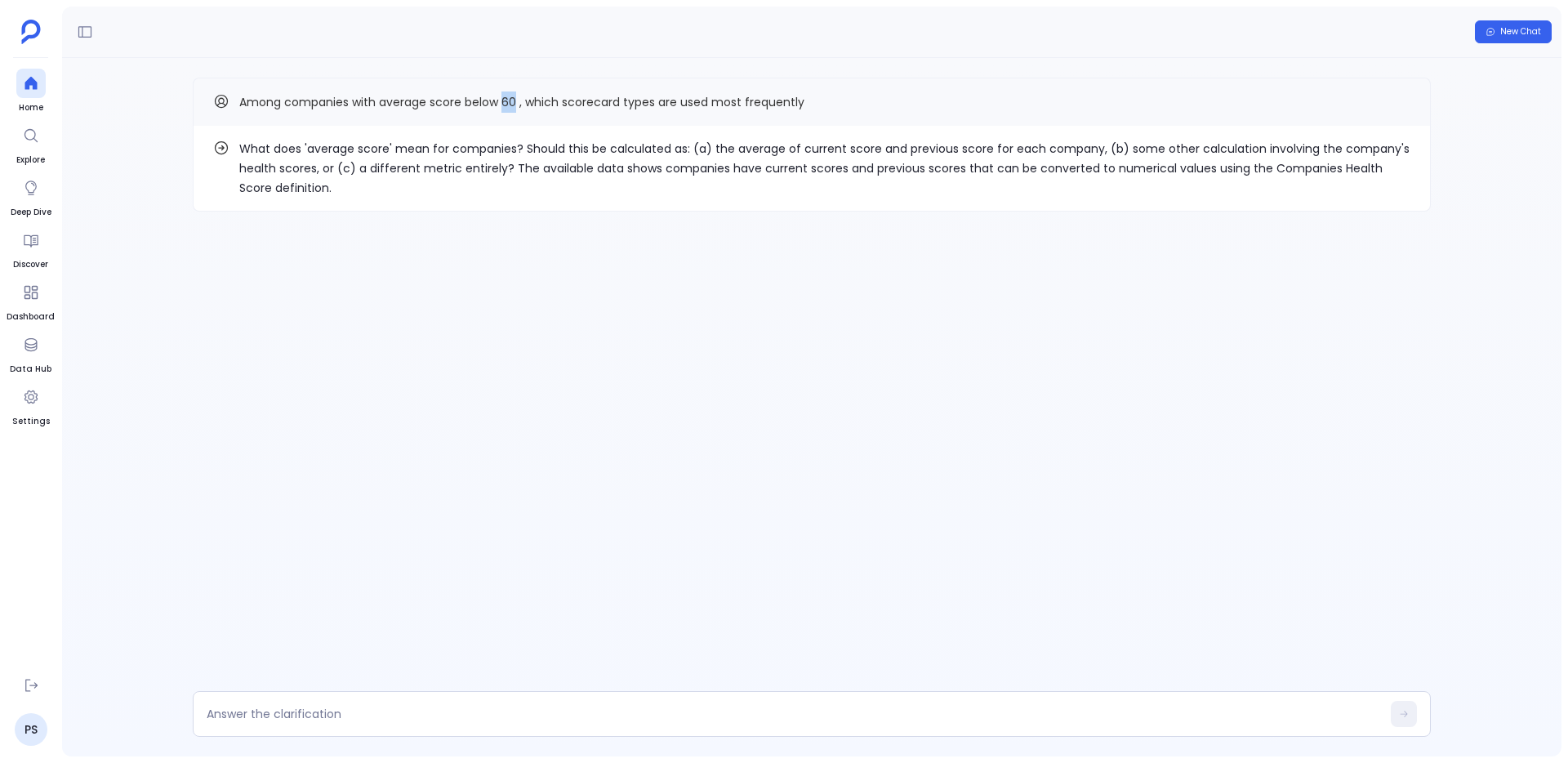 click on "Among companies with average score below 60 , which scorecard types are used most frequently" at bounding box center [522, 102] 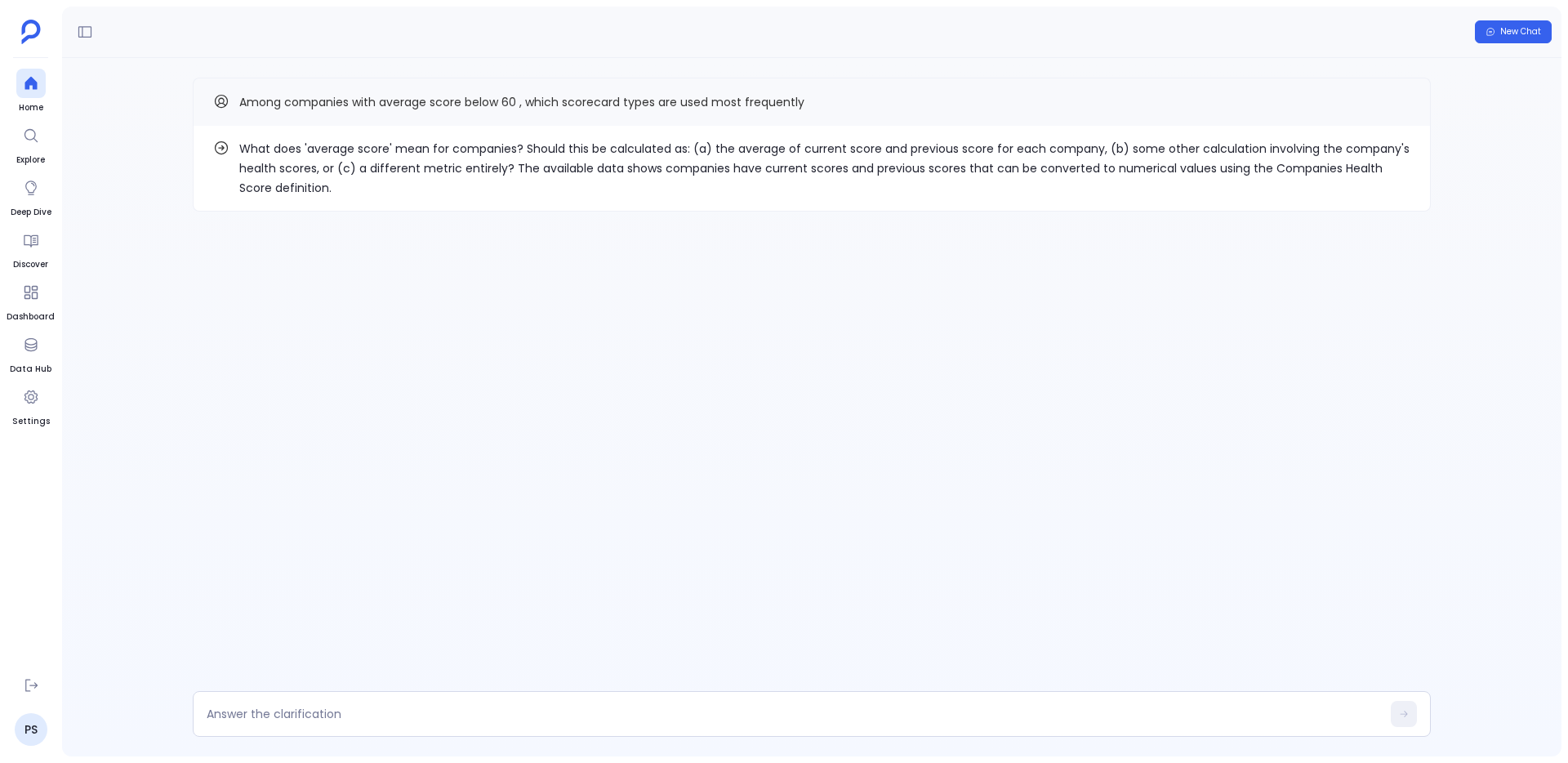 click on "Among companies with average score below 60 , which scorecard types are used most frequently" at bounding box center (522, 102) 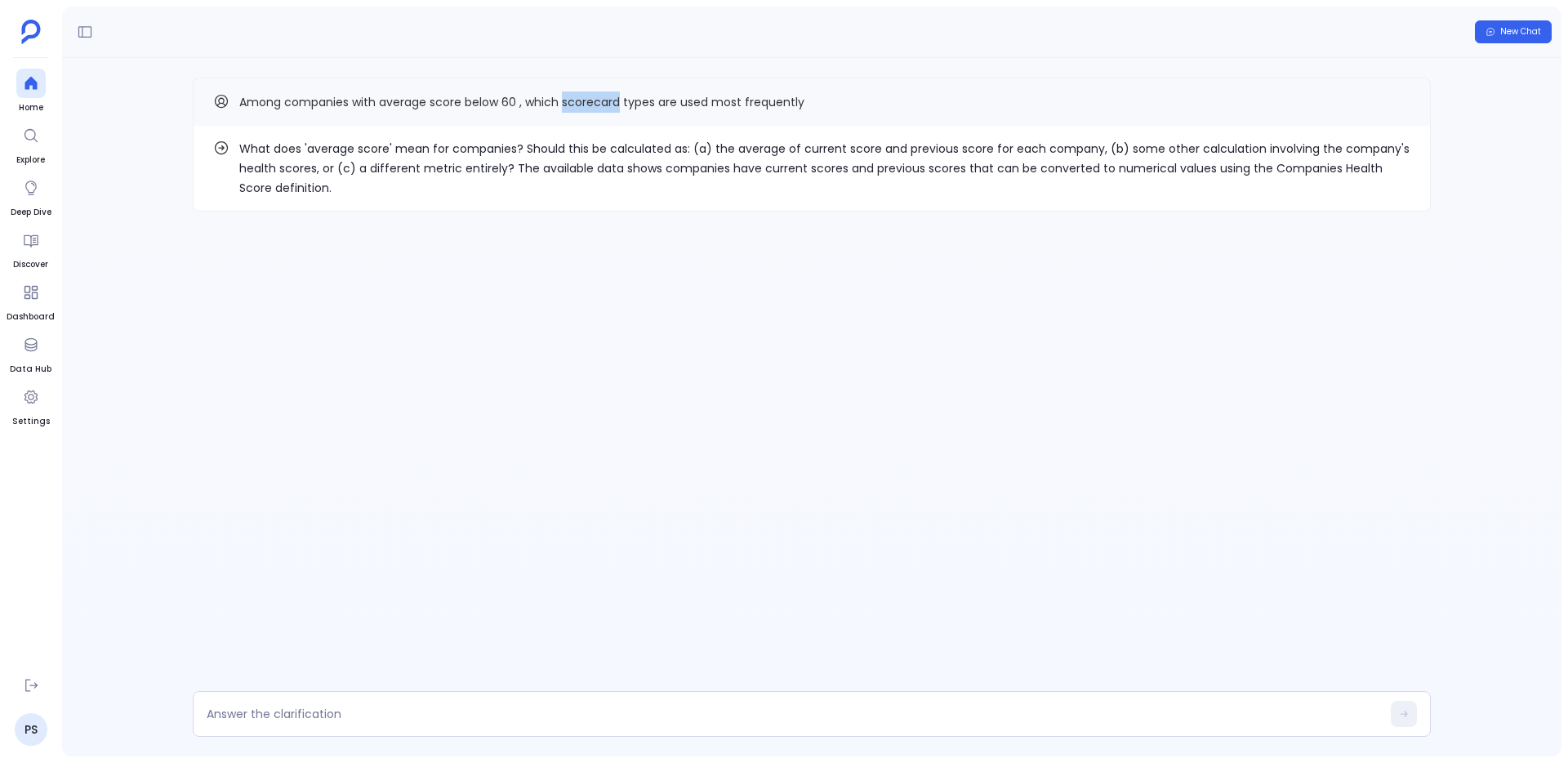 click on "Among companies with average score below 60 , which scorecard types are used most frequently" at bounding box center (522, 102) 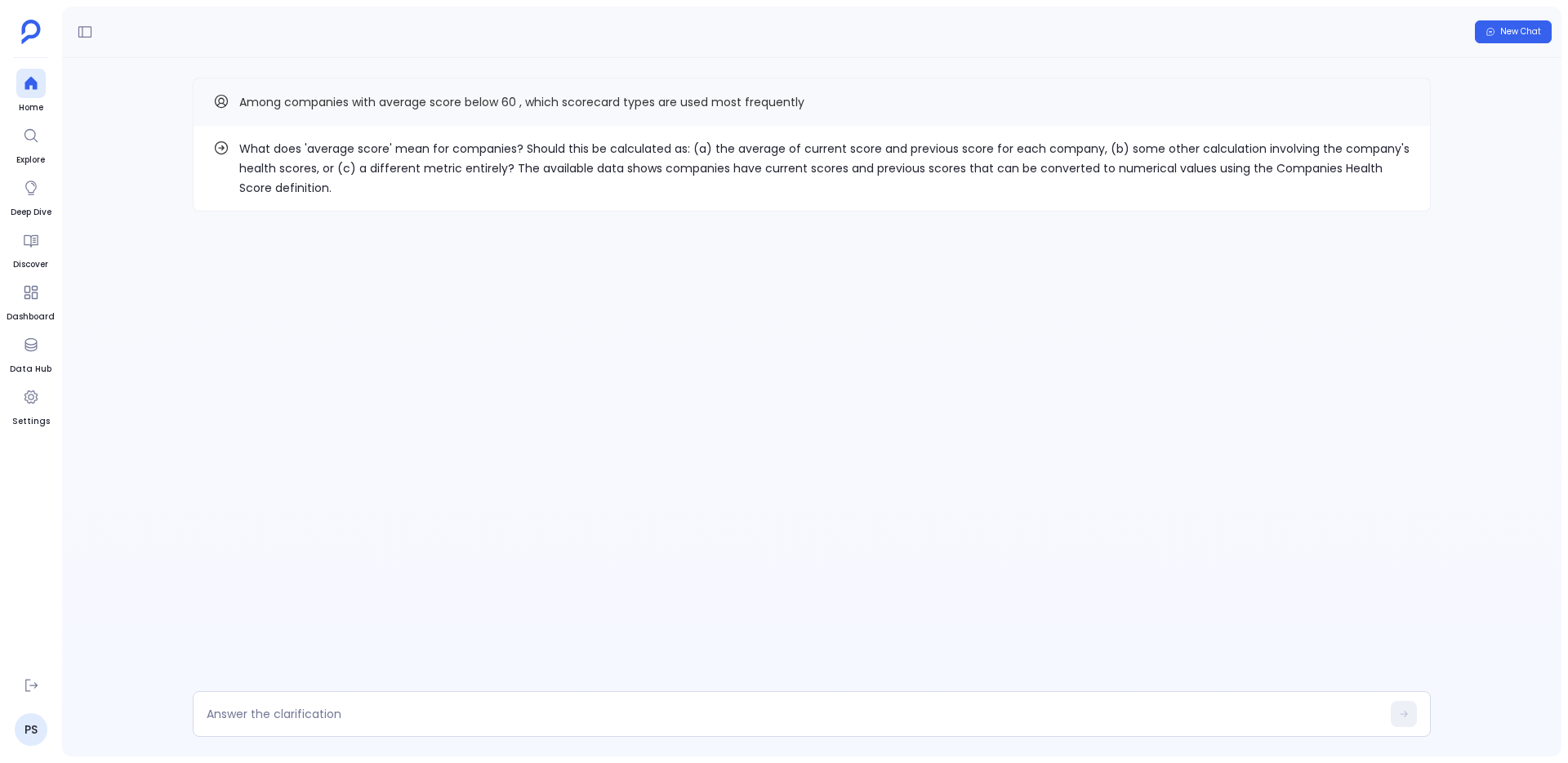 click on "Among companies with average score below 60 , which scorecard types are used most frequently" at bounding box center (522, 102) 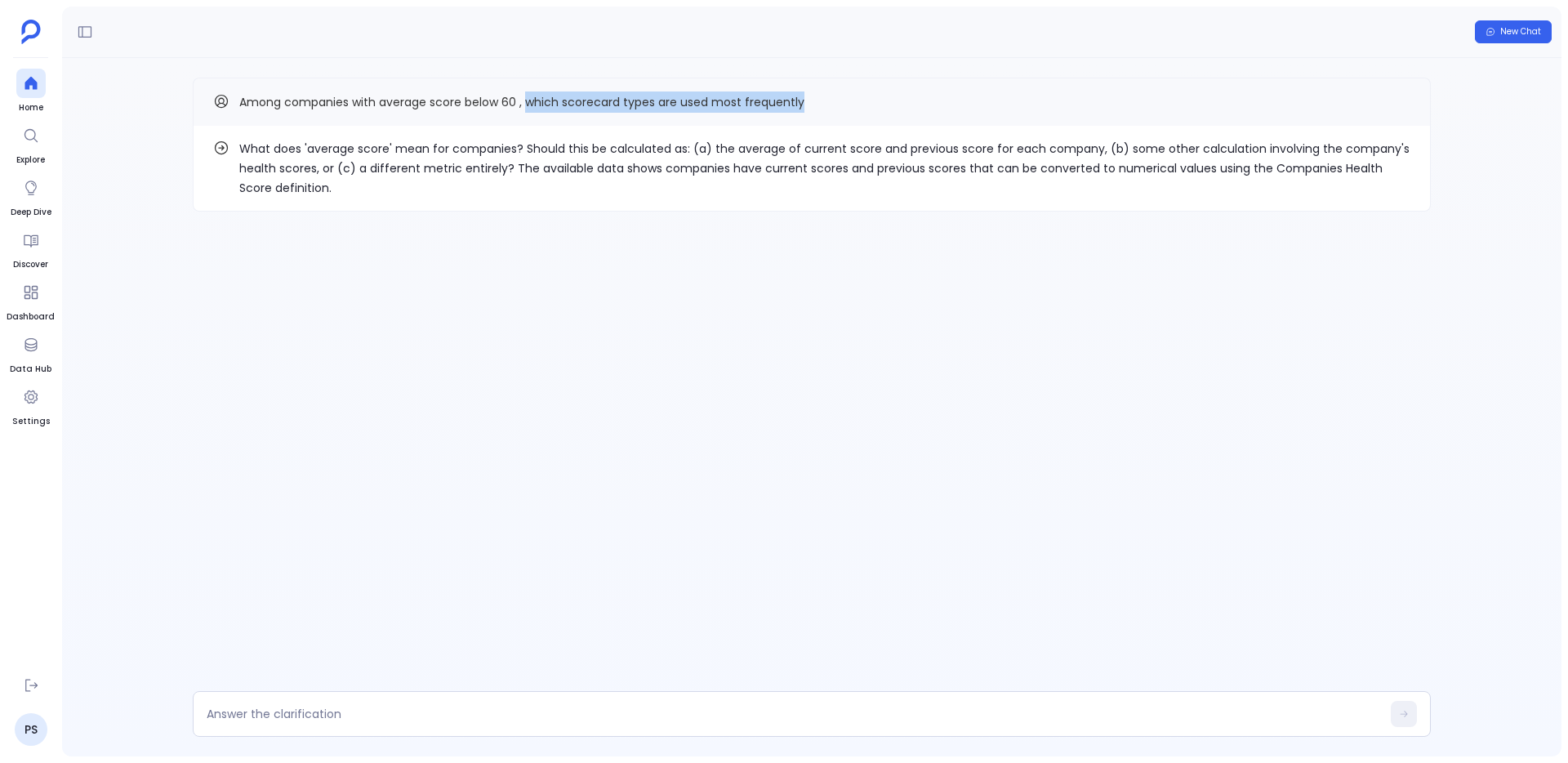 drag, startPoint x: 527, startPoint y: 101, endPoint x: 805, endPoint y: 105, distance: 278.02878 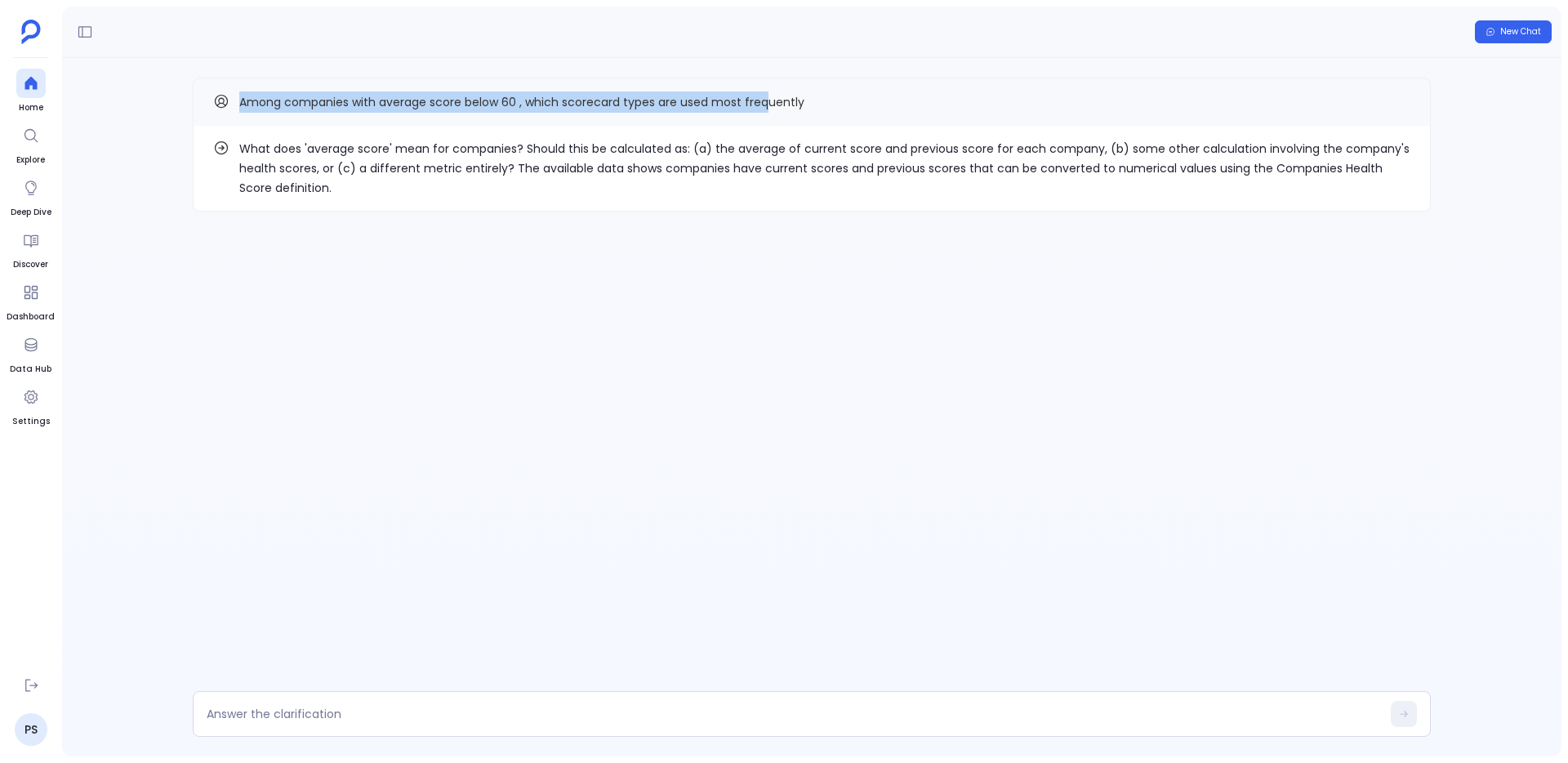 drag, startPoint x: 240, startPoint y: 105, endPoint x: 758, endPoint y: 96, distance: 518.07818 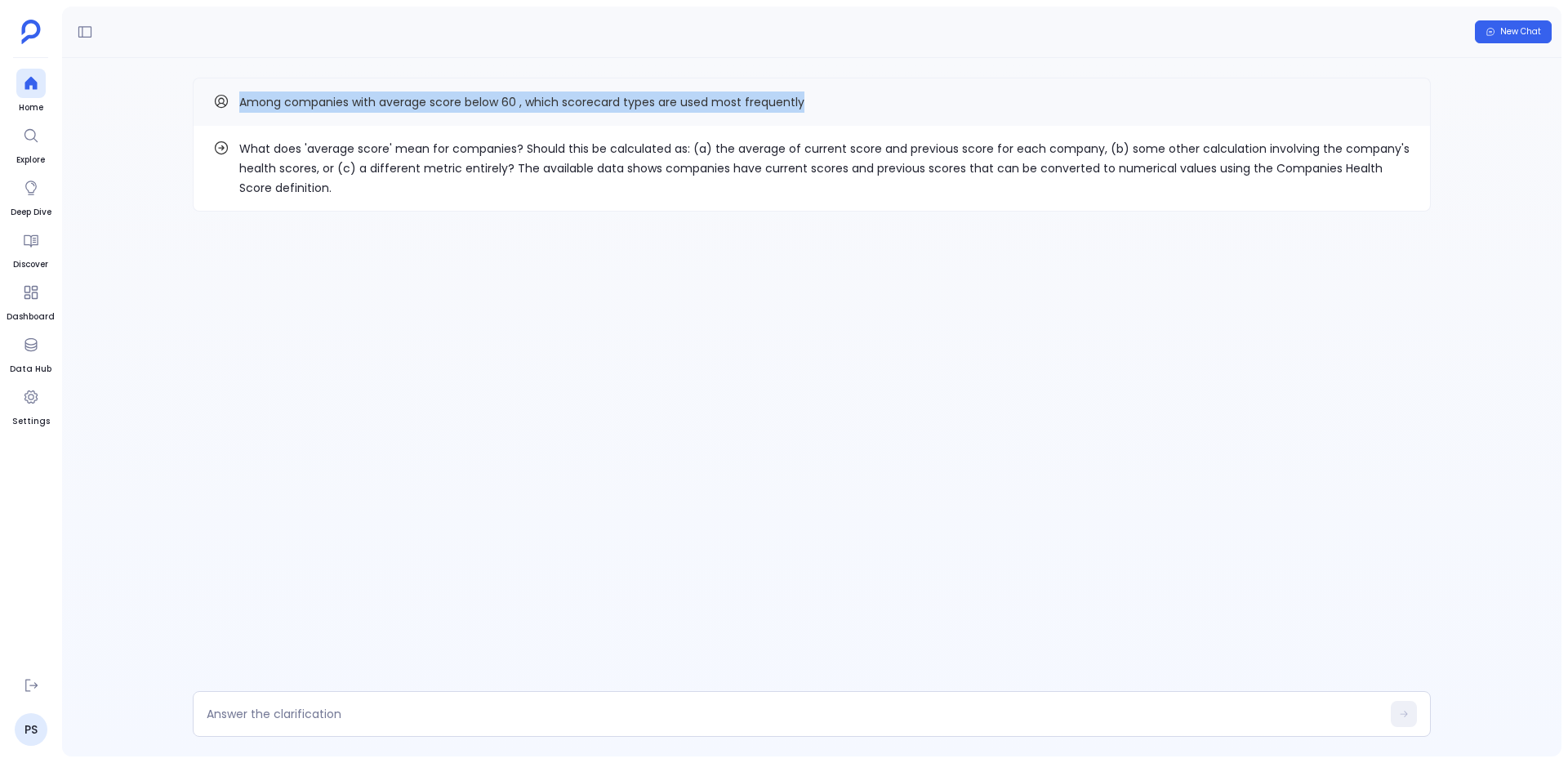 click on "Among companies with average score below 60 , which scorecard types are used most frequently" at bounding box center [812, 102] 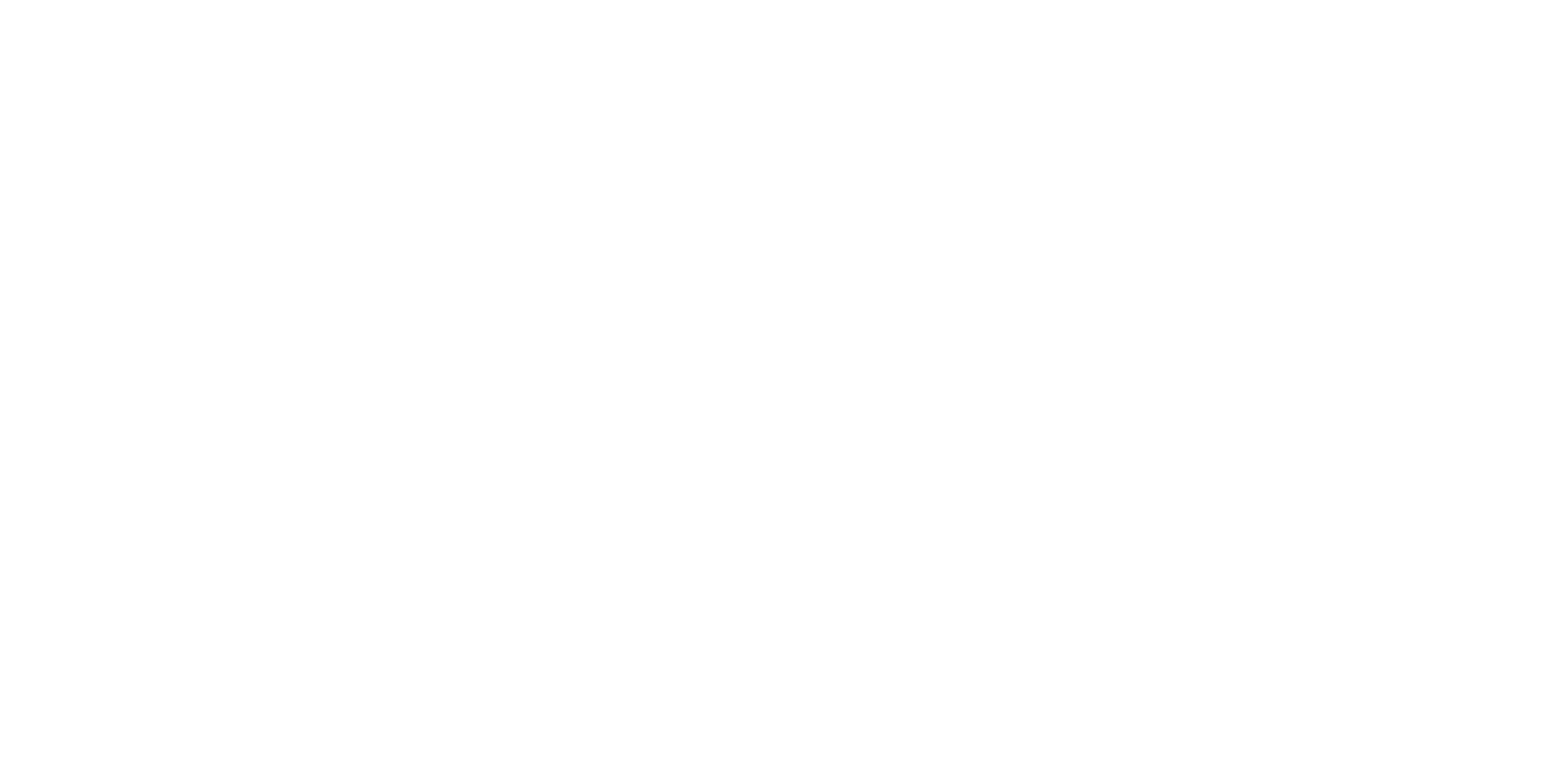 scroll, scrollTop: 0, scrollLeft: 0, axis: both 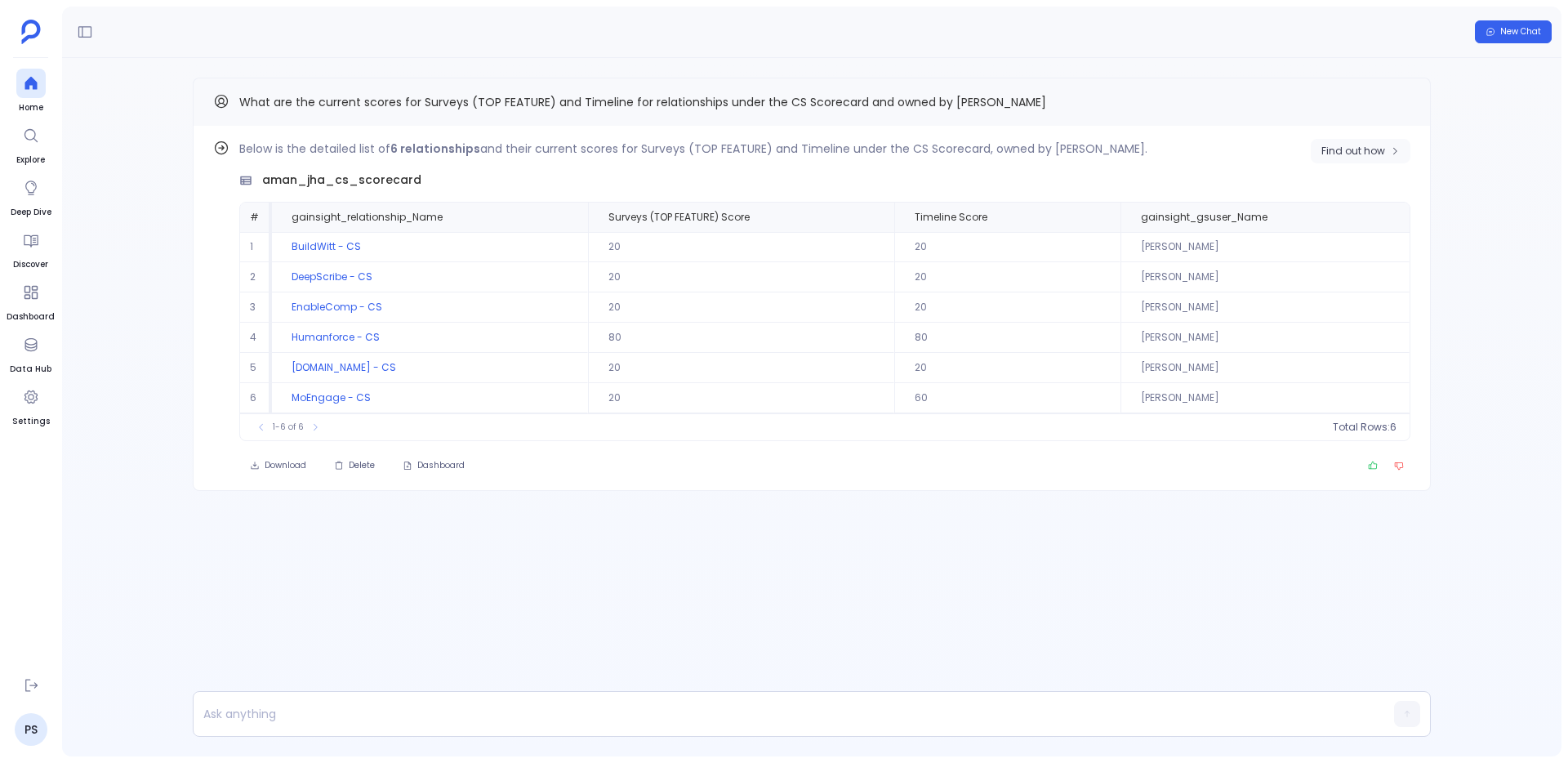 click on "Find out how" at bounding box center [1361, 151] 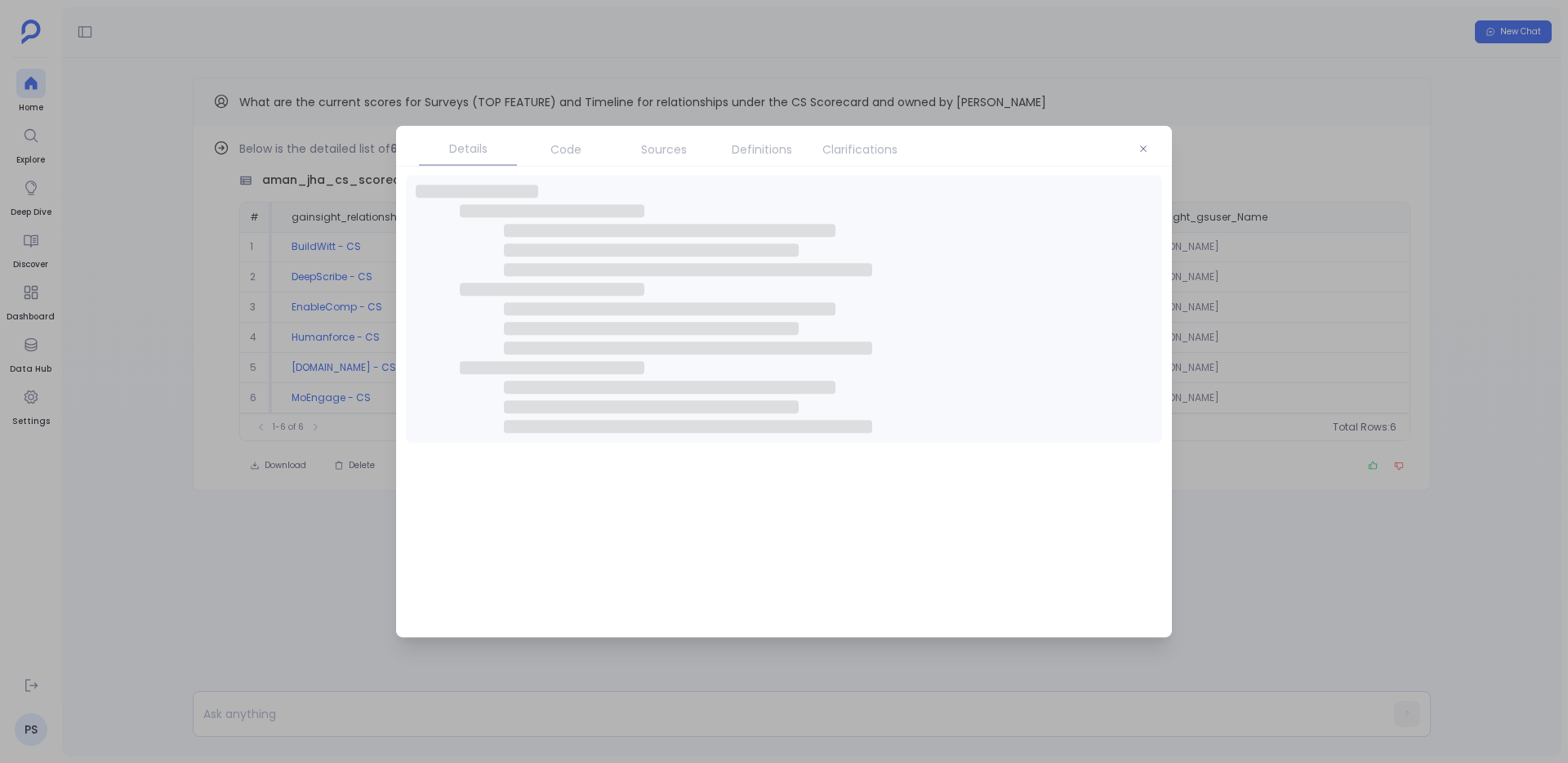 click on "Details Code Sources Definitions Clarifications" at bounding box center (784, 146) 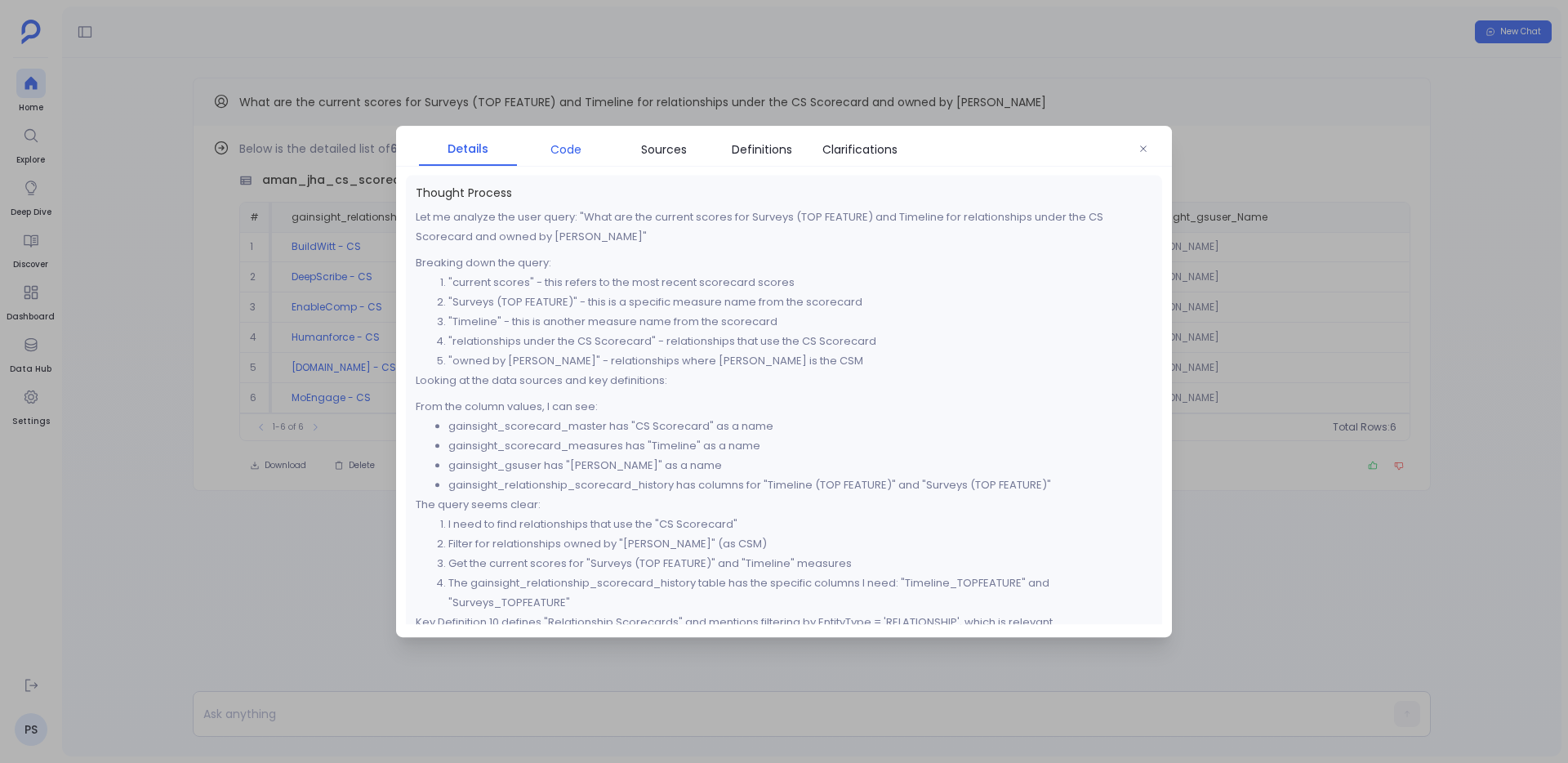 click on "Code" at bounding box center [566, 149] 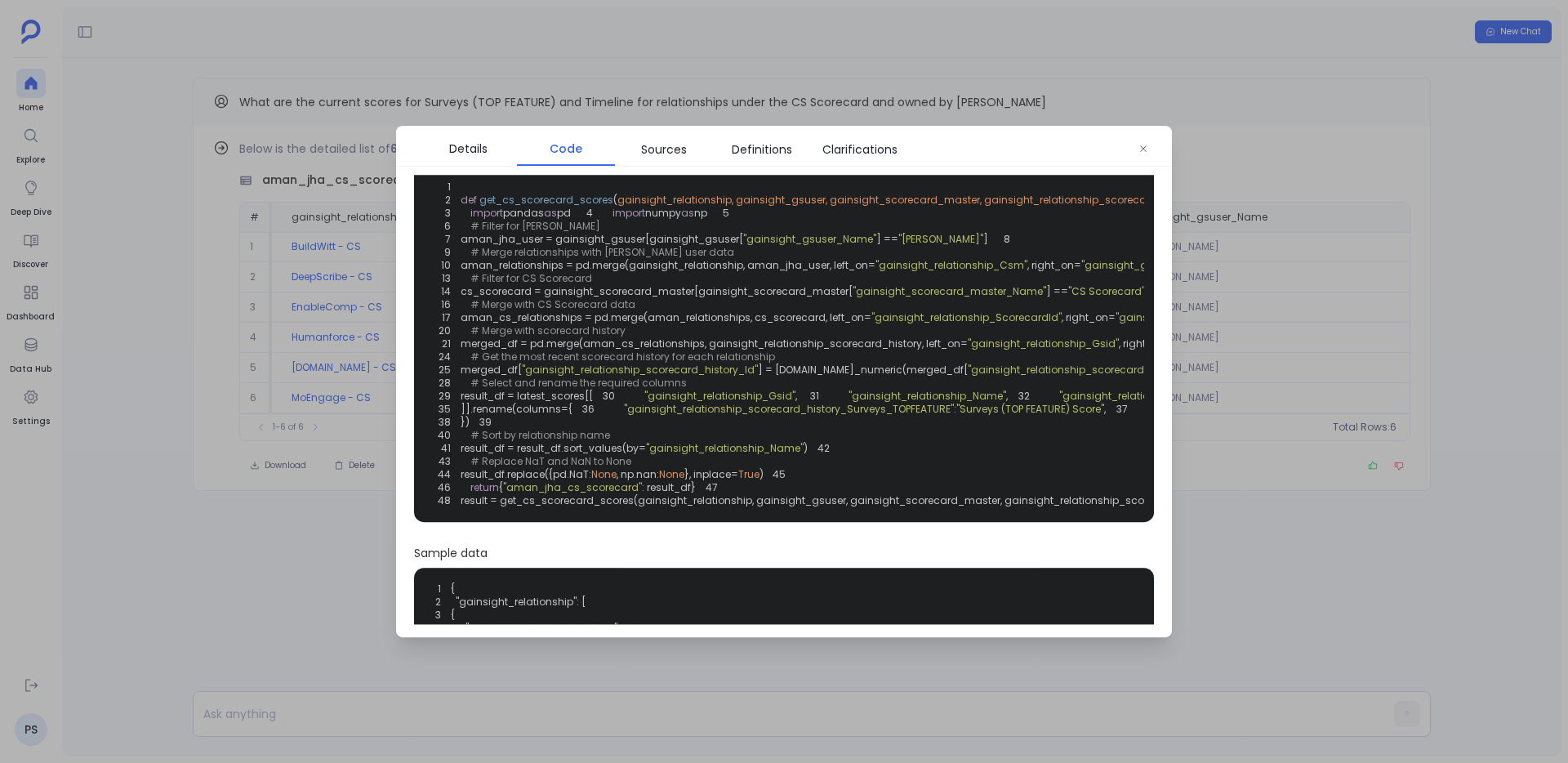 scroll, scrollTop: 53, scrollLeft: 0, axis: vertical 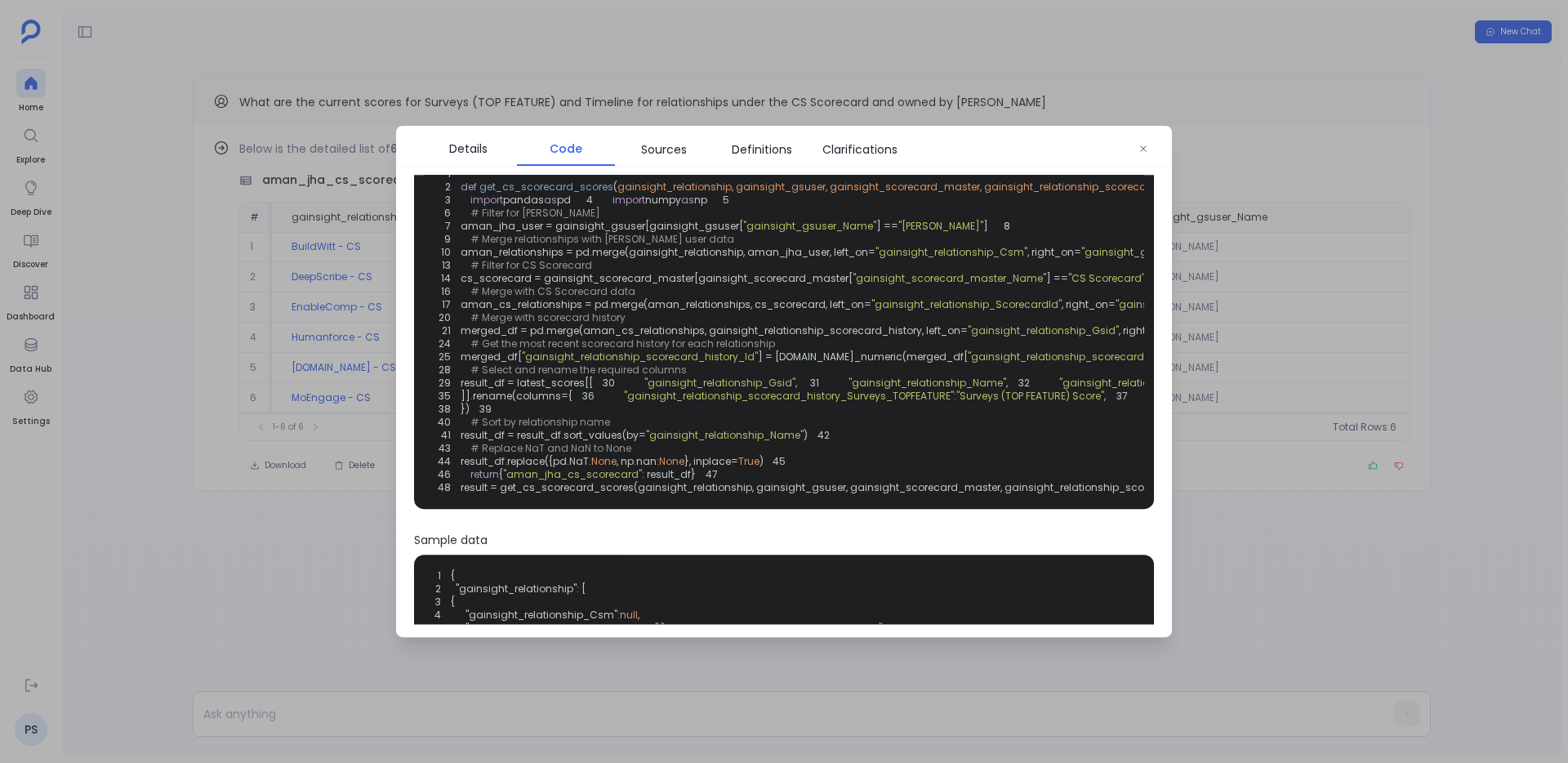 click at bounding box center [784, 382] 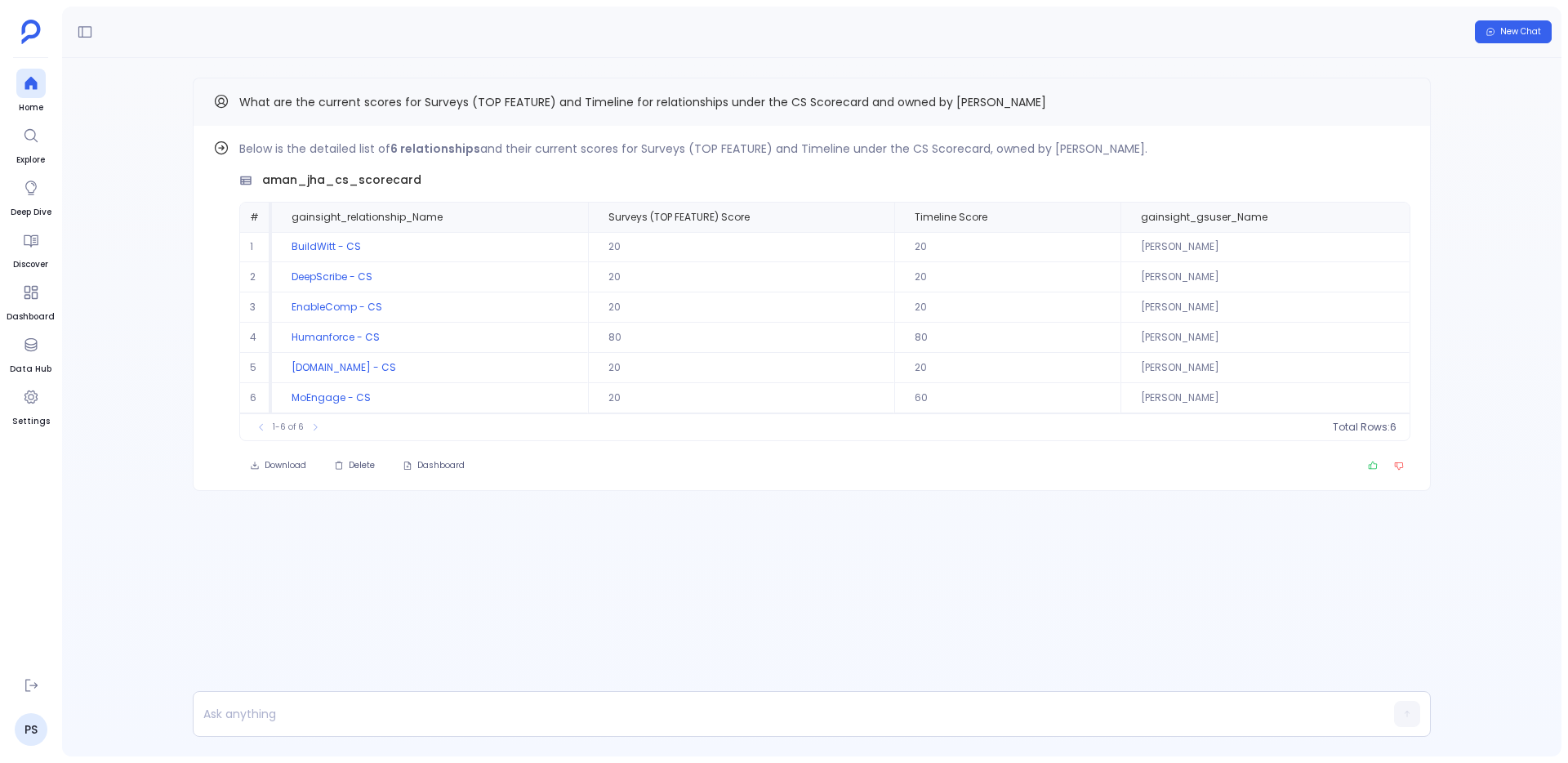 type 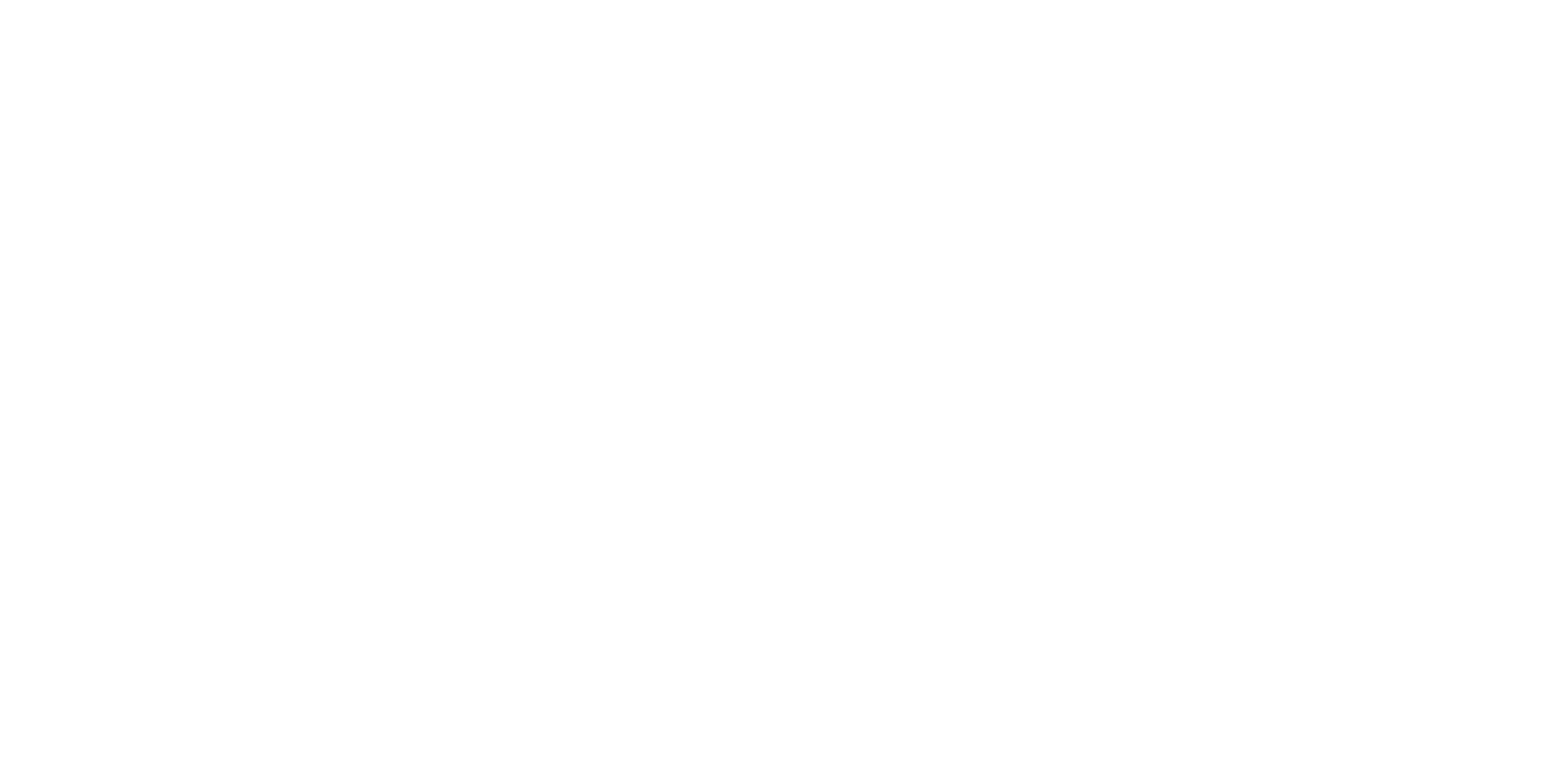 scroll, scrollTop: 0, scrollLeft: 0, axis: both 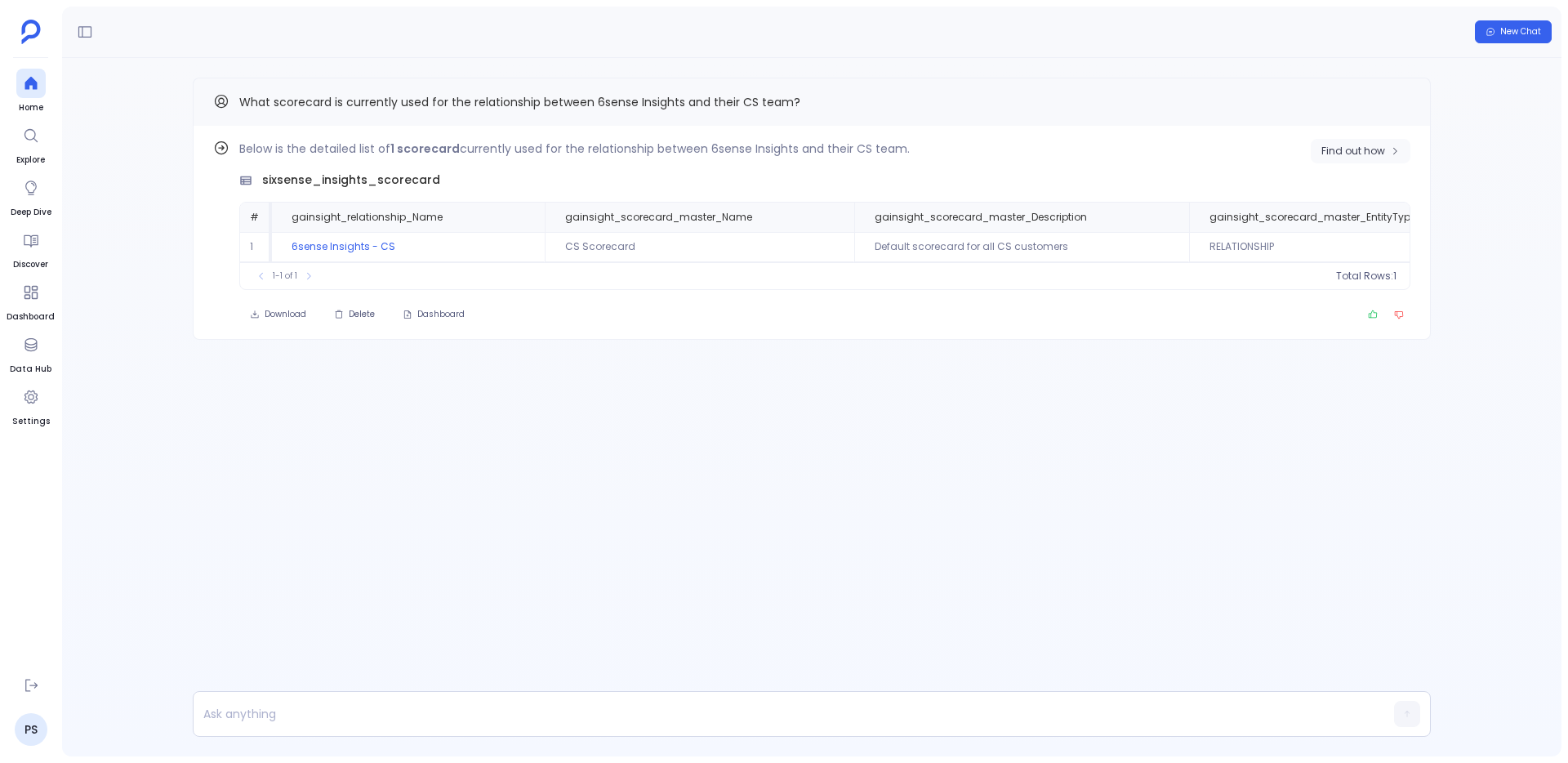 click on "Find out how" at bounding box center [1361, 151] 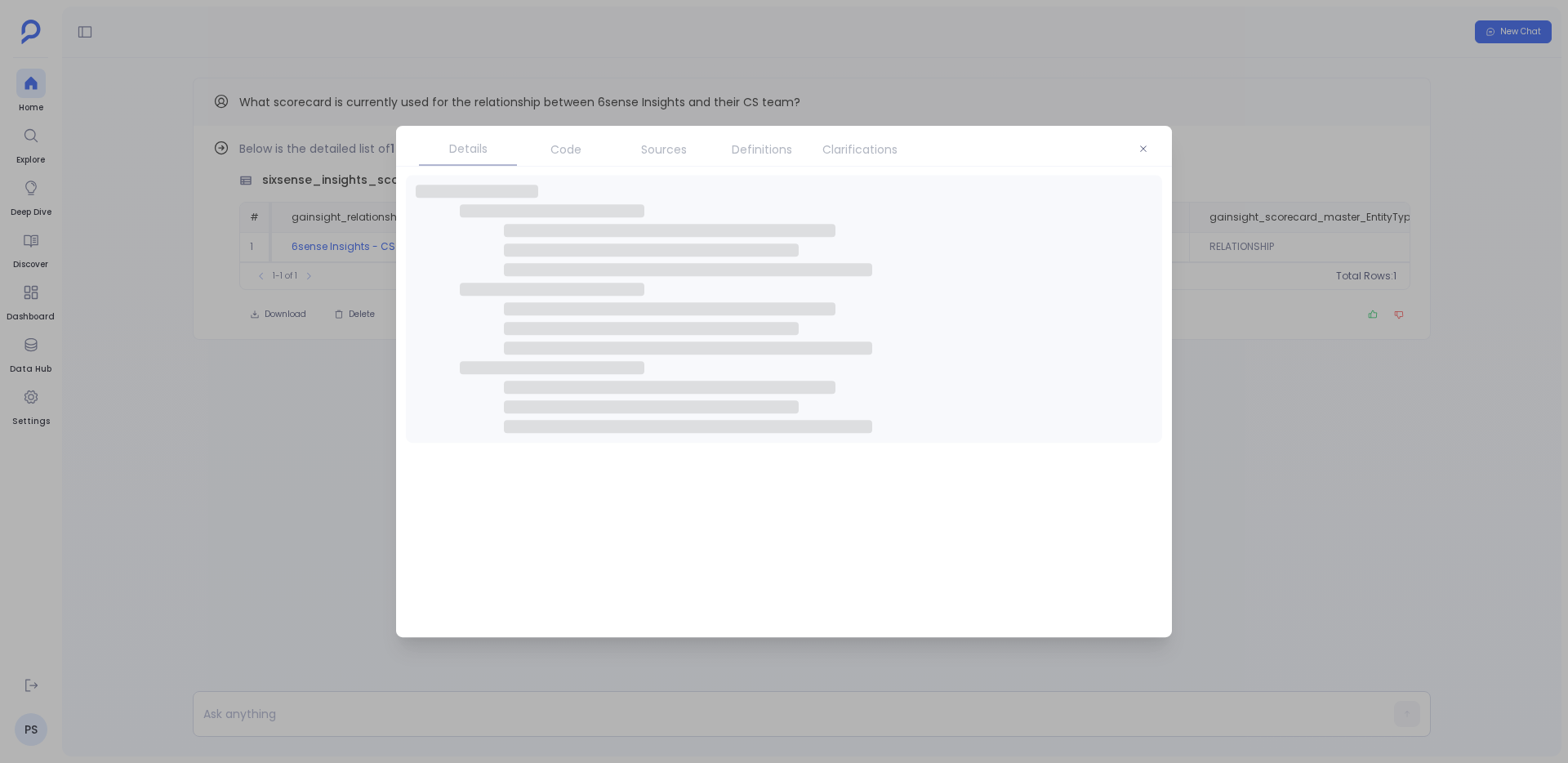 click at bounding box center [784, 382] 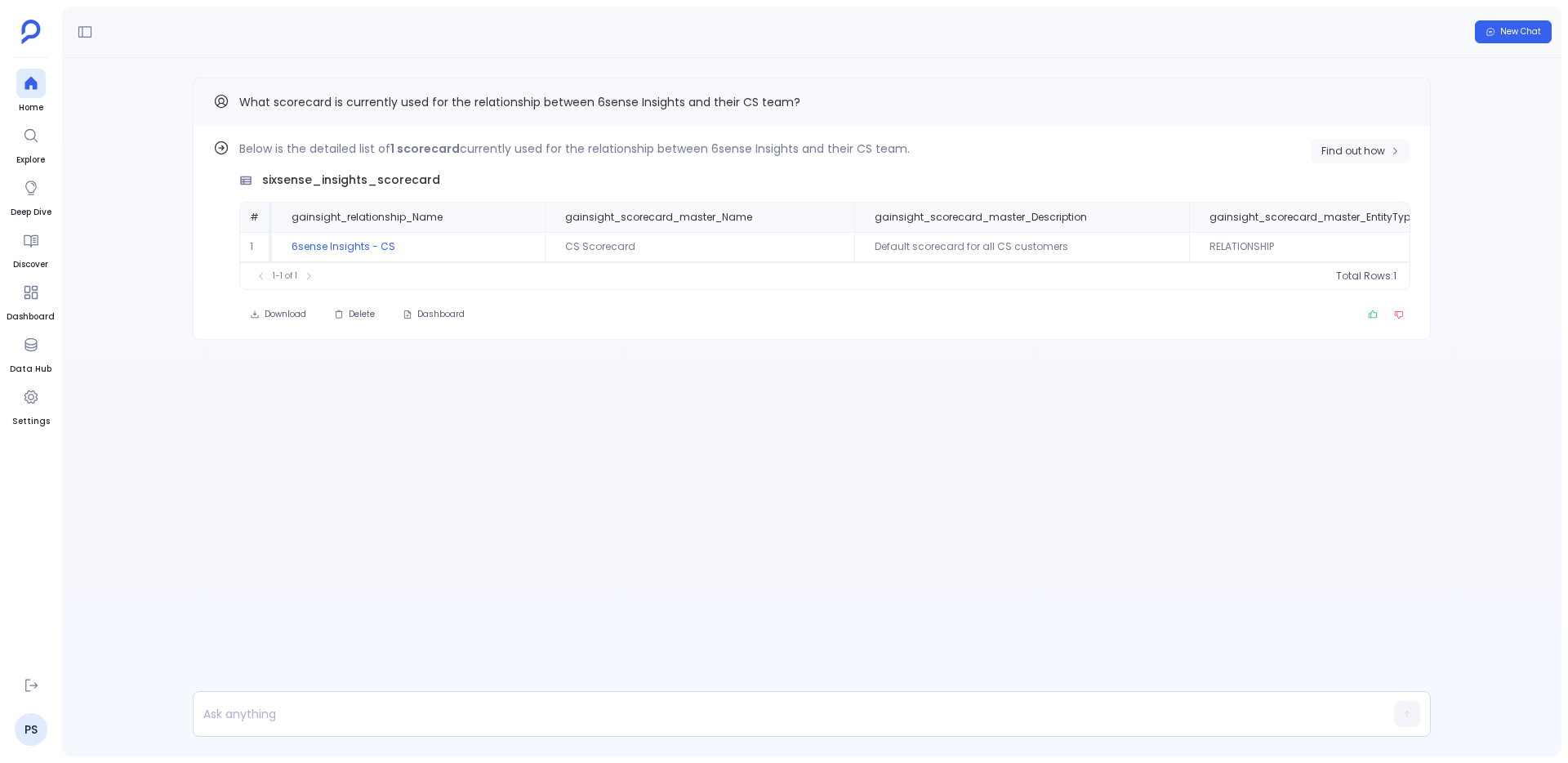 click on "Find out how" at bounding box center (1353, 151) 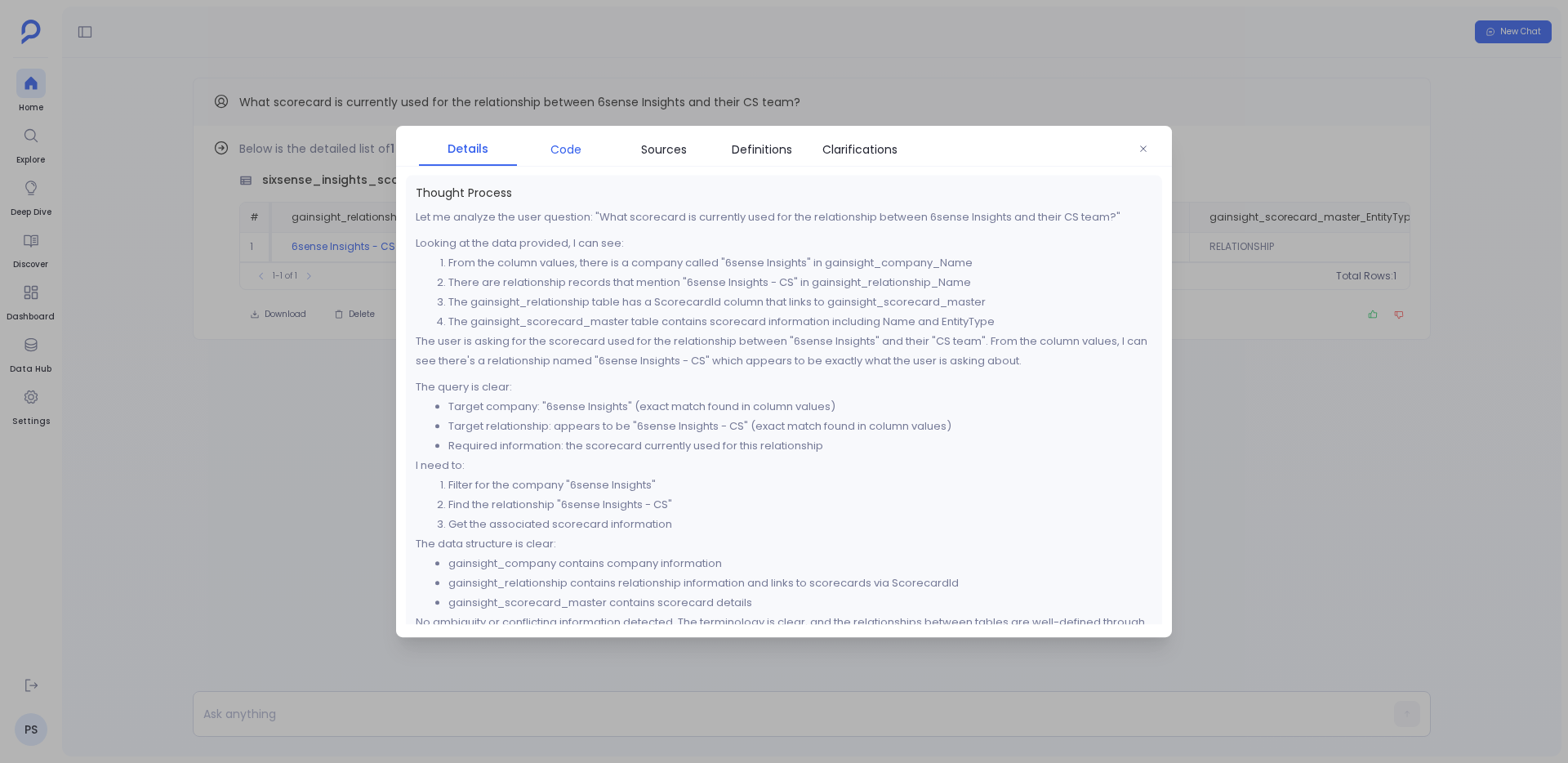 click on "Code" at bounding box center (566, 149) 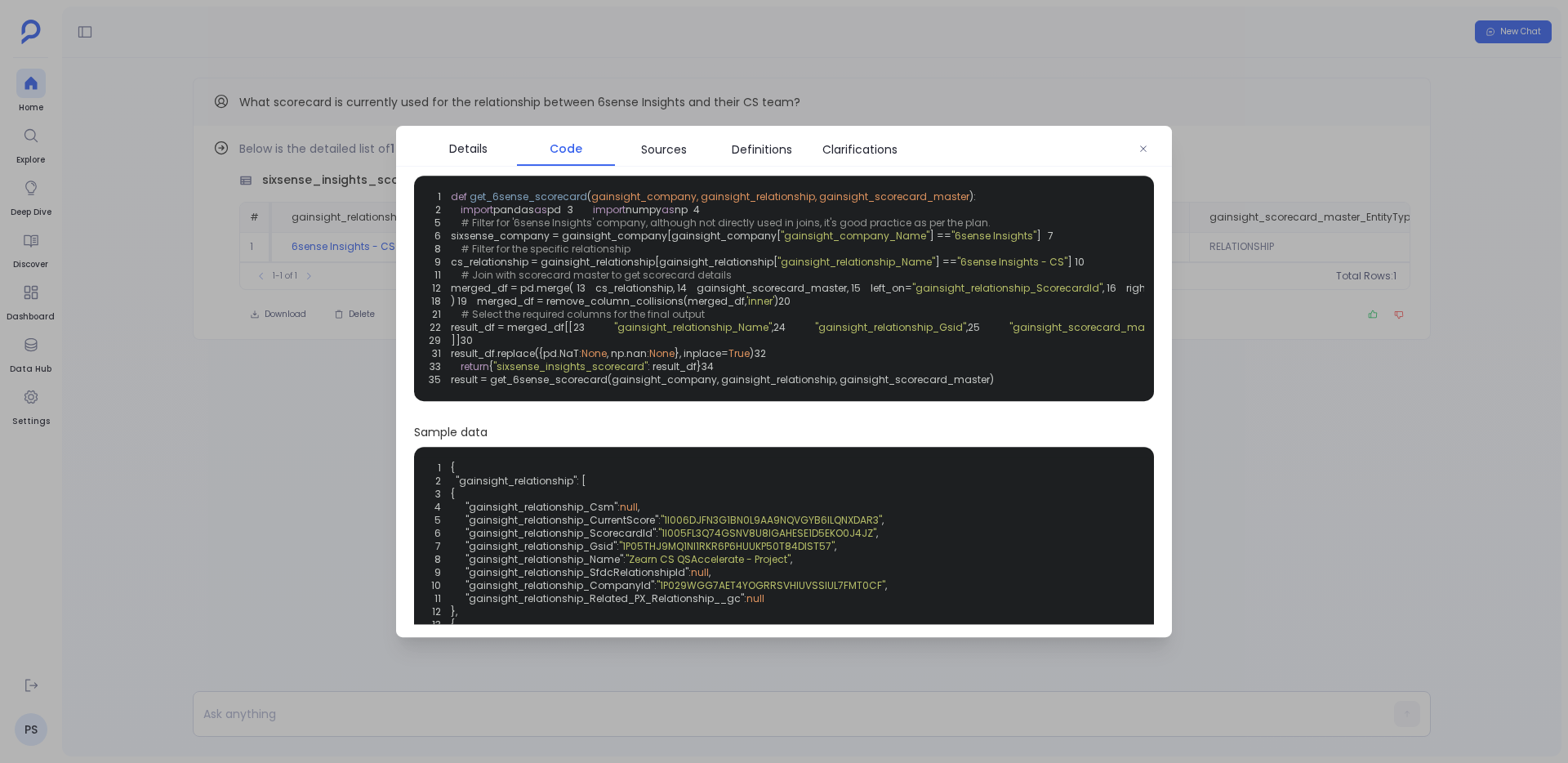 scroll, scrollTop: 0, scrollLeft: 0, axis: both 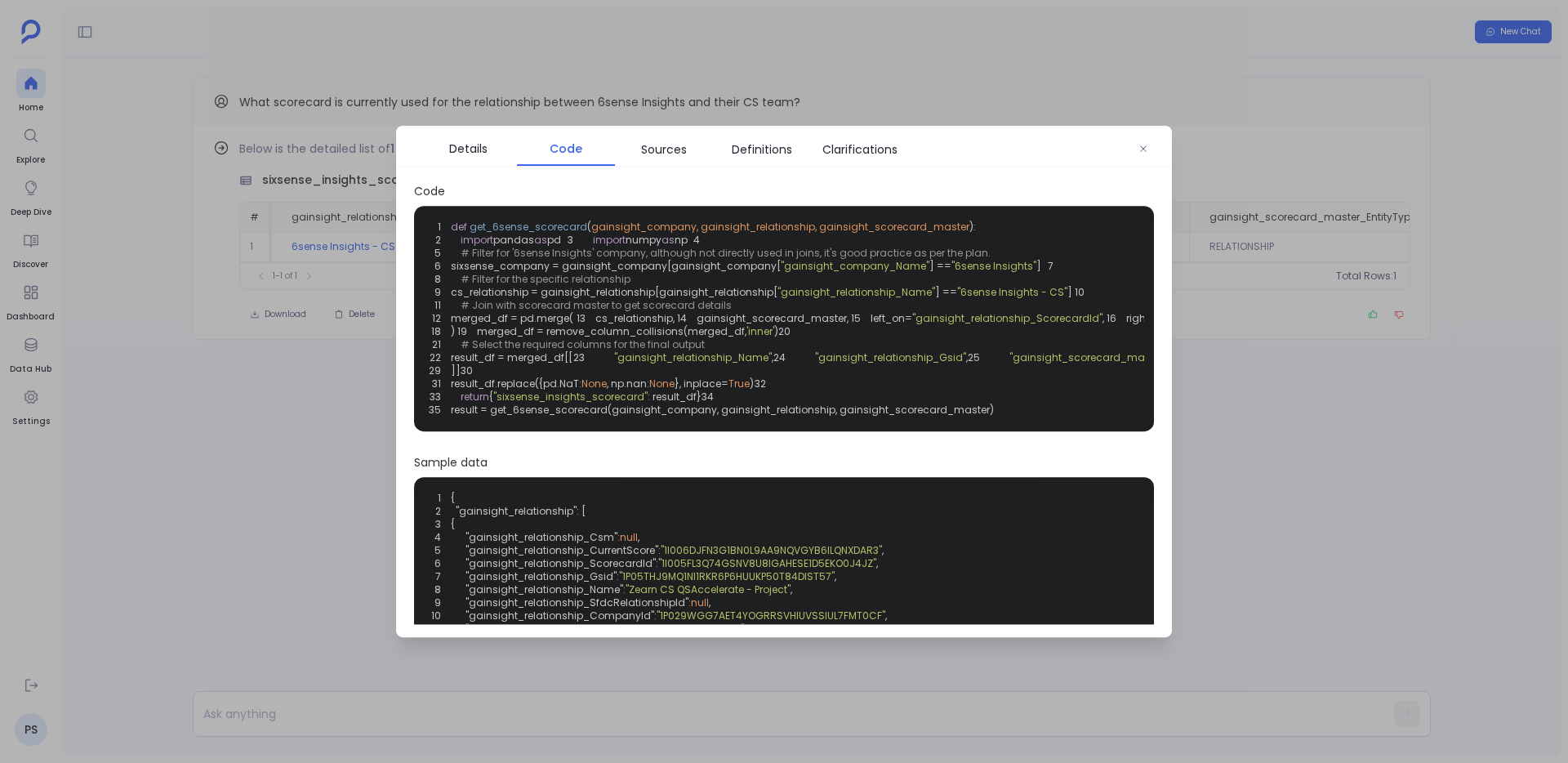 click at bounding box center (784, 382) 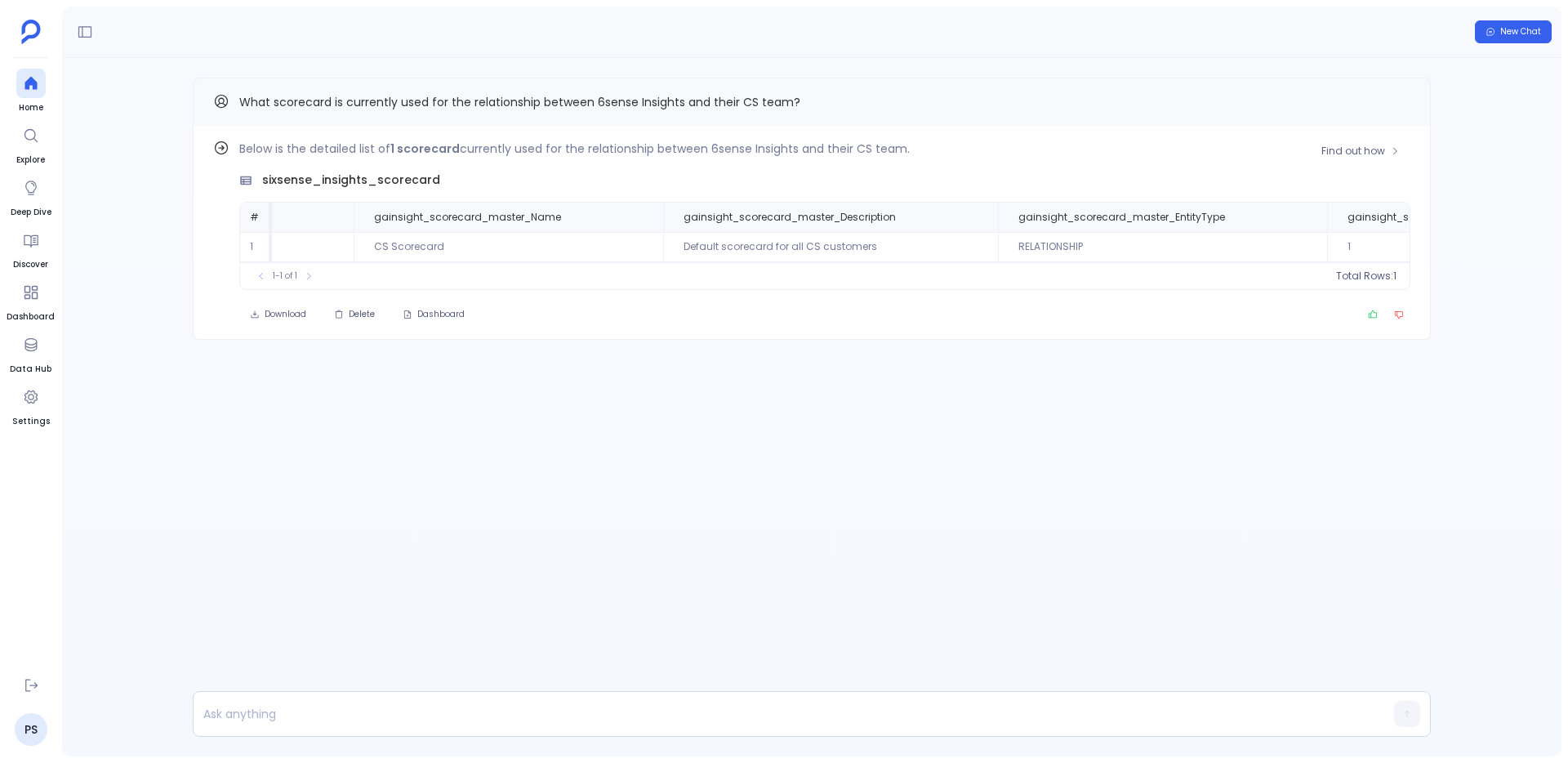 scroll, scrollTop: 0, scrollLeft: 291, axis: horizontal 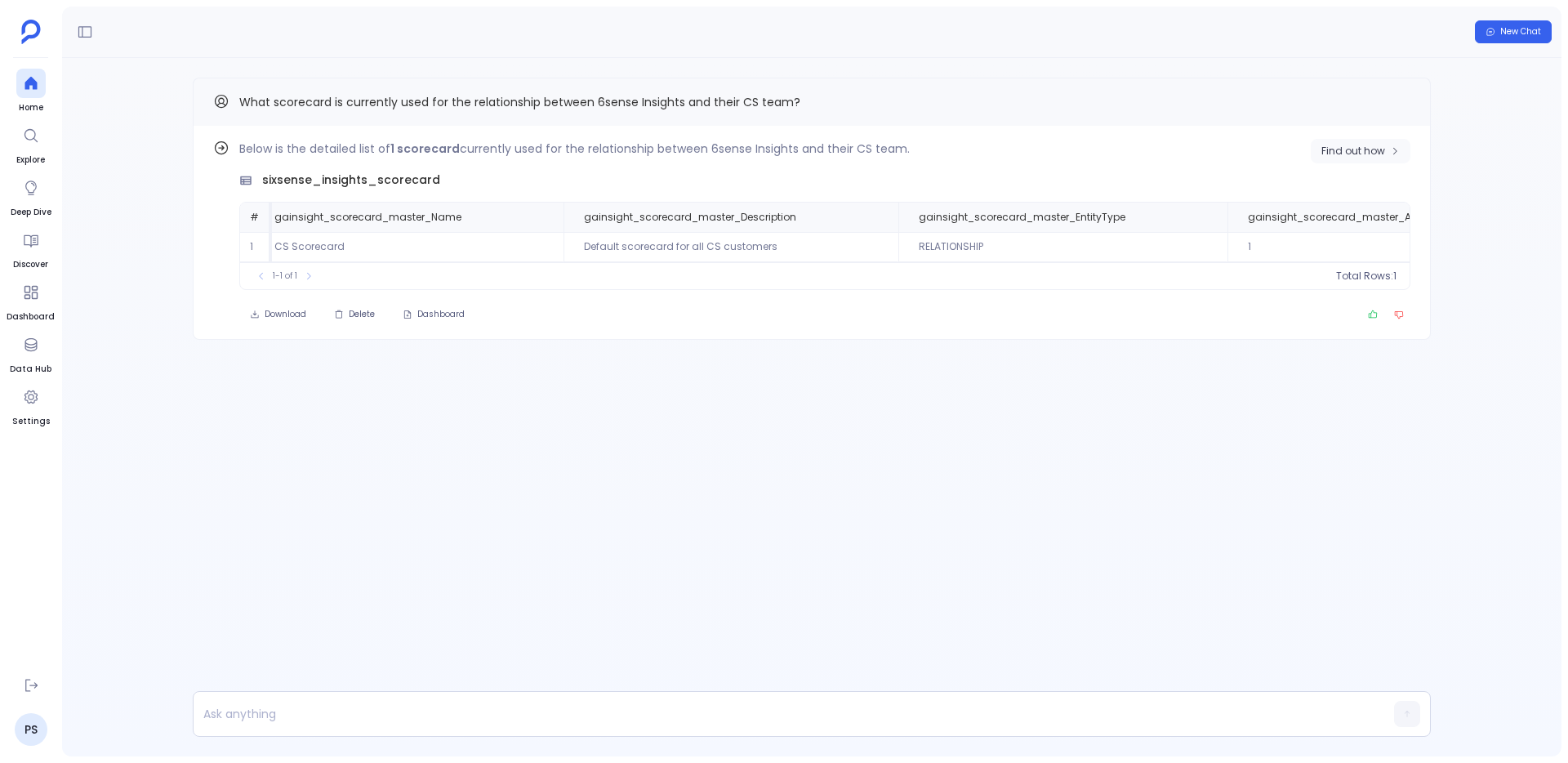 click on "Find out how" at bounding box center (1353, 151) 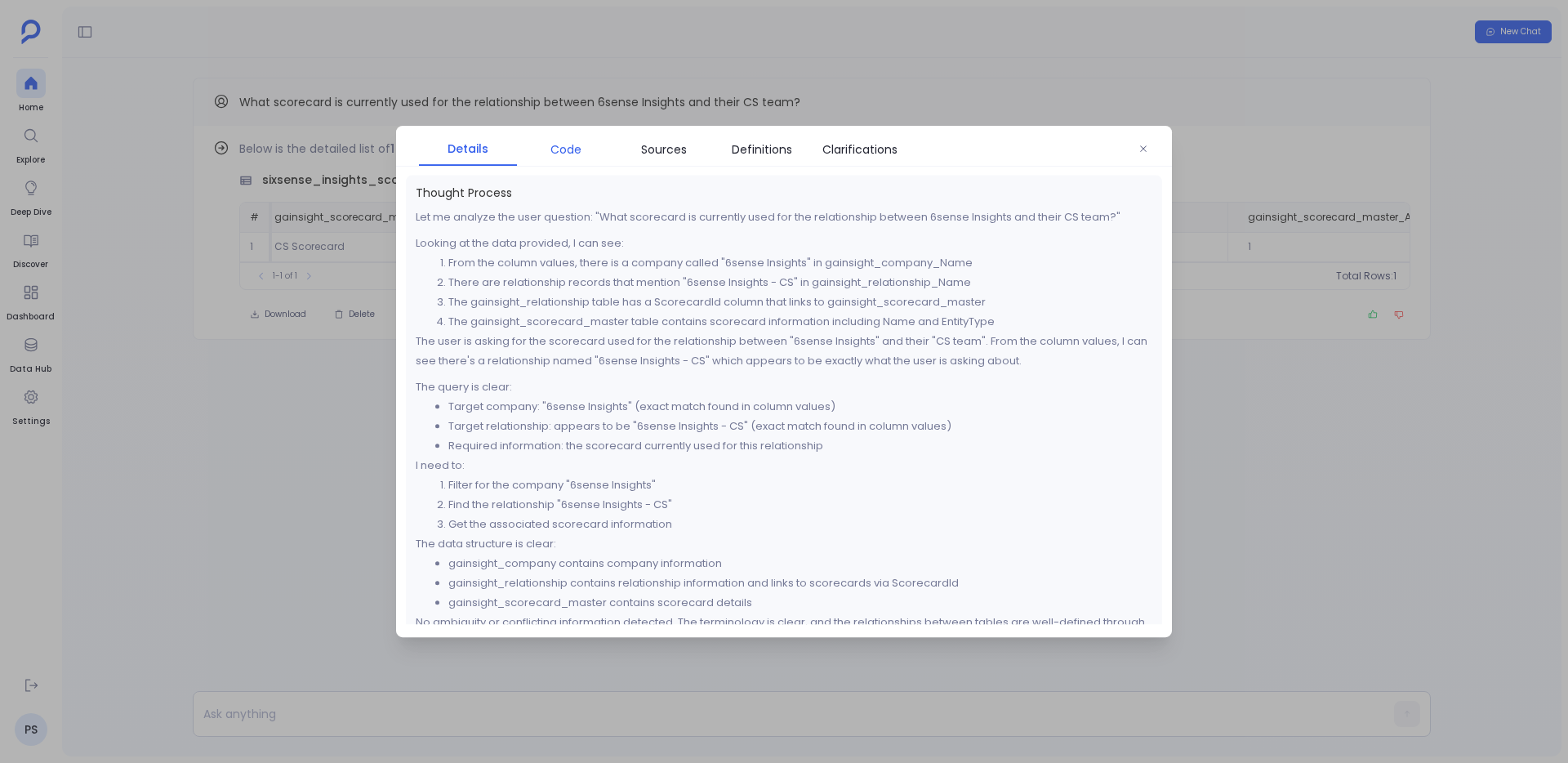 click on "Code" at bounding box center (566, 149) 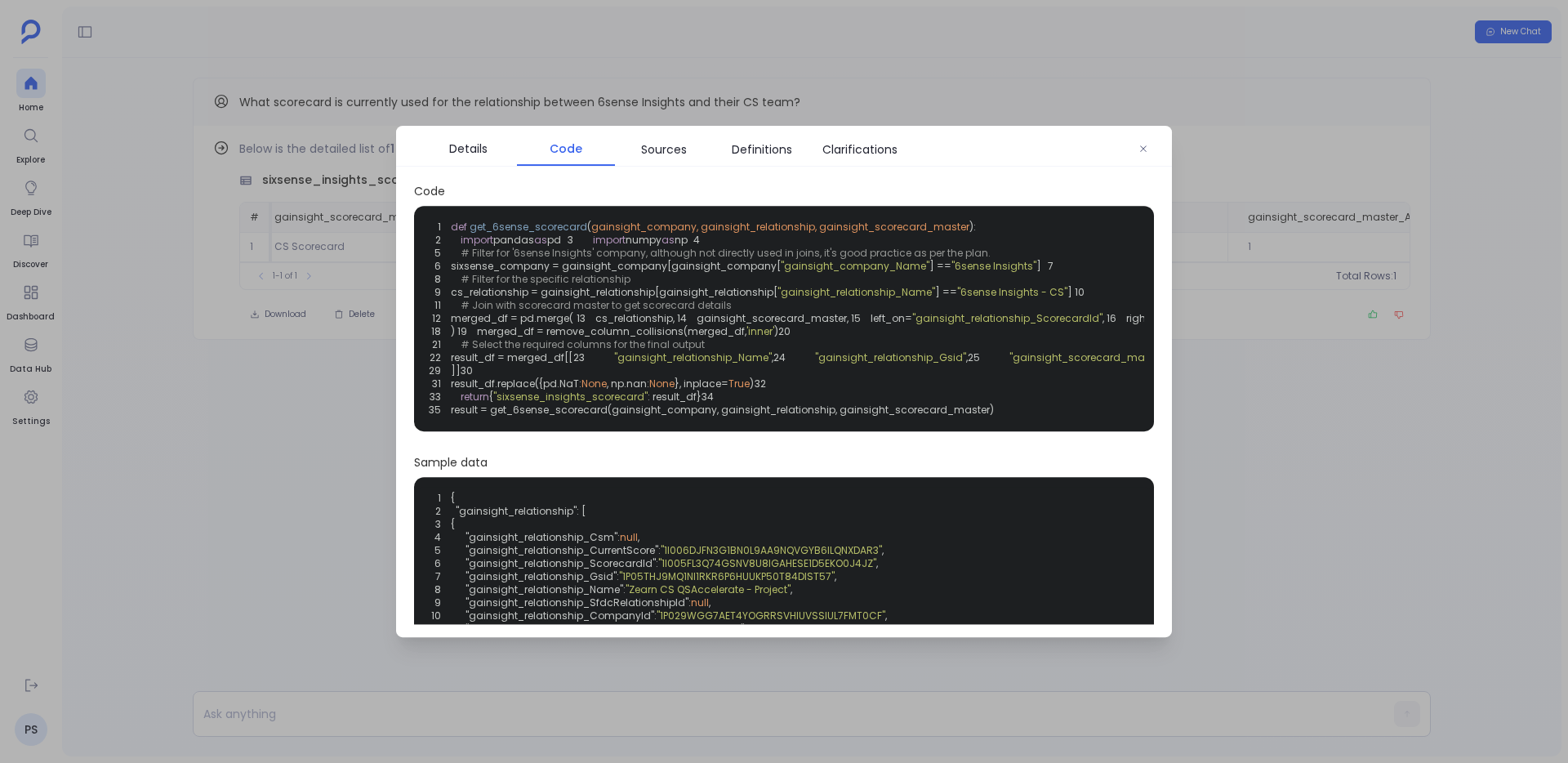 click at bounding box center [784, 382] 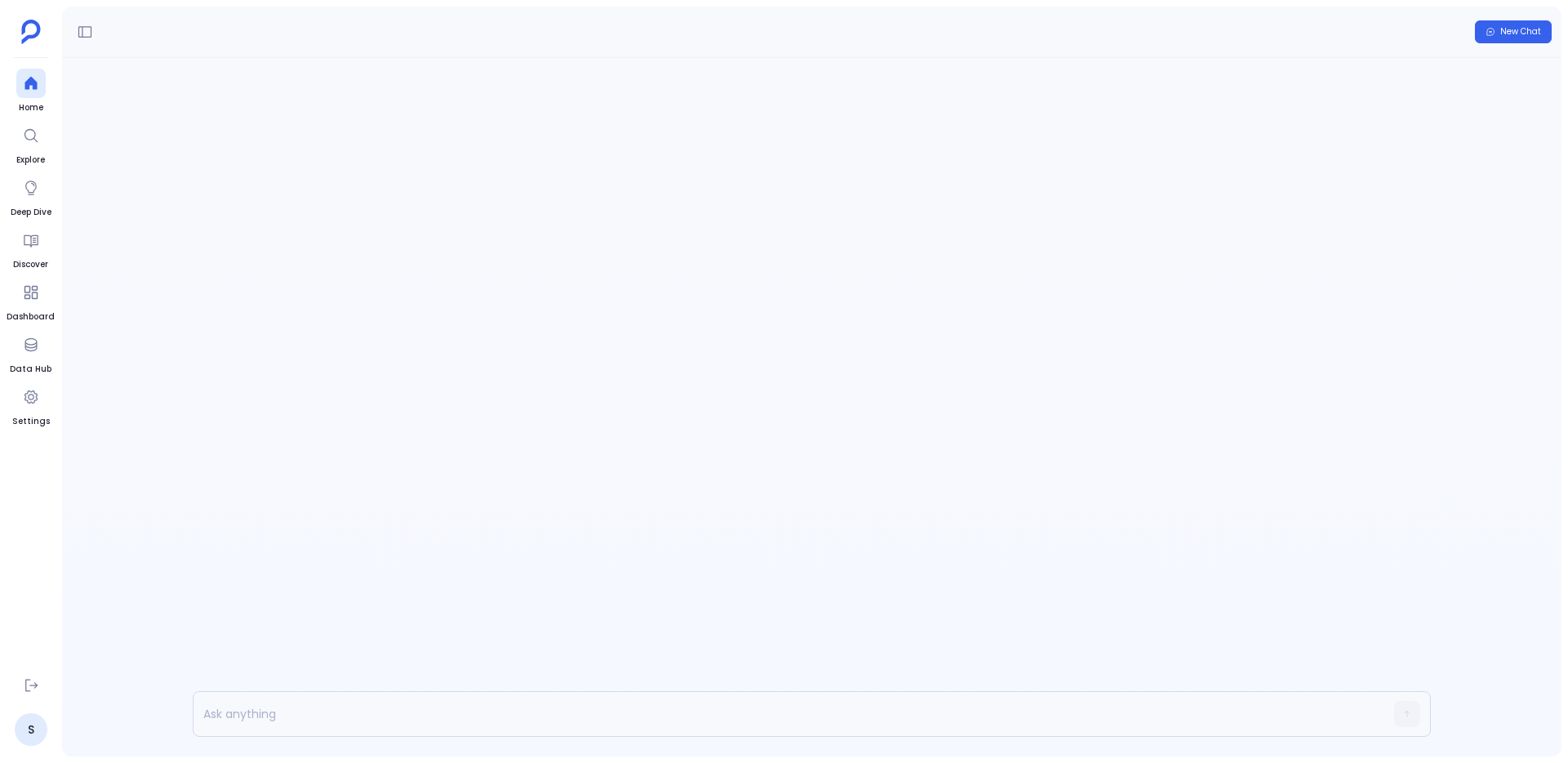 scroll, scrollTop: 0, scrollLeft: 0, axis: both 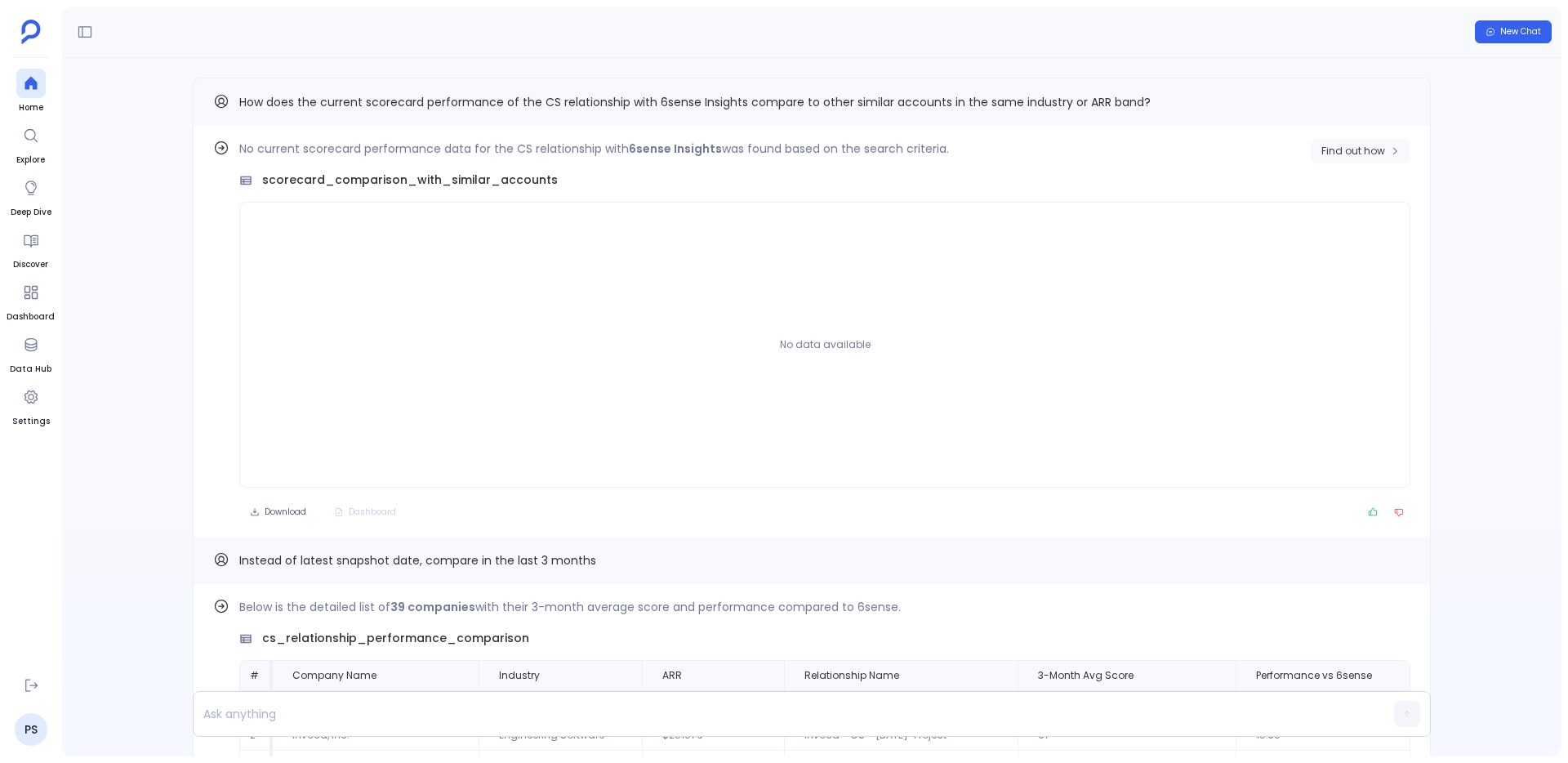 click on "Find out how" at bounding box center [1353, 151] 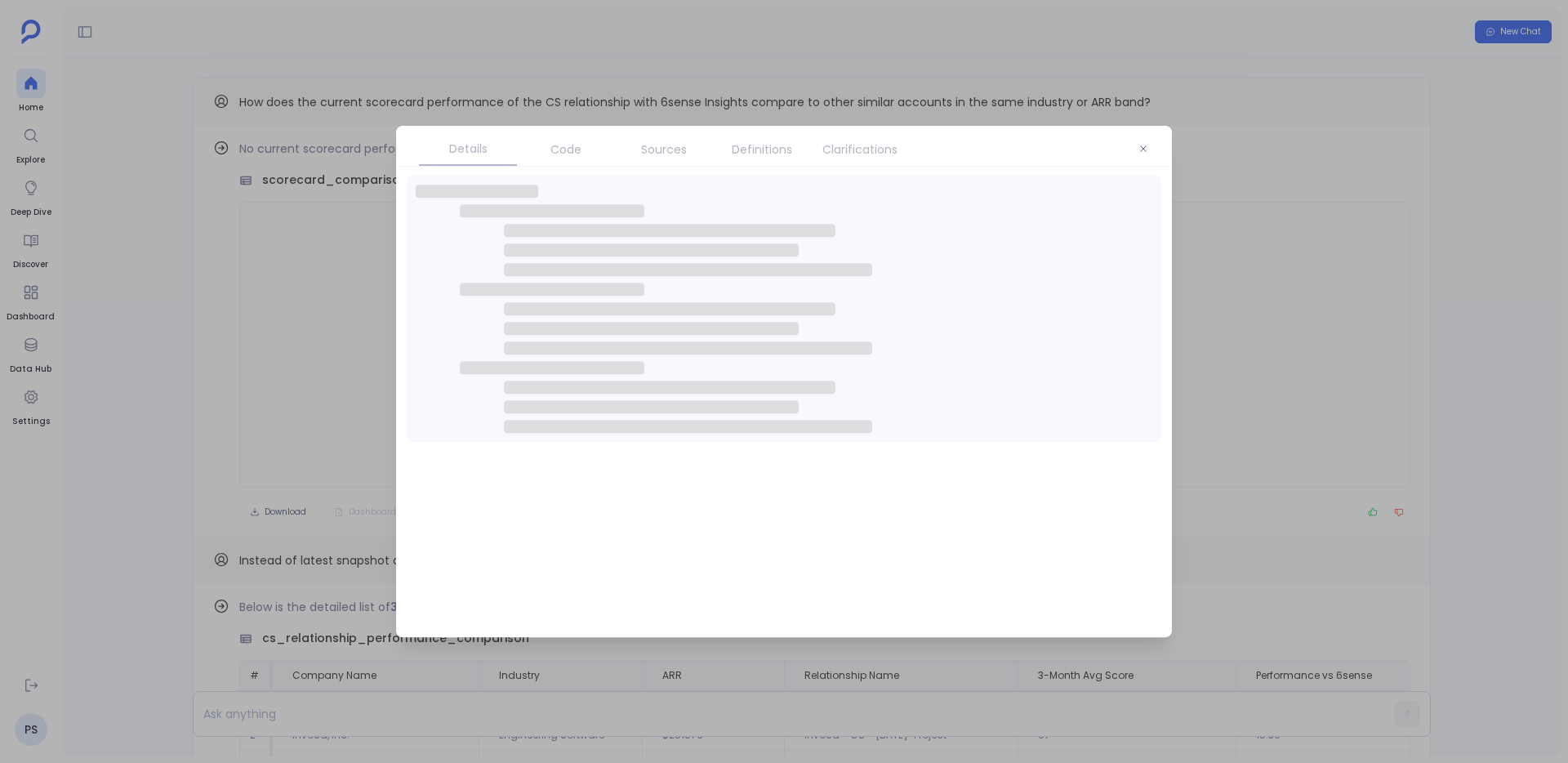 click on "Code" at bounding box center [566, 149] 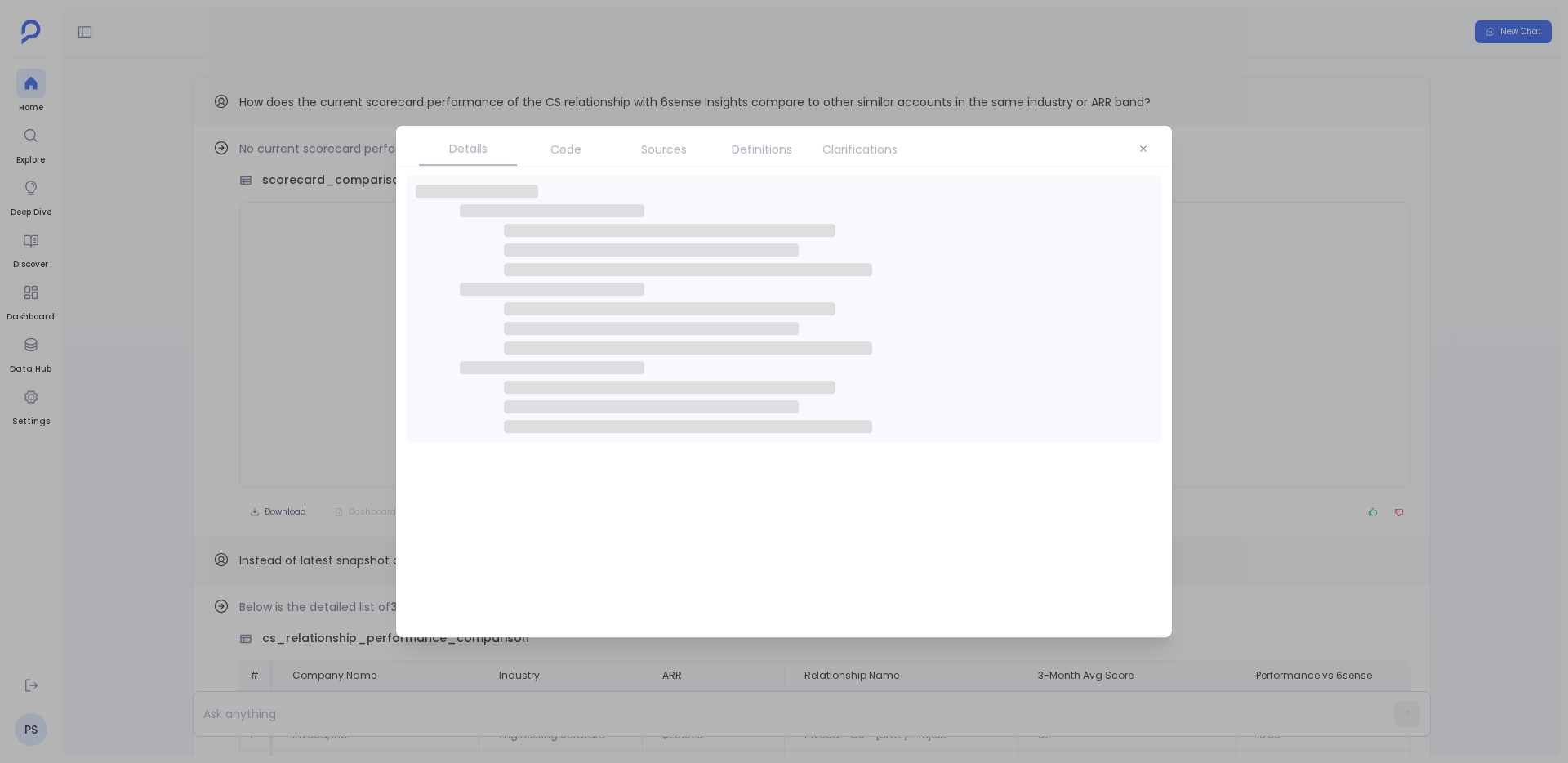 click on "Code" at bounding box center [566, 149] 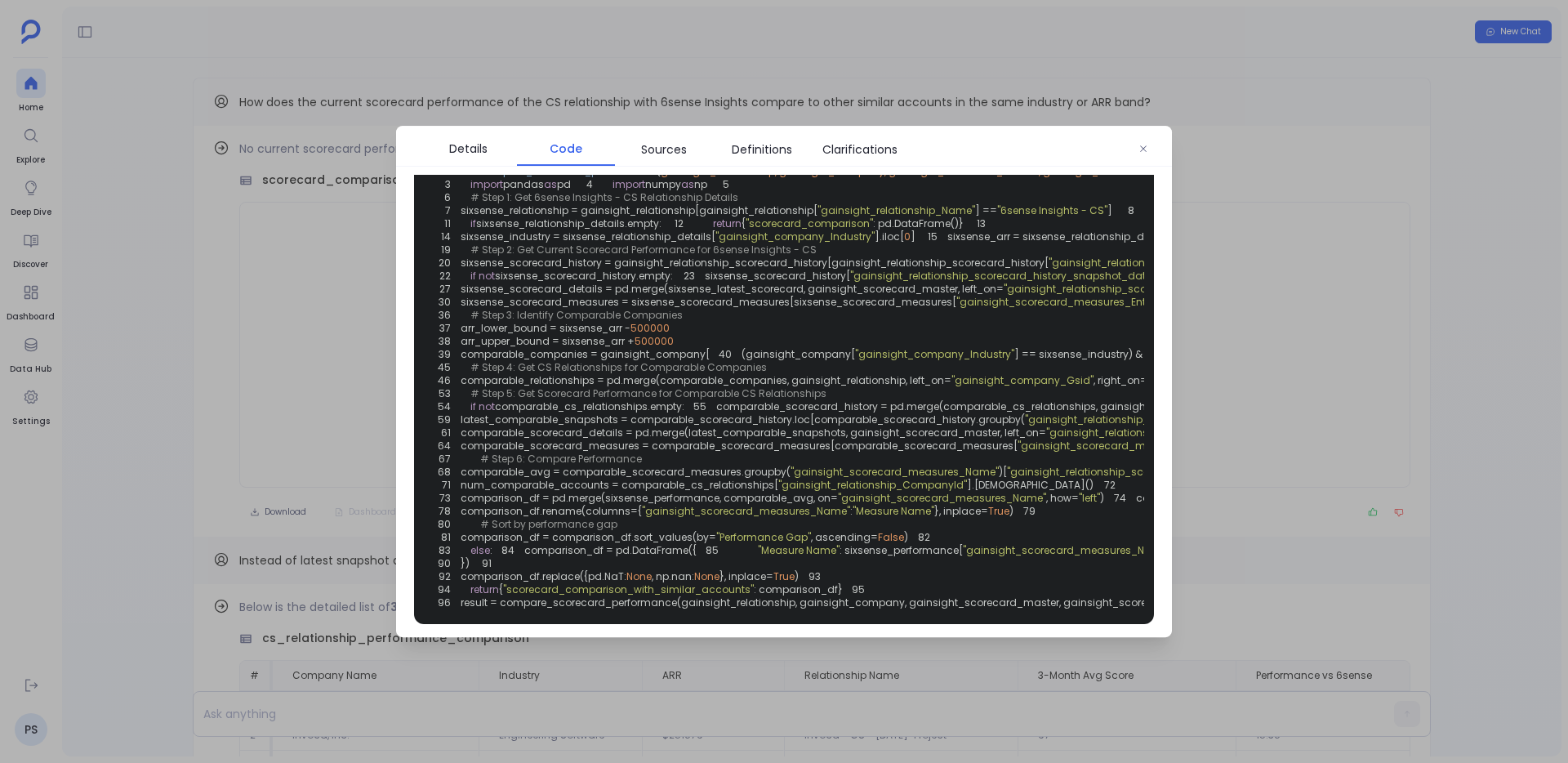 scroll, scrollTop: 0, scrollLeft: 0, axis: both 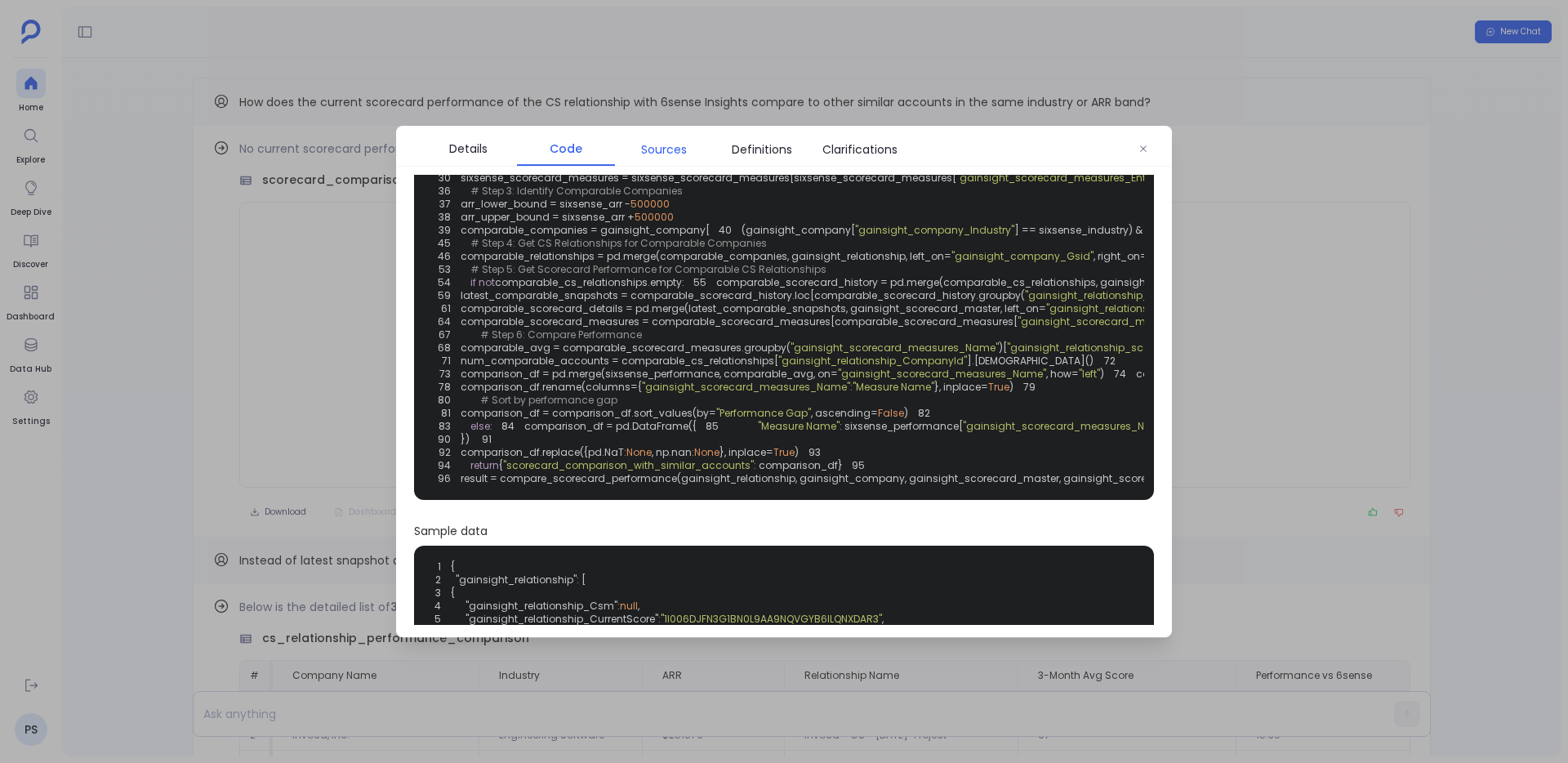 click on "Sources" at bounding box center [664, 149] 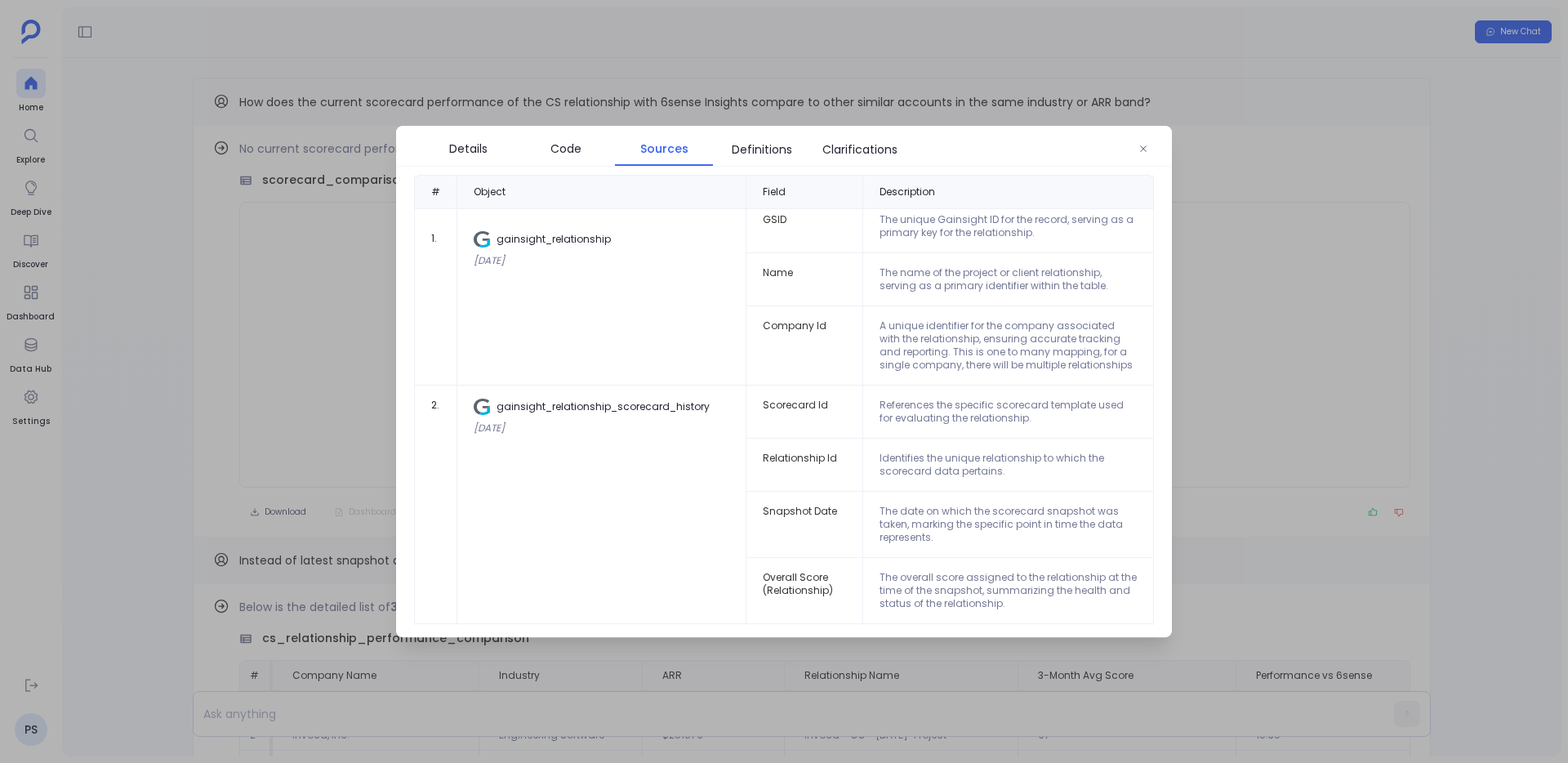 scroll, scrollTop: 0, scrollLeft: 0, axis: both 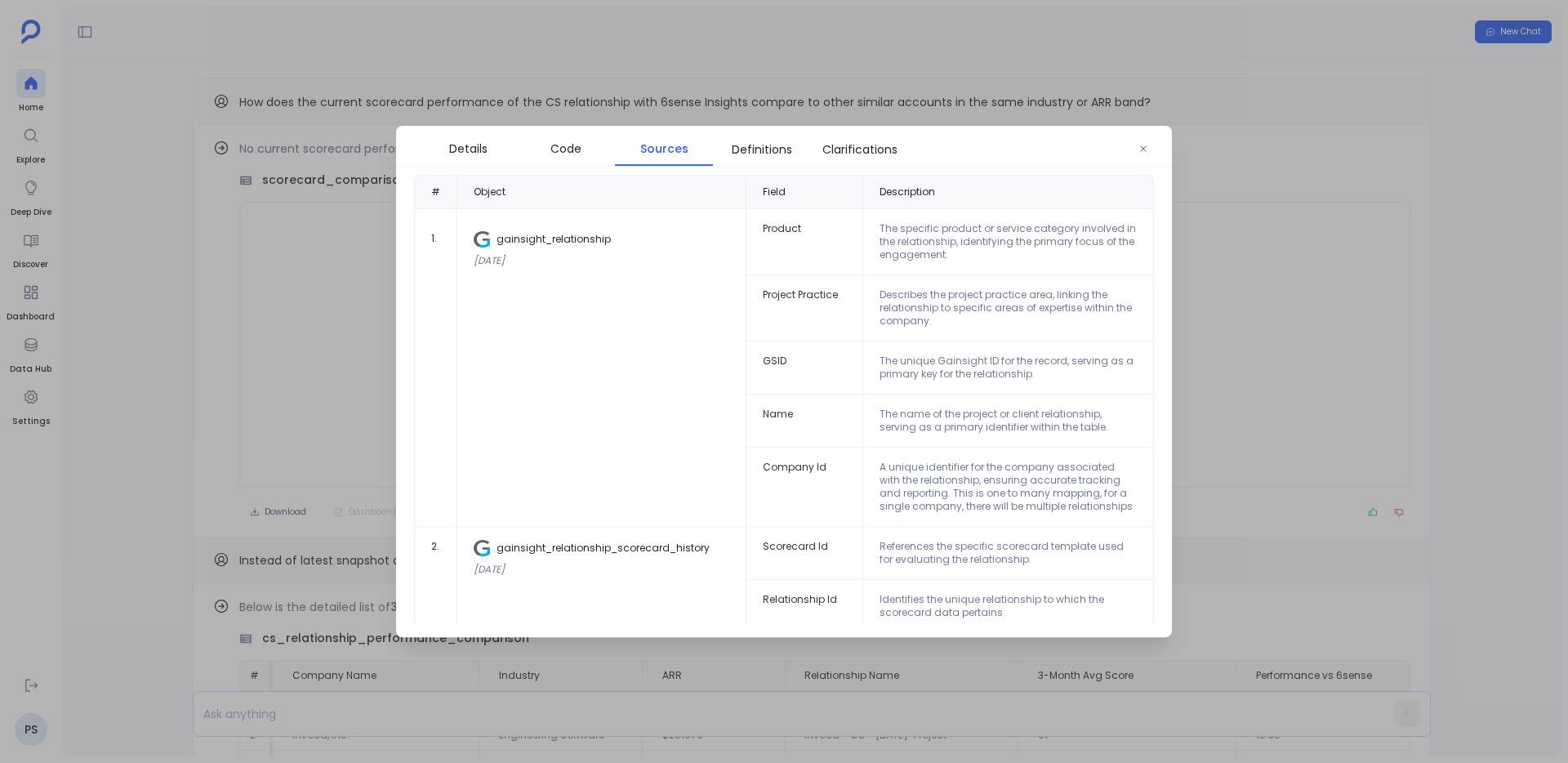 click at bounding box center [784, 382] 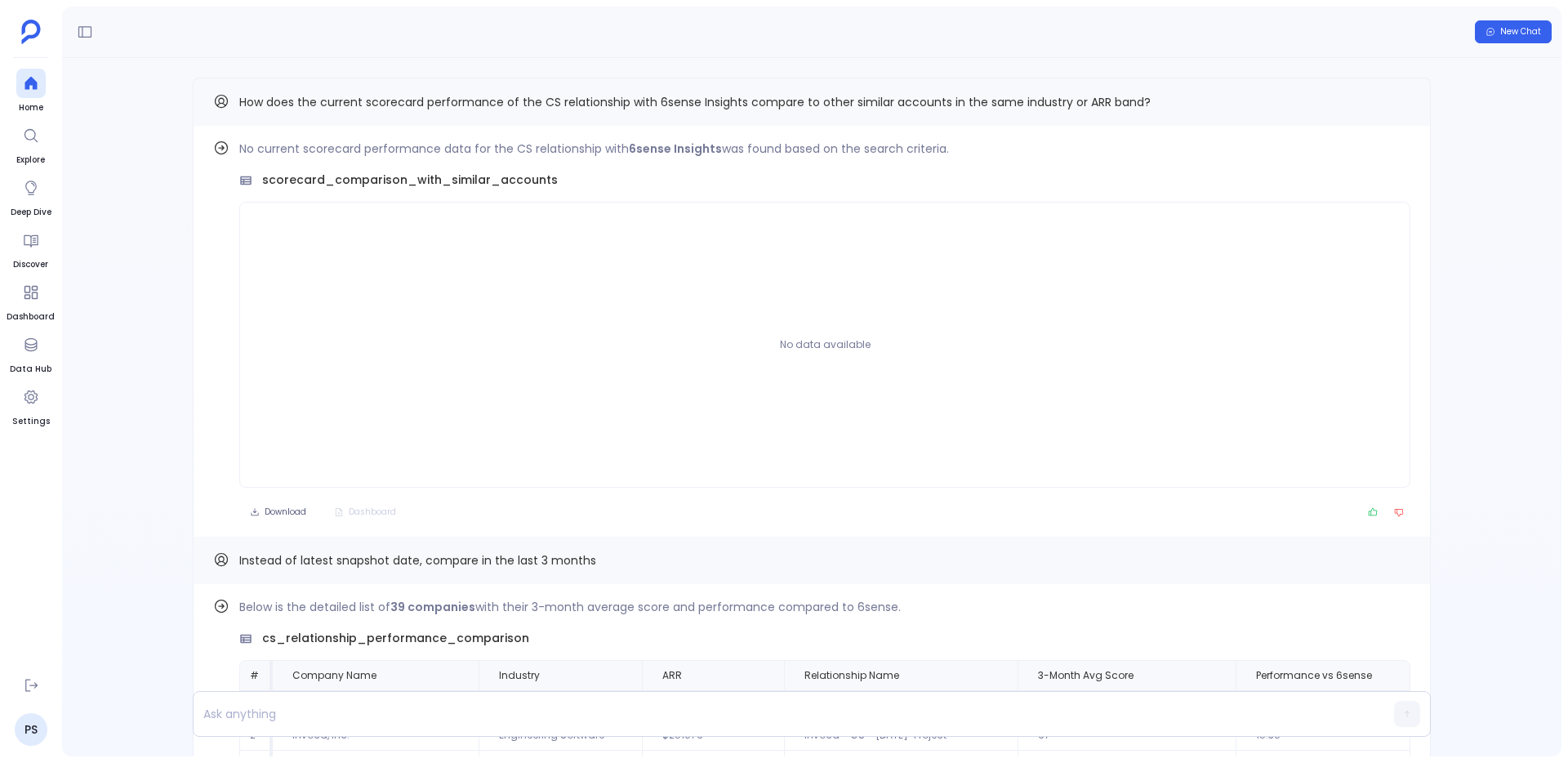 click on "How does the current scorecard performance of the CS relationship with 6sense Insights compare to other similar accounts in the same industry or ARR band?" at bounding box center [695, 102] 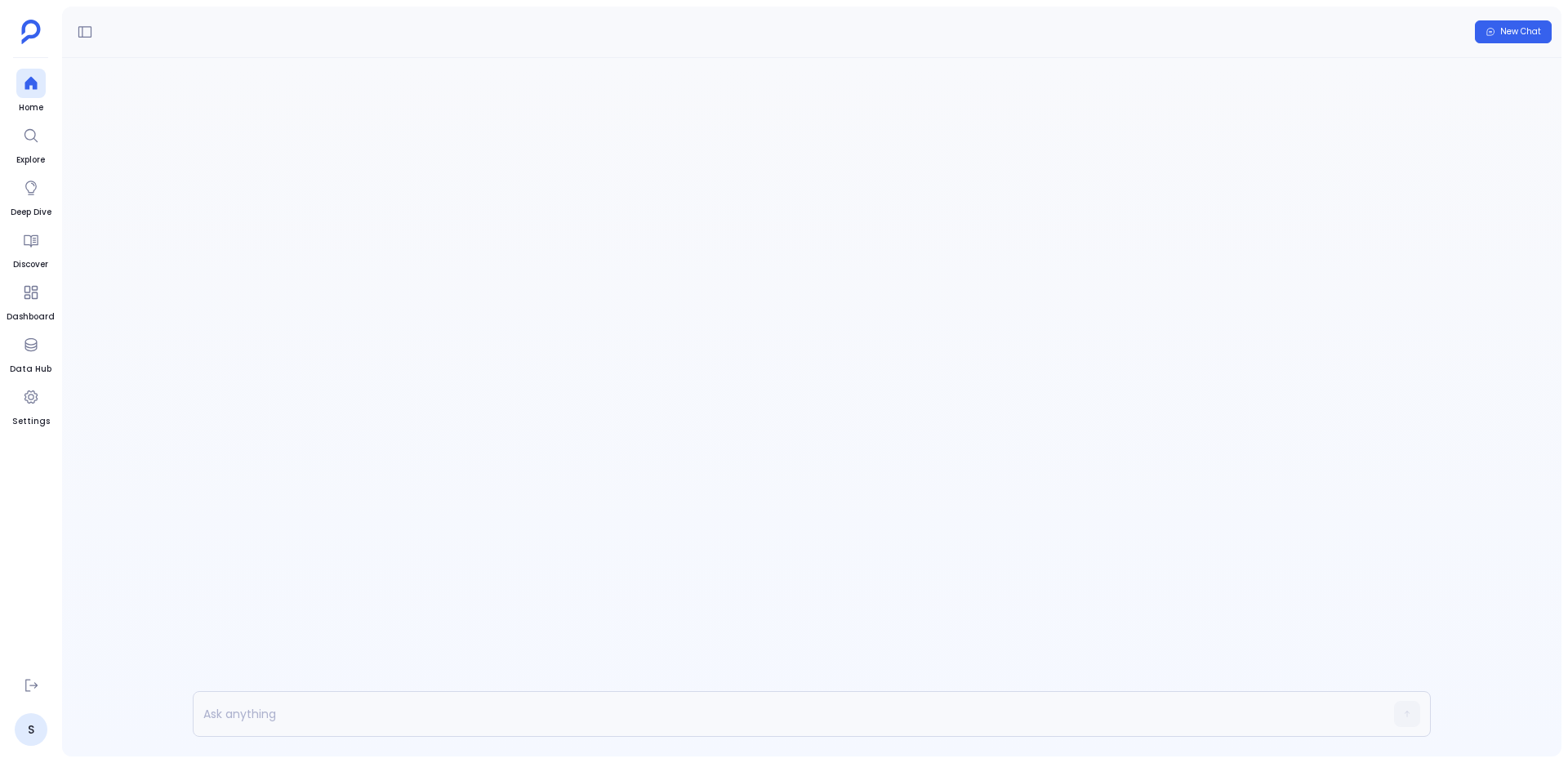 scroll, scrollTop: 0, scrollLeft: 0, axis: both 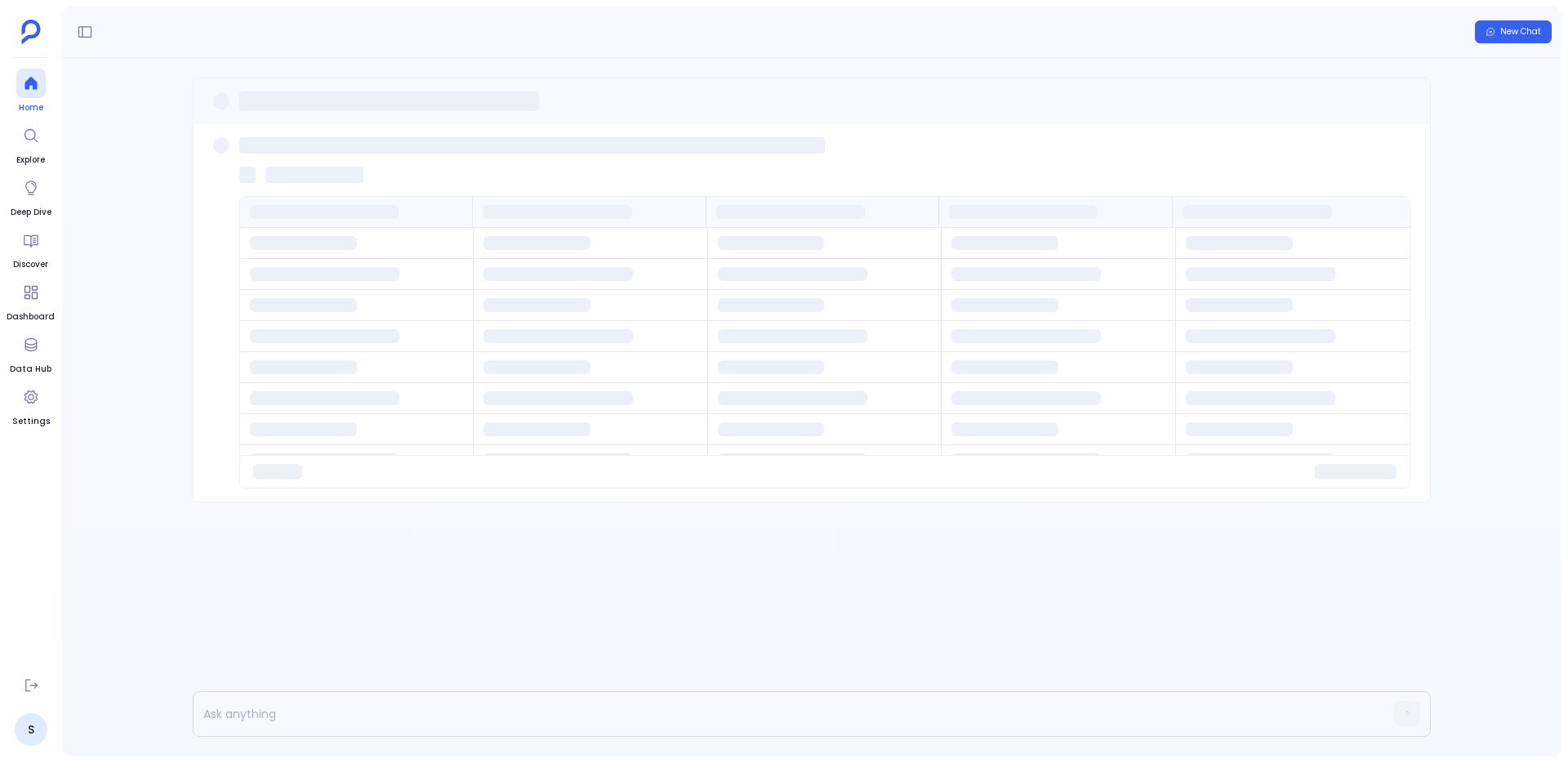 click at bounding box center (31, 83) 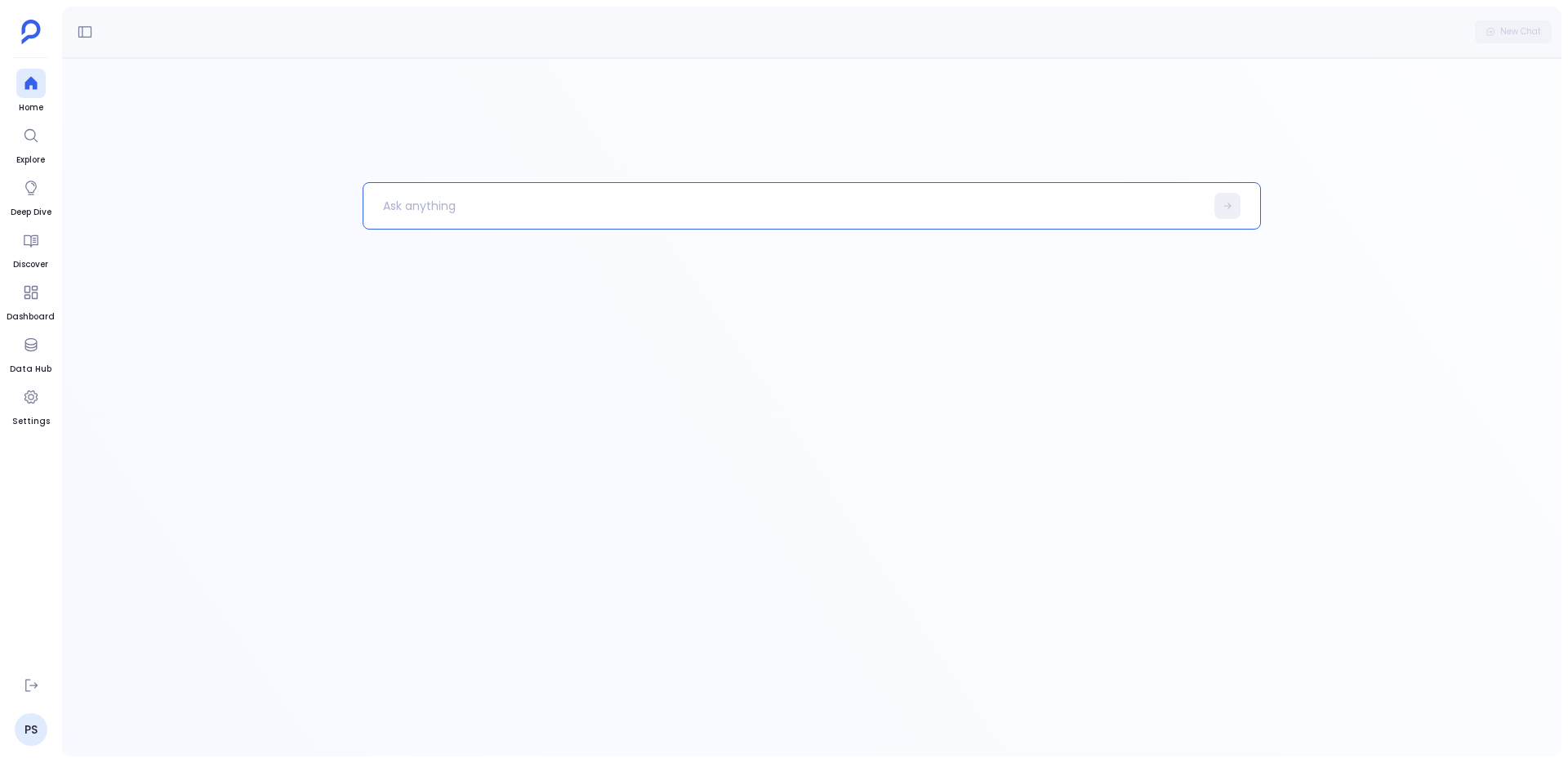 click at bounding box center [784, 206] 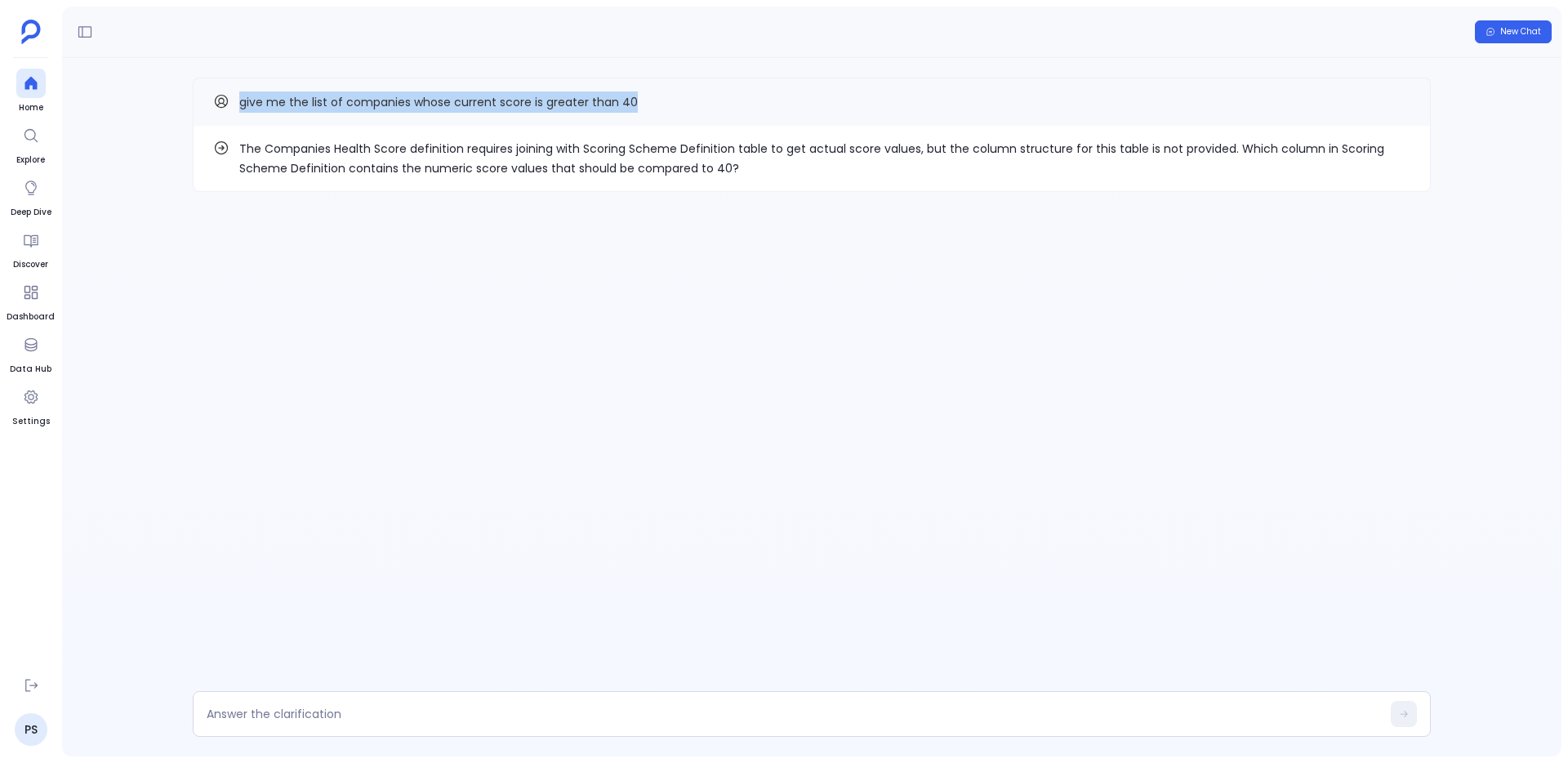 drag, startPoint x: 229, startPoint y: 100, endPoint x: 650, endPoint y: 100, distance: 421 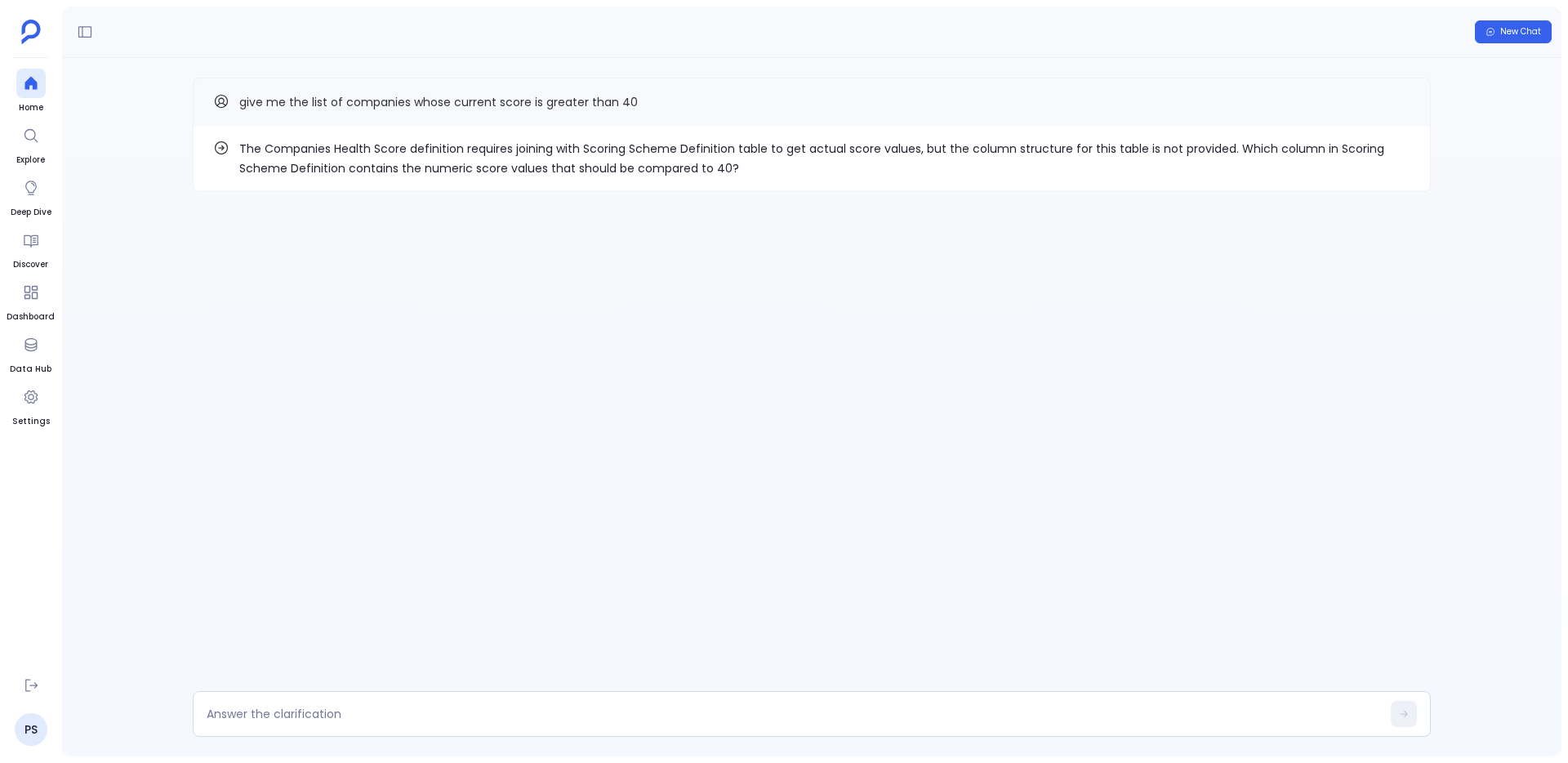 click on "The Companies Health Score definition requires joining with Scoring Scheme Definition table to get actual score values, but the column structure for this table is not provided. Which column in Scoring Scheme Definition contains the numeric score values that should be compared to 40?" at bounding box center [825, 158] 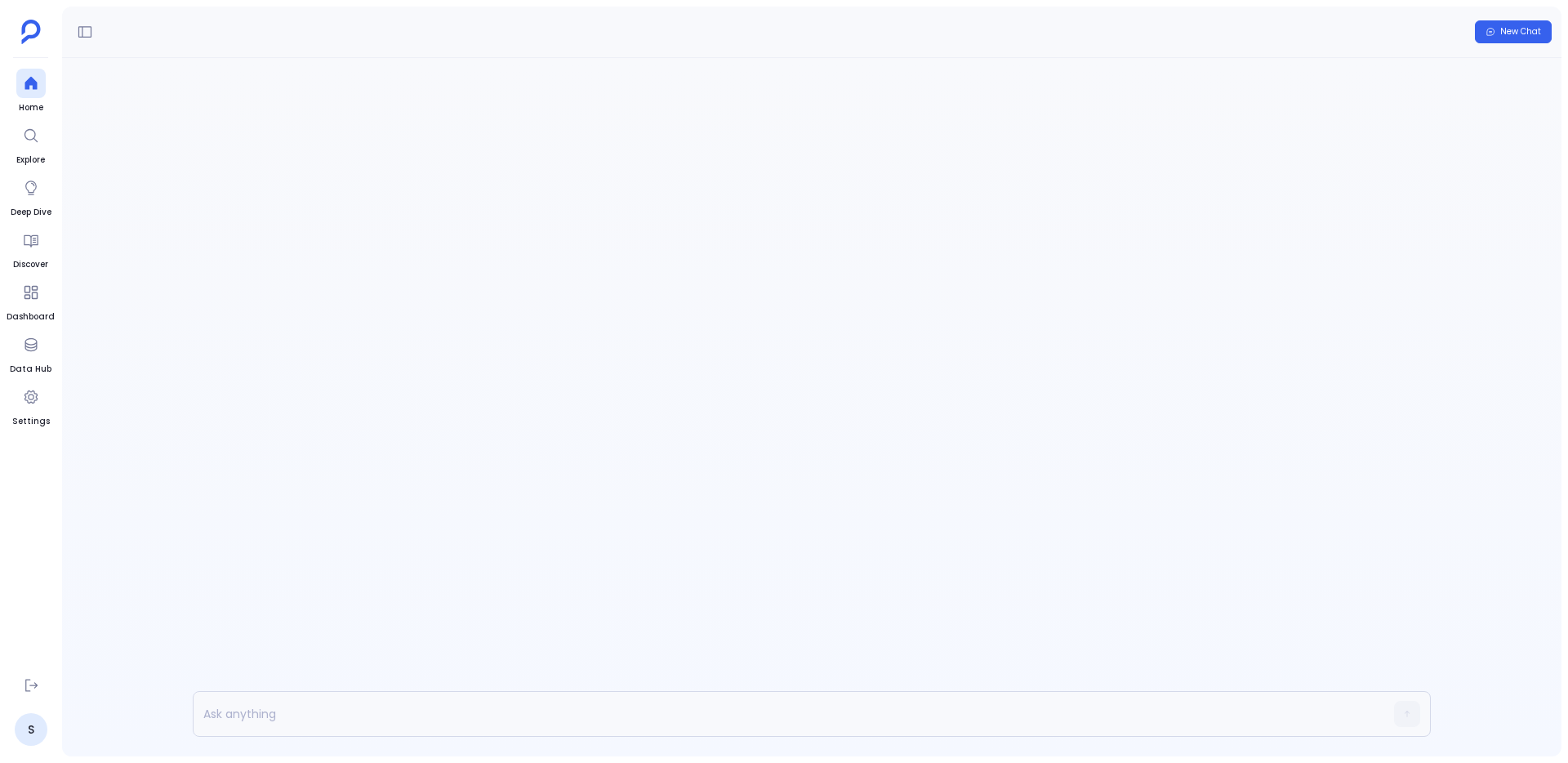 scroll, scrollTop: 0, scrollLeft: 0, axis: both 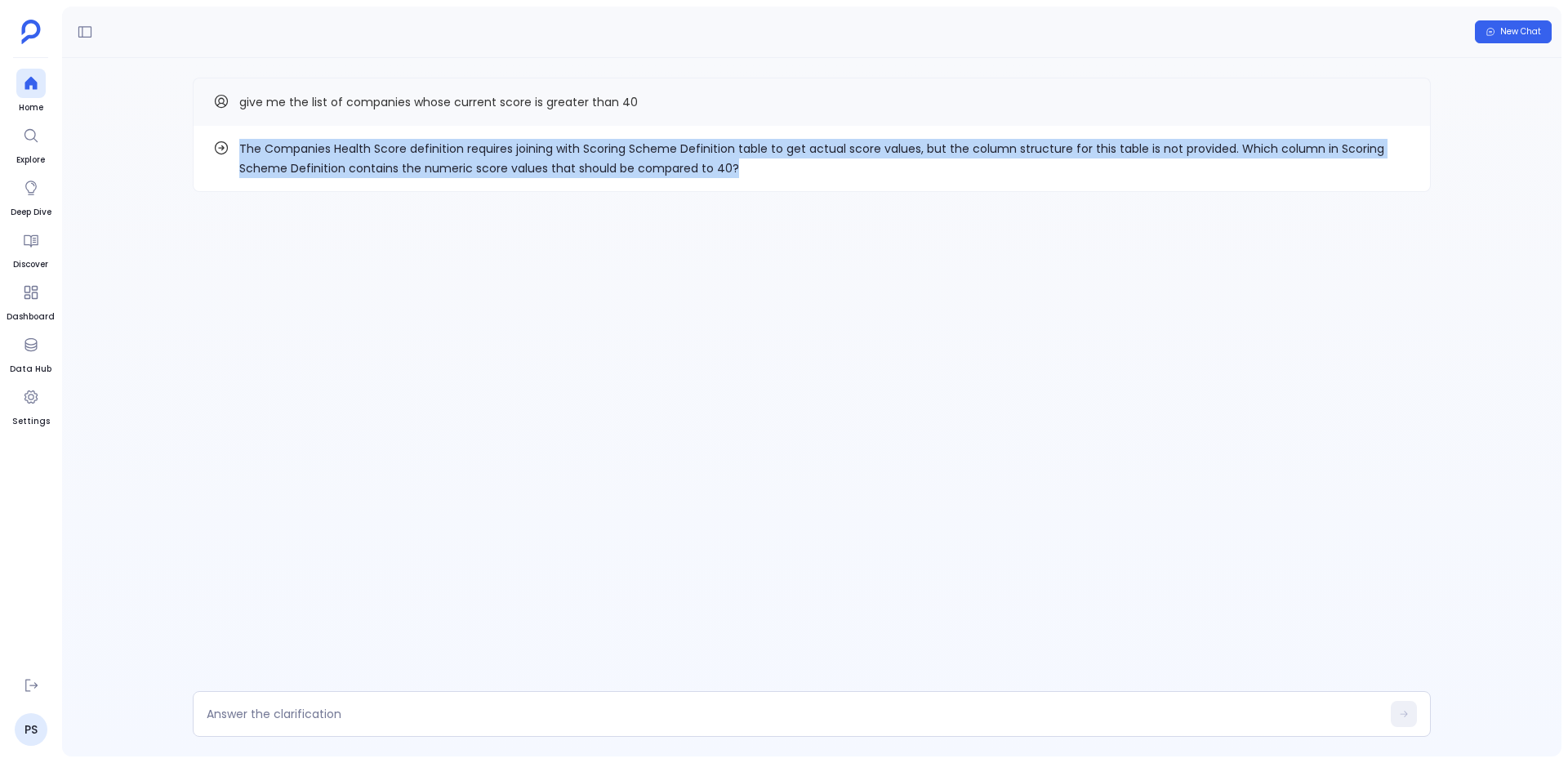 drag, startPoint x: 237, startPoint y: 145, endPoint x: 804, endPoint y: 158, distance: 567.149 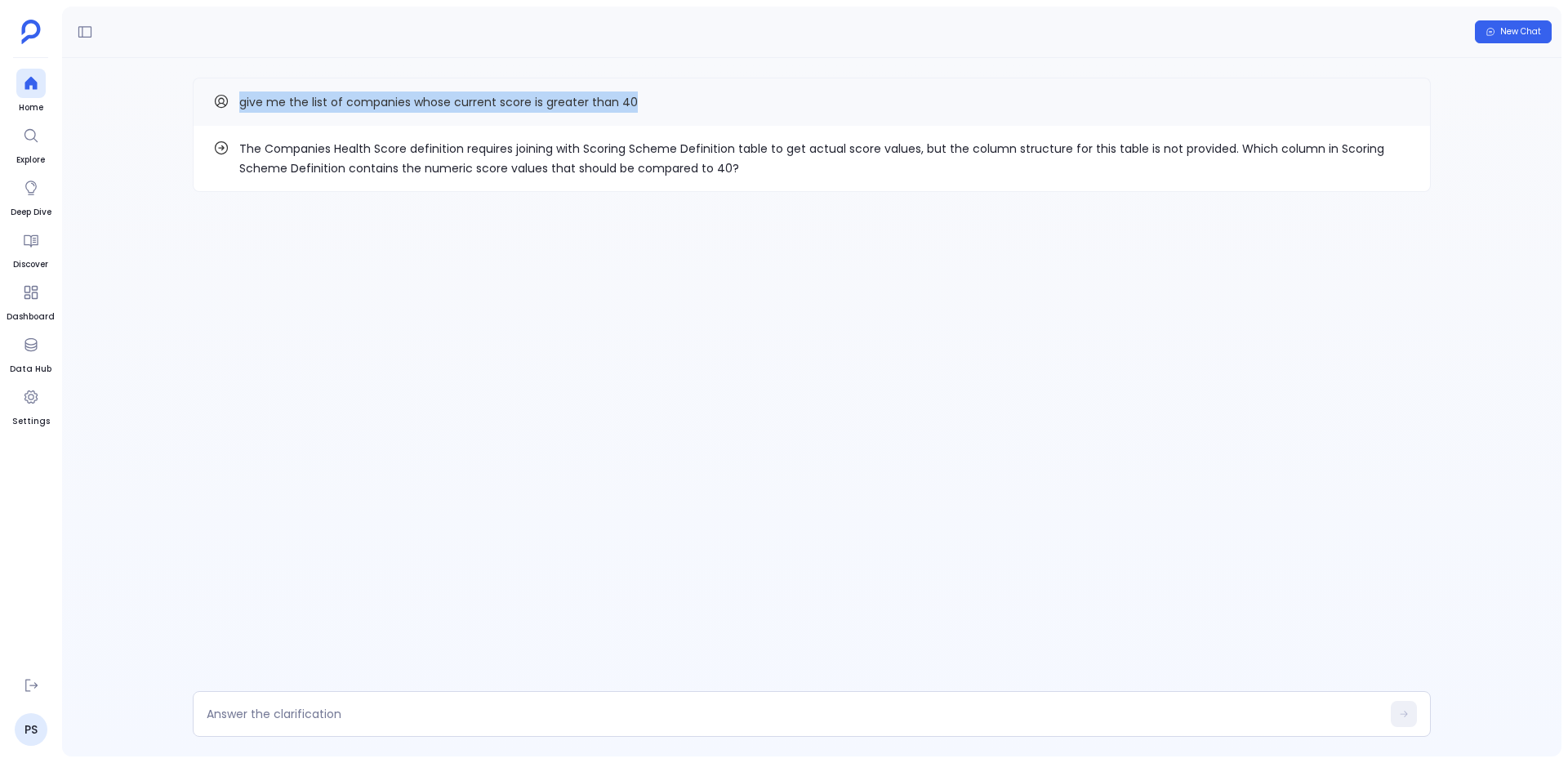 drag, startPoint x: 238, startPoint y: 104, endPoint x: 636, endPoint y: 109, distance: 398.0314 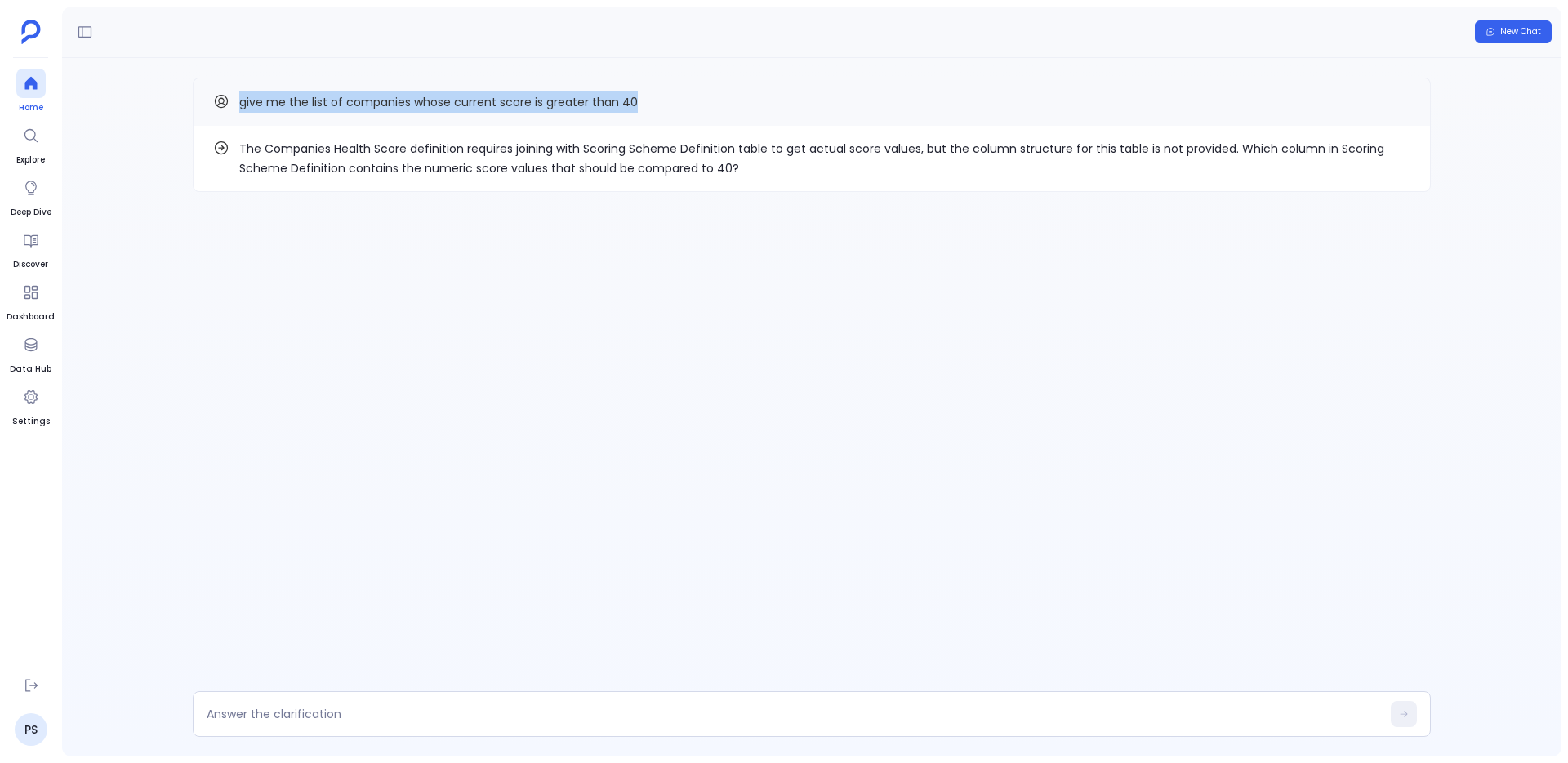 click 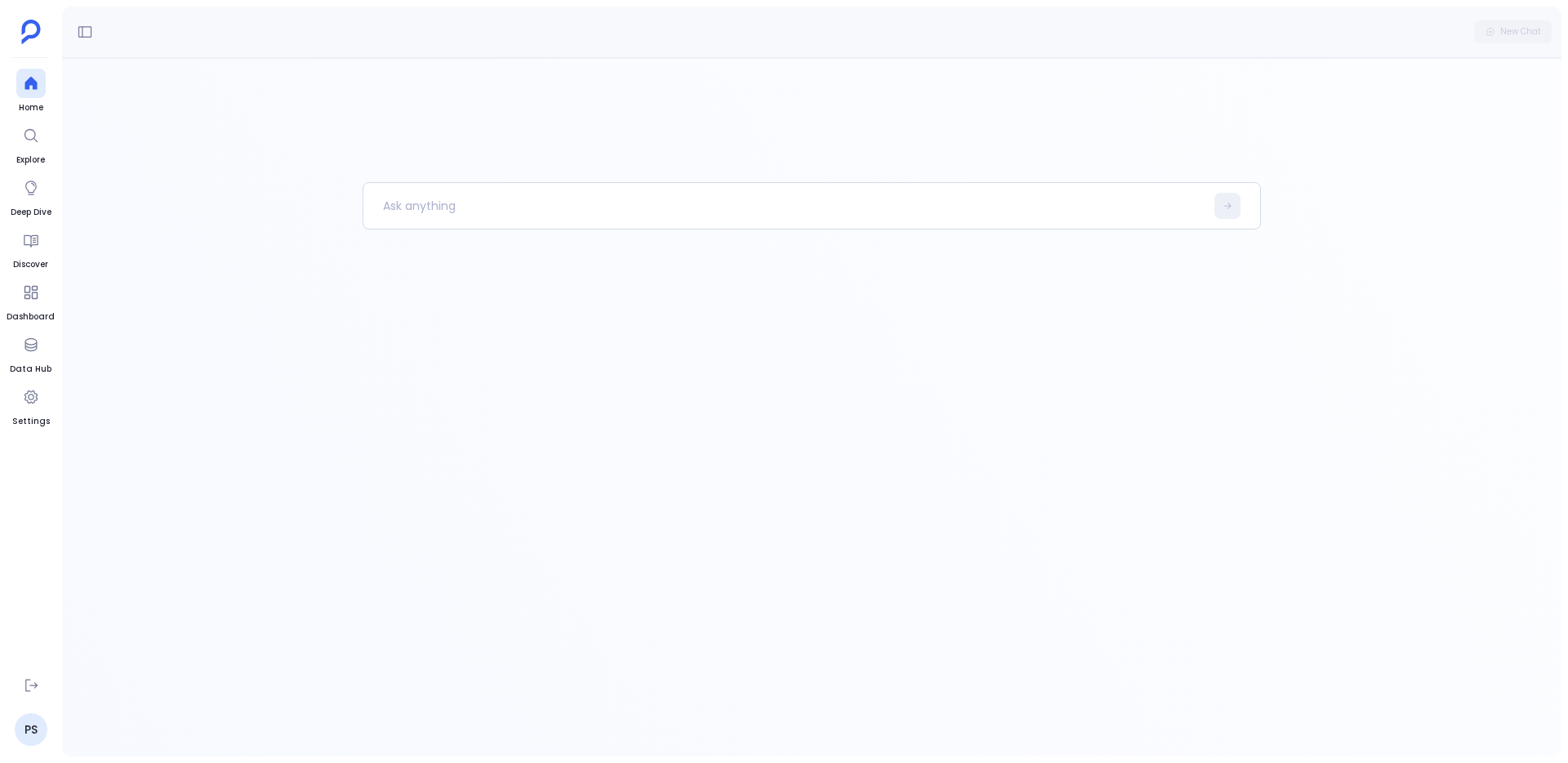 click at bounding box center [812, 469] 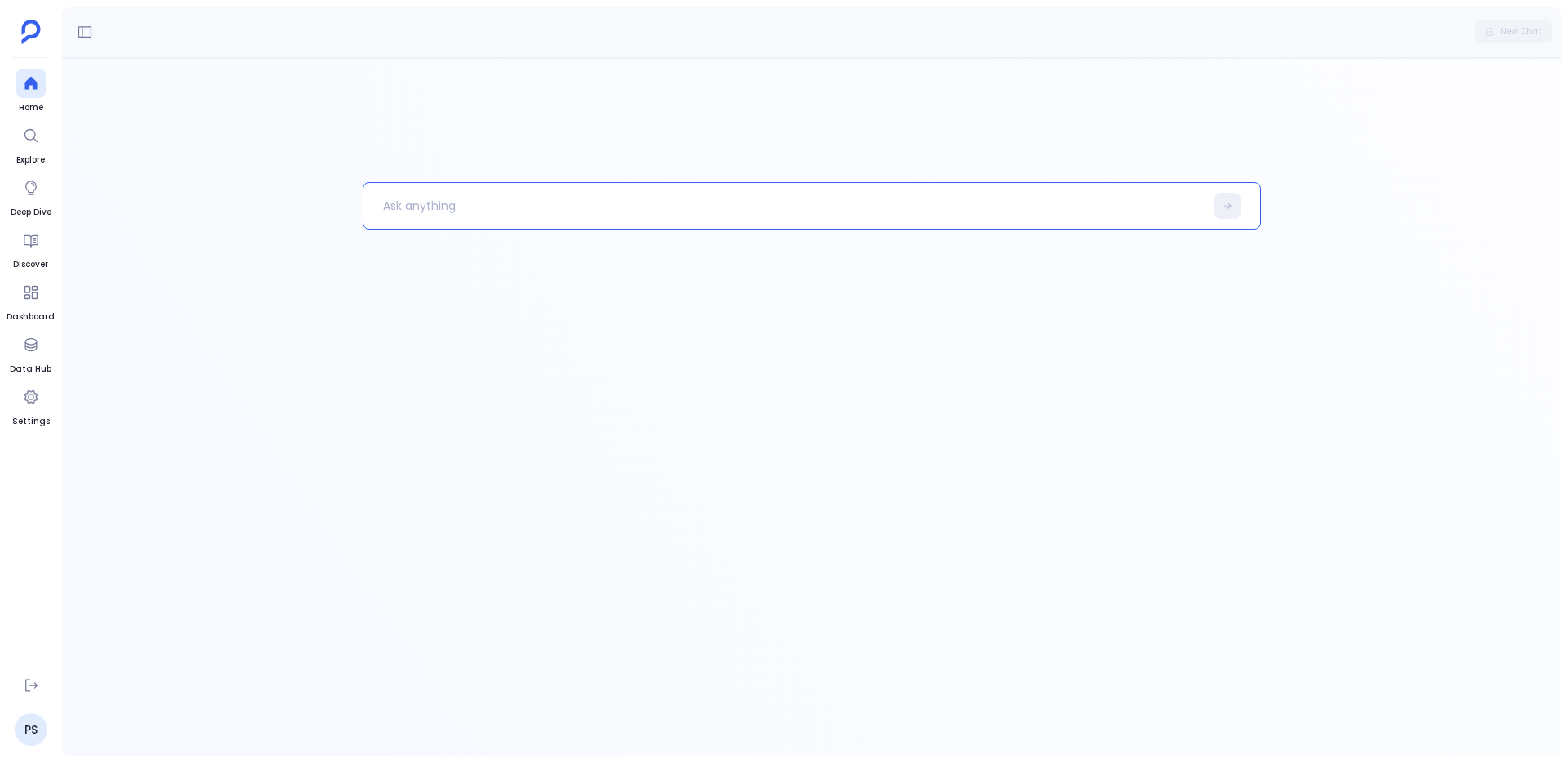click at bounding box center [784, 206] 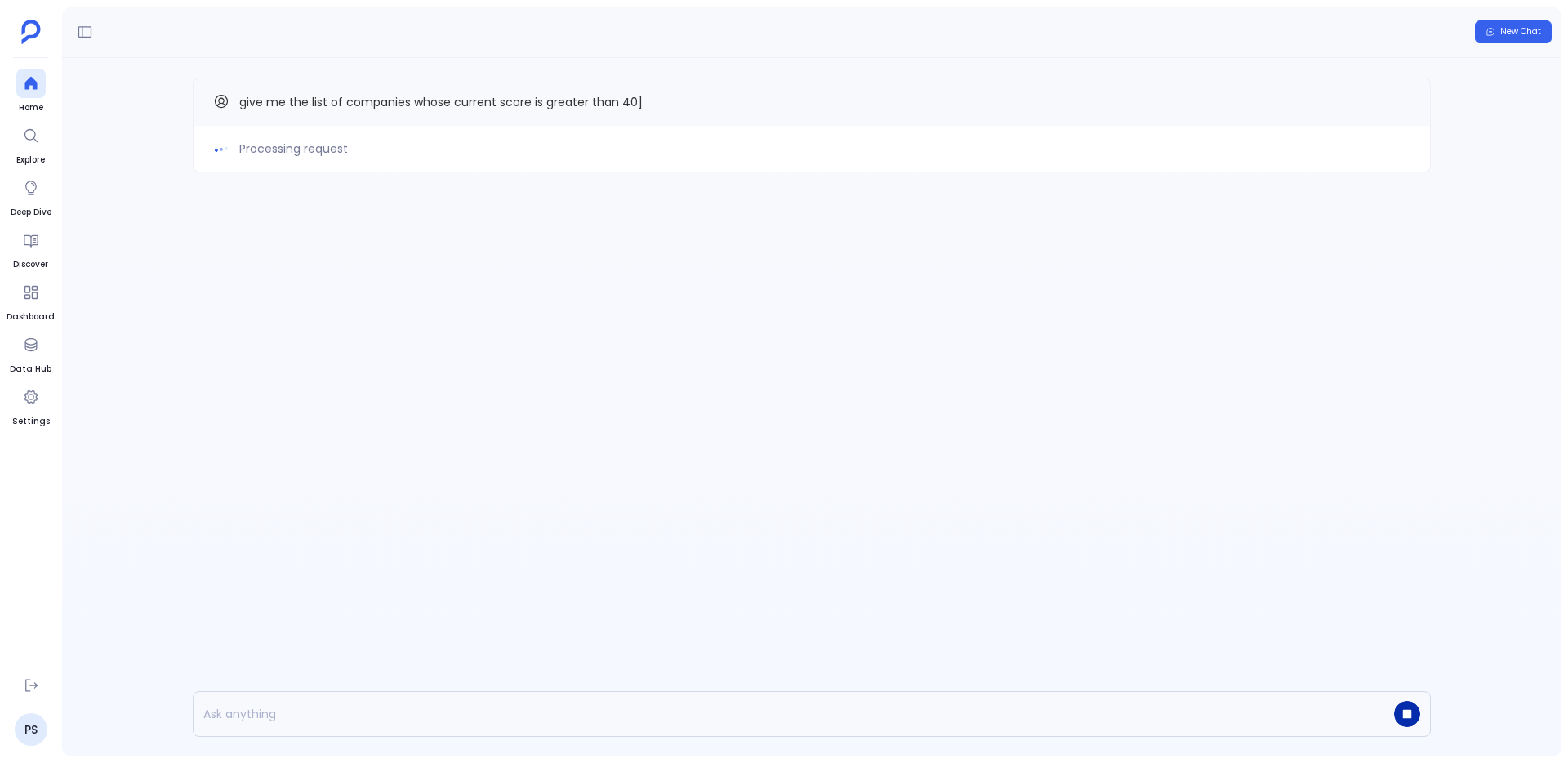 click 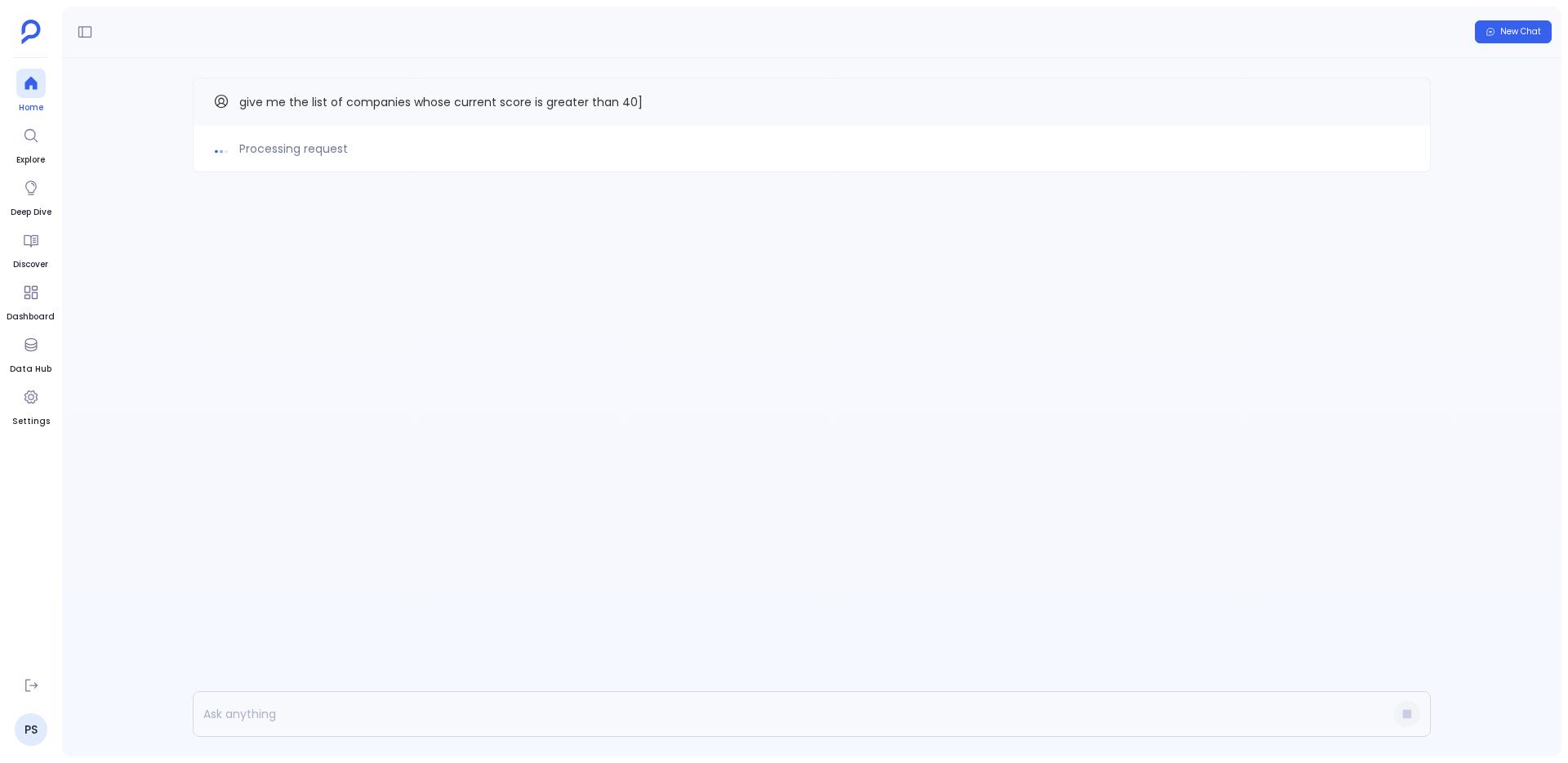 click 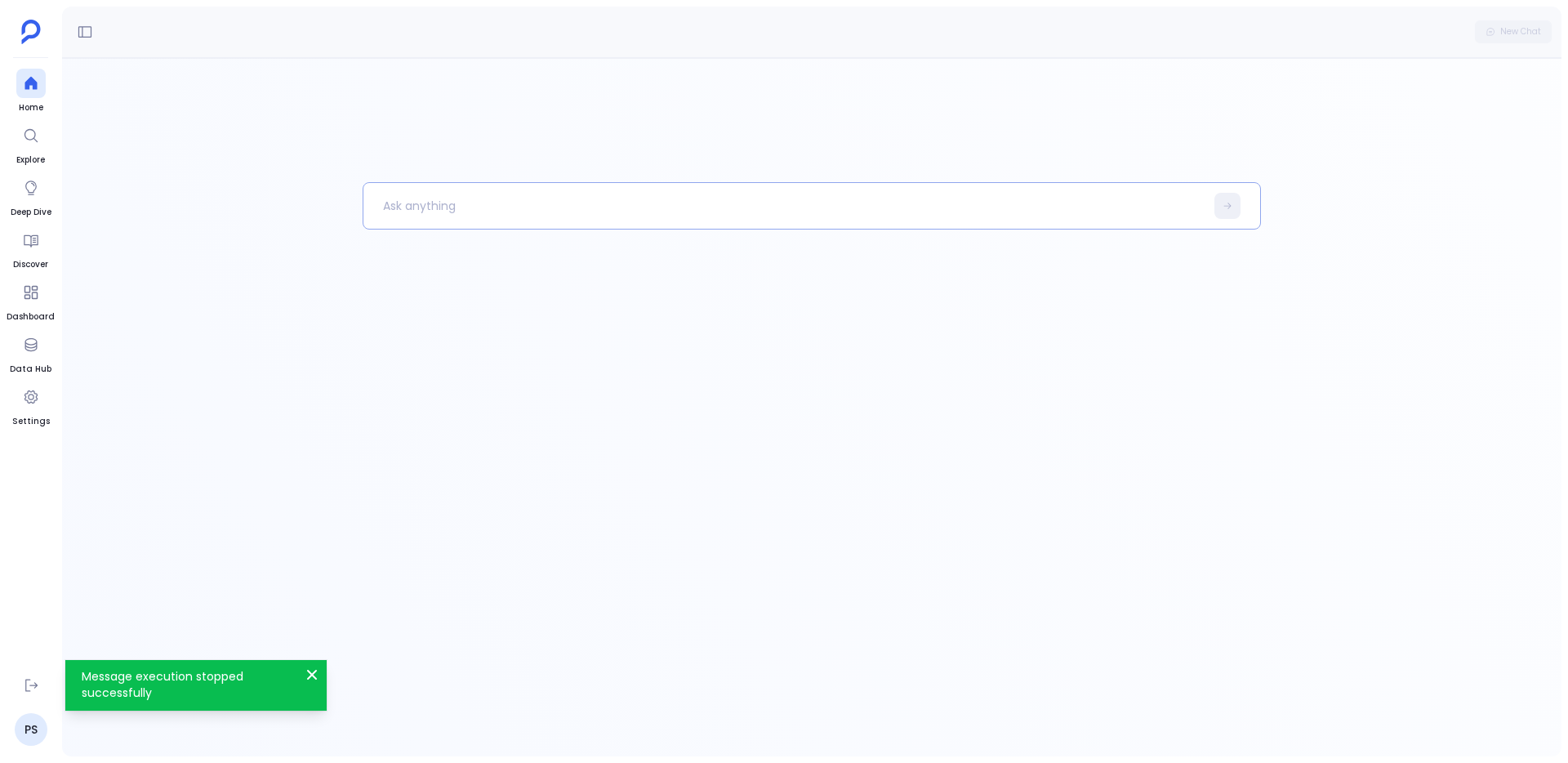 click at bounding box center [784, 206] 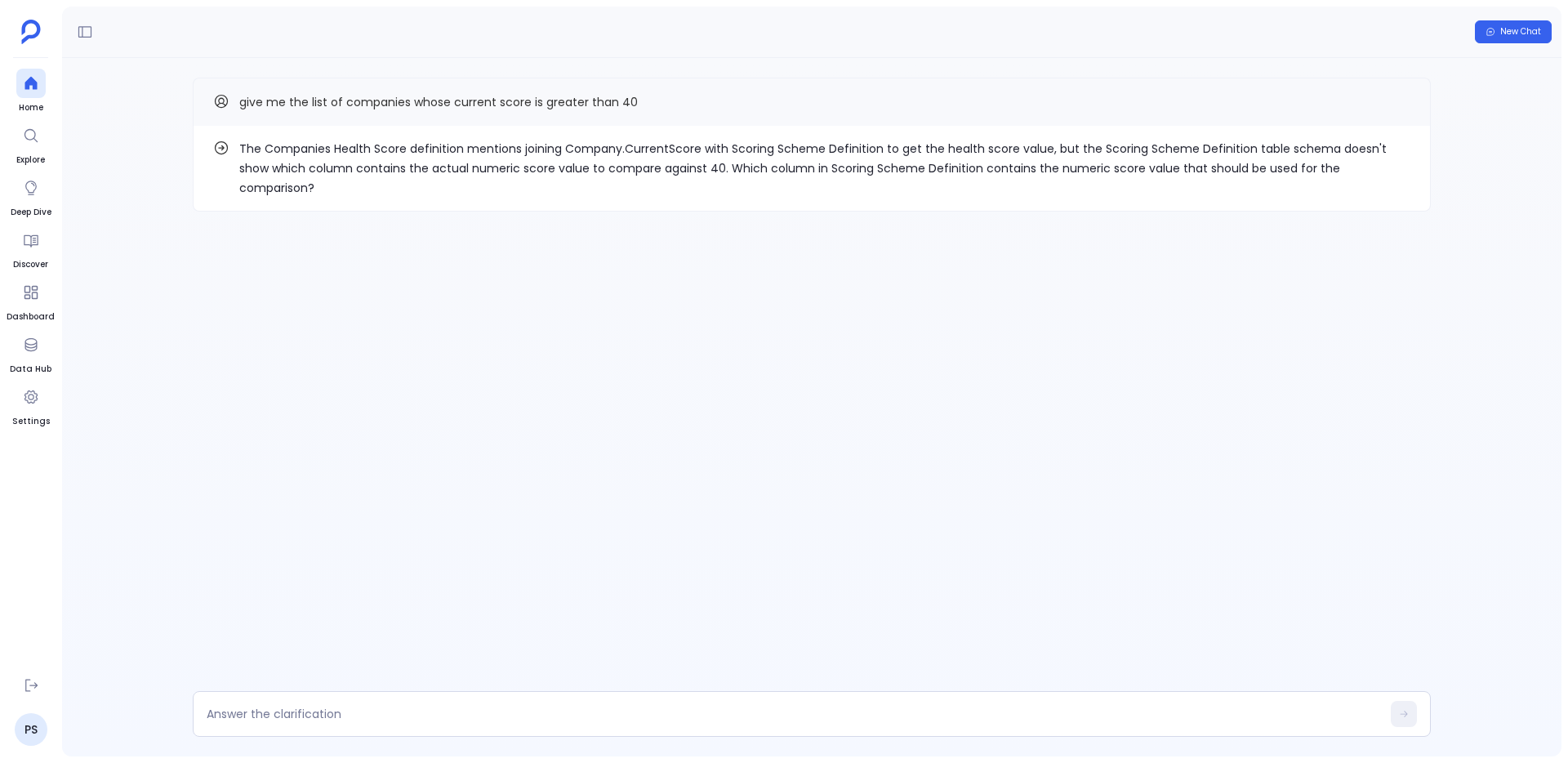 click on "The Companies Health Score definition mentions joining Company.CurrentScore with Scoring Scheme Definition to get the health score value, but the Scoring Scheme Definition table schema doesn't show which column contains the actual numeric score value to compare against 40. Which column in Scoring Scheme Definition contains the numeric score value that should be used for the comparison? give me the list of companies whose current score is greater than 40" at bounding box center [812, 177] 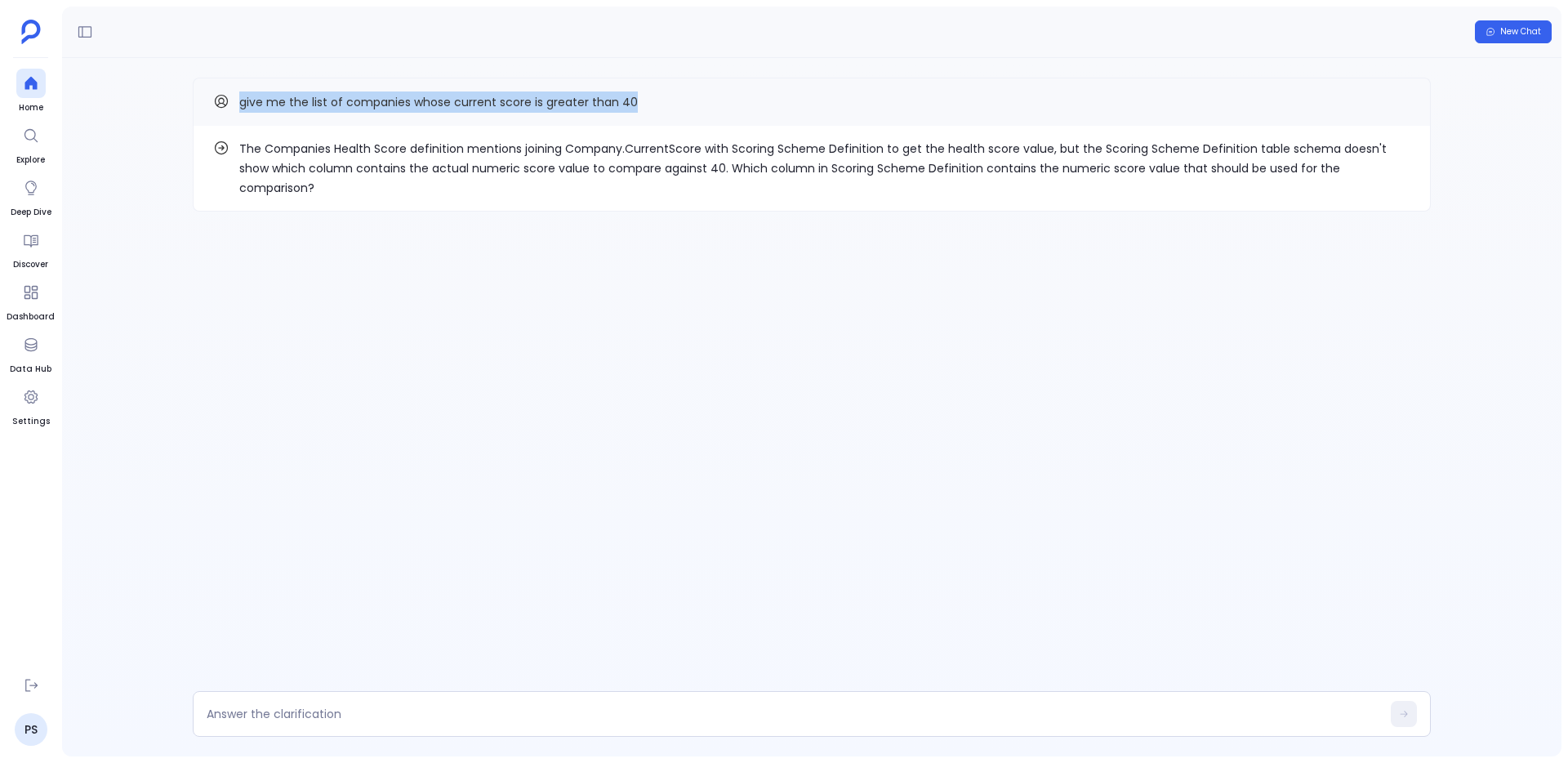 drag, startPoint x: 236, startPoint y: 99, endPoint x: 635, endPoint y: 109, distance: 399.12529 